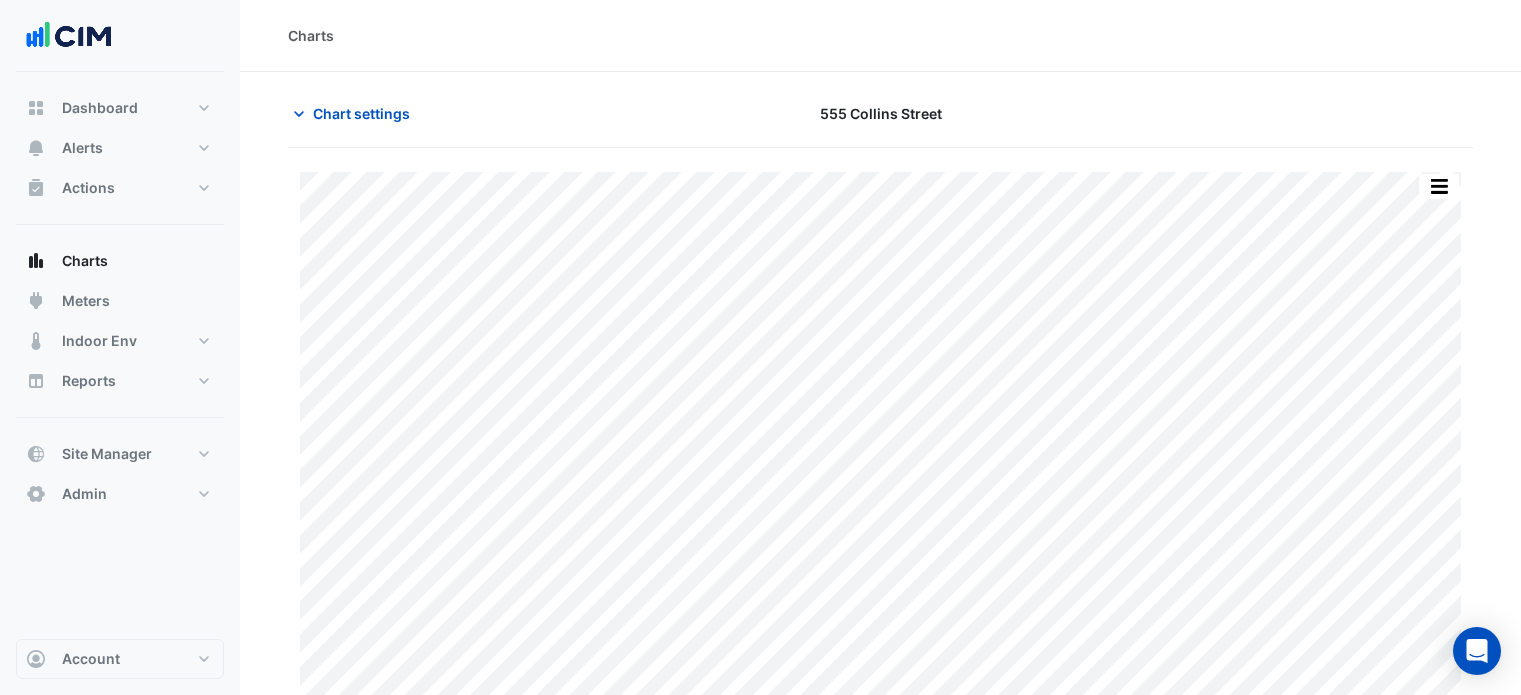 scroll, scrollTop: 0, scrollLeft: 0, axis: both 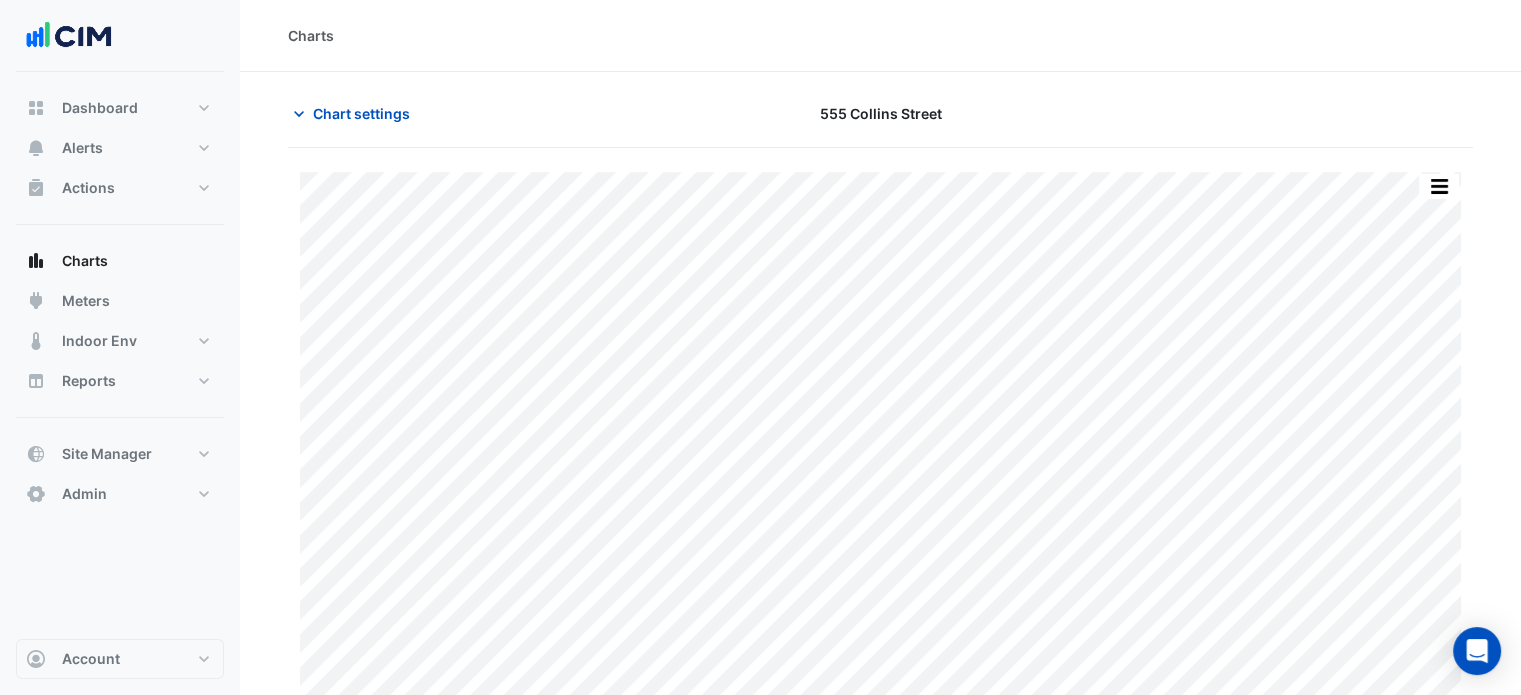 click 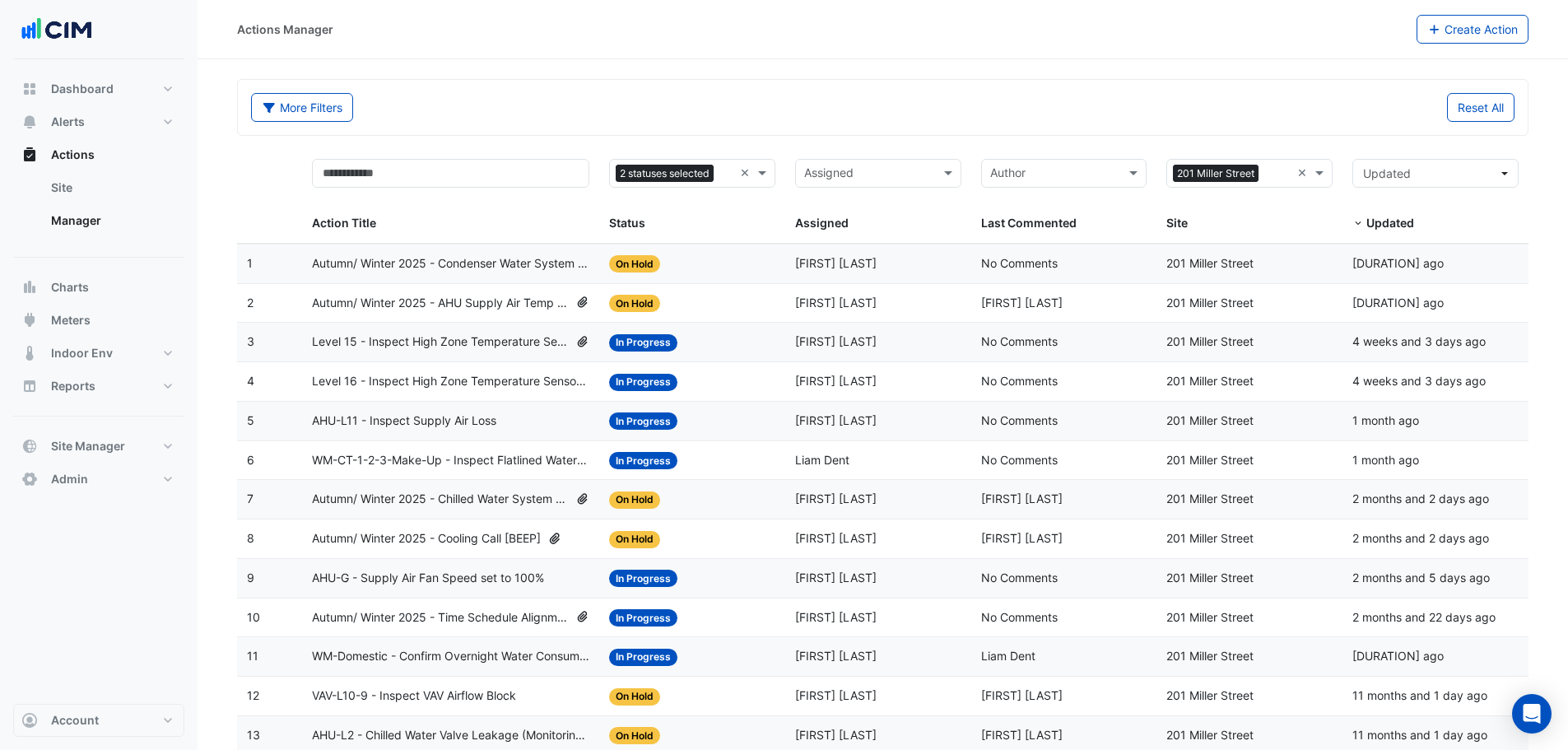 select on "***" 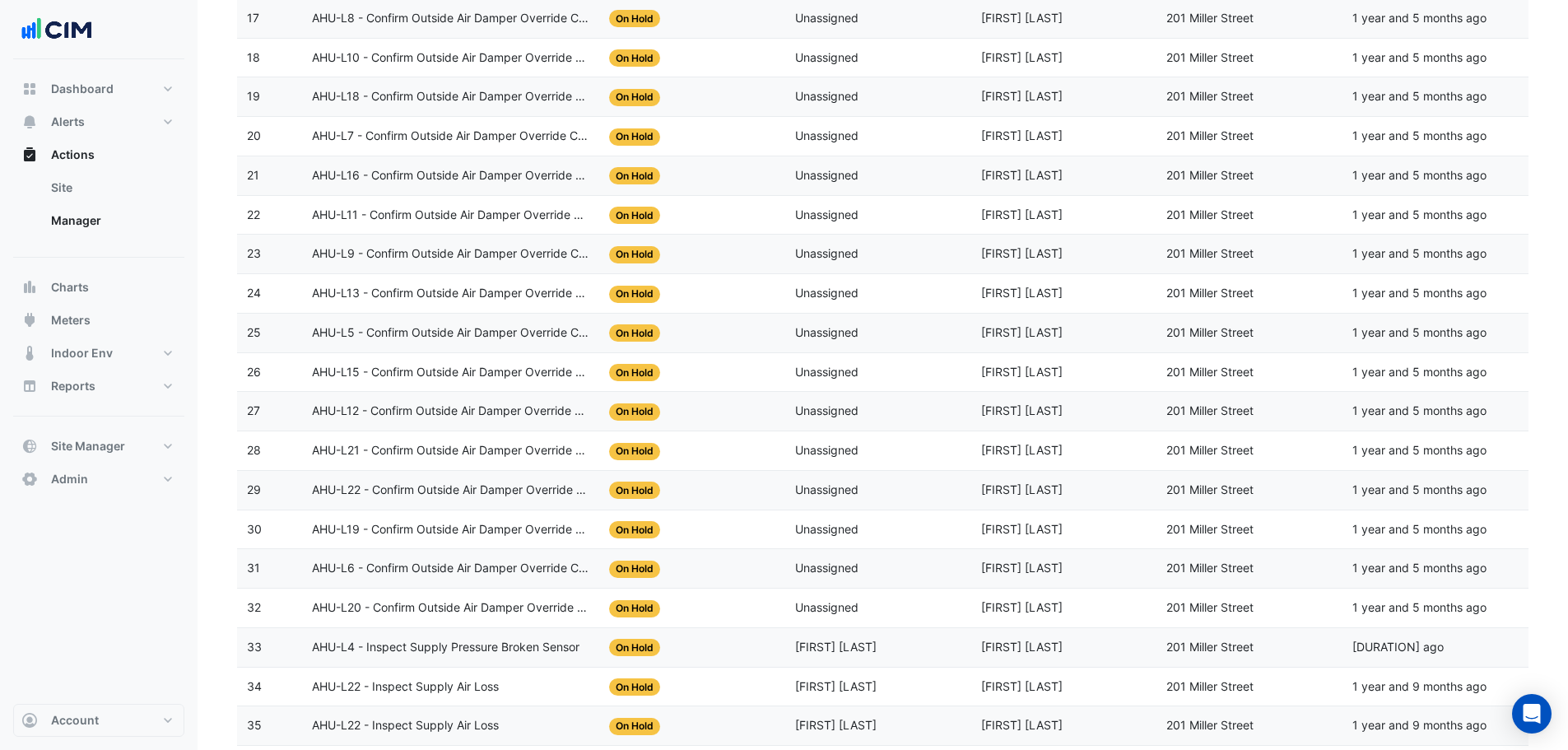 scroll, scrollTop: 953, scrollLeft: 0, axis: vertical 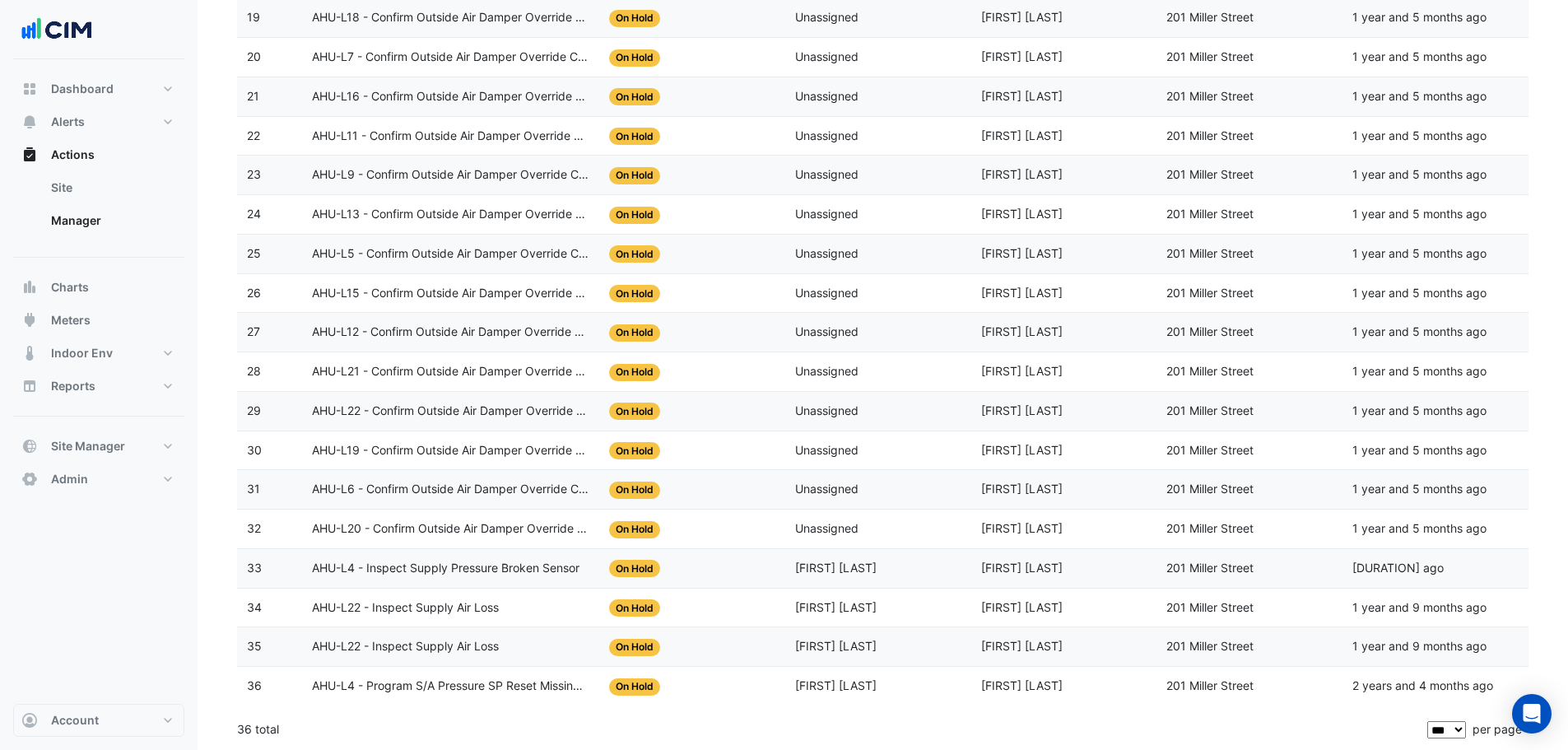 click on "AHU-L4 - Program S/A Pressure SP Reset Missing Strategy (Energy Saving)" 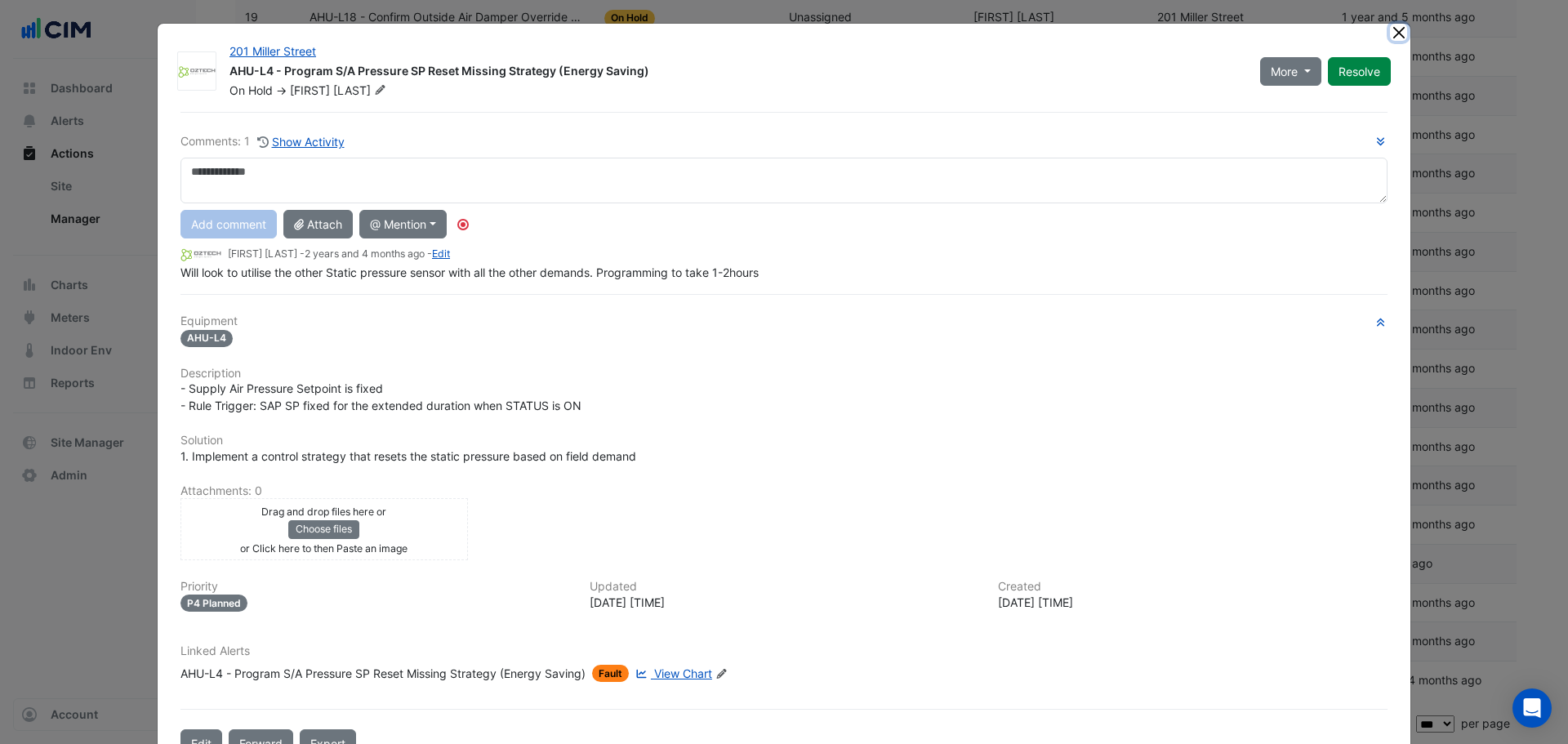 click 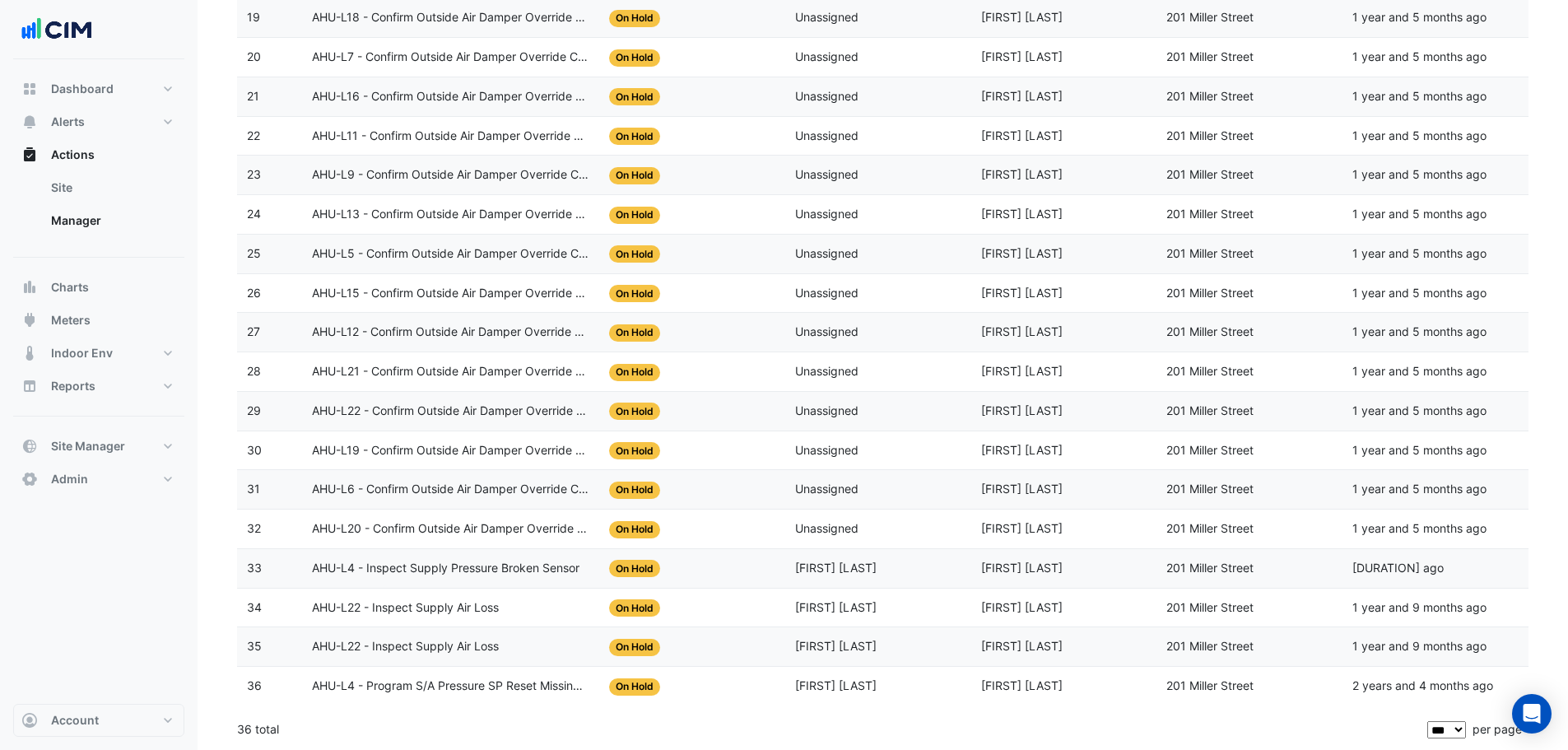click on "Assigned:
Unassigned" 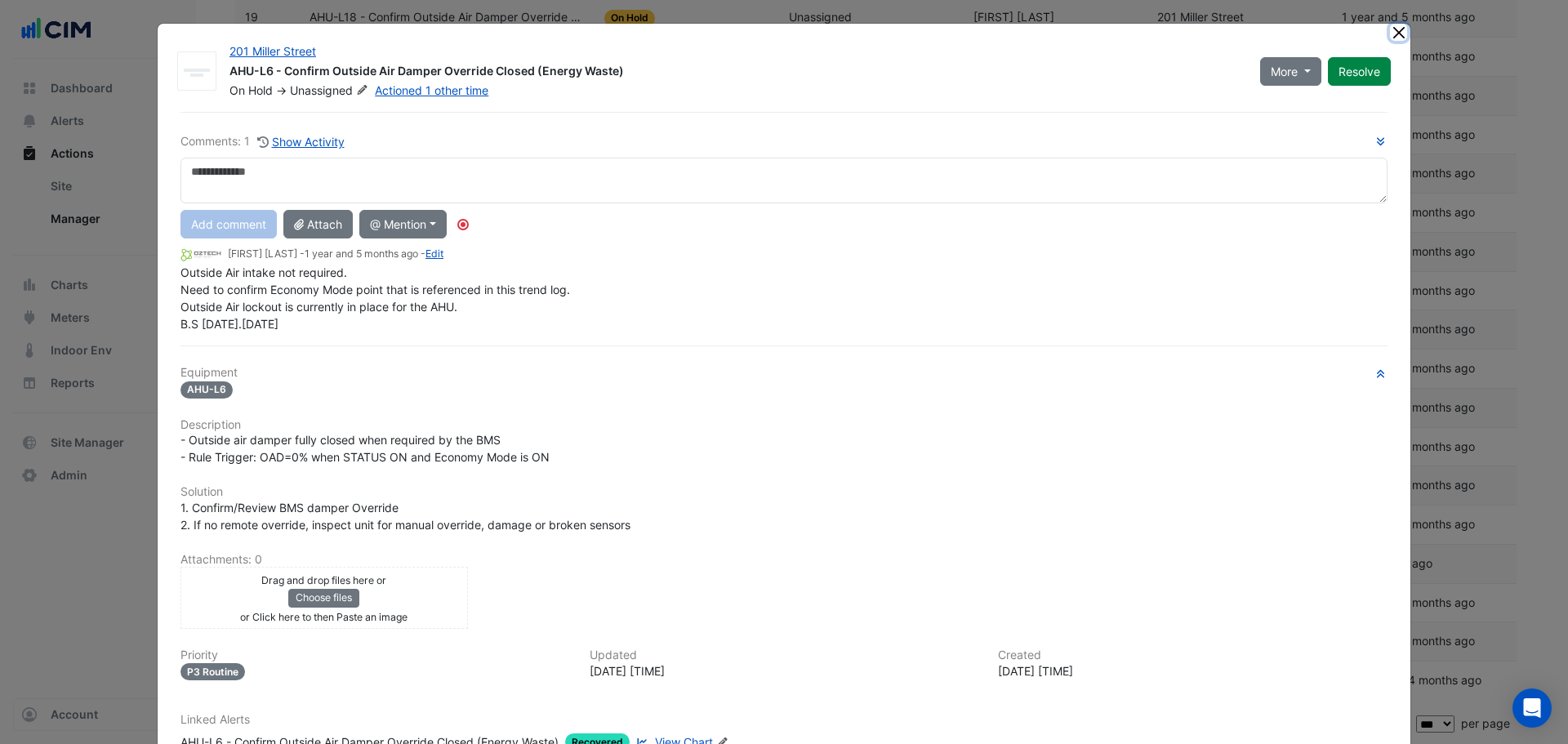 click 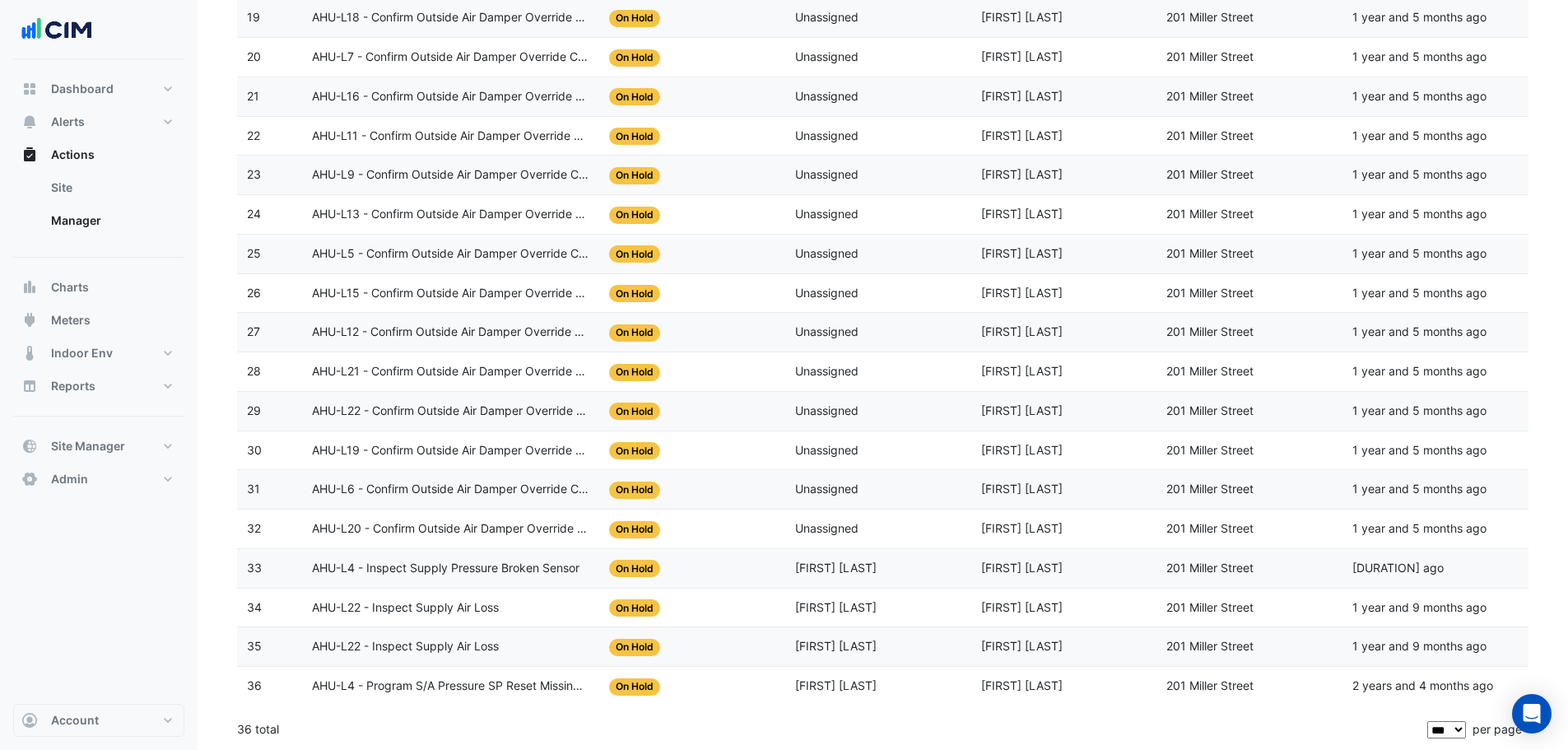 click on "Assigned:
Unassigned" 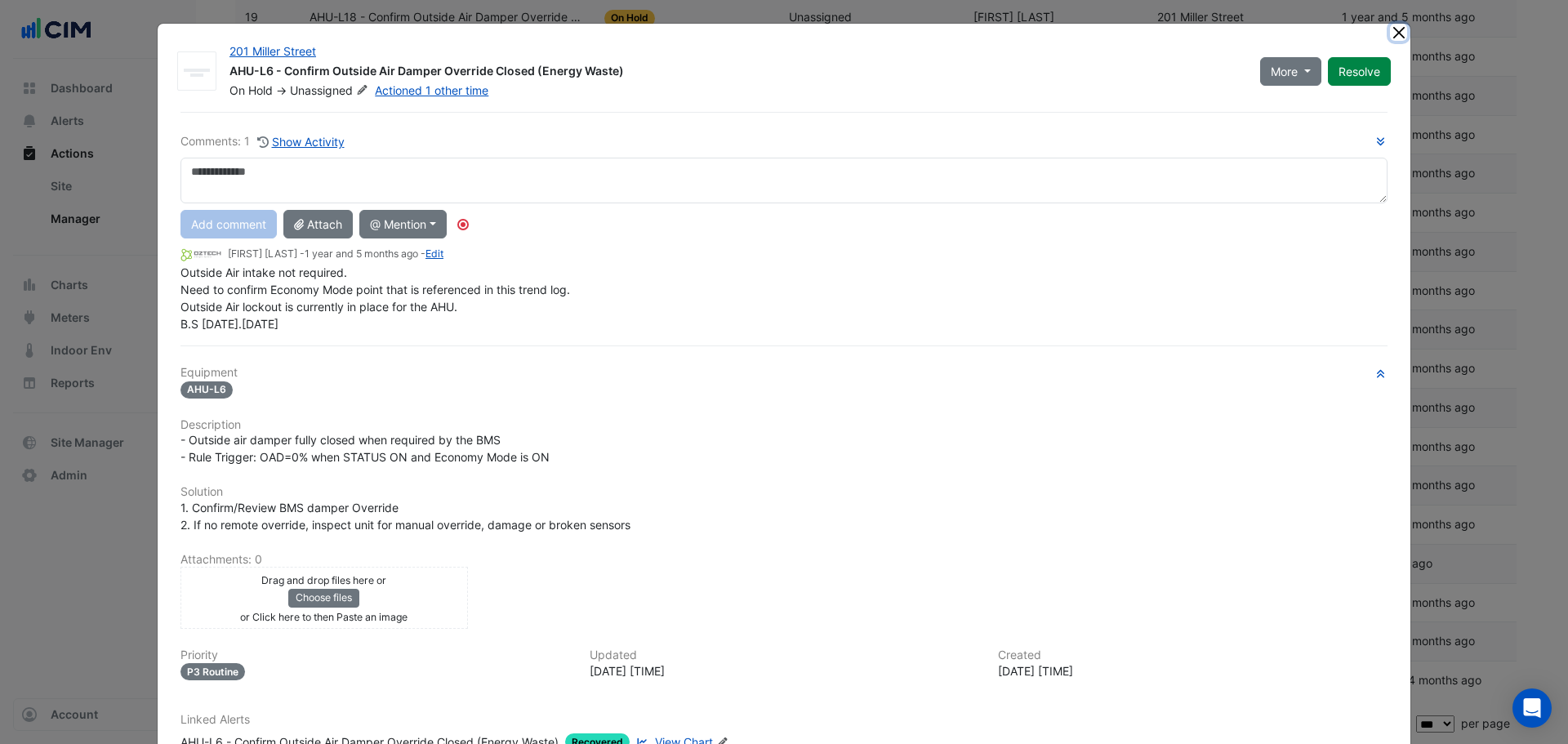 click 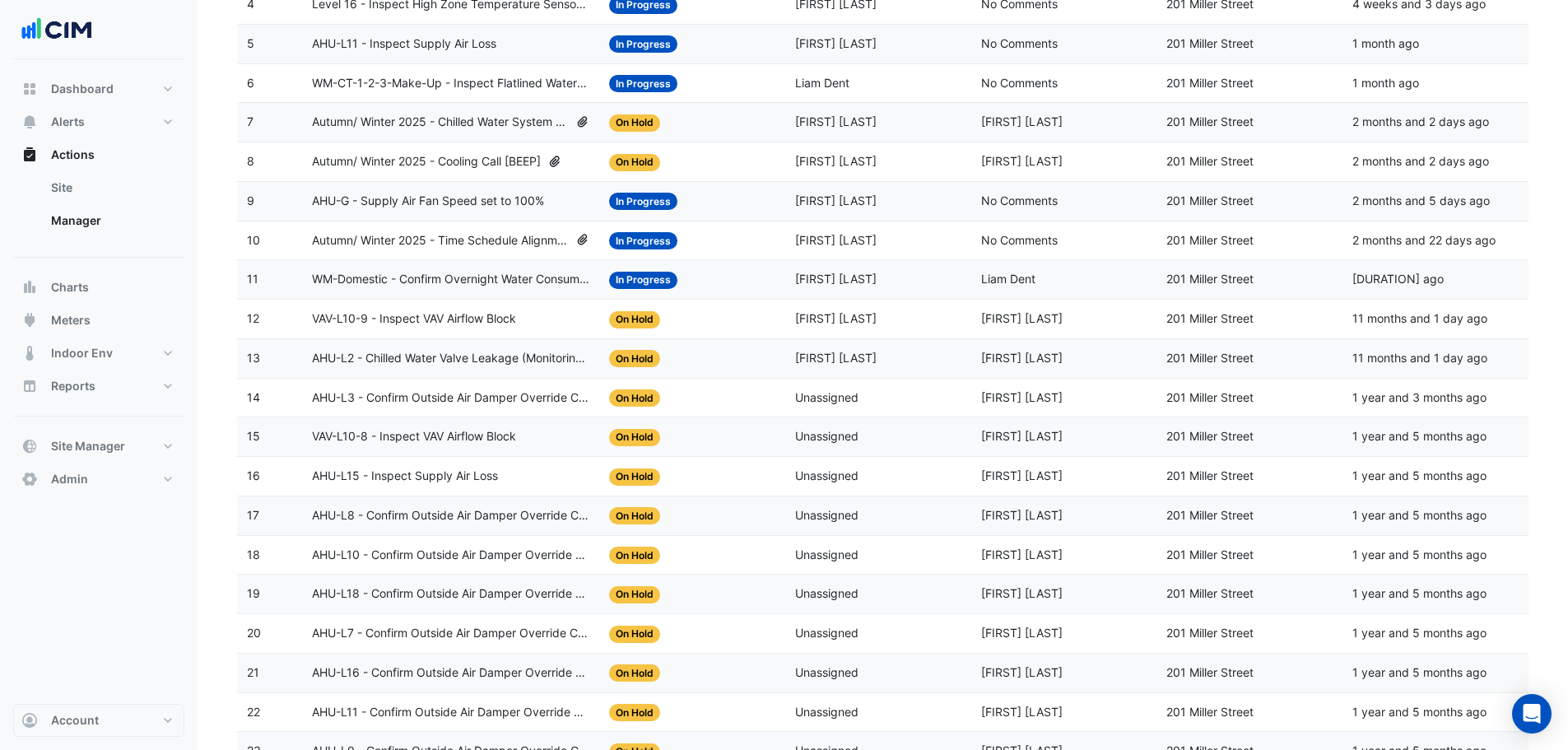 scroll, scrollTop: 0, scrollLeft: 0, axis: both 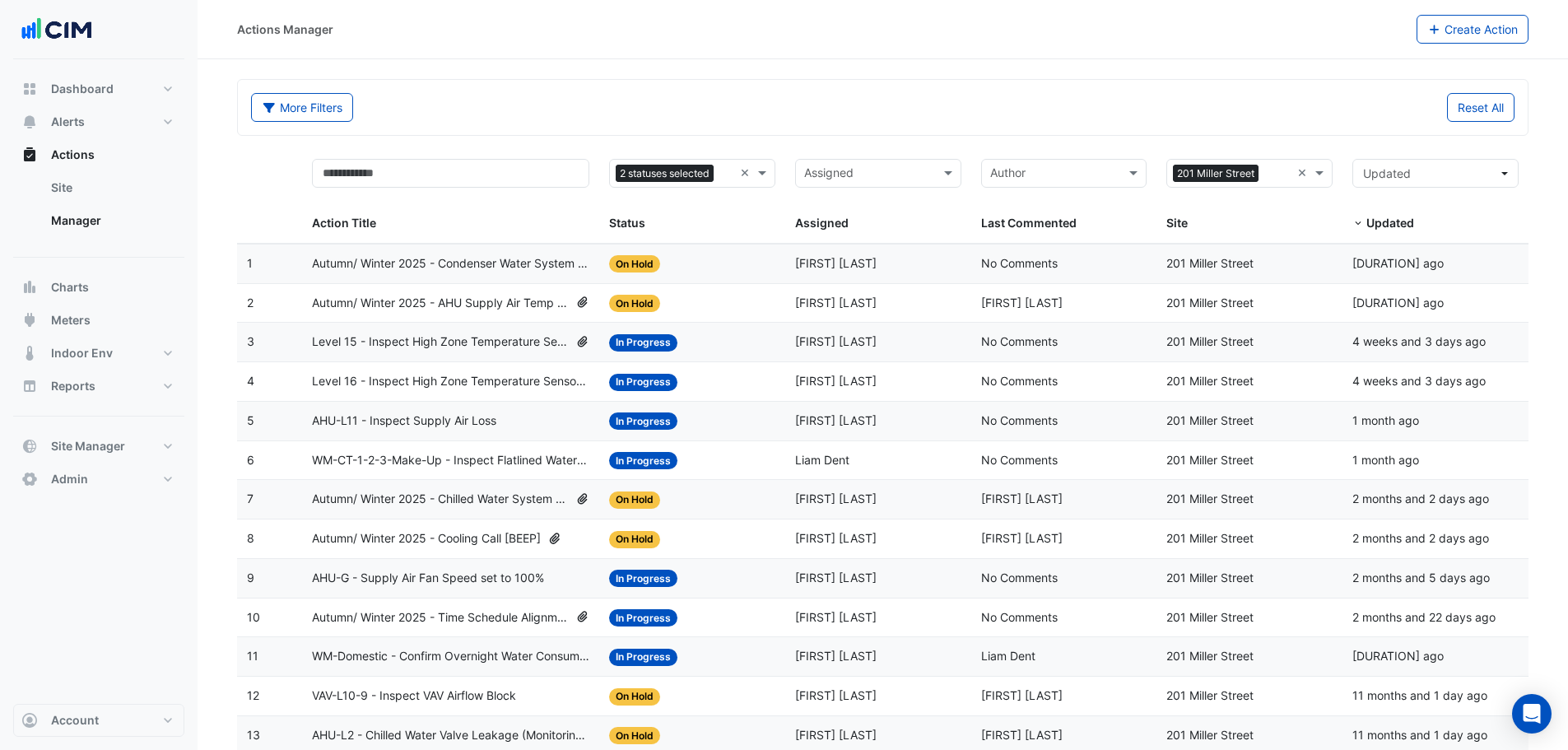 click on "More Filters" 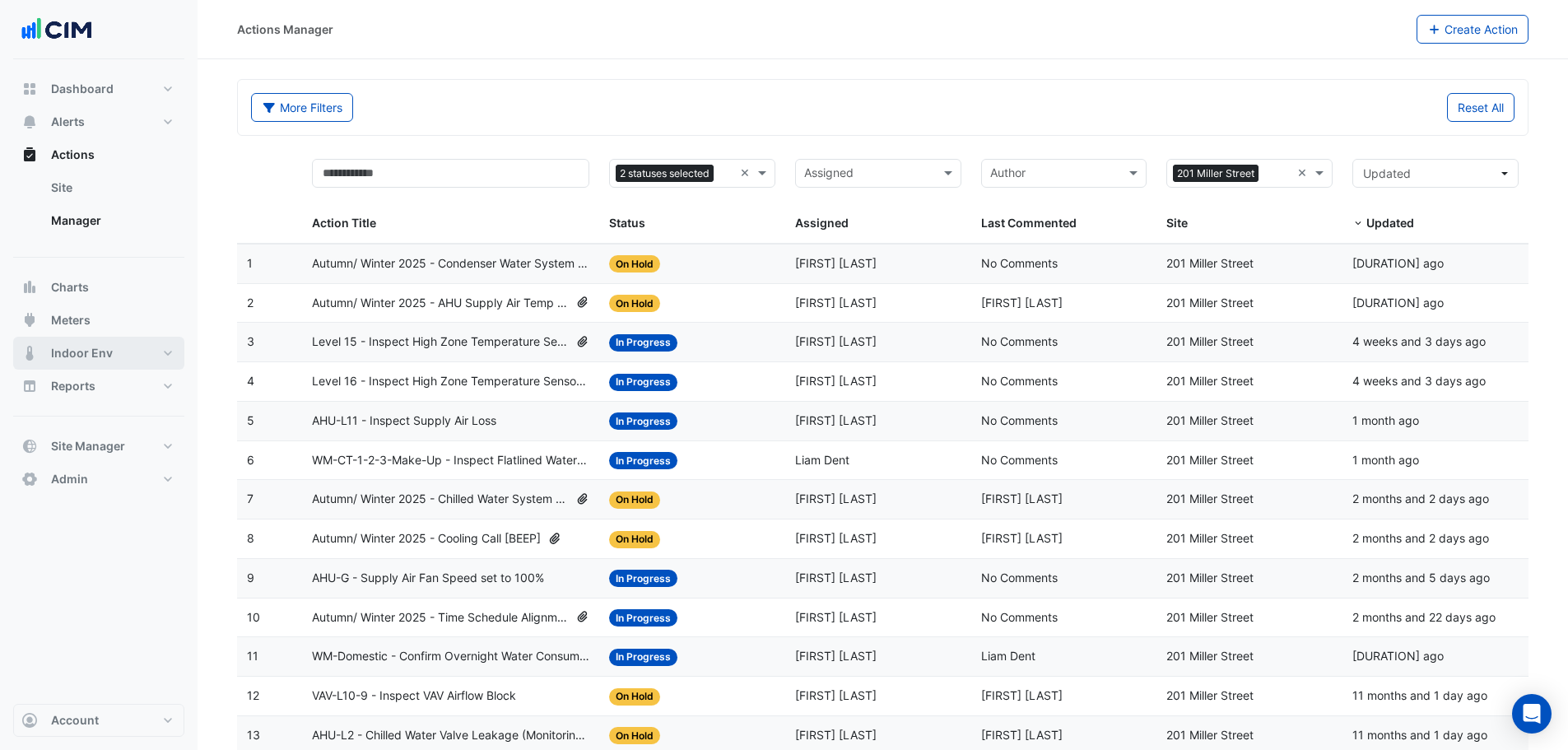 click on "Indoor Env" at bounding box center [81, 353] 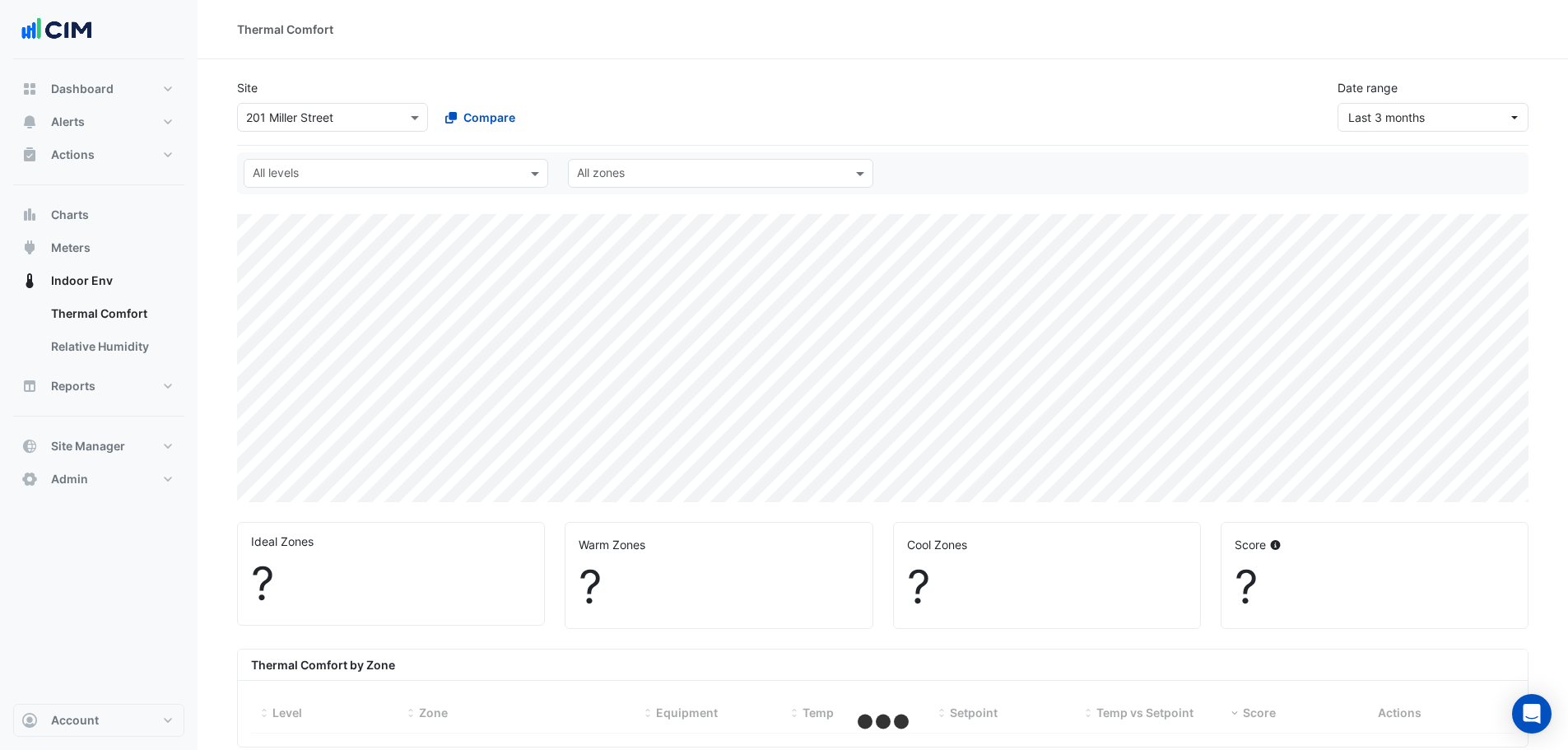 select on "***" 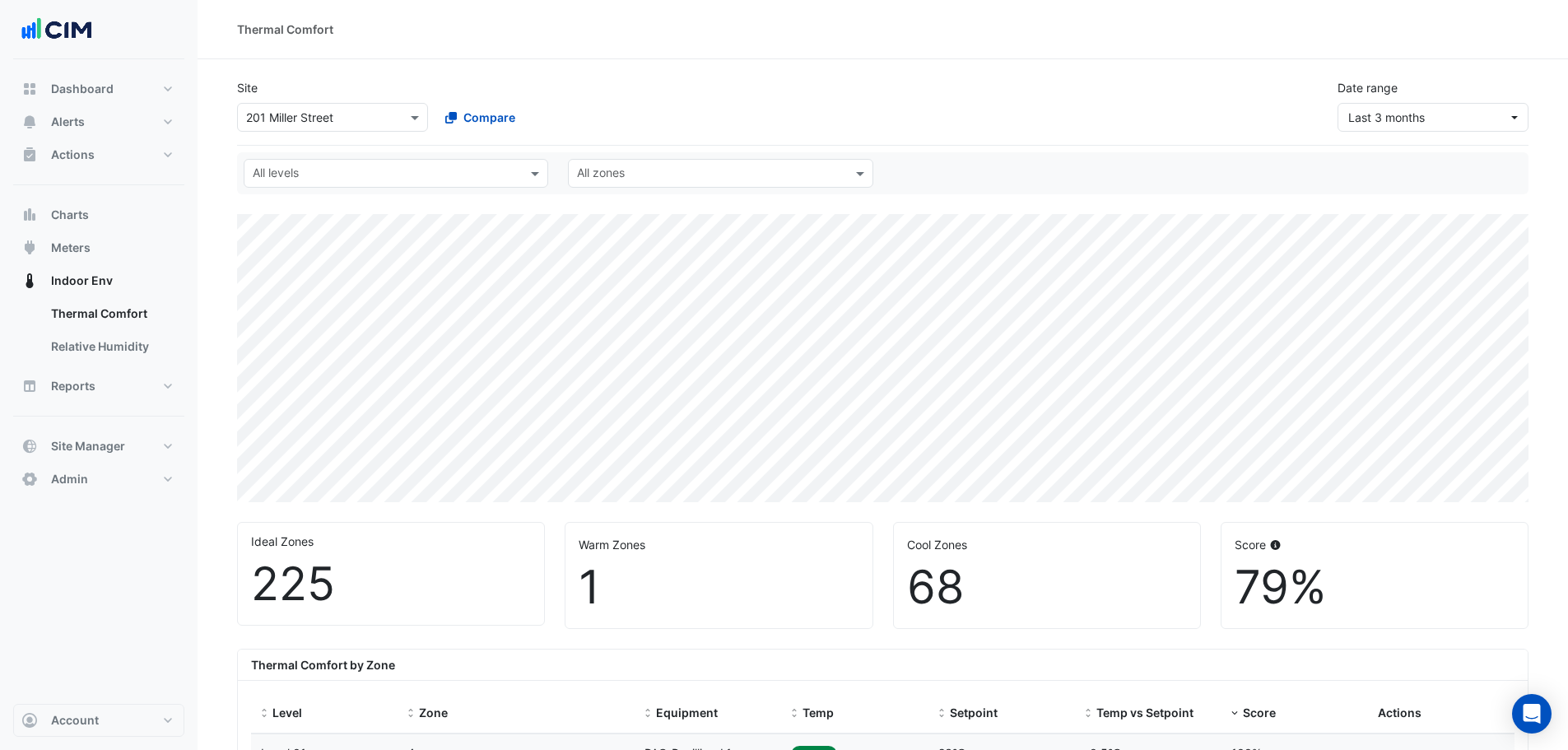 click on "Site
Select a Site × 201 Miller Street
Compare
Date range
Last 3 months
All levels
All zones
May 2025 201 Miller Street: 93.52%
Ideal Zones
225
Warm Zones
1
Cool Zones
68
Score
79%" 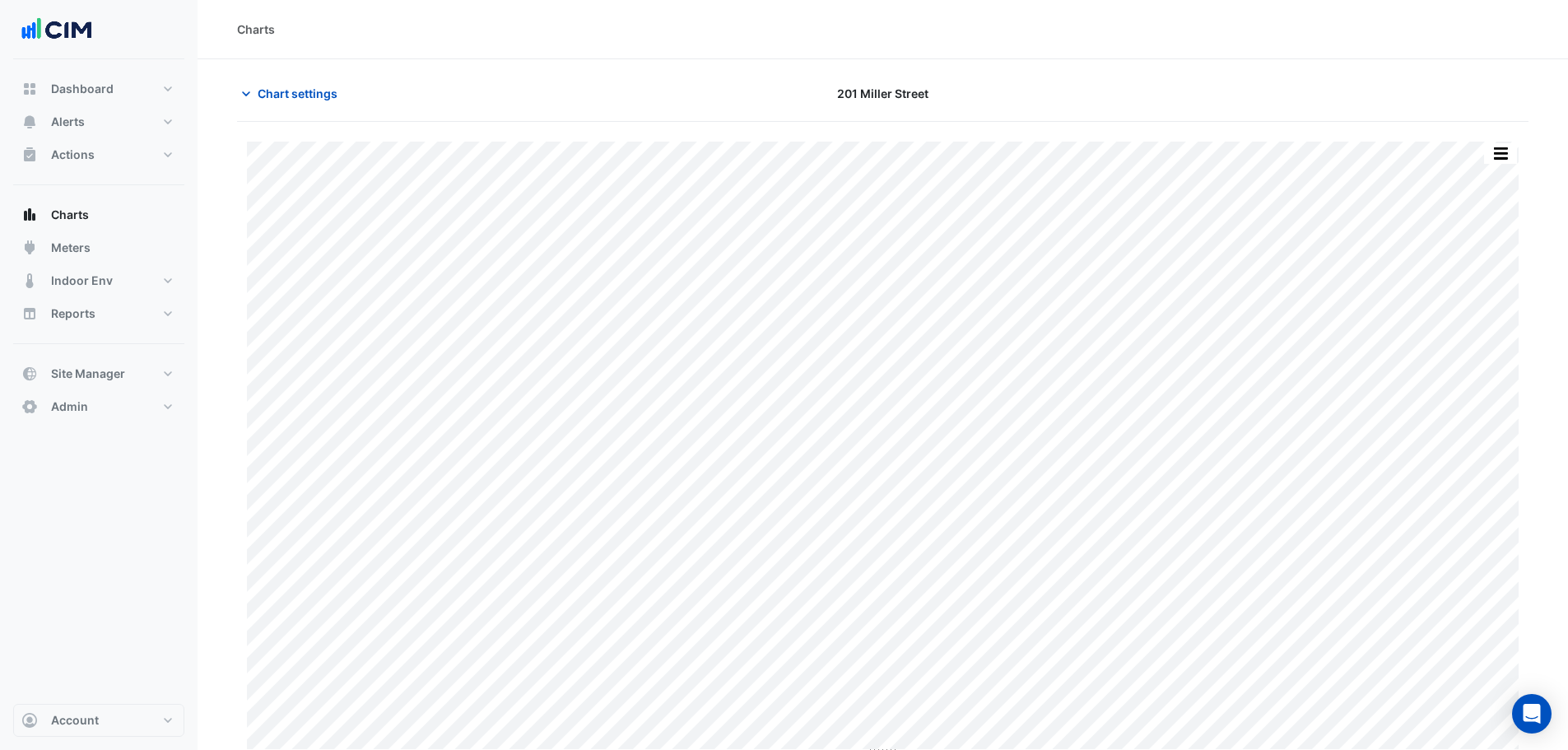 scroll, scrollTop: 0, scrollLeft: 0, axis: both 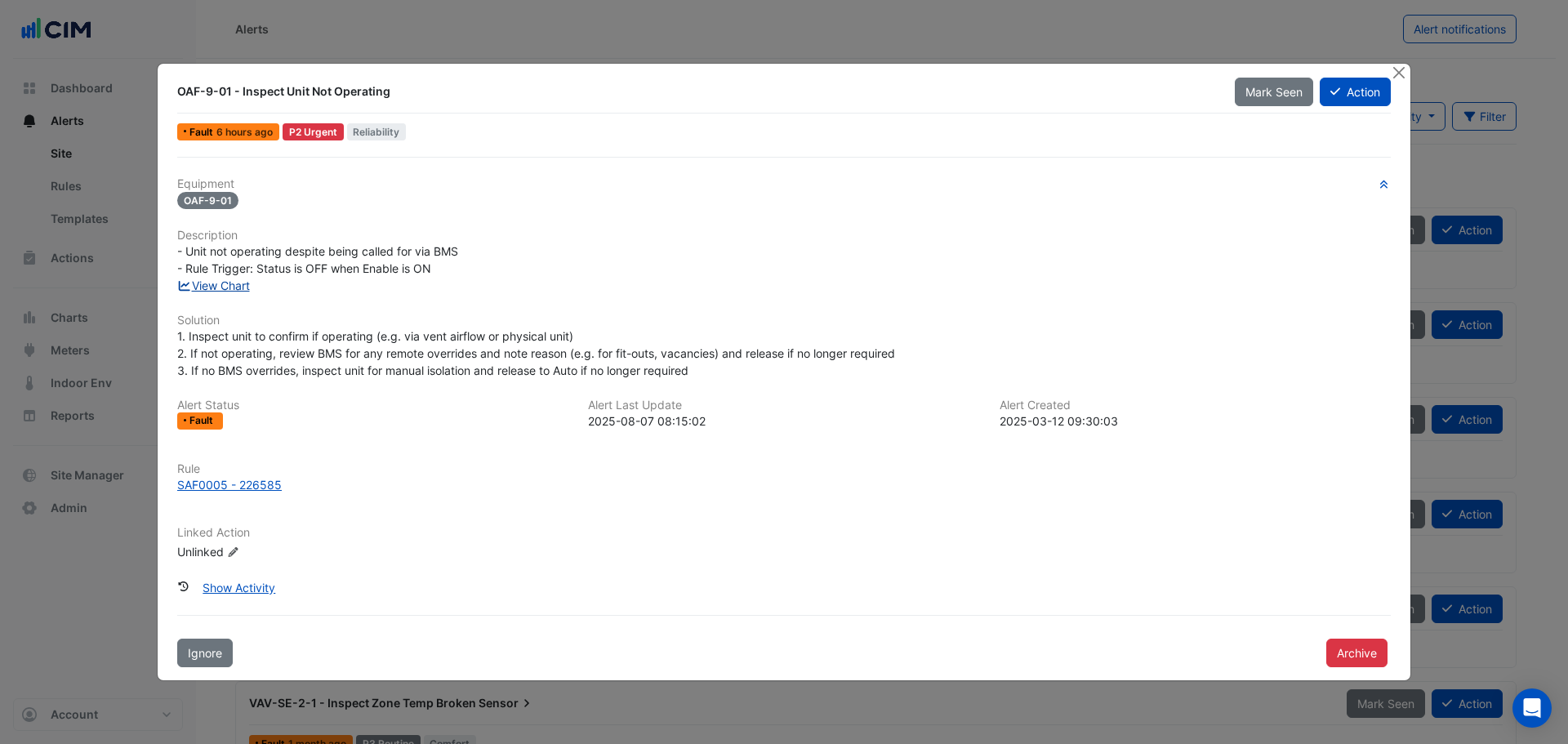 click on "View Chart" 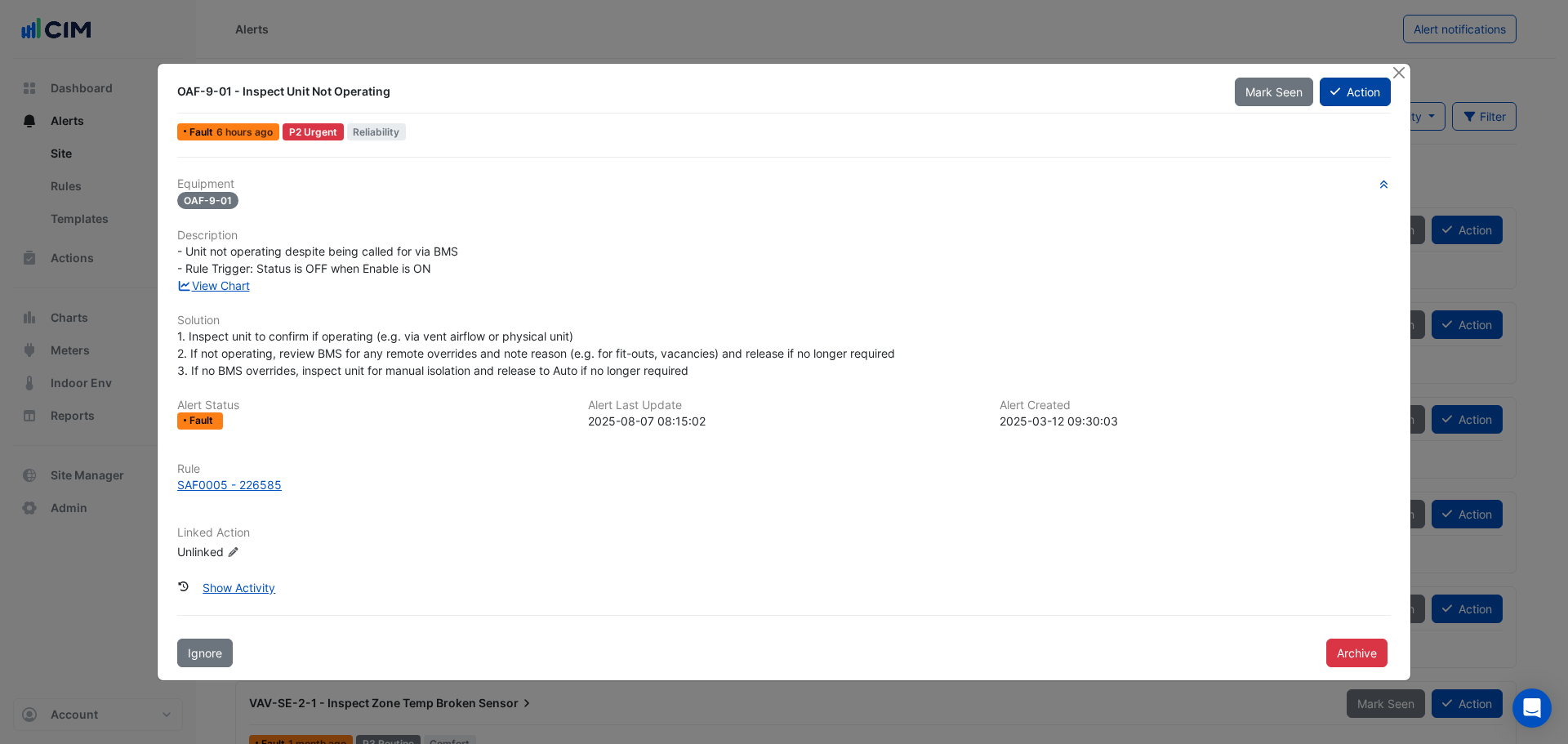 click on "Action" 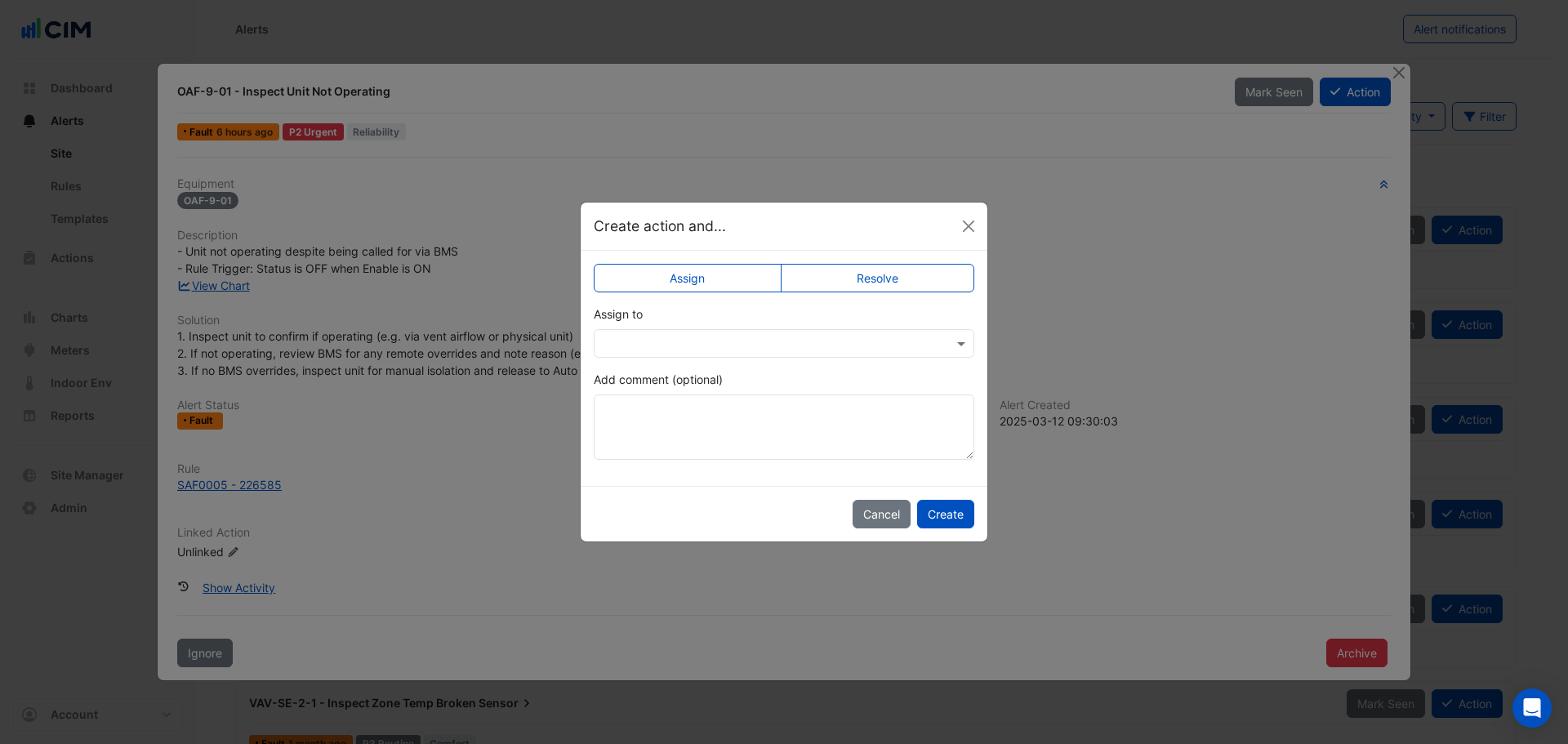click at bounding box center (768, 344) 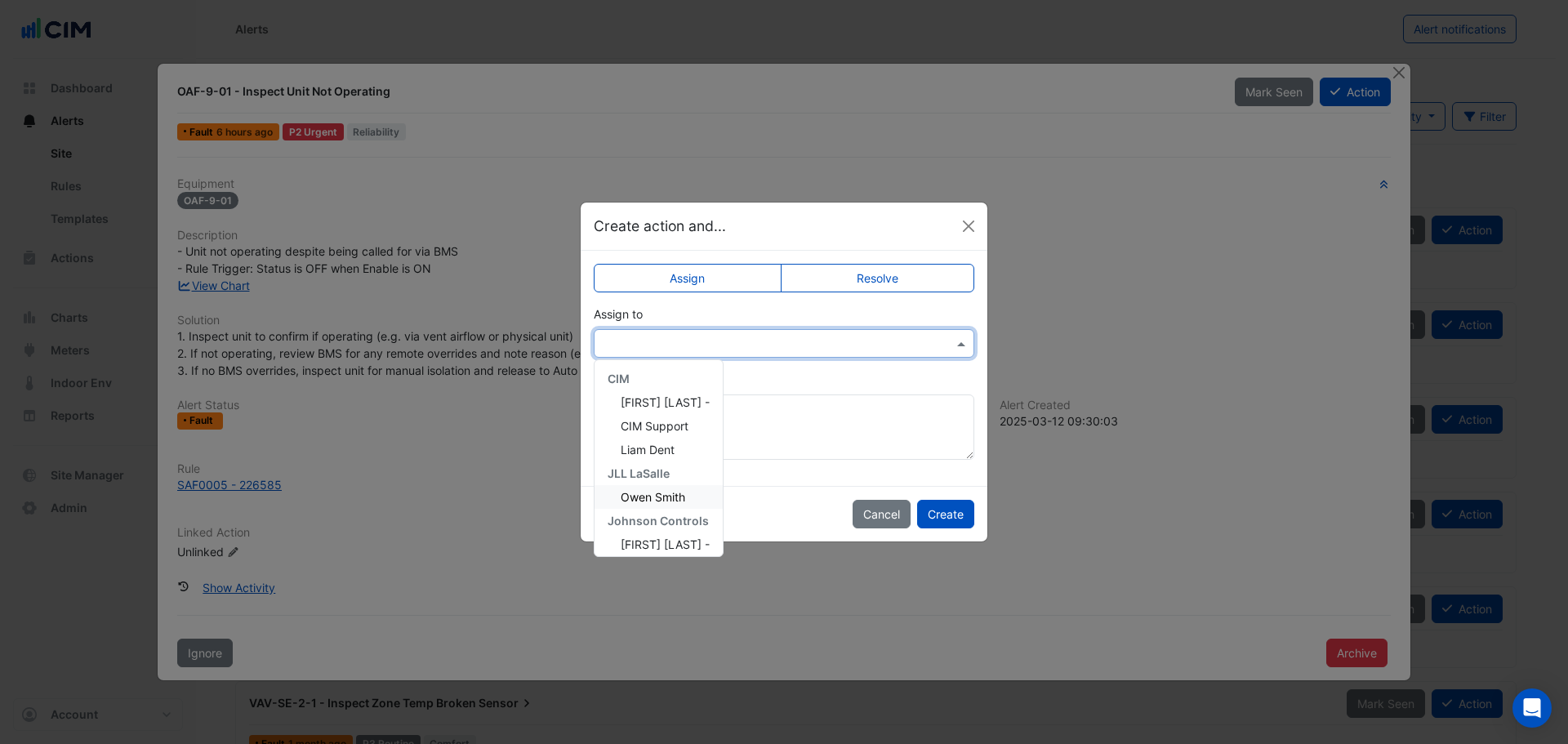 click on "Owen Smith" at bounding box center (658, 497) 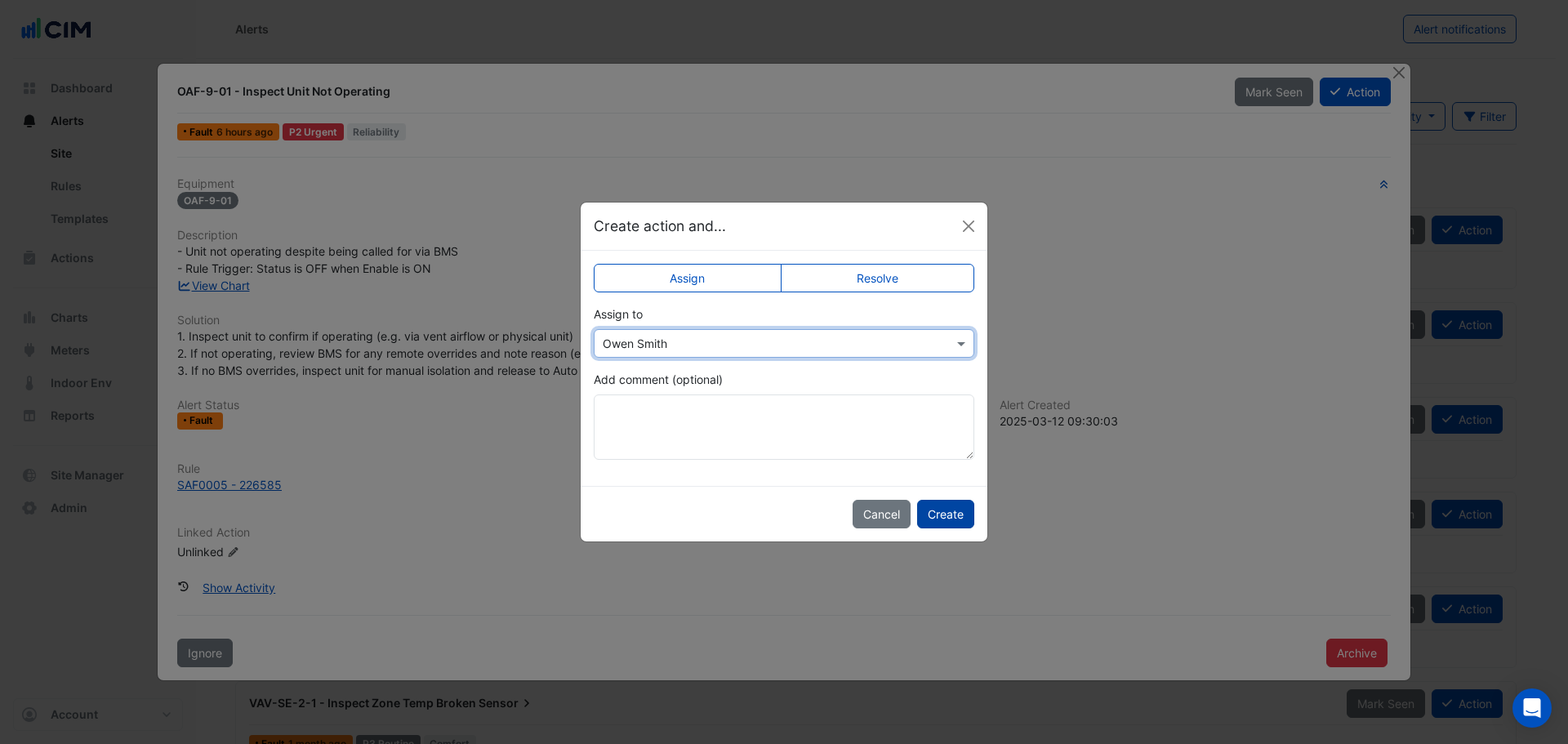 click on "Create" 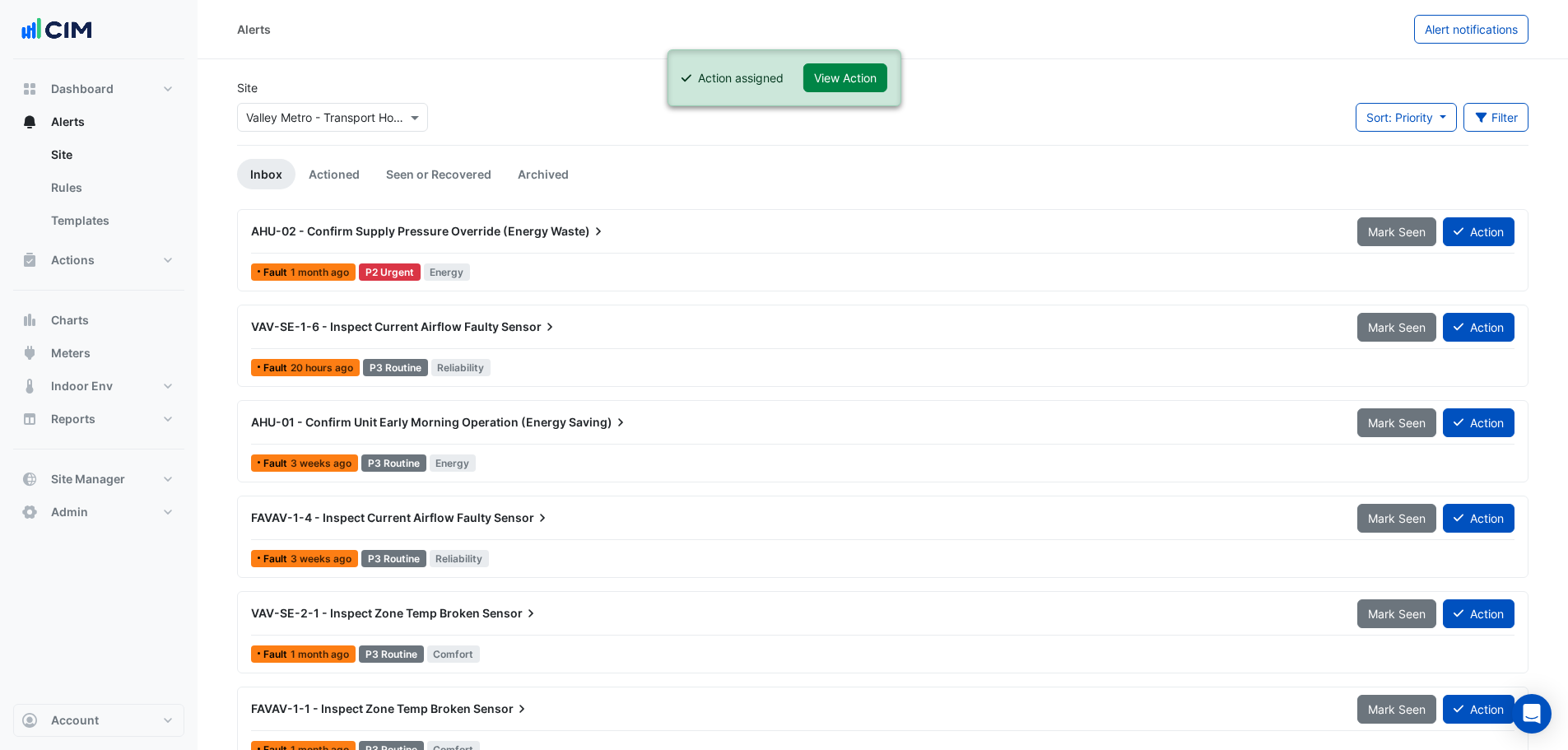 click on "Site
Select a Site × Valley Metro - Transport House
Sort: Priority
Priority
Updated
Filter
Title
Priority
Filter
Impact
Filter
Equipment Type
Filter" 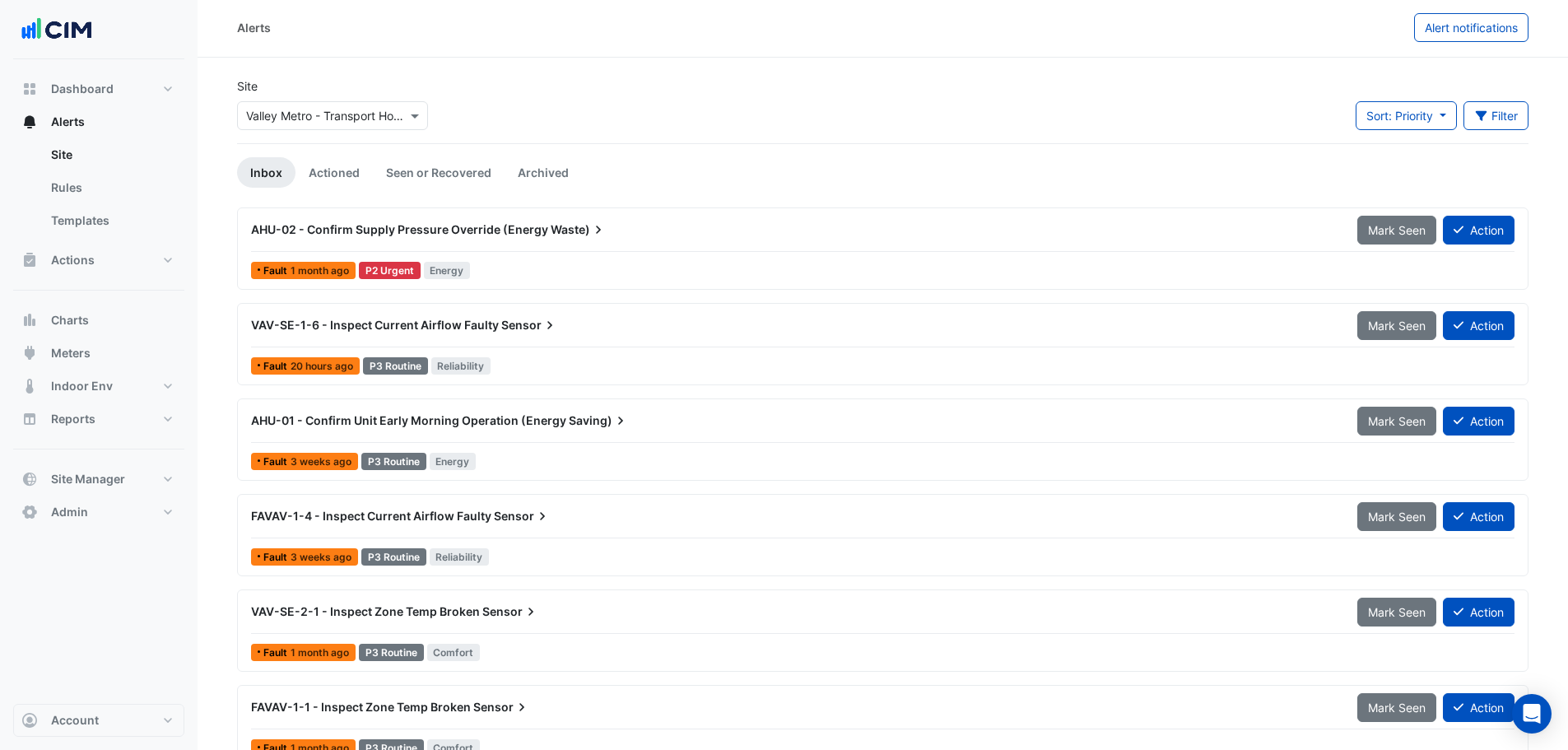 scroll, scrollTop: 0, scrollLeft: 0, axis: both 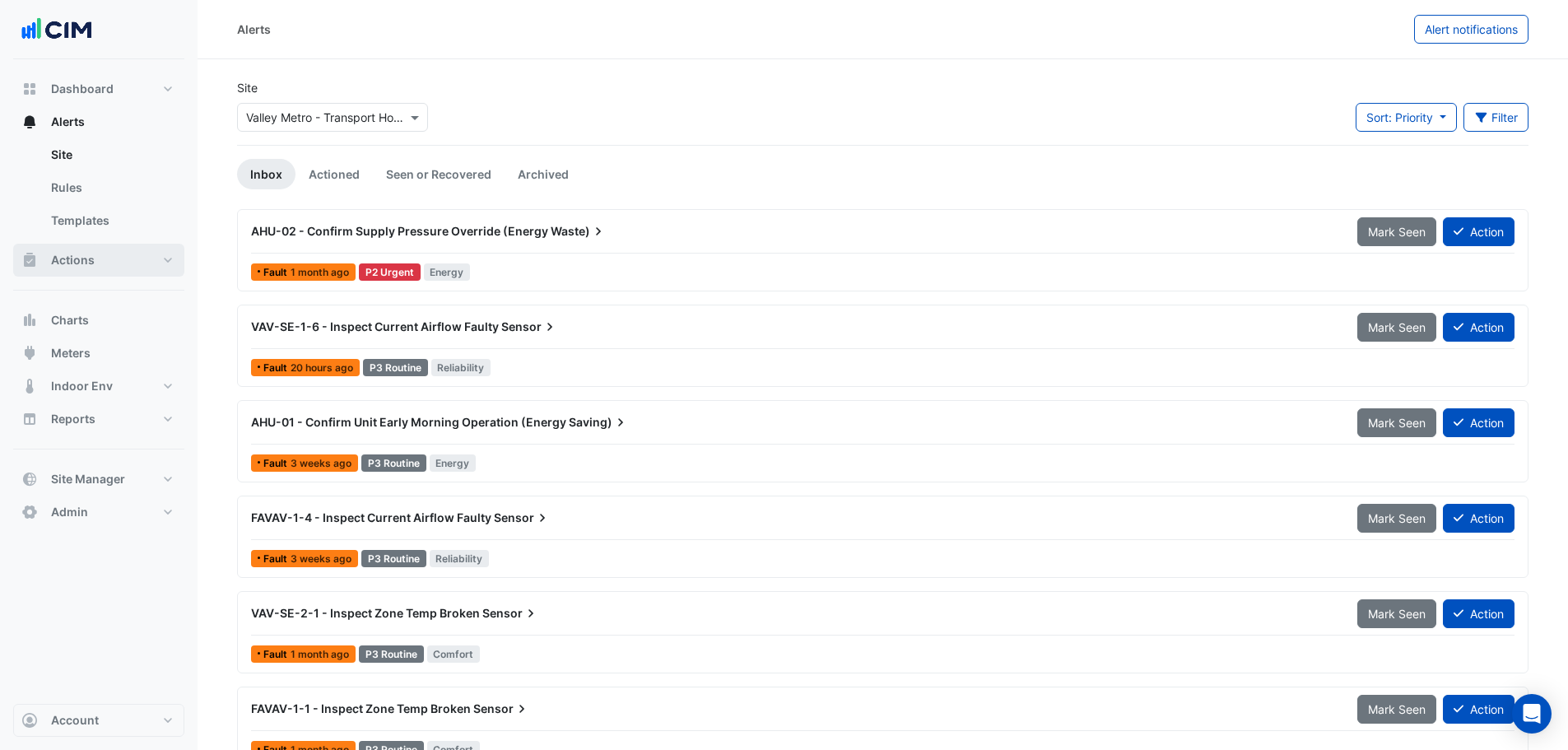 click on "Actions" at bounding box center (99, 260) 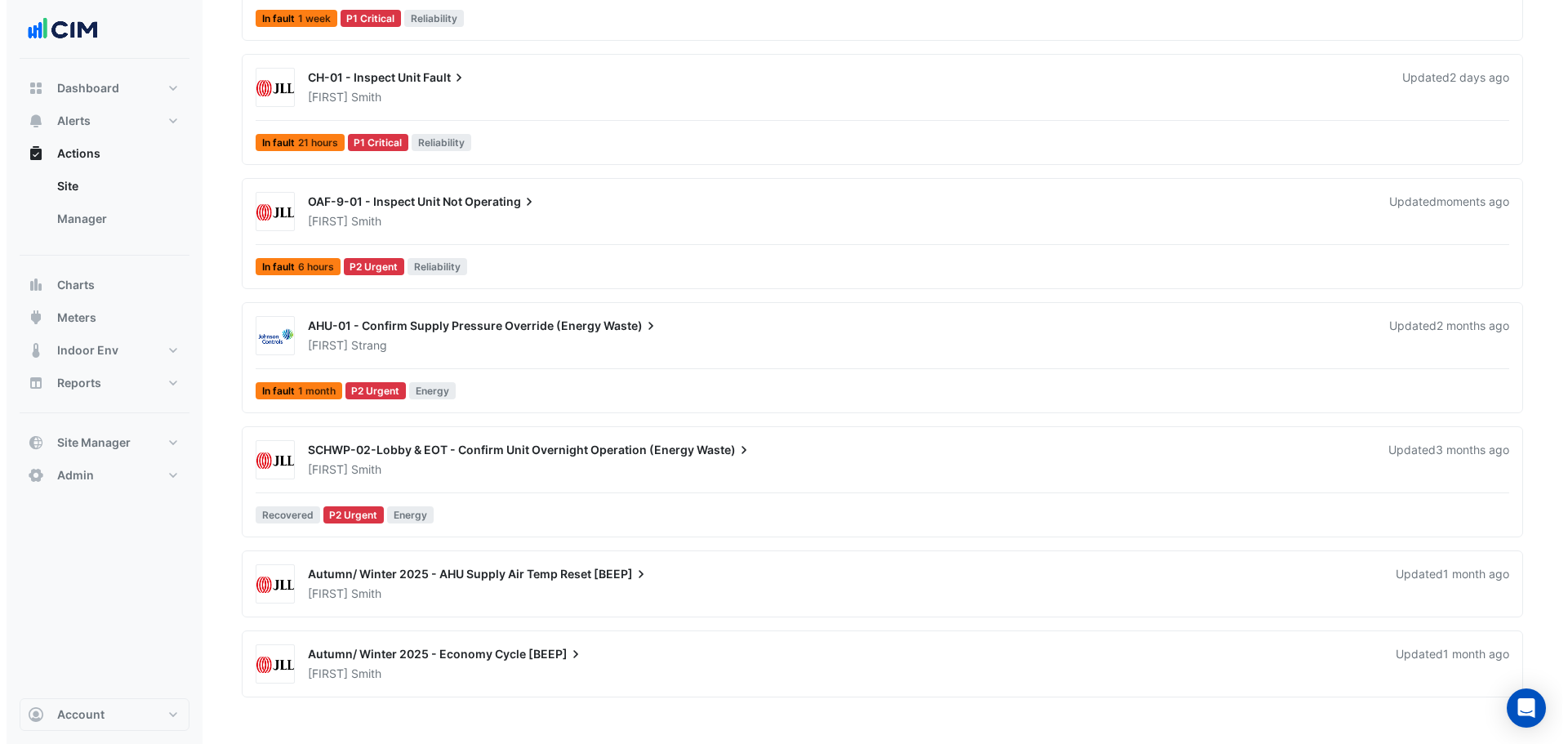 scroll, scrollTop: 408, scrollLeft: 0, axis: vertical 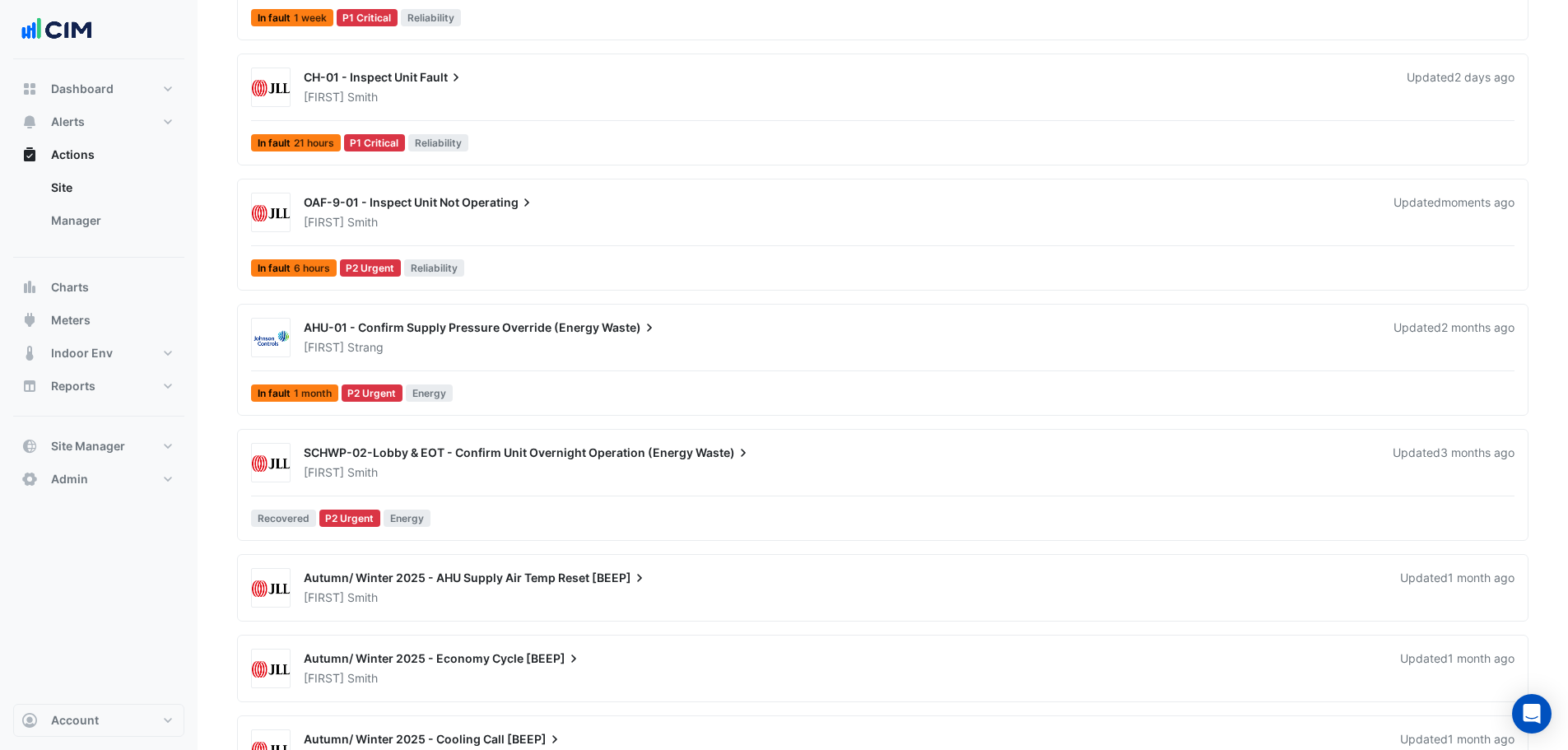 click on "Matthew
Strang" at bounding box center (839, 347) 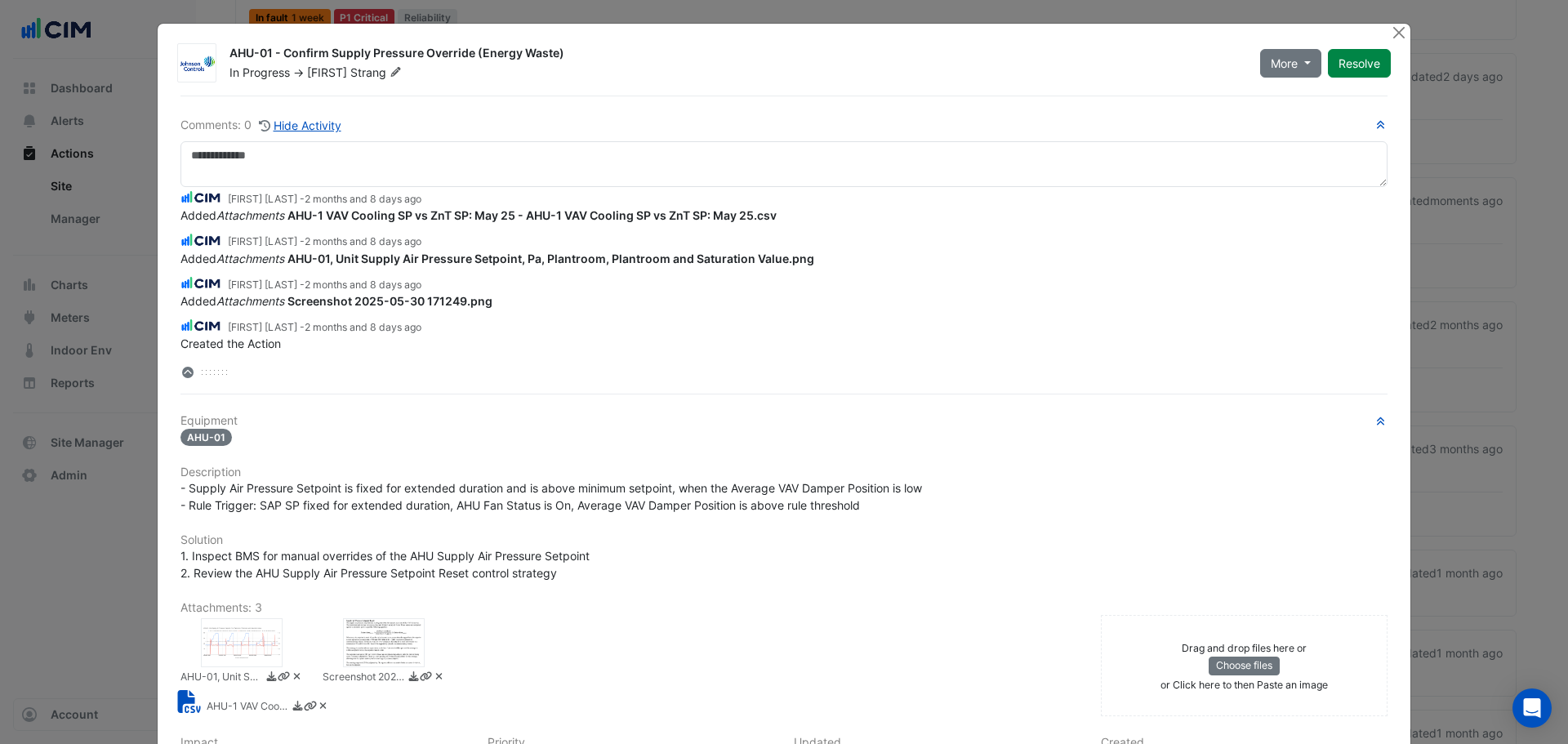 scroll, scrollTop: 7, scrollLeft: 0, axis: vertical 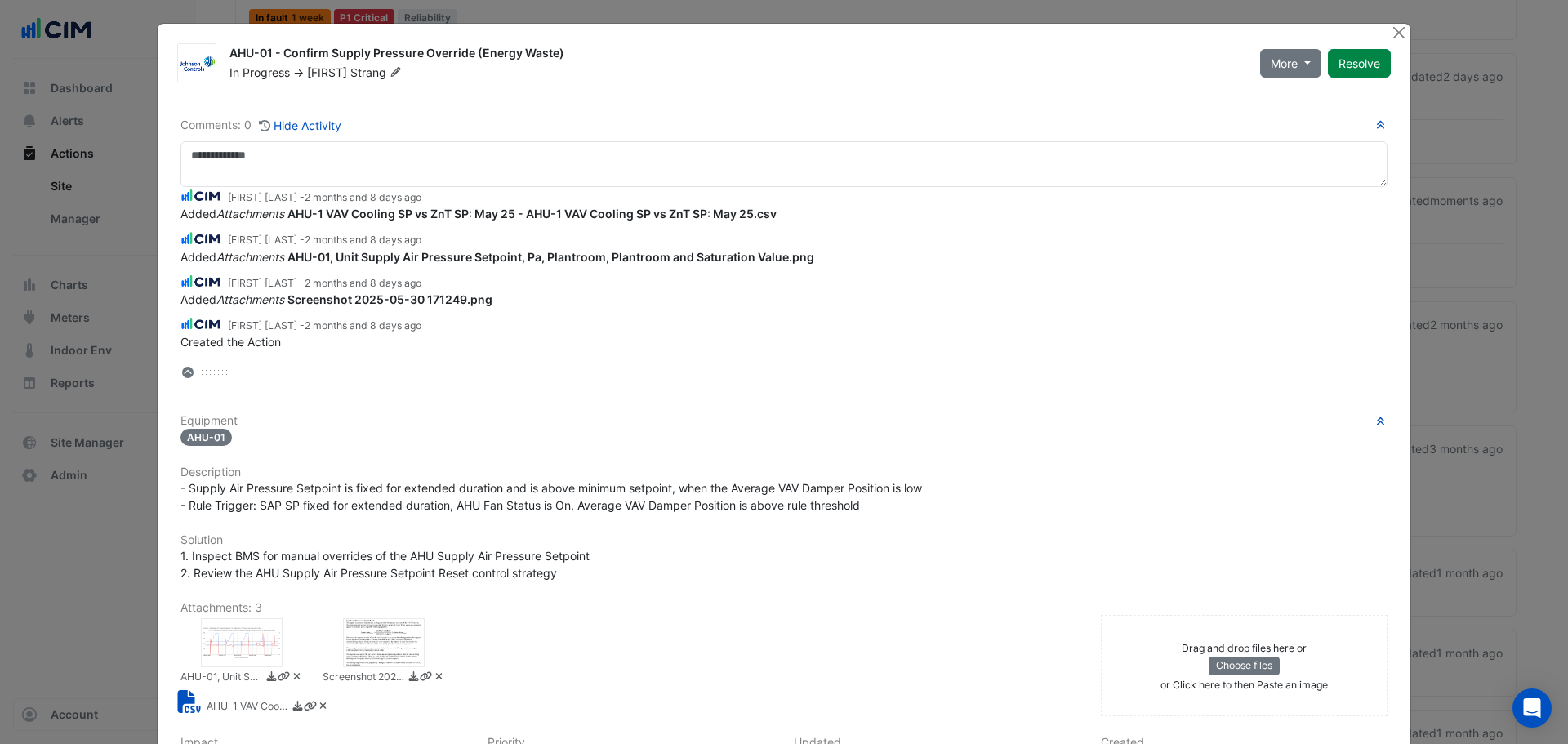click 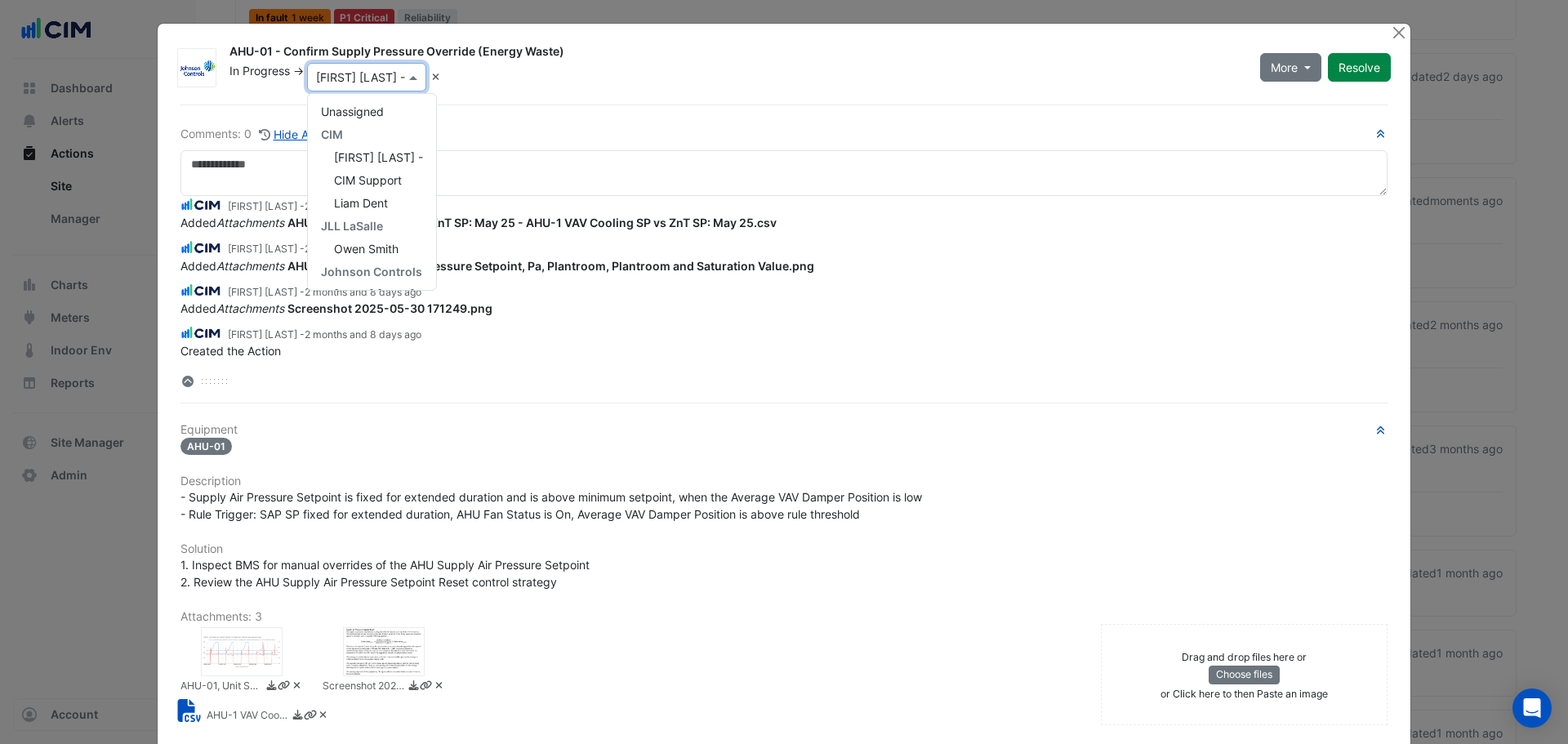 scroll, scrollTop: 114, scrollLeft: 0, axis: vertical 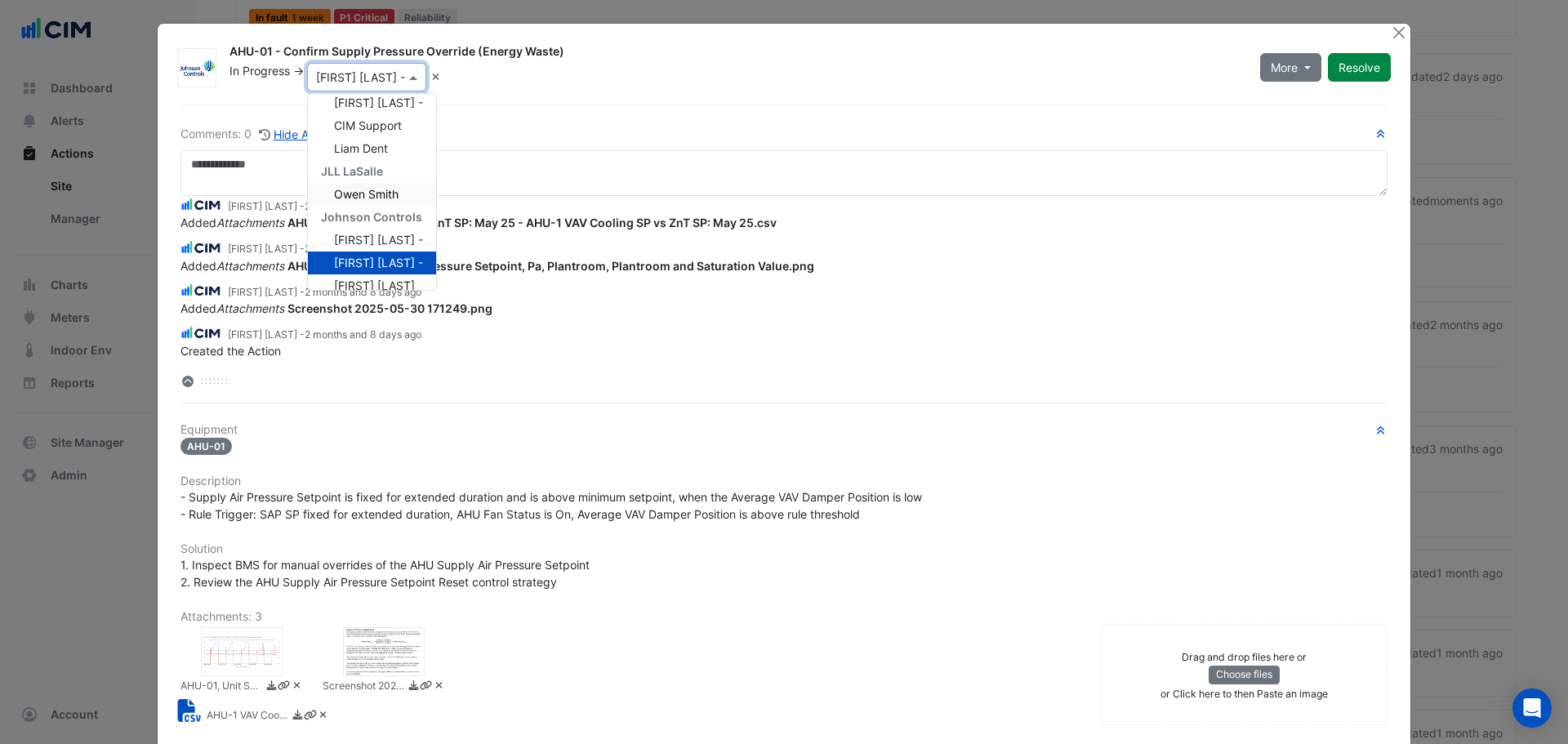 click on "Owen Smith" at bounding box center [372, 194] 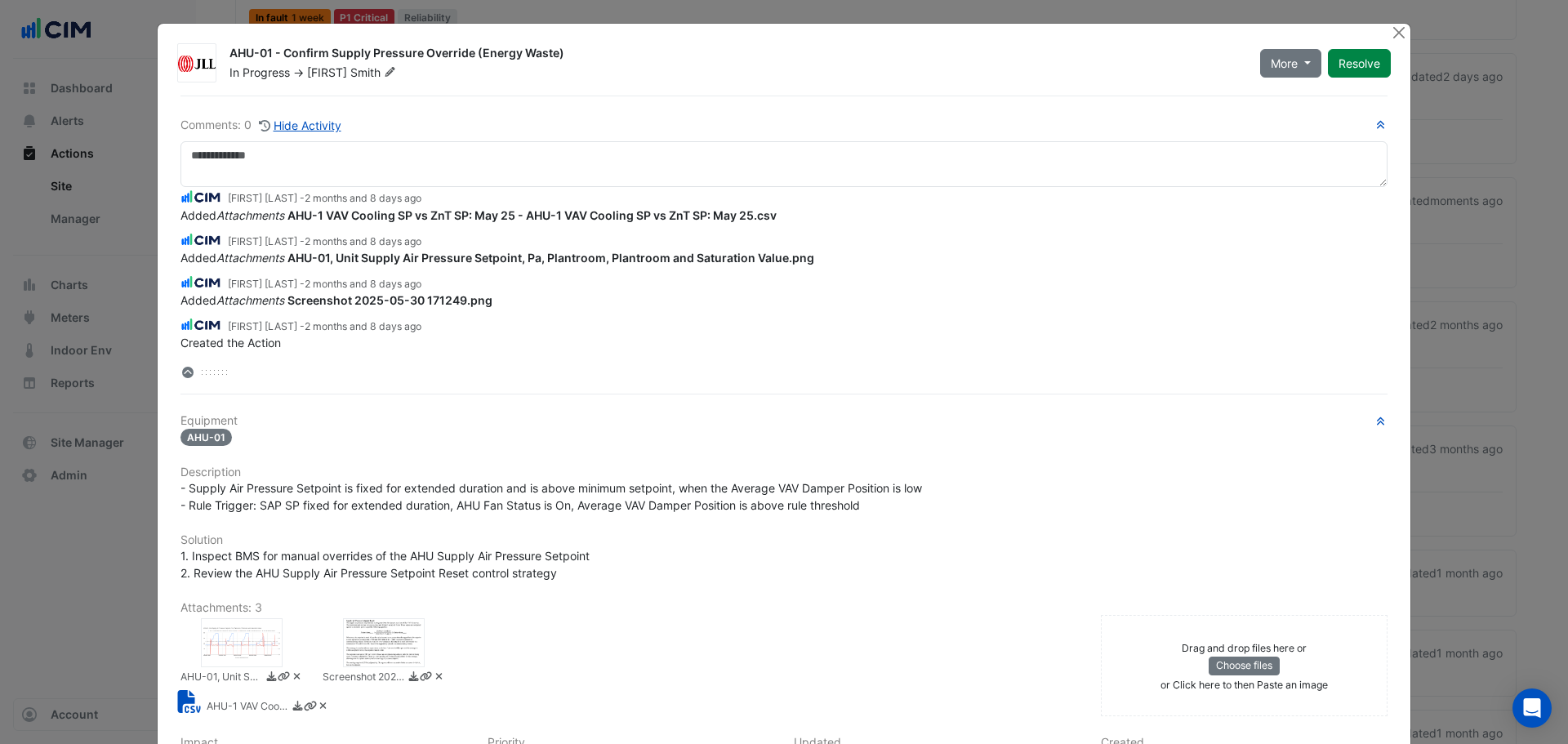 scroll, scrollTop: 50, scrollLeft: 0, axis: vertical 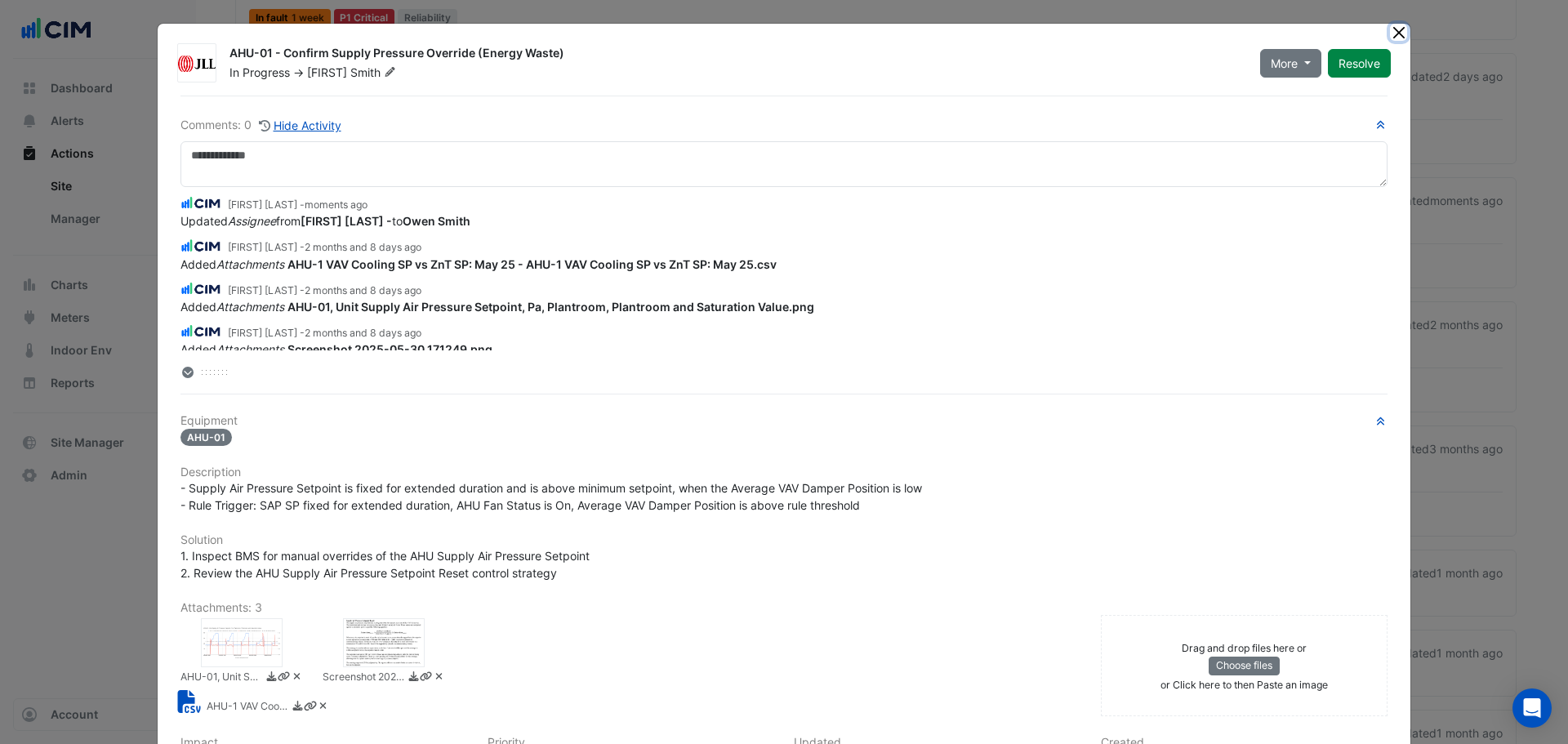 click 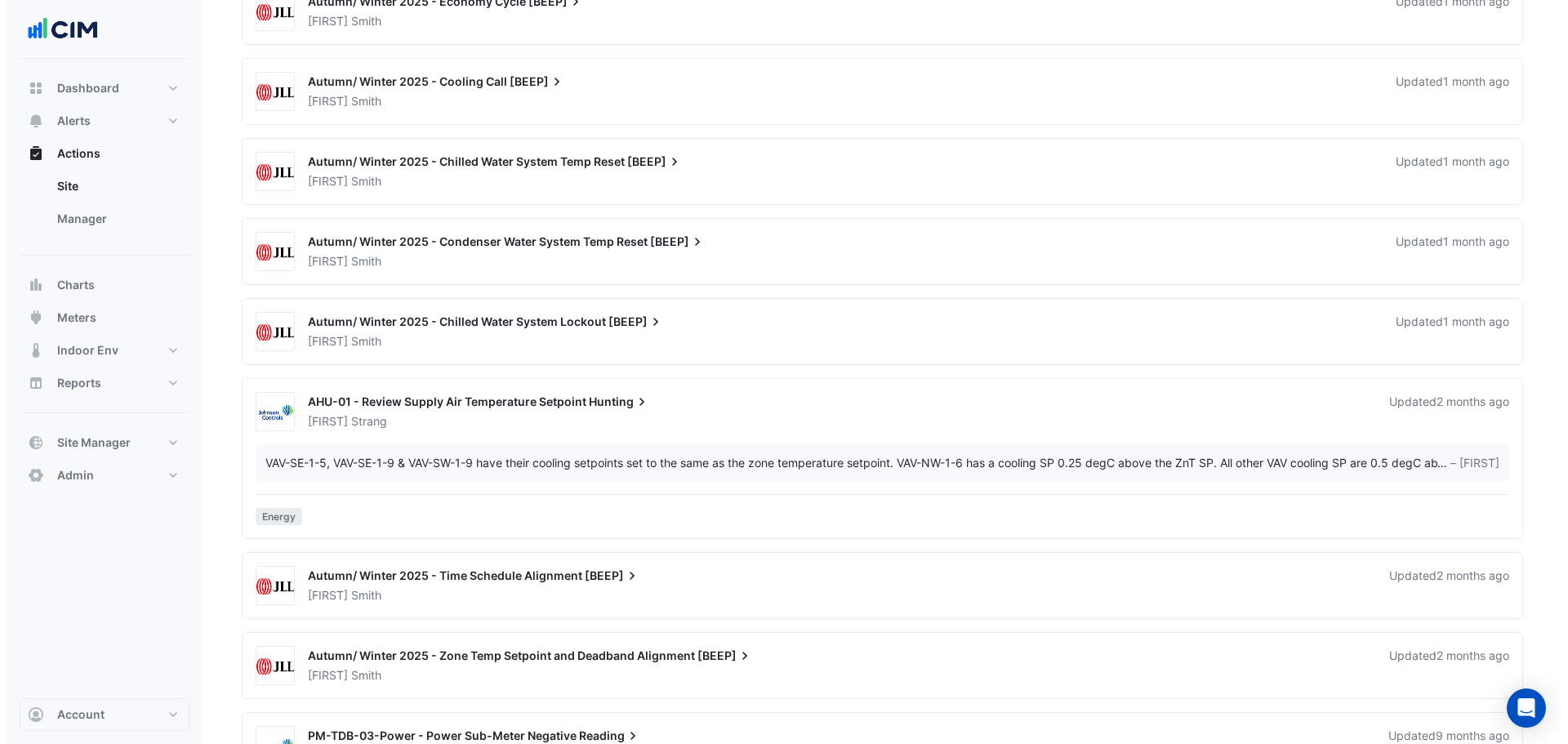 scroll, scrollTop: 1062, scrollLeft: 0, axis: vertical 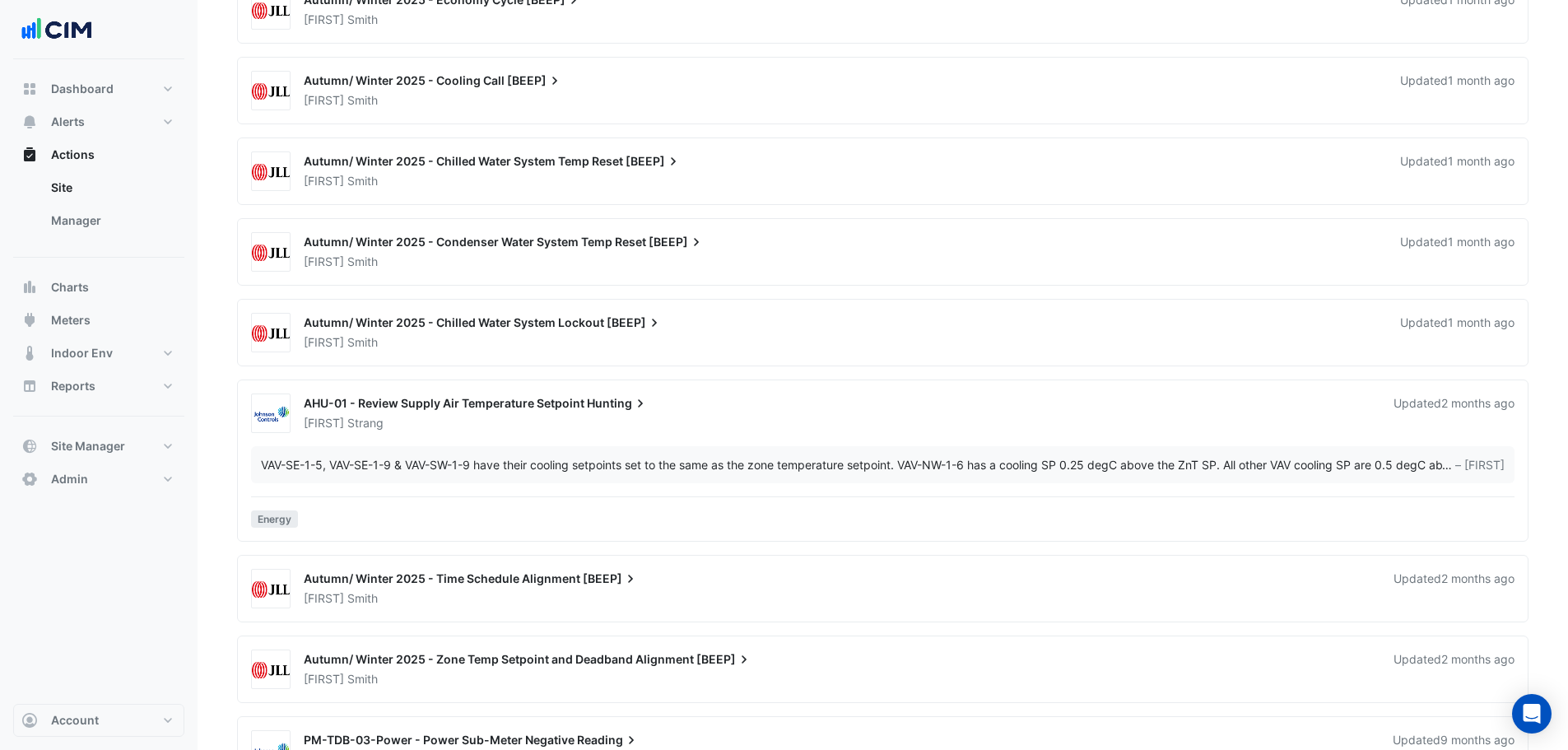 click on "AHU-01 - Review Supply Air Temperature Setpoint
Hunting" at bounding box center [839, 405] 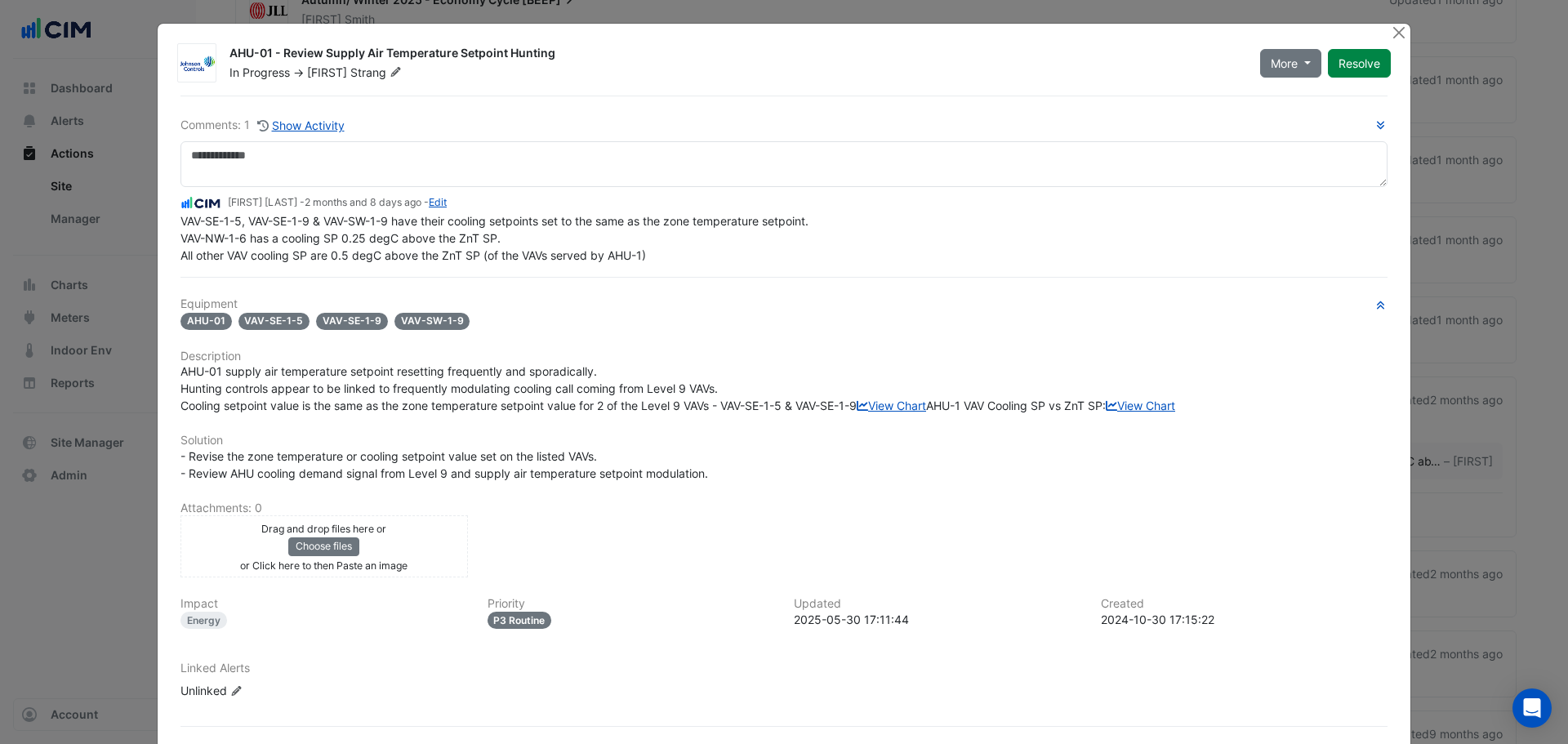 click 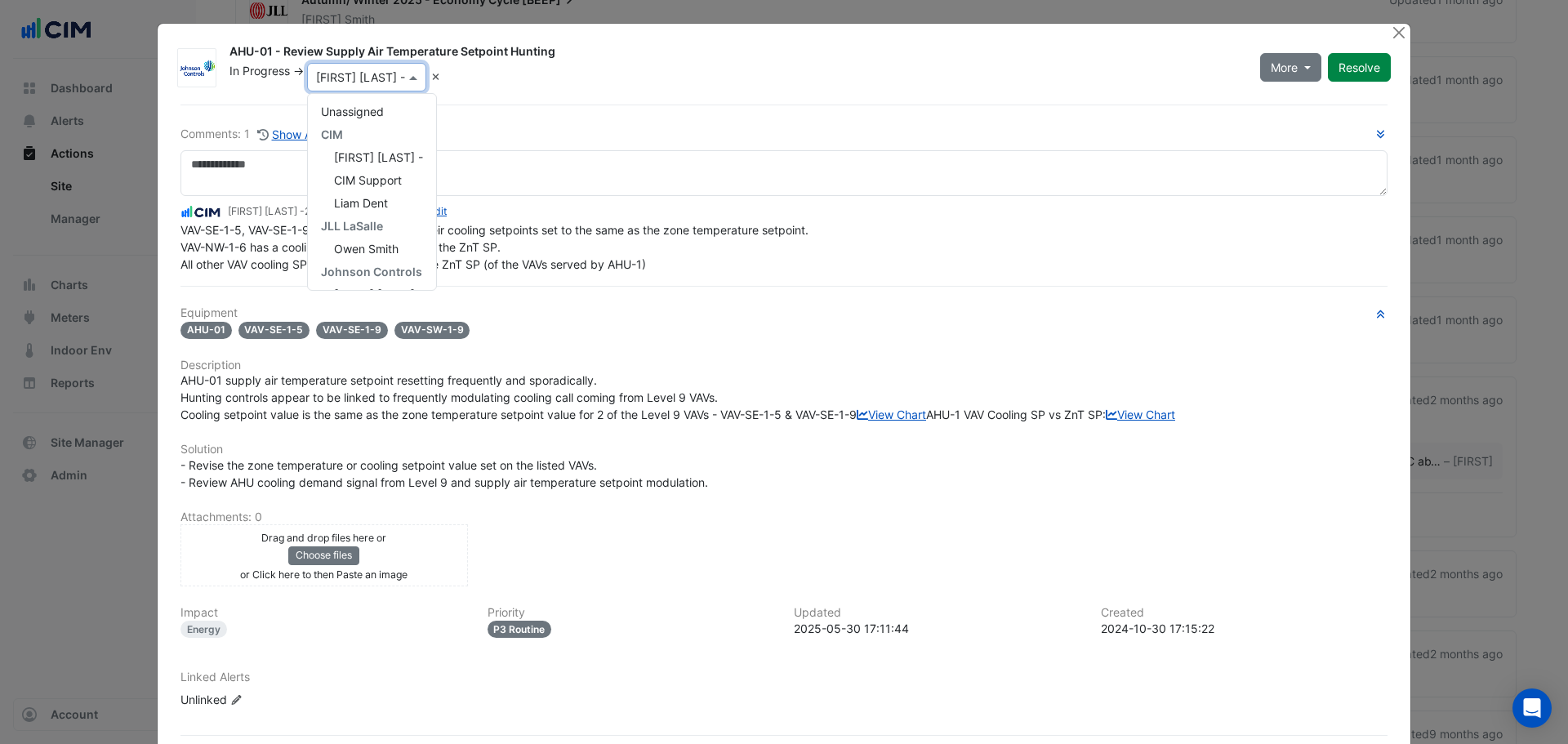 scroll, scrollTop: 114, scrollLeft: 0, axis: vertical 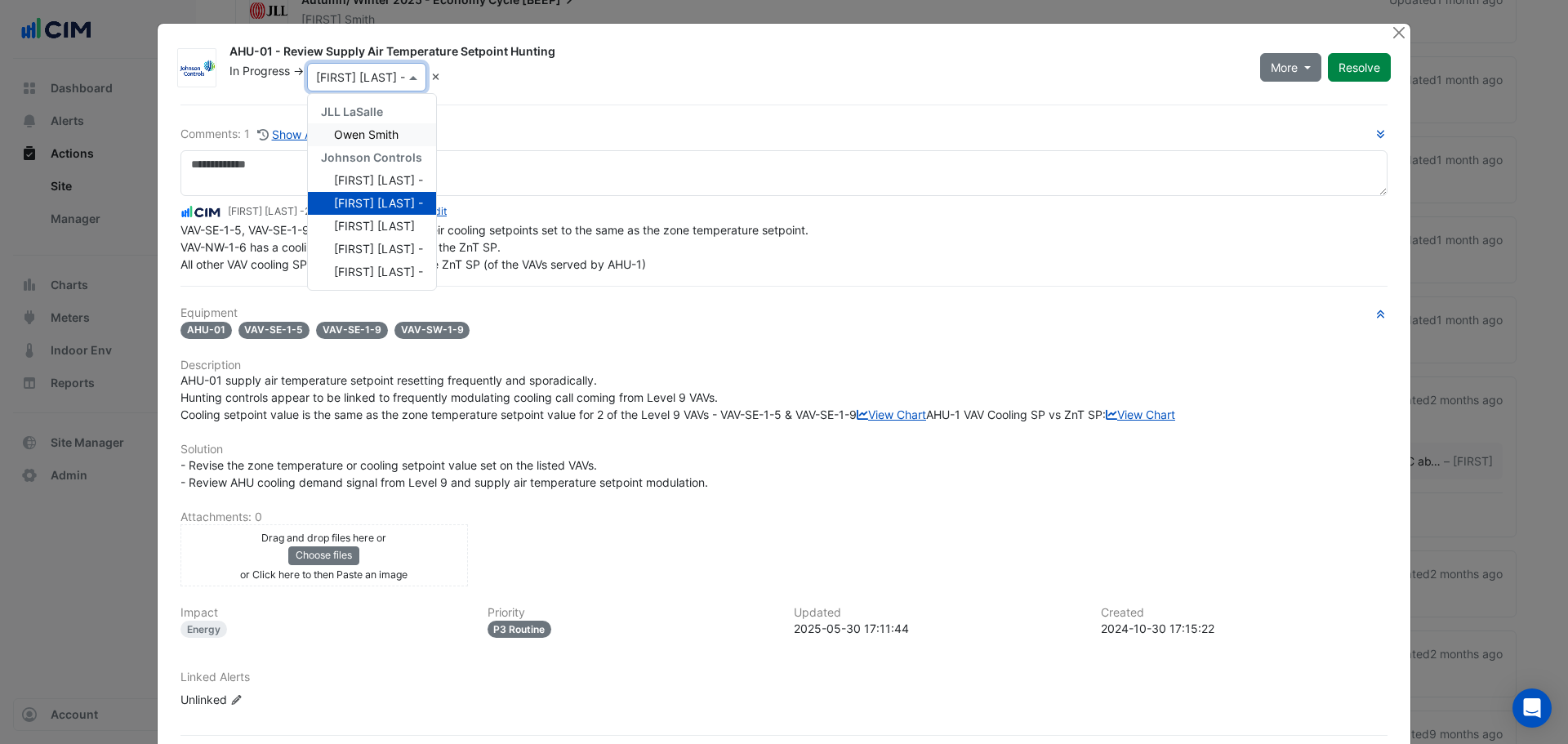 click on "Equipment
AHU-01
VAV-SE-1-5
VAV-SE-1-9
VAV-SW-1-9
Description
AHU-01 supply air temperature setpoint resetting frequently and sporadically.
Hunting controls appear to be linked to frequently modulating cooling call coming from Level 9 VAVs.
Cooling setpoint value is the same as the zone temperature setpoint value for 2 of the Level 9 VAVs - VAV-SE-1-5 & VAV-SE-1-9" 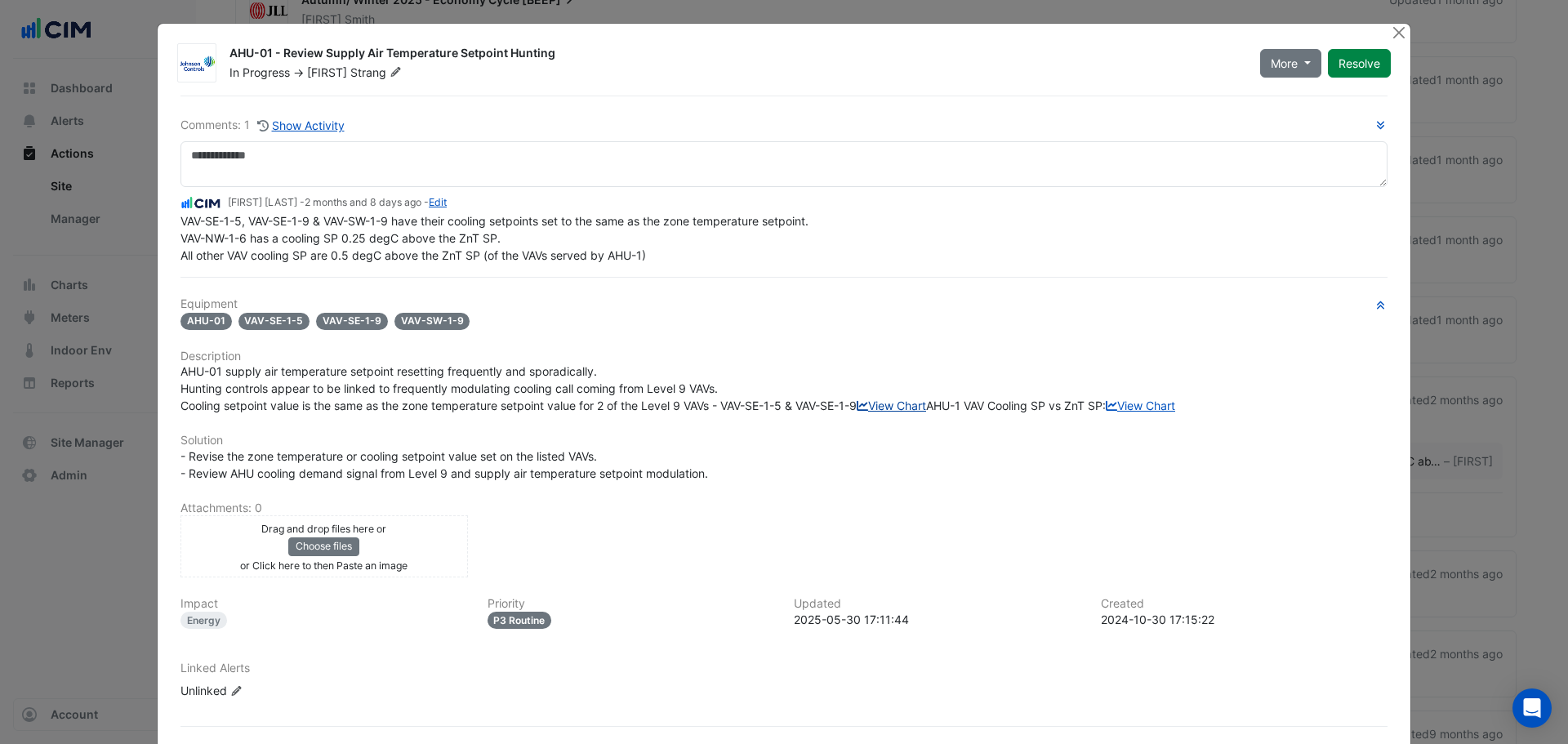 click on "View Chart" 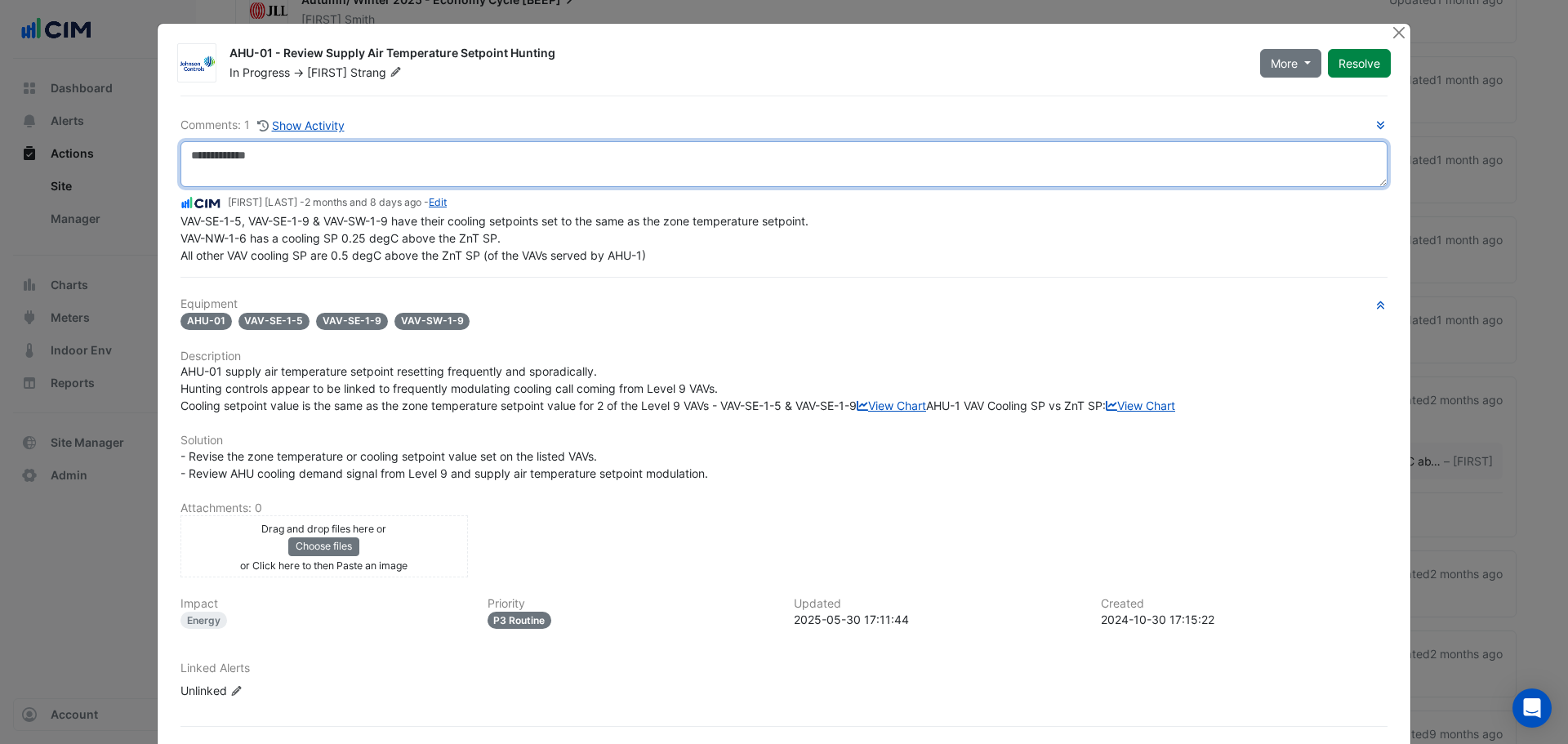 click at bounding box center (784, 164) 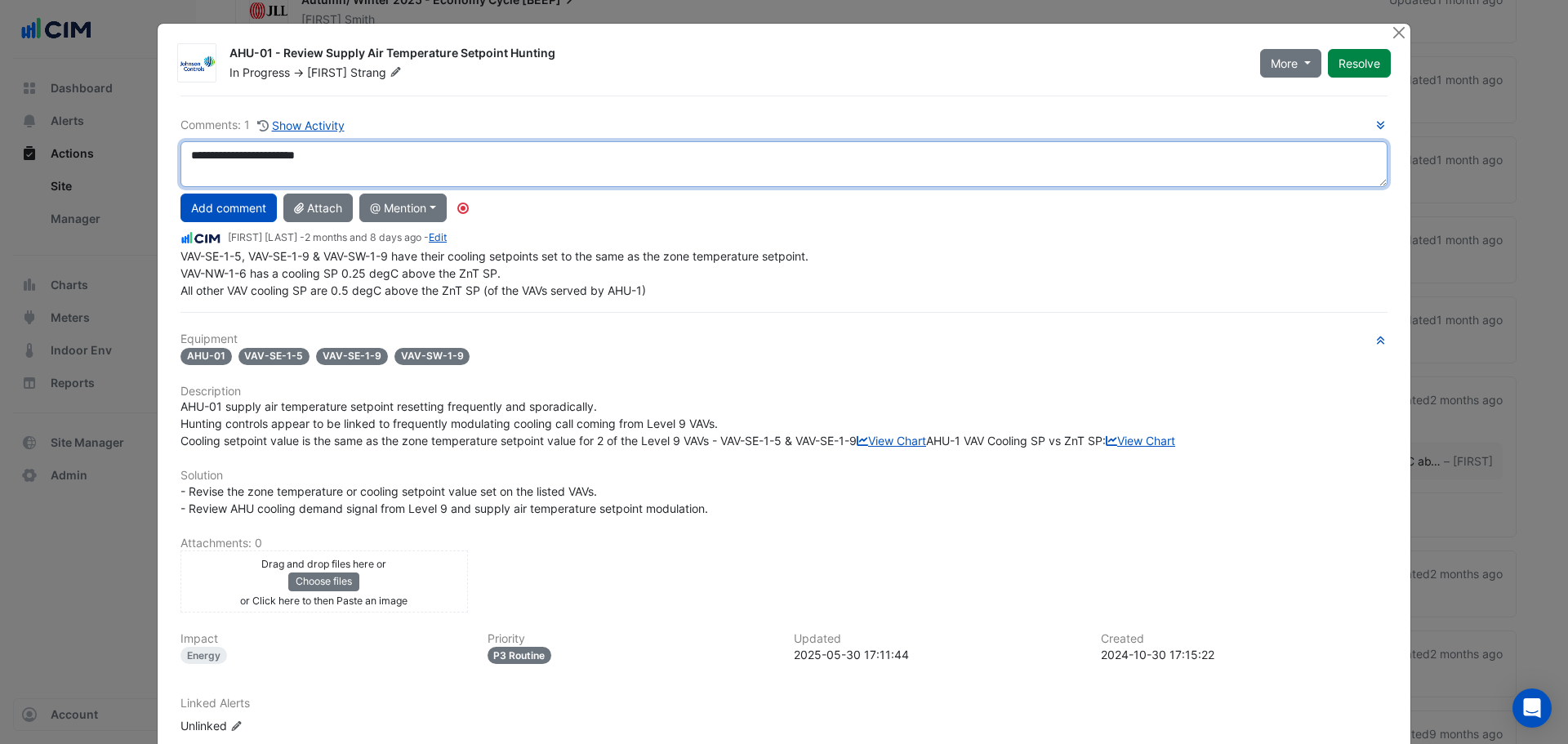 click on "**********" at bounding box center (784, 164) 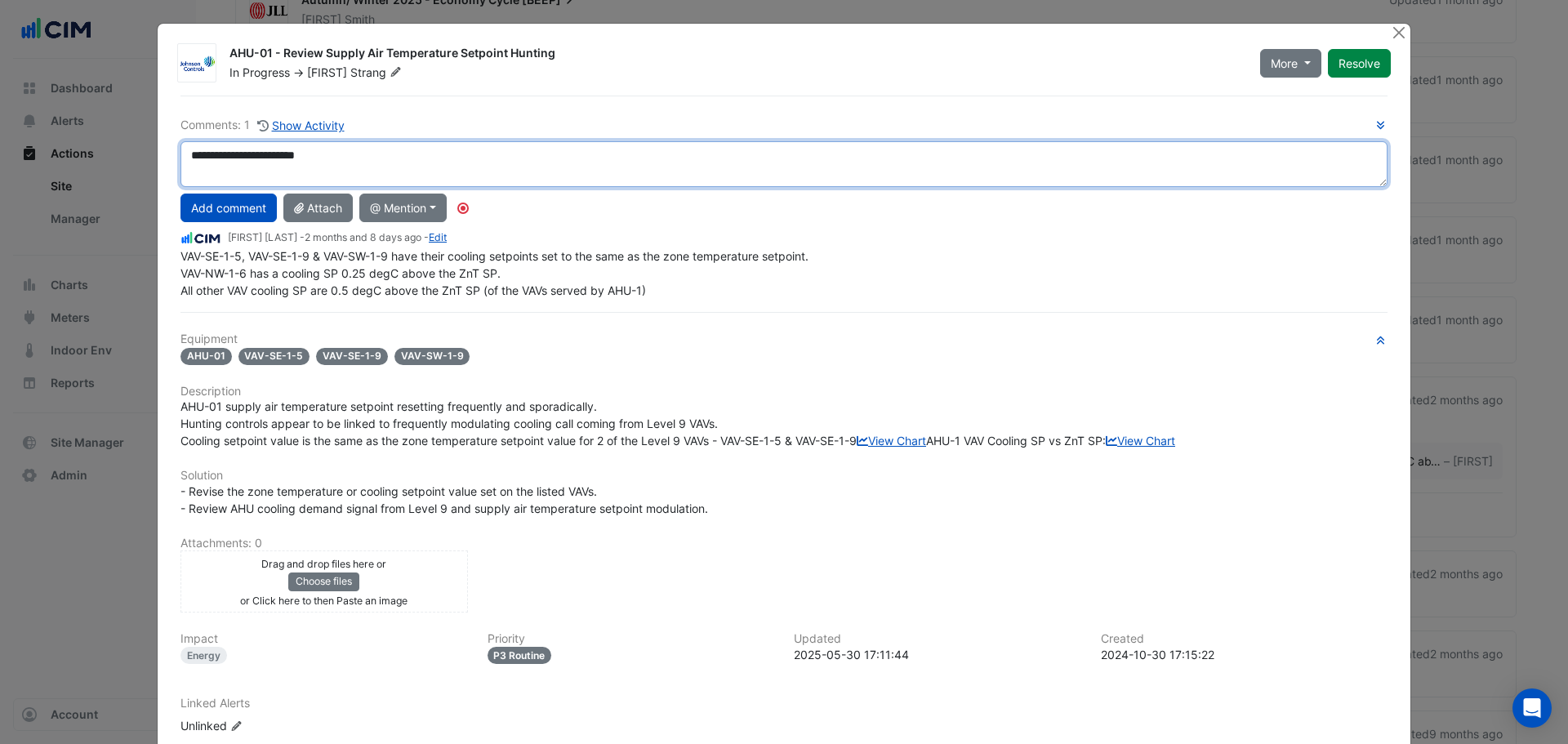 drag, startPoint x: 334, startPoint y: 158, endPoint x: 300, endPoint y: 158, distance: 34 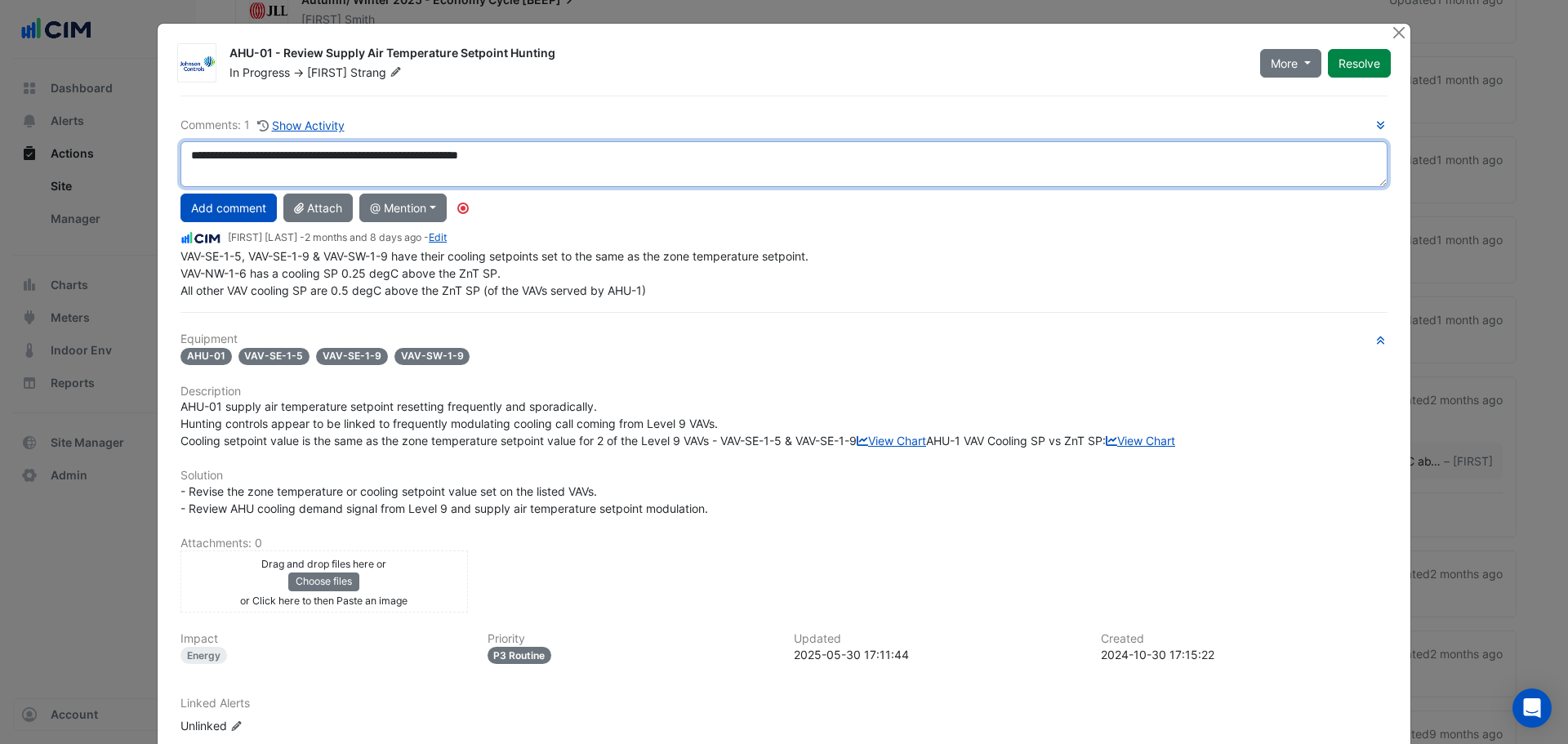 drag, startPoint x: 252, startPoint y: 158, endPoint x: 295, endPoint y: 163, distance: 43.289722 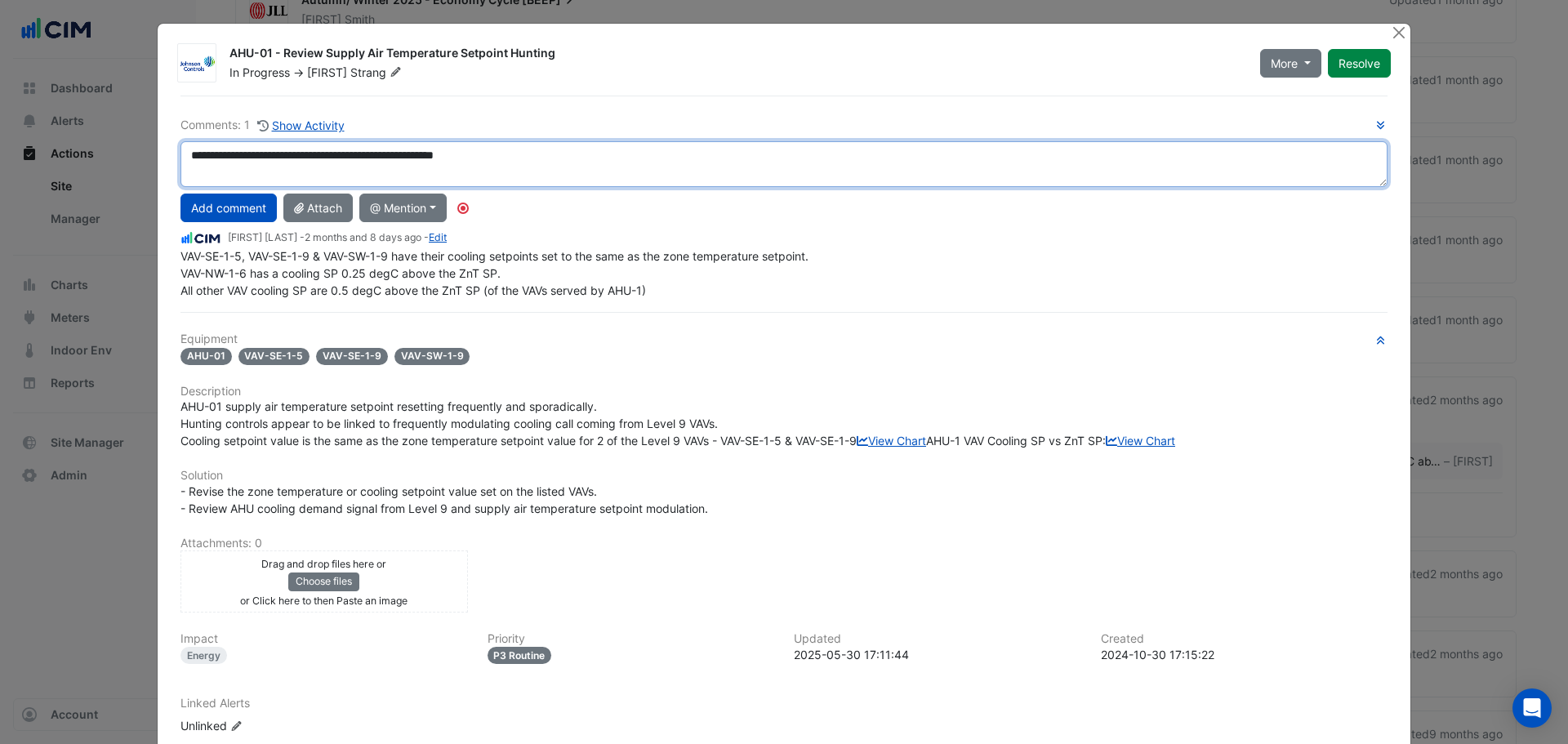 click on "**********" at bounding box center [784, 164] 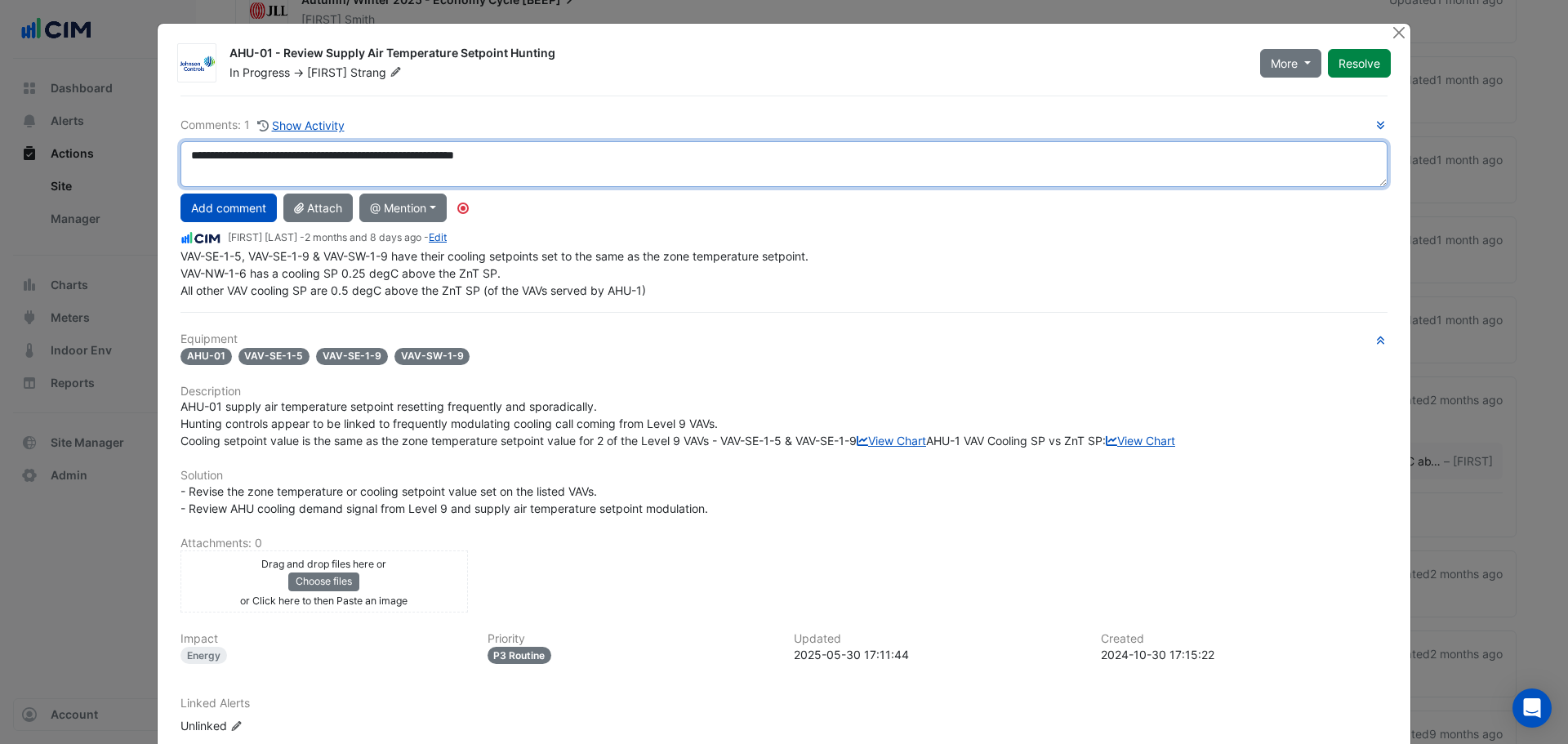 click on "**********" at bounding box center [784, 164] 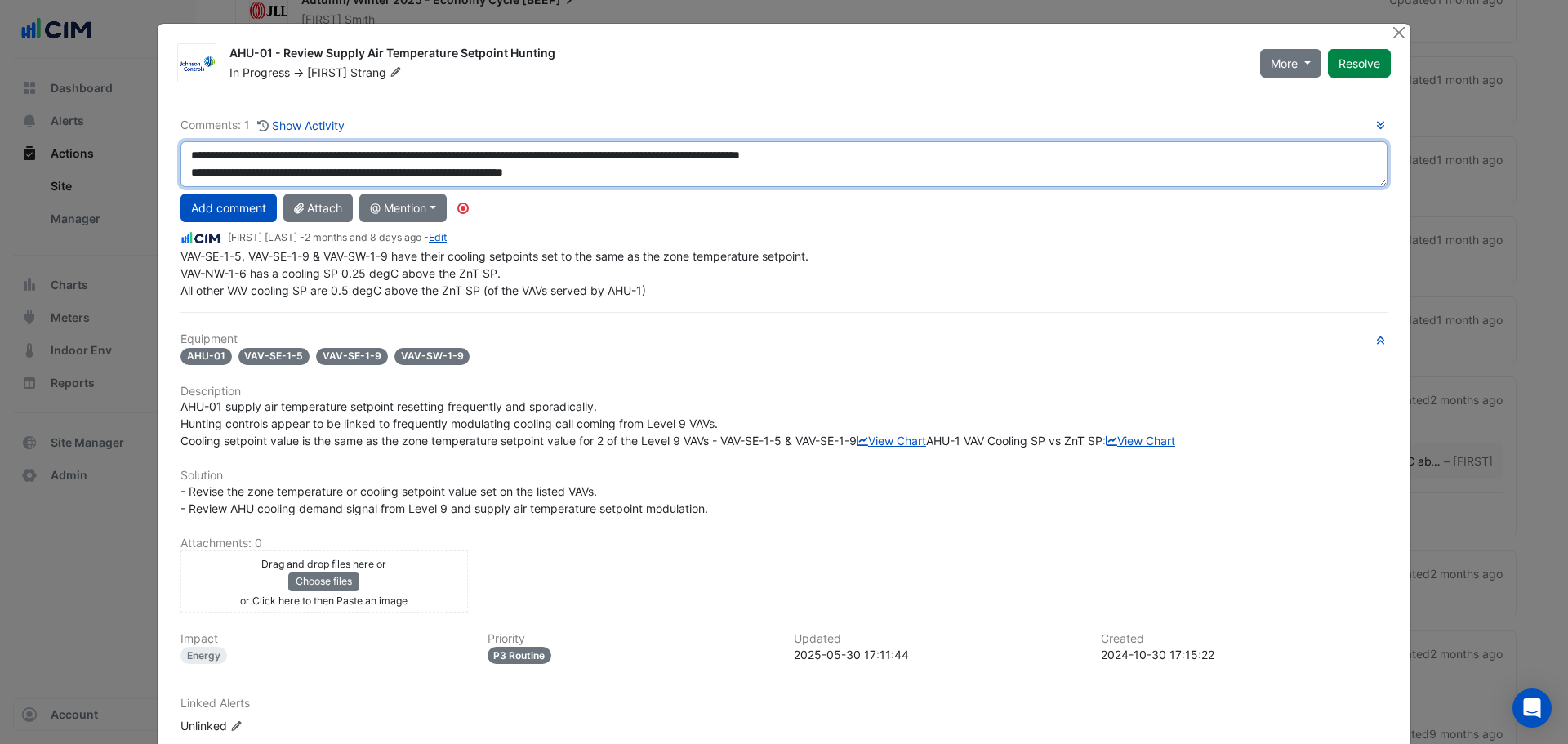 scroll, scrollTop: 11, scrollLeft: 0, axis: vertical 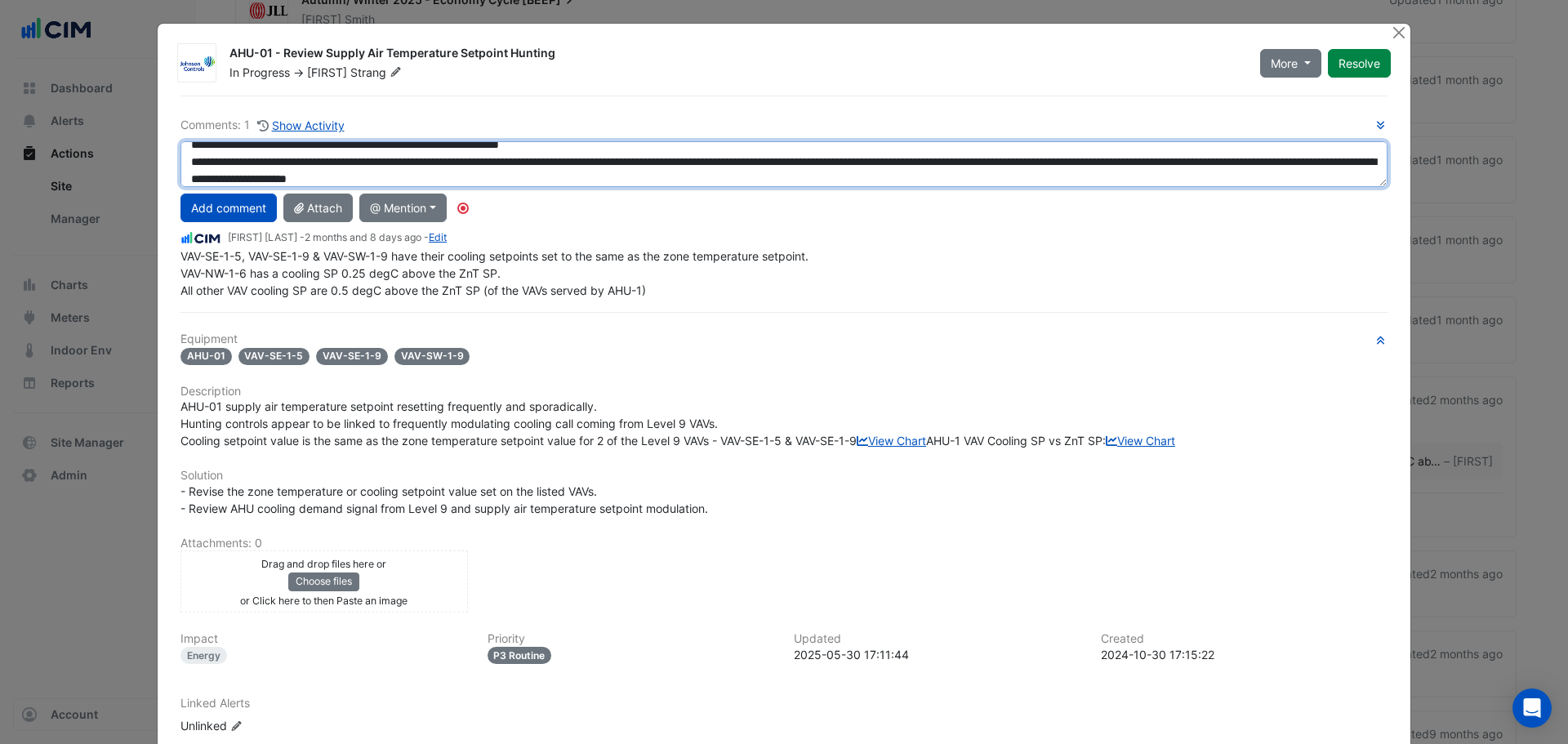 drag, startPoint x: 1380, startPoint y: 183, endPoint x: 1380, endPoint y: 219, distance: 36 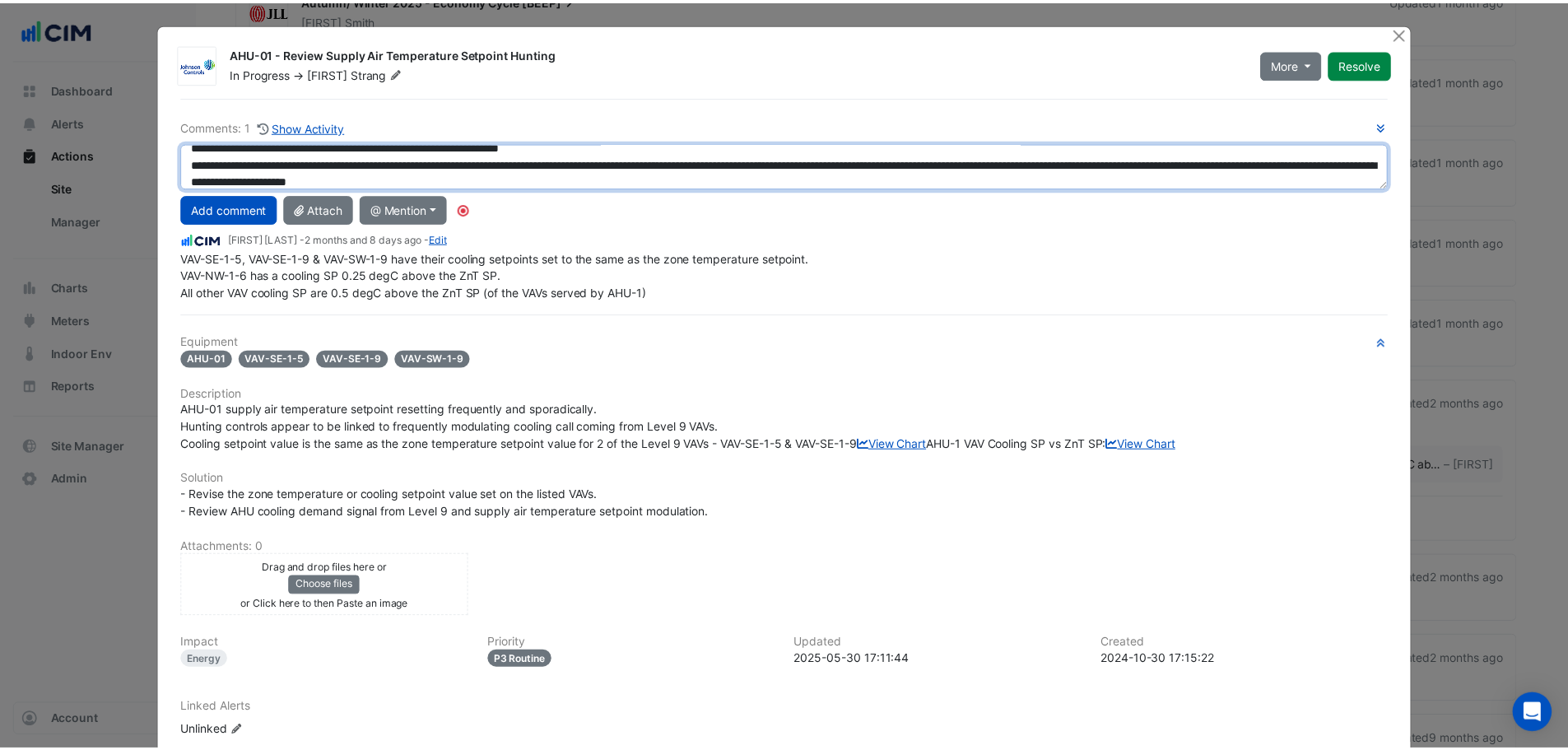 scroll, scrollTop: 0, scrollLeft: 0, axis: both 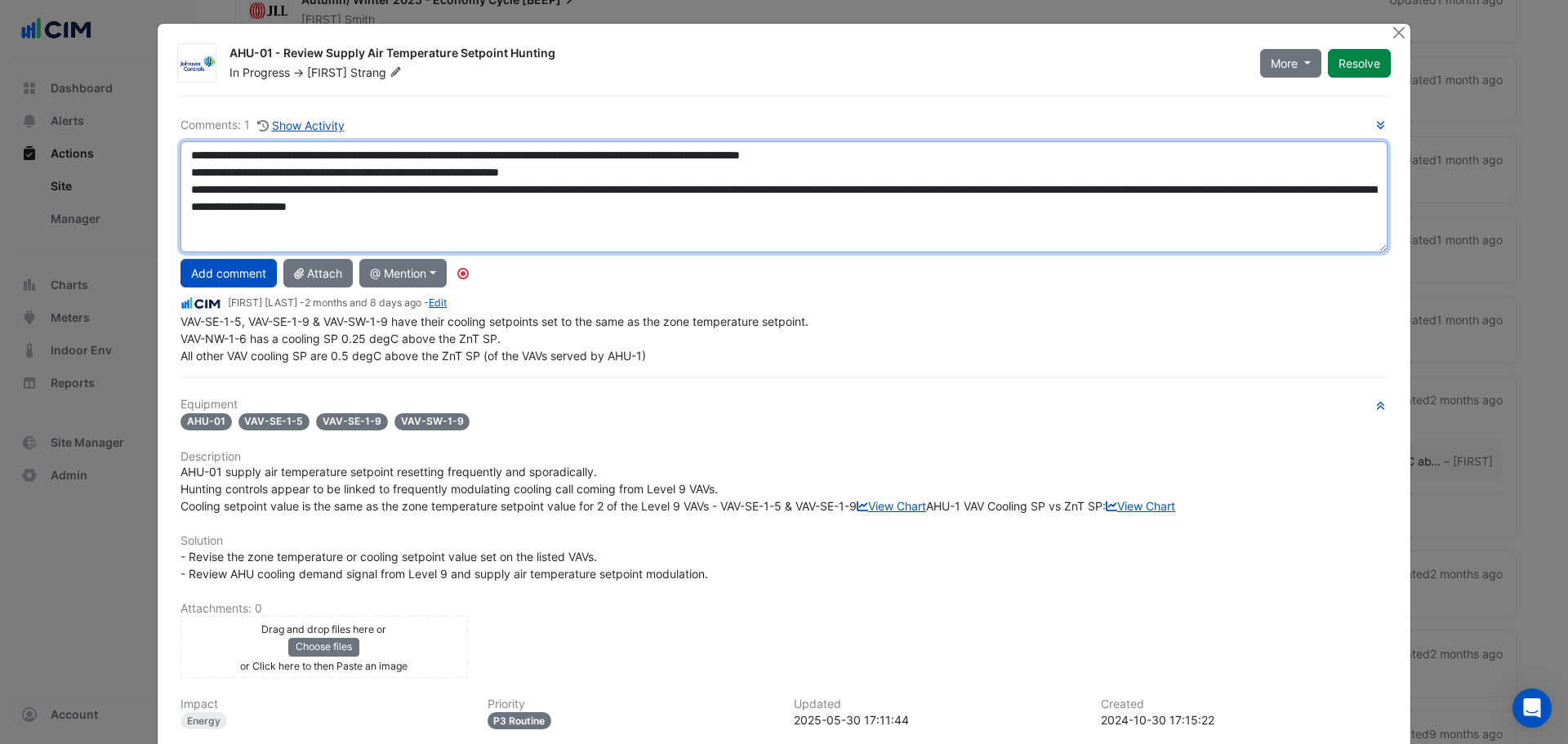 drag, startPoint x: 1370, startPoint y: 185, endPoint x: 1391, endPoint y: 250, distance: 68.30813 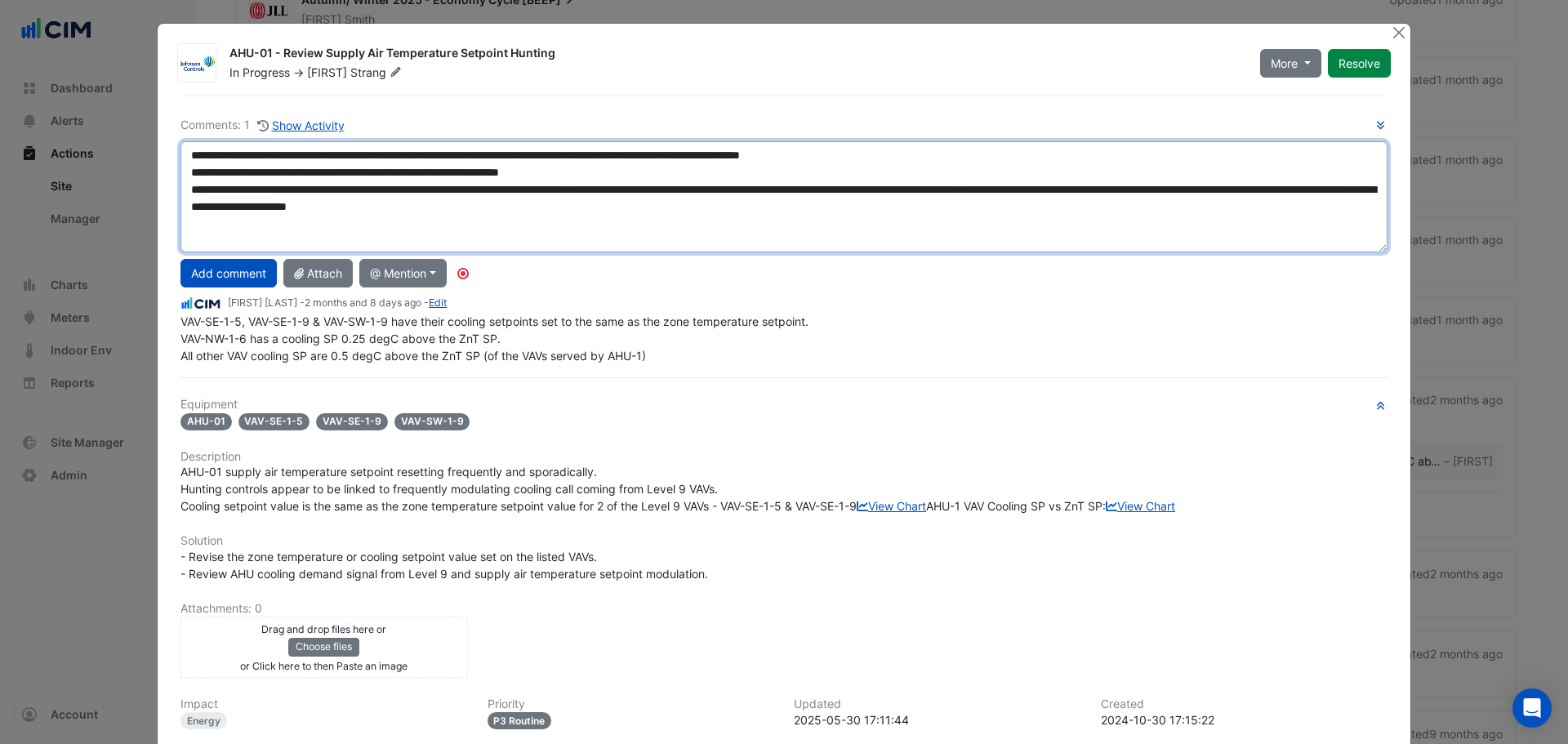 click on "**********" at bounding box center (784, 197) 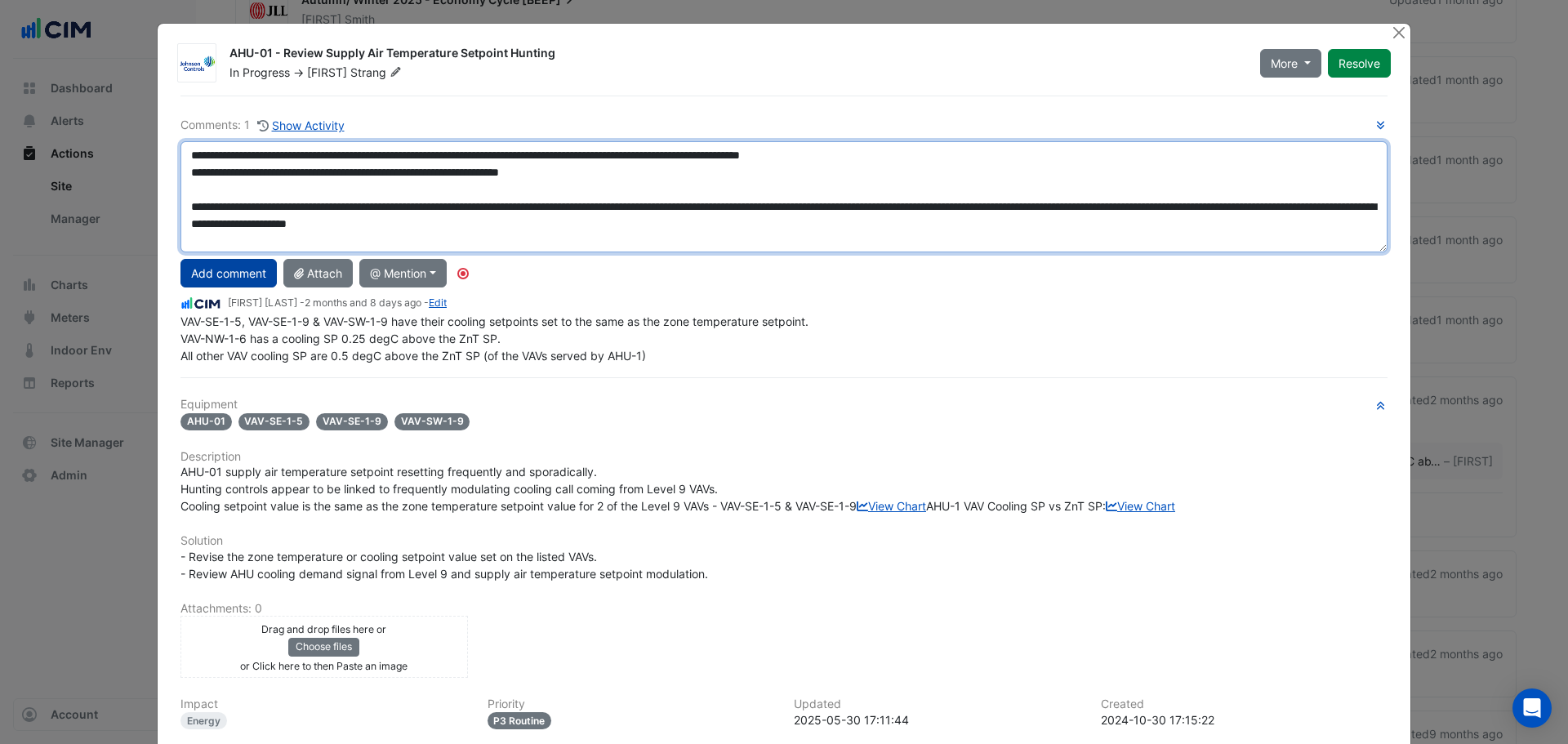 type on "**********" 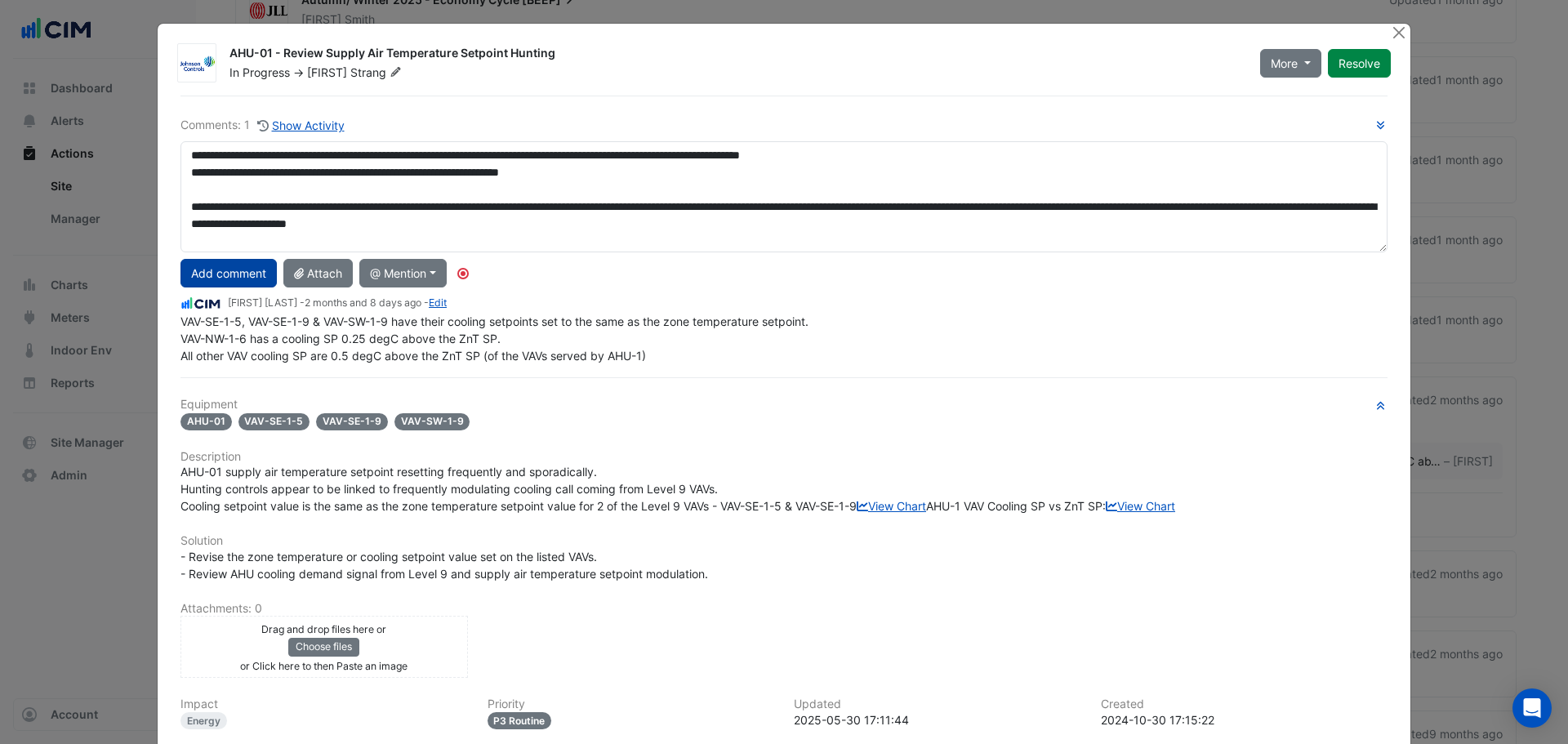 click on "Add comment" 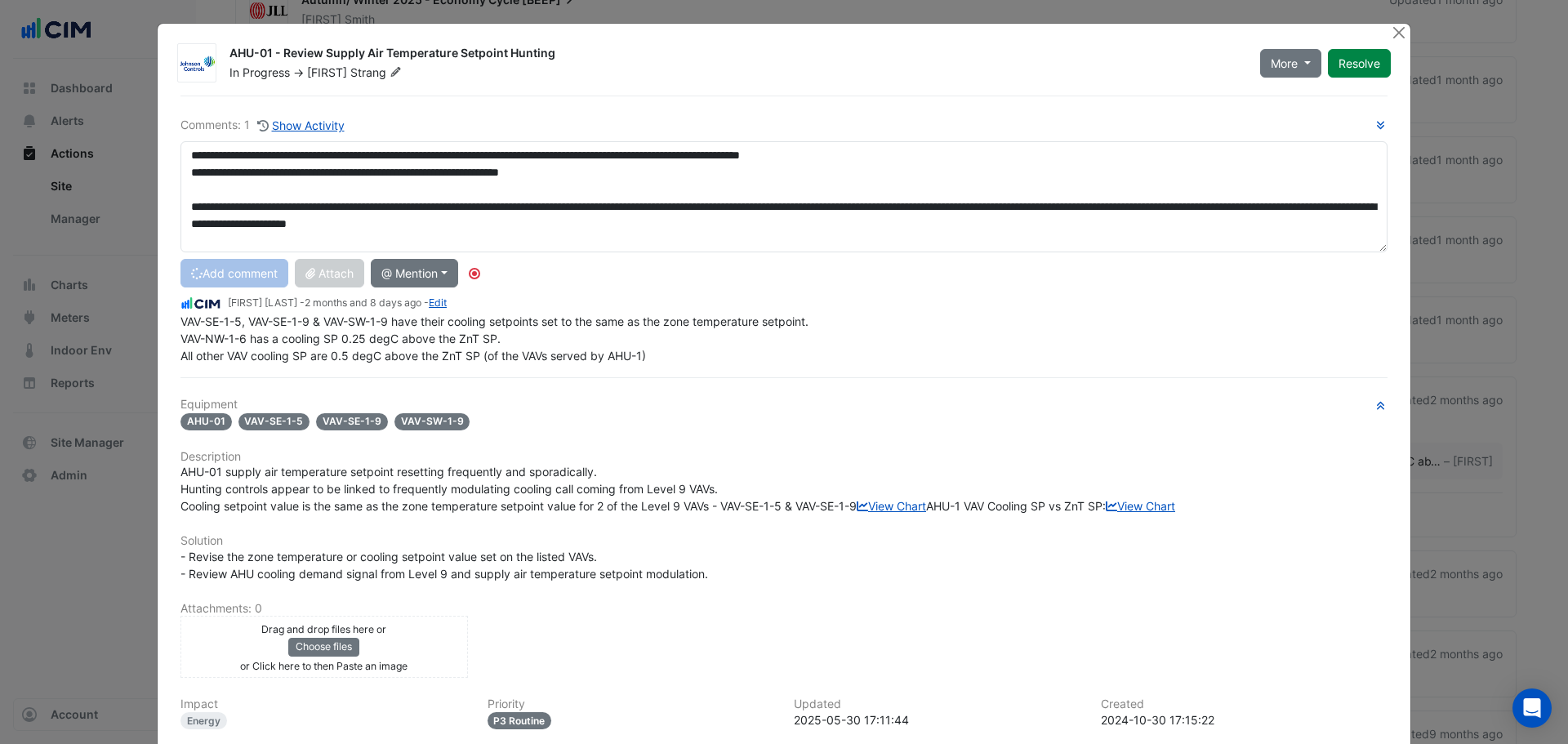 type 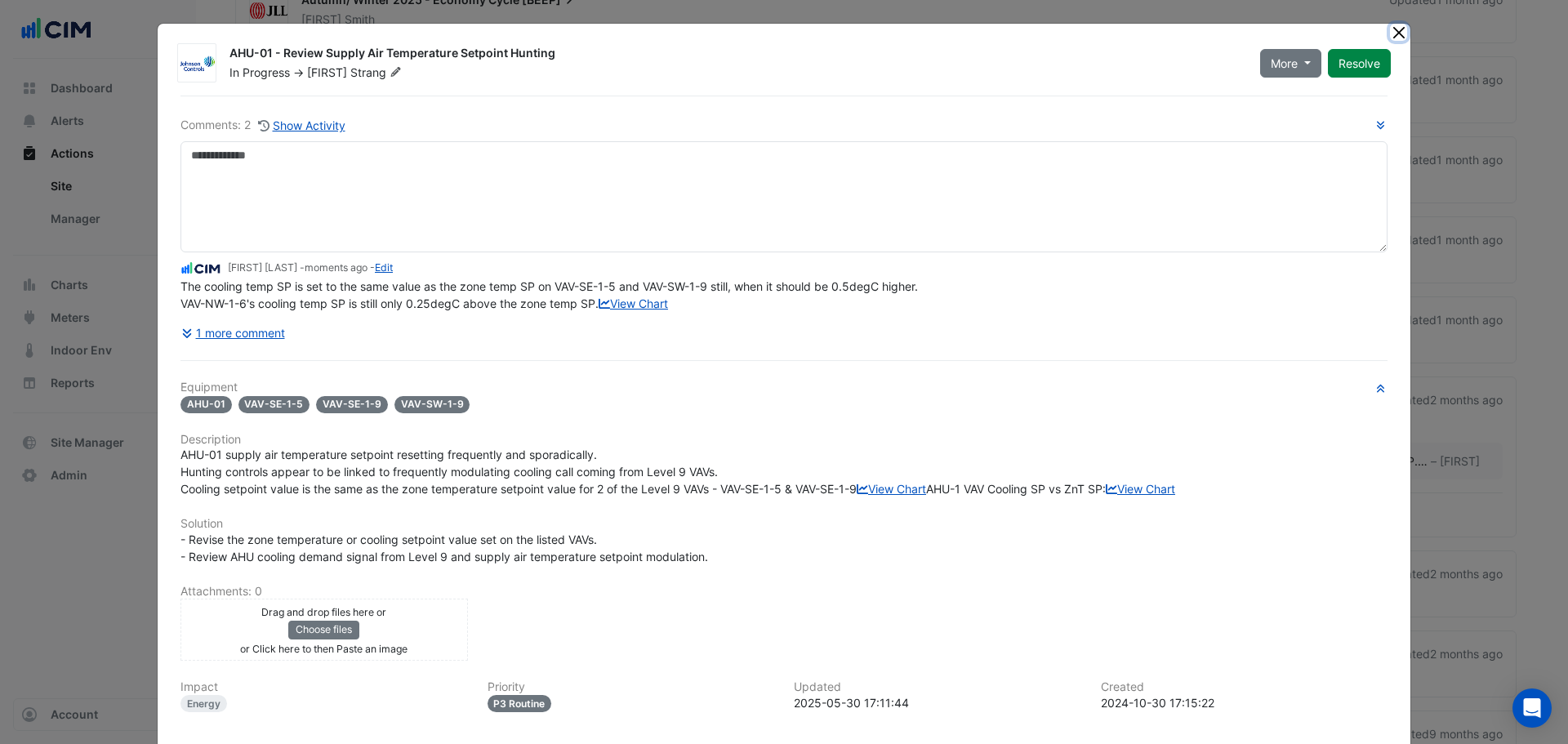 click 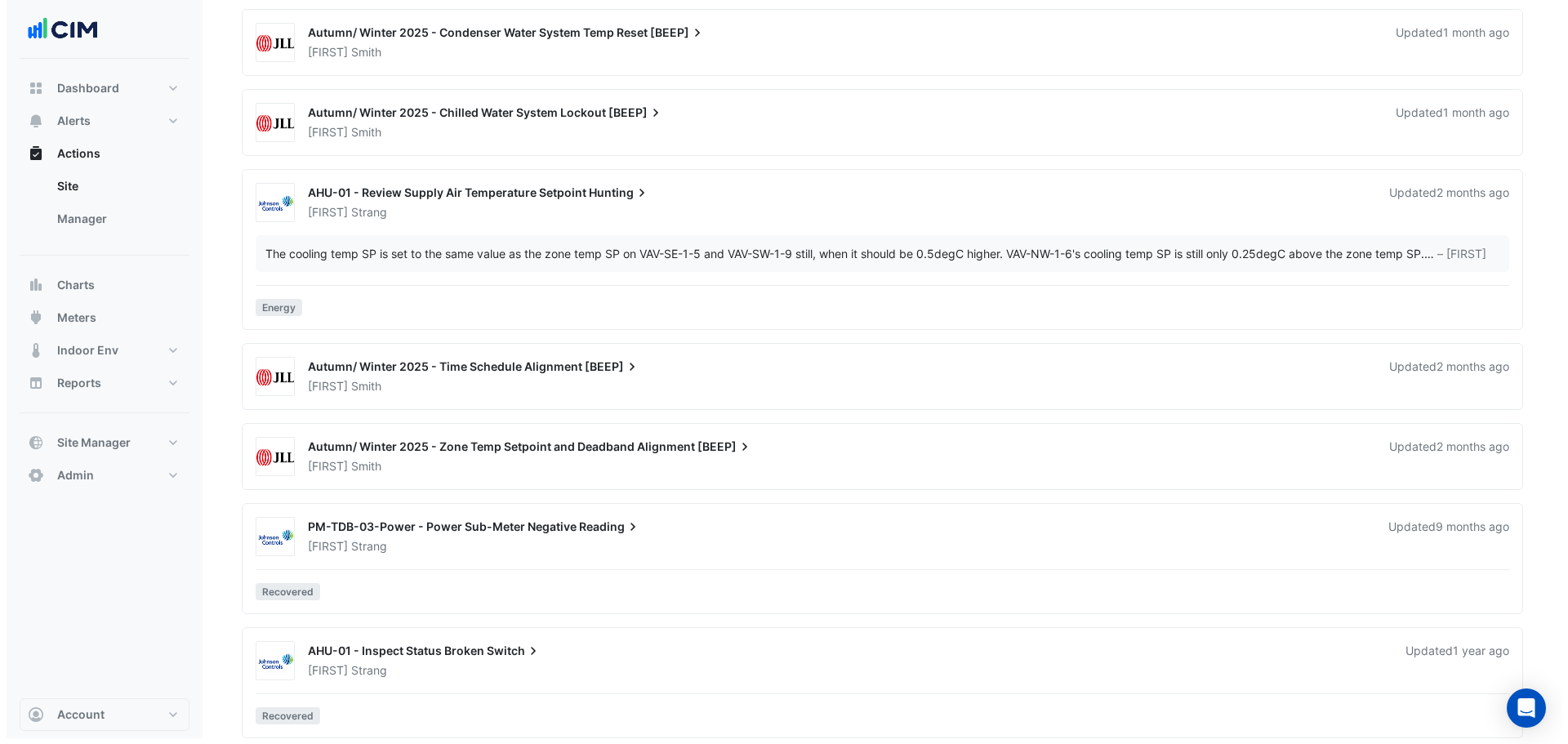 scroll, scrollTop: 1276, scrollLeft: 0, axis: vertical 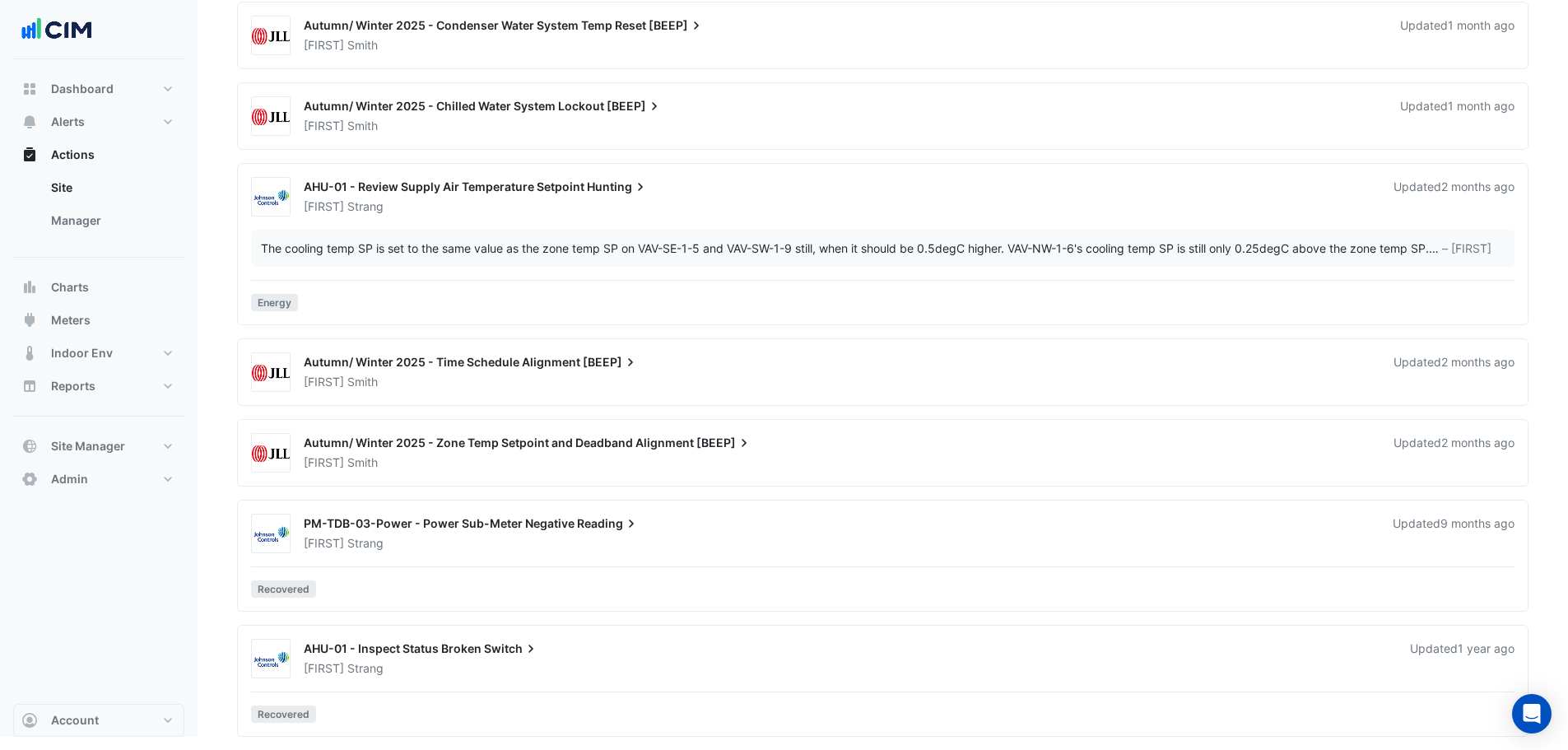 click on "Matthew
Strang" at bounding box center (838, 543) 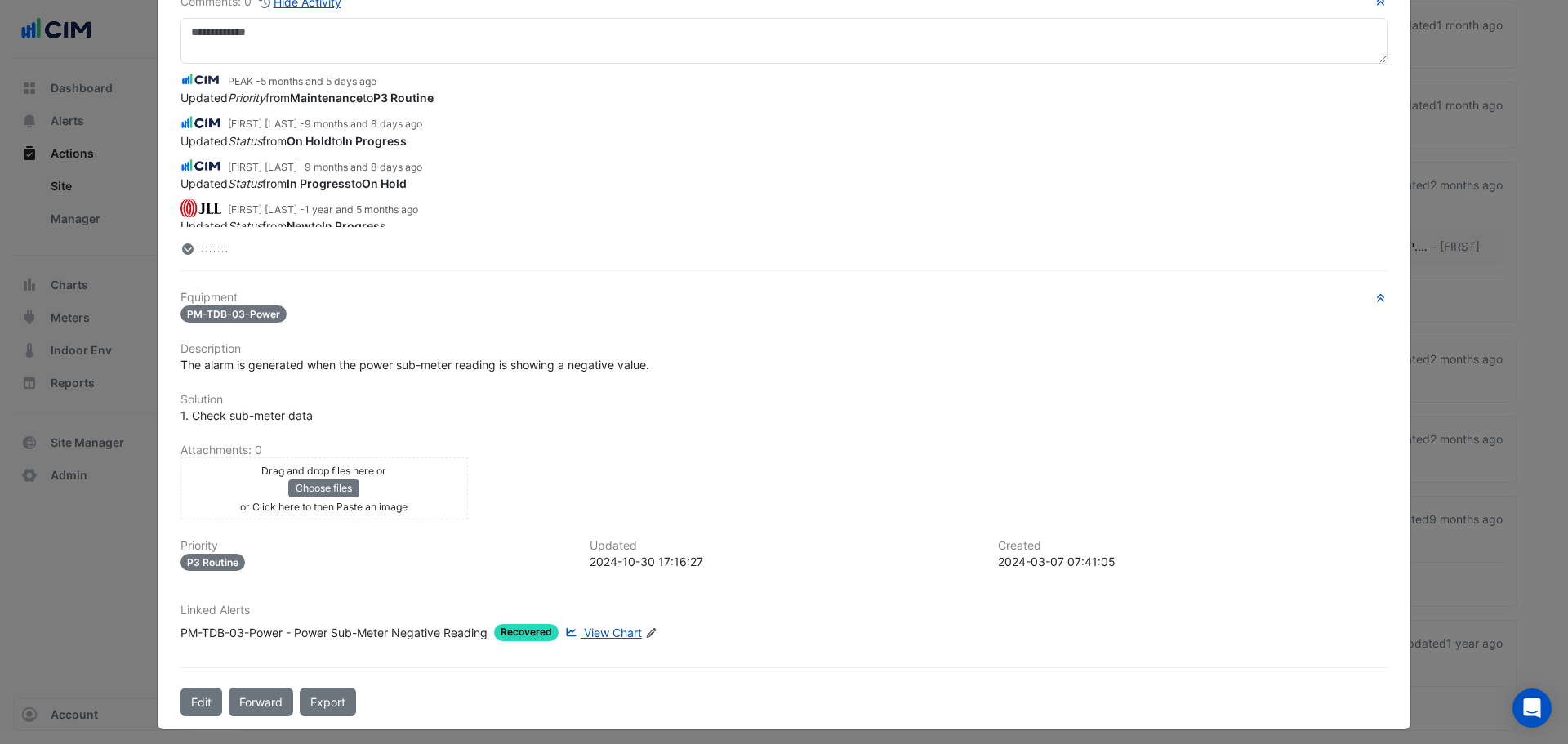scroll, scrollTop: 132, scrollLeft: 0, axis: vertical 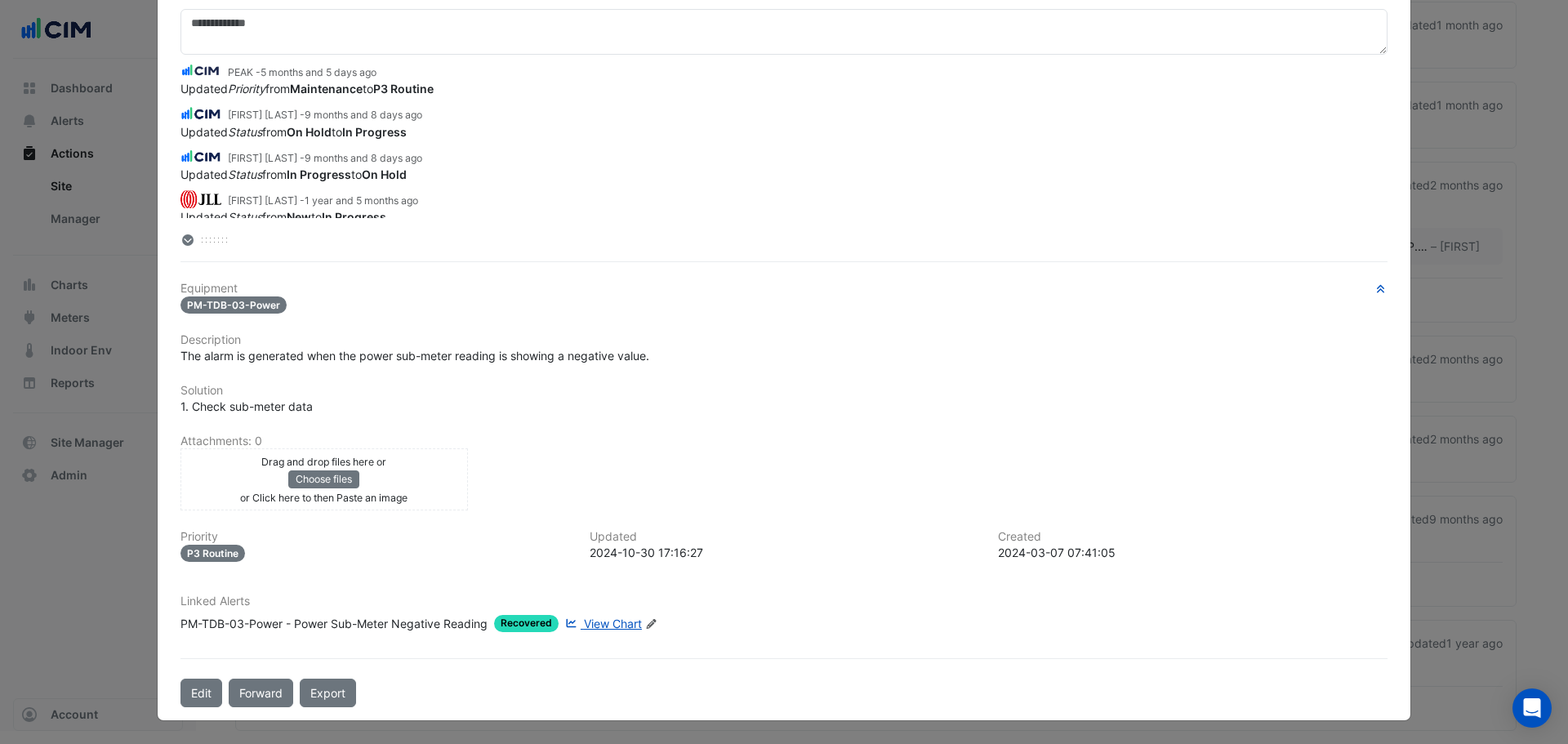 click on "View Chart" 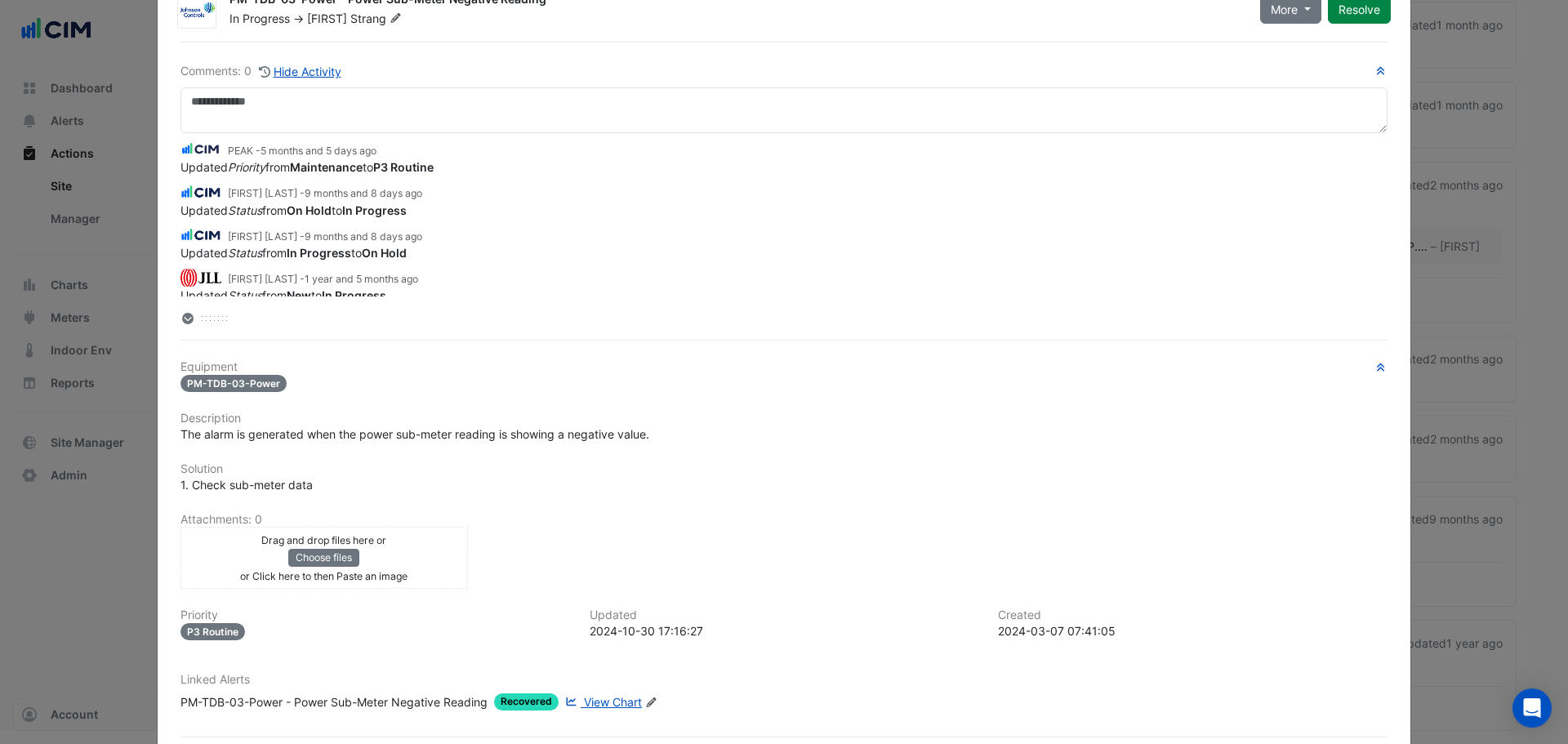 scroll, scrollTop: 0, scrollLeft: 0, axis: both 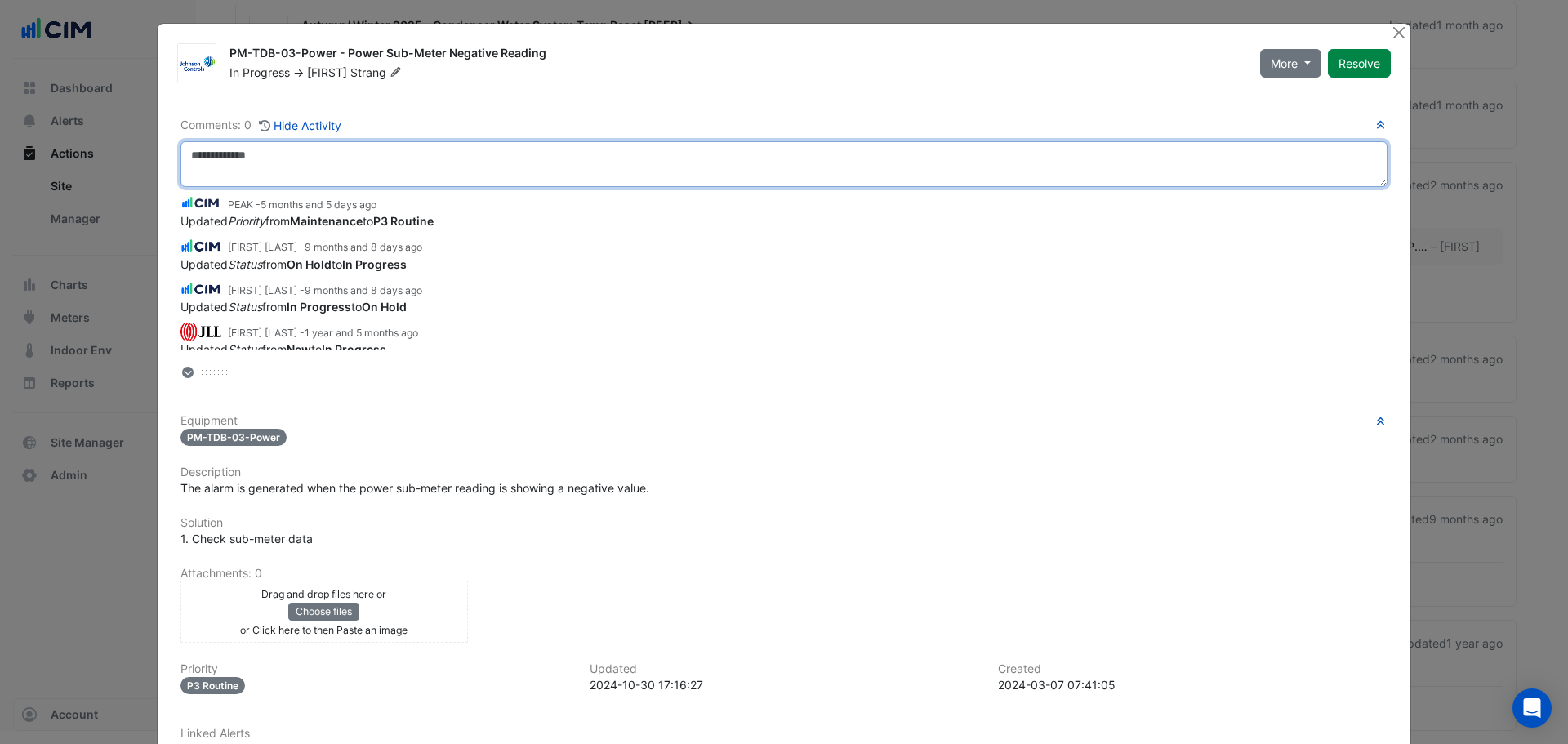 click at bounding box center (784, 164) 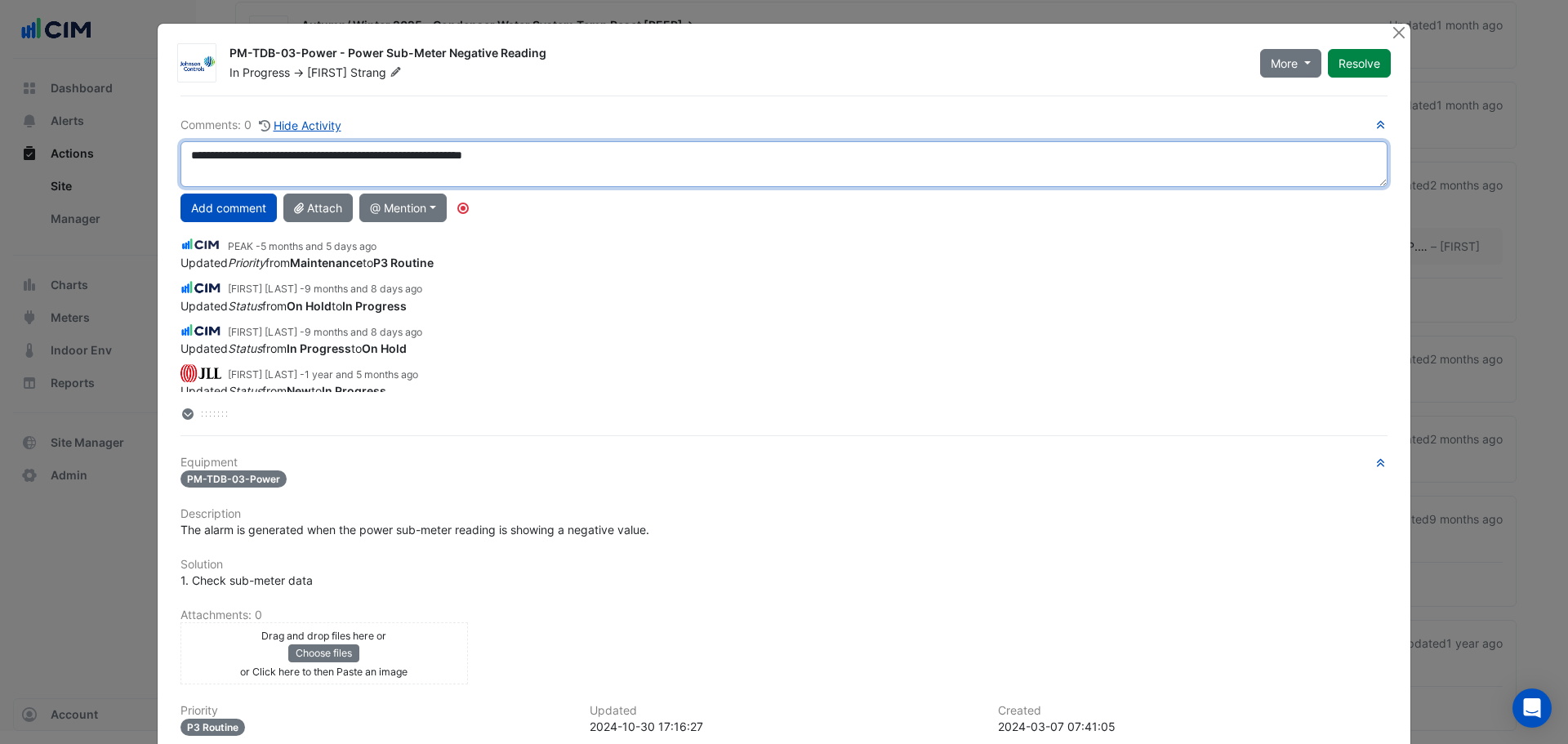 click on "**********" at bounding box center (784, 164) 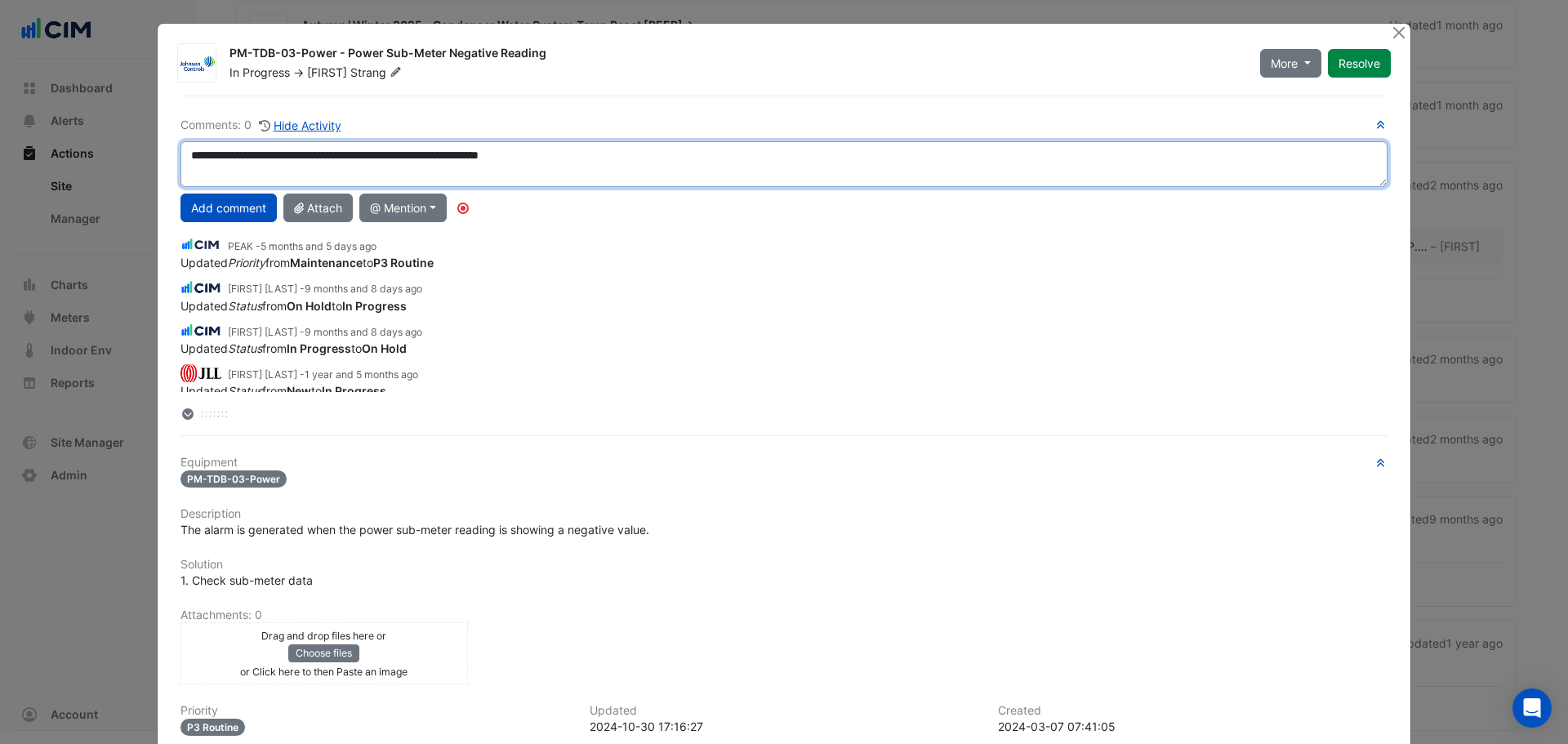 click on "**********" at bounding box center [784, 164] 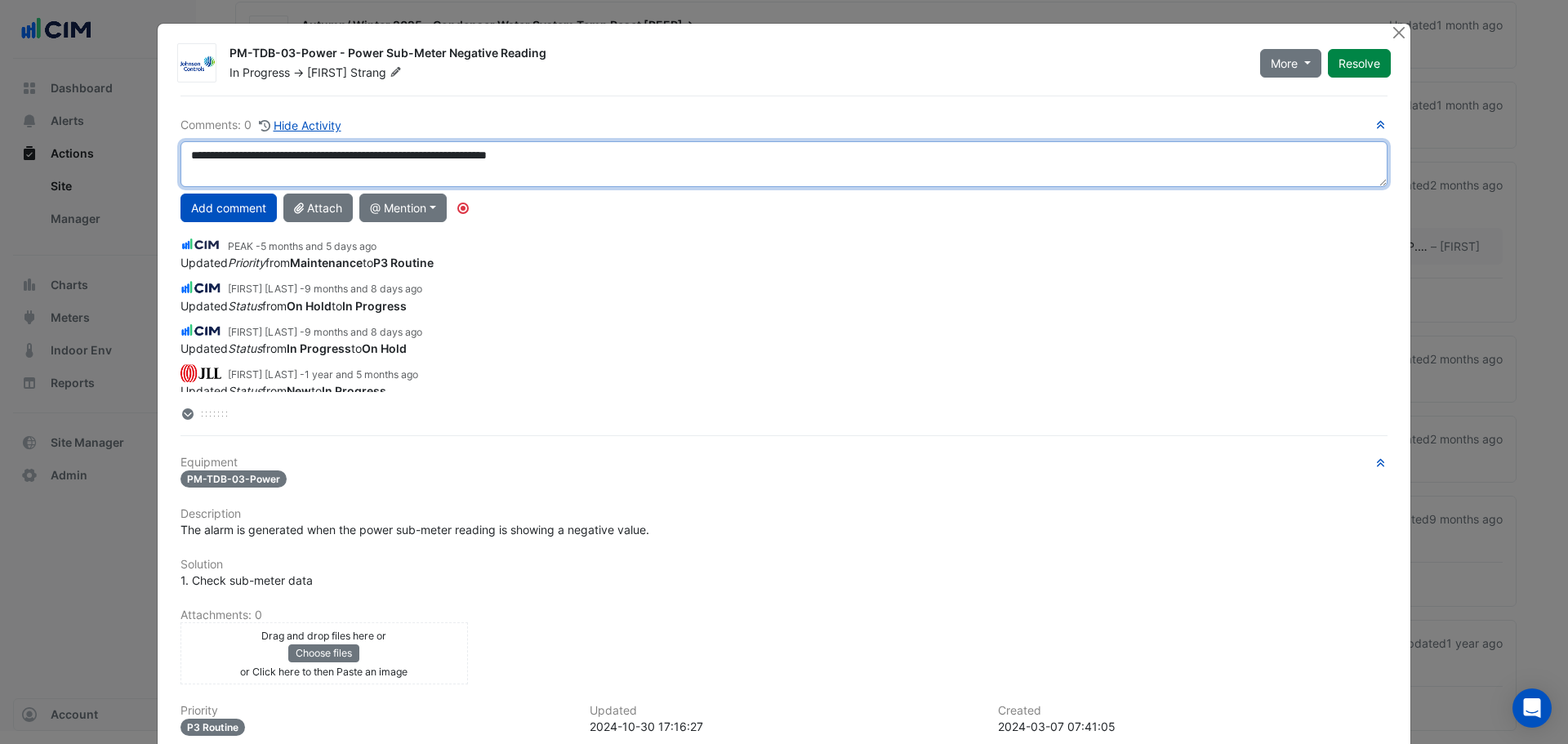 type on "**********" 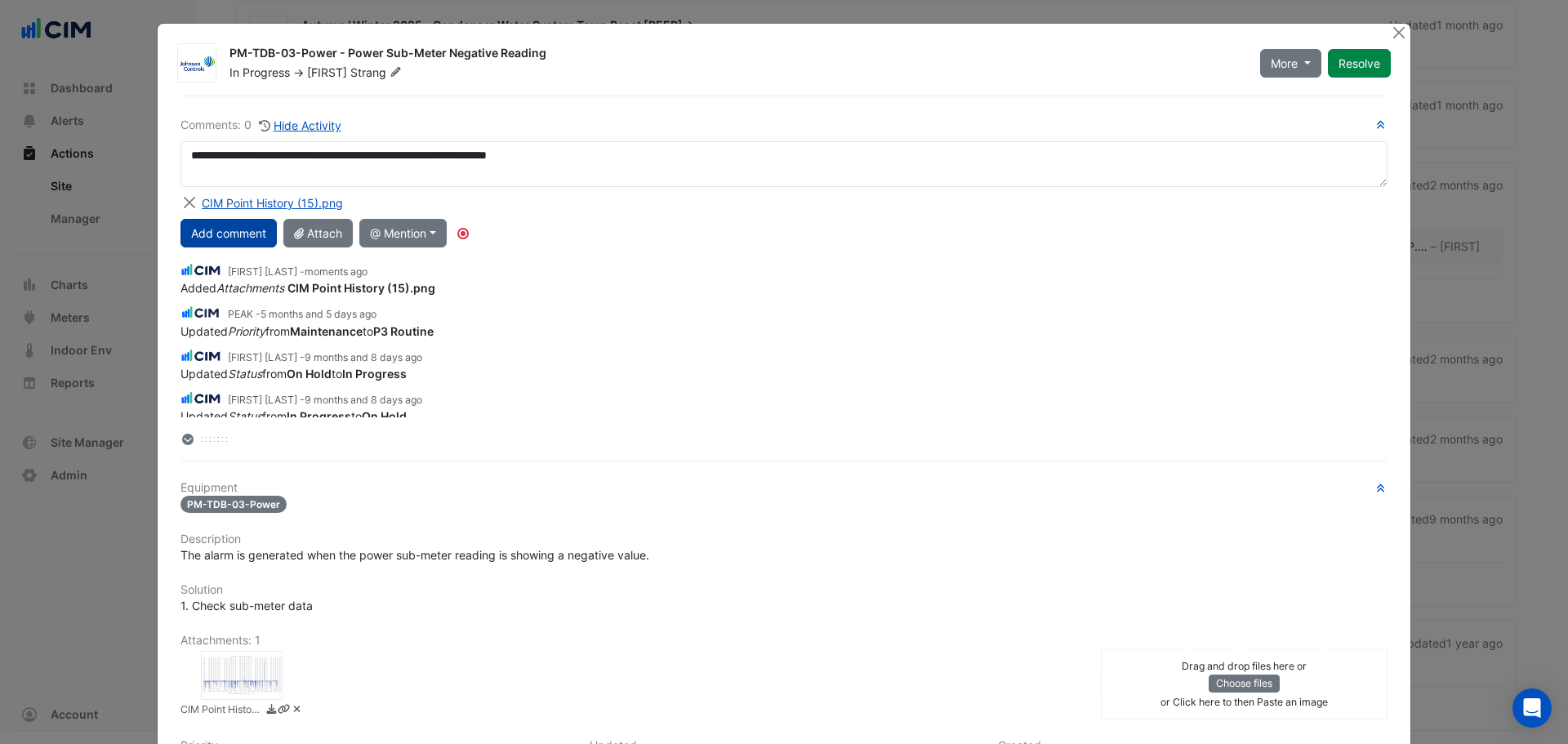 click on "Add comment" 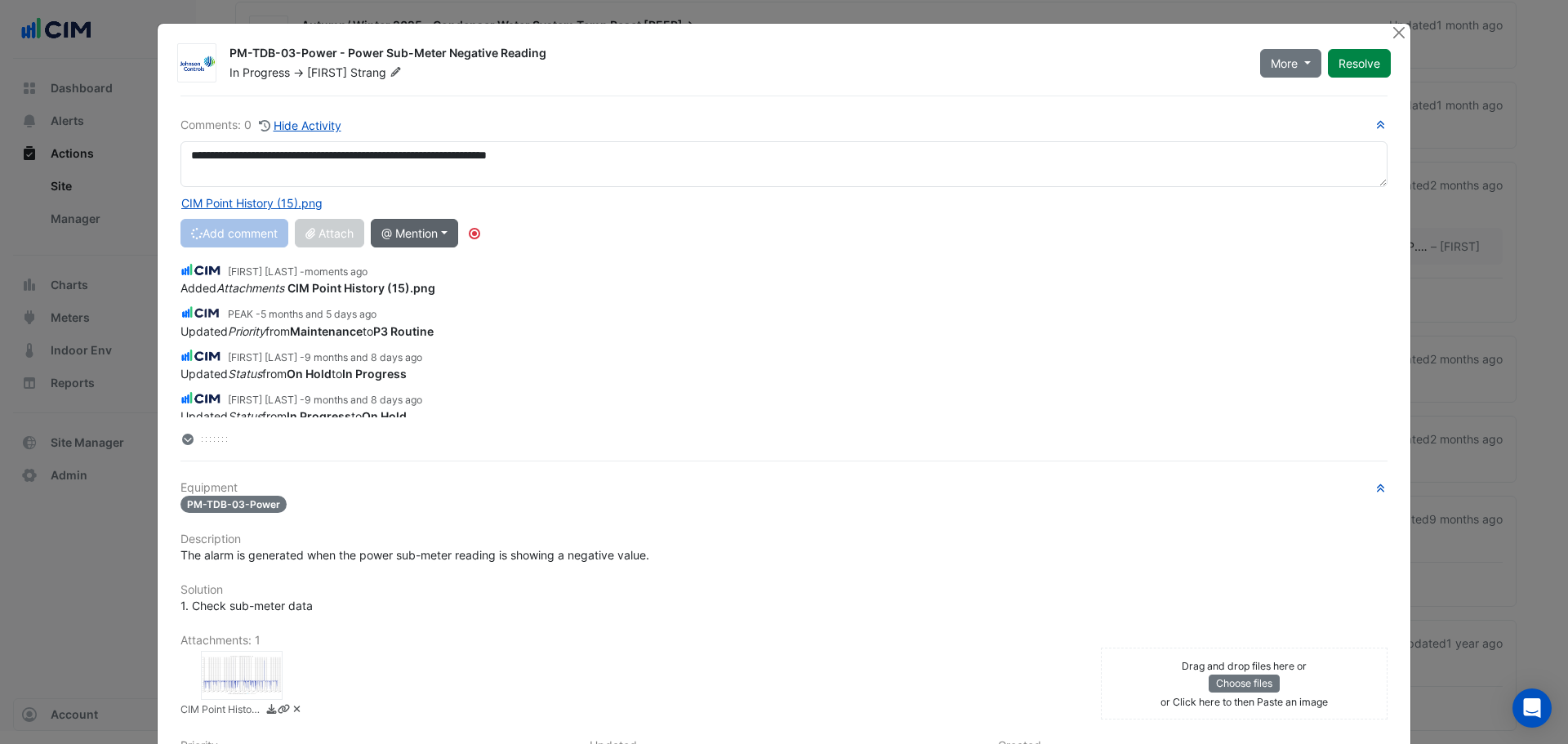 type 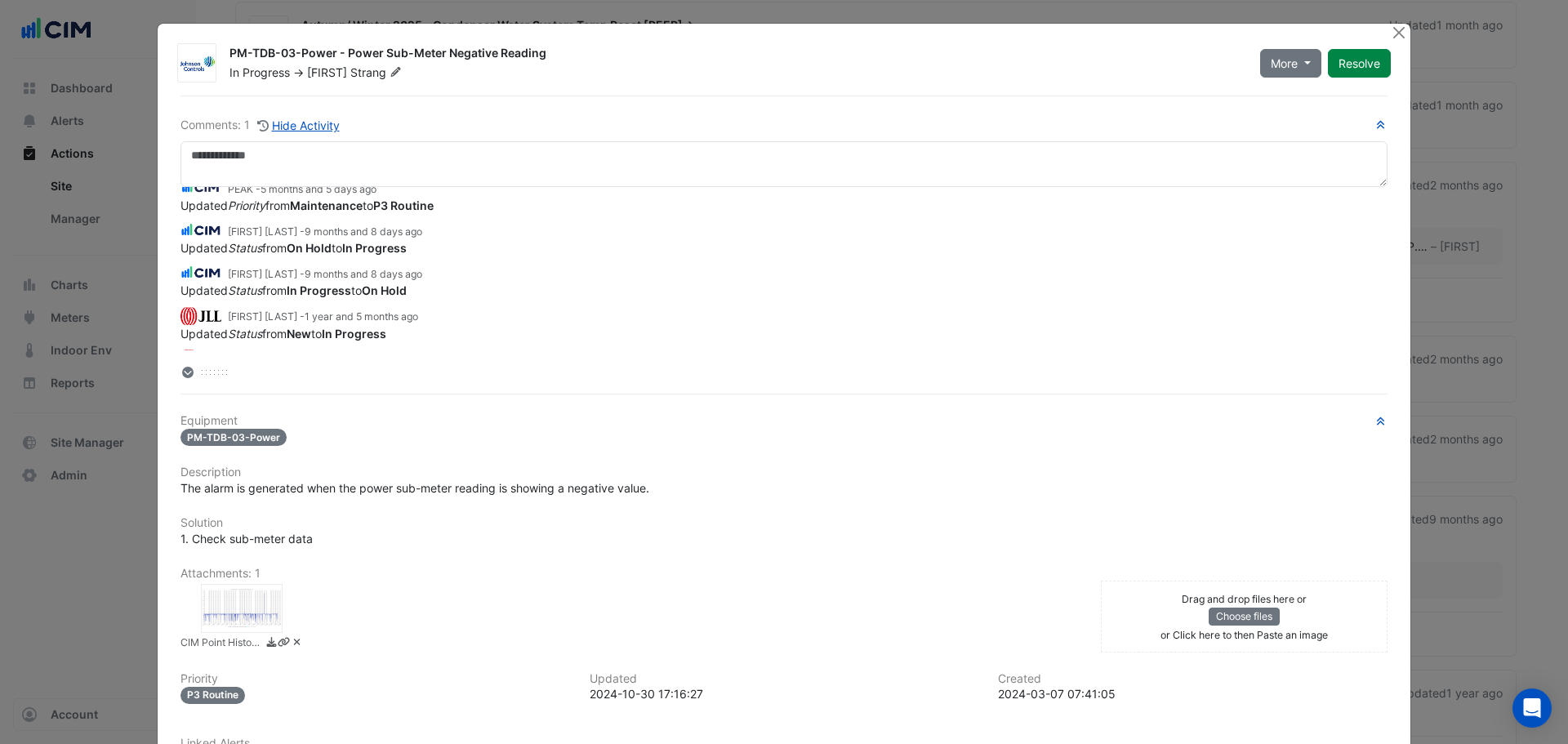scroll, scrollTop: 212, scrollLeft: 0, axis: vertical 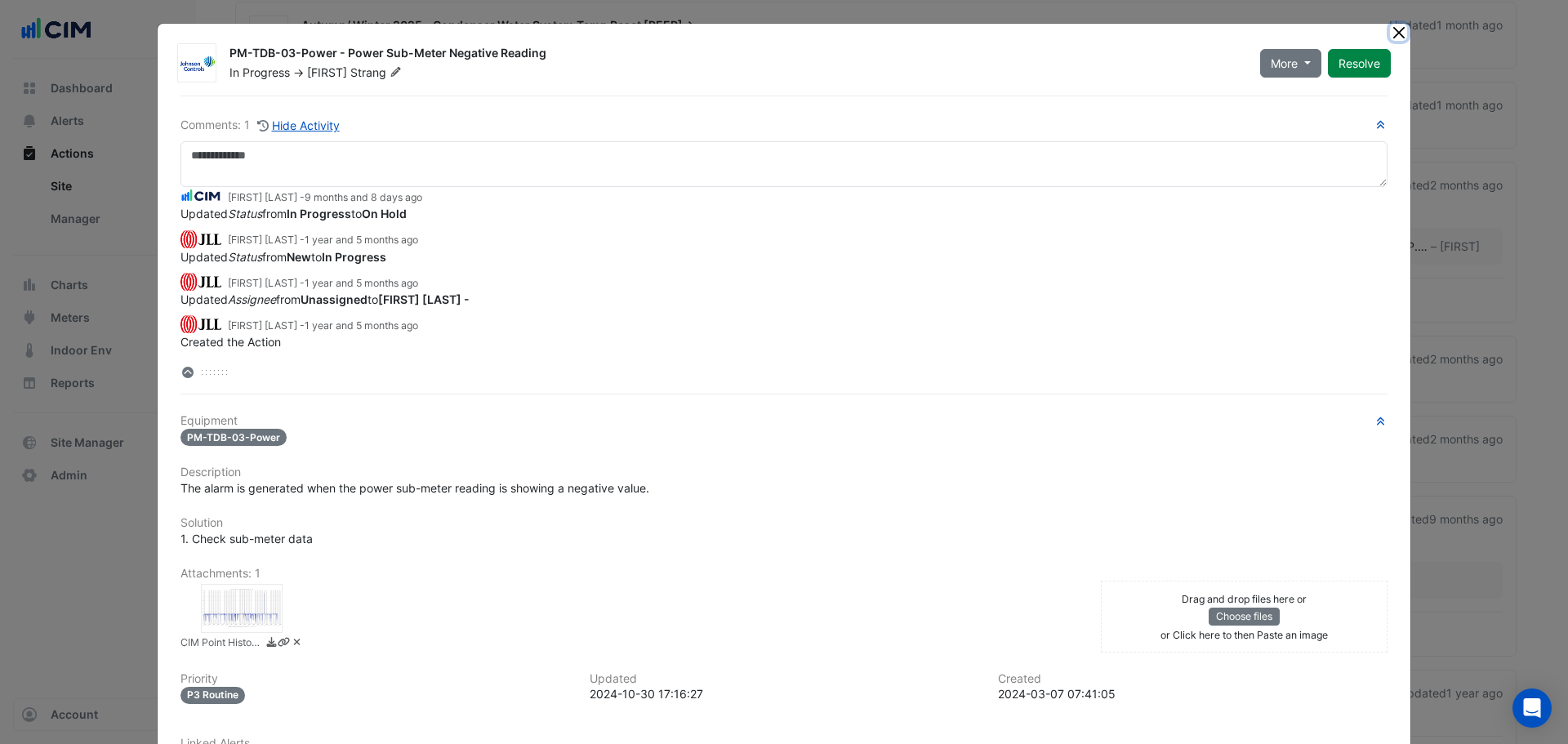 click 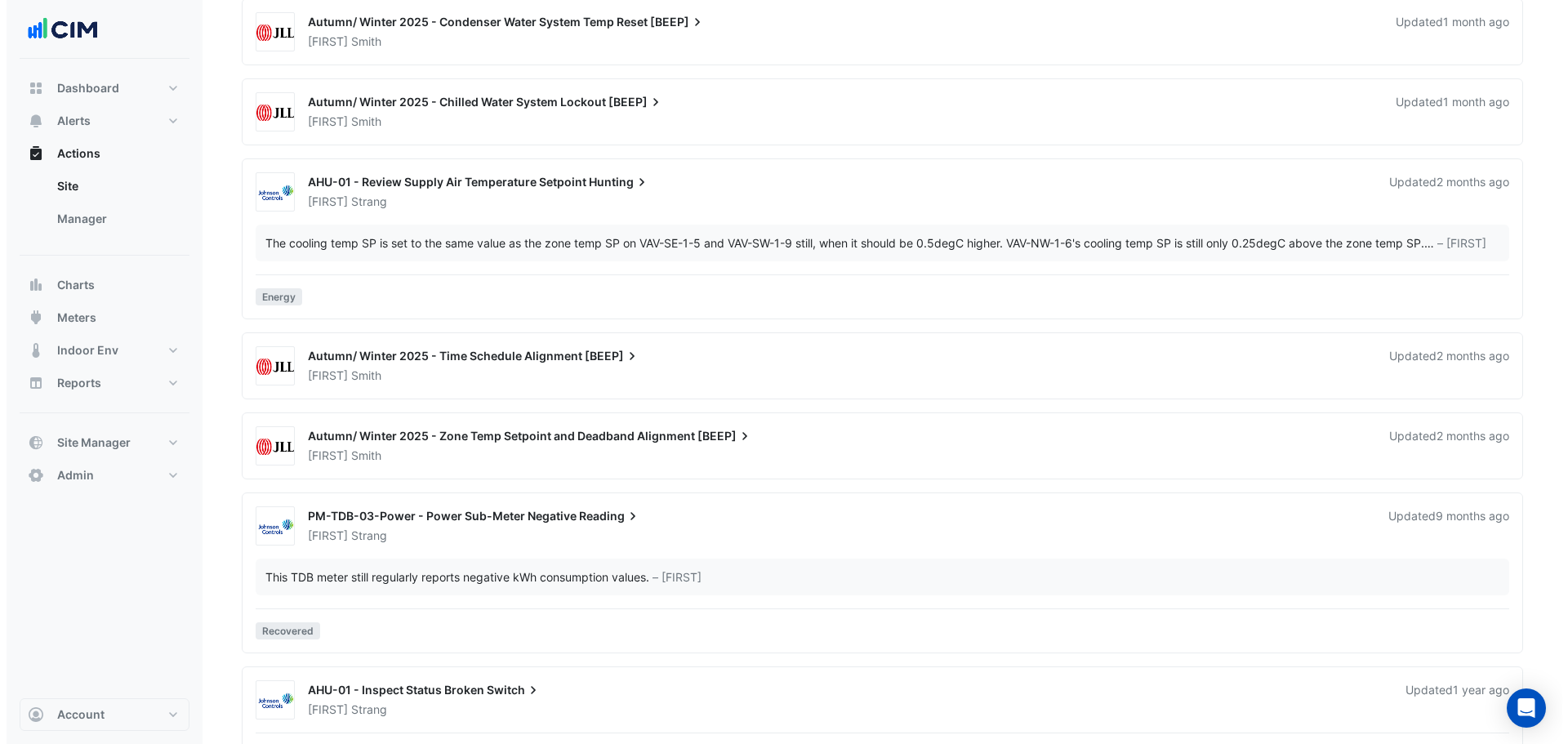 scroll, scrollTop: 1326, scrollLeft: 0, axis: vertical 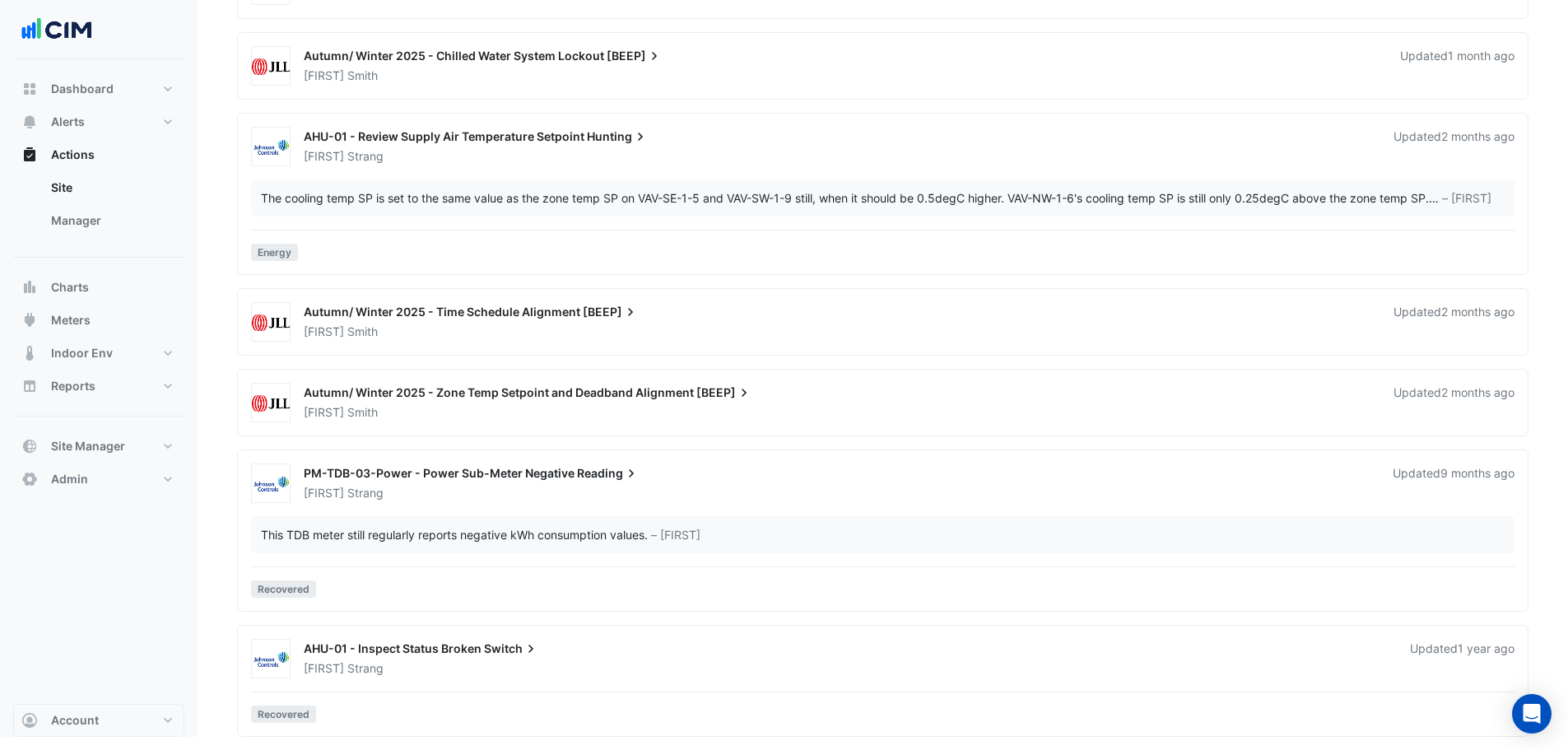 click on "Matthew
Strang" at bounding box center (847, 668) 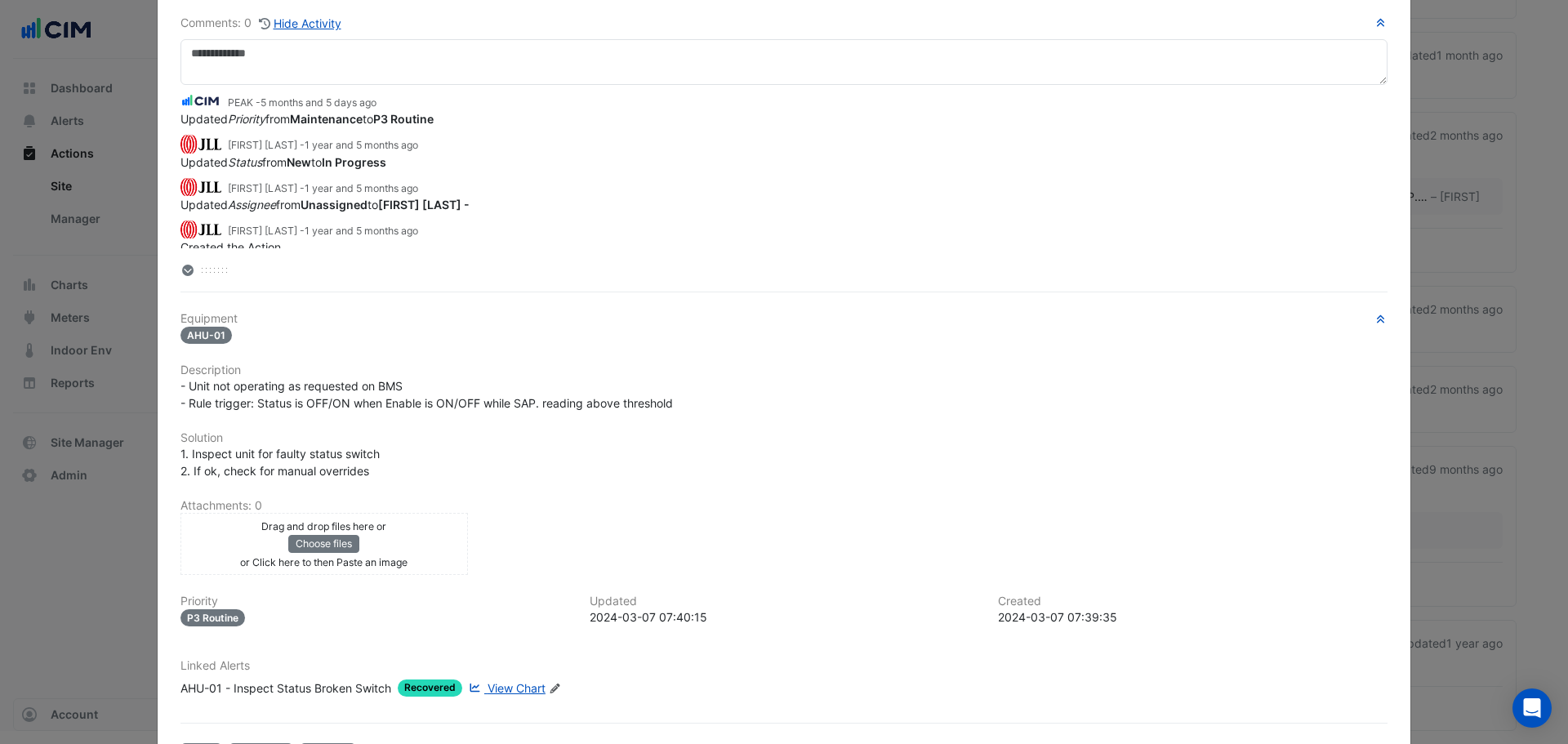 scroll, scrollTop: 167, scrollLeft: 0, axis: vertical 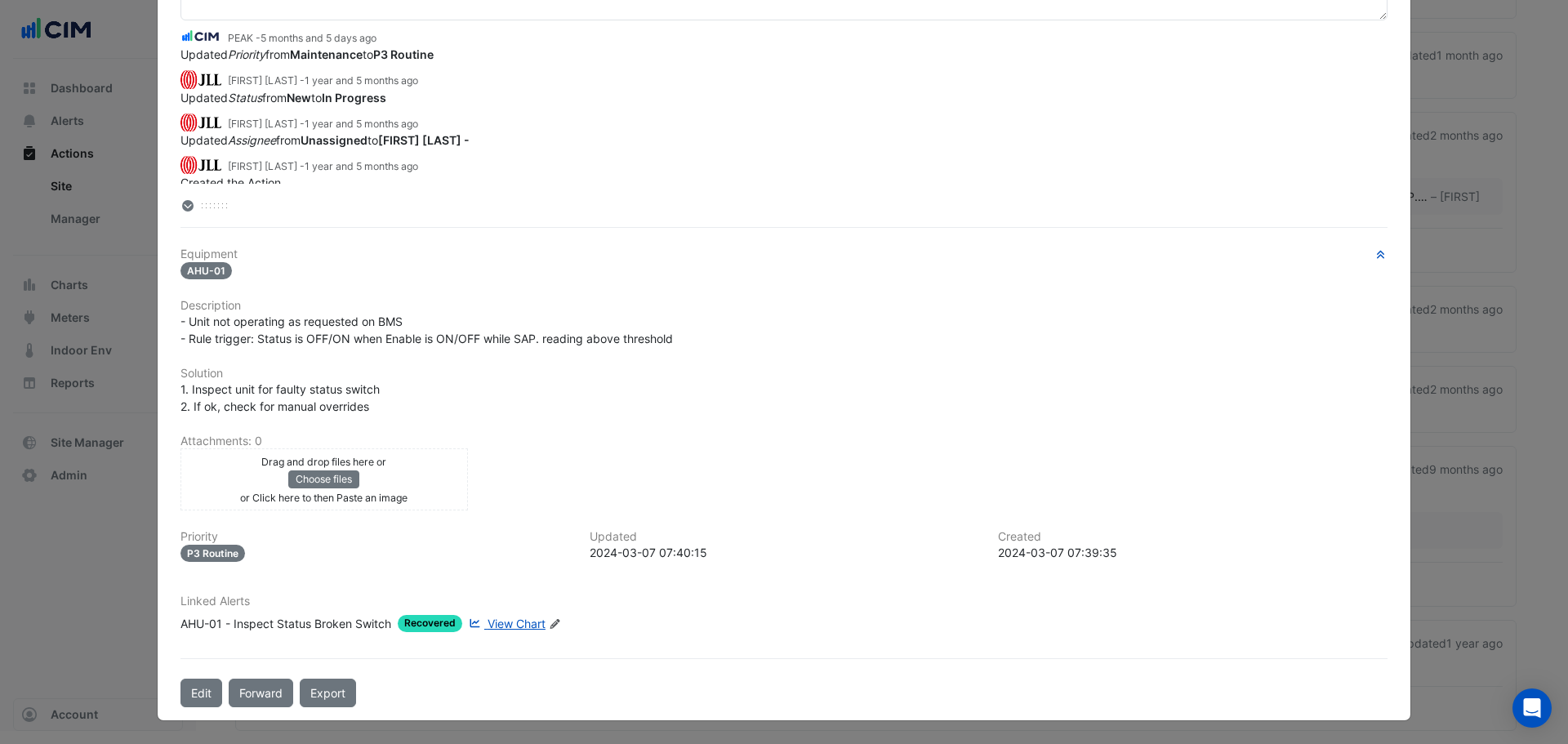 click on "AHU-01 - Inspect Status Broken Switch" 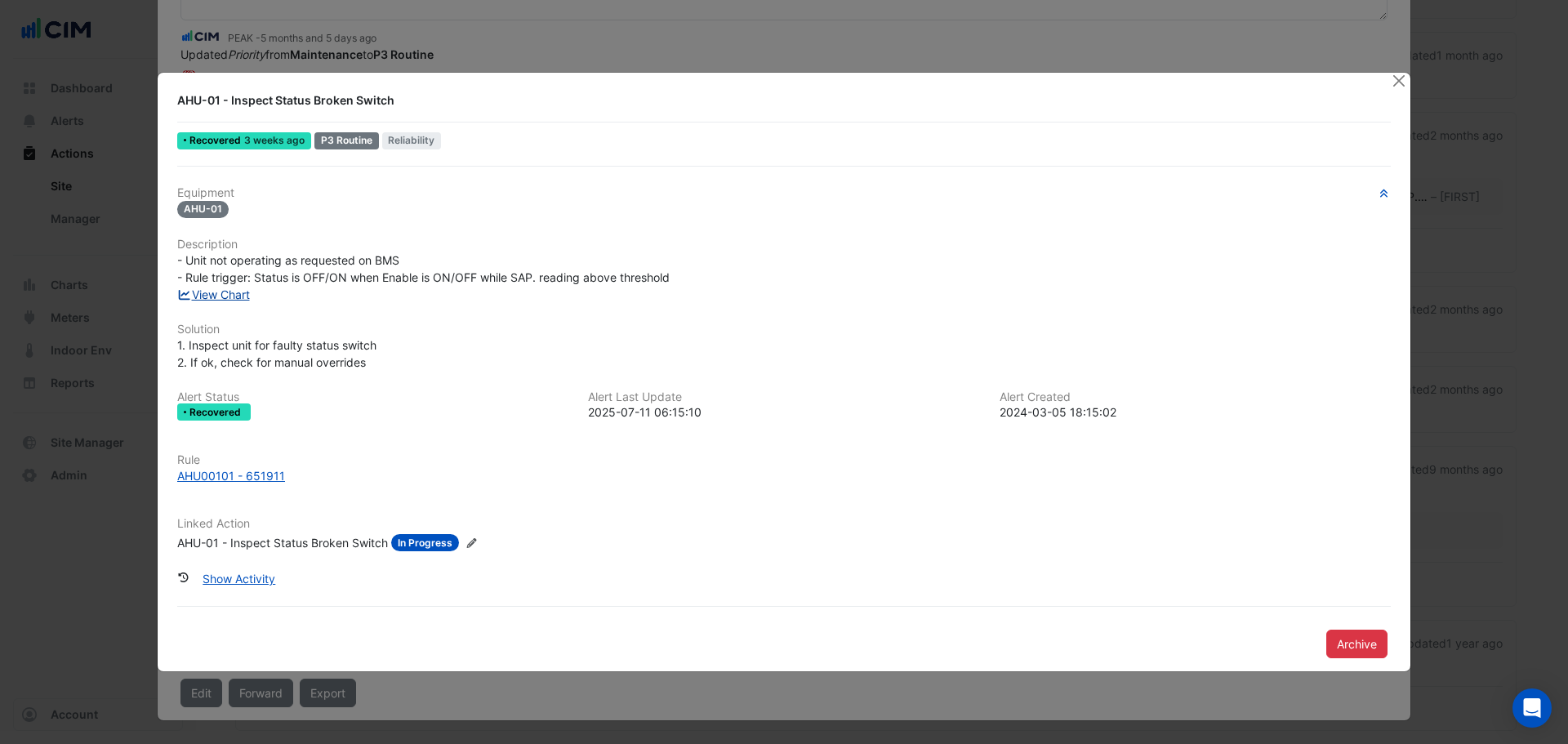 click on "View Chart" 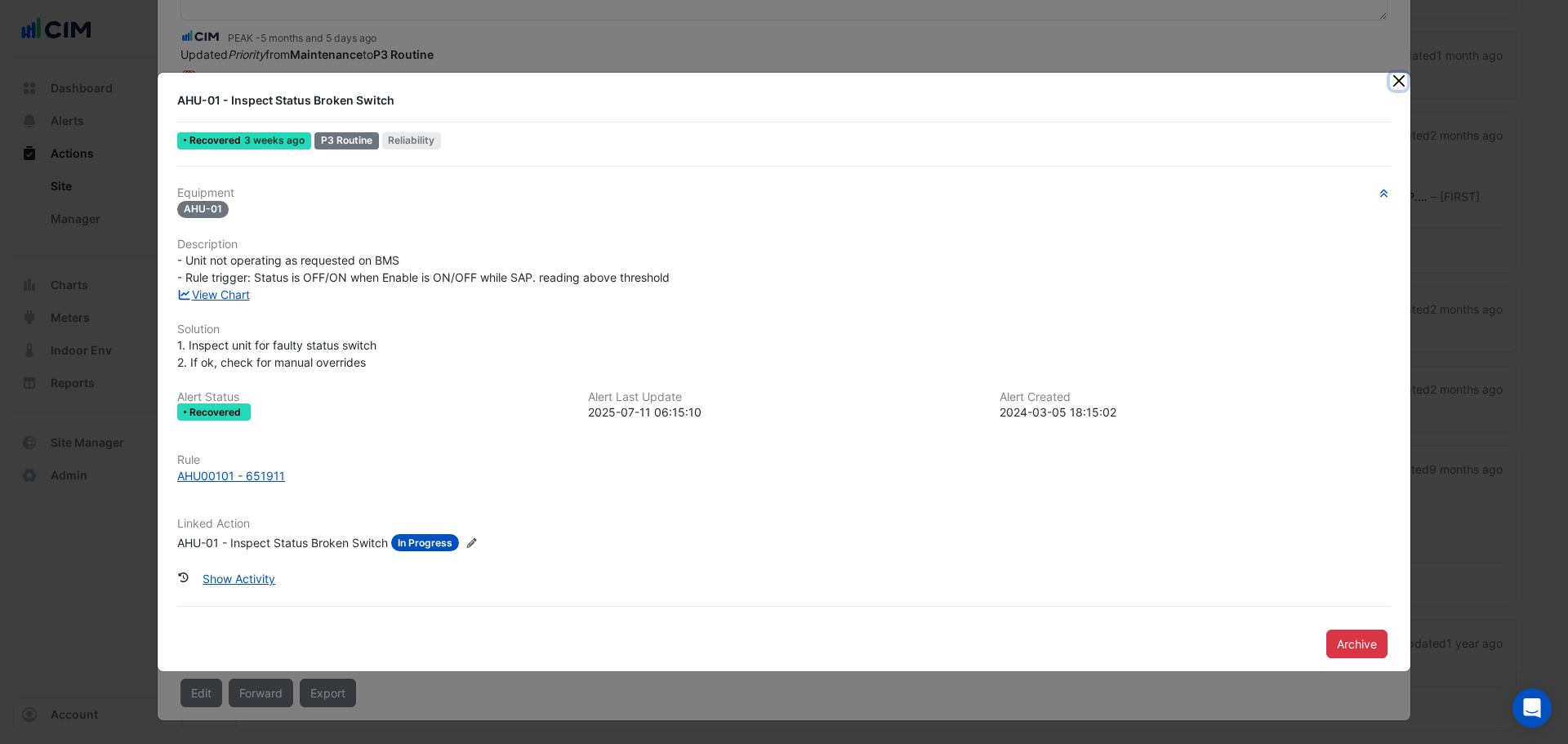 click 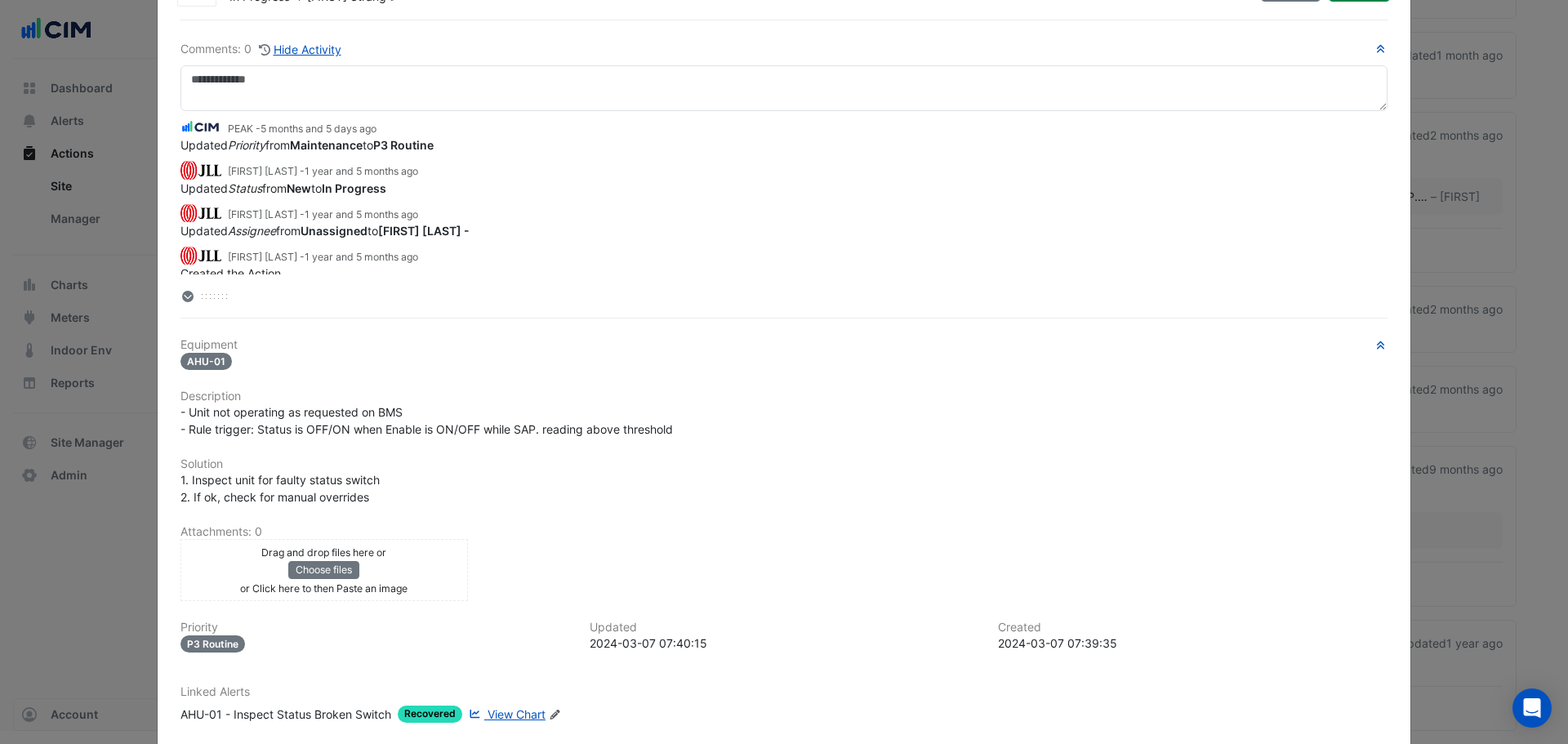 scroll, scrollTop: 0, scrollLeft: 0, axis: both 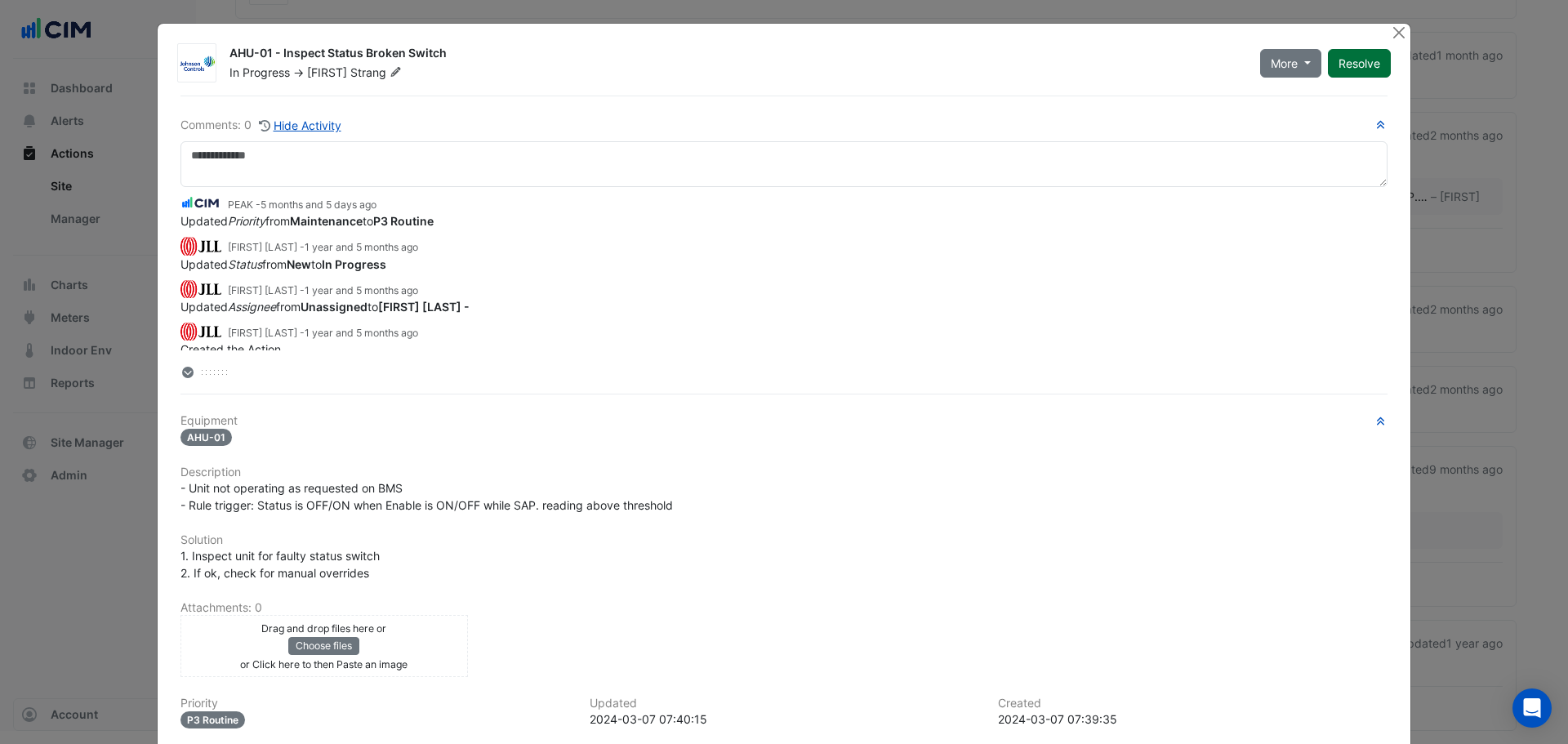 click on "Resolve" 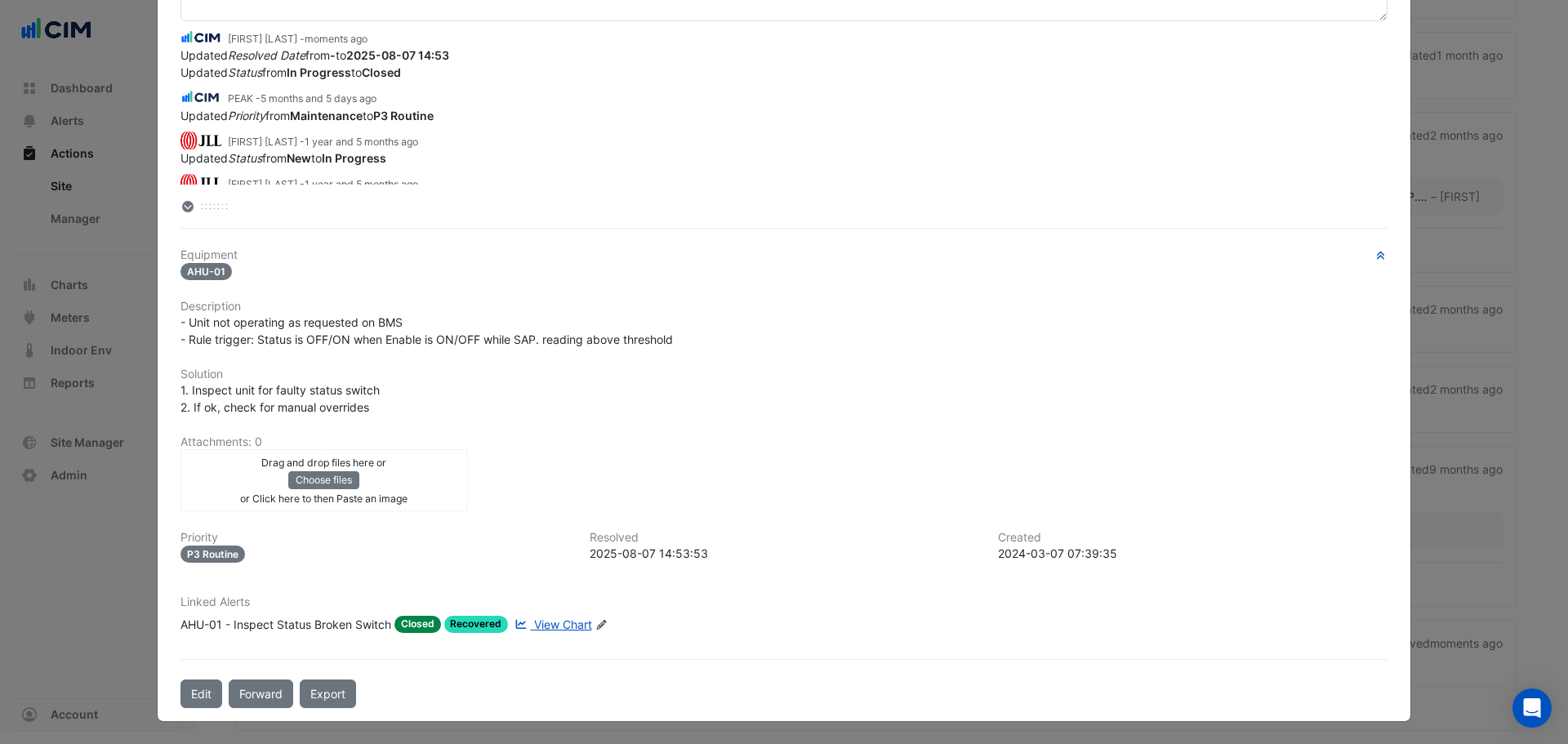 scroll, scrollTop: 167, scrollLeft: 0, axis: vertical 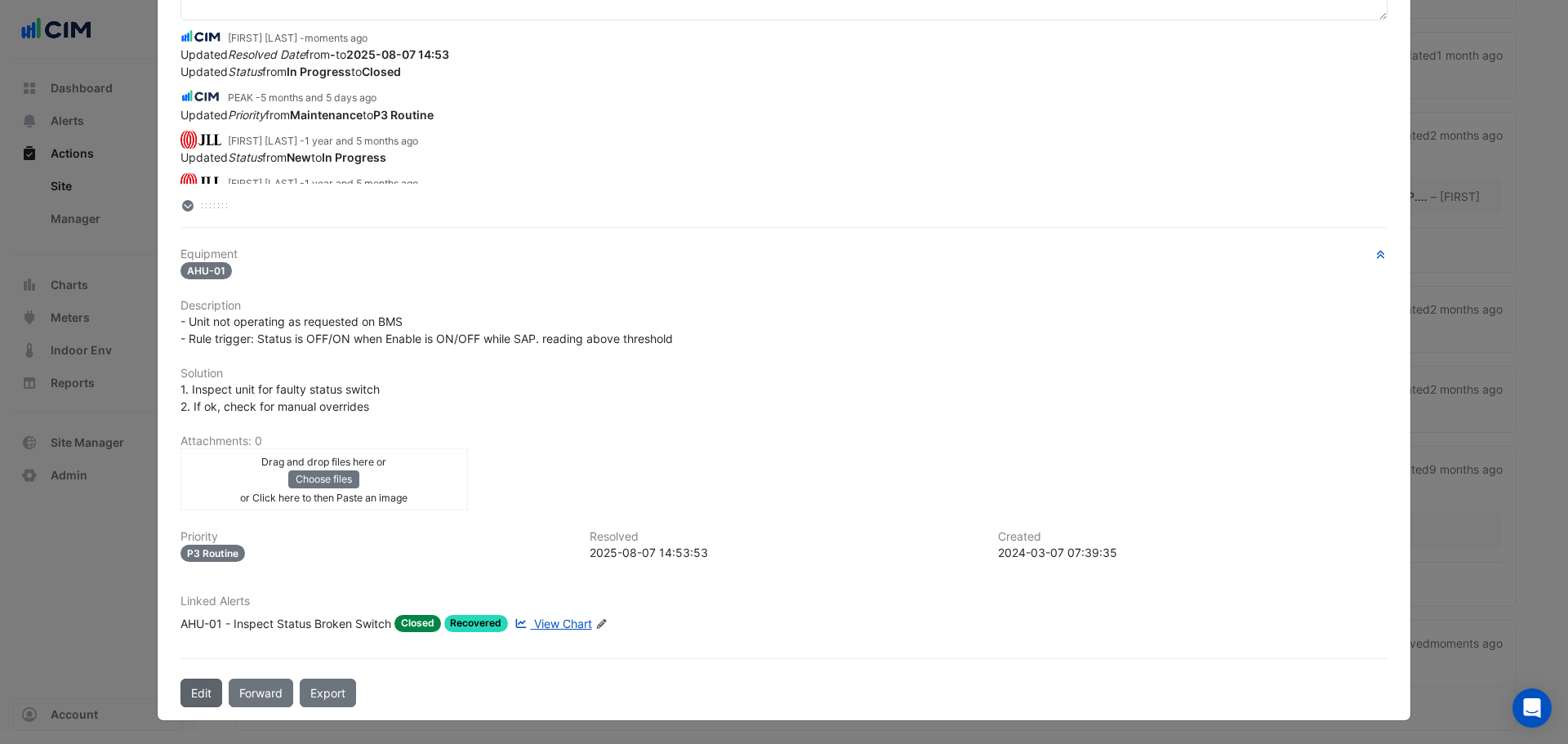 click on "Edit" 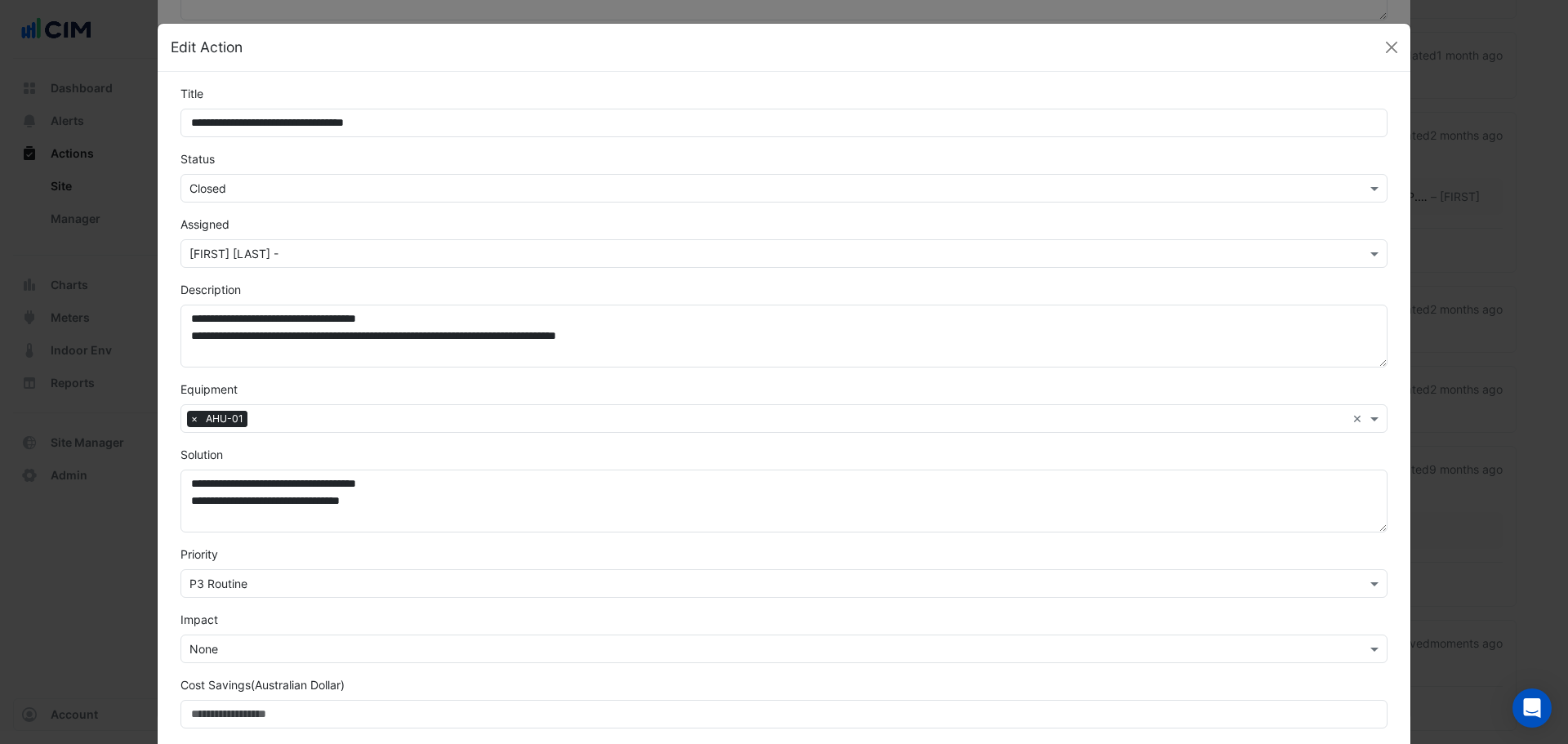 scroll, scrollTop: 299, scrollLeft: 0, axis: vertical 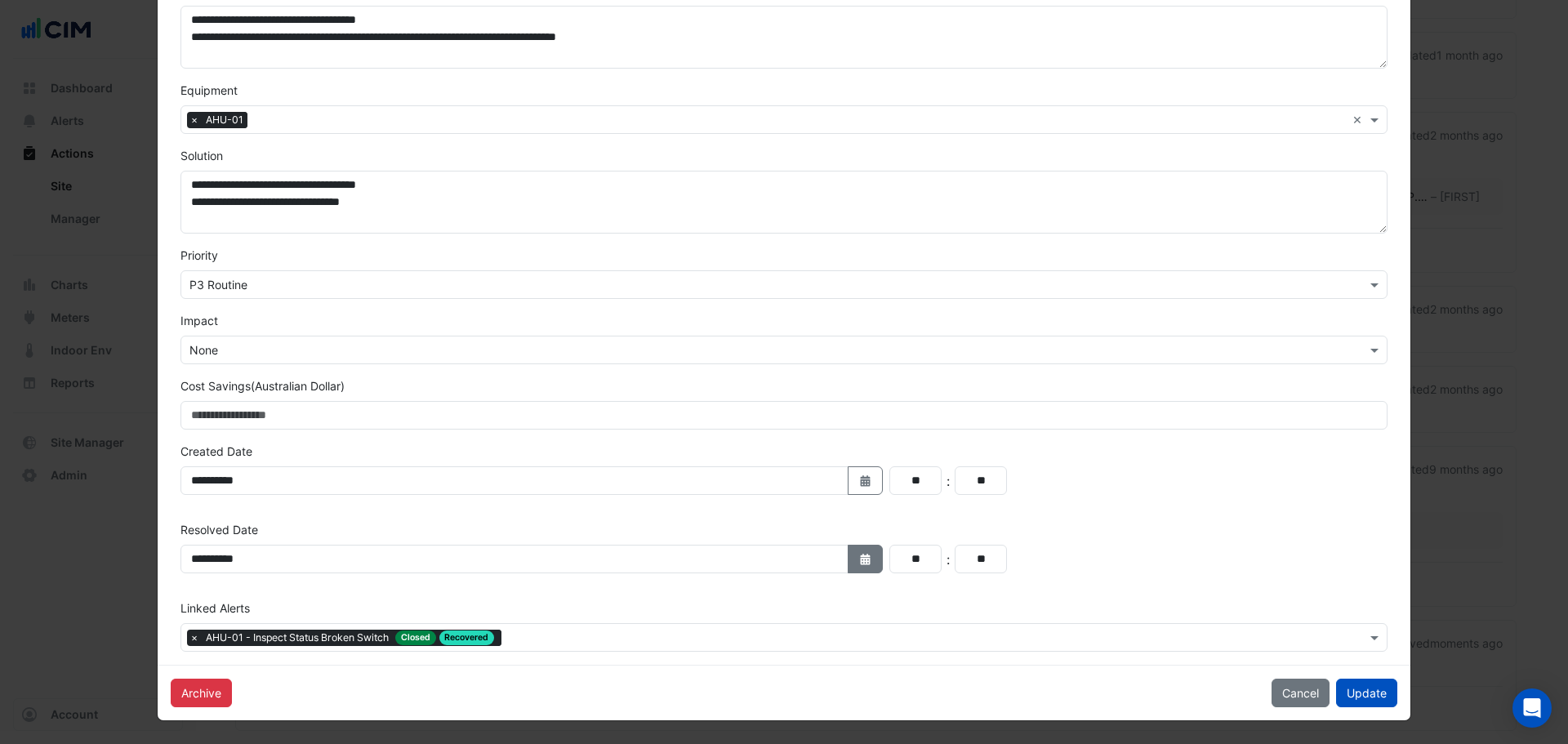 click on "Select Date" at bounding box center (866, 559) 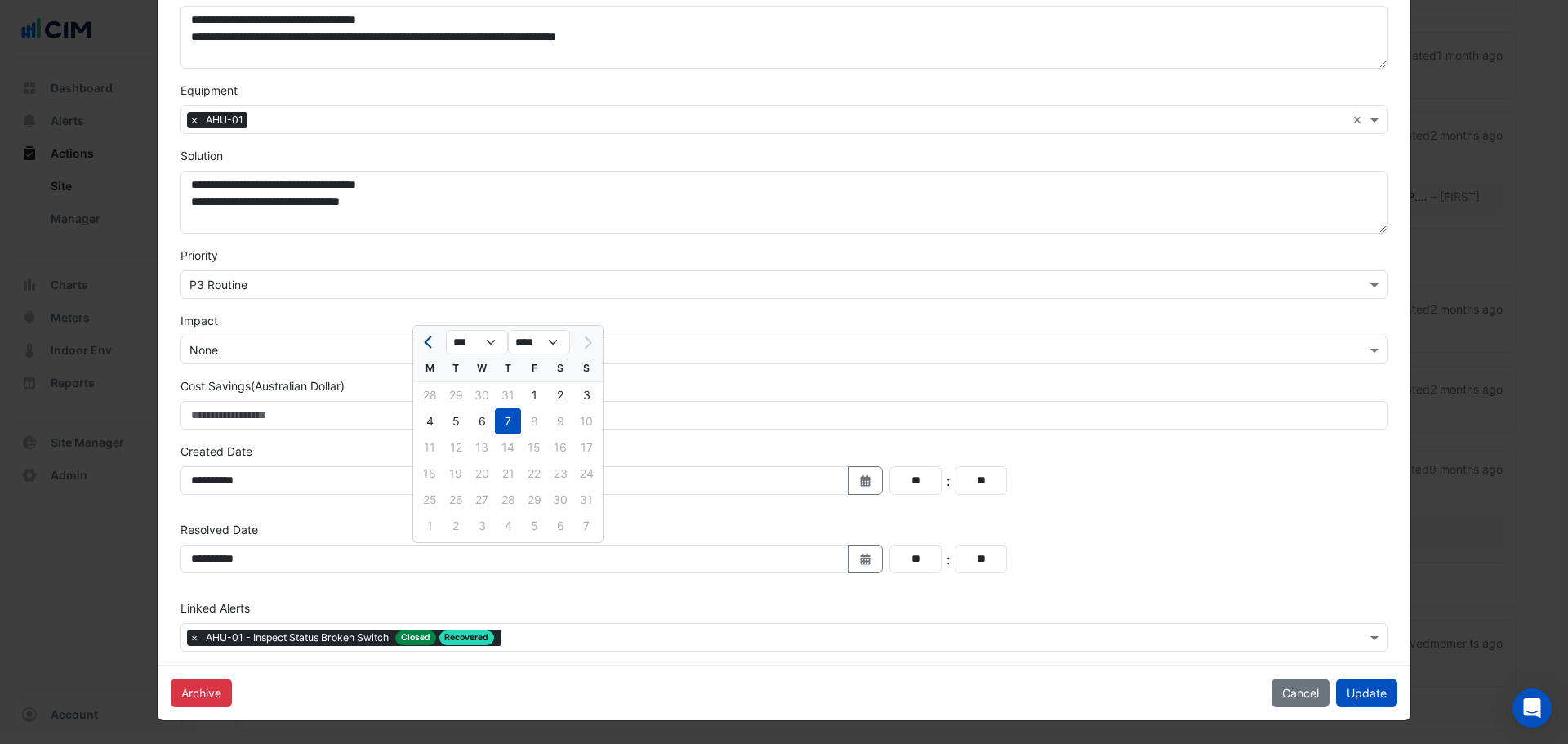click 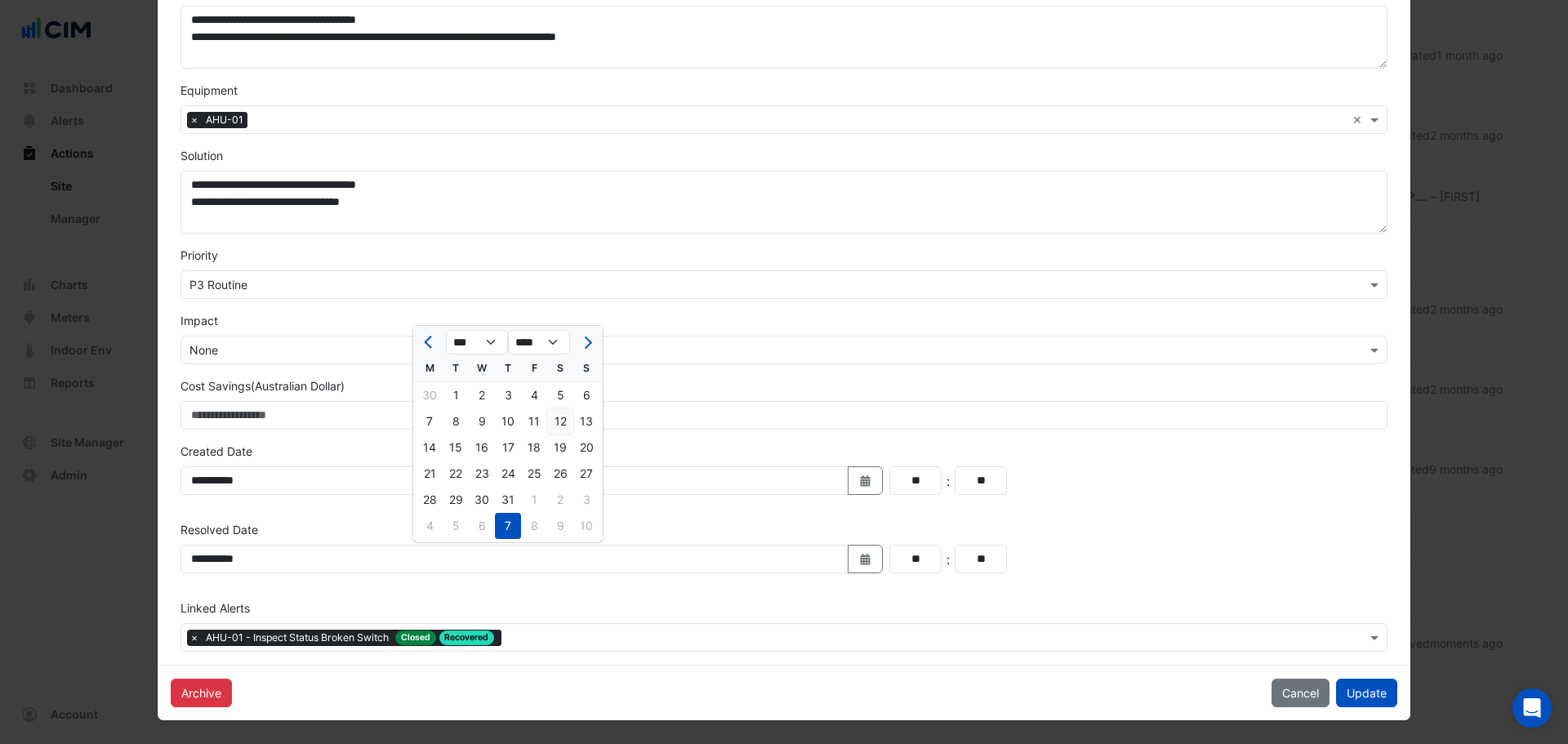 click on "12" 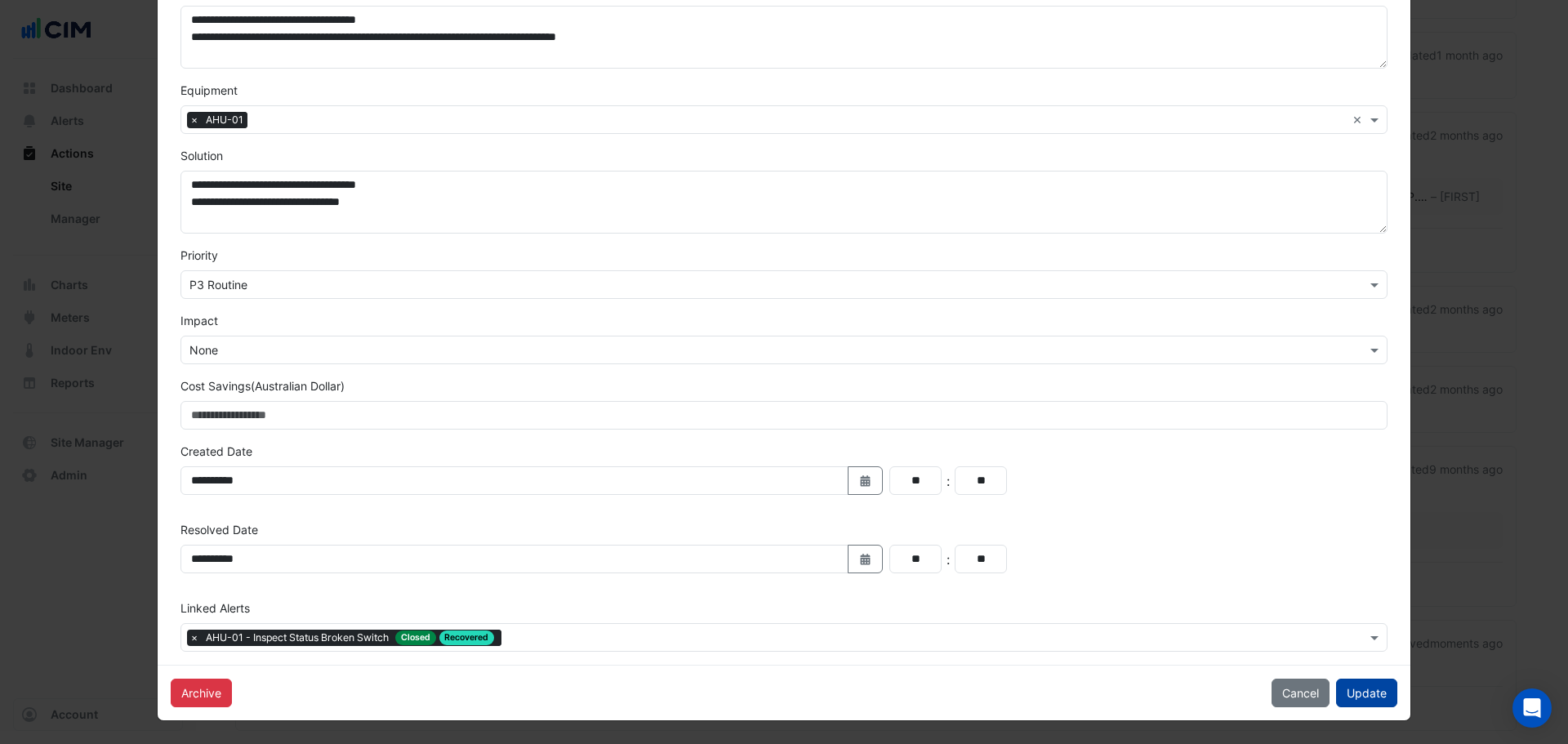 click on "Update" 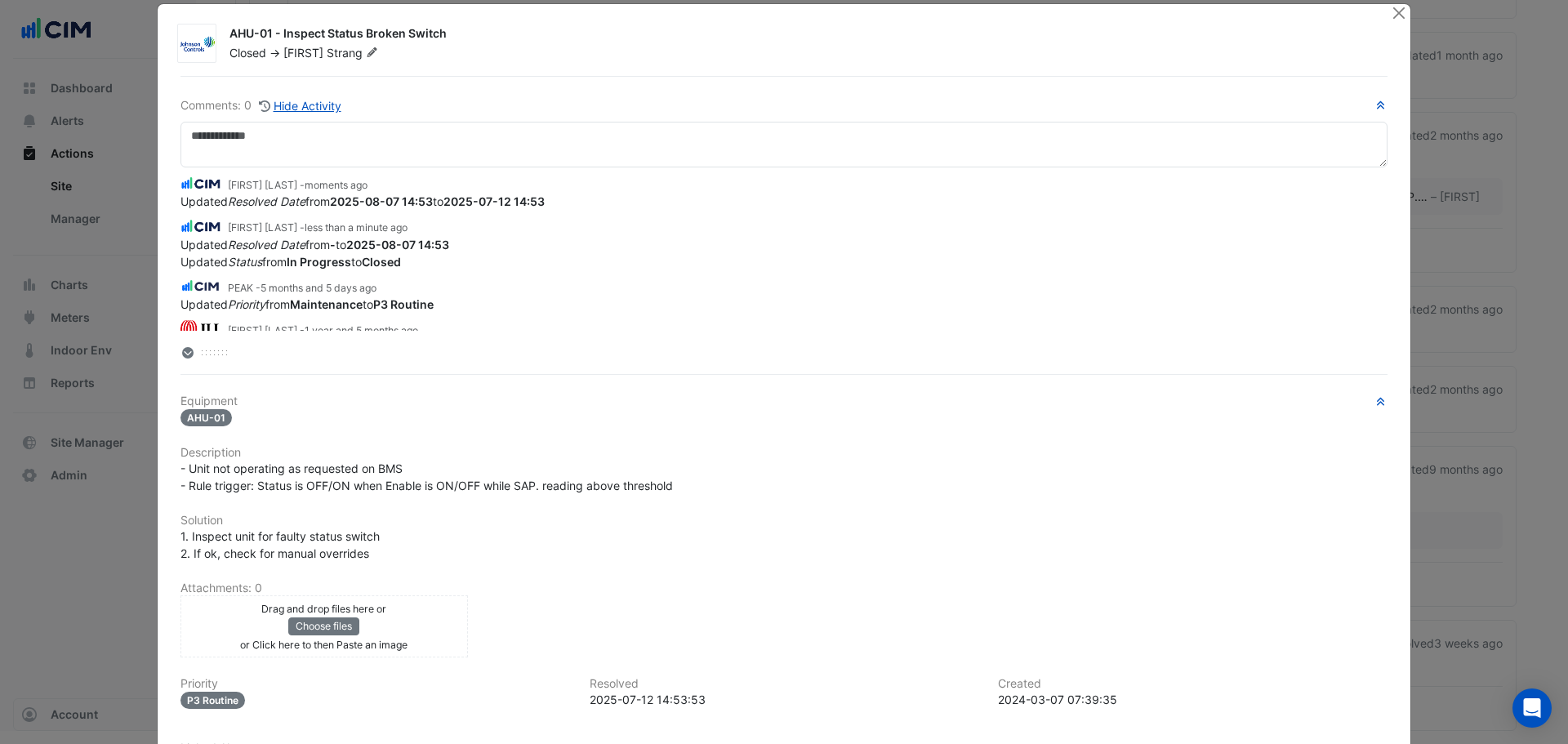 scroll, scrollTop: 0, scrollLeft: 0, axis: both 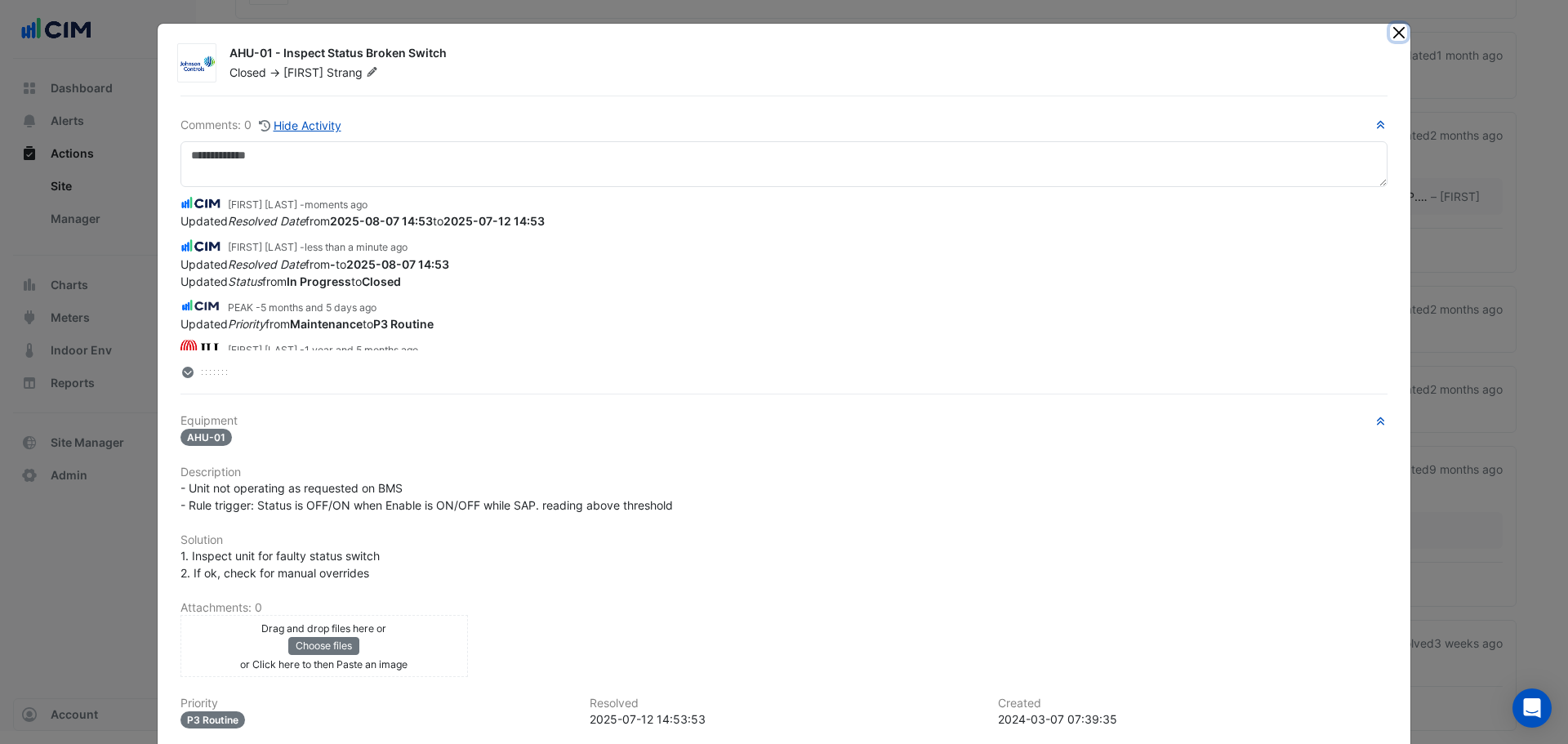 click 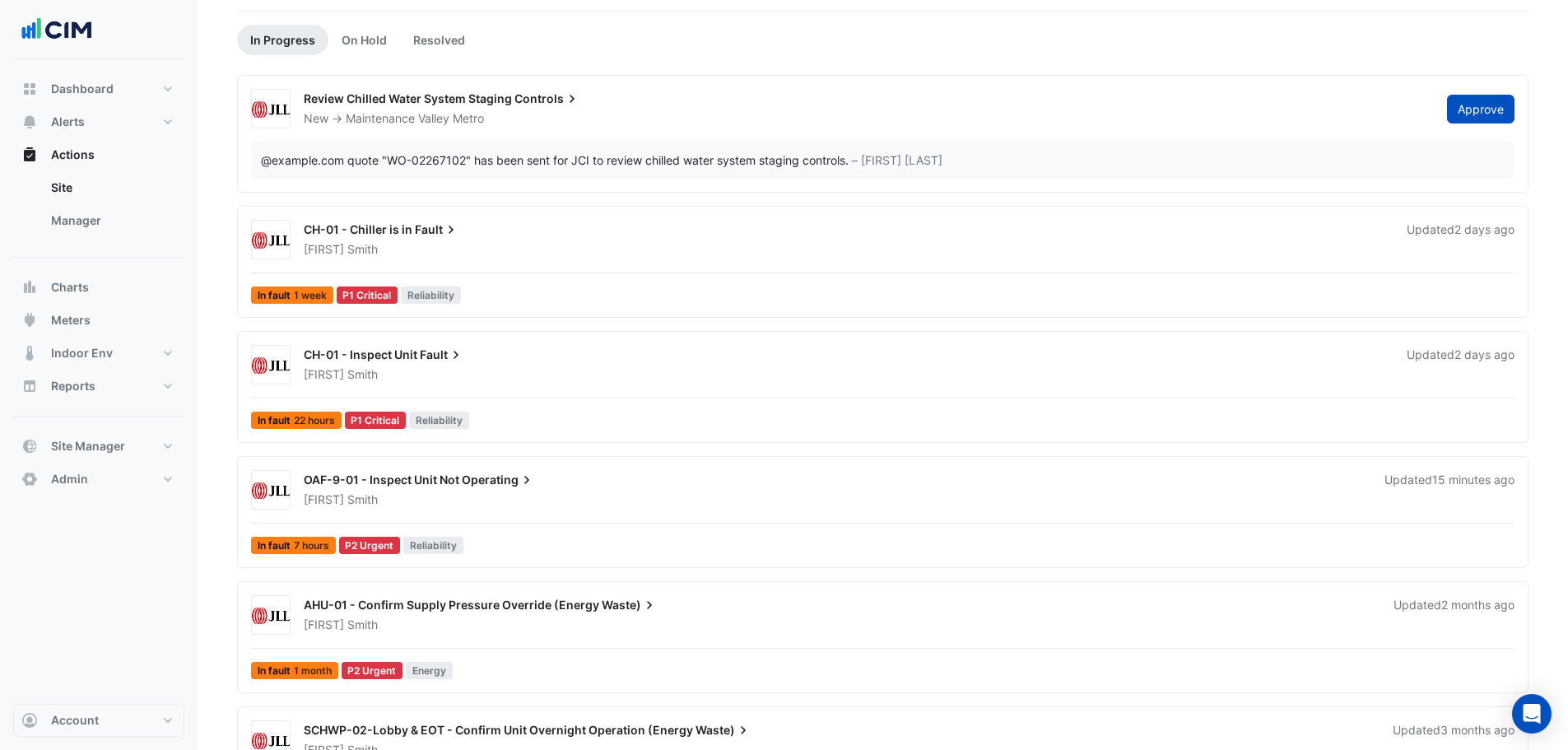 scroll, scrollTop: 0, scrollLeft: 0, axis: both 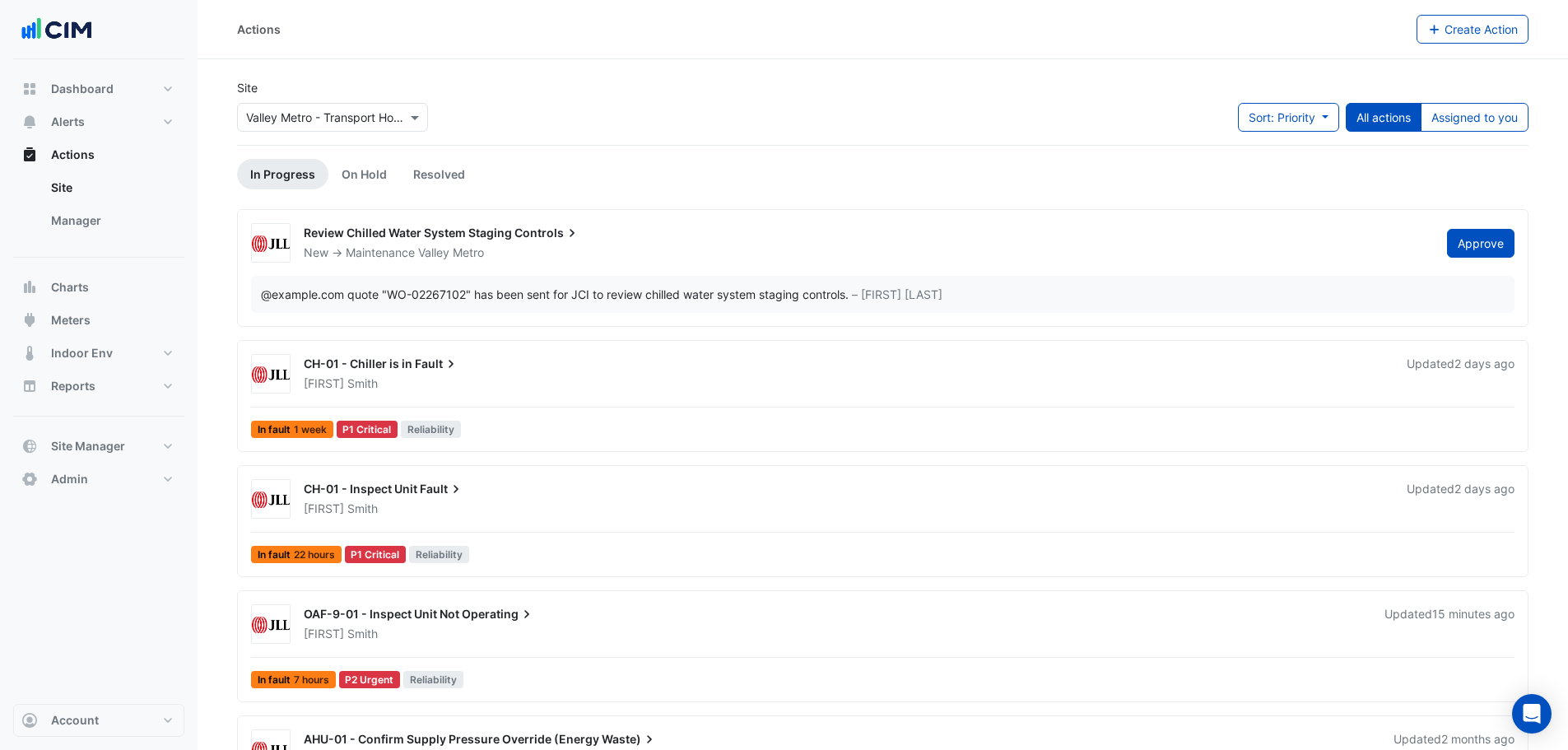 click on "Site
Select a Site × Valley Metro - Transport House
Sort: Priority
Priority
Updated
All actions
Assigned to you" 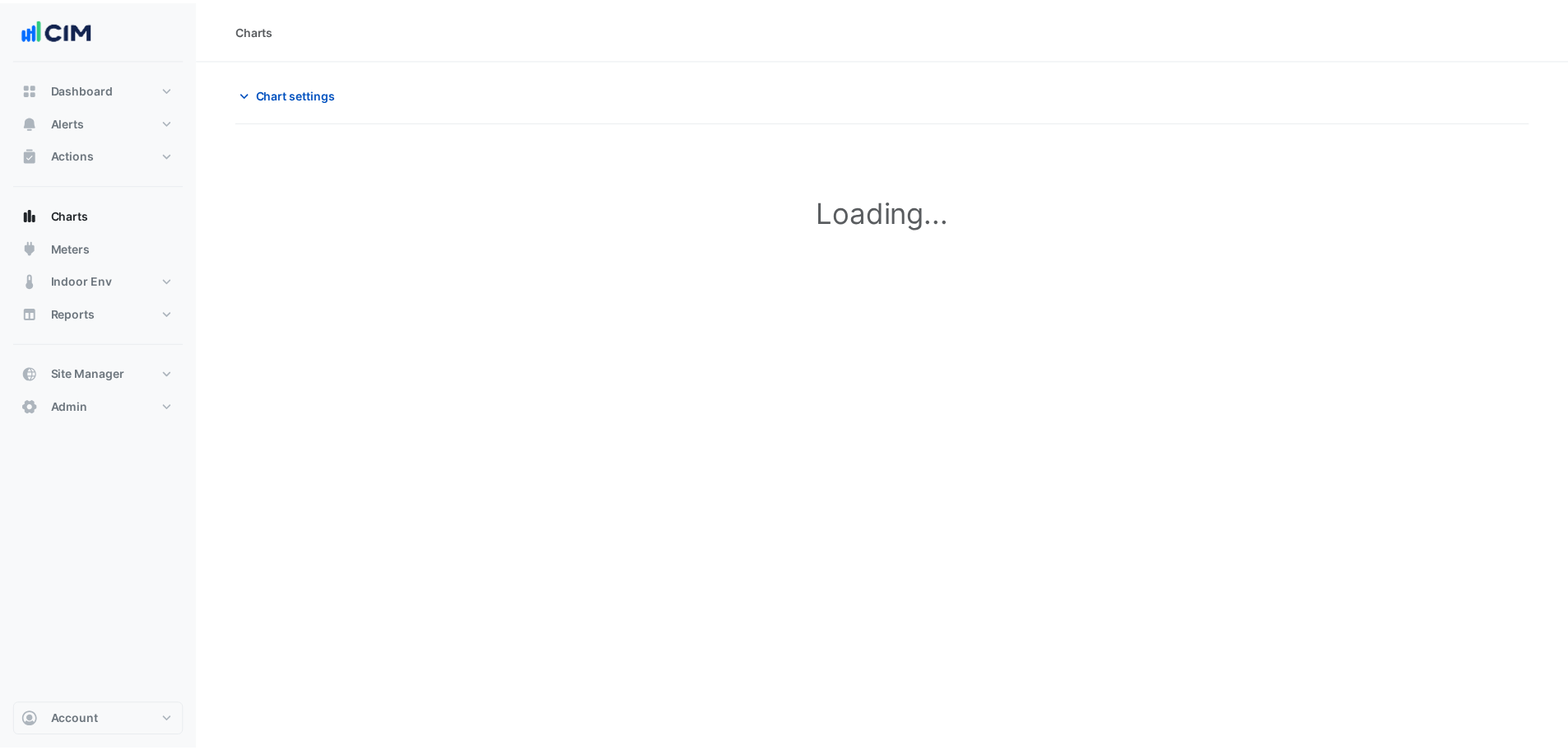 scroll, scrollTop: 0, scrollLeft: 0, axis: both 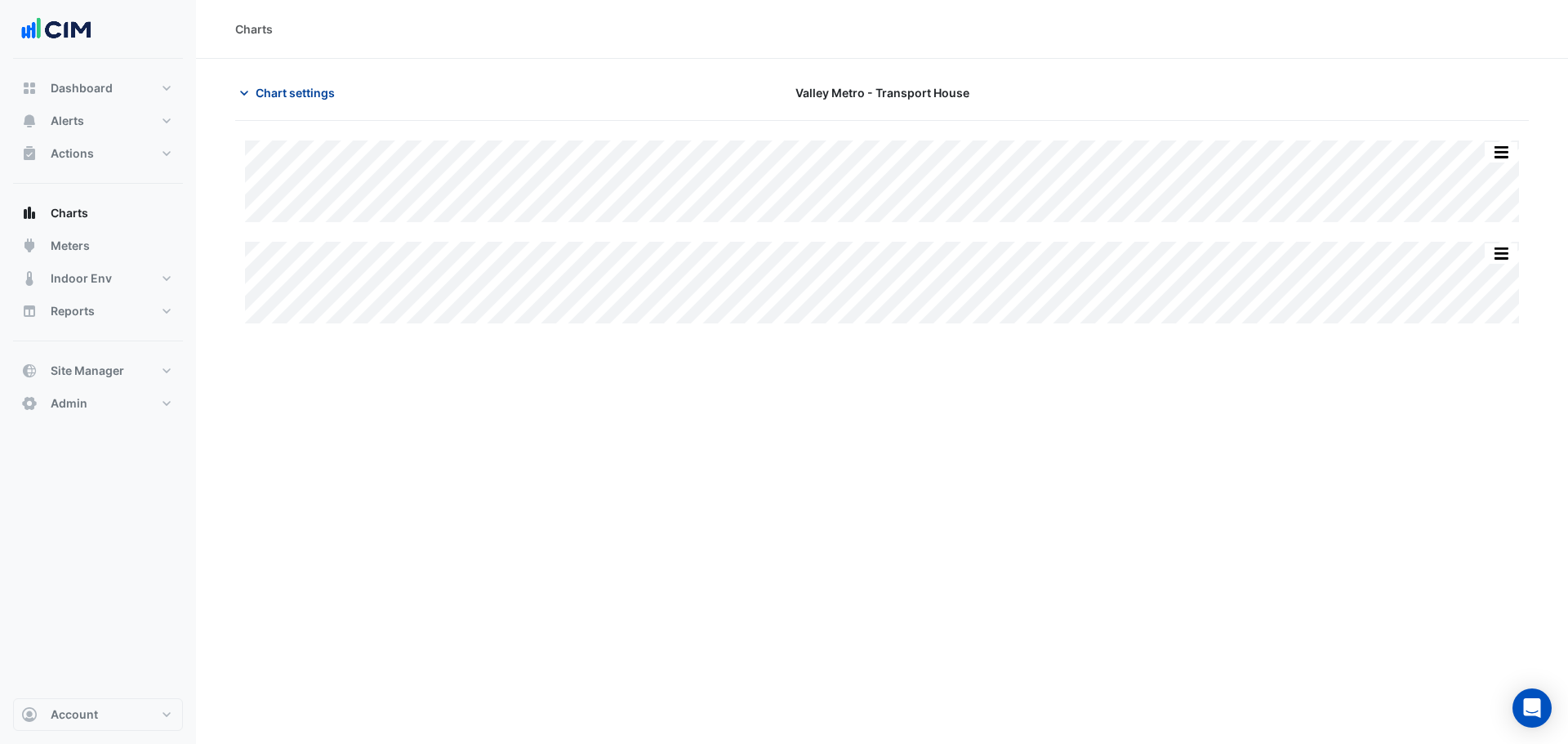 click on "Chart settings" 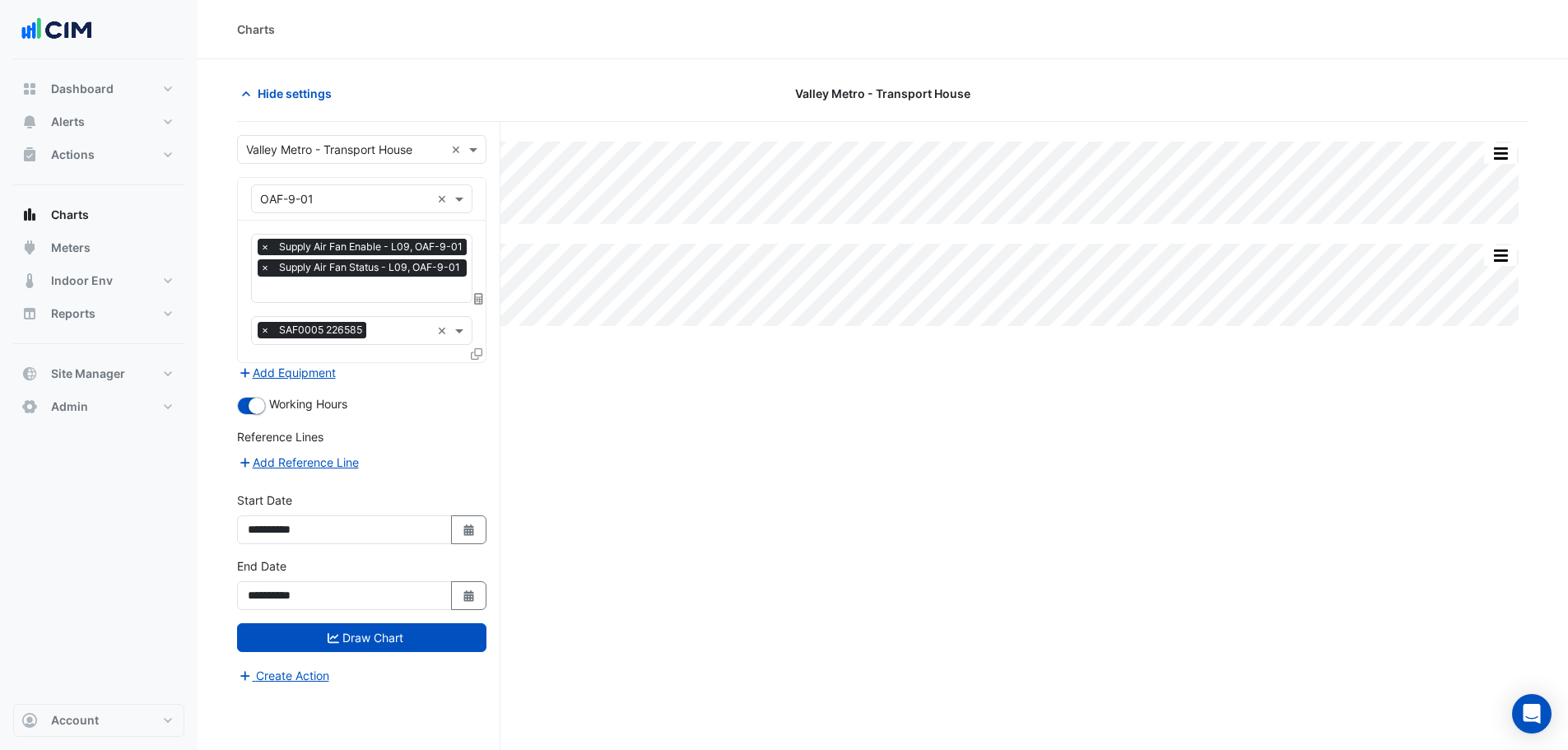 click at bounding box center [365, 291] 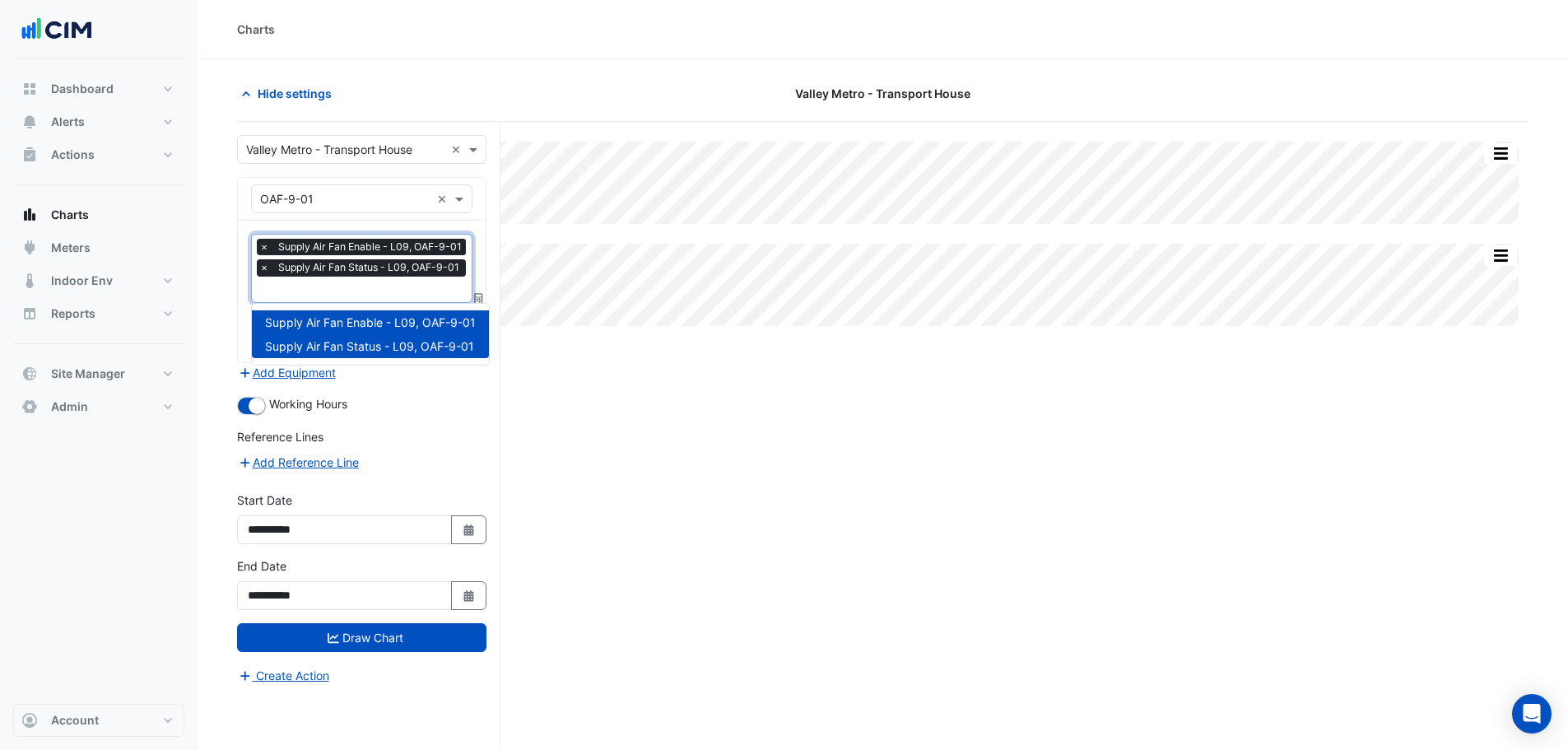 drag, startPoint x: 668, startPoint y: 426, endPoint x: 647, endPoint y: 426, distance: 21 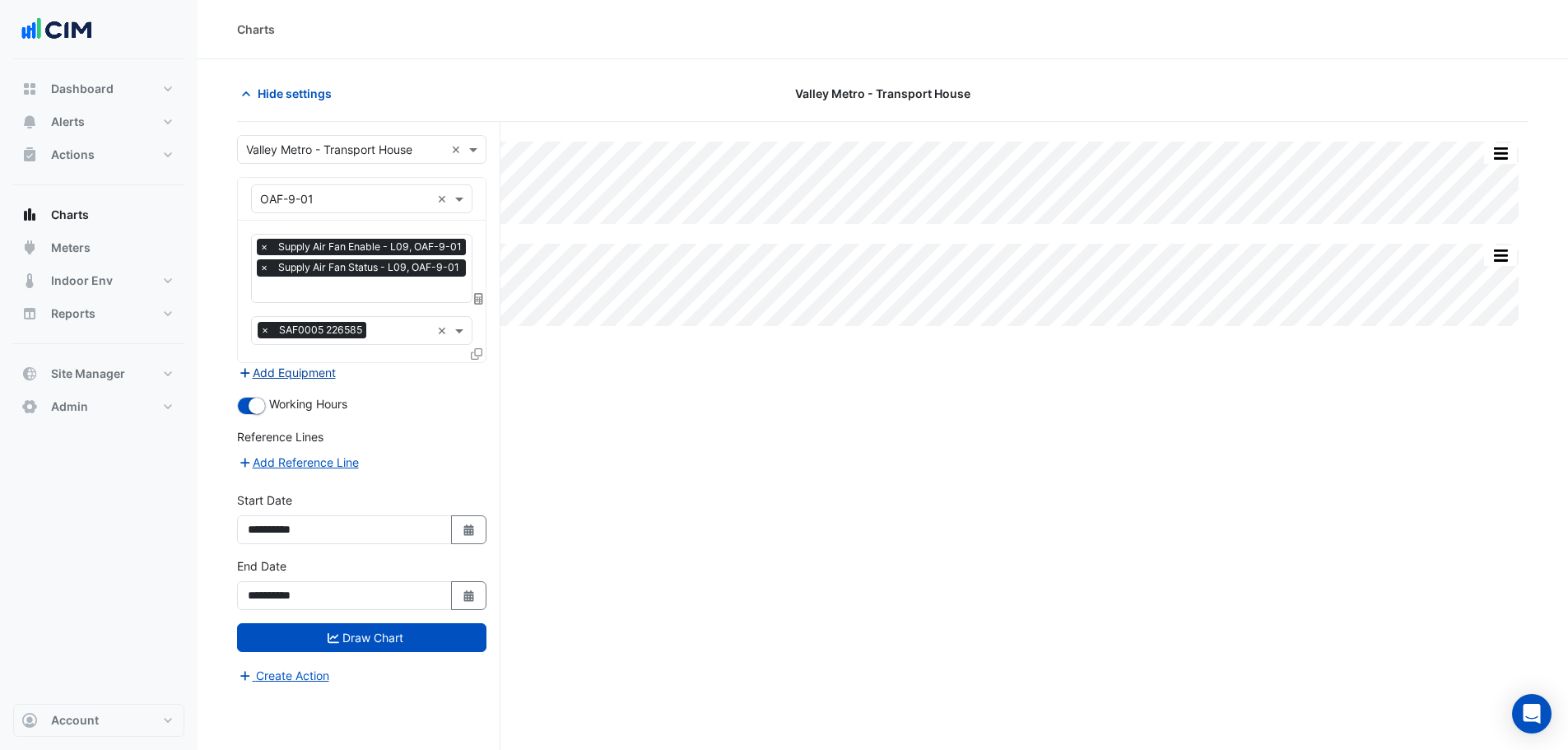 click on "Add Equipment" at bounding box center [286, 372] 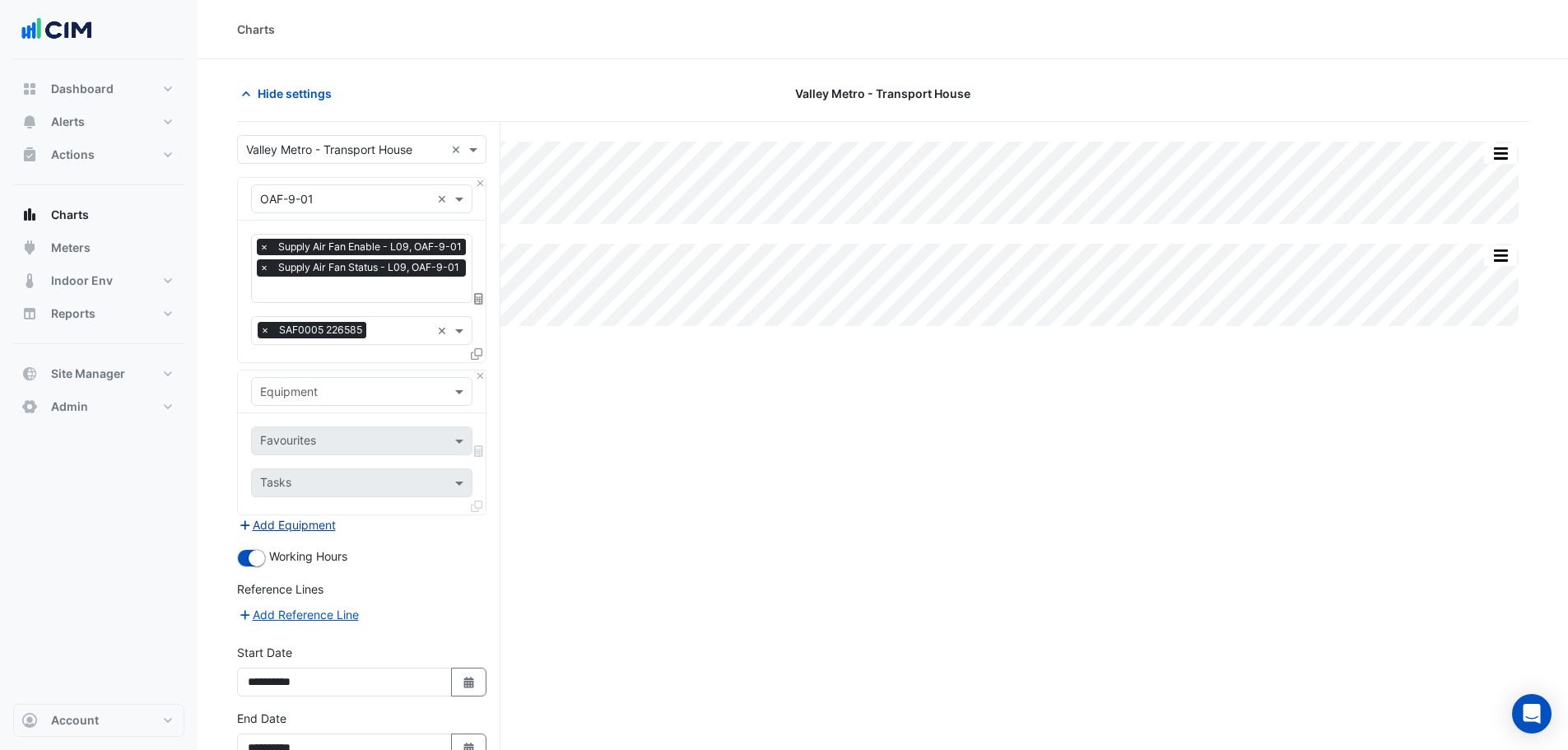 click at bounding box center [345, 392] 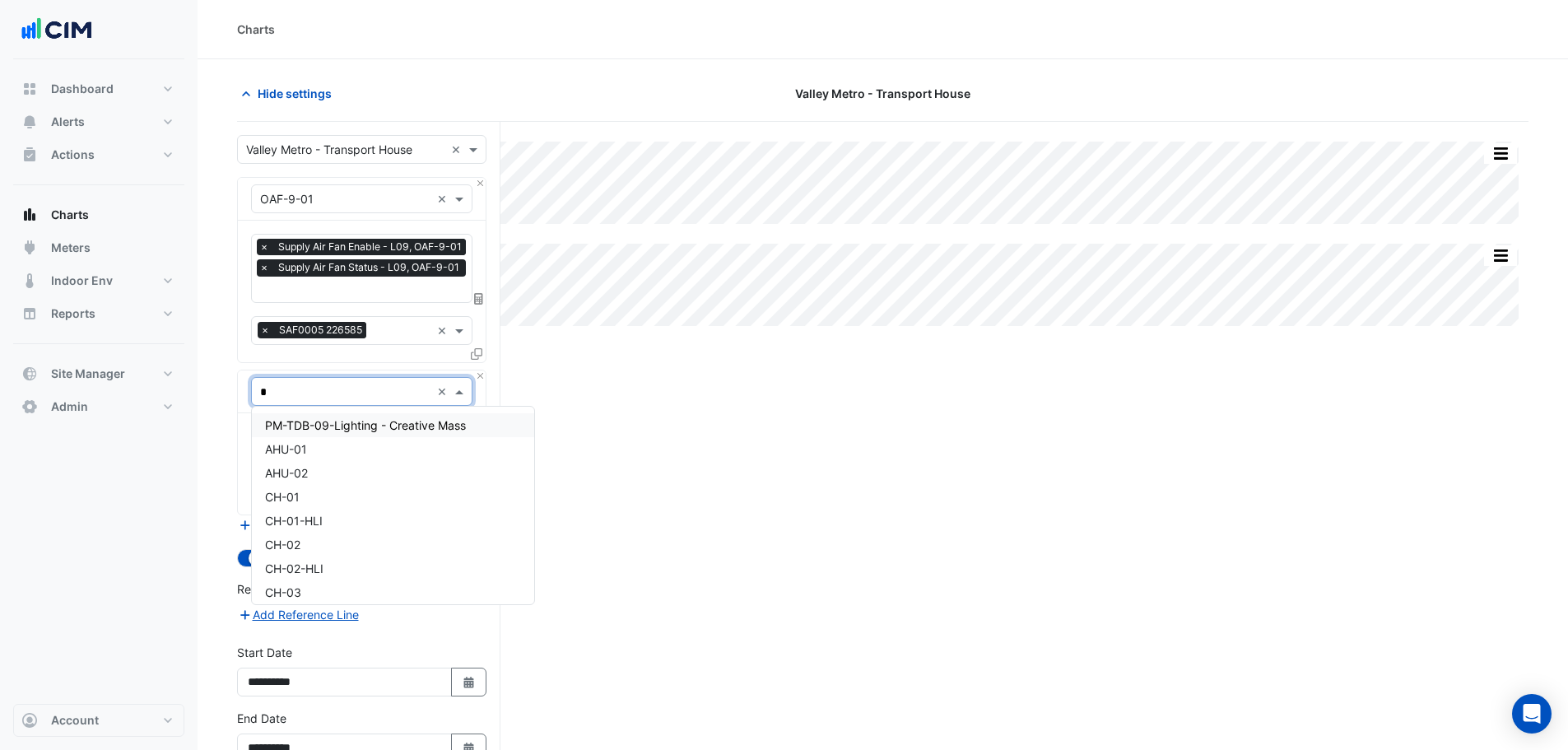 type on "**" 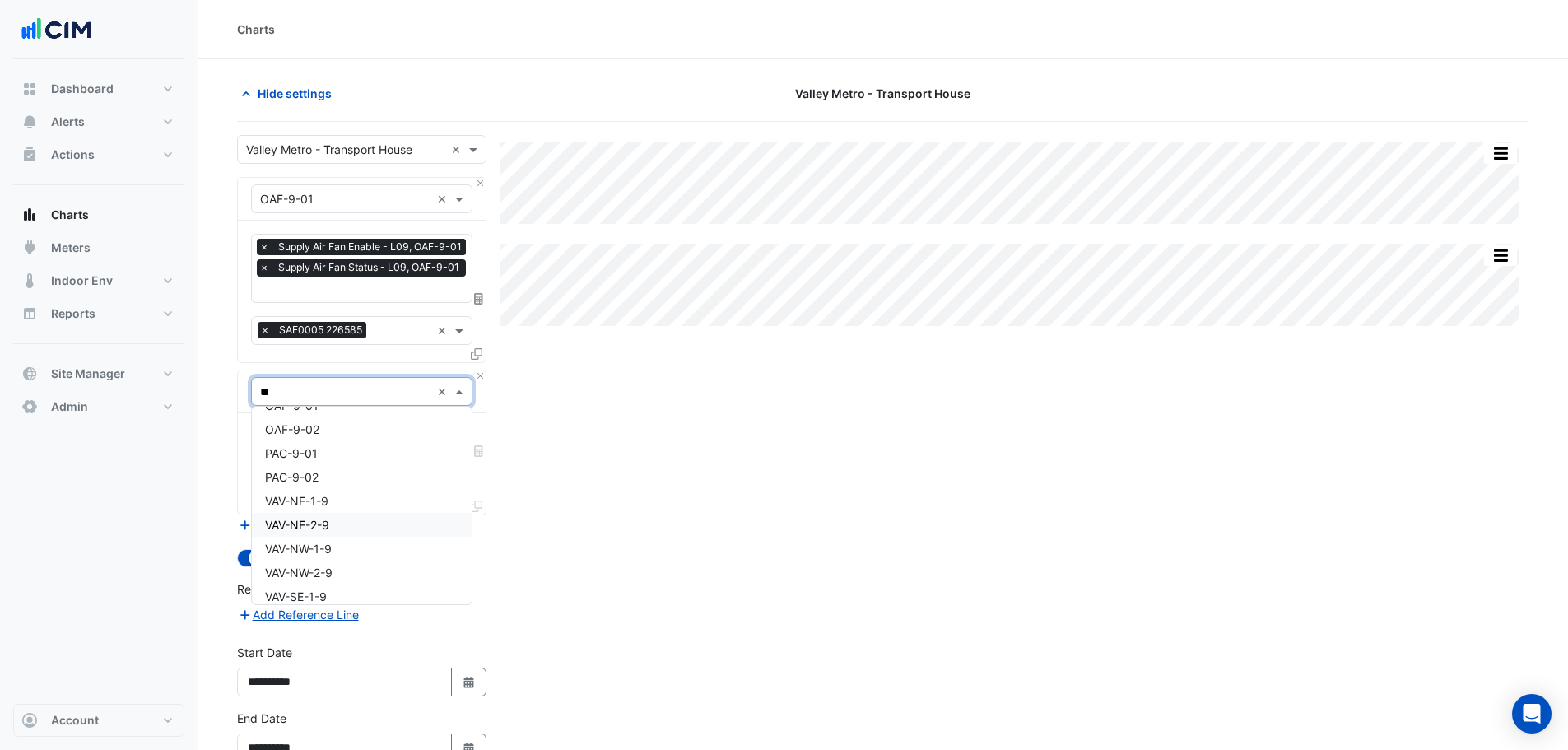 scroll, scrollTop: 33, scrollLeft: 0, axis: vertical 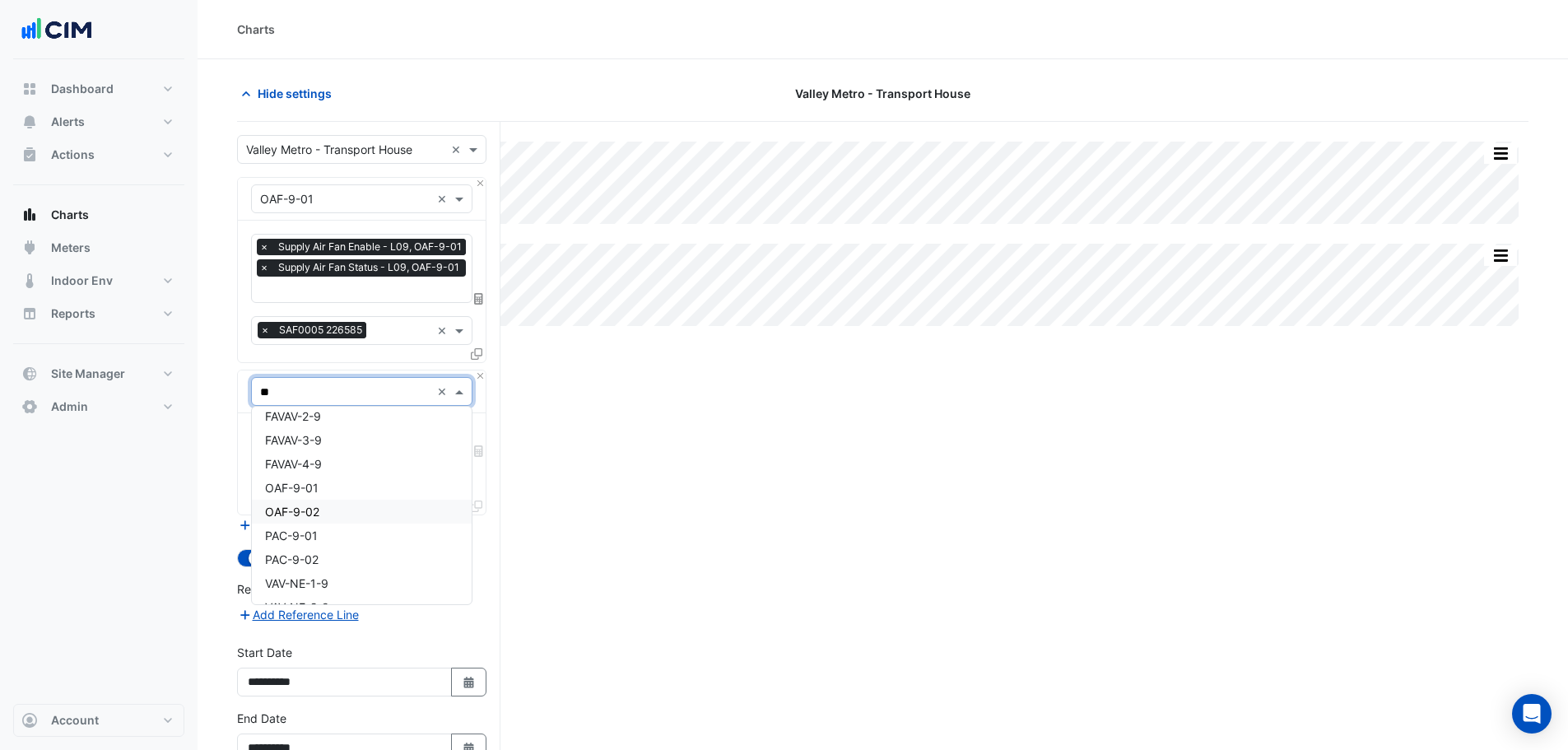 click on "OAF-9-02" at bounding box center [361, 511] 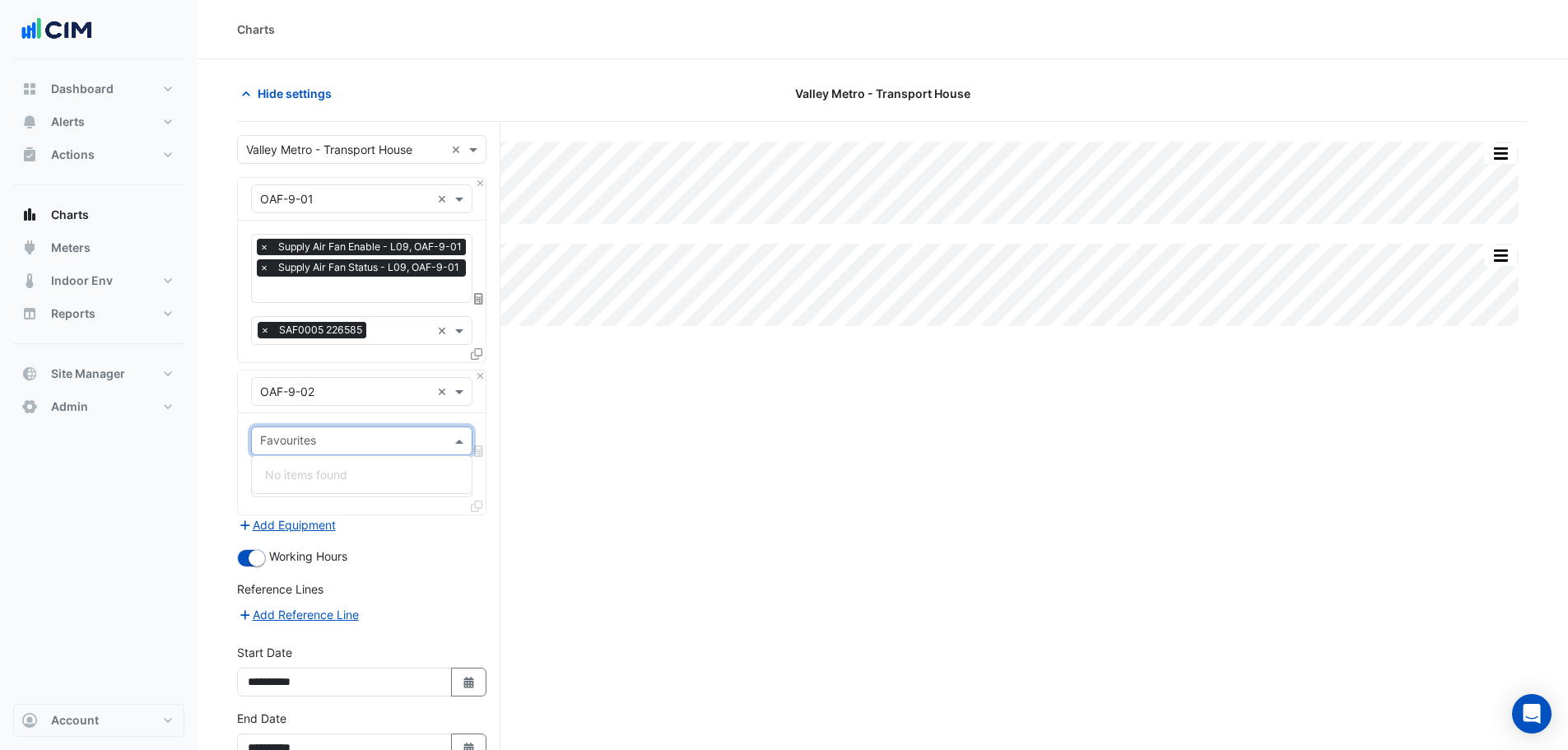 click at bounding box center [352, 442] 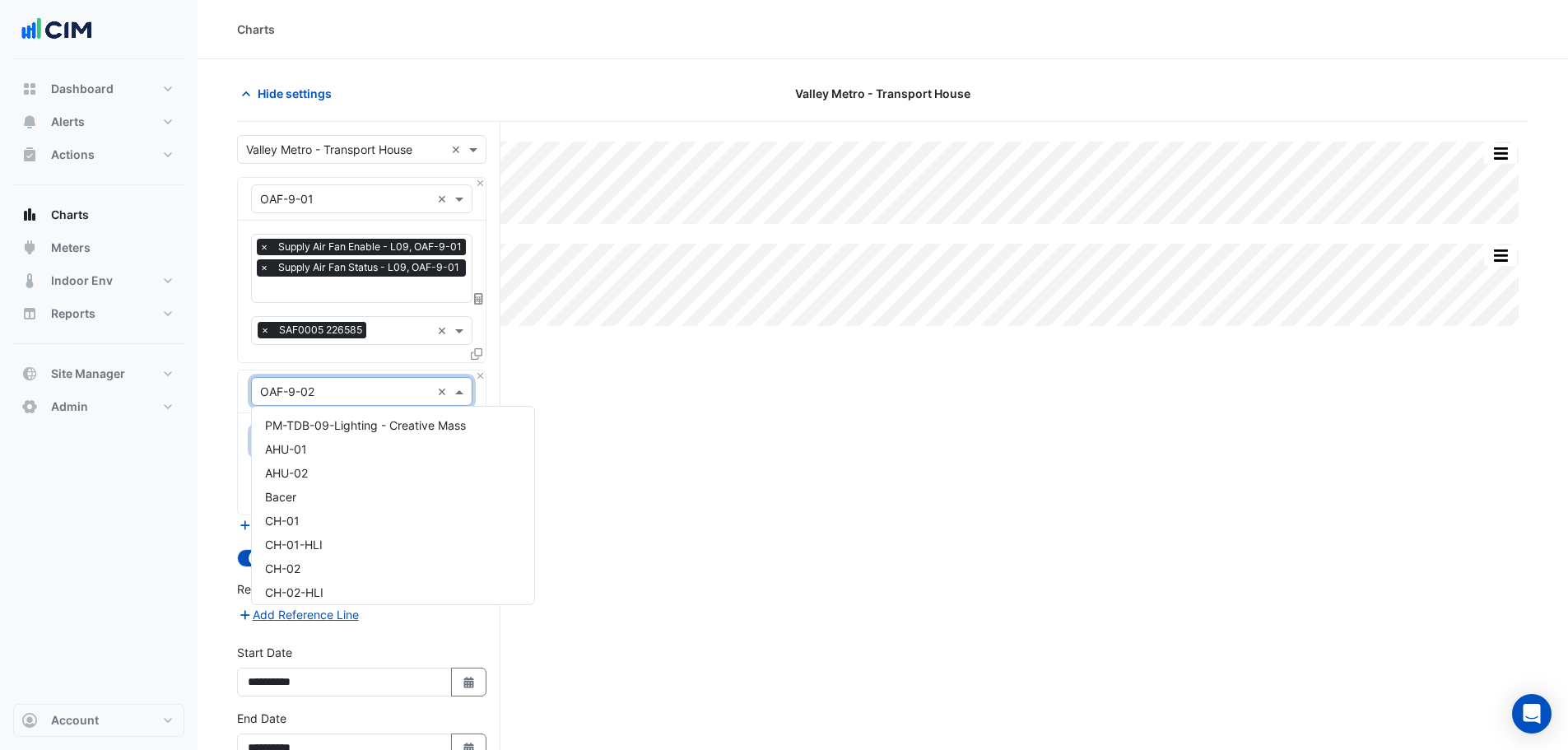 click at bounding box center (345, 392) 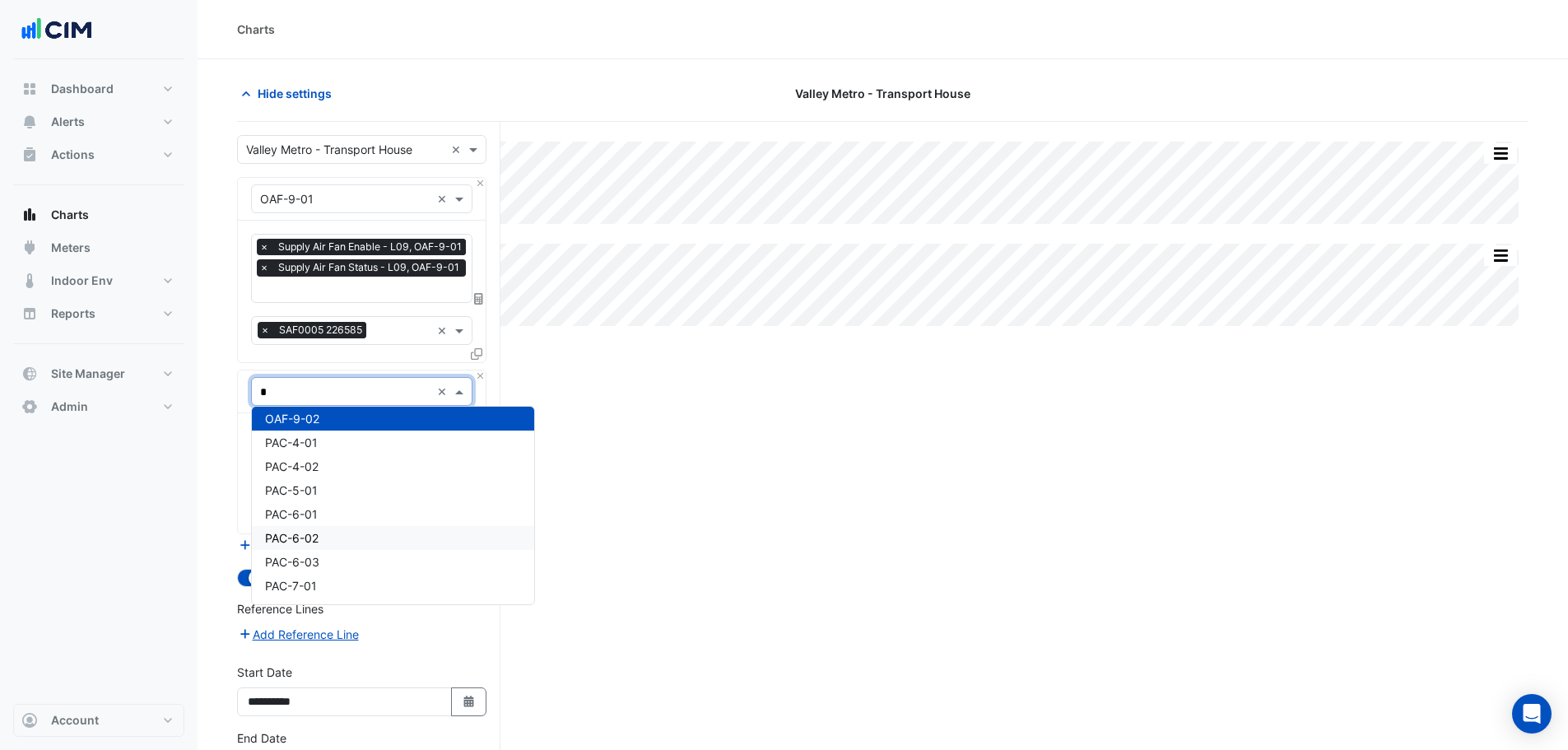 type on "**" 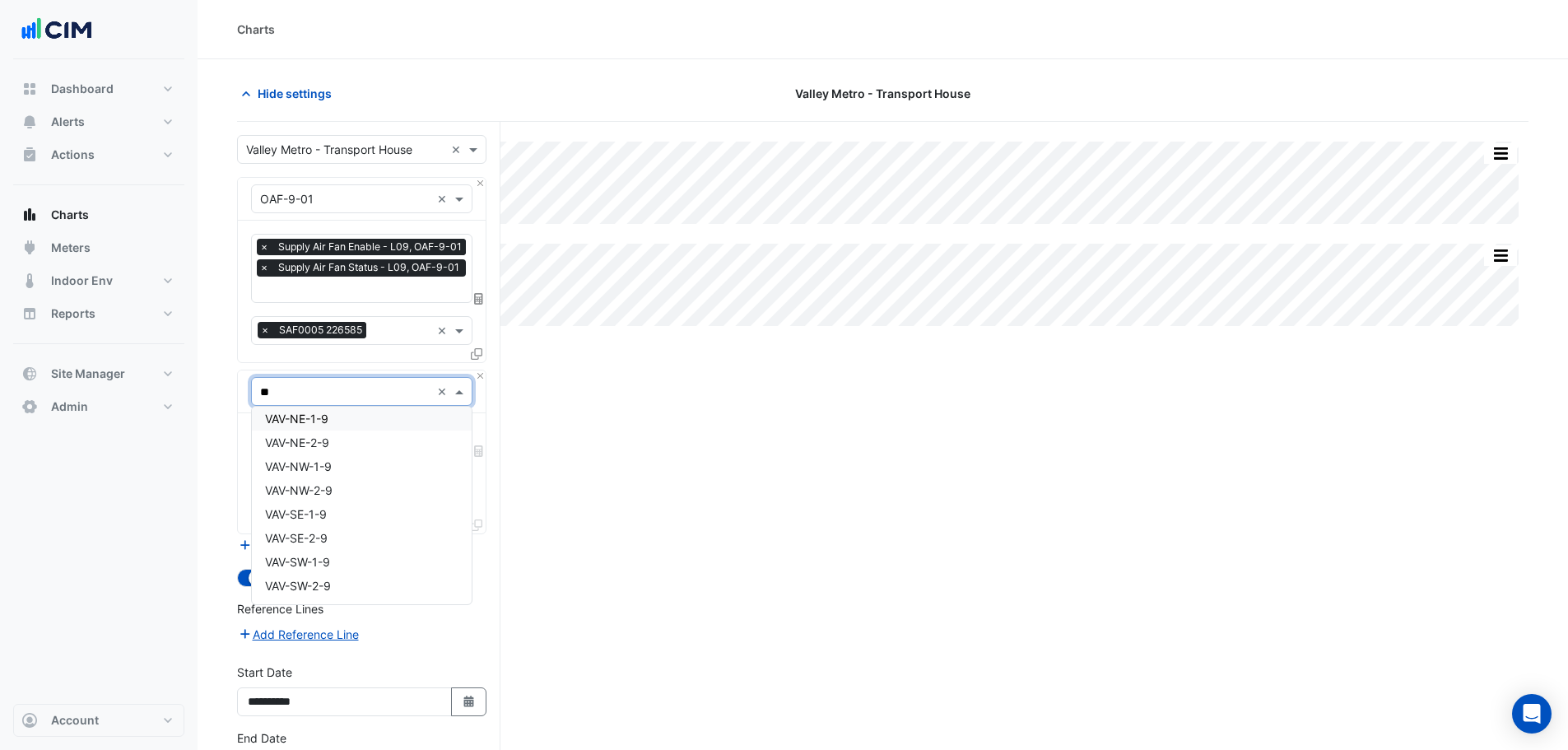 scroll, scrollTop: 126, scrollLeft: 0, axis: vertical 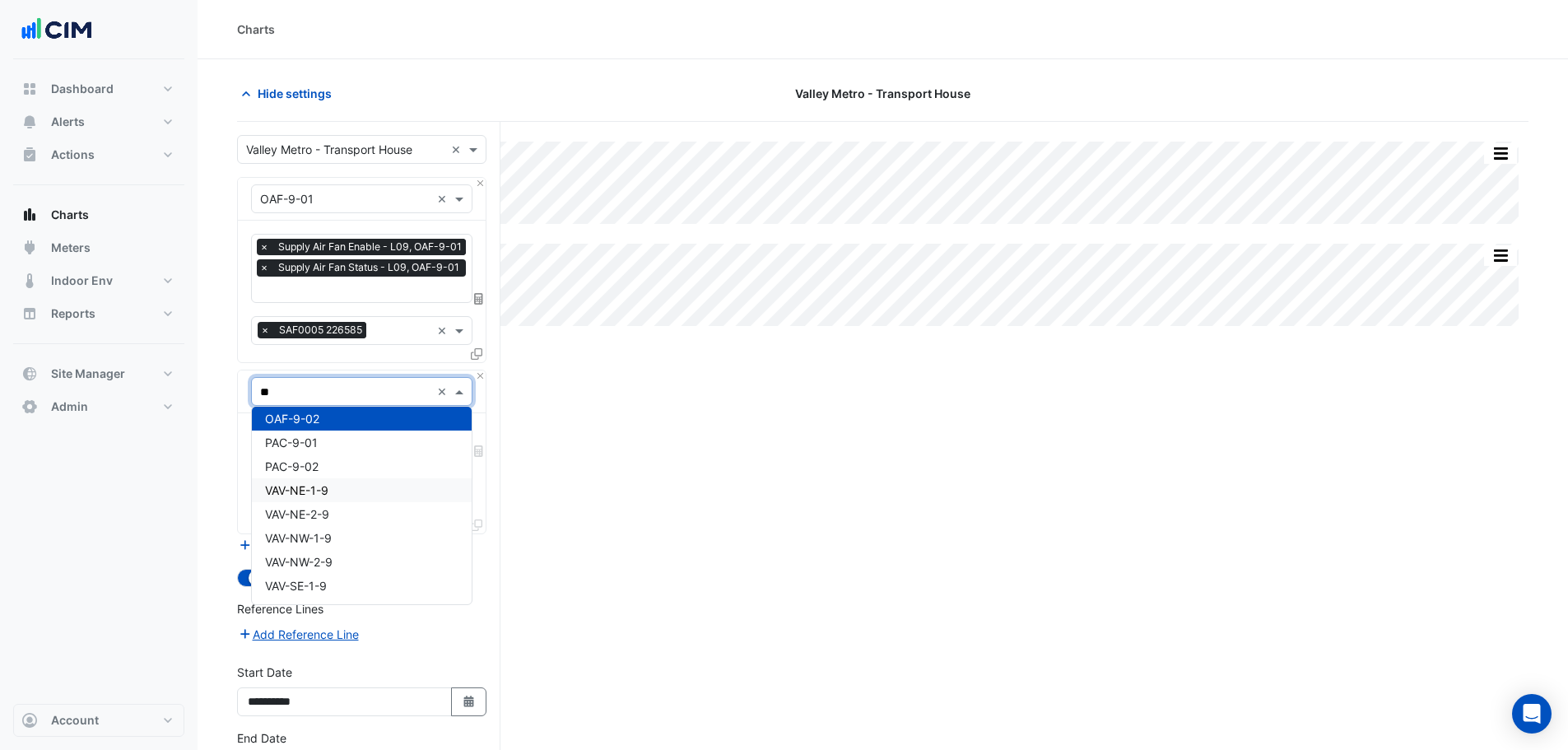 click on "VAV-NE-1-9" at bounding box center [361, 490] 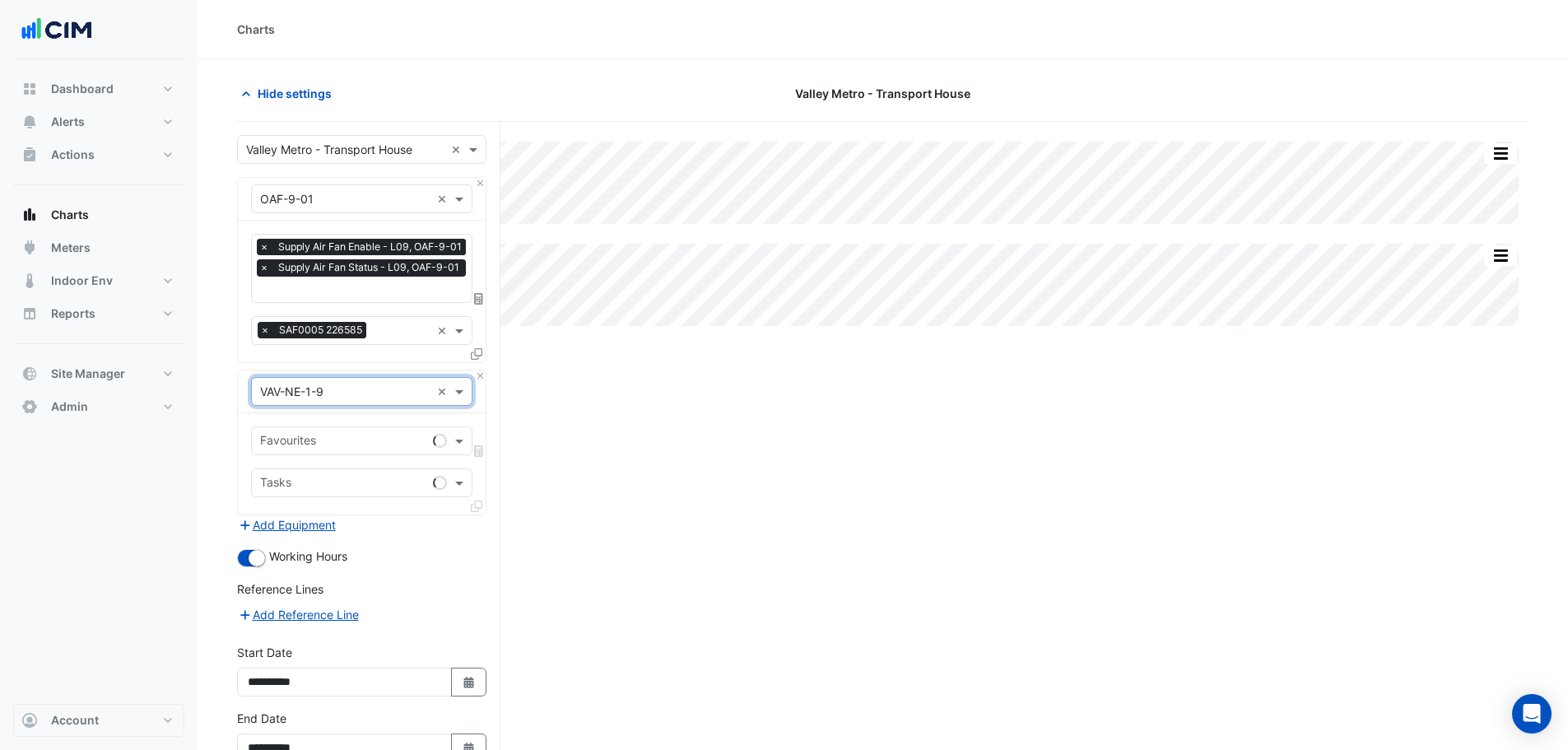 click at bounding box center (343, 442) 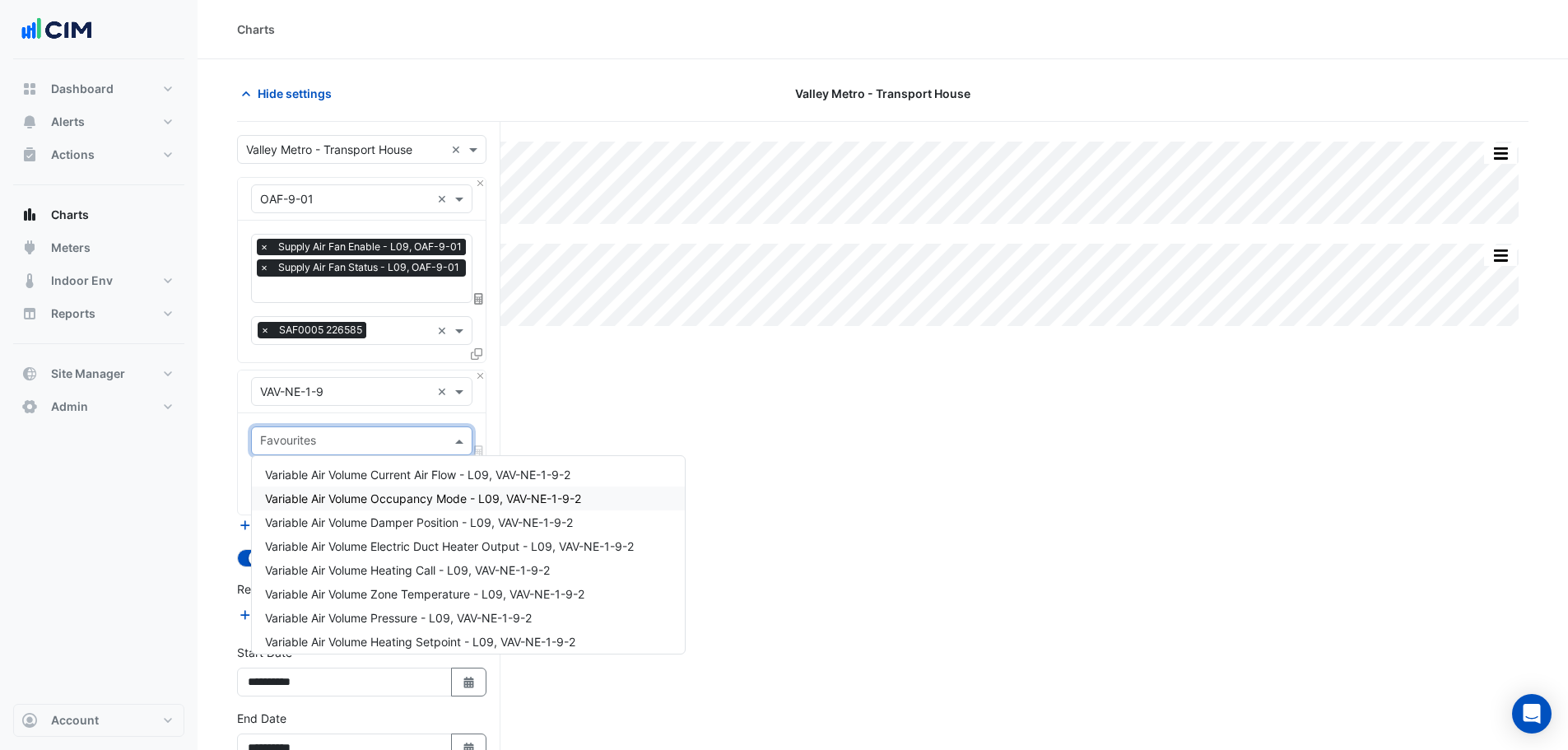 click on "Variable Air Volume Occupancy Mode - L09, VAV-NE-1-9-2" at bounding box center (423, 498) 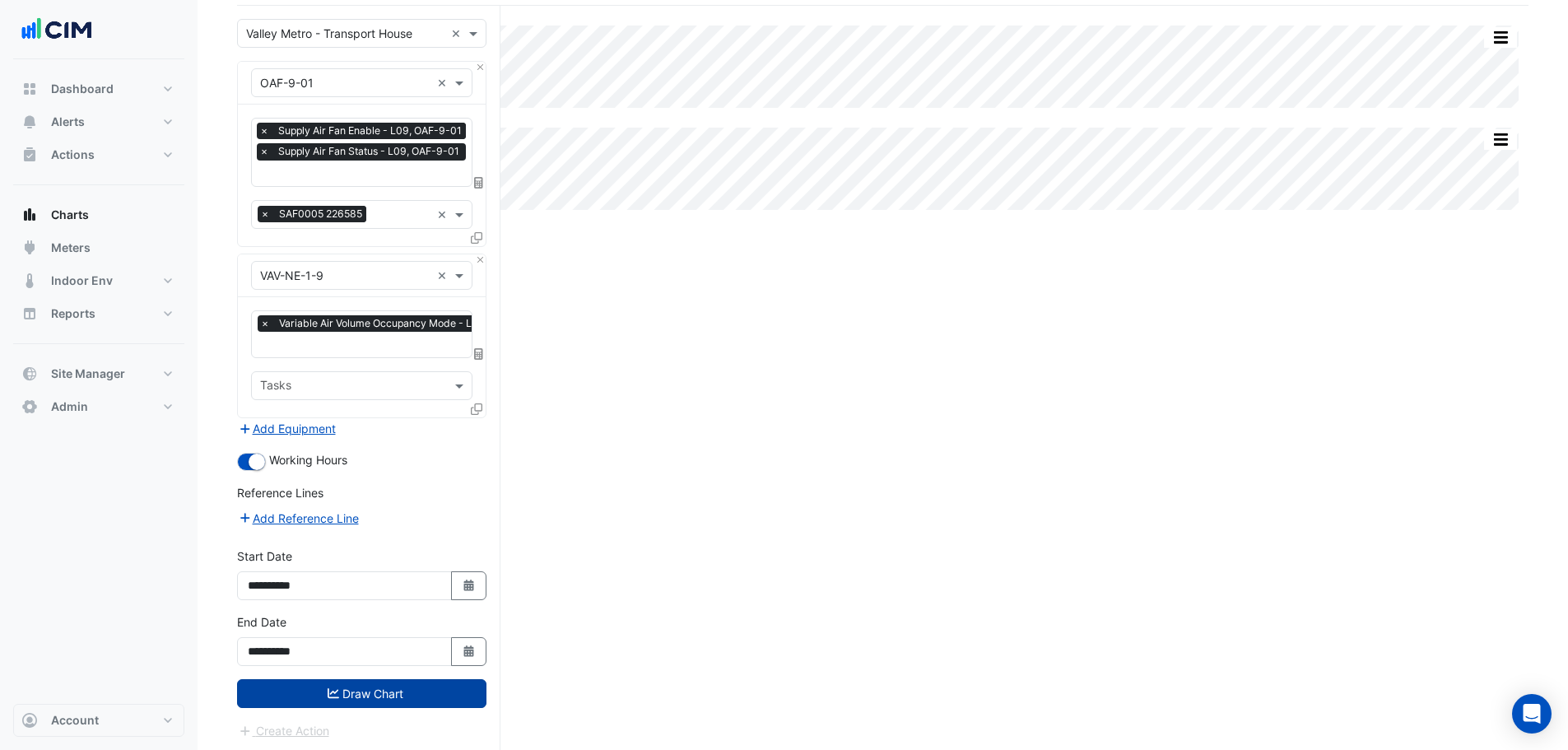 click on "Draw Chart" at bounding box center (361, 693) 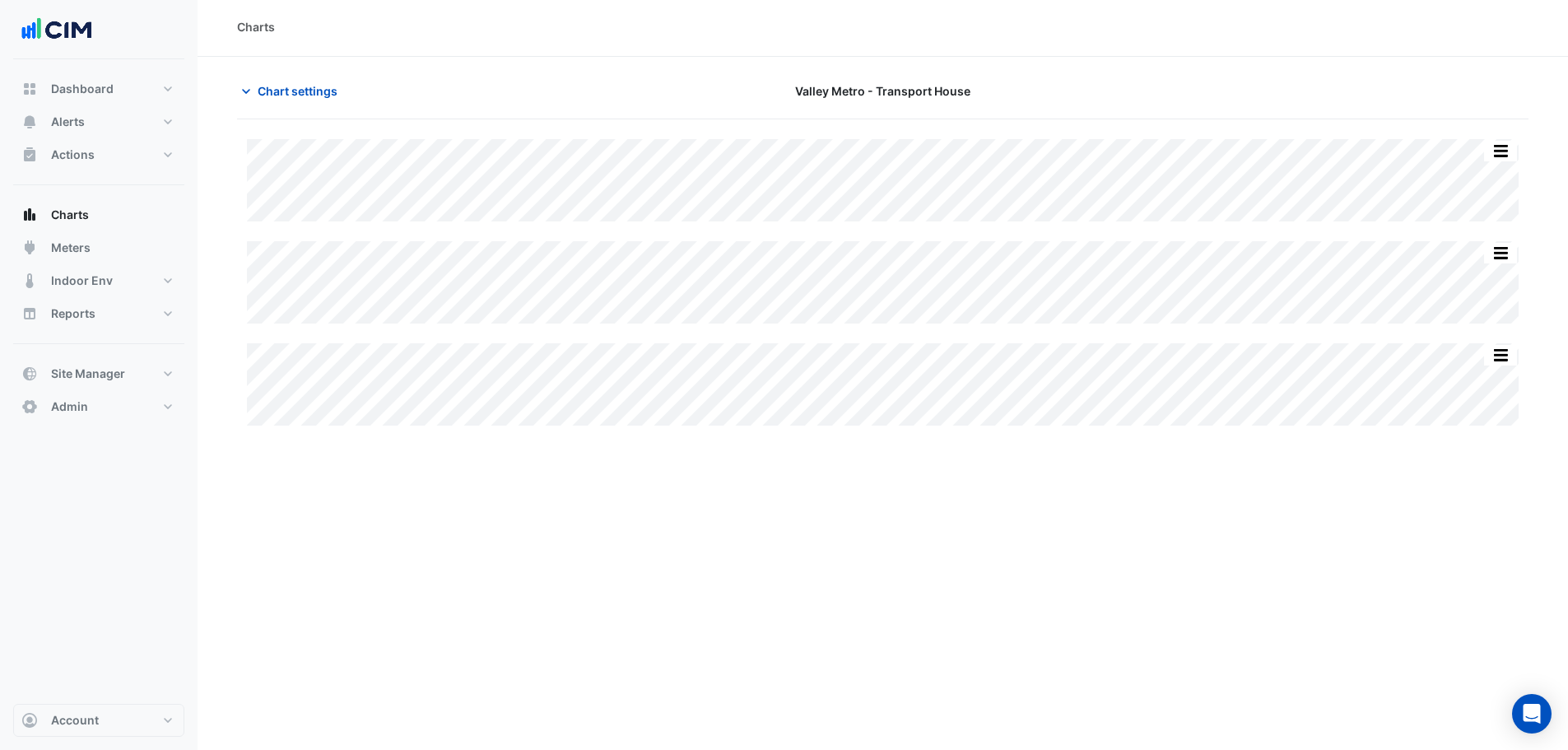 scroll, scrollTop: 0, scrollLeft: 0, axis: both 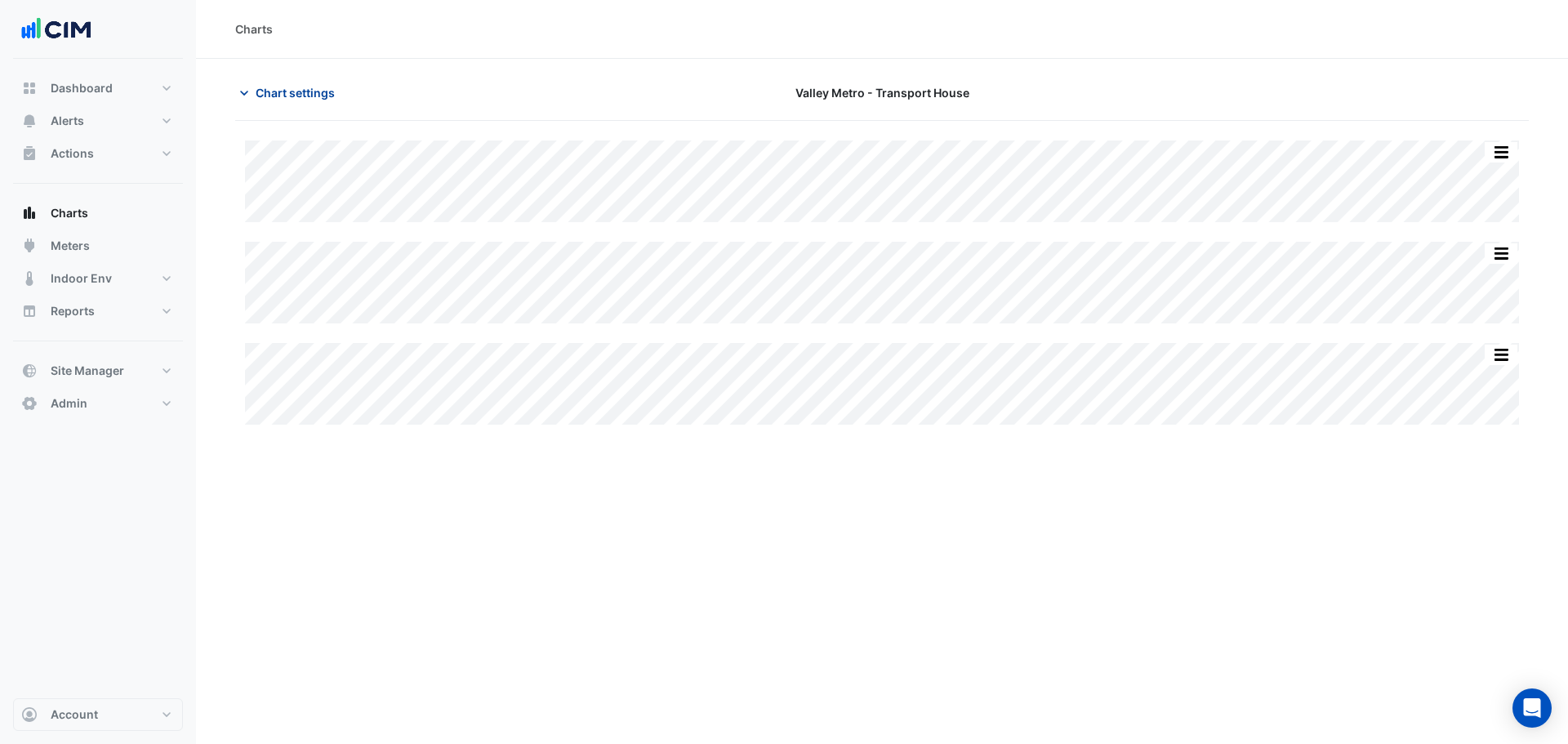 click on "Chart settings" 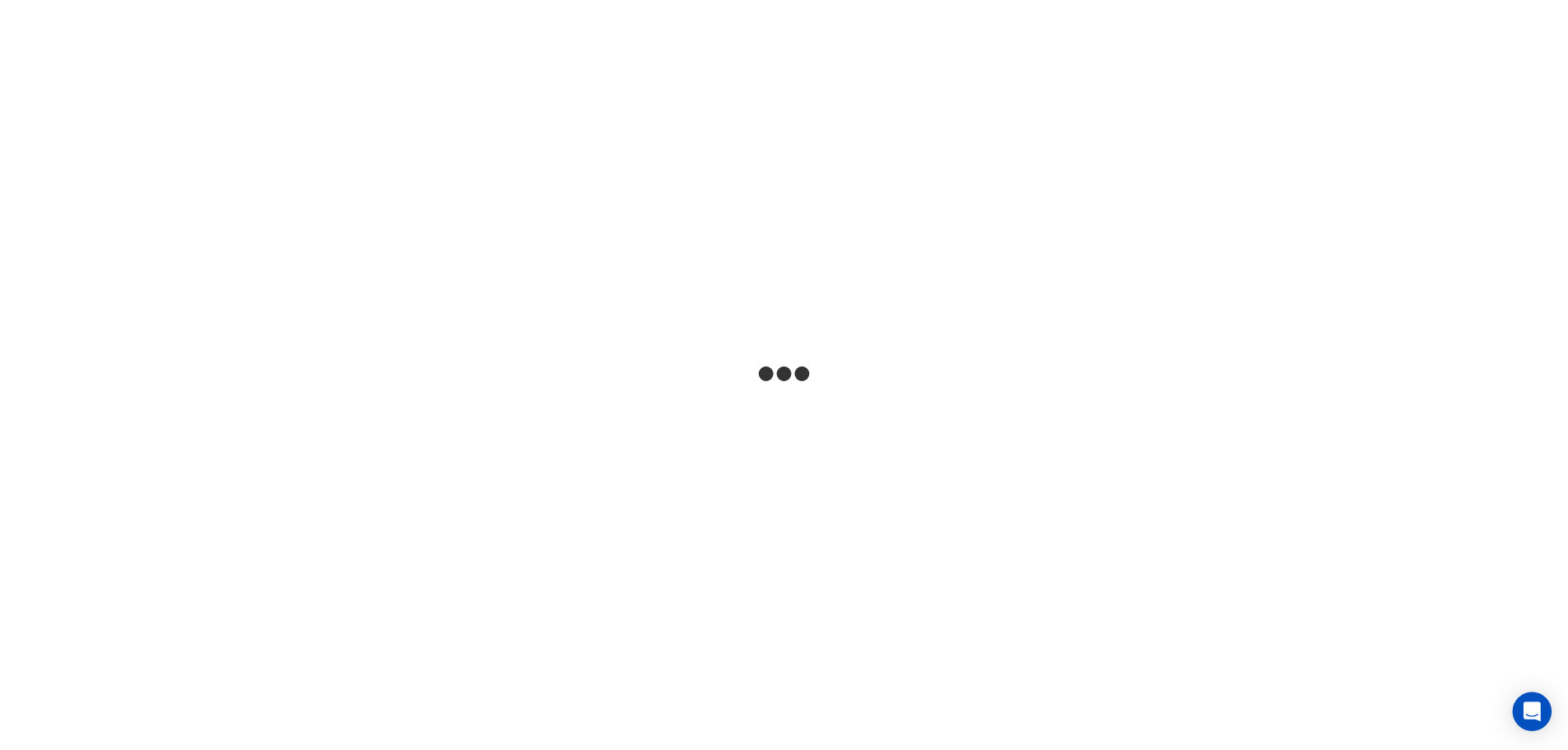 scroll, scrollTop: 0, scrollLeft: 0, axis: both 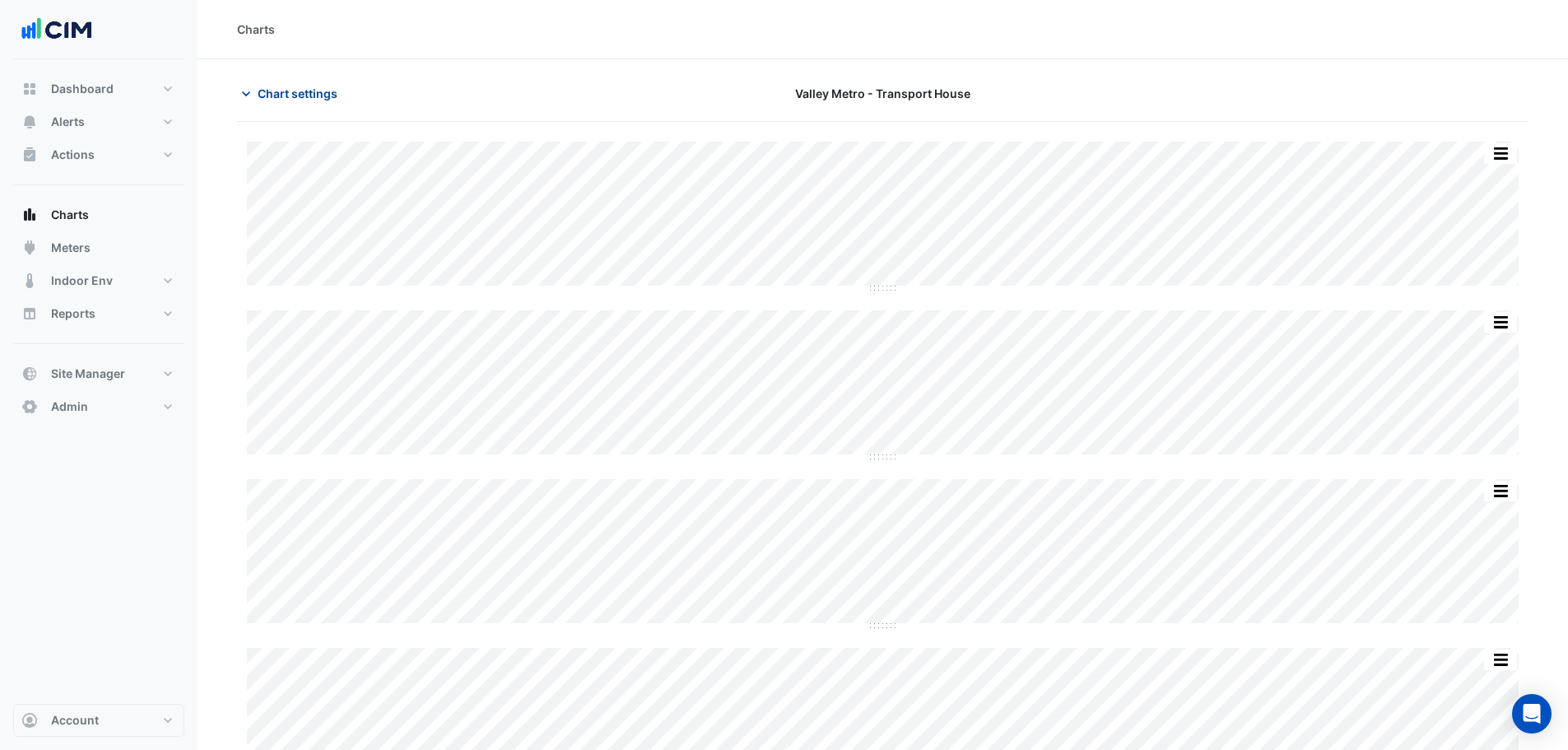 click on "Chart settings" 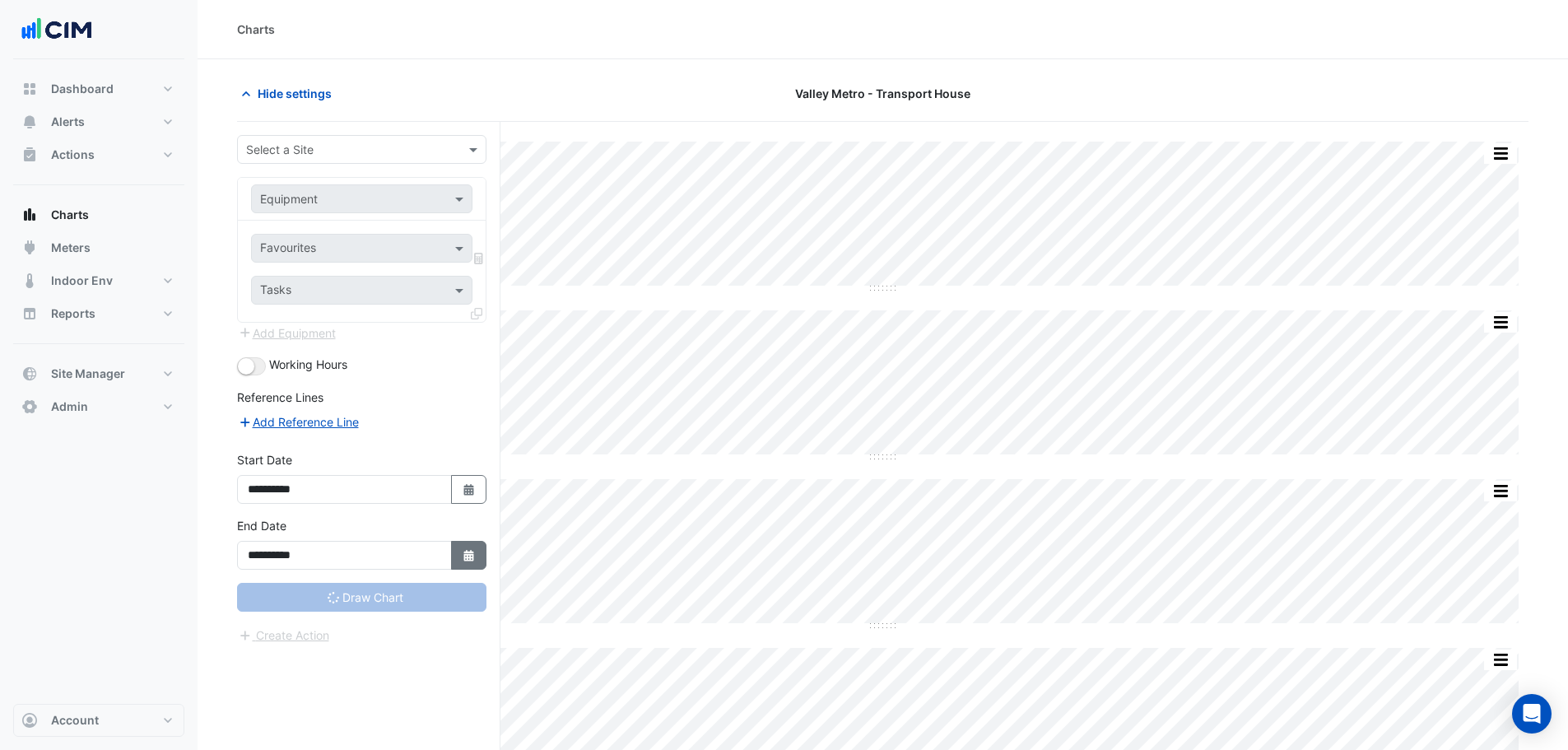 click 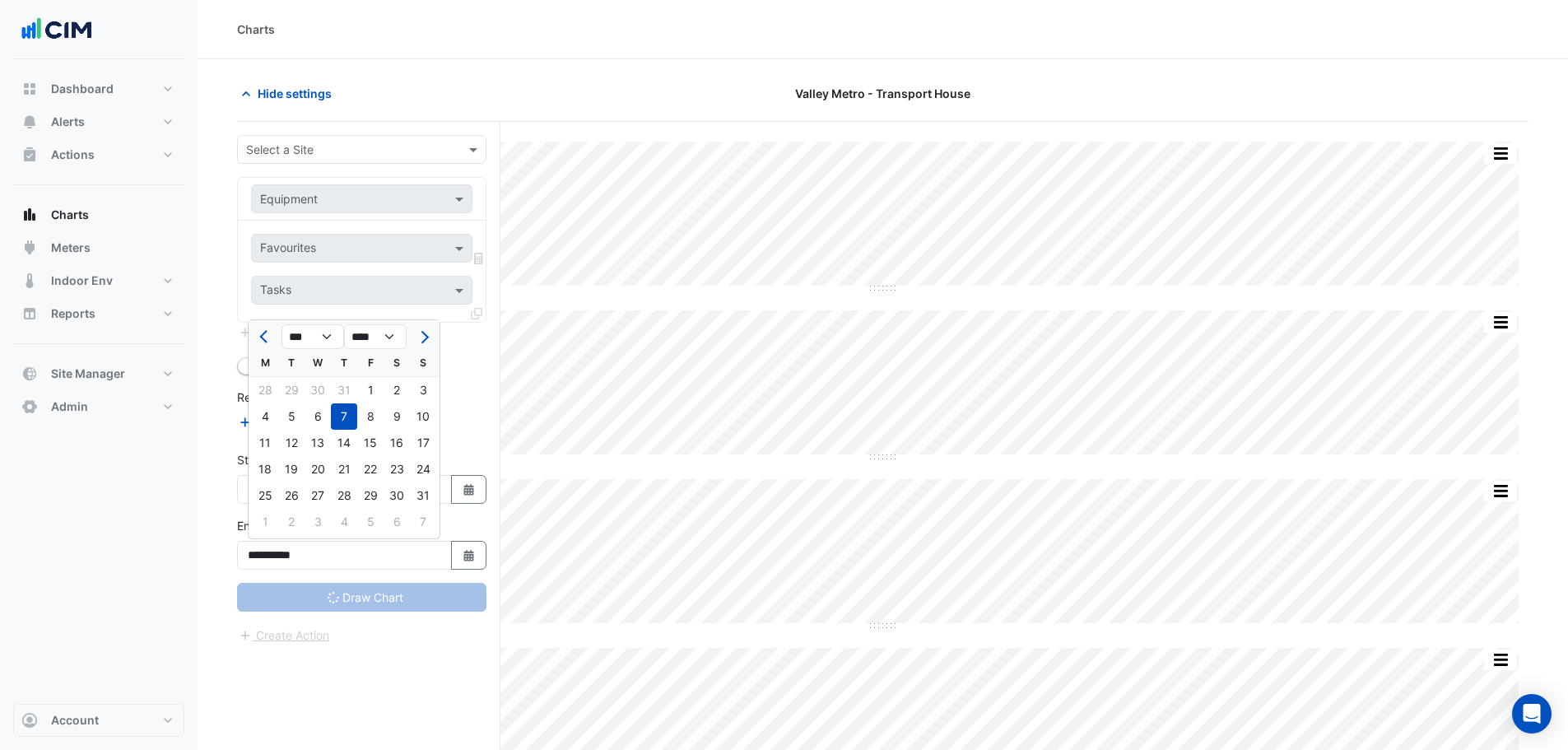 click on "Hide settings
Valley Metro - Transport House
Split by Unit Split All Split None Print Save as JPEG Save as PNG Pivot Data Table Export CSV - Flat Export CSV - Pivot Select Chart Type Select Timezone  Sample Tooltip
Split by Unit Split All Split None Print Save as JPEG Save as PNG Pivot Data Table Export CSV - Flat Export CSV - Pivot Select Chart Type Select Timezone  Sample Tooltip
Split by Unit Split All Split None Print Save as JPEG Save as PNG Pivot Data Table Export CSV - Flat Export CSV - Pivot Select Chart Type Select Timezone  Sample Tooltip
Split by Unit Split All Split None Print Save as JPEG Save as PNG Pivot Data Table Export CSV - Flat Export CSV - Pivot Select Chart Type Select Timezone  Sample Tooltip
Split by Unit Split All Split None Print Save as JPEG" 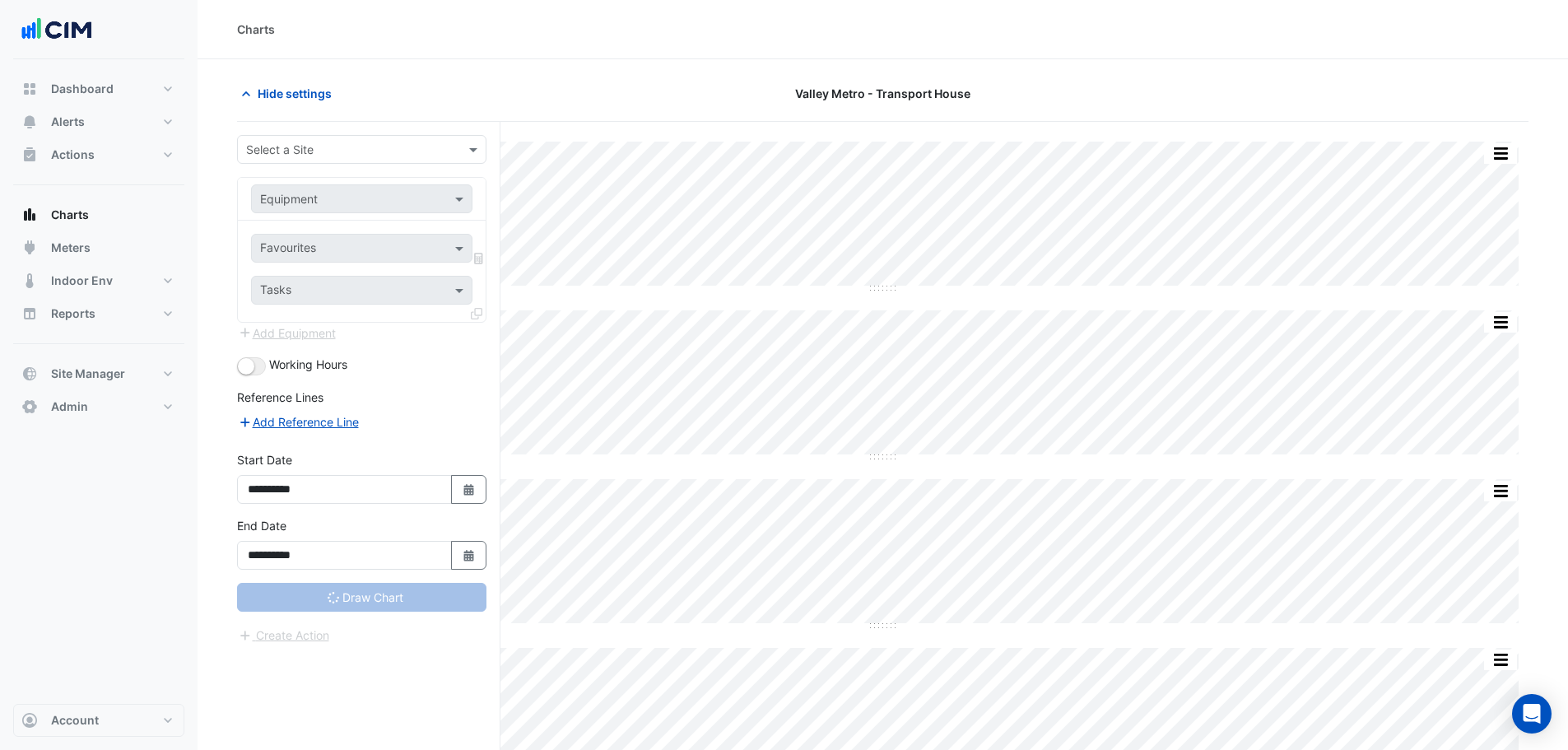 type on "**********" 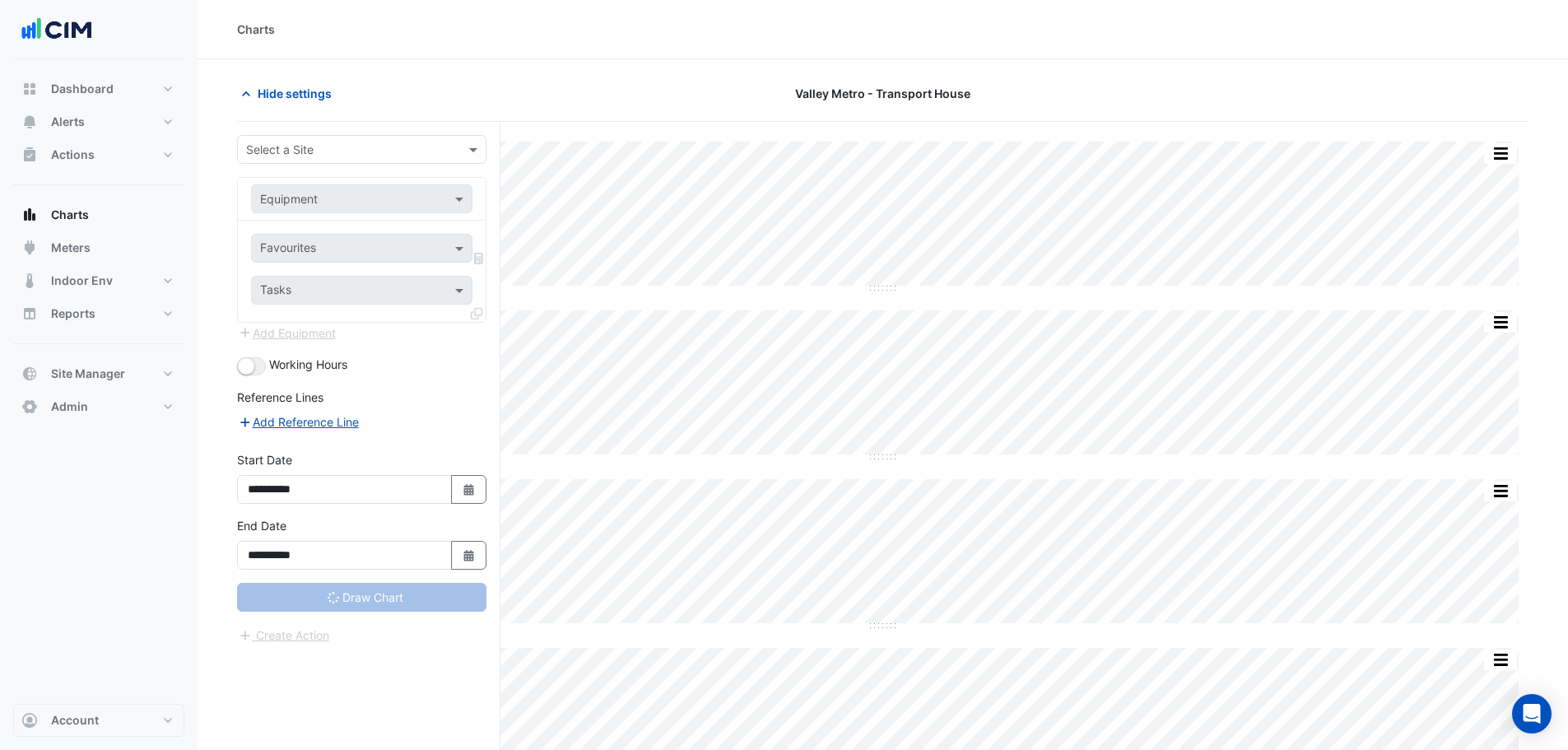 type on "**********" 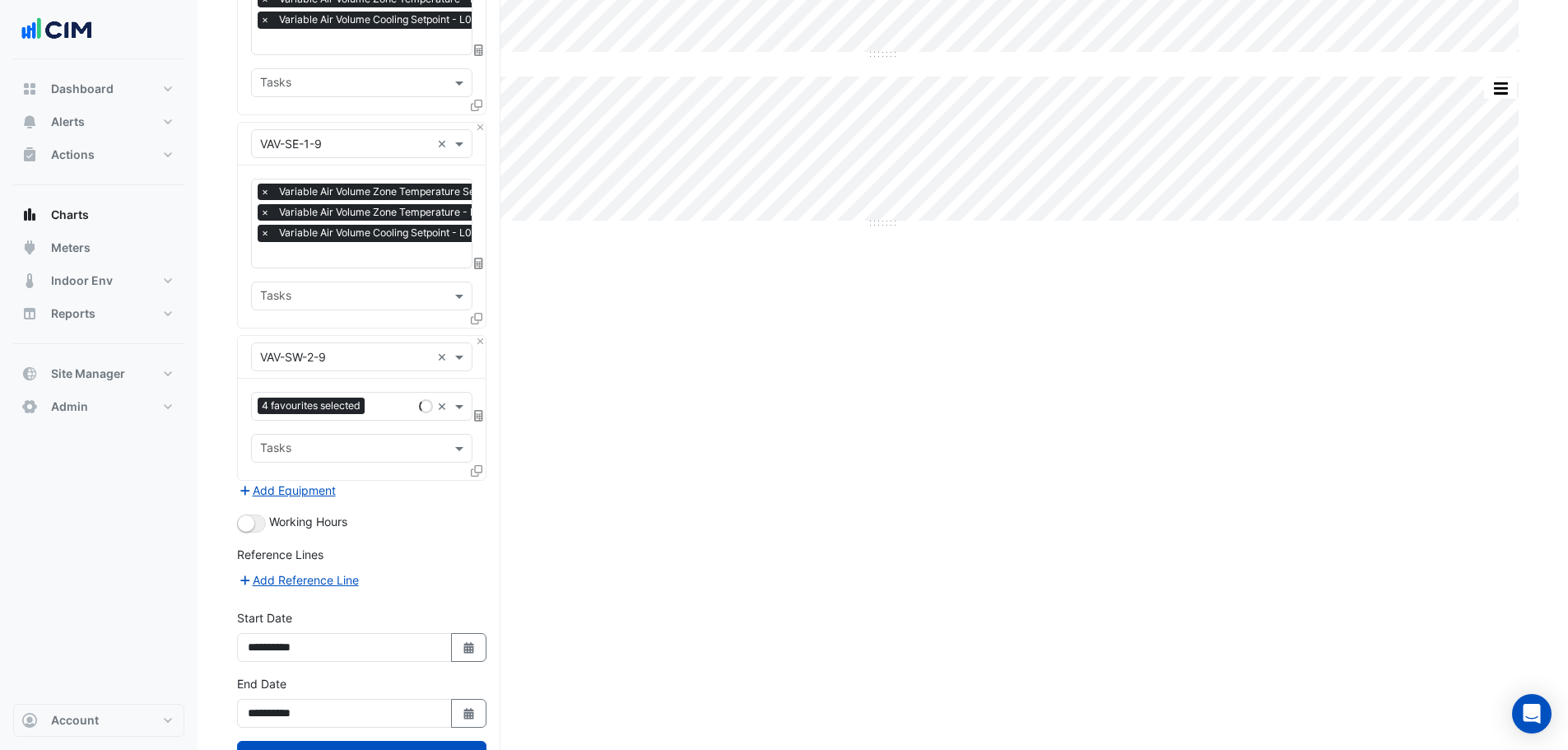 scroll, scrollTop: 967, scrollLeft: 0, axis: vertical 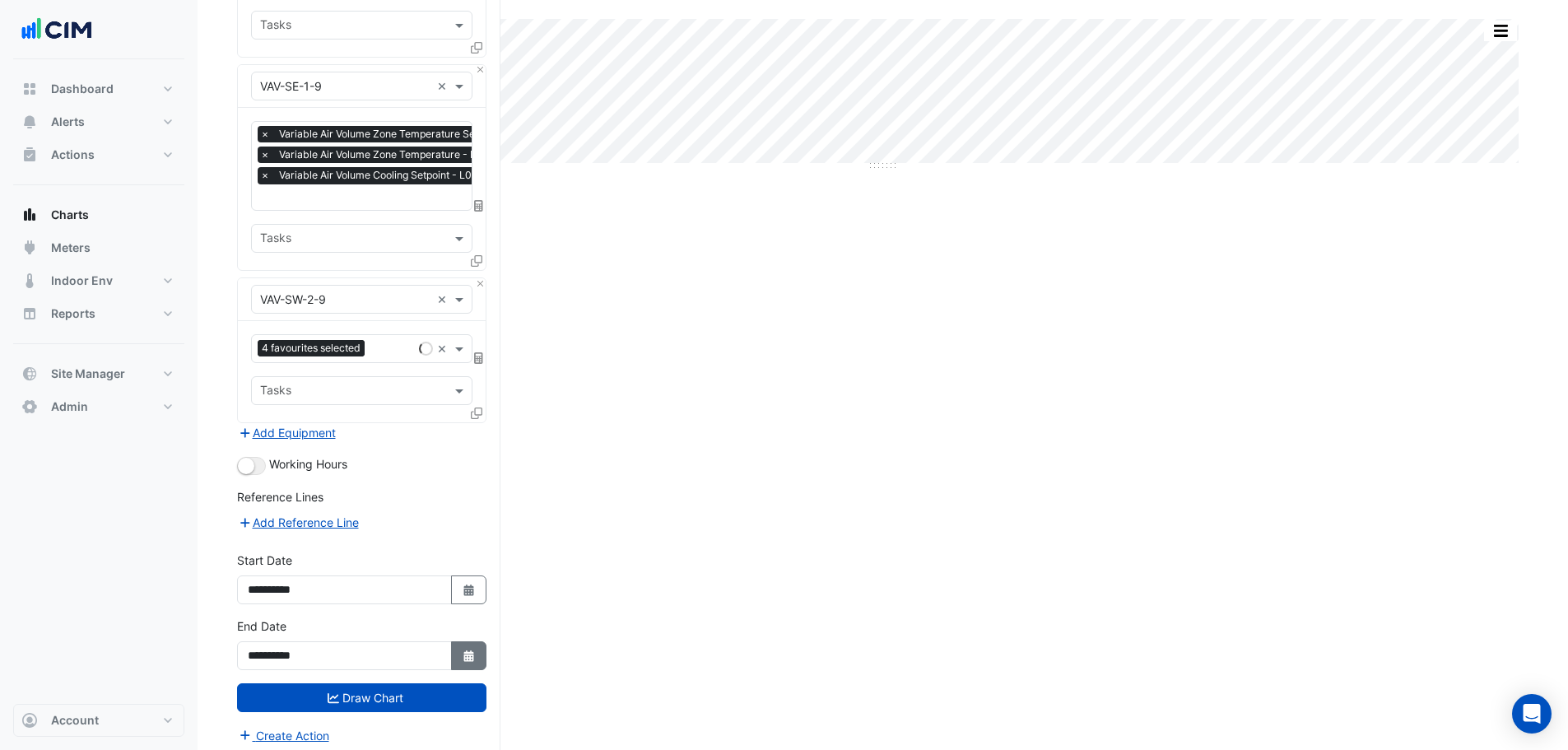 click on "Select Date" at bounding box center [469, 655] 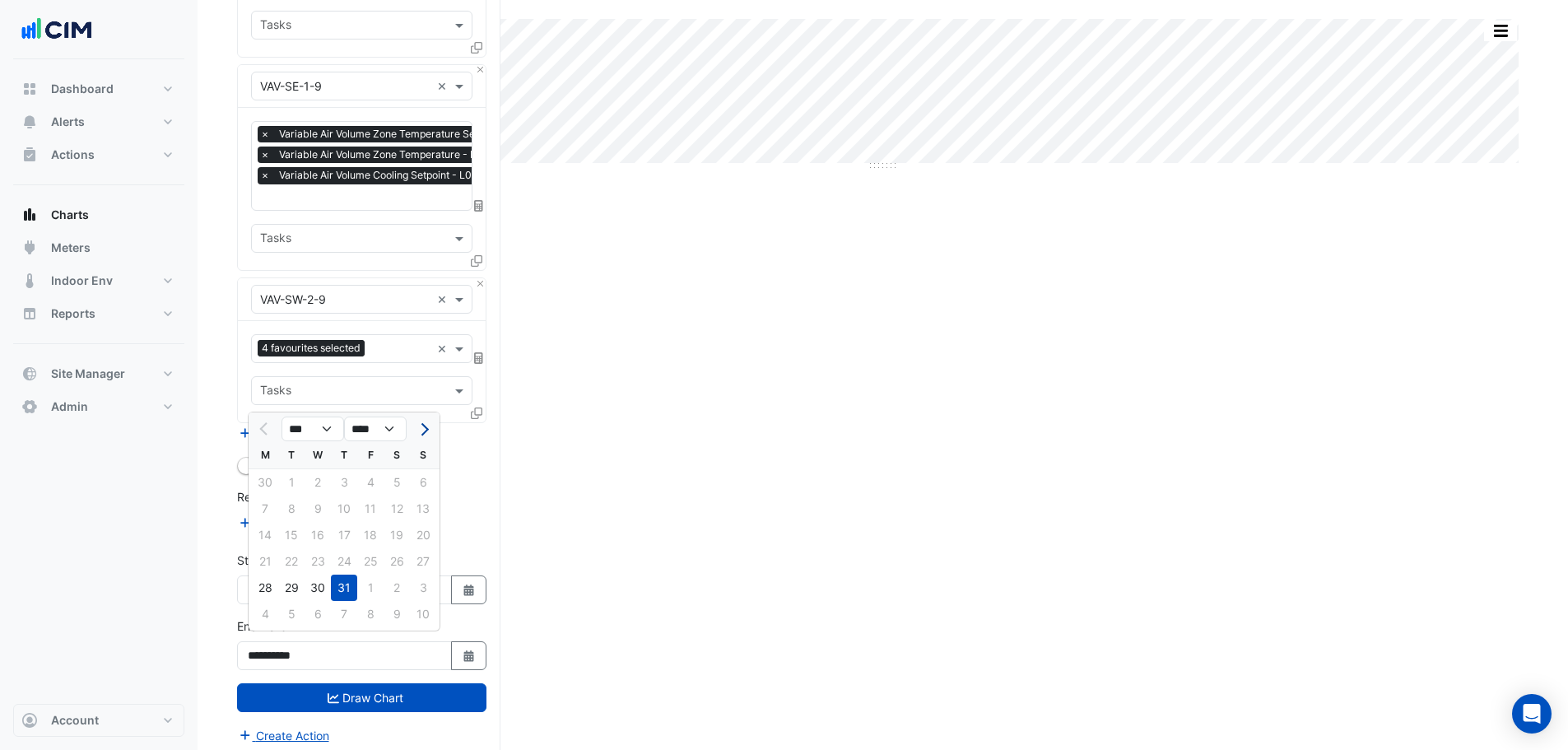 click 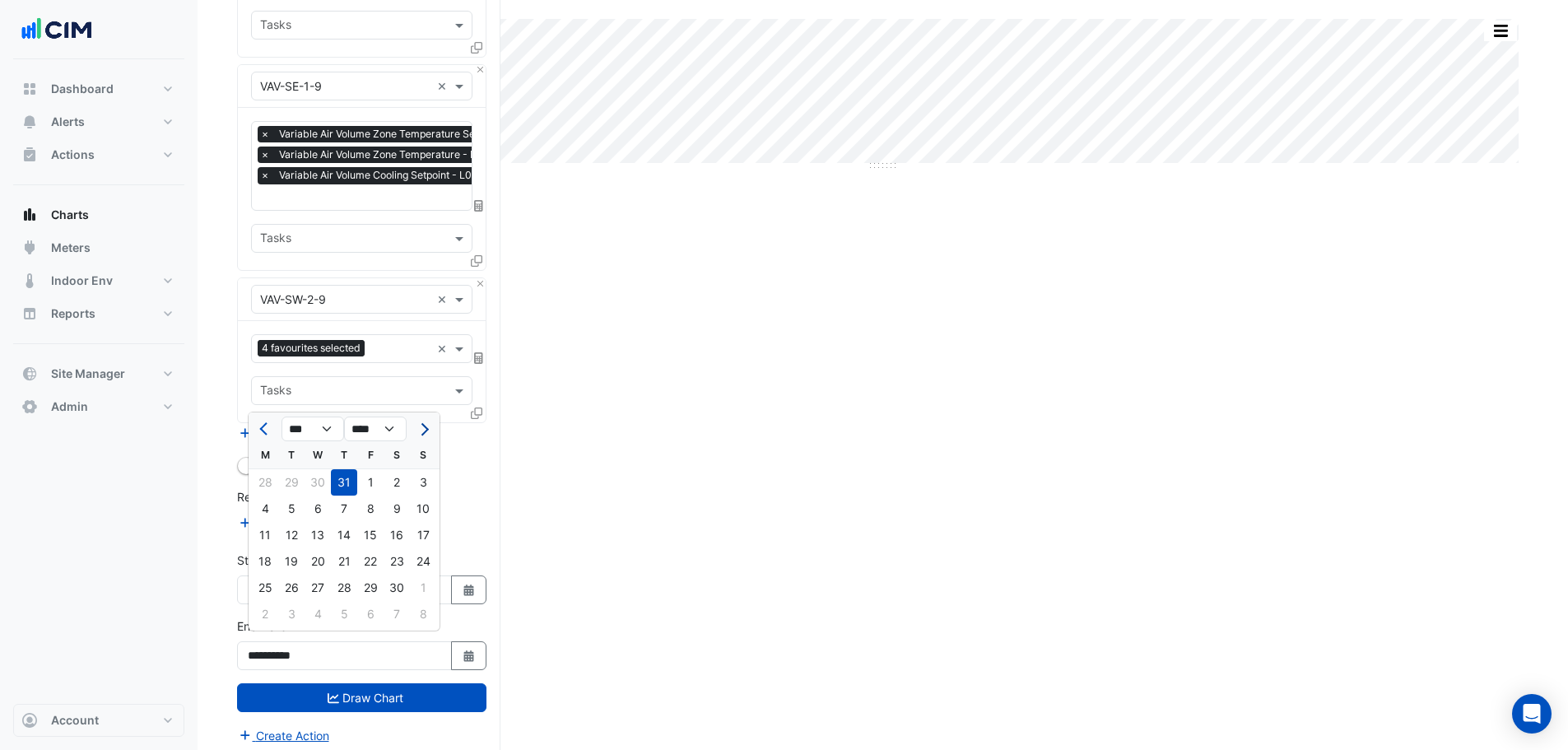 click 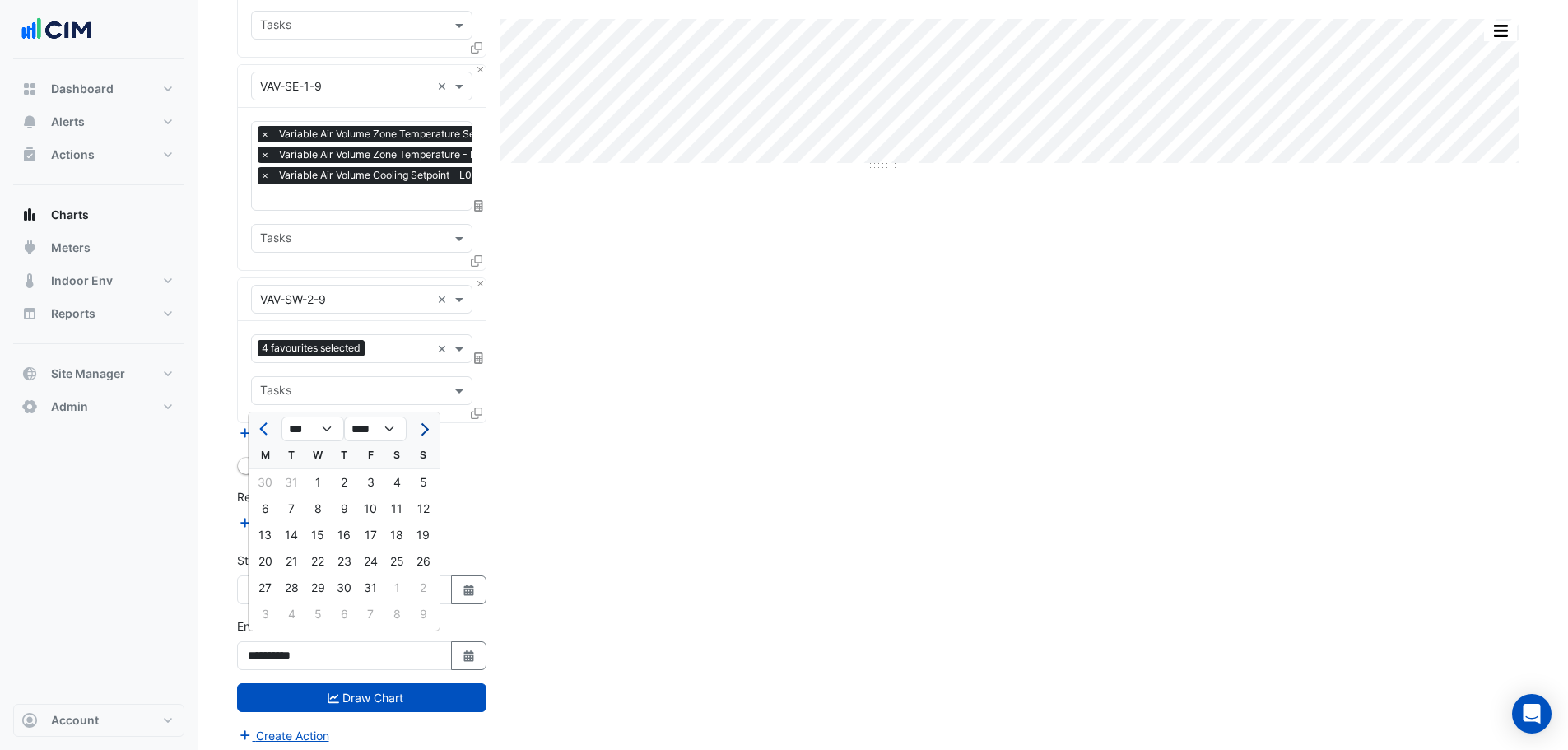click 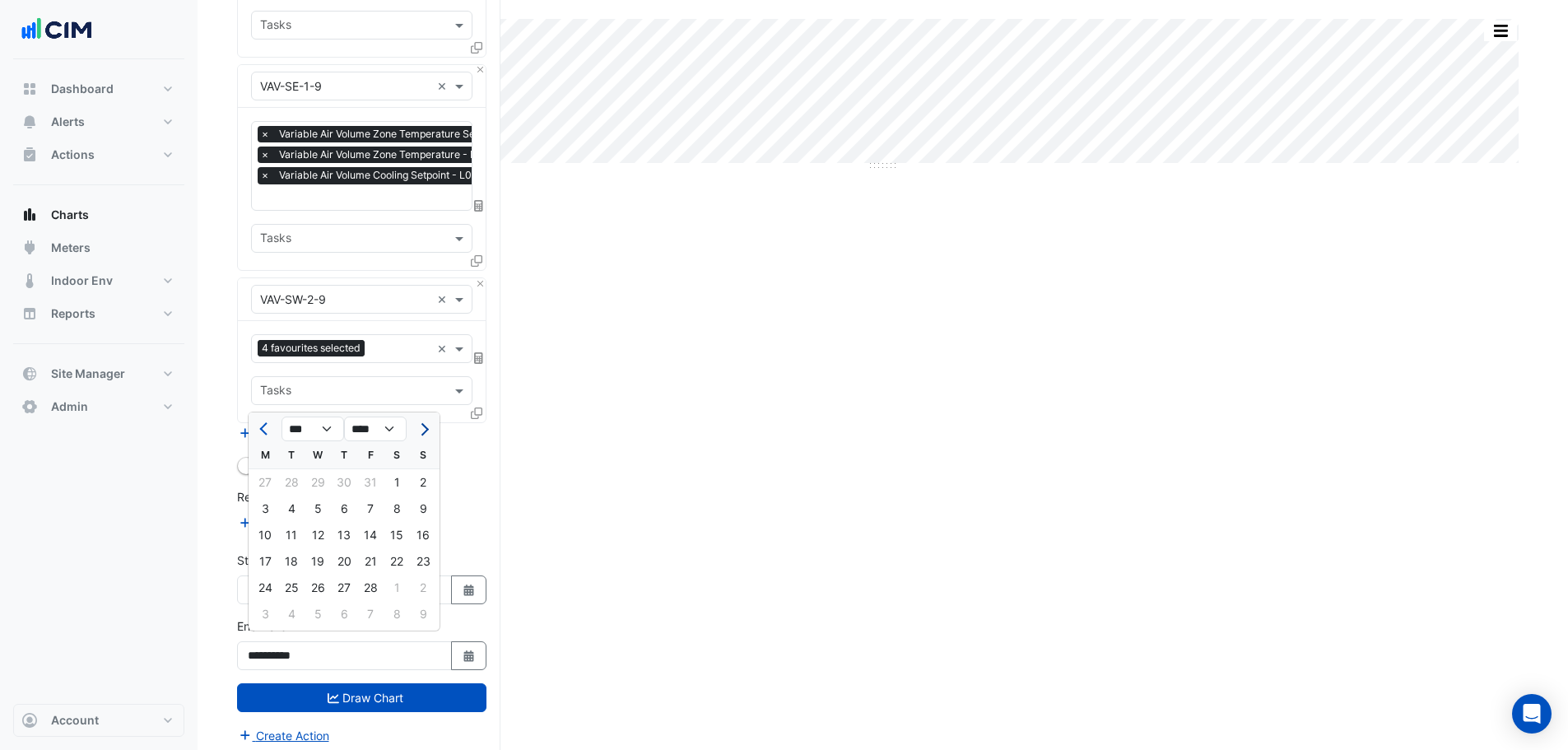 click 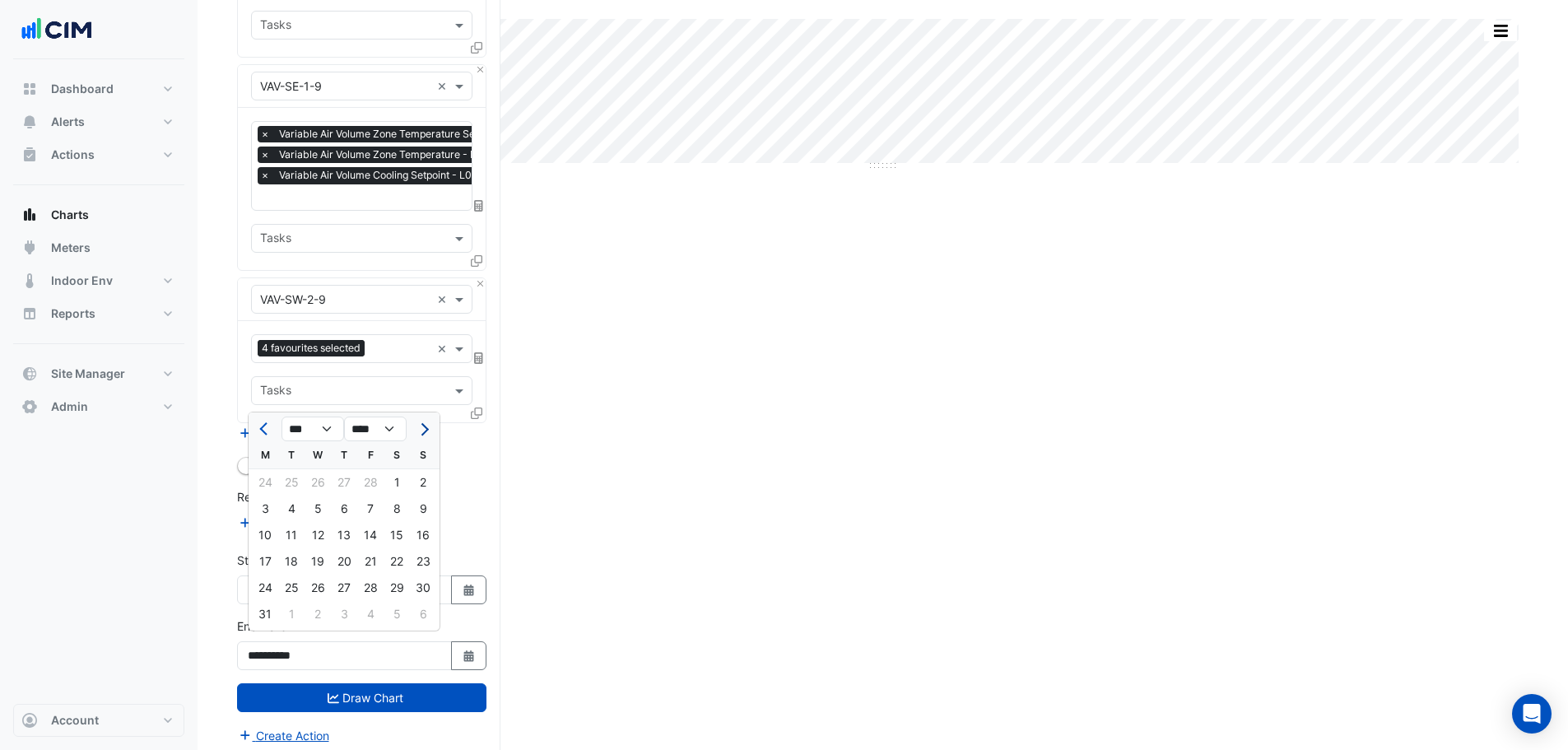 click 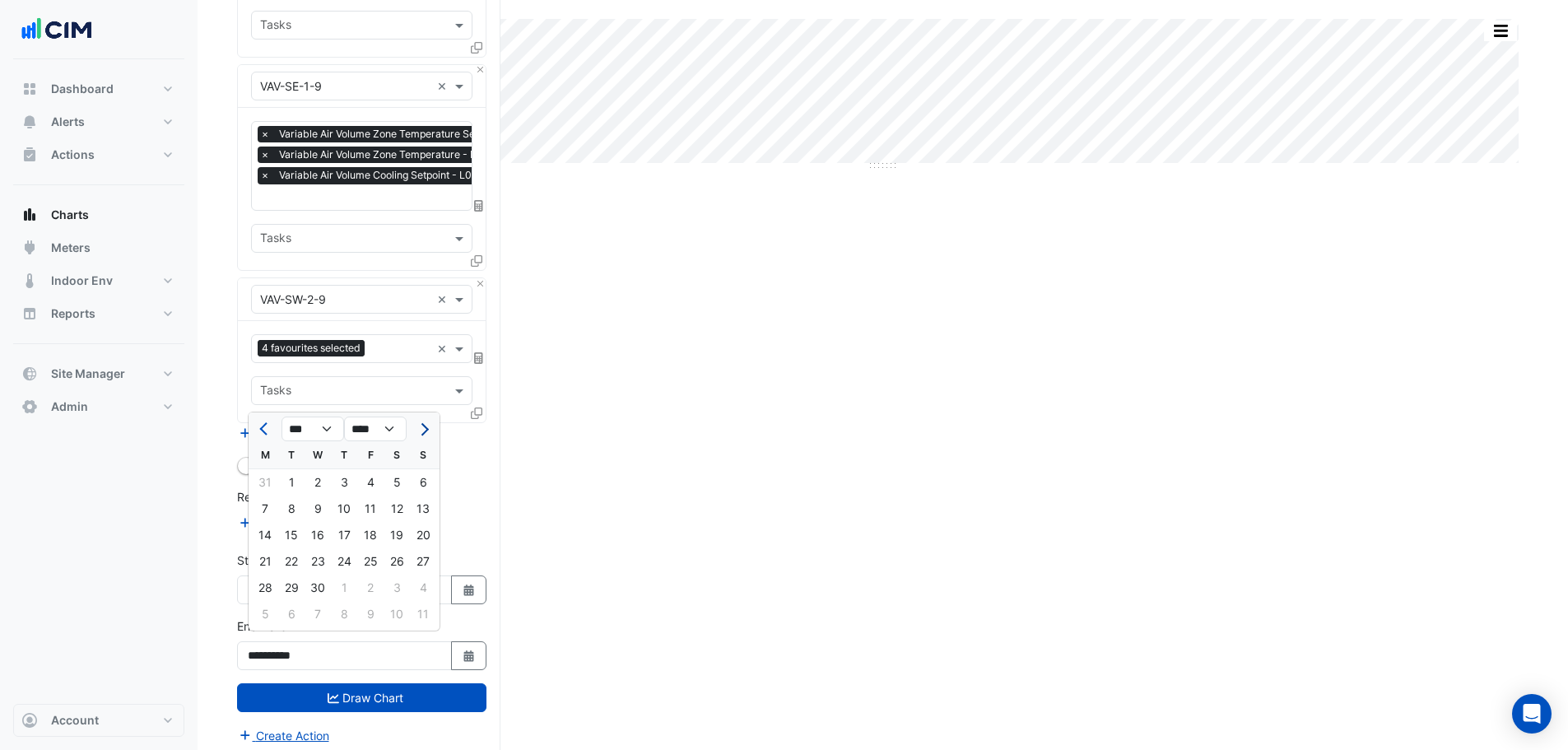 click 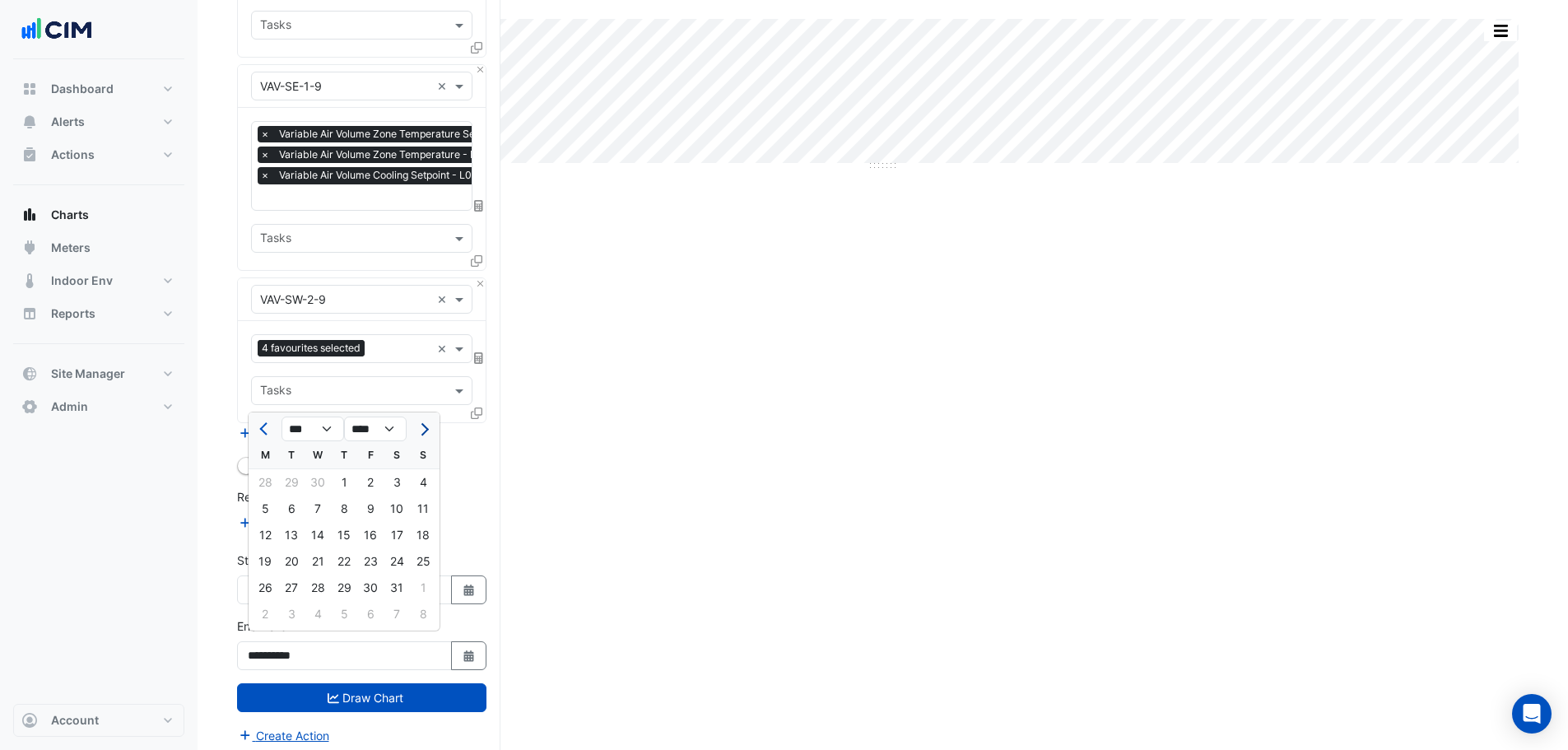 click 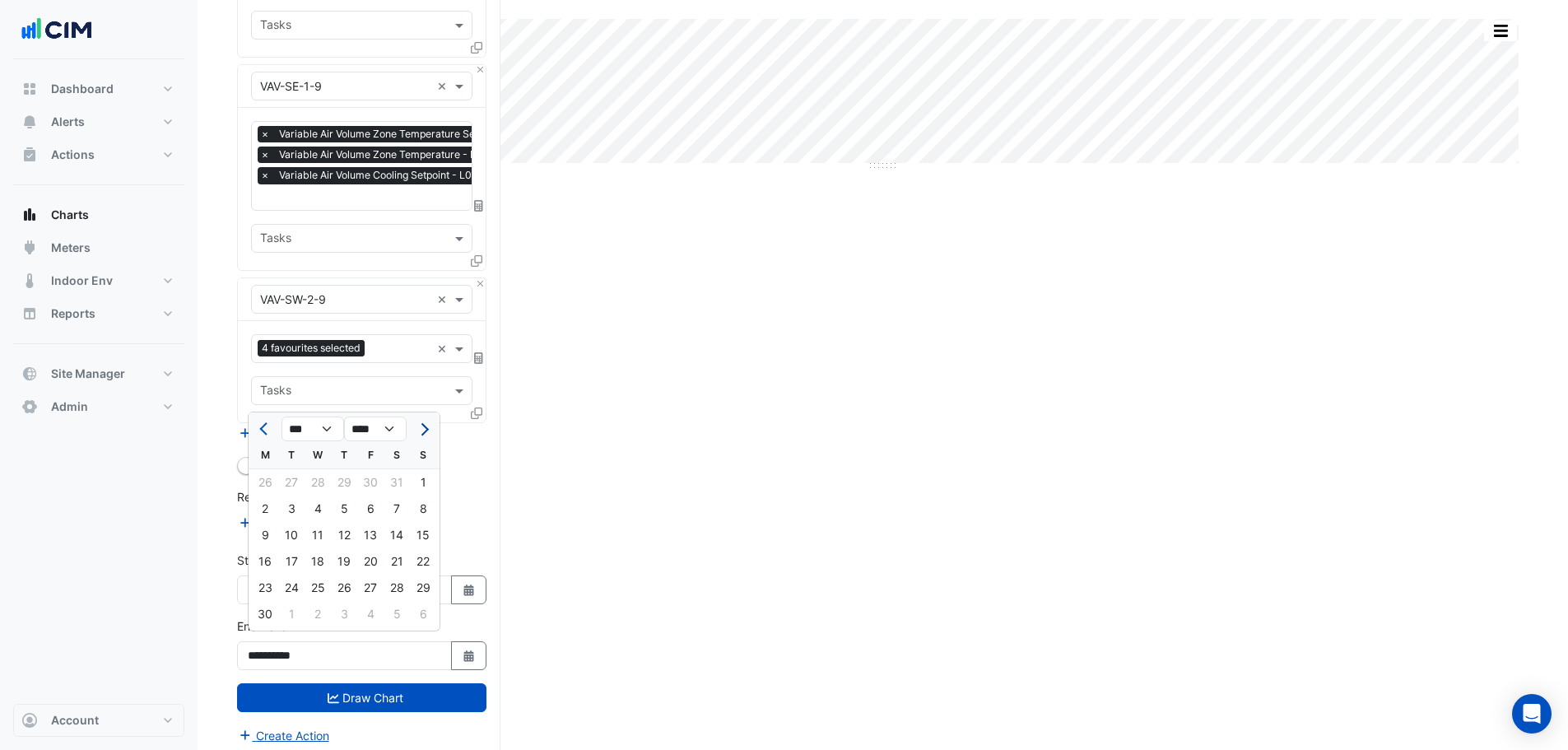 click 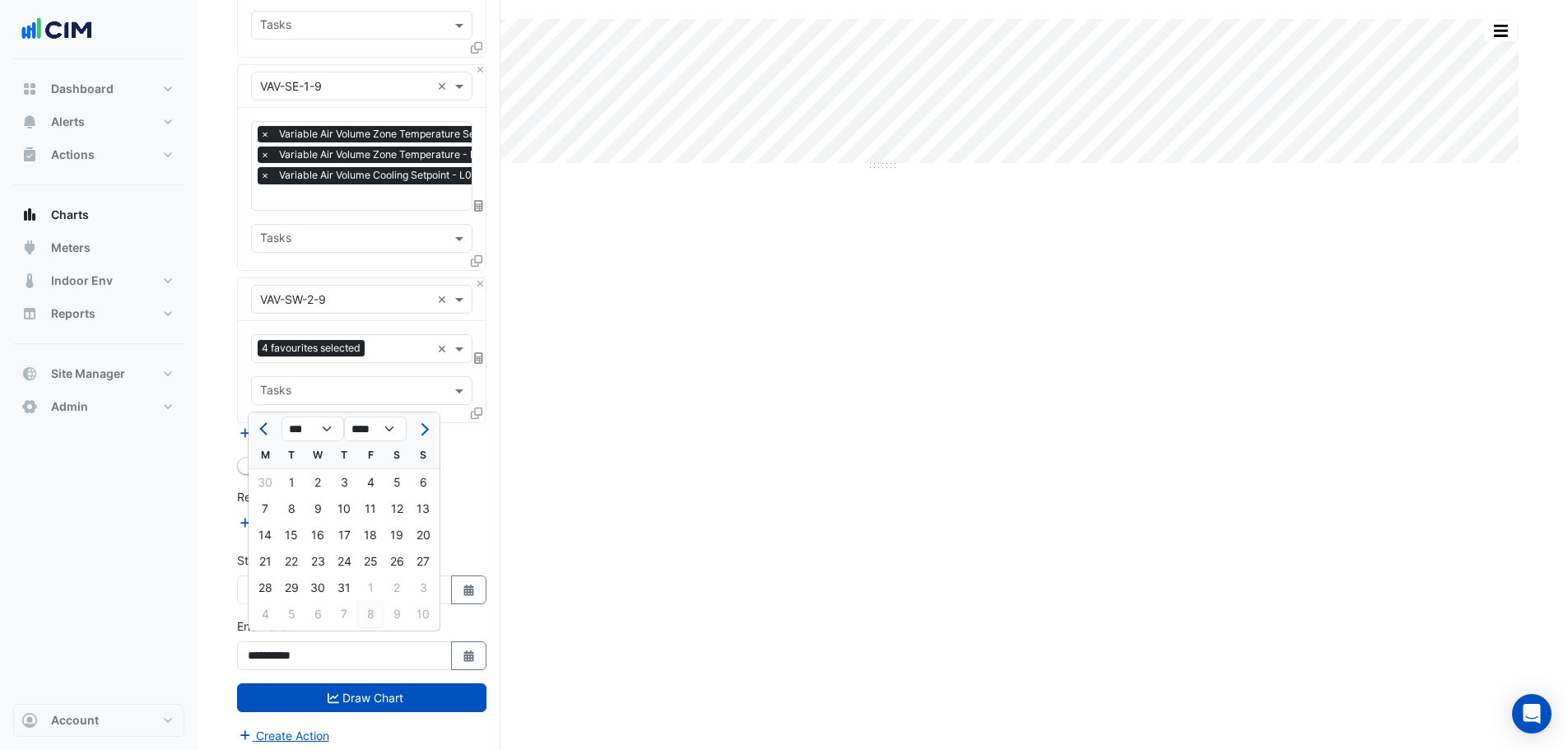 click on "8" 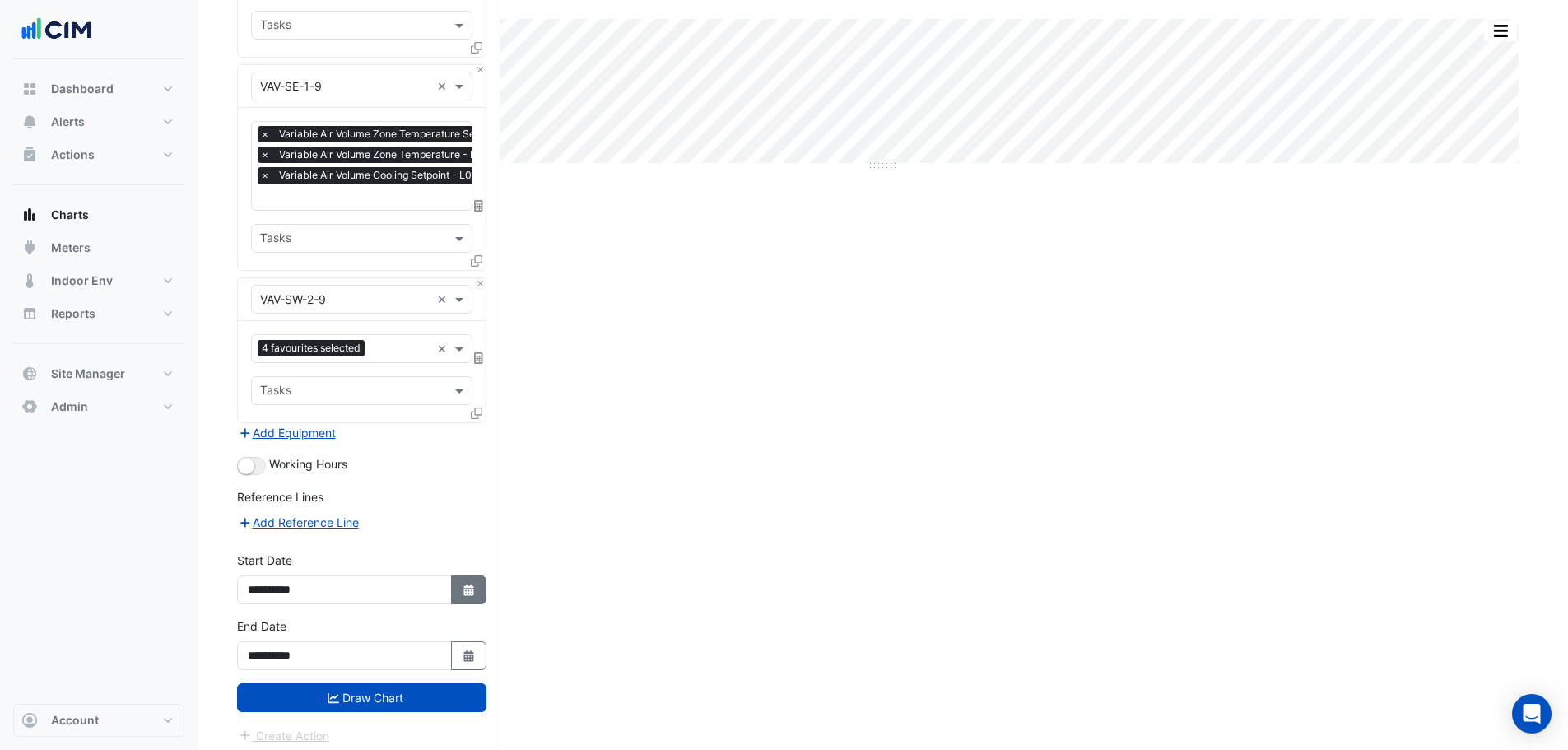 click on "Select Date" at bounding box center (469, 589) 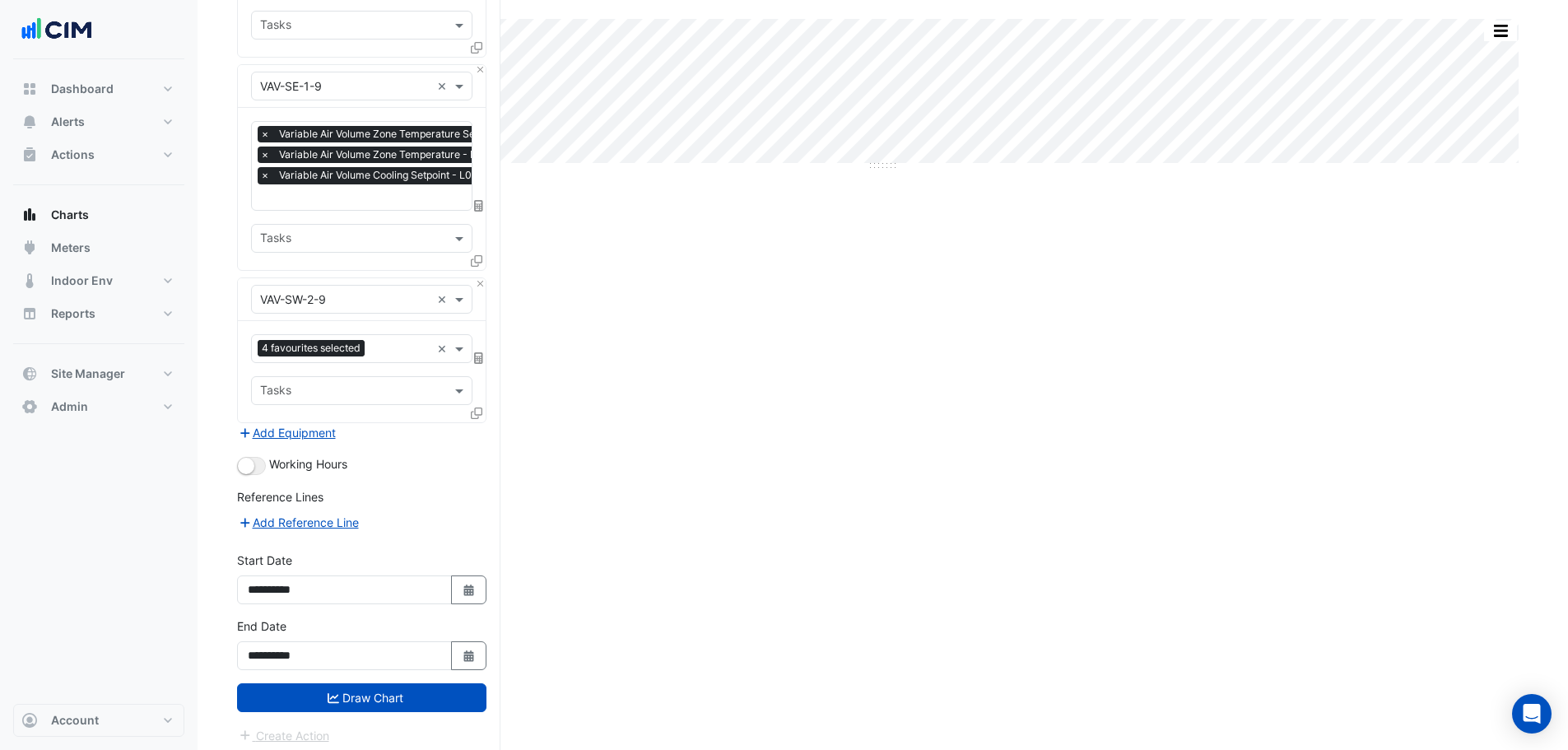 select on "**" 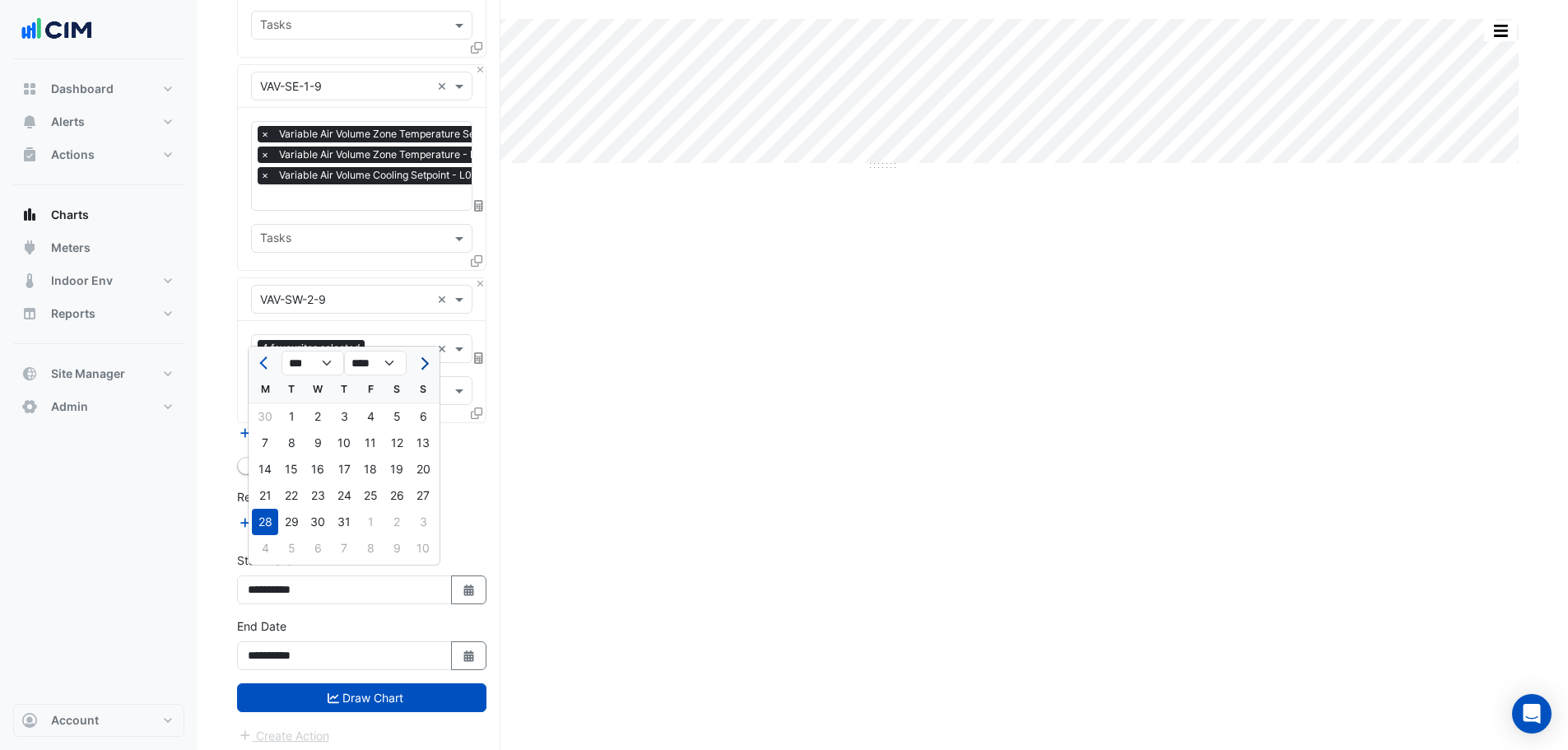 click 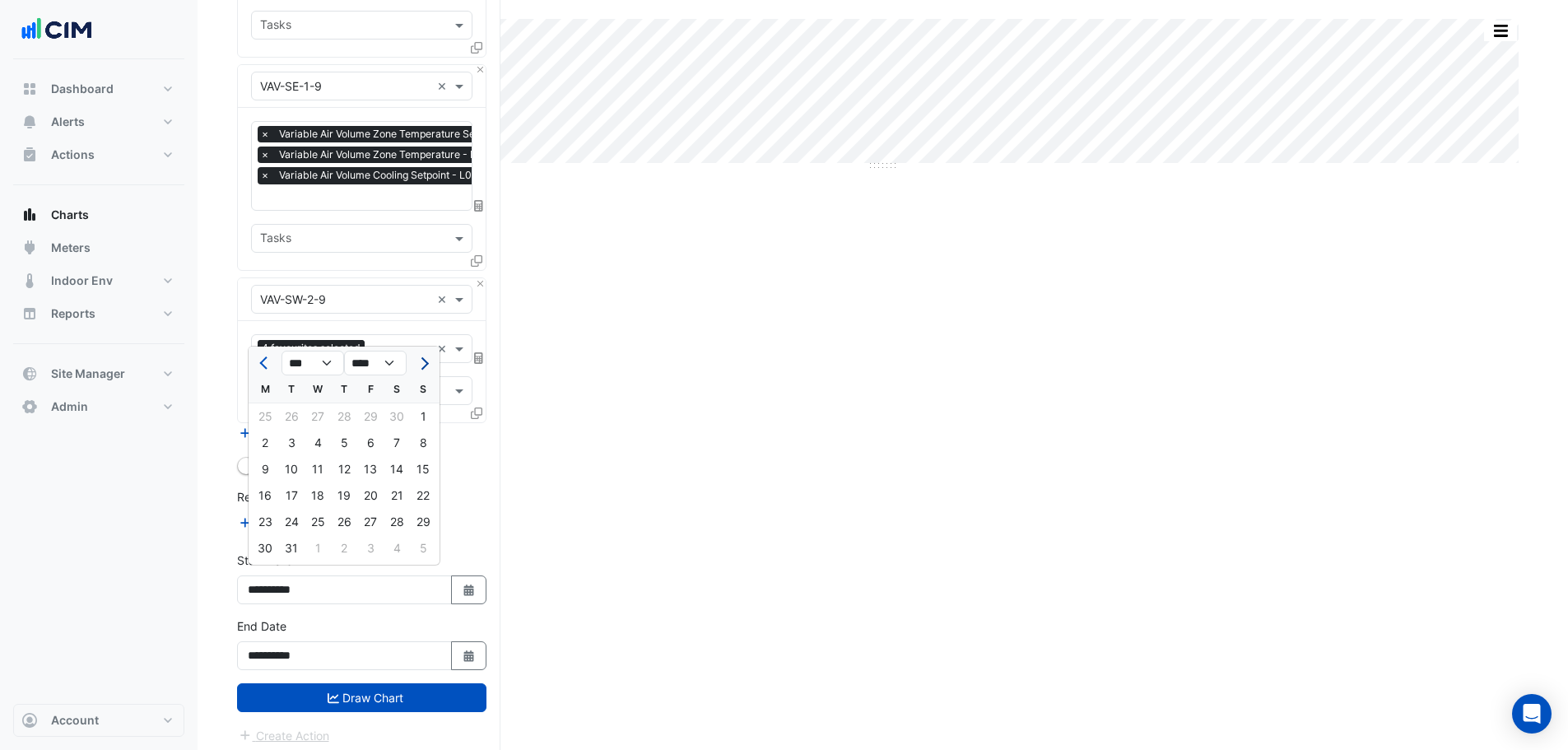 click 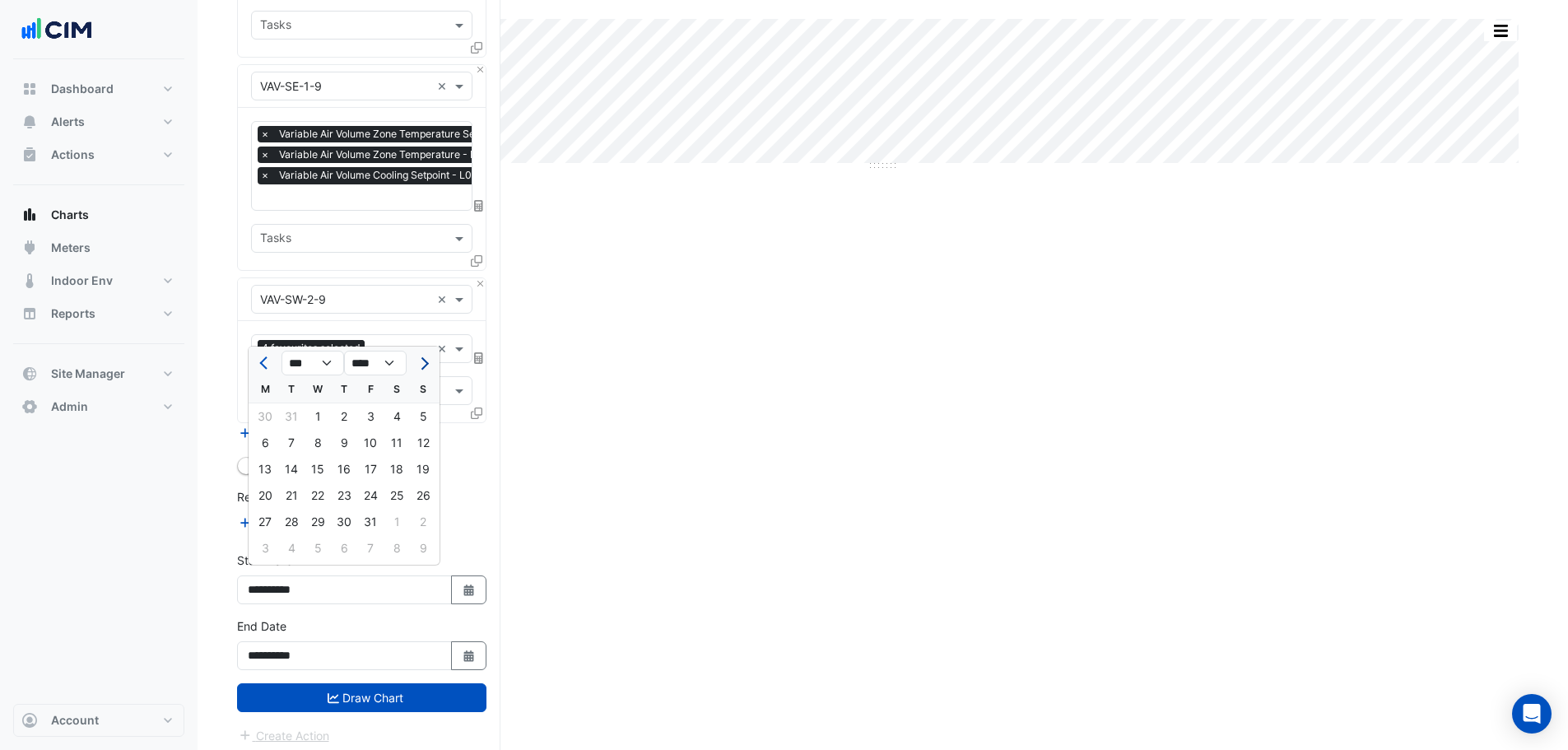 click 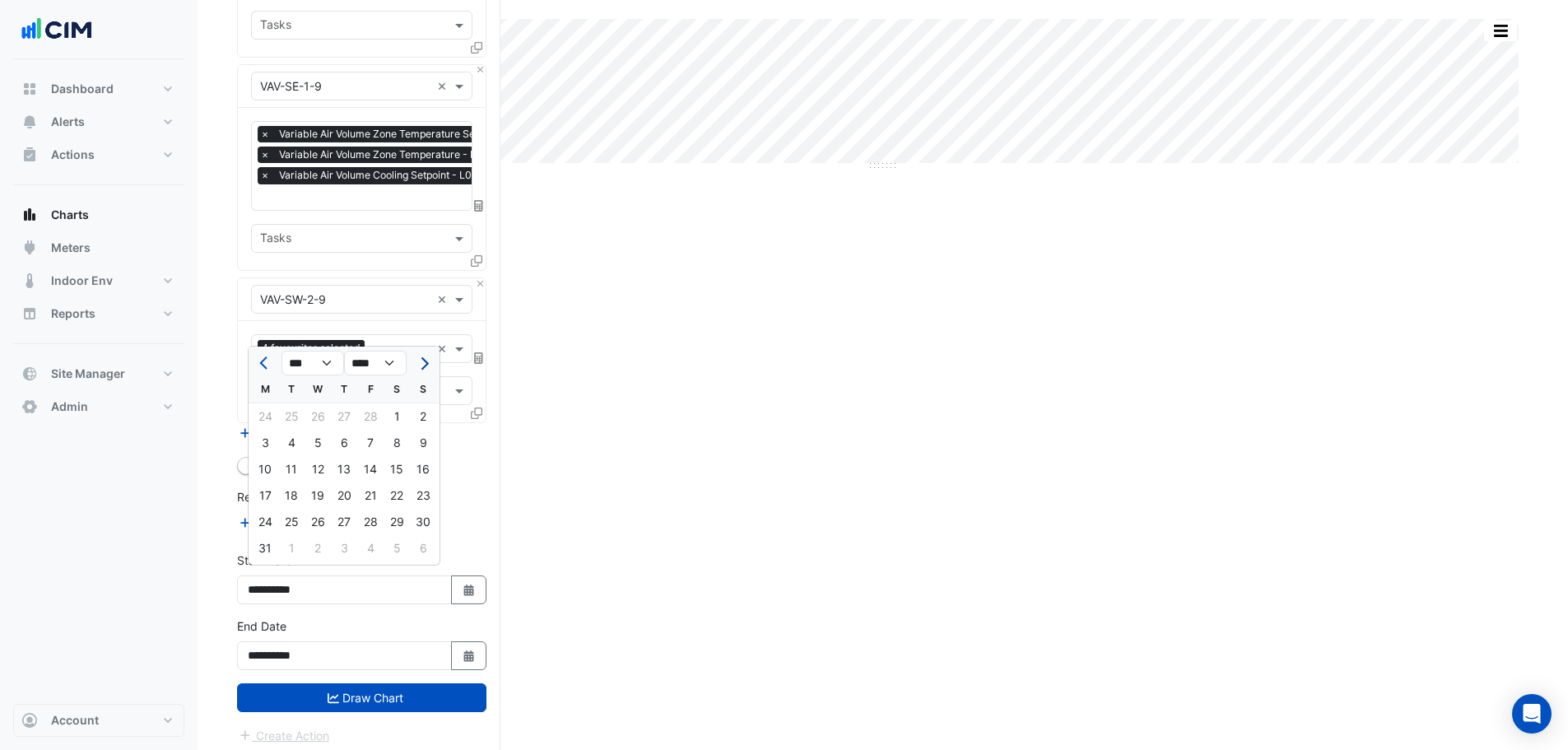 click 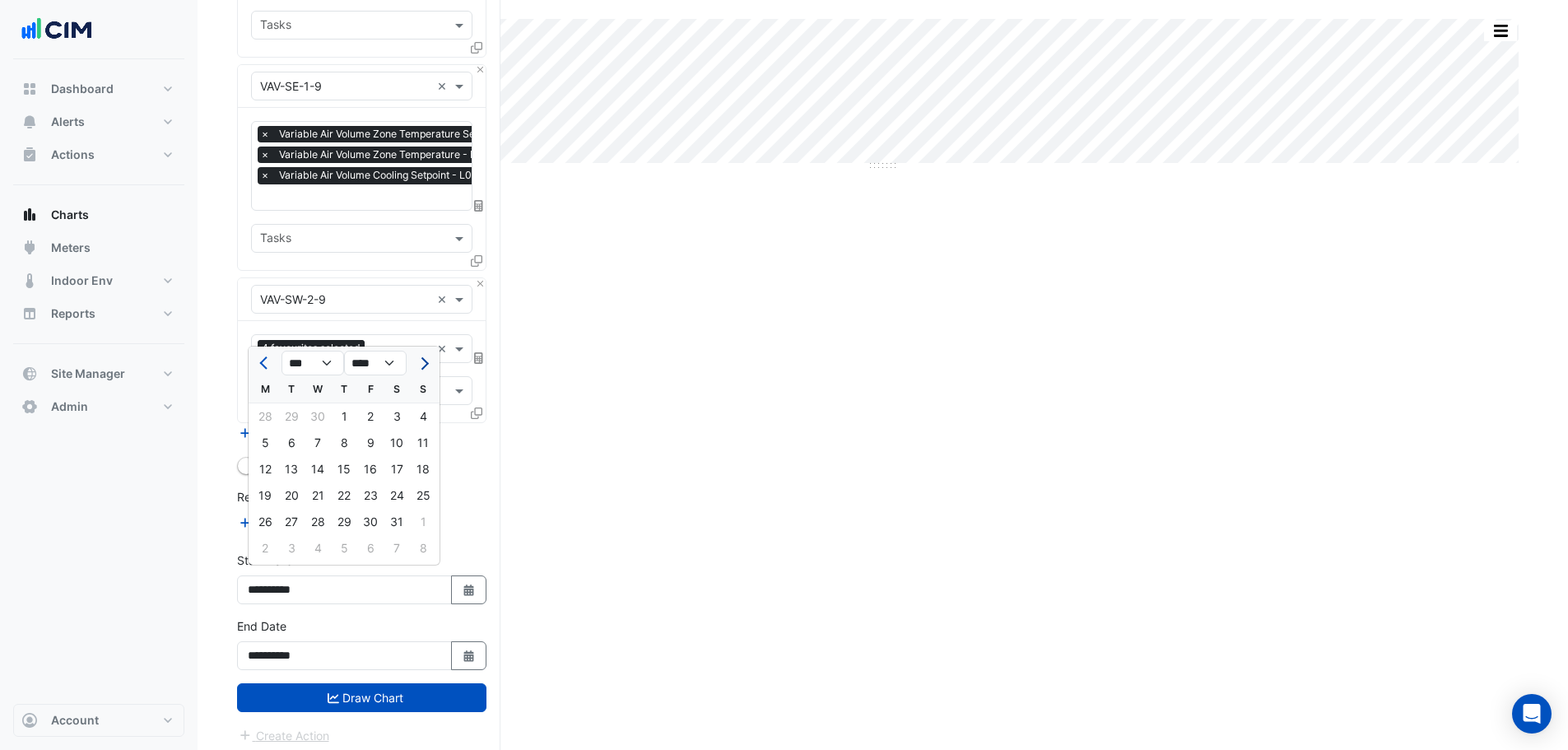 click 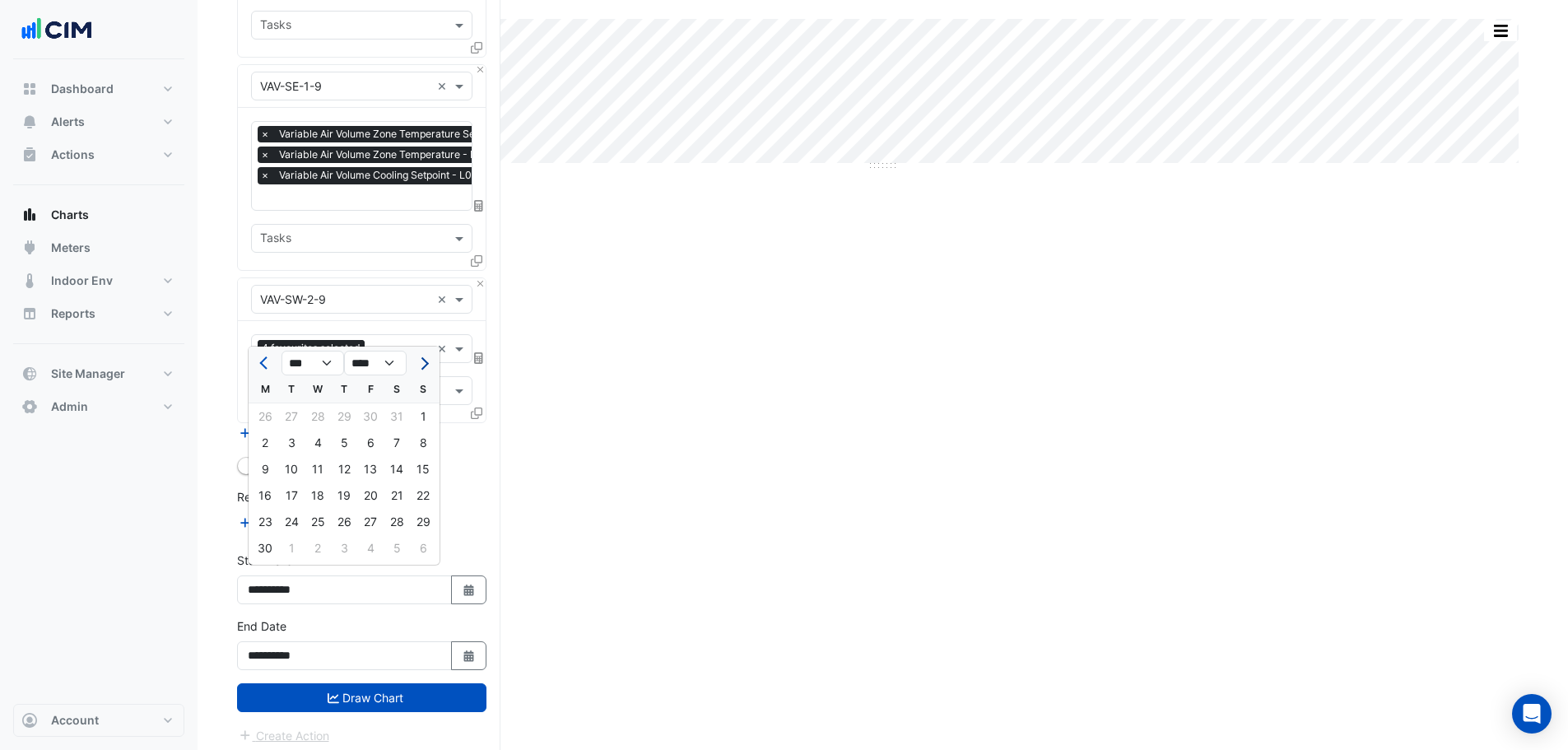 click 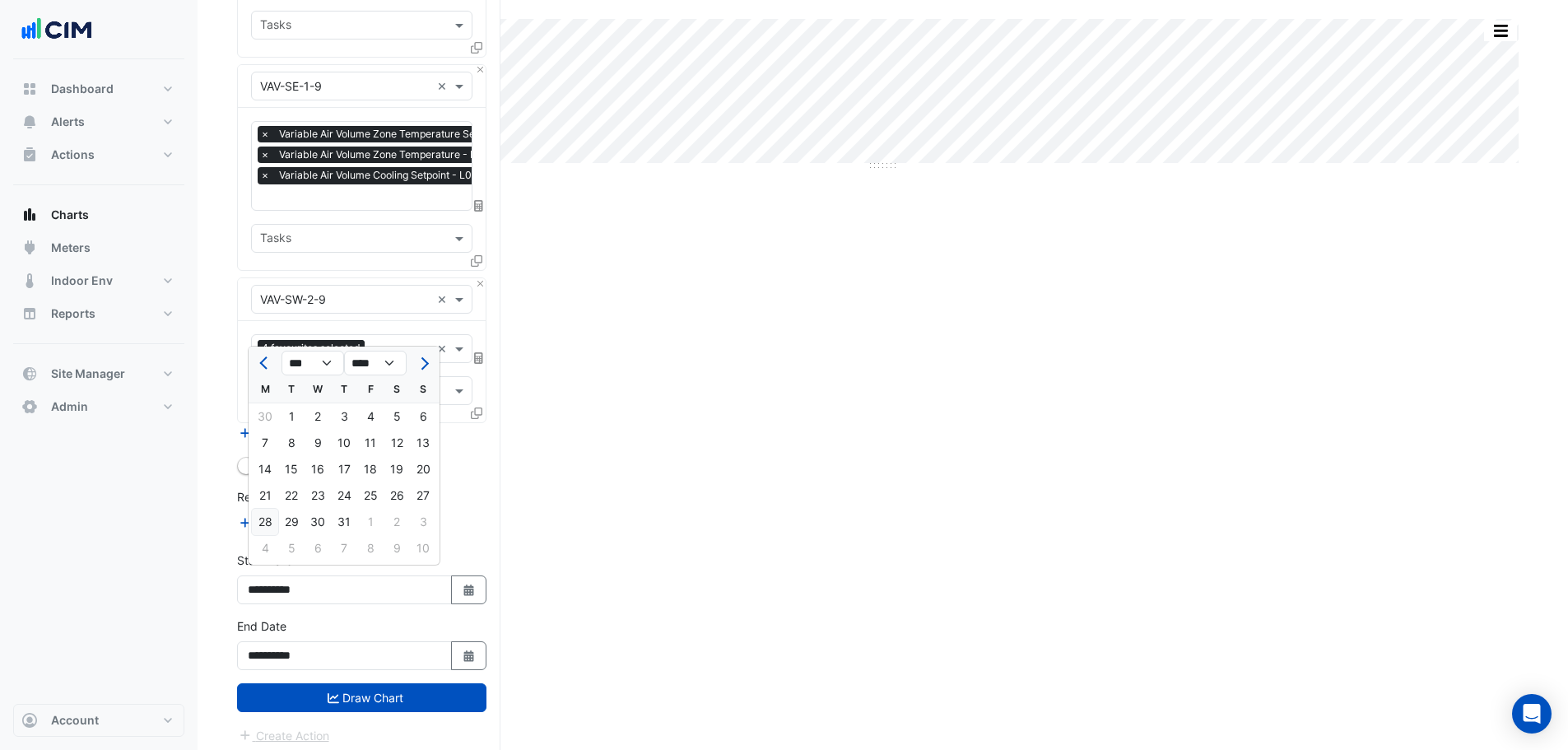 click on "28" 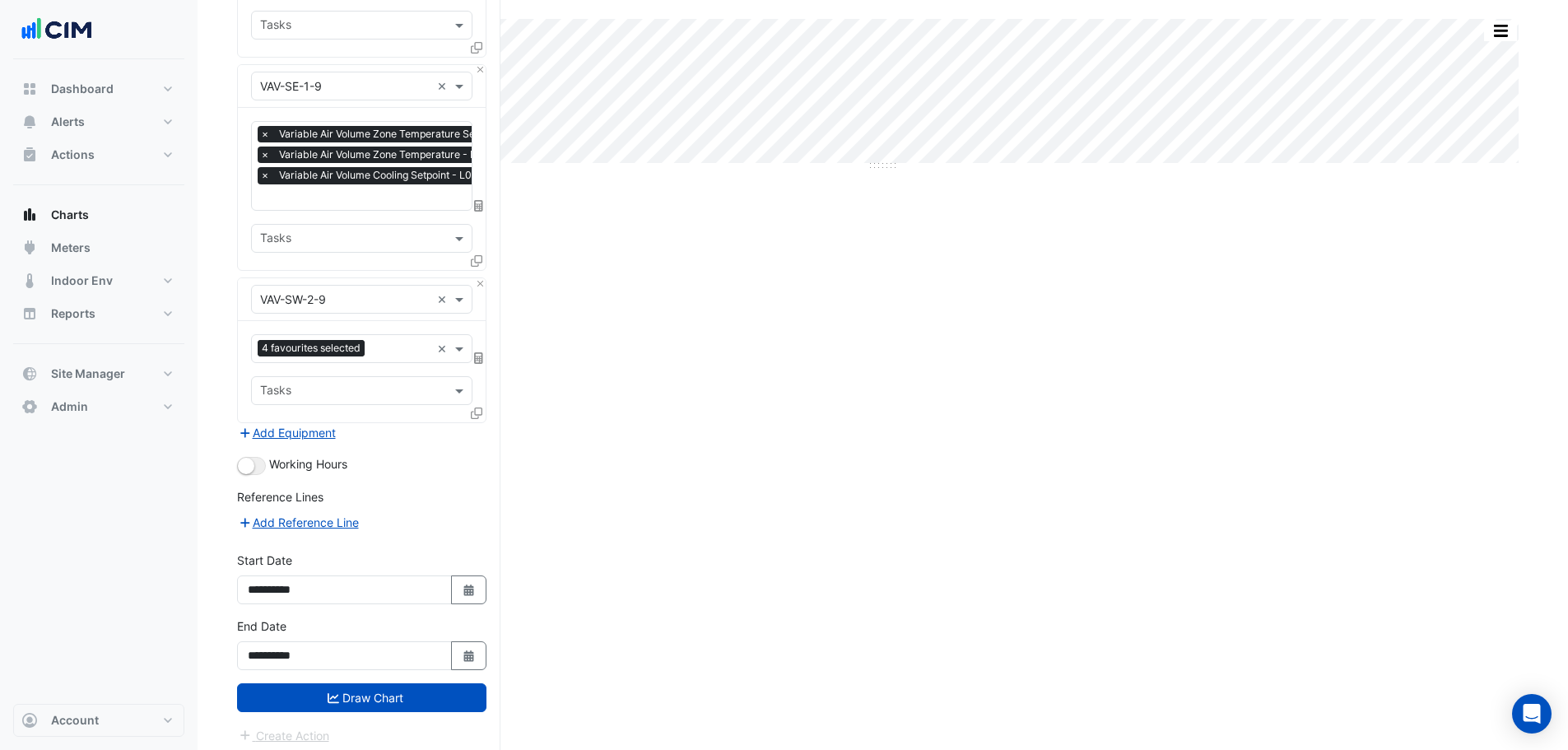 click on "Draw Chart" at bounding box center [361, 697] 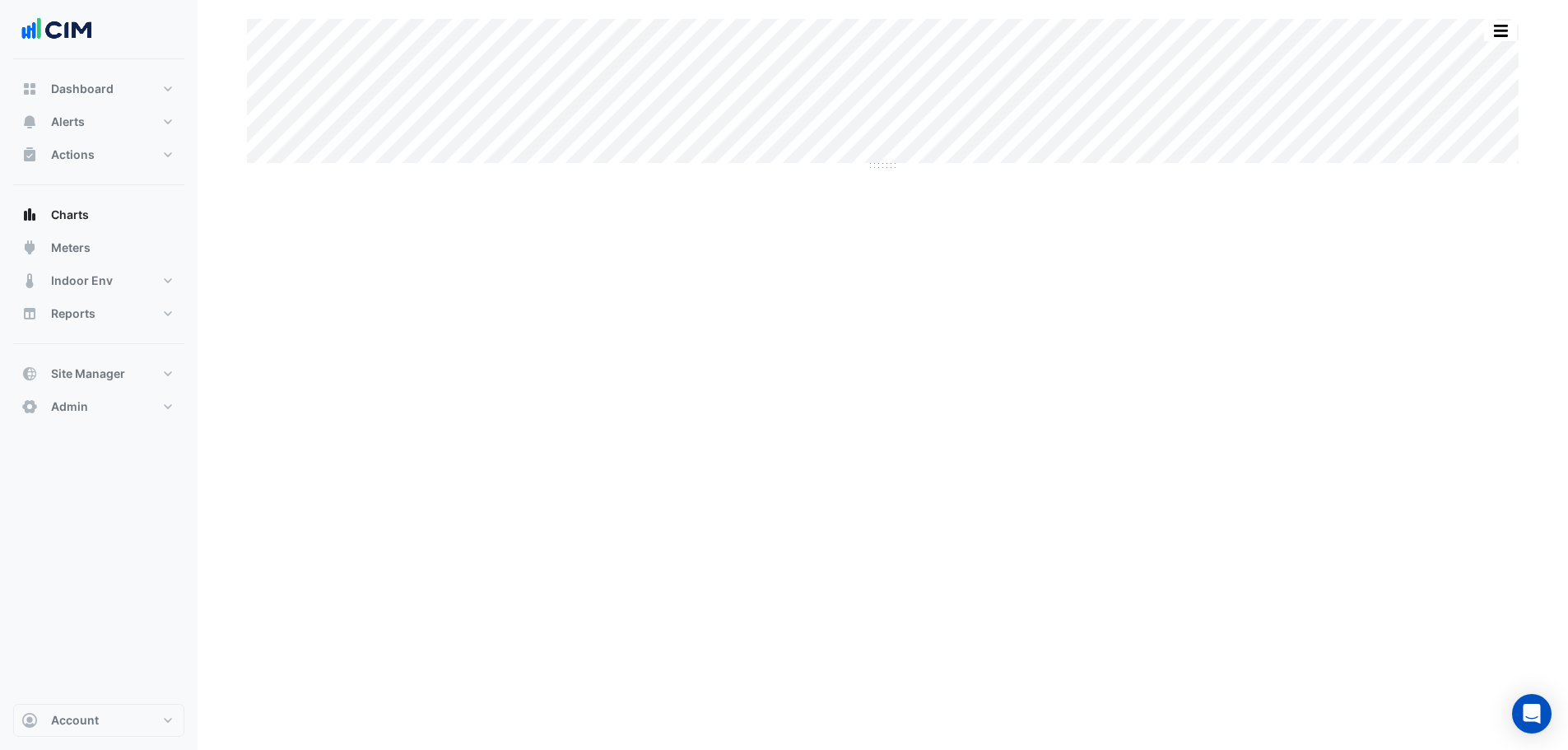 scroll, scrollTop: 0, scrollLeft: 0, axis: both 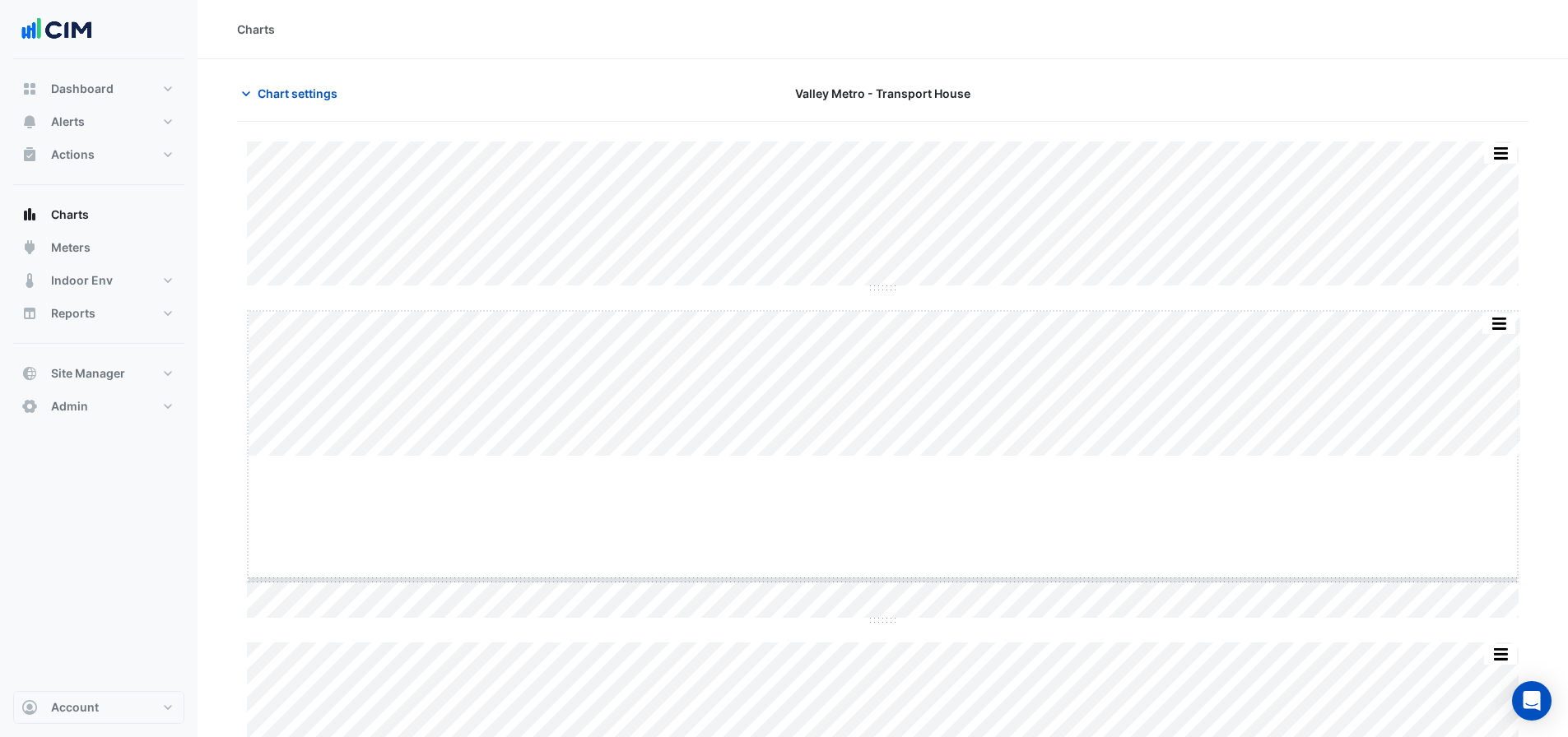 drag, startPoint x: 891, startPoint y: 456, endPoint x: 888, endPoint y: 551, distance: 95.04736 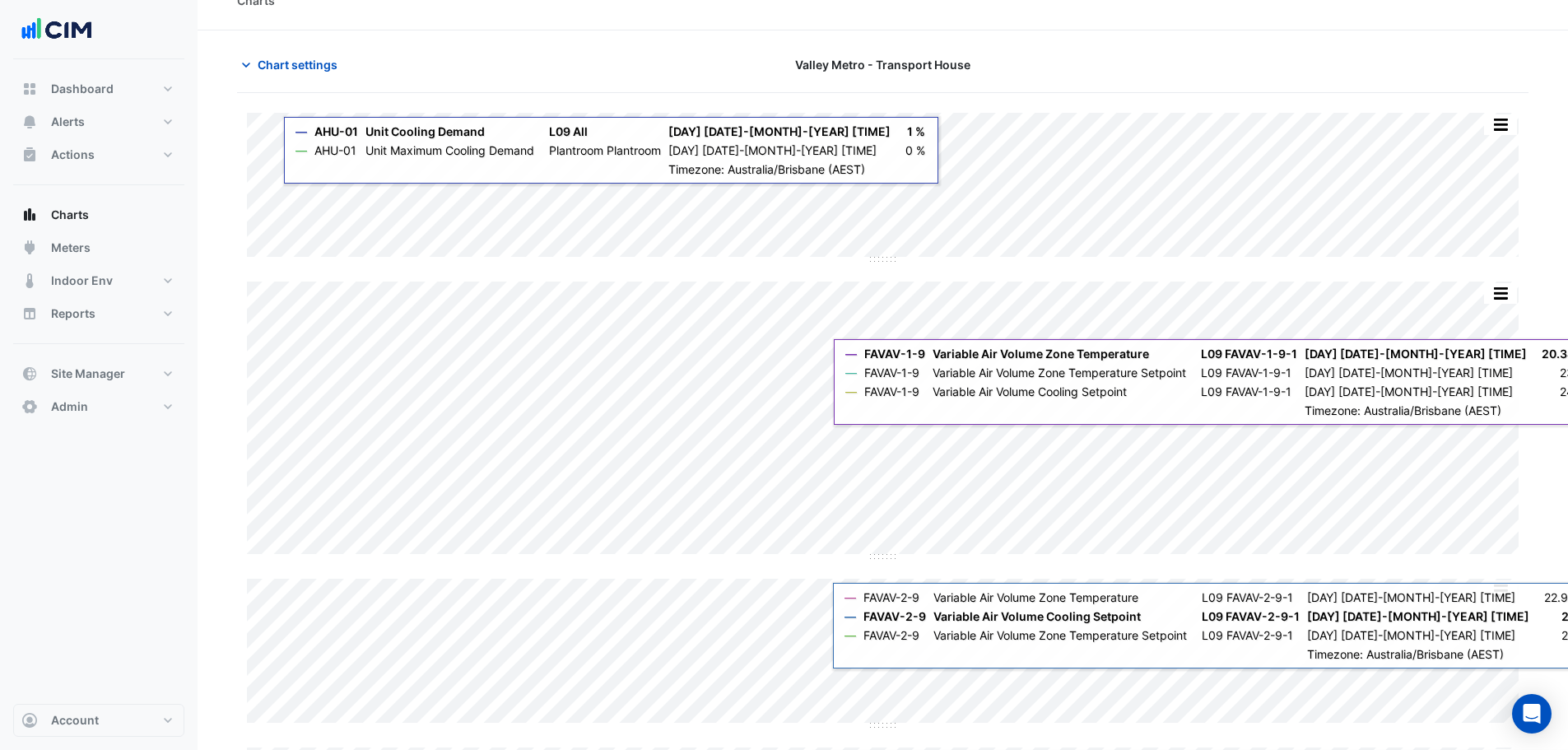 scroll, scrollTop: 0, scrollLeft: 0, axis: both 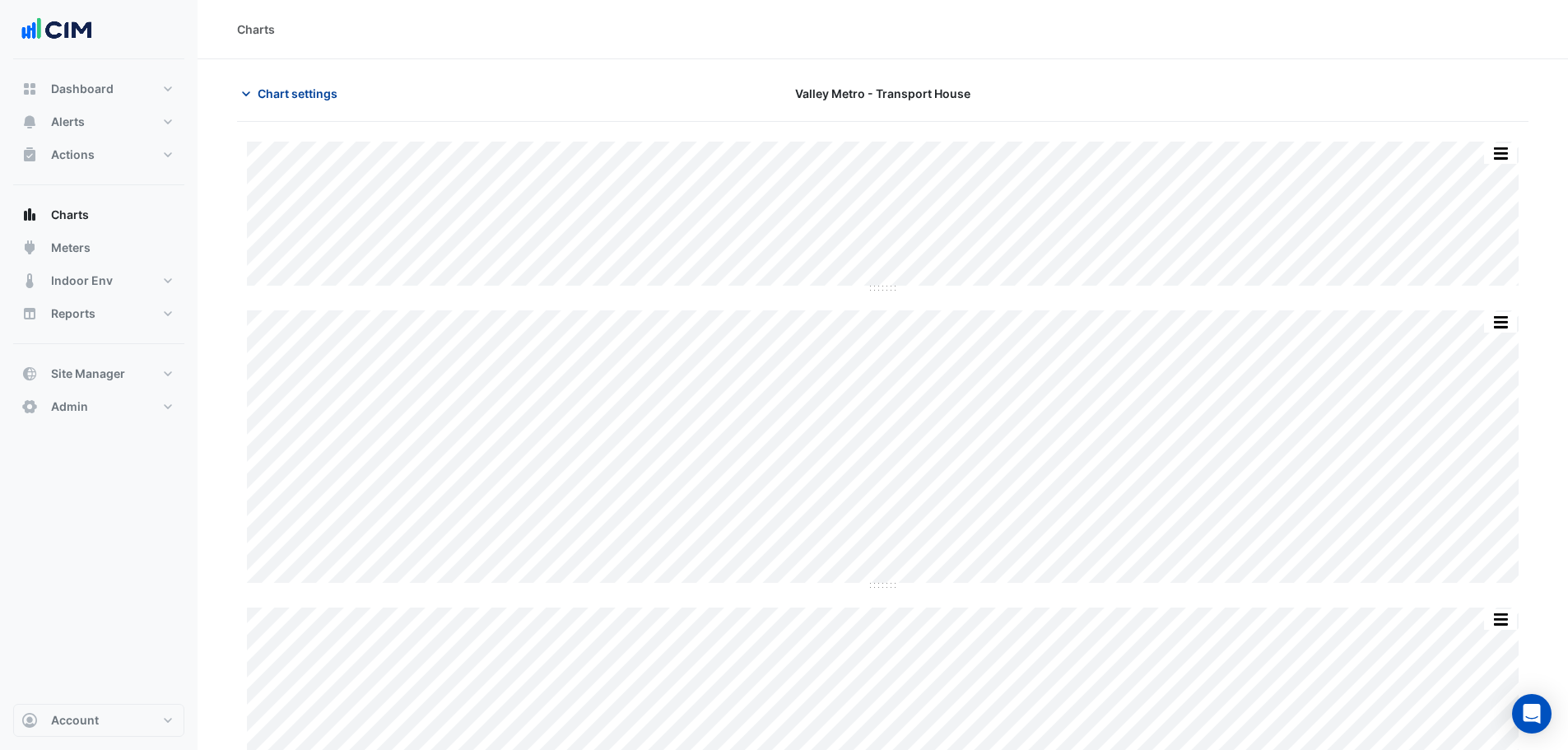 click on "Chart settings" 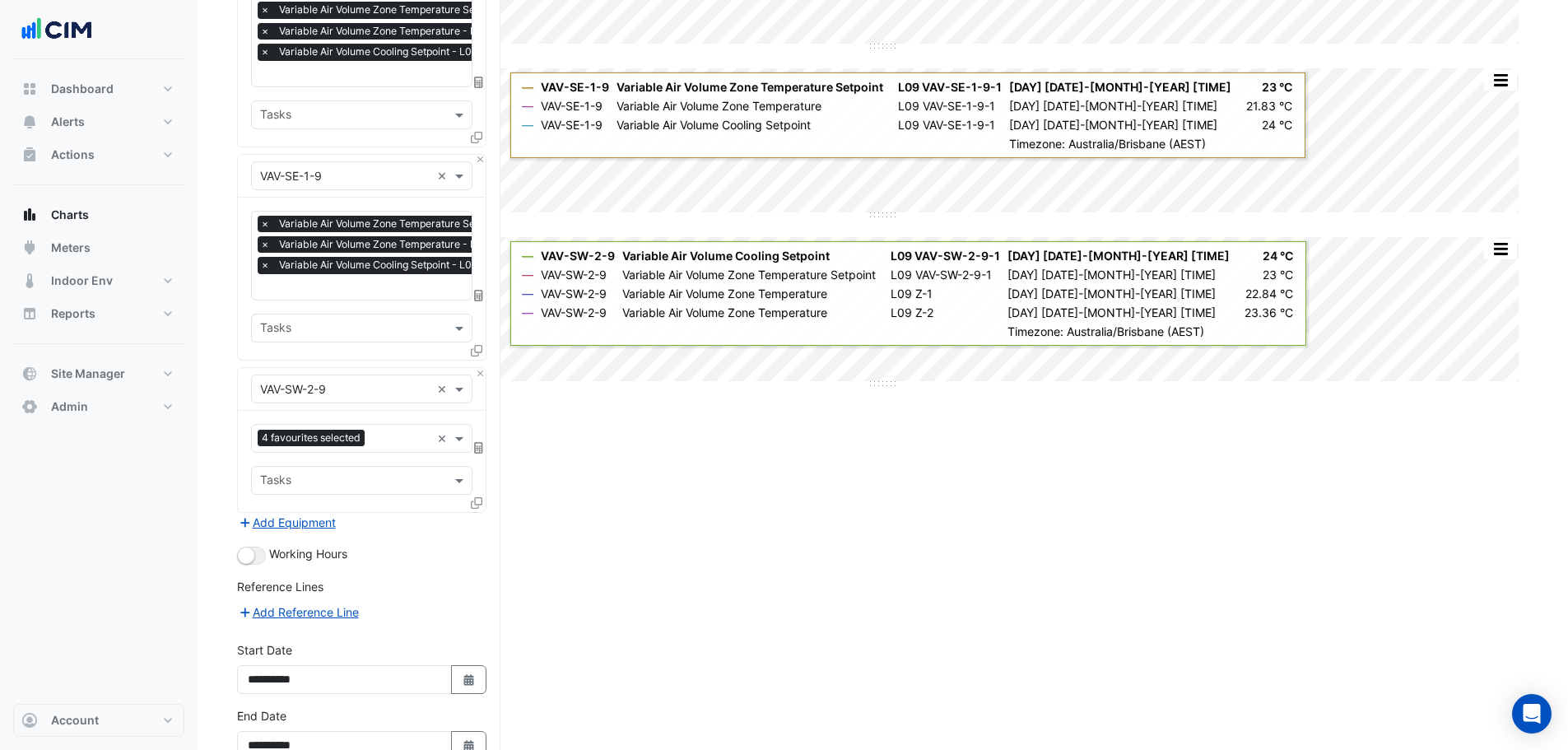 scroll, scrollTop: 967, scrollLeft: 0, axis: vertical 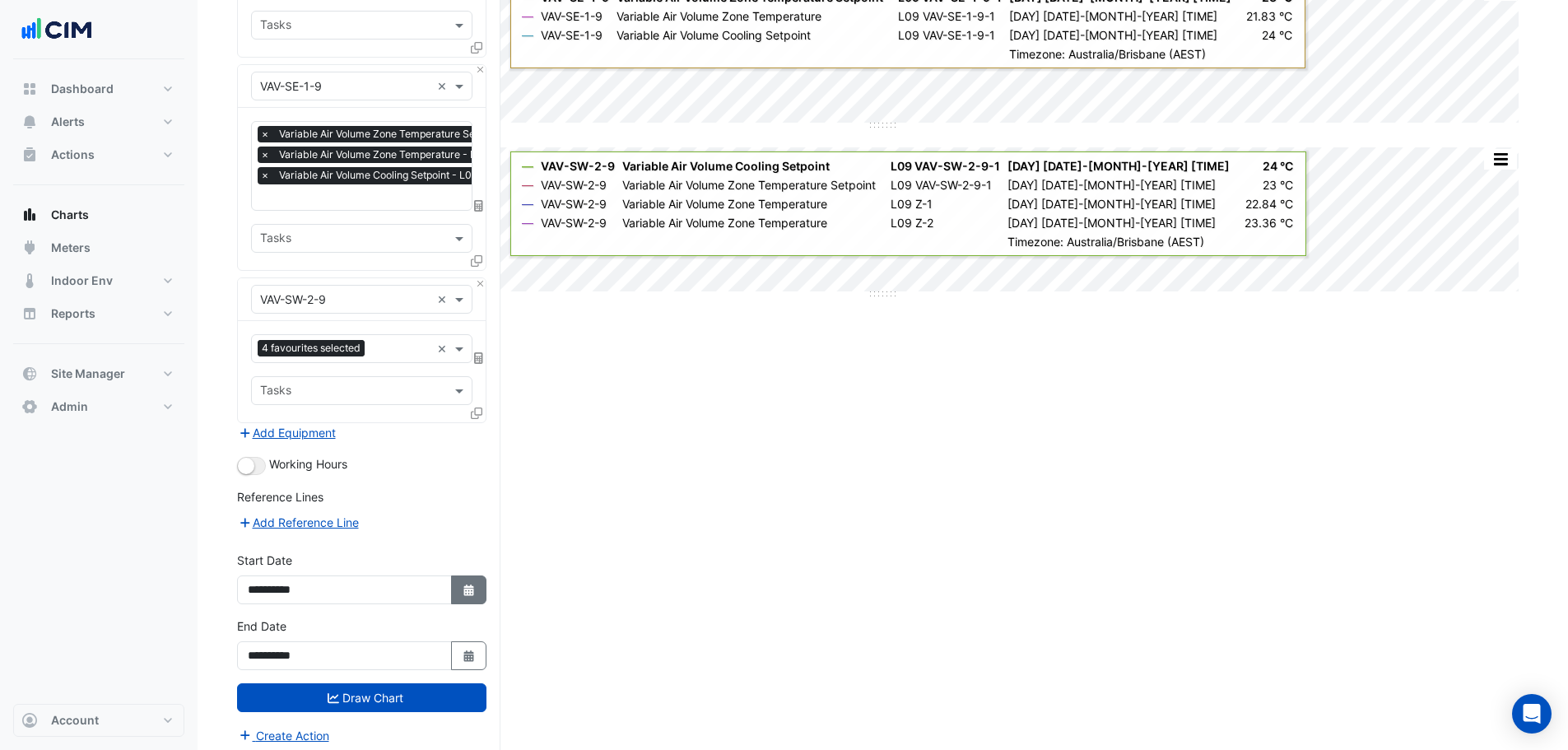 click on "Select Date" at bounding box center [469, 589] 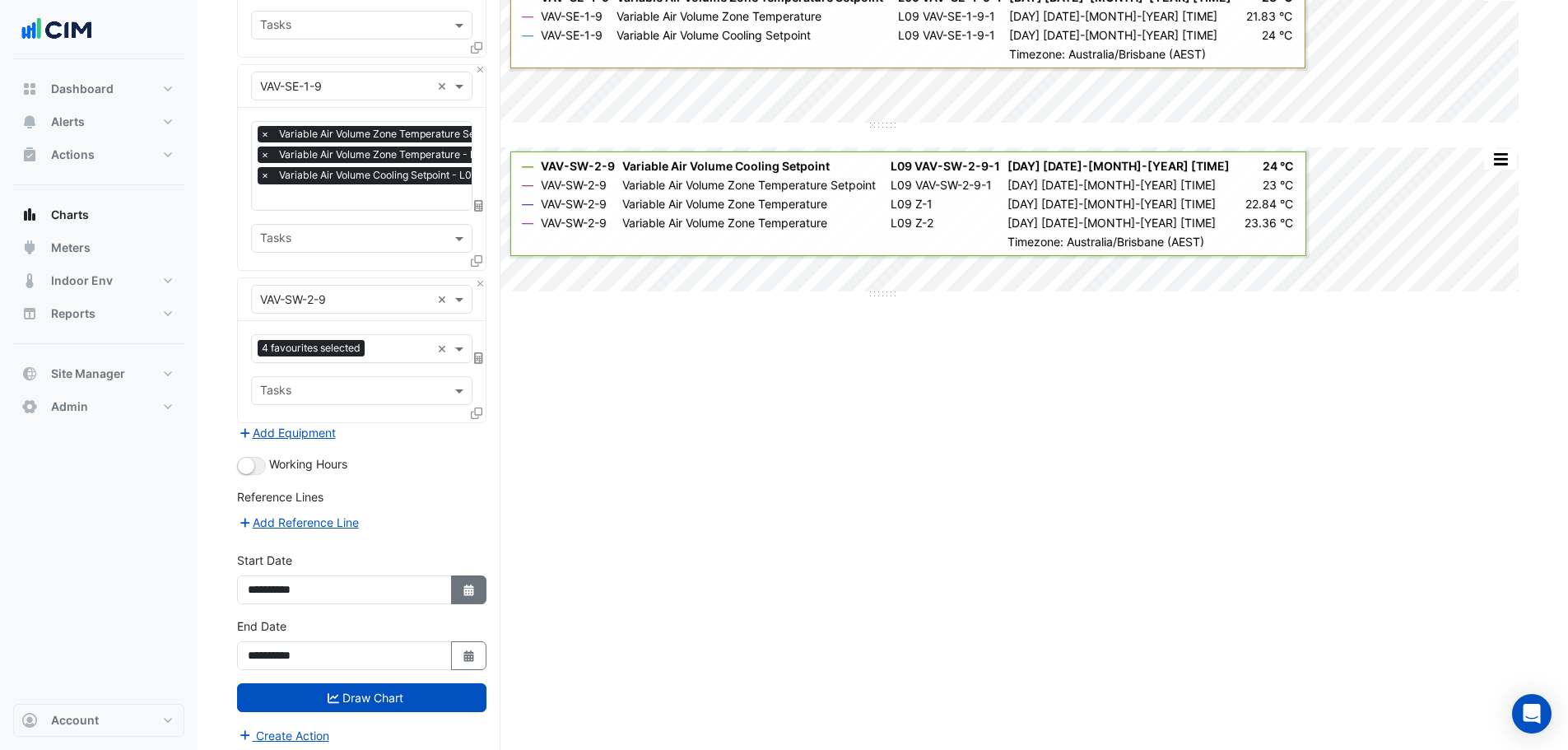 select on "*" 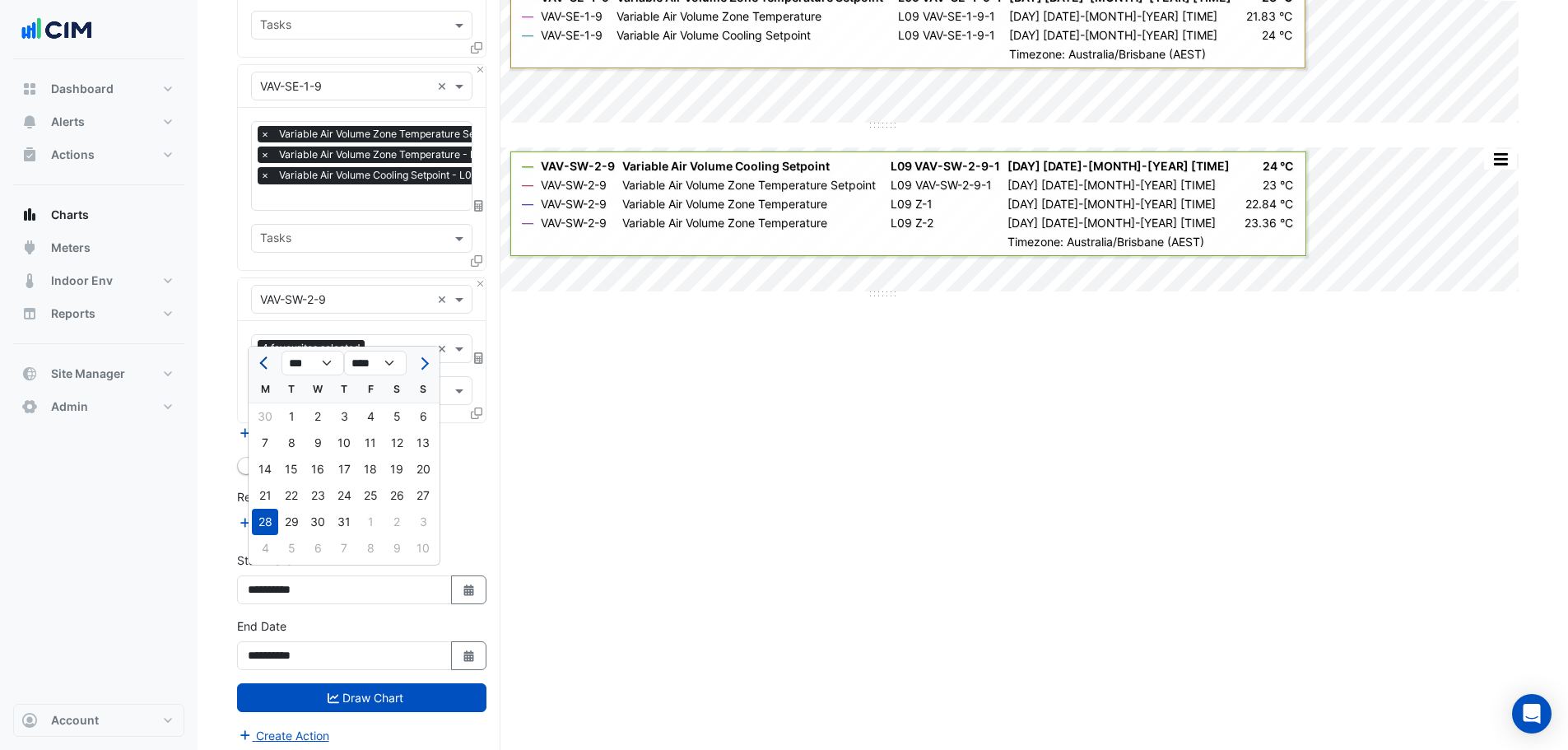 click 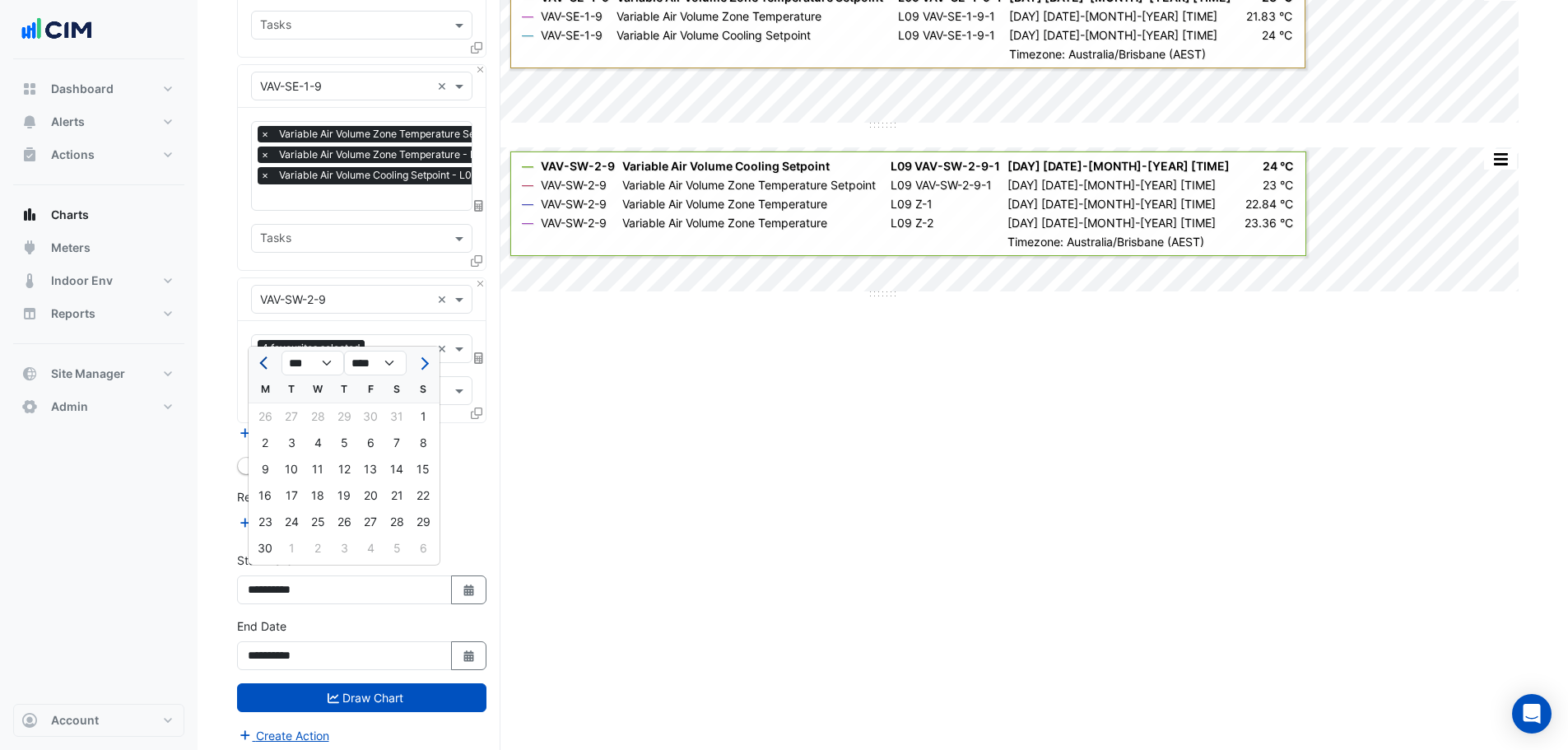 click 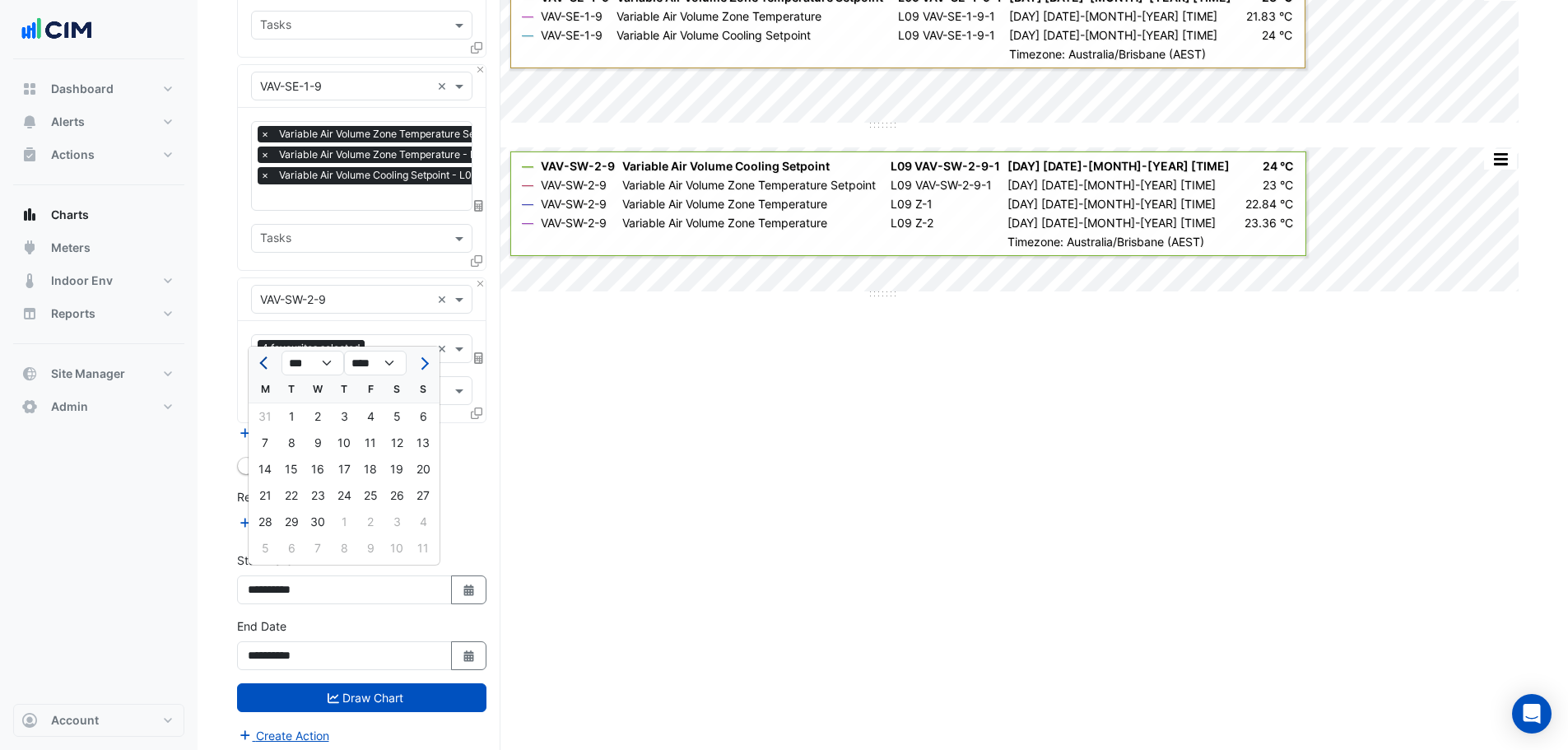 click 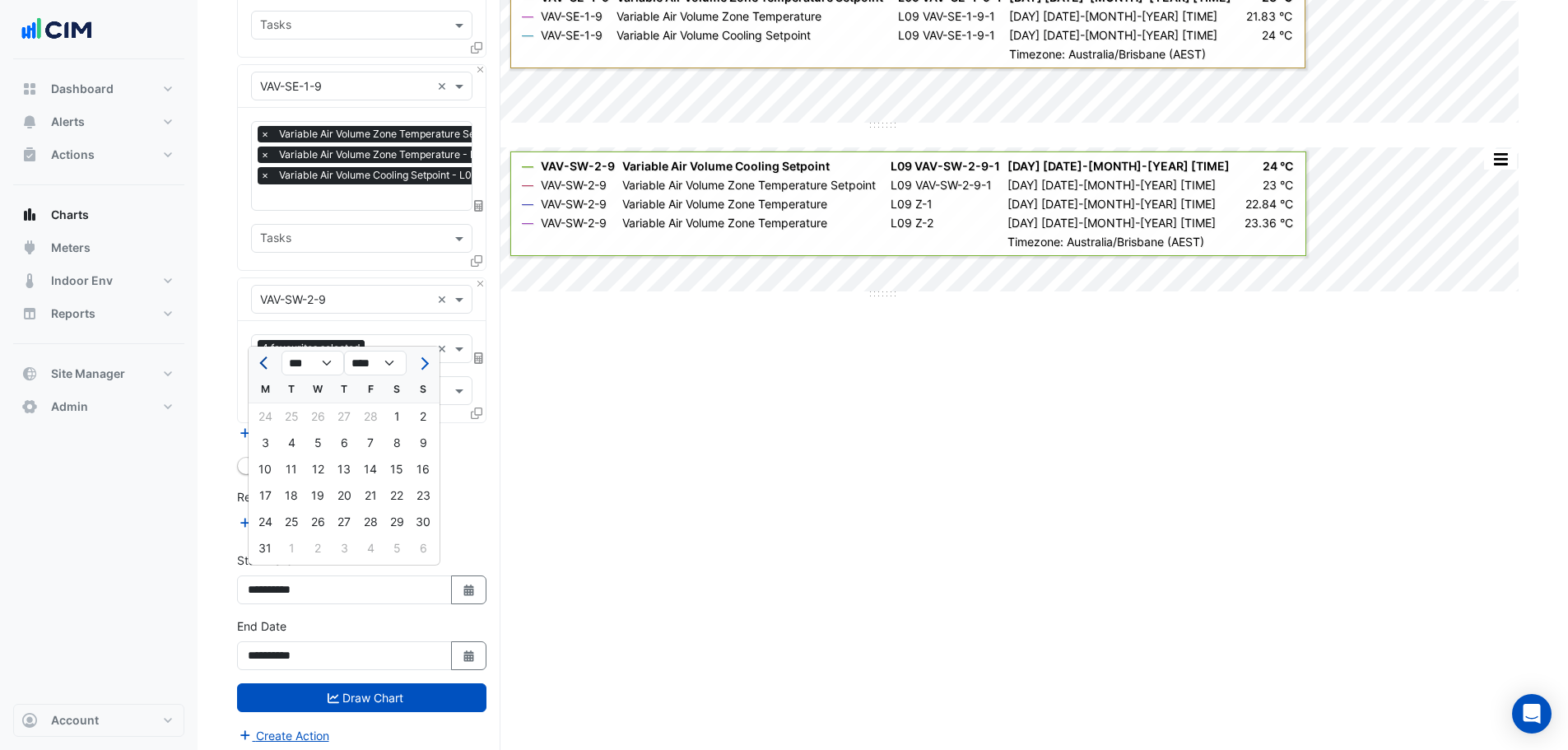 click 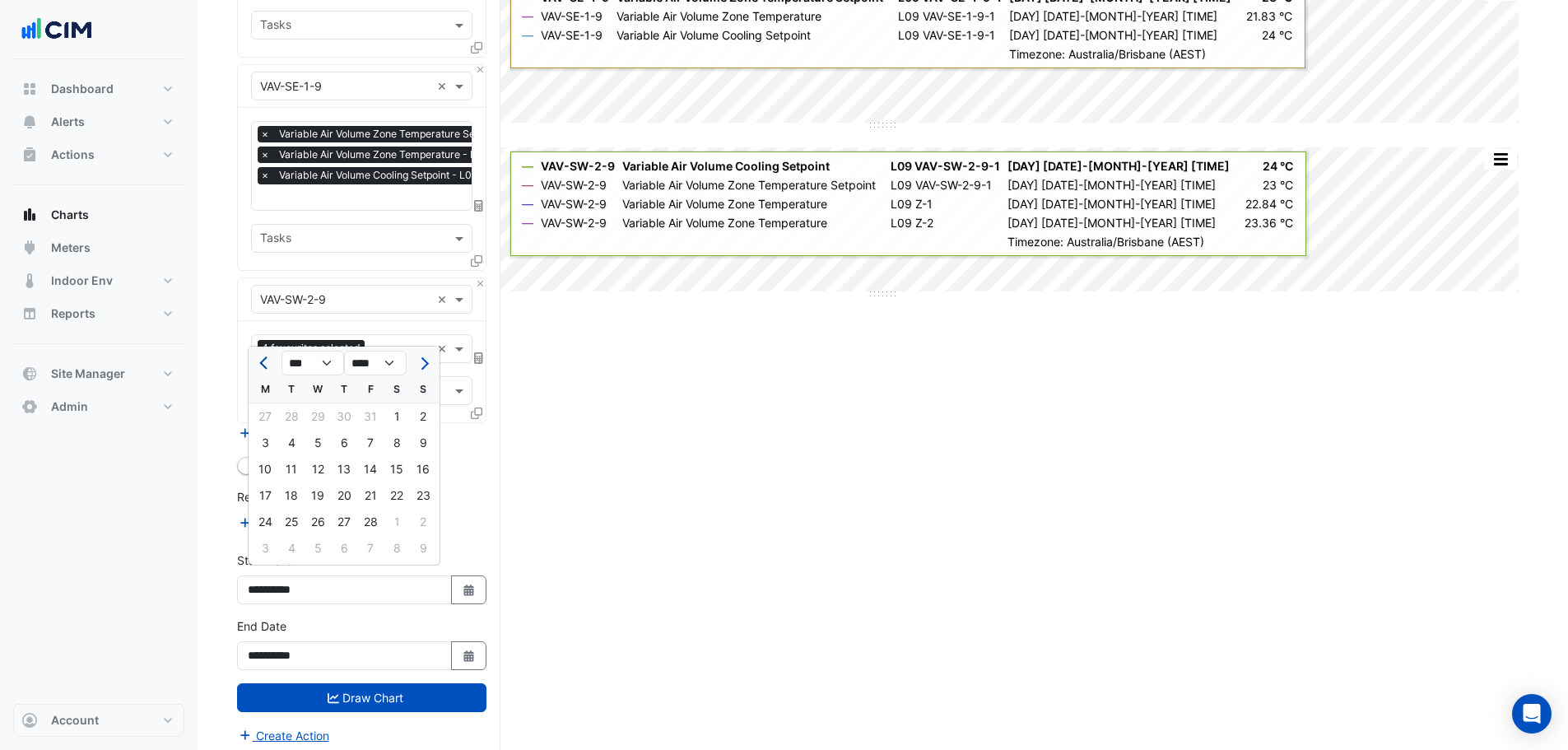 click 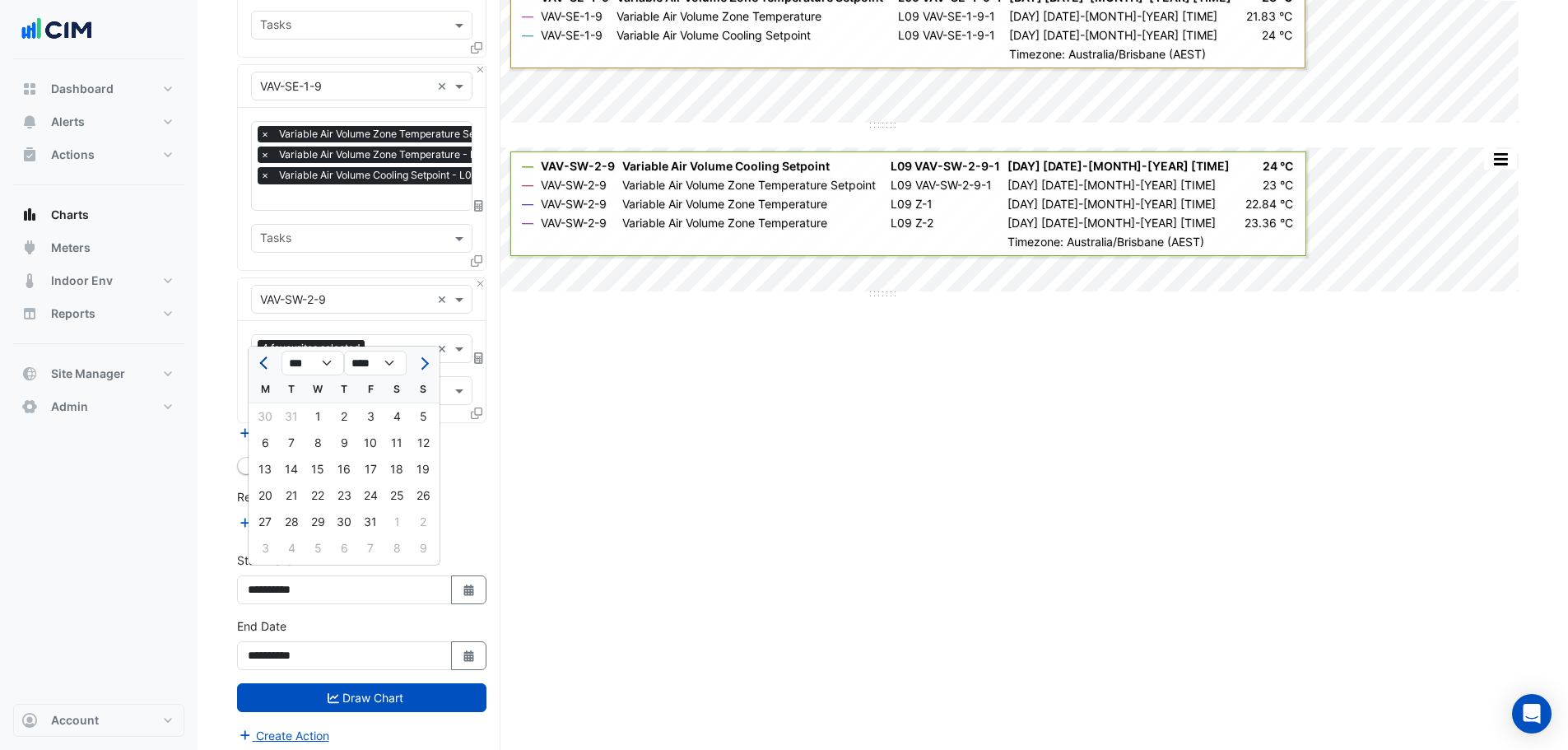 click 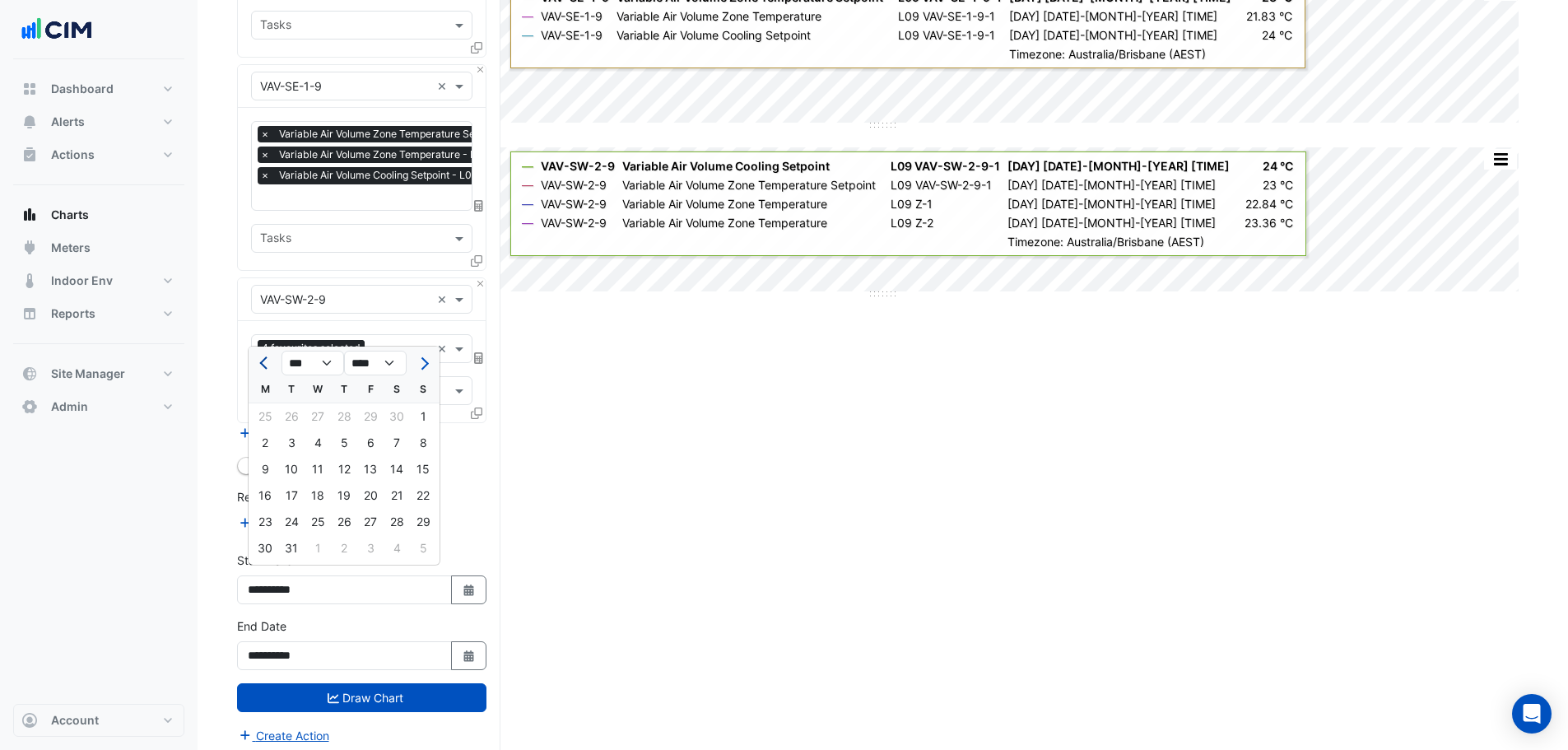 click 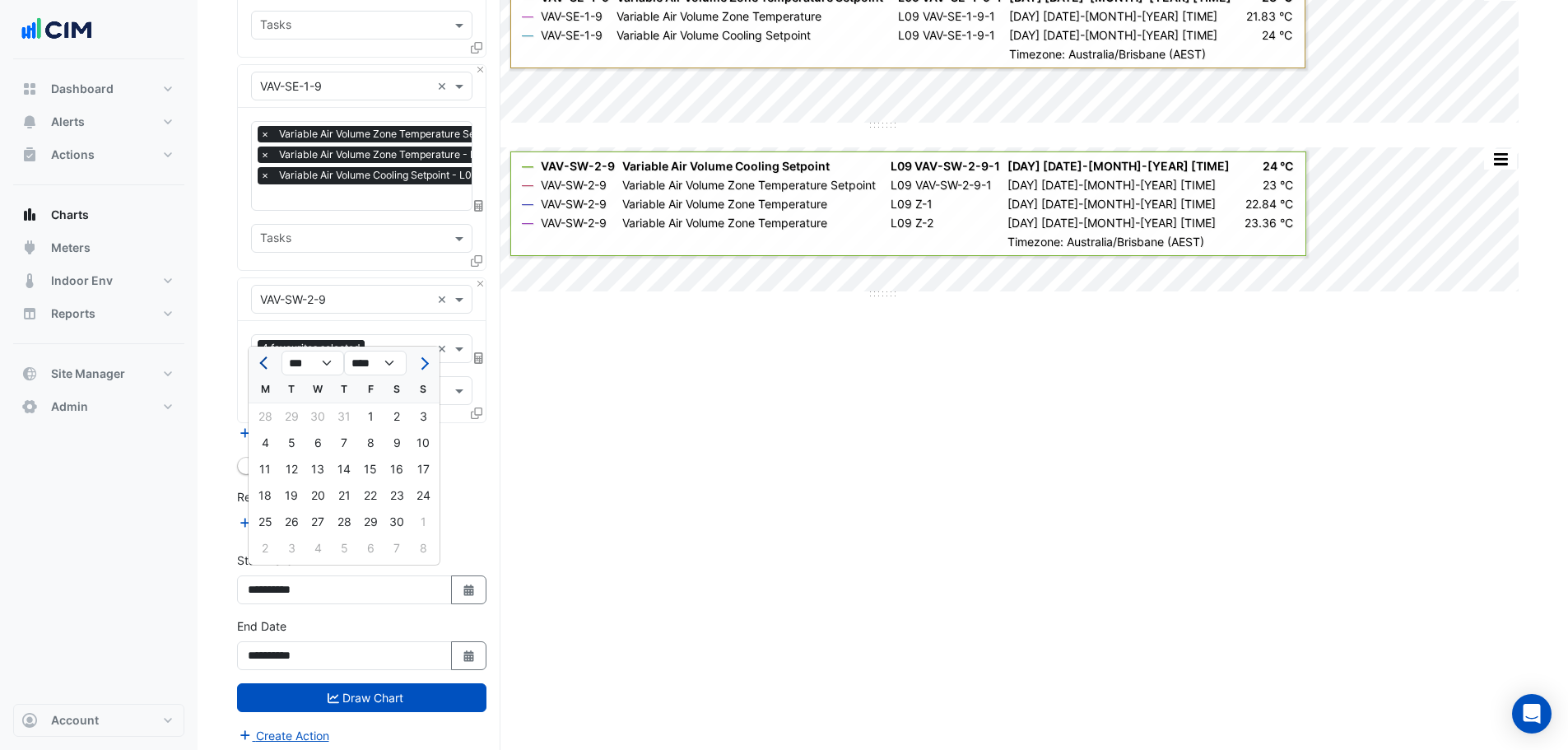 click 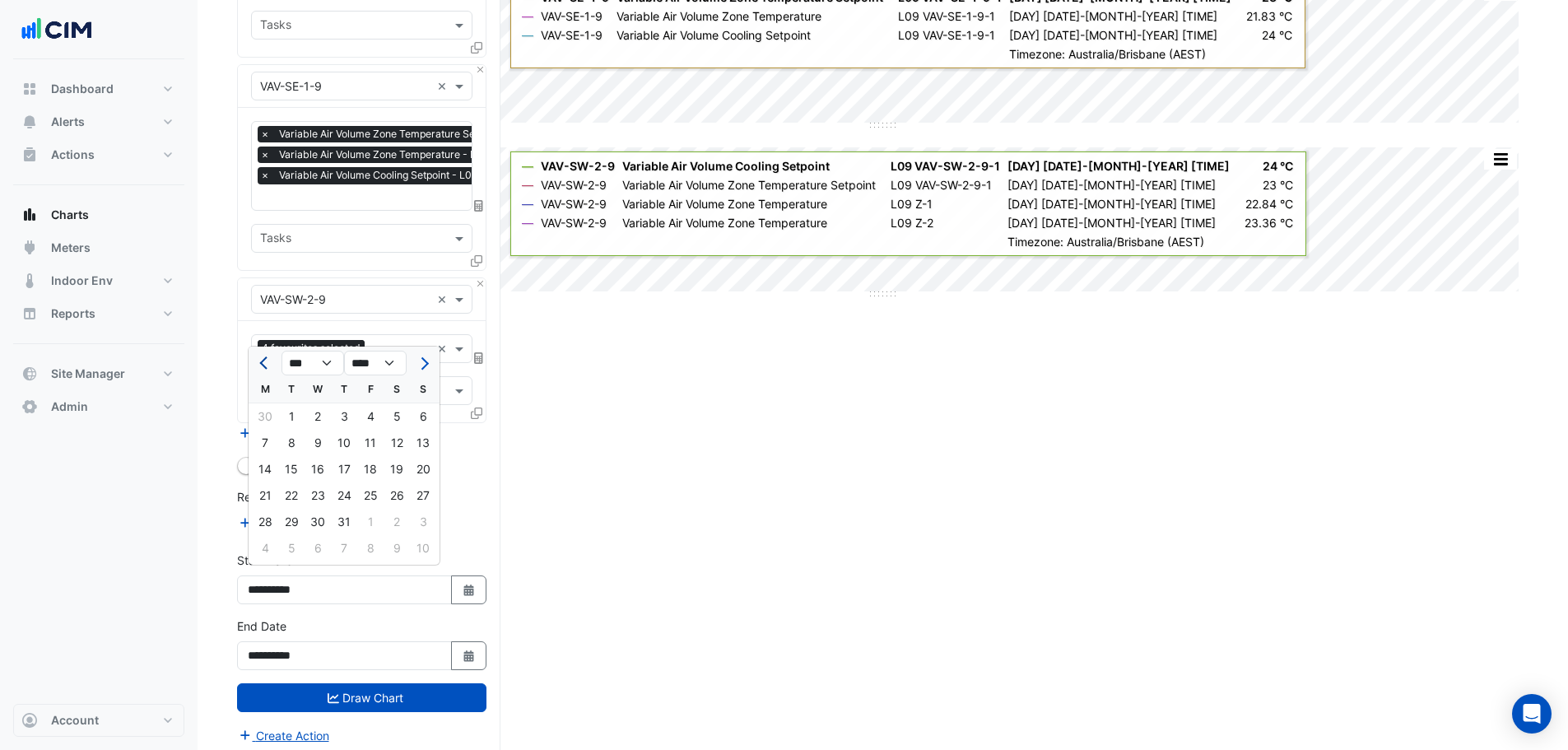 click 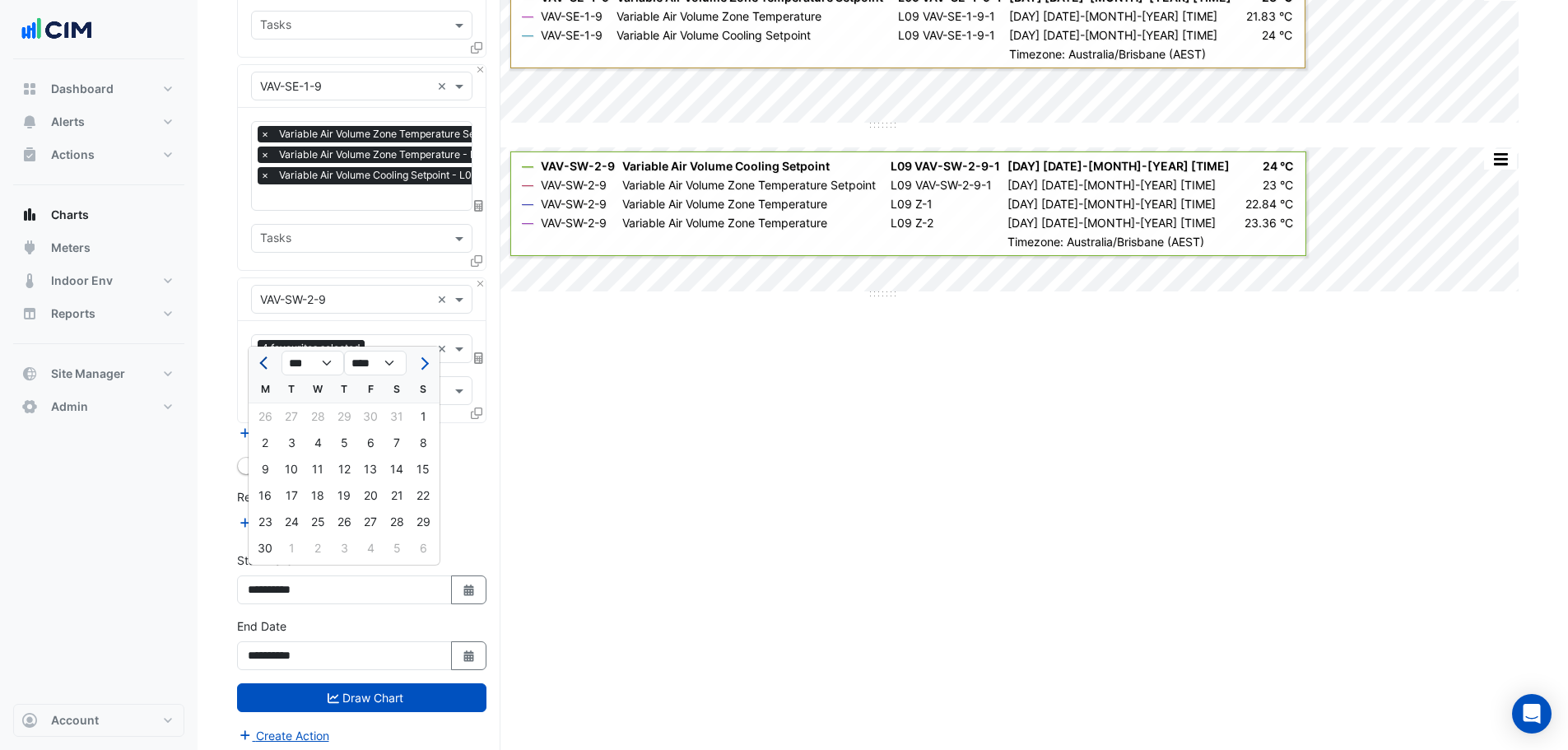 click 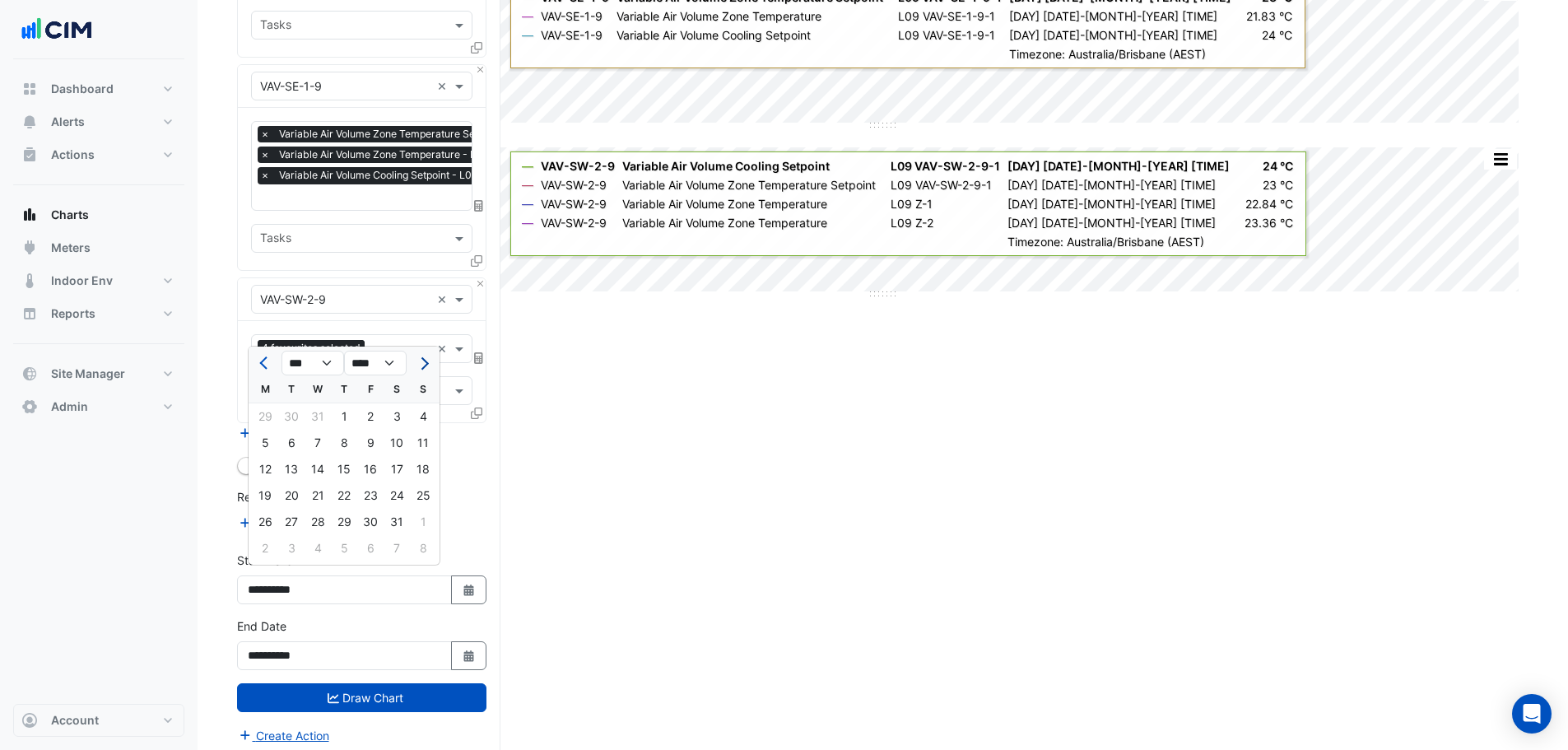 click 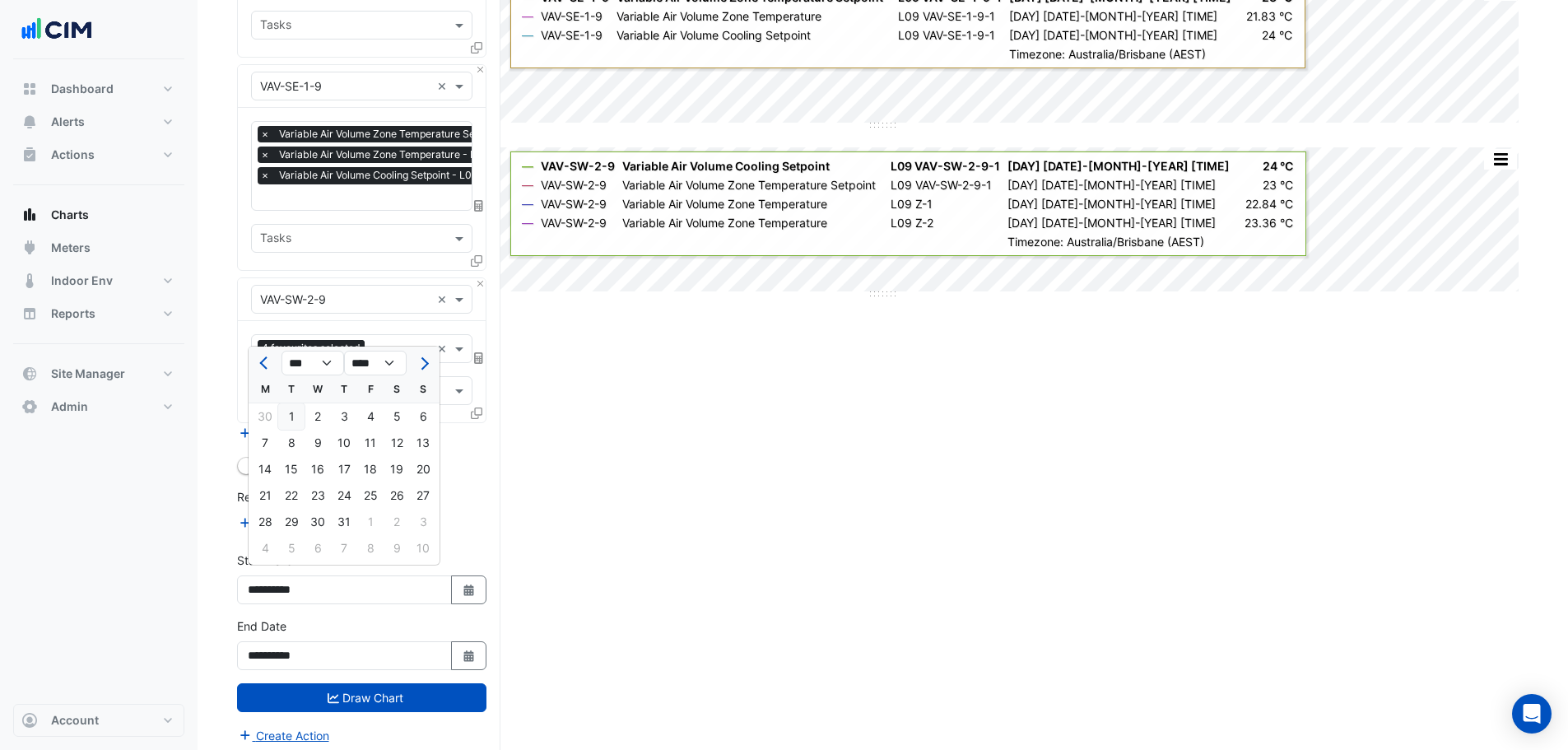 click on "1" 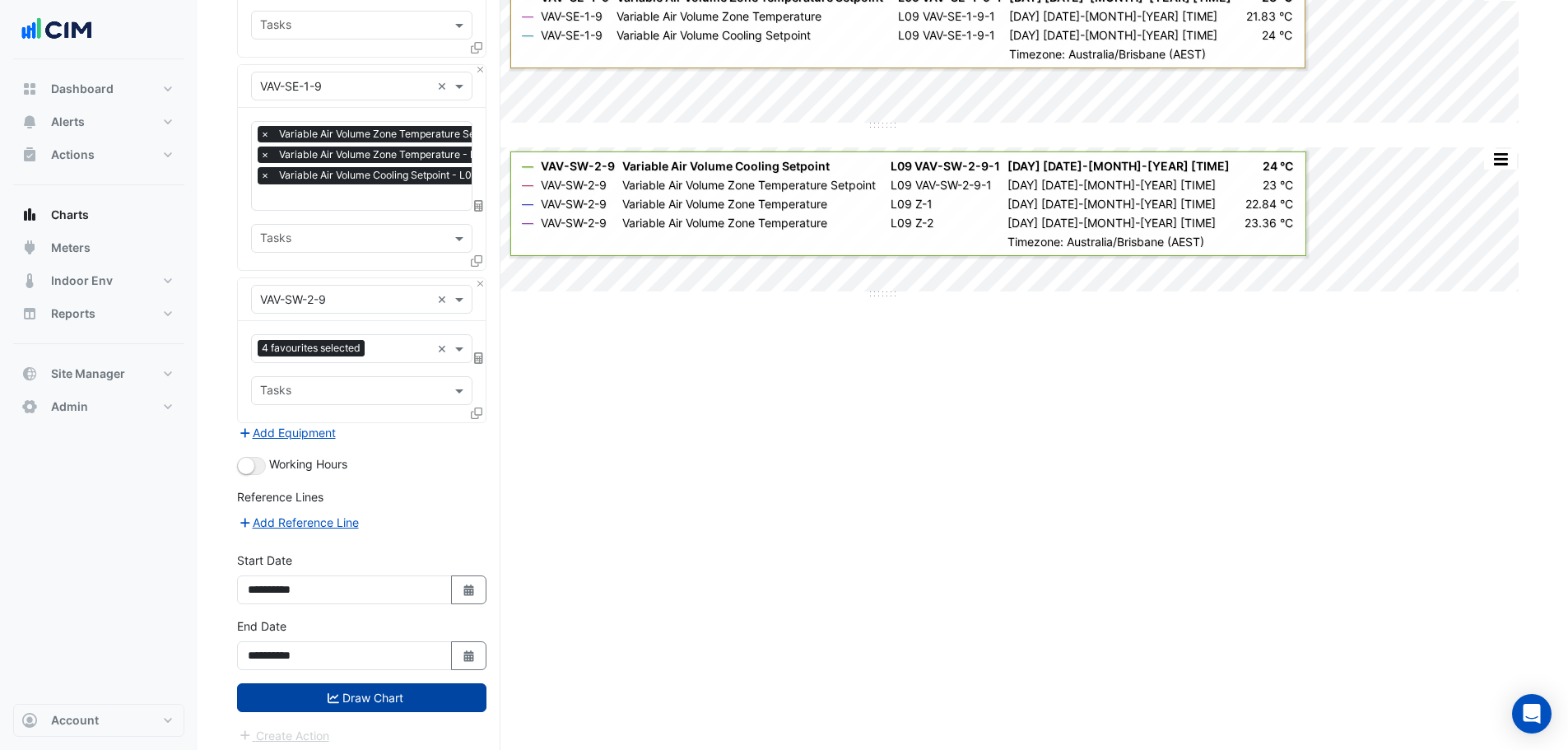 click on "Draw Chart" at bounding box center (361, 697) 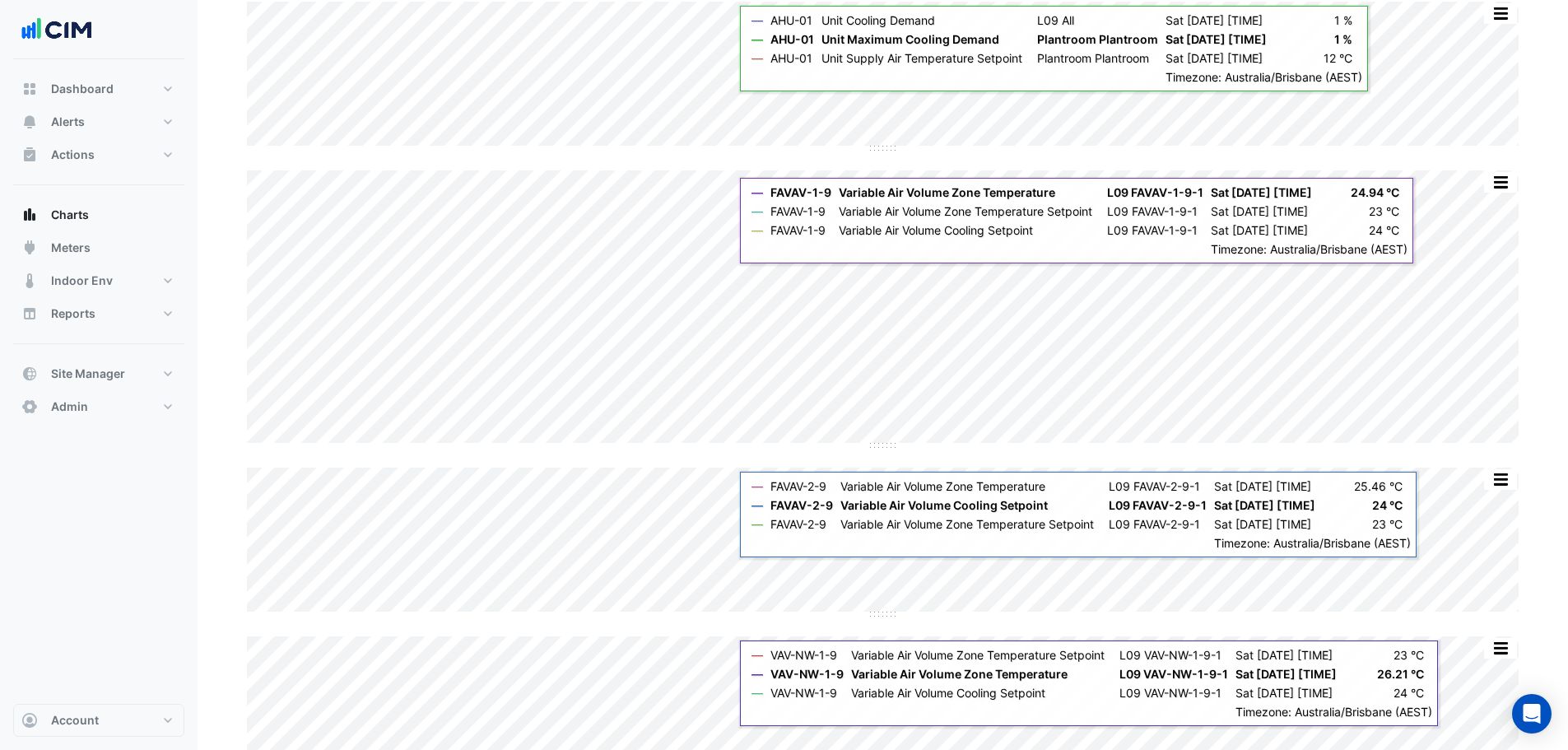 scroll, scrollTop: 247, scrollLeft: 0, axis: vertical 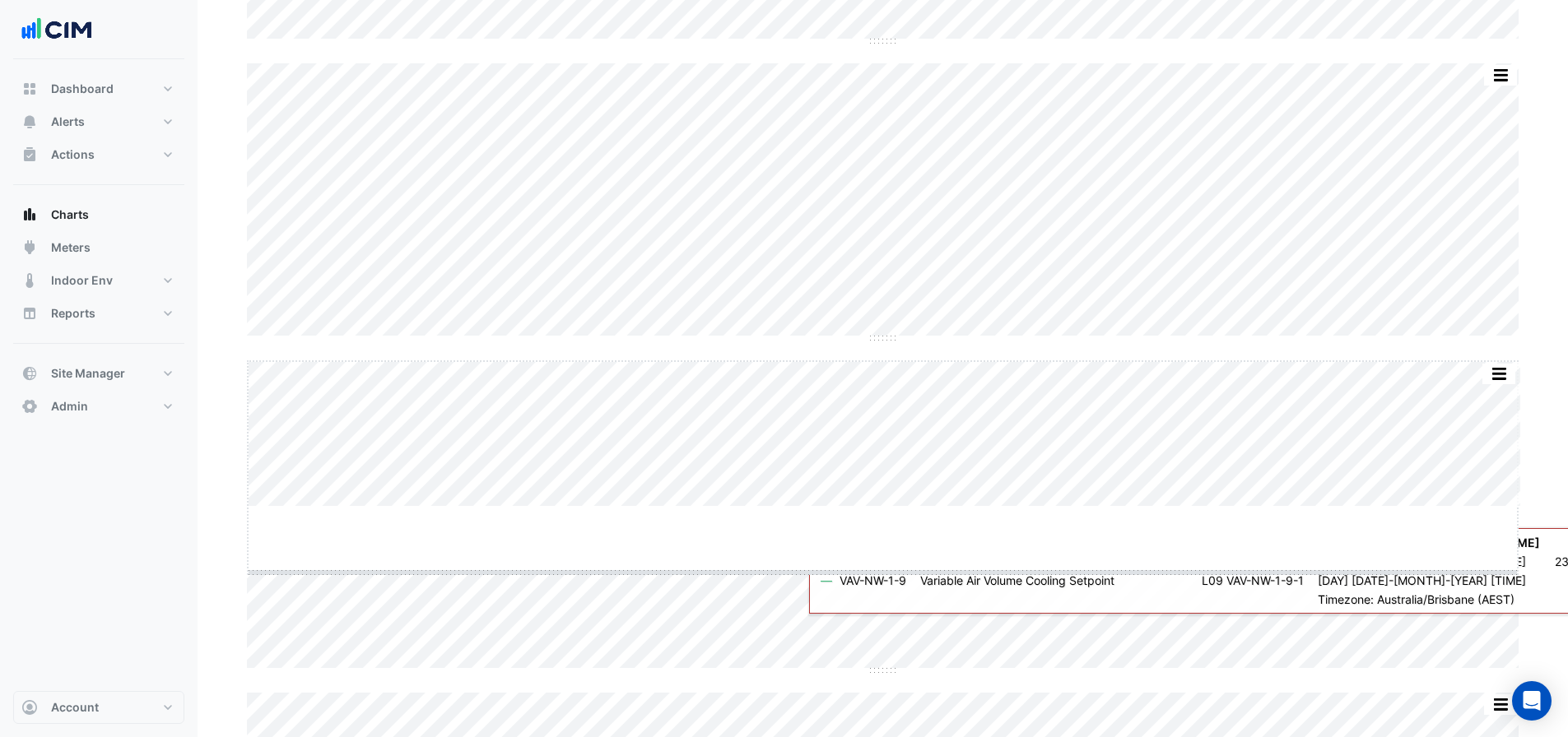 drag, startPoint x: 889, startPoint y: 505, endPoint x: 901, endPoint y: 571, distance: 67.082039 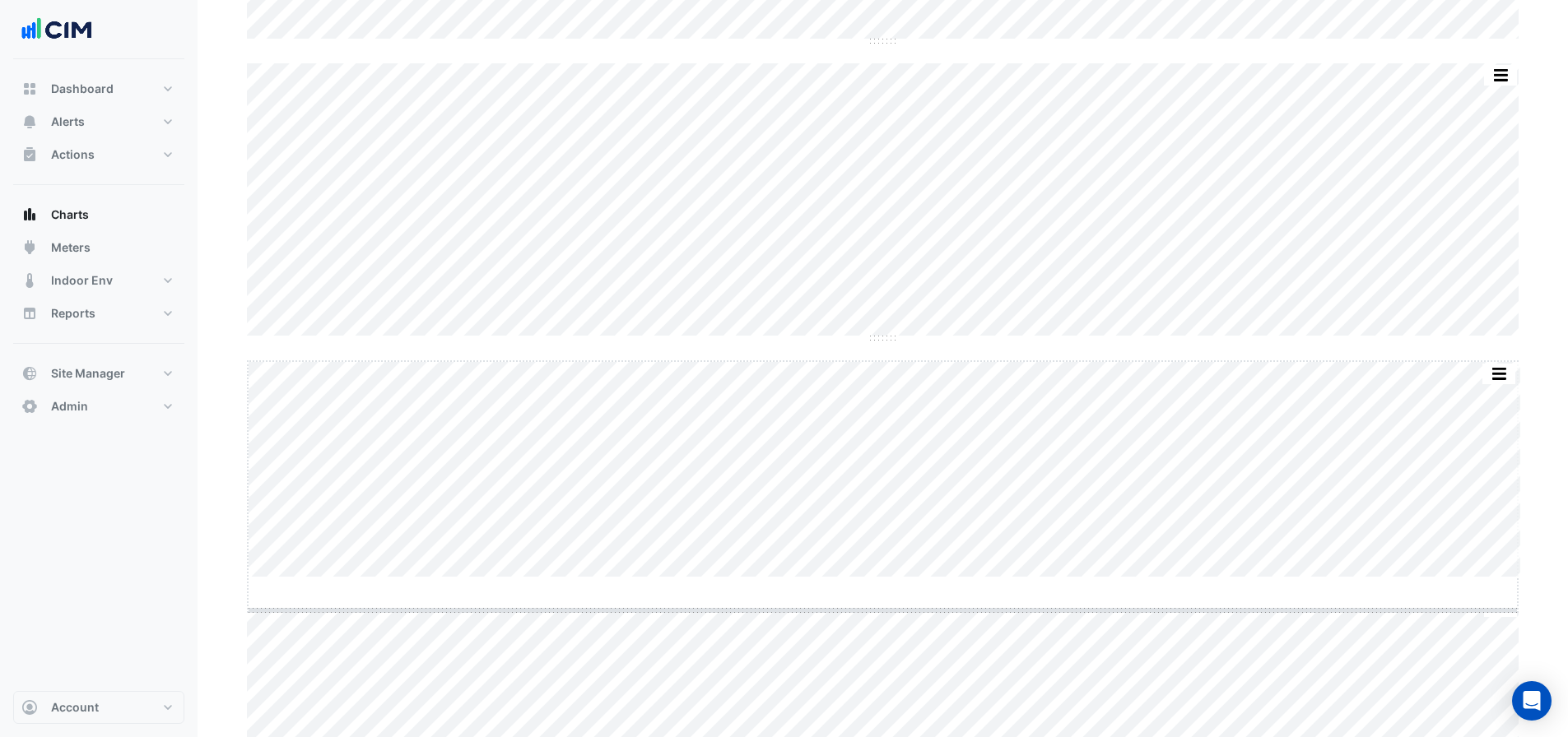 drag, startPoint x: 885, startPoint y: 575, endPoint x: 898, endPoint y: 609, distance: 36.400549 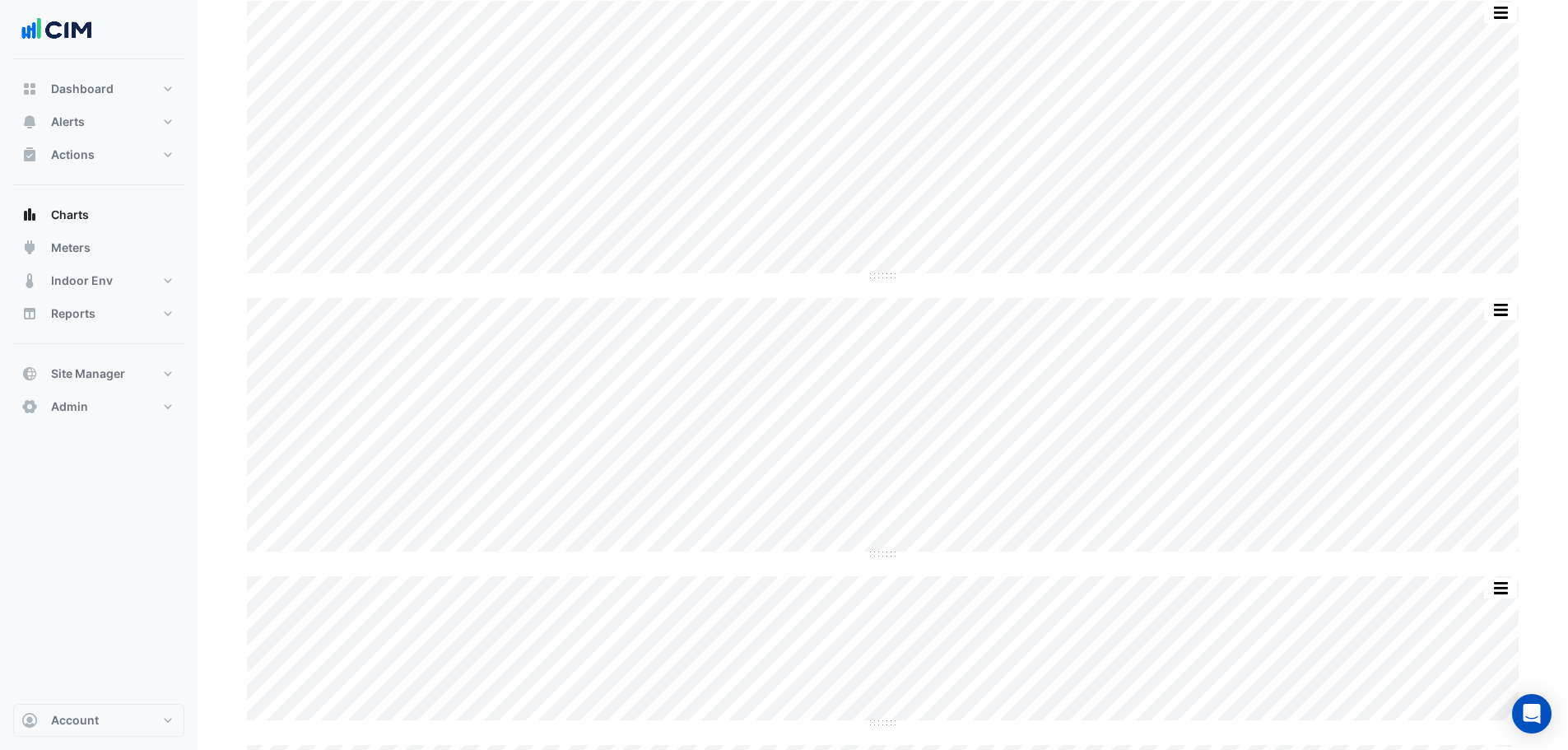 scroll, scrollTop: 494, scrollLeft: 0, axis: vertical 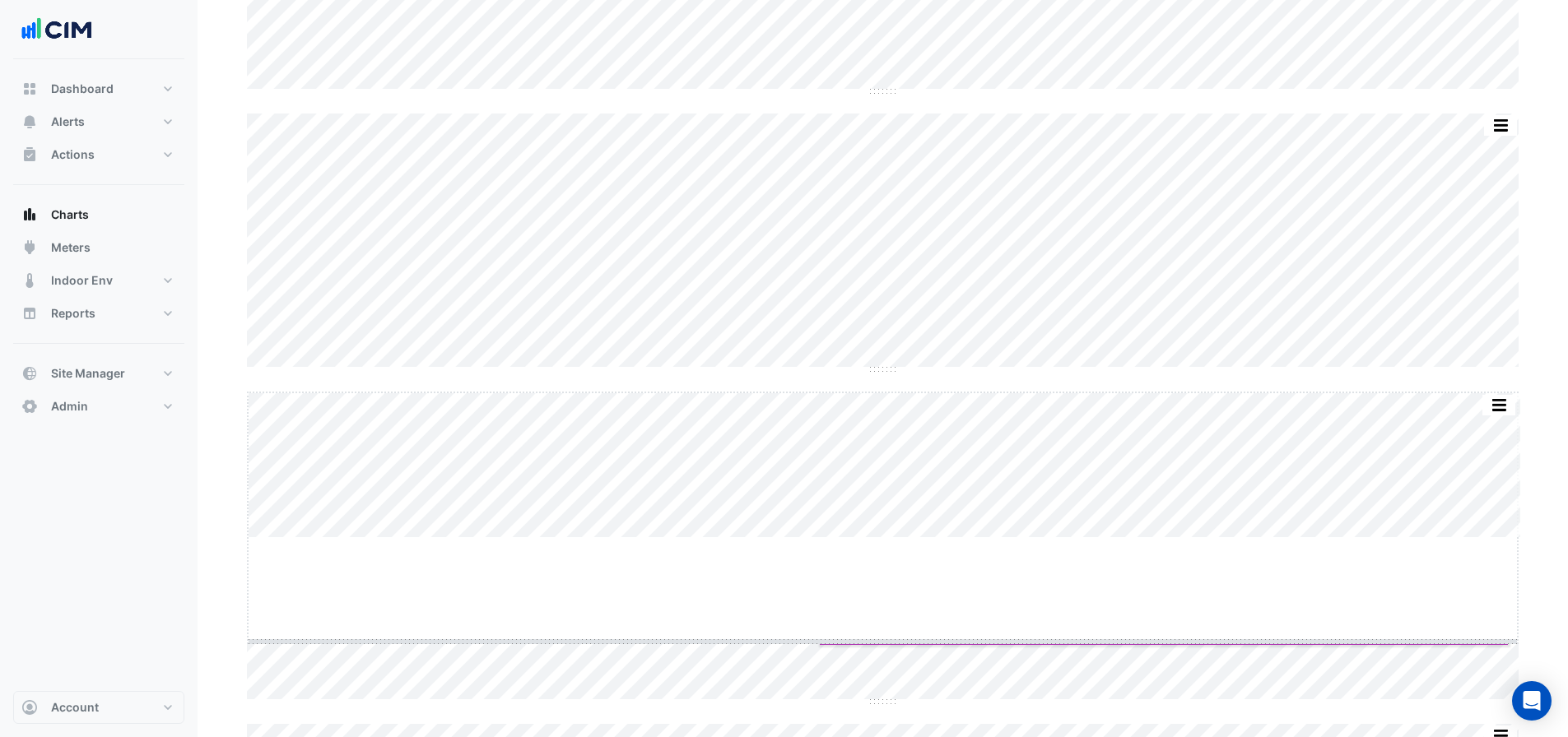 drag, startPoint x: 885, startPoint y: 536, endPoint x: 891, endPoint y: 640, distance: 104.1729 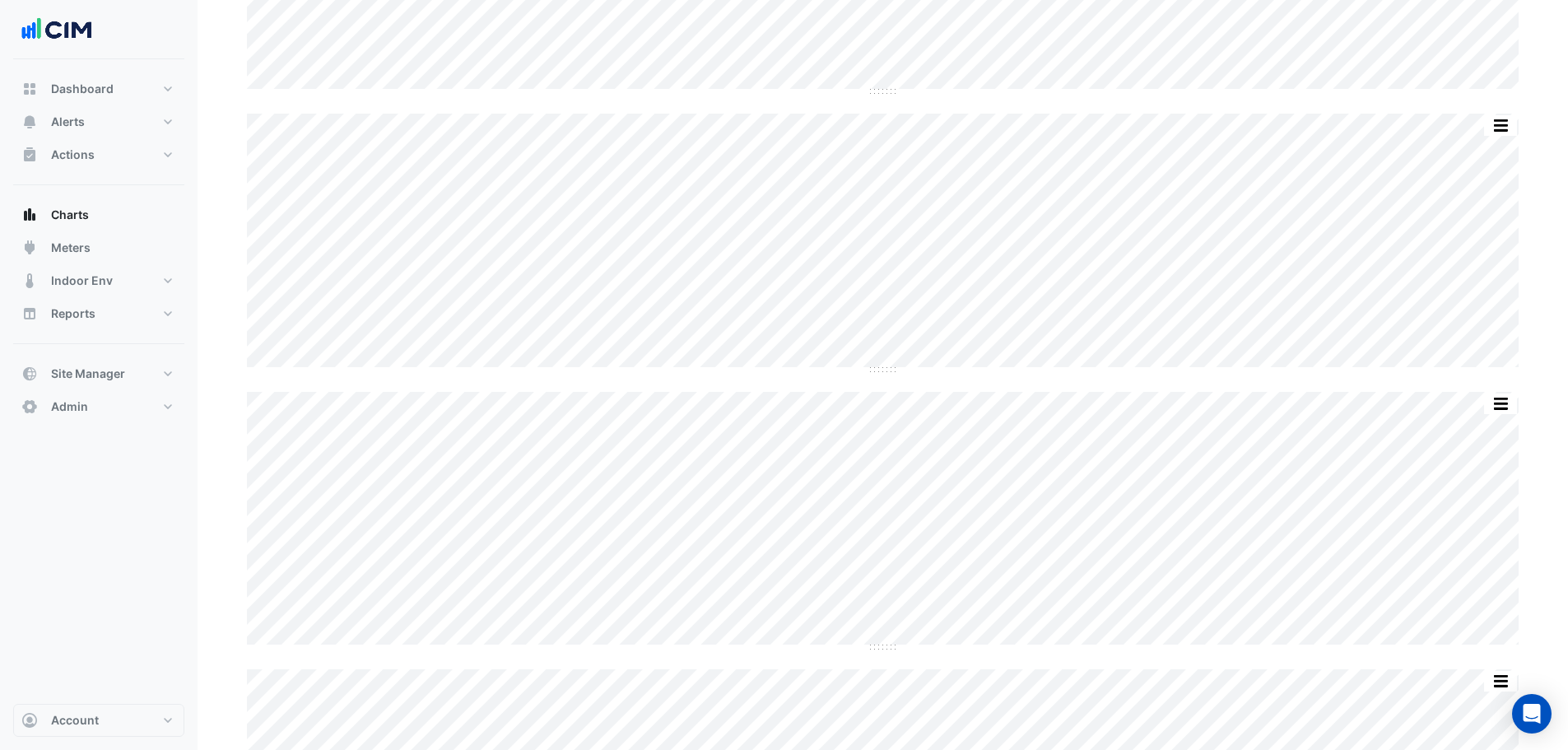 scroll, scrollTop: 741, scrollLeft: 0, axis: vertical 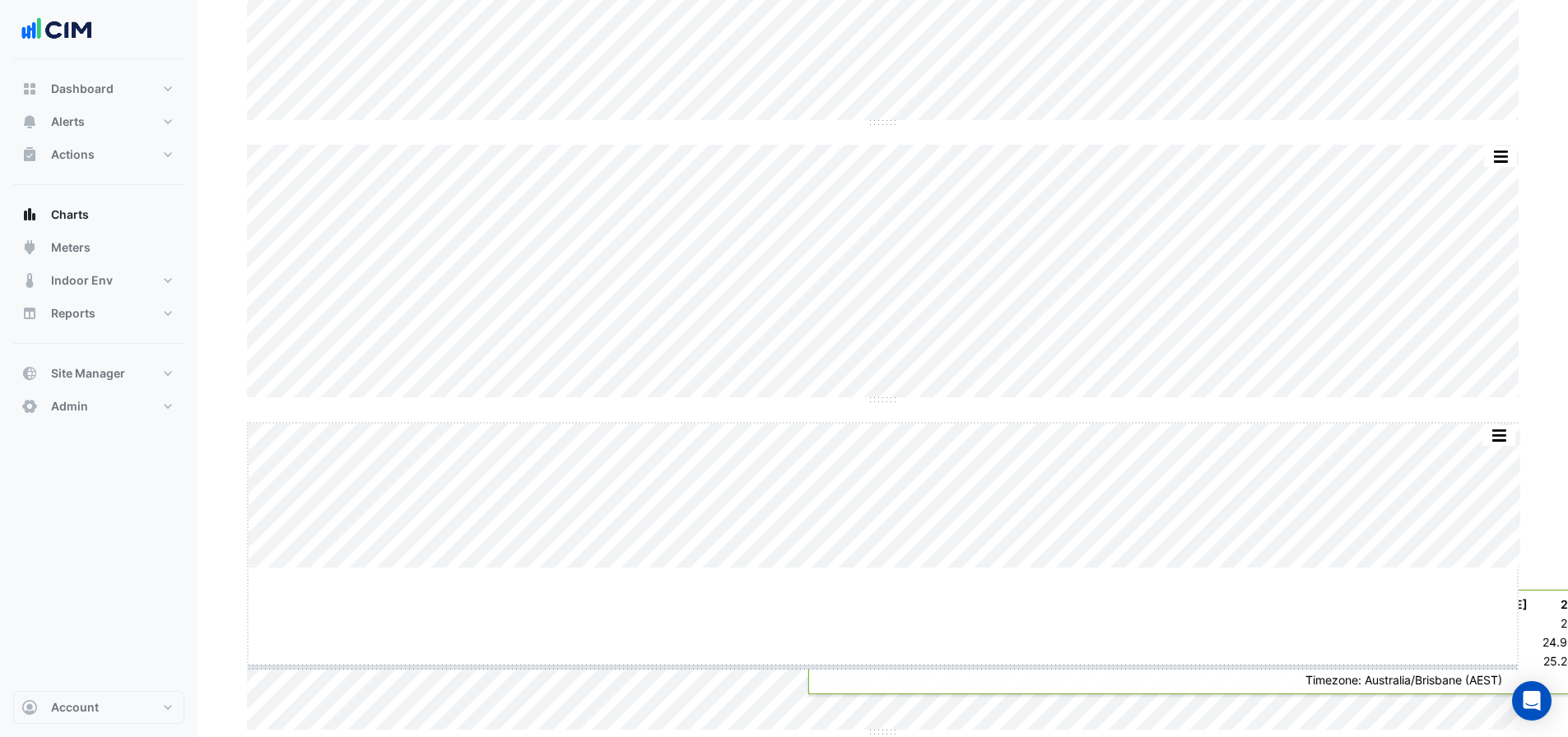 drag, startPoint x: 880, startPoint y: 570, endPoint x: 881, endPoint y: 581, distance: 11.045361 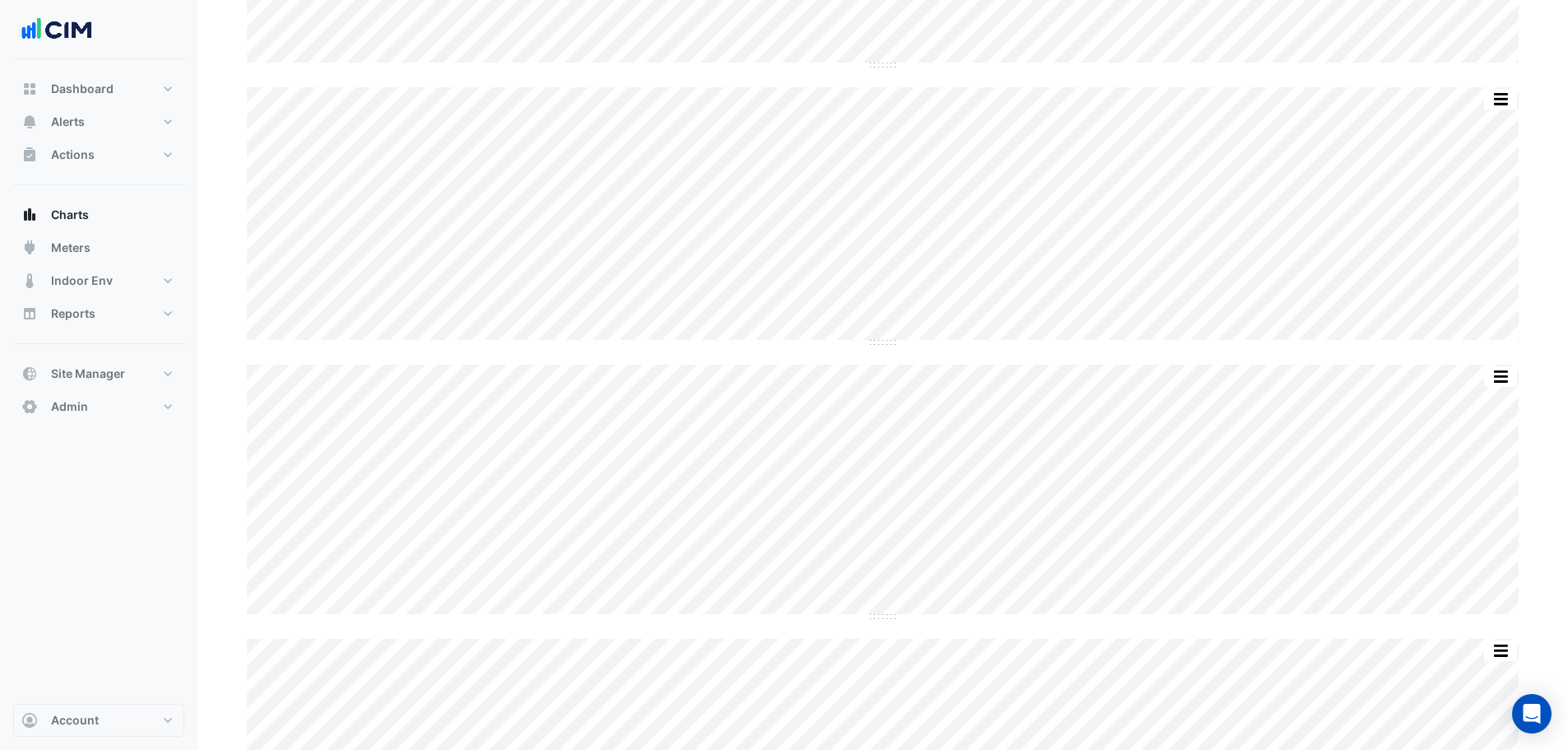 scroll, scrollTop: 823, scrollLeft: 0, axis: vertical 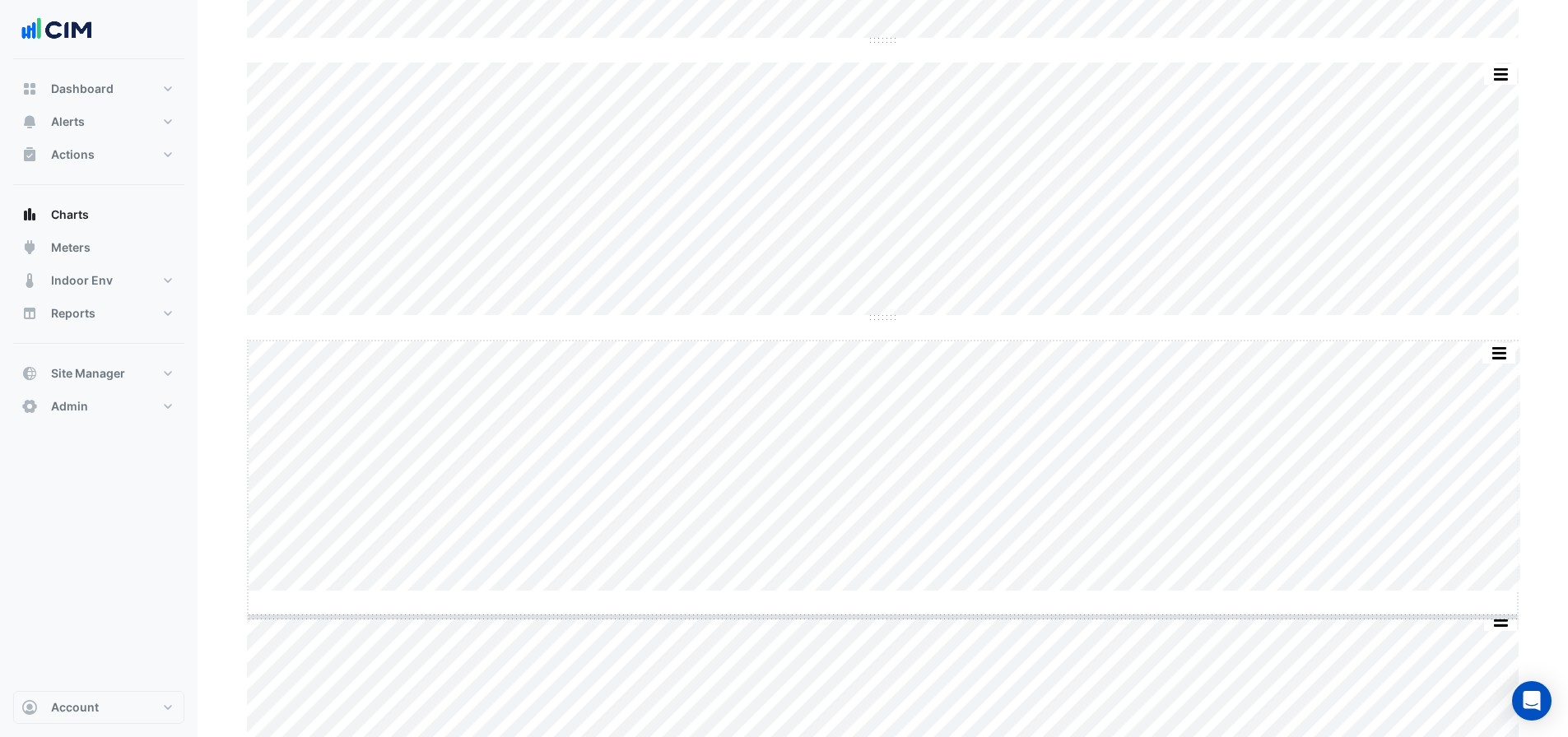 drag, startPoint x: 886, startPoint y: 592, endPoint x: 891, endPoint y: 619, distance: 27.45906 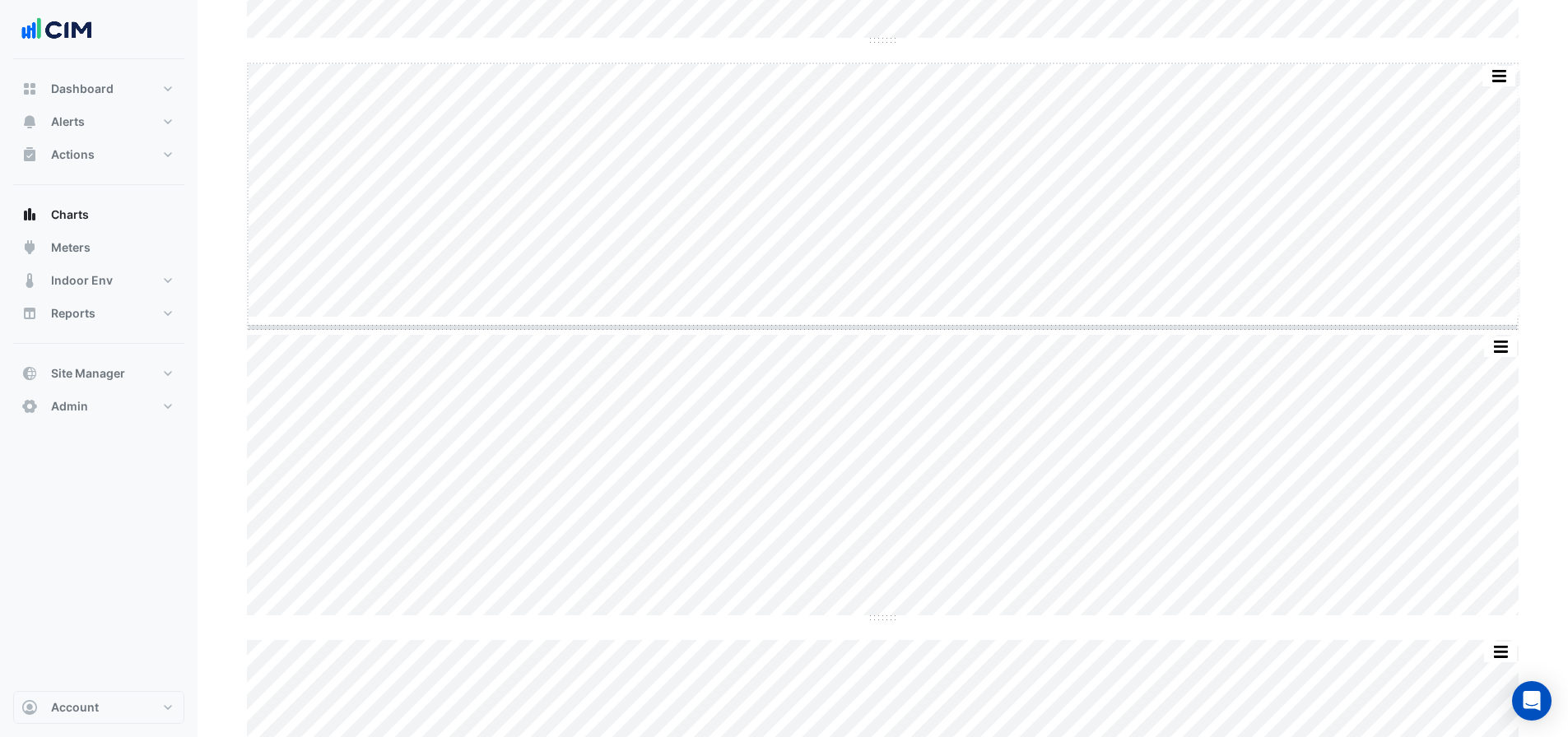 drag, startPoint x: 884, startPoint y: 318, endPoint x: 889, endPoint y: 333, distance: 15.811388 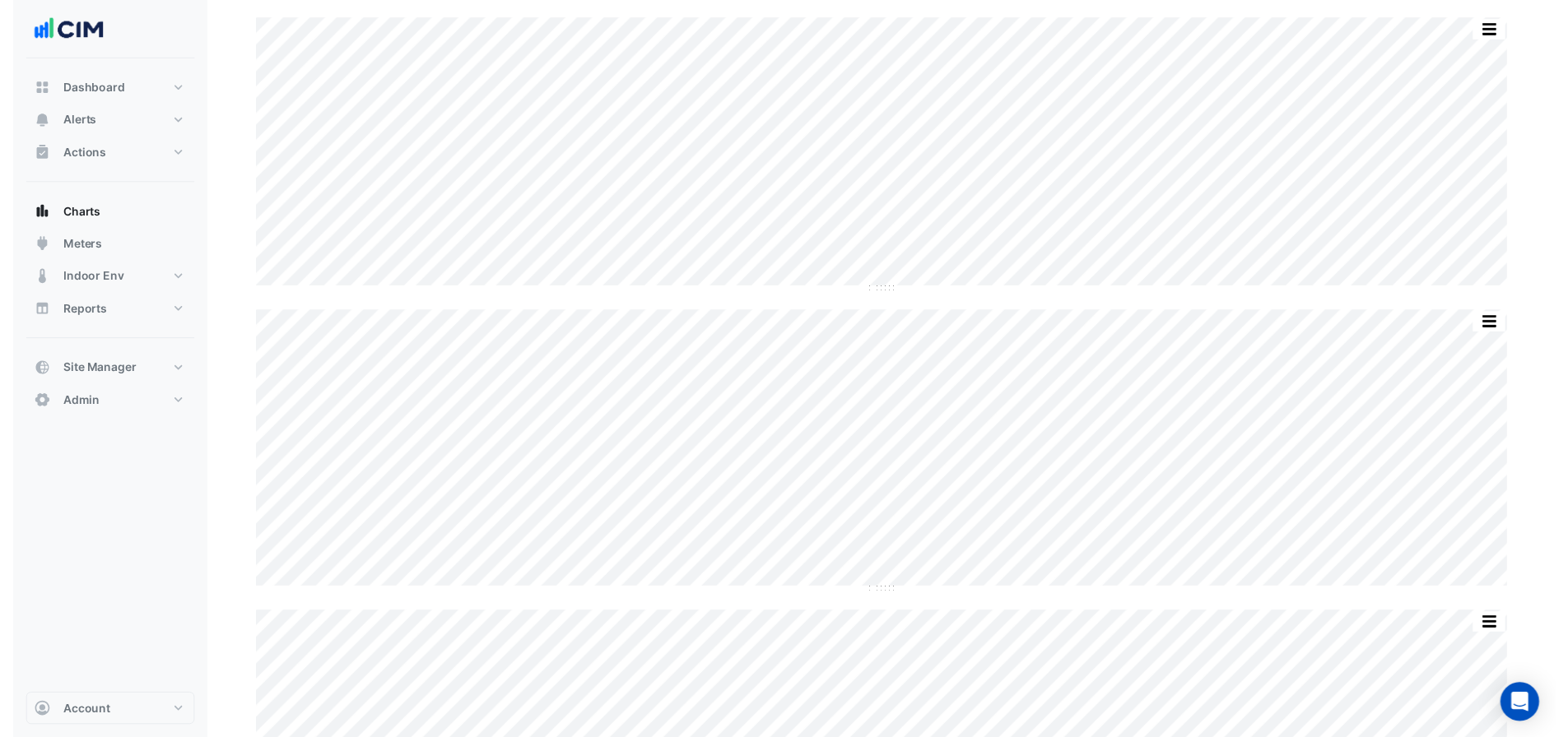scroll, scrollTop: 906, scrollLeft: 0, axis: vertical 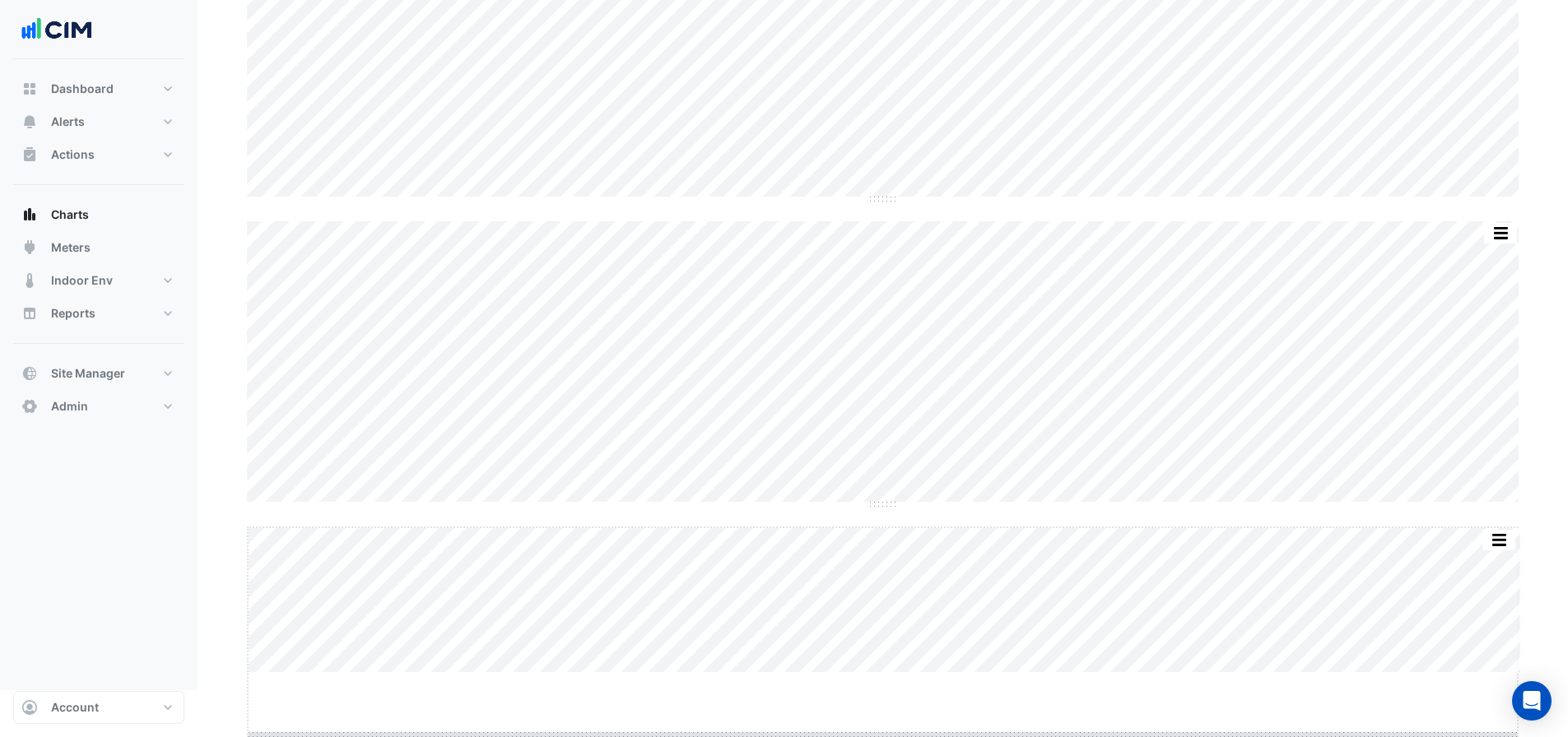 drag, startPoint x: 886, startPoint y: 726, endPoint x: 878, endPoint y: 788, distance: 62.514 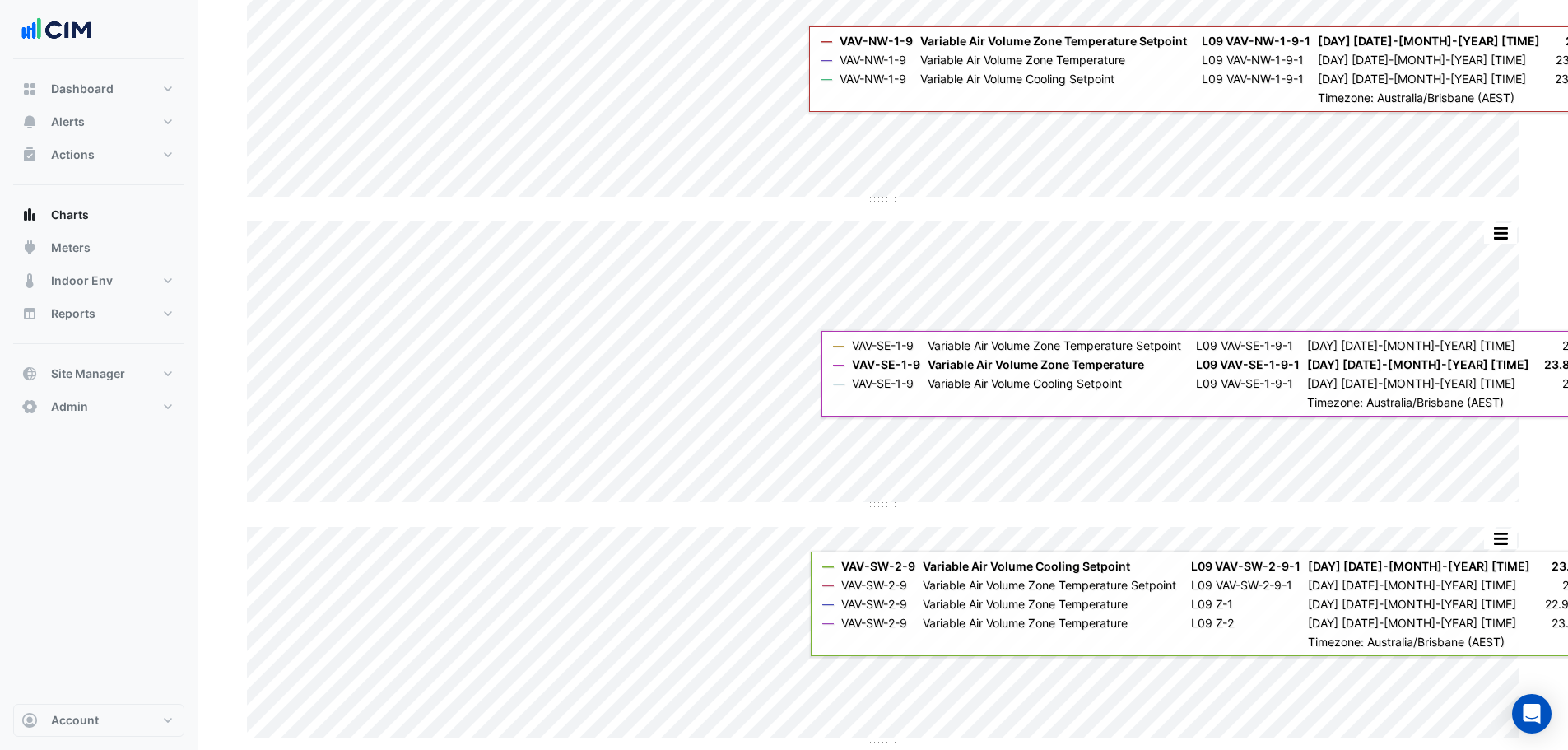 scroll, scrollTop: 974, scrollLeft: 0, axis: vertical 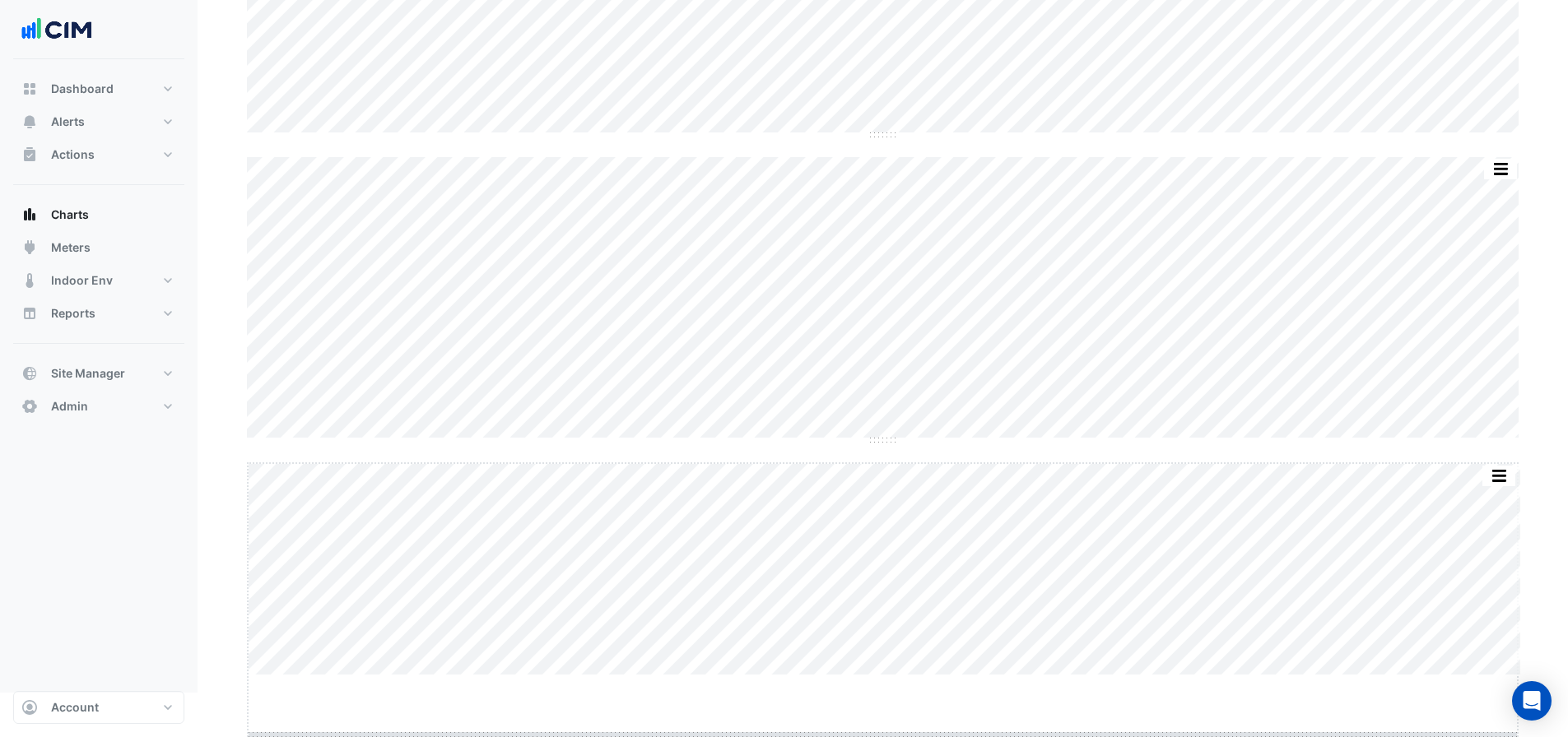 drag, startPoint x: 890, startPoint y: 729, endPoint x: 898, endPoint y: 788, distance: 59.539903 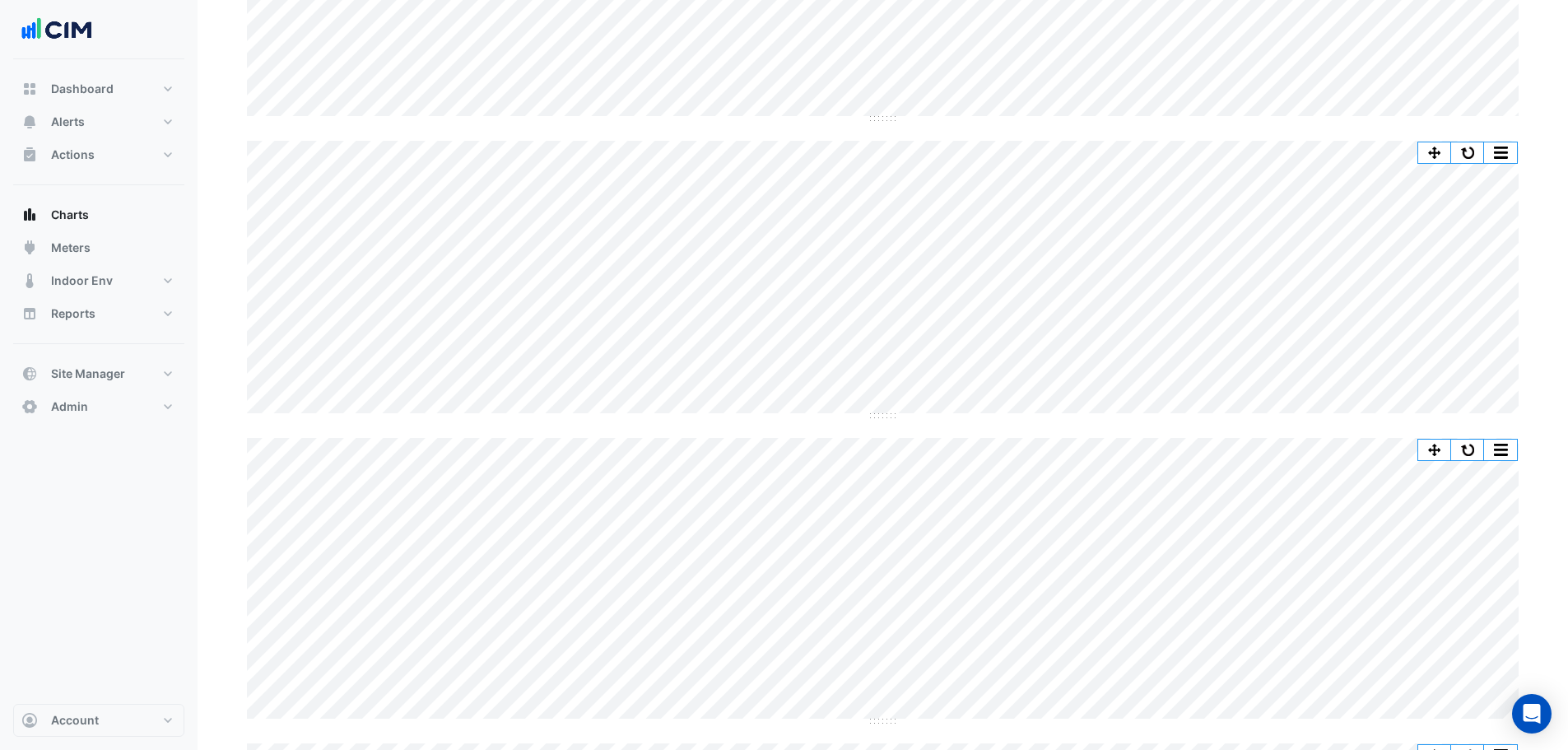 scroll, scrollTop: 823, scrollLeft: 0, axis: vertical 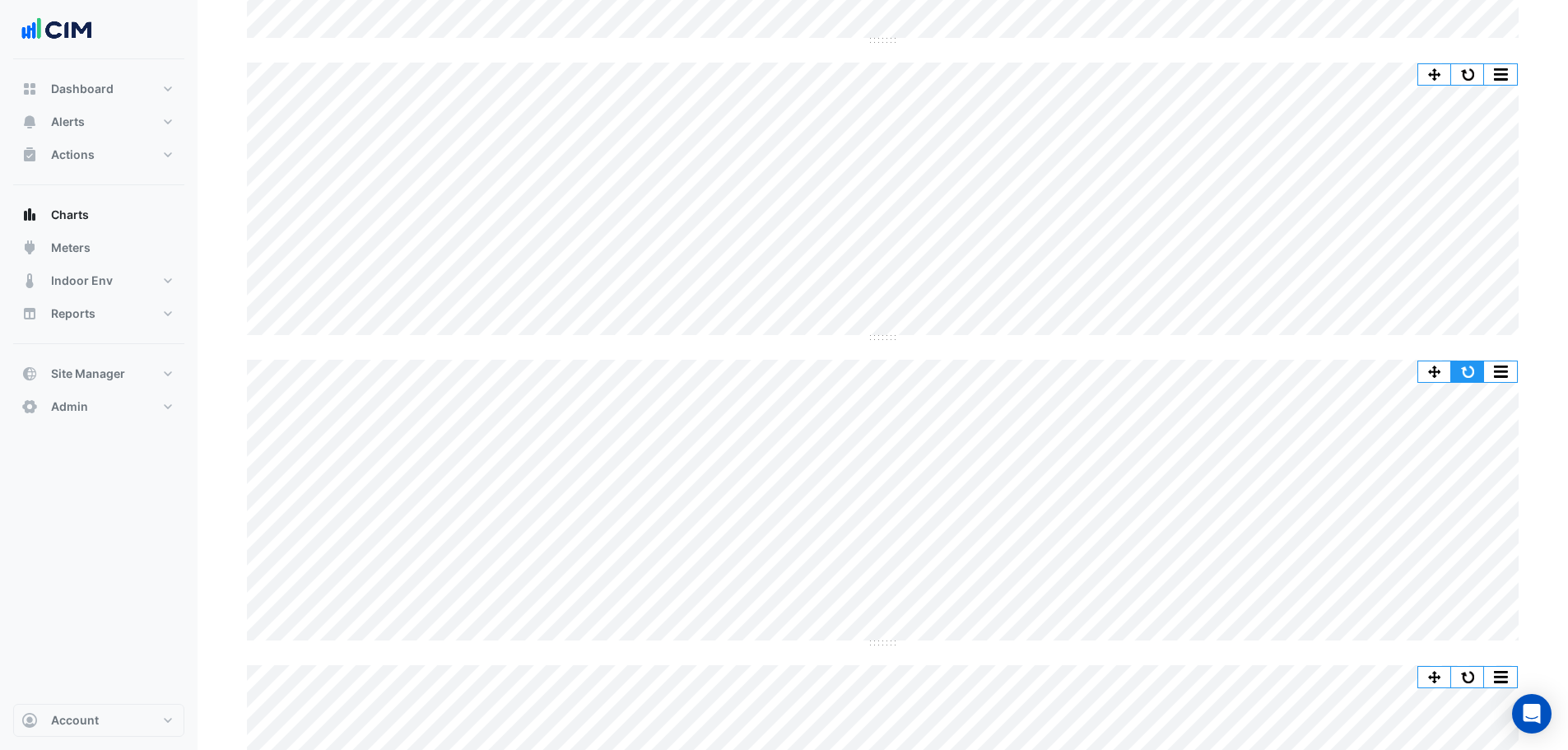 click 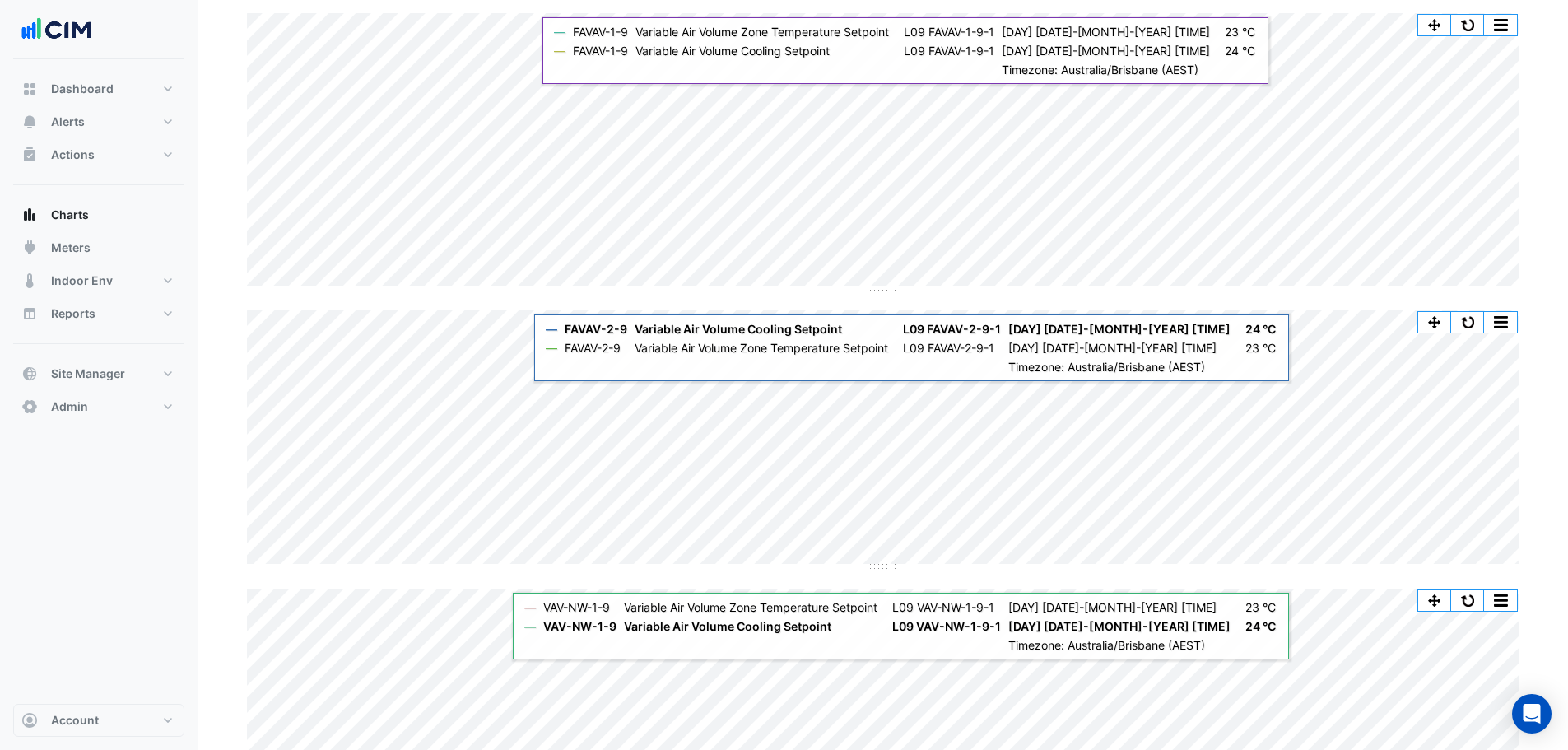 scroll, scrollTop: 0, scrollLeft: 0, axis: both 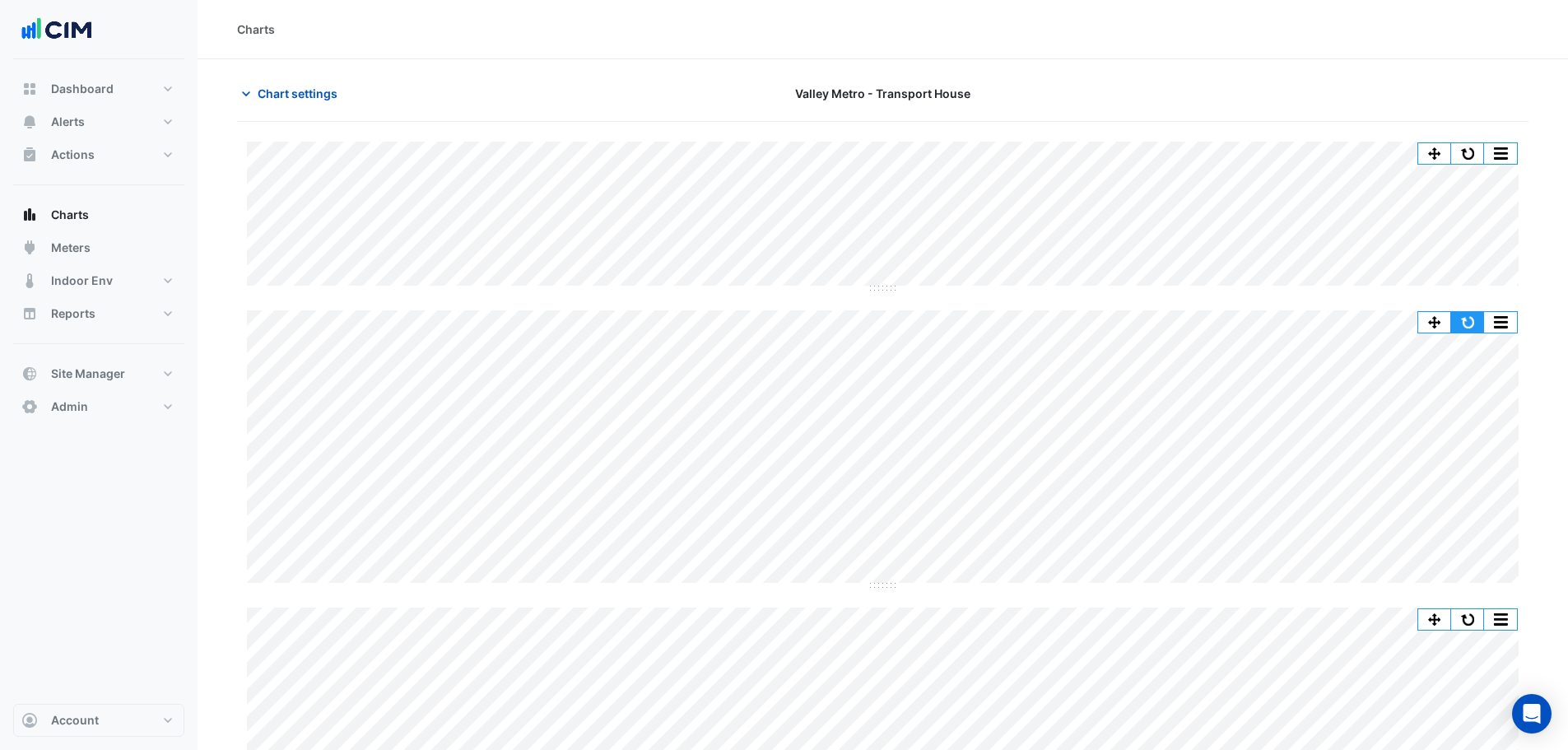 click 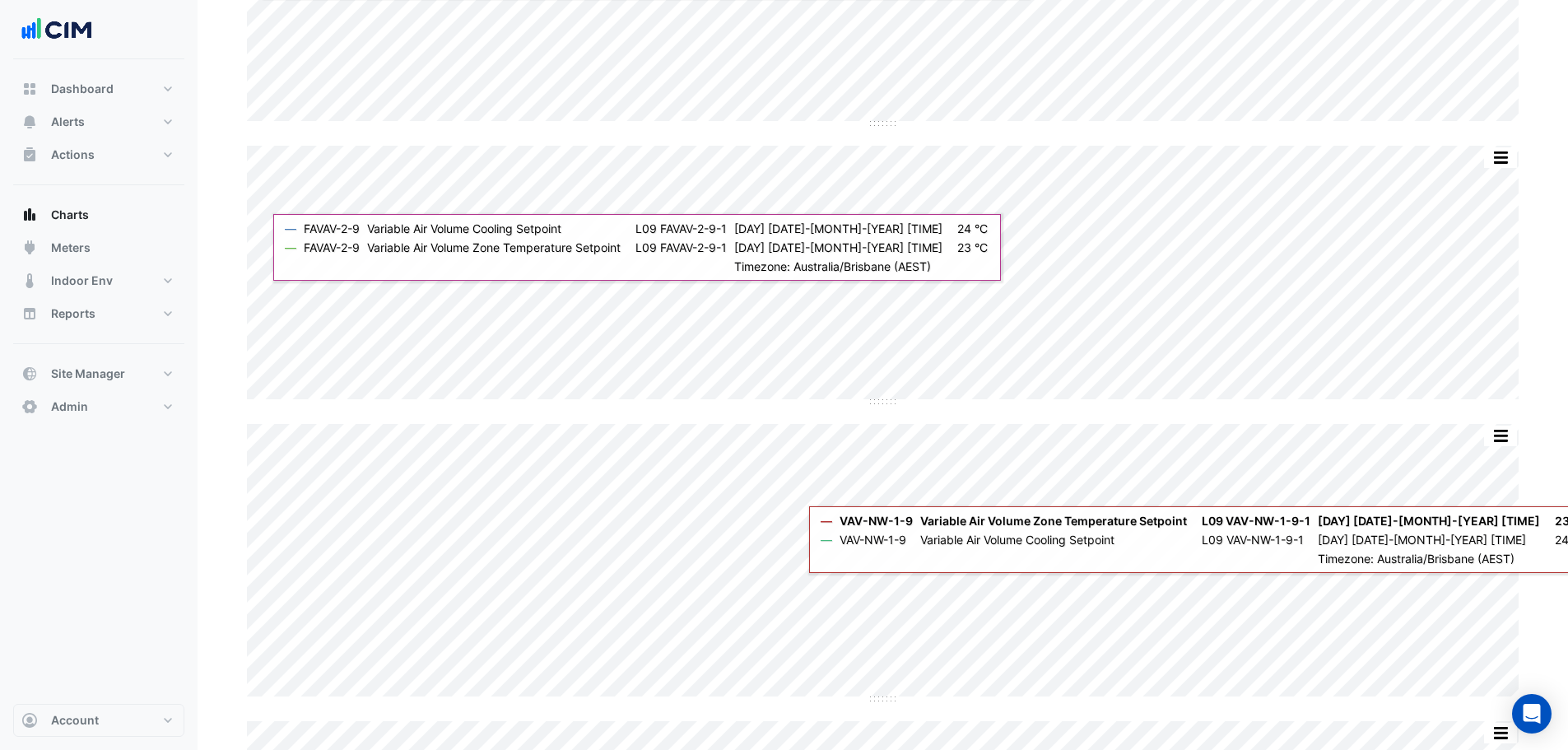 scroll, scrollTop: 0, scrollLeft: 0, axis: both 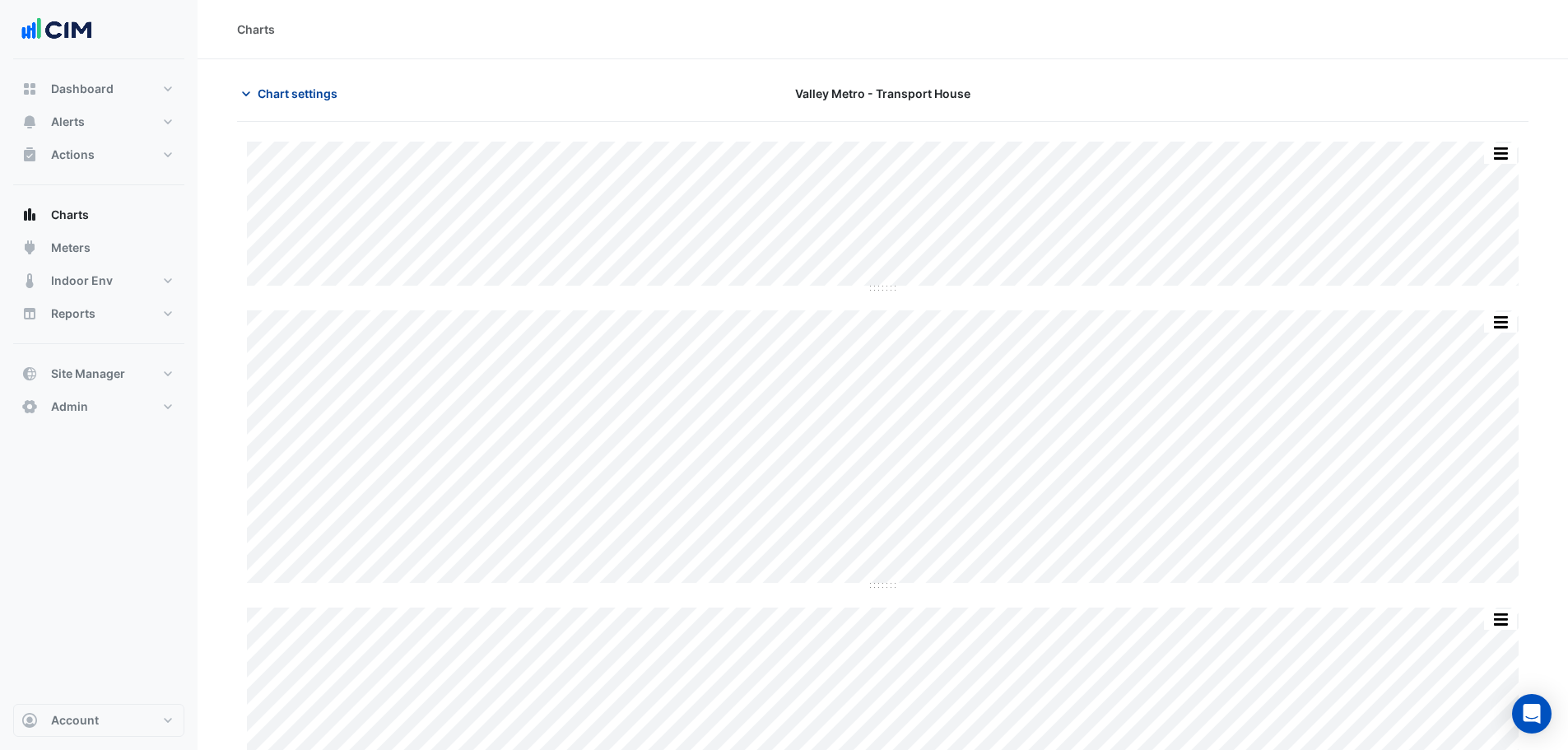 click on "Chart settings" 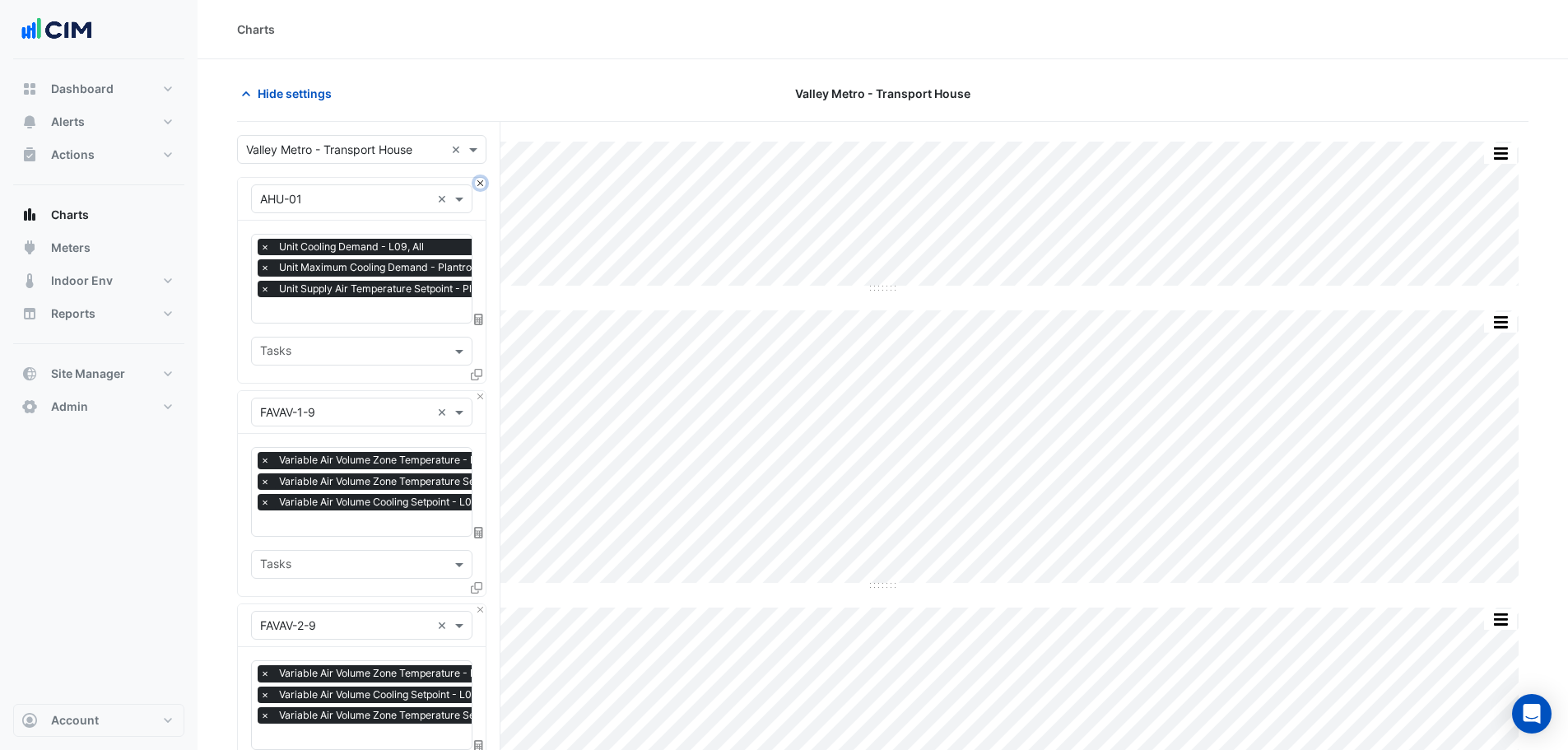 click at bounding box center (480, 183) 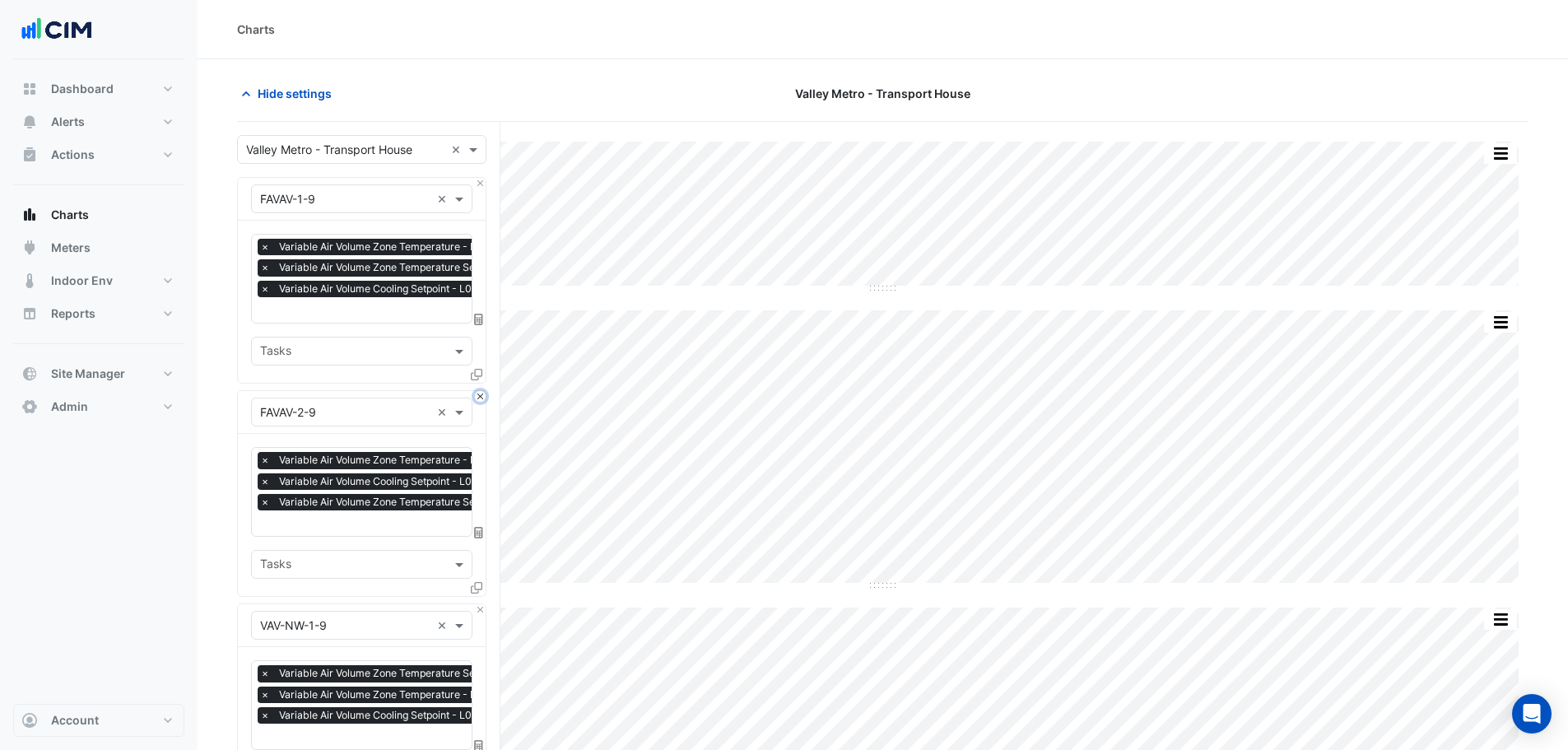 click at bounding box center (480, 396) 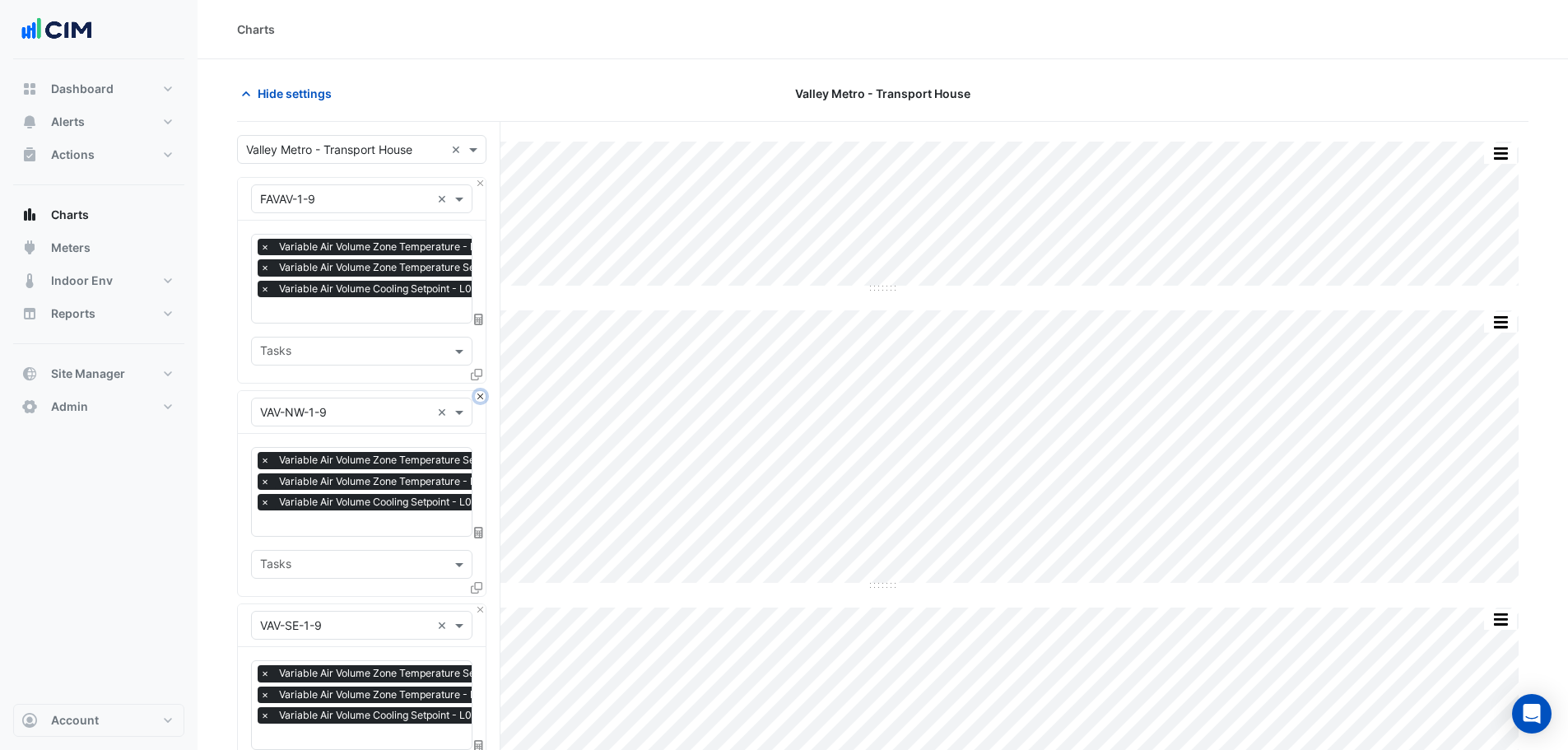 click at bounding box center (480, 396) 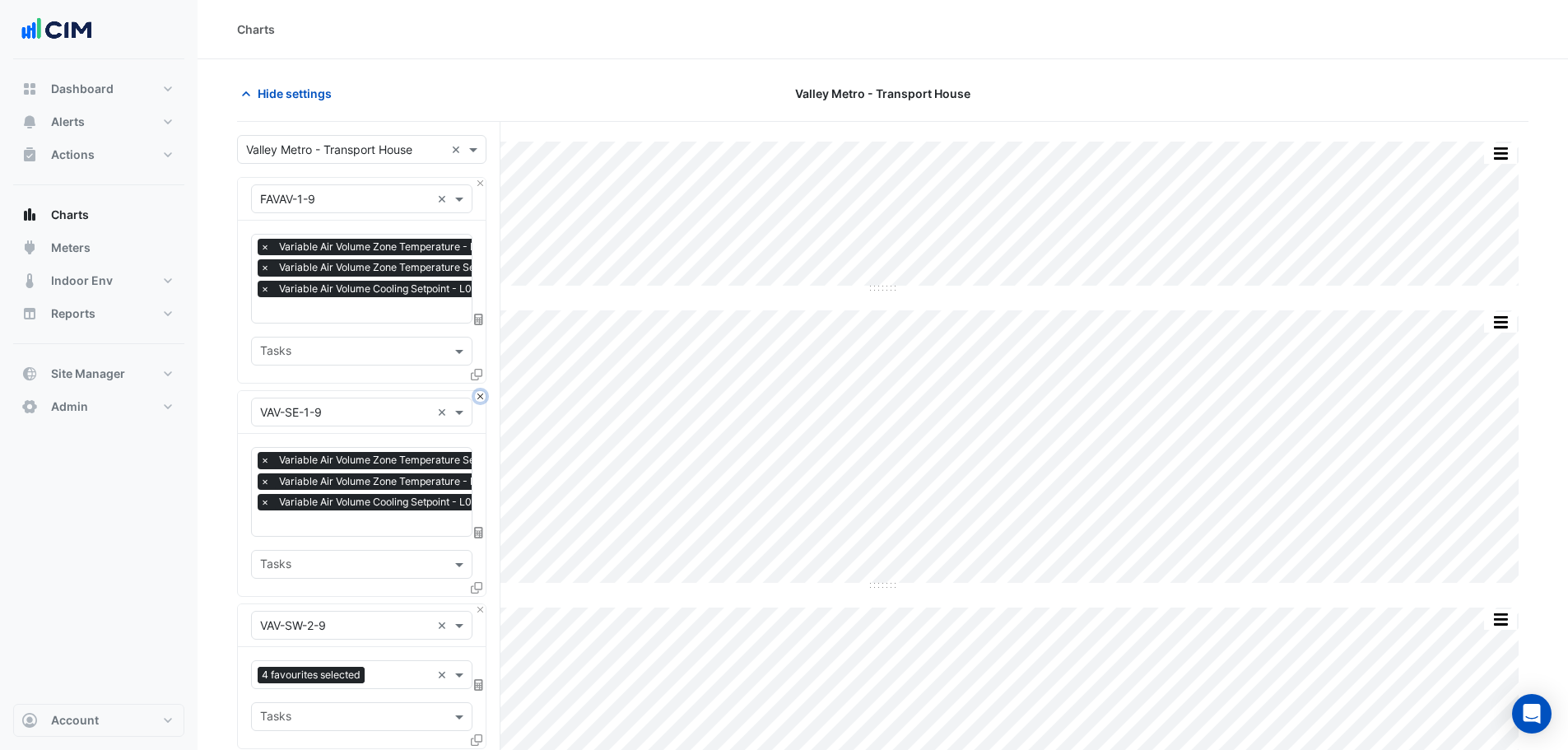 click at bounding box center (480, 396) 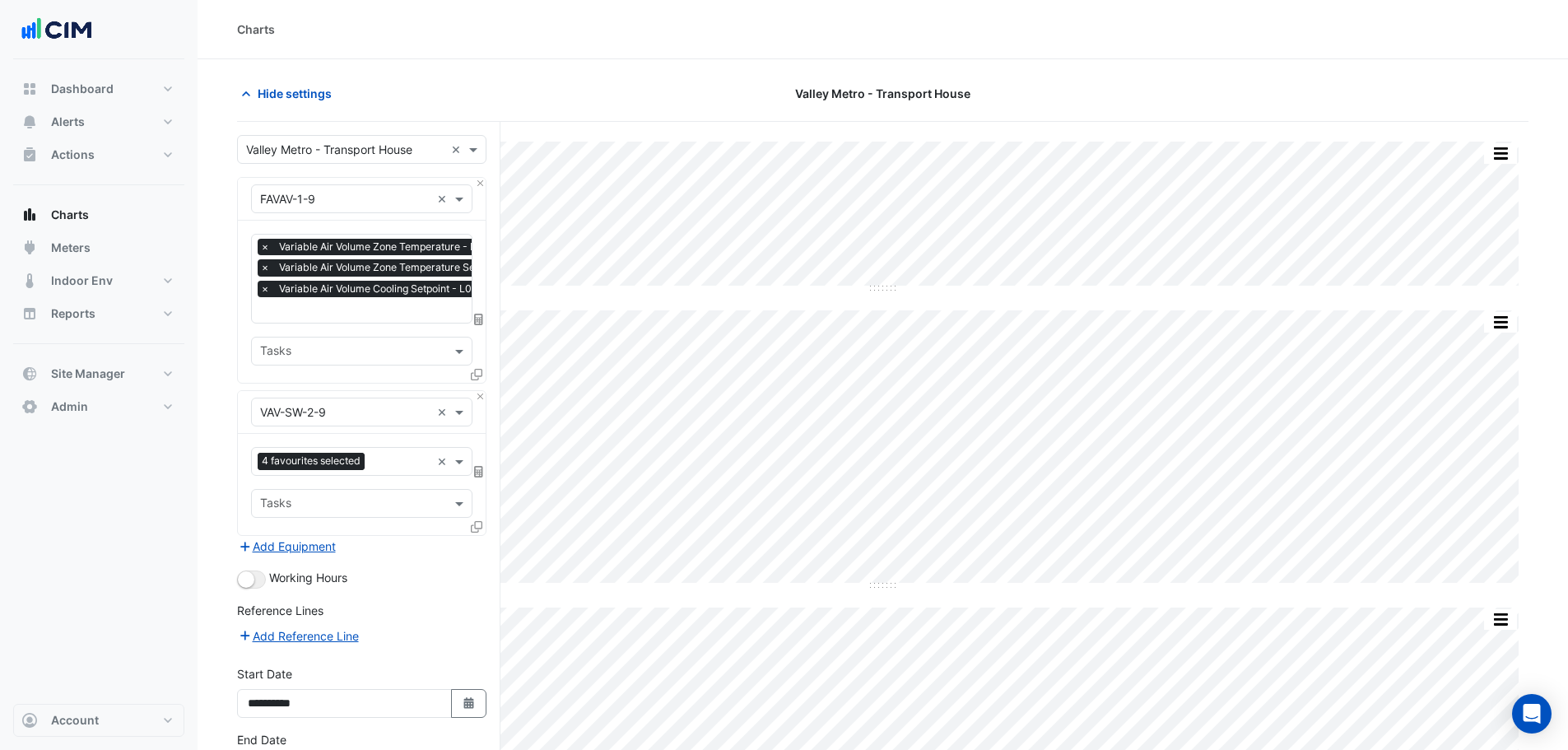 click at bounding box center (345, 412) 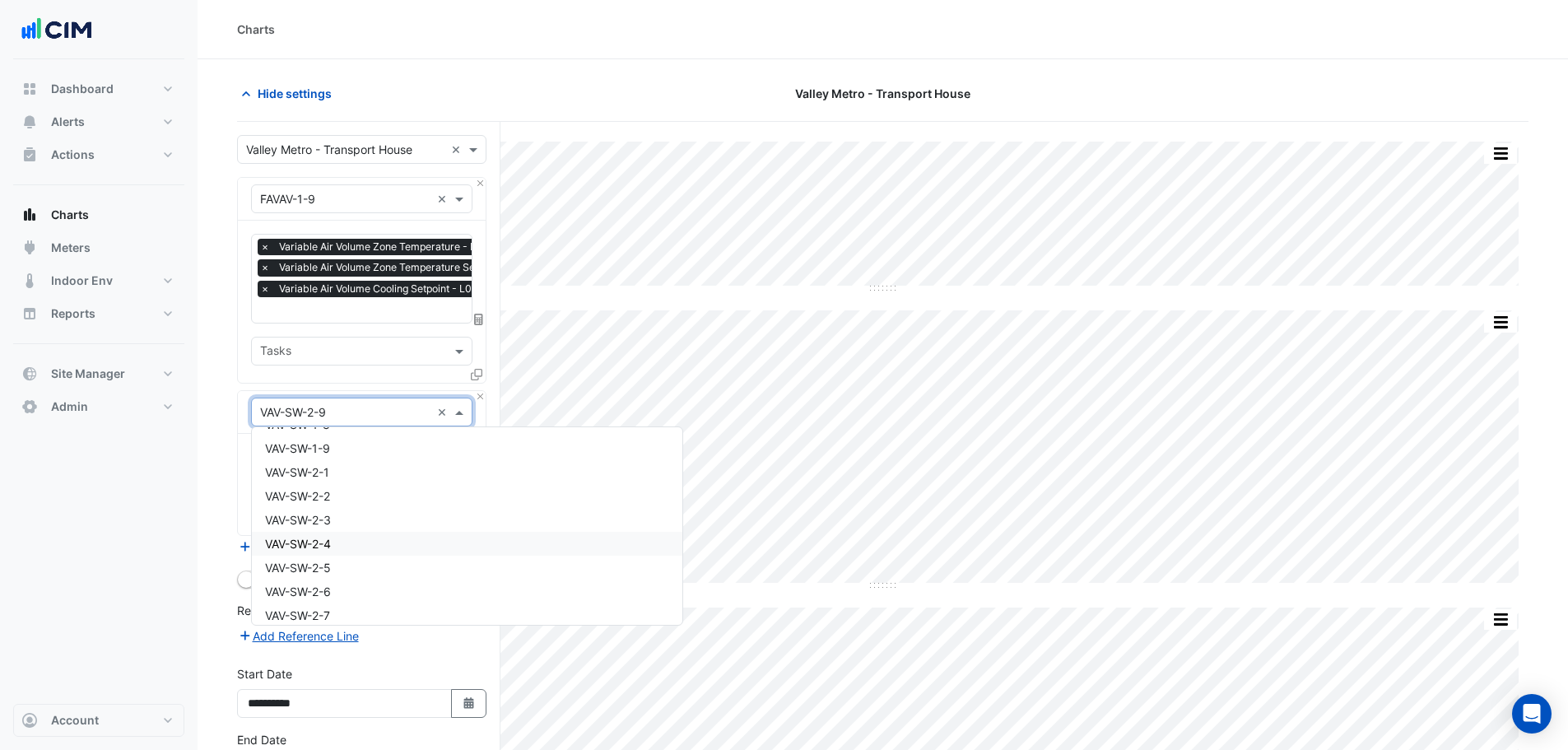 scroll, scrollTop: 6291, scrollLeft: 0, axis: vertical 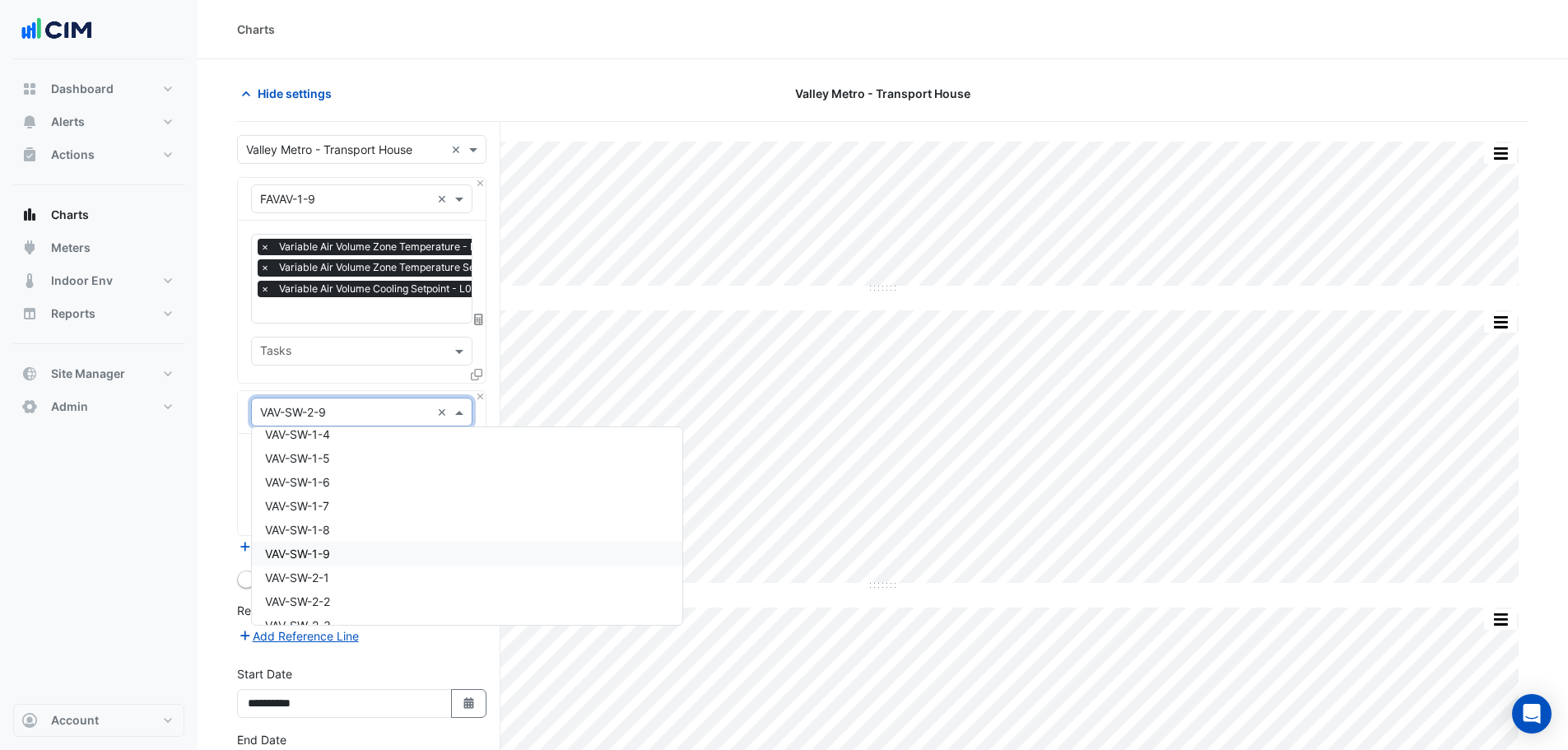 click on "VAV-SW-1-9" at bounding box center [467, 553] 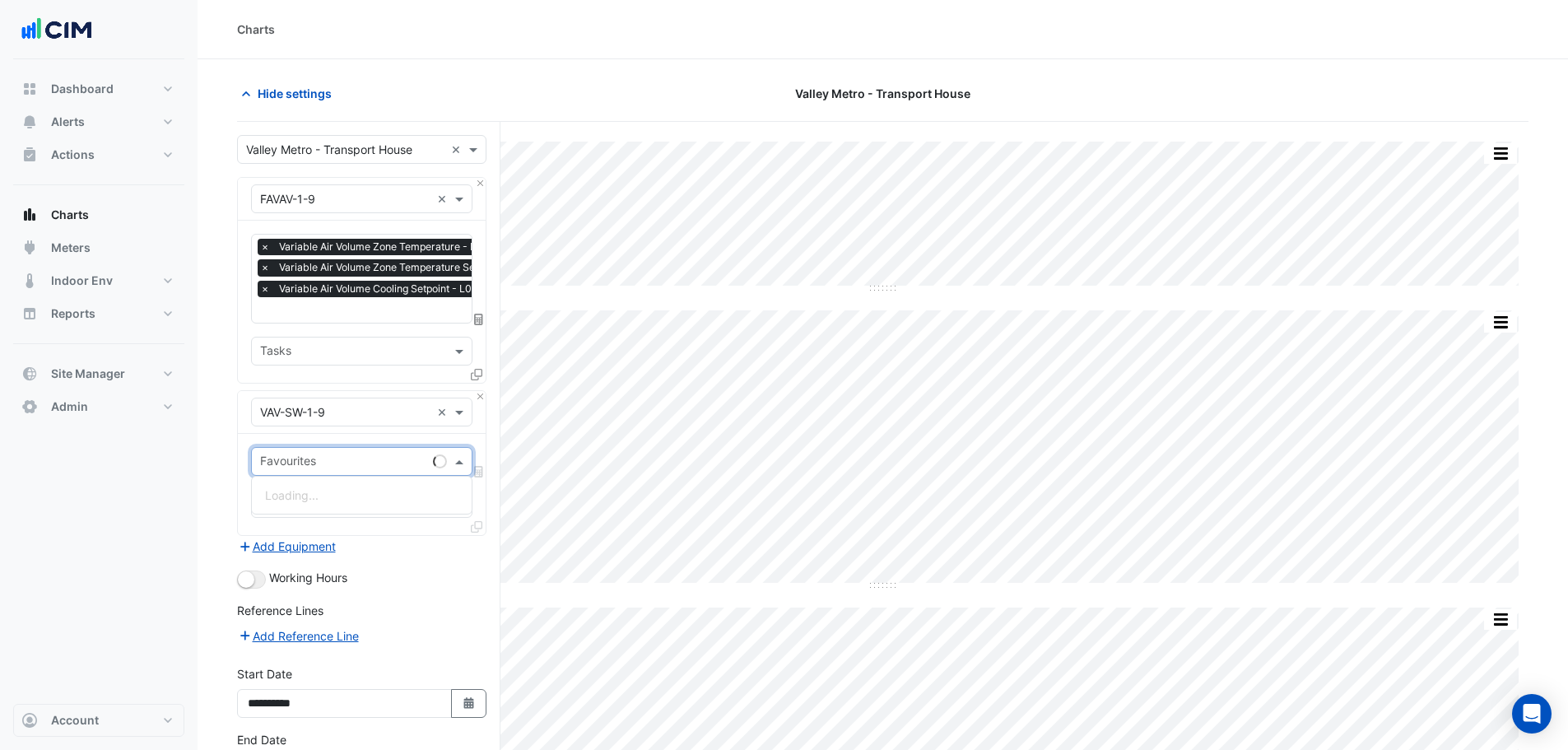 click at bounding box center (343, 463) 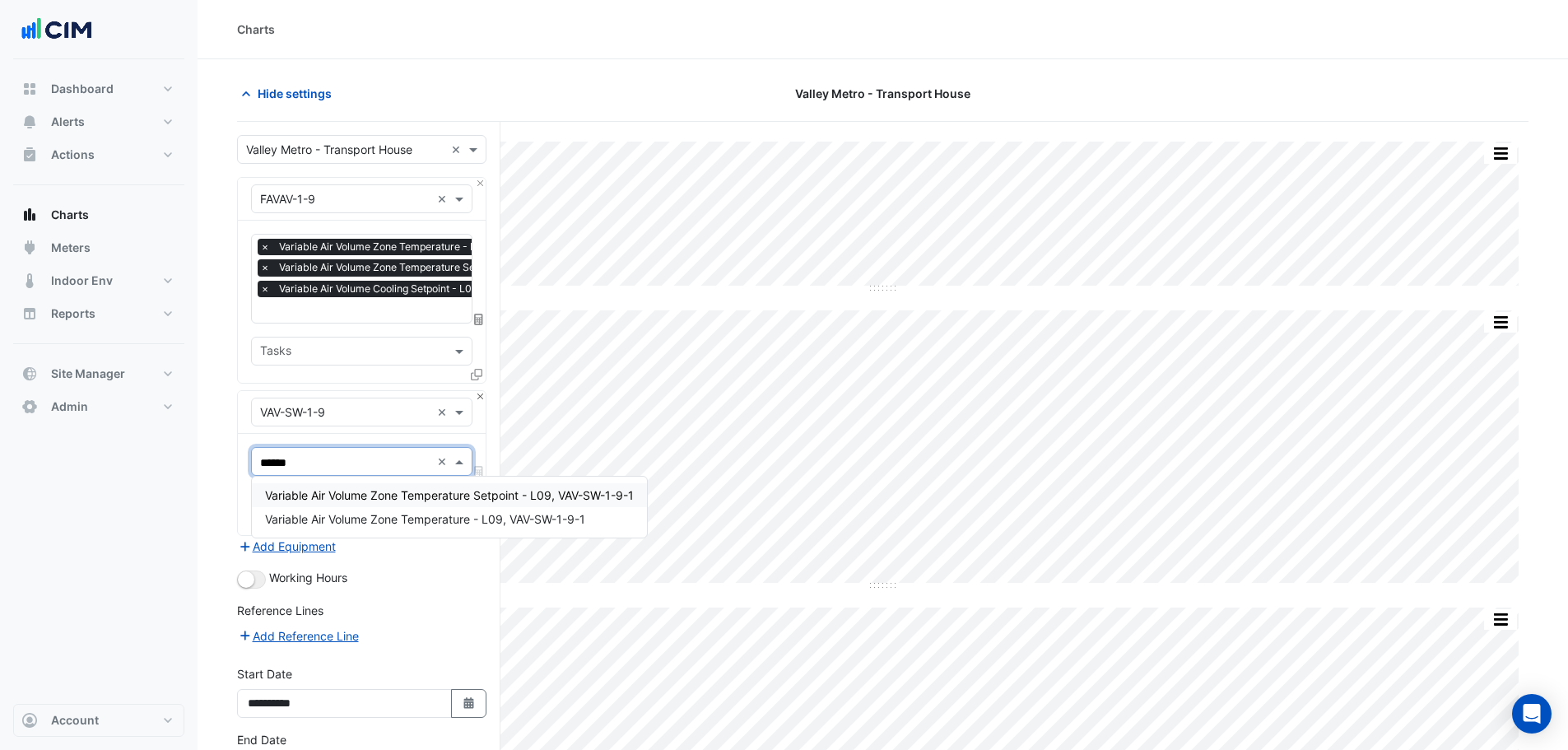 type on "*******" 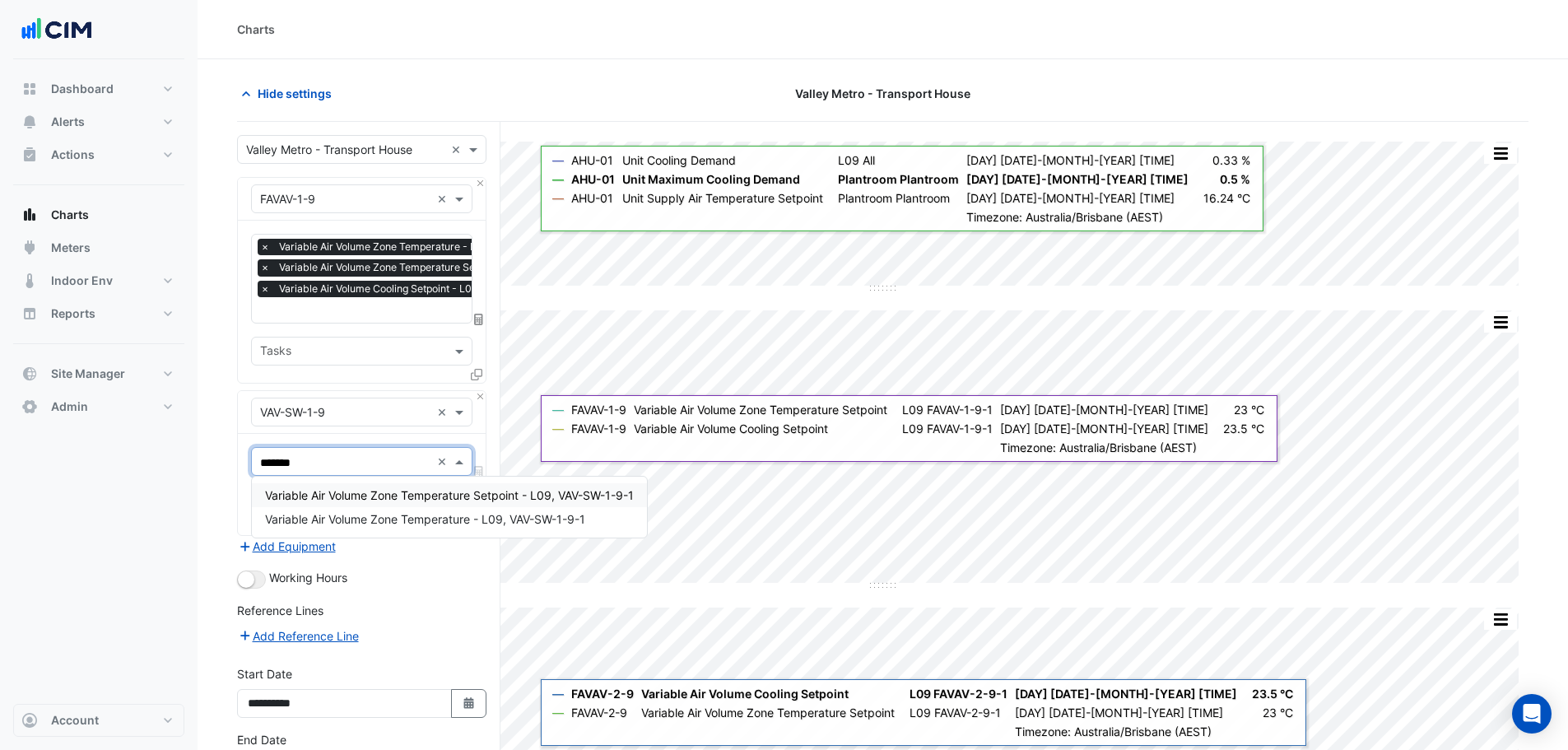 click on "Variable Air Volume Zone Temperature Setpoint - L09, VAV-SW-1-9-1" at bounding box center [449, 495] 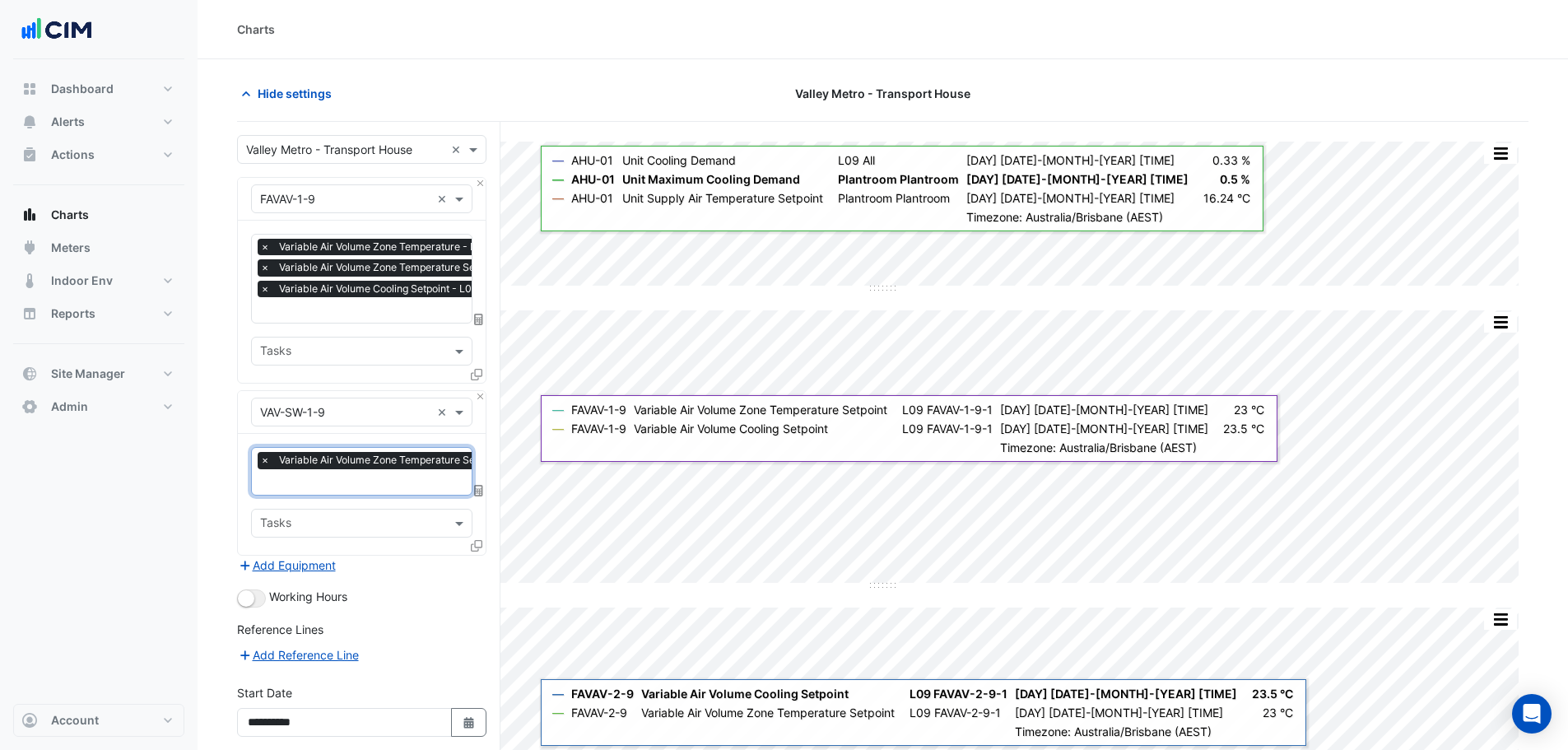 type on "*" 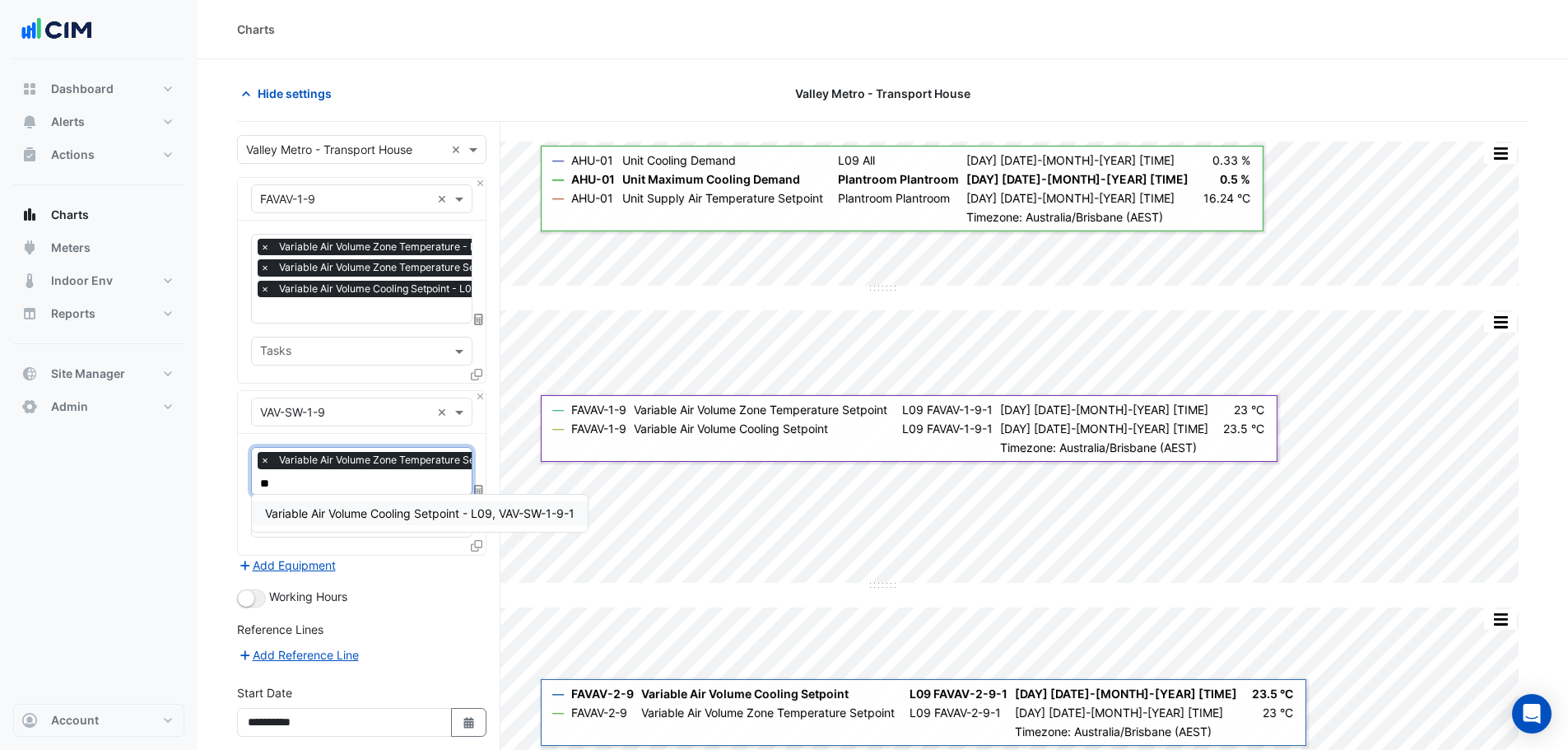 type on "***" 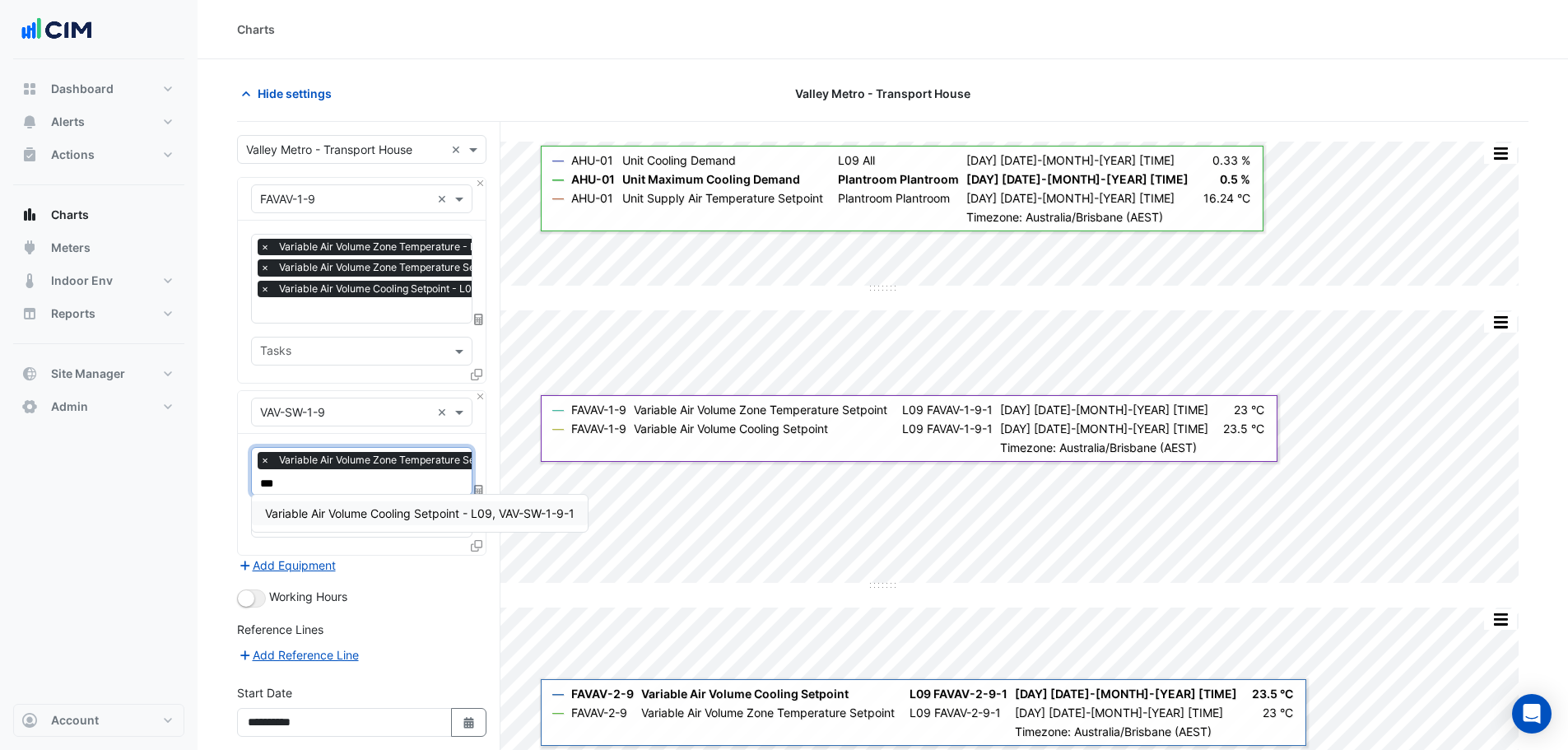 click on "Variable Air Volume Cooling Setpoint - L09, VAV-SW-1-9-1" at bounding box center [420, 513] 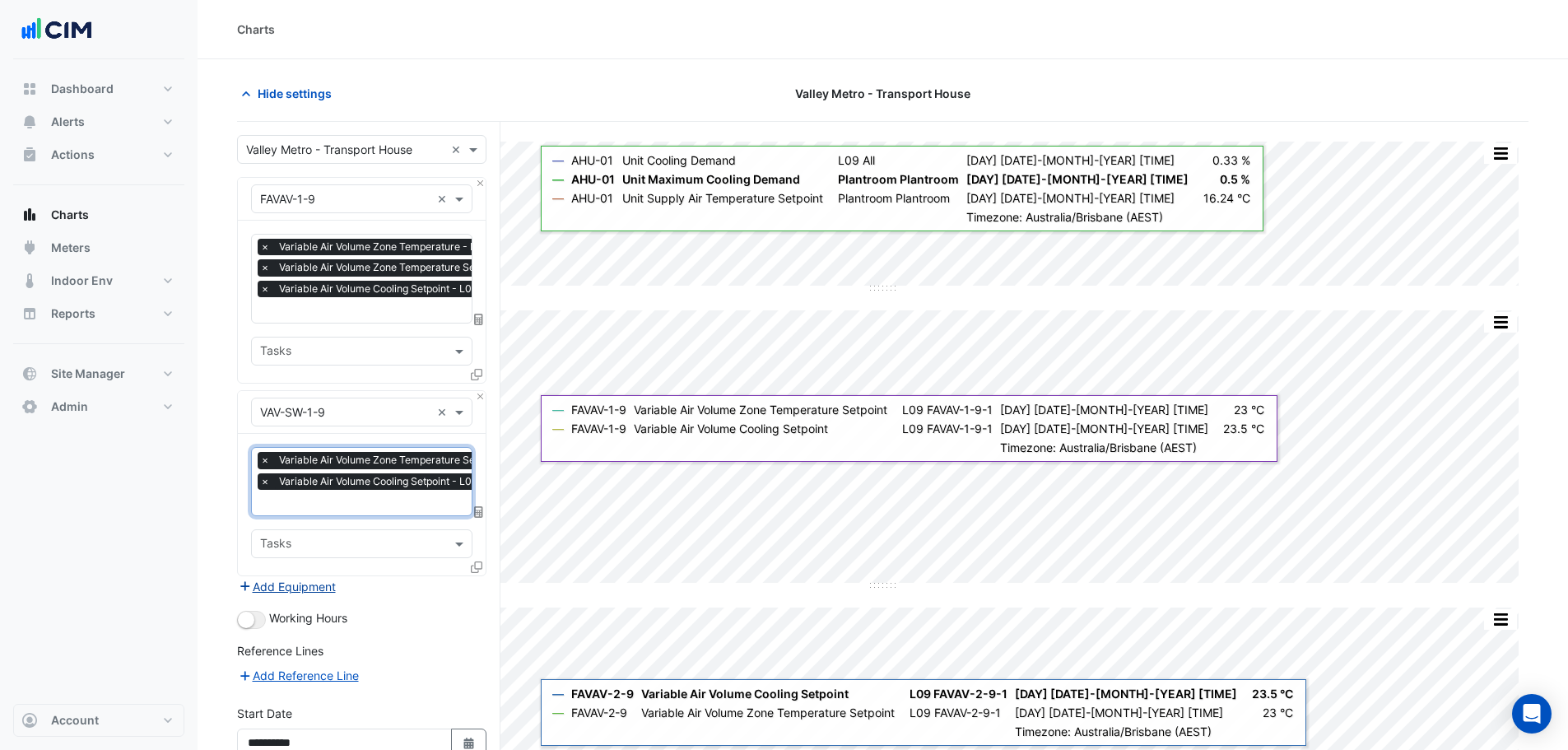 click on "Add Equipment" at bounding box center (286, 586) 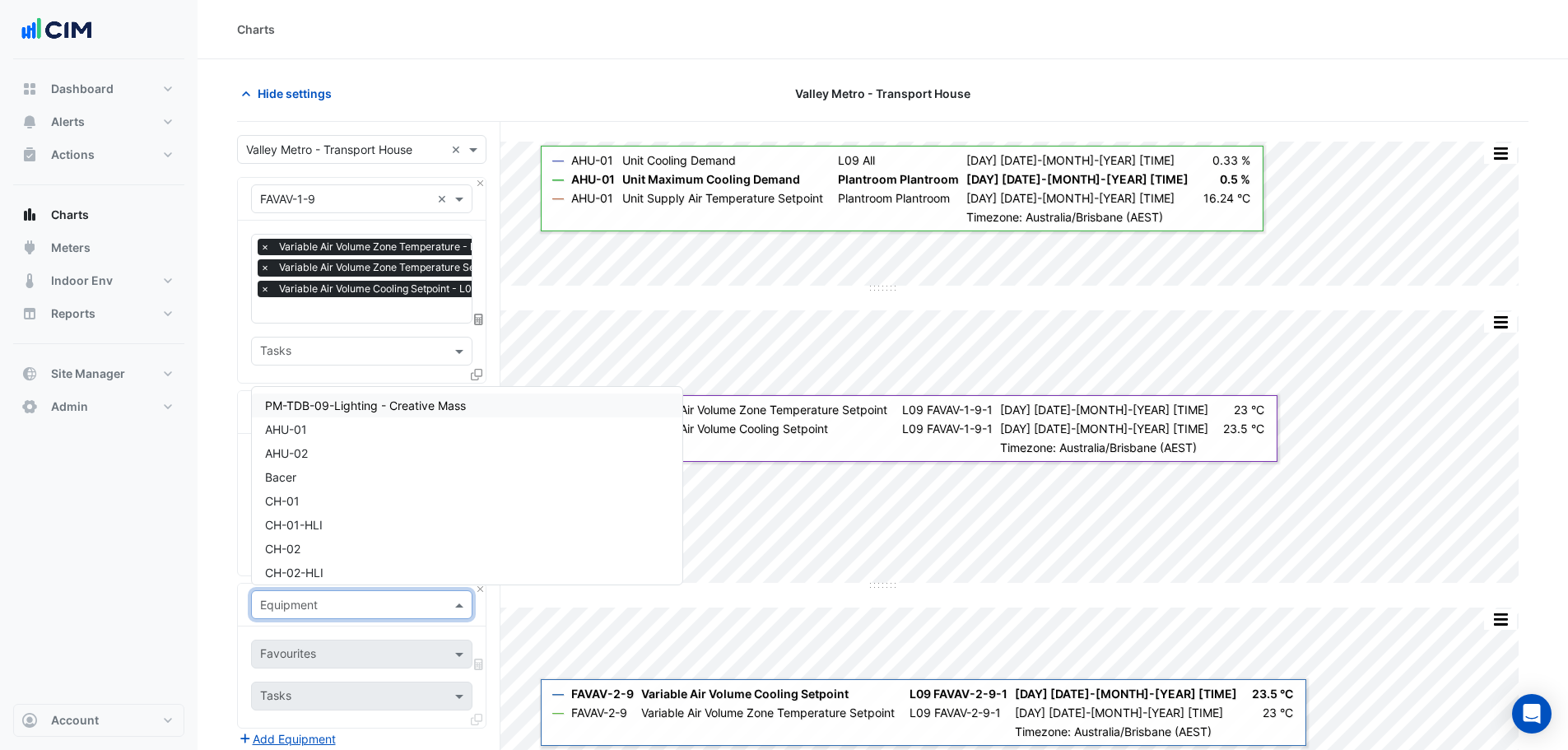 drag, startPoint x: 331, startPoint y: 590, endPoint x: 339, endPoint y: 596, distance: 10 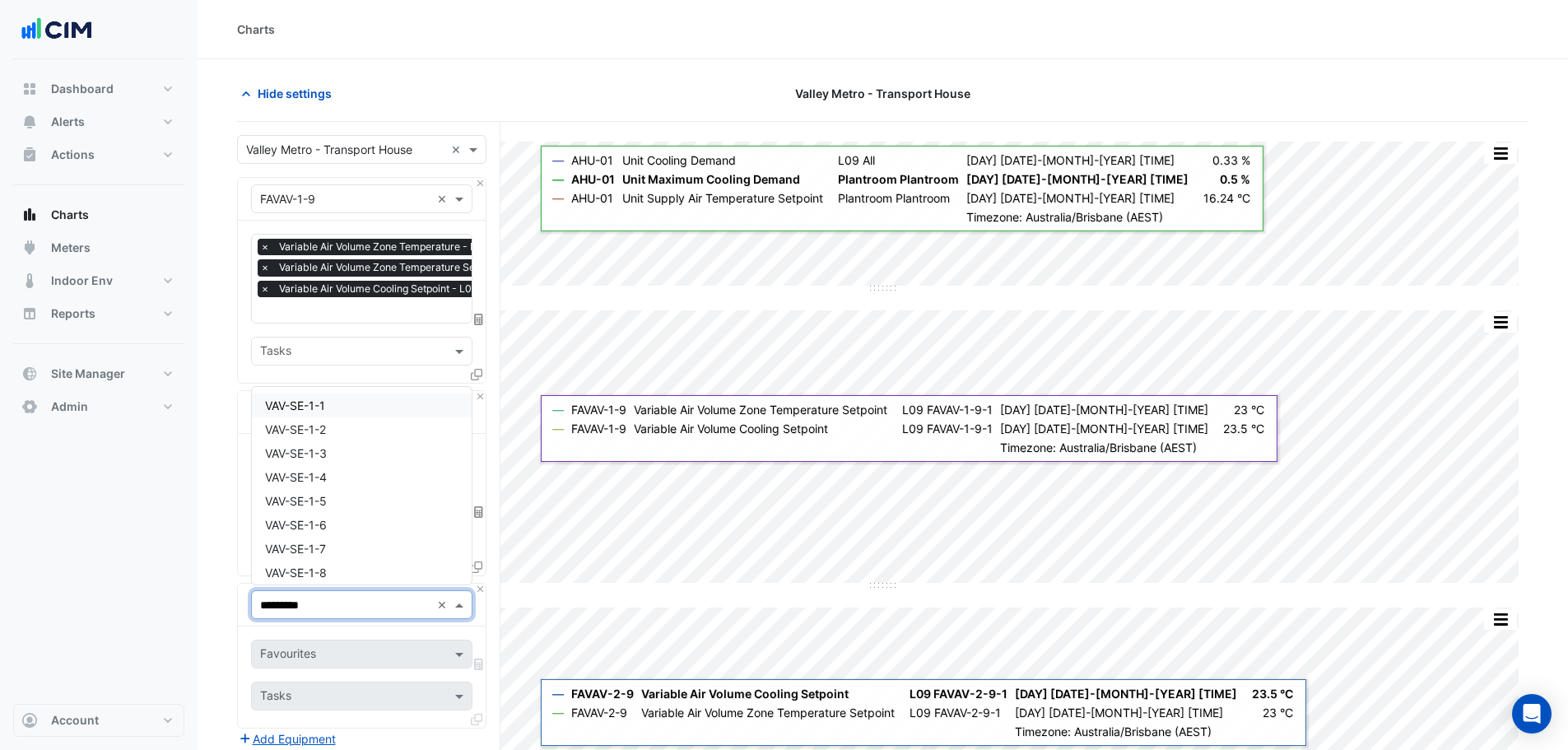 type on "**********" 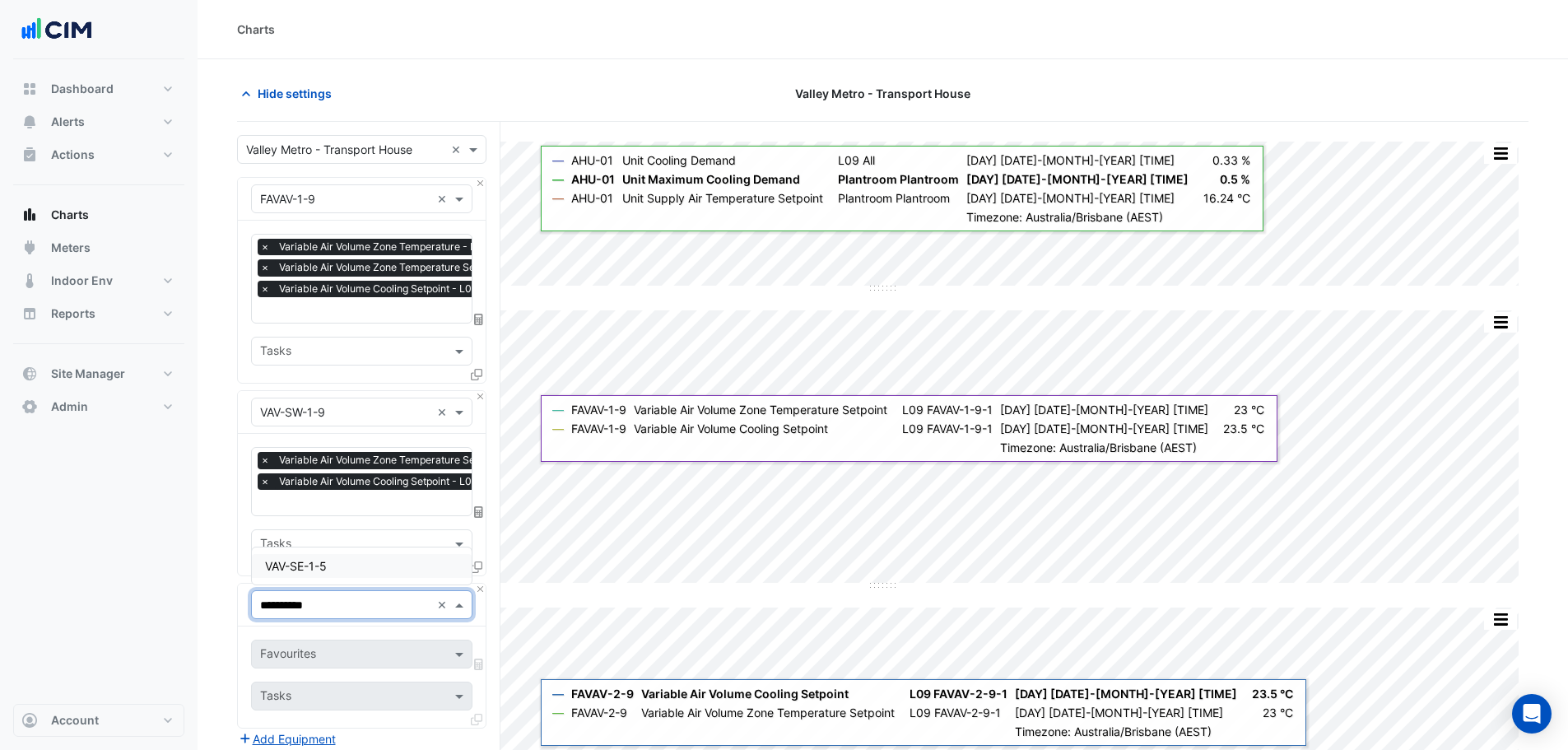 click on "VAV-SE-1-5" at bounding box center [361, 566] 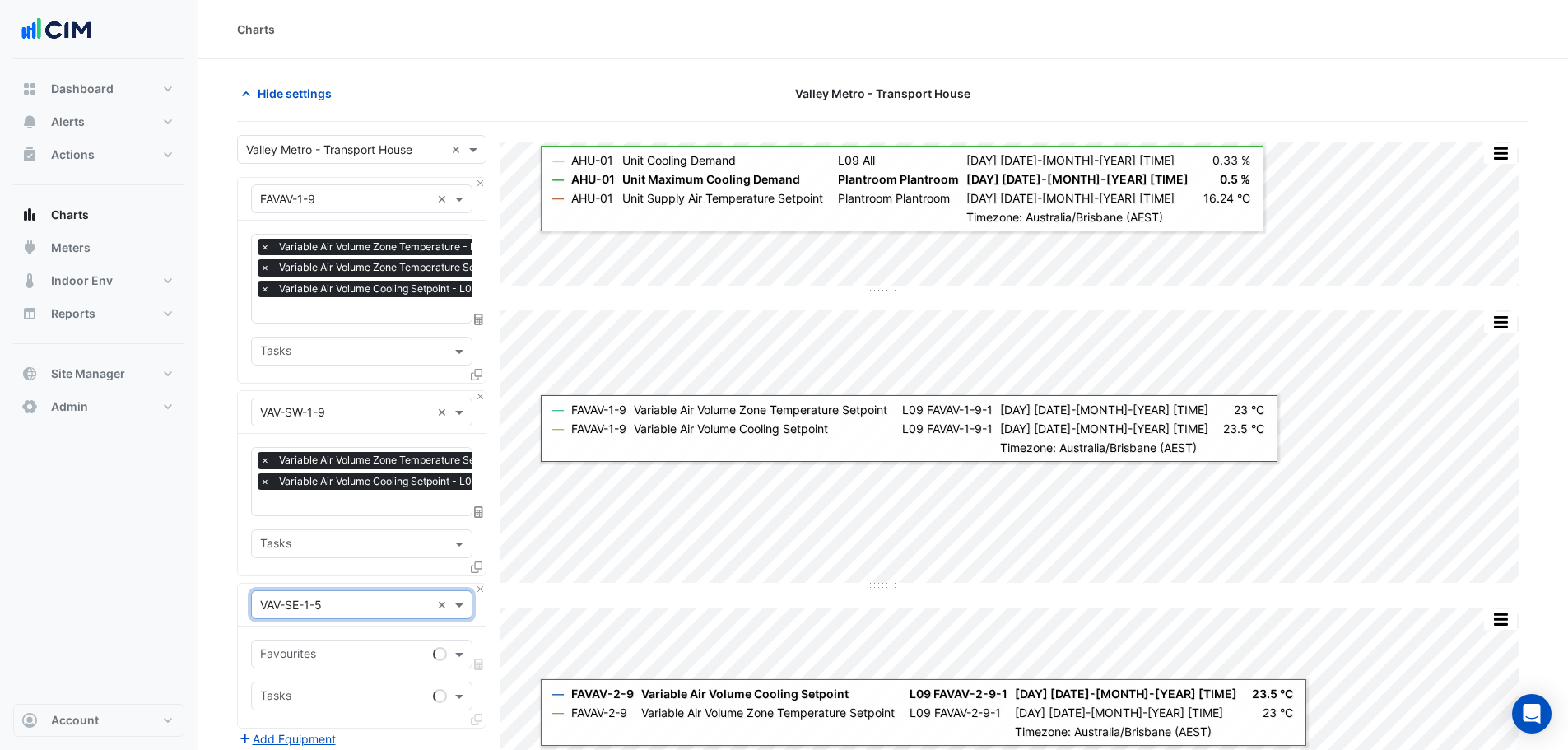 click at bounding box center [343, 655] 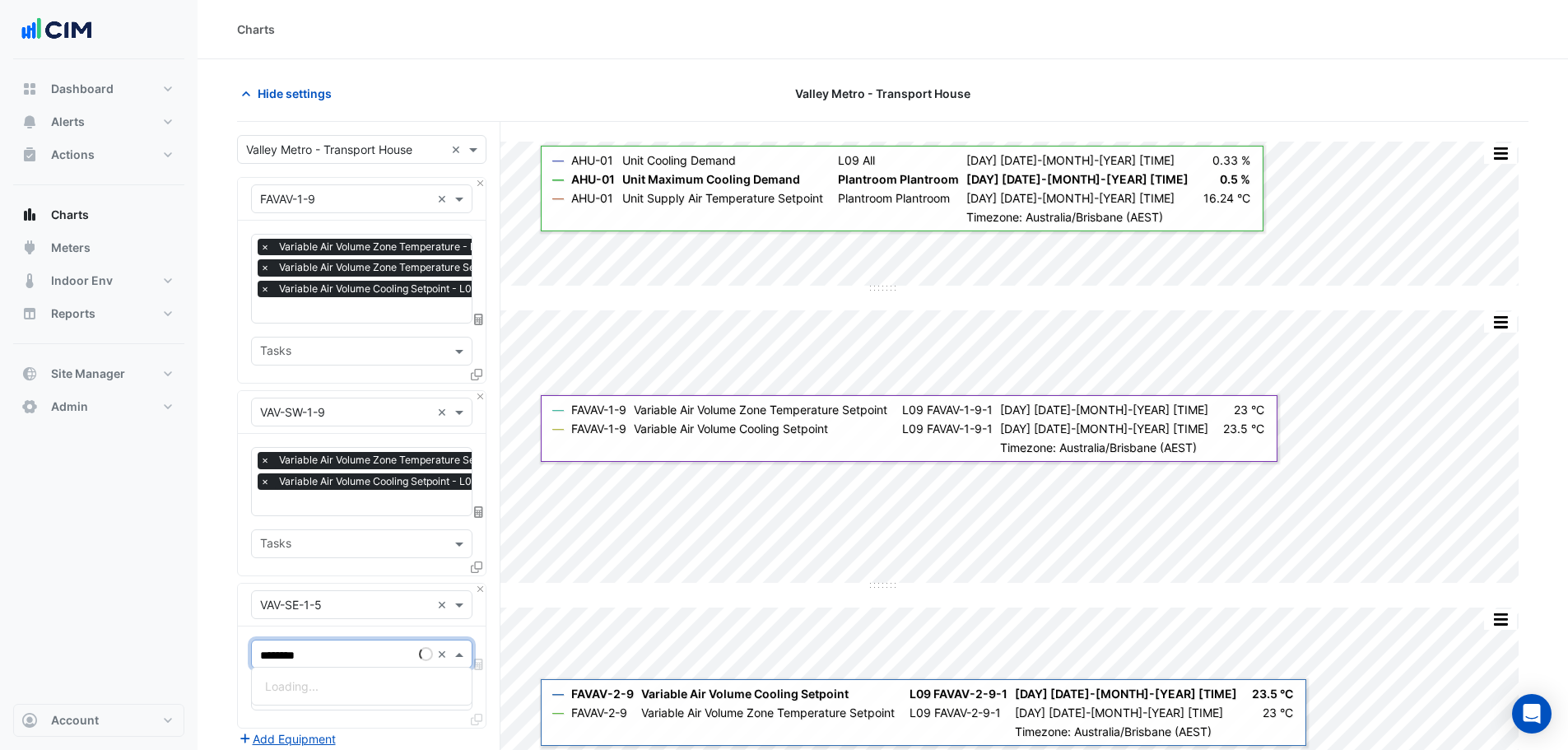 type on "*********" 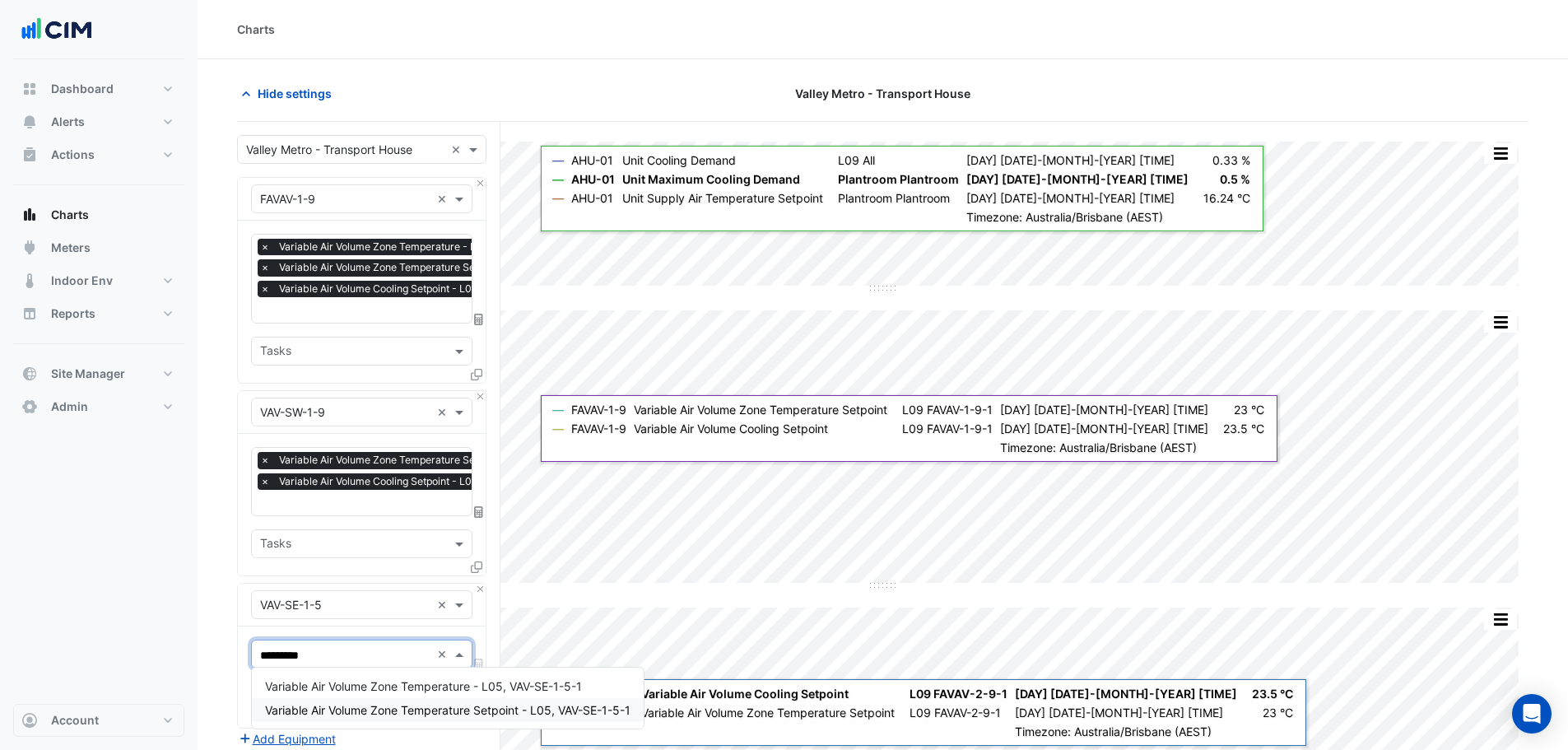 click on "Variable Air Volume Zone Temperature Setpoint - L05, VAV-SE-1-5-1" at bounding box center [448, 710] 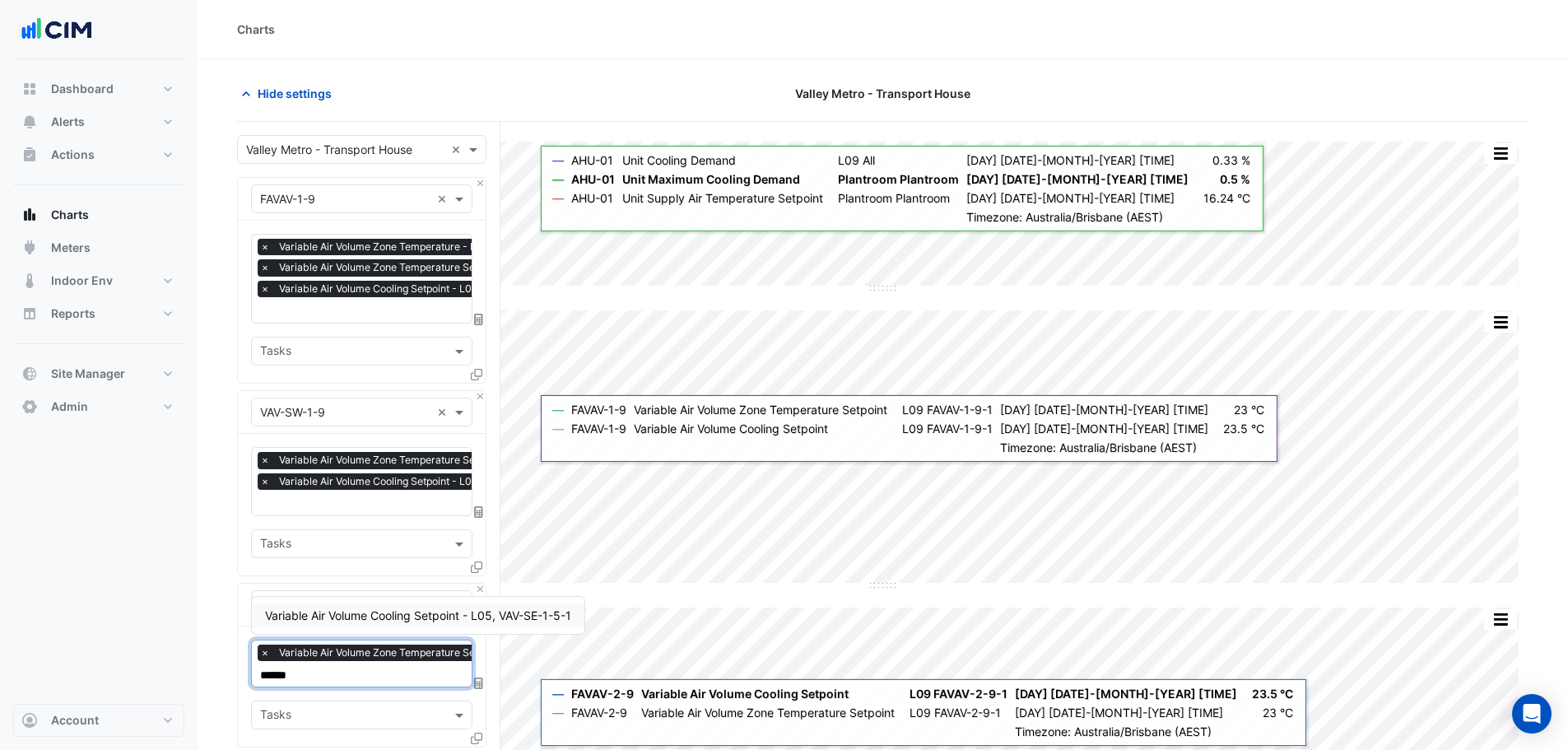 type on "*******" 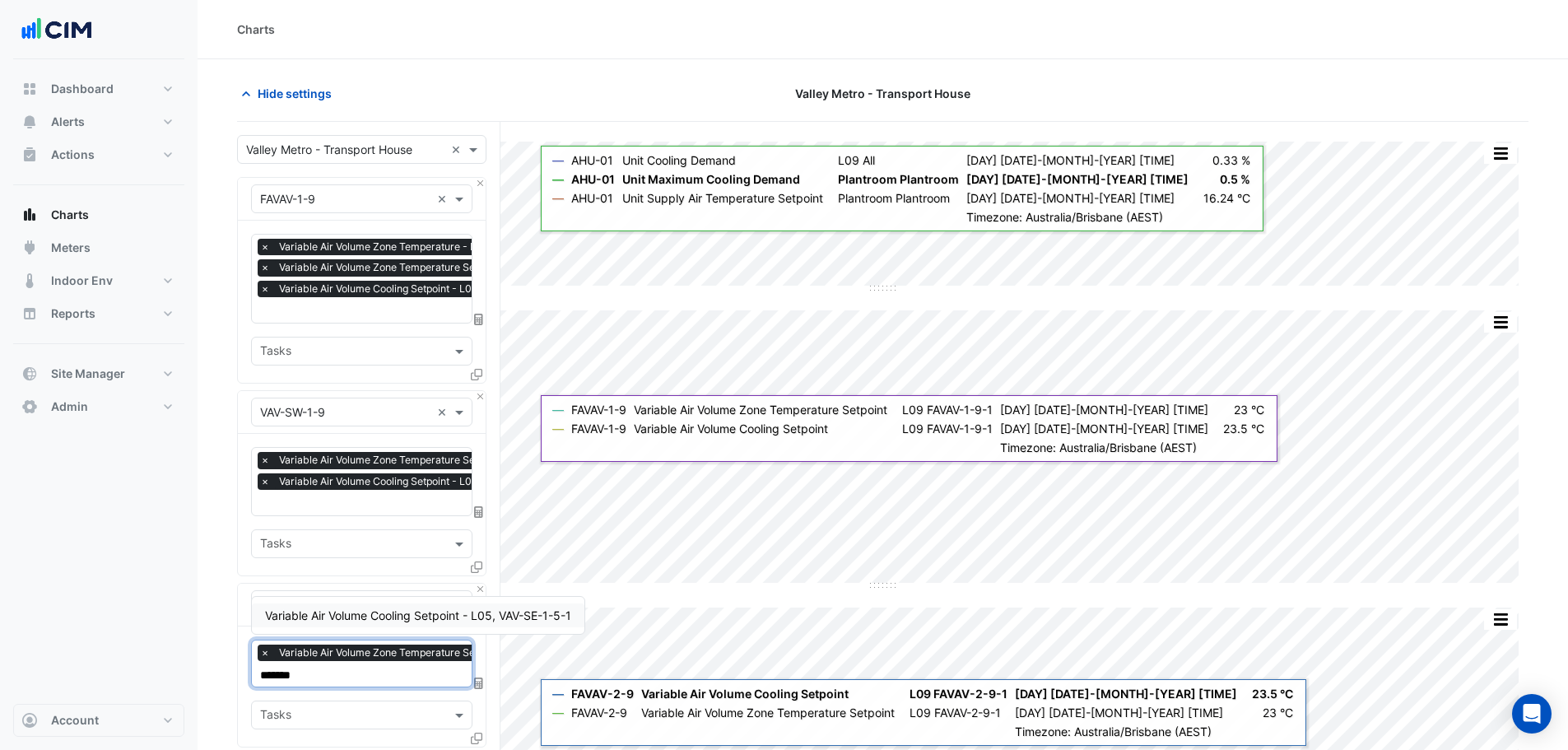 click on "Variable Air Volume Cooling Setpoint - L05, VAV-SE-1-5-1" at bounding box center (418, 615) 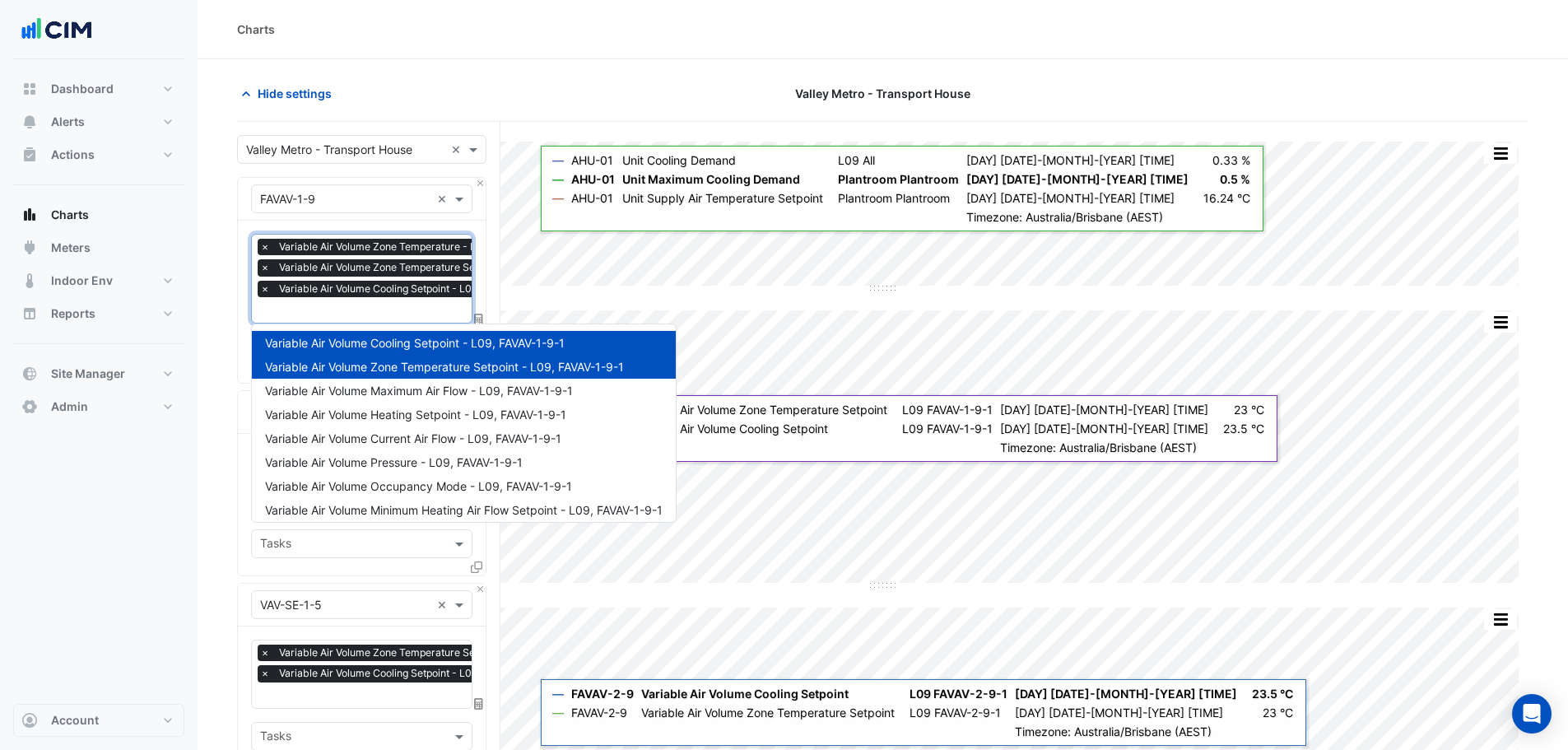 click at bounding box center (431, 311) 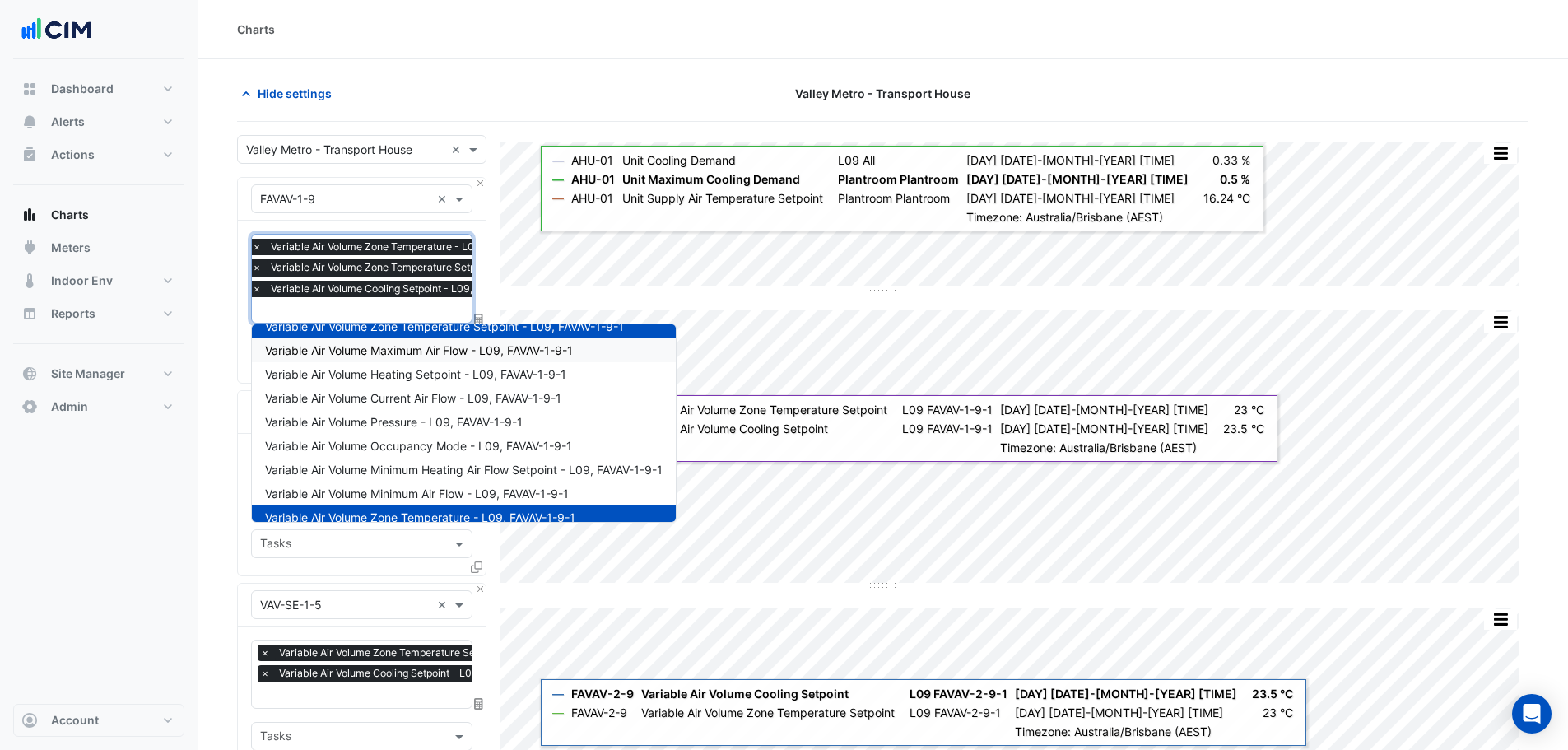 scroll, scrollTop: 102, scrollLeft: 0, axis: vertical 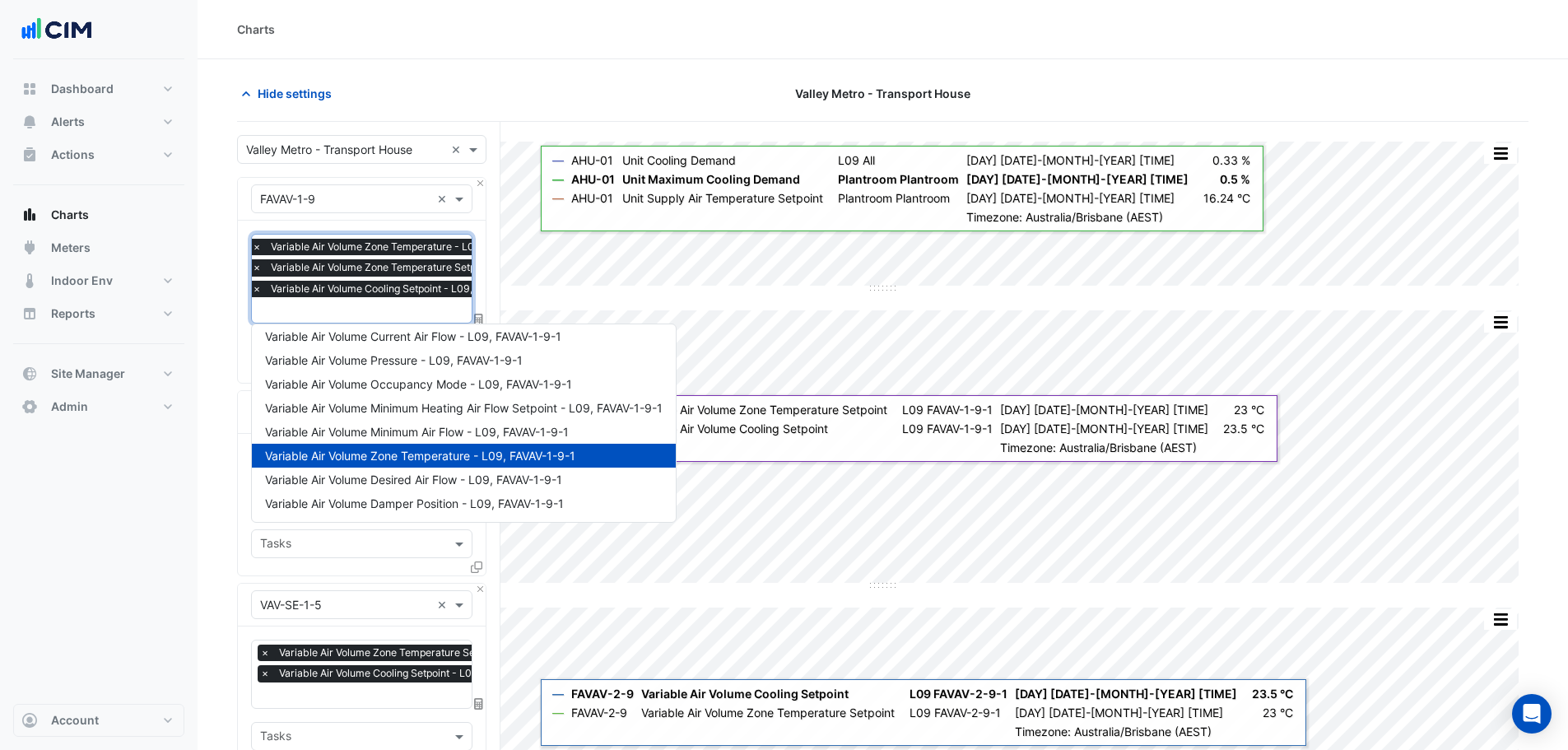 click on "Hide settings
Valley Metro - Transport House
Split by Unit Split All Split None Print Save as JPEG Save as PNG Pivot Data Table Export CSV - Flat Export CSV - Pivot Select Chart Type Select Timezone    —    AHU-01    Unit Cooling Demand       L09 All    Fri 06-Dec-2024 08:45       0.33 %       —    AHU-01    Unit Maximum Cooling Demand       Plantroom Plantroom    Fri 06-Dec-2024 08:45       0.5 %       —    AHU-01    Unit Supply Air Temperature Setpoint       Plantroom Plantroom    Fri 06-Dec-2024 08:45       16.24 °C    Timezone: Australia/Brisbane (AEST)
Split by Unit Split All Split None Print Save as JPEG Save as PNG Pivot Data Table Export CSV - Flat Export CSV - Pivot Select Chart Type Select Timezone    —    FAVAV-1-9    Variable Air Volume Zone Temperature Setpoint       L09 FAVAV-1-9-1    Fri 06-Dec-2024 08:45" 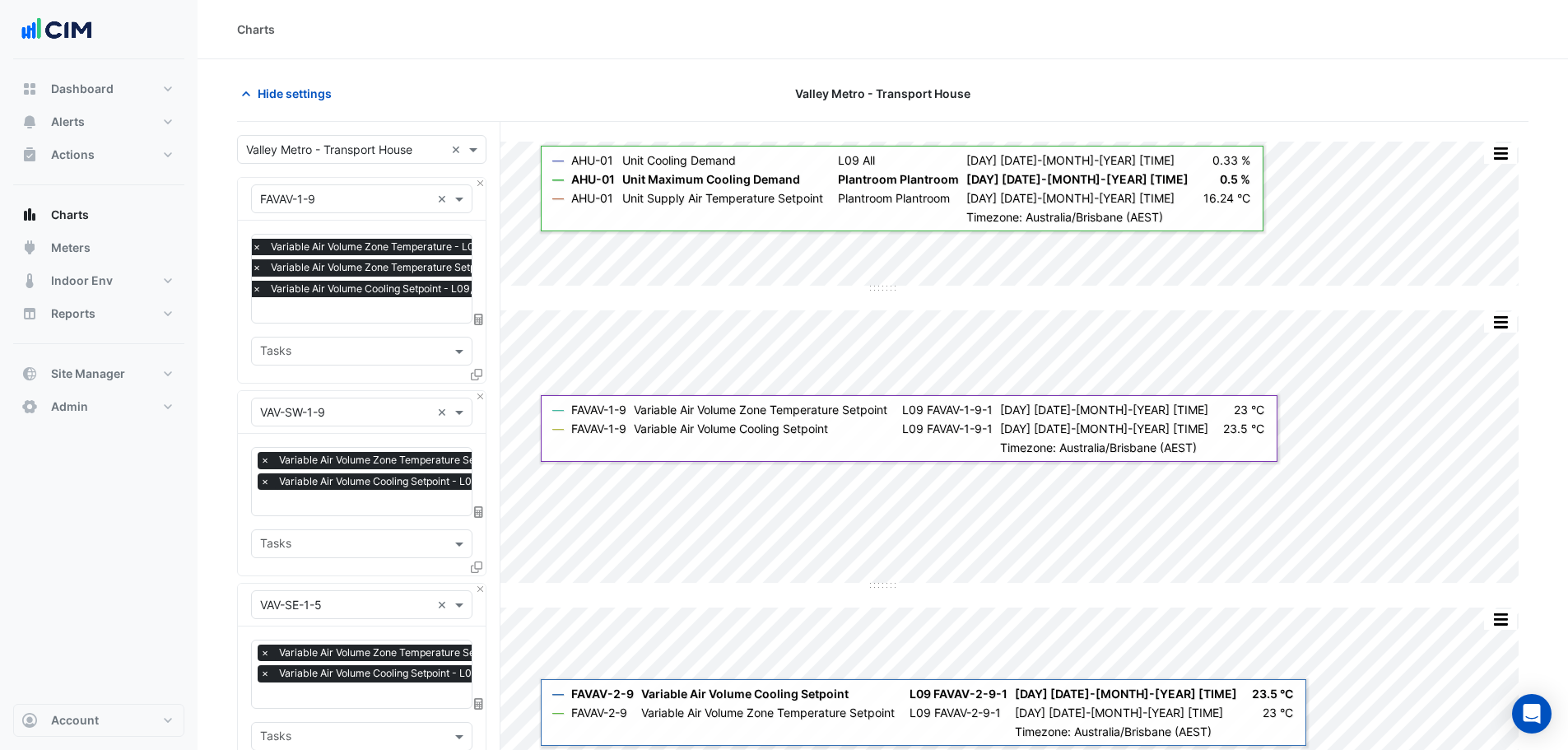 scroll, scrollTop: 412, scrollLeft: 0, axis: vertical 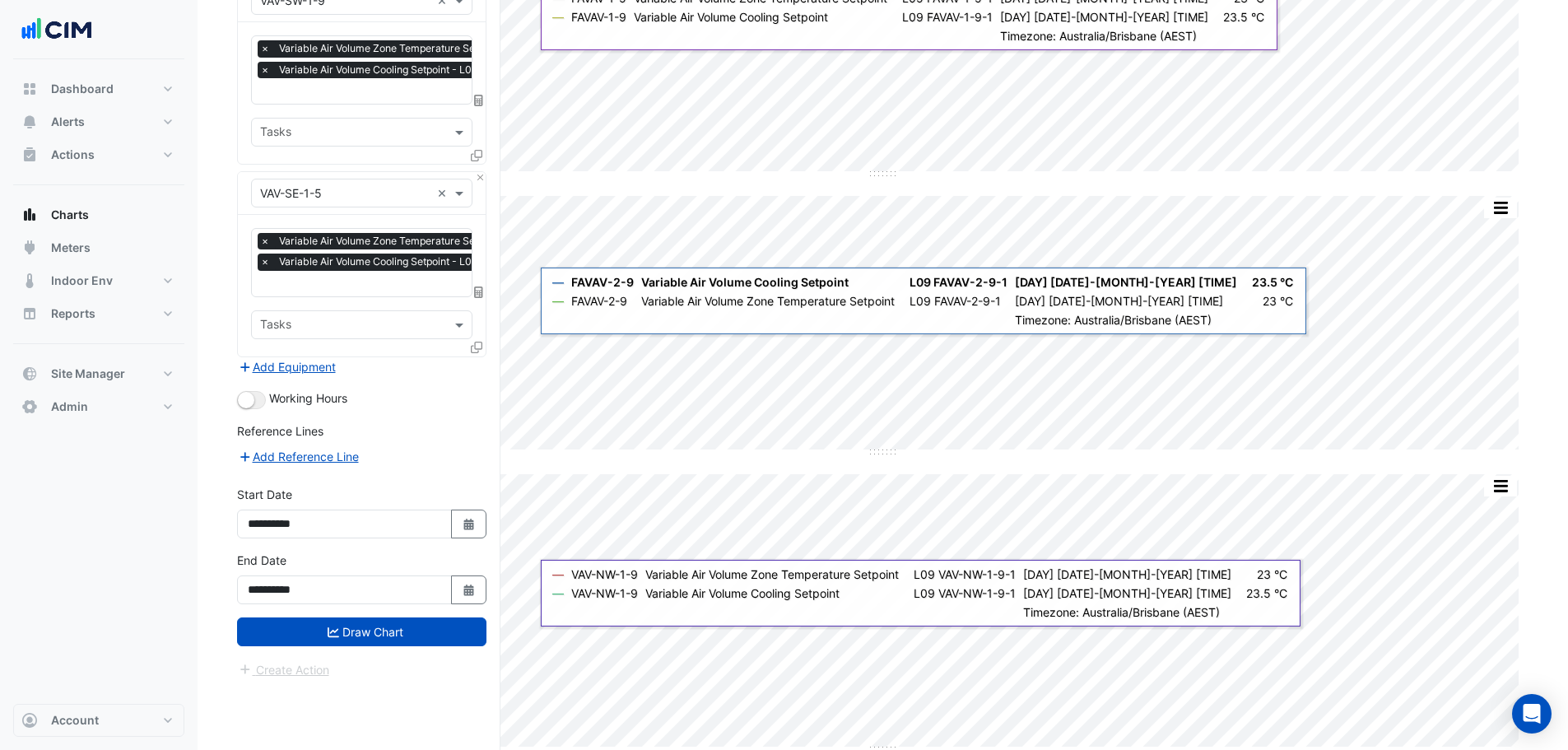 drag, startPoint x: 320, startPoint y: 628, endPoint x: 399, endPoint y: 556, distance: 106.88779 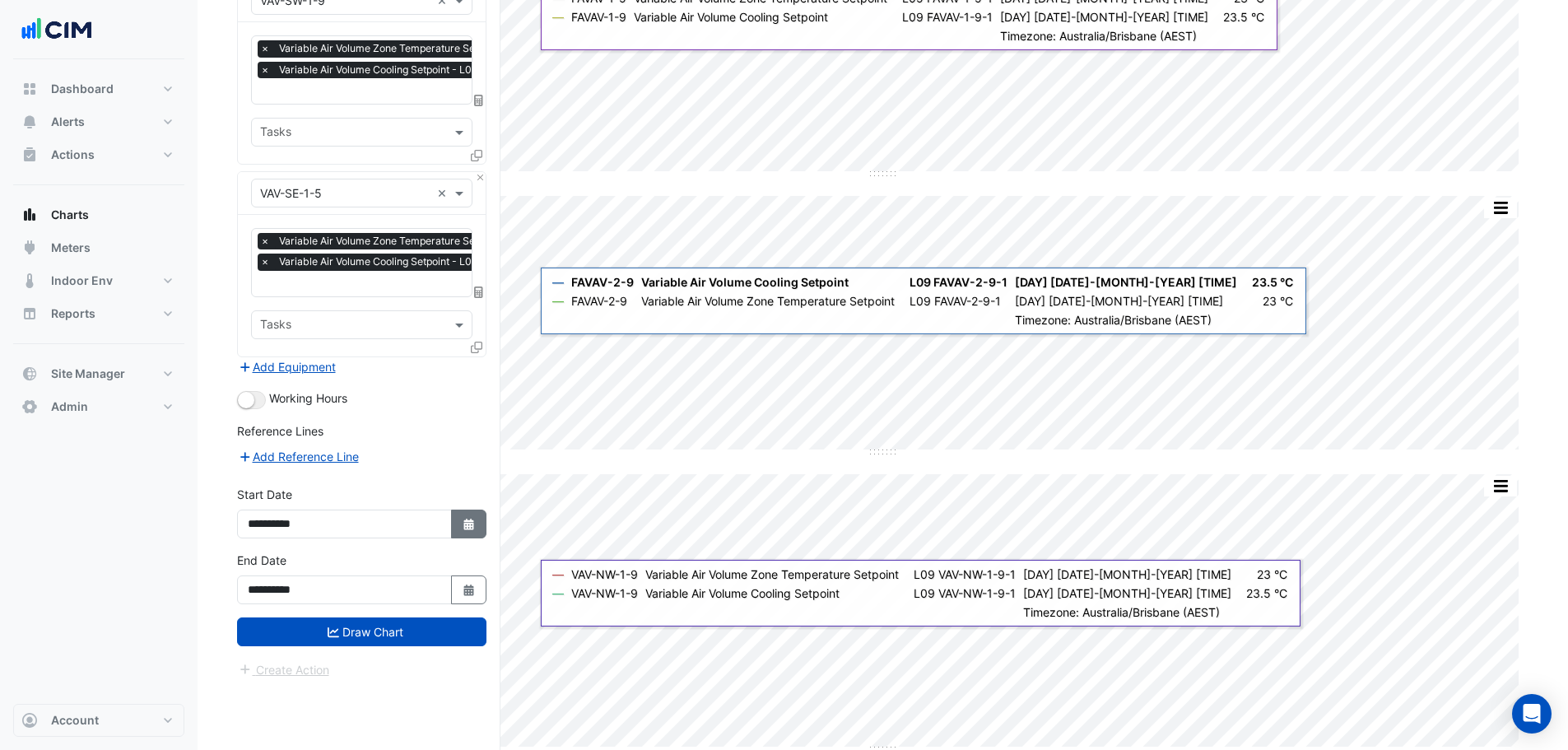 click on "Select Date" 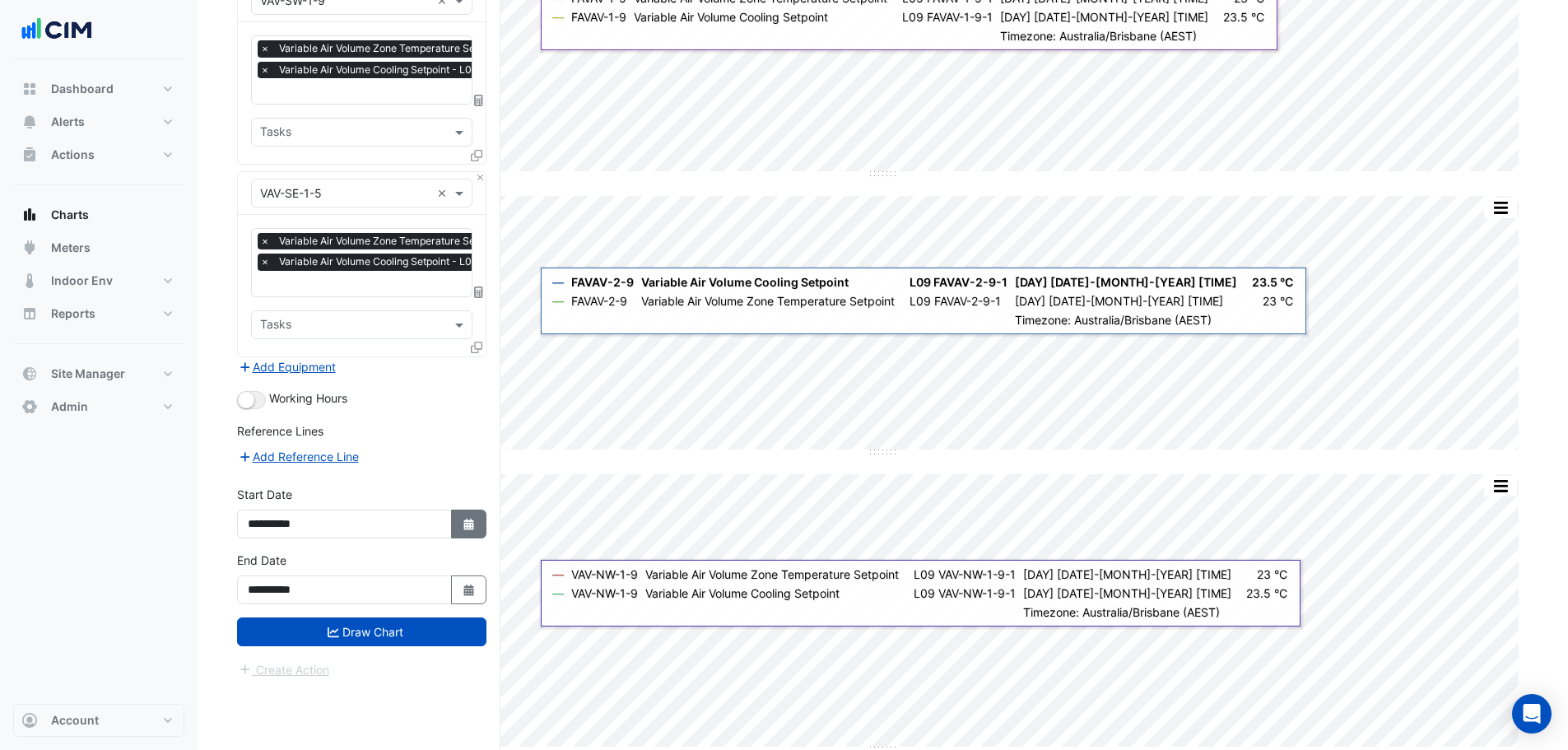 select on "**" 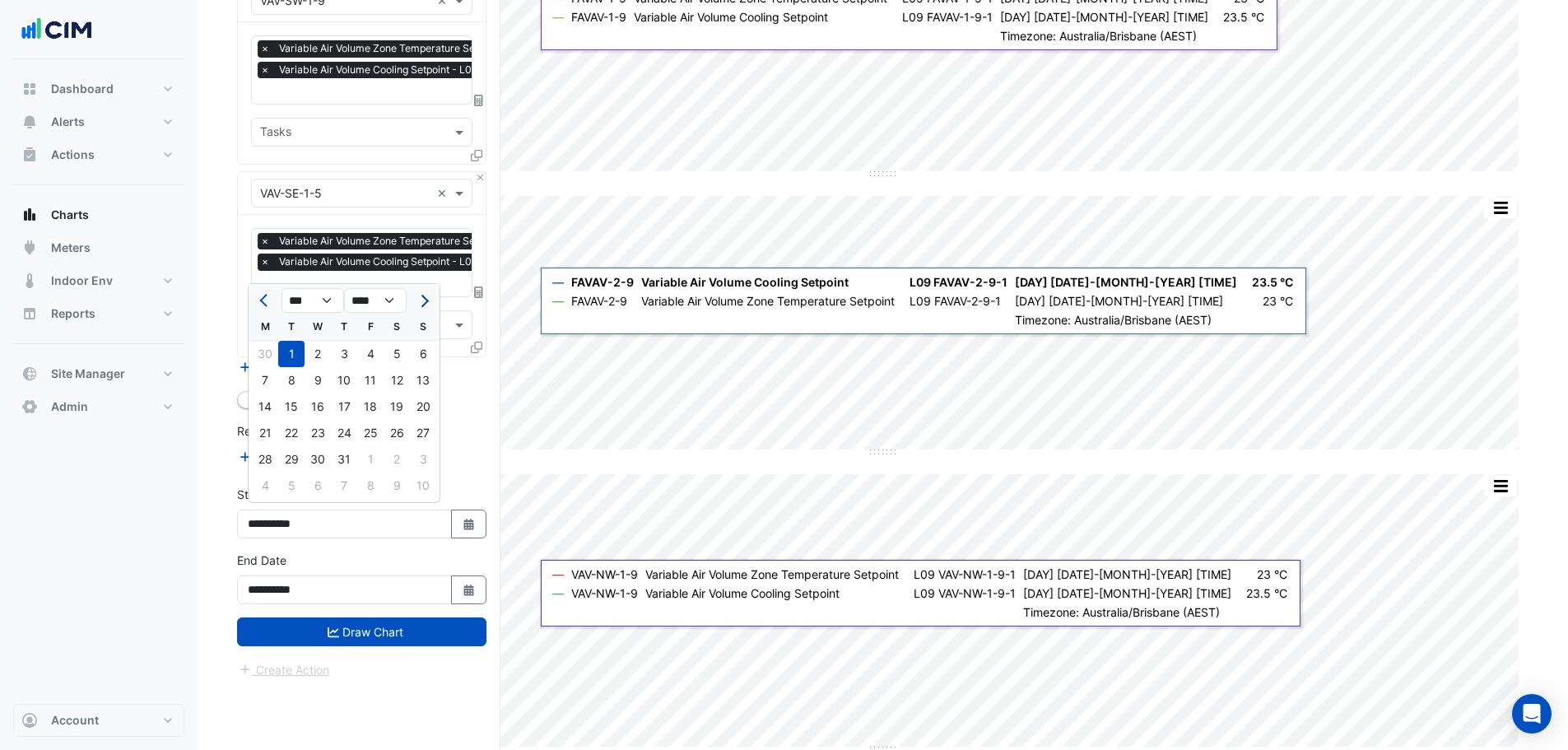 click 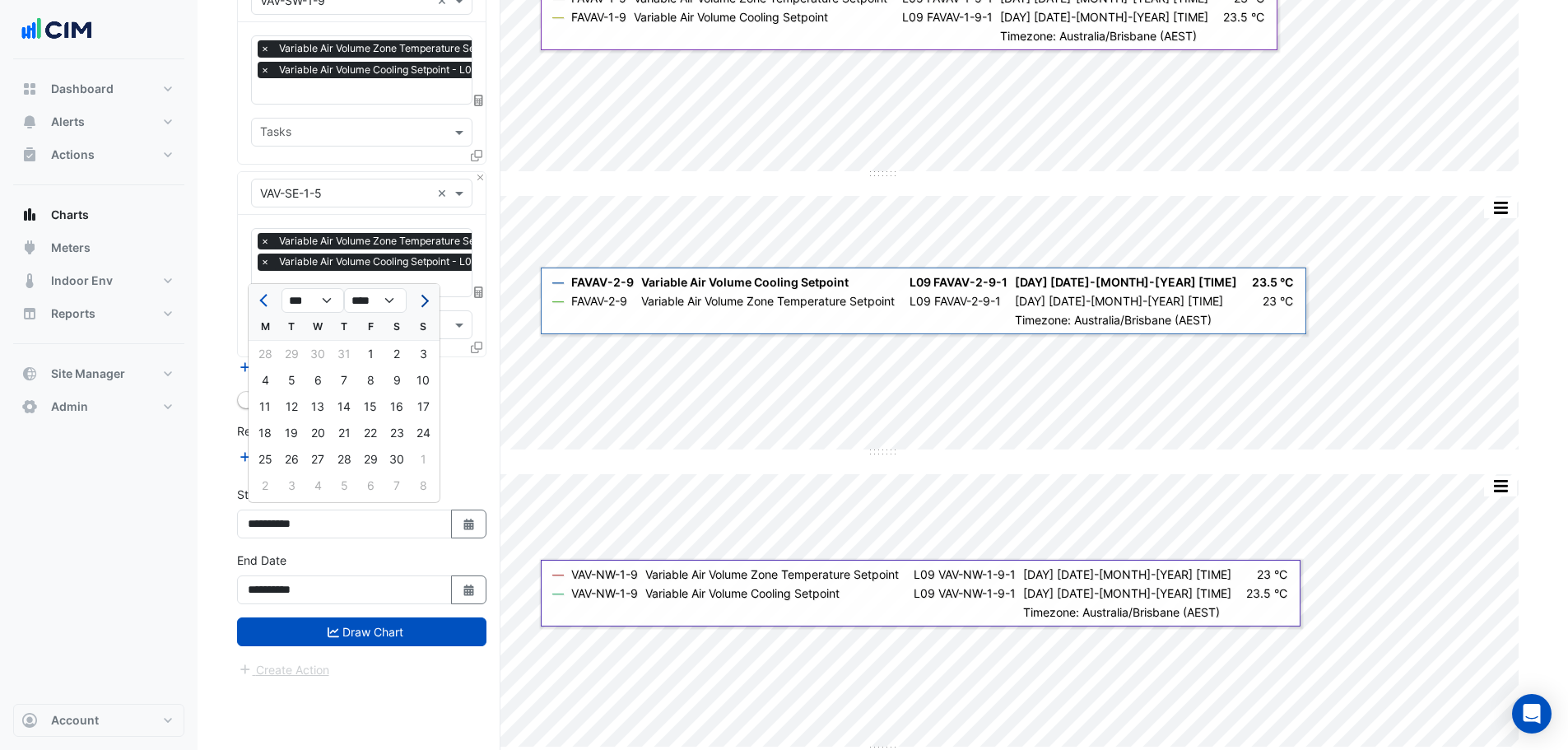 click 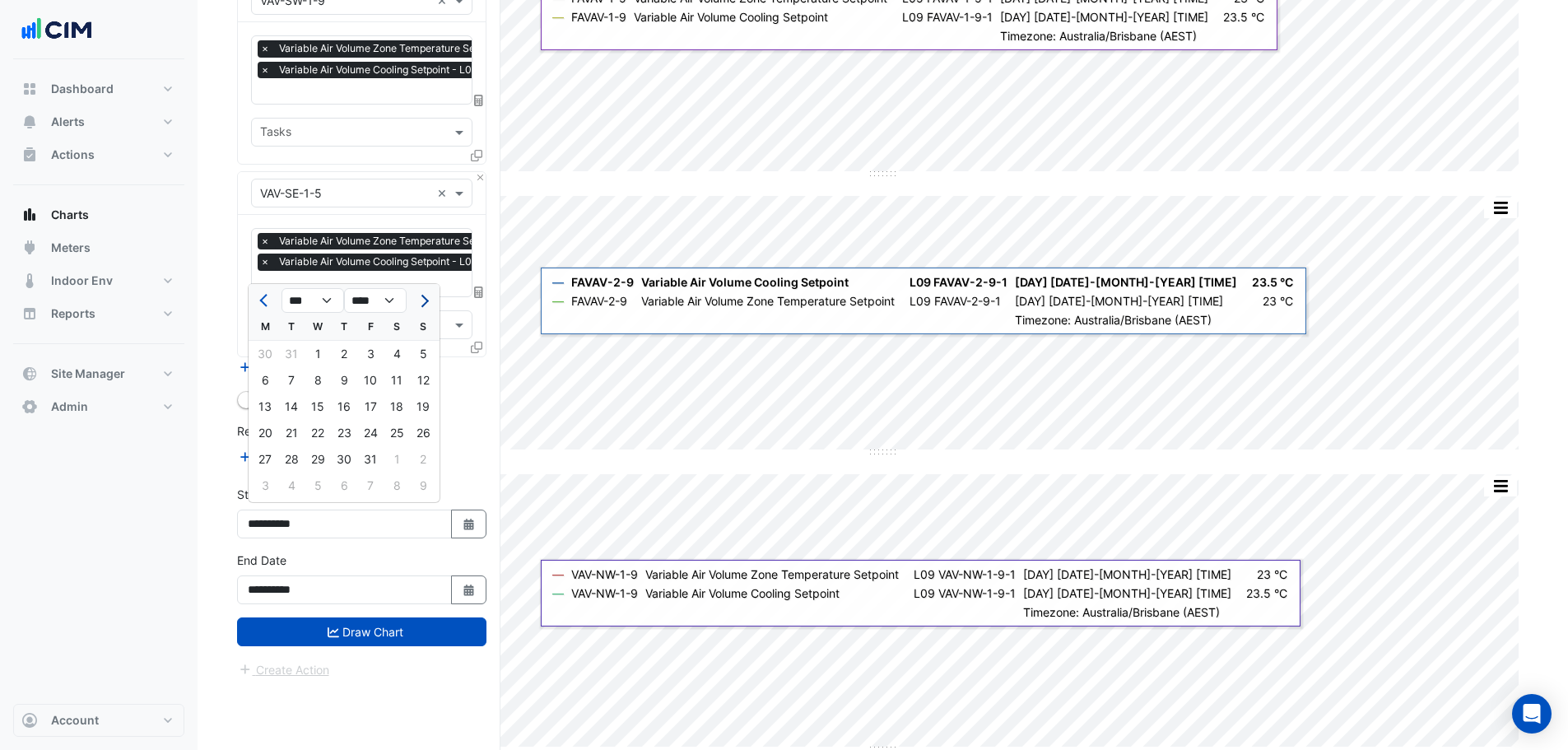 click 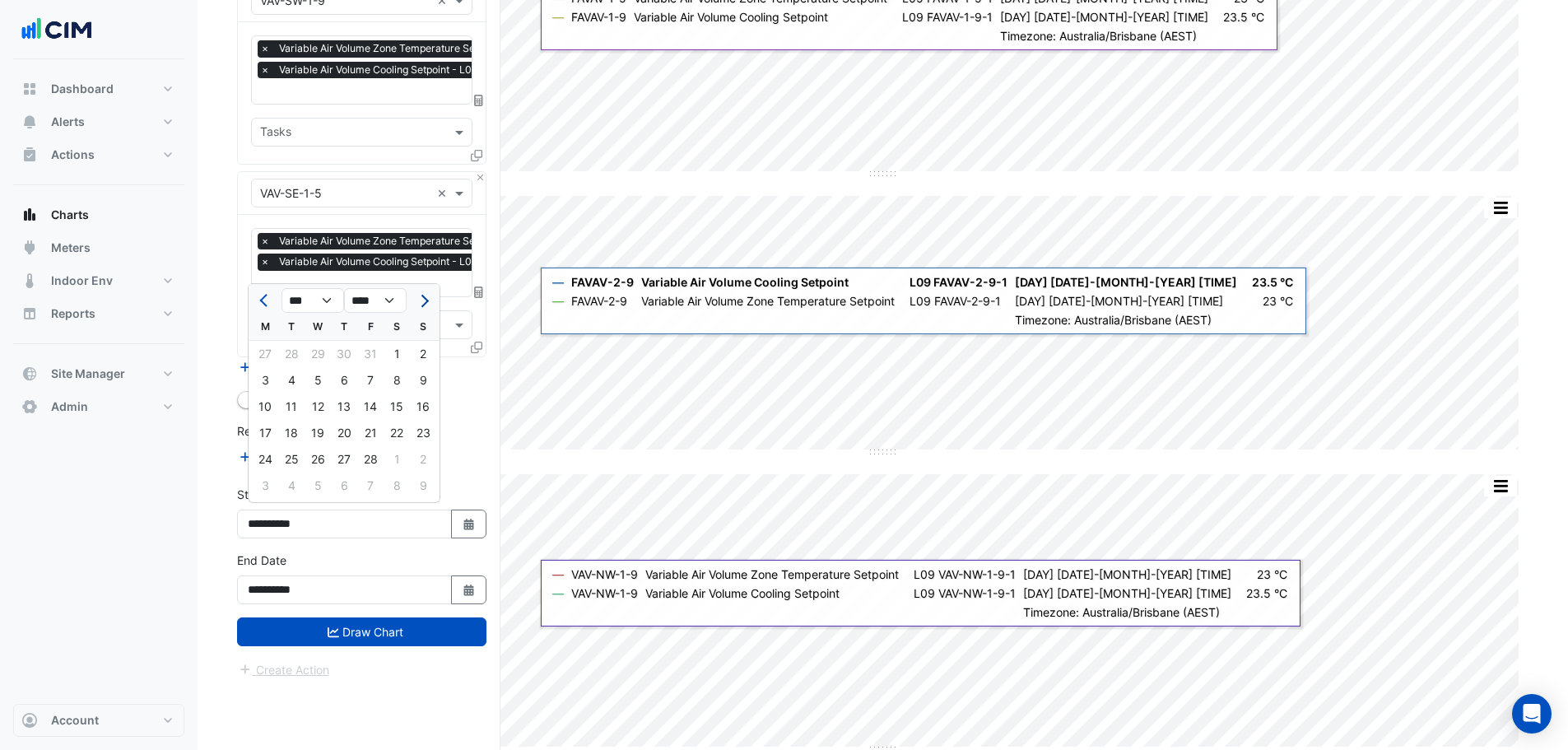 click 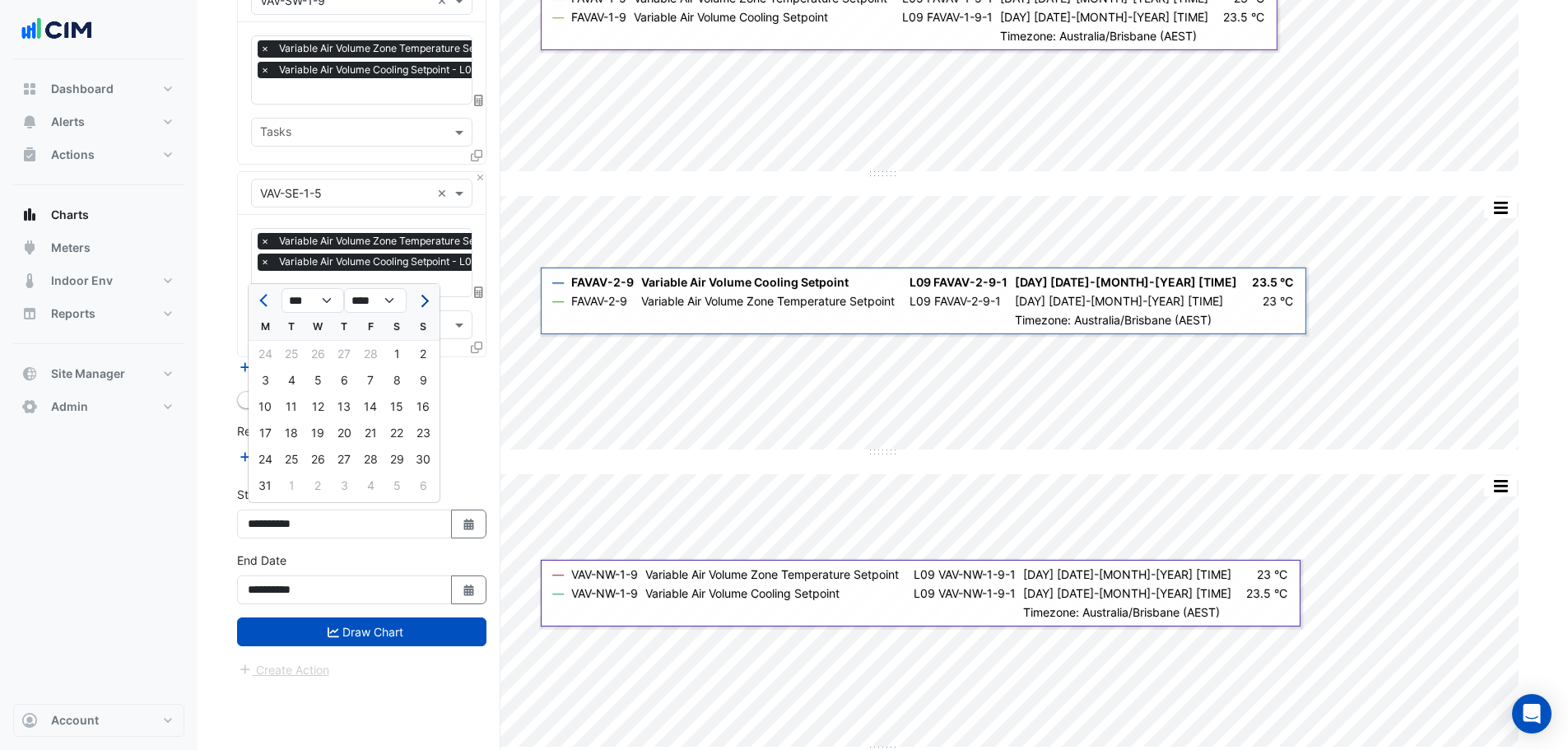 click 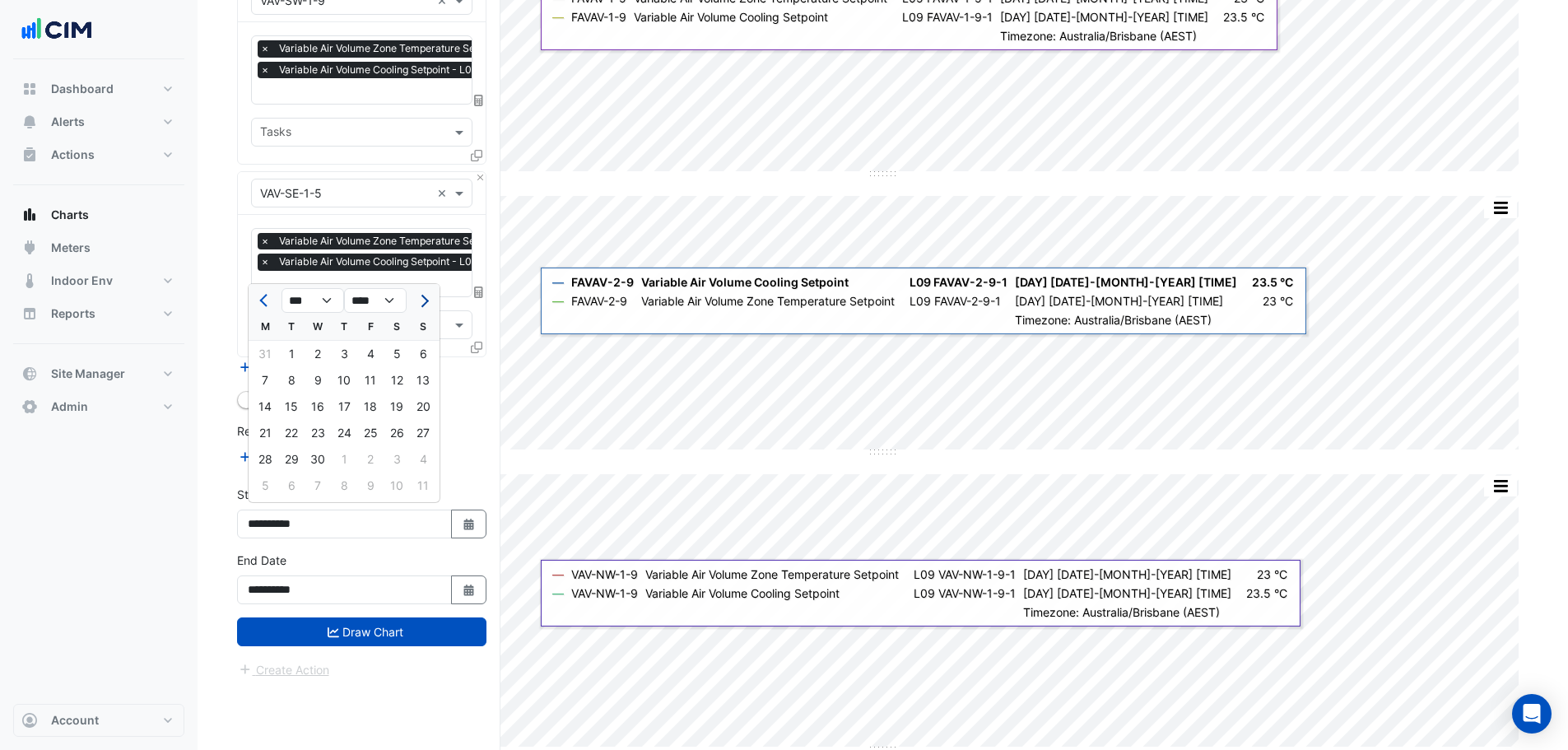 click 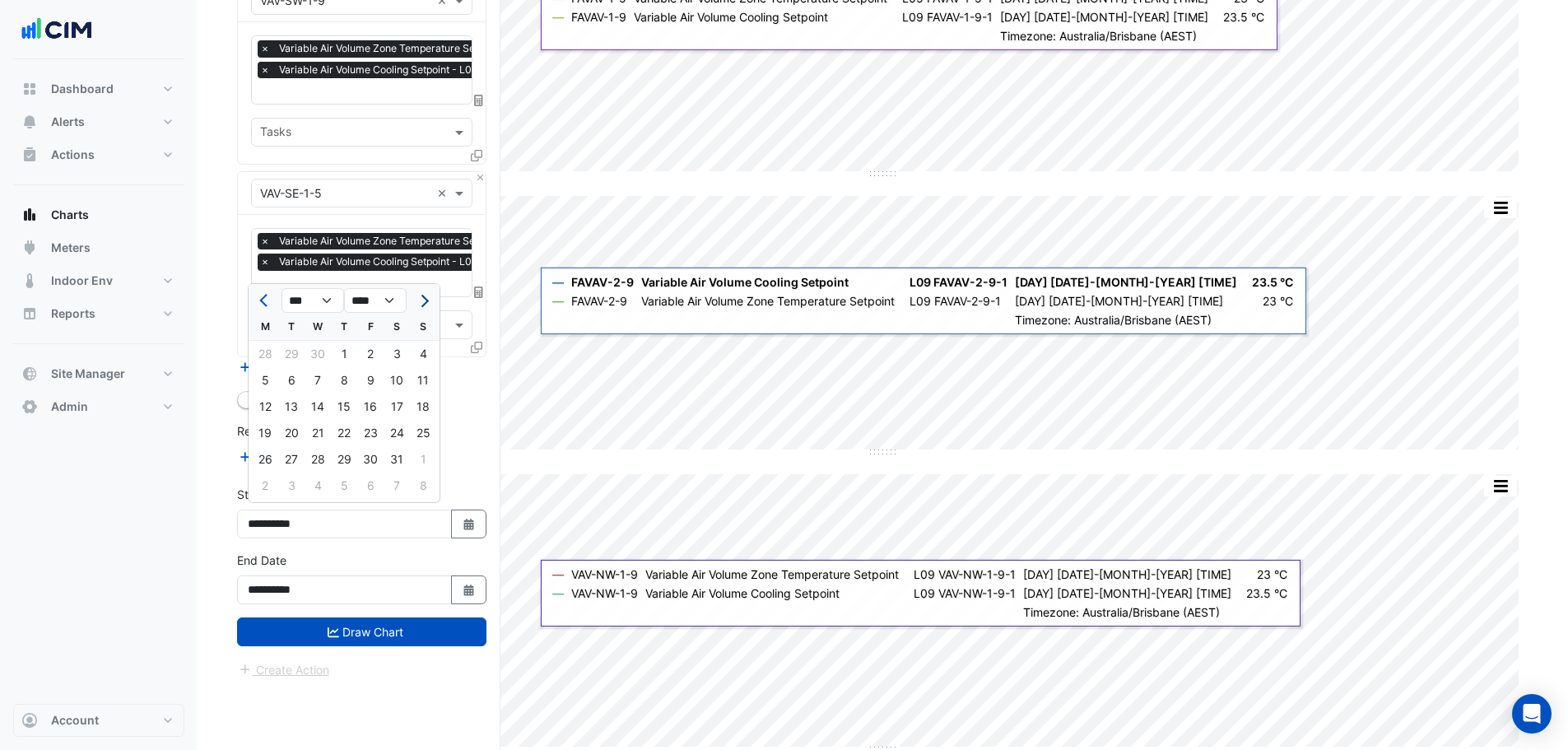 click 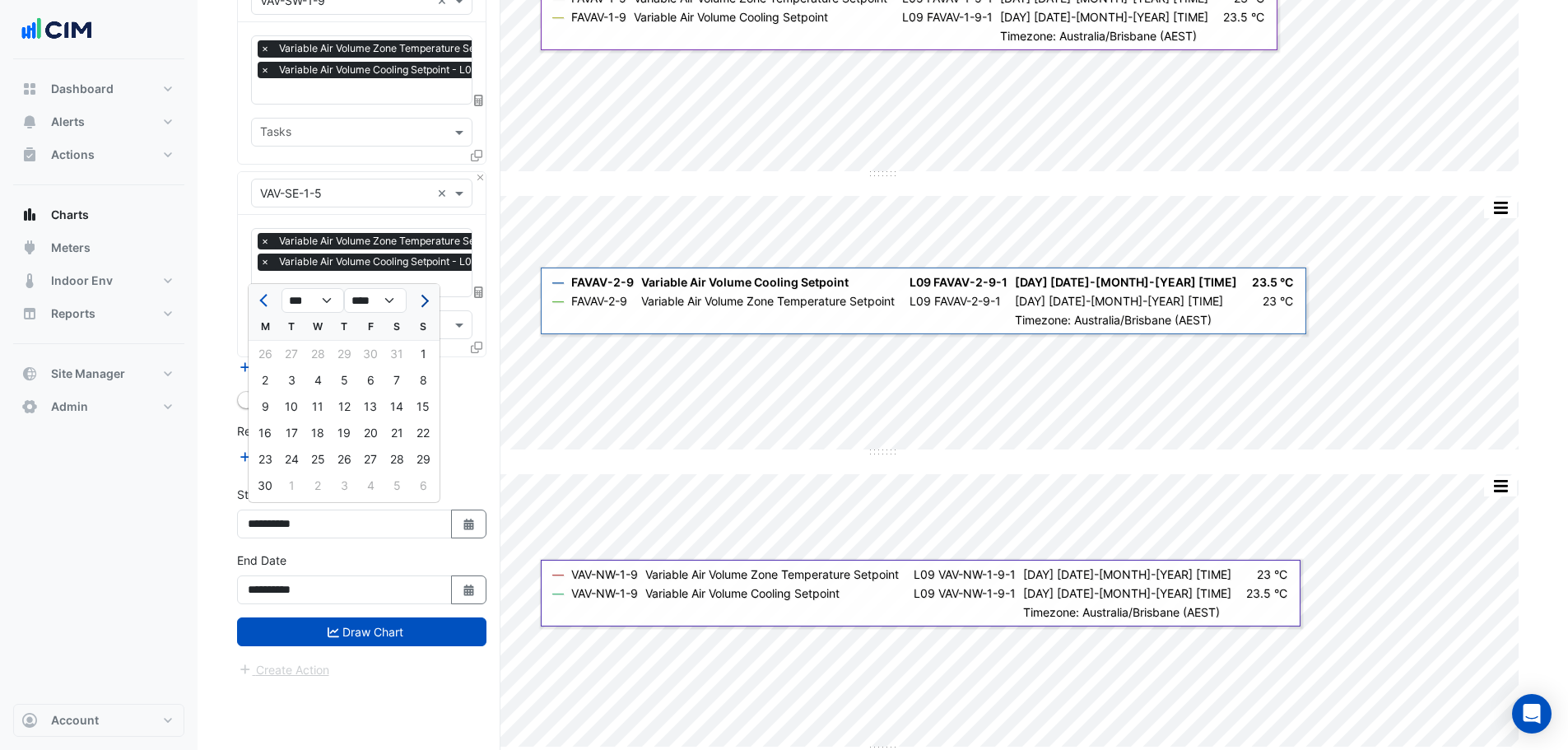 click 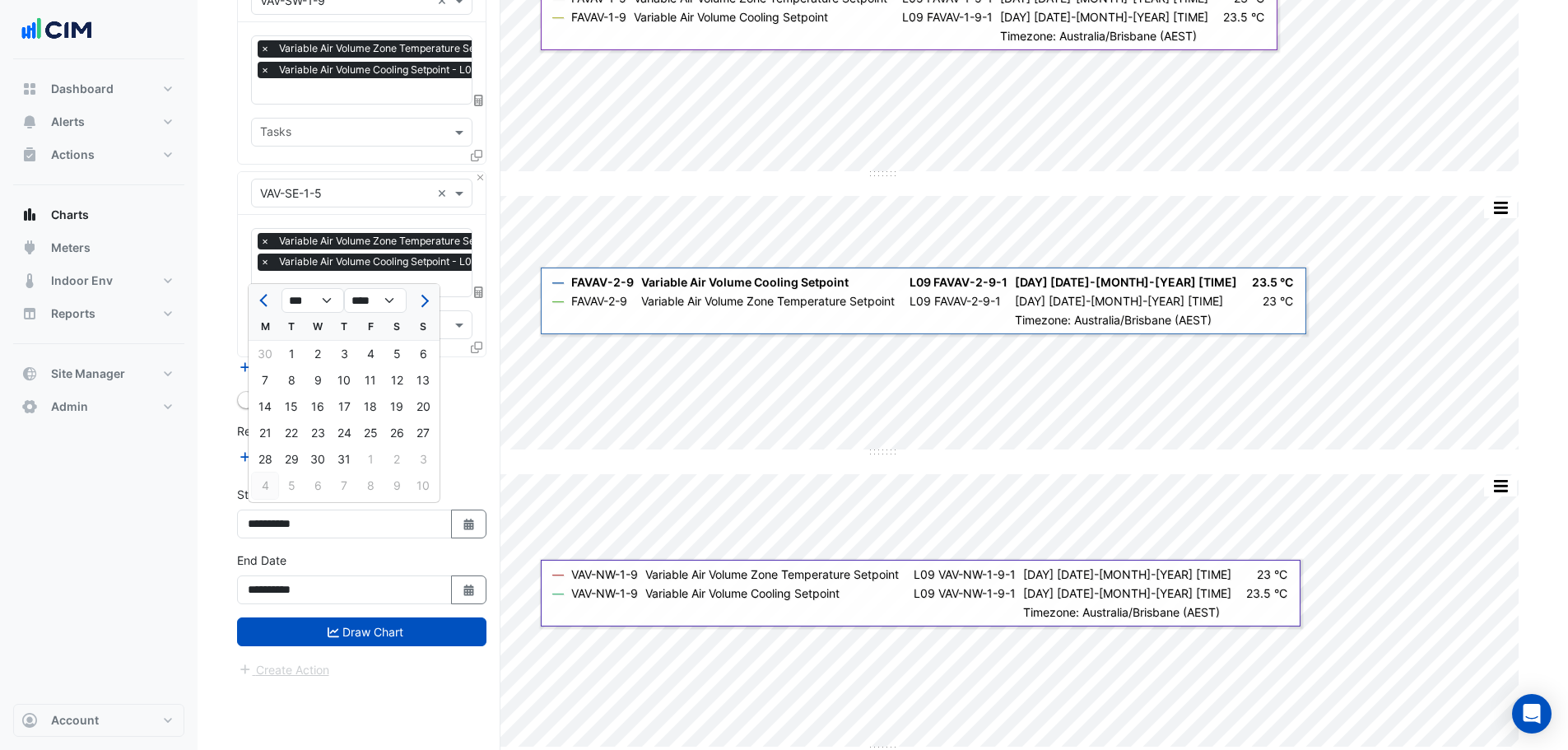 click on "4" 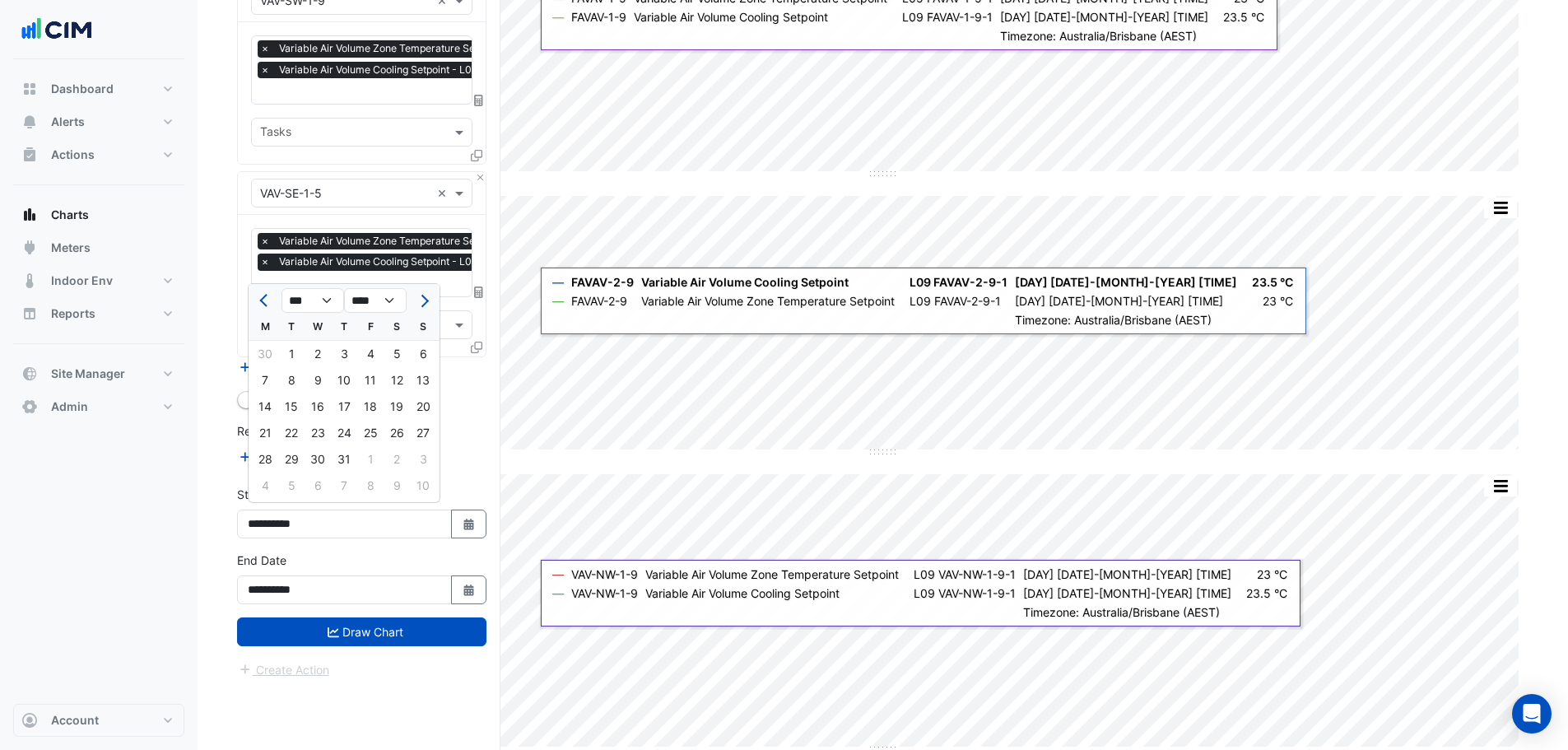 type on "**********" 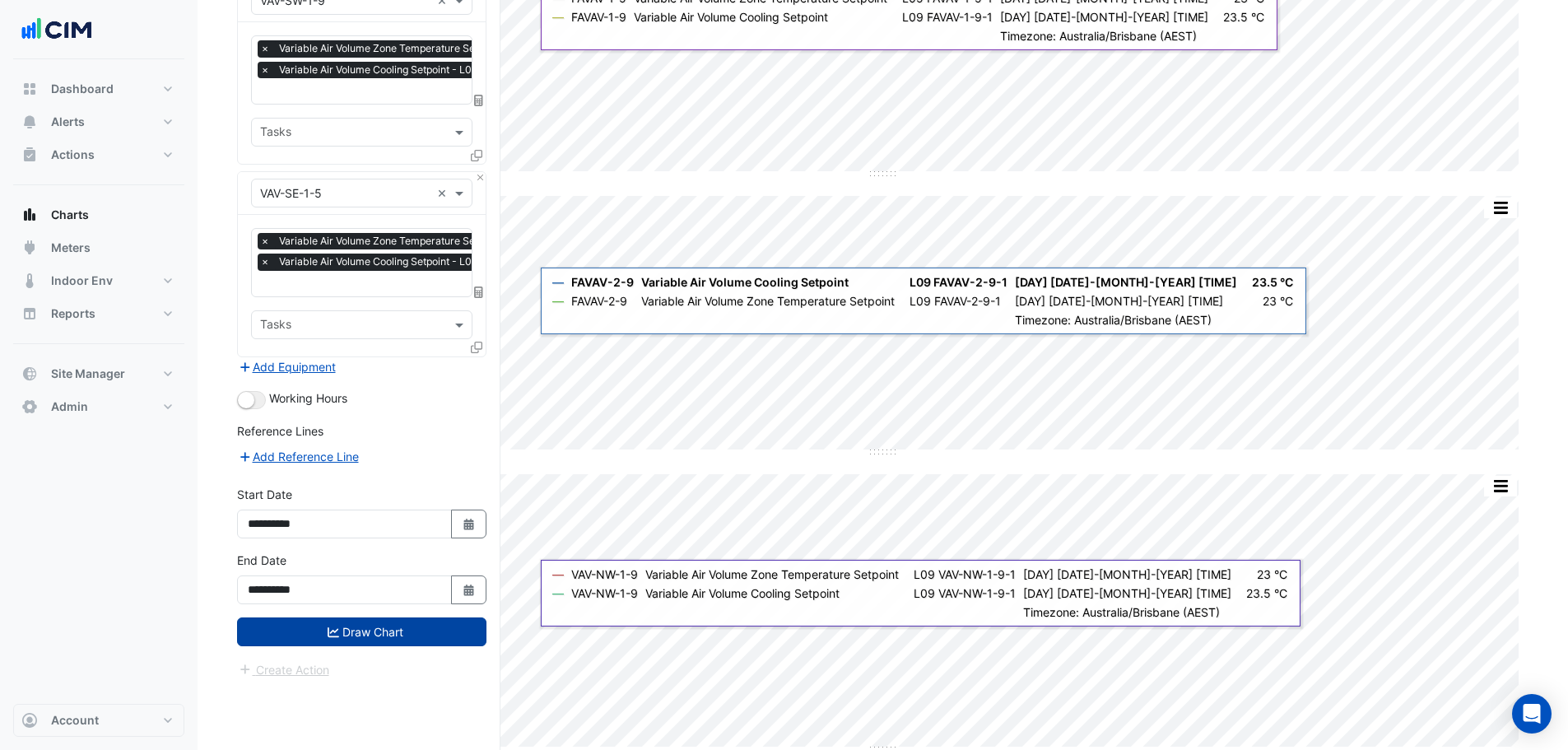 click on "Draw Chart" at bounding box center [361, 631] 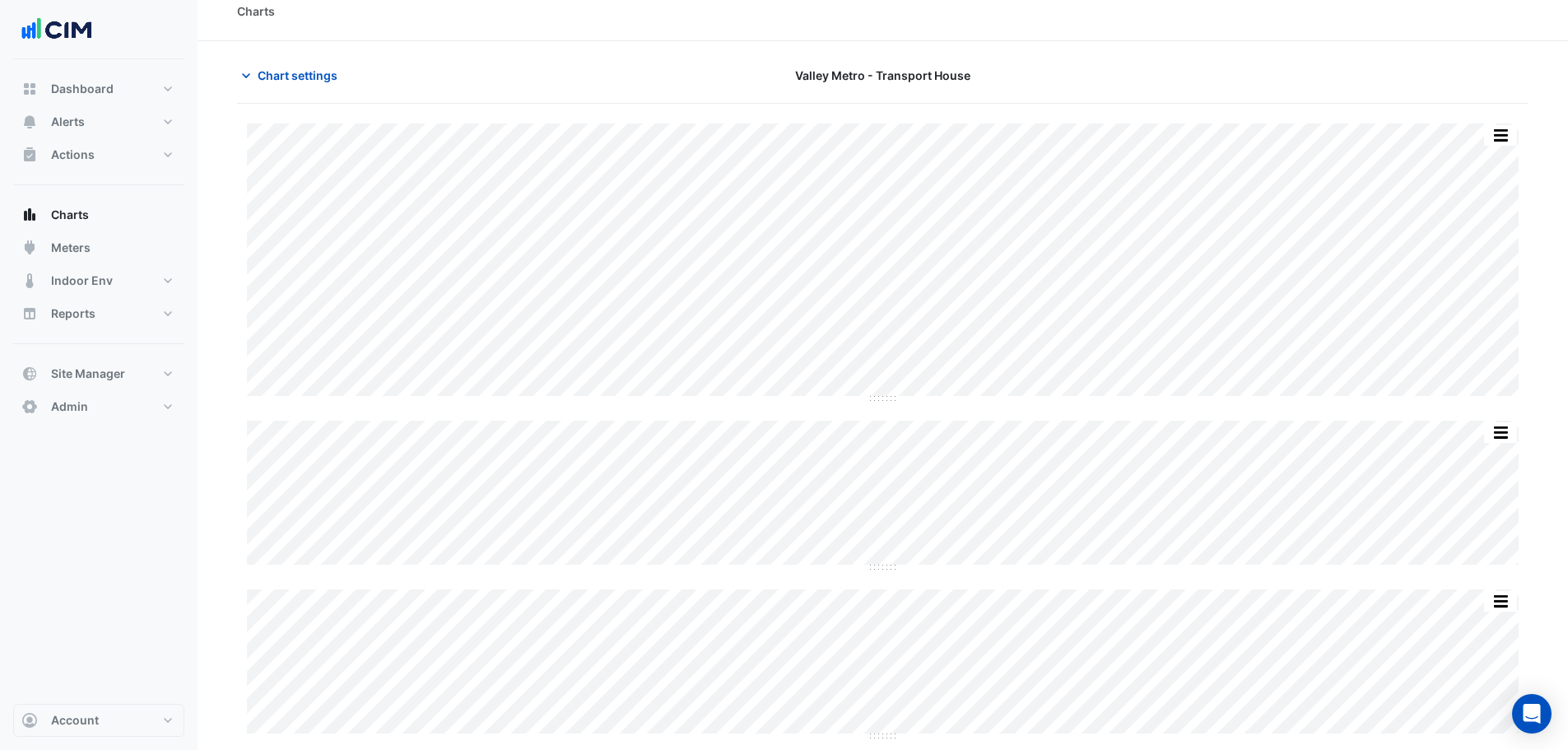 scroll, scrollTop: 26, scrollLeft: 0, axis: vertical 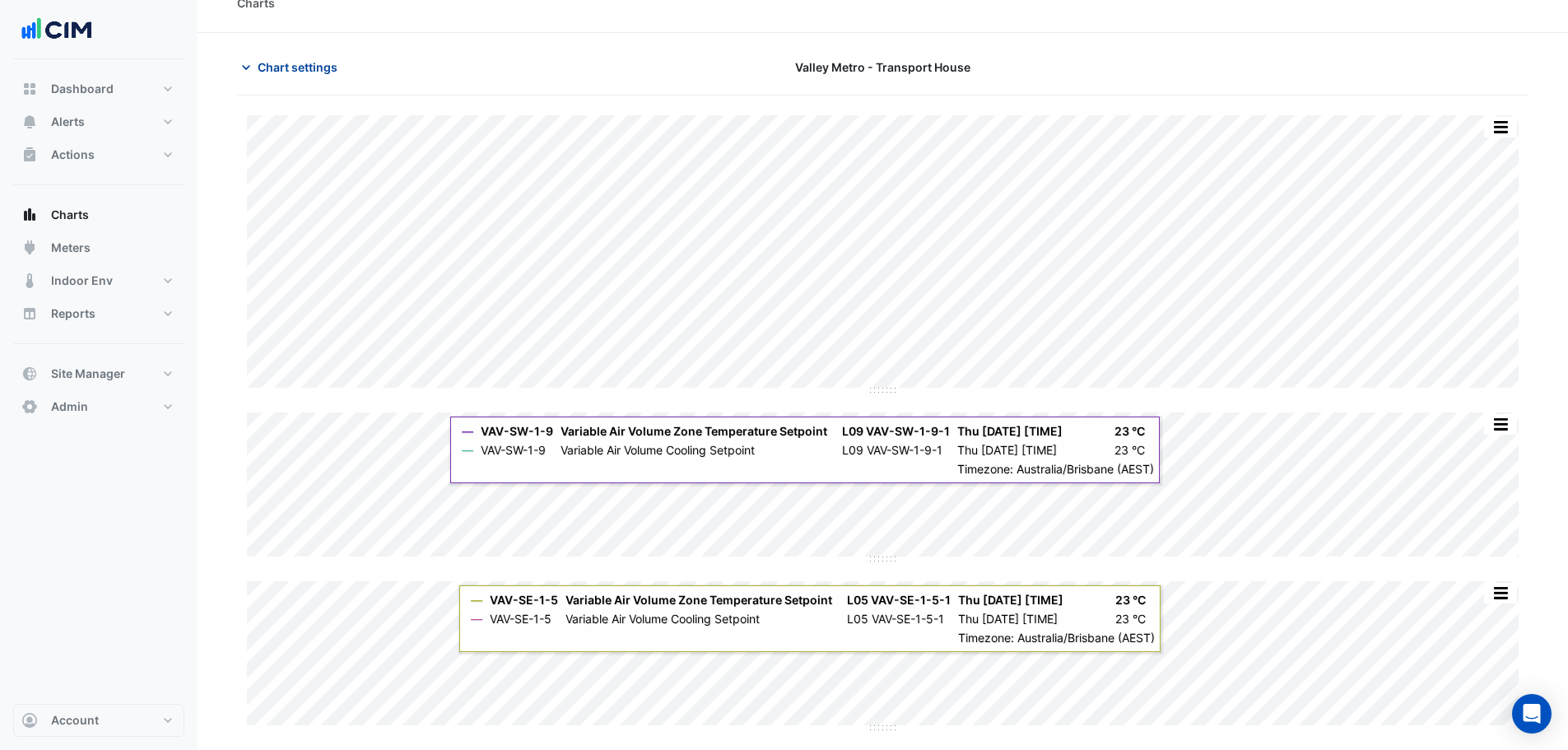 click on "Chart settings" 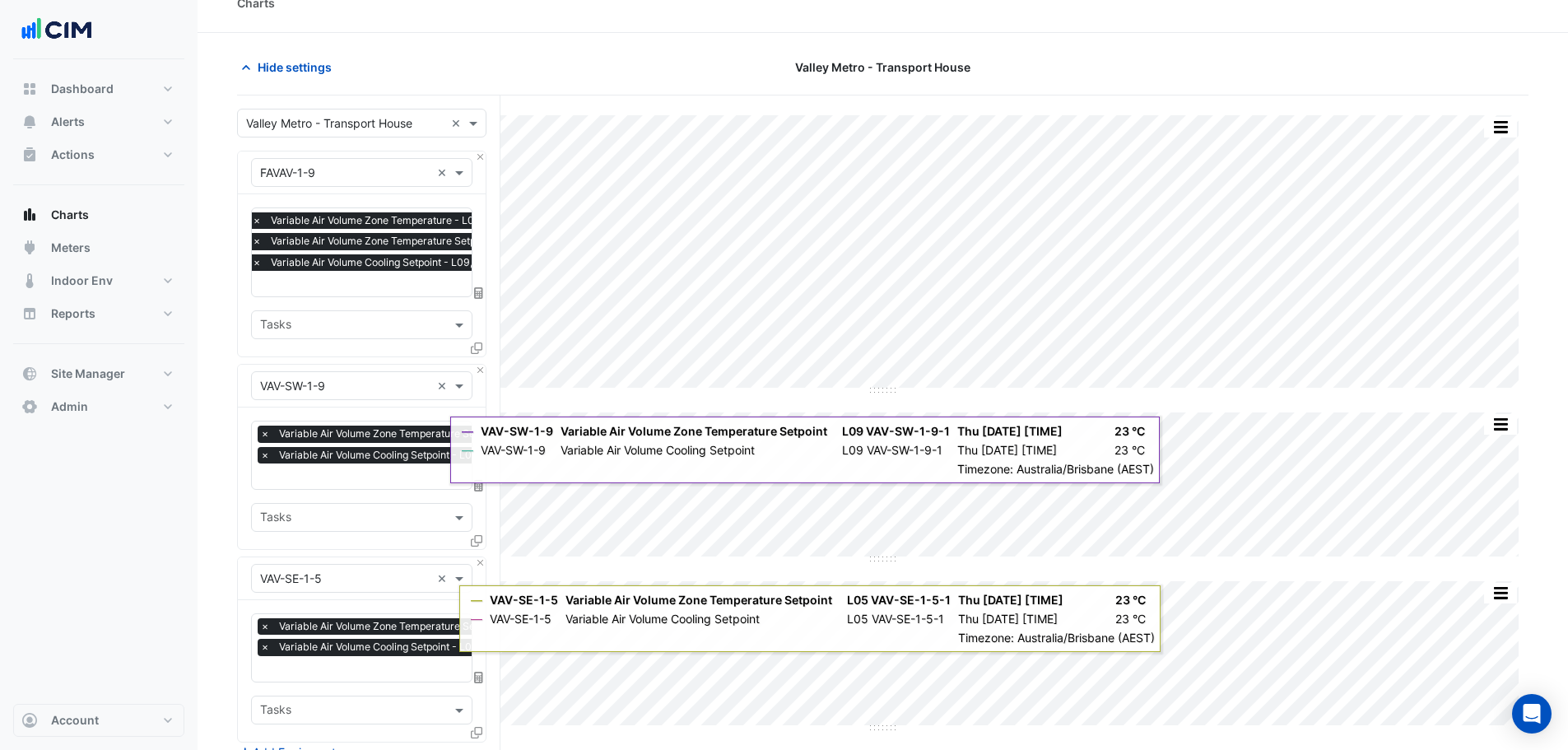 click at bounding box center [423, 285] 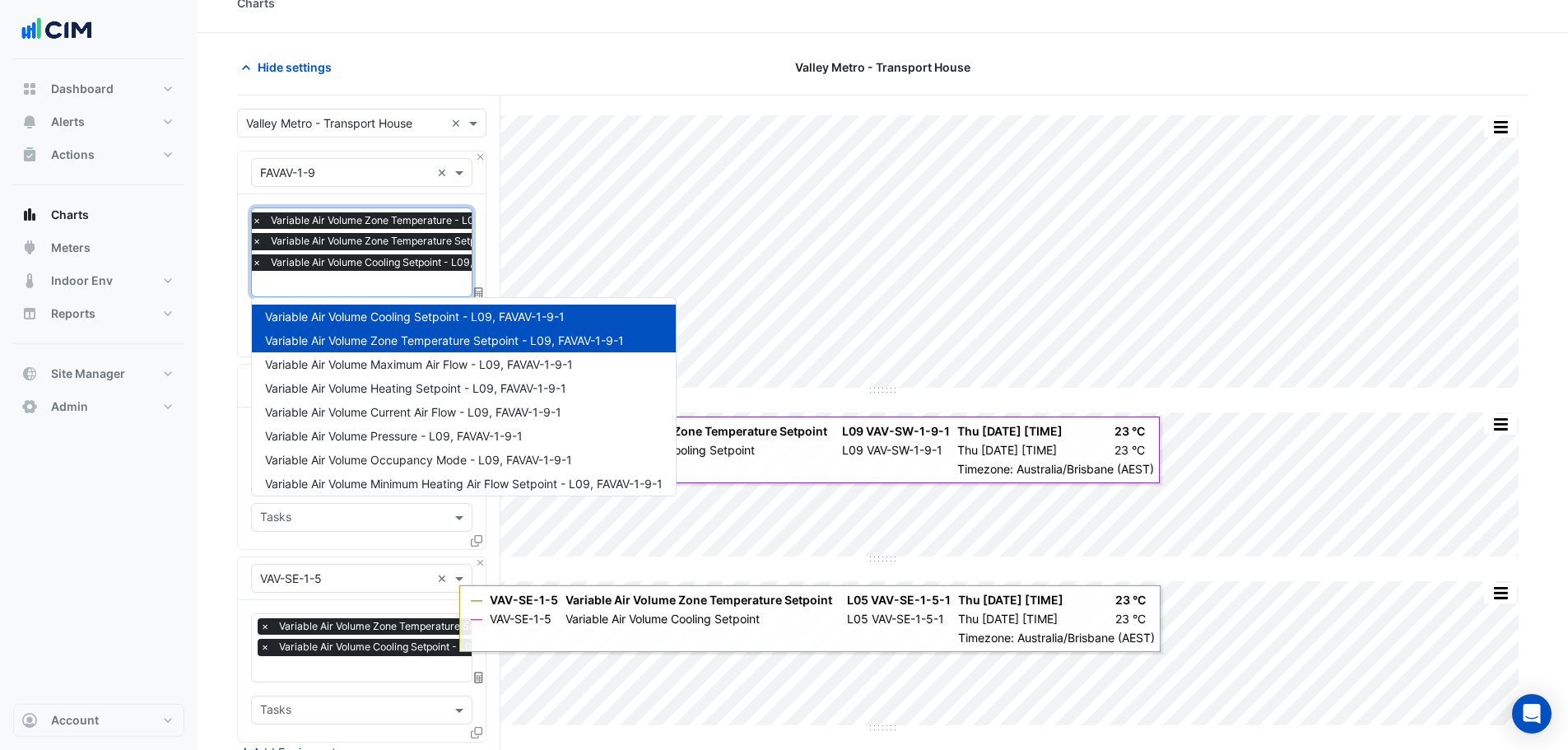 click on "Select a Site × Valley Metro - Transport House ×
Equipment × FAVAV-1-9 ×
Favourites
×
Variable Air Volume Zone Temperature - L09, FAVAV-1-9-1
×
Variable Air Volume Zone Temperature Setpoint - L09, FAVAV-1-9-1
×
Variable Air Volume Cooling Setpoint - L09, FAVAV-1-9-1
×
Tasks
Equipment × VAV-SW-1-9 ×
Favourites
×
Variable Air Volume Zone Temperature Setpoint - L09, VAV-SW-1-9-1
×" at bounding box center (369, 586) 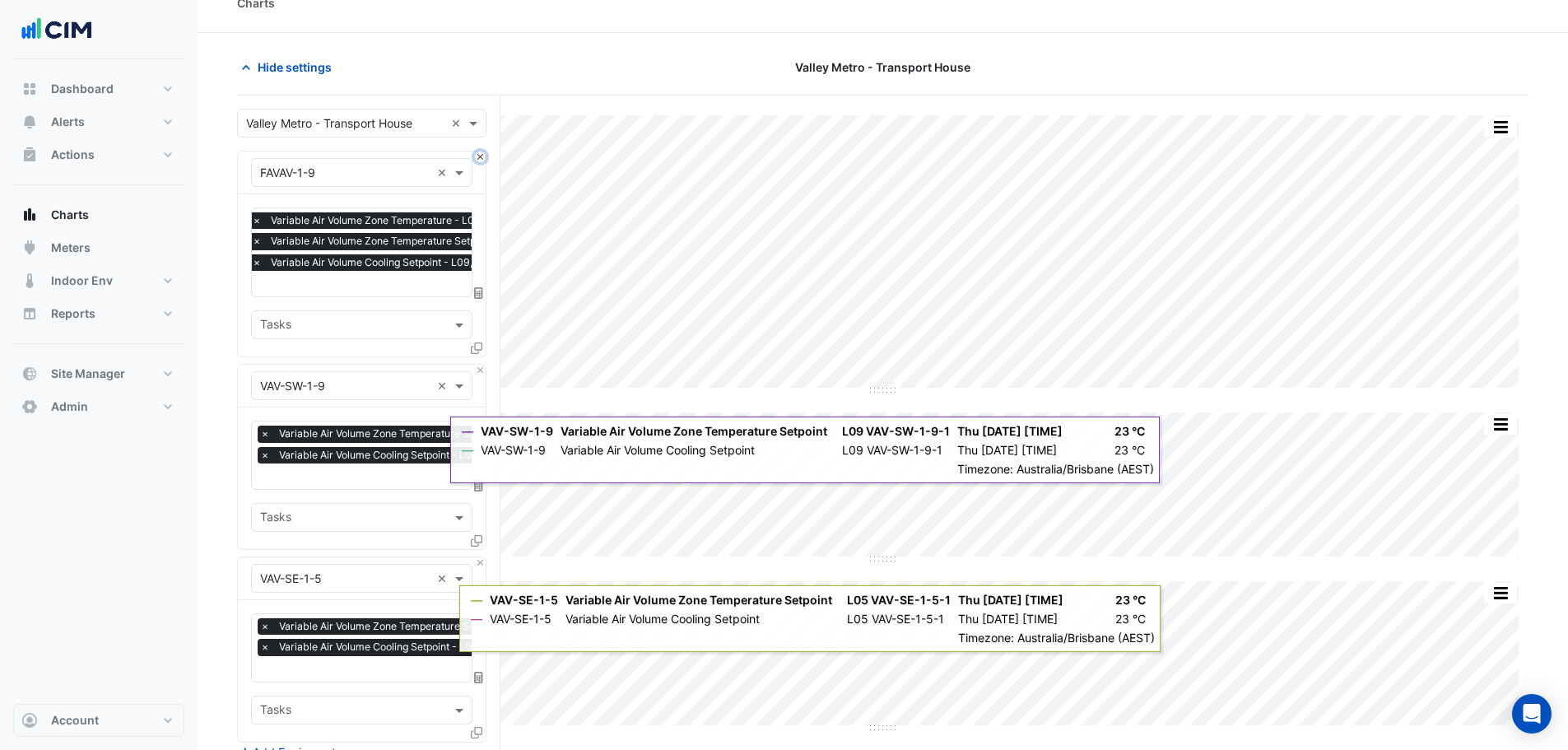 click at bounding box center (480, 156) 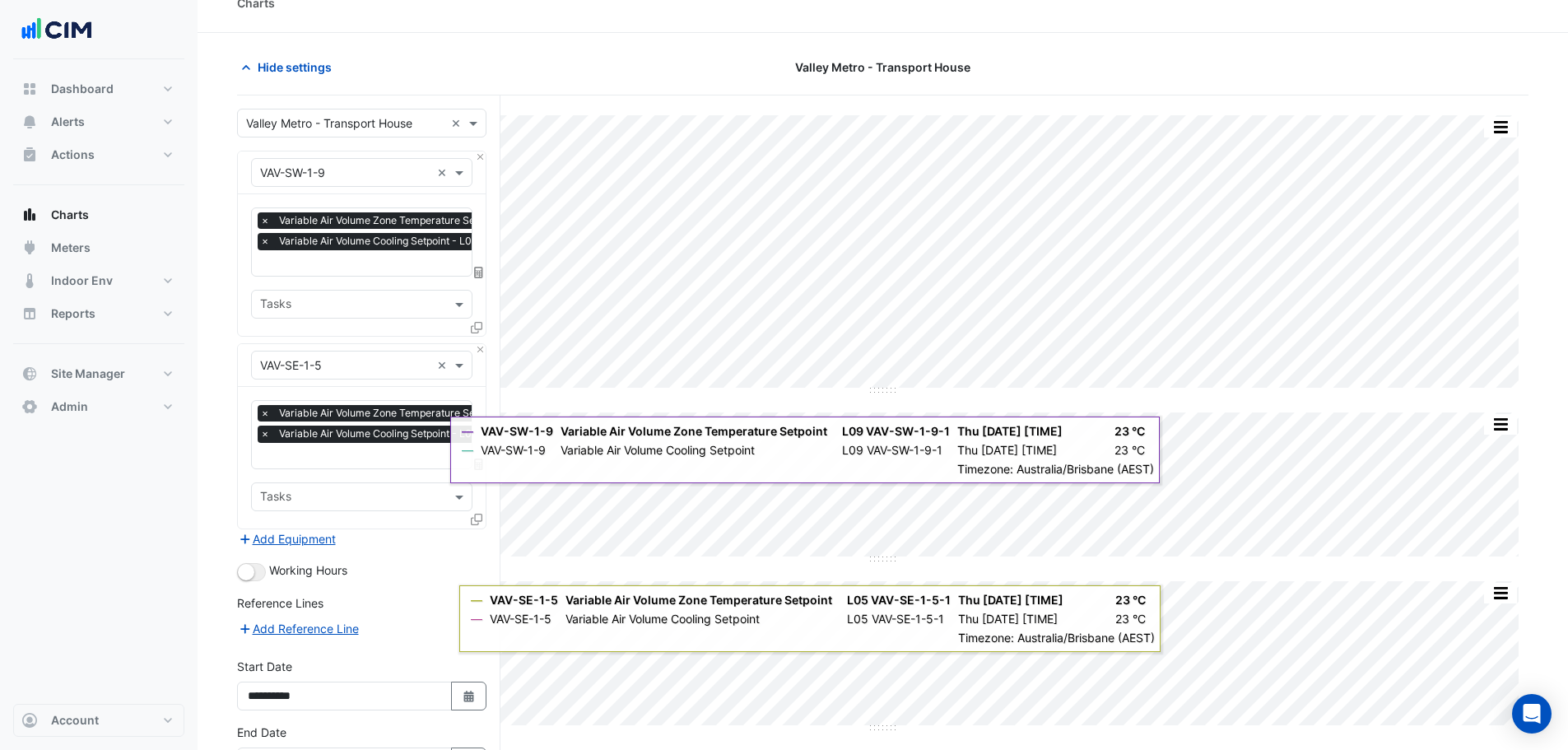 click on "Favourites
×
Variable Air Volume Zone Temperature Setpoint - L09, VAV-SW-1-9-1
×
Variable Air Volume Cooling Setpoint - L09, VAV-SW-1-9-1
×
Tasks" at bounding box center [361, 265] 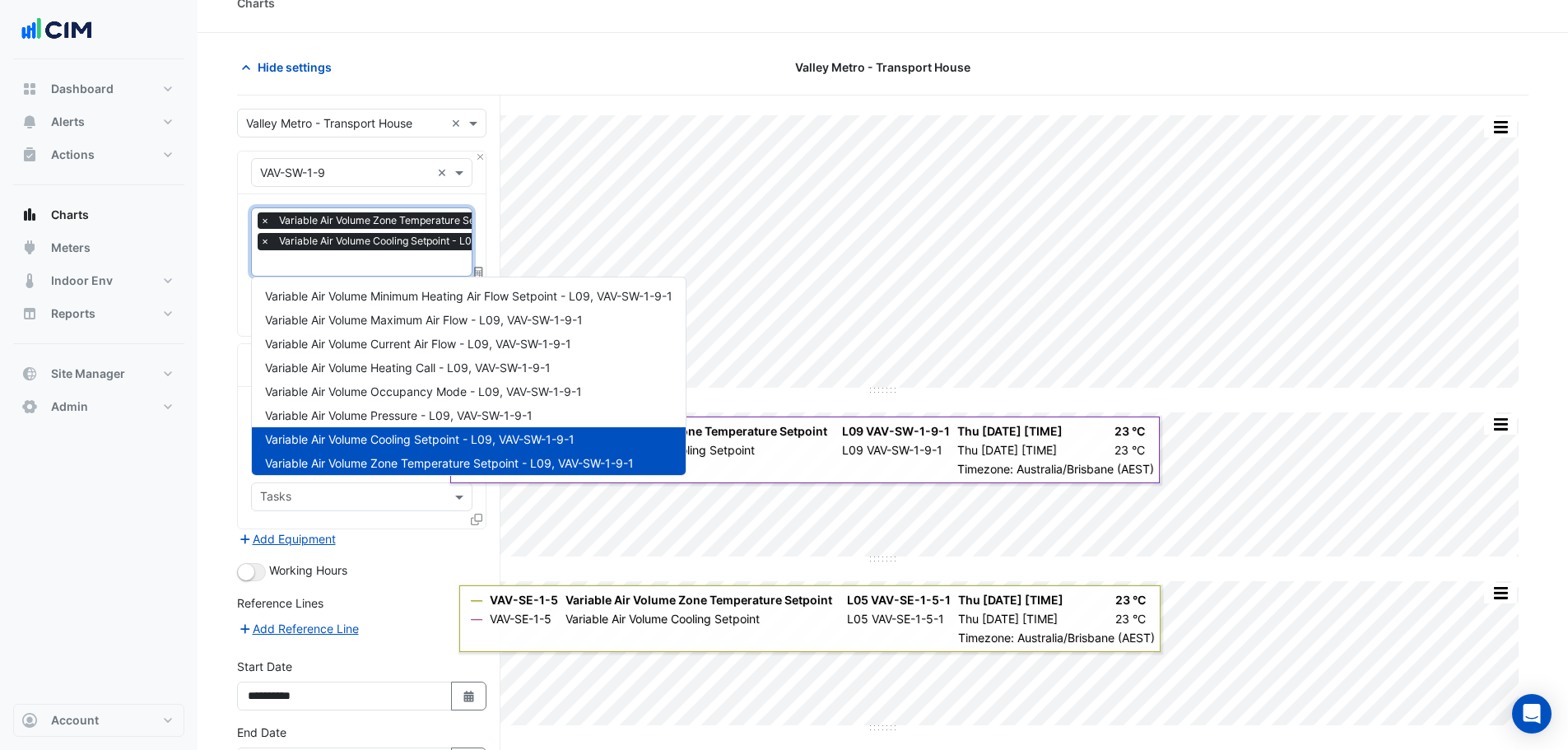 click at bounding box center [436, 264] 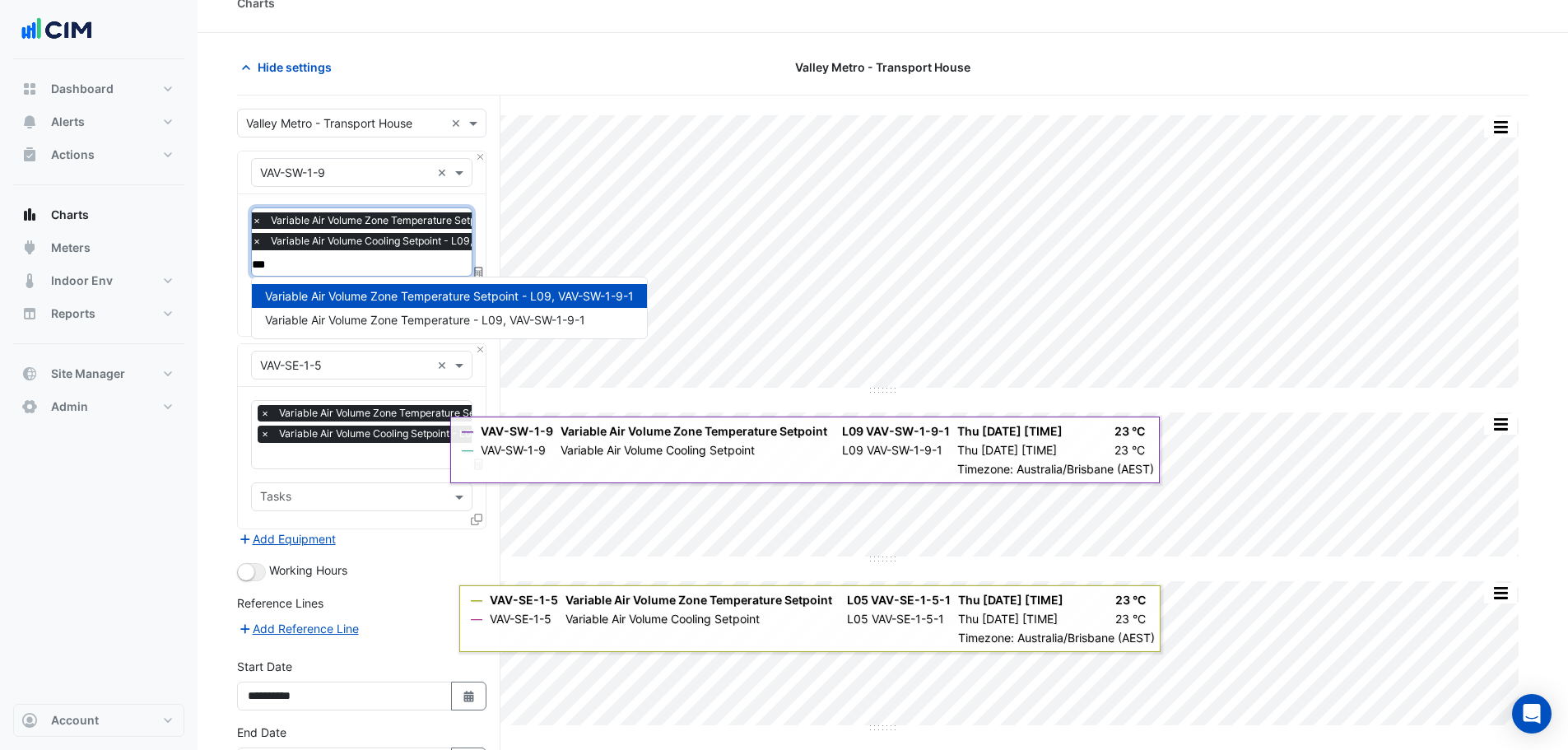type on "****" 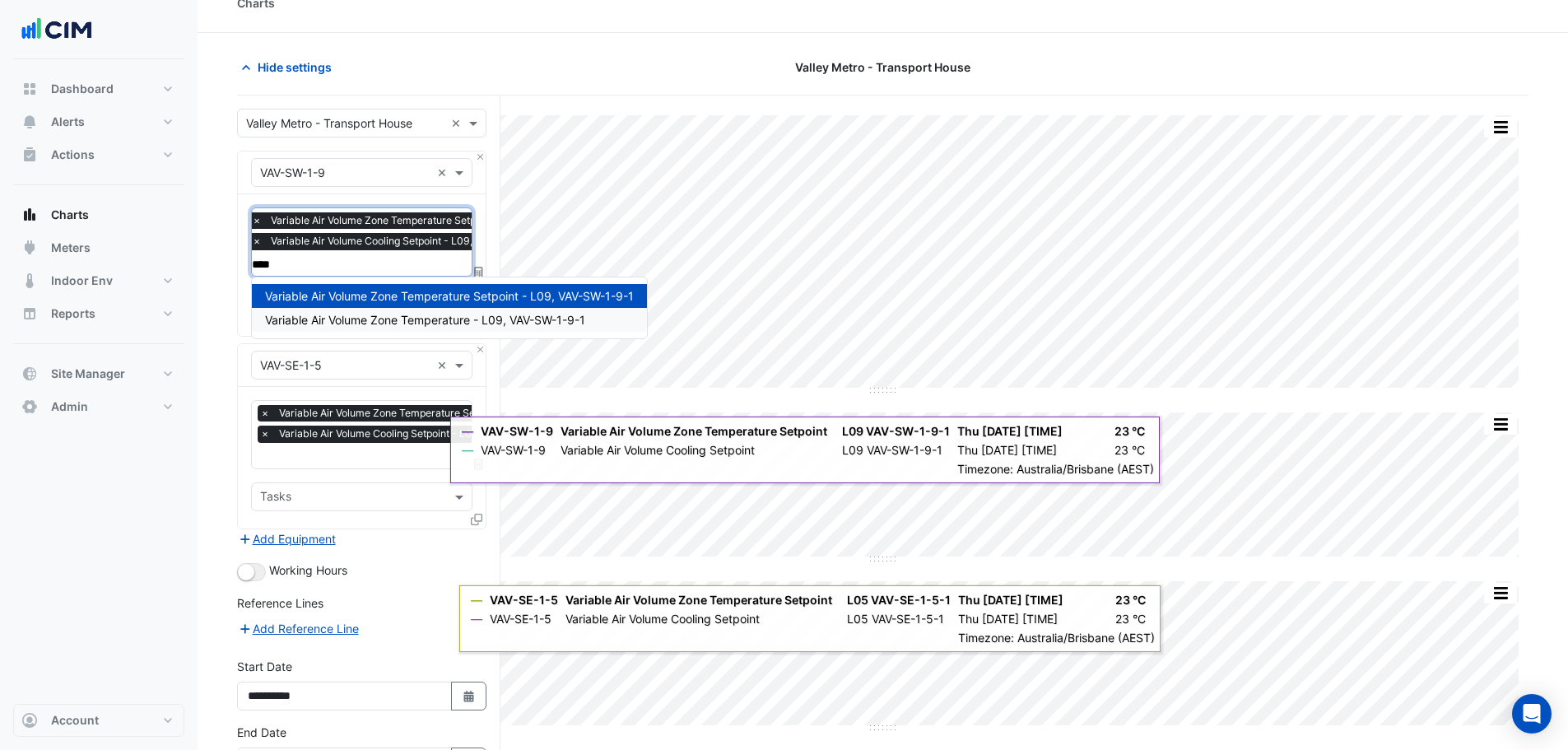 click on "Variable Air Volume Zone Temperature - L09, VAV-SW-1-9-1" at bounding box center (425, 319) 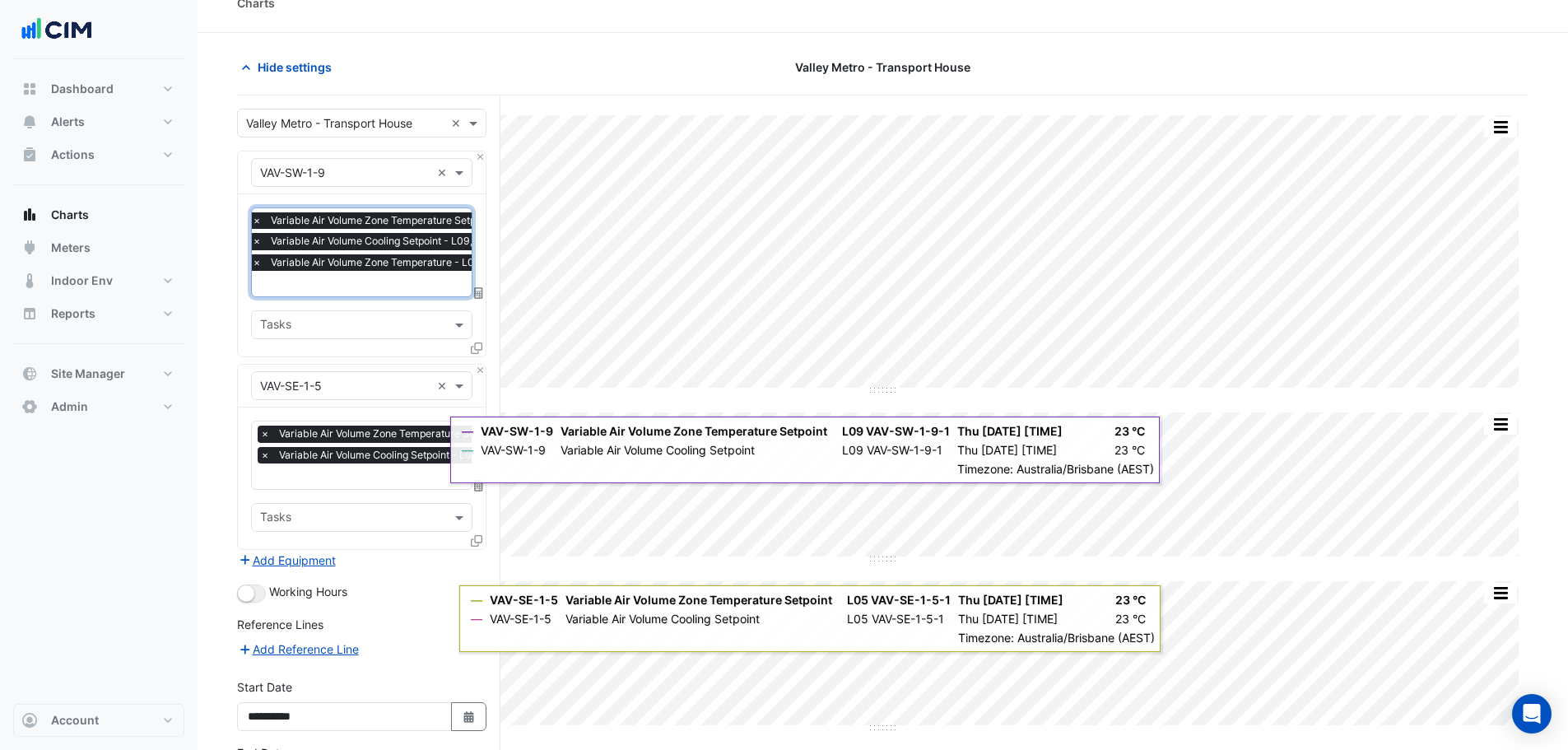 click at bounding box center [434, 477] 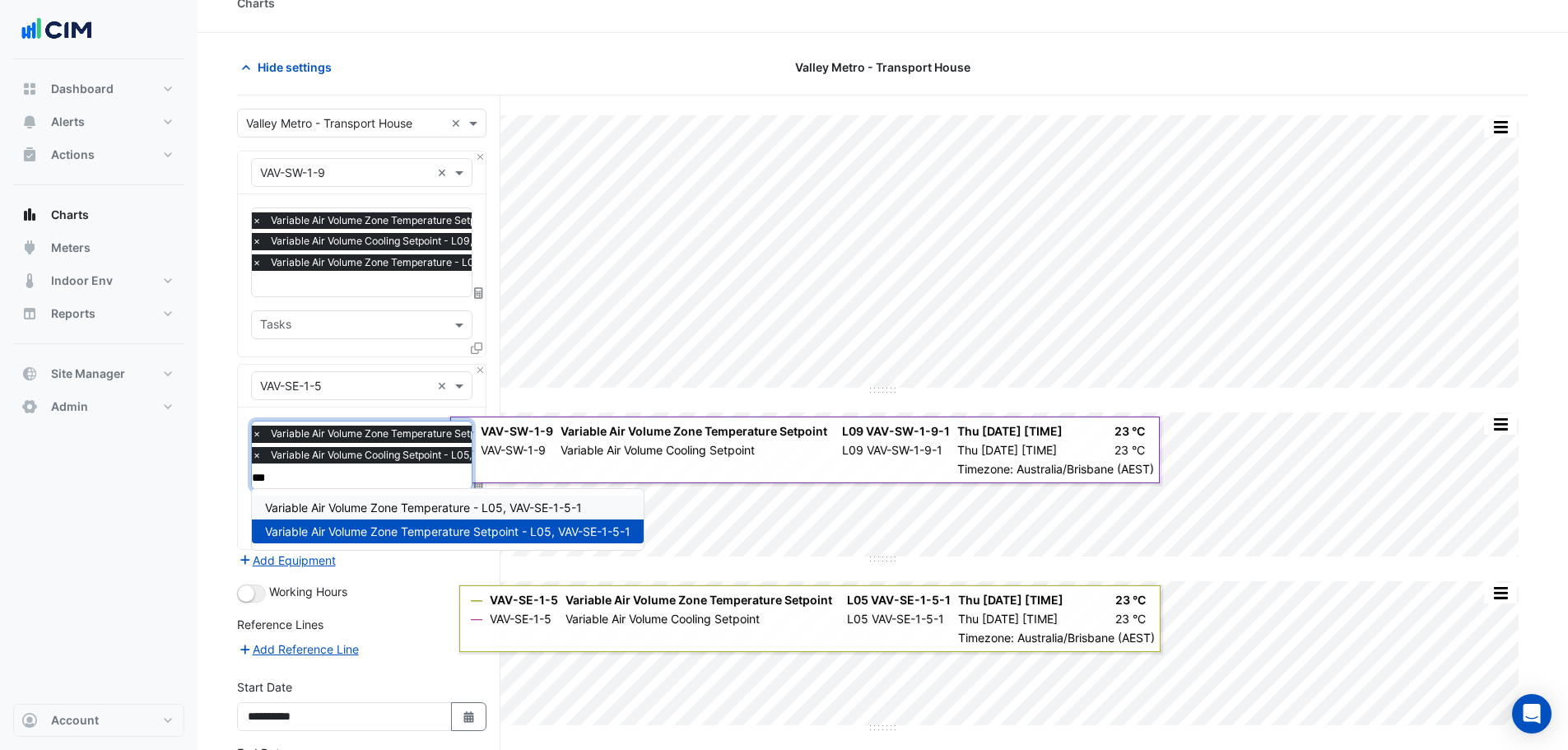type on "****" 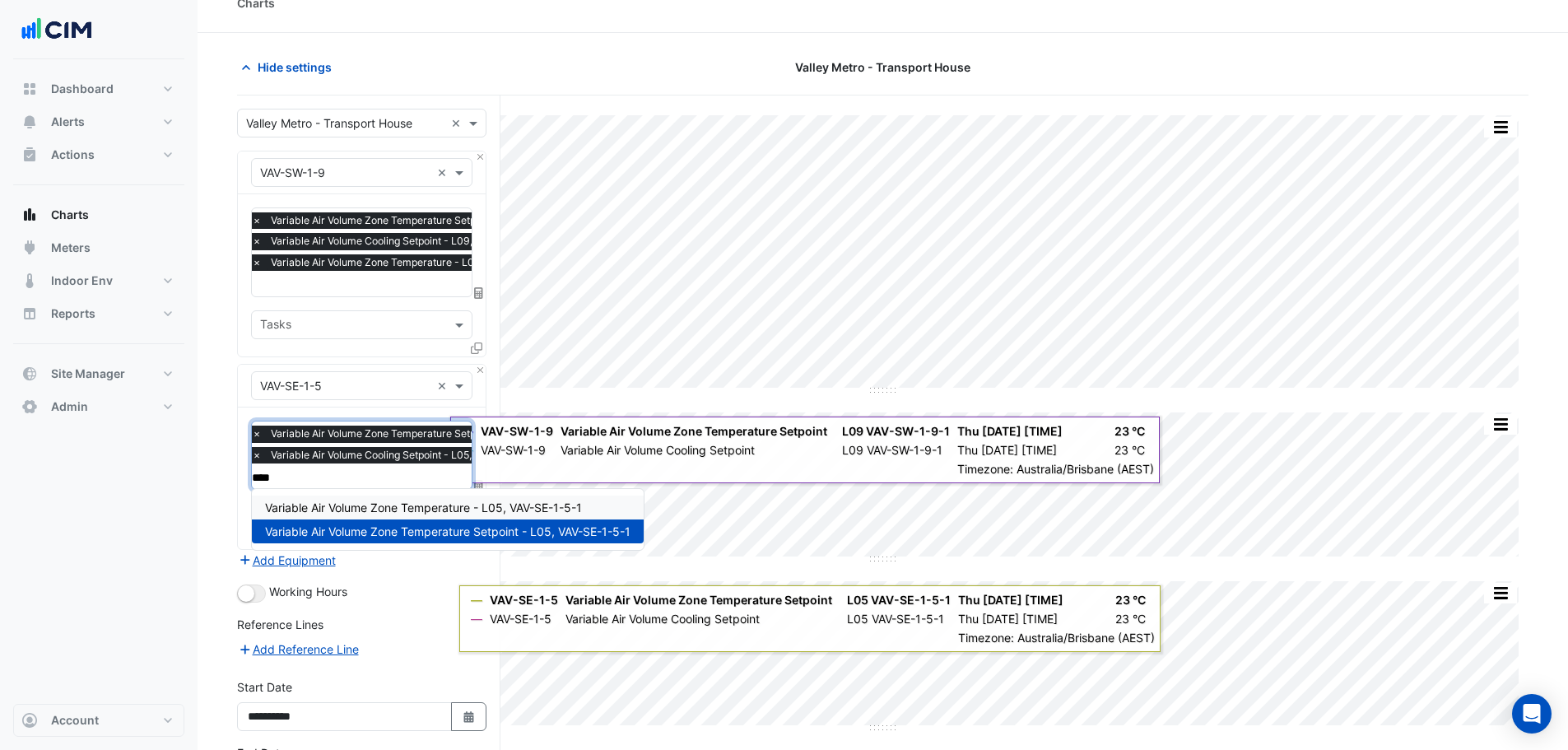 drag, startPoint x: 338, startPoint y: 499, endPoint x: 345, endPoint y: 493, distance: 9.219544 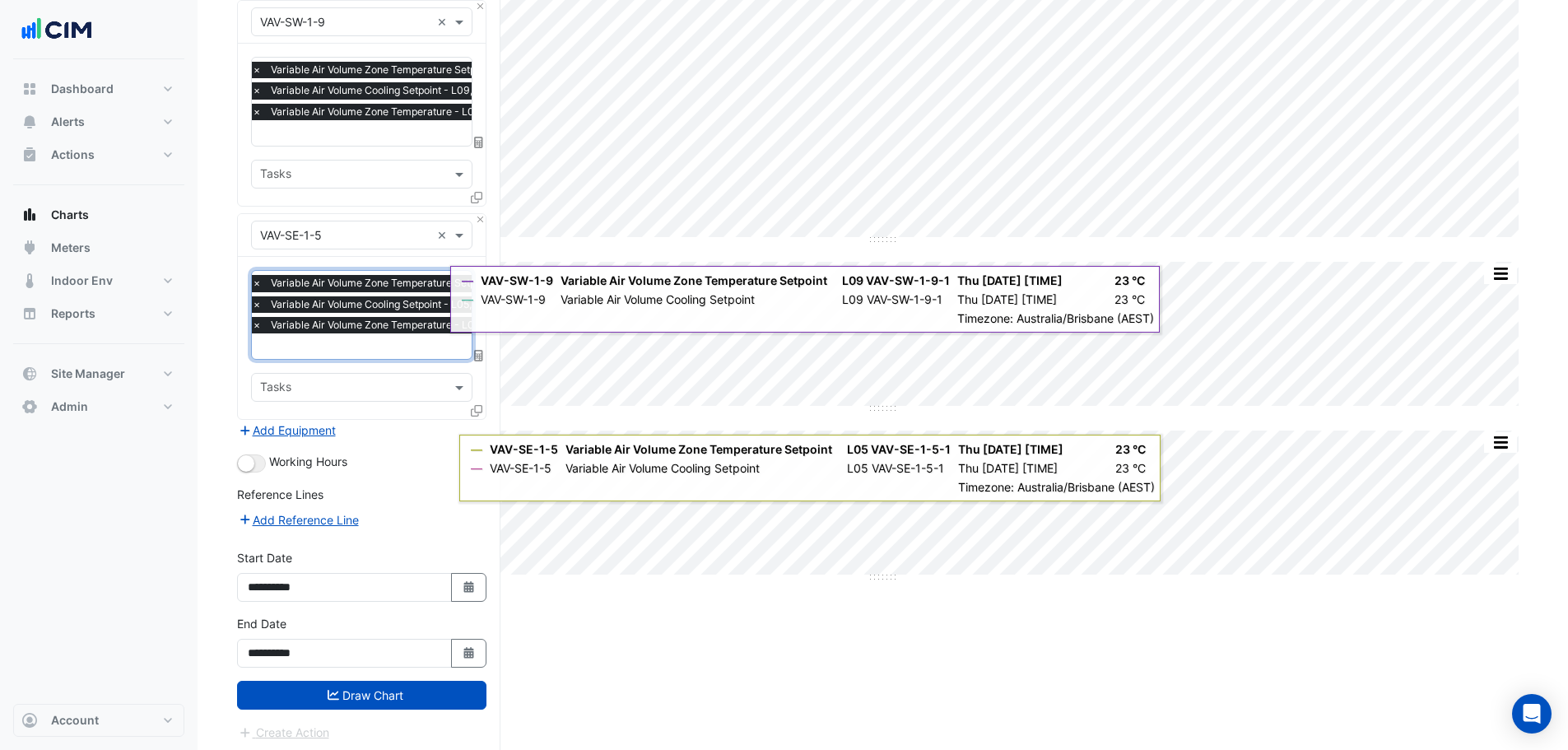 scroll, scrollTop: 179, scrollLeft: 0, axis: vertical 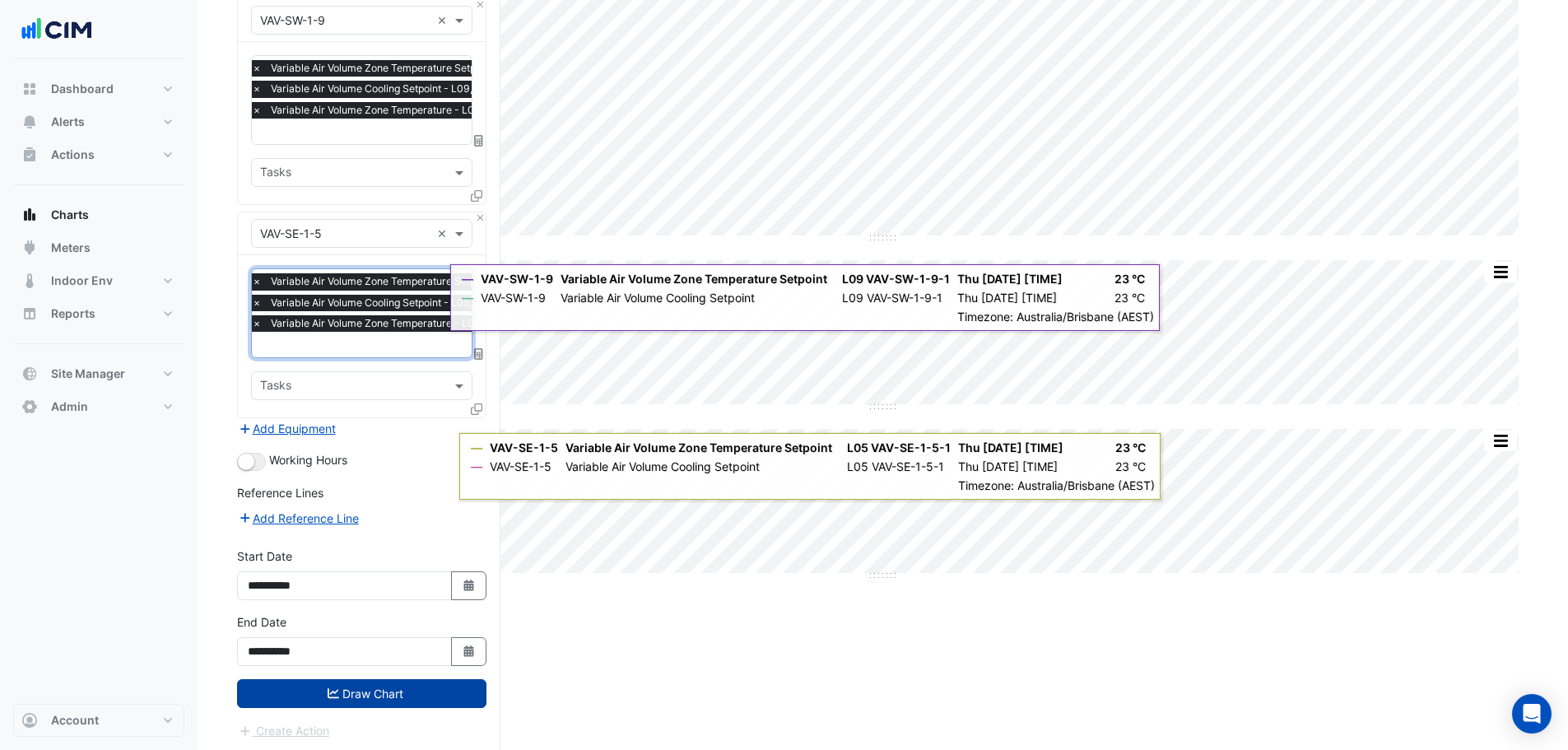 click on "Draw Chart" at bounding box center [361, 693] 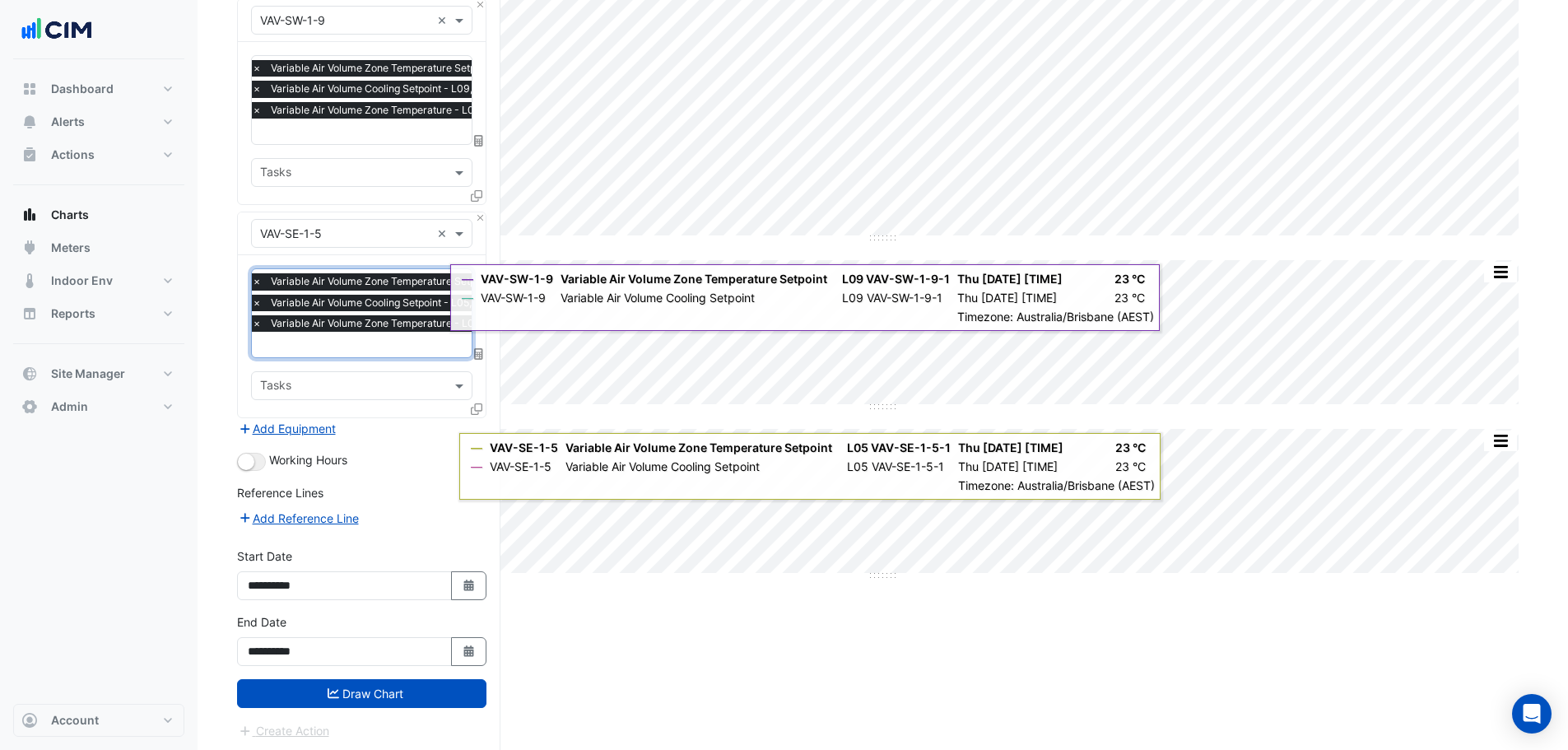 scroll, scrollTop: 0, scrollLeft: 0, axis: both 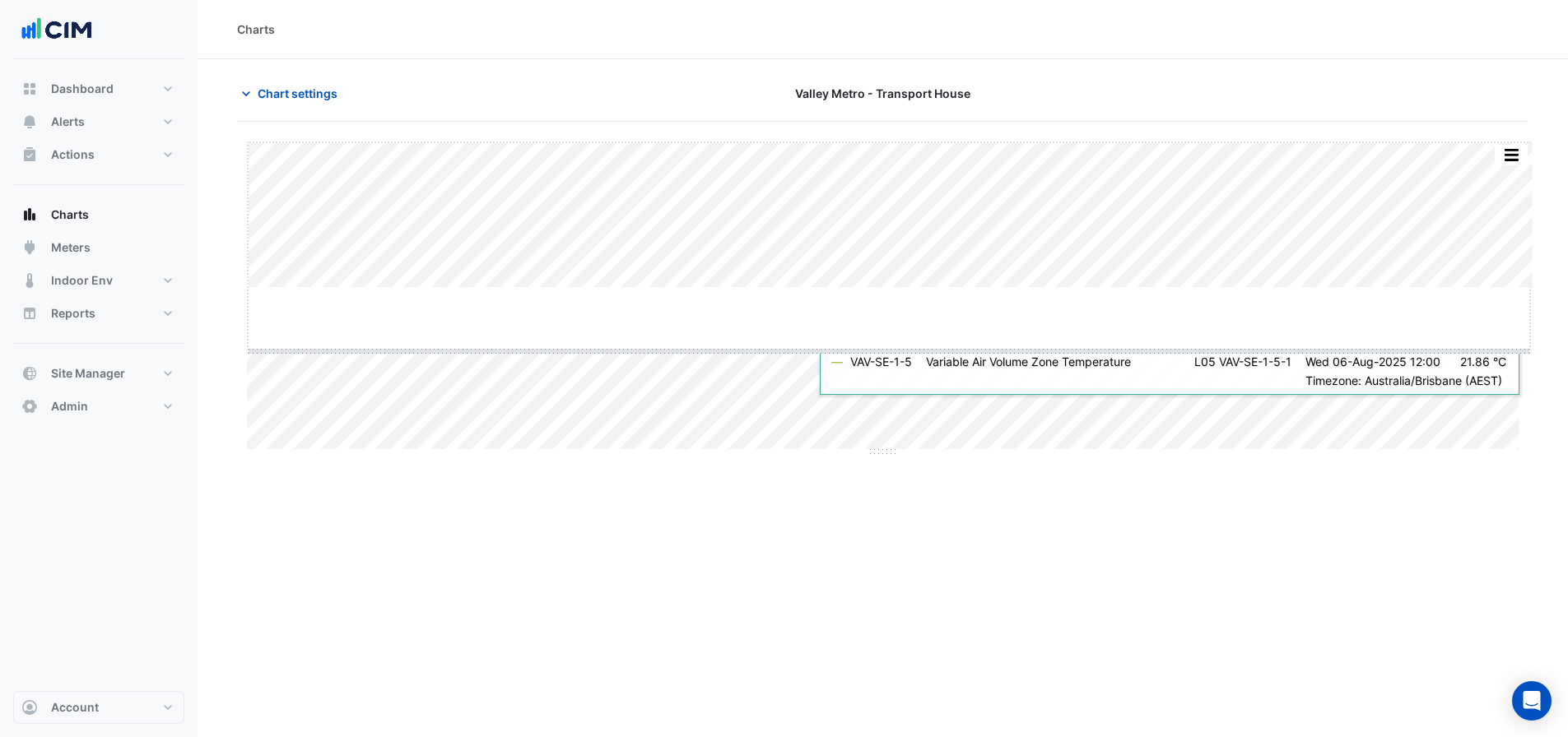 drag, startPoint x: 890, startPoint y: 287, endPoint x: 874, endPoint y: 361, distance: 75.709973 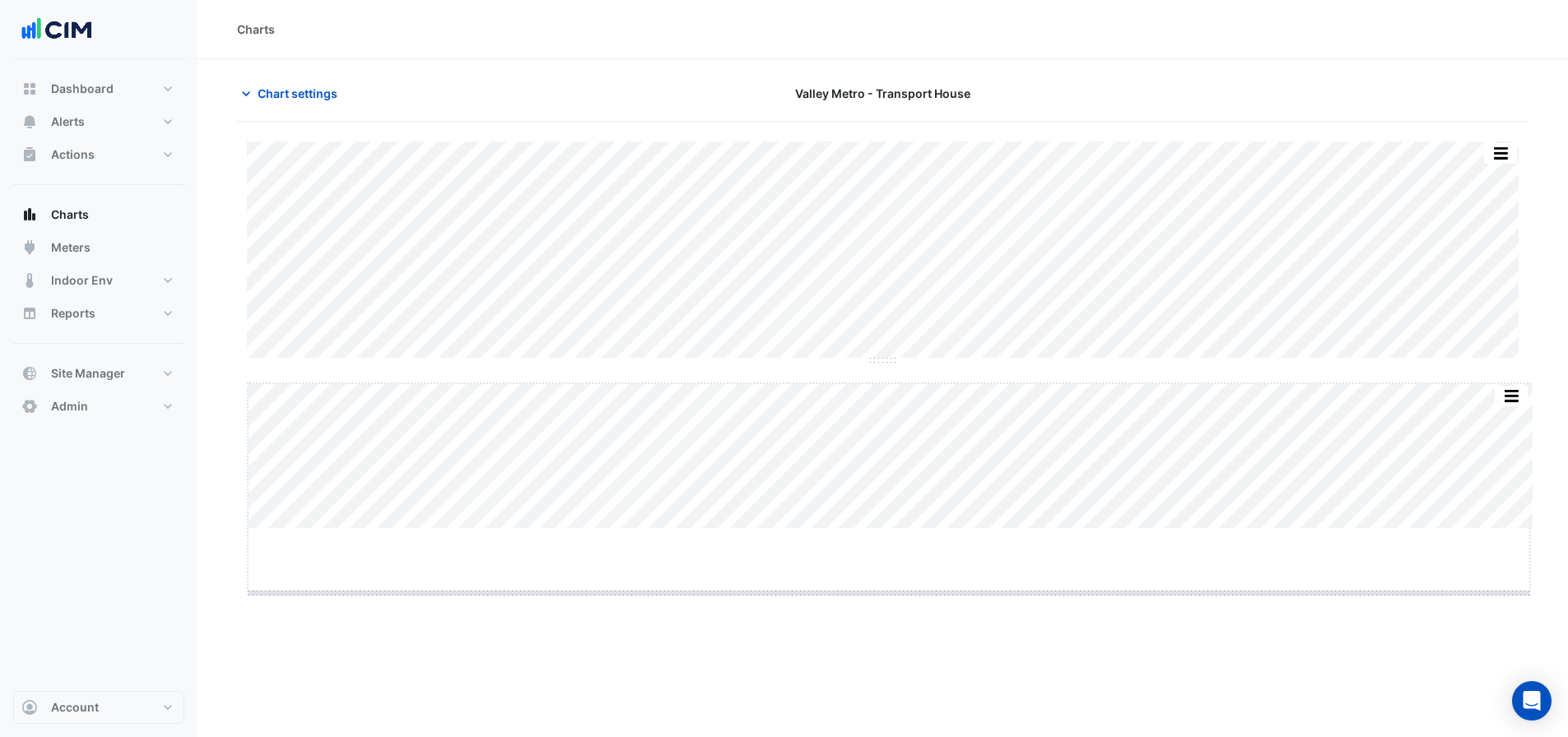 drag, startPoint x: 900, startPoint y: 528, endPoint x: 905, endPoint y: 605, distance: 77.16217 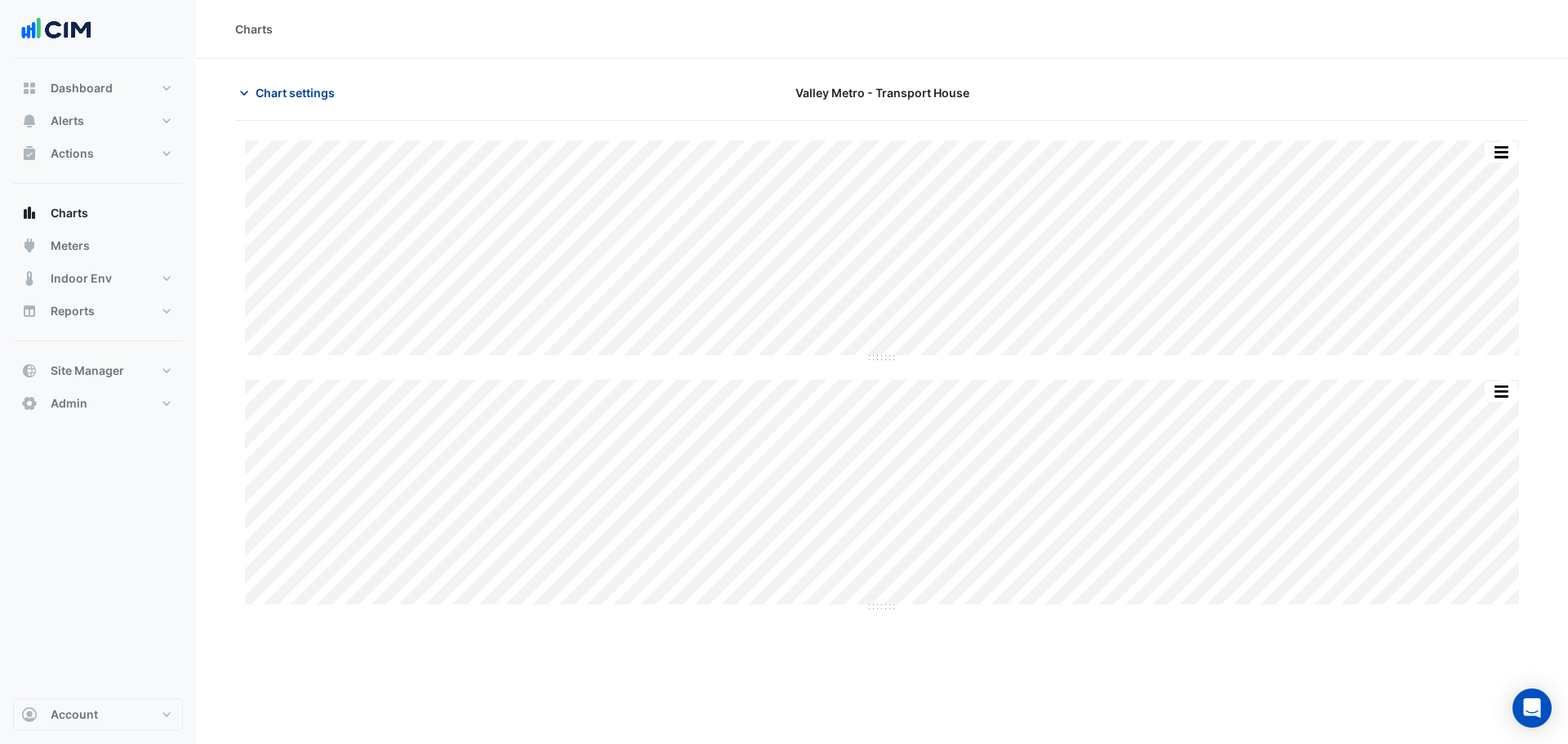 click on "Chart settings" 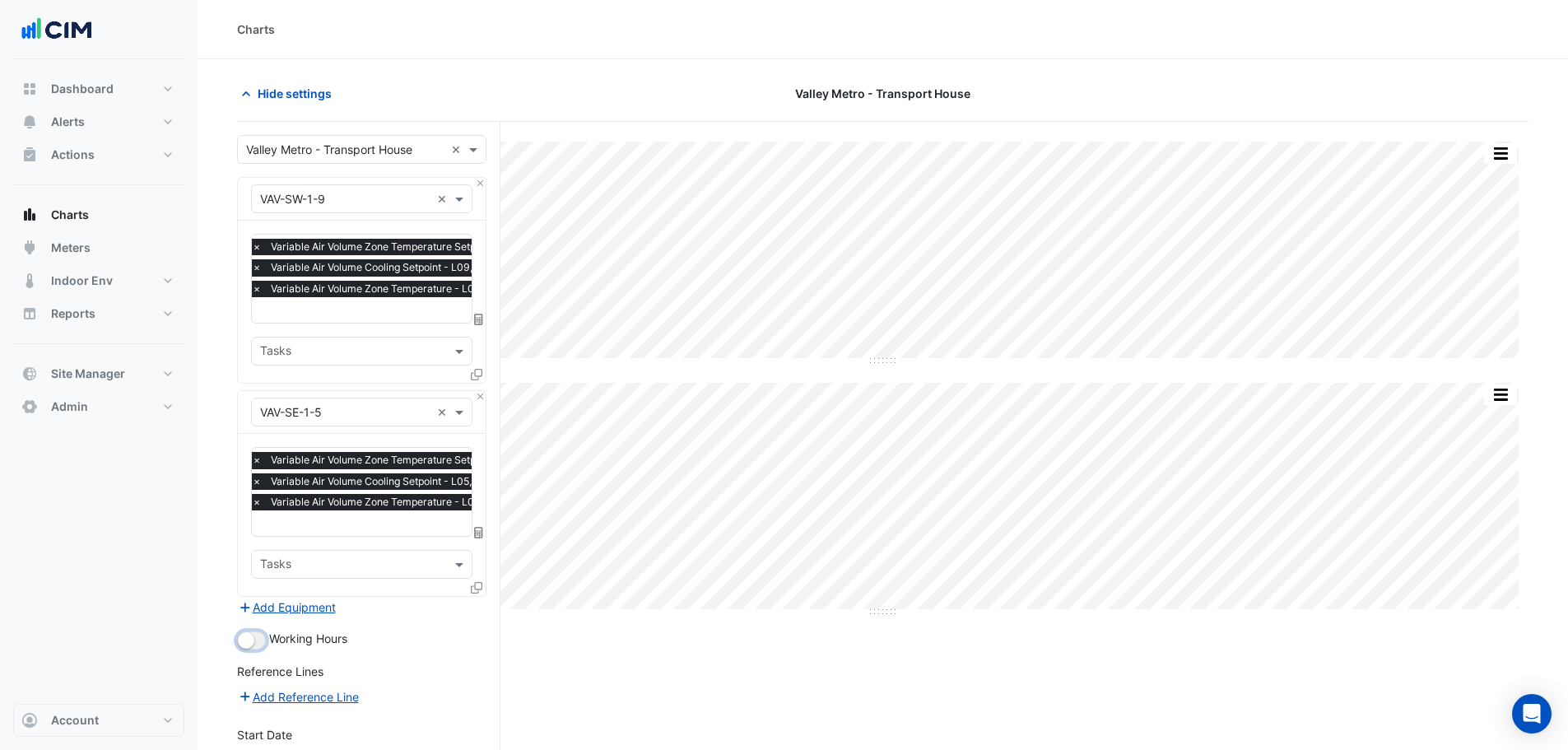 click at bounding box center [251, 641] 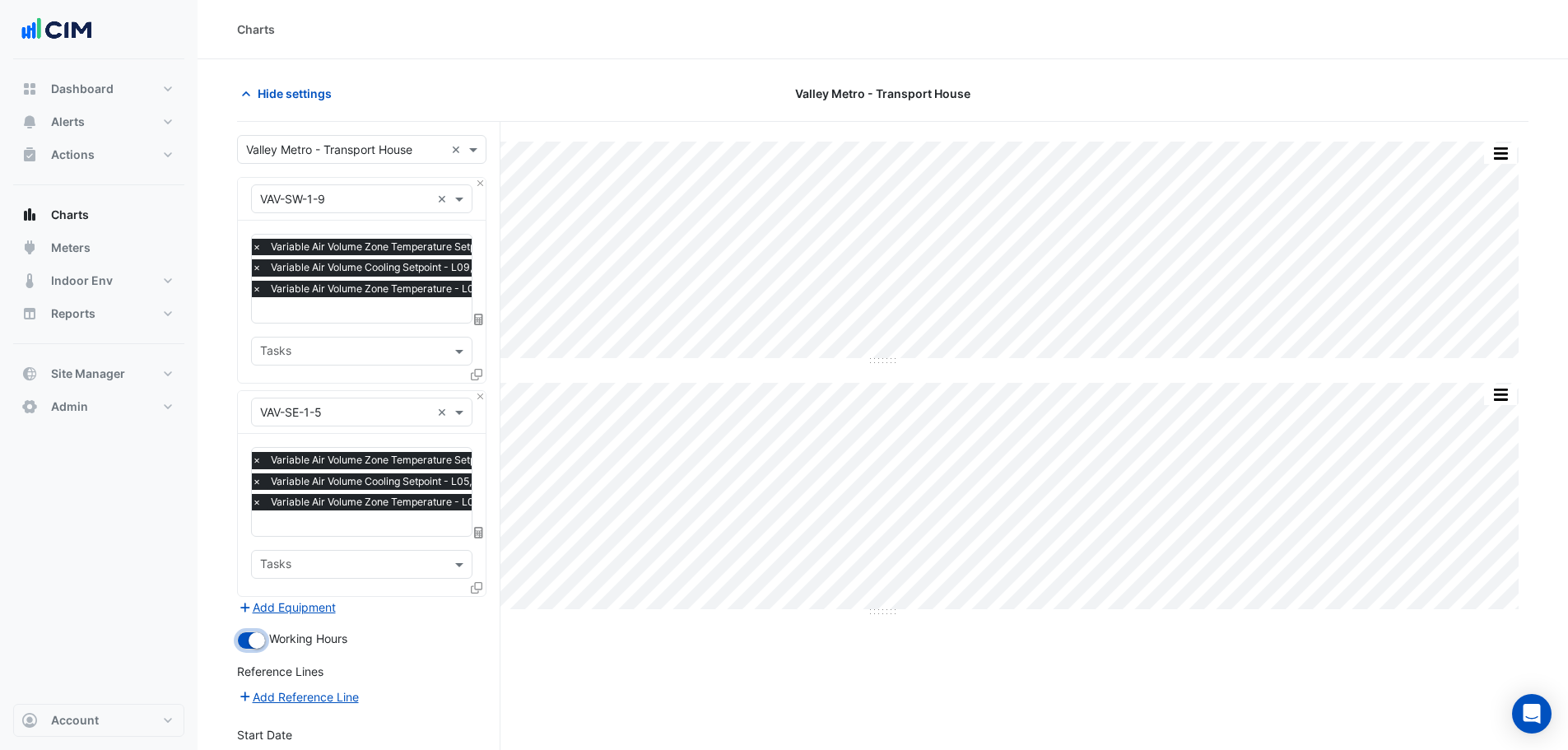 scroll, scrollTop: 179, scrollLeft: 0, axis: vertical 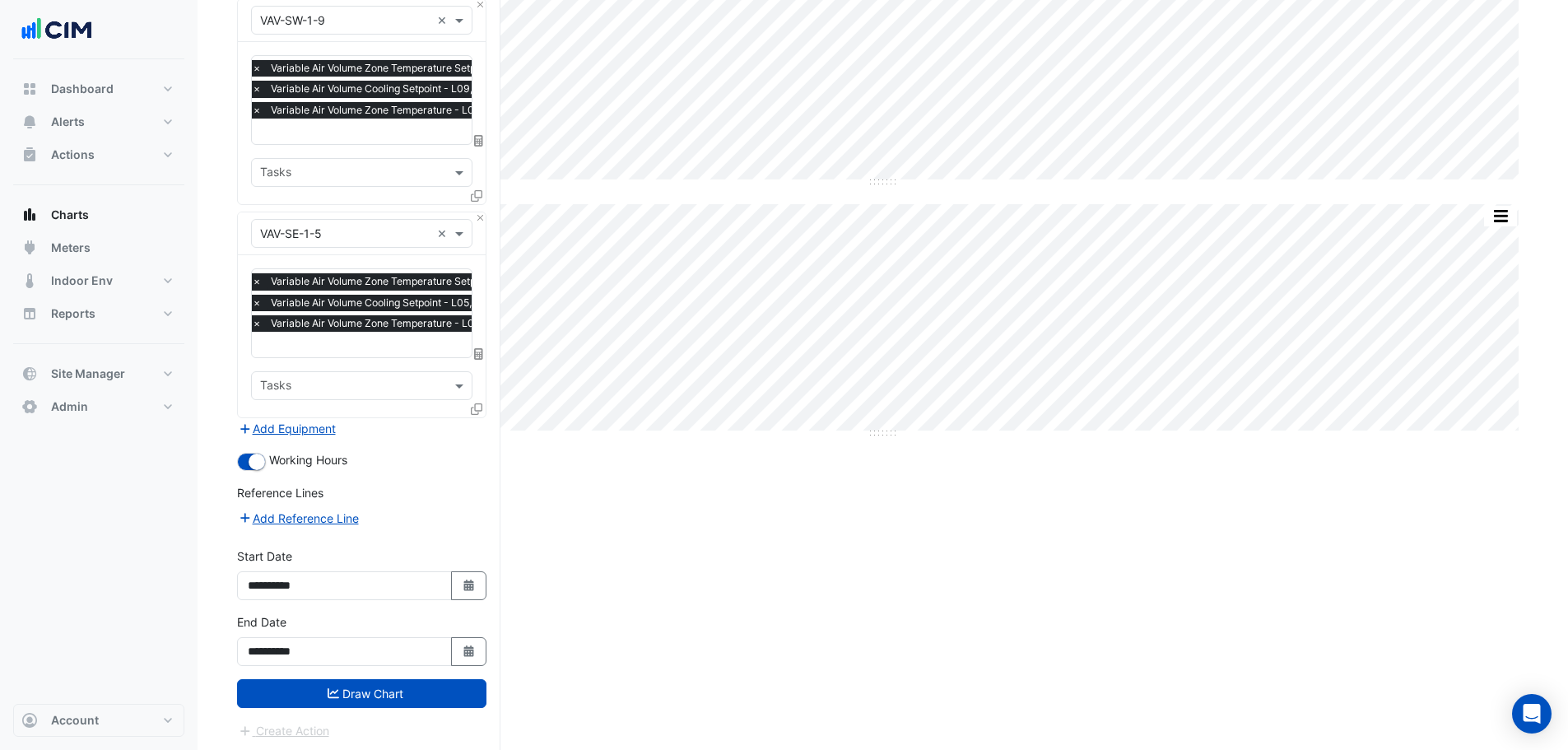 click on "Draw Chart" at bounding box center [361, 693] 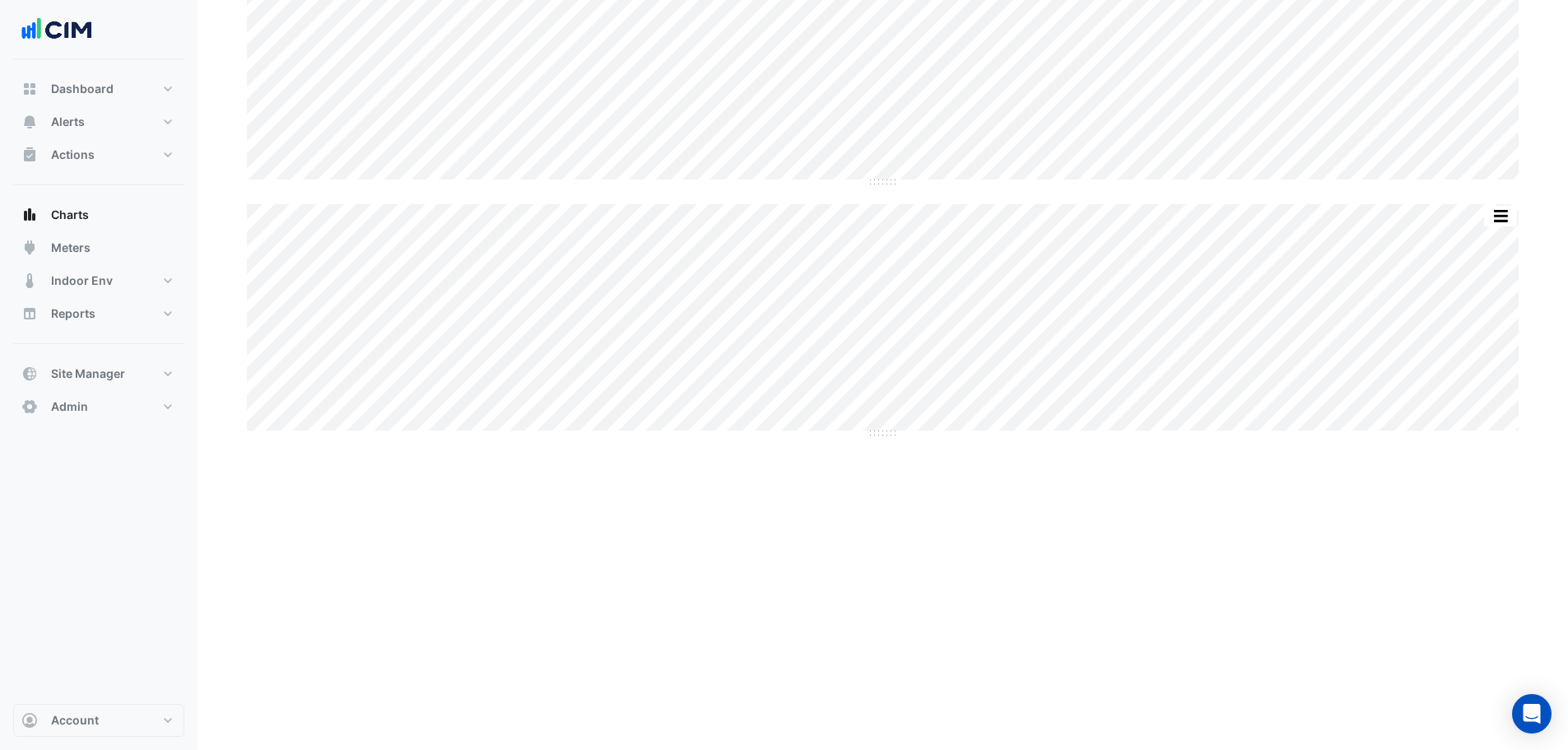 scroll, scrollTop: 0, scrollLeft: 0, axis: both 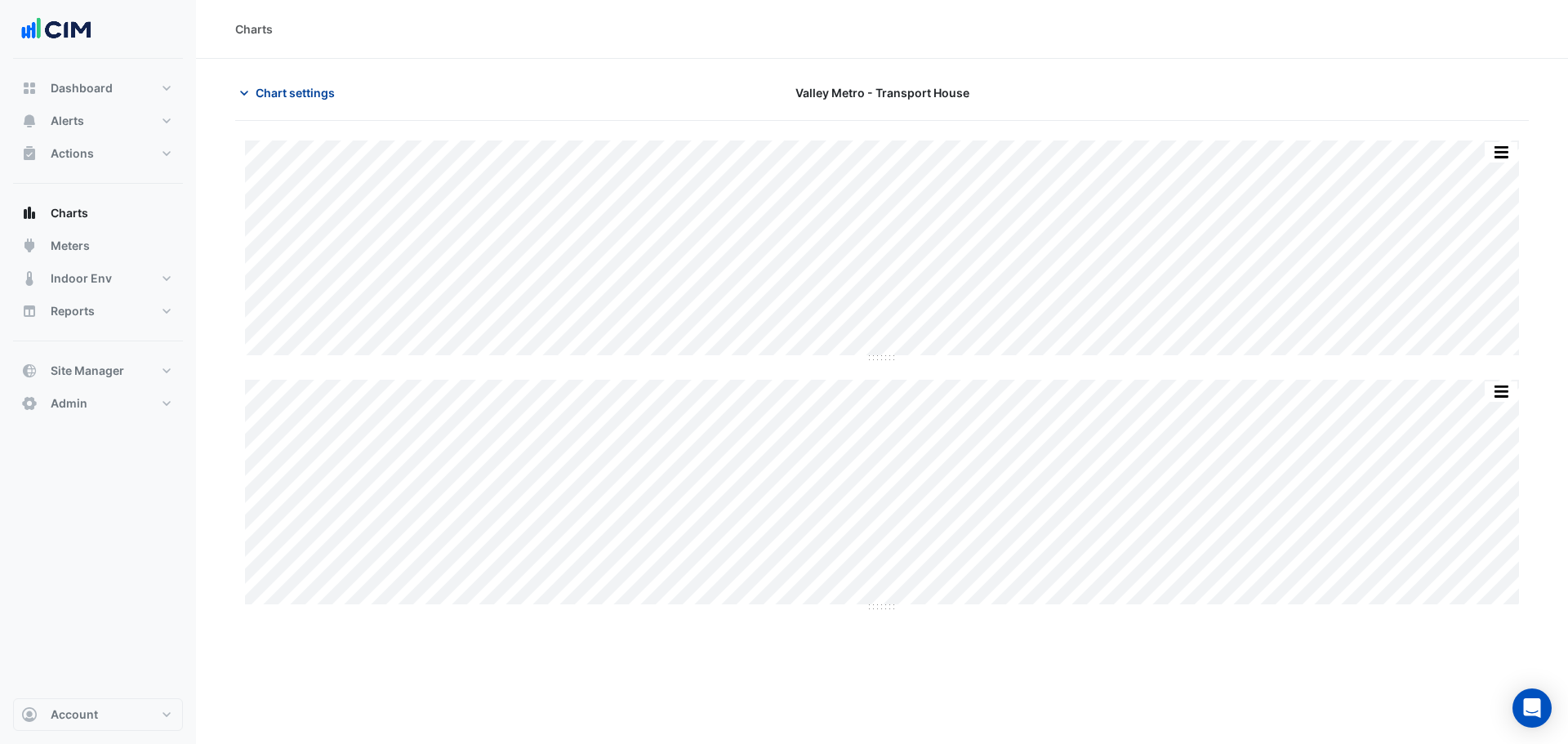 click on "Chart settings" 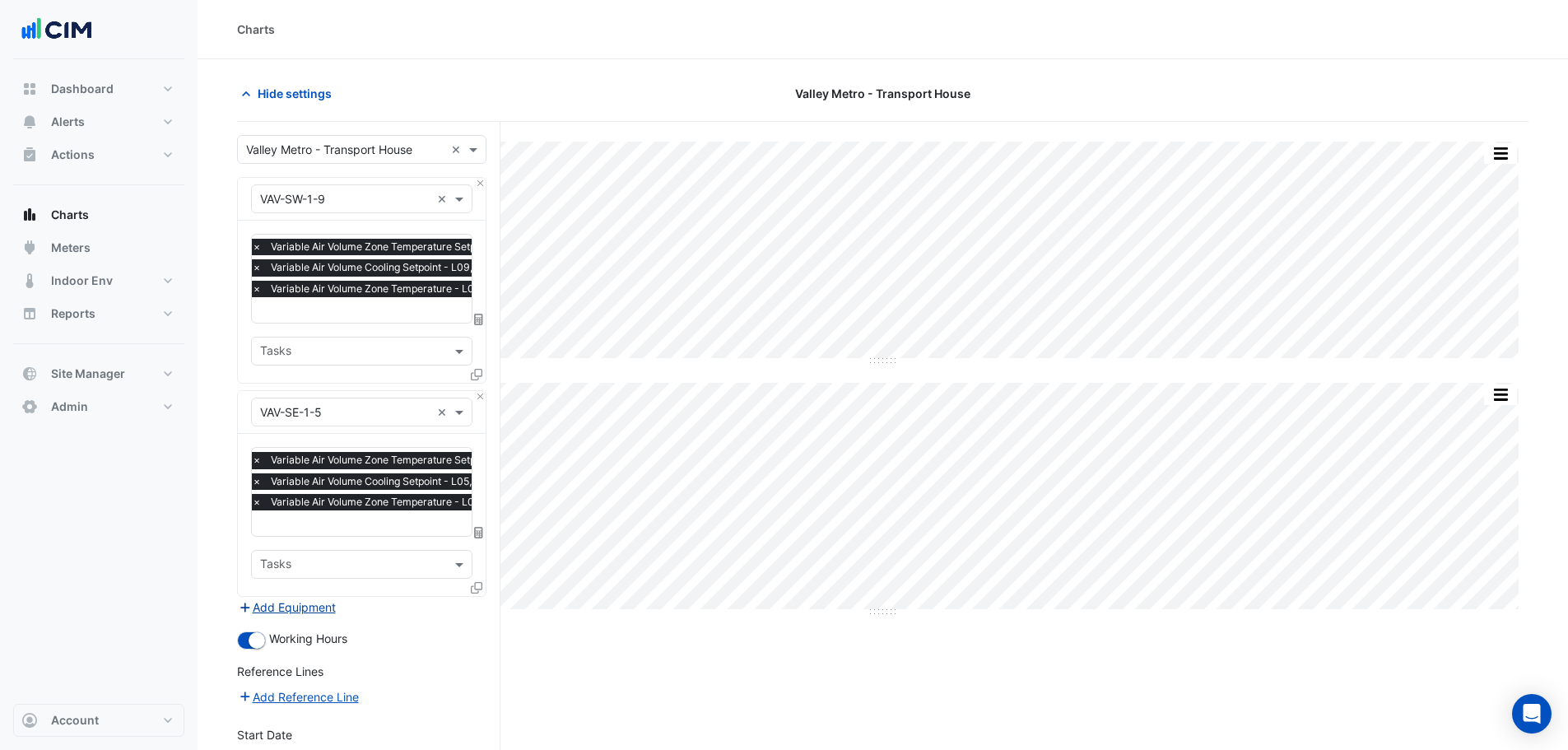 click on "Add Equipment" at bounding box center (286, 607) 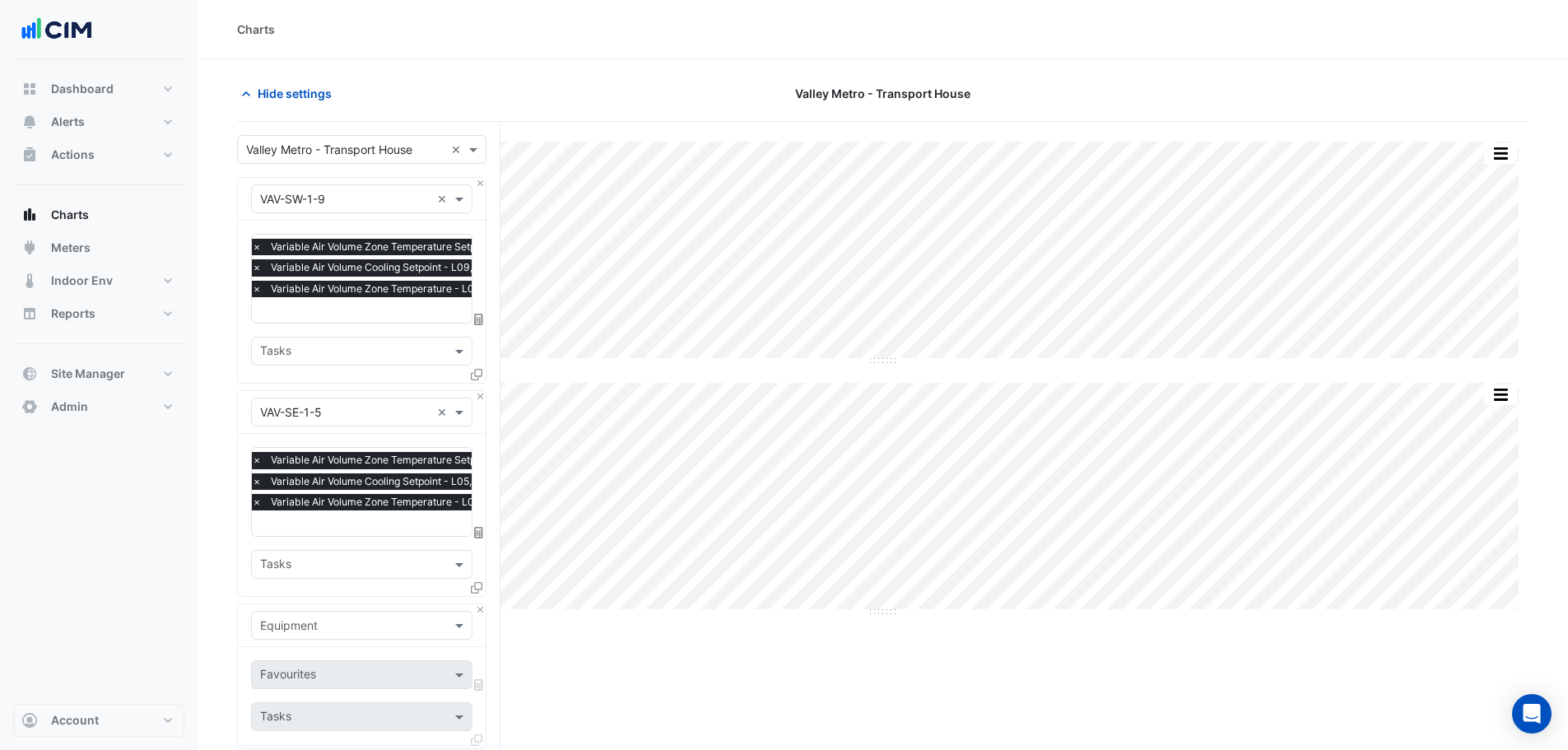 click at bounding box center (345, 626) 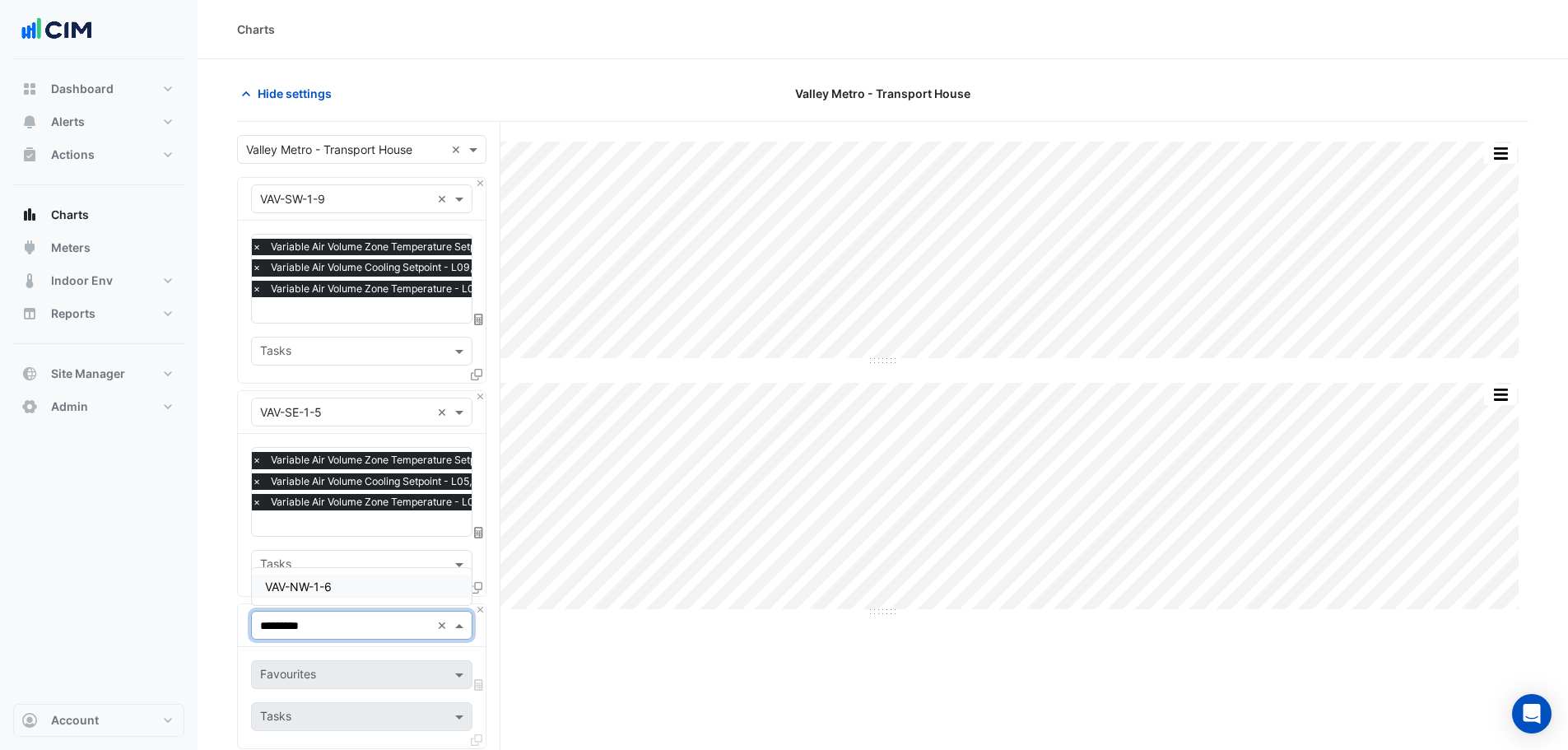 type on "**********" 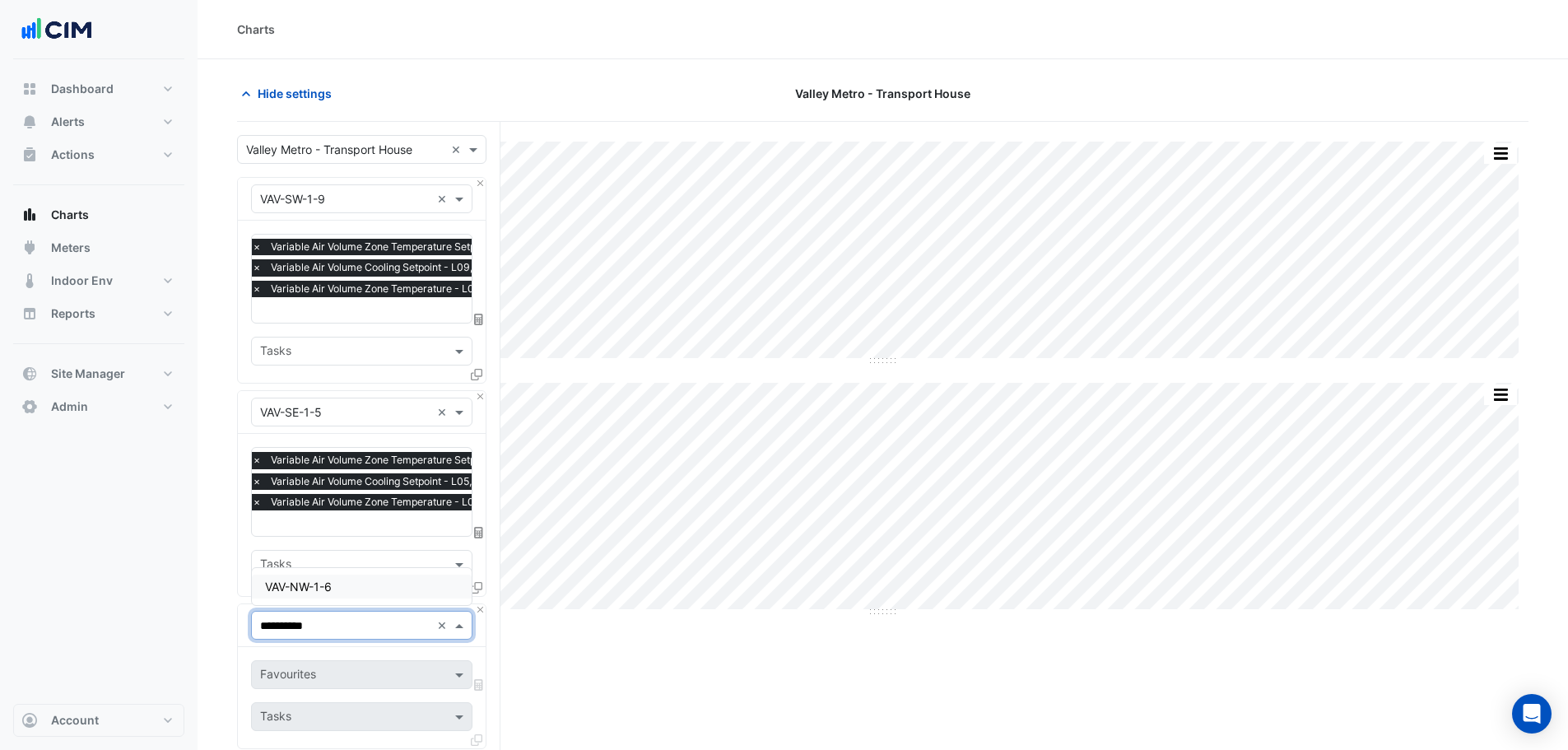 click on "VAV-NW-1-6" at bounding box center (361, 586) 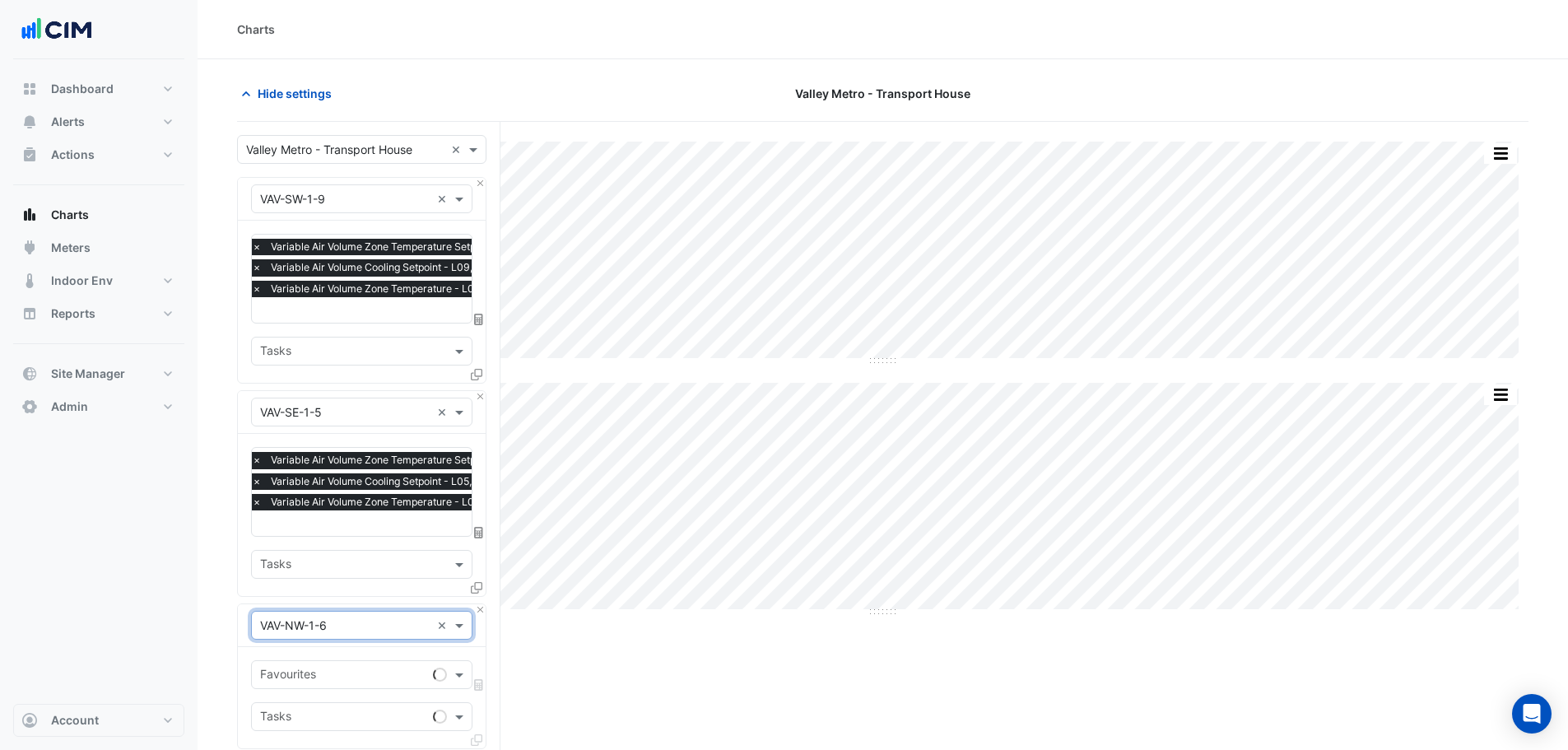 click on "Favourites
Tasks" at bounding box center [361, 697] 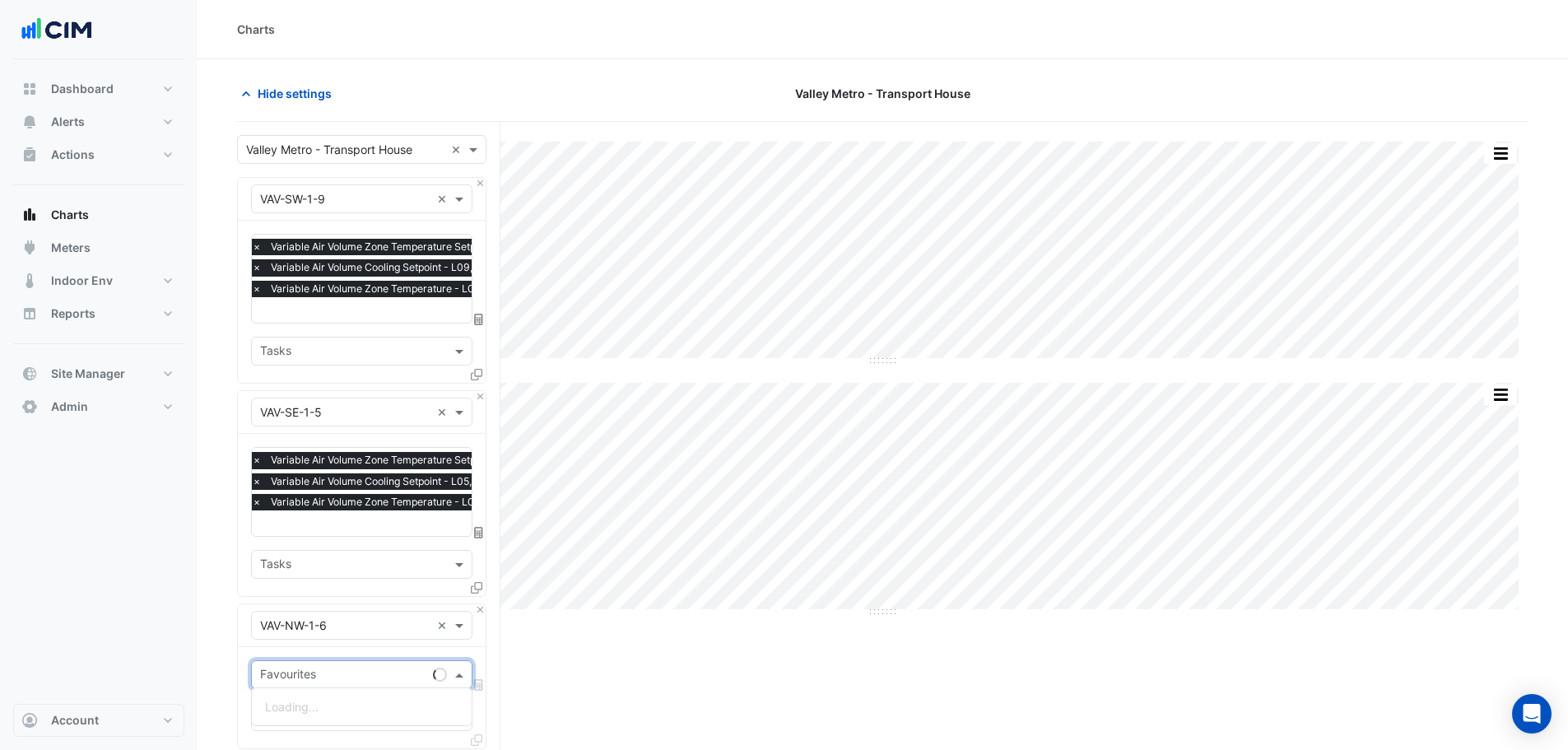 click at bounding box center (343, 676) 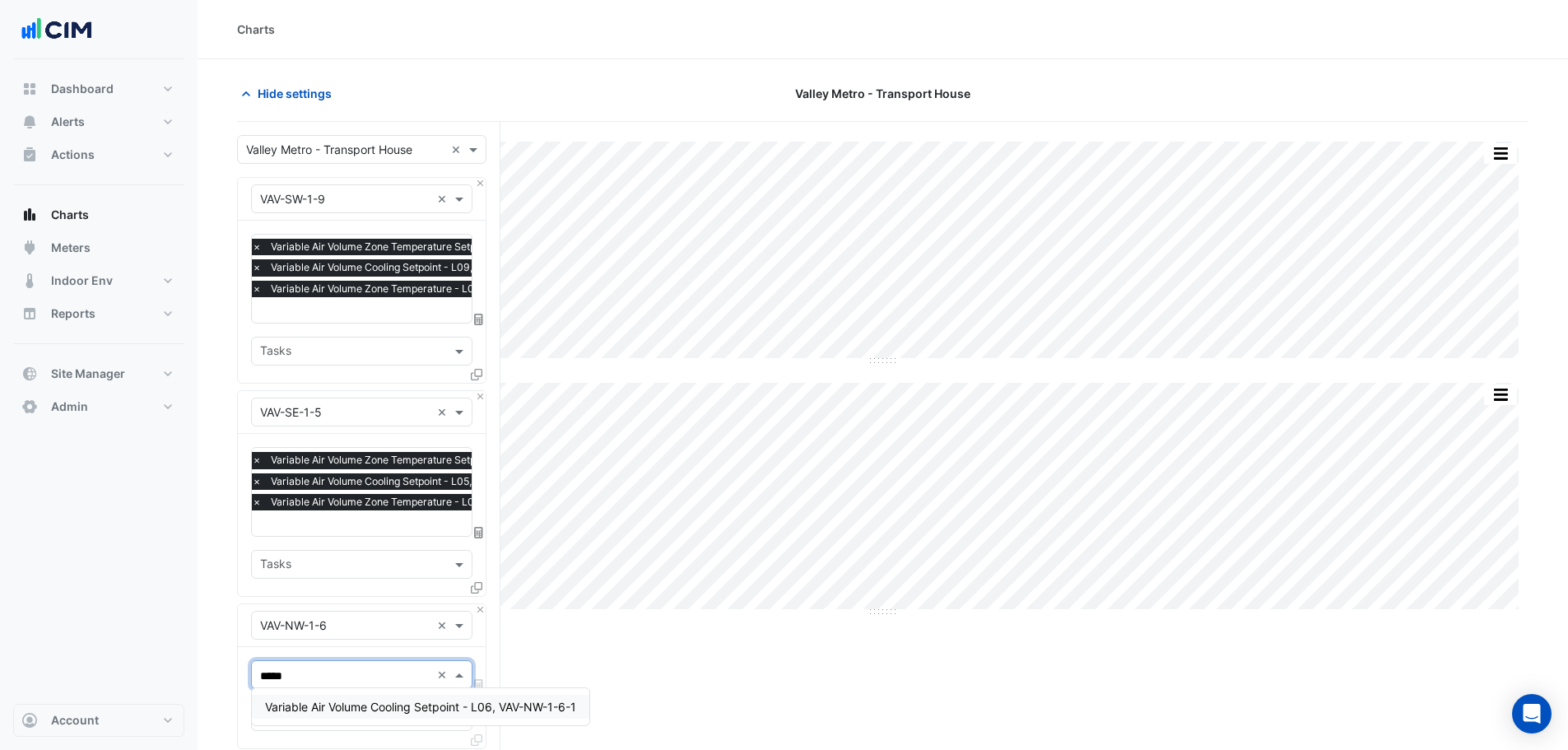 type on "******" 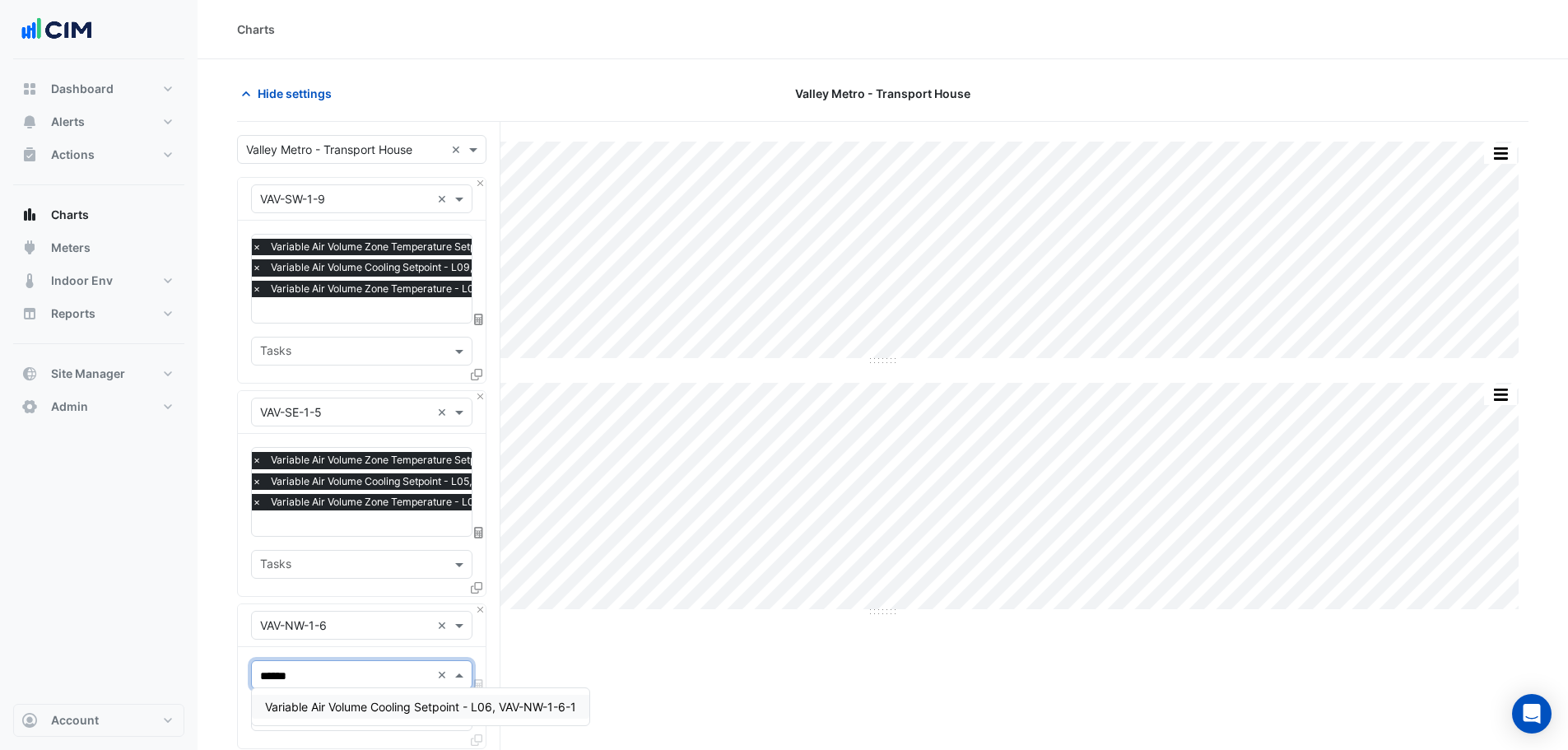 click on "Variable Air Volume Cooling Setpoint - L06, VAV-NW-1-6-1" at bounding box center (421, 706) 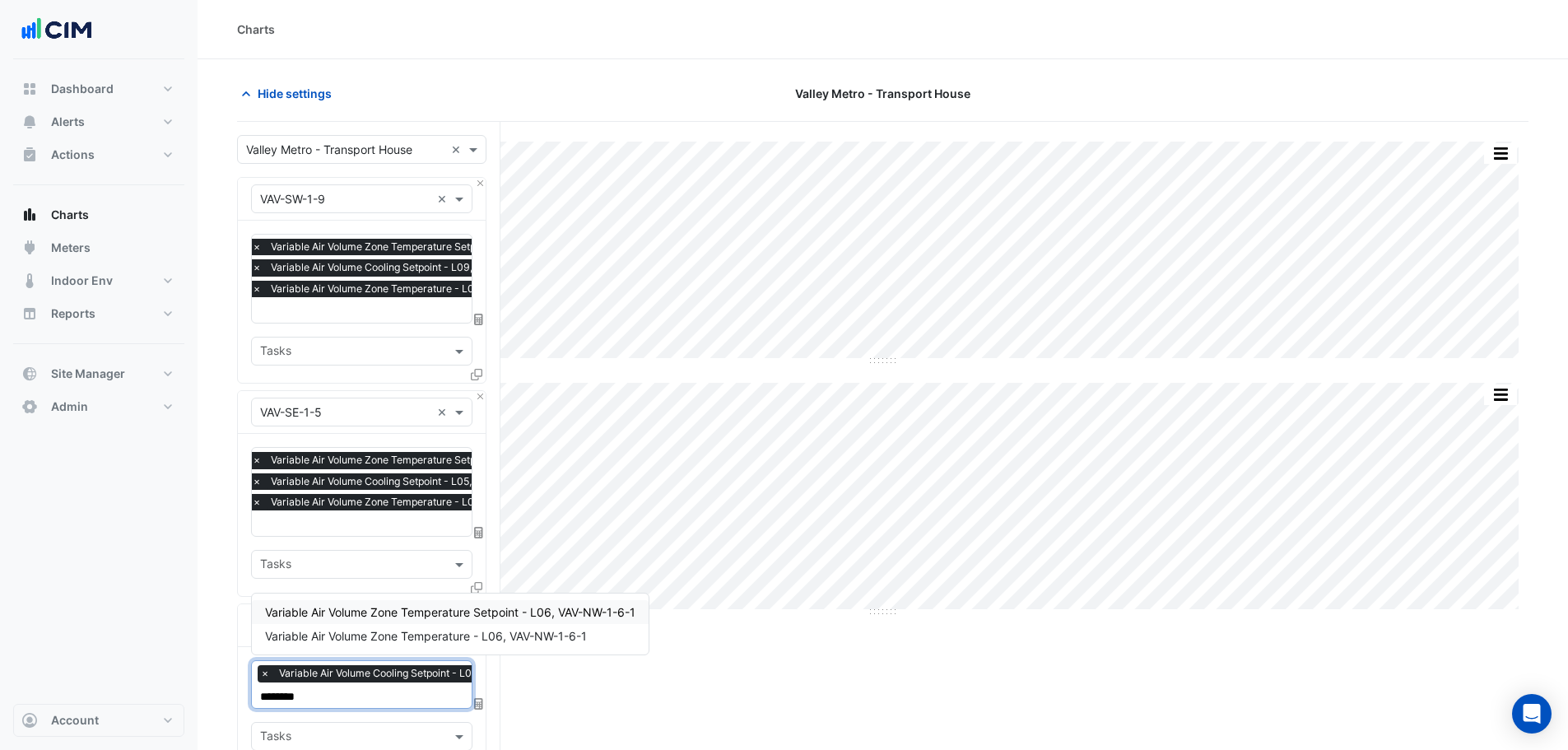 type on "*********" 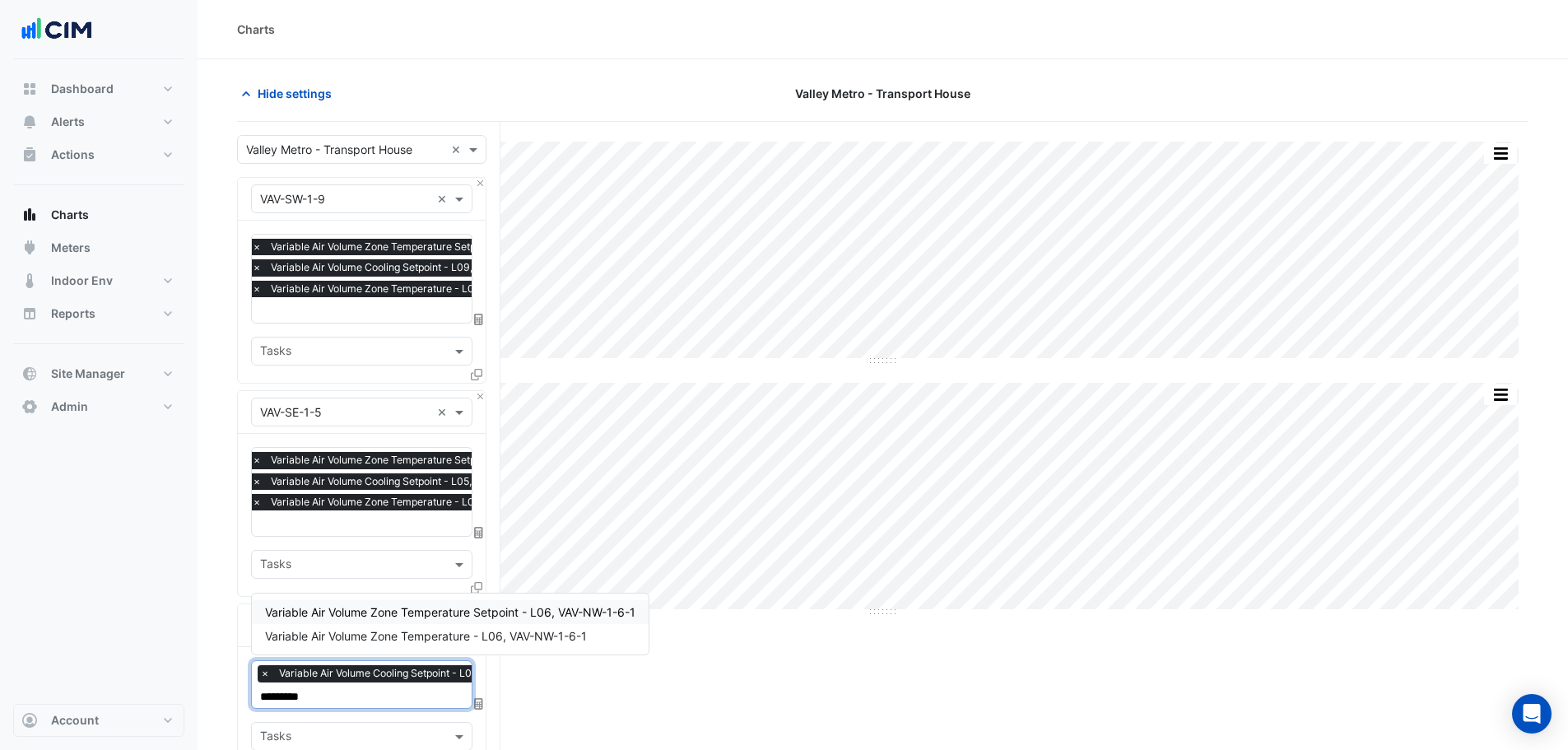 click on "Variable Air Volume Zone Temperature Setpoint - L06, VAV-NW-1-6-1" at bounding box center (450, 612) 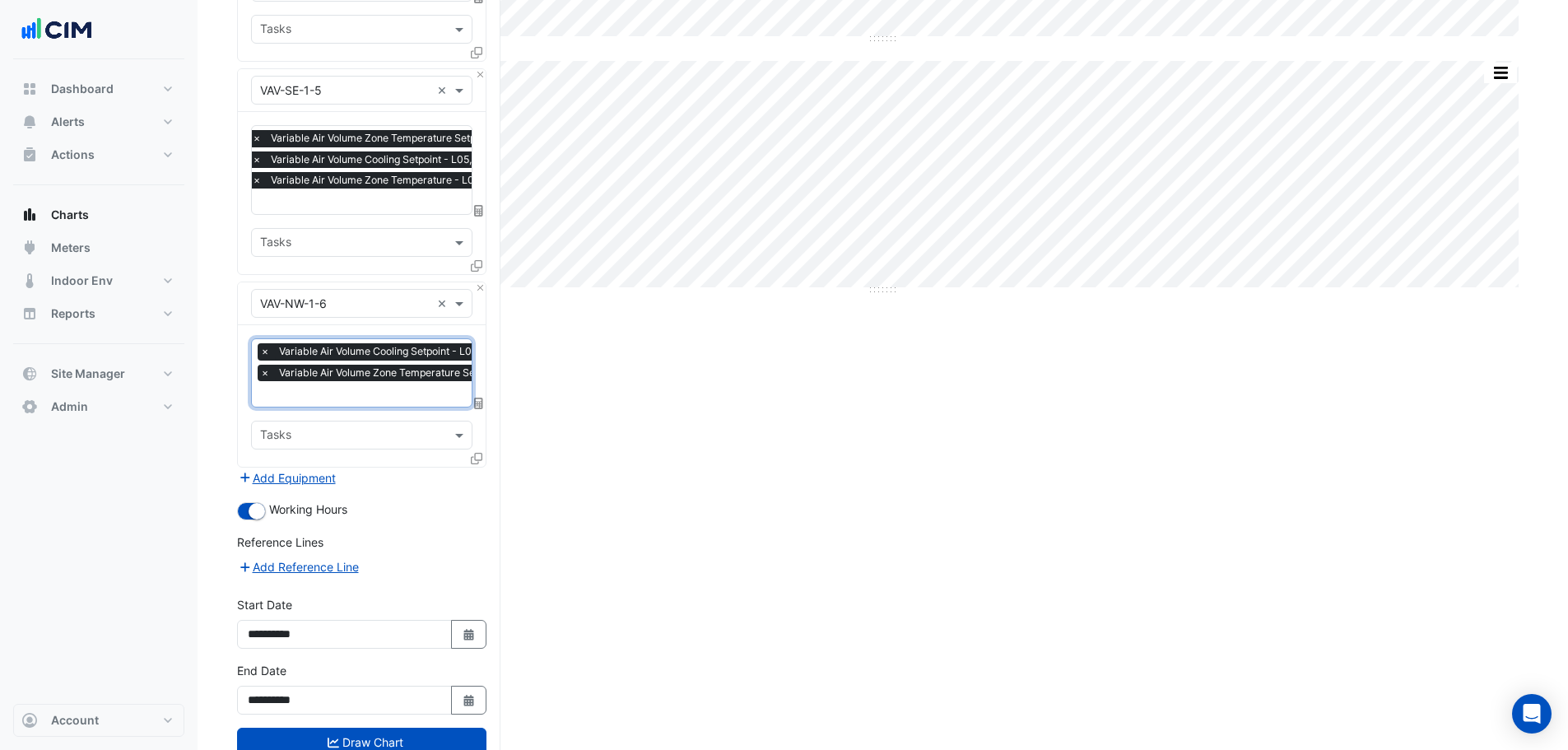 scroll, scrollTop: 370, scrollLeft: 0, axis: vertical 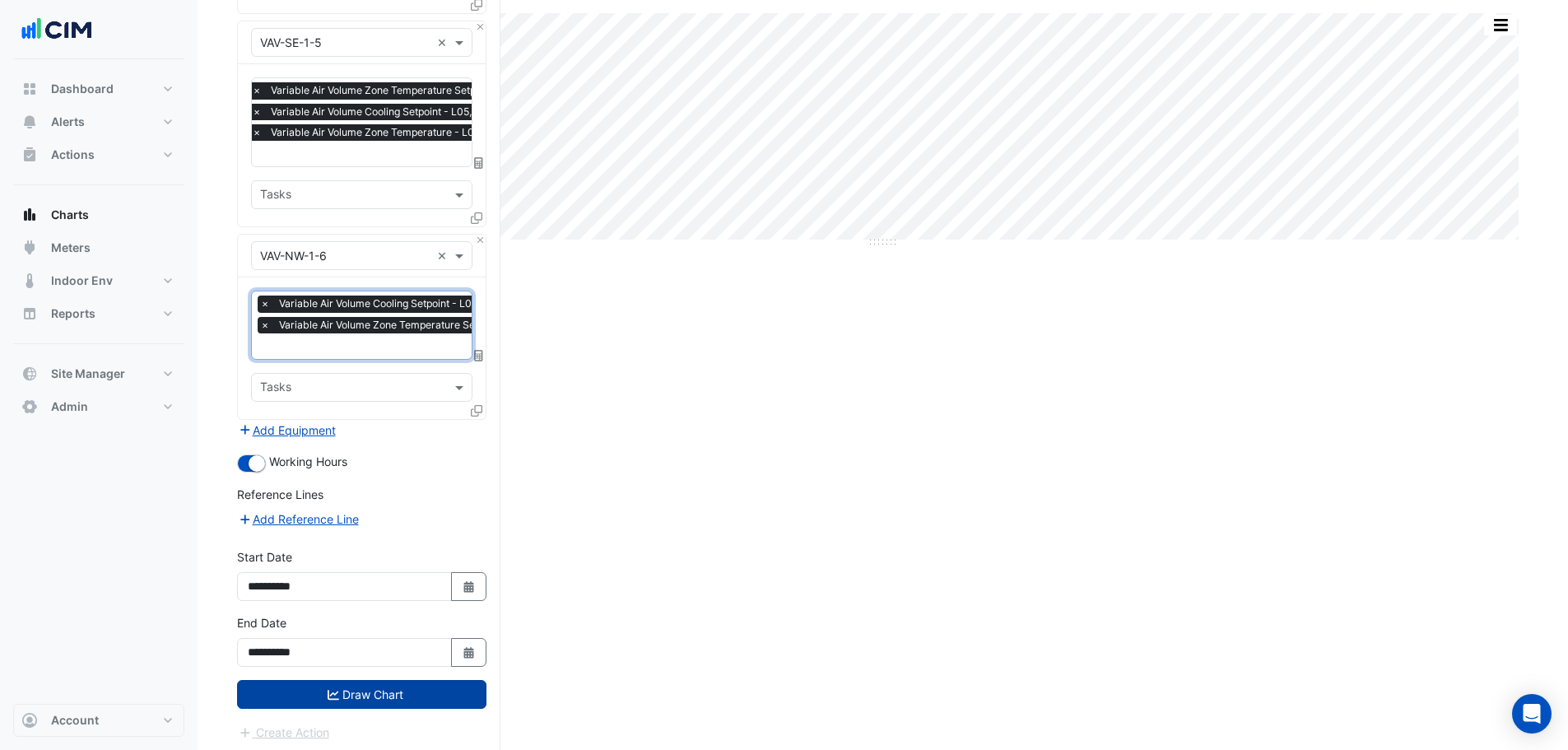 click on "Draw Chart" at bounding box center [361, 694] 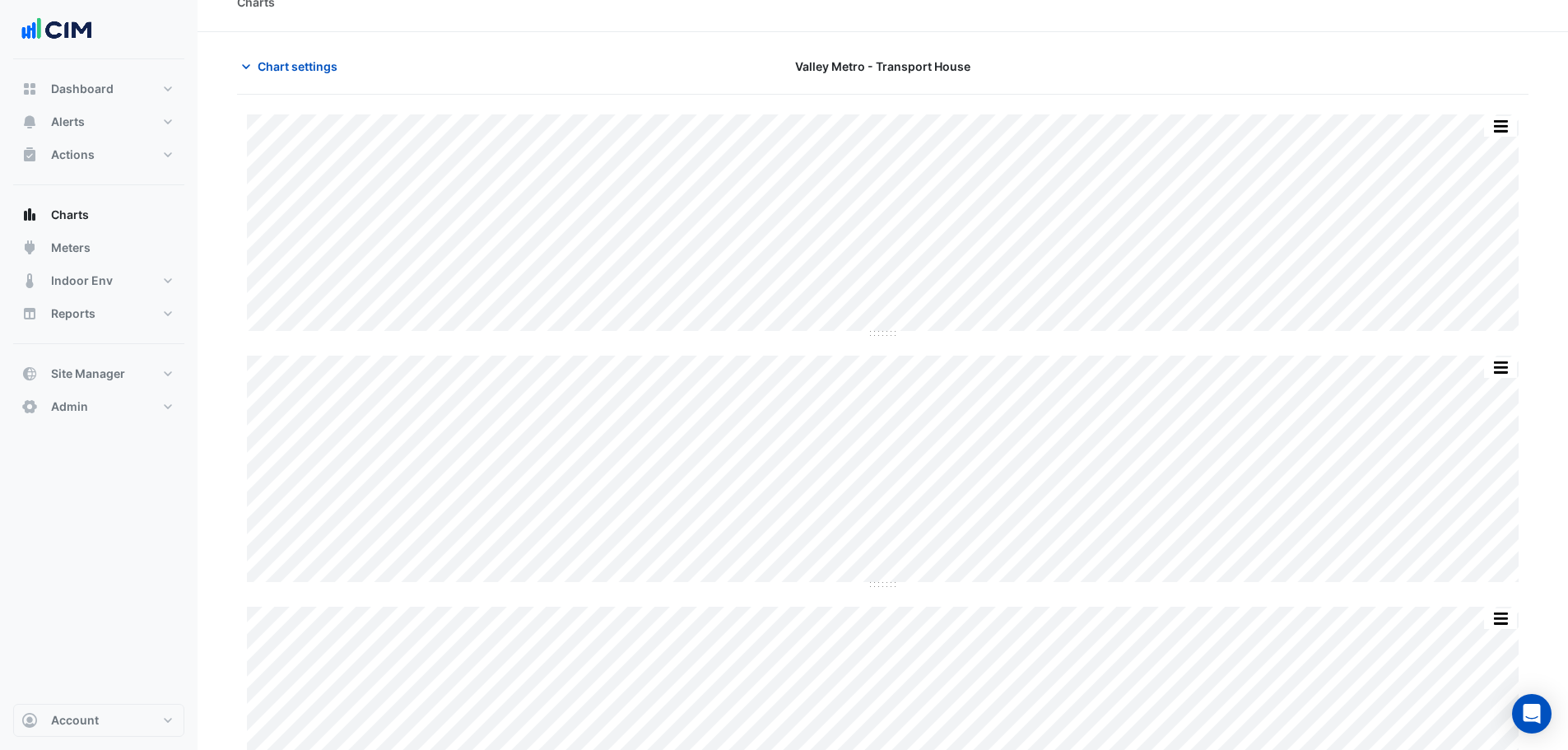 scroll, scrollTop: 53, scrollLeft: 0, axis: vertical 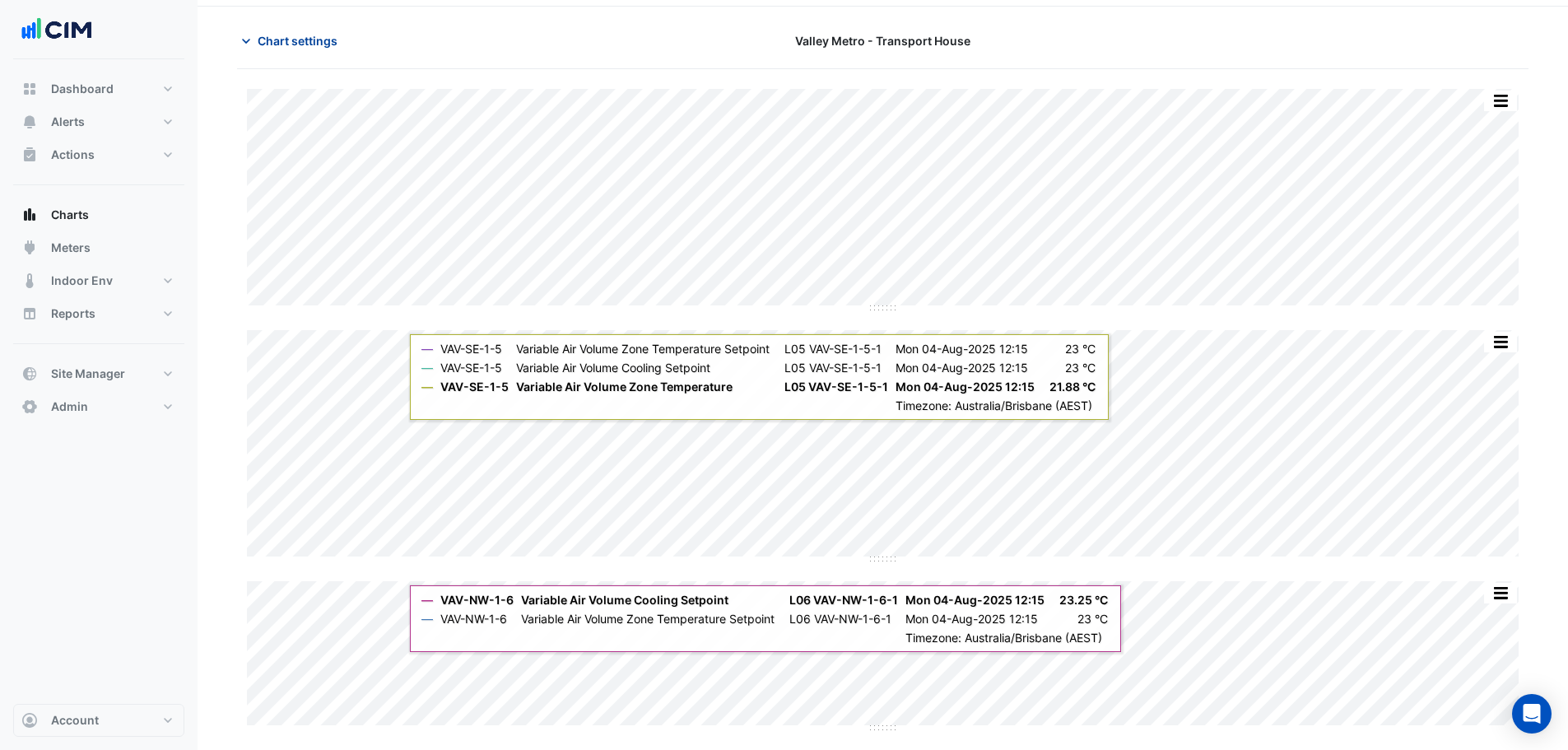 drag, startPoint x: 269, startPoint y: 20, endPoint x: 290, endPoint y: 42, distance: 30.413813 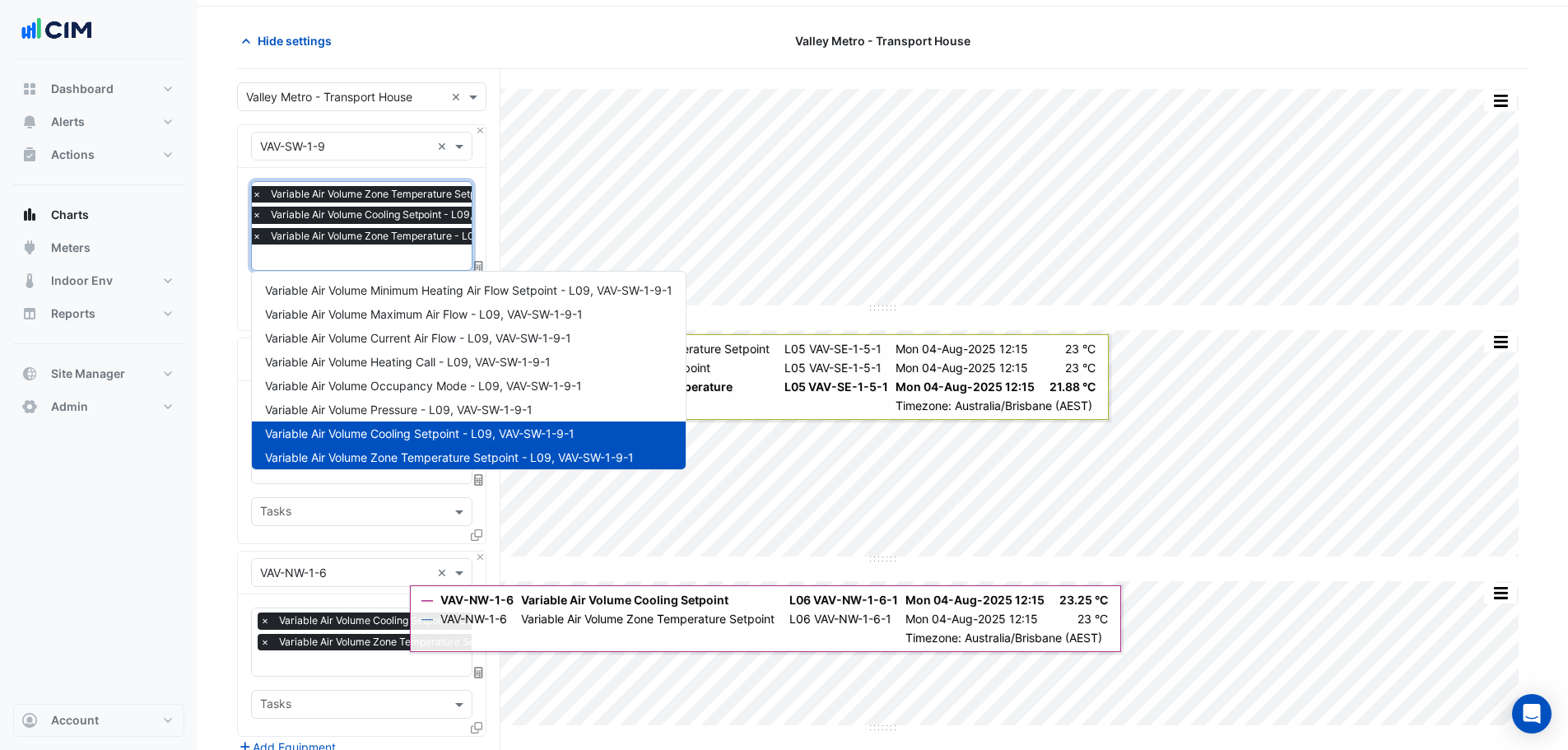 click at bounding box center [428, 259] 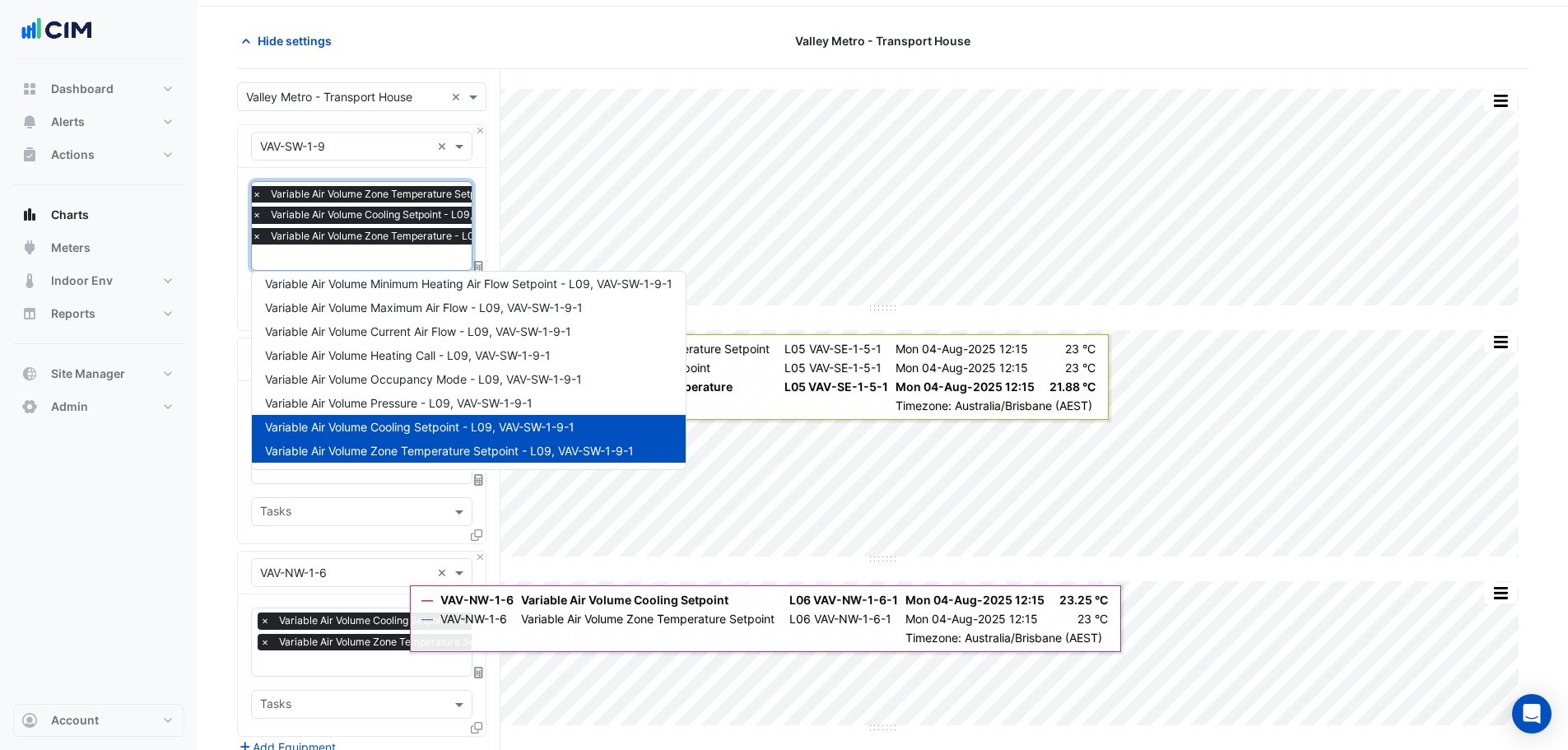 scroll, scrollTop: 0, scrollLeft: 0, axis: both 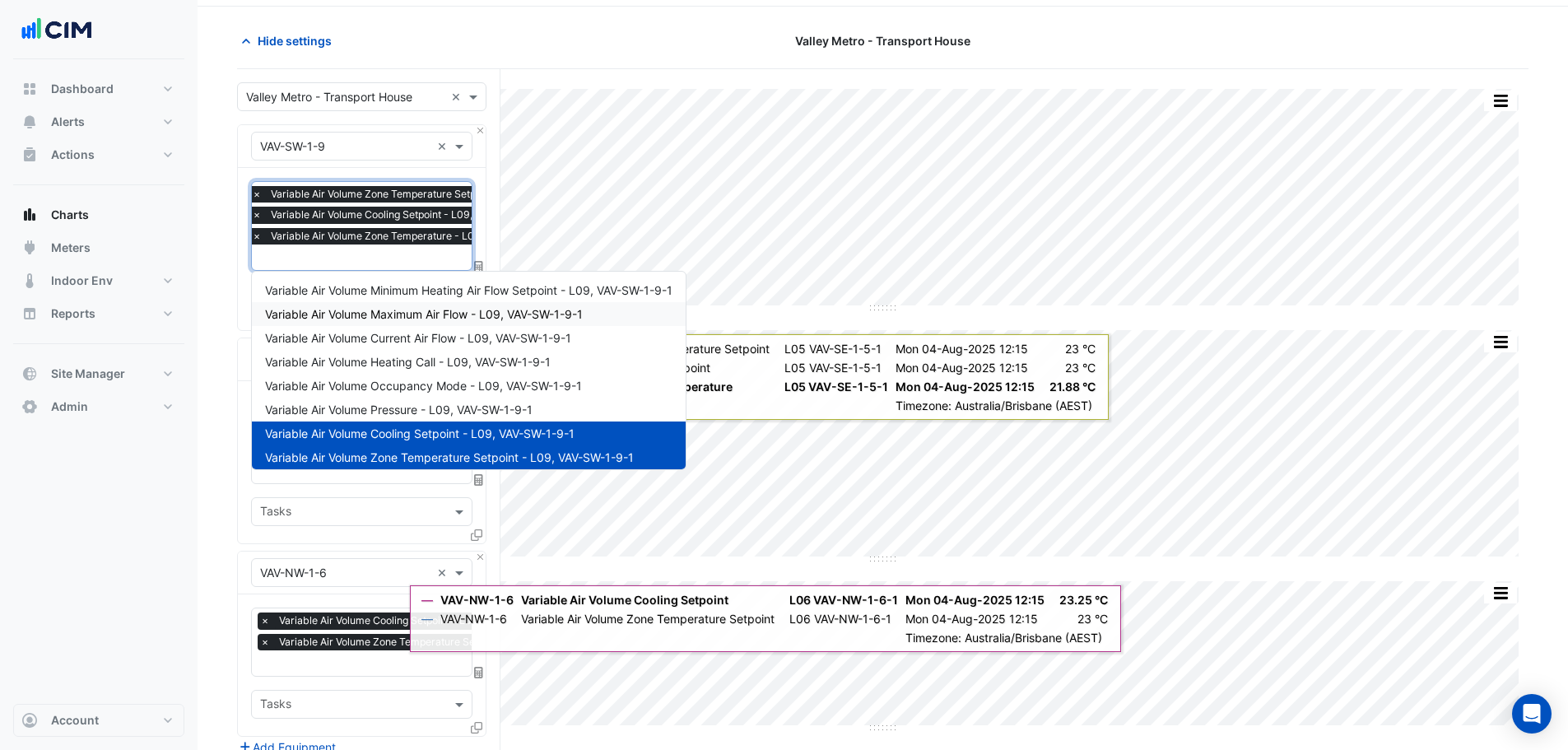 click on "Hide settings
Valley Metro - Transport House
Split All Split None Print Save as JPEG Save as PNG Pivot Data Table Export CSV - Flat Export CSV - Pivot Select Chart Type Select Timezone    —    VAV-SW-1-9    Variable Air Volume Zone Temperature Setpoint       L09 VAV-SW-1-9-1    Mon 04-Aug-2025 12:15       23 °C       —    VAV-SW-1-9    Variable Air Volume Cooling Setpoint       L09 VAV-SW-1-9-1    Mon 04-Aug-2025 12:15       23 °C       —    VAV-SW-1-9    Variable Air Volume Zone Temperature       L09 VAV-SW-1-9-1    Mon 04-Aug-2025 12:15       22.44 °C    Timezone: Australia/Brisbane (AEST)
Split All Split None Print Save as JPEG Save as PNG Pivot Data Table Export CSV - Flat Export CSV - Pivot Select Chart Type Select Timezone    —    VAV-SE-1-5    Variable Air Volume Zone Temperature Setpoint       L05 VAV-SE-1-5-1" 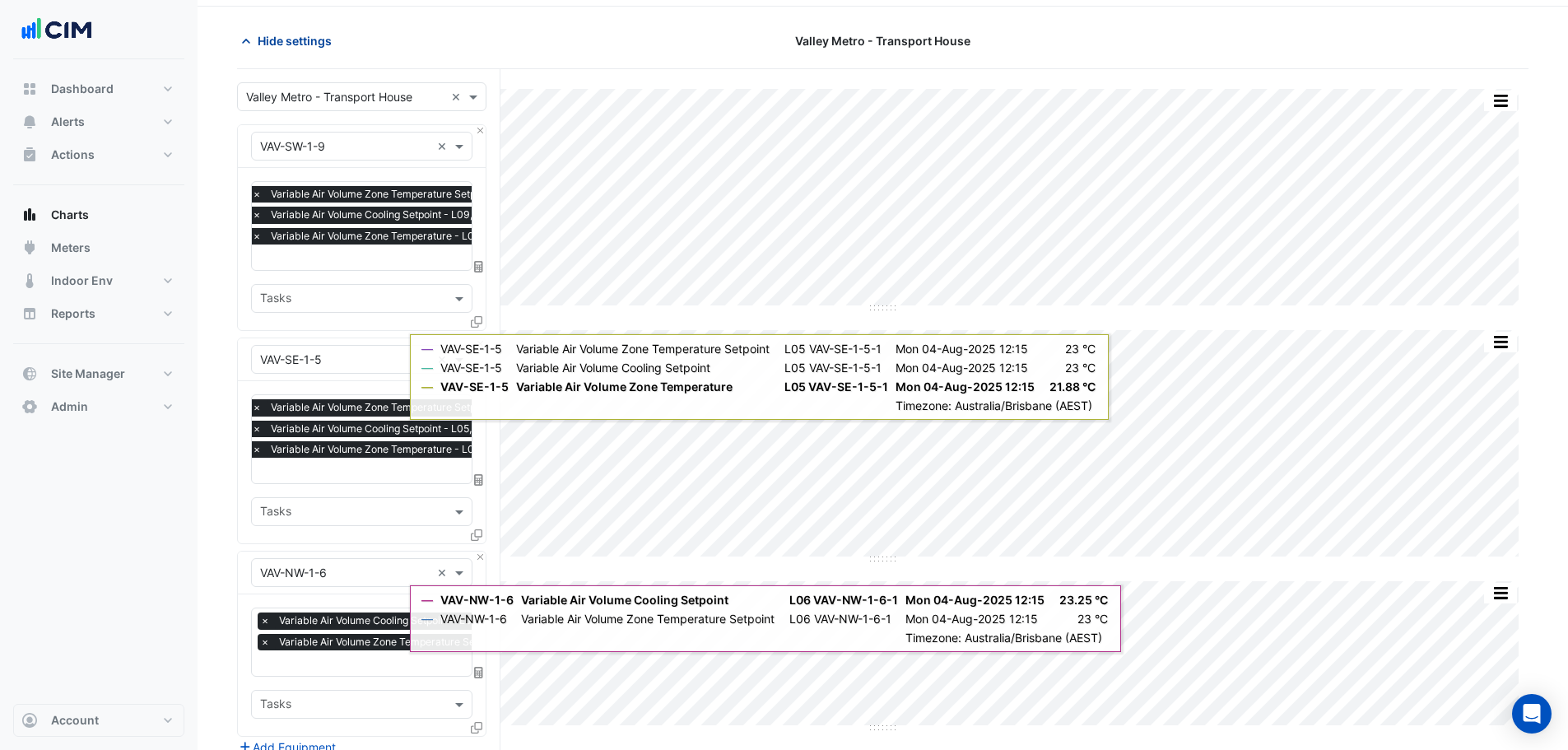 click on "Hide settings" 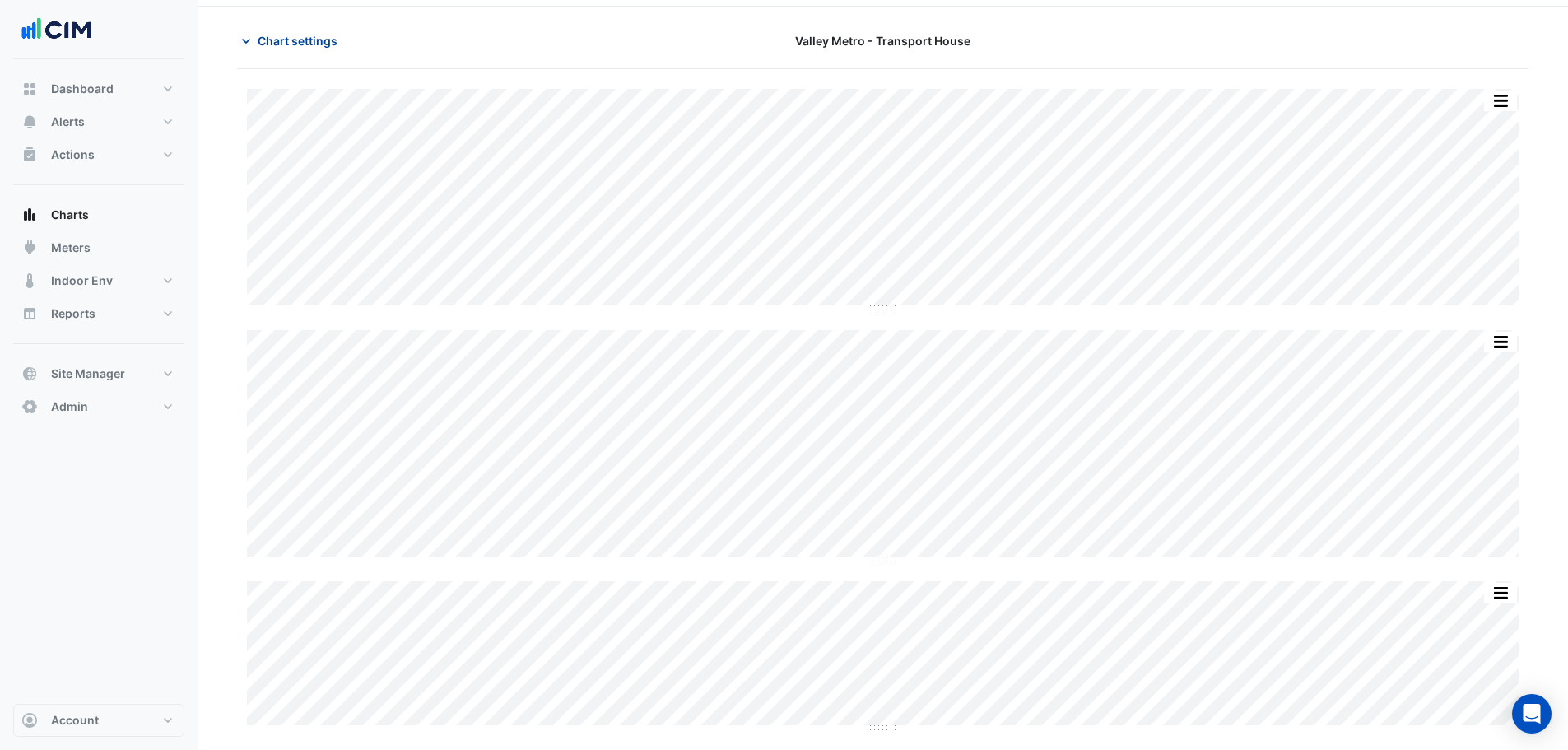 click on "Chart settings" 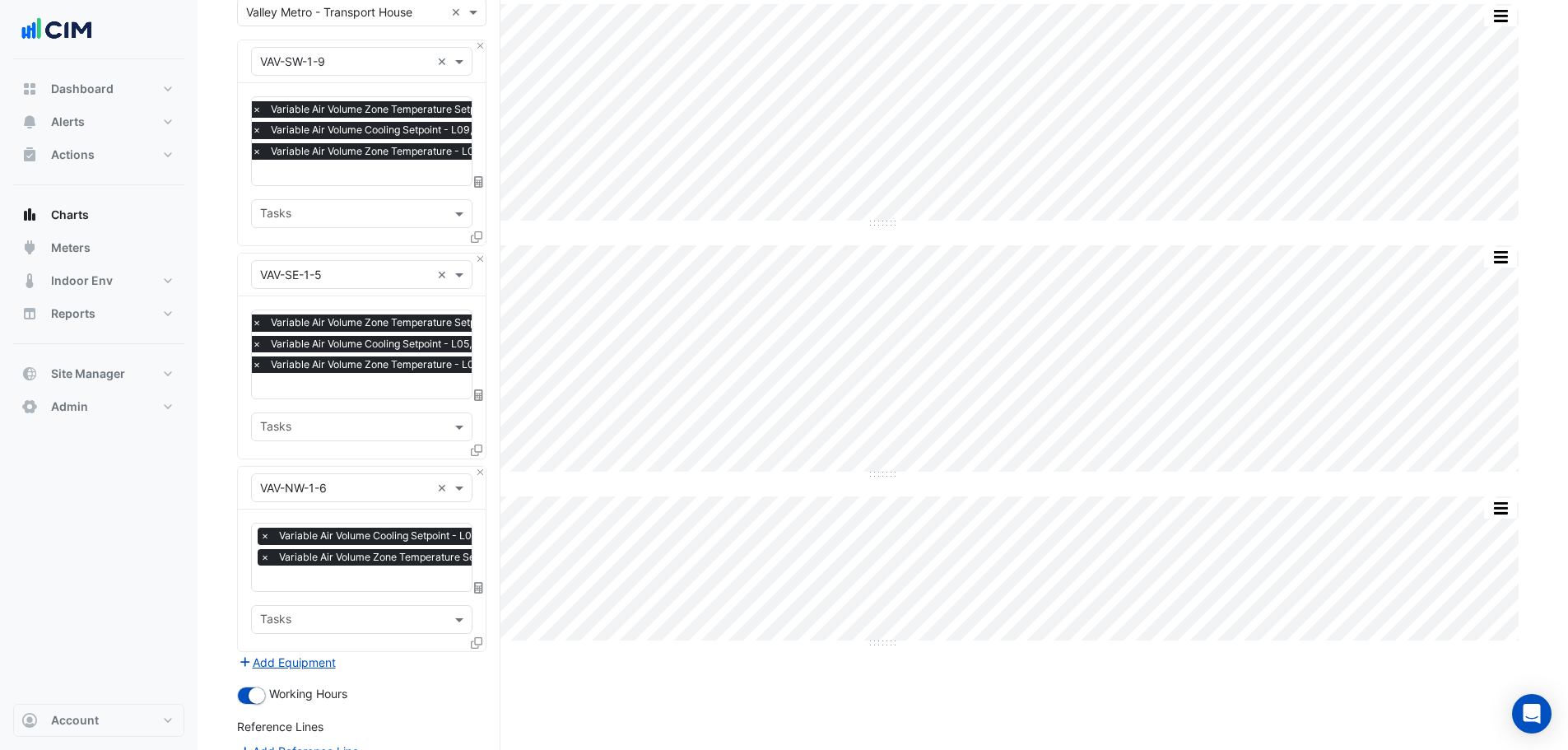 scroll, scrollTop: 217, scrollLeft: 0, axis: vertical 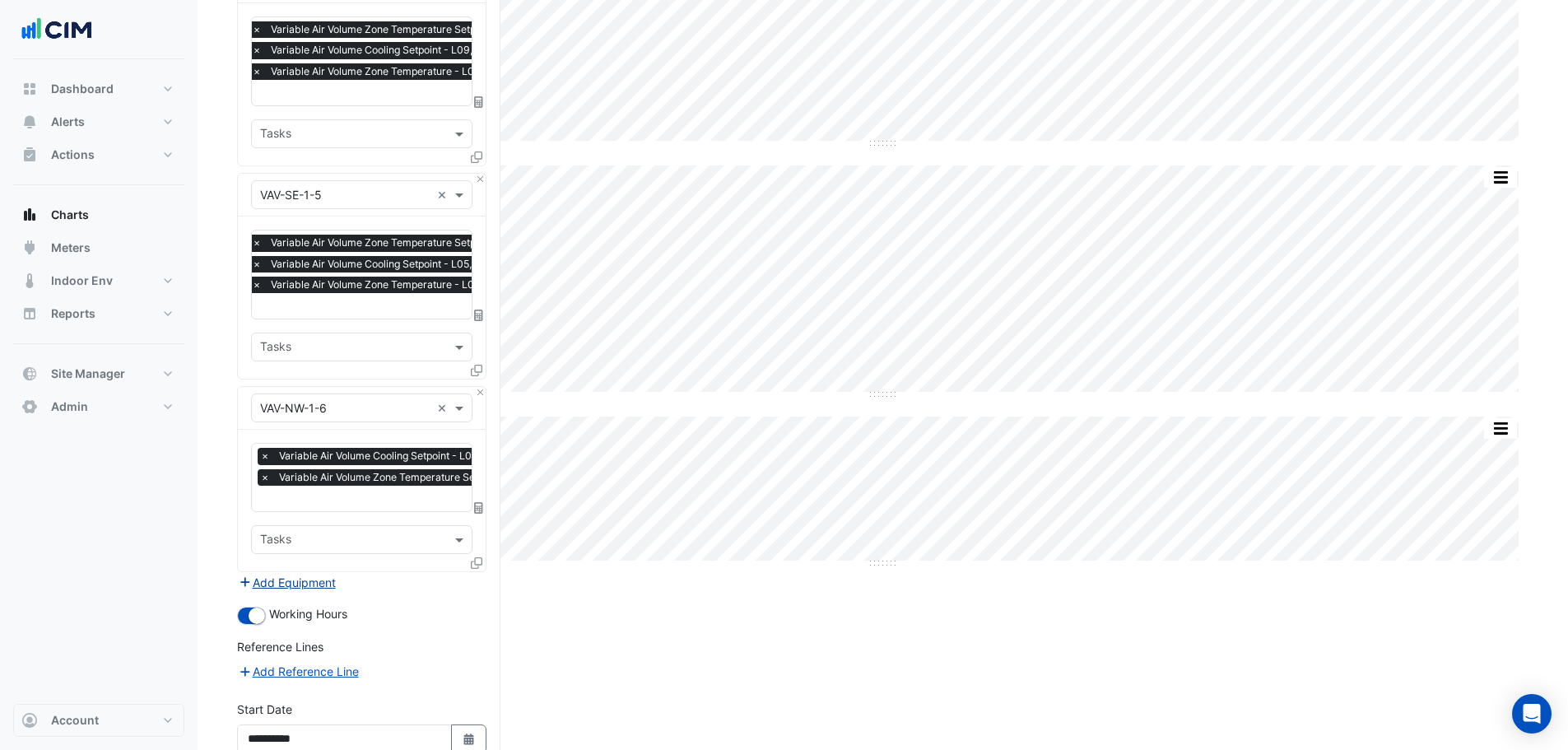 click on "Add Equipment" at bounding box center [286, 582] 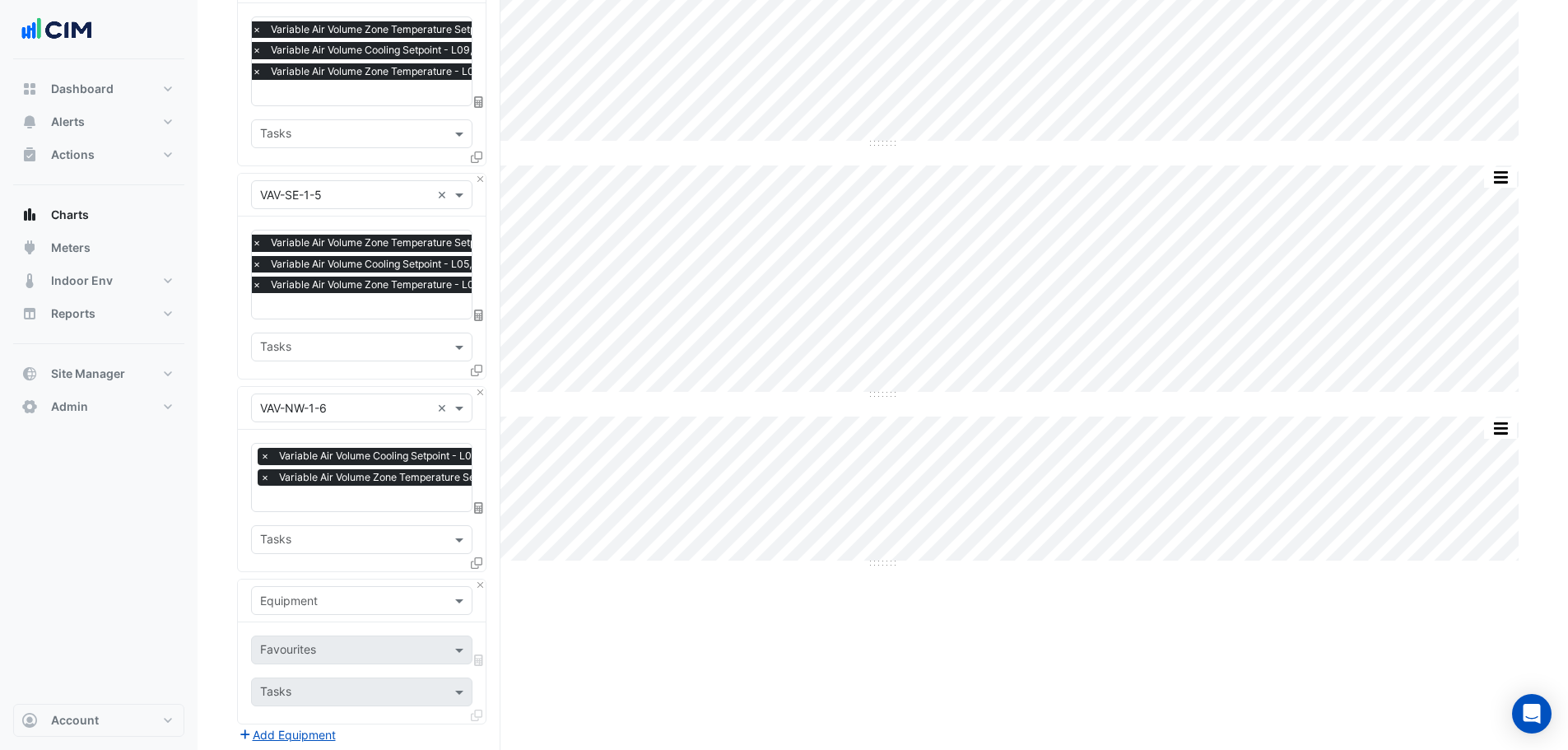 click at bounding box center (345, 601) 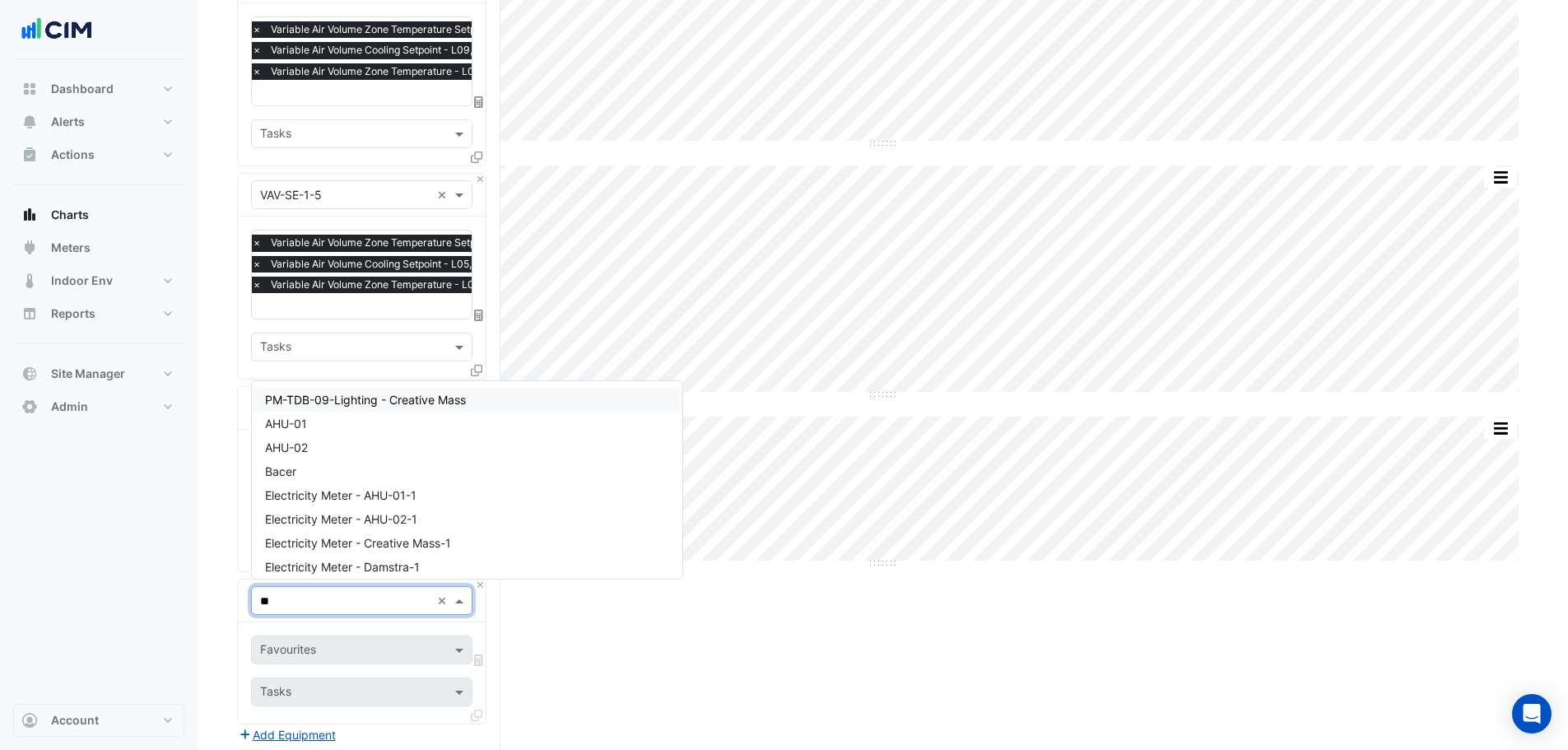 type on "***" 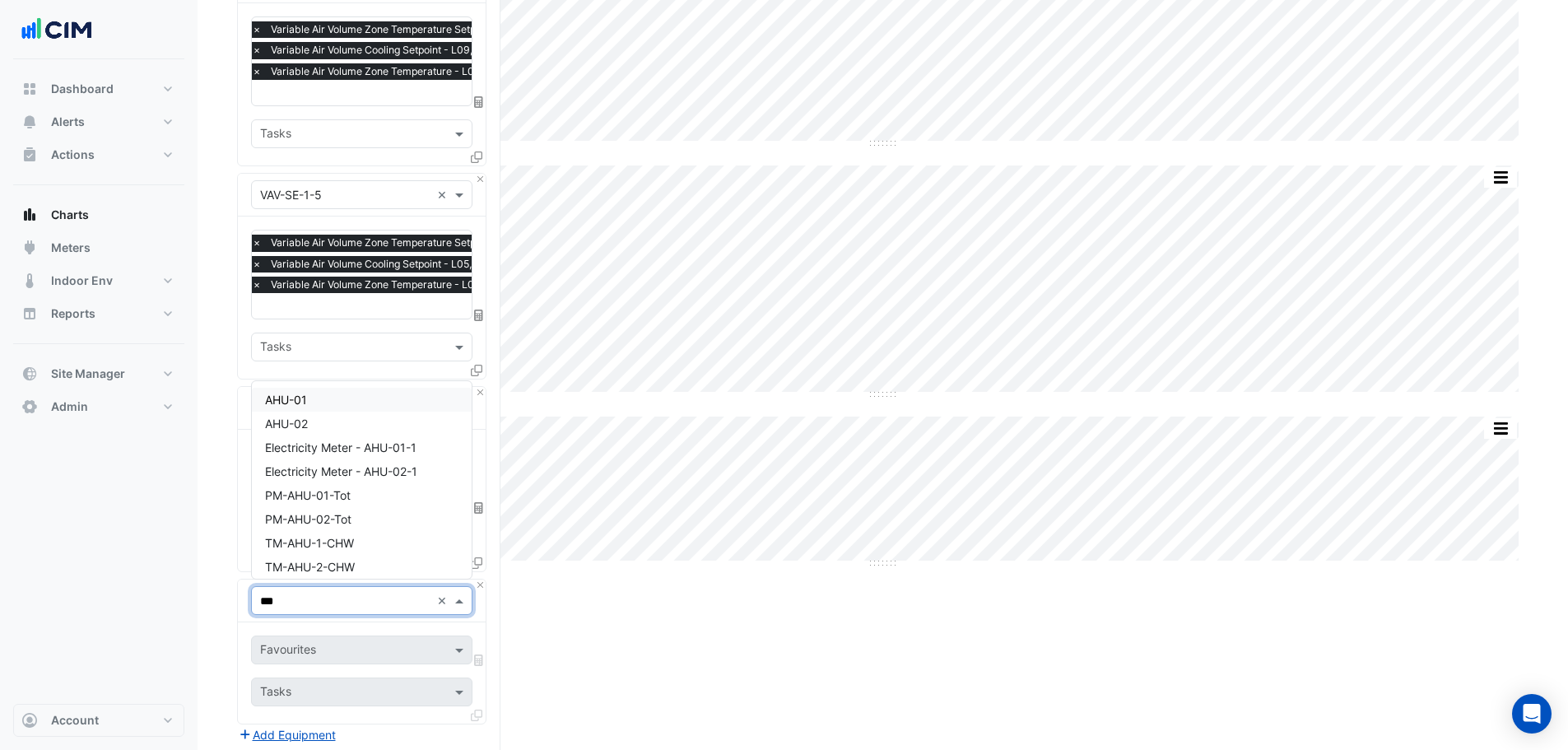 drag, startPoint x: 360, startPoint y: 398, endPoint x: 361, endPoint y: 407, distance: 9.055385 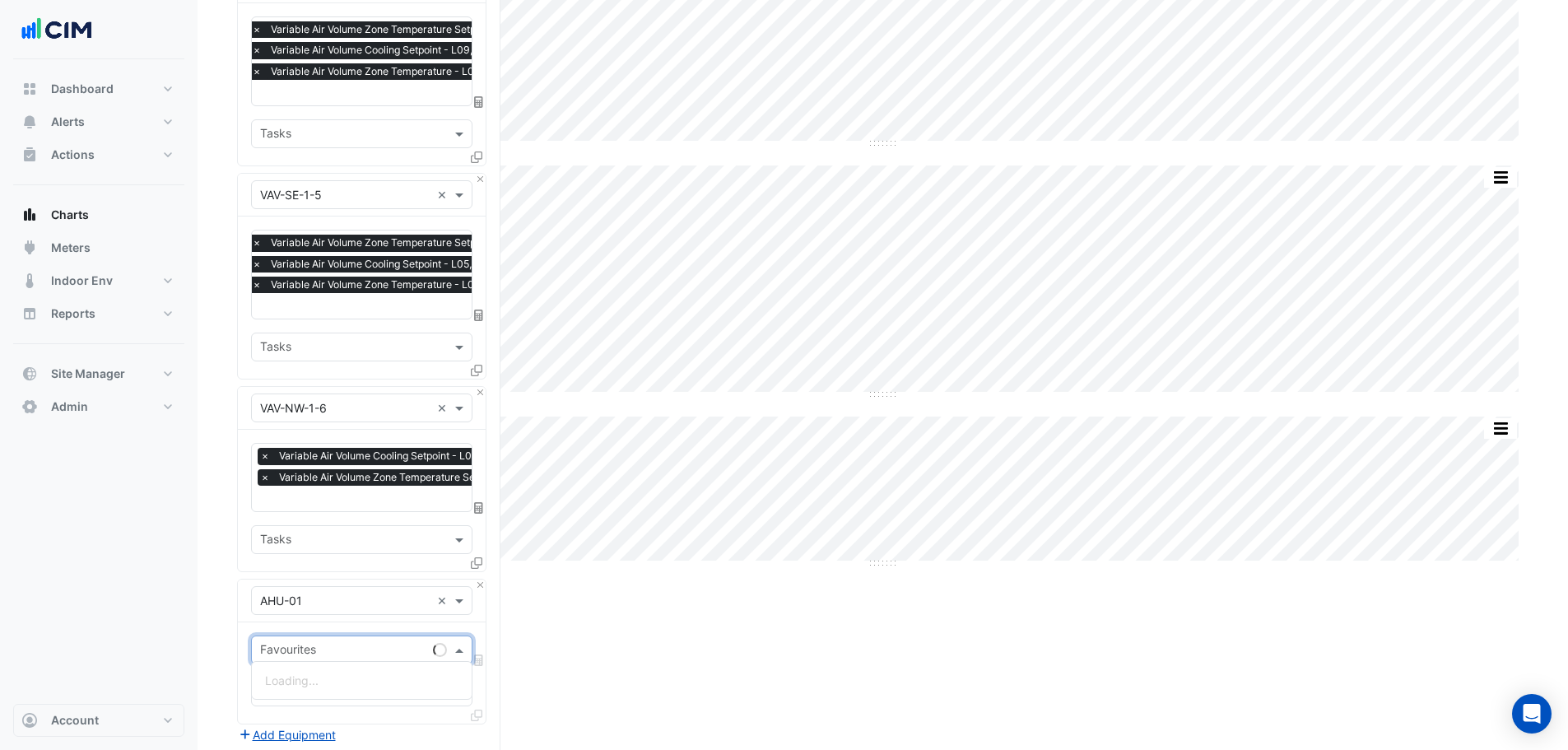 click at bounding box center (343, 651) 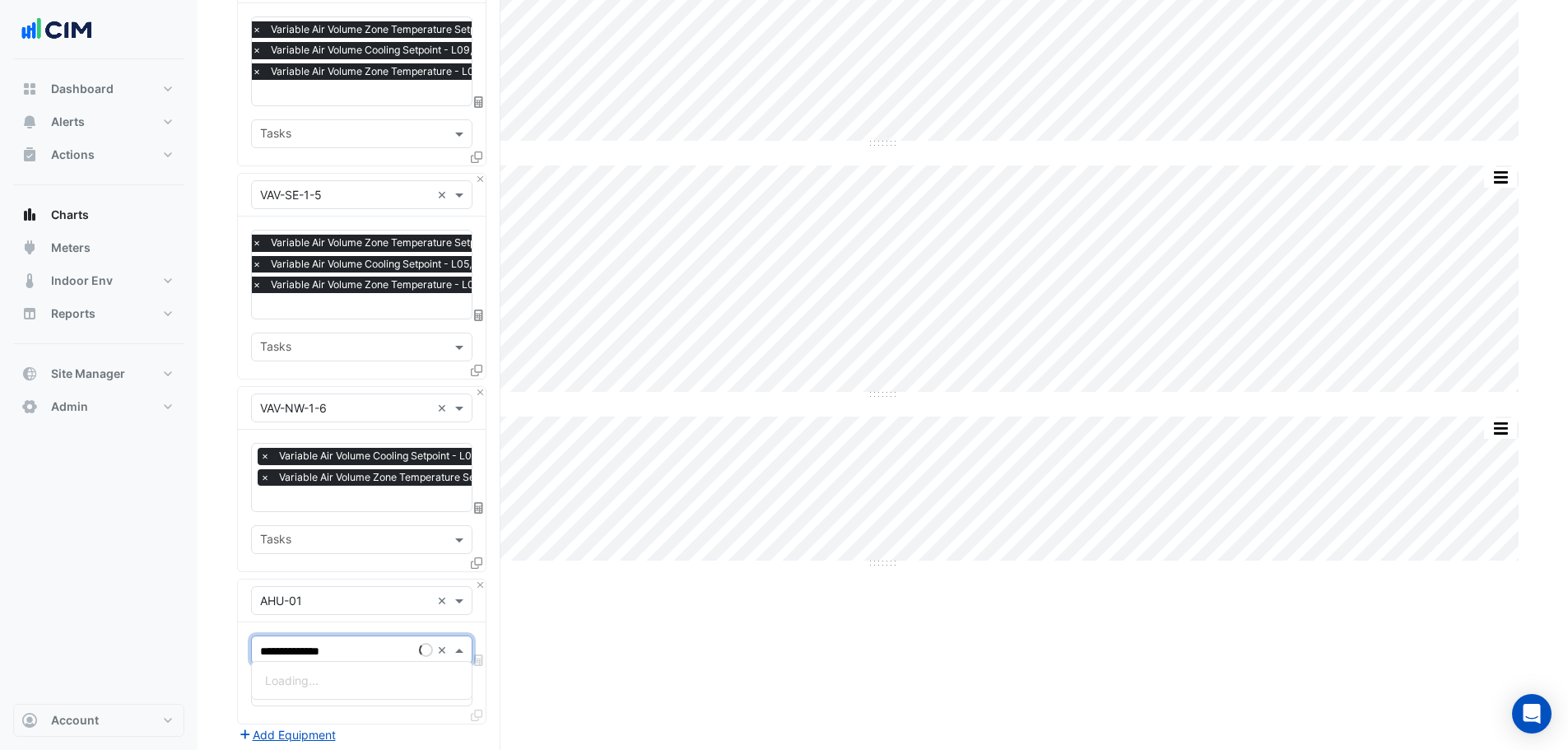 type on "**********" 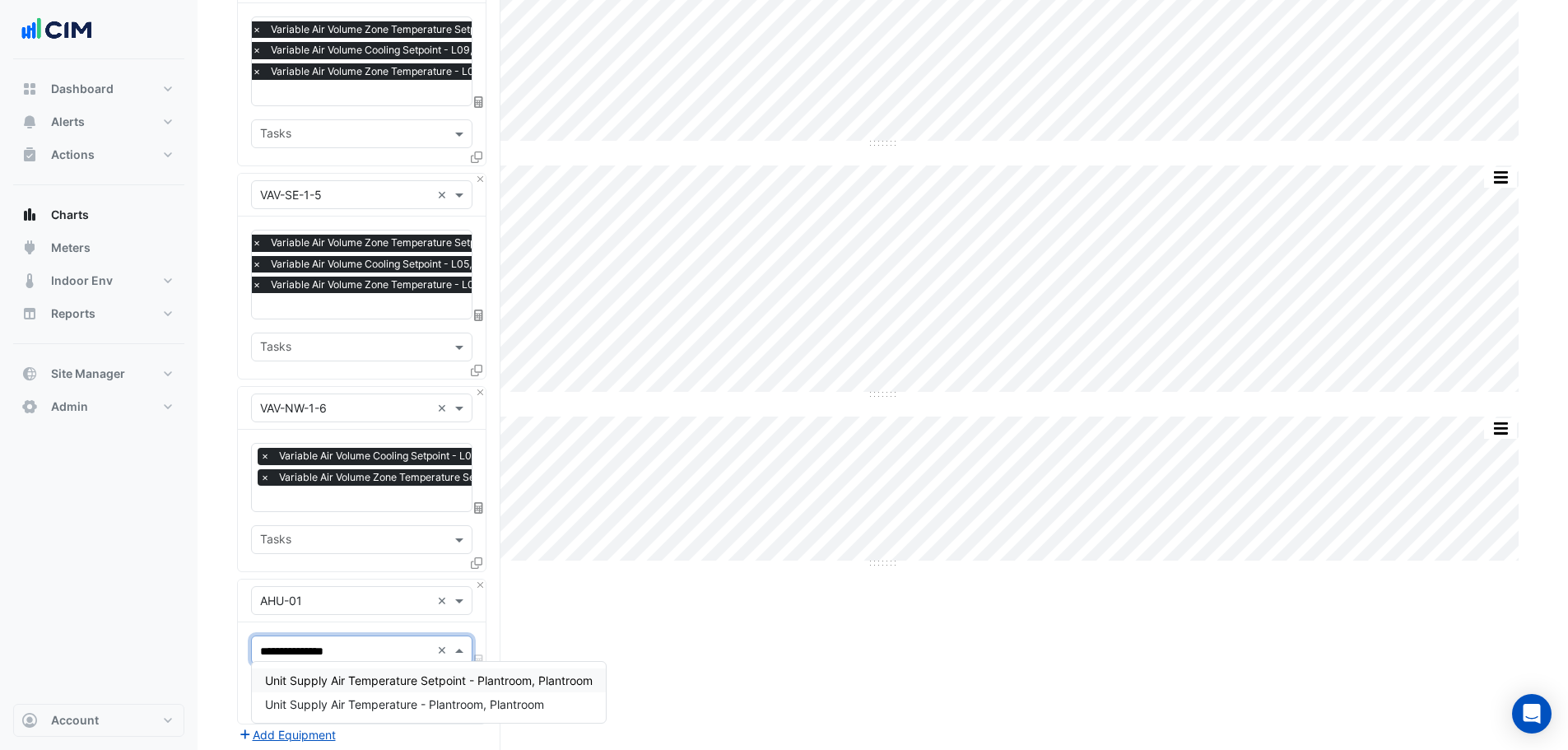 click on "Unit Supply Air Temperature Setpoint - Plantroom, Plantroom" at bounding box center (429, 680) 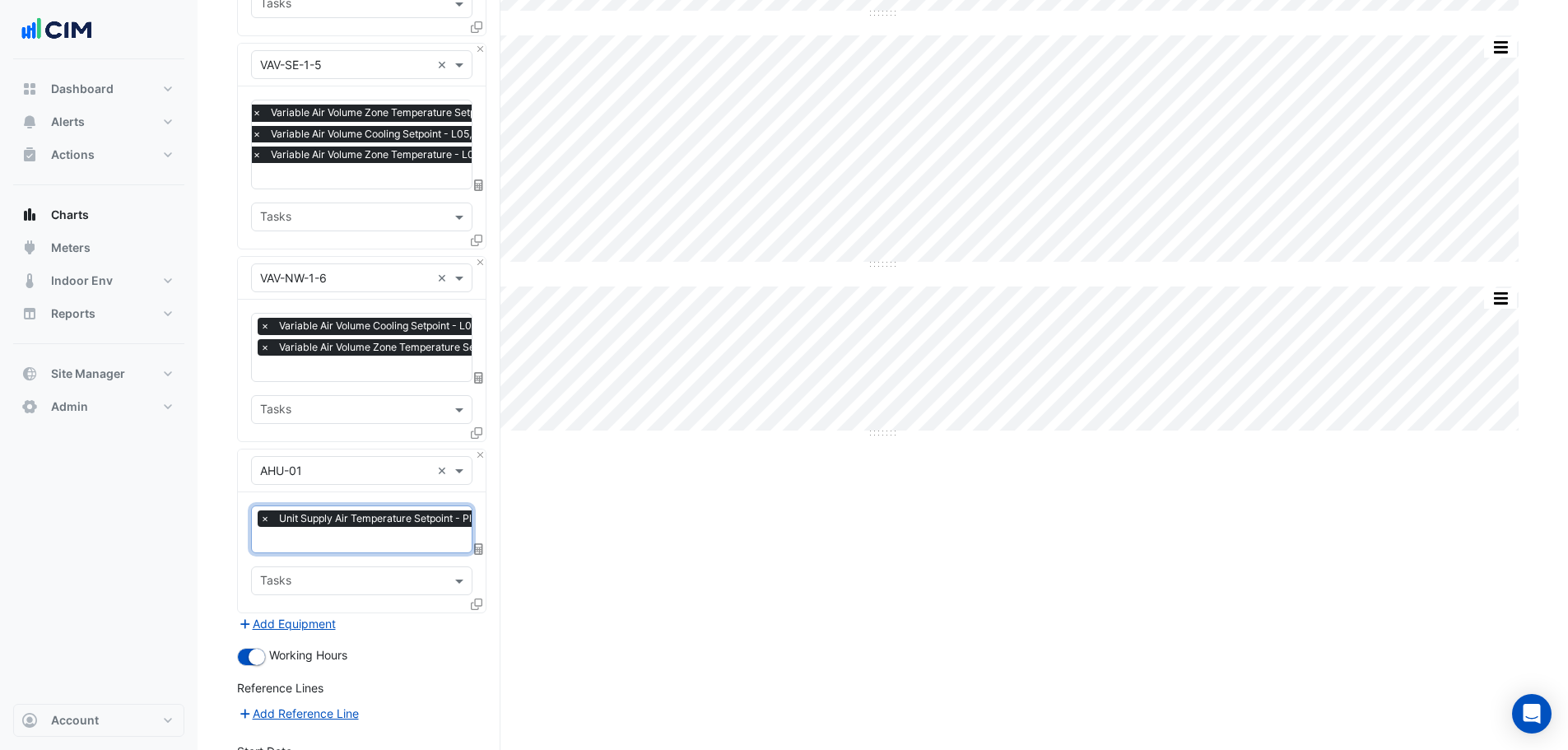 scroll, scrollTop: 539, scrollLeft: 0, axis: vertical 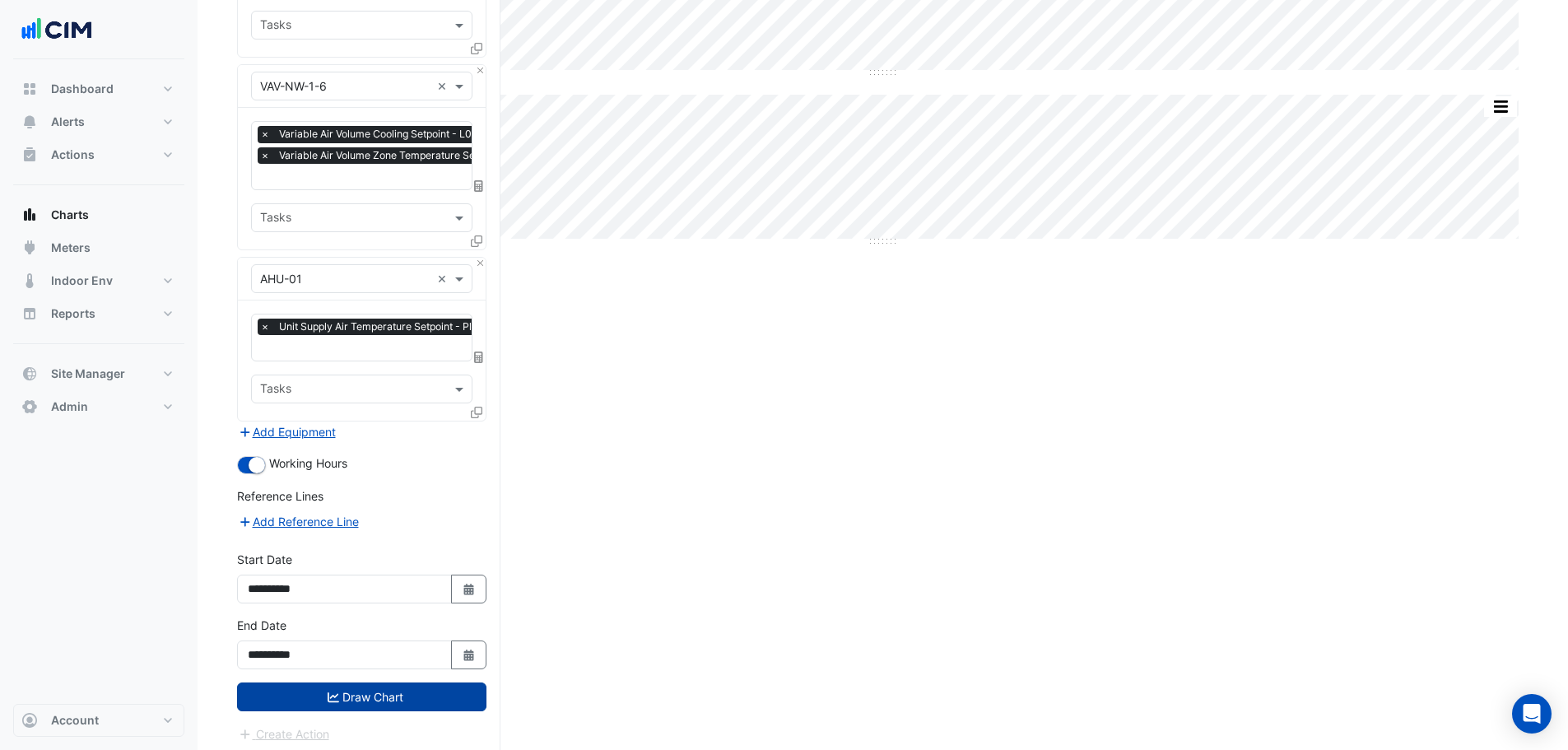 click on "Draw Chart" at bounding box center [361, 696] 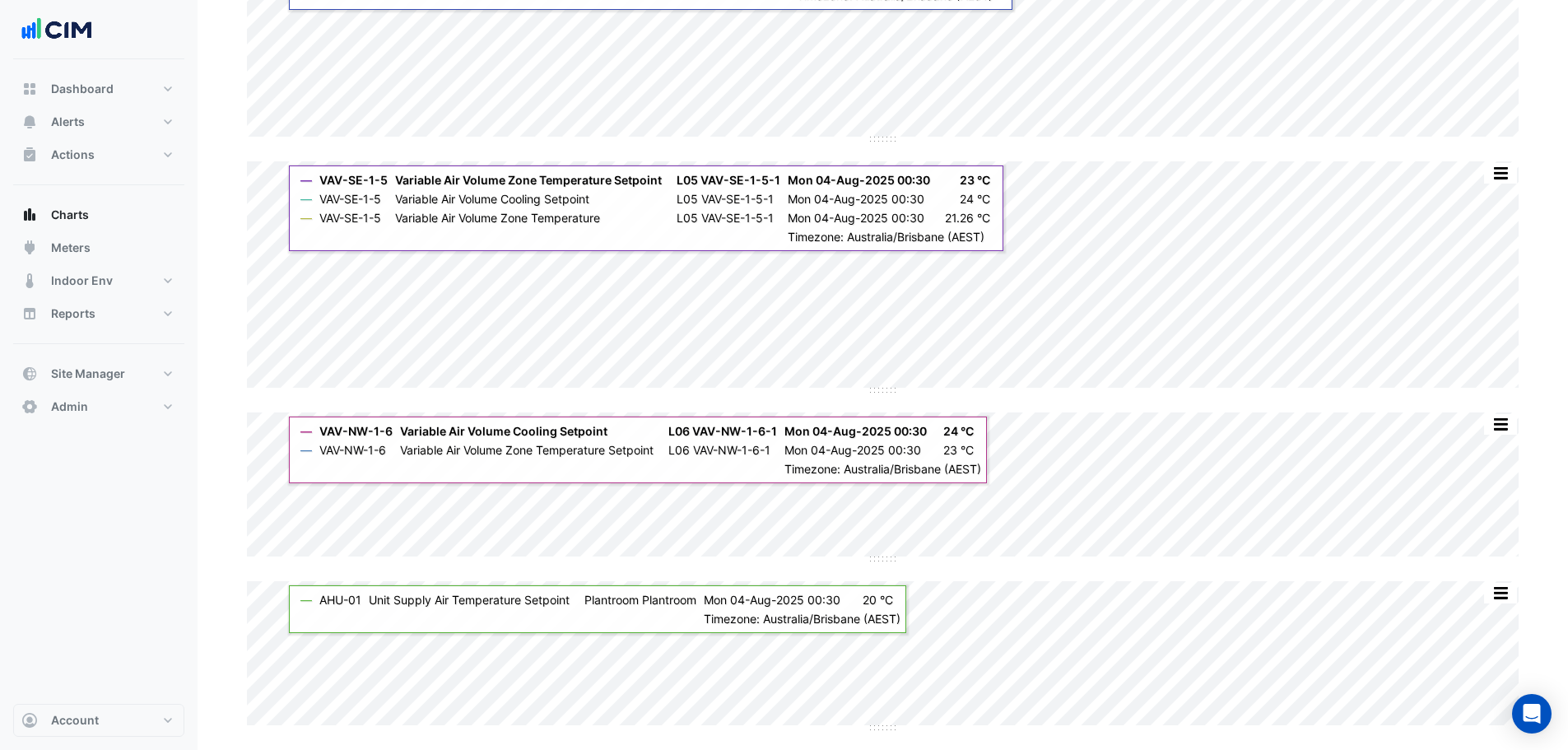 scroll, scrollTop: 0, scrollLeft: 0, axis: both 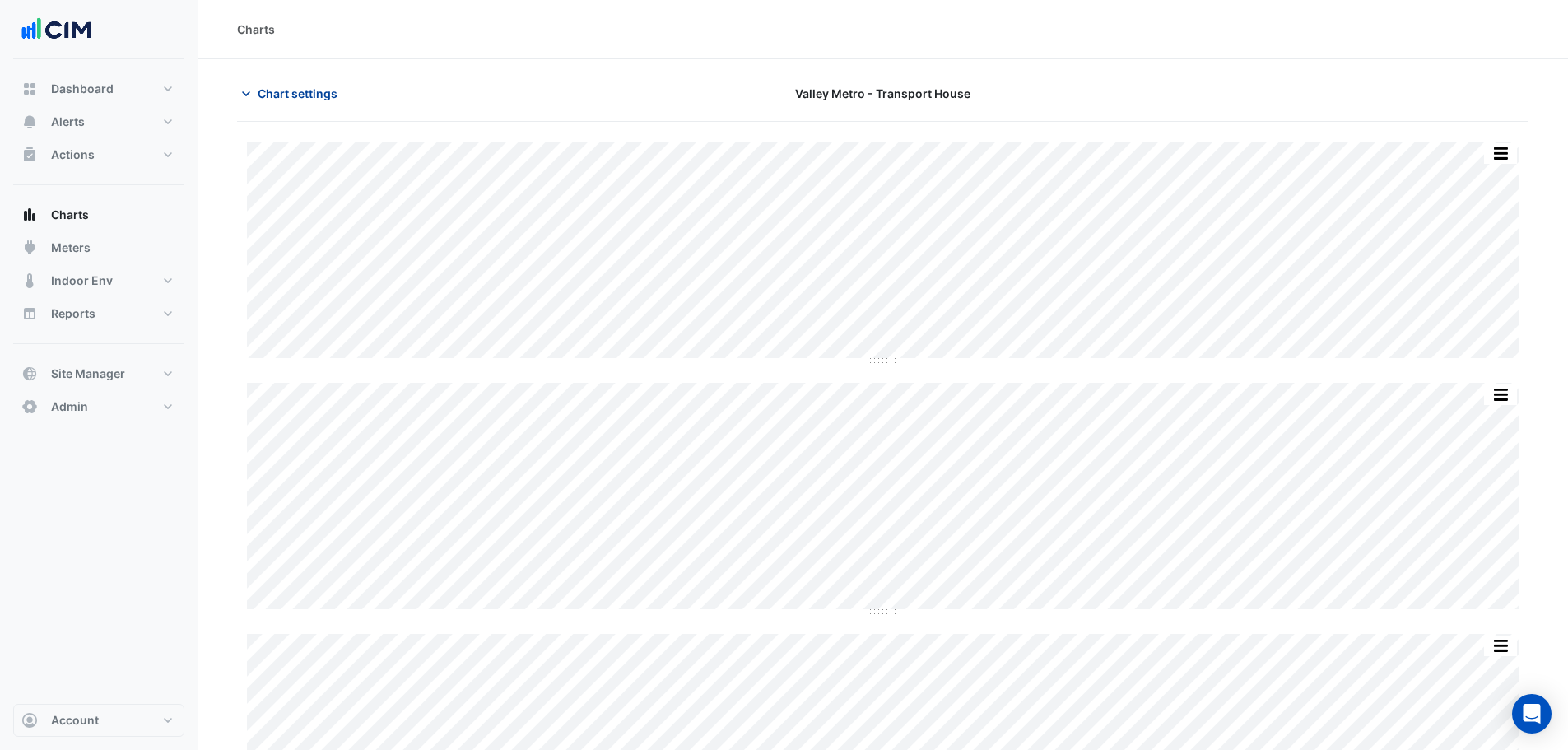 click on "Chart settings" 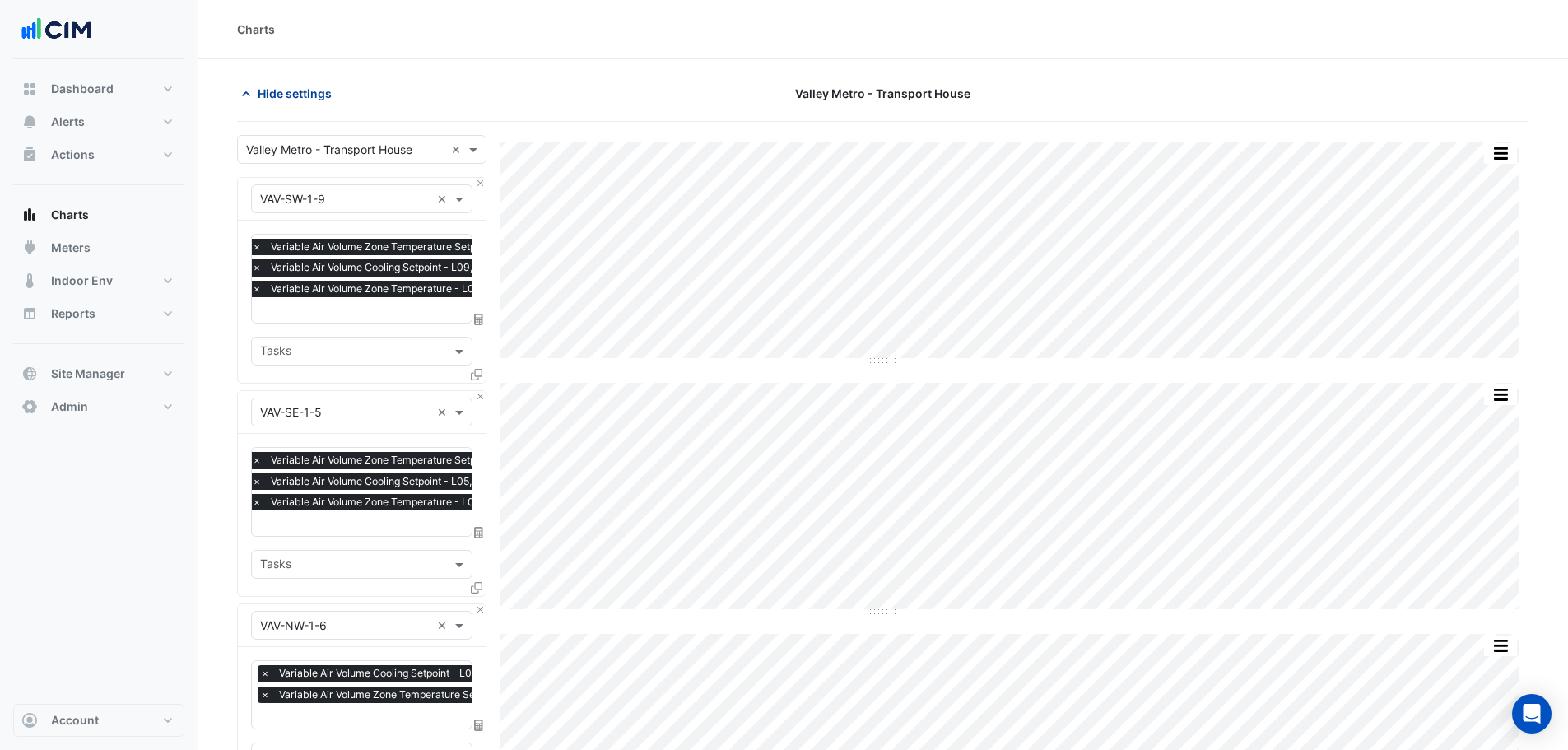 drag, startPoint x: 332, startPoint y: 99, endPoint x: 429, endPoint y: 213, distance: 149.683 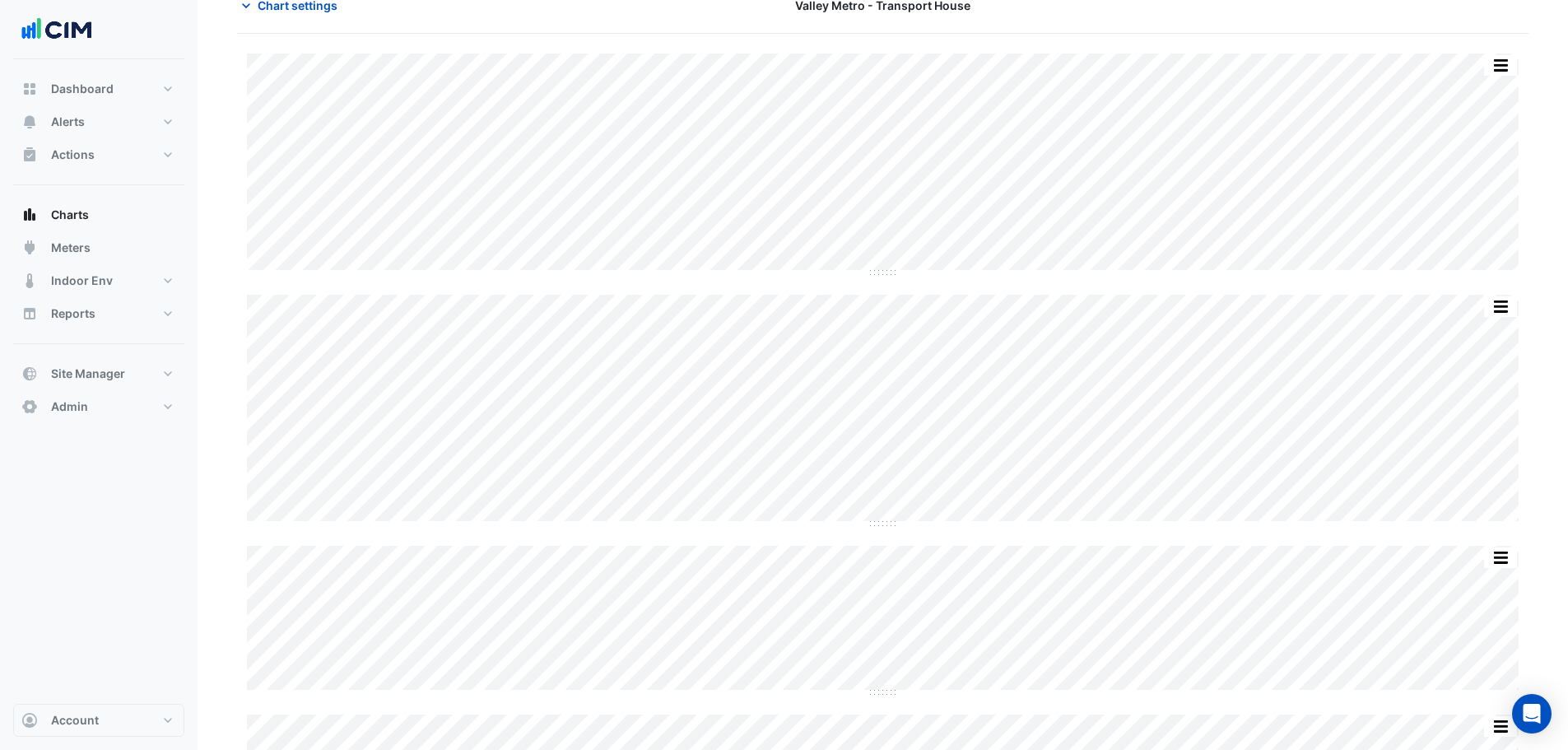 scroll, scrollTop: 0, scrollLeft: 0, axis: both 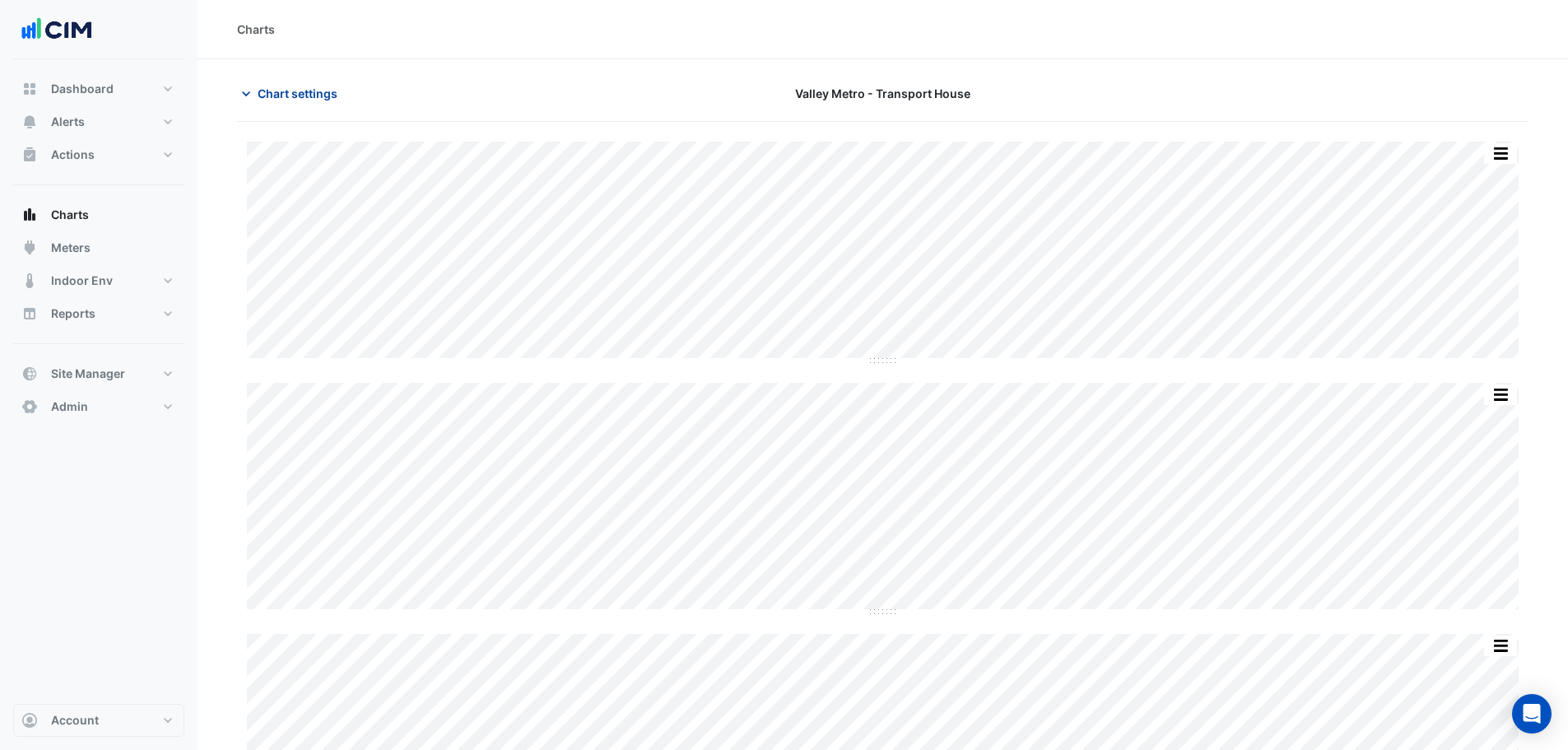 click on "Chart settings" 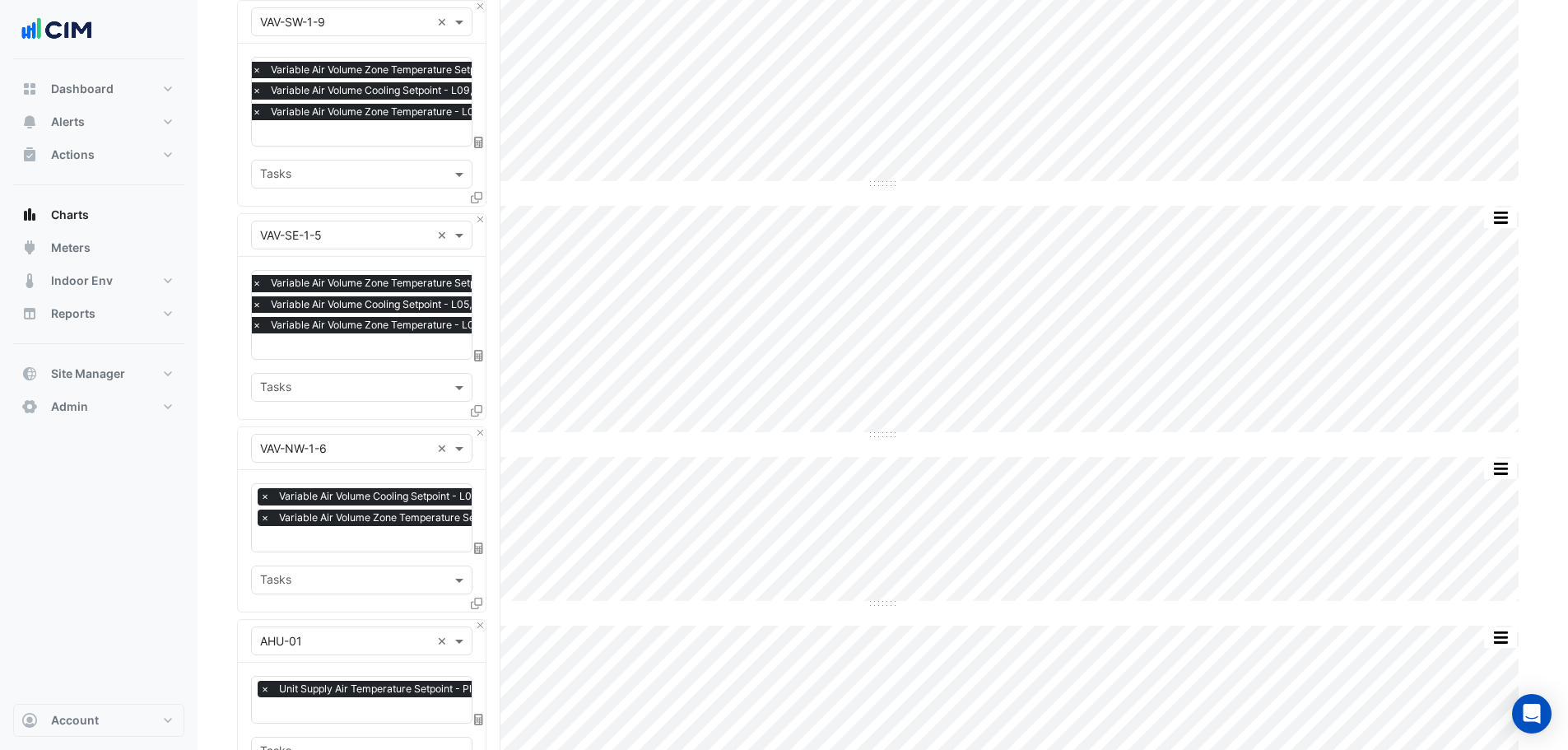 scroll, scrollTop: 329, scrollLeft: 0, axis: vertical 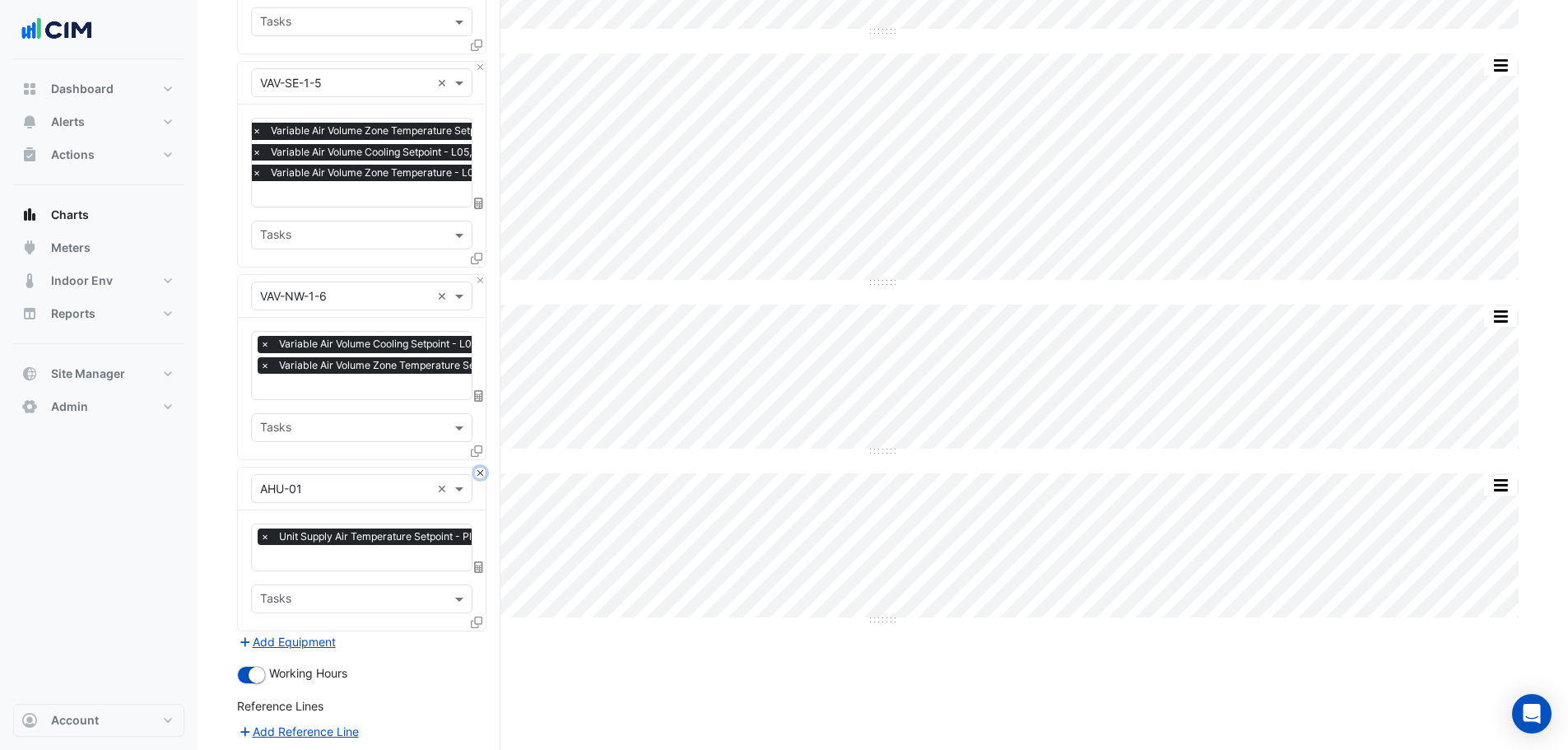 click at bounding box center (480, 473) 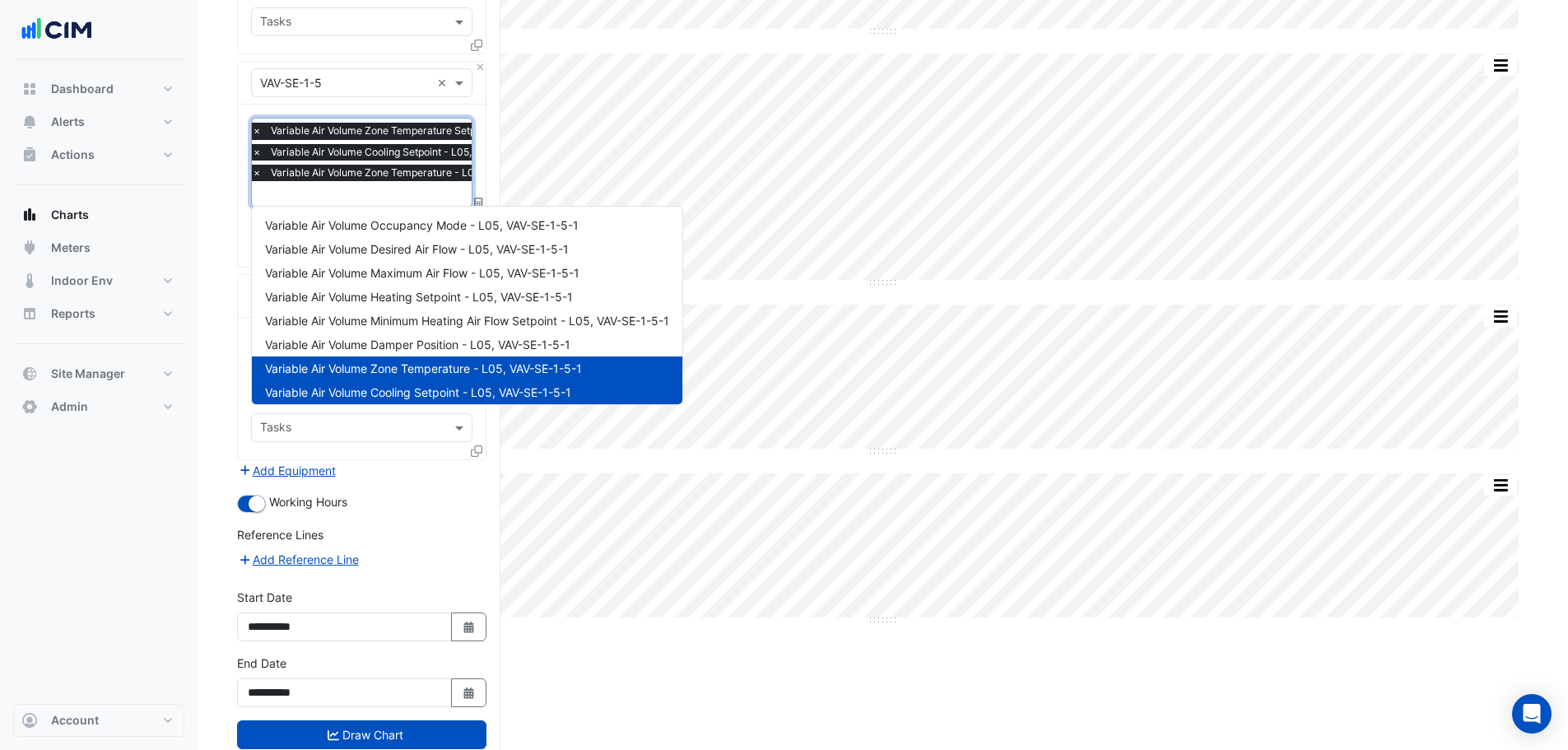 click at bounding box center (426, 195) 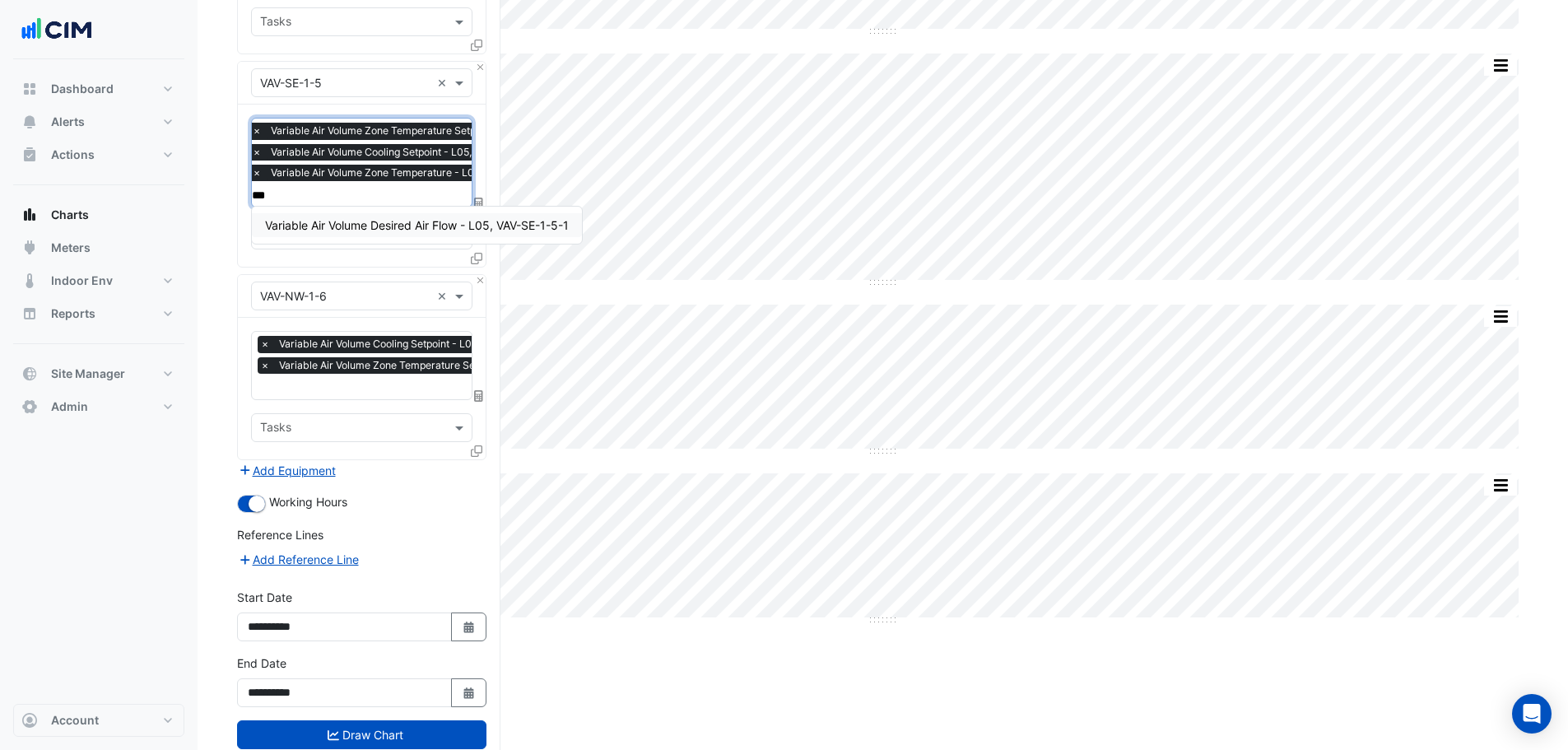 type on "***" 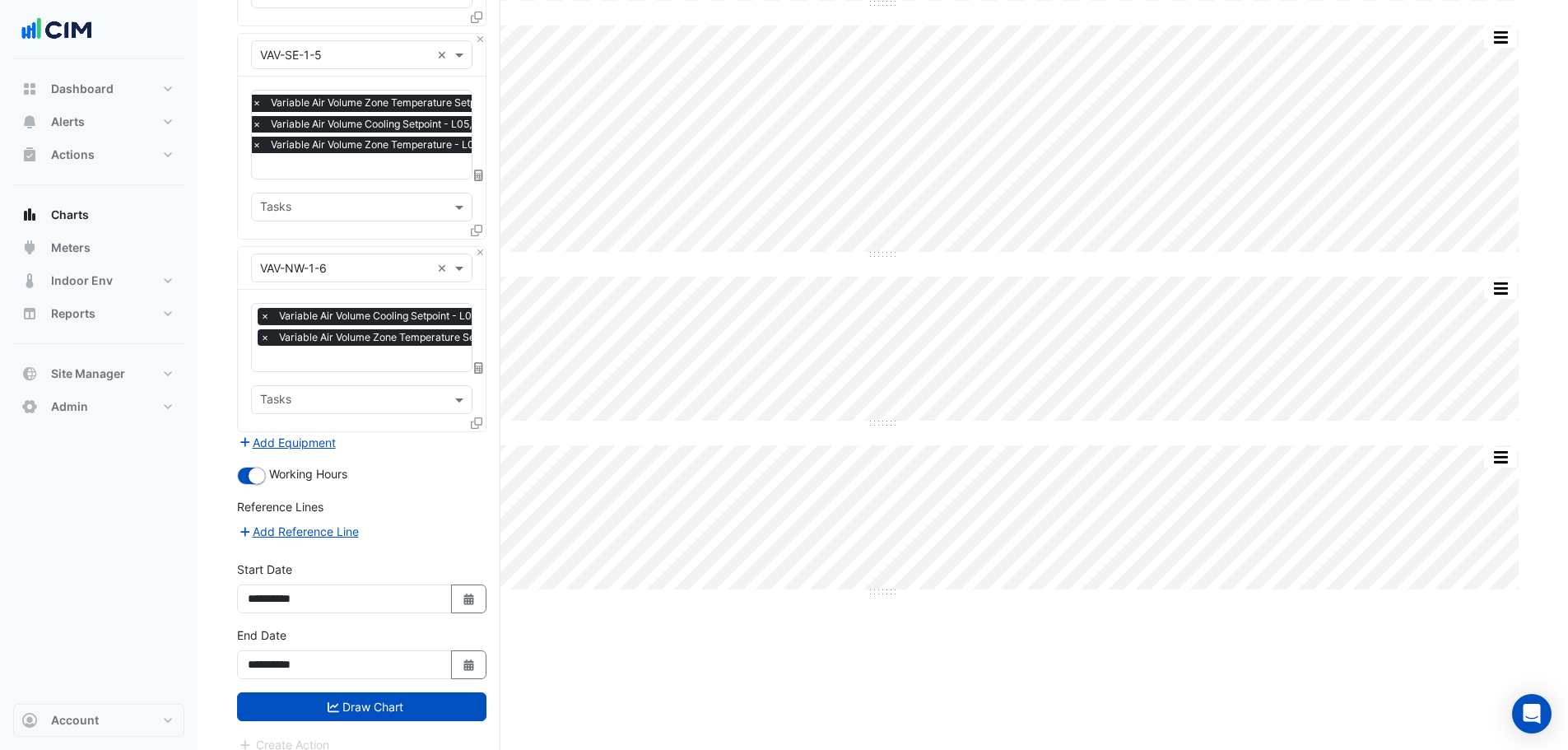 scroll, scrollTop: 370, scrollLeft: 0, axis: vertical 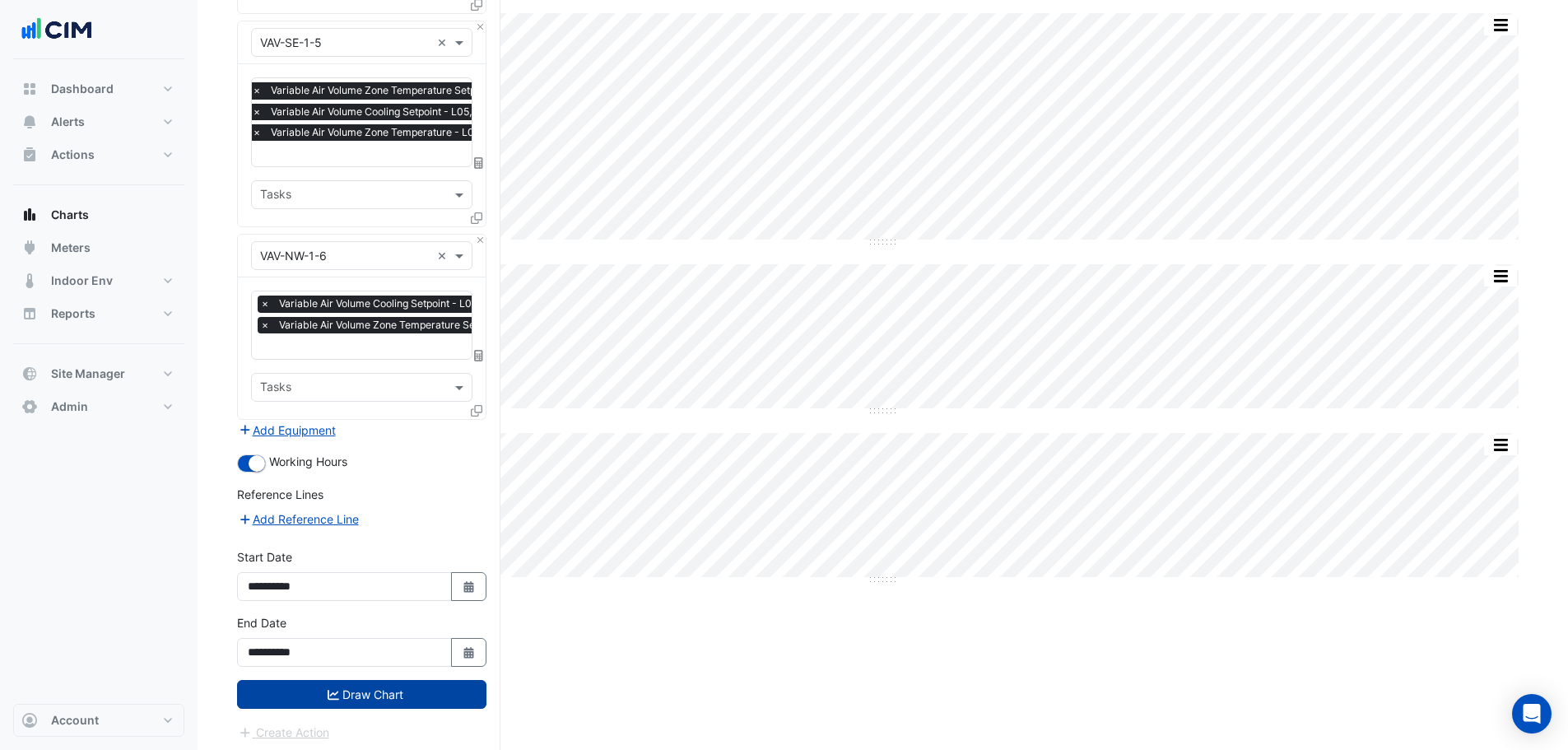 click on "Draw Chart" at bounding box center (361, 694) 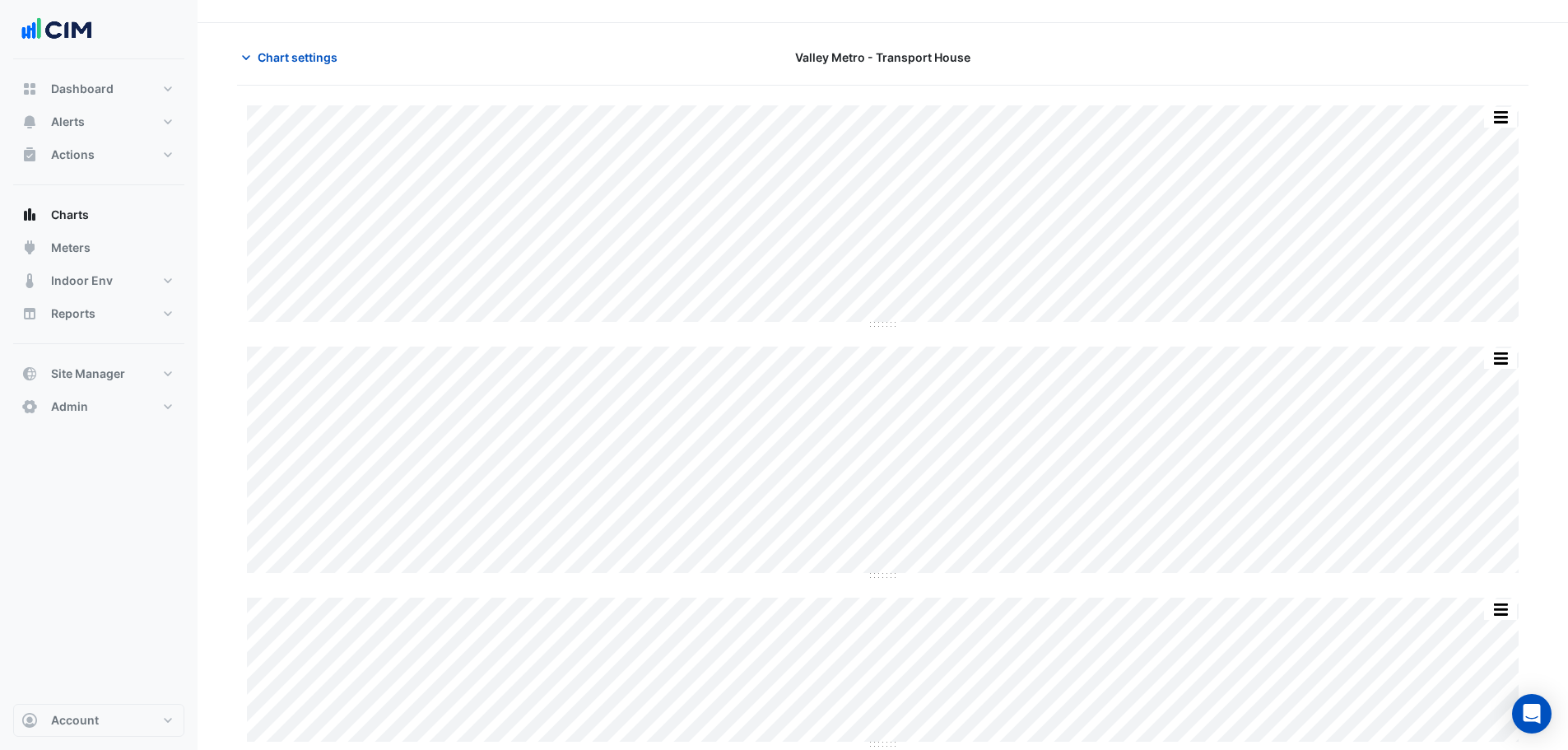 scroll, scrollTop: 53, scrollLeft: 0, axis: vertical 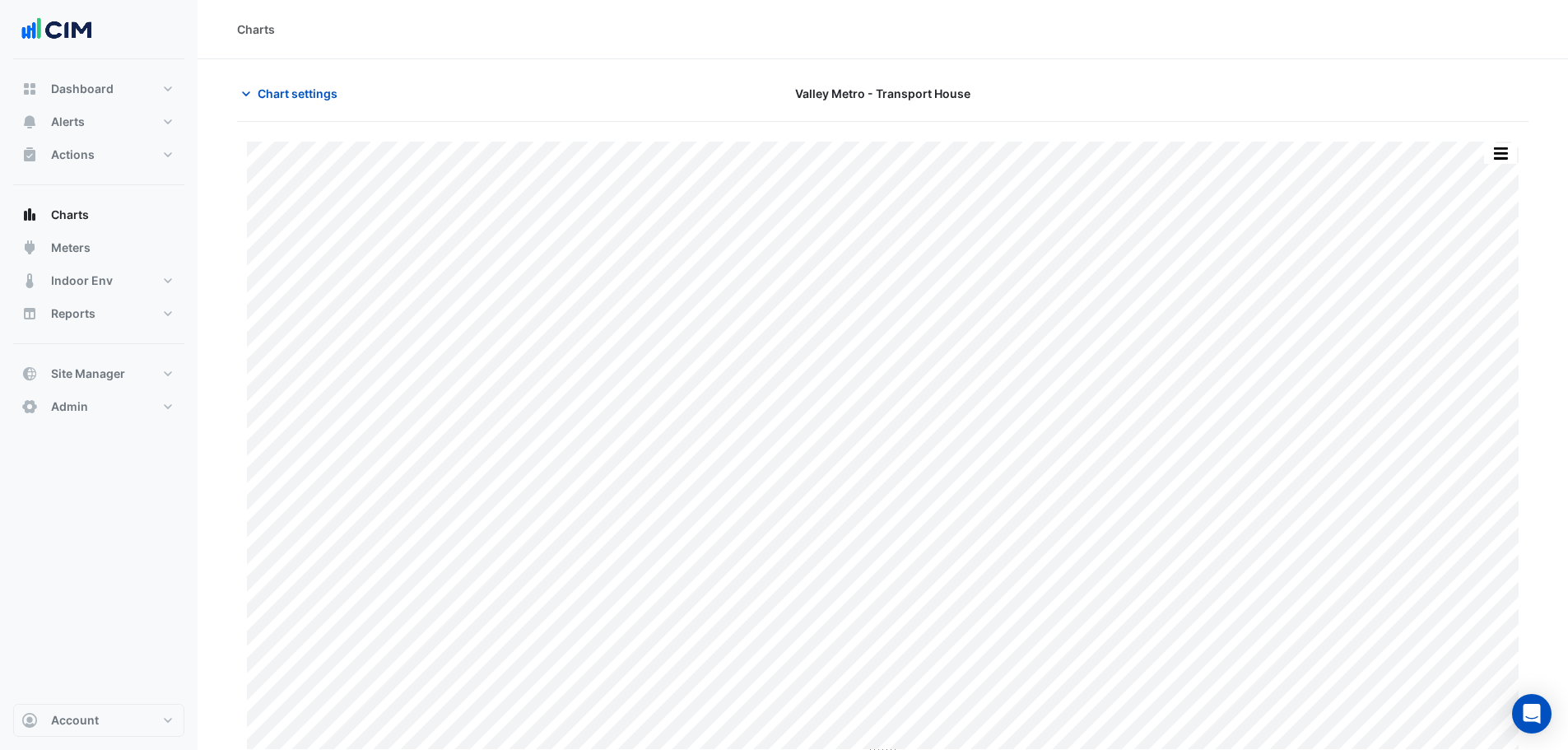 type on "**********" 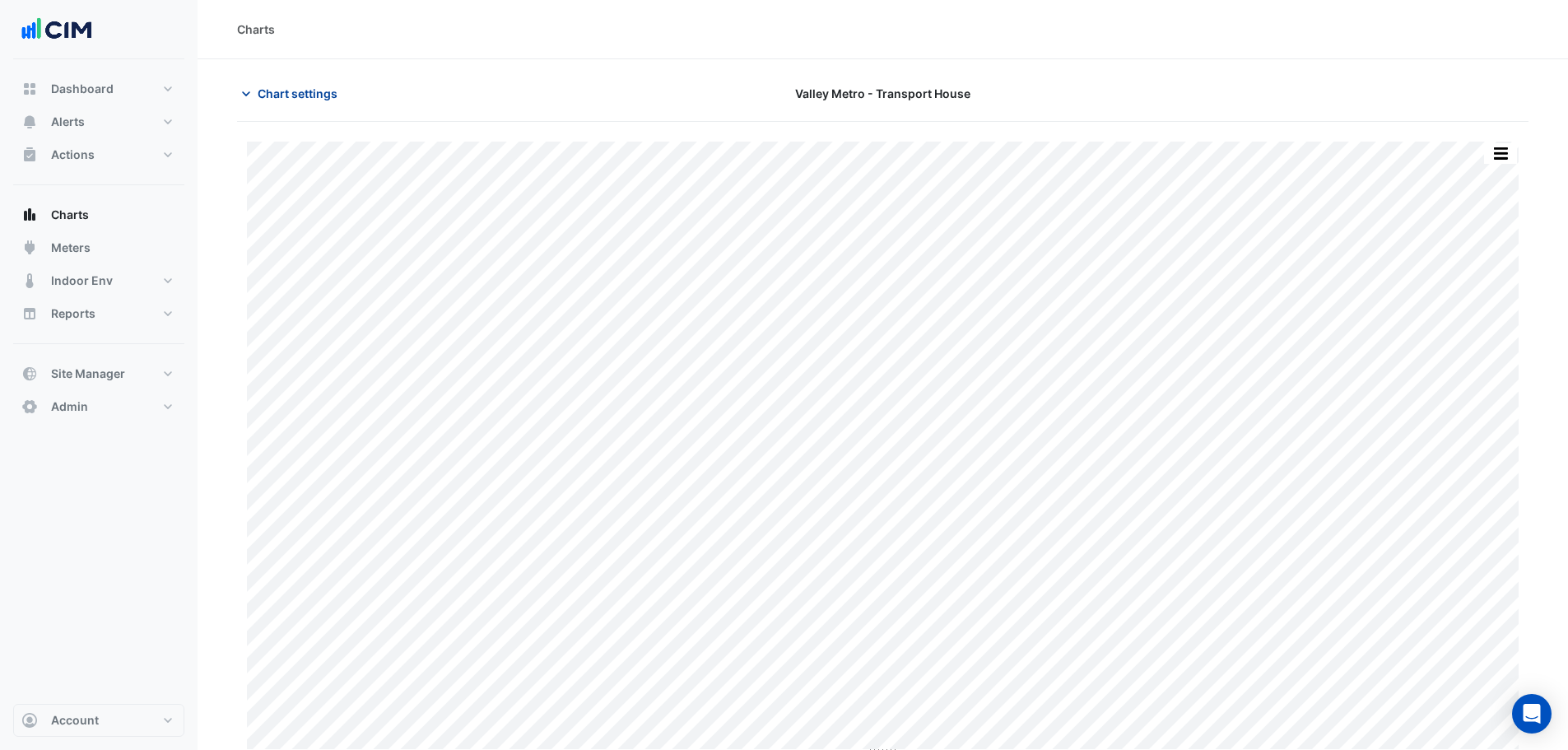 click on "Chart settings" 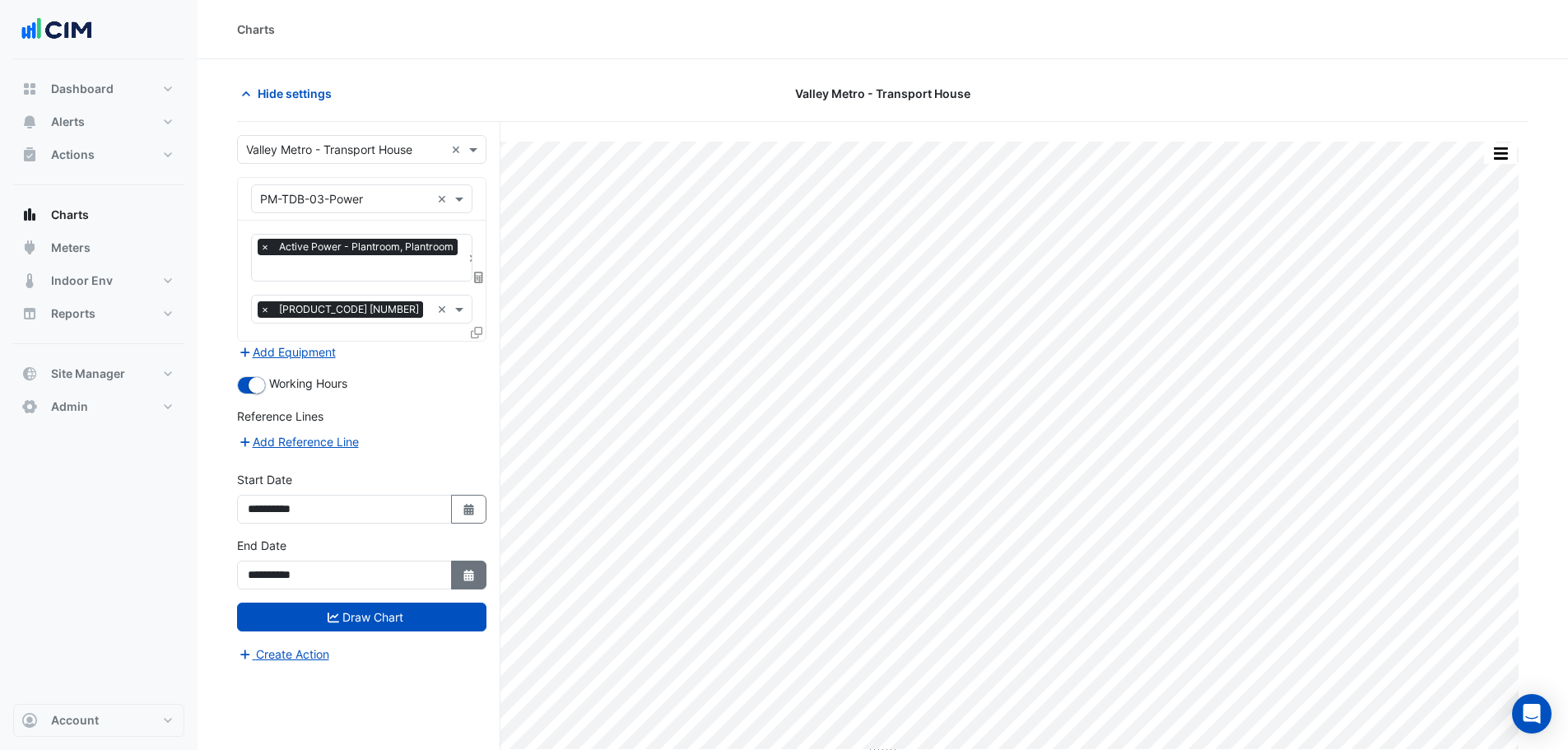 click on "Select Date" 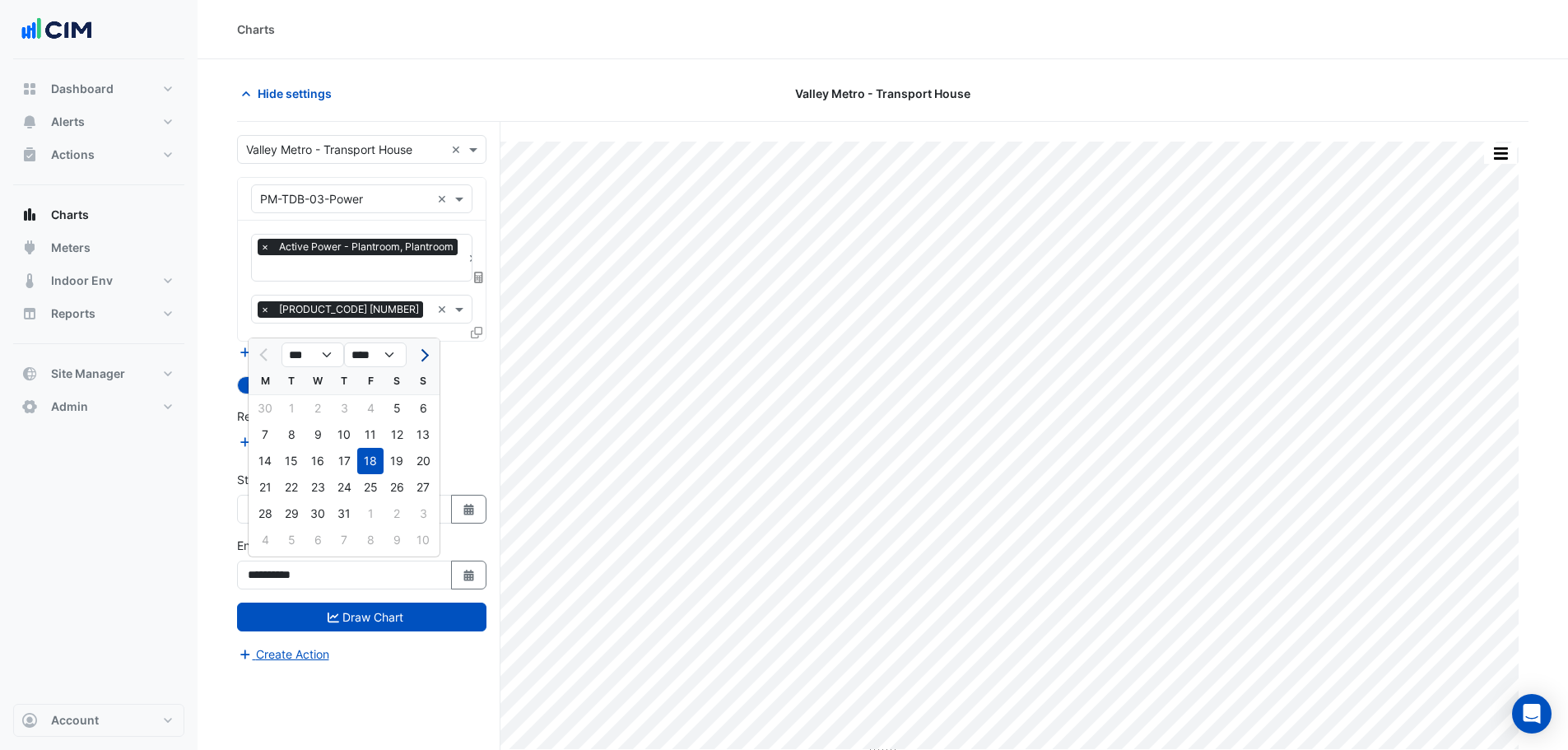 click 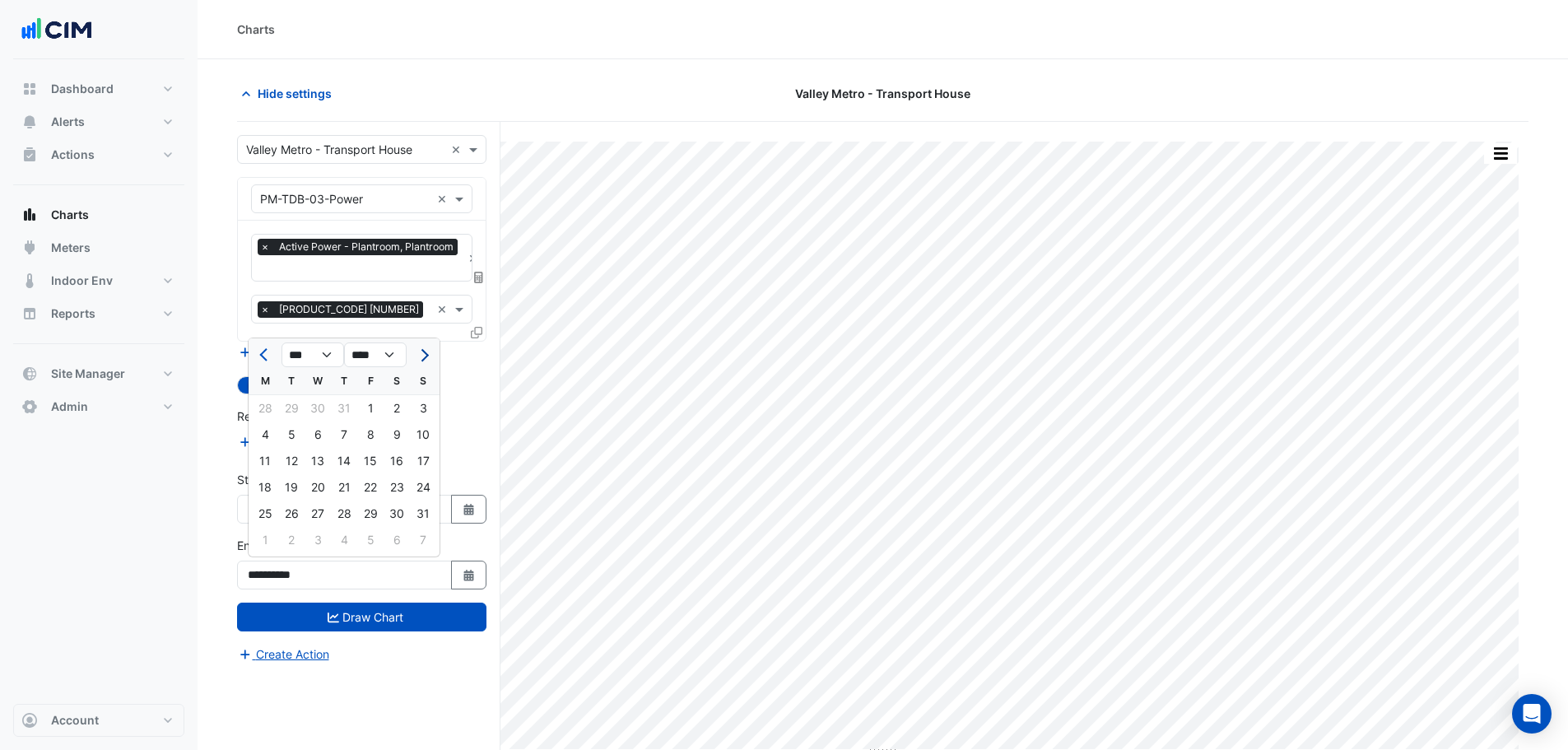 click 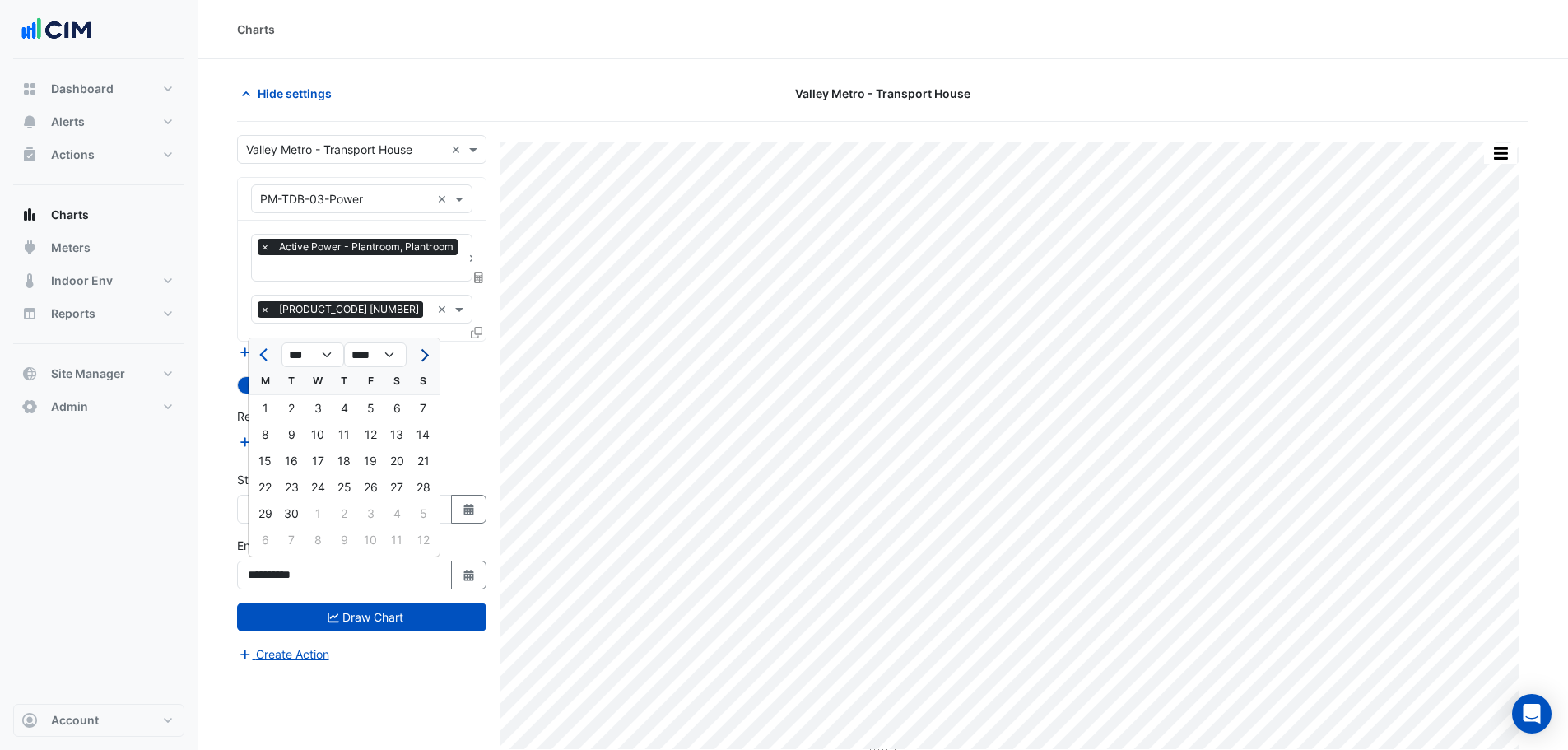 click 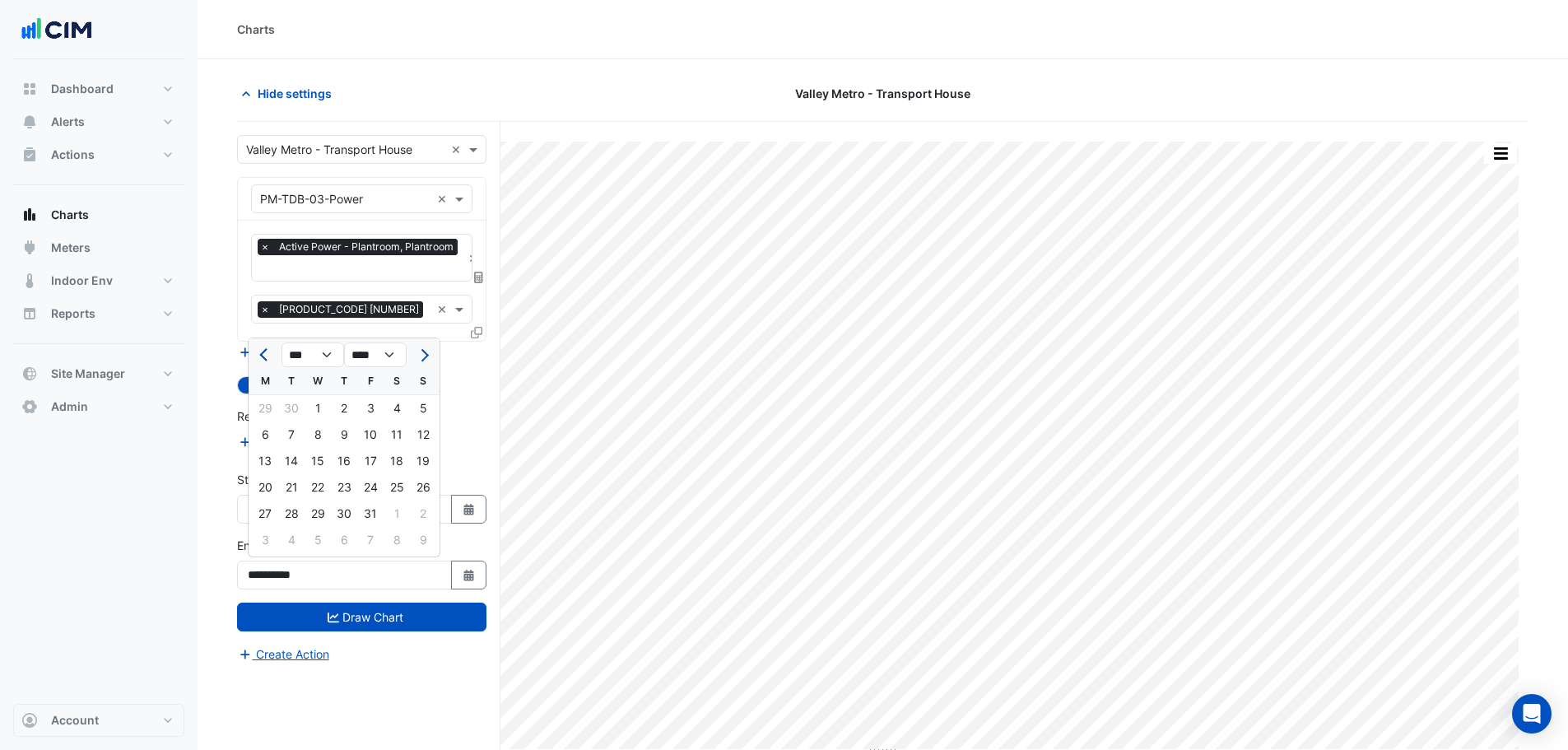 click 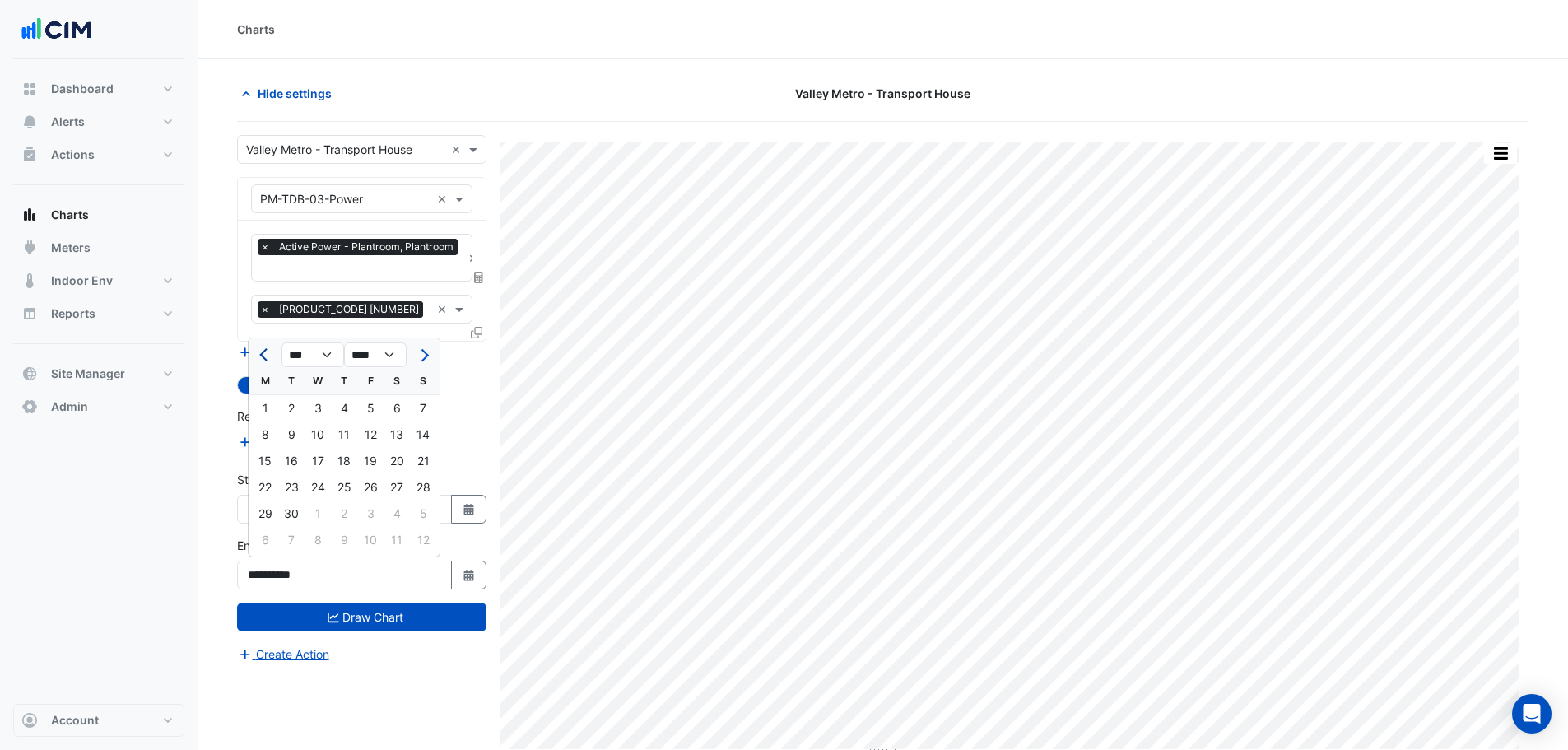 click 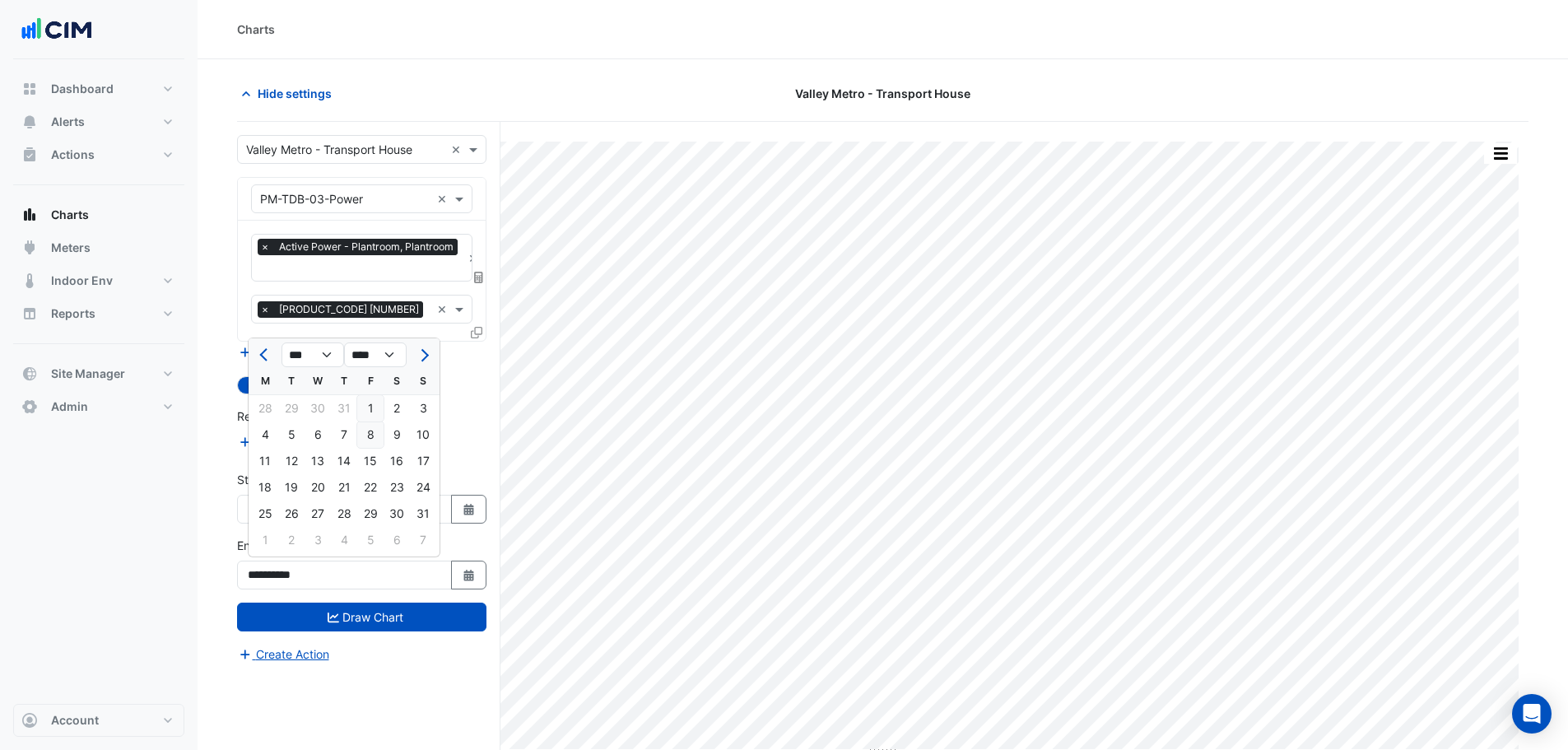 click on "8" 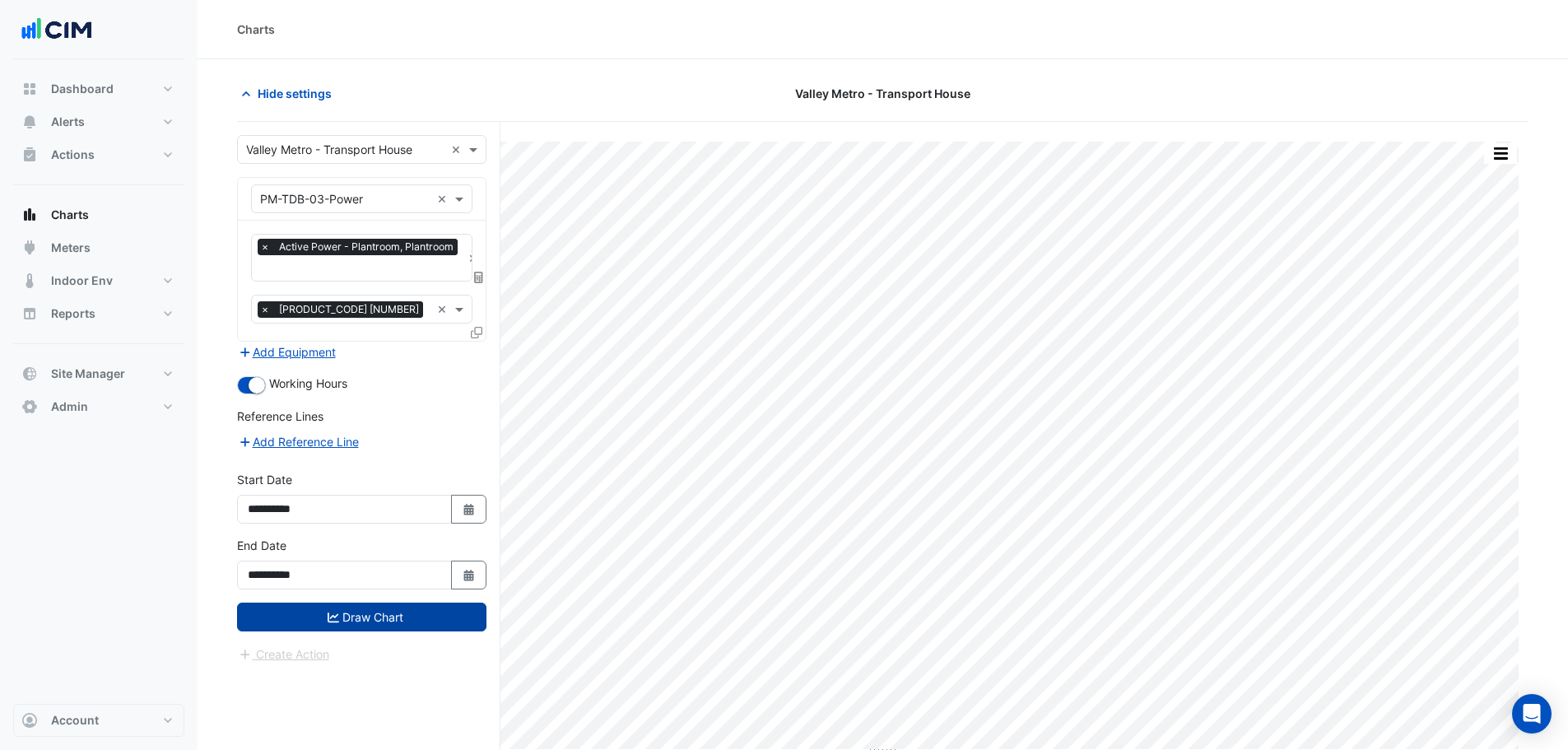 click on "Draw Chart" at bounding box center (361, 617) 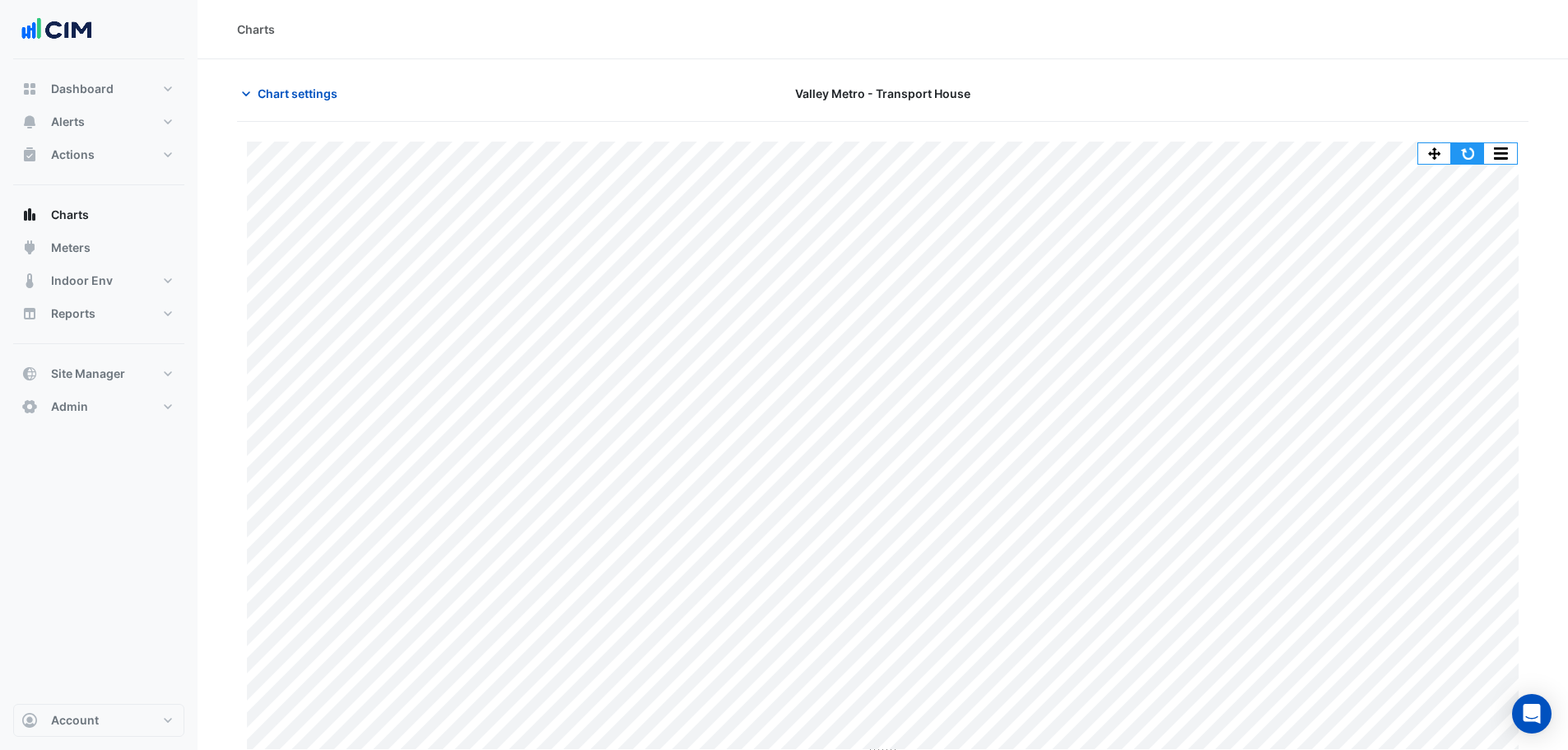 click 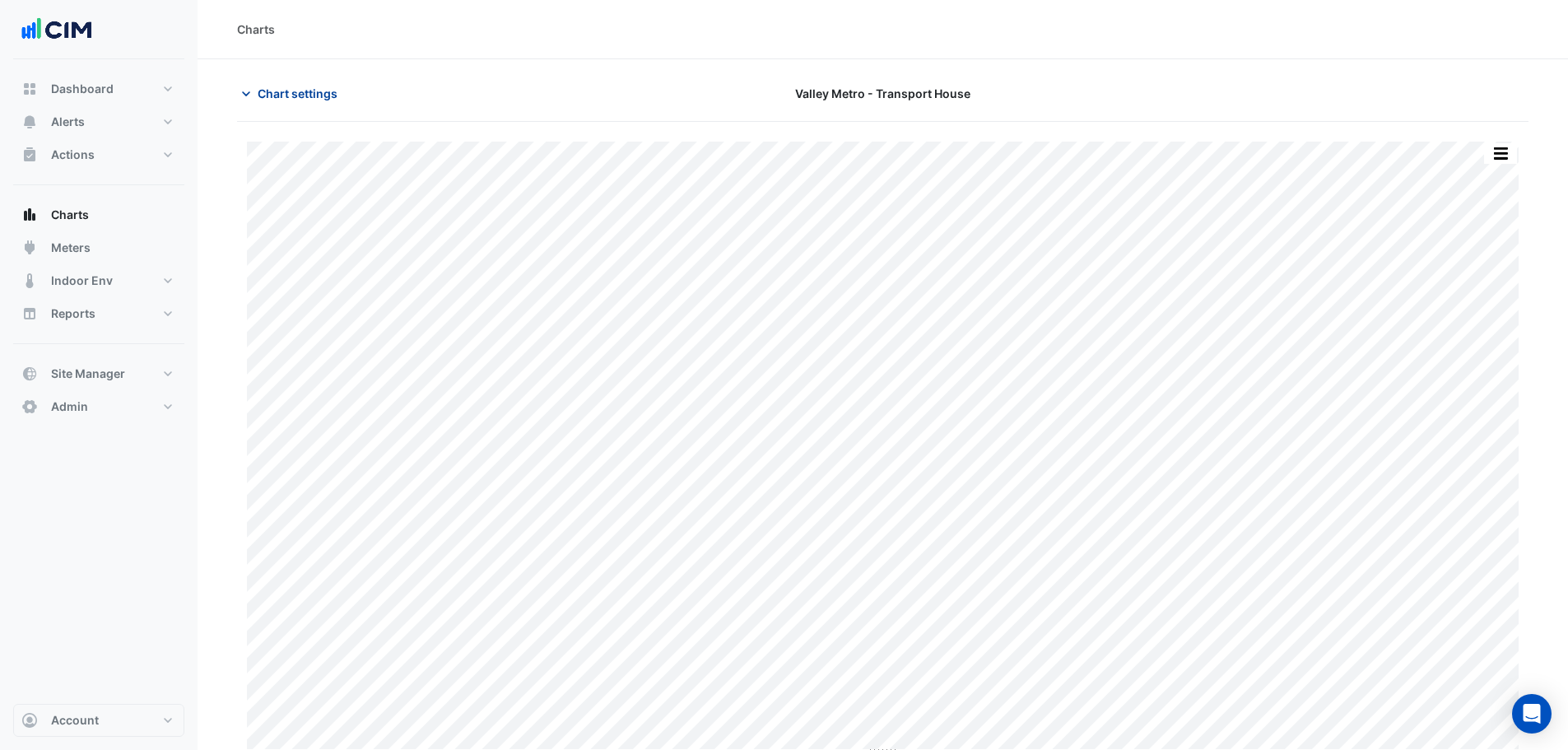 click on "Chart settings" 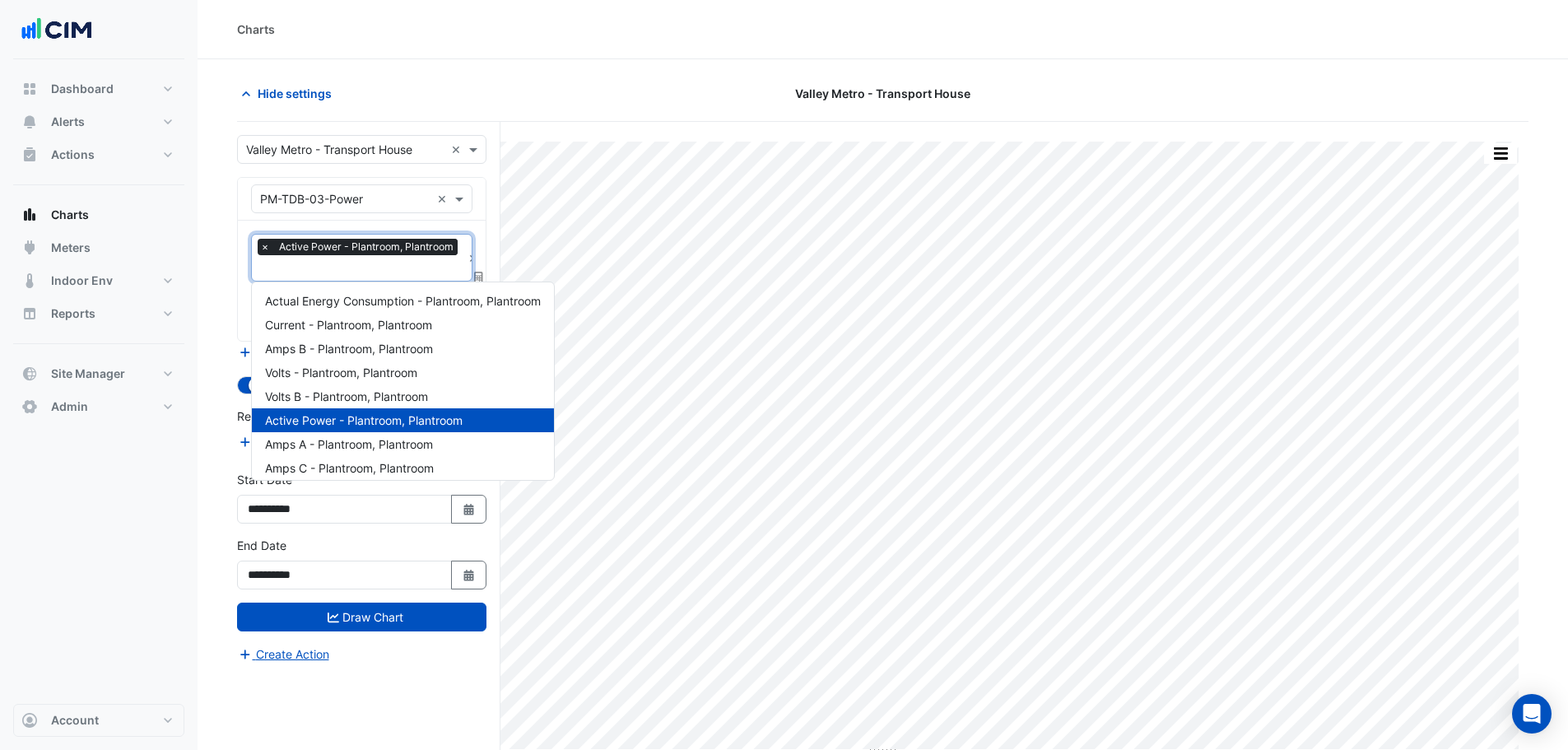 click at bounding box center (361, 269) 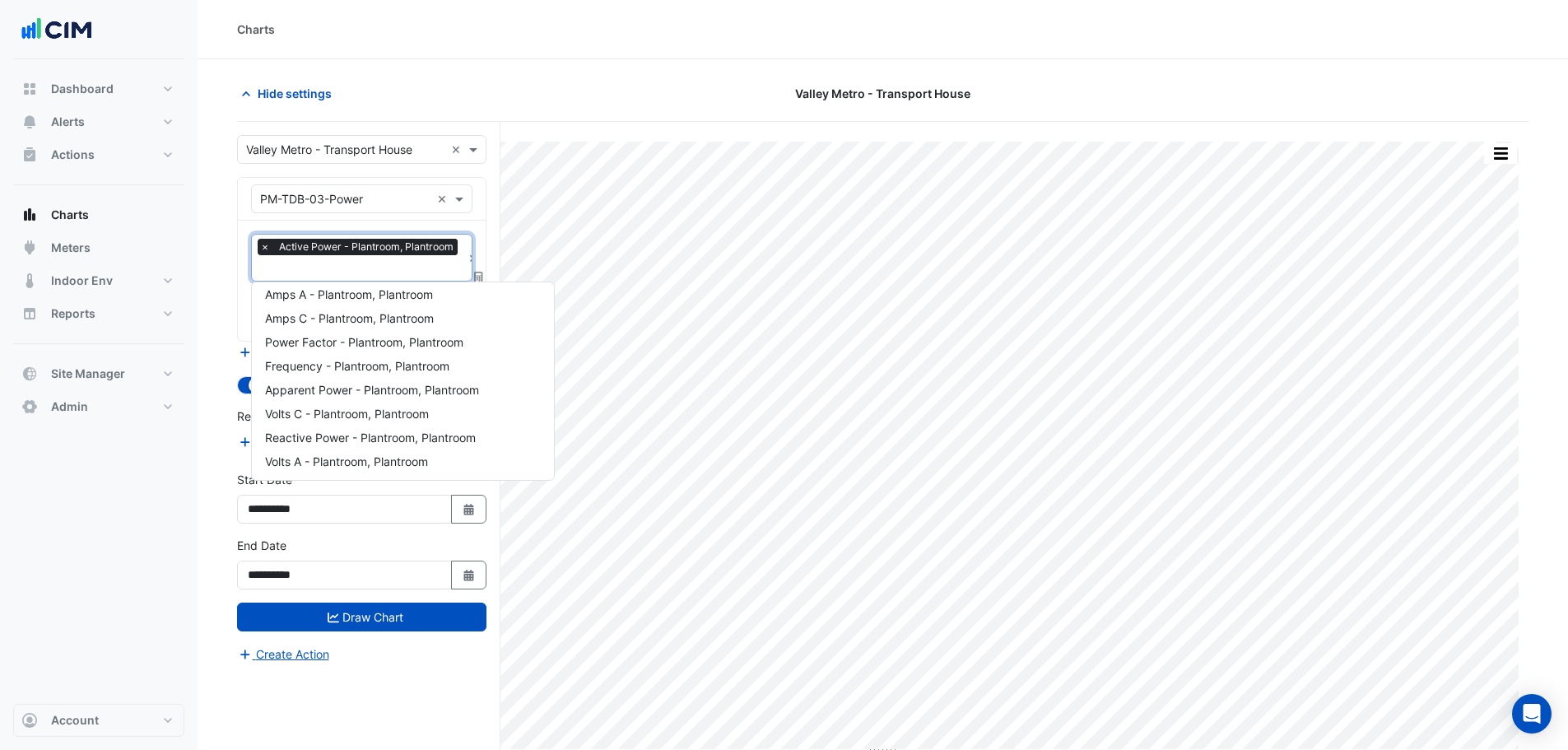scroll, scrollTop: 0, scrollLeft: 0, axis: both 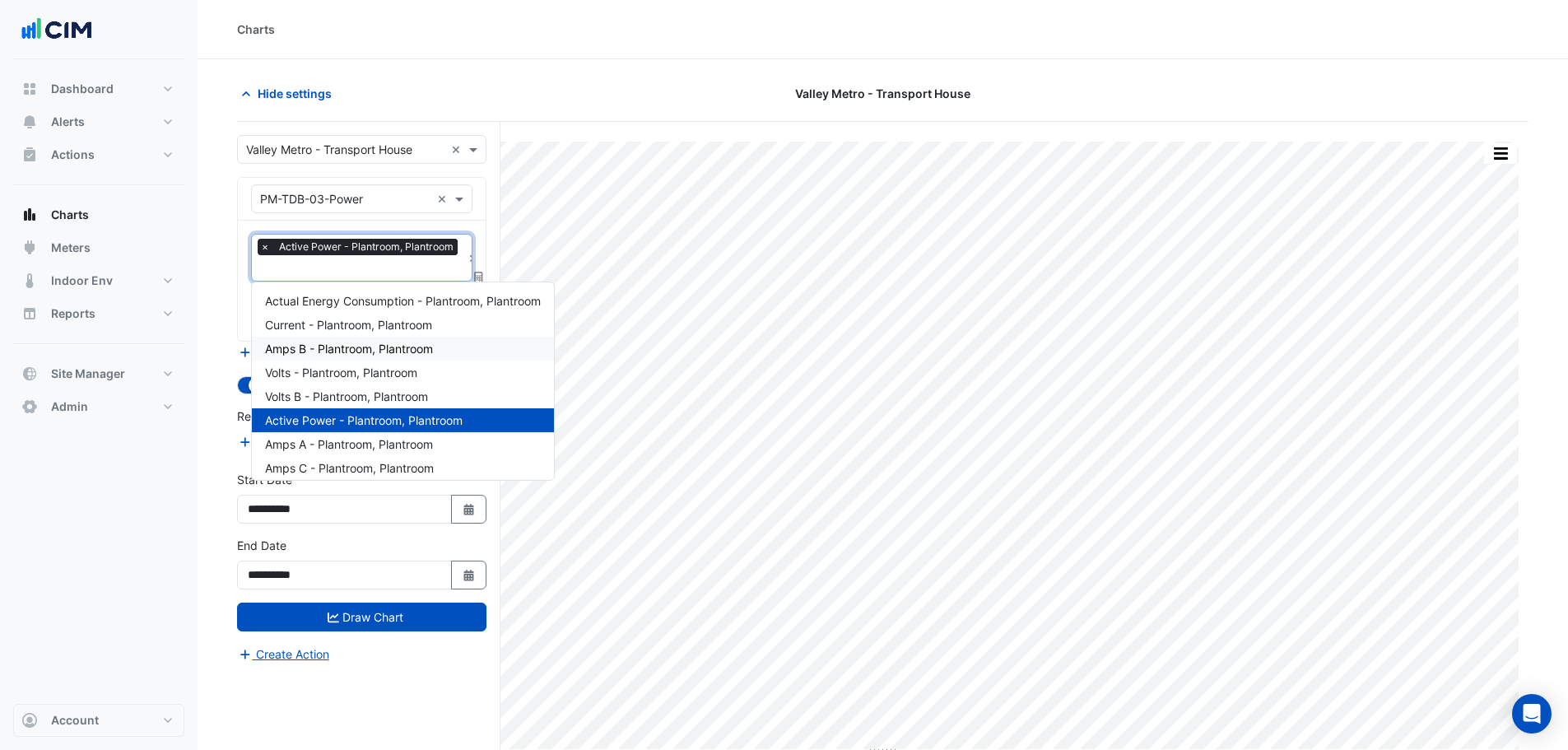 click on "Hide settings" 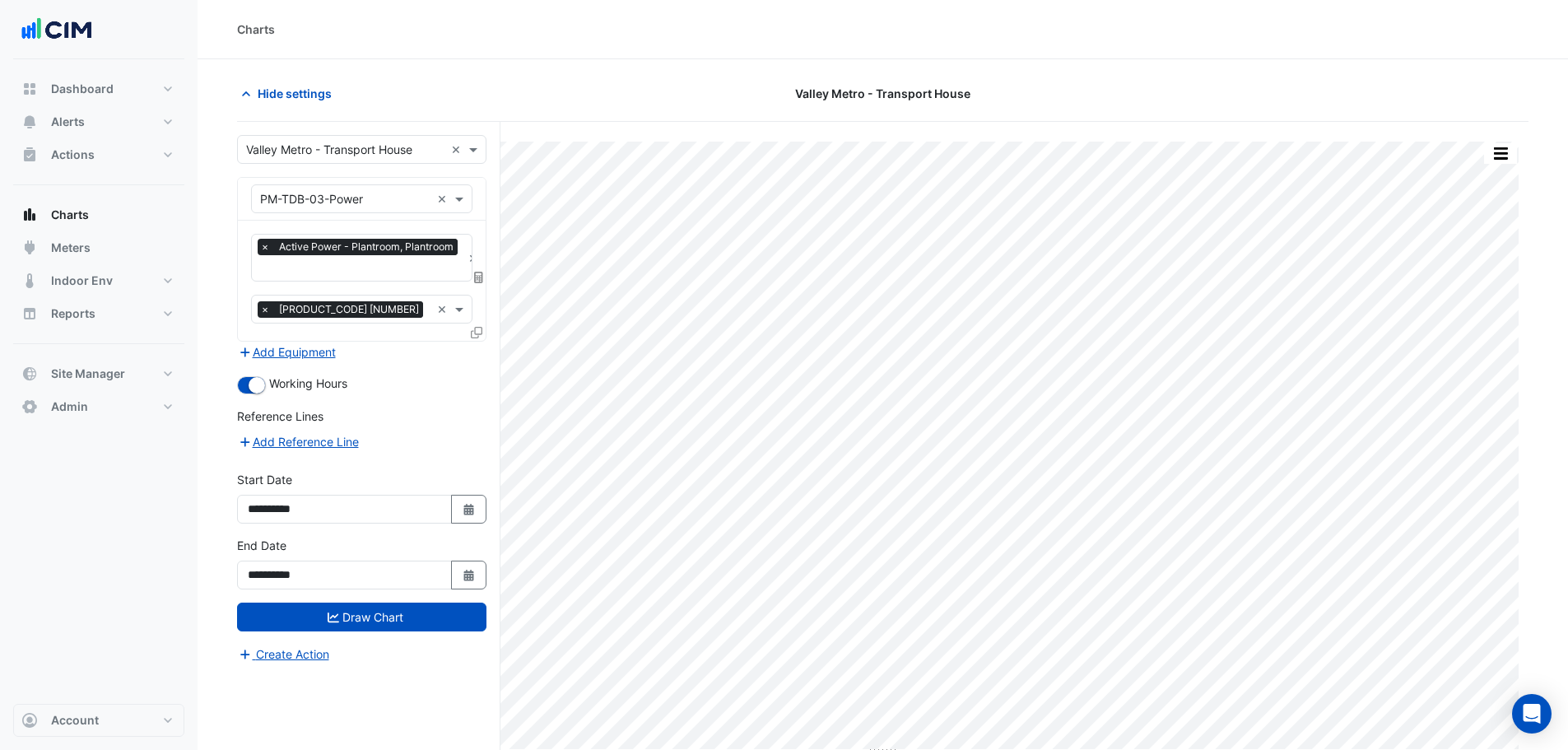click on "Hide settings" 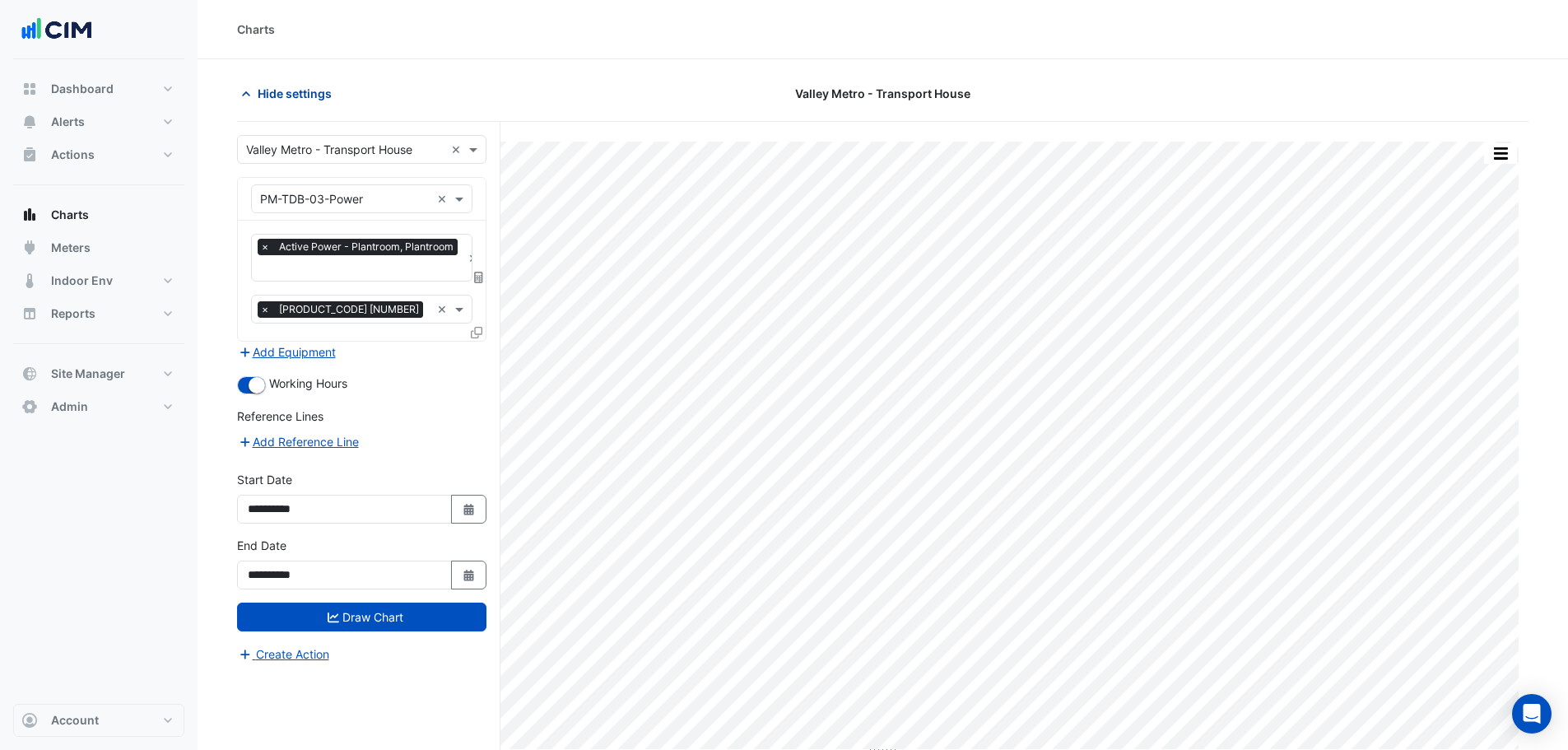click on "Hide settings" 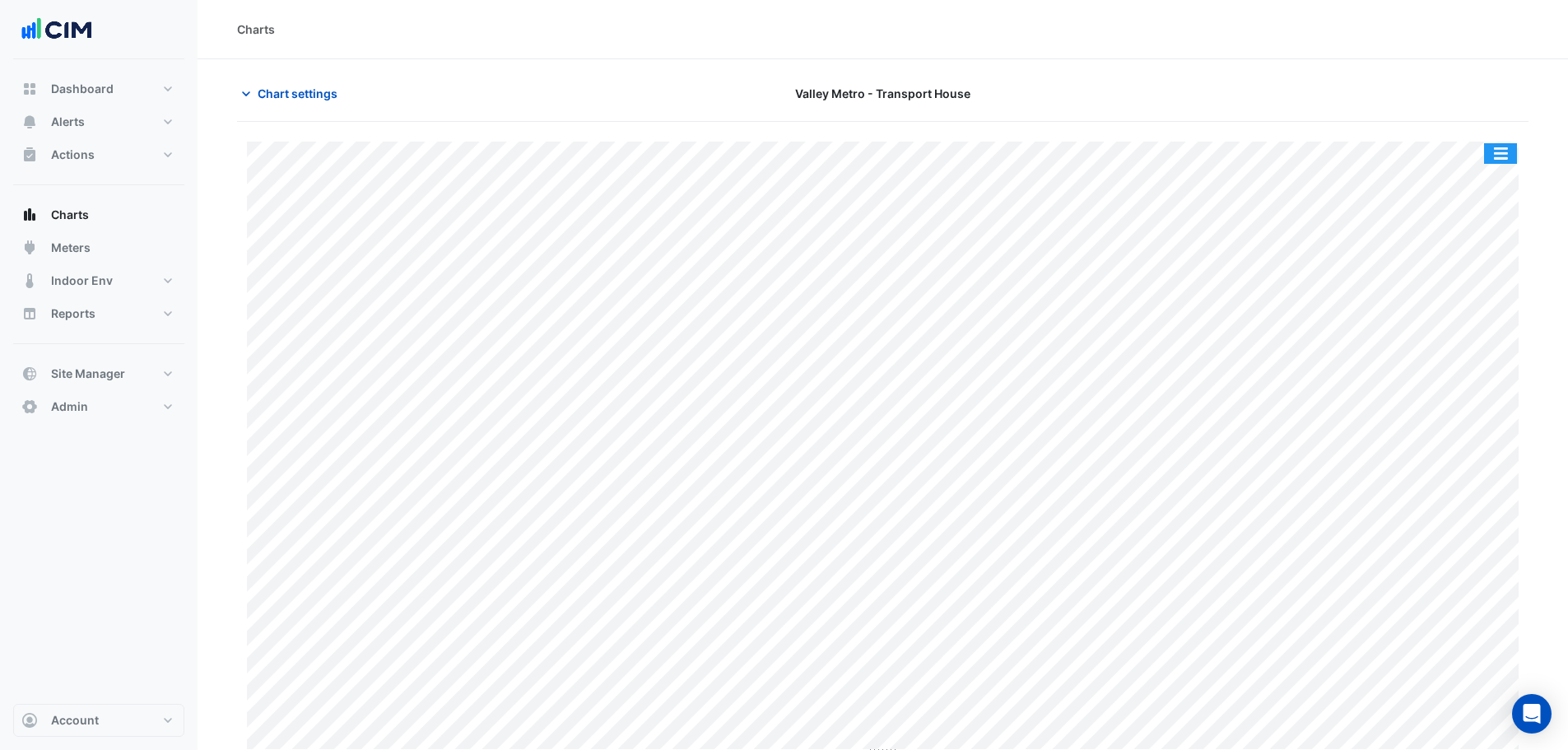 click 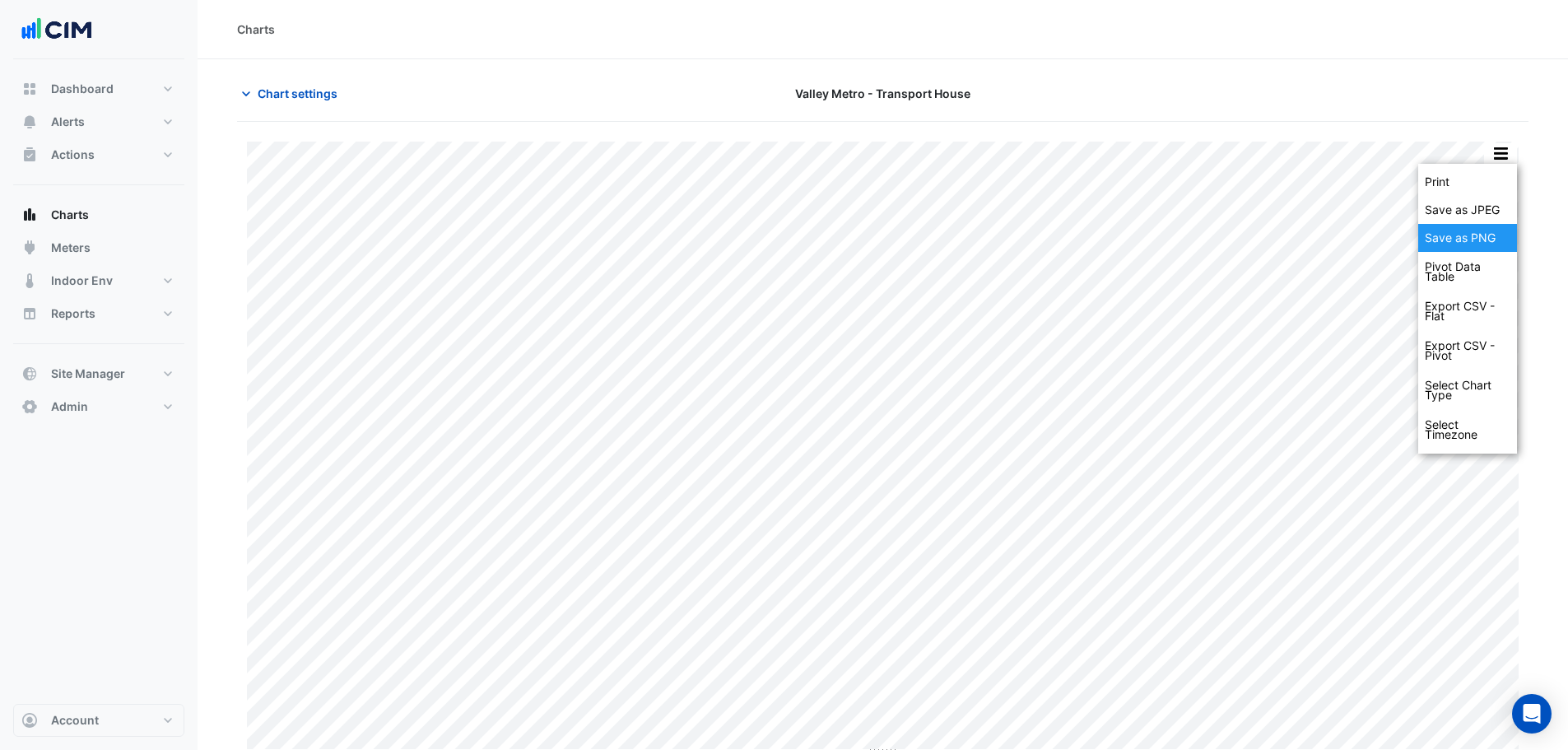 click on "Save as PNG" 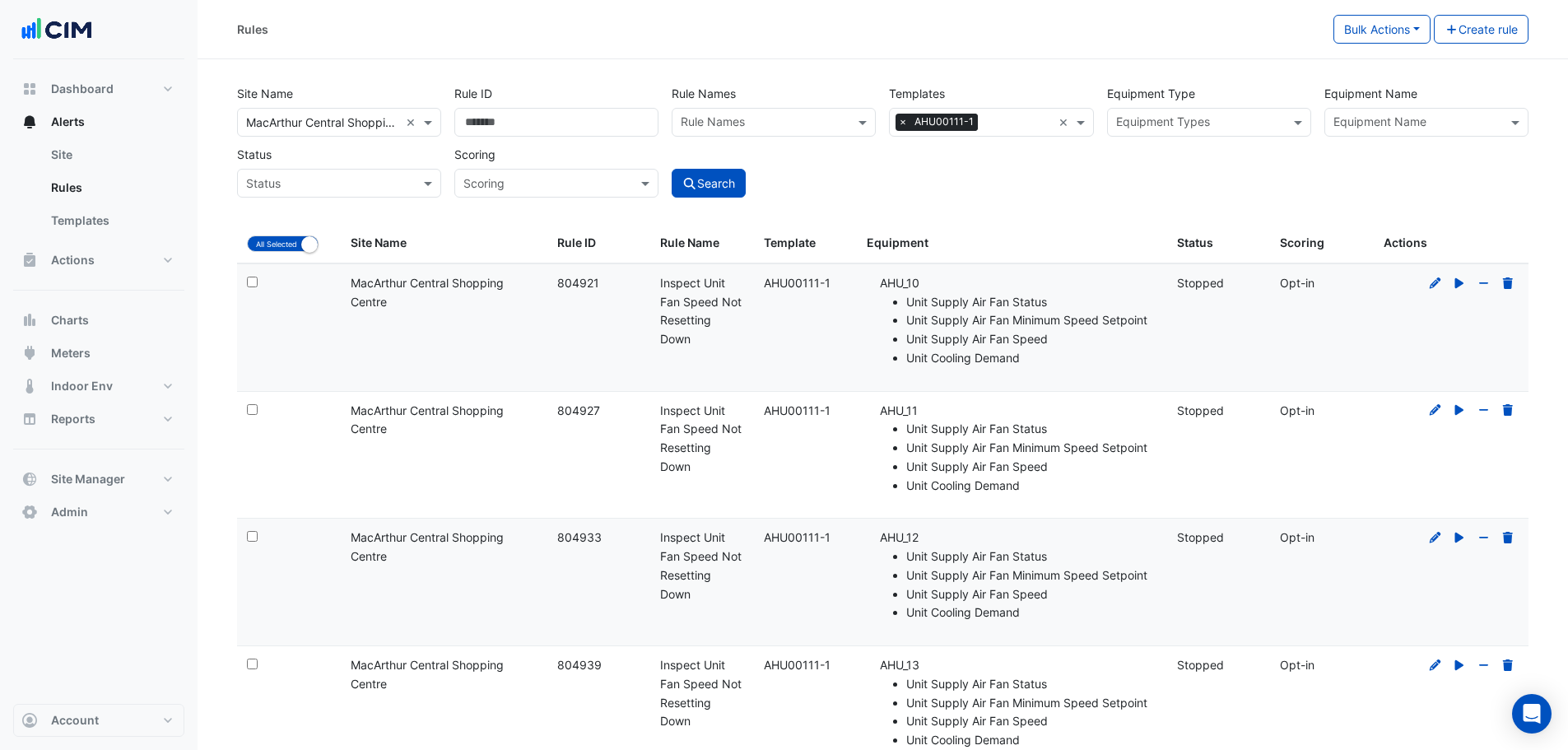 select on "***" 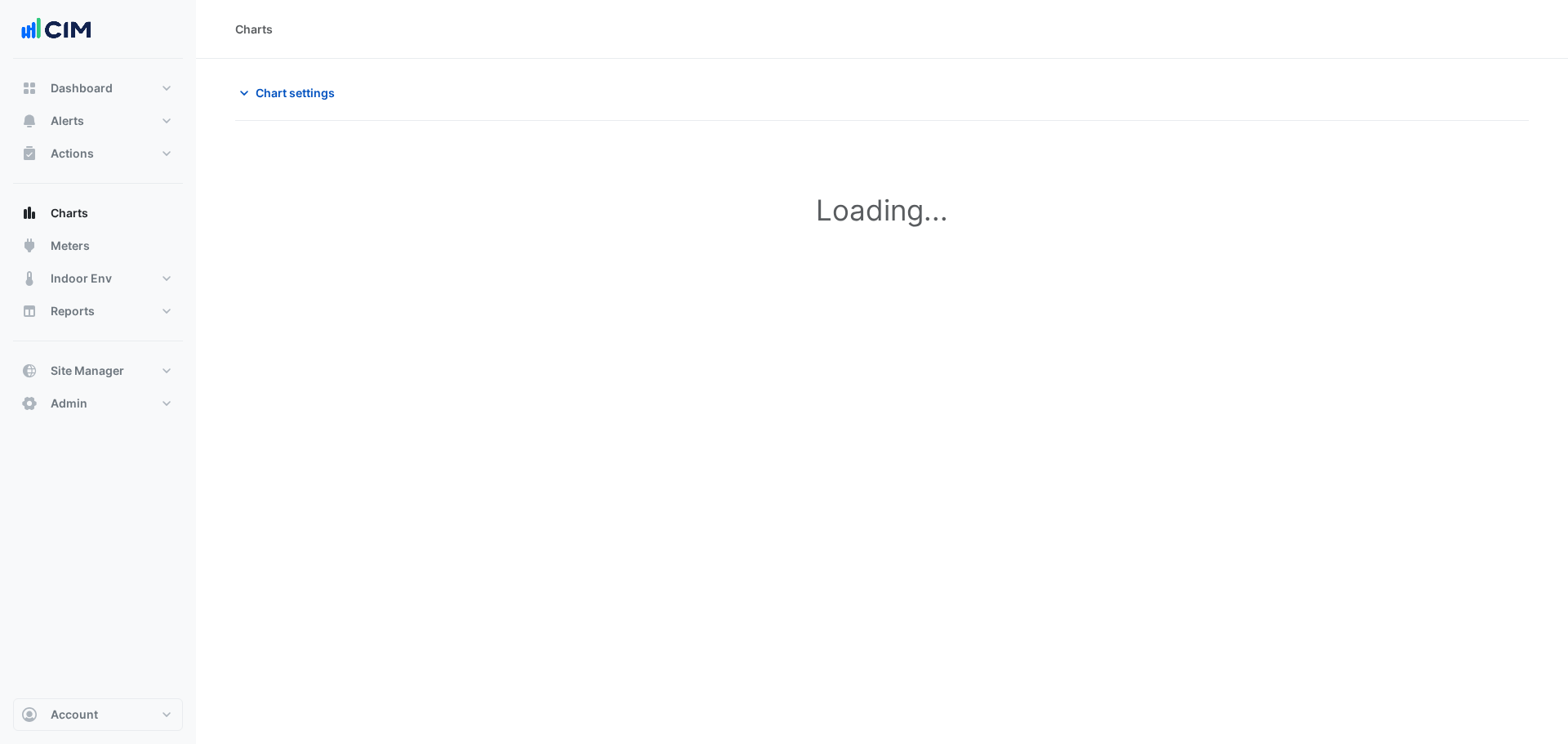 scroll, scrollTop: 0, scrollLeft: 0, axis: both 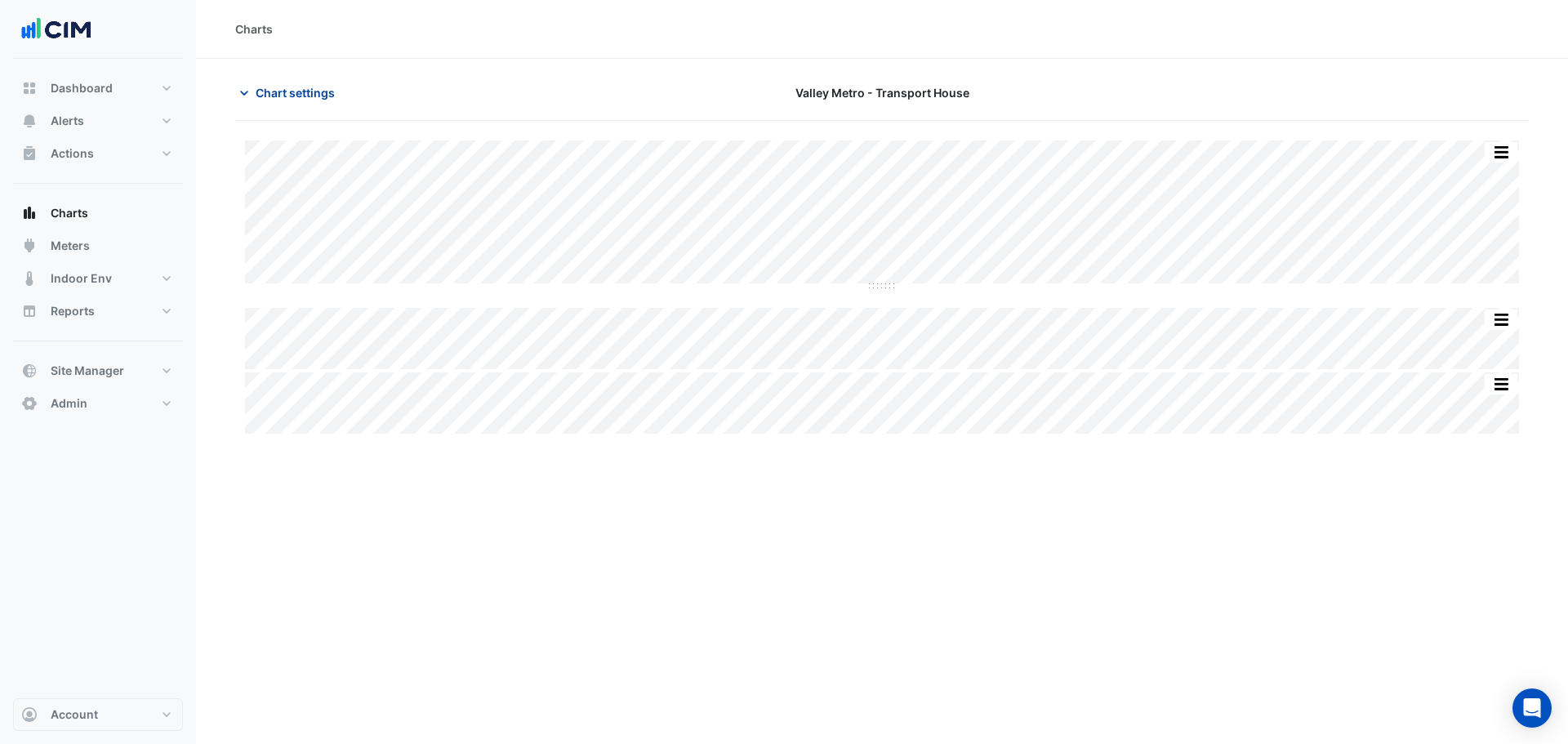 click on "Chart settings" 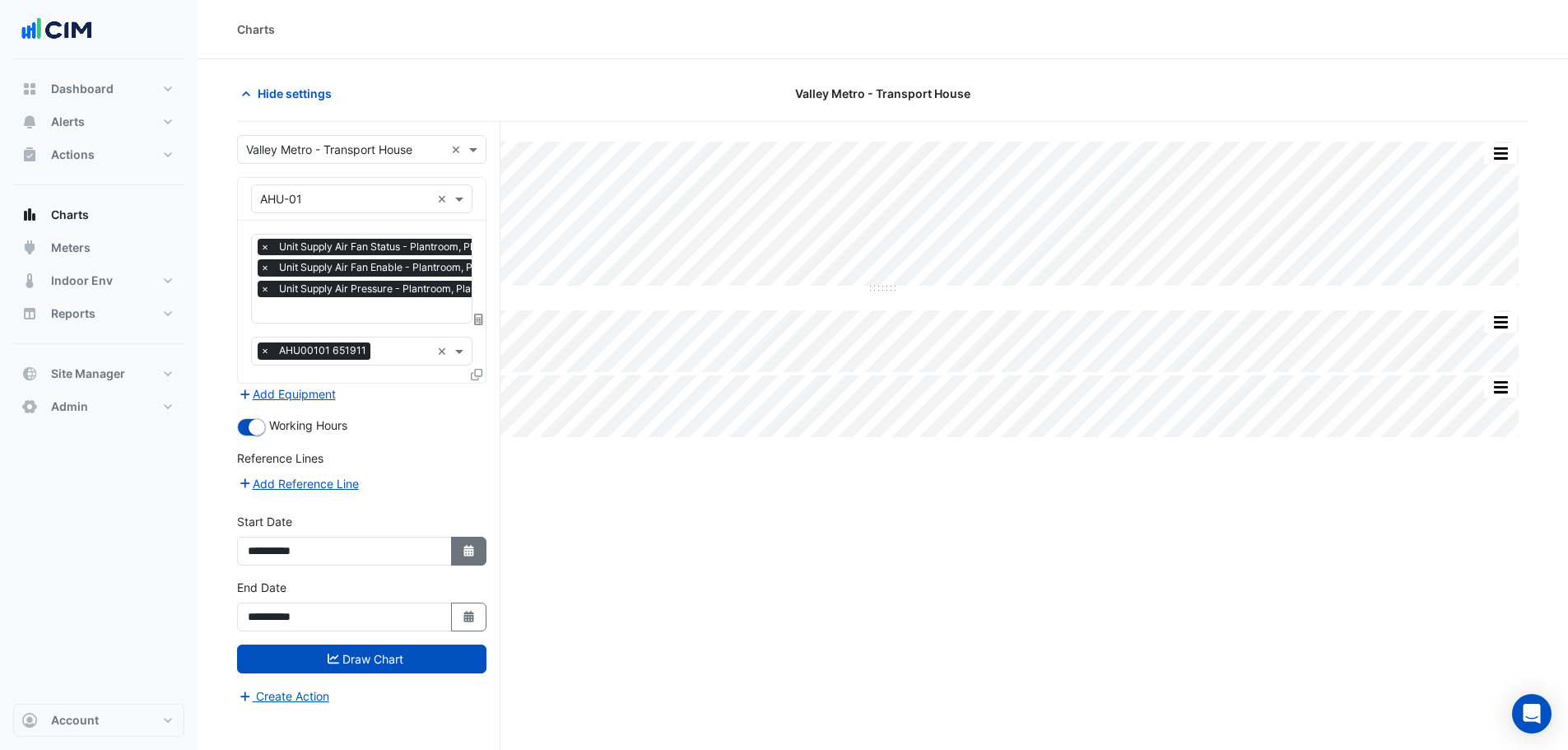 click on "Select Date" 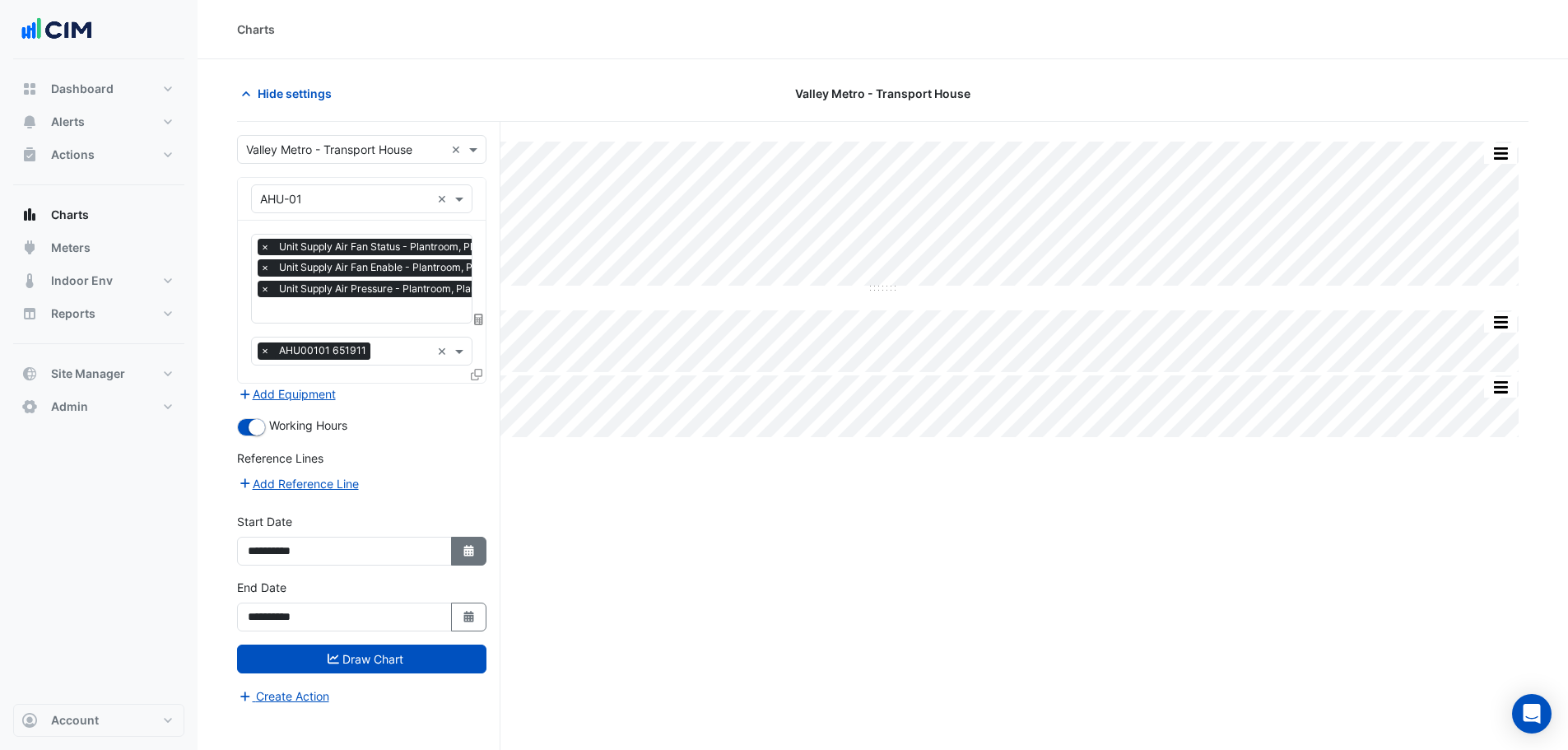 select on "*" 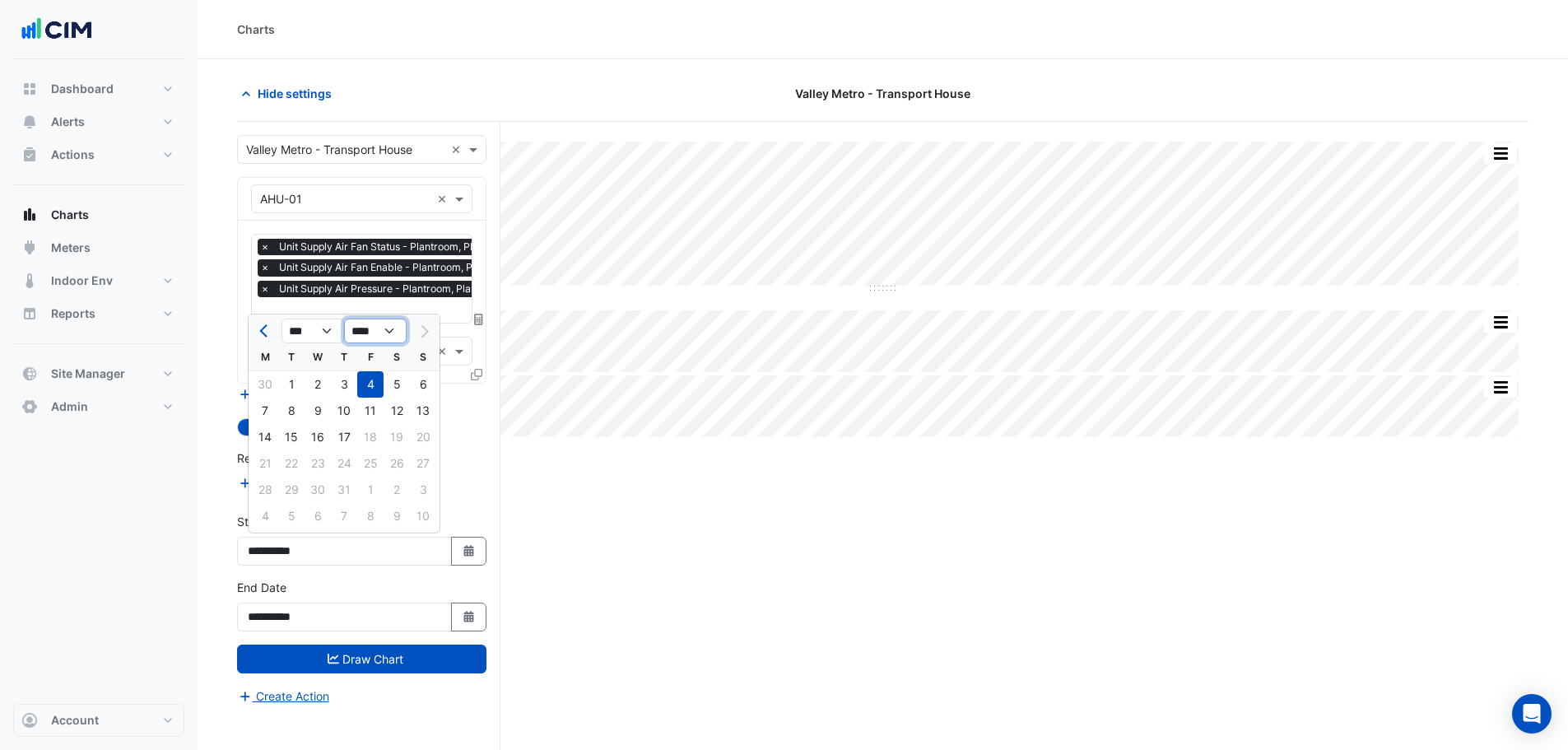 click on "**** **** **** **** **** **** **** **** **** **** ****" 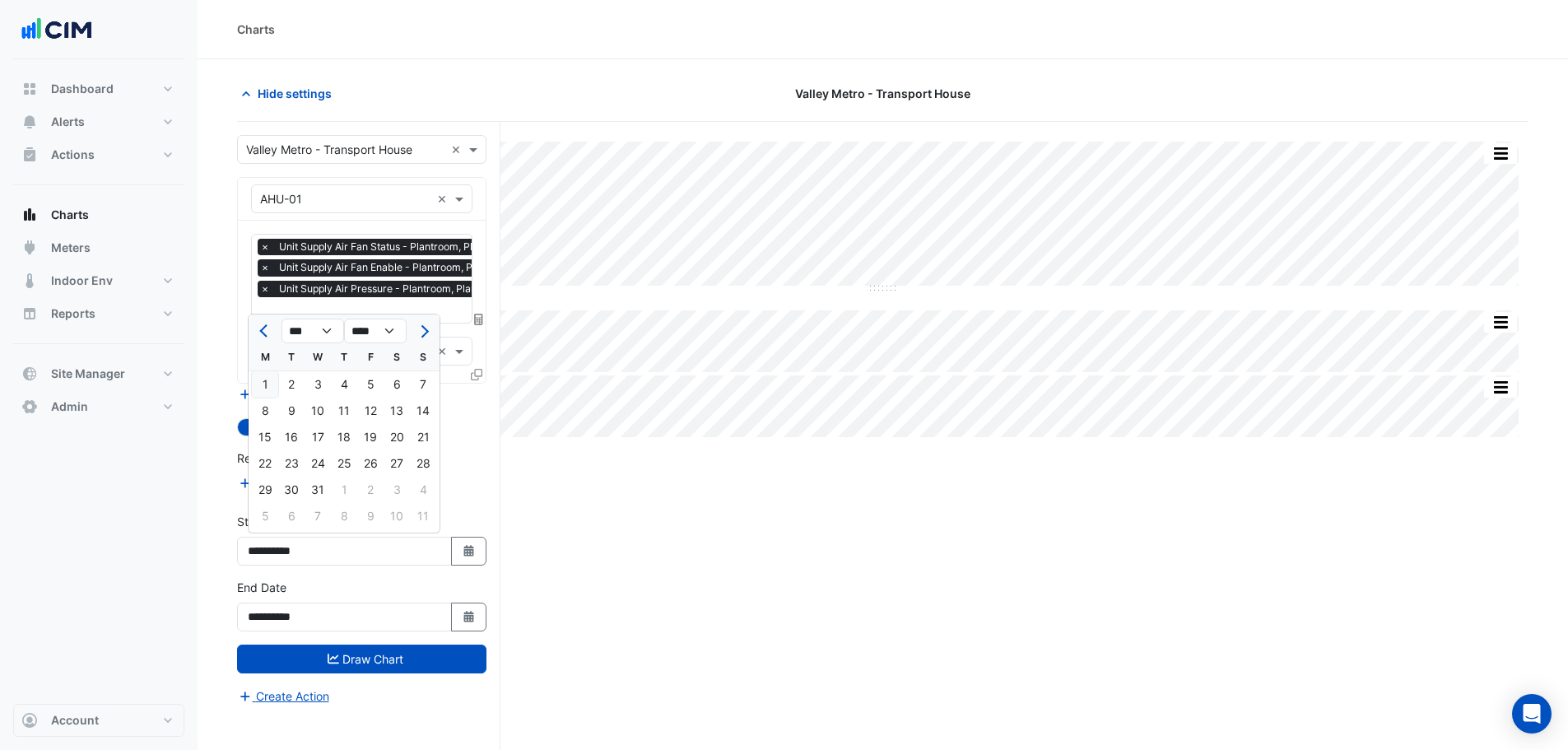 click on "1" 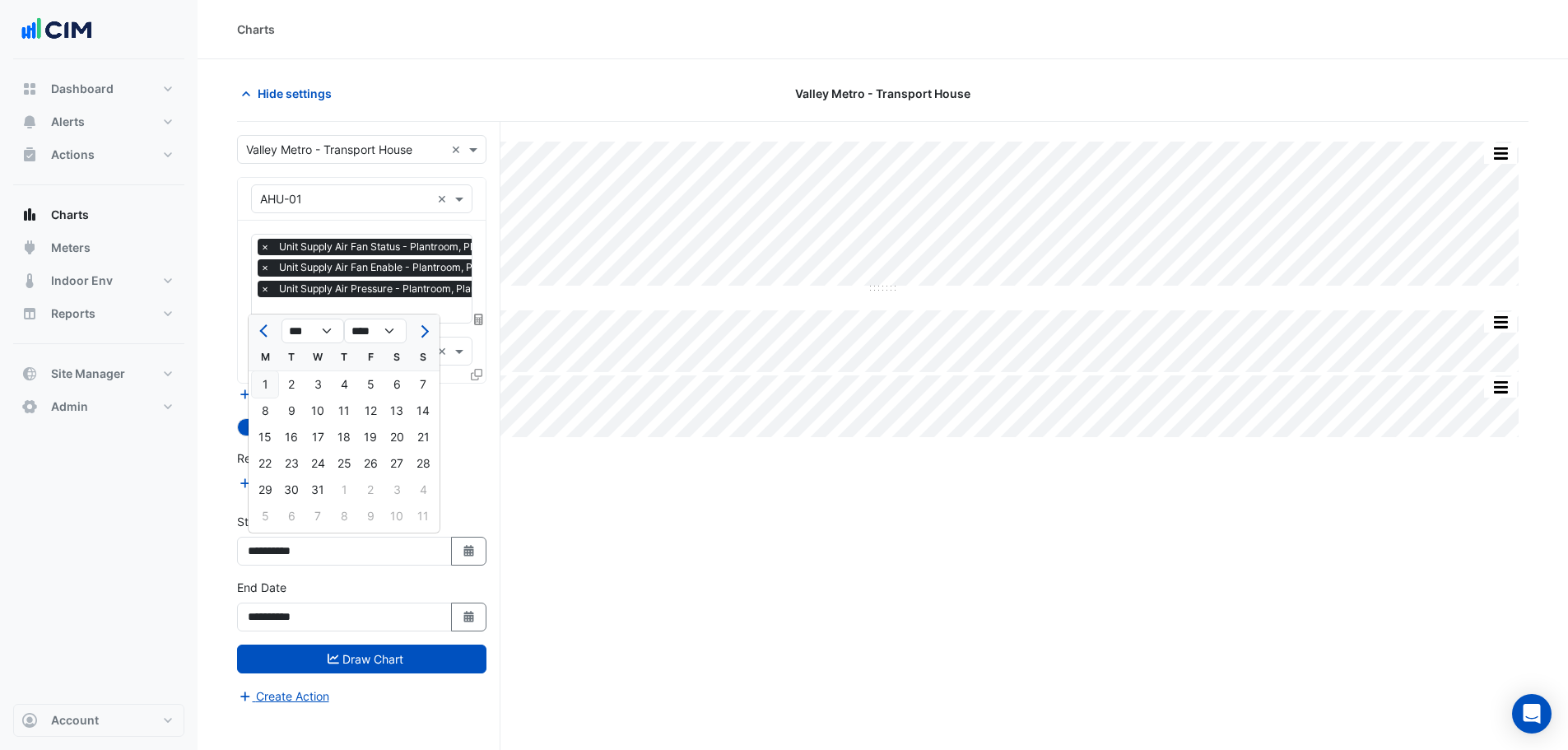 type on "**********" 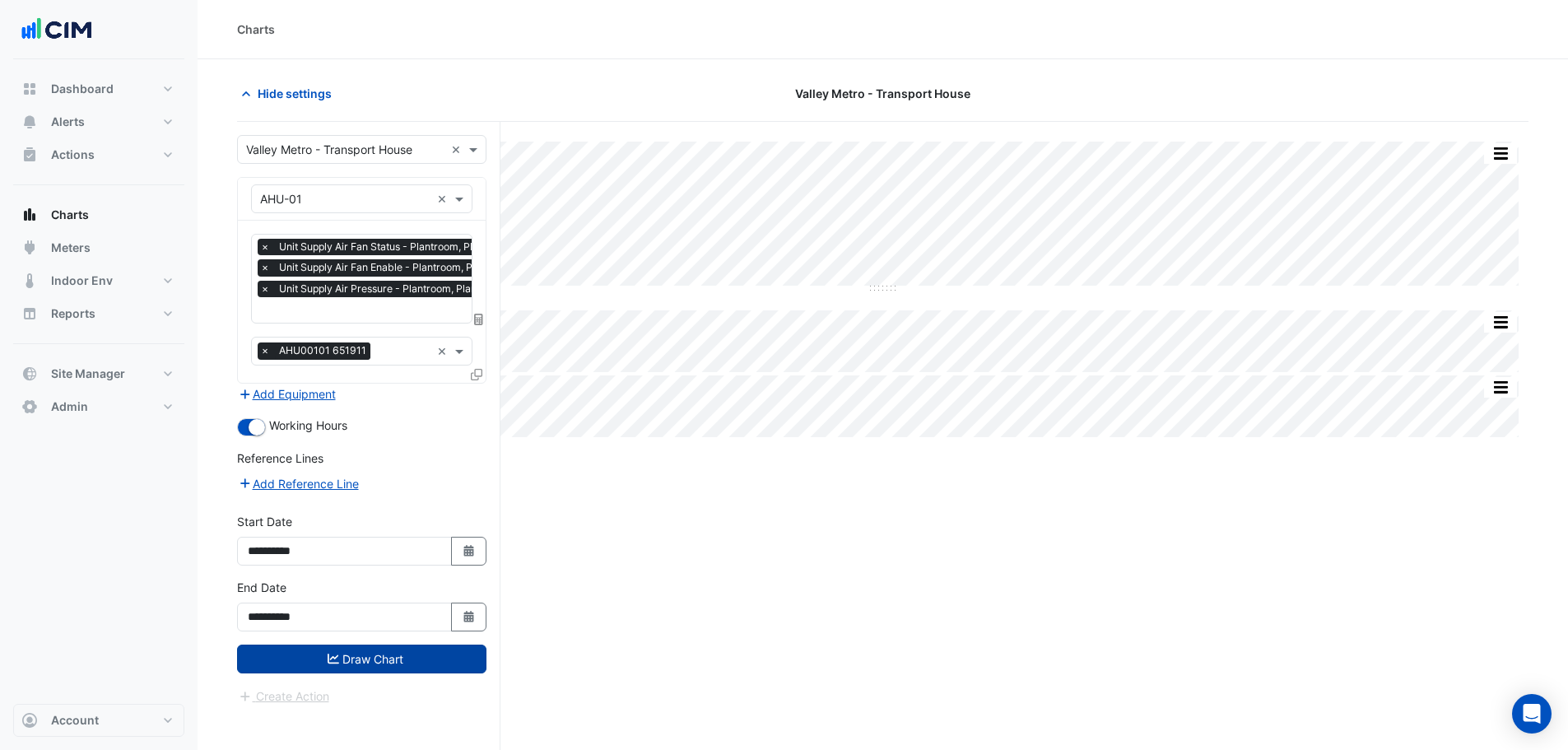click on "Draw Chart" at bounding box center [361, 659] 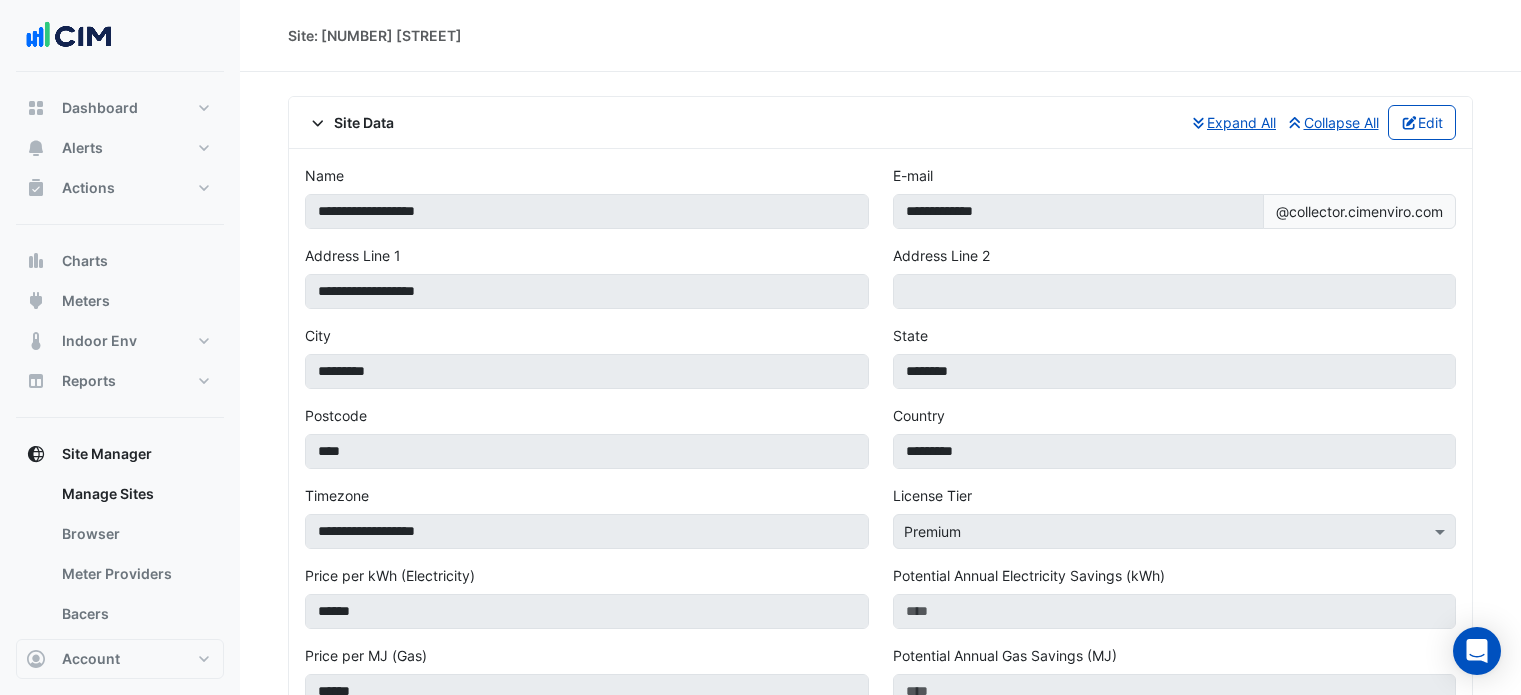 scroll, scrollTop: 1726, scrollLeft: 0, axis: vertical 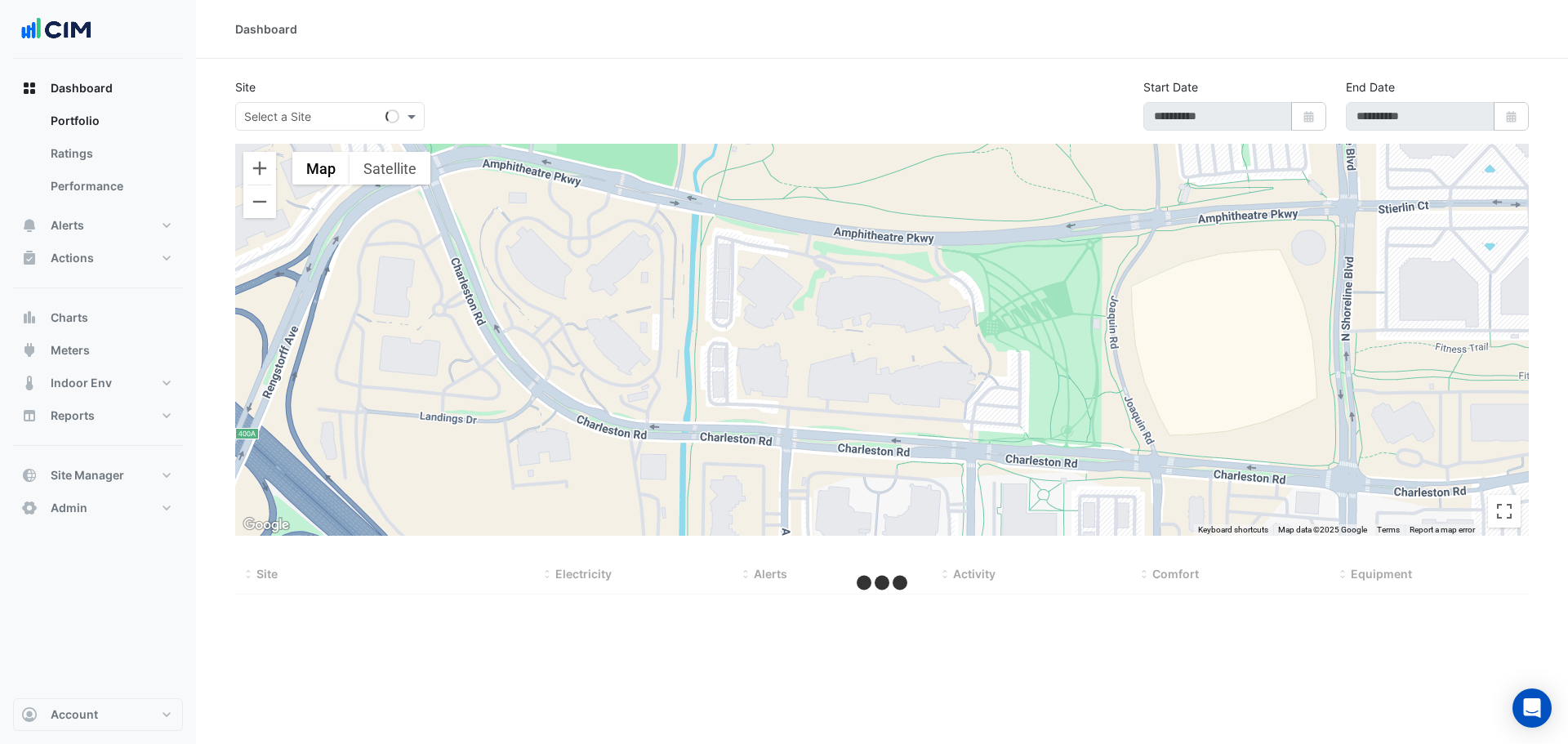 select on "***" 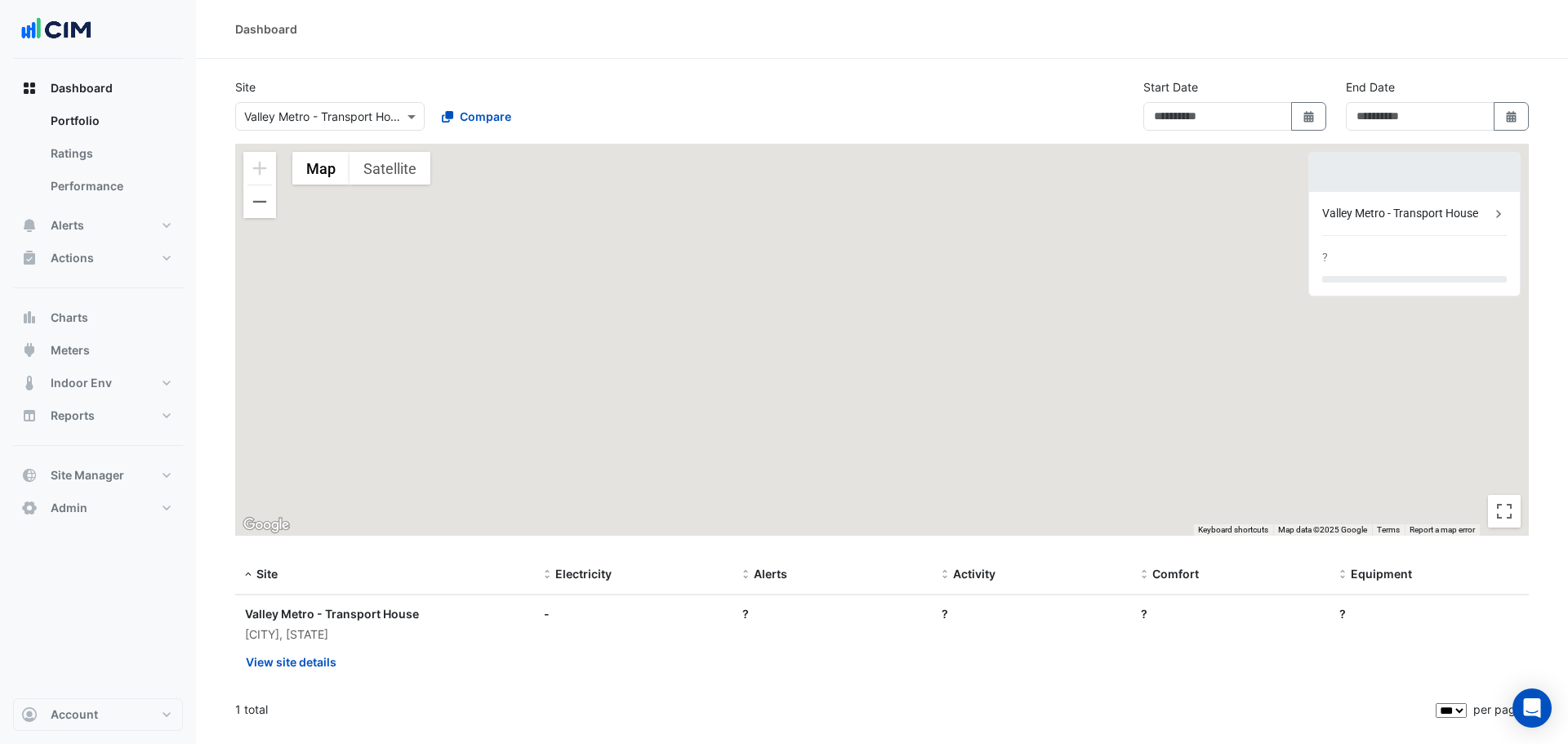 type on "**********" 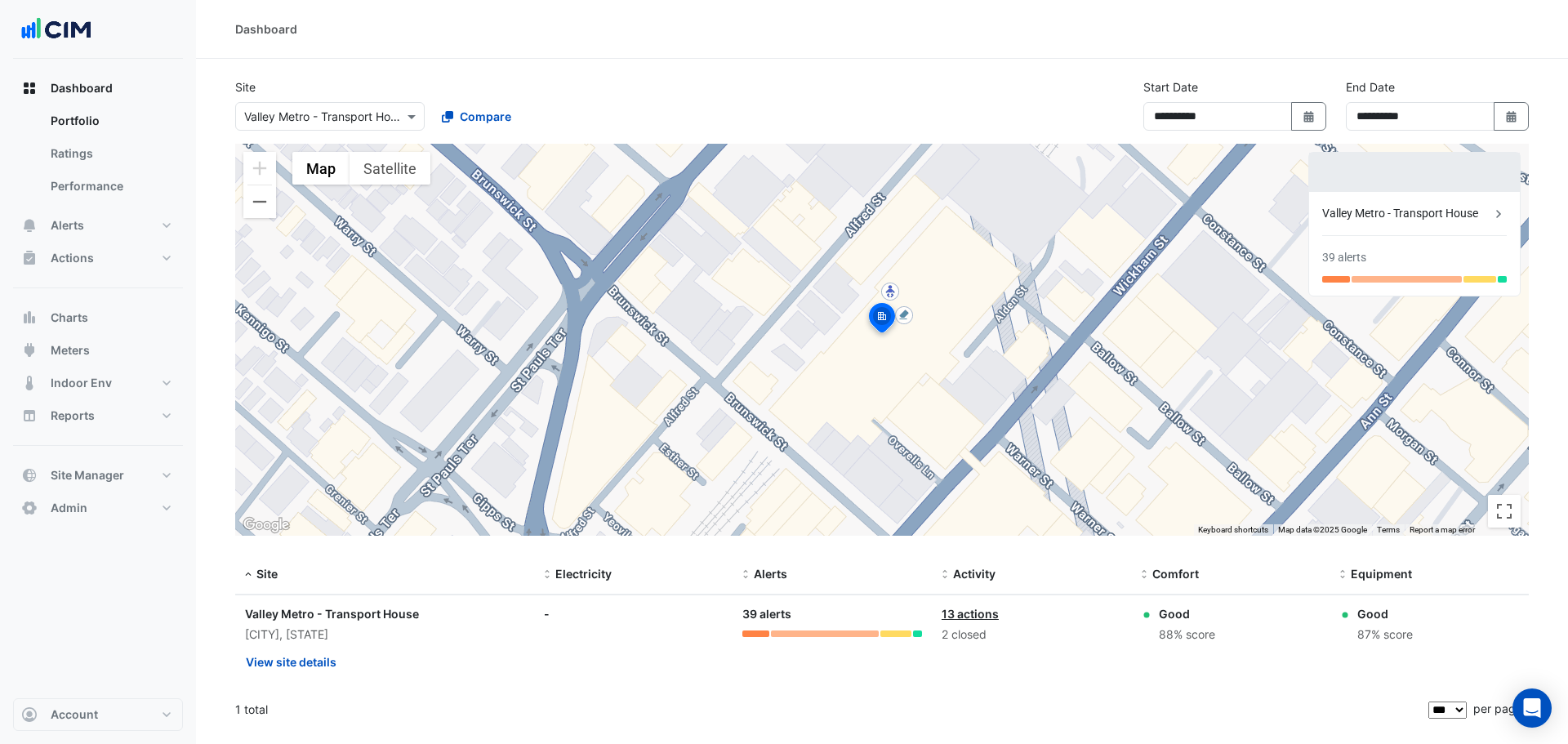 click at bounding box center [314, 117] 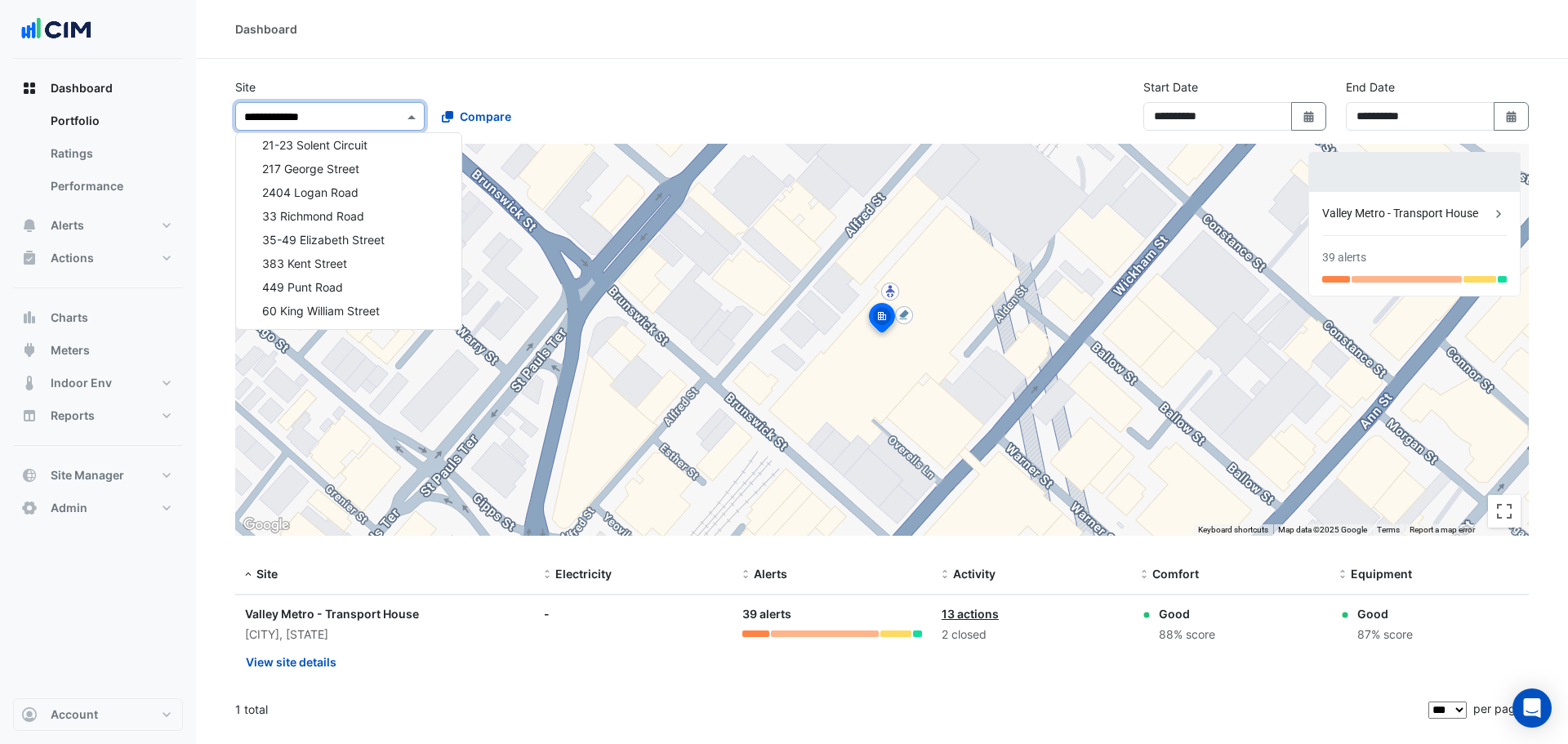scroll, scrollTop: 1641, scrollLeft: 0, axis: vertical 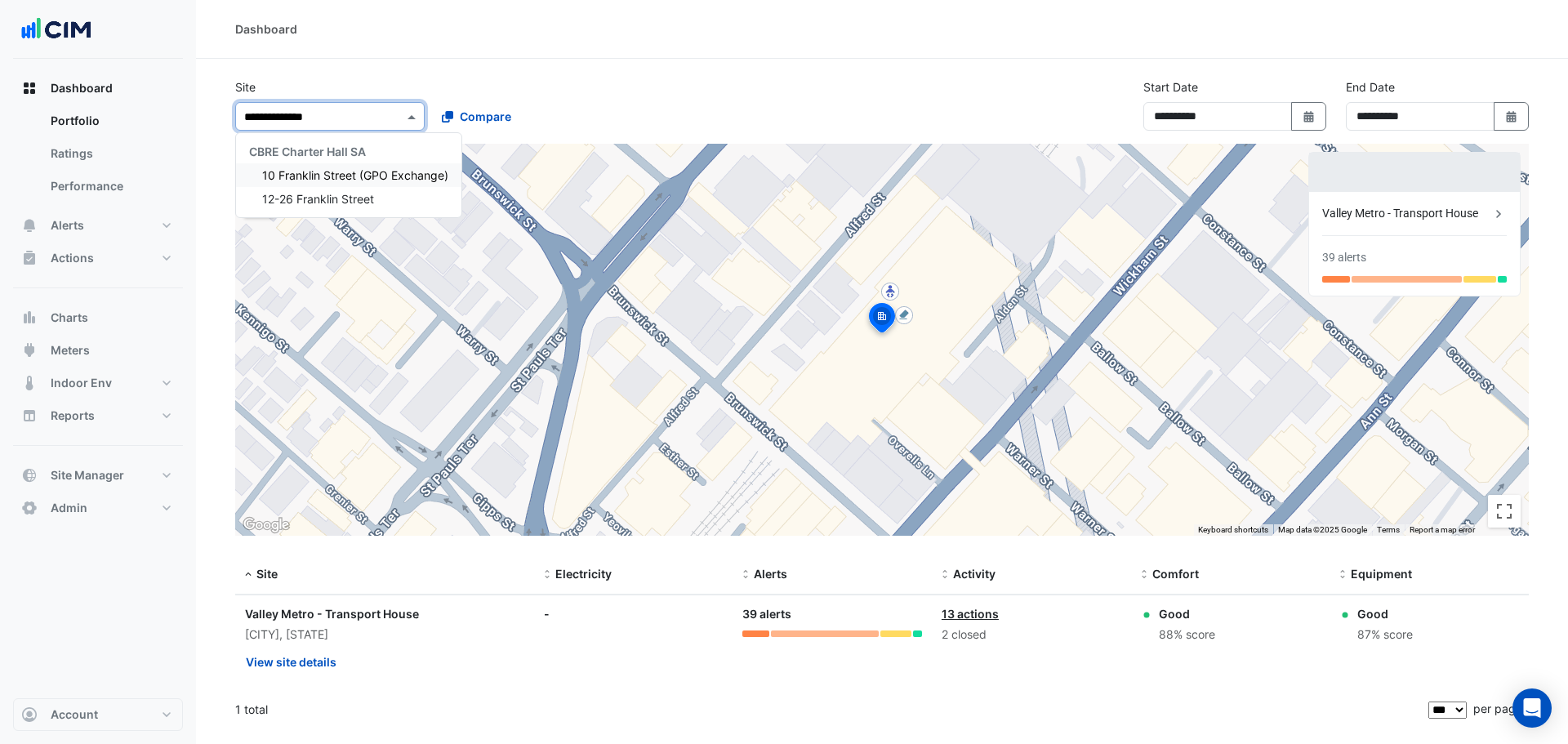 click on "10 Franklin Street (GPO Exchange)" at bounding box center [349, 175] 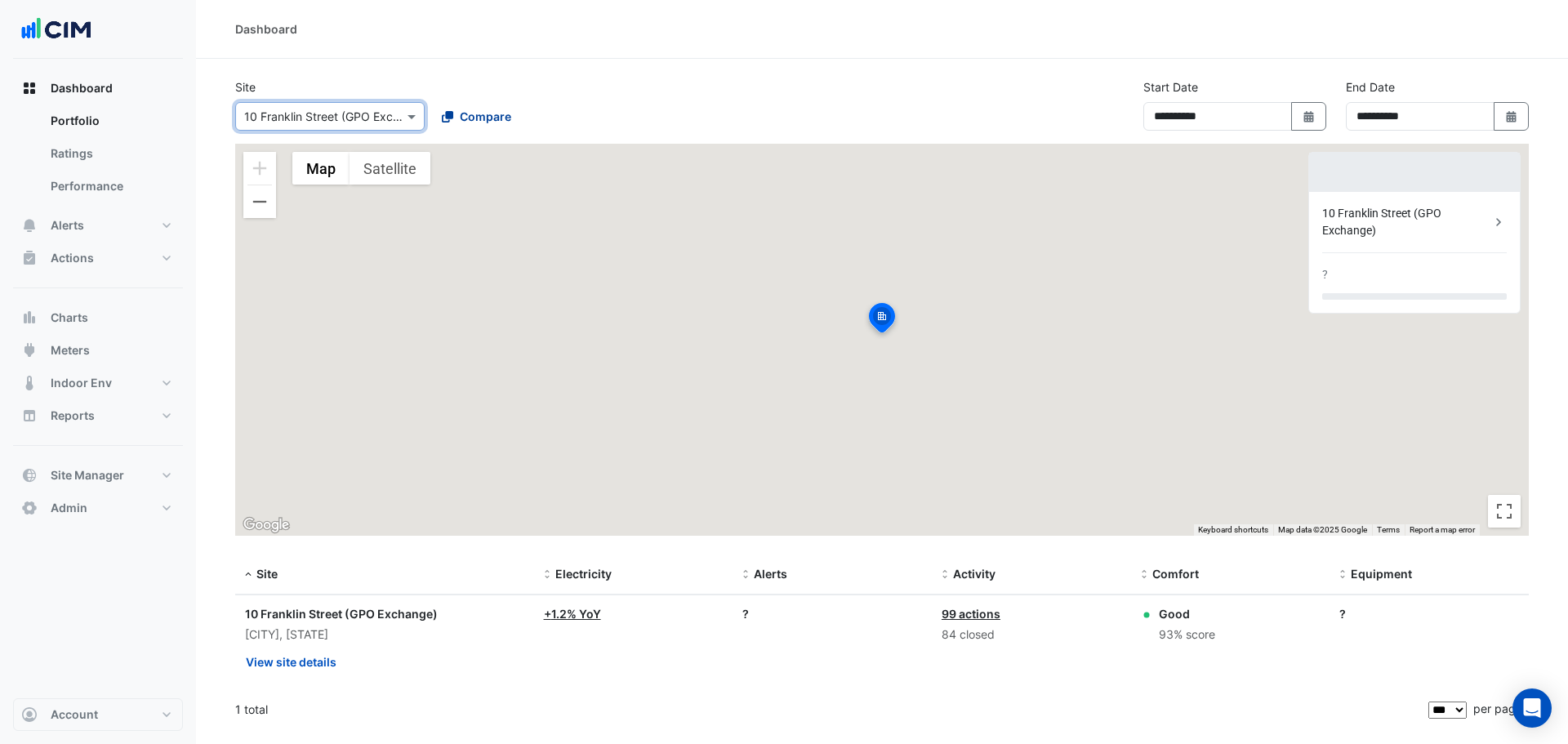 click on "Compare" at bounding box center [485, 116] 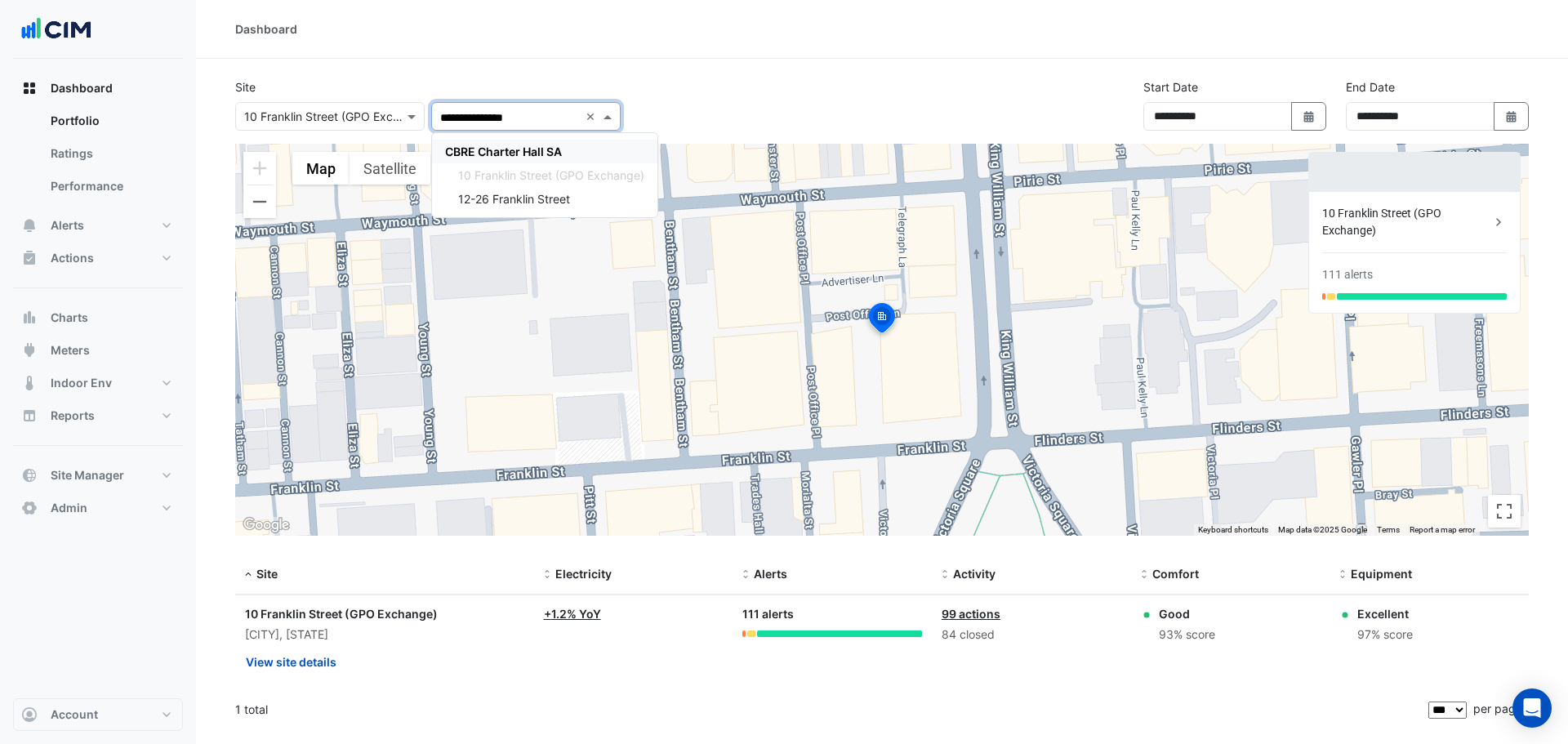 click on "CBRE Charter Hall SA" at bounding box center (503, 151) 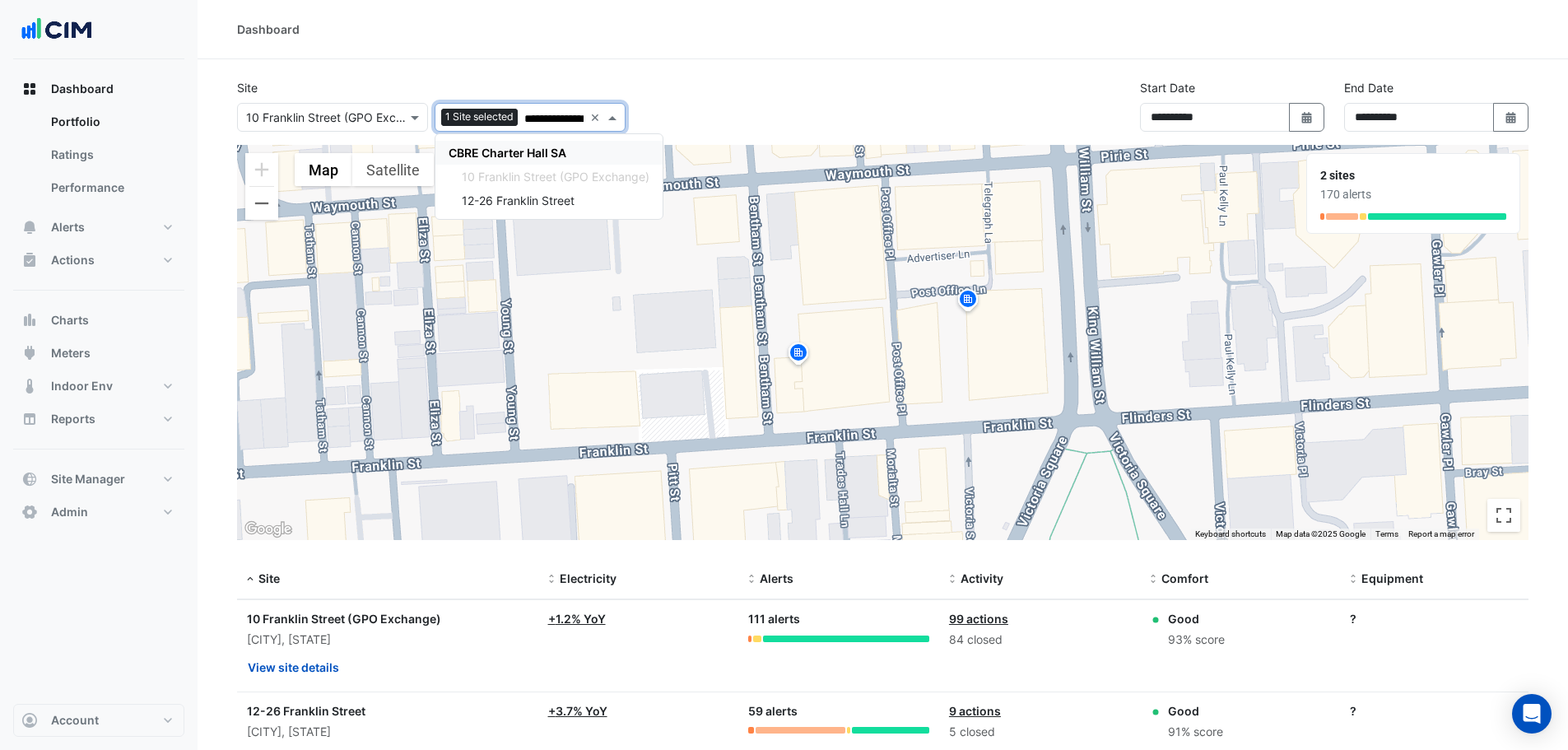type on "**********" 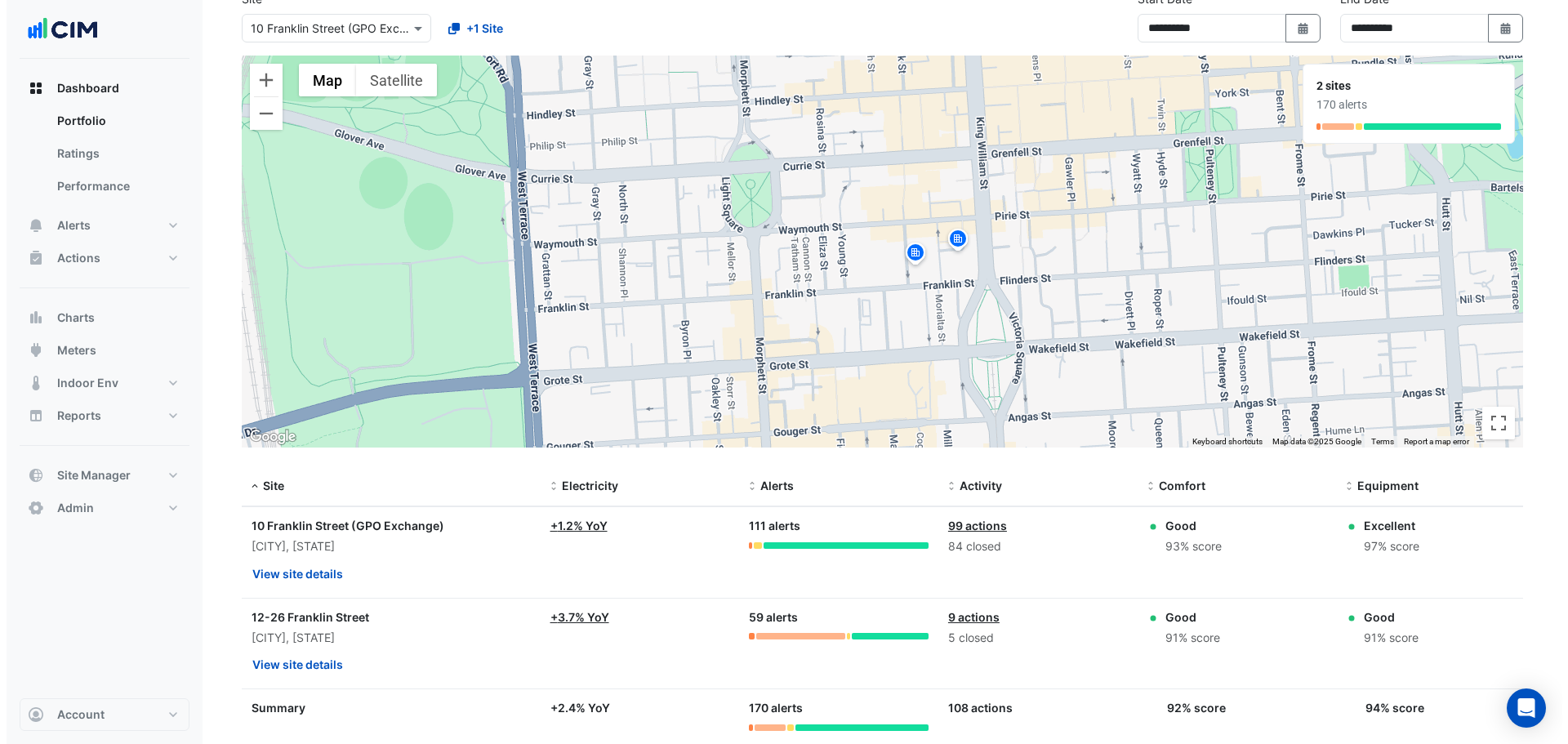 scroll, scrollTop: 89, scrollLeft: 0, axis: vertical 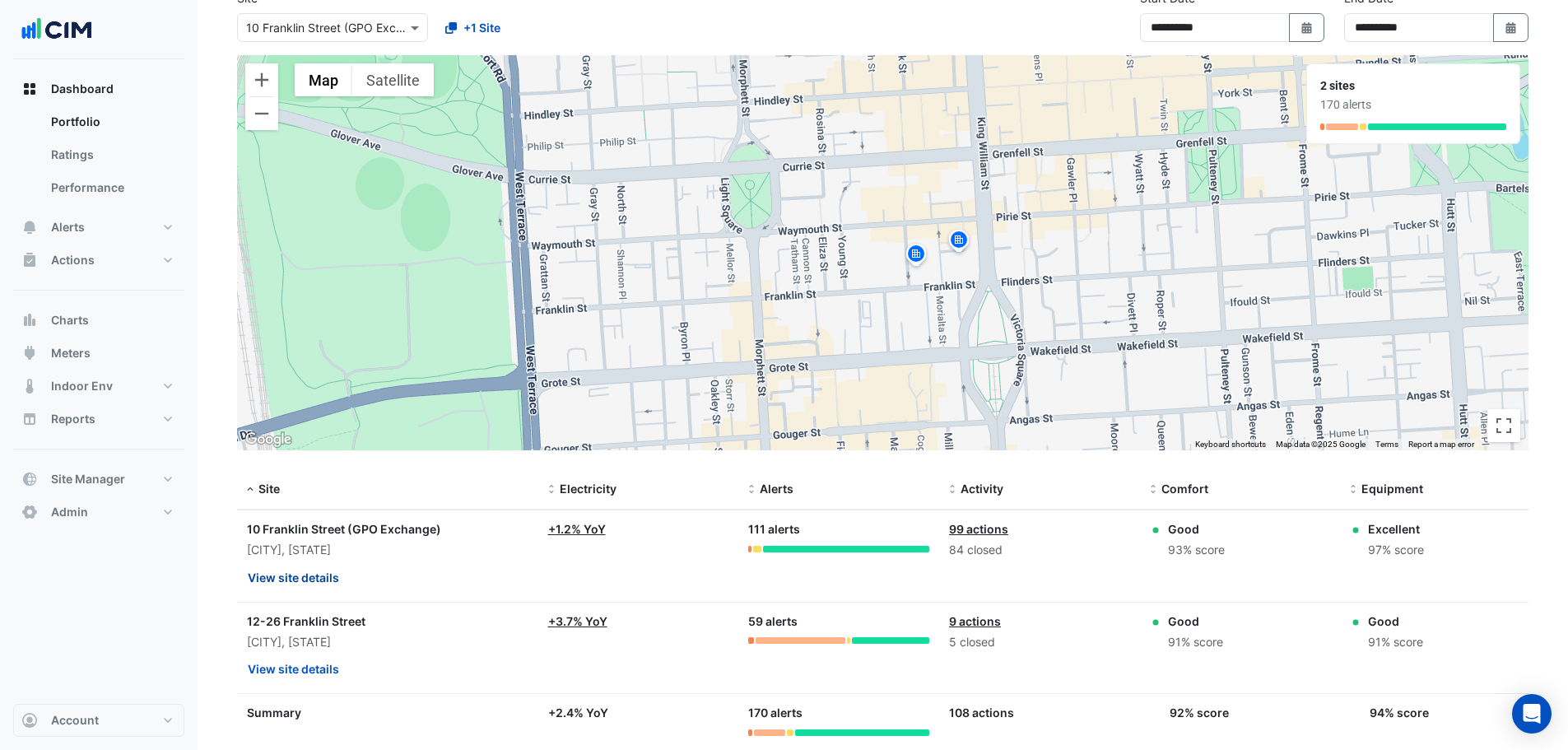 click on "View site details" 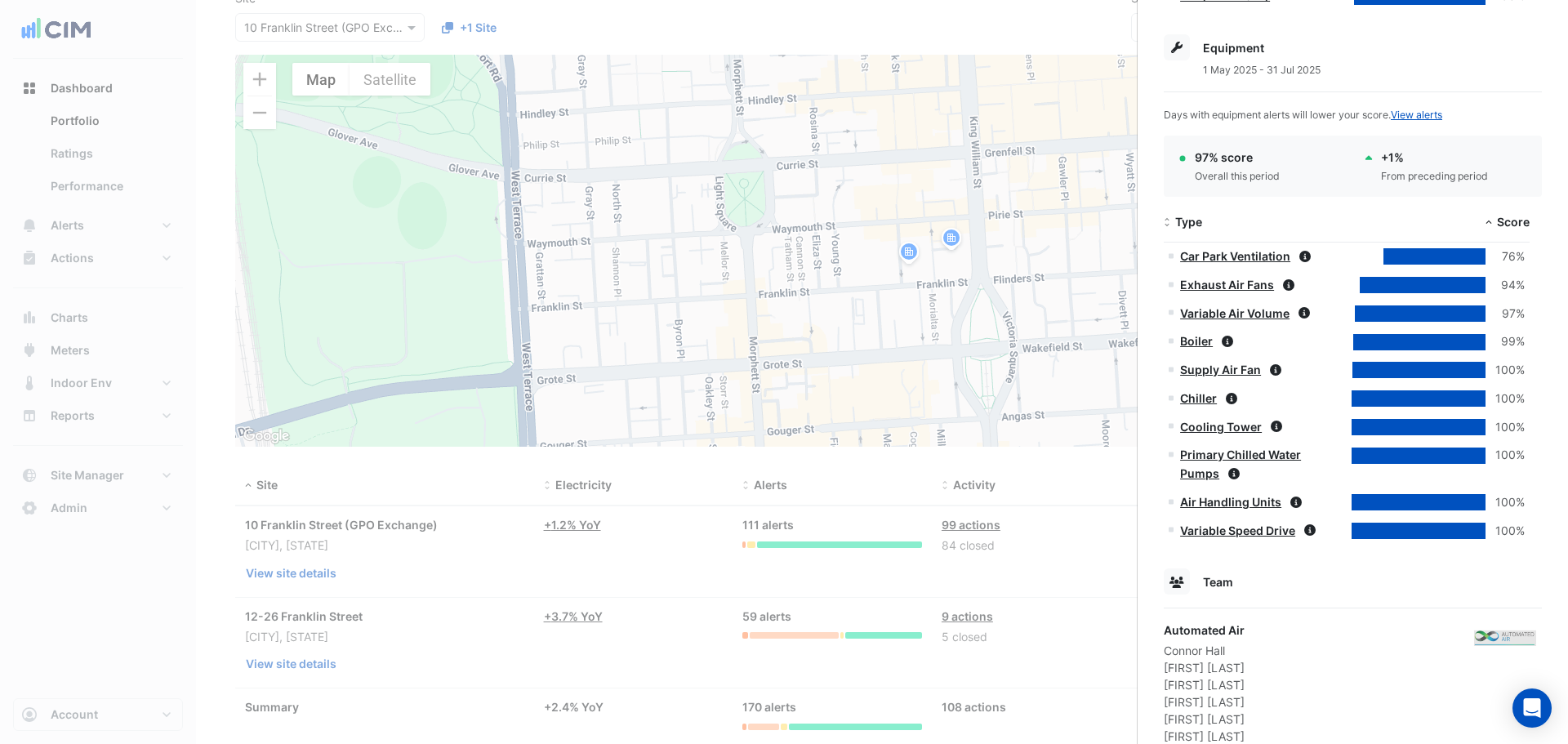 scroll, scrollTop: 984, scrollLeft: 0, axis: vertical 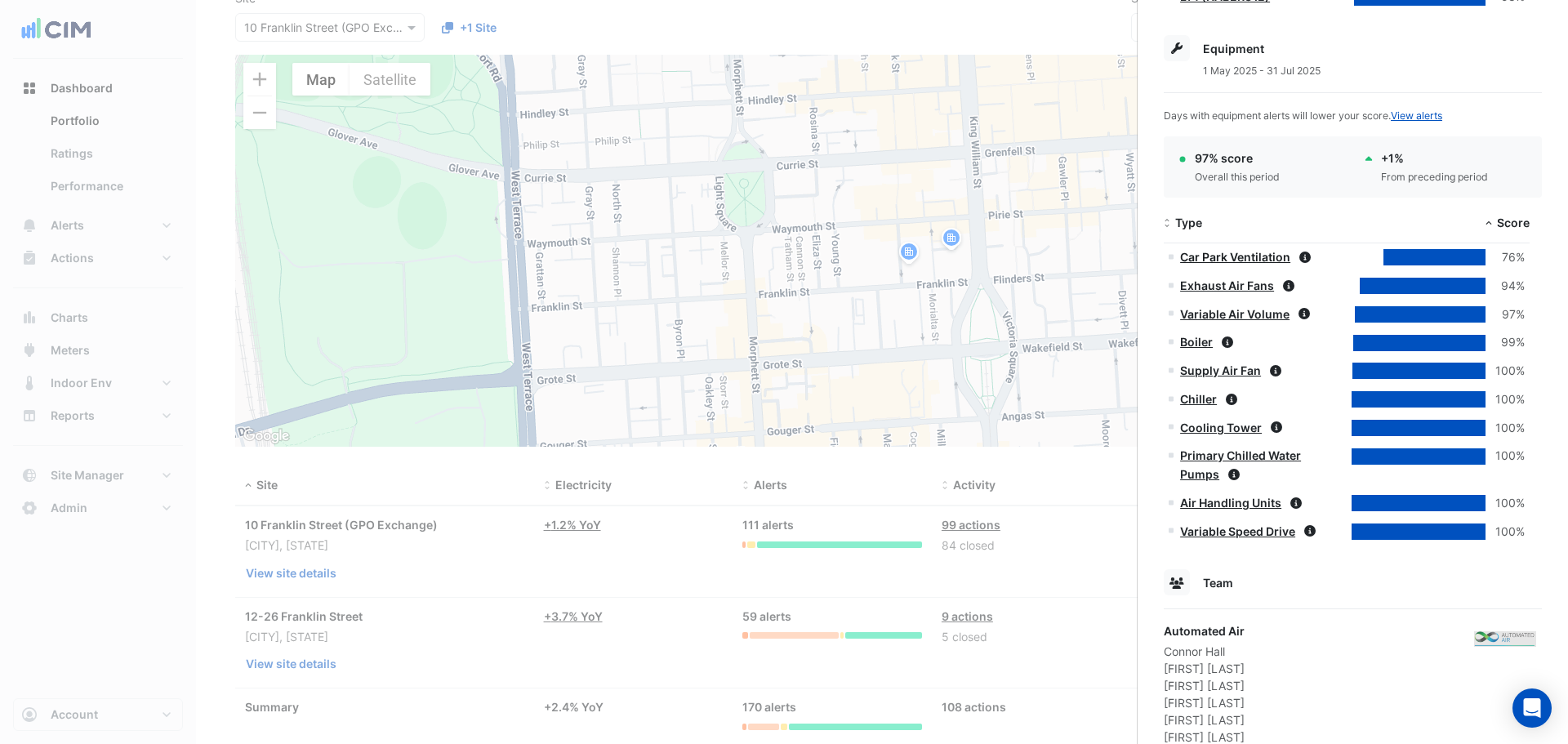 click on "Car Park Ventilation" 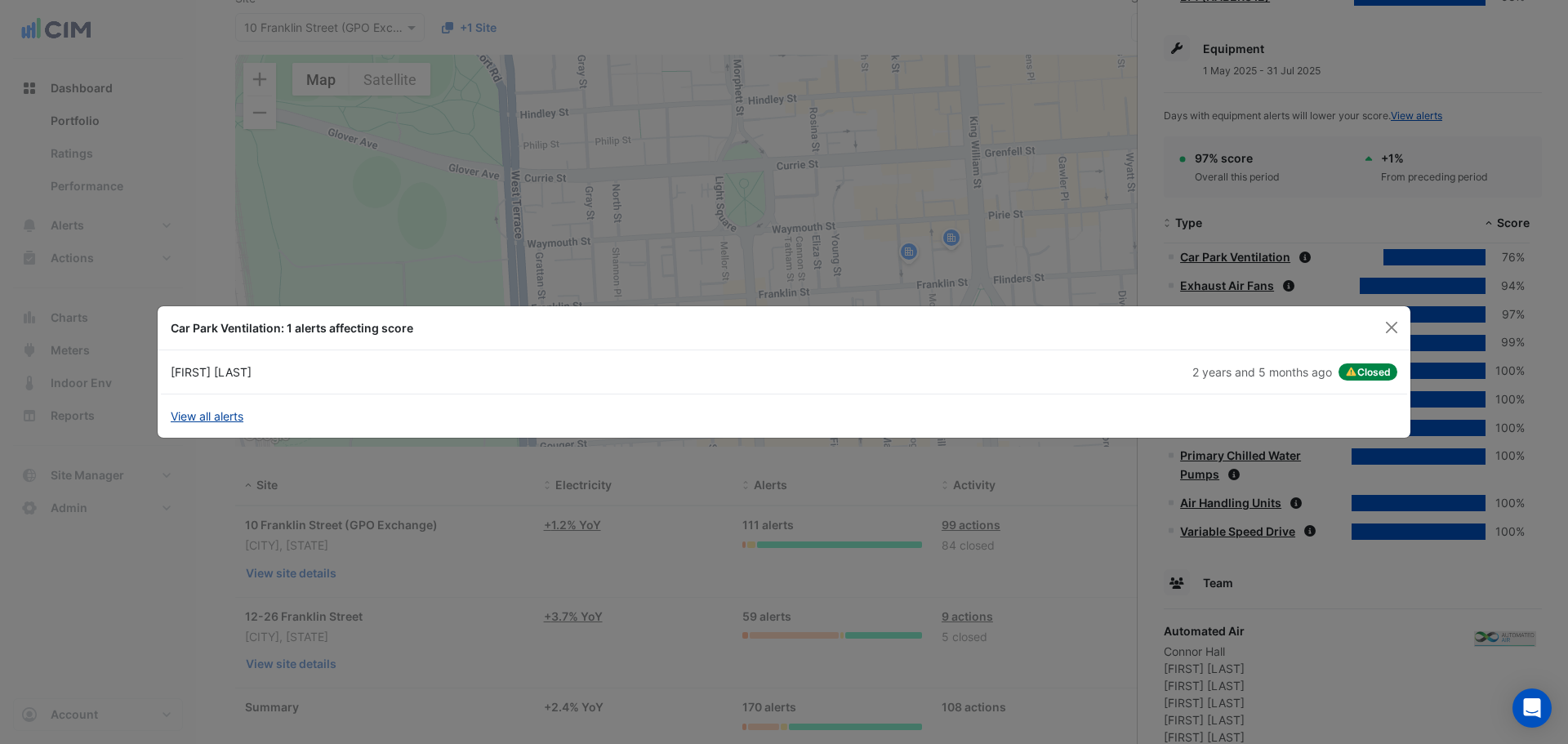 click on "View all alerts" 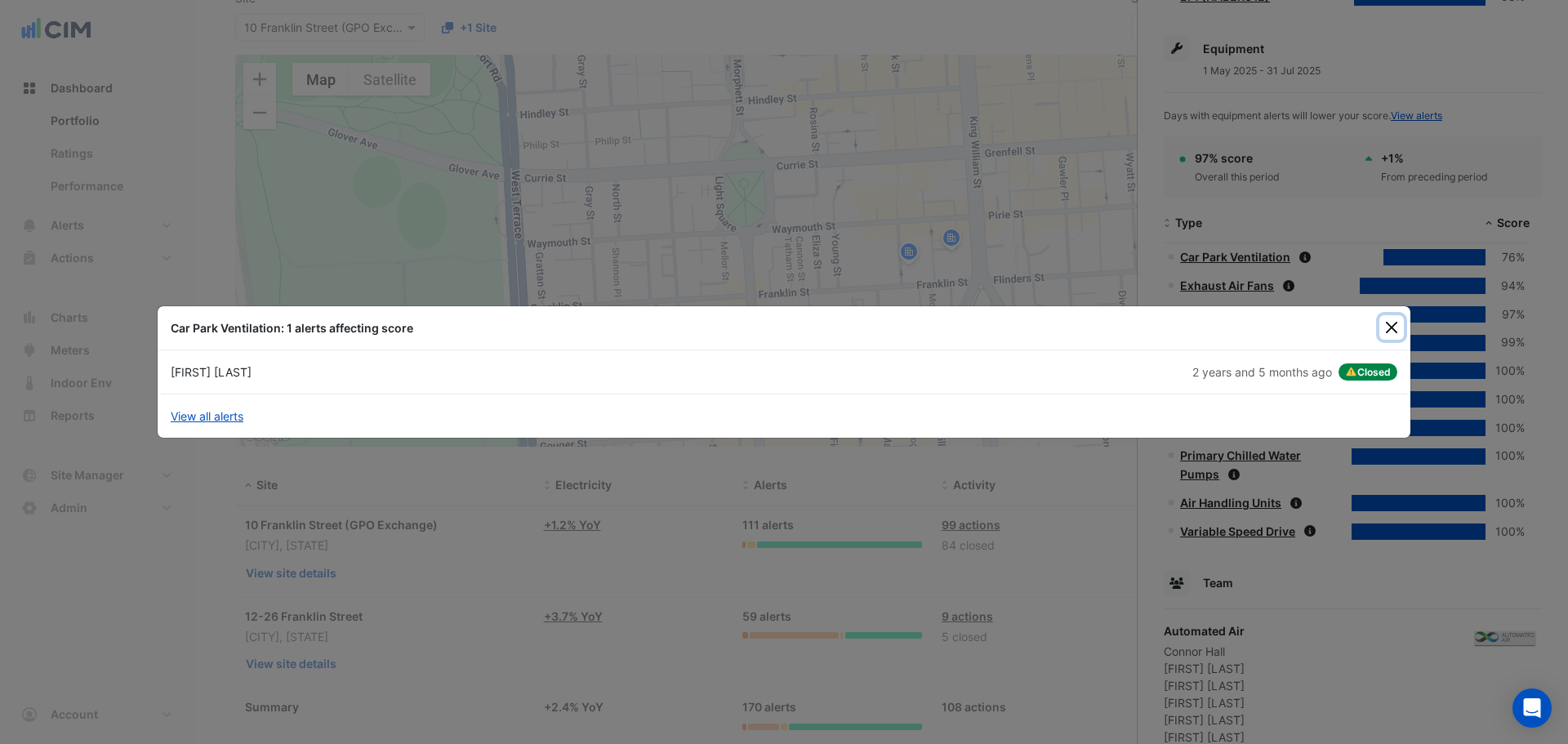 drag, startPoint x: 1395, startPoint y: 332, endPoint x: 1351, endPoint y: 329, distance: 44.102154 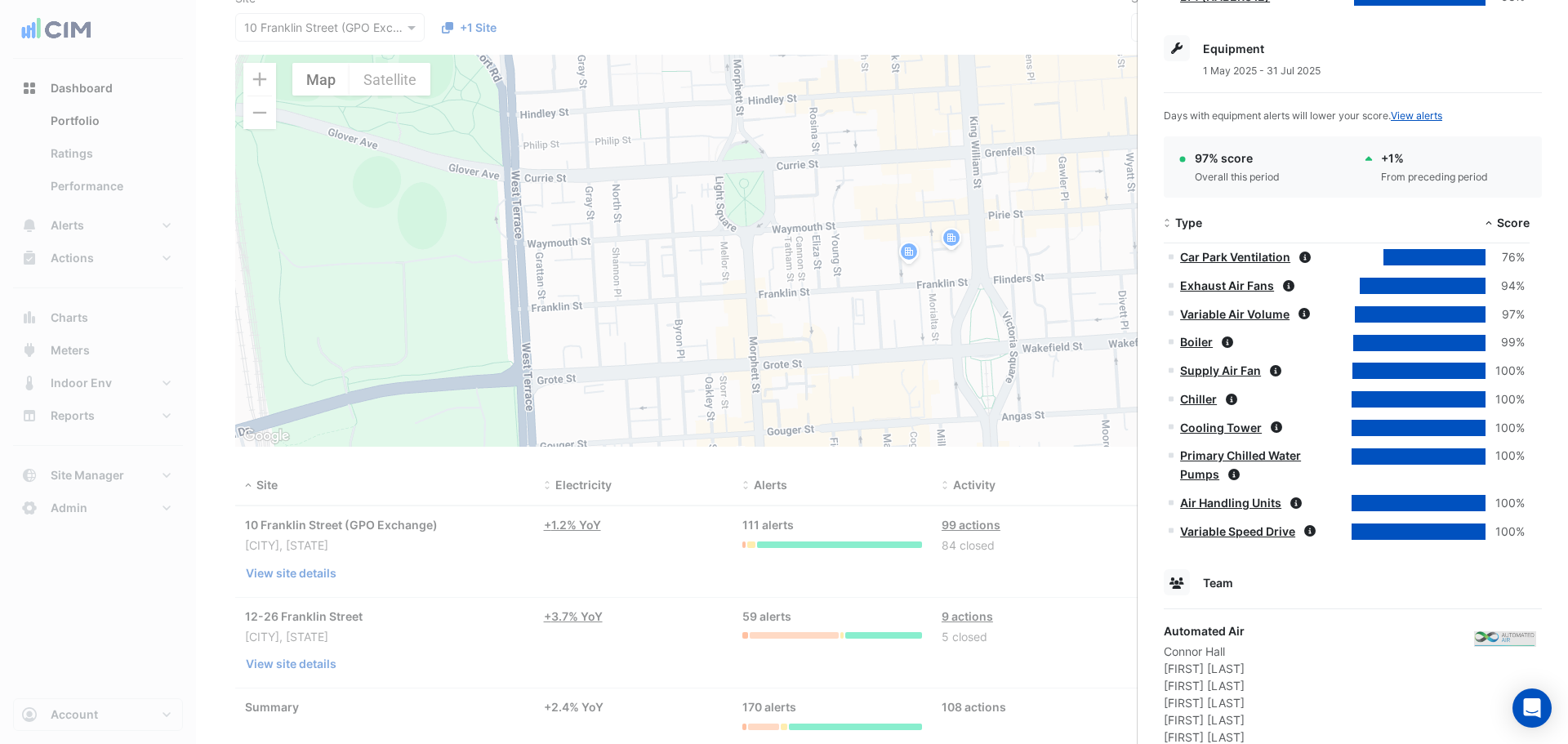 click on "Exhaust Air Fans" 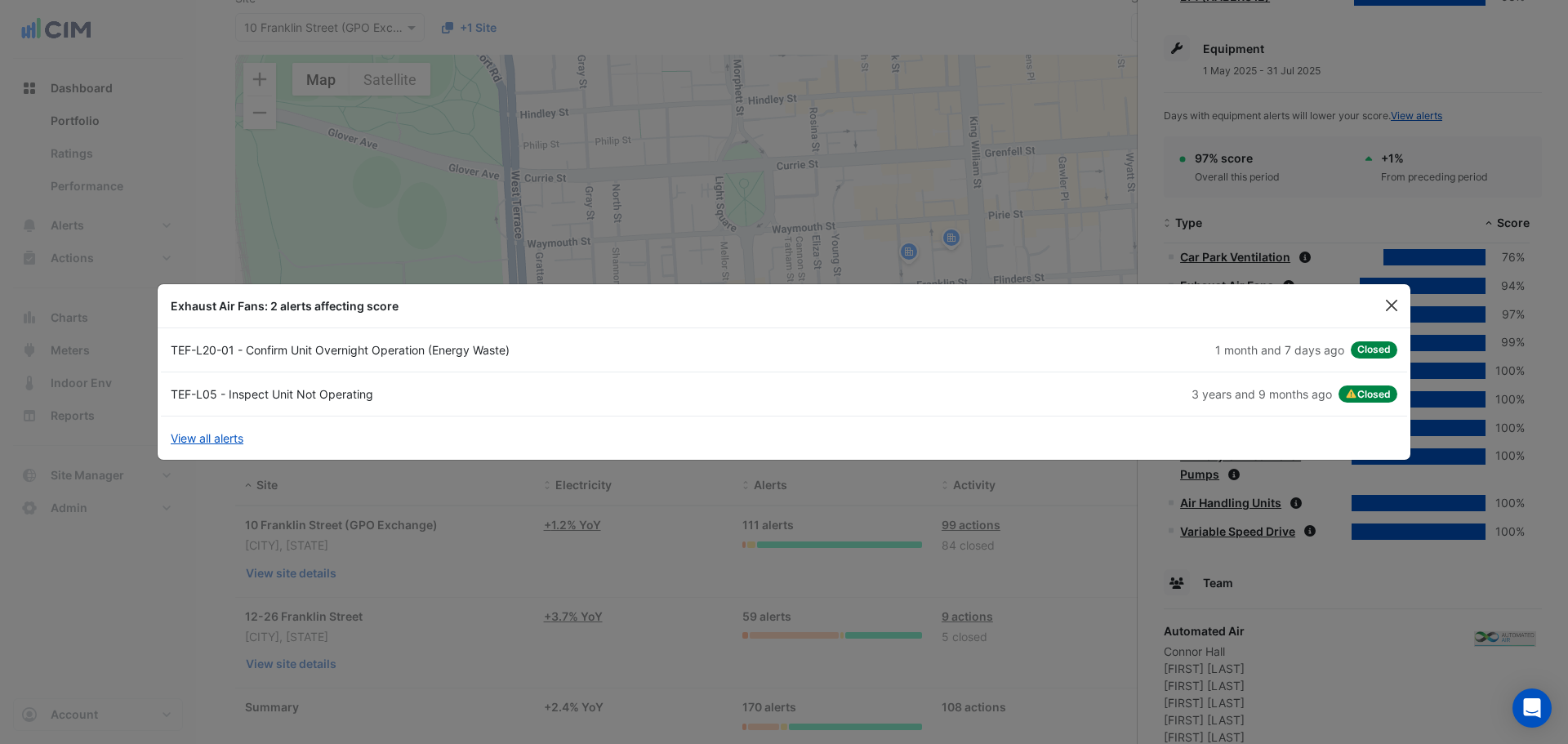 click 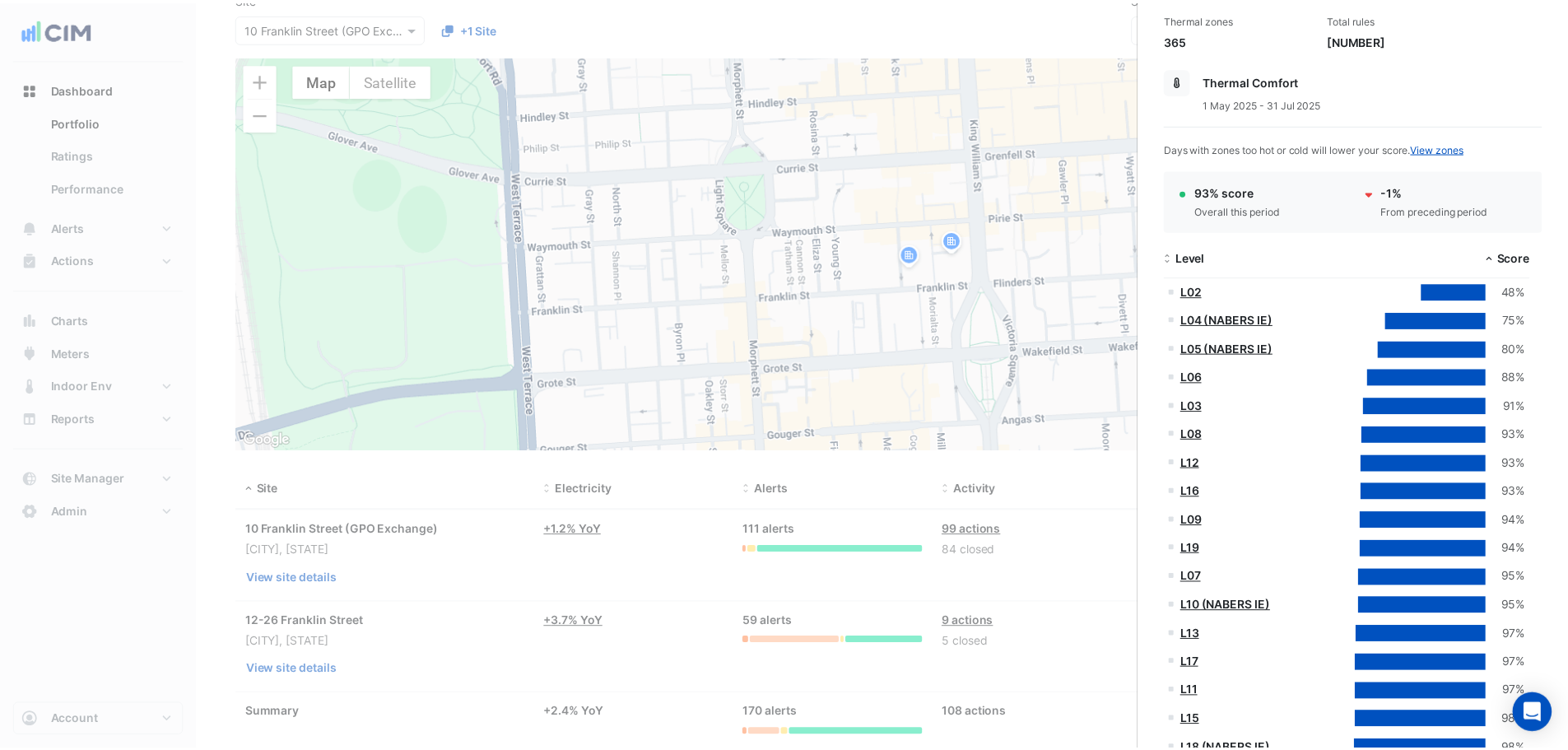 scroll, scrollTop: 0, scrollLeft: 0, axis: both 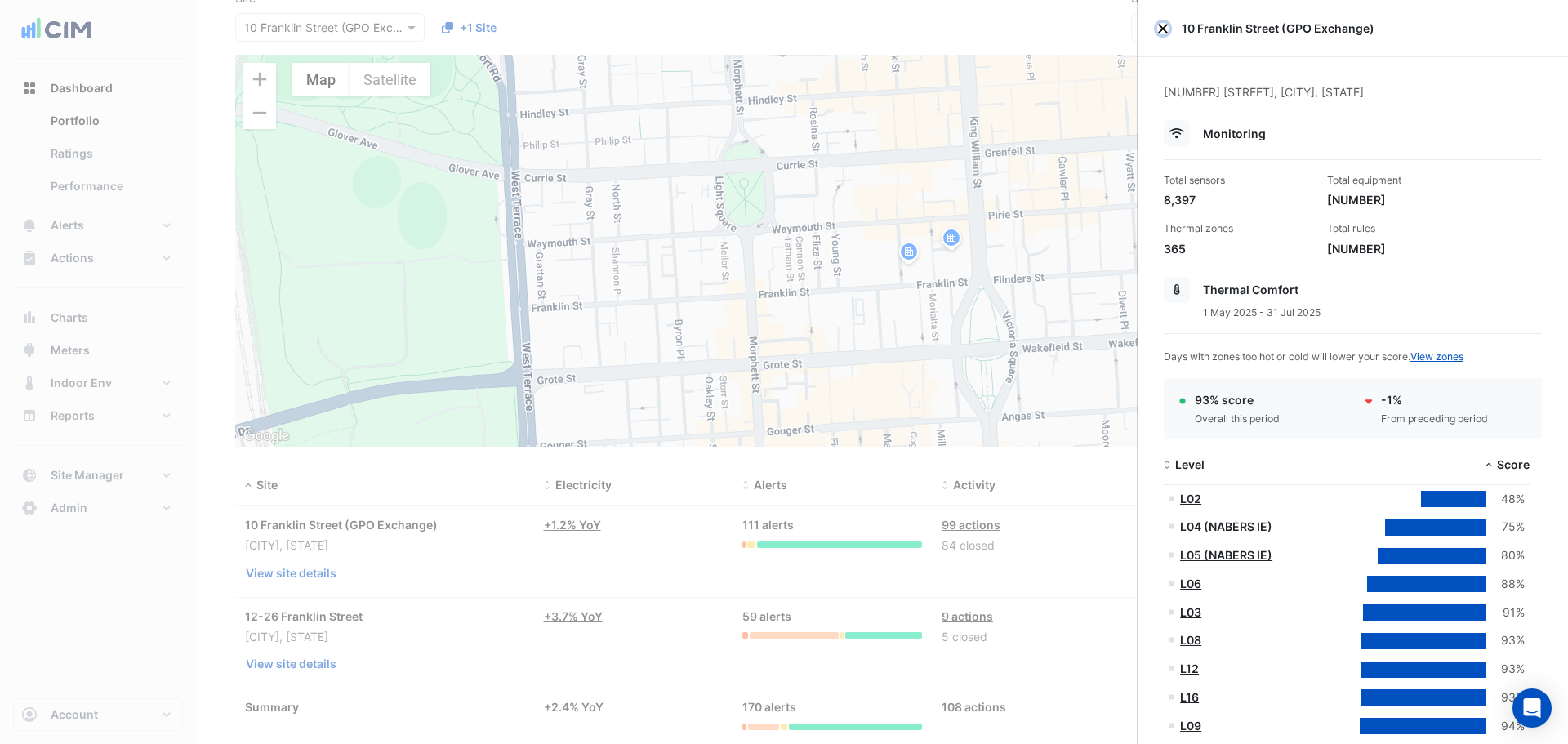 click 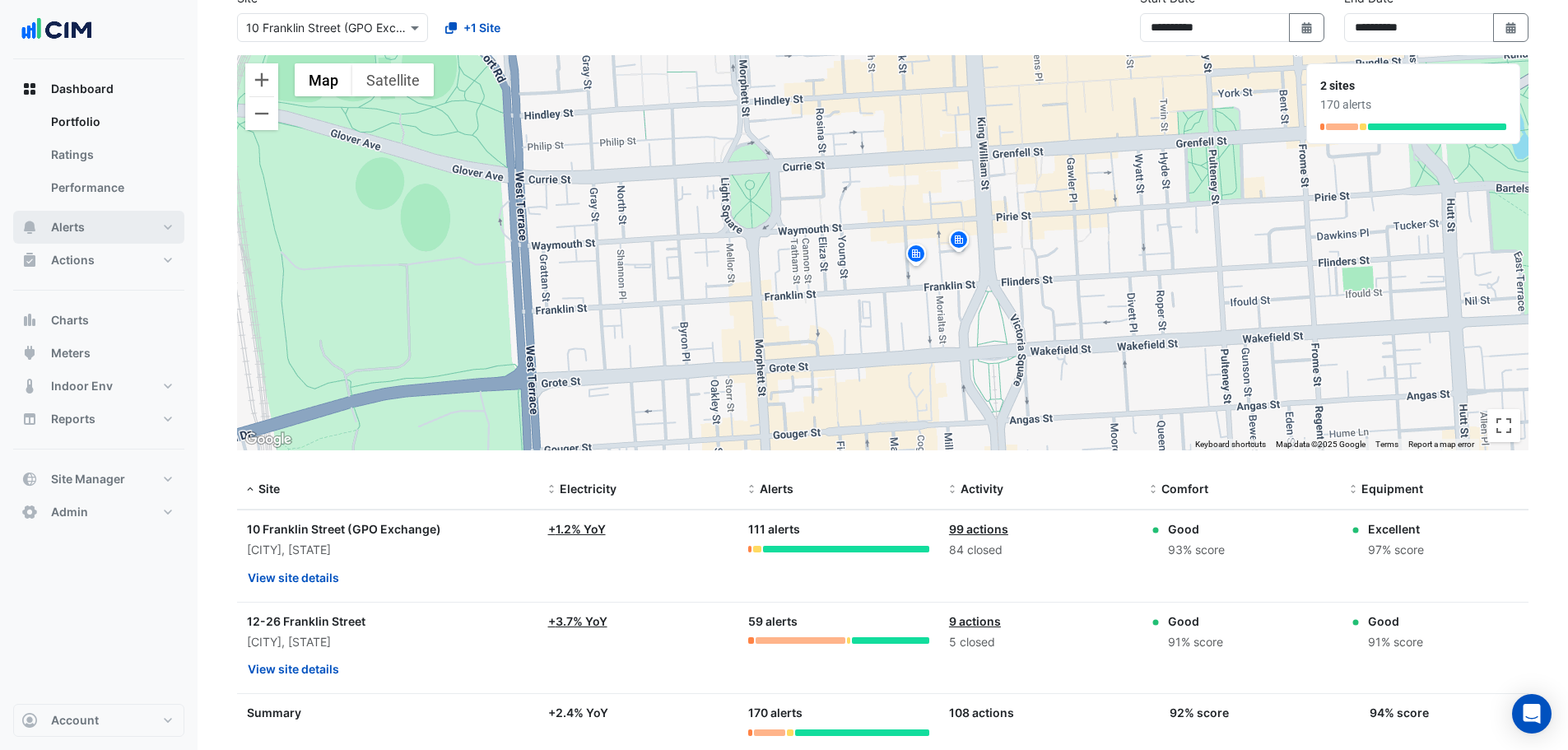 click on "Alerts" at bounding box center (99, 227) 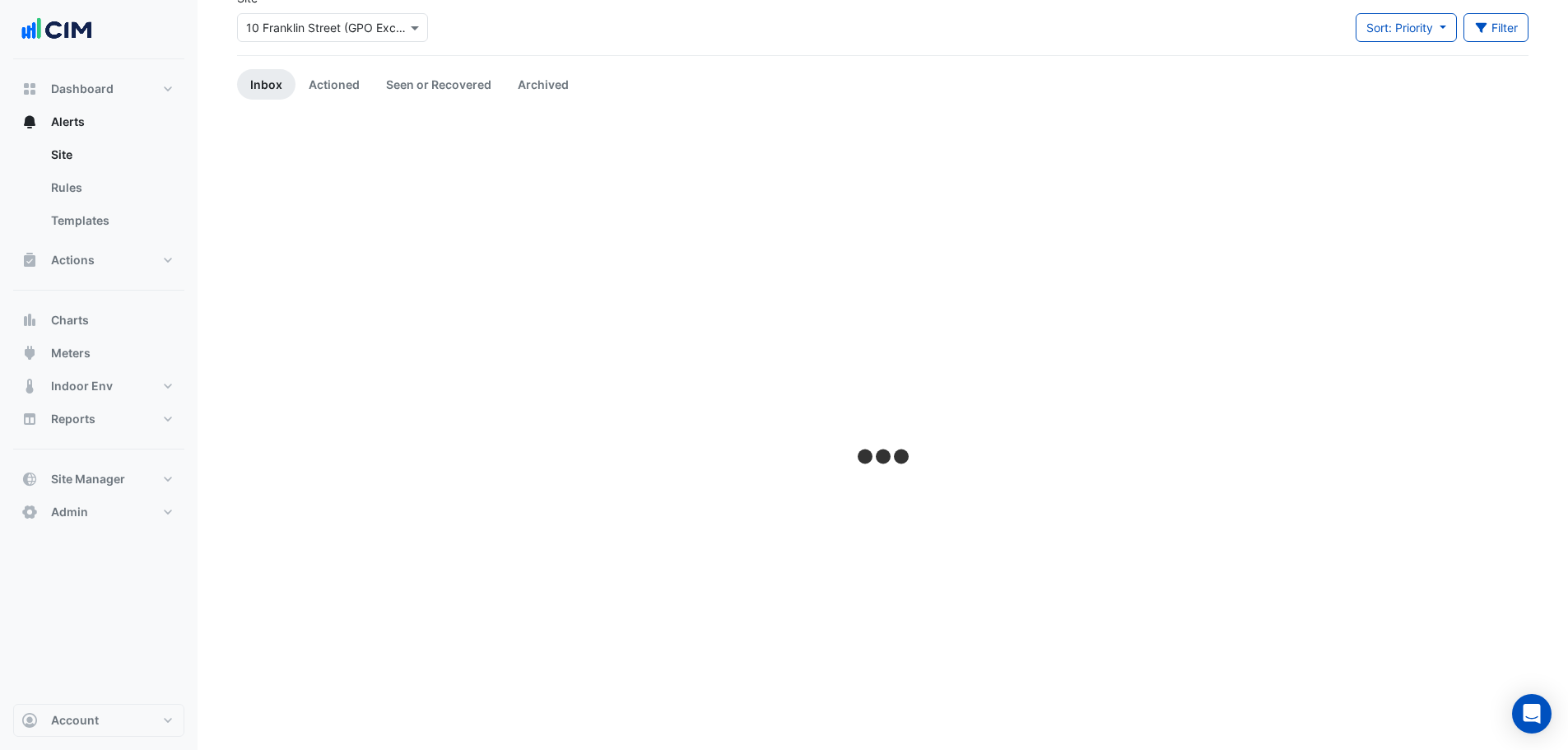 scroll, scrollTop: 0, scrollLeft: 0, axis: both 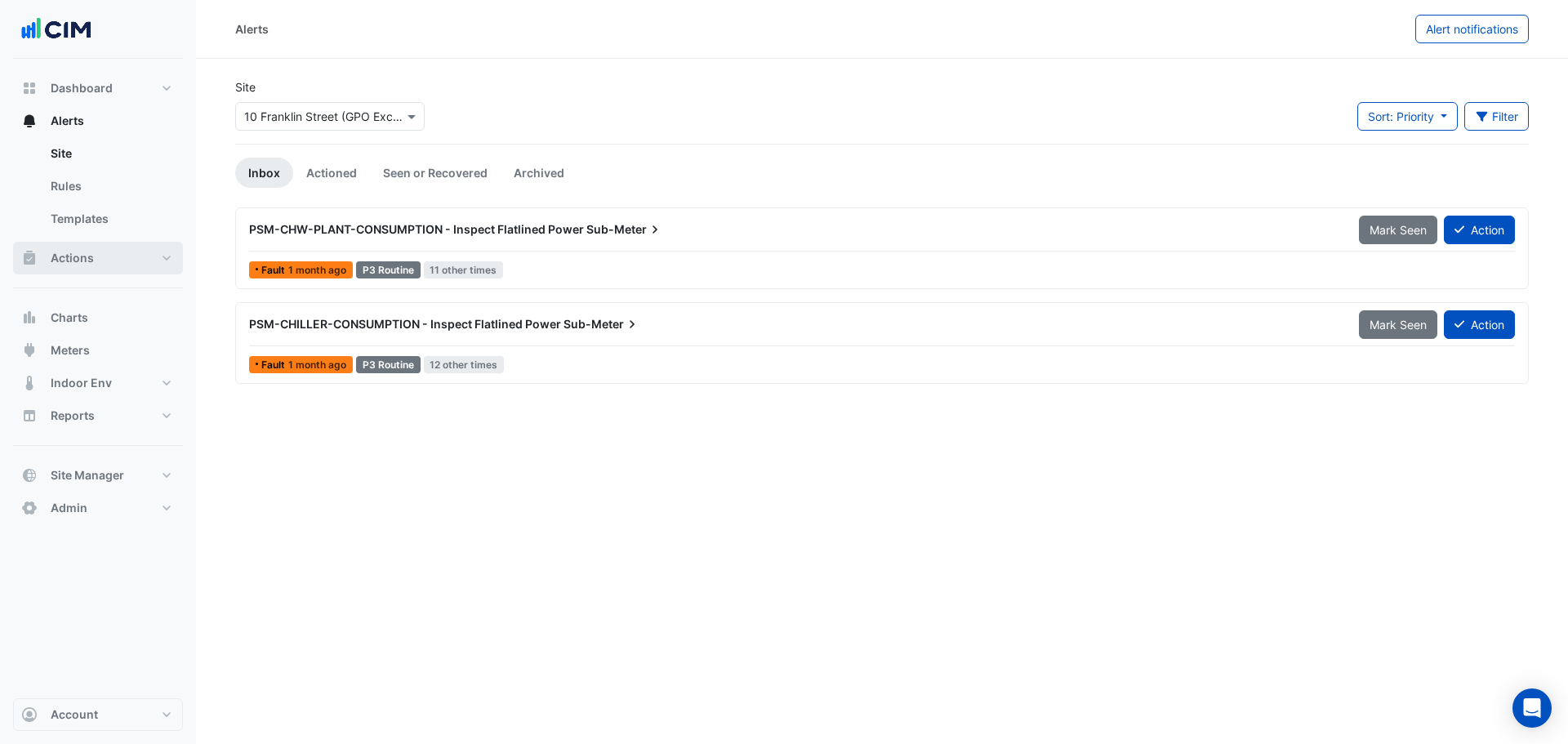 click on "Actions" at bounding box center [98, 258] 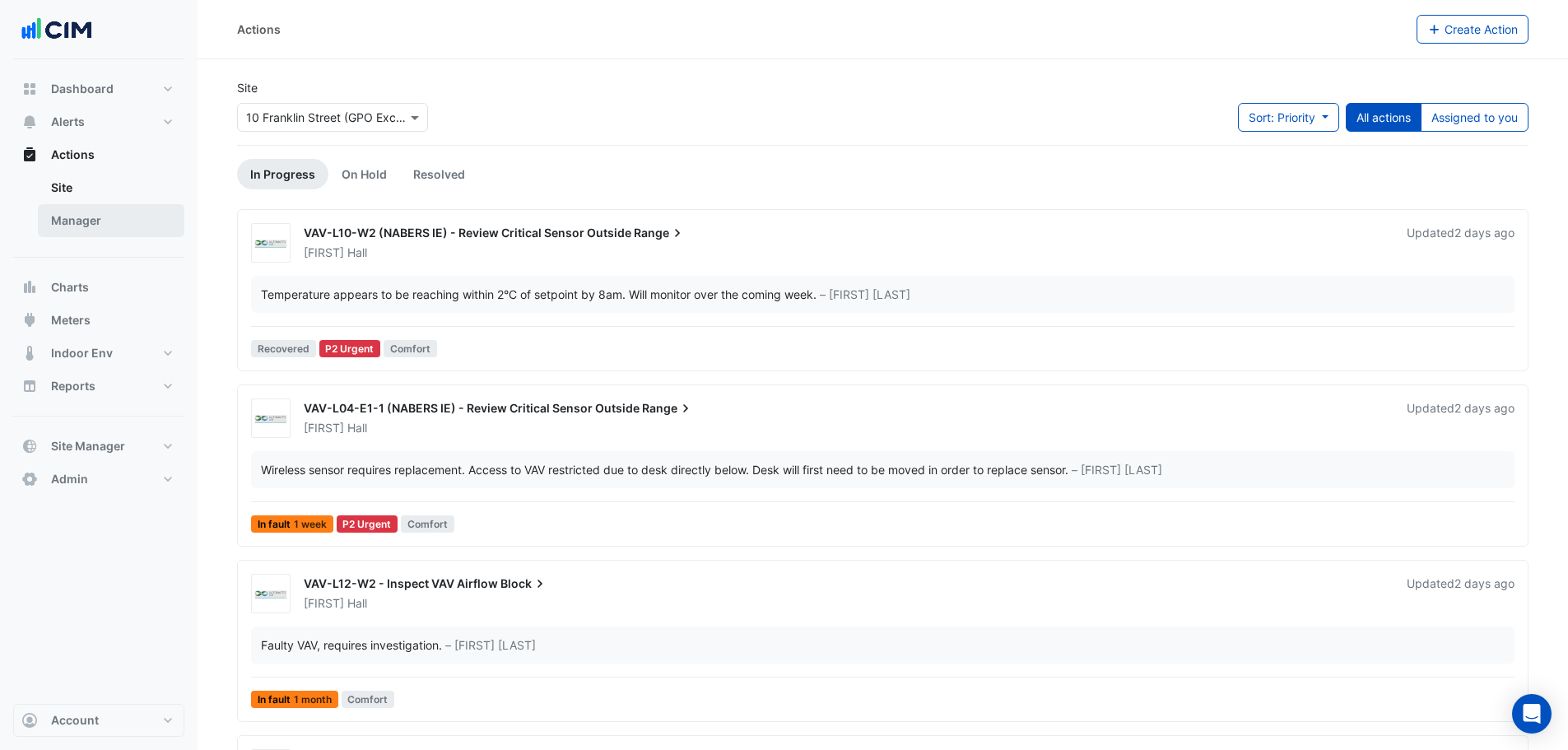 click on "Manager" at bounding box center [111, 221] 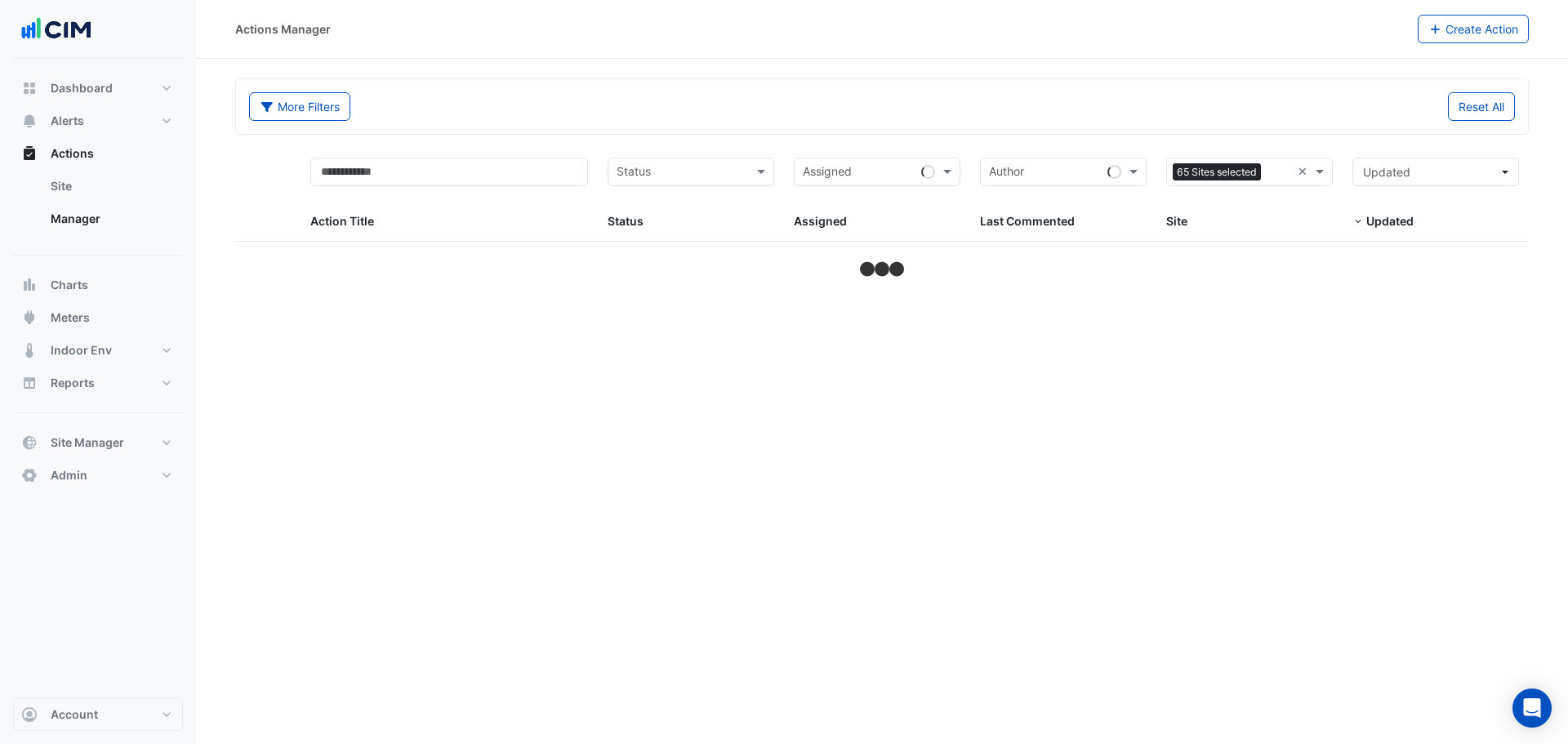 select on "***" 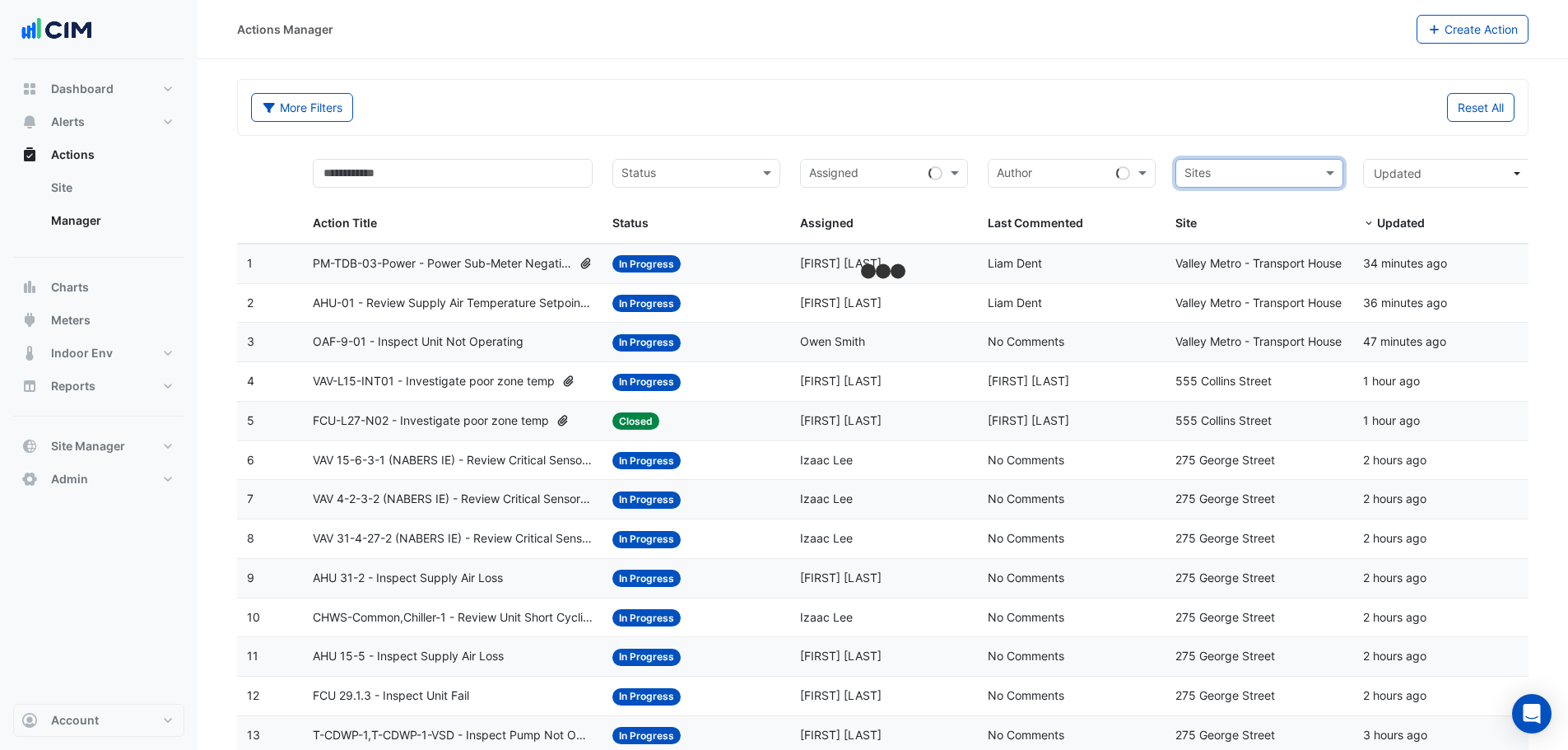 type on "*" 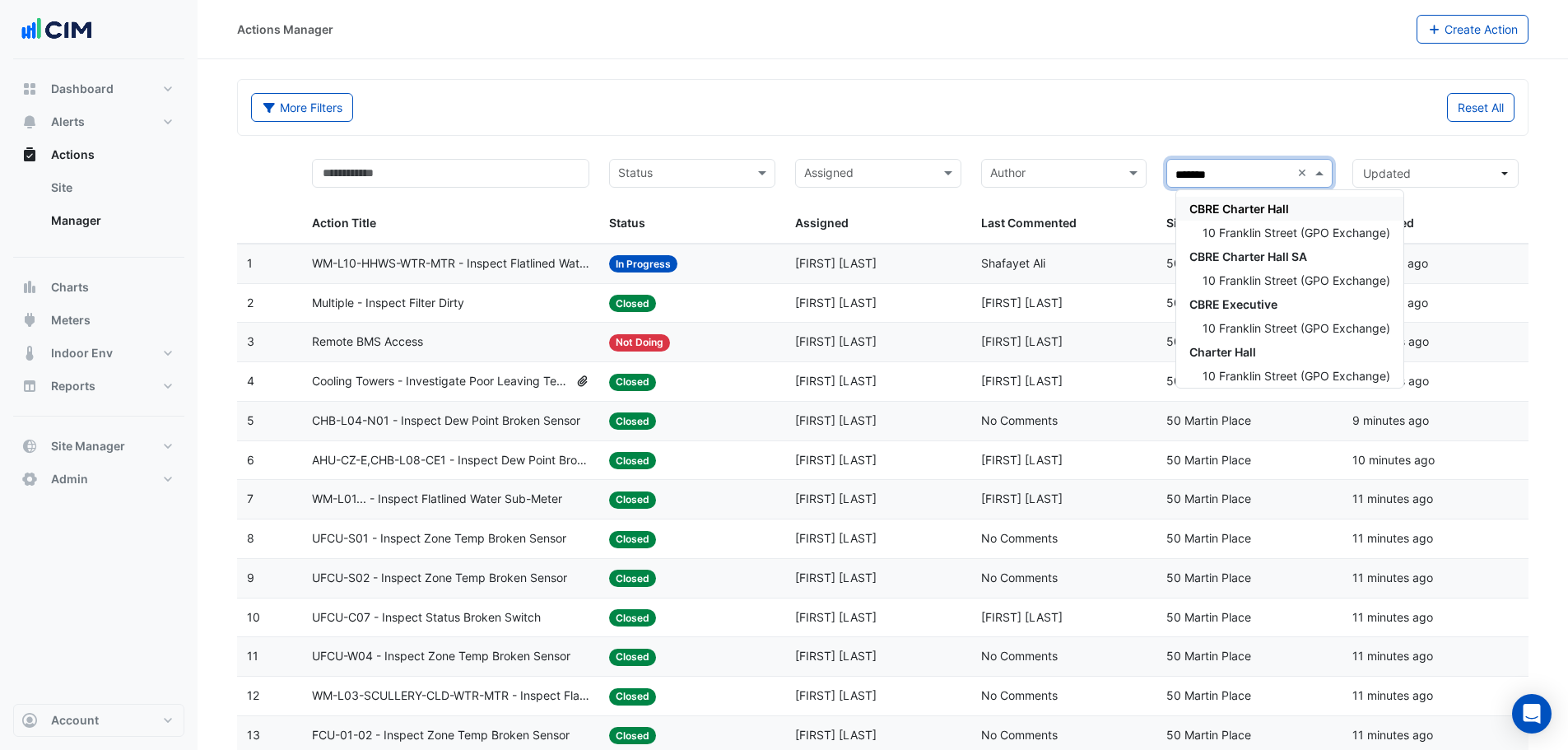 type on "********" 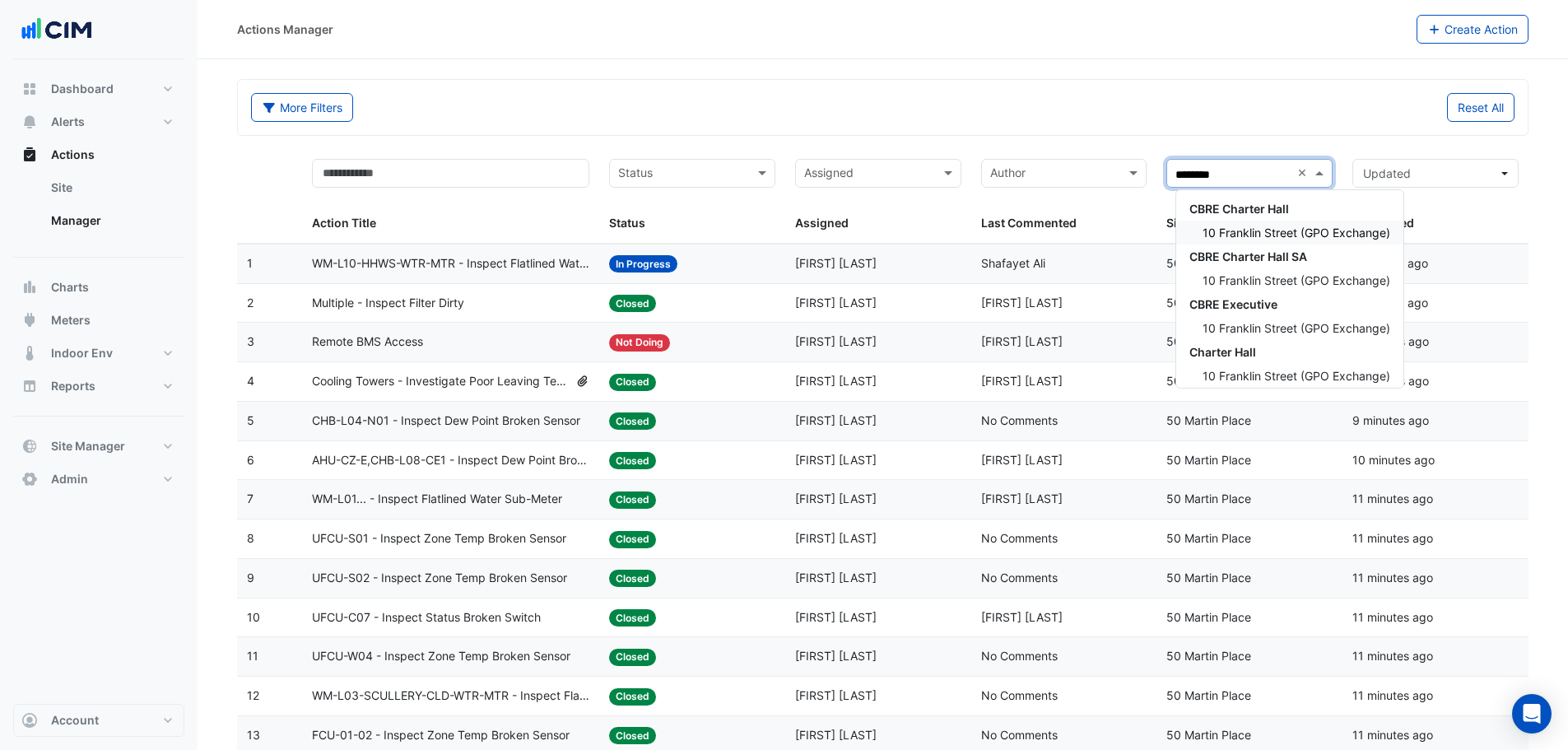 click on "10 Franklin Street (GPO Exchange)" at bounding box center (1290, 232) 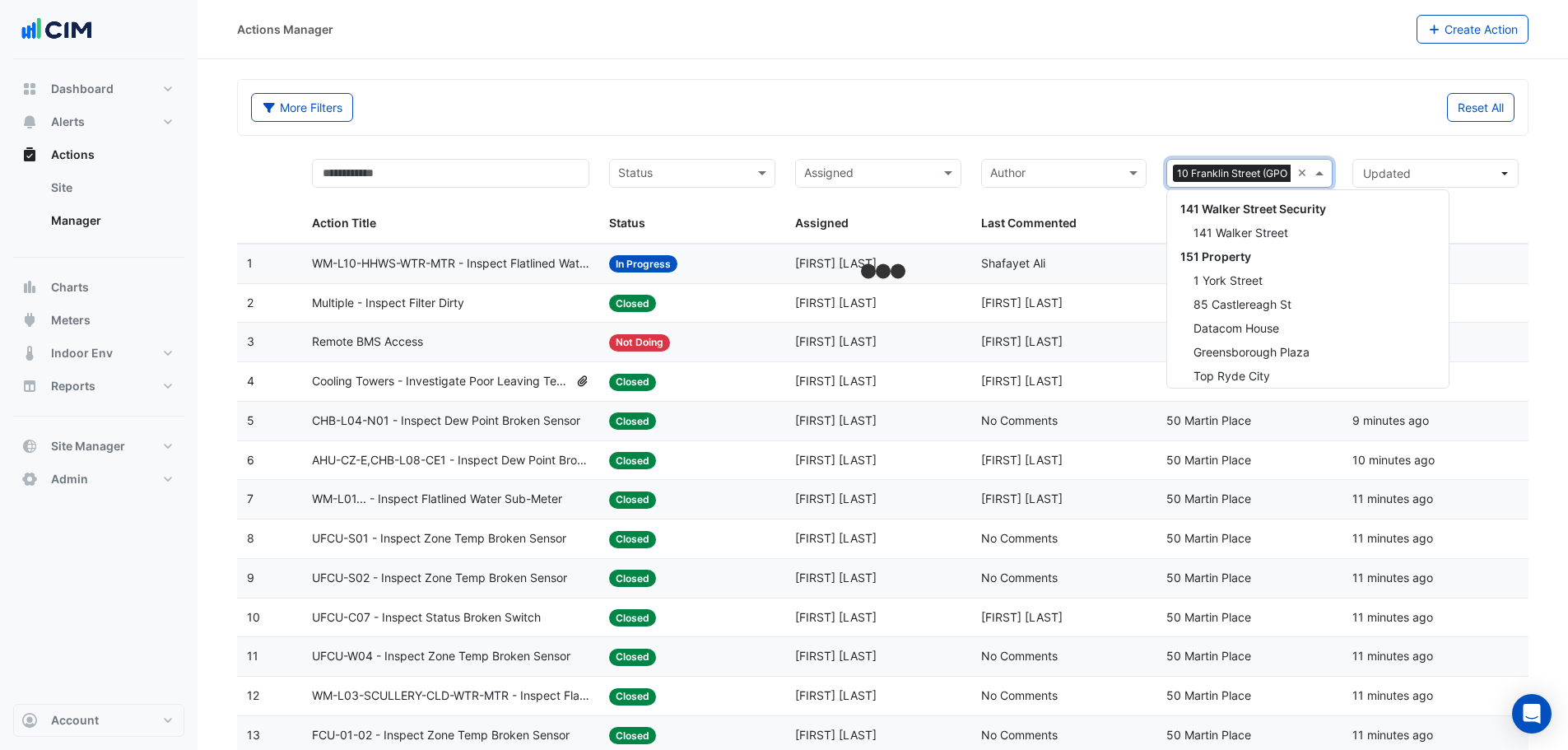 scroll, scrollTop: 0, scrollLeft: 10, axis: horizontal 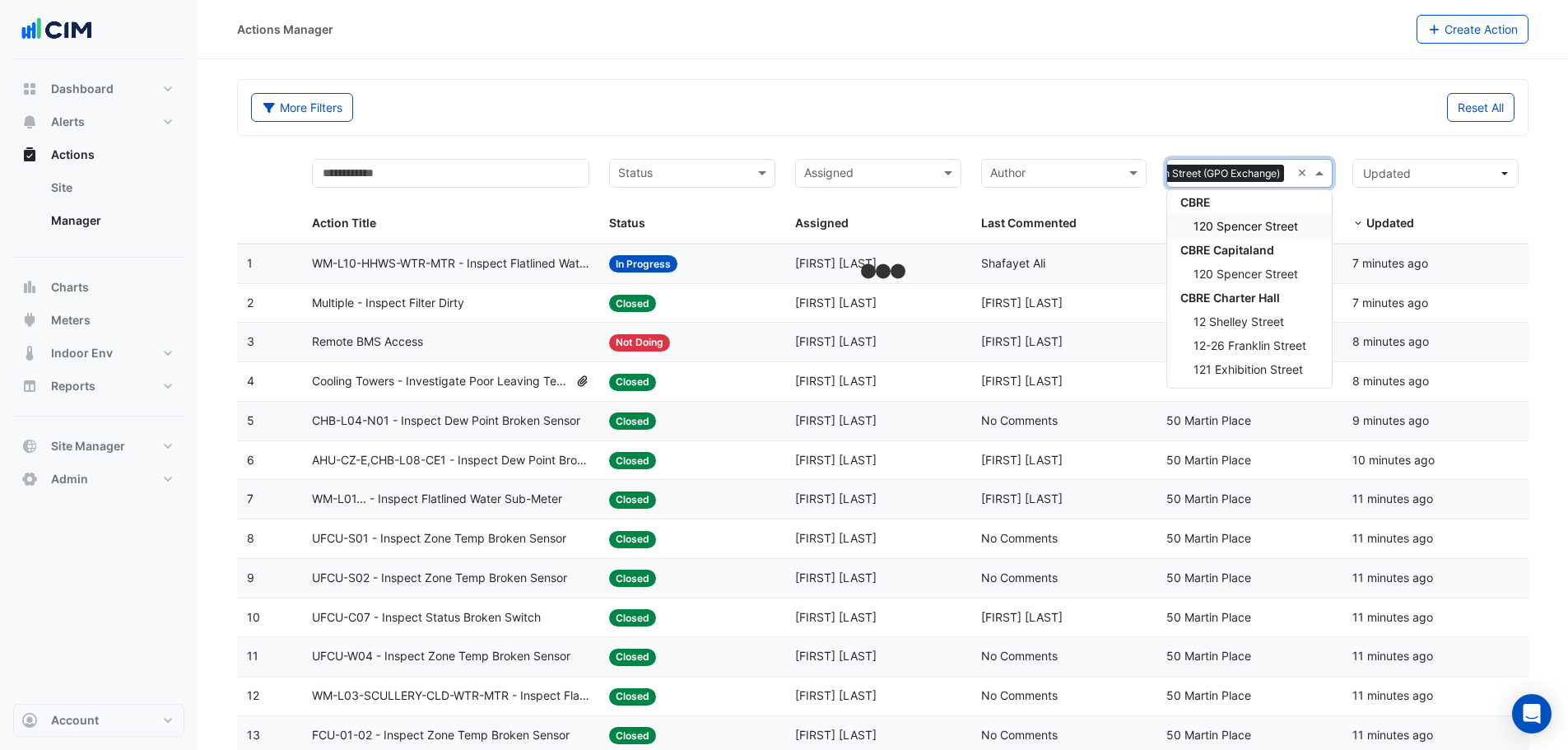 type on "***" 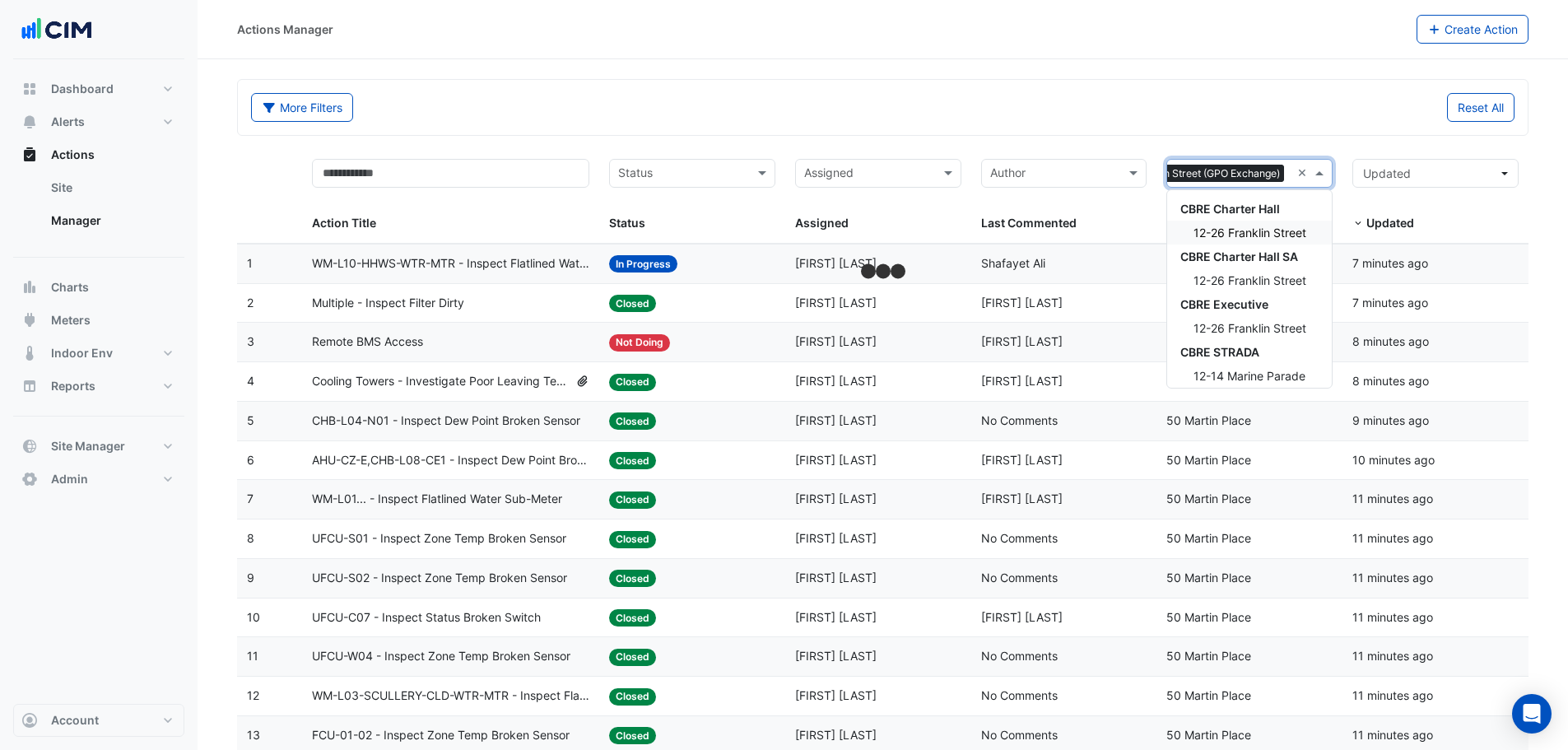 click on "12-26 Franklin Street" at bounding box center [1249, 232] 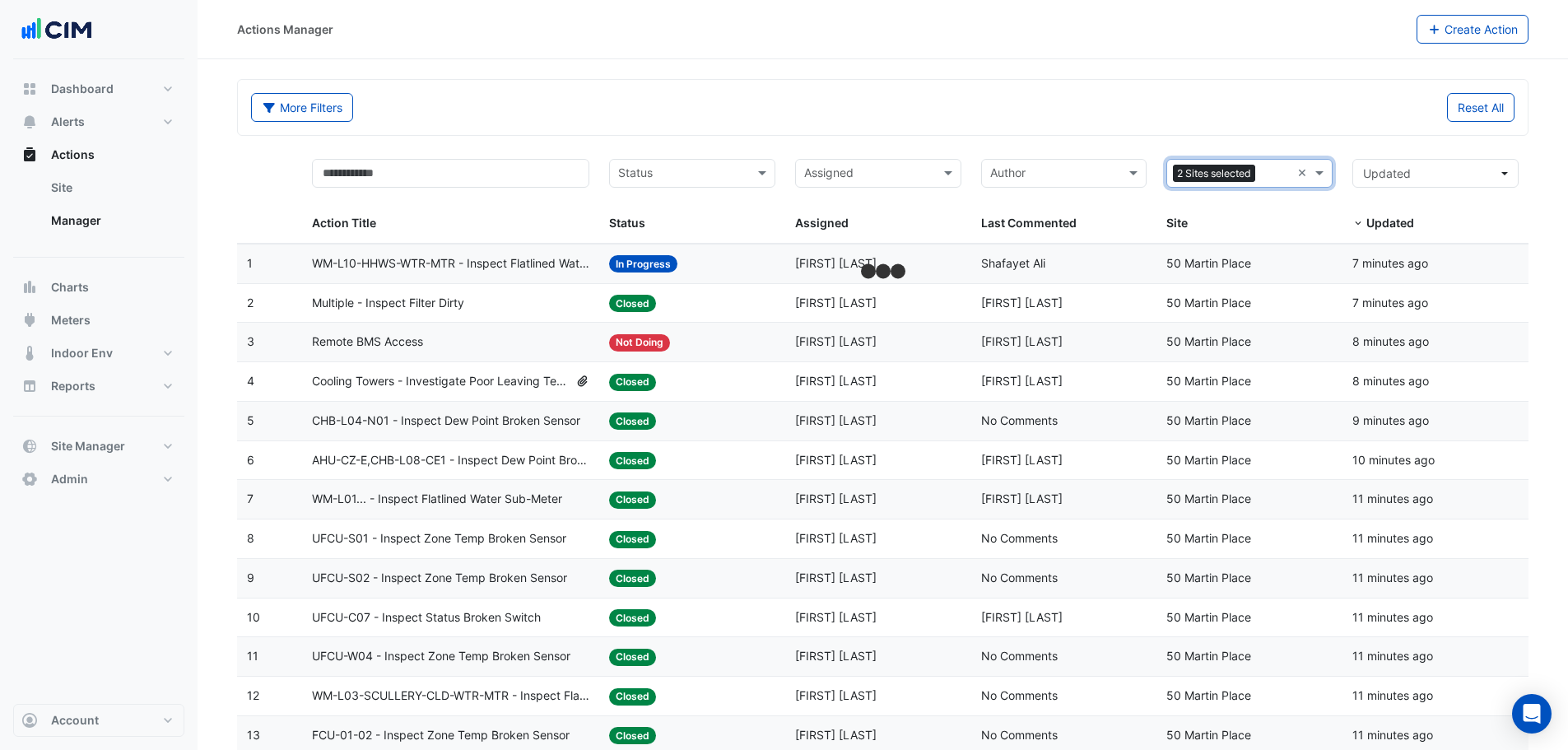 scroll, scrollTop: 0, scrollLeft: 0, axis: both 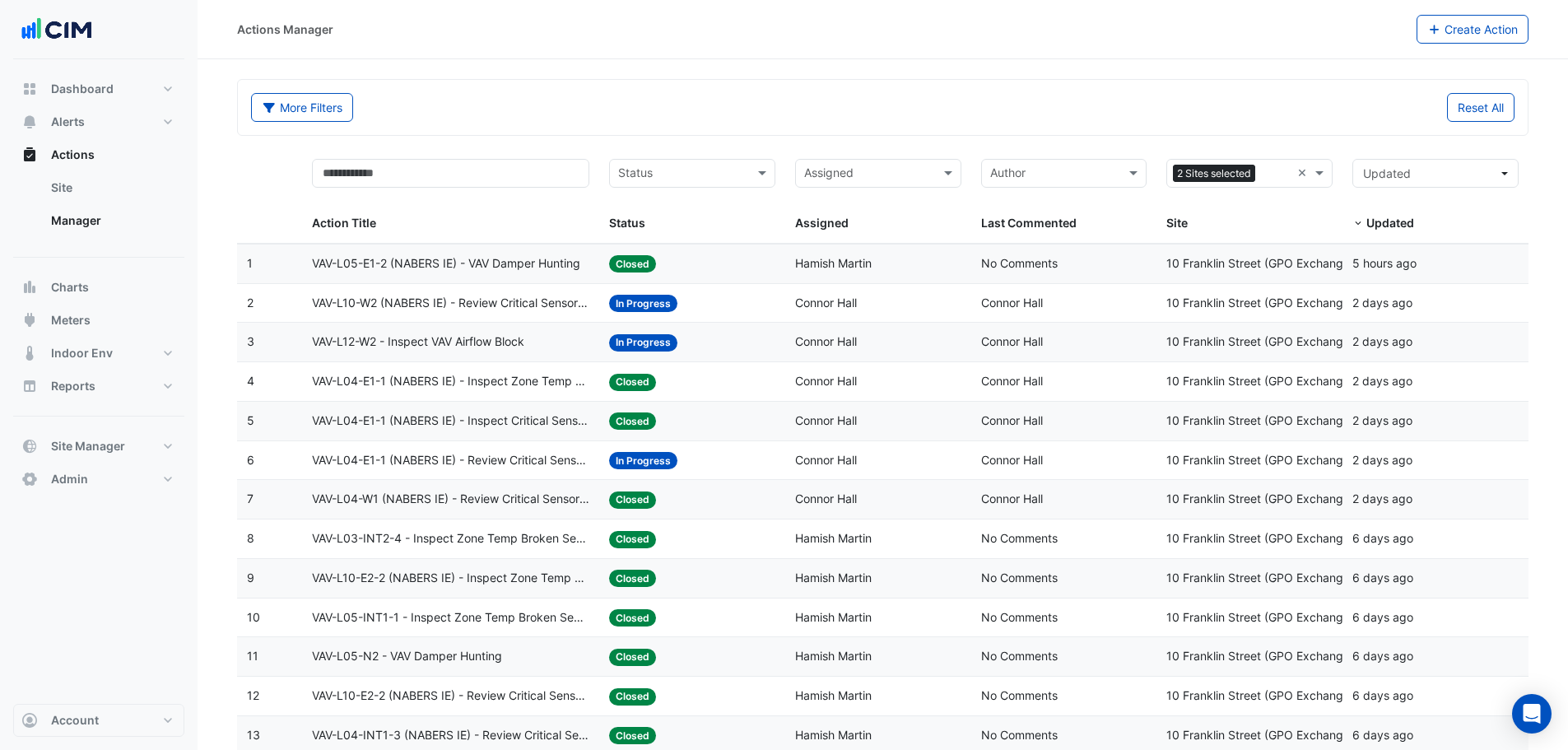 click on "Status:
In Progress" 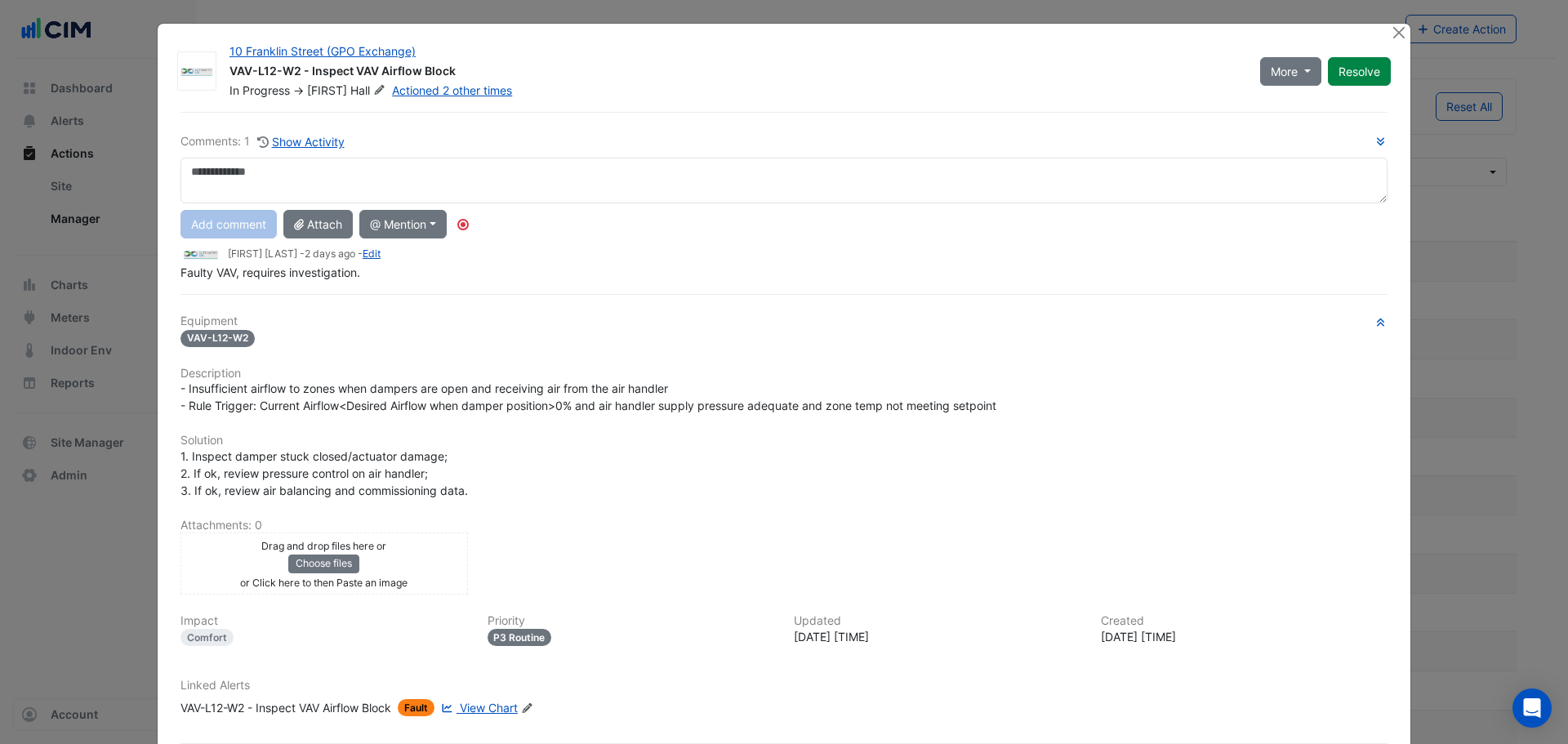 scroll, scrollTop: 17, scrollLeft: 0, axis: vertical 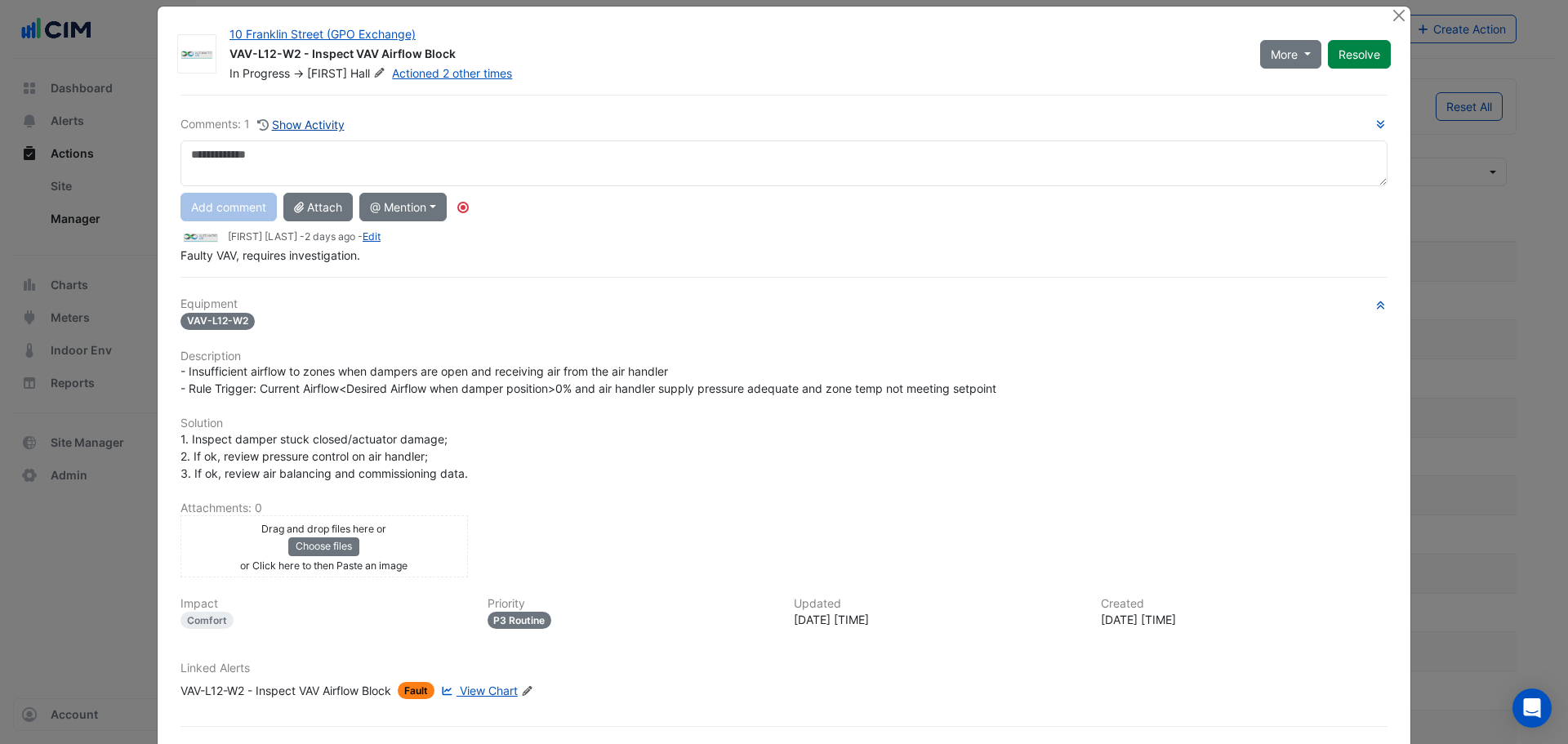 click on "Show Activity" 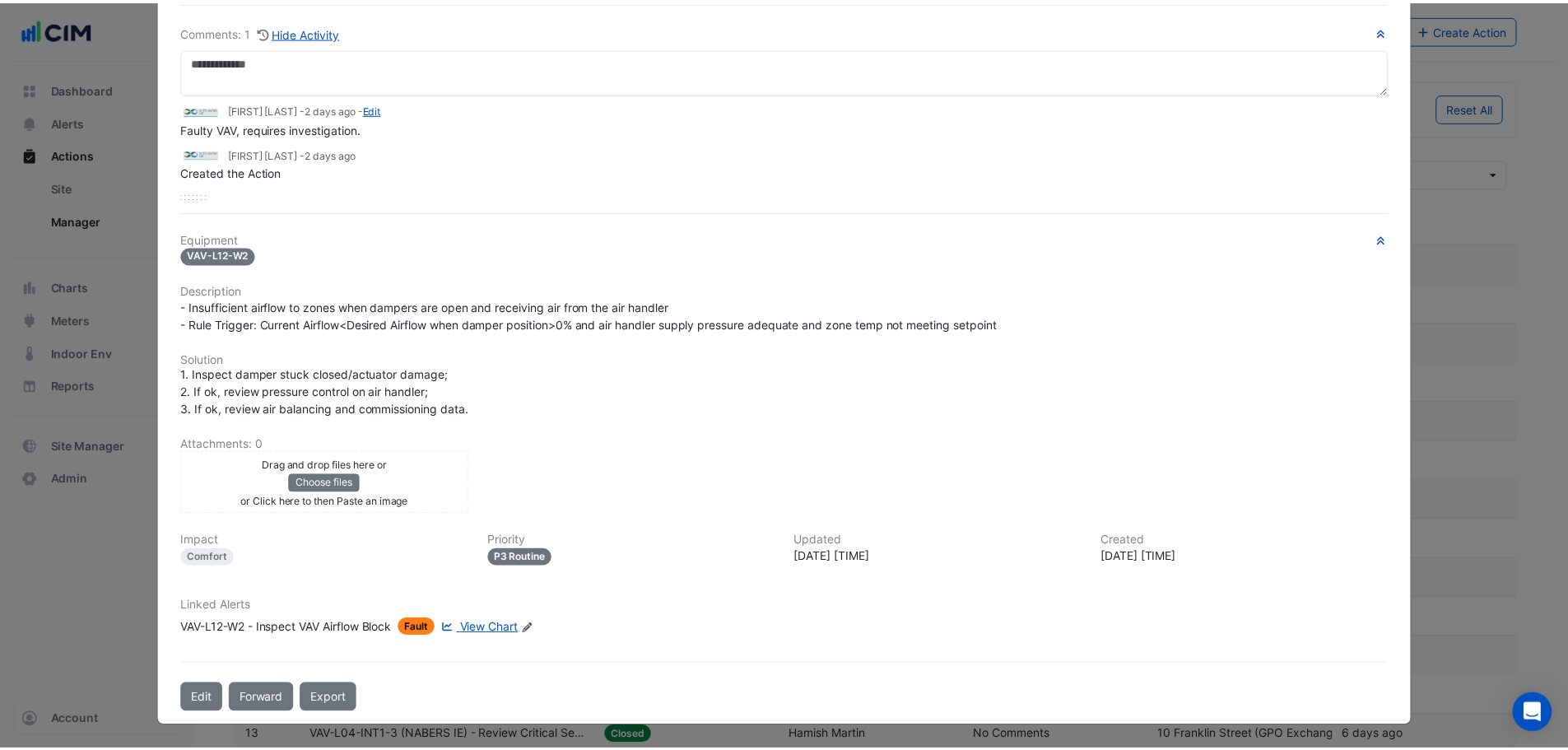scroll, scrollTop: 0, scrollLeft: 0, axis: both 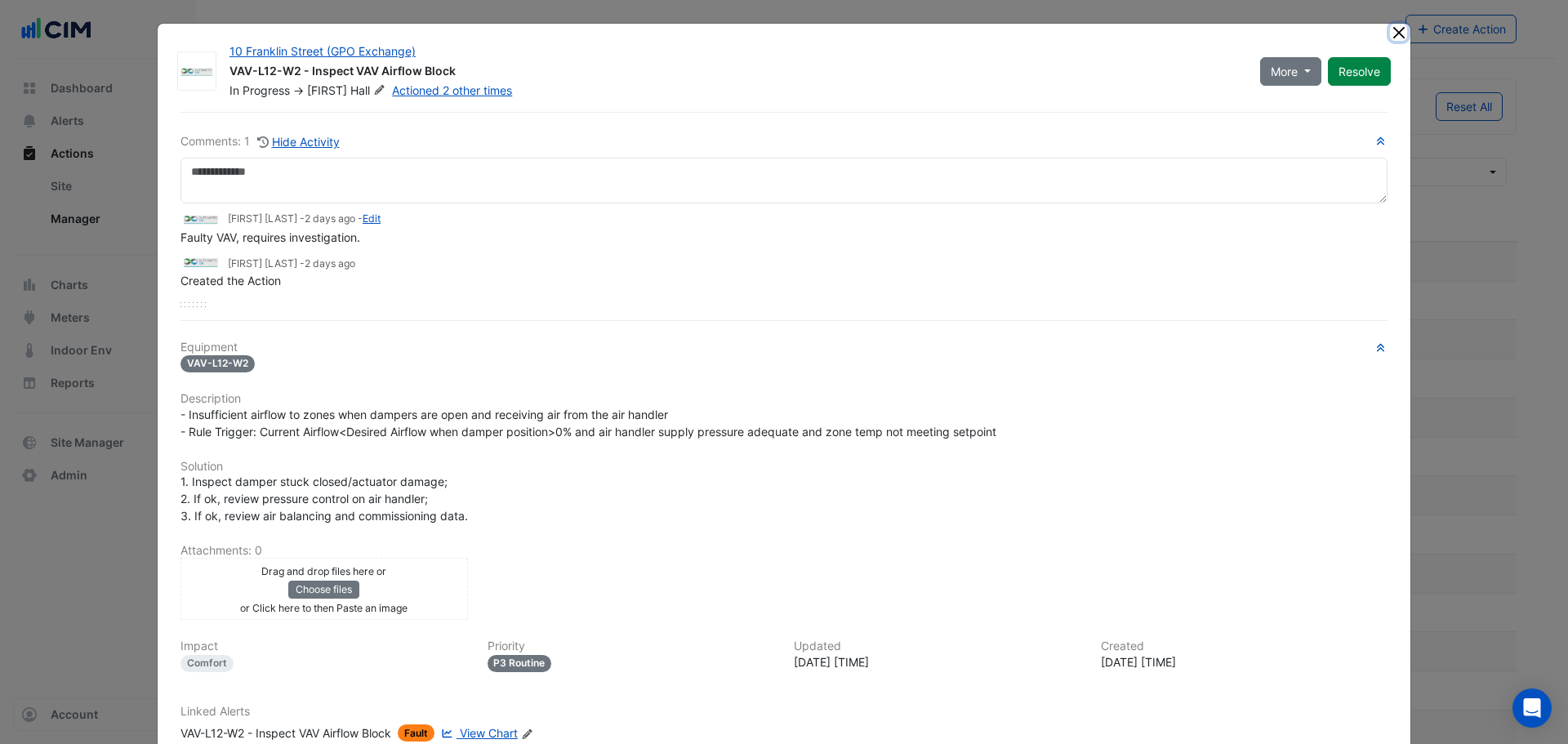 click 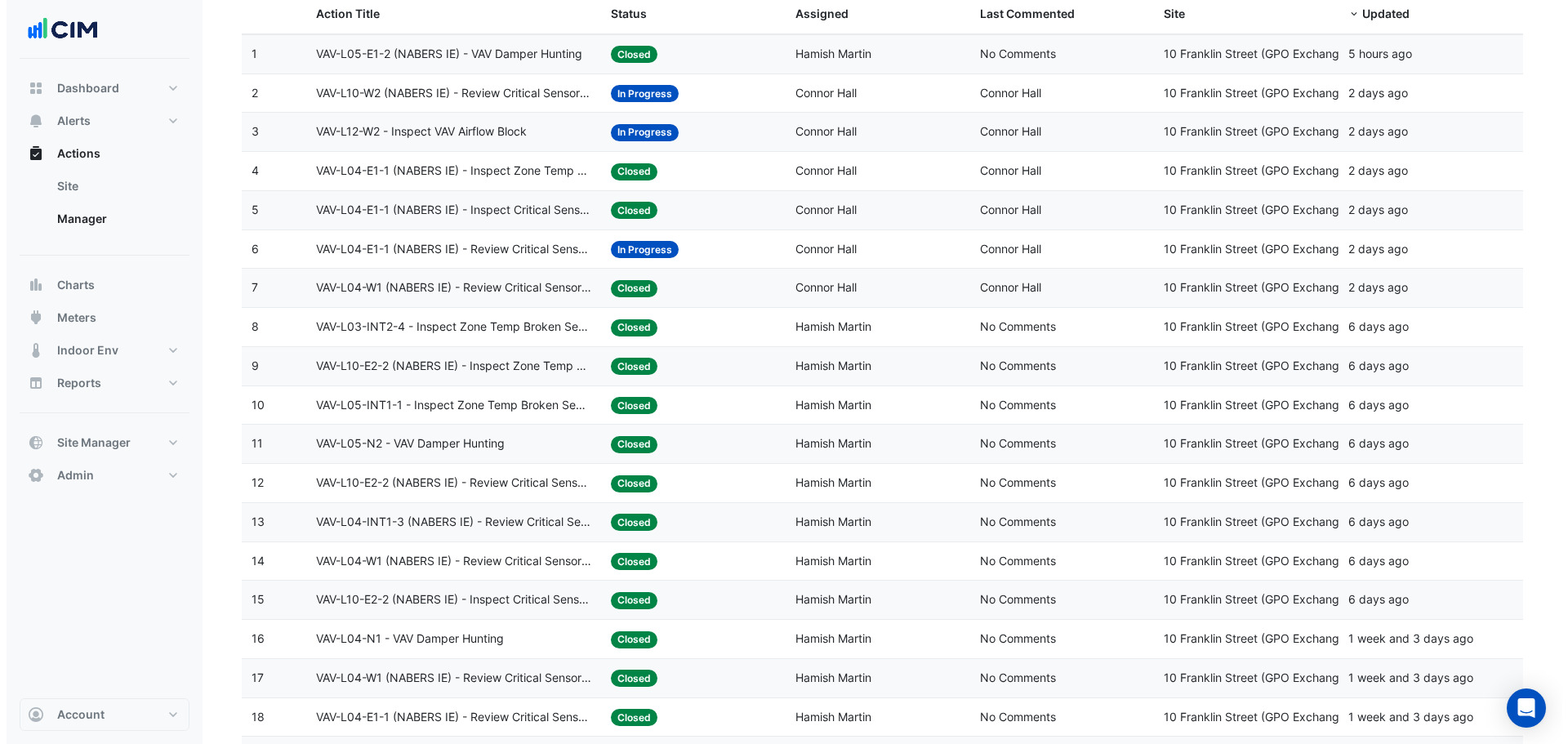 scroll, scrollTop: 430, scrollLeft: 0, axis: vertical 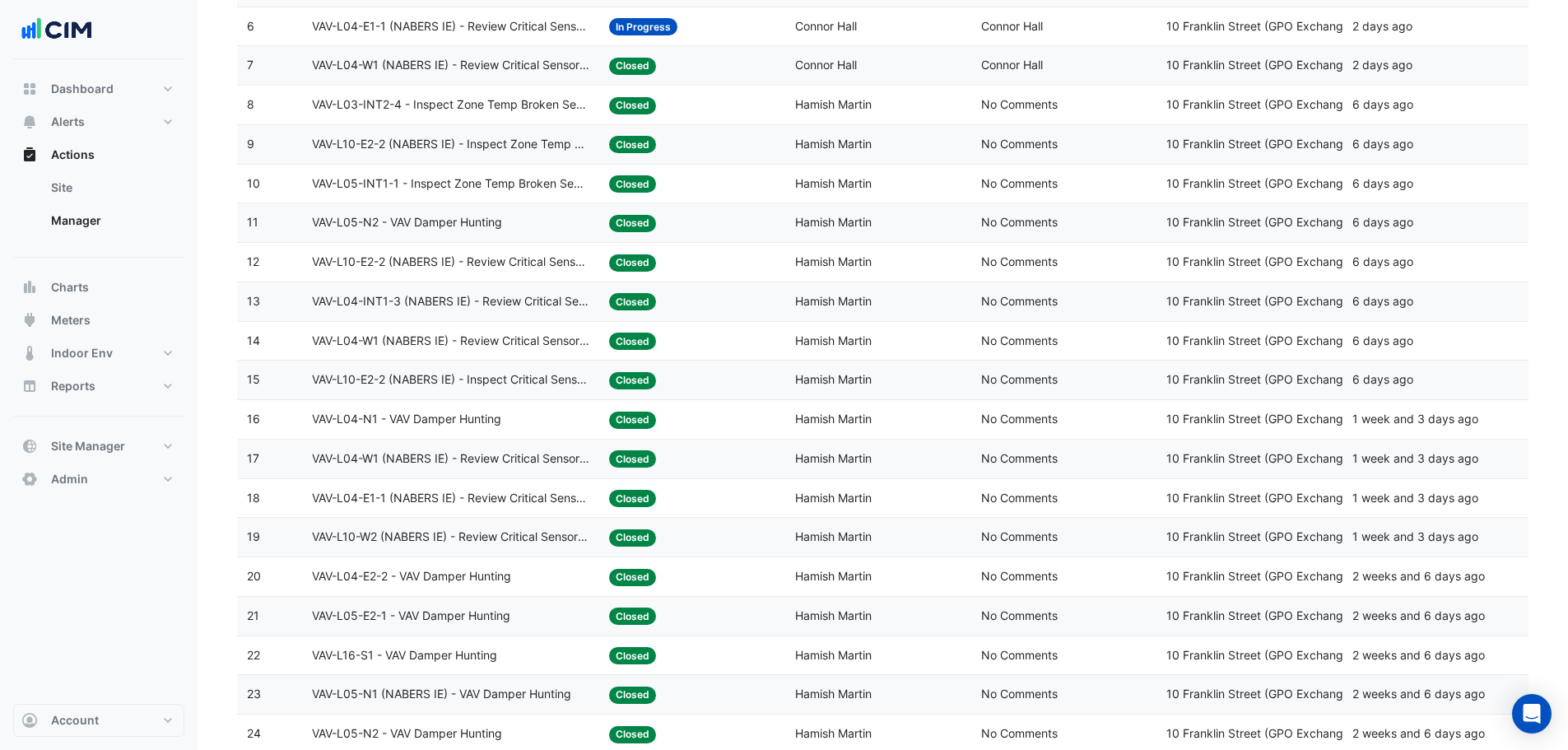 click on "Status:
Closed" 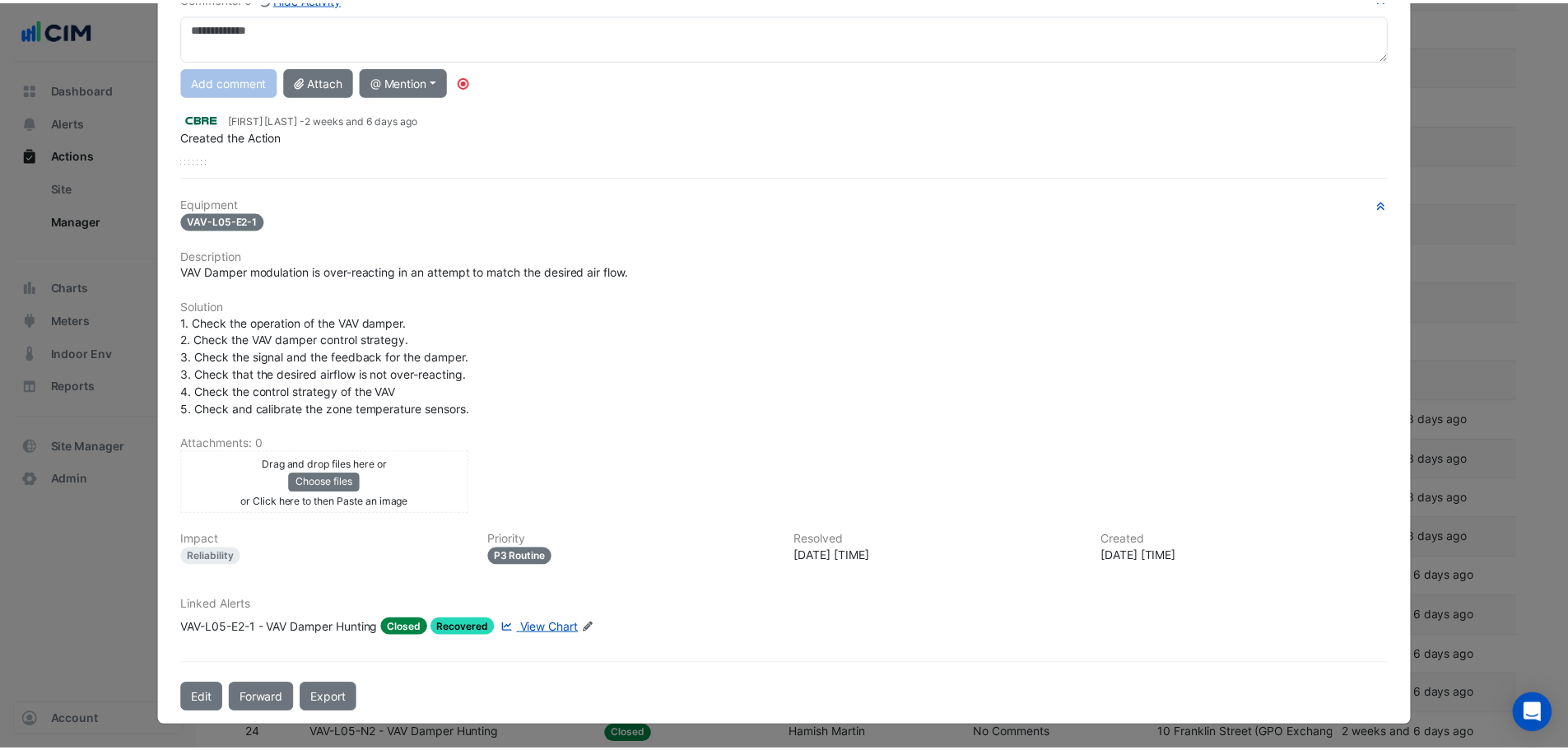 scroll, scrollTop: 0, scrollLeft: 0, axis: both 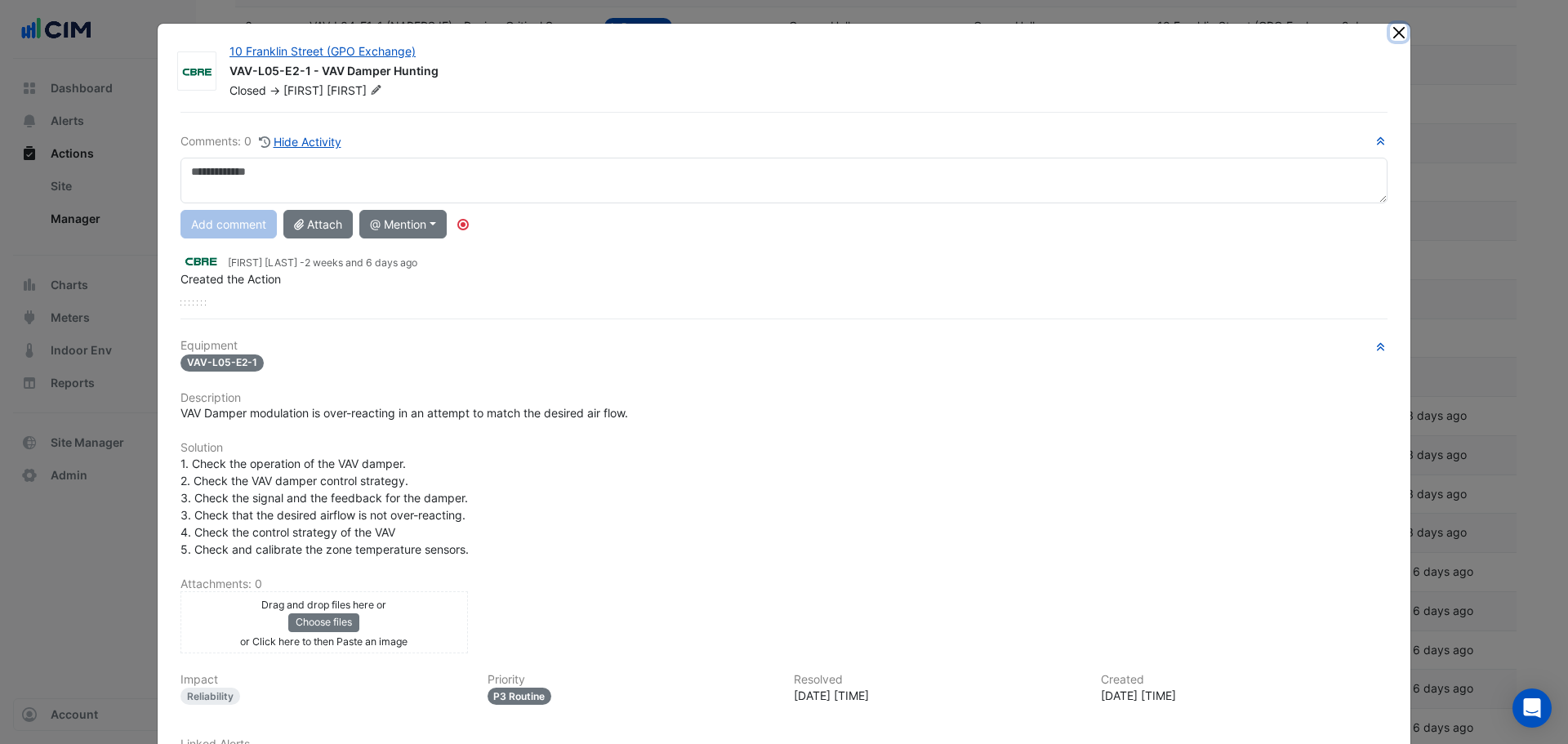 click 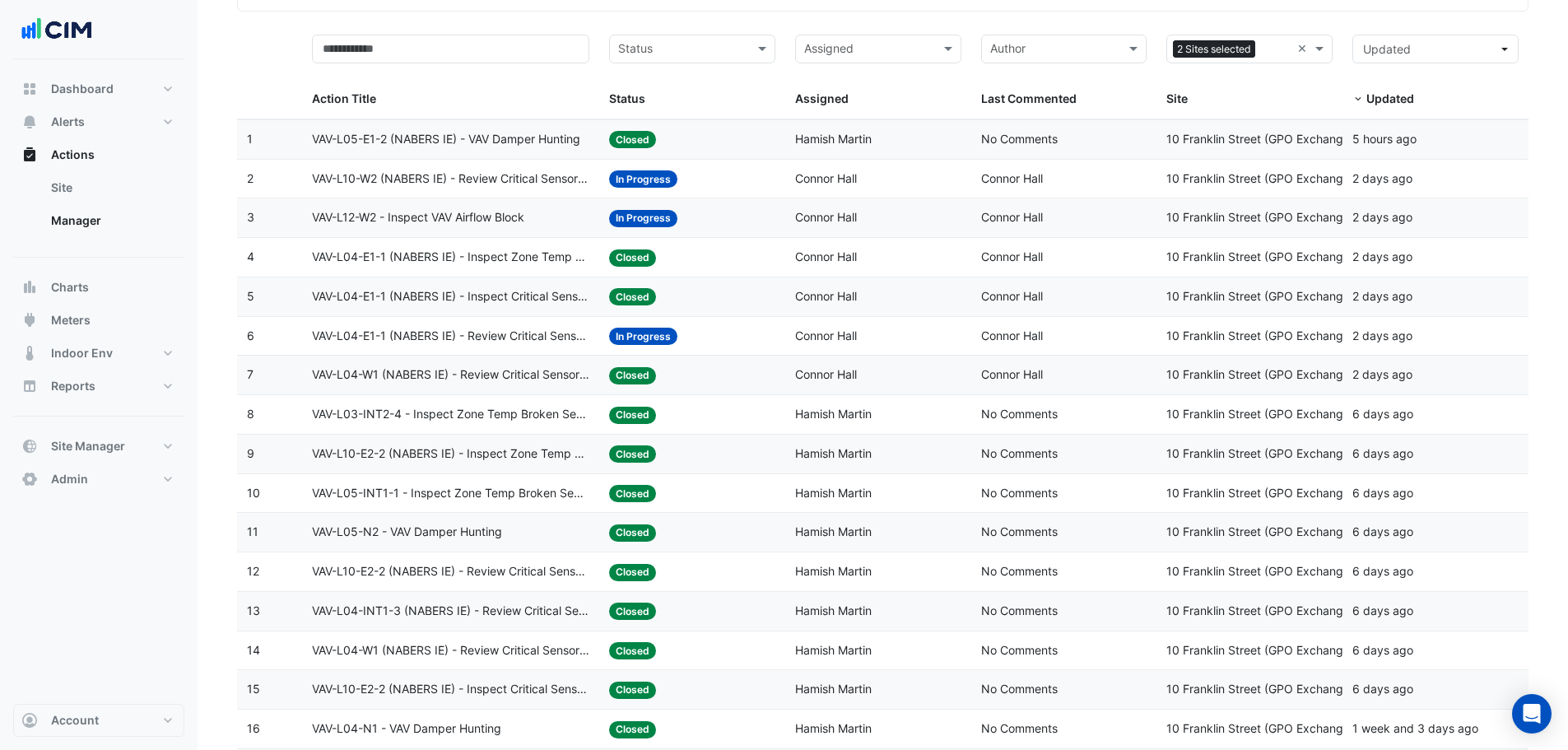 scroll, scrollTop: 0, scrollLeft: 0, axis: both 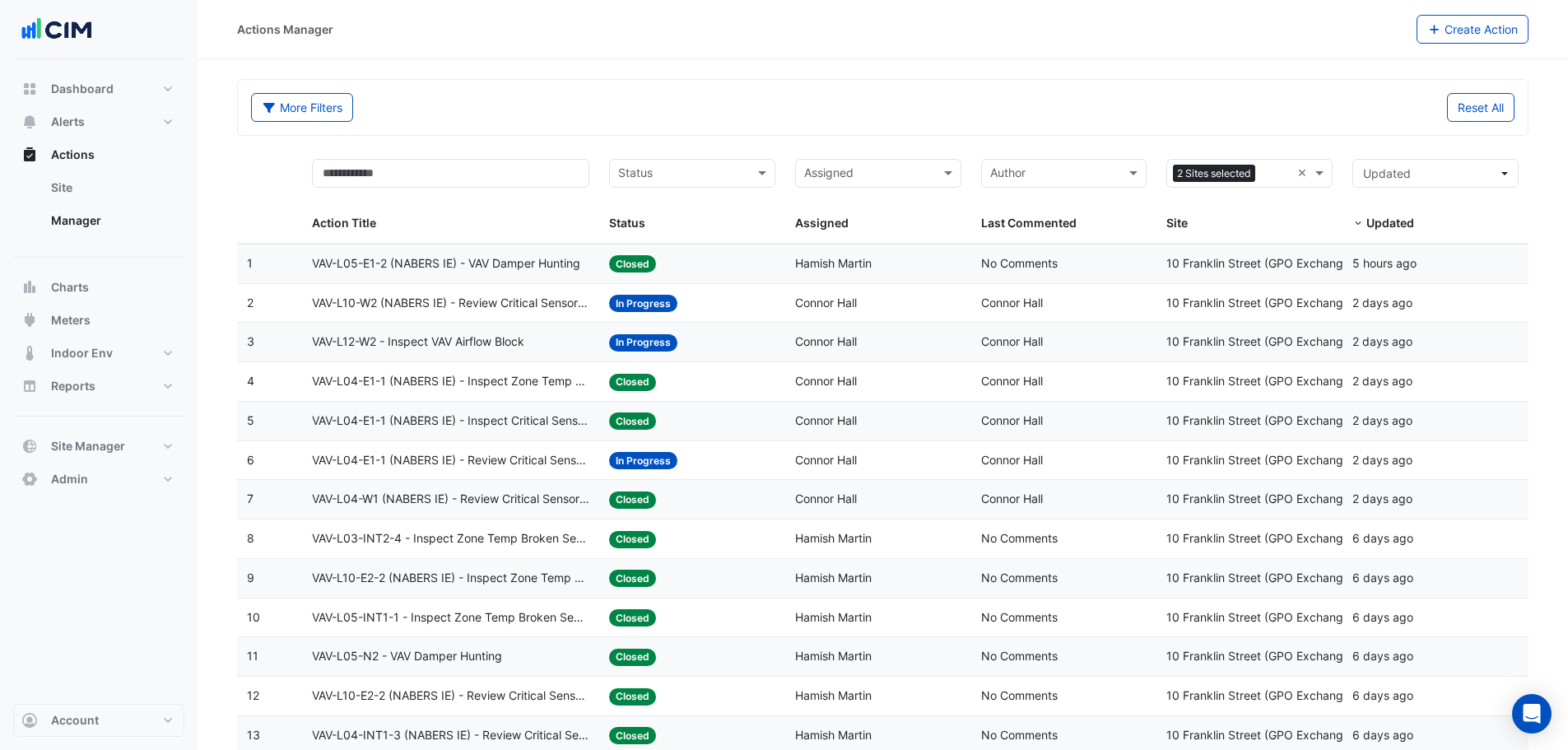 click on "More Filters
Reset All
Status
Assigned
Sites
2 Sites selected
×
Action Title
Status
Status
Assigned
Assigned
Author
Last Commented
Sites" 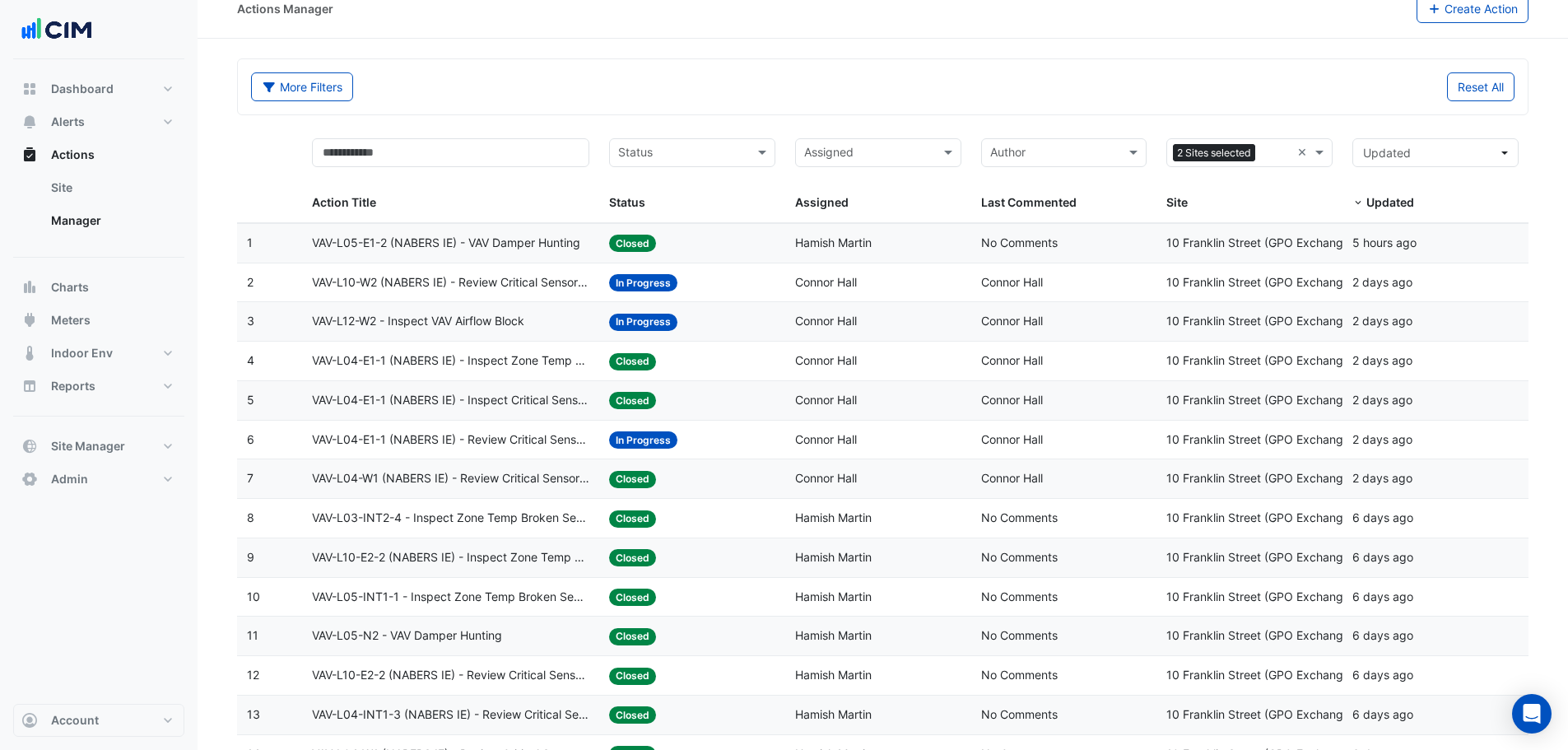 scroll, scrollTop: 21, scrollLeft: 0, axis: vertical 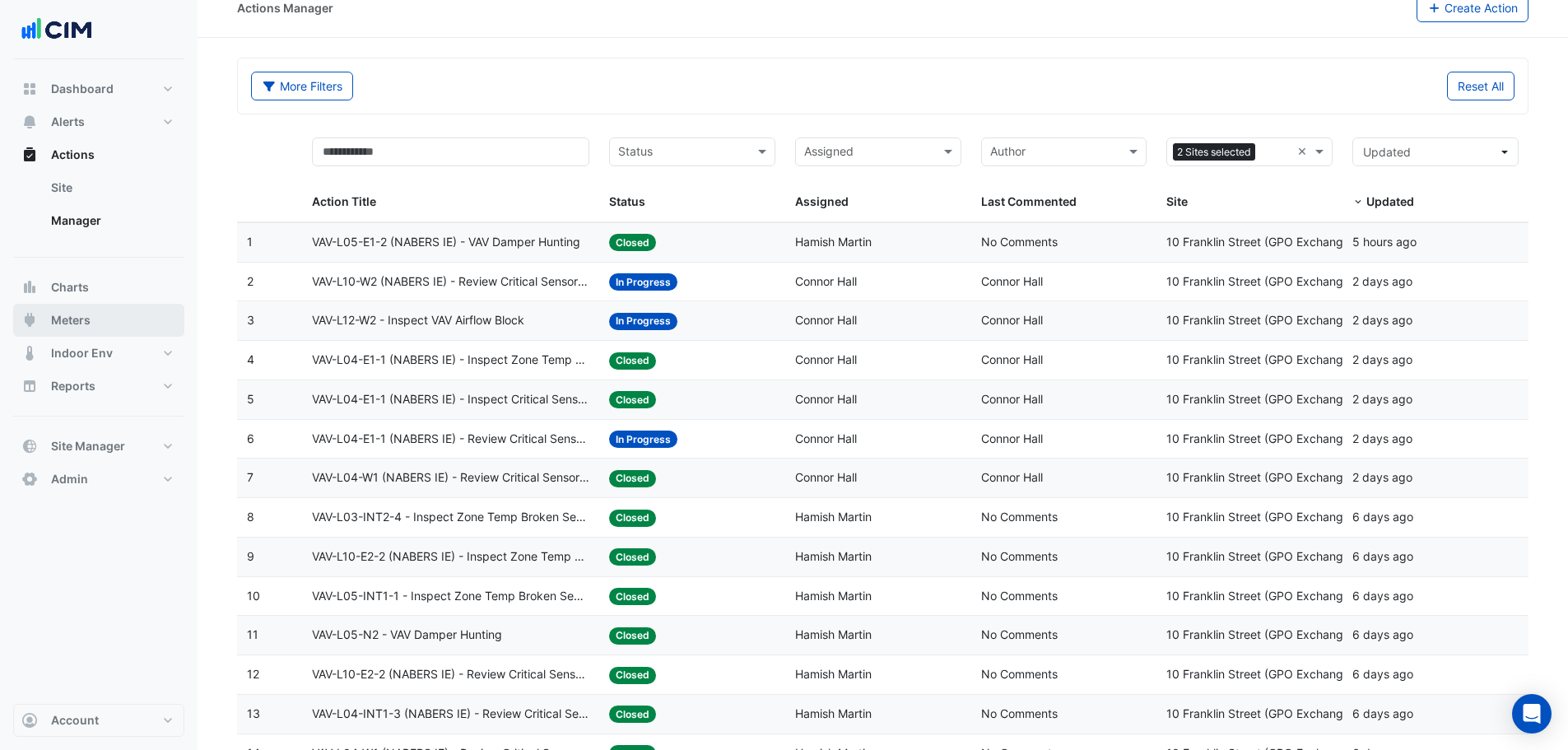 click on "Meters" at bounding box center (99, 320) 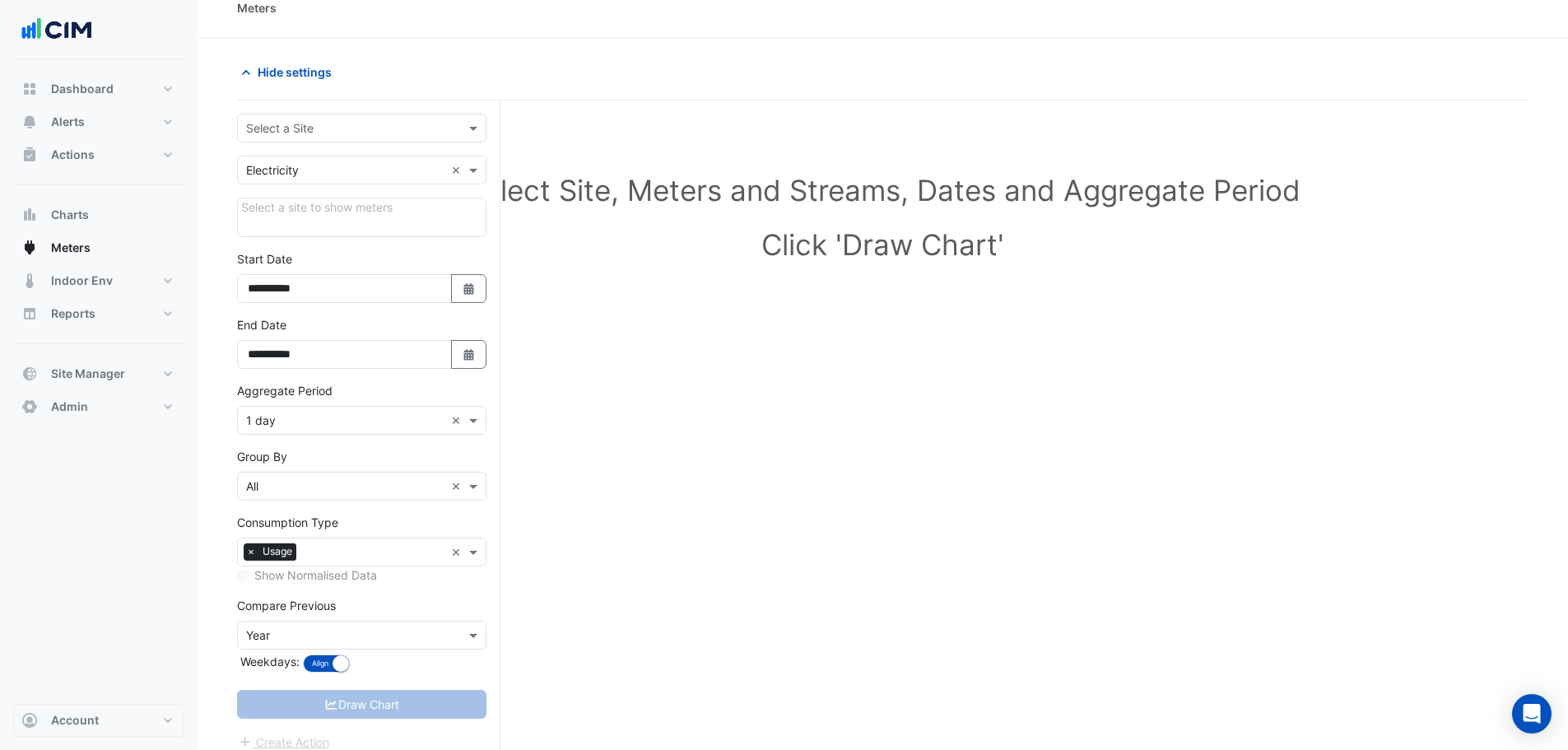 click at bounding box center [345, 128] 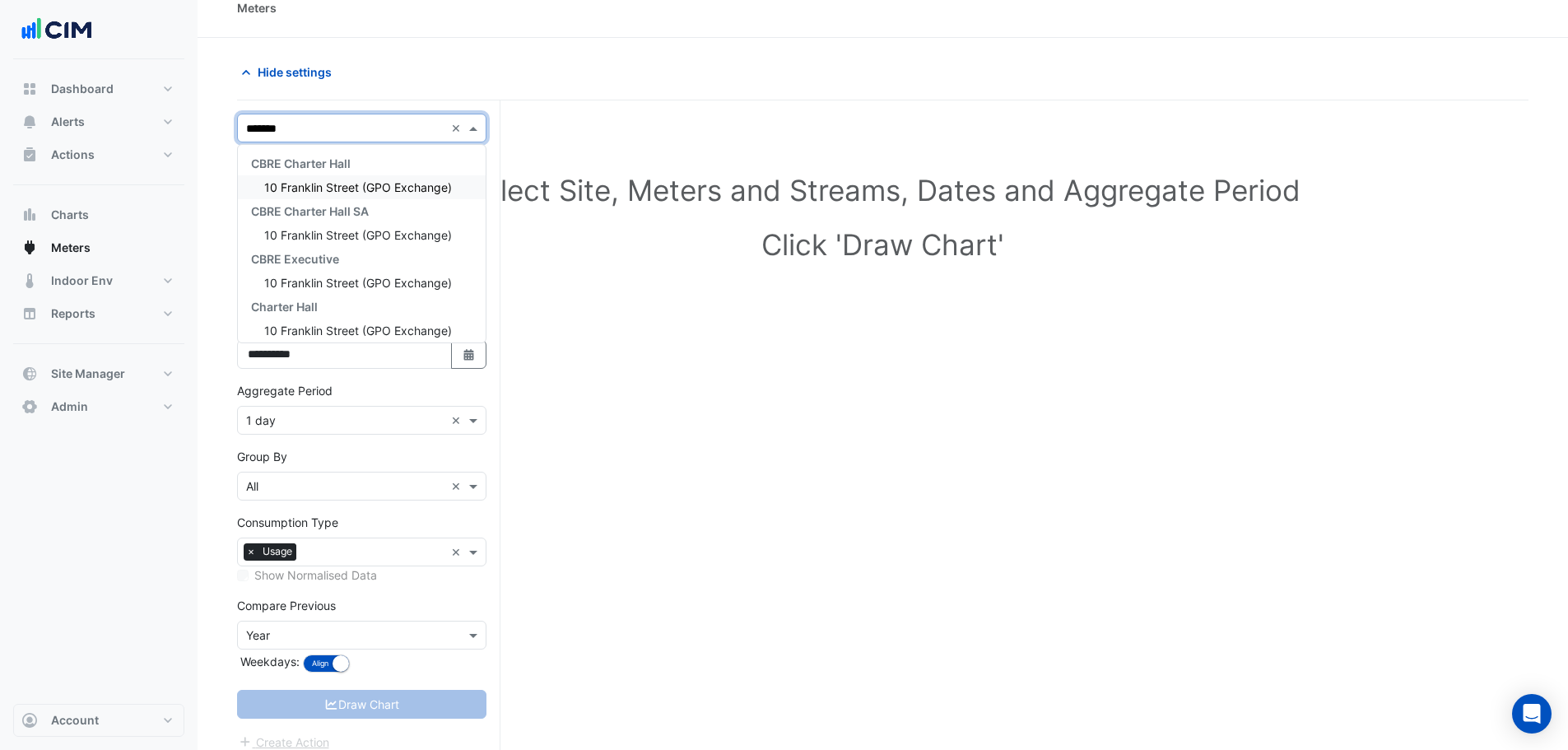 type on "********" 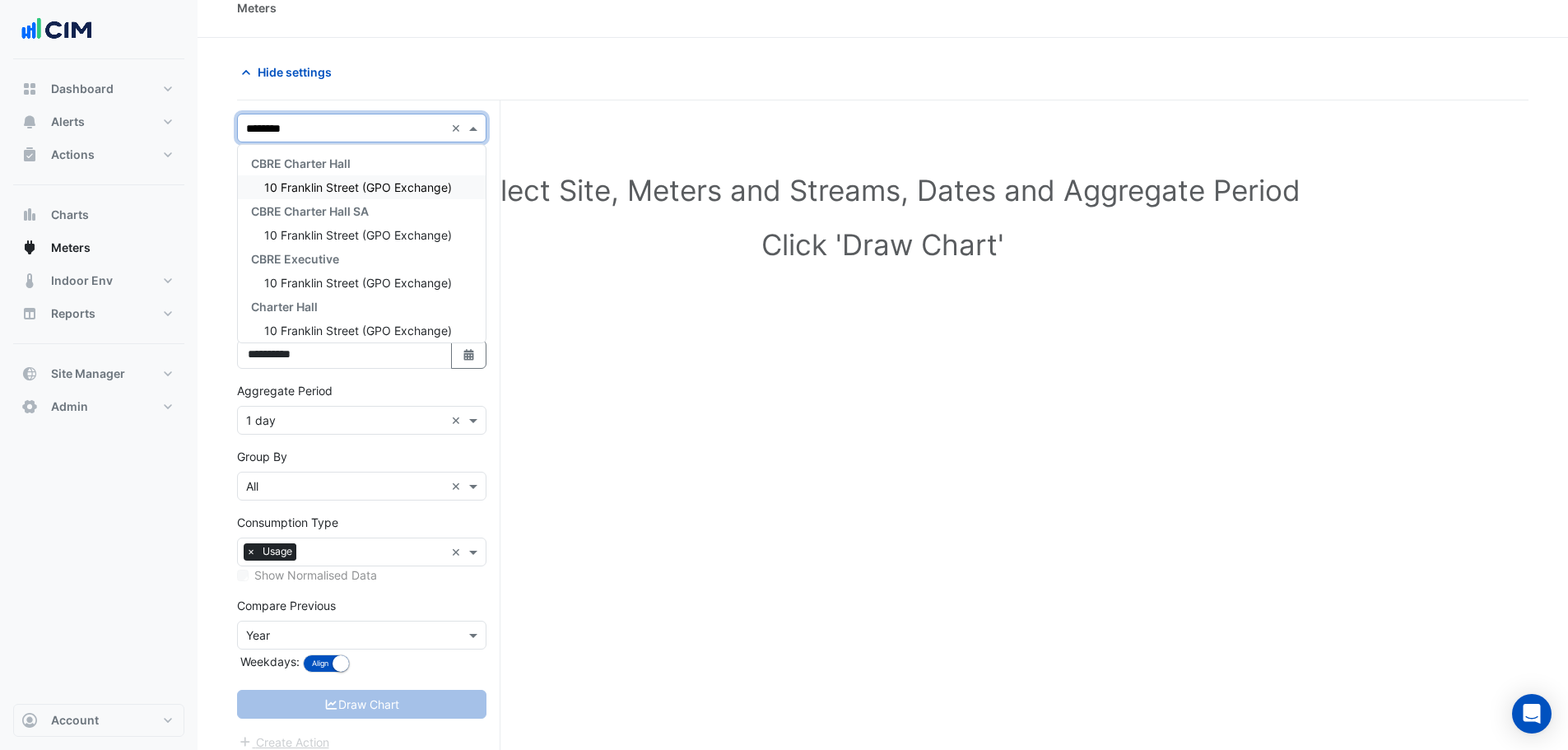 click on "10 Franklin Street (GPO Exchange)" at bounding box center [358, 187] 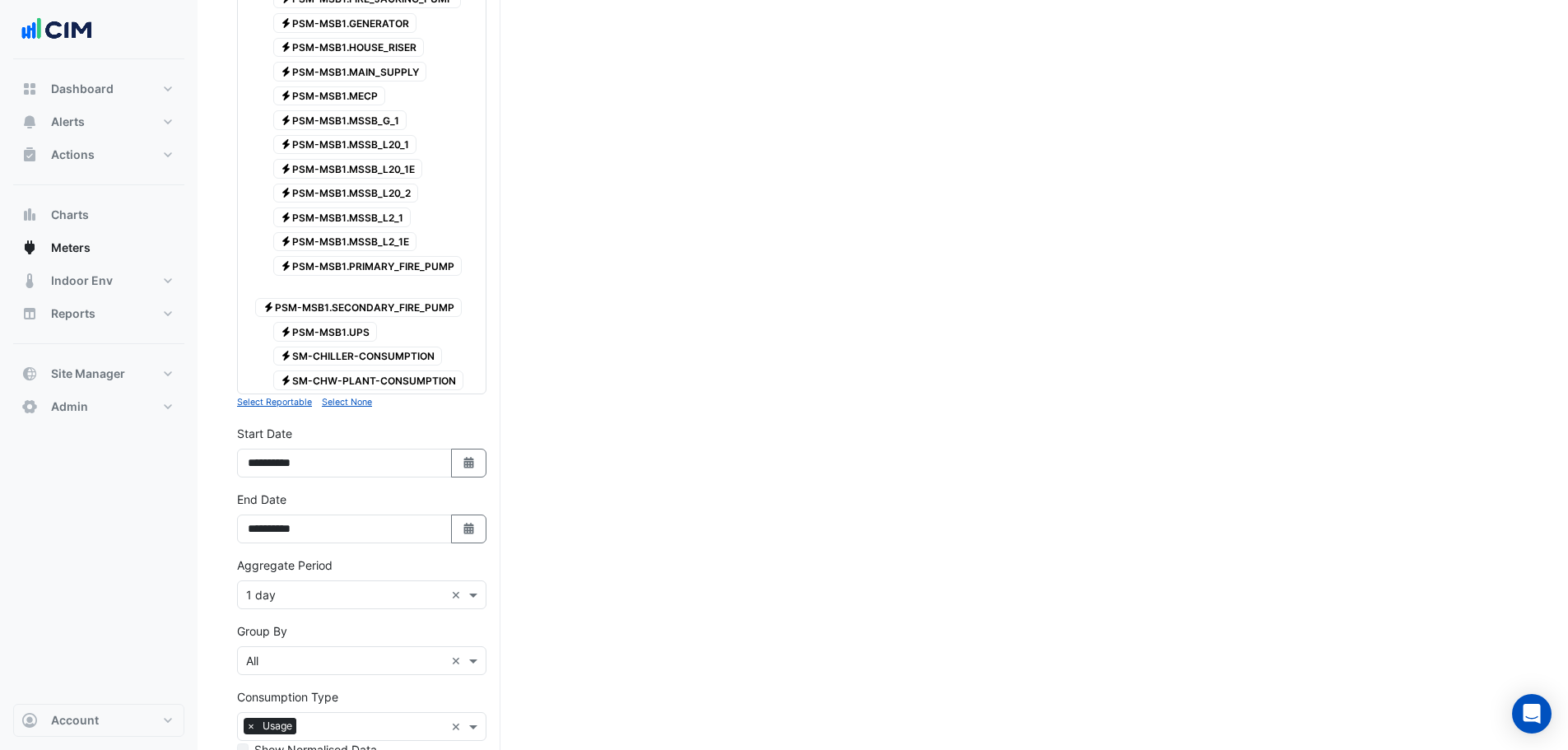 scroll, scrollTop: 1845, scrollLeft: 0, axis: vertical 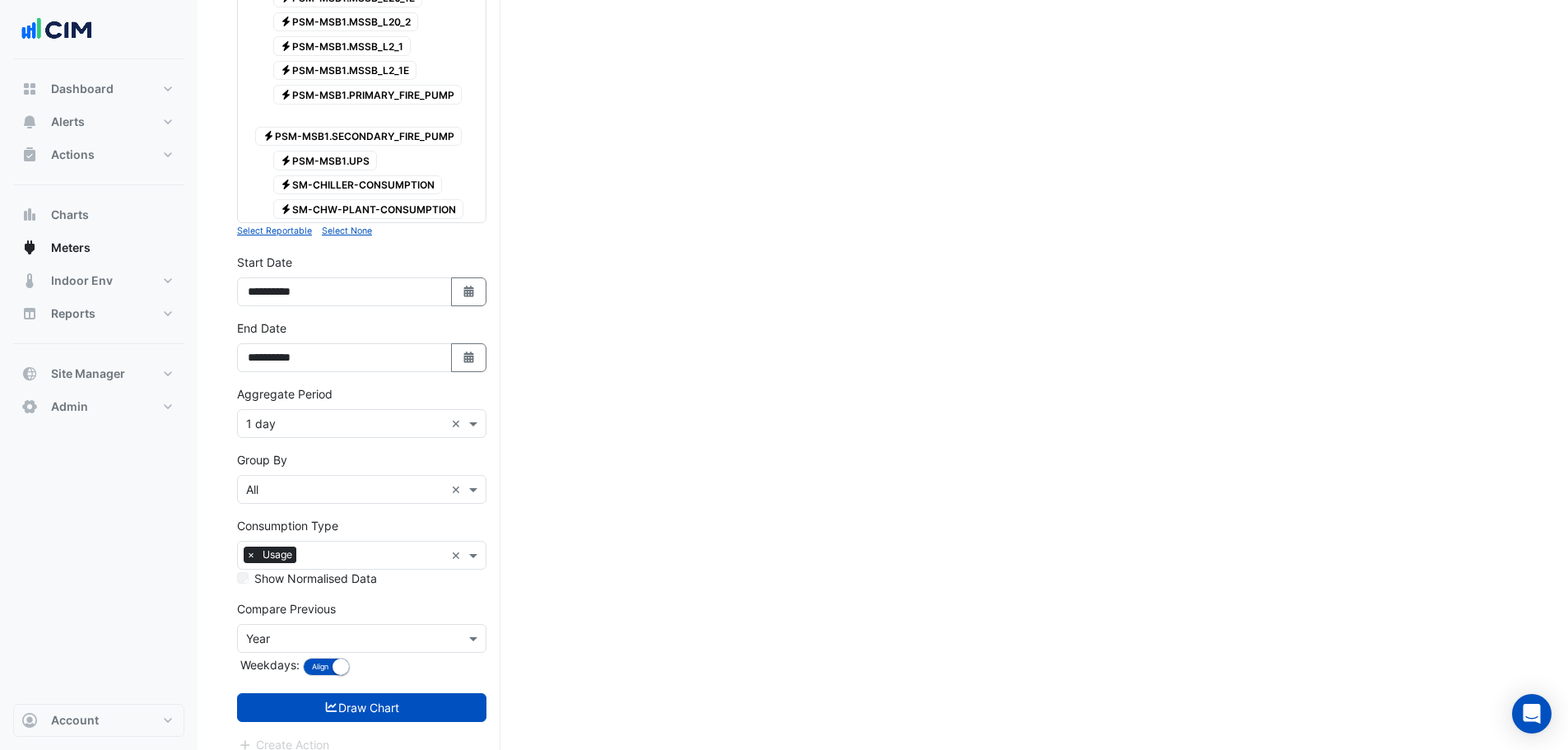 click at bounding box center [345, 424] 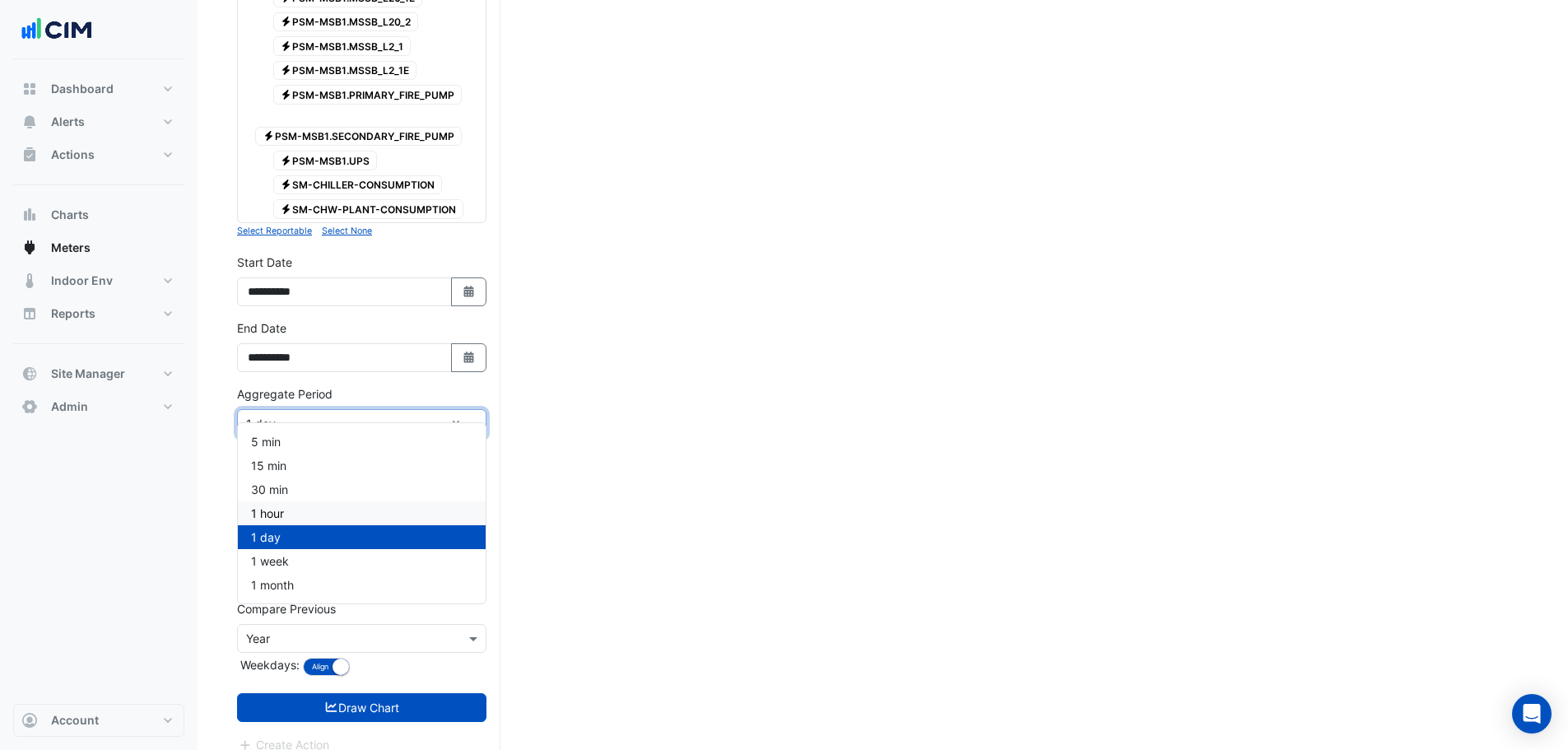click on "1 hour" at bounding box center (361, 513) 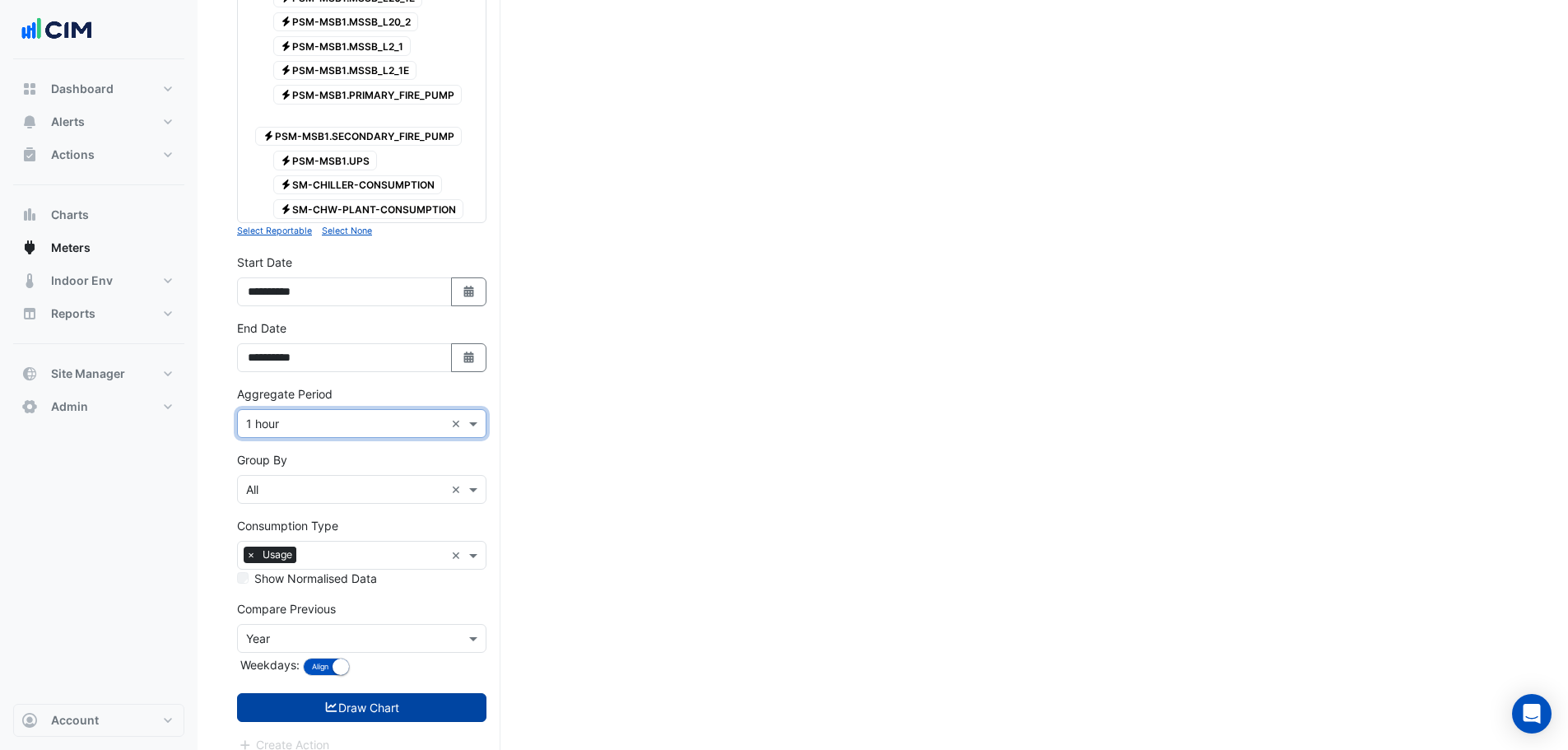 click on "Draw Chart" at bounding box center (361, 707) 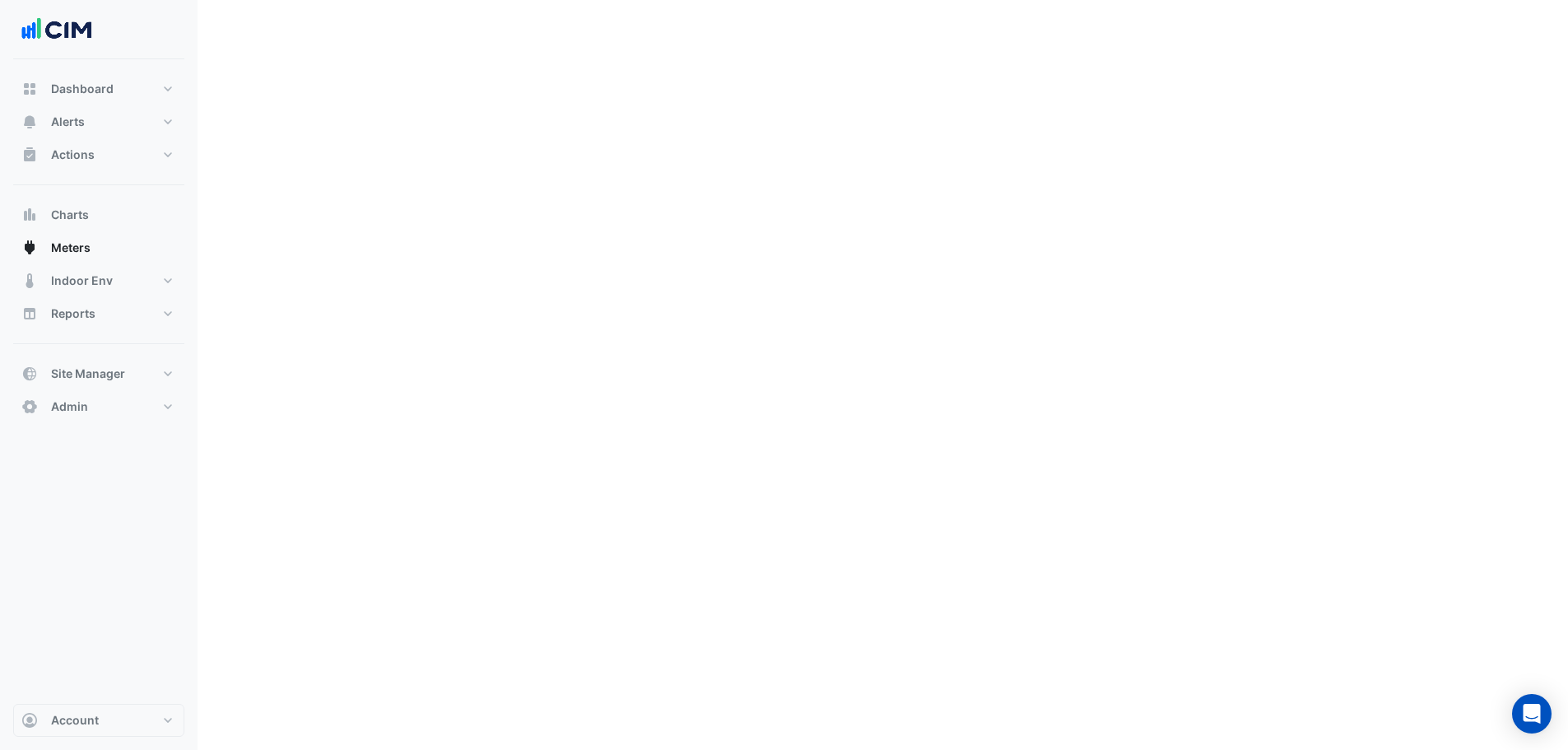 scroll, scrollTop: 0, scrollLeft: 0, axis: both 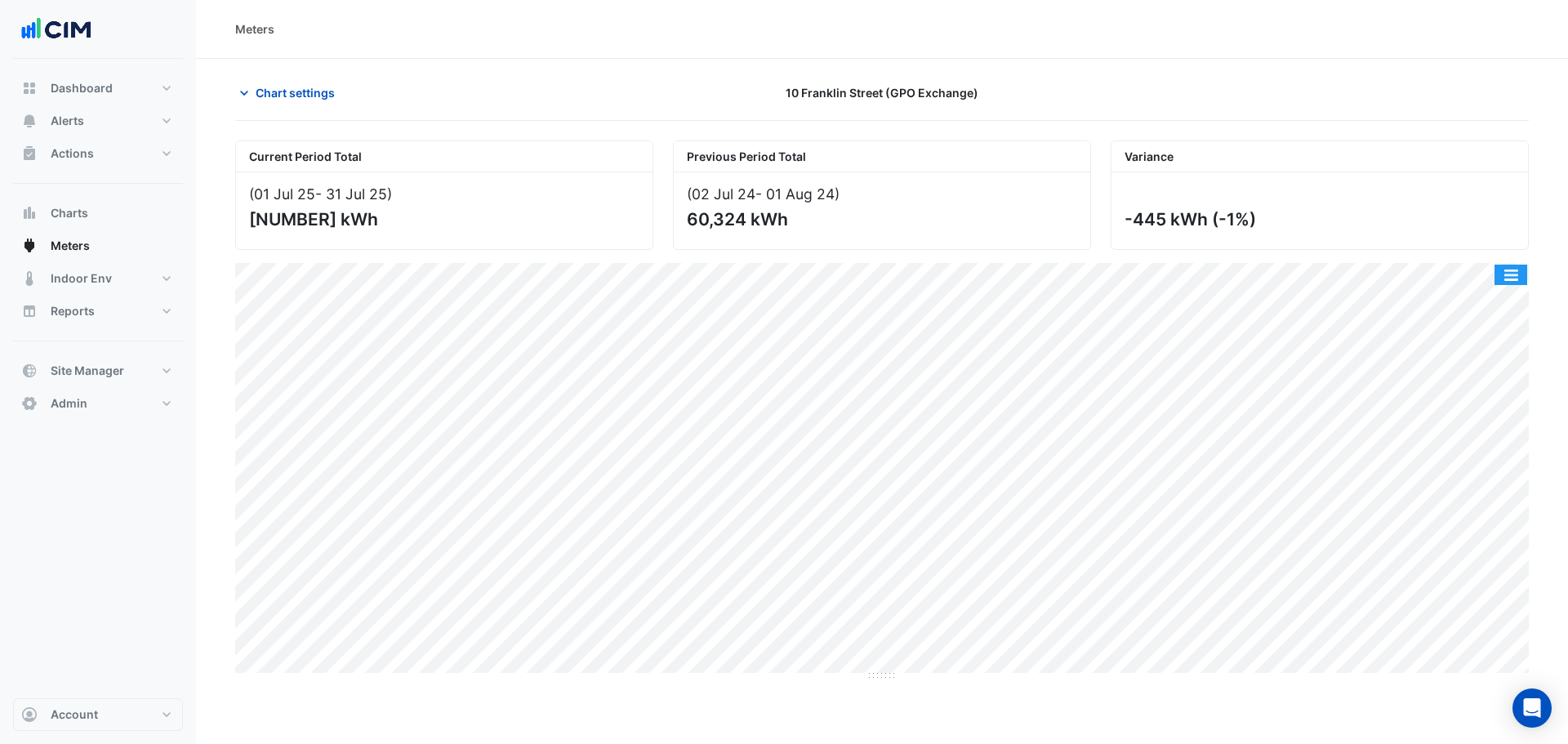 click 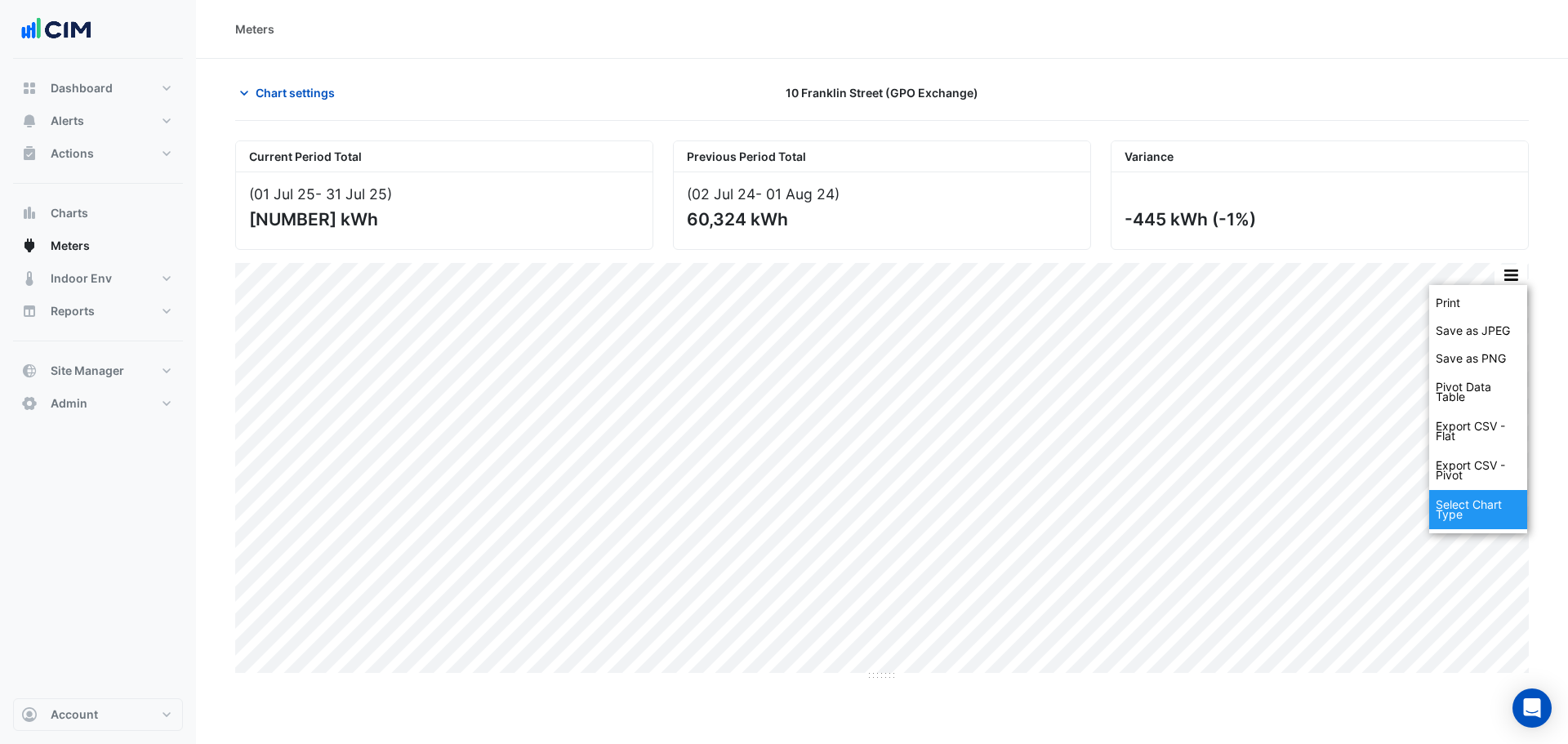 click on "Select Chart Type" 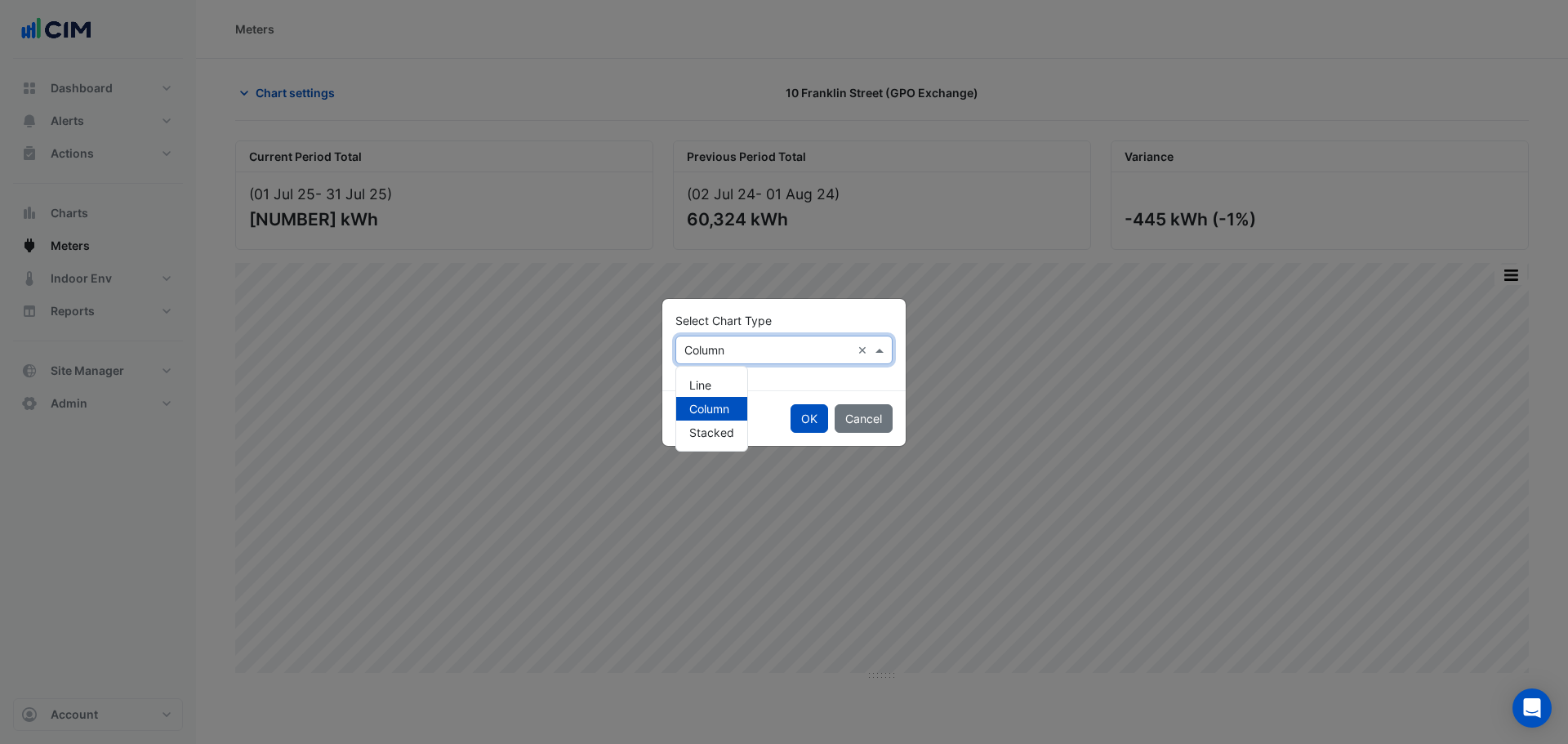 click at bounding box center [768, 350] 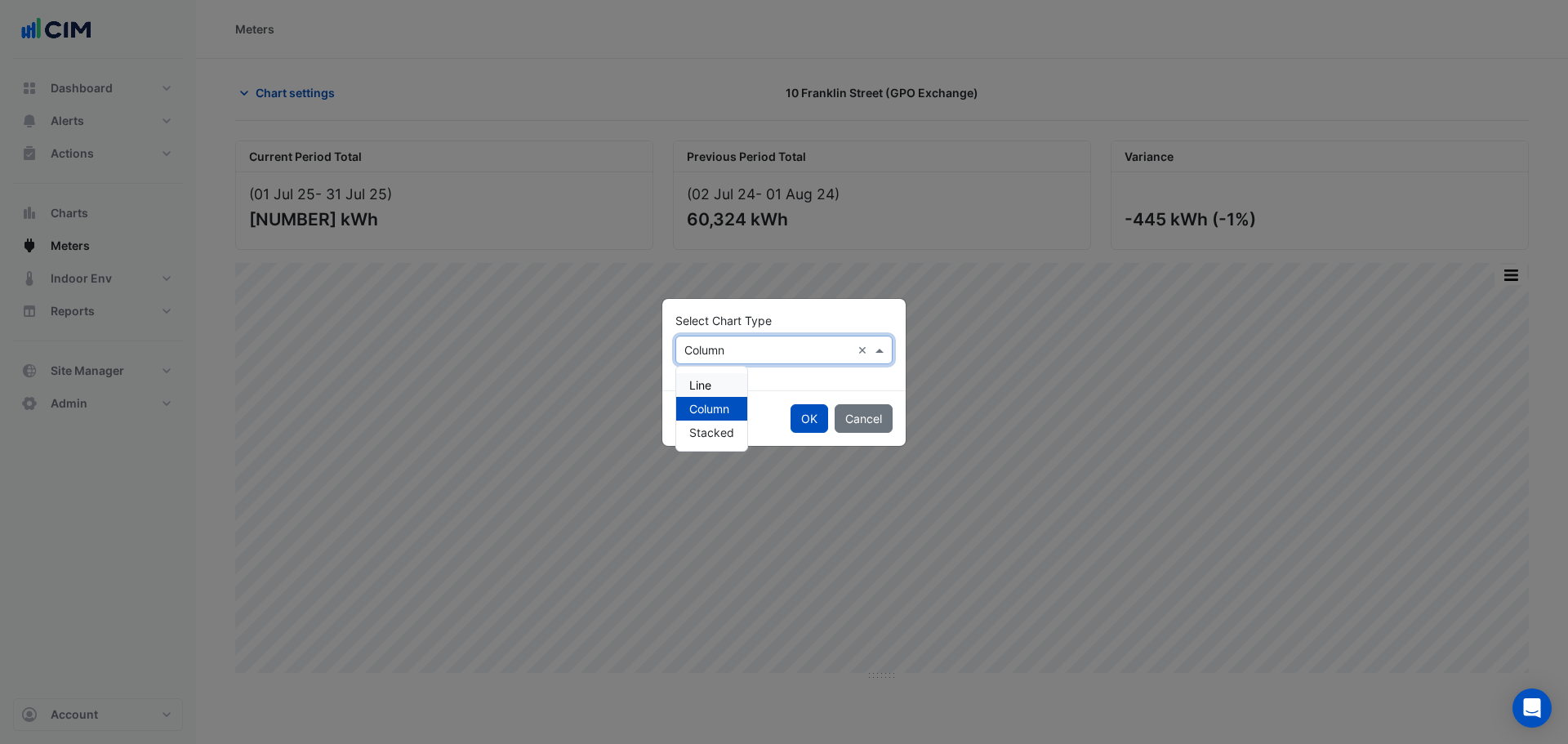 click on "Line" at bounding box center [711, 385] 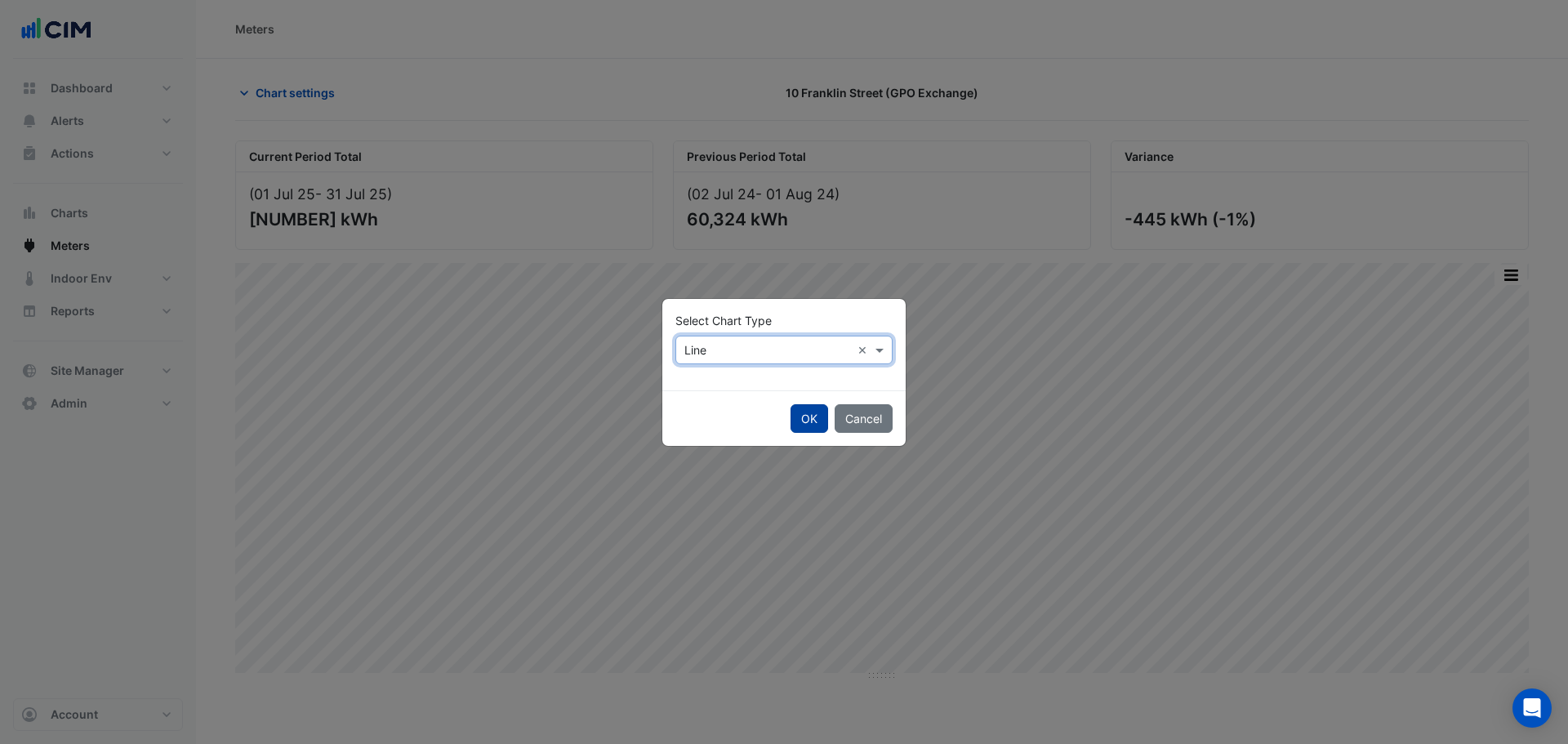 click on "OK" 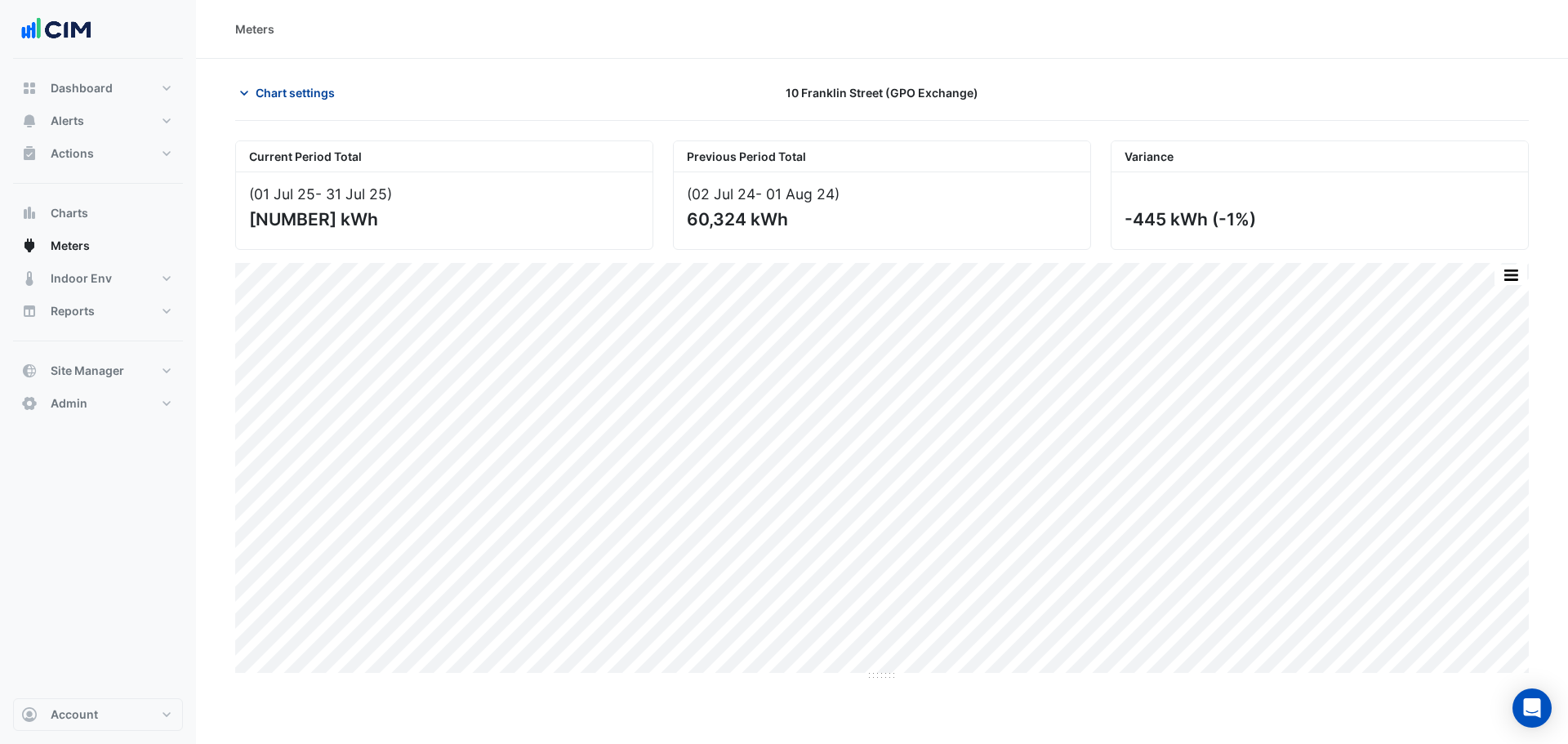 click on "Chart settings" 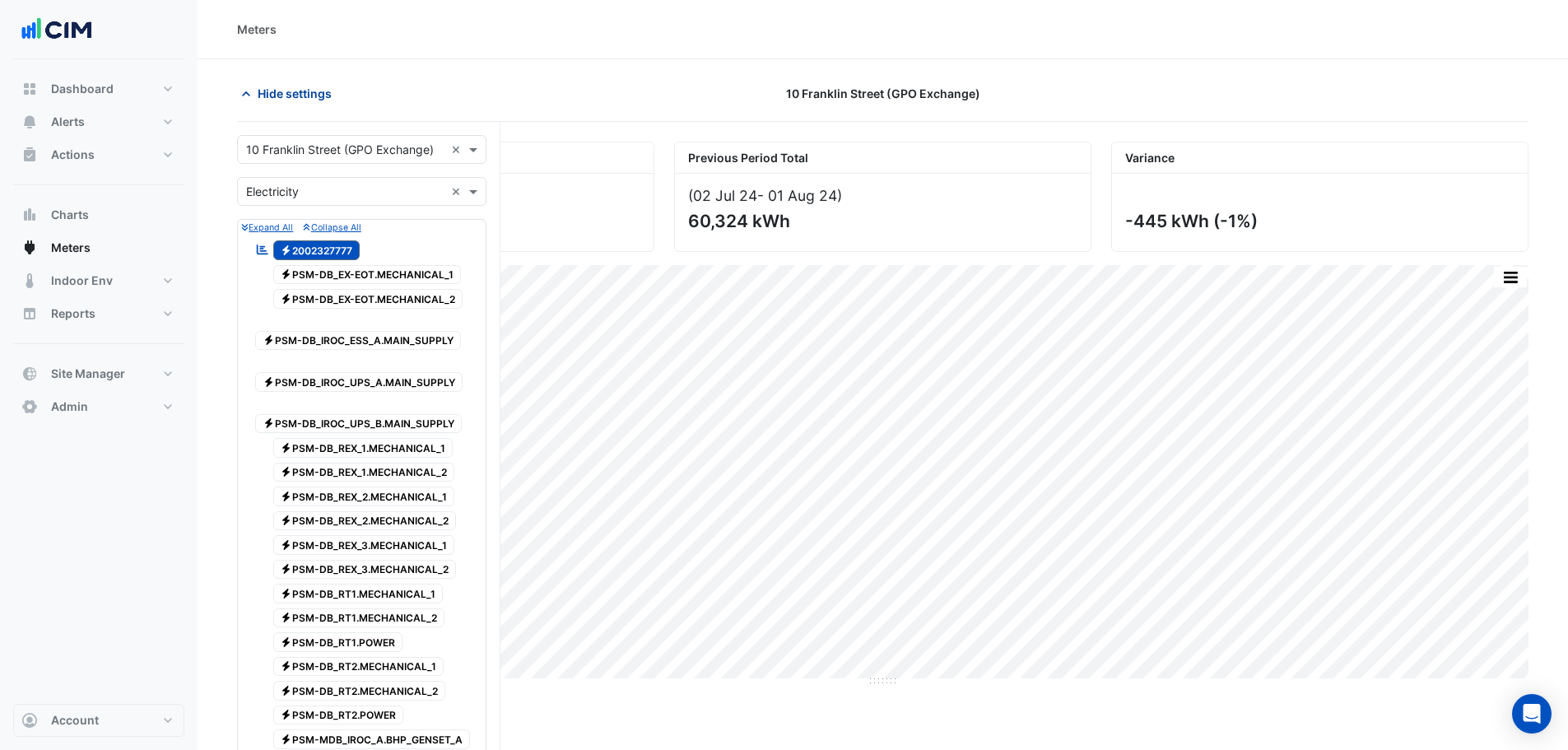 click on "Hide settings" 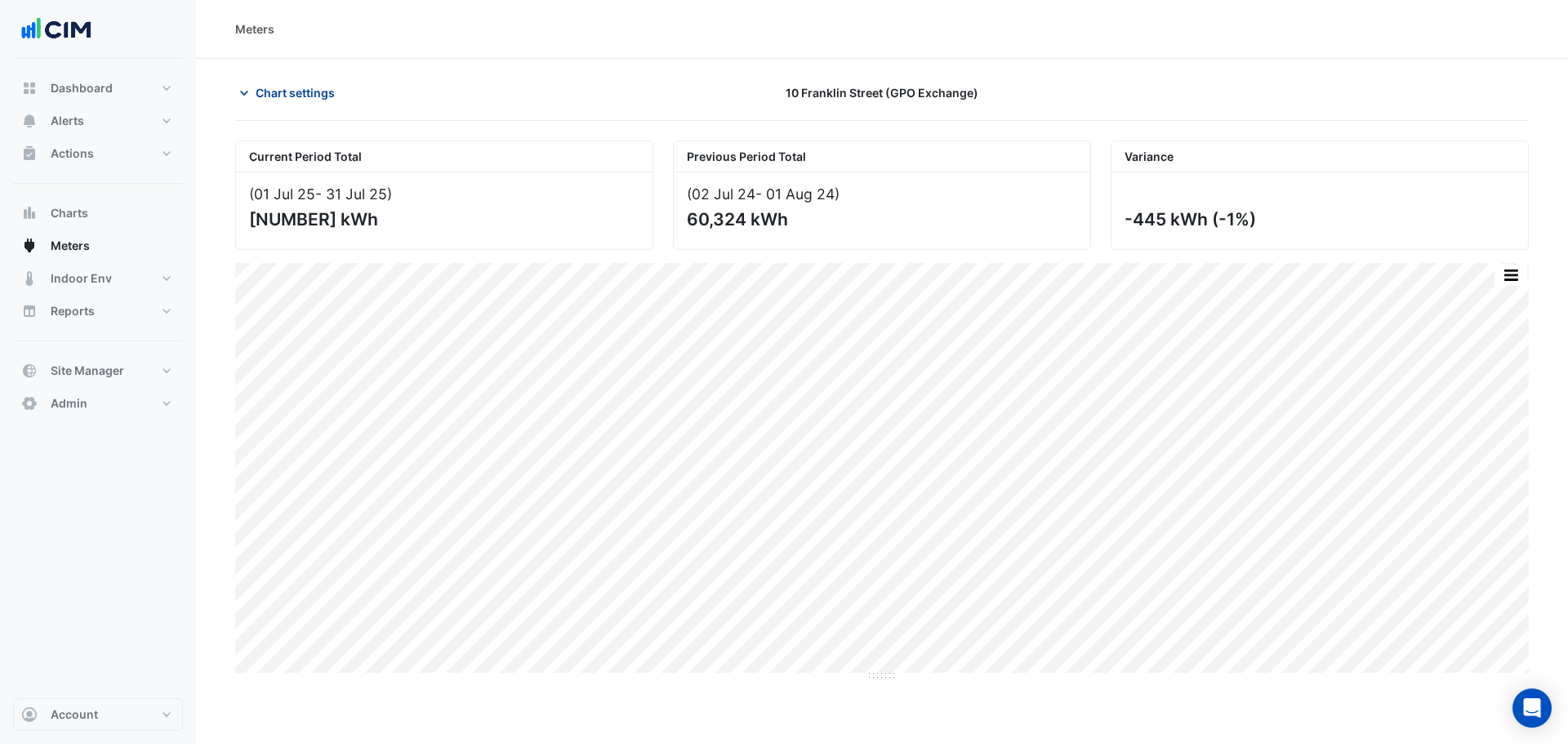 click on "Chart settings" 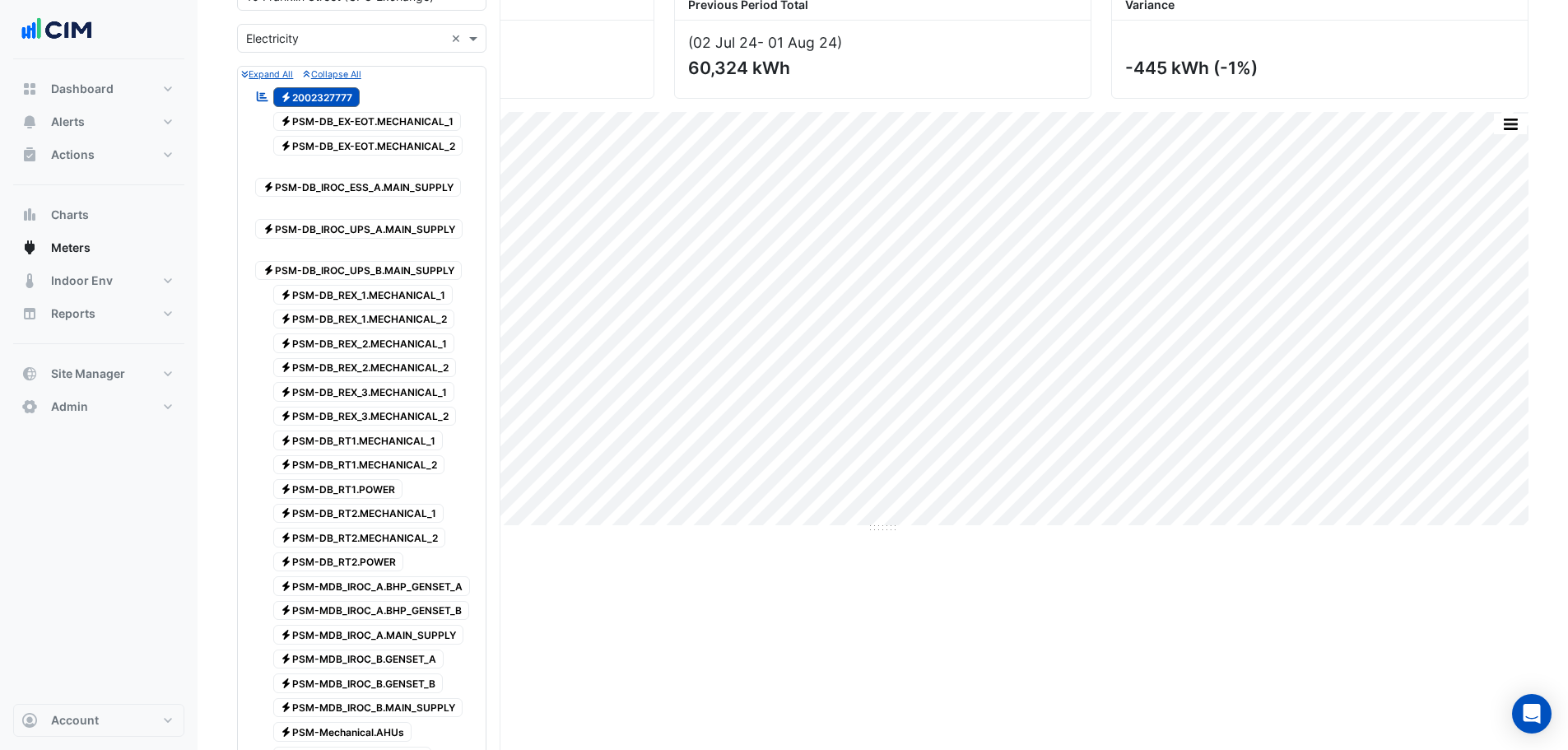 scroll, scrollTop: 0, scrollLeft: 0, axis: both 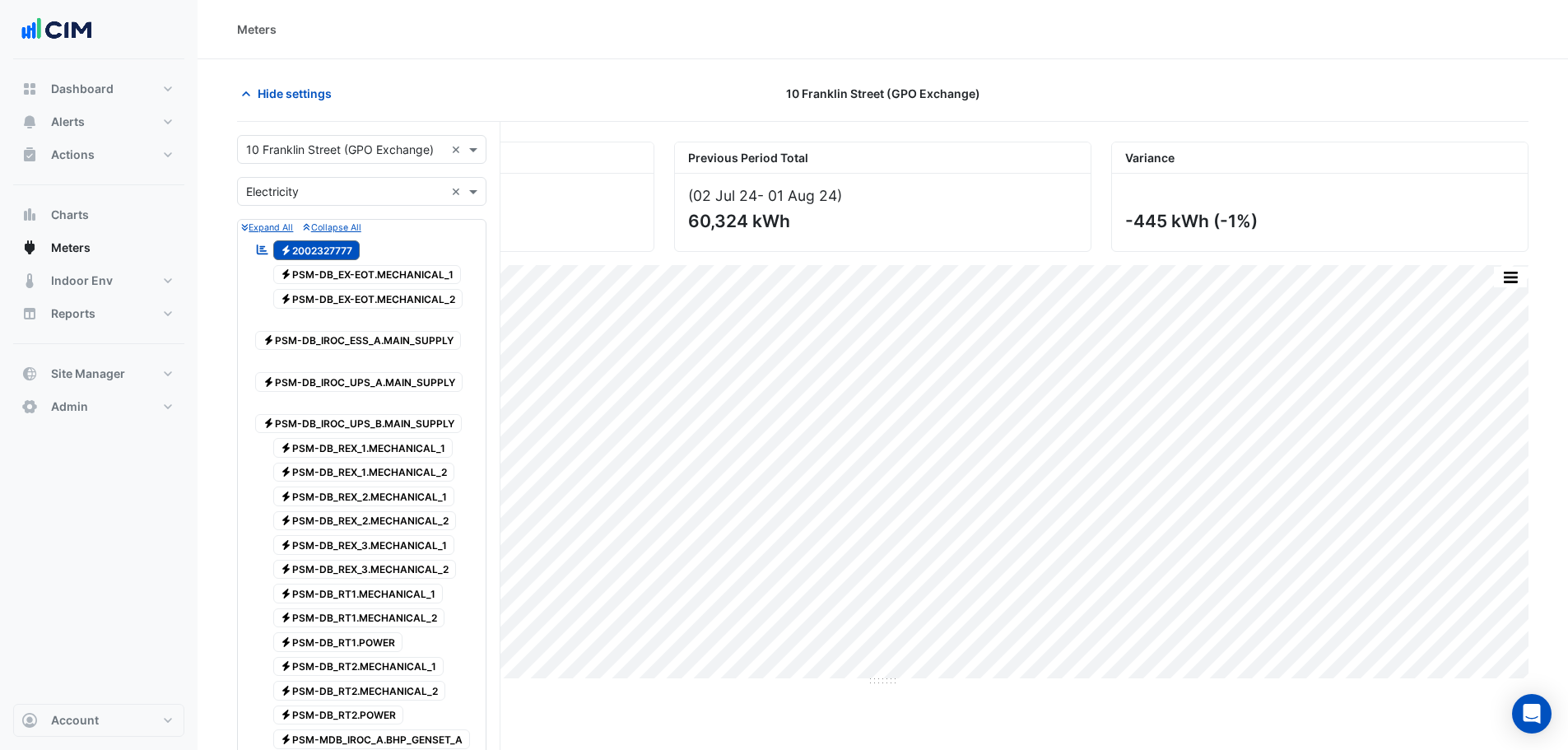 click at bounding box center [345, 150] 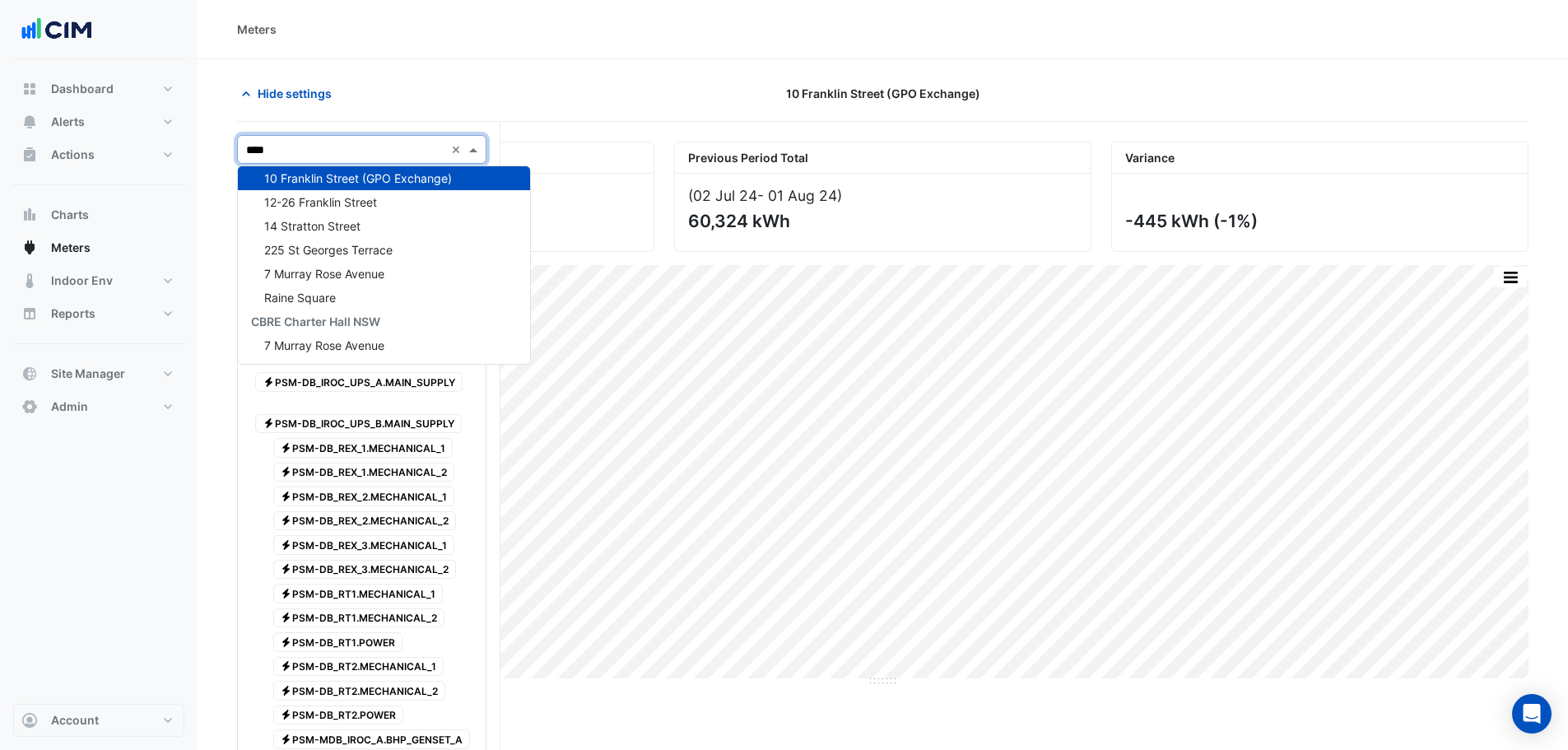 scroll, scrollTop: 0, scrollLeft: 0, axis: both 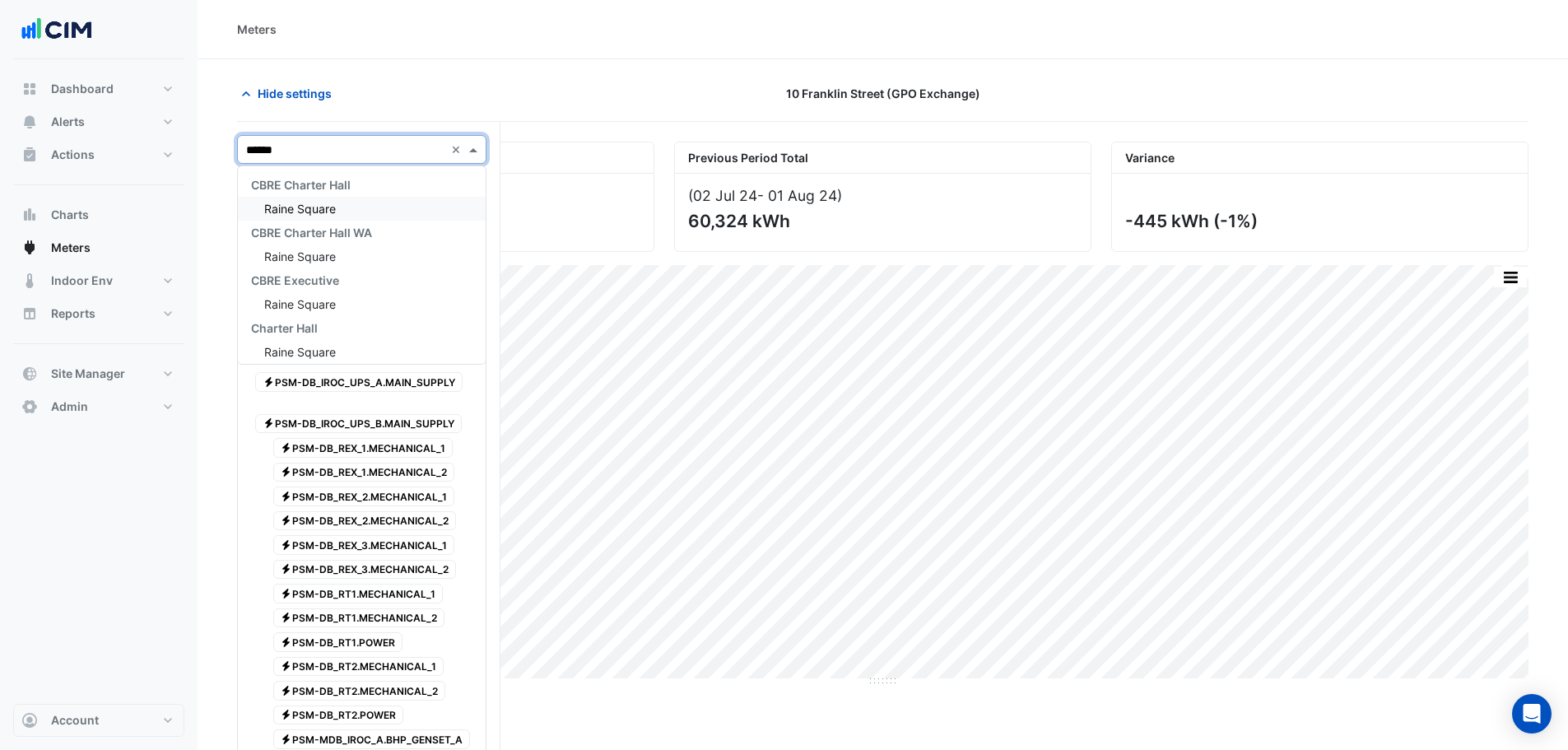 type on "*******" 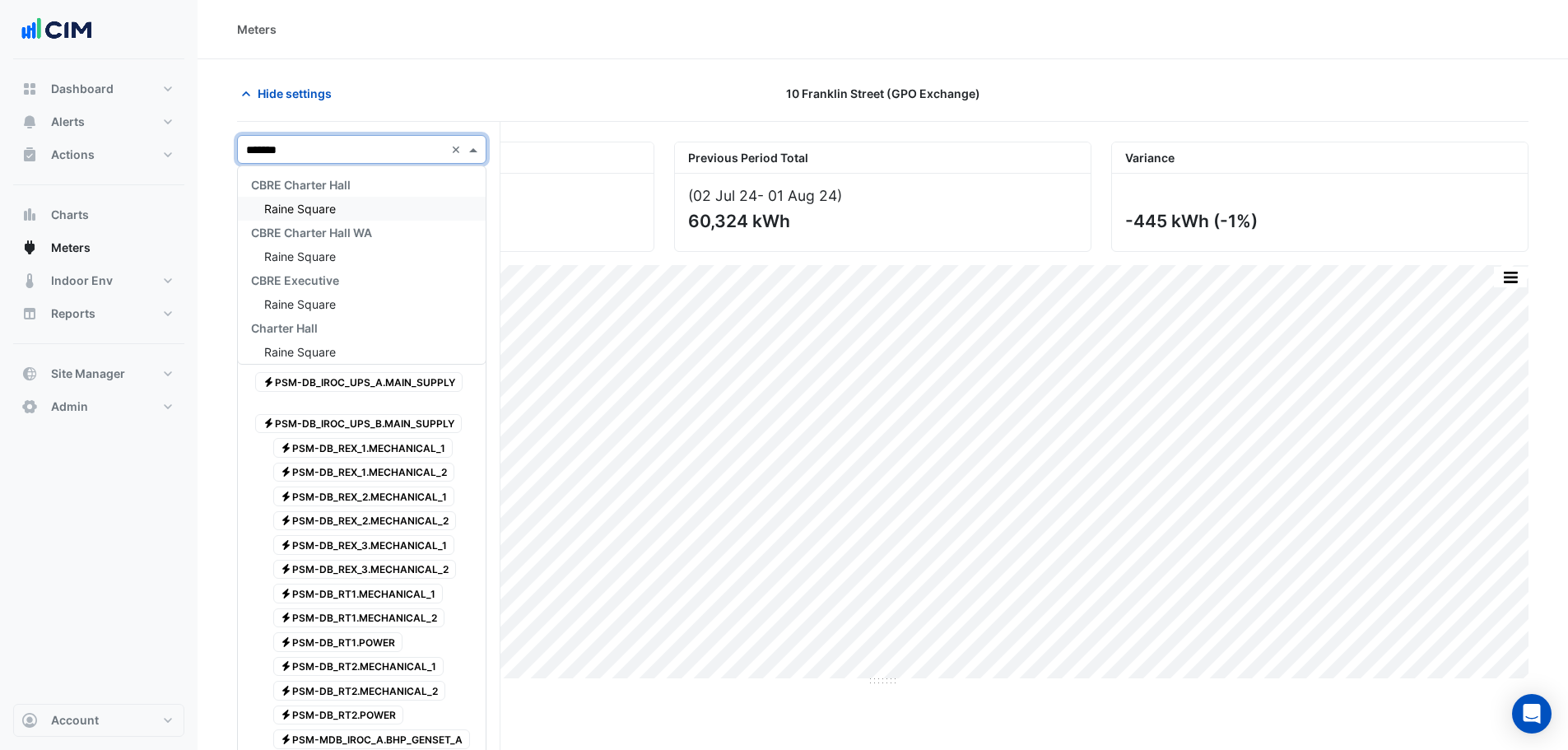 click on "Raine Square" at bounding box center [361, 208] 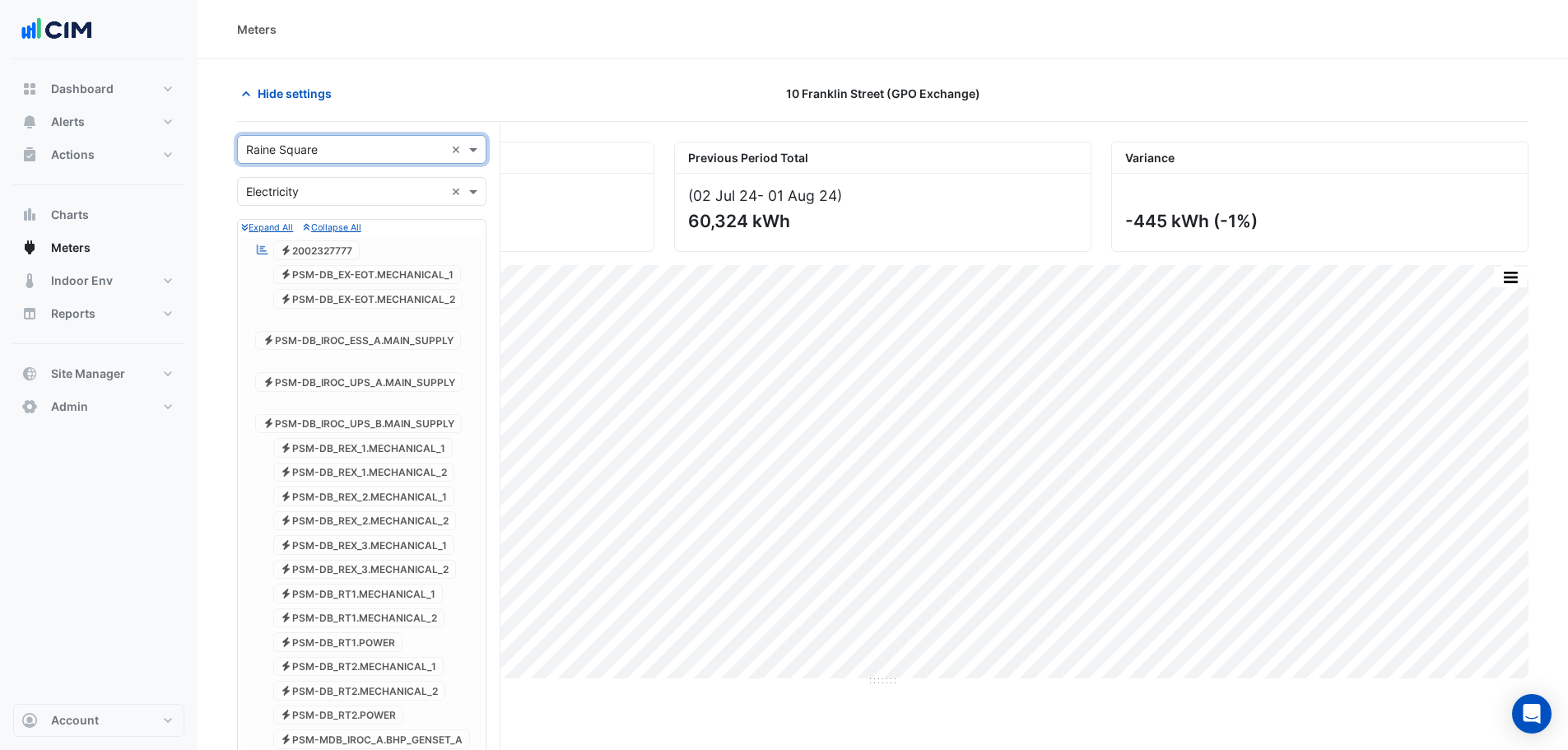 scroll, scrollTop: 375, scrollLeft: 0, axis: vertical 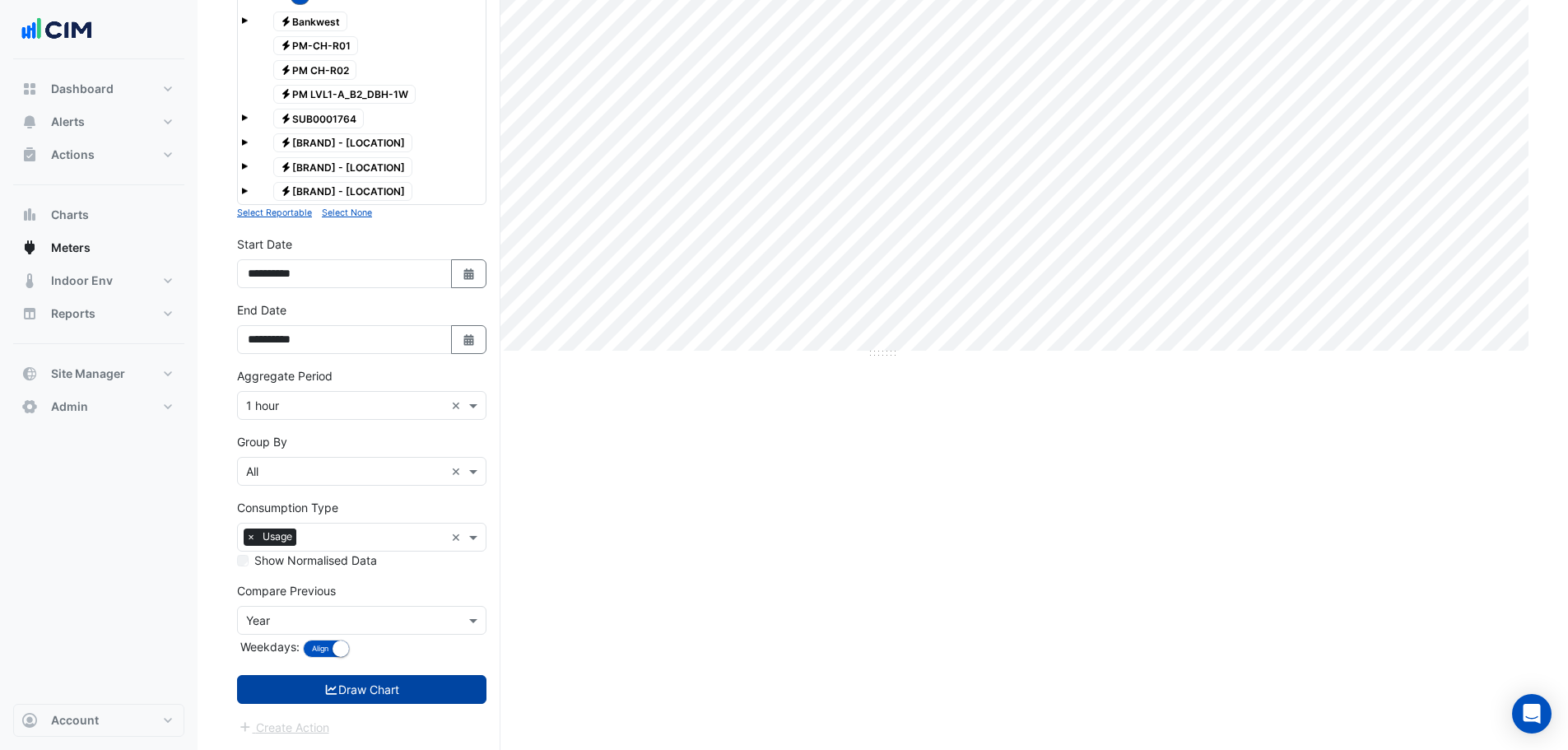 click on "Draw Chart" at bounding box center [361, 689] 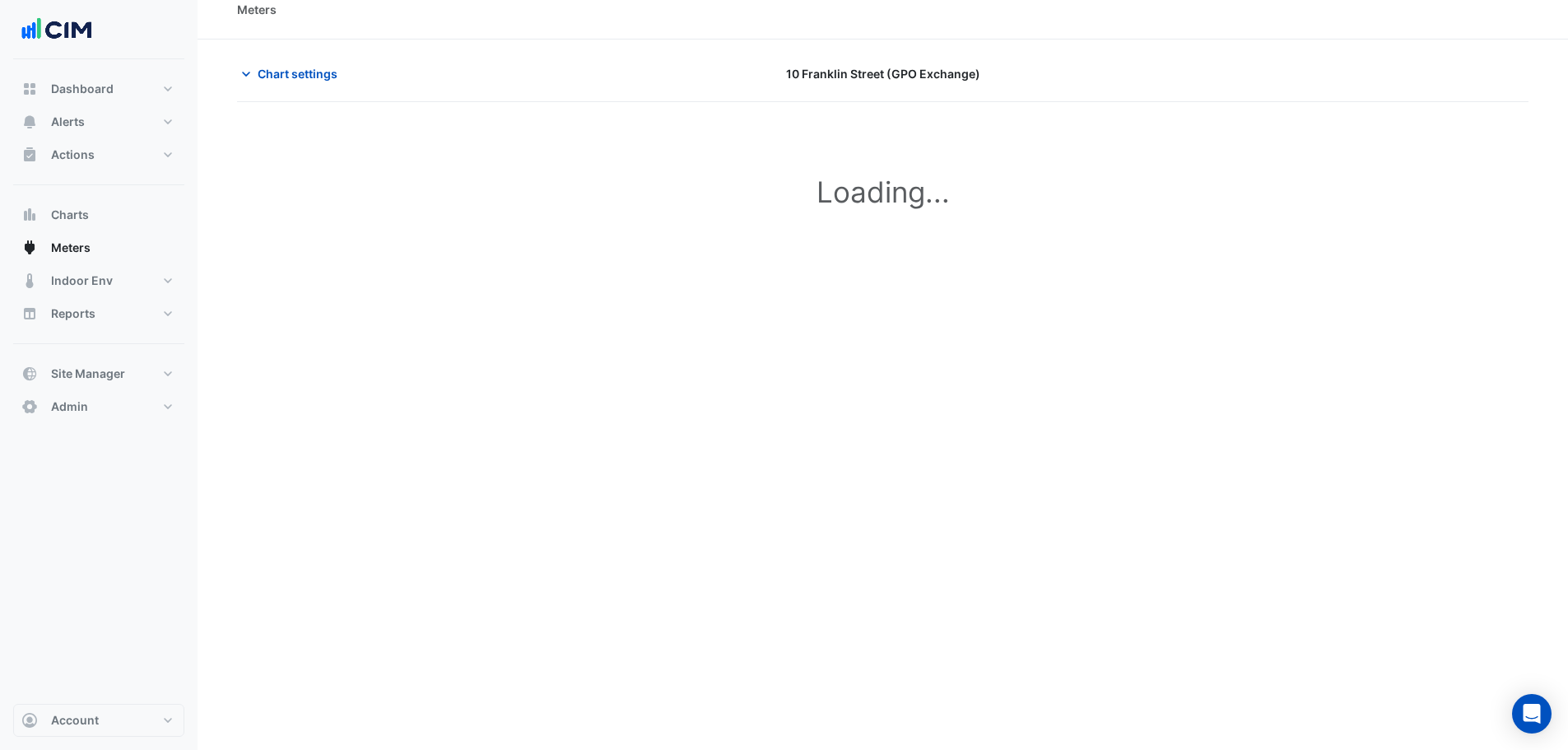 scroll, scrollTop: 0, scrollLeft: 0, axis: both 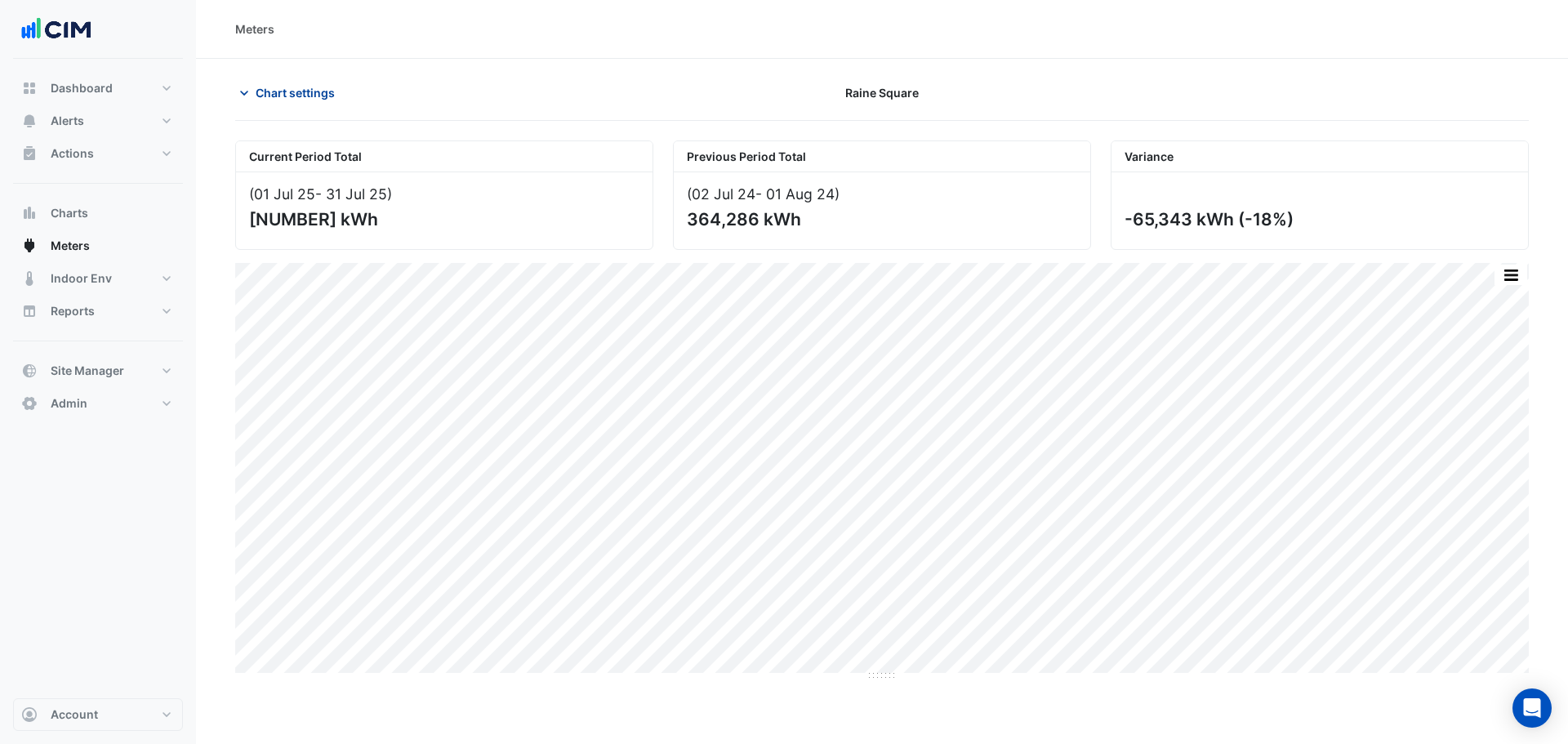 click on "Chart settings" 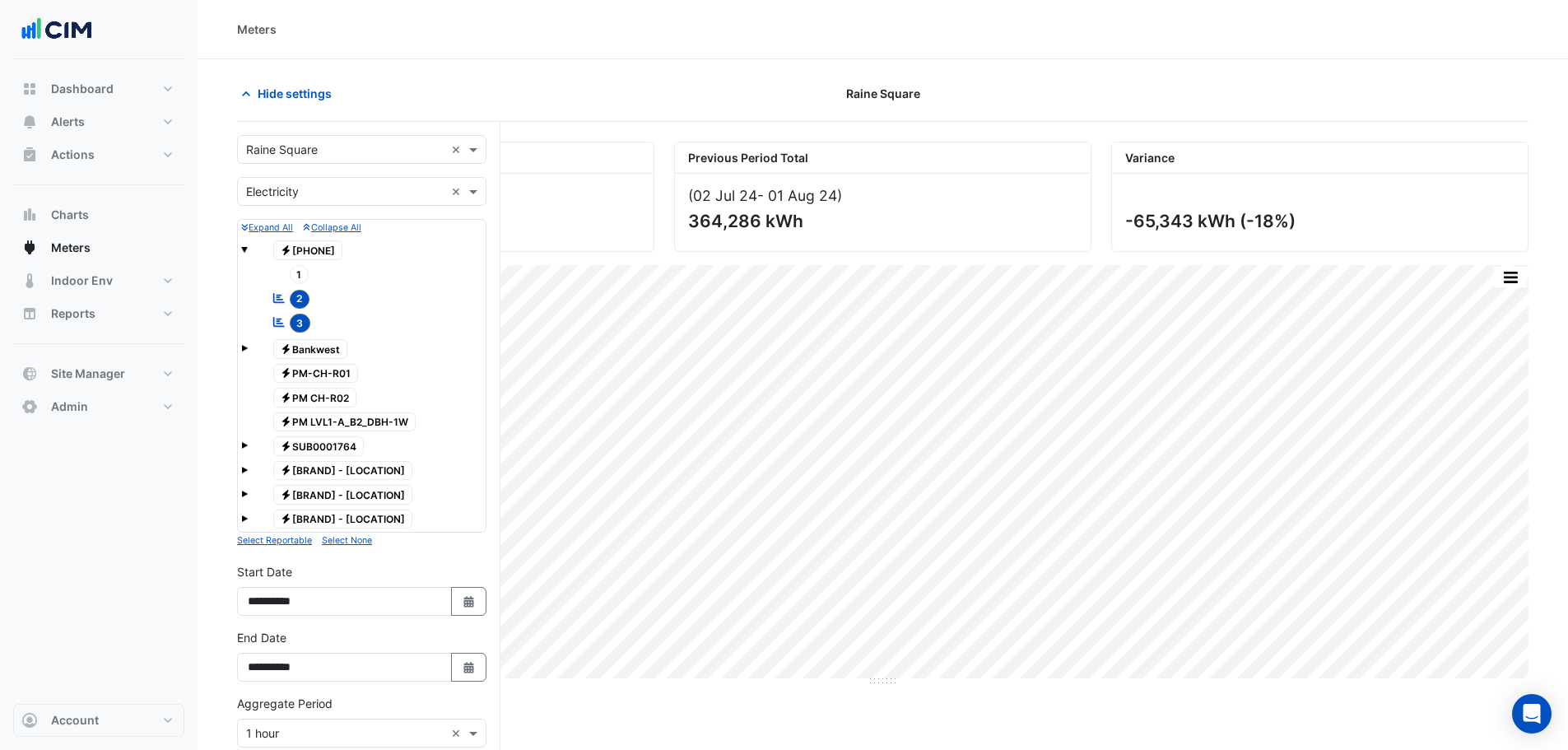 click on "Electricity
VM-Electricity Exclusion - Raine Square" at bounding box center (343, 471) 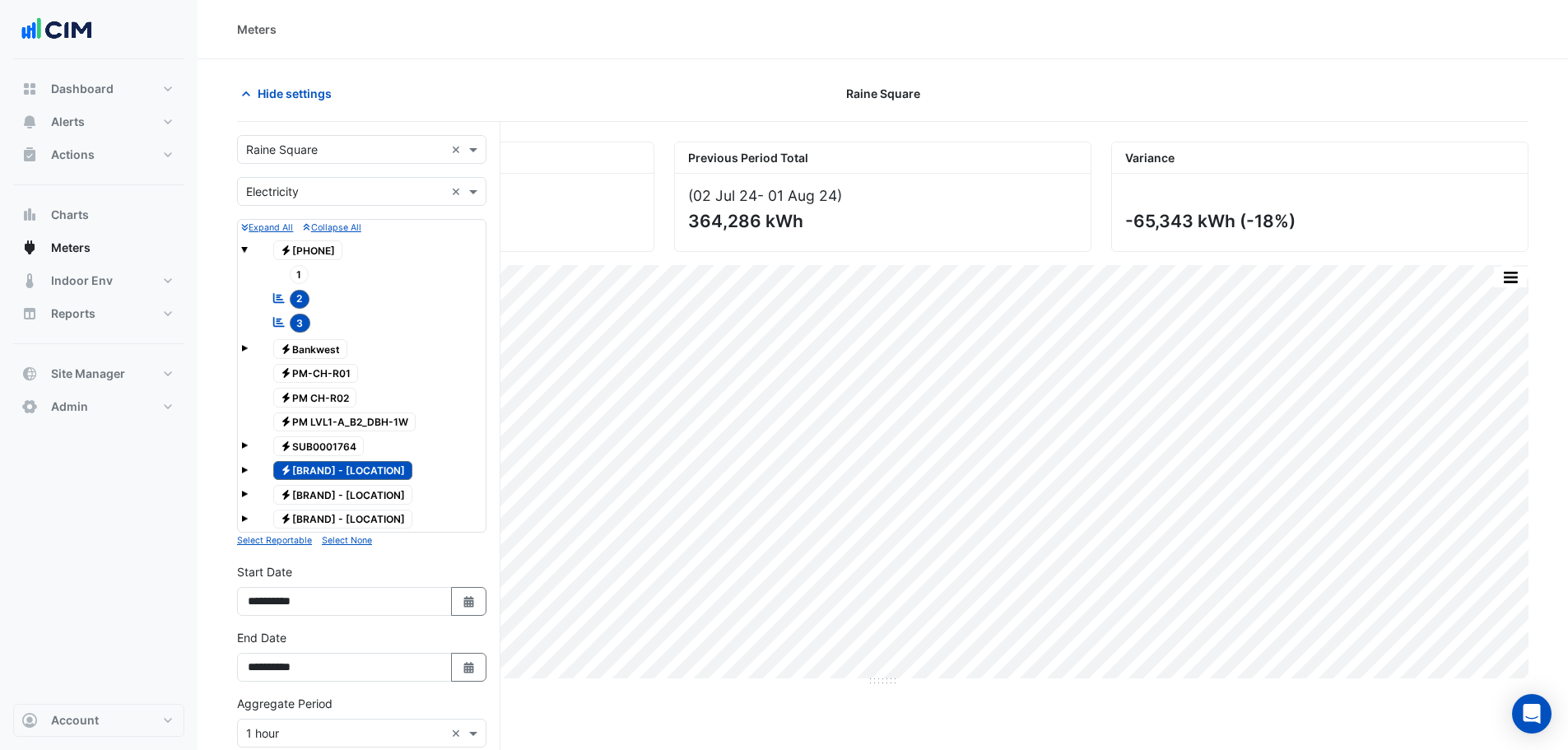 click at bounding box center [244, 470] 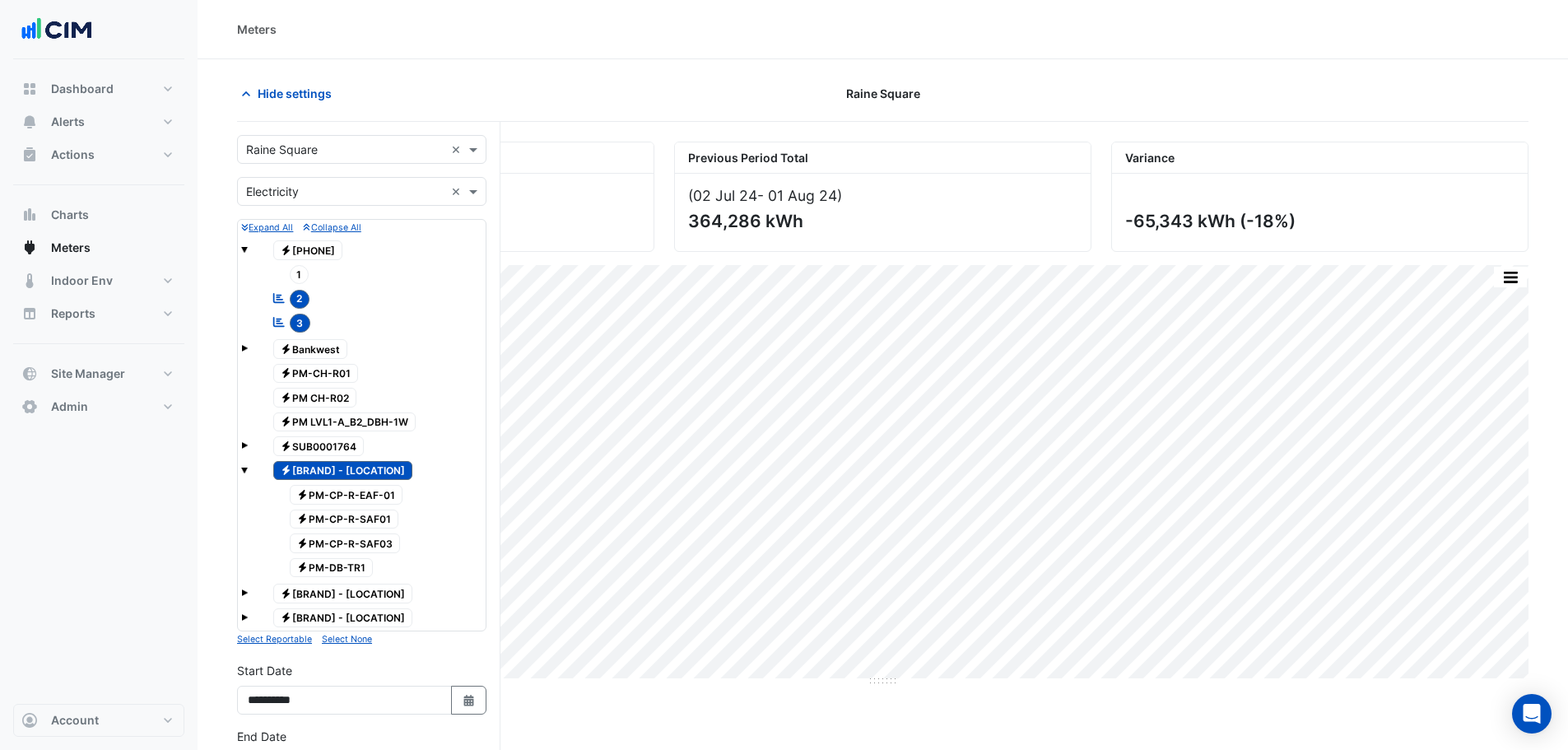 click on "Electricity
PM-CP-R-EAF-01" 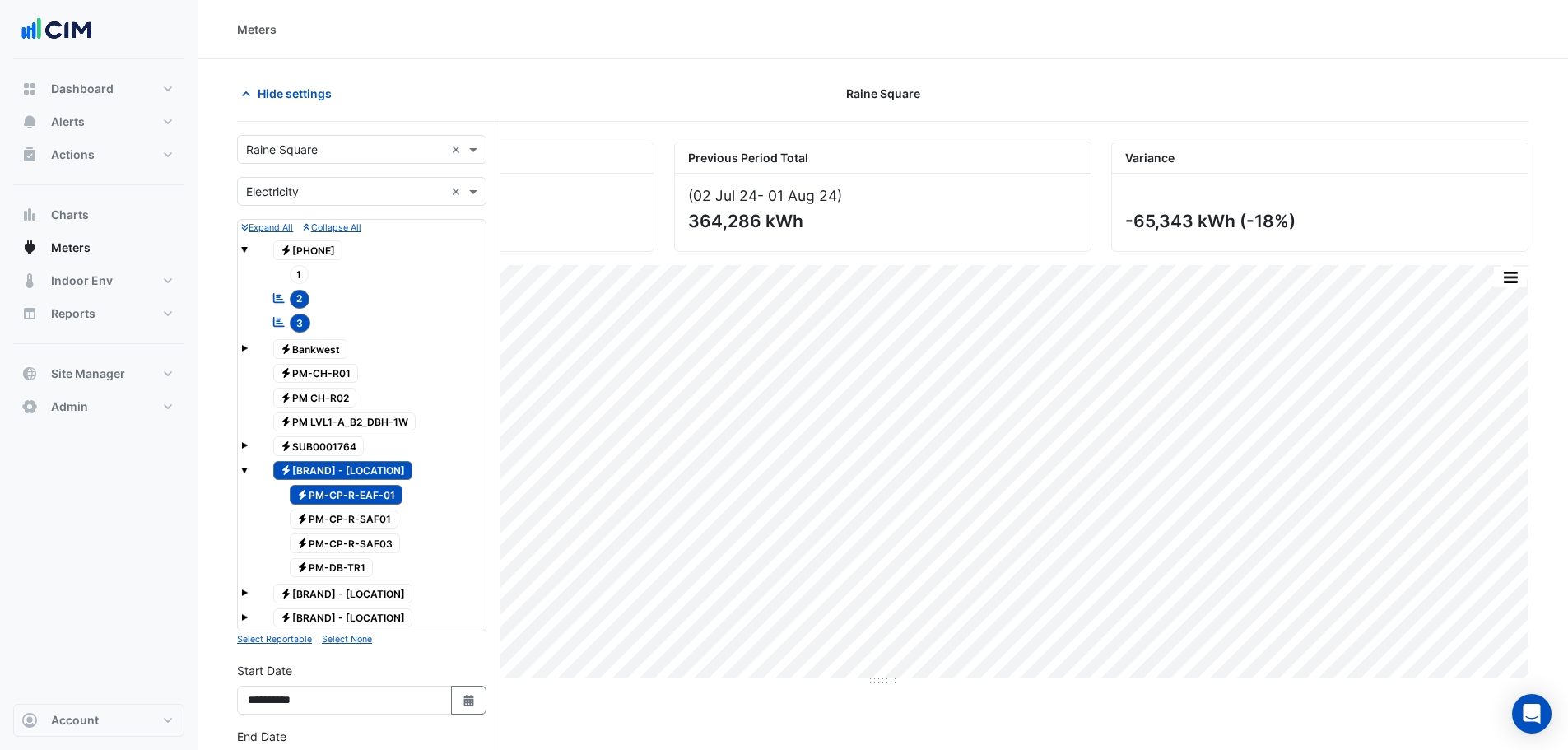 click on "Electricity
PM-CP-R-EAF-01" 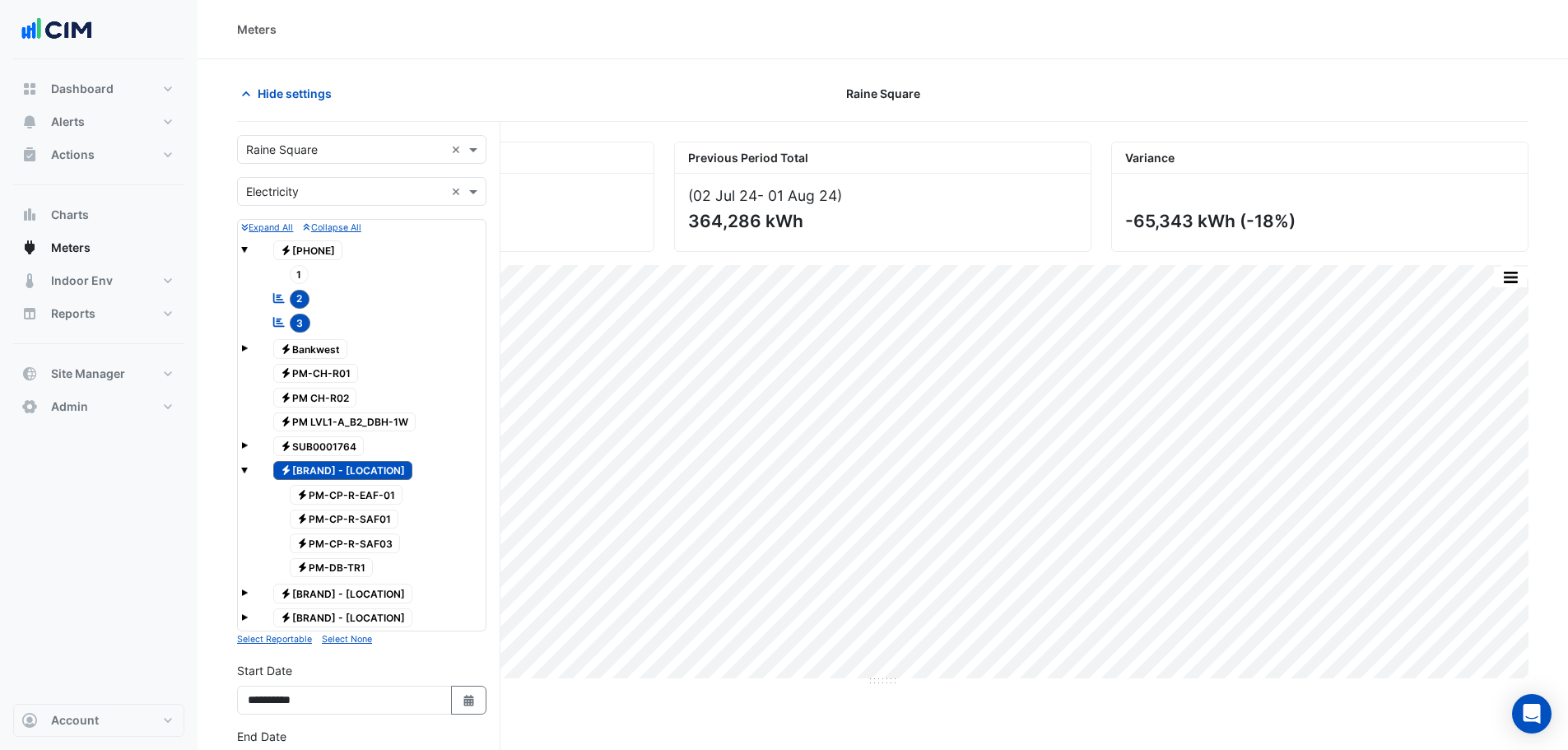 click on "2" 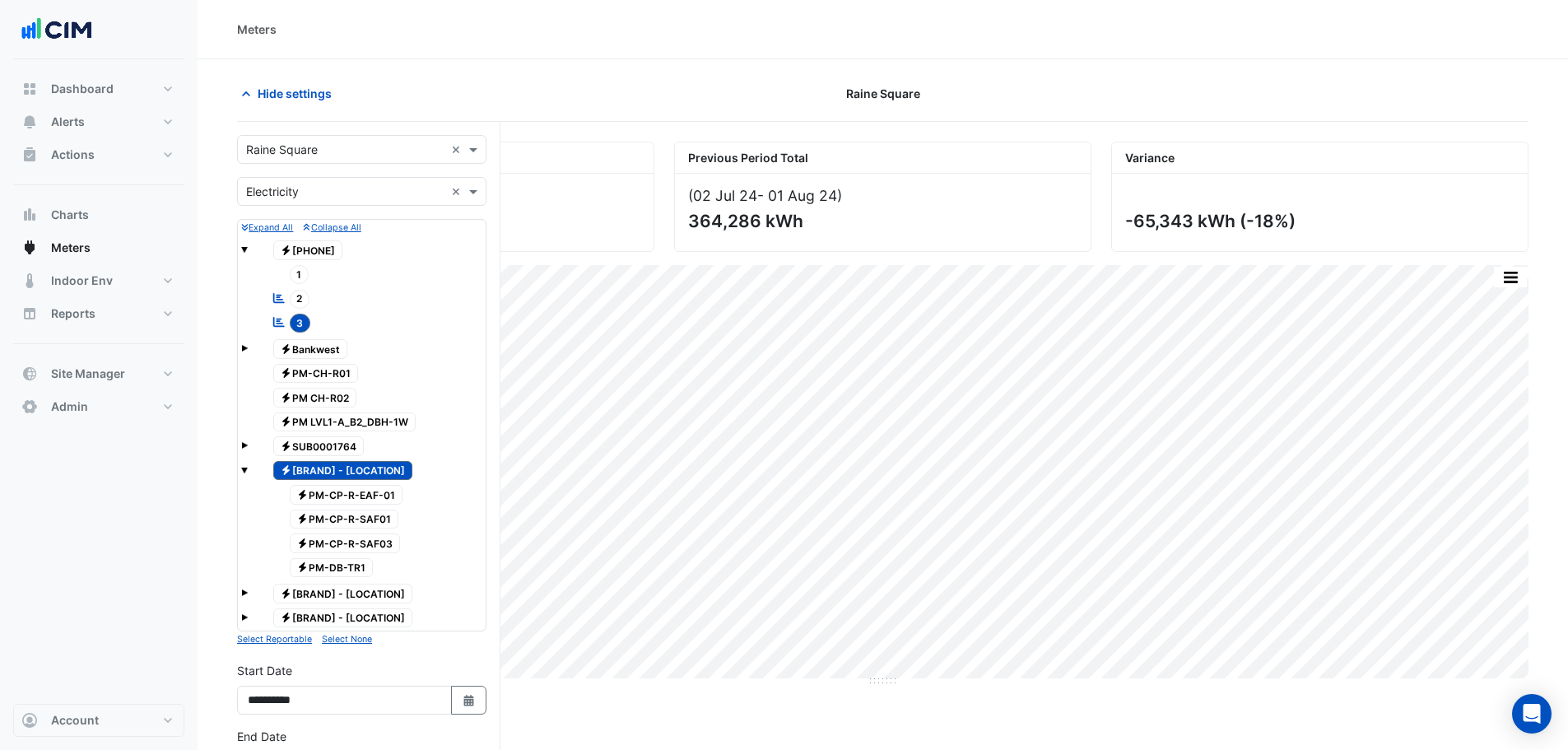 click on "3" 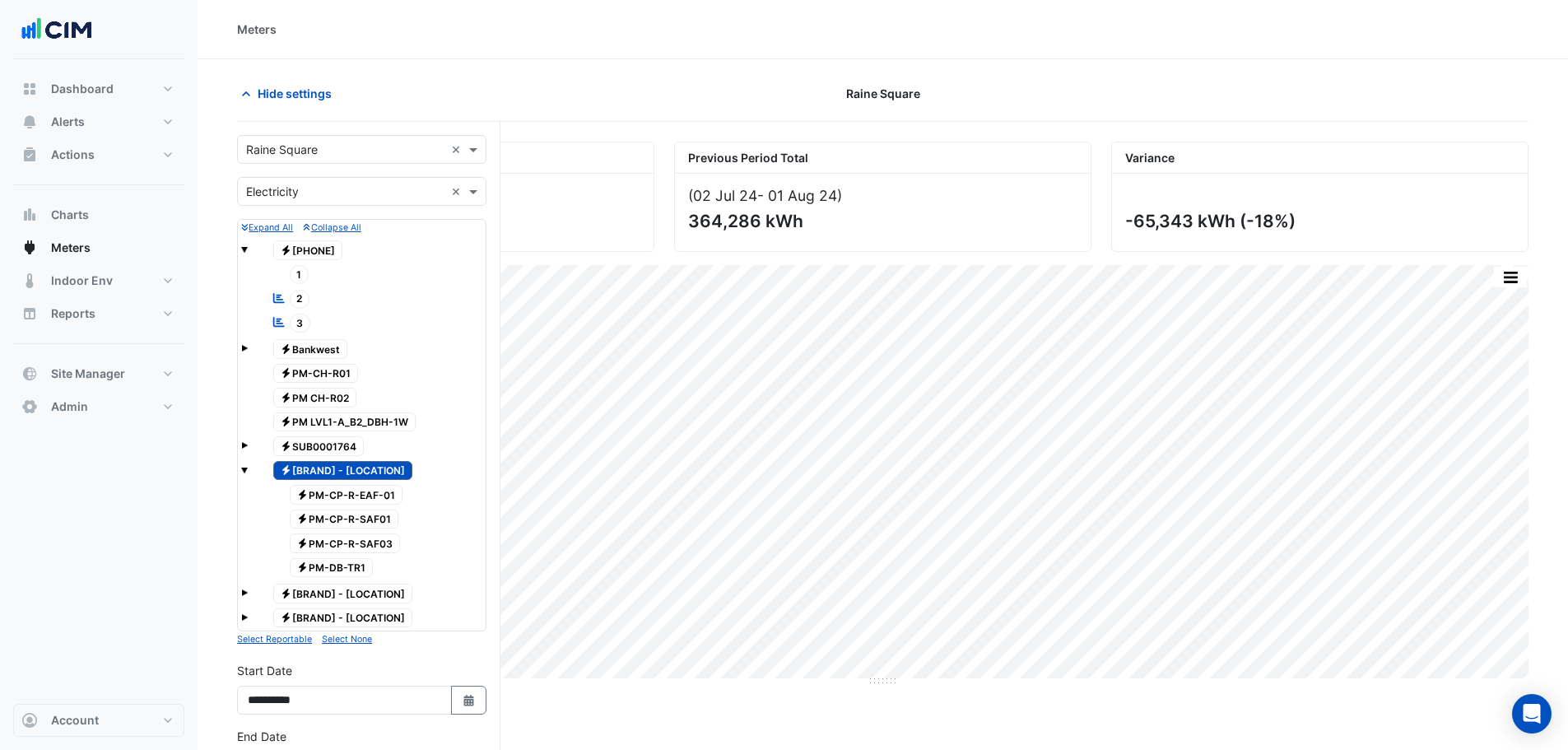 click on "Electricity
PM-CP-R-EAF-01" 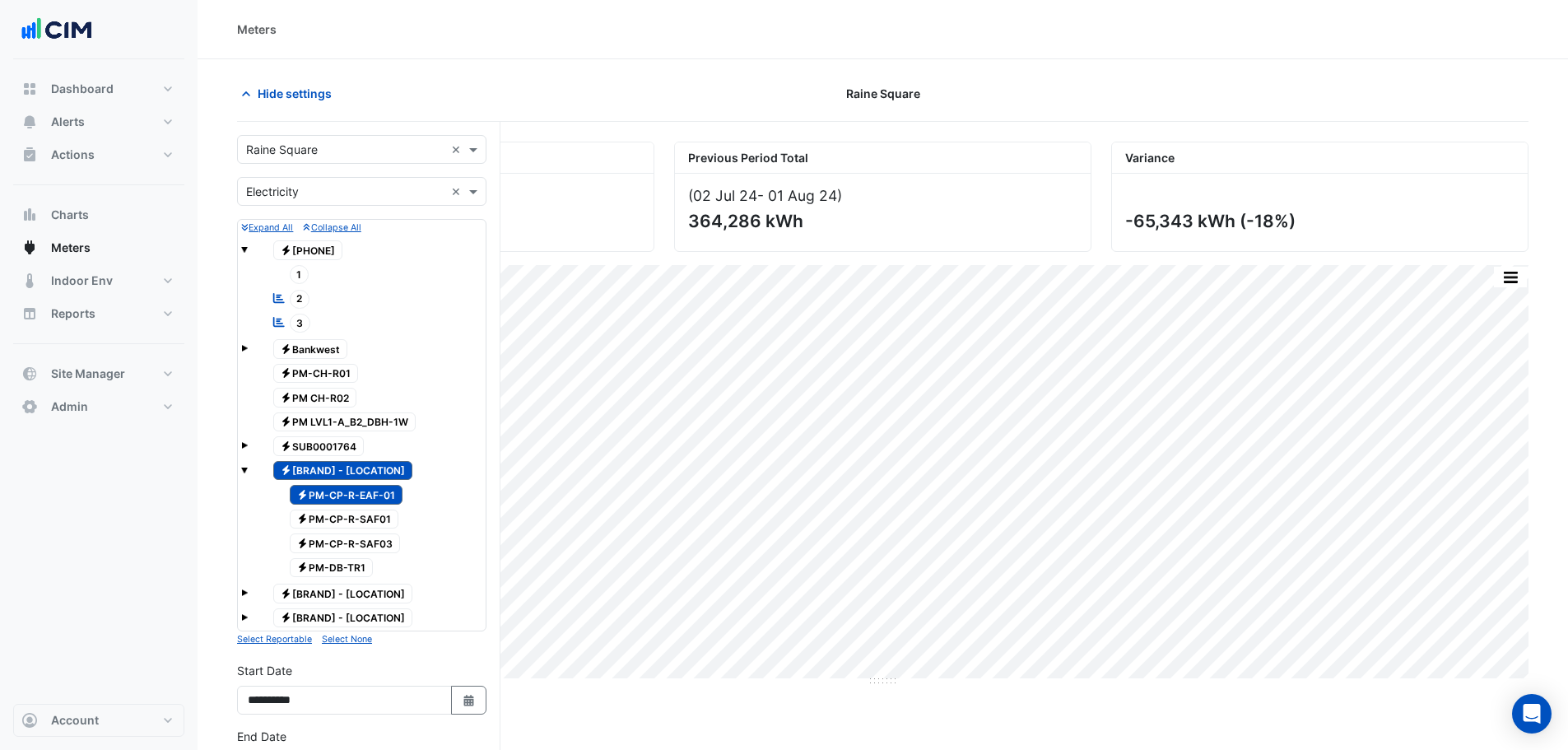 click on "Electricity
PM-CP-R-EAF-01" 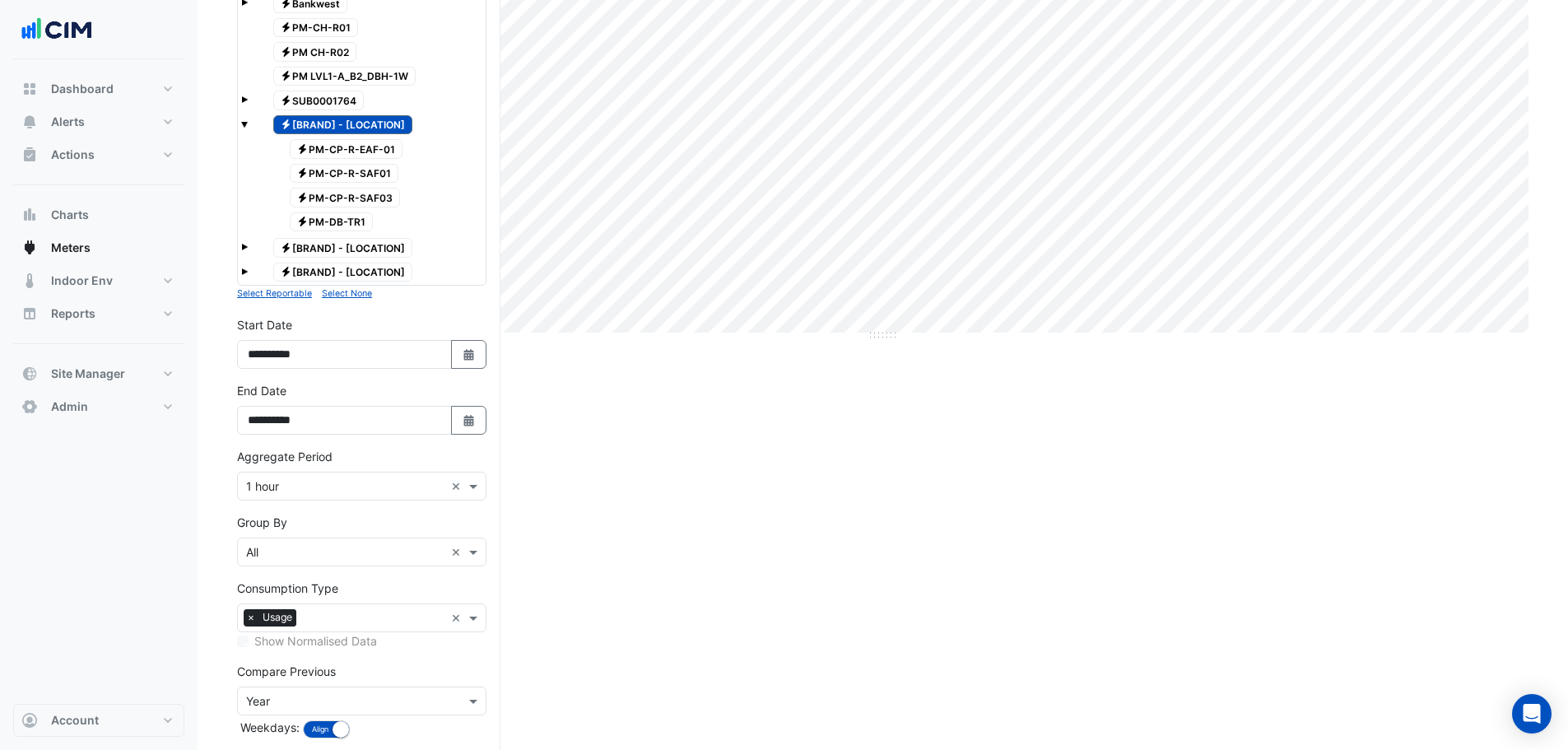 scroll, scrollTop: 473, scrollLeft: 0, axis: vertical 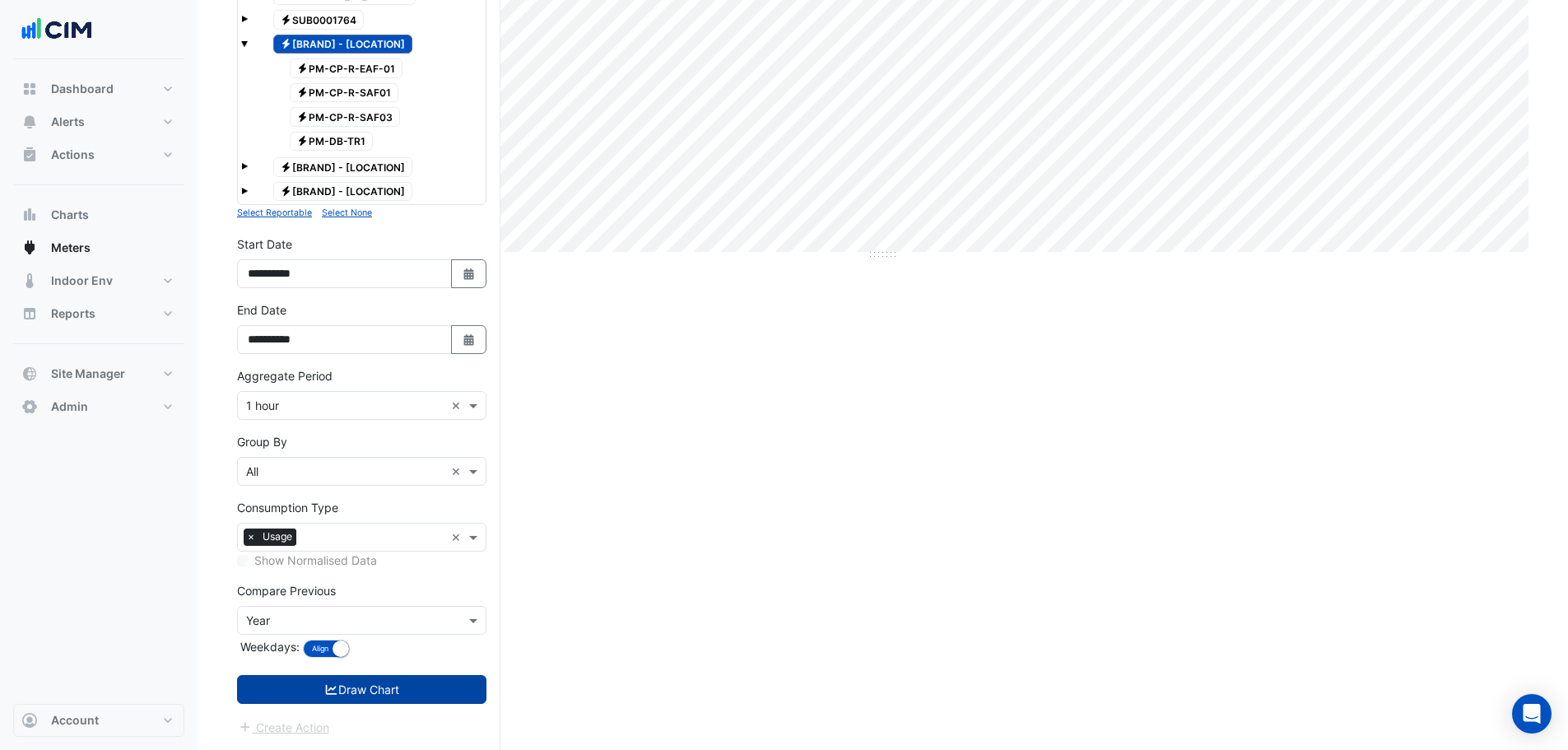 click on "Draw Chart" at bounding box center (361, 689) 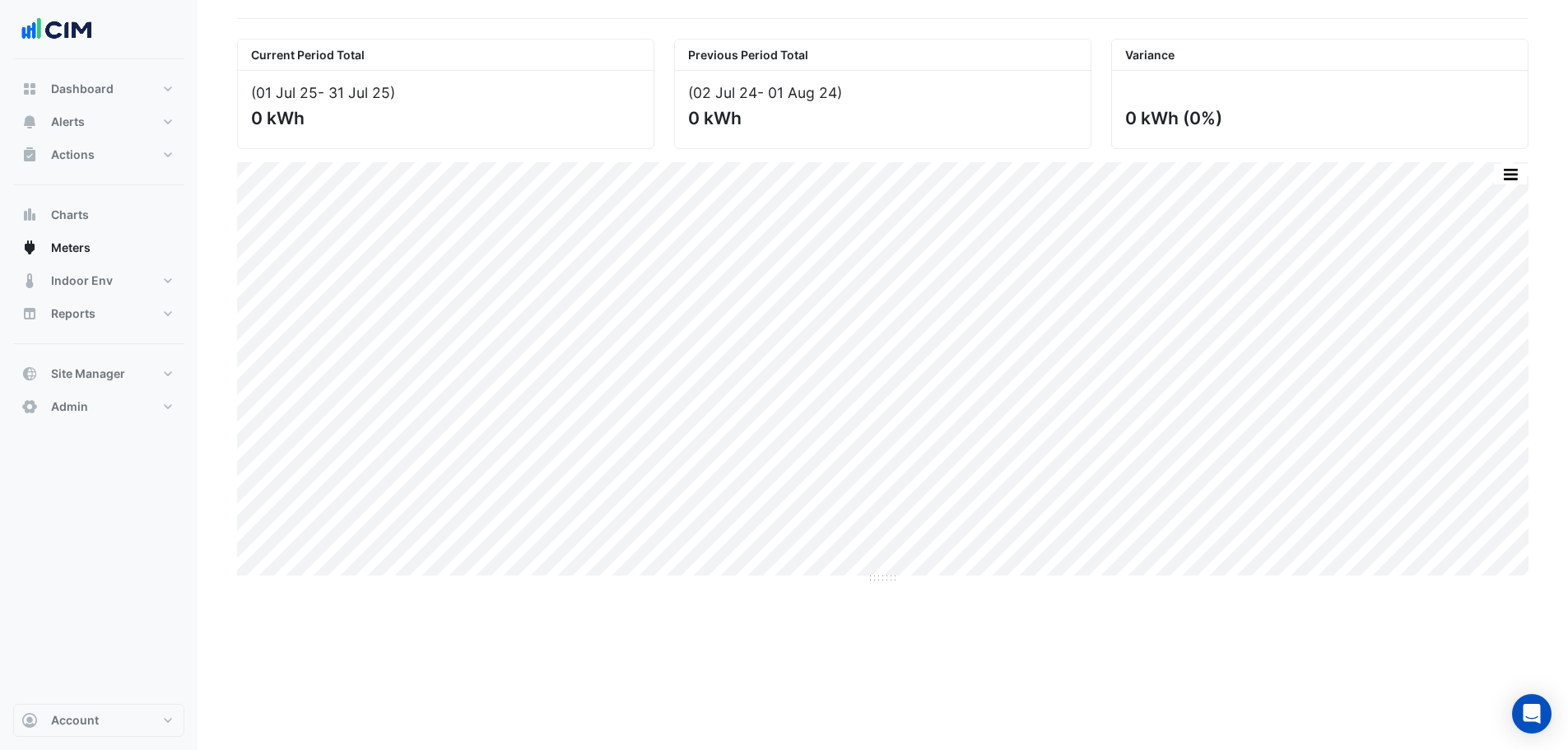 scroll, scrollTop: 0, scrollLeft: 0, axis: both 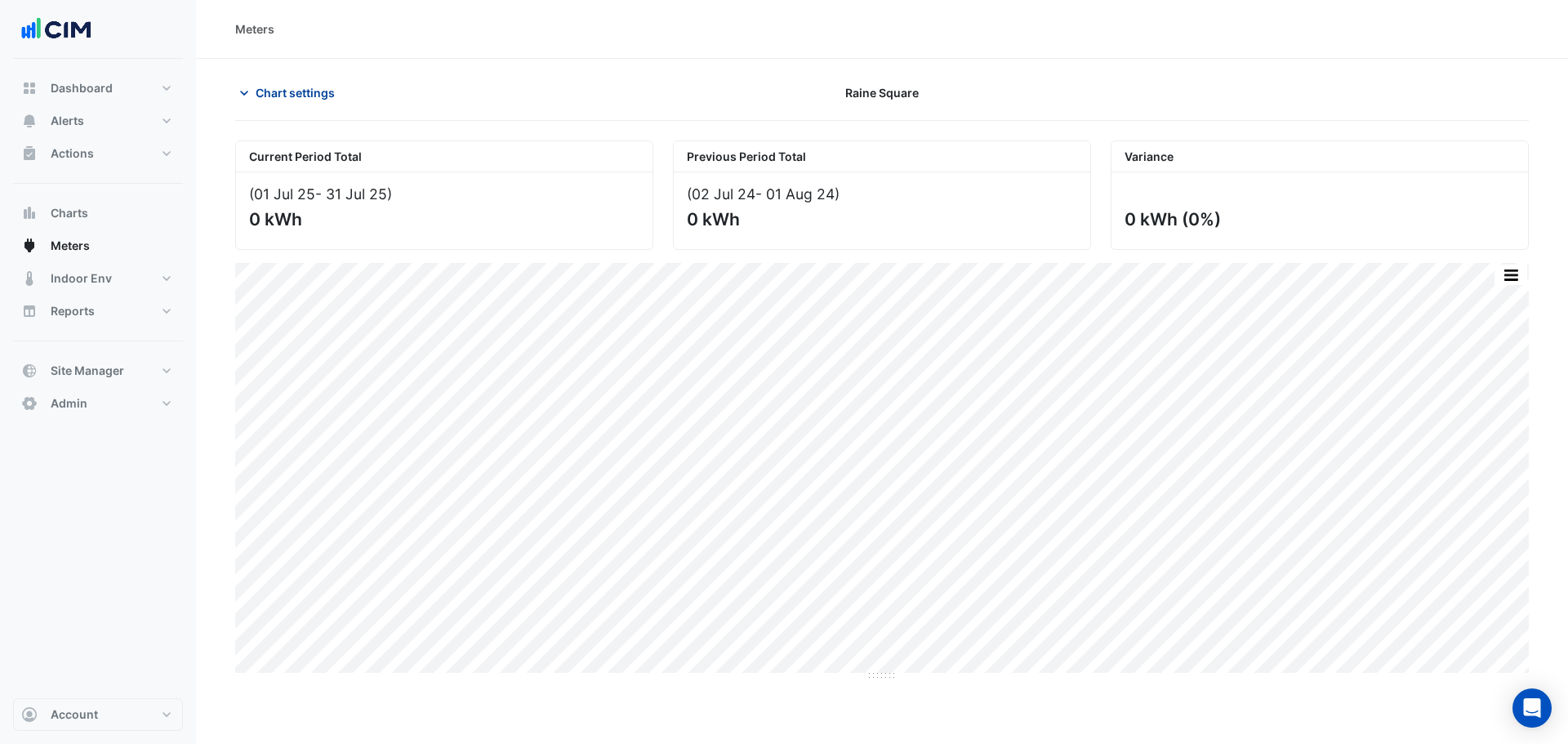 click on "Chart settings" 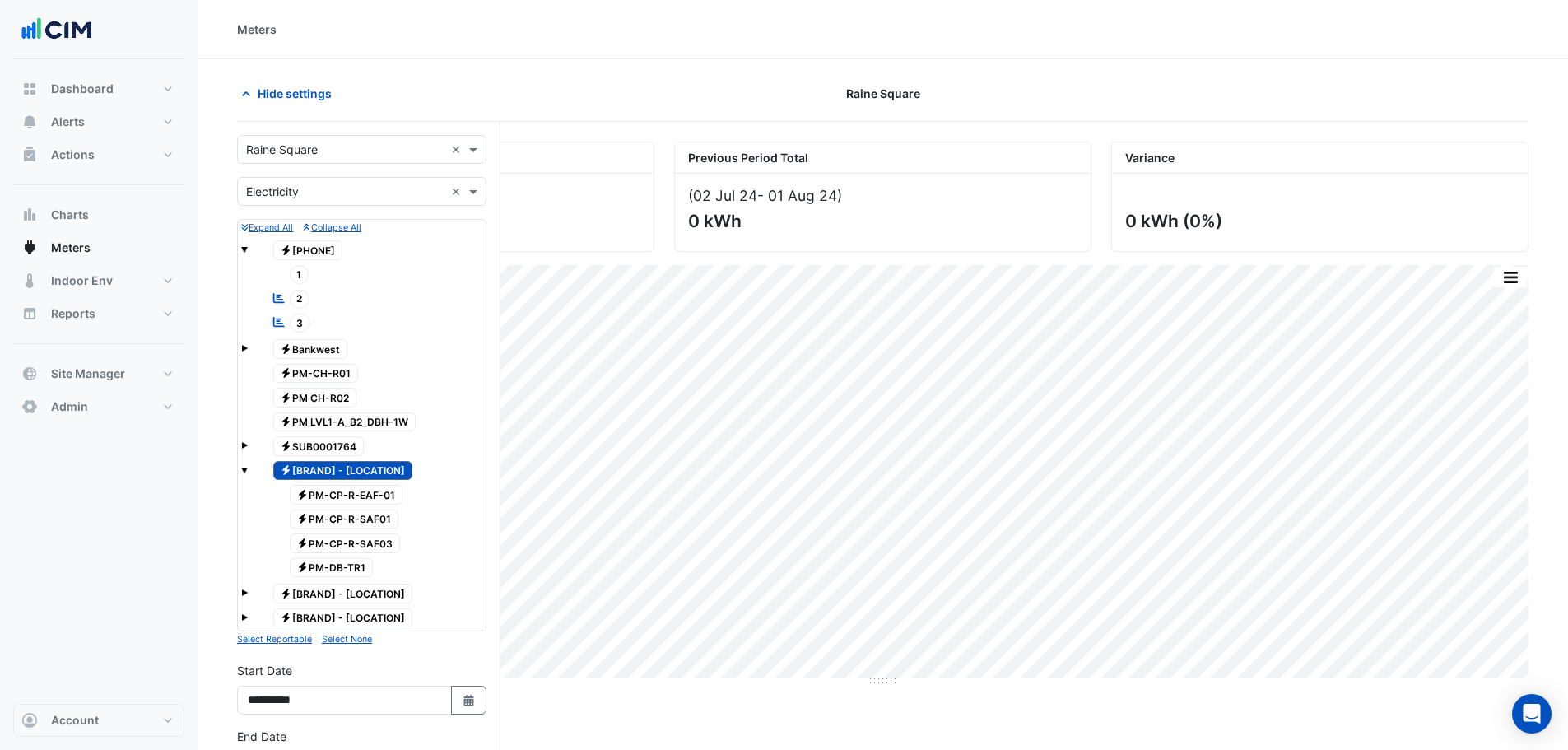 click on "Electricity
PM-CP-R-EAF-01" 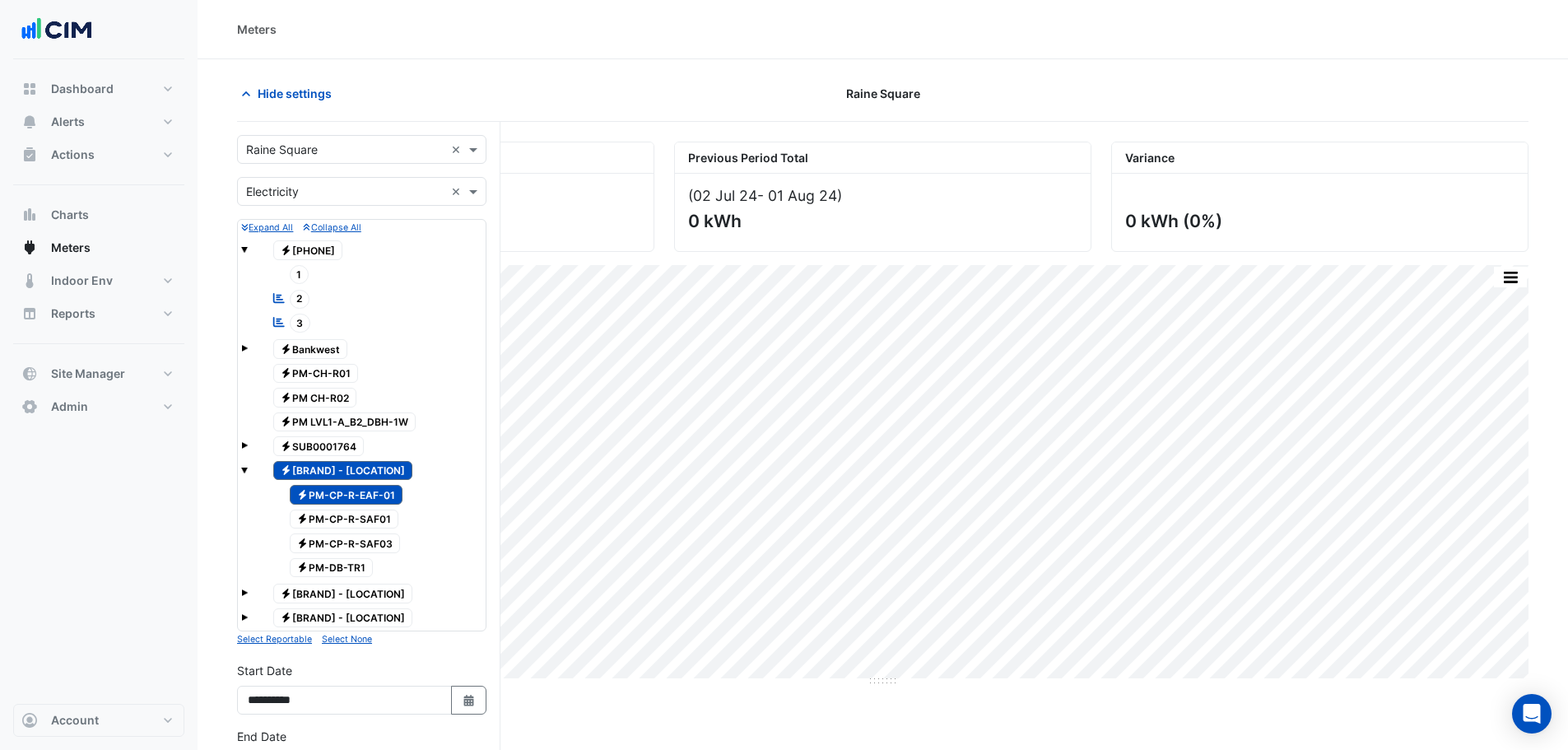 click on "Electricity
PM-CP-R-SAF01" 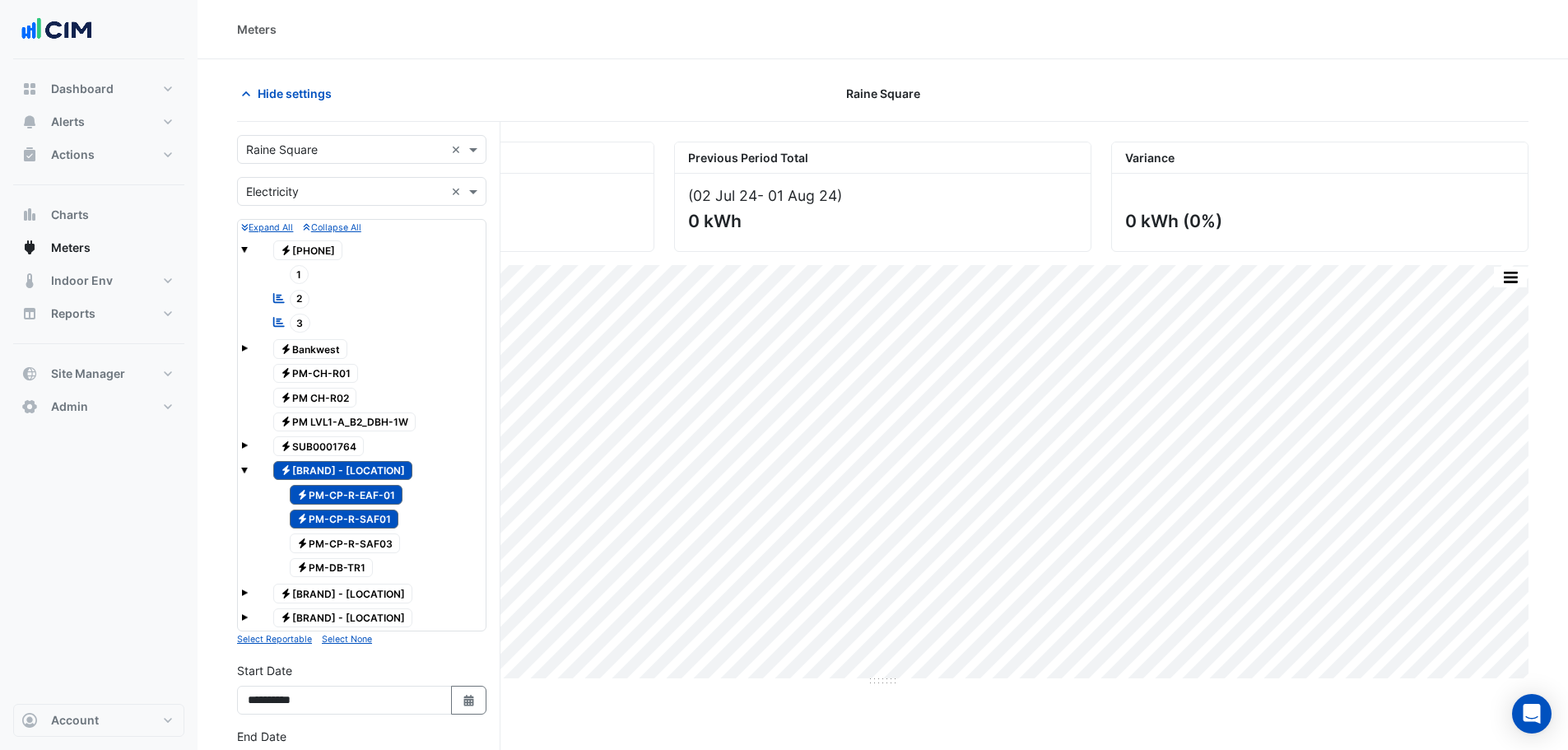 click on "Electricity
PM-CP-R-SAF03" 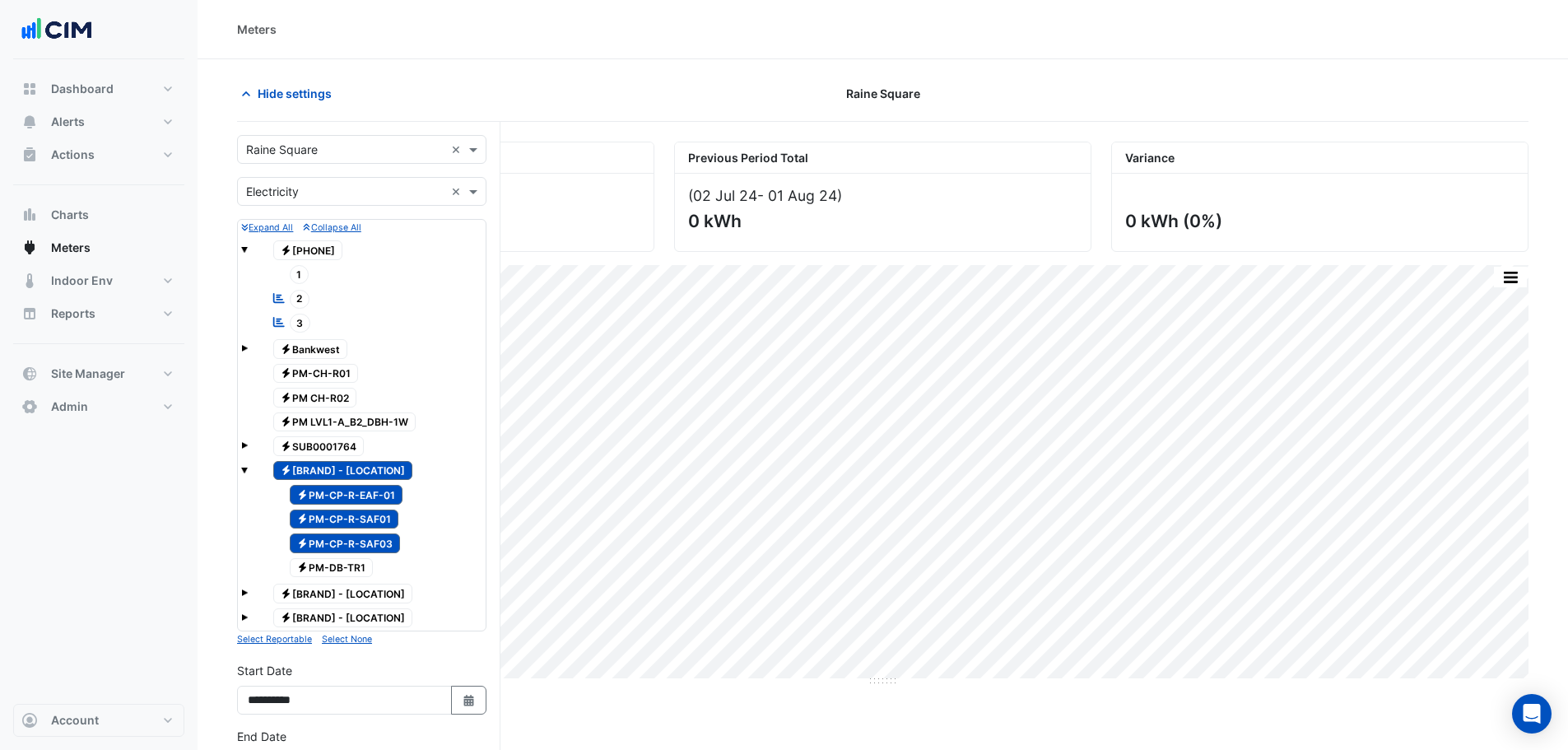 click on "Electricity
PM-DB-TR1" 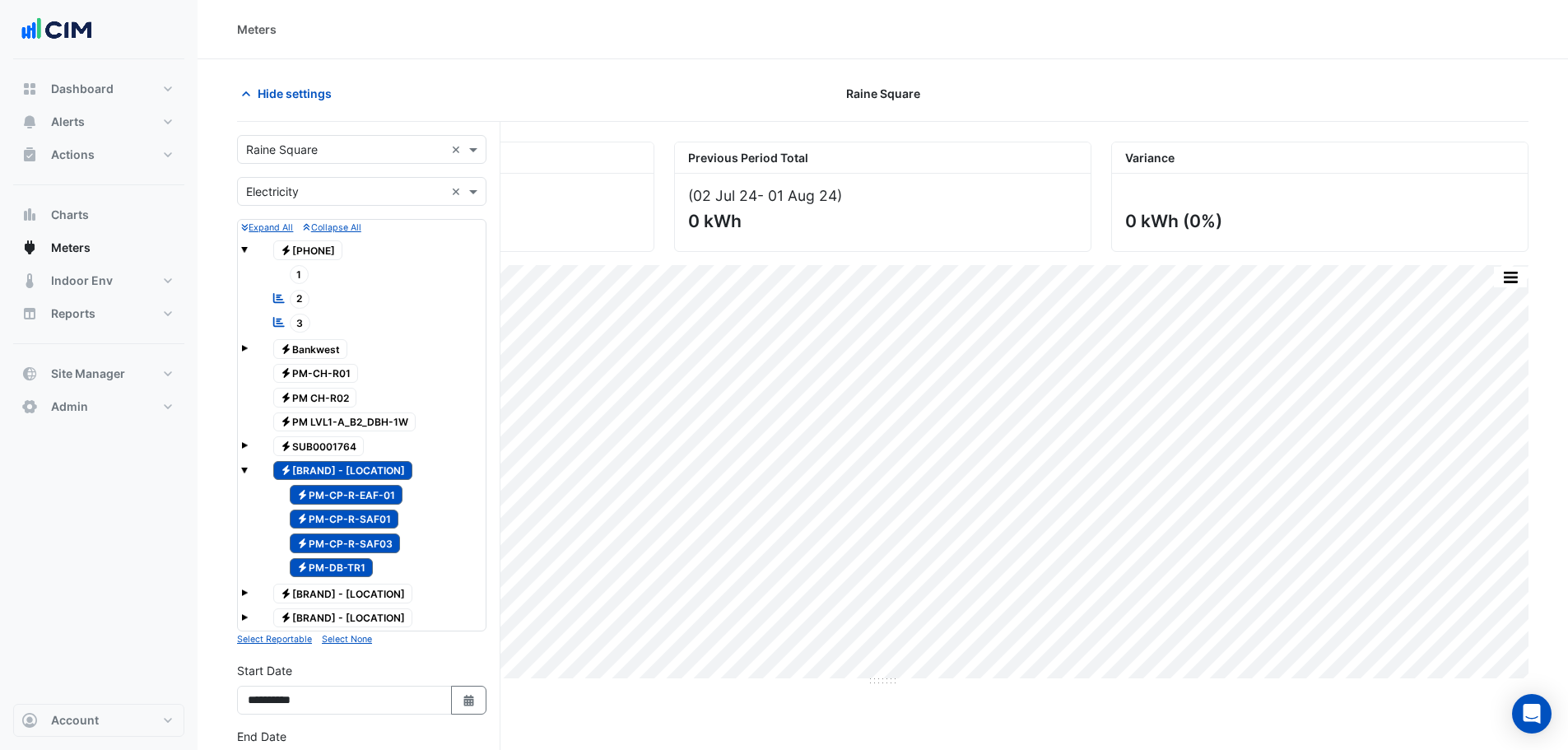 click on "Electricity
VM-Electricity Exclusion - Raine Square" at bounding box center (343, 471) 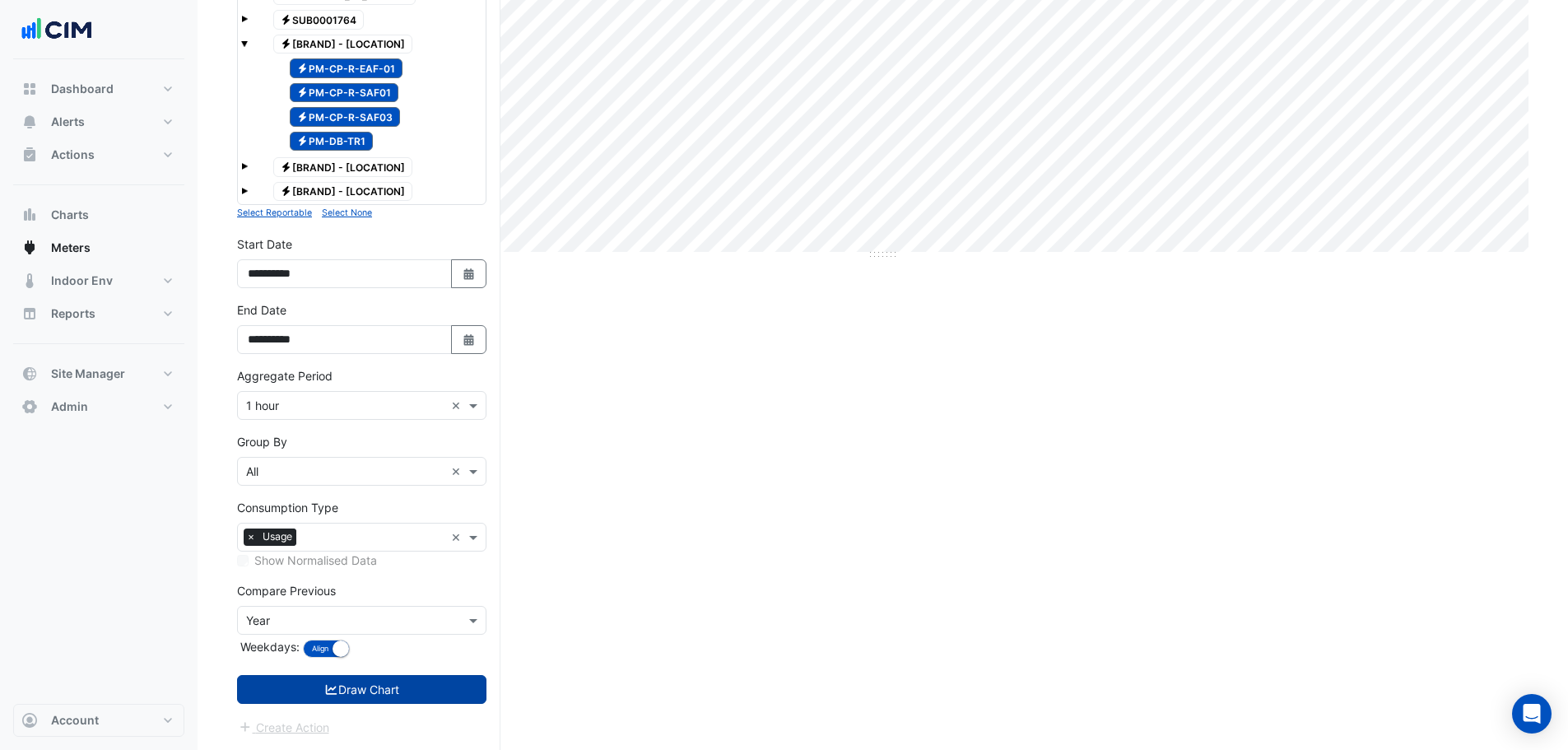click on "Draw Chart" at bounding box center [361, 689] 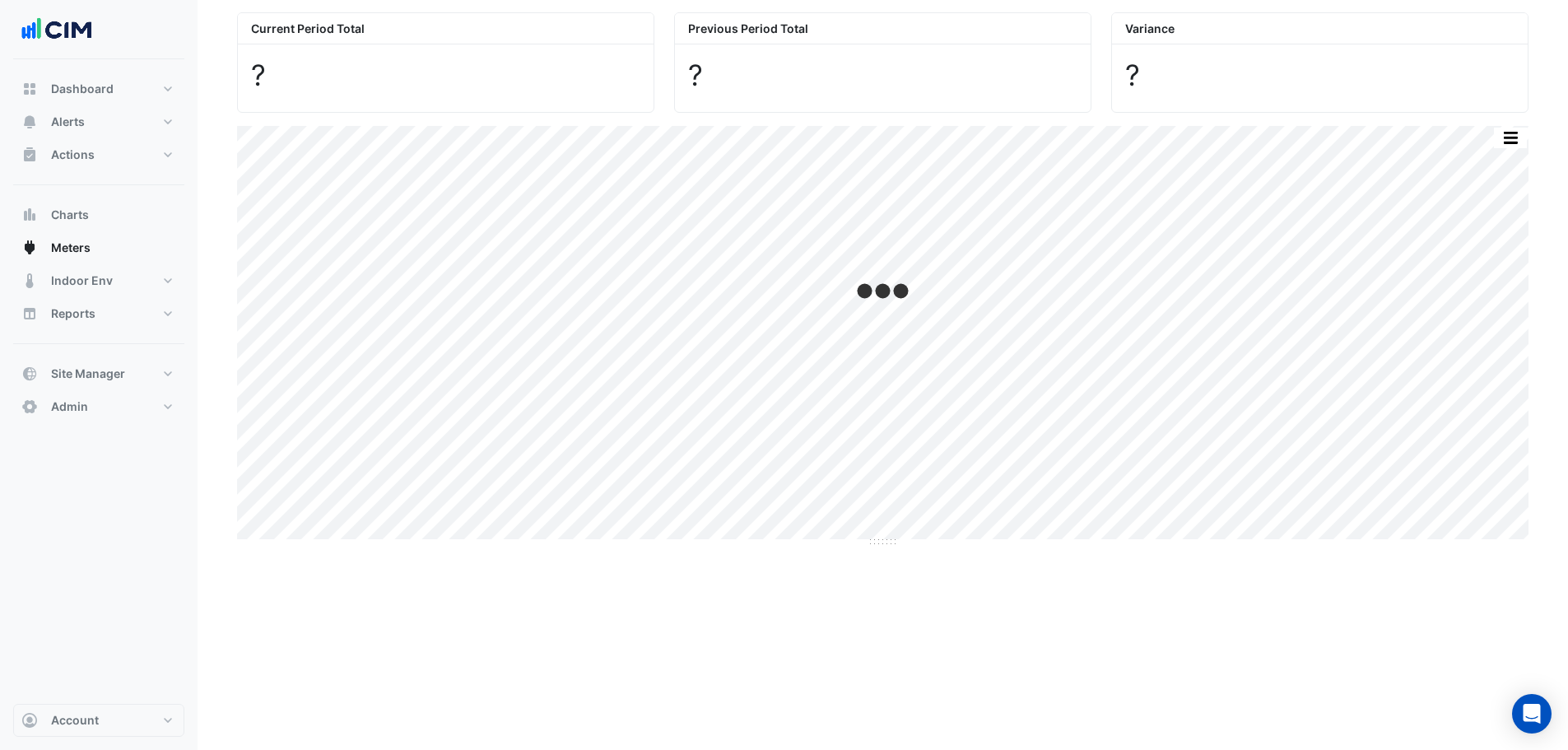 scroll, scrollTop: 0, scrollLeft: 0, axis: both 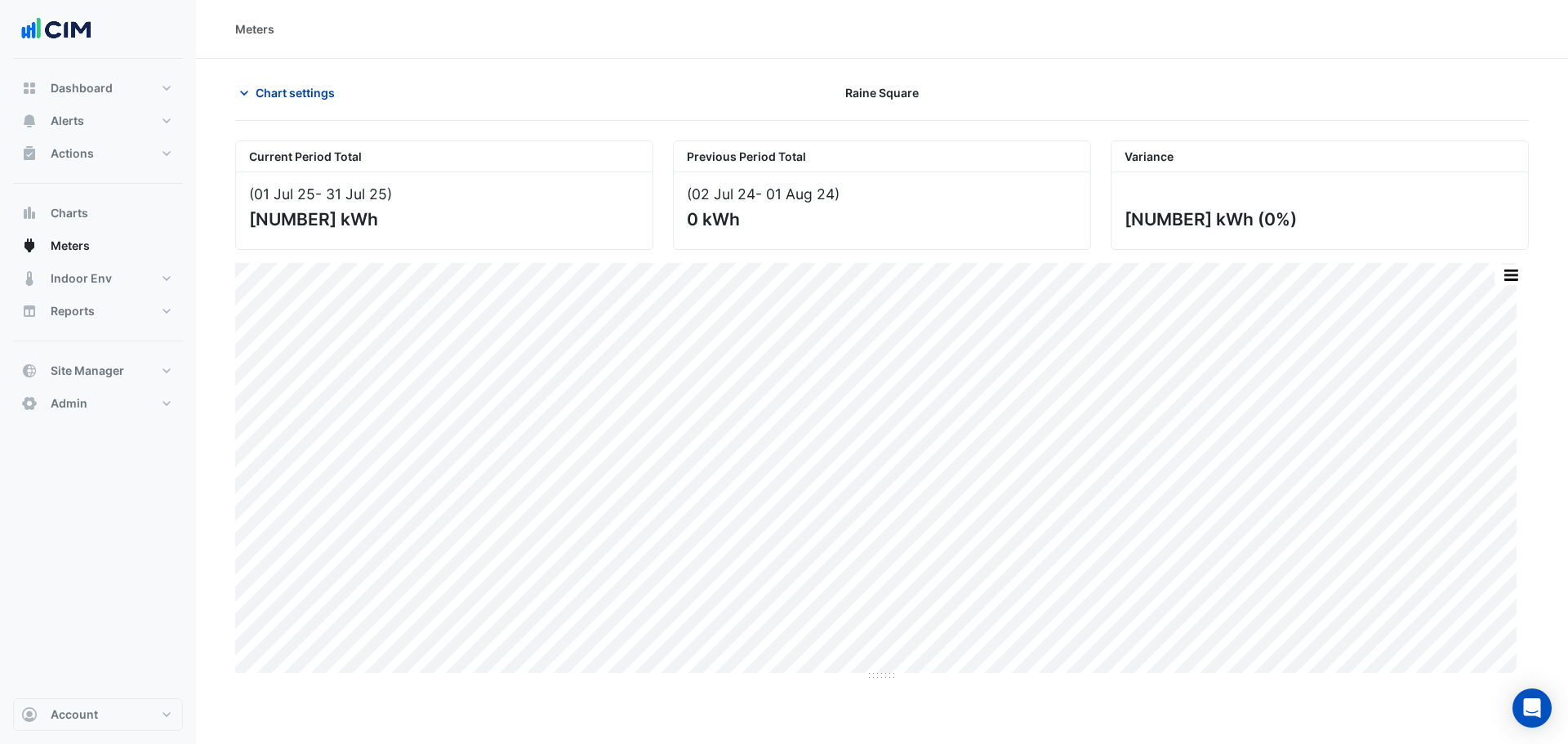 click on "Chart settings" 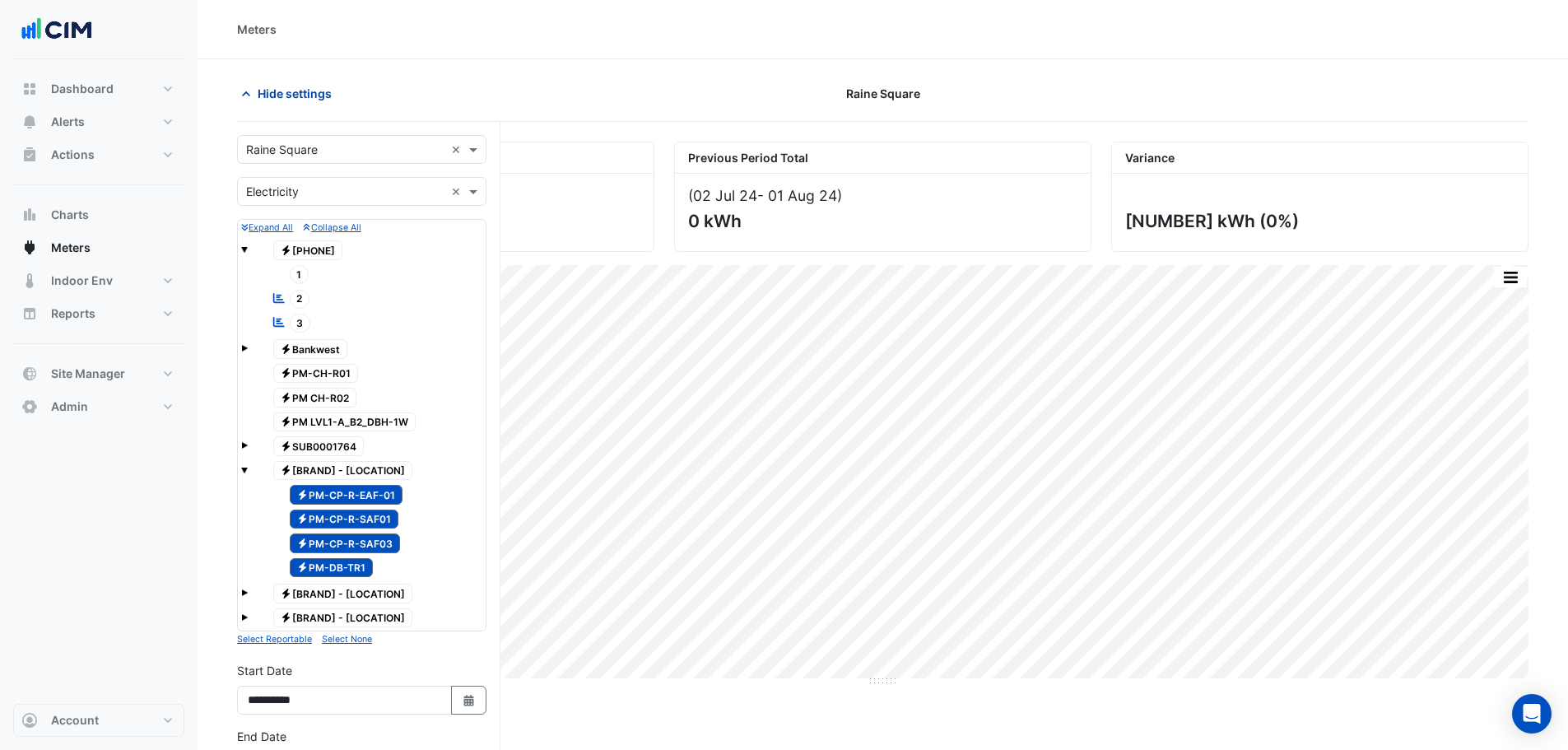 click on "Hide settings" 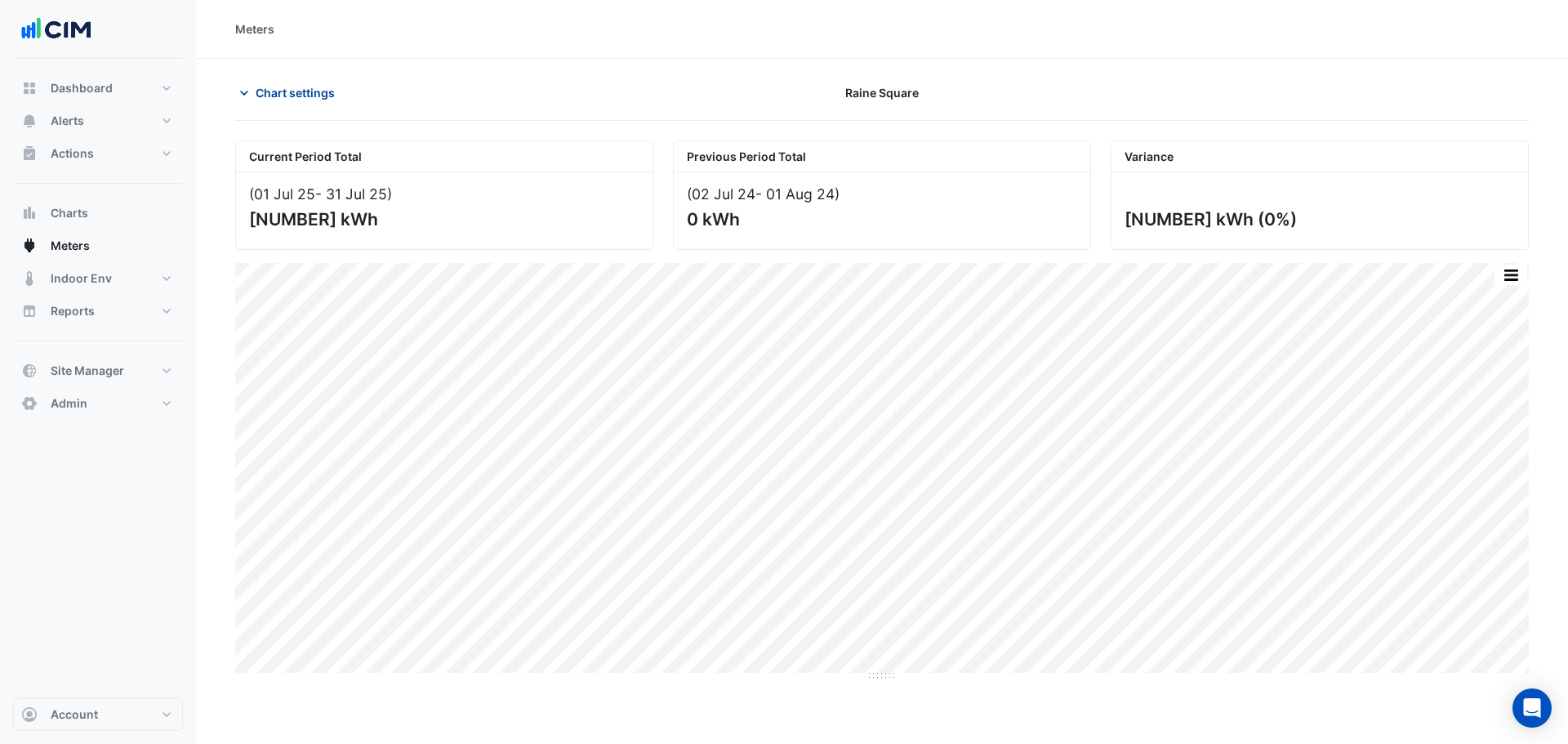 click on "Chart settings" 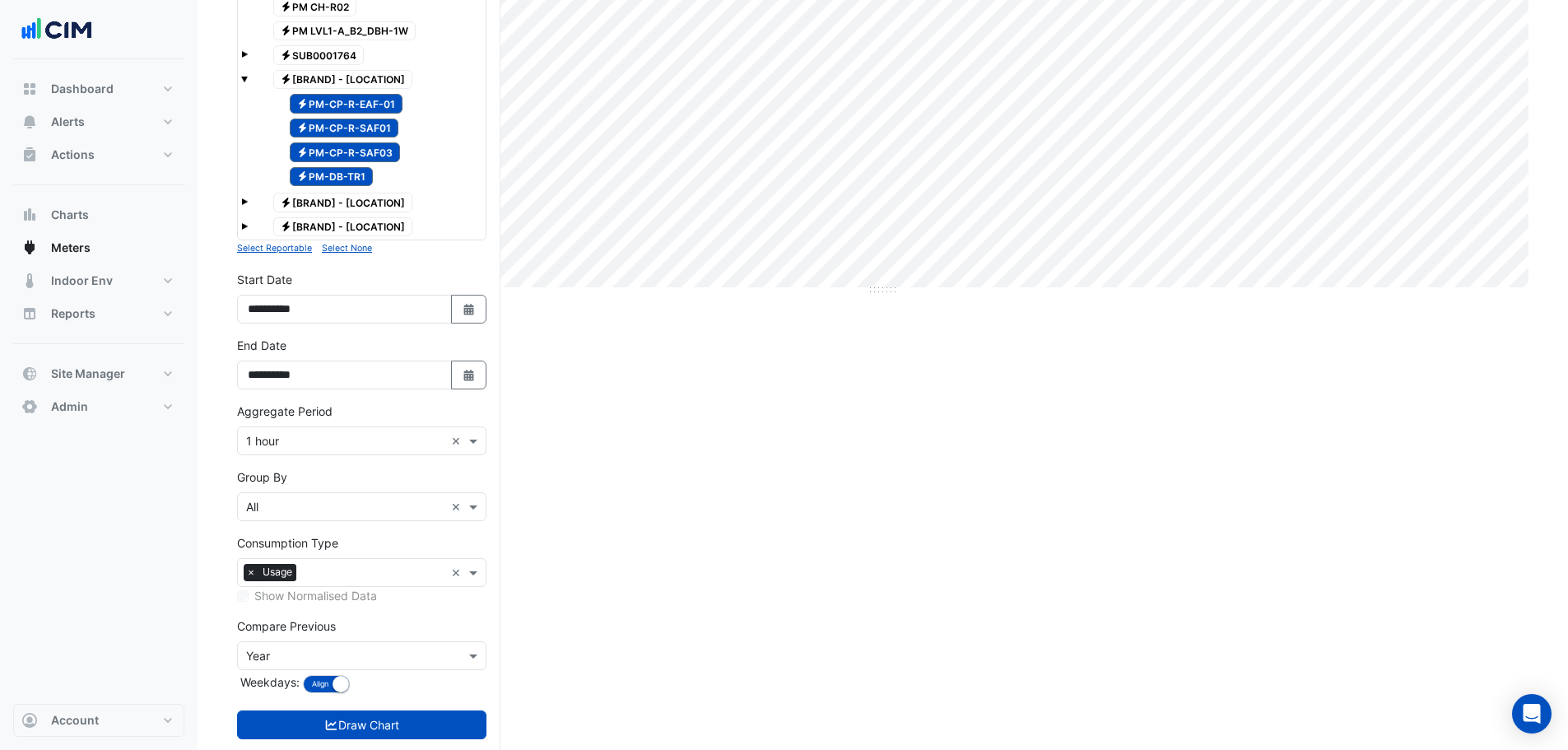 scroll, scrollTop: 473, scrollLeft: 0, axis: vertical 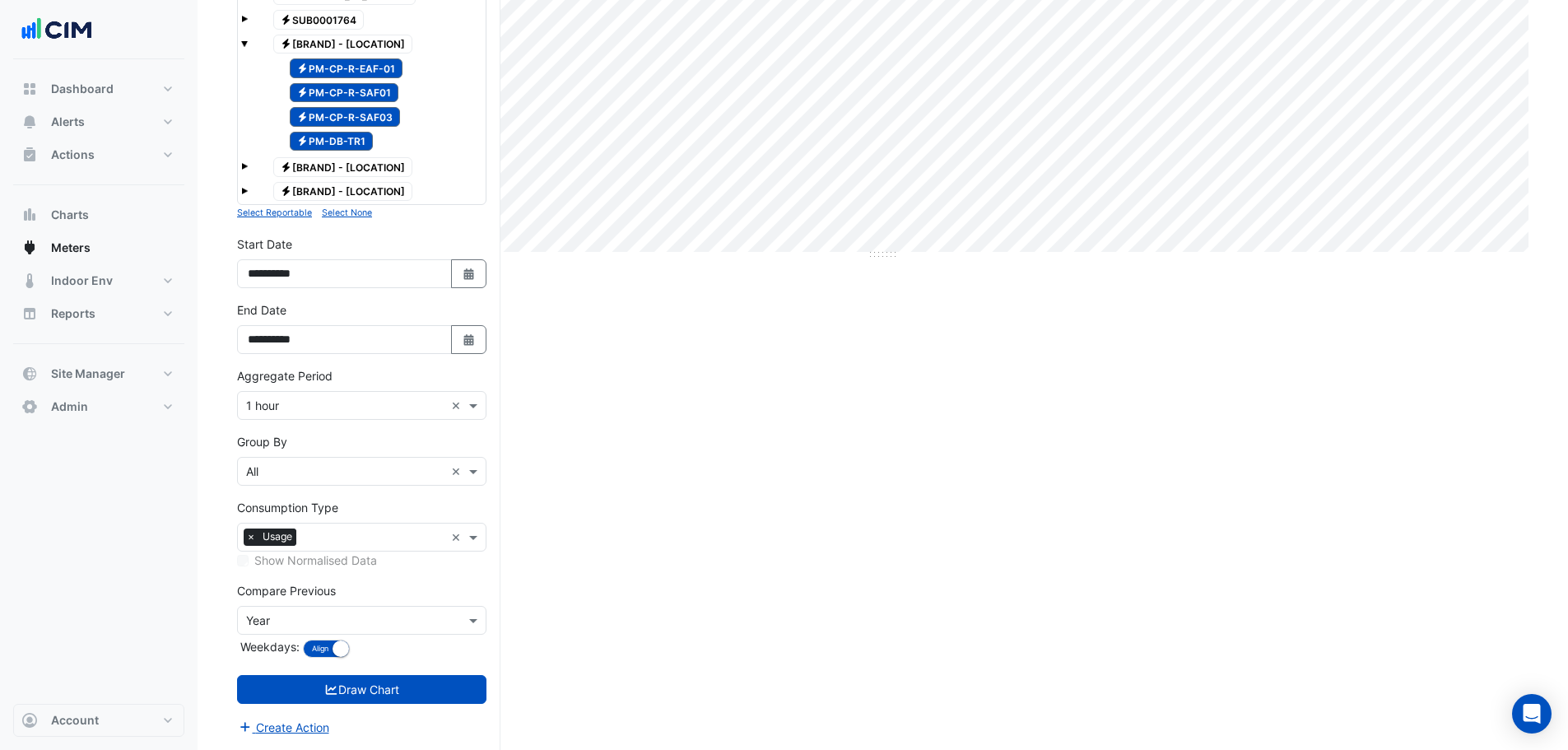 click at bounding box center (345, 406) 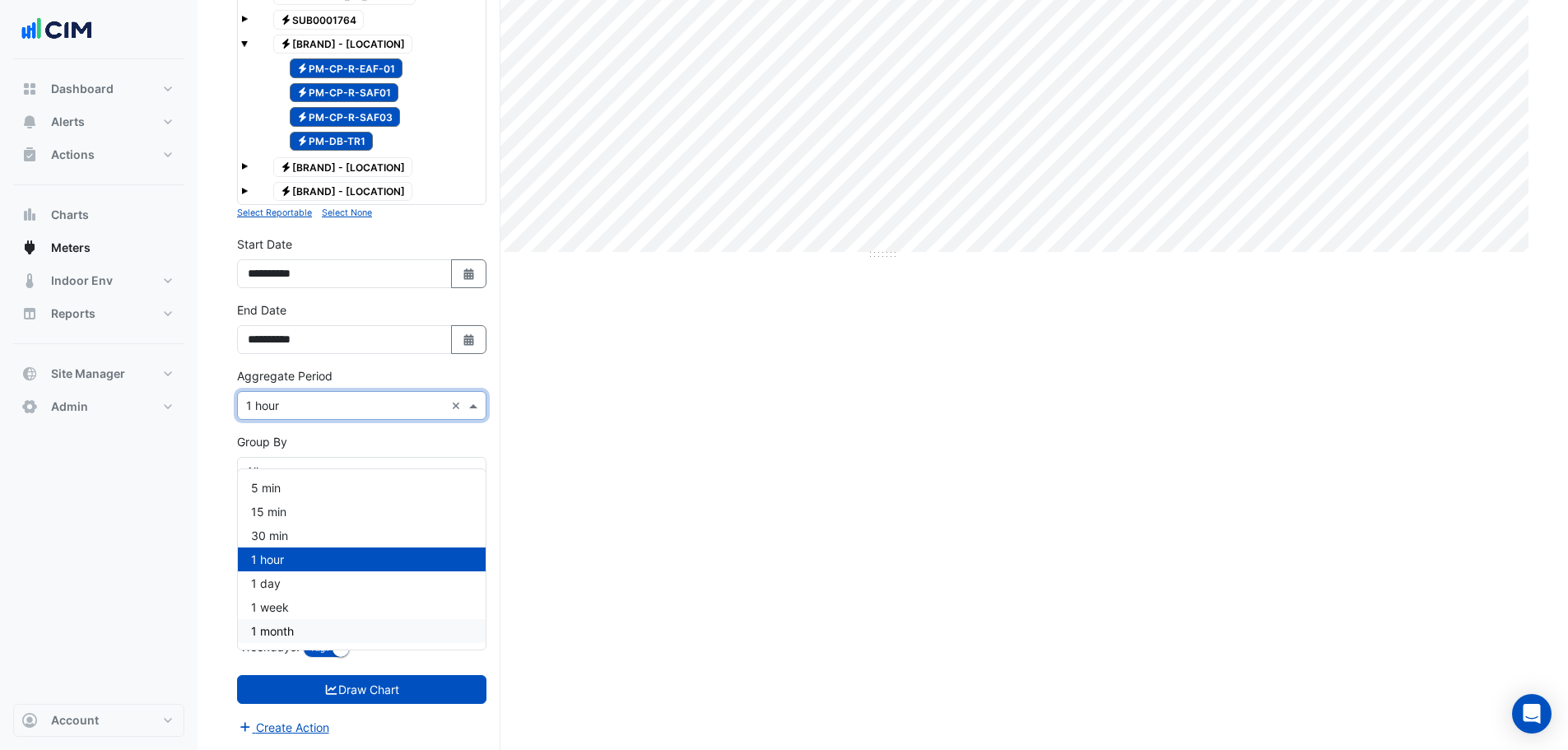 click on "1 month" at bounding box center (361, 631) 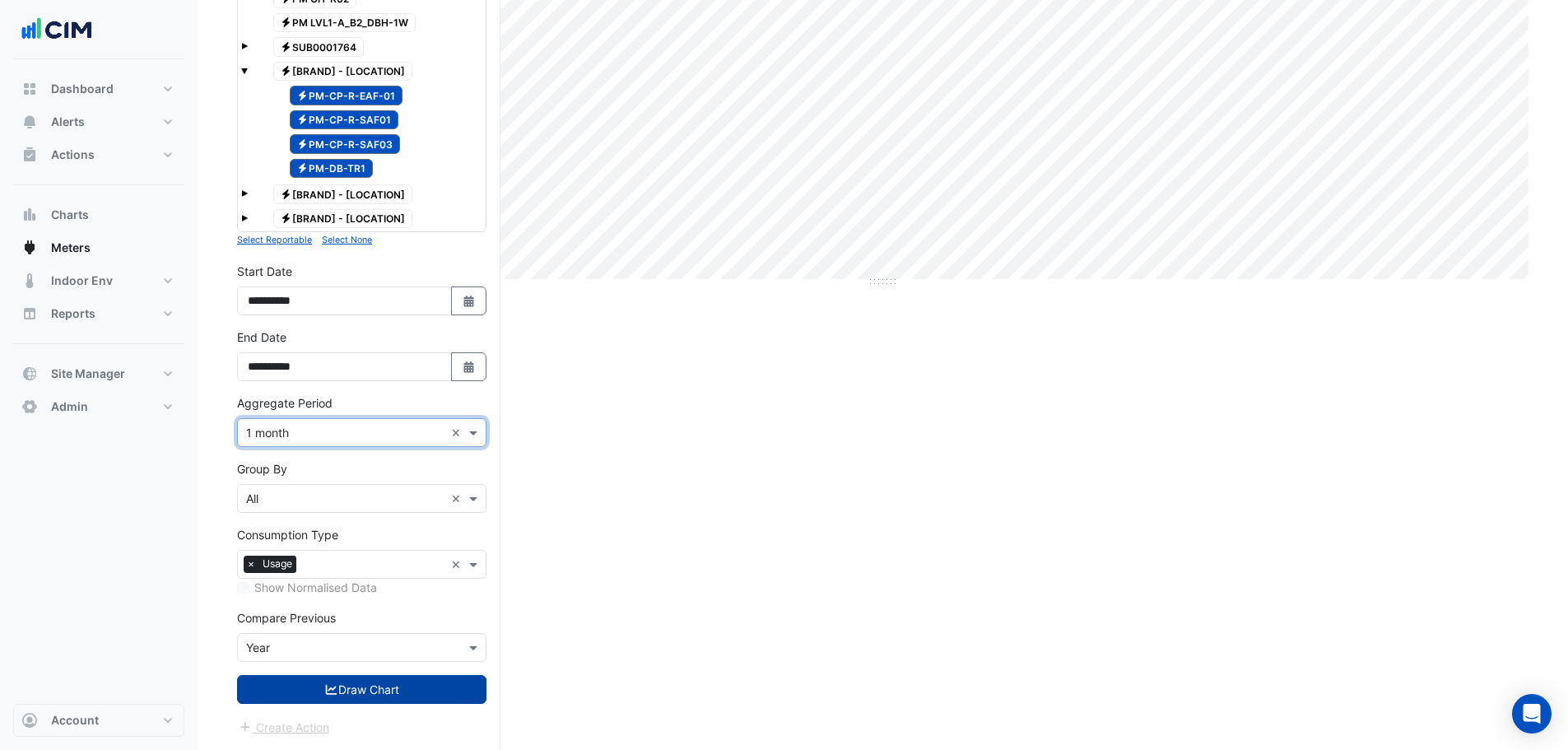 click 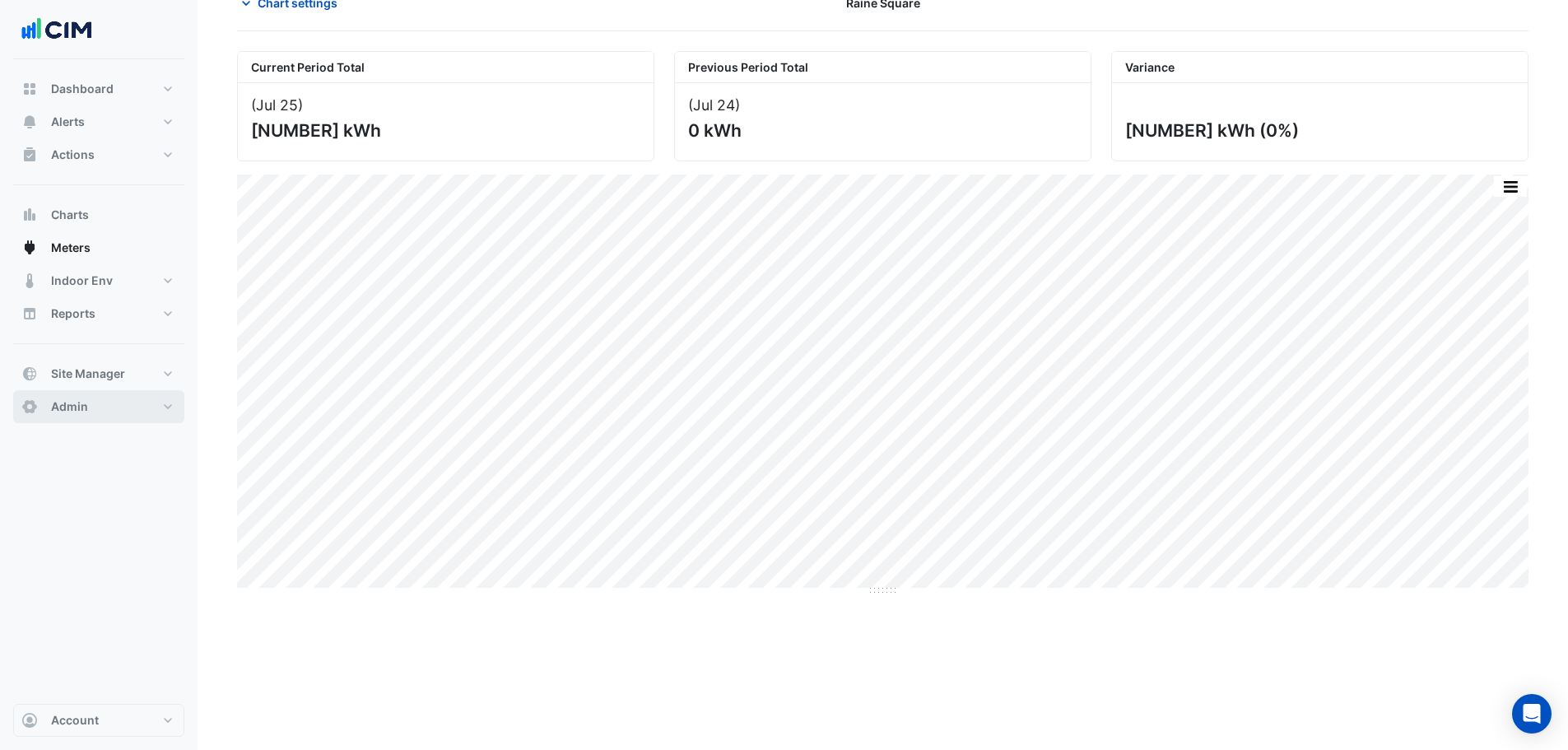 scroll, scrollTop: 0, scrollLeft: 0, axis: both 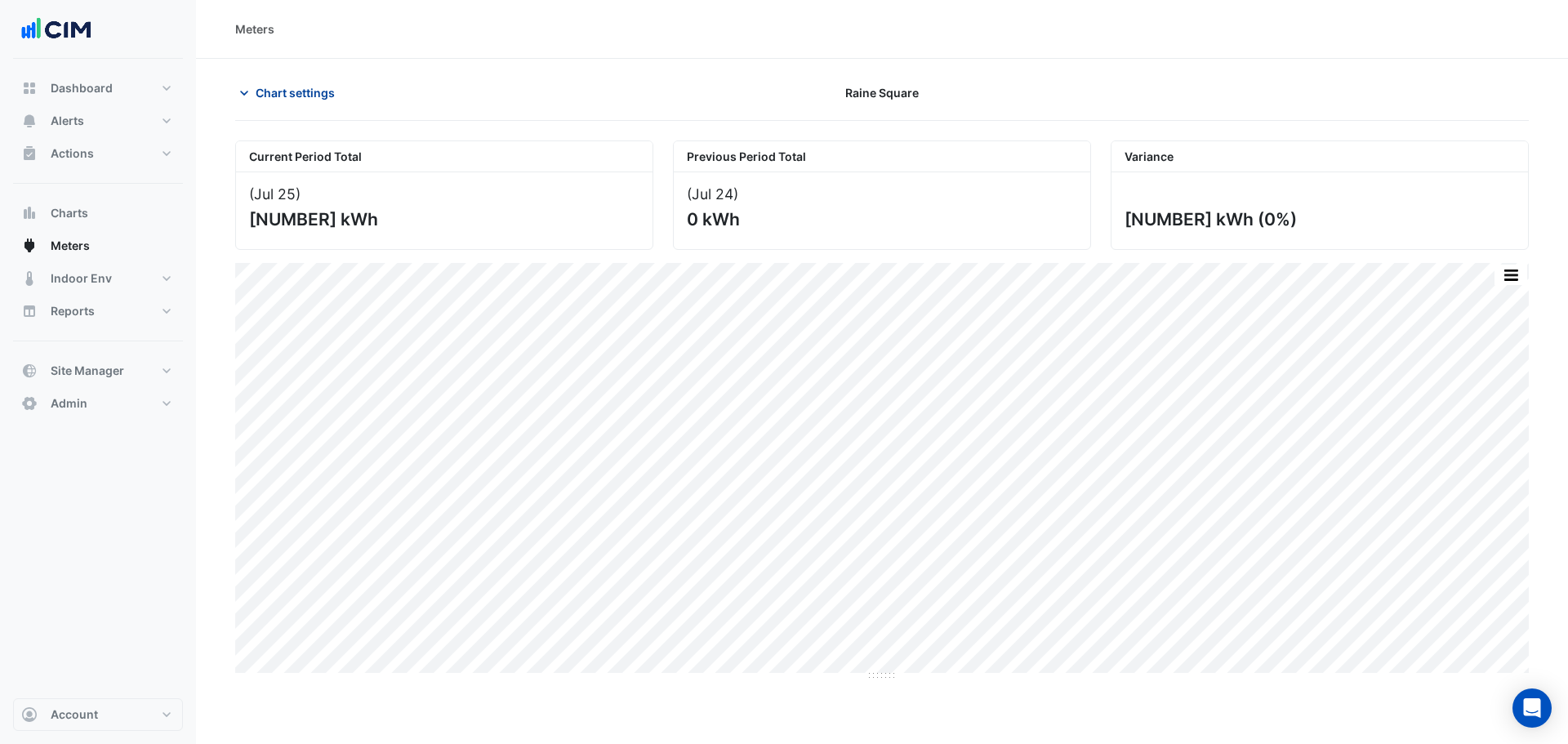 click on "Chart settings" 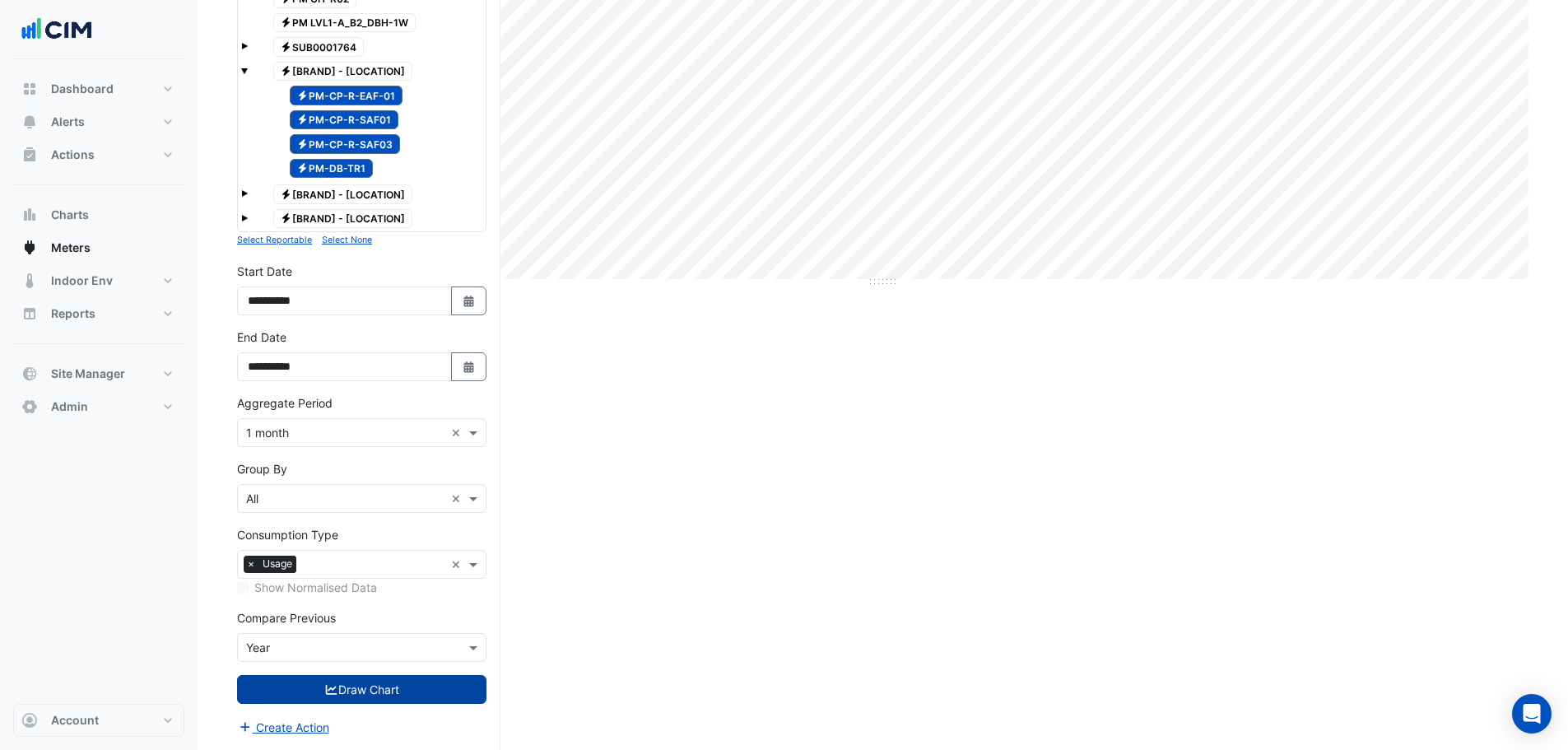 scroll, scrollTop: 437, scrollLeft: 0, axis: vertical 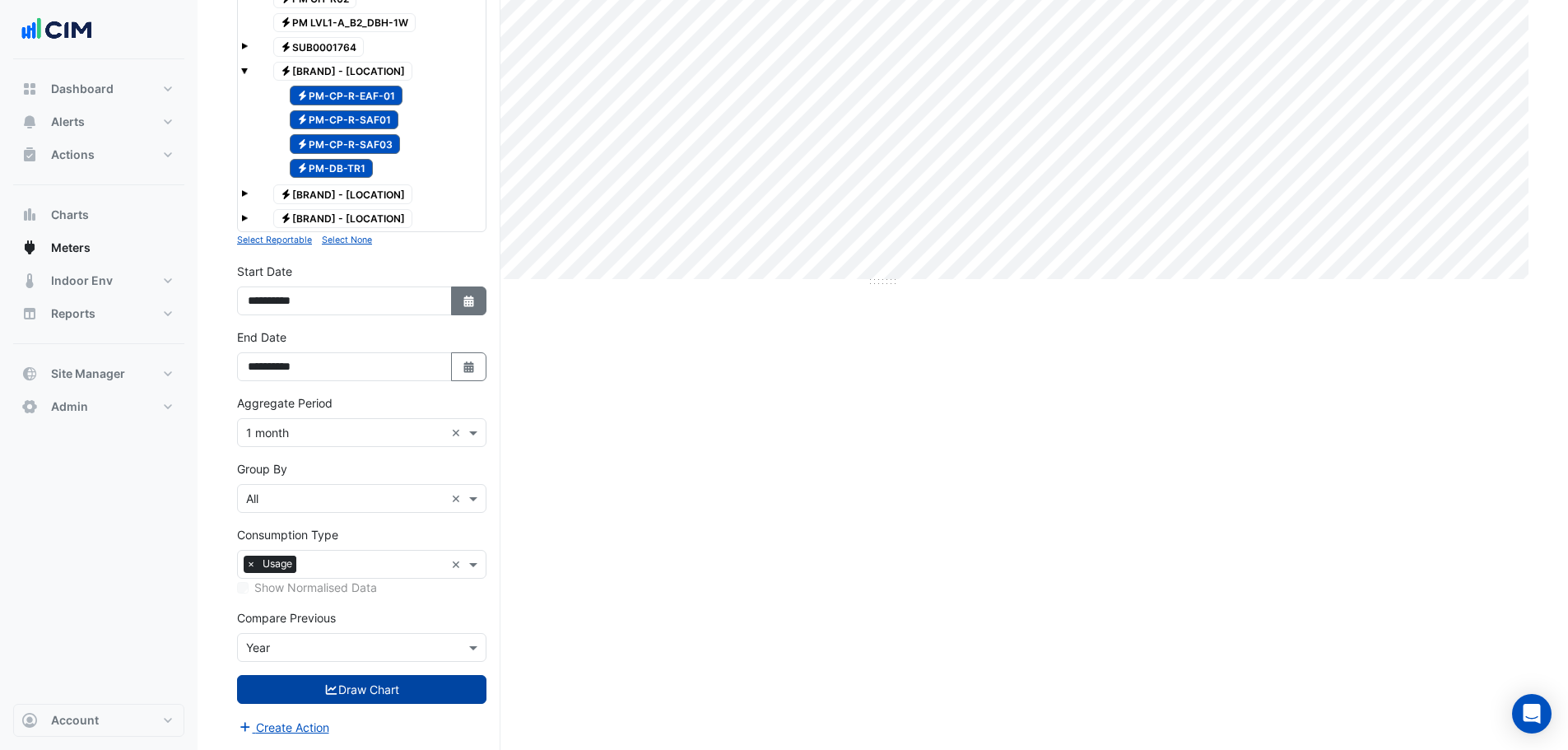 click 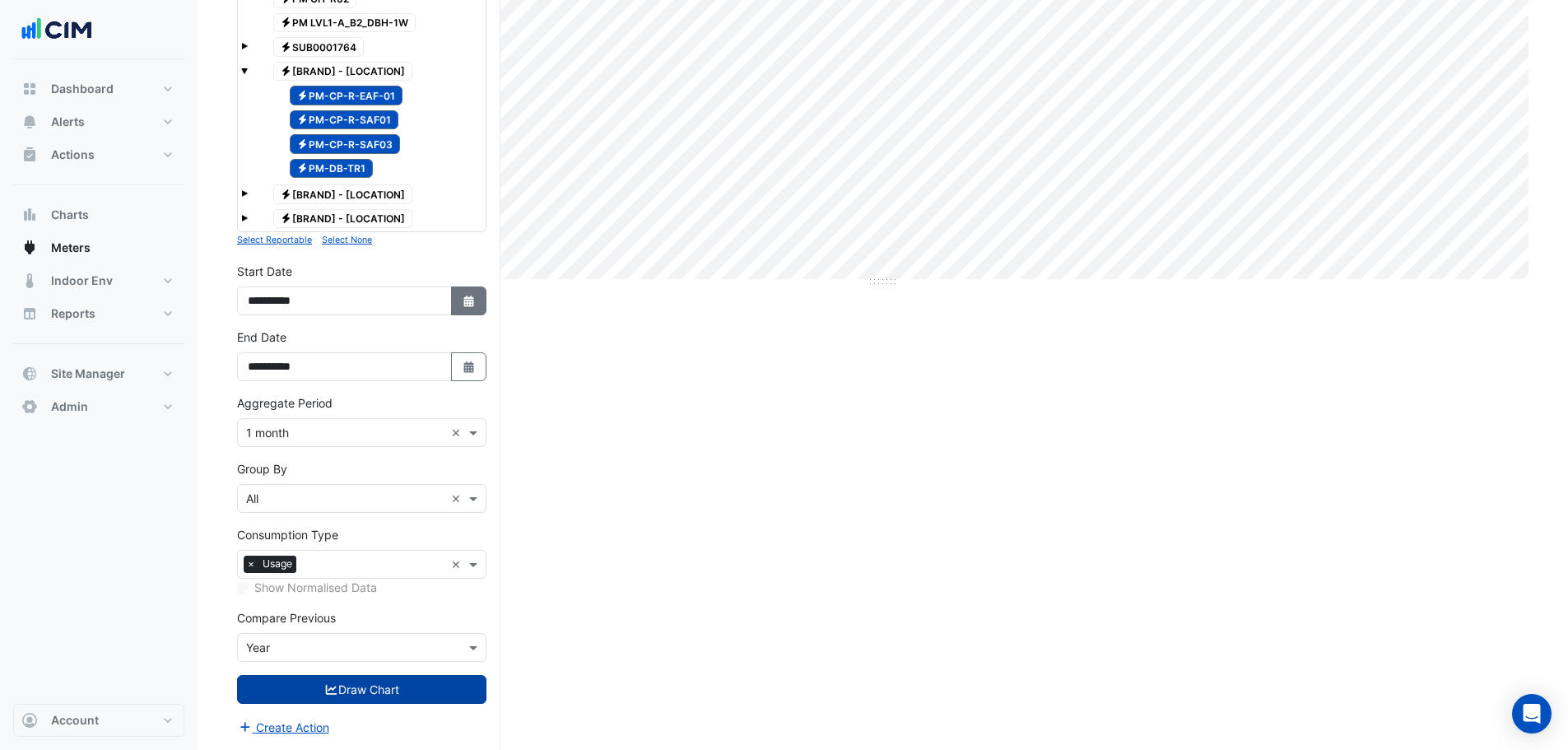 select on "*" 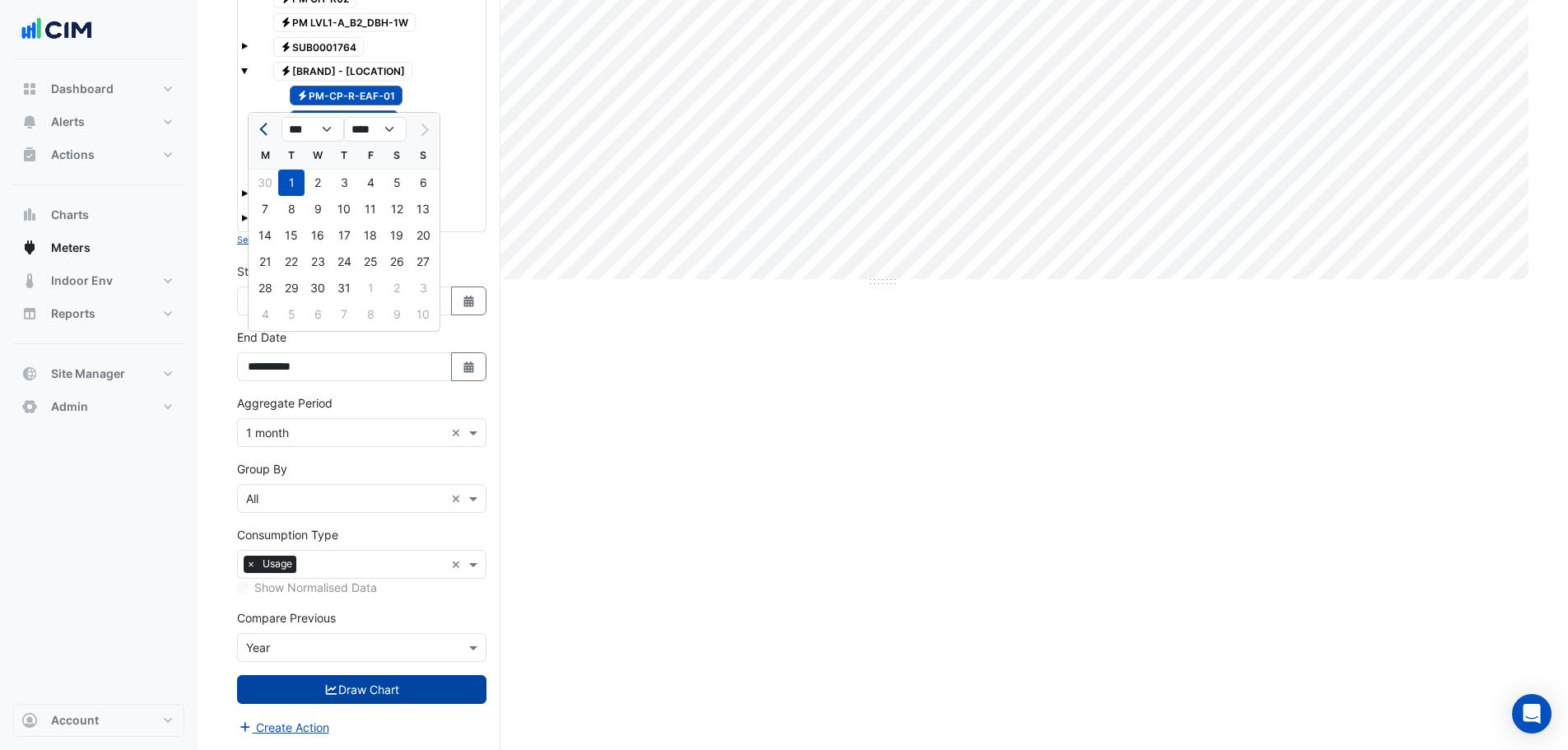 click 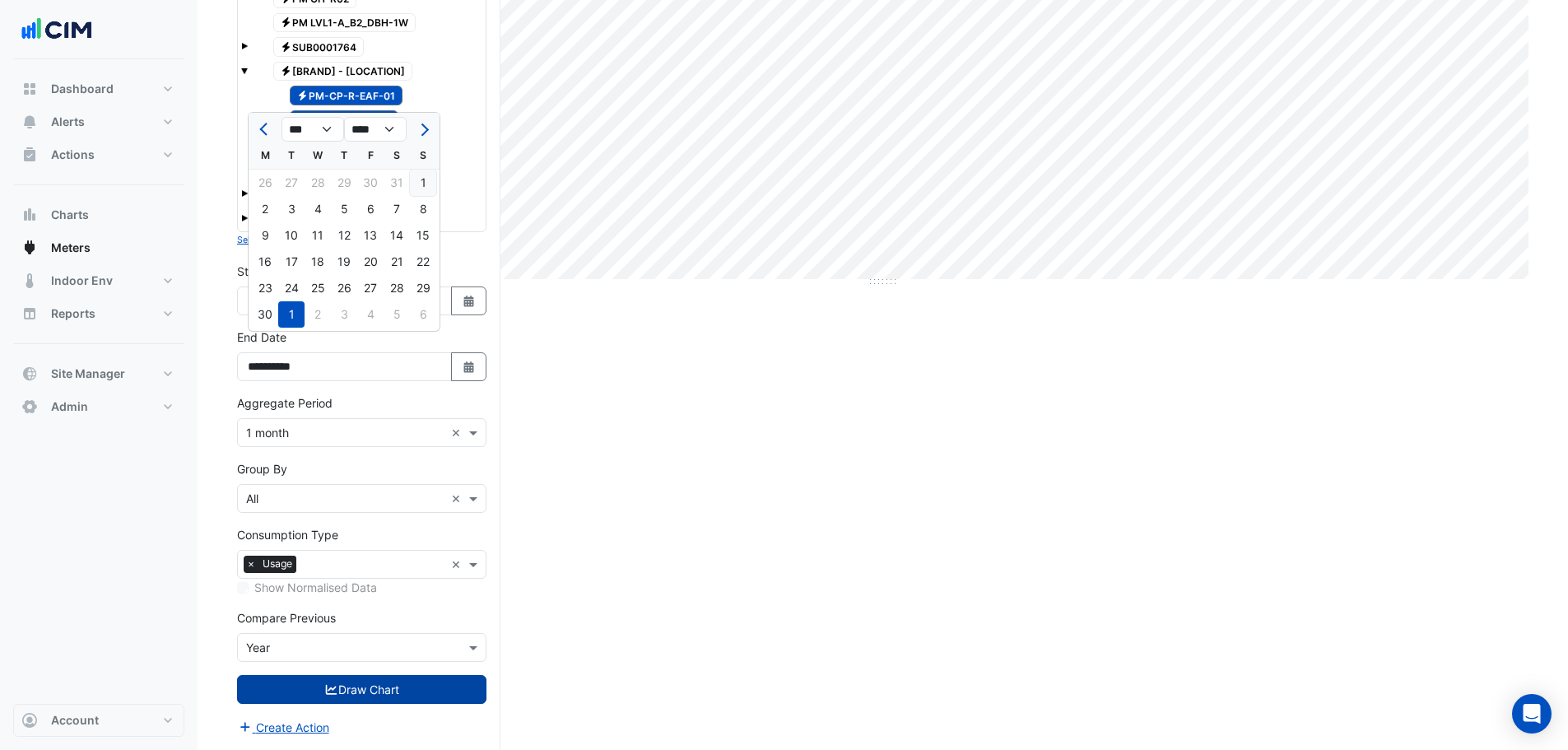 click on "1" 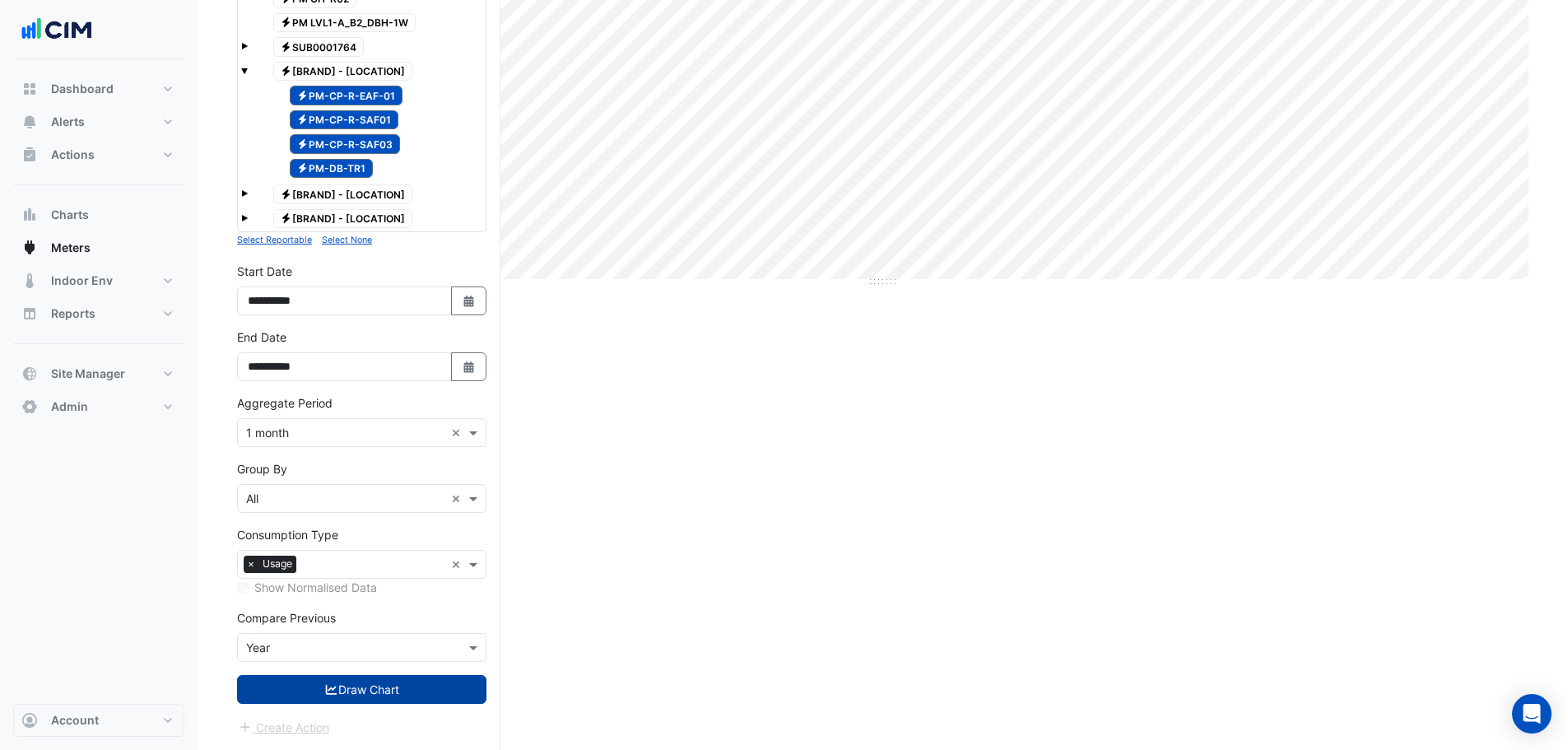click on "Draw Chart" at bounding box center (361, 689) 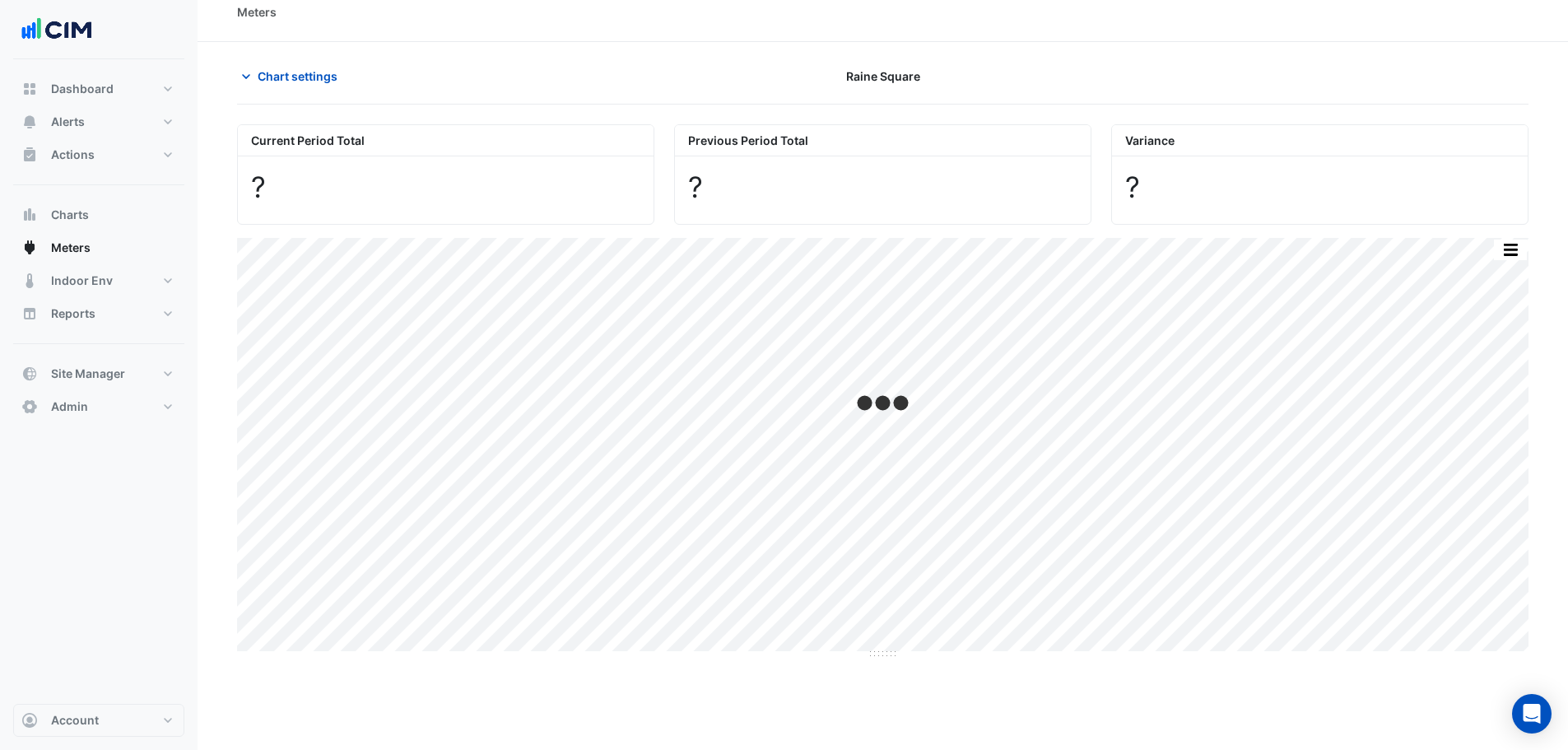 scroll, scrollTop: 0, scrollLeft: 0, axis: both 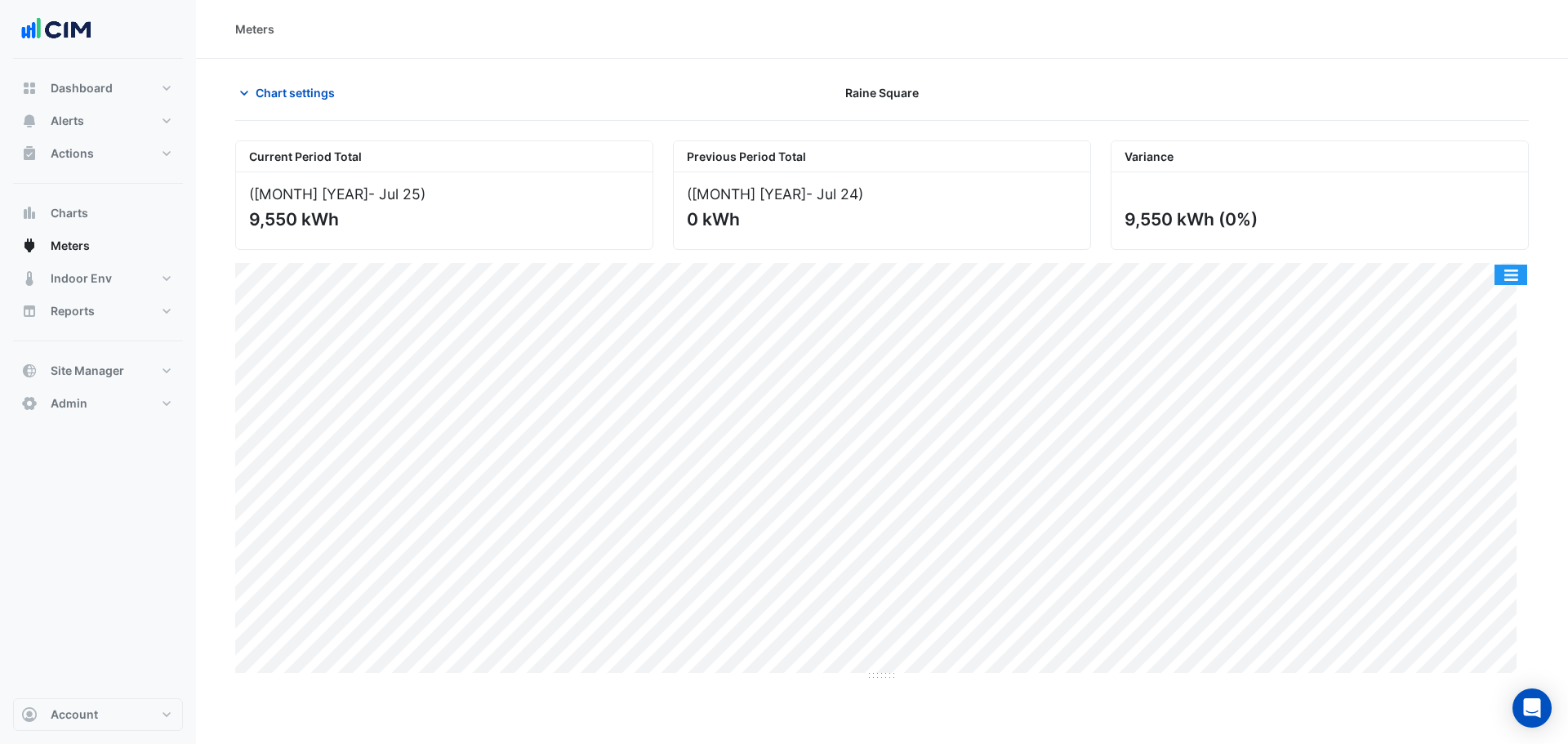 click 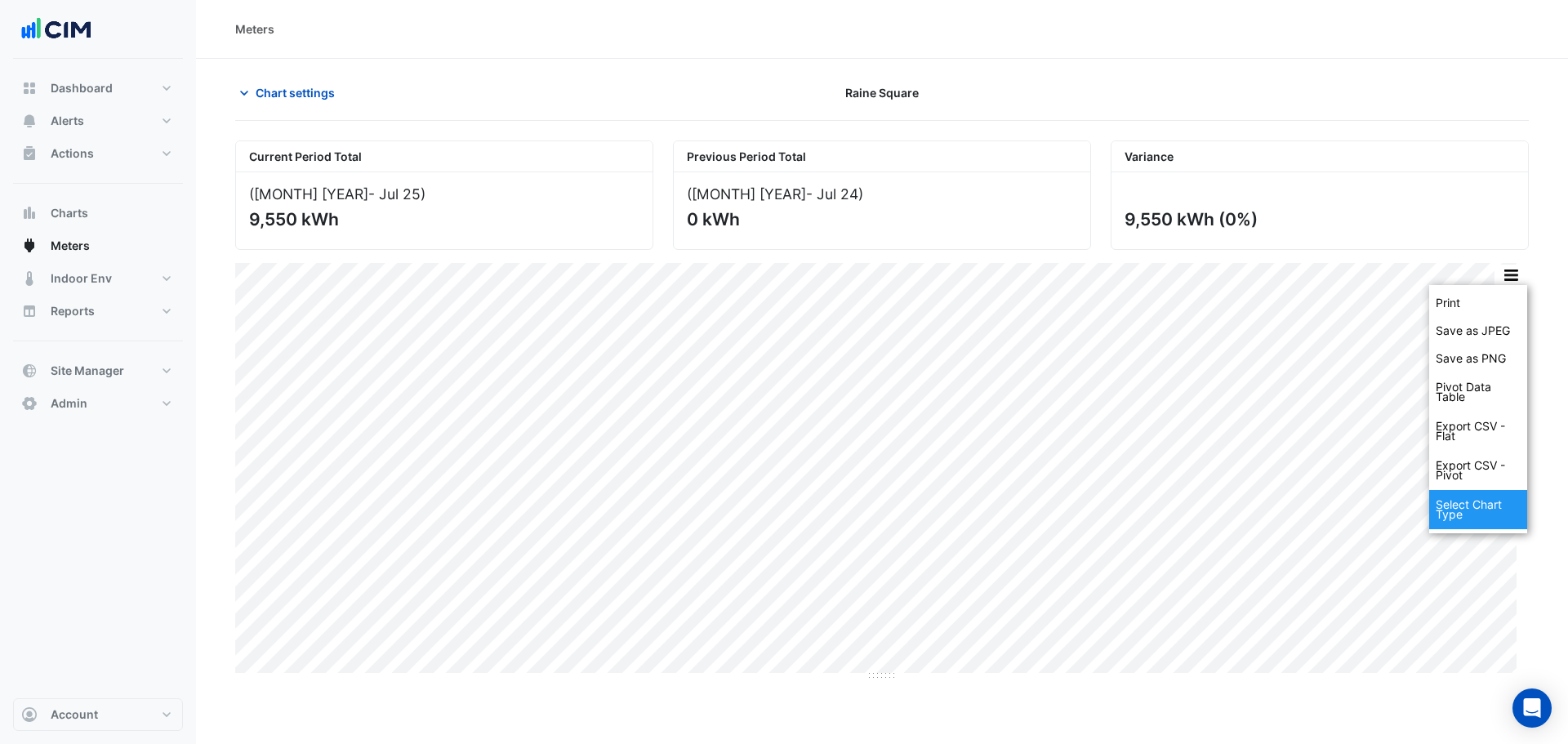 click on "Select Chart Type" 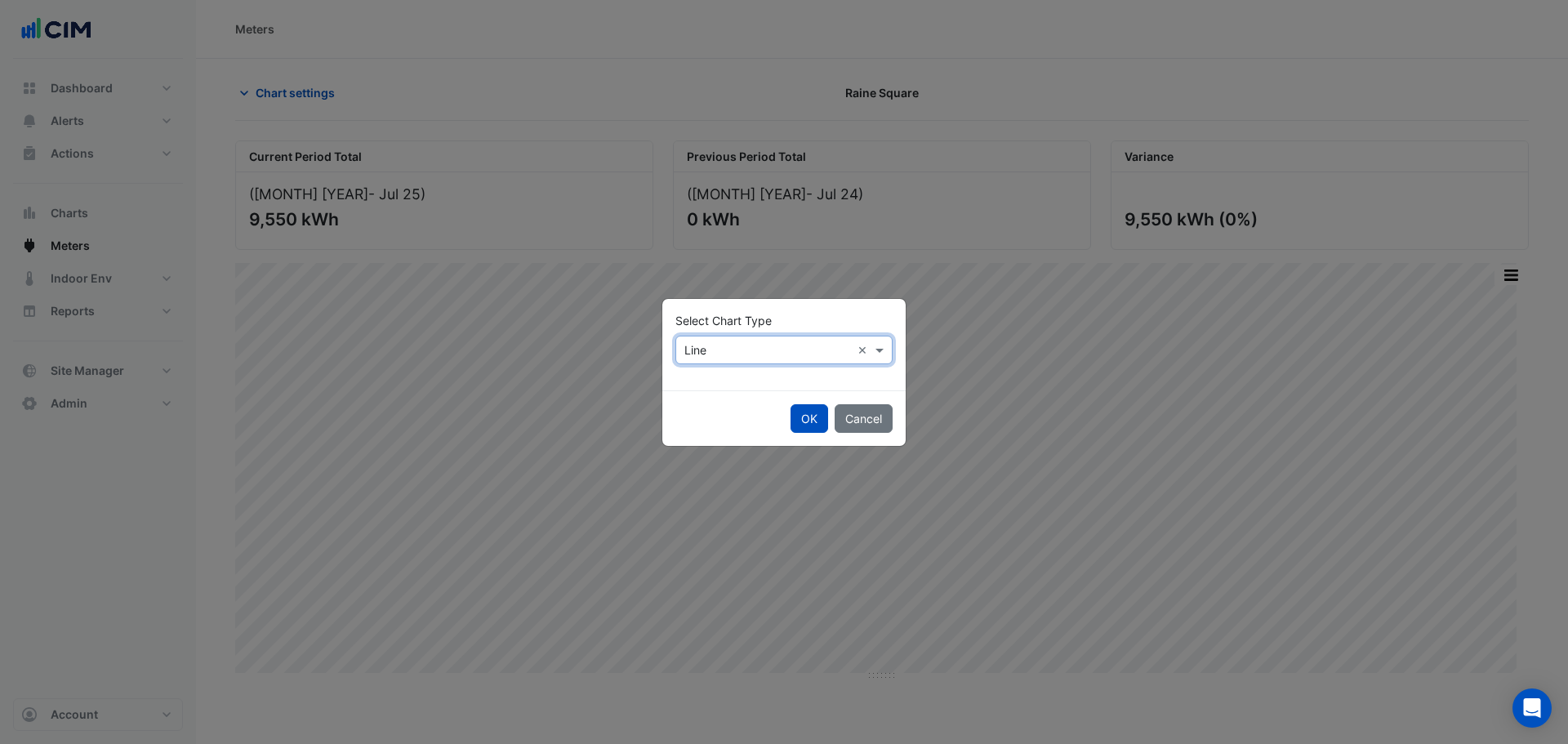 click on "Select Chart Type × Line ×" at bounding box center [784, 350] 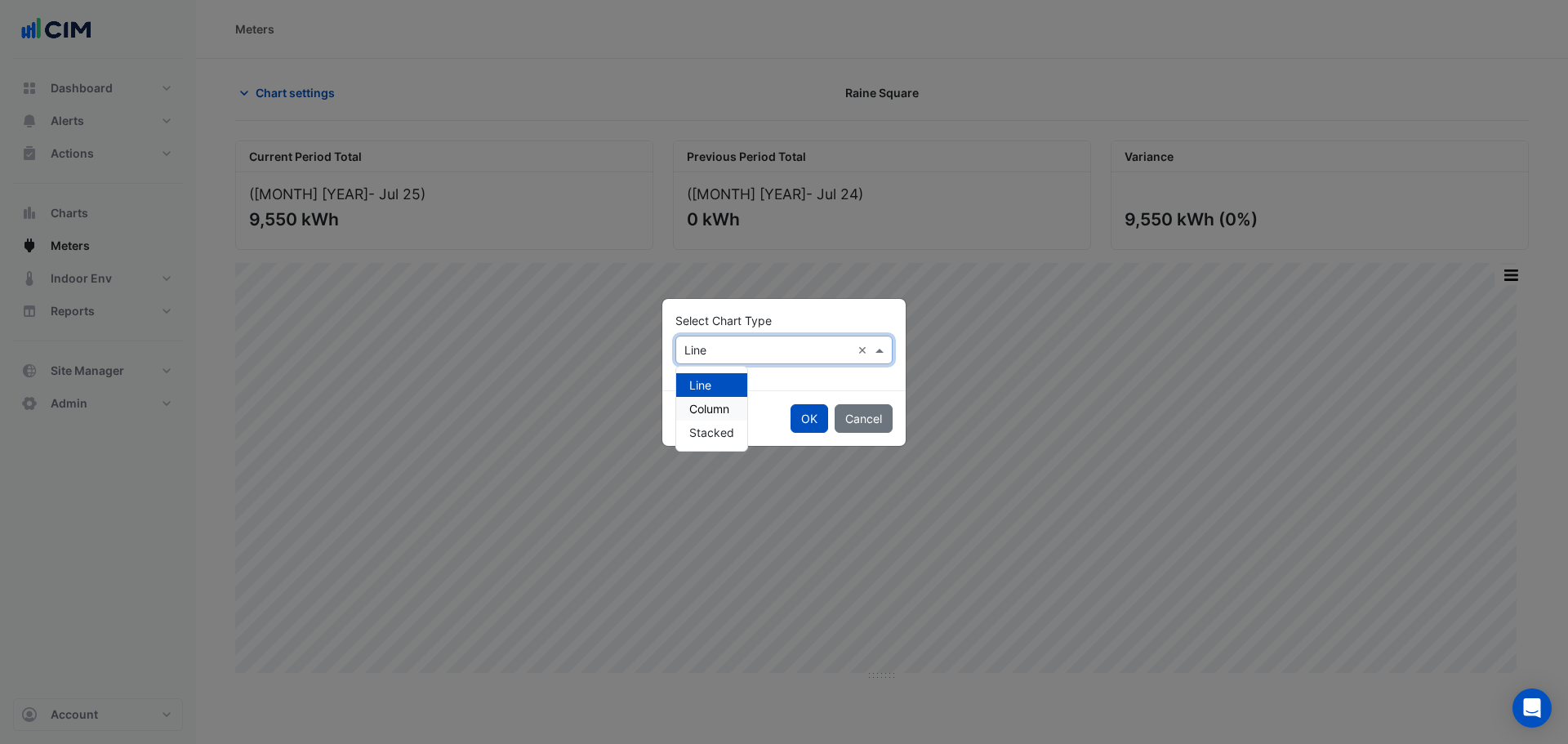 click on "Column" at bounding box center (709, 408) 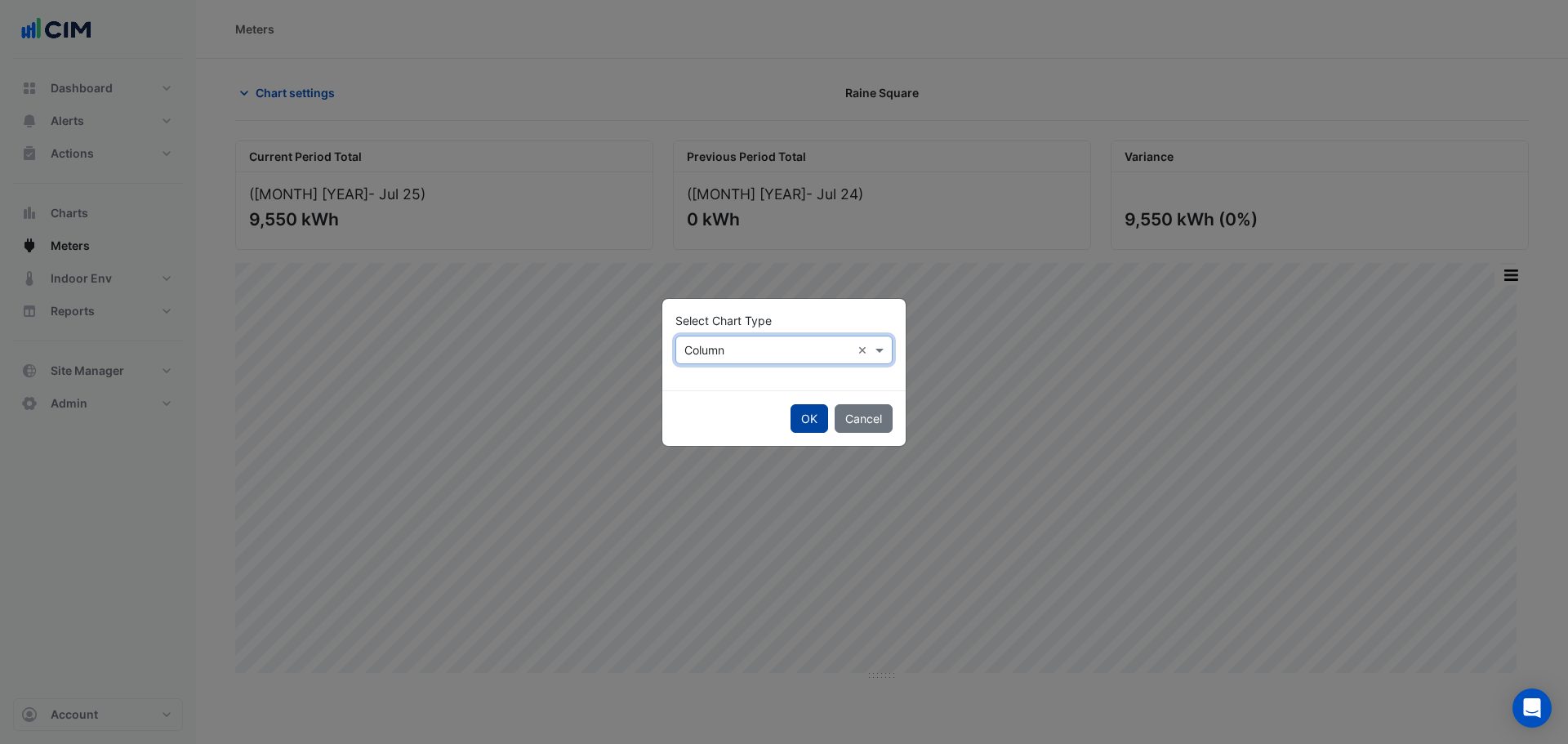 click on "OK" 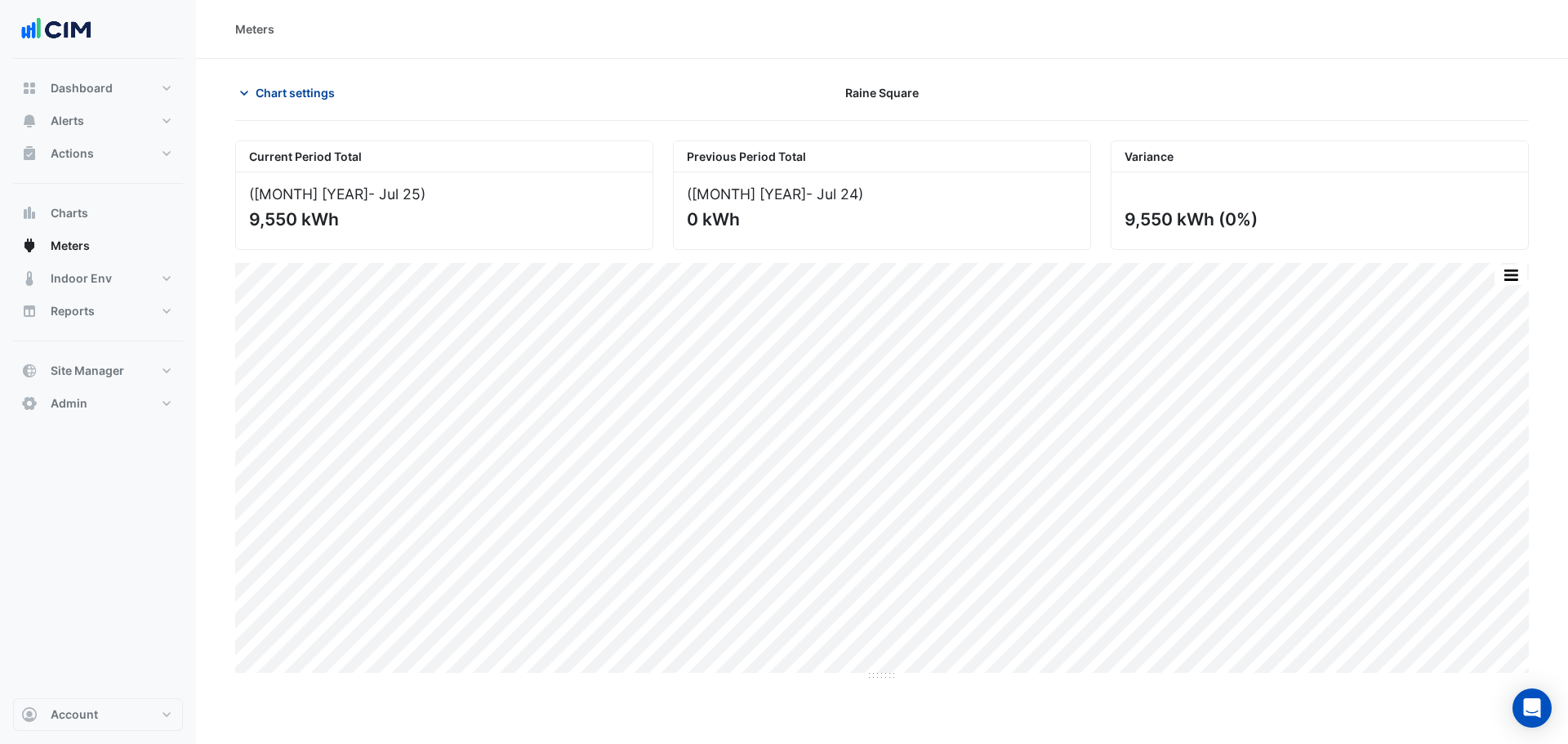 click on "Chart settings" 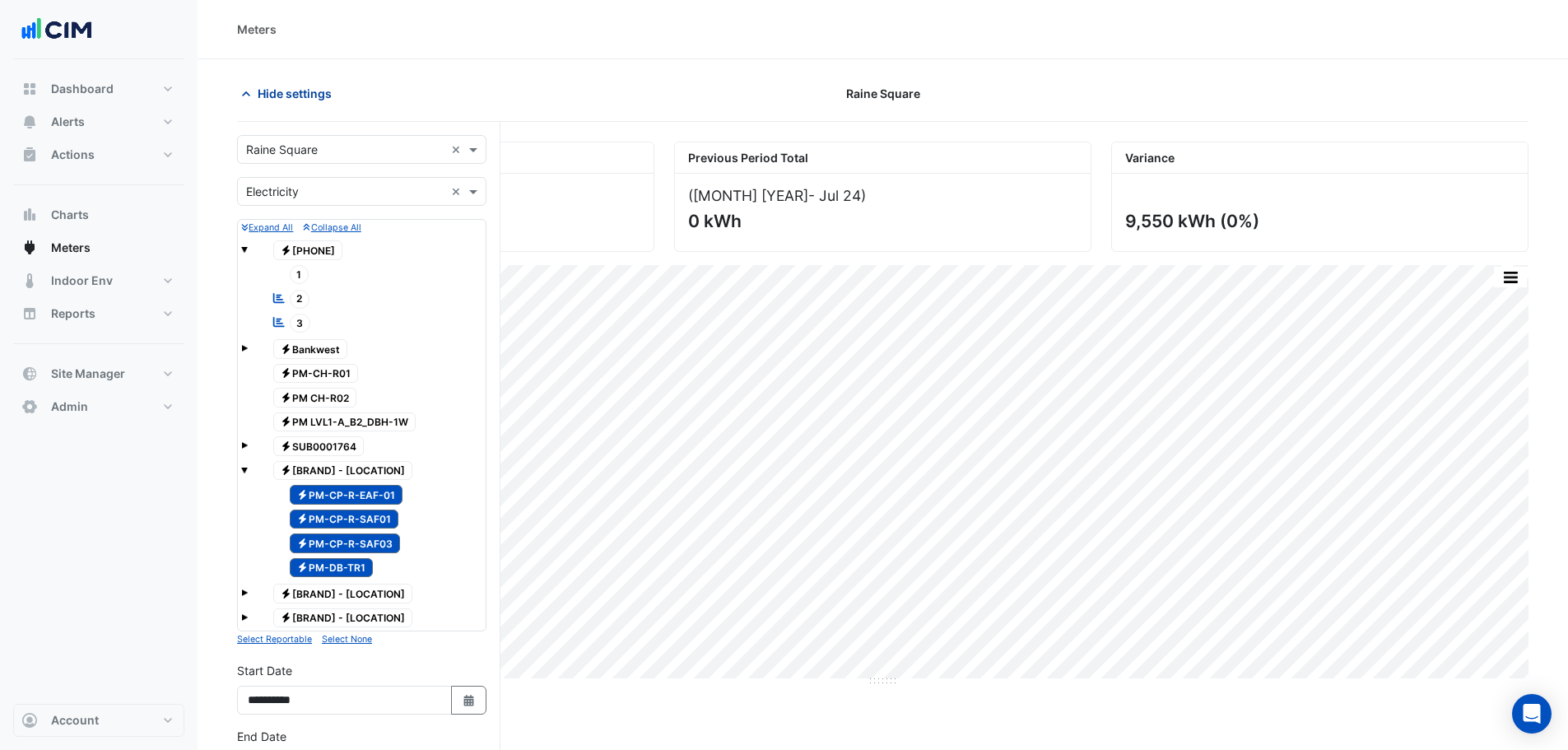 click on "Hide settings" 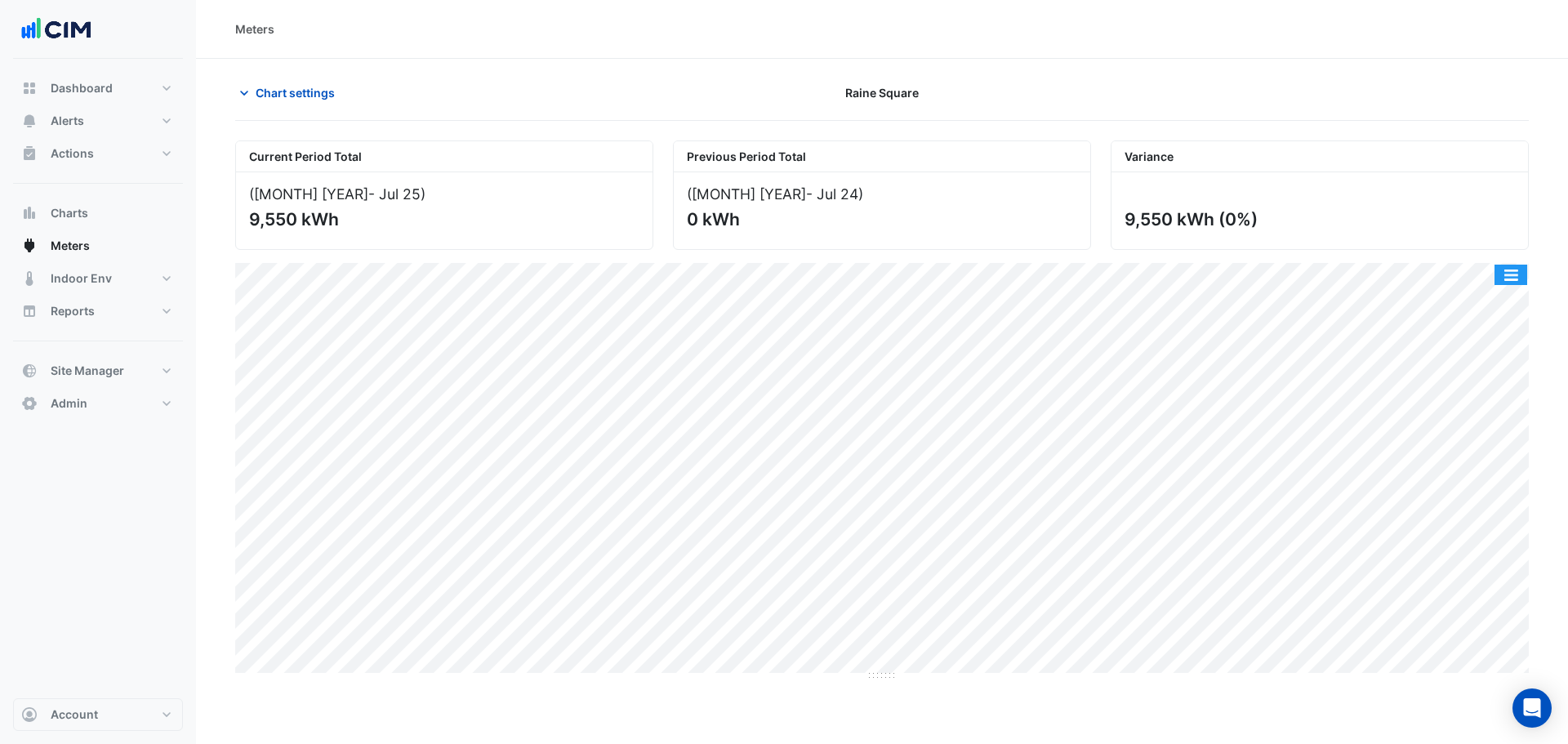 click 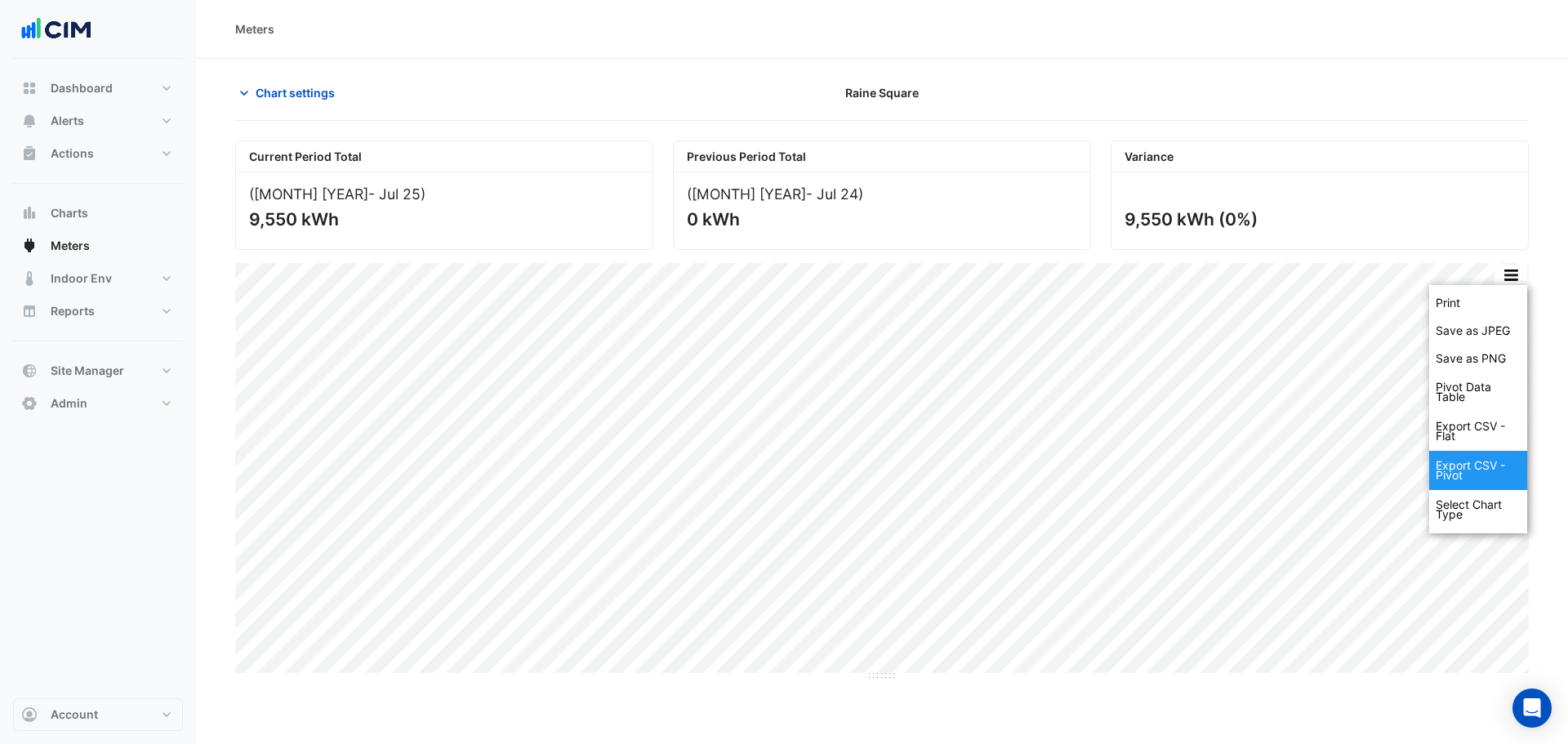 click on "Export CSV - Pivot" 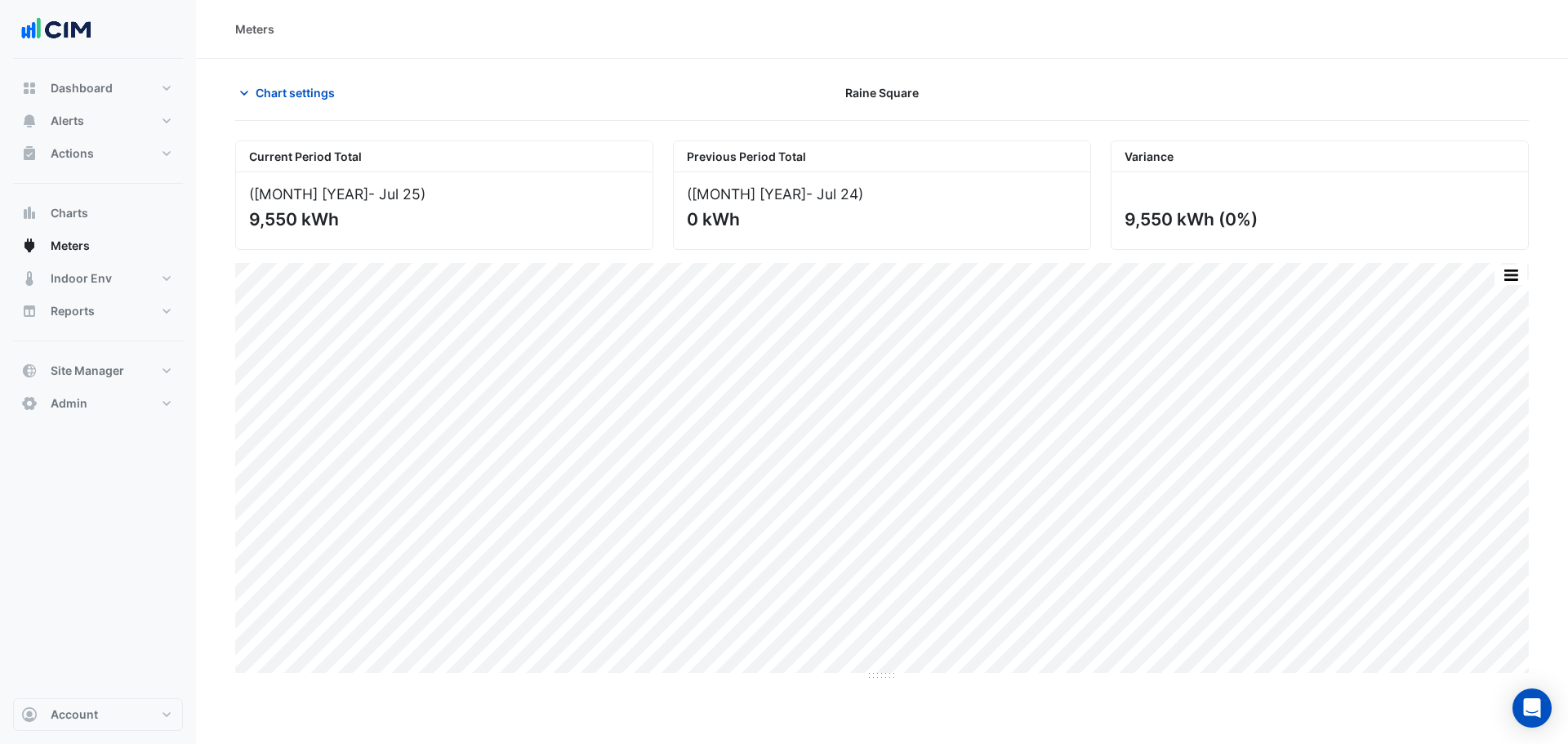 click on "Raine Square" 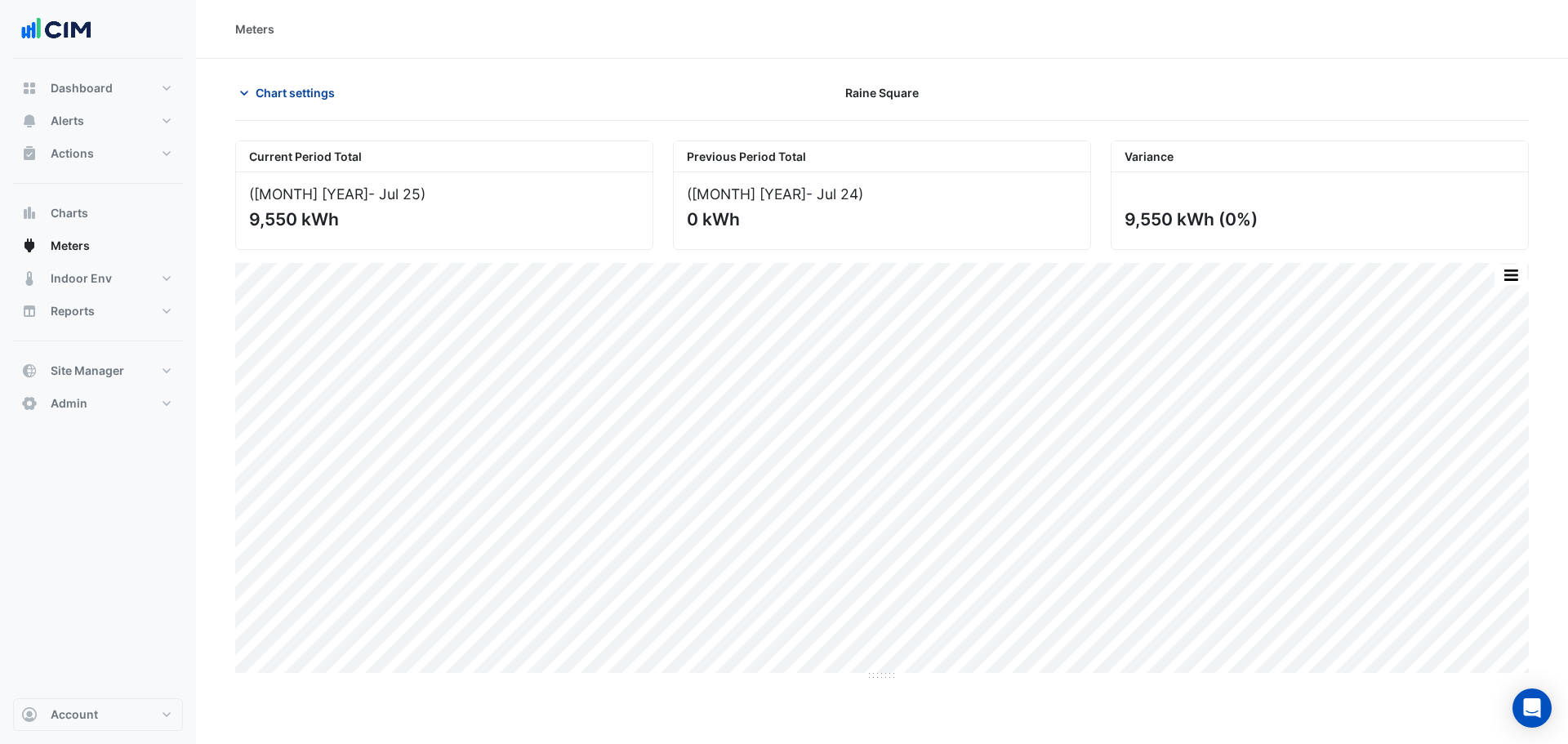 click on "Chart settings" 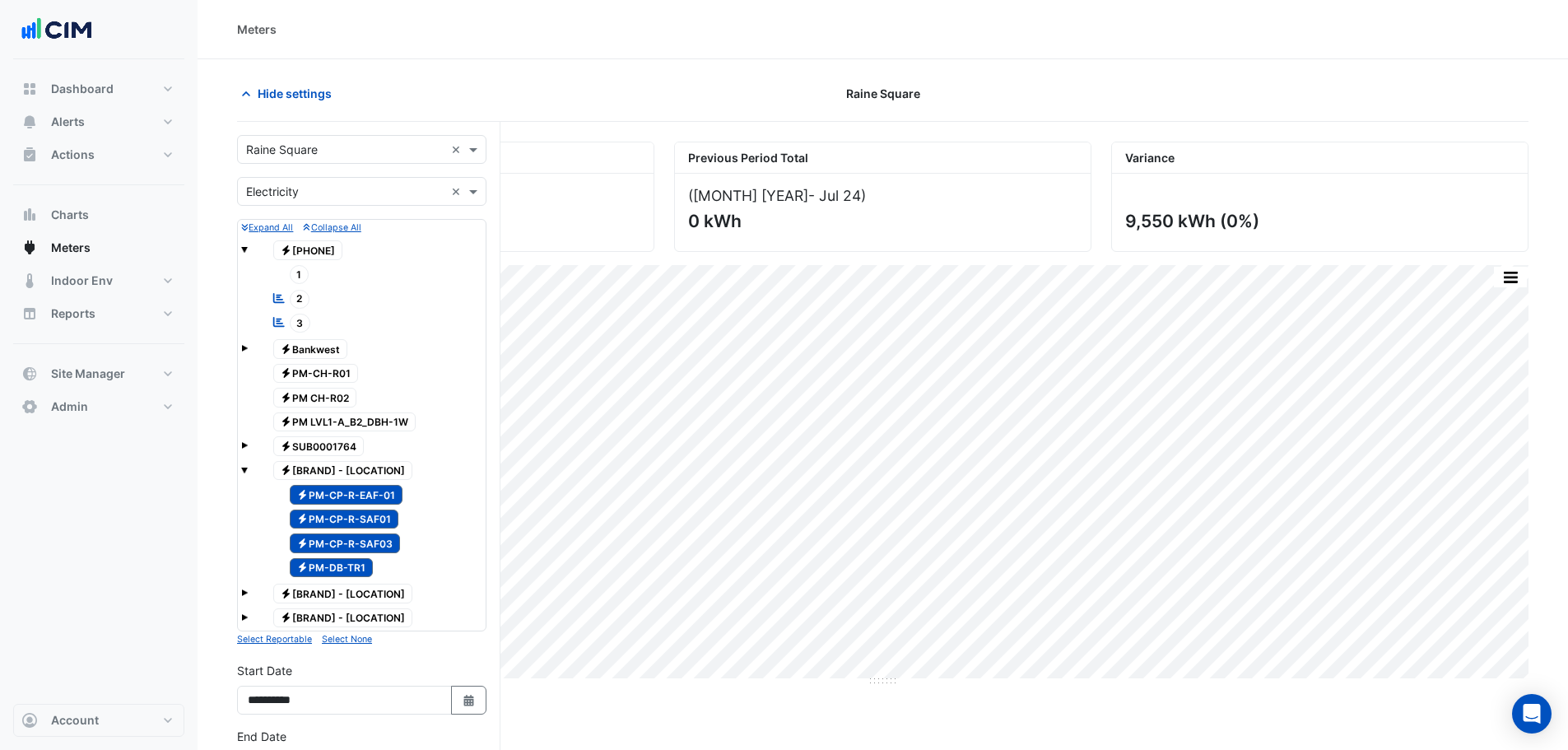 click on "Utility Type × Electricity ×" at bounding box center [361, 191] 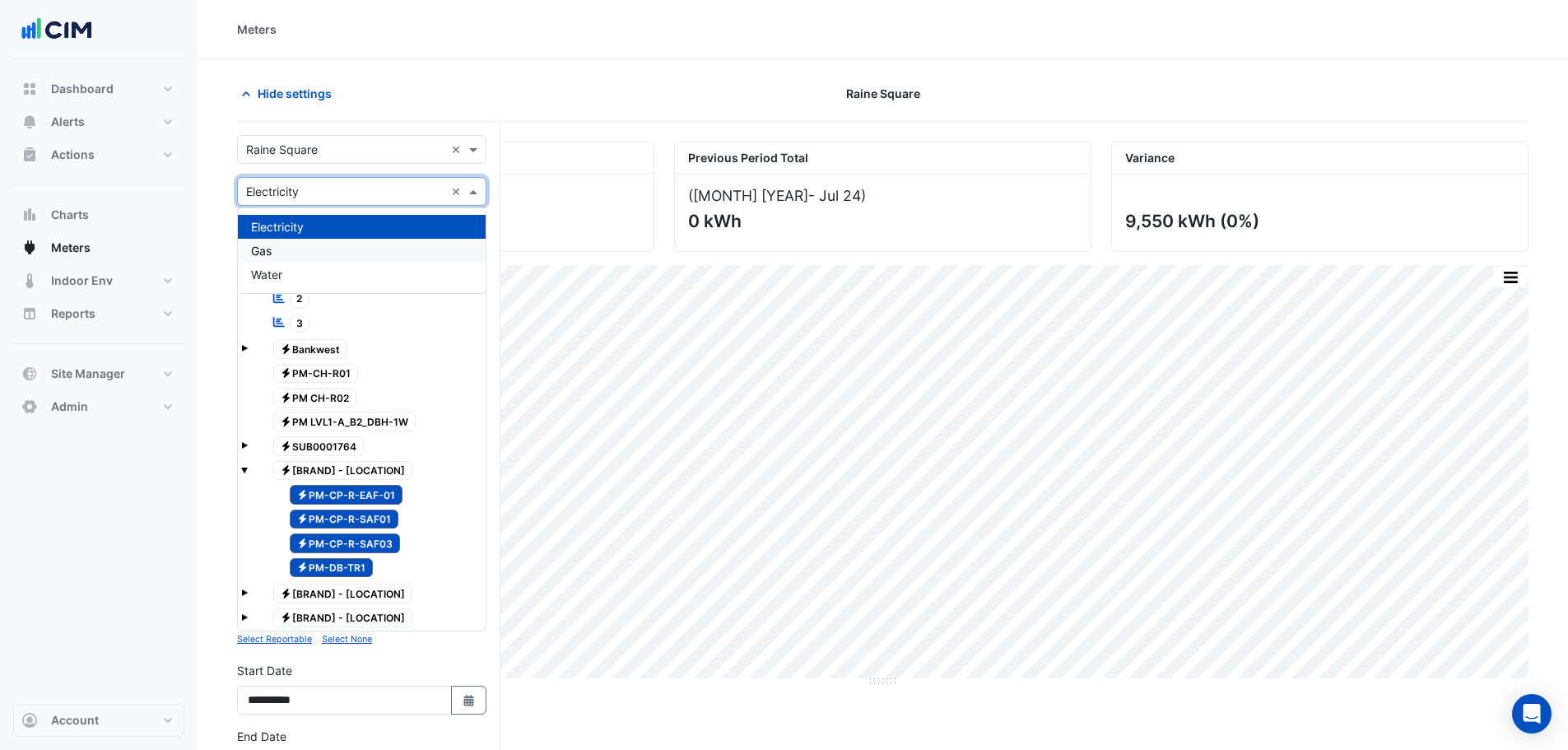 click on "Gas" at bounding box center (361, 250) 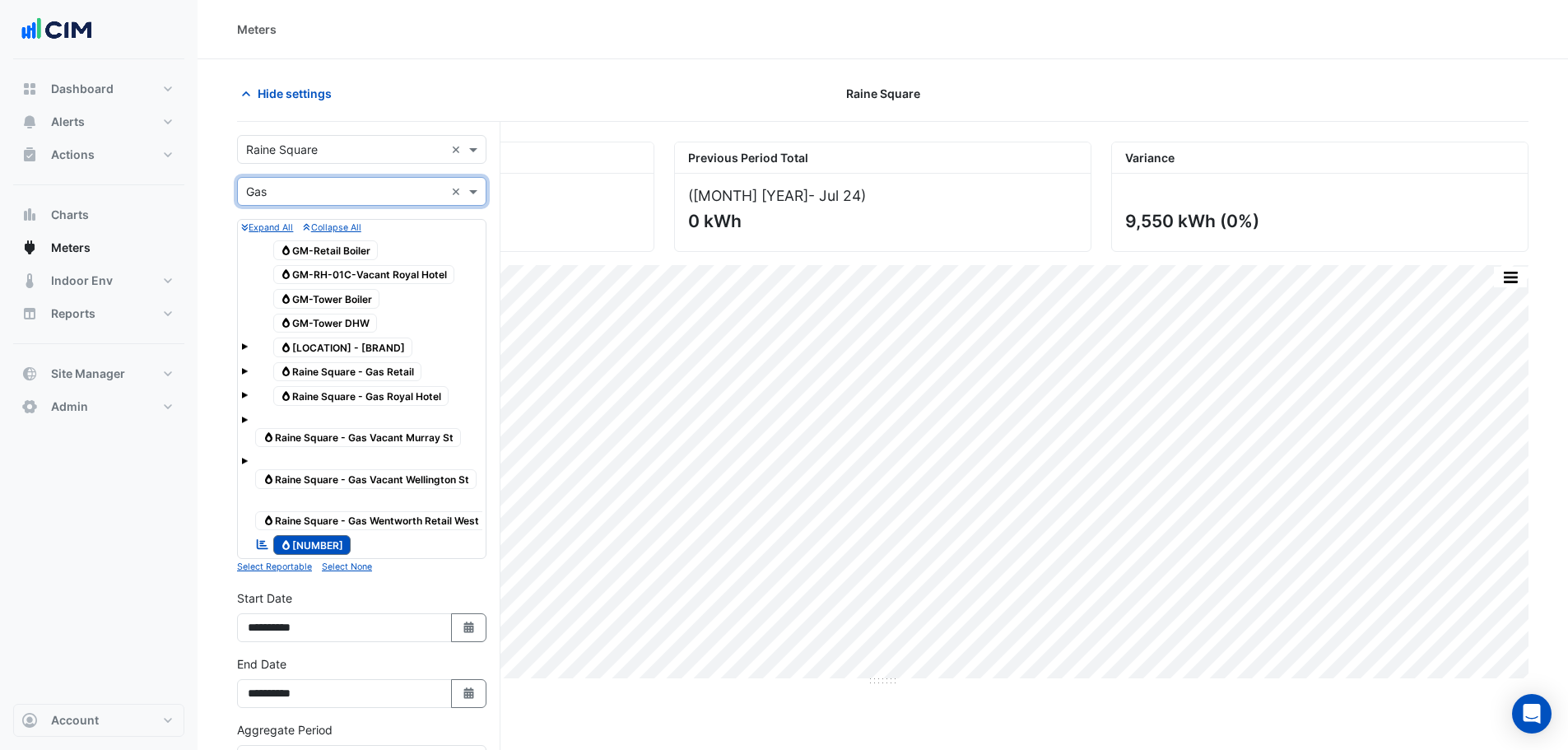 click at bounding box center [345, 192] 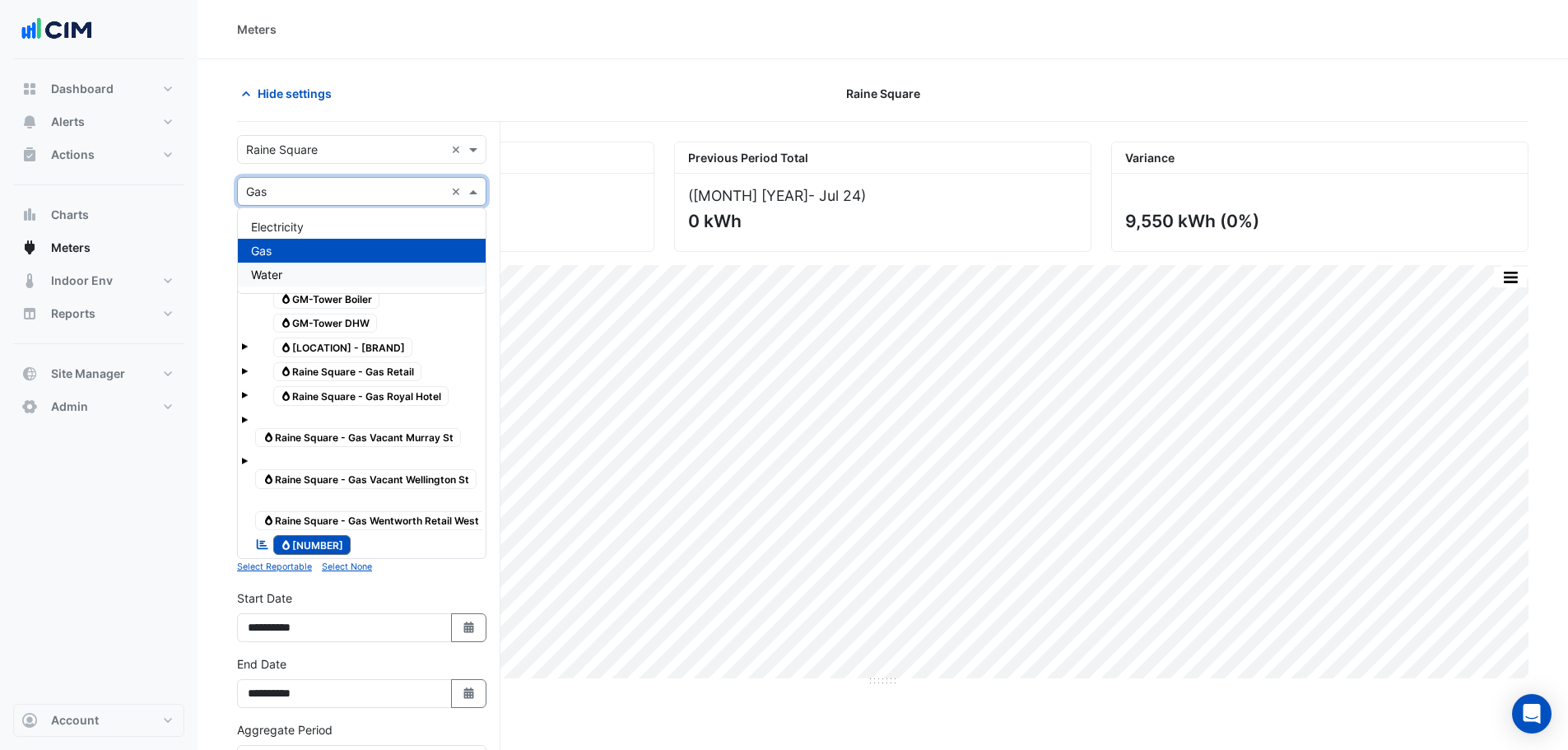 click on "Water" at bounding box center (361, 274) 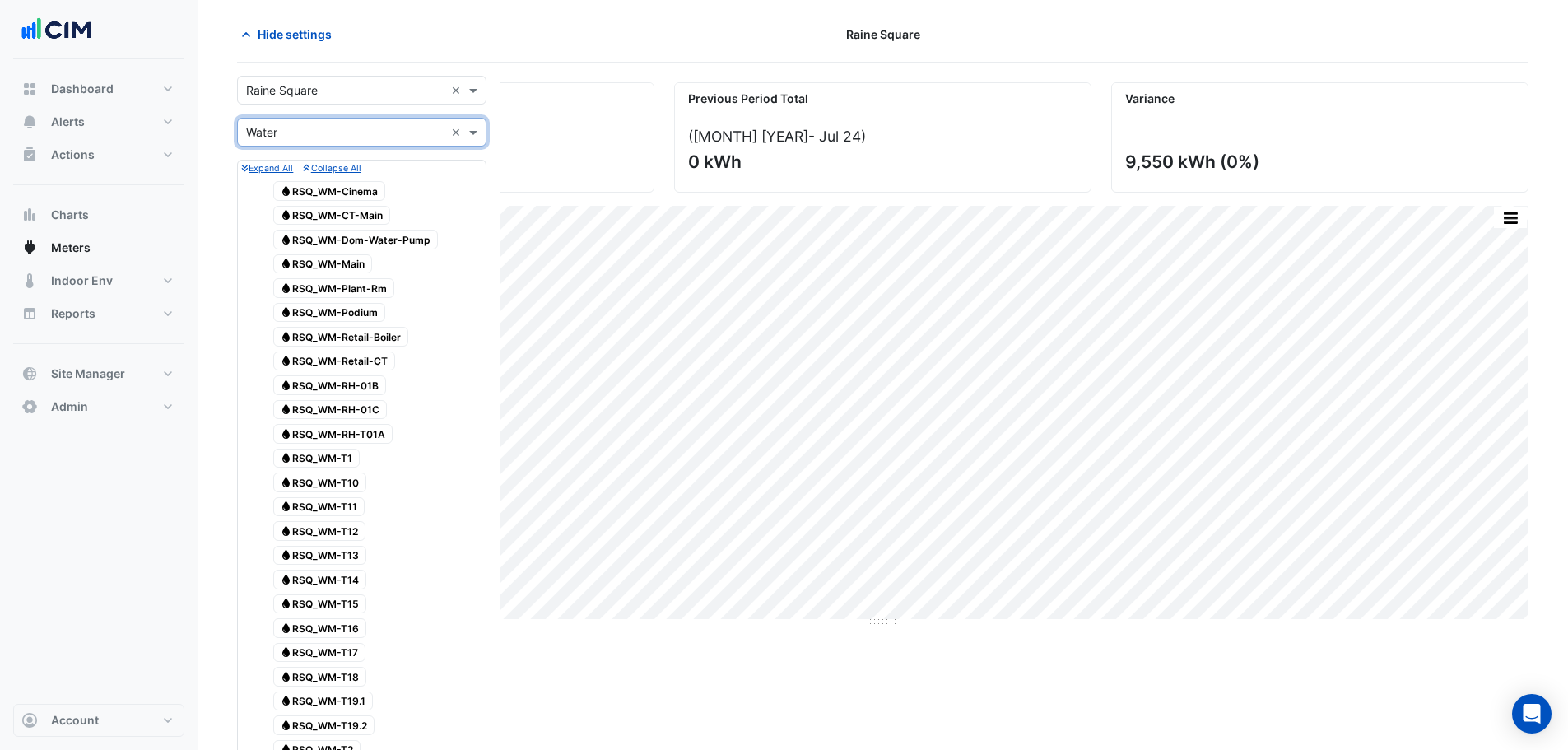 scroll, scrollTop: 0, scrollLeft: 0, axis: both 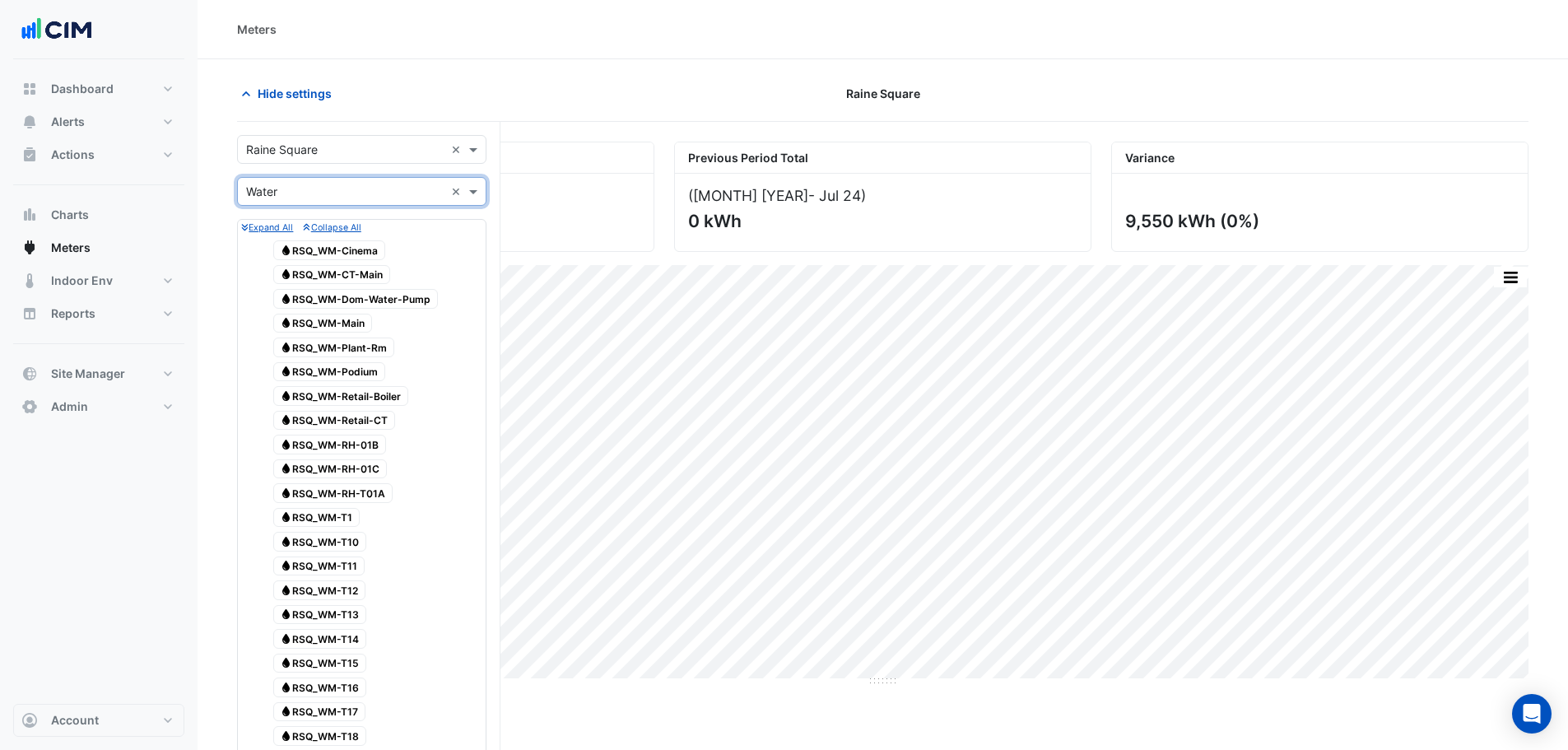 click at bounding box center (345, 150) 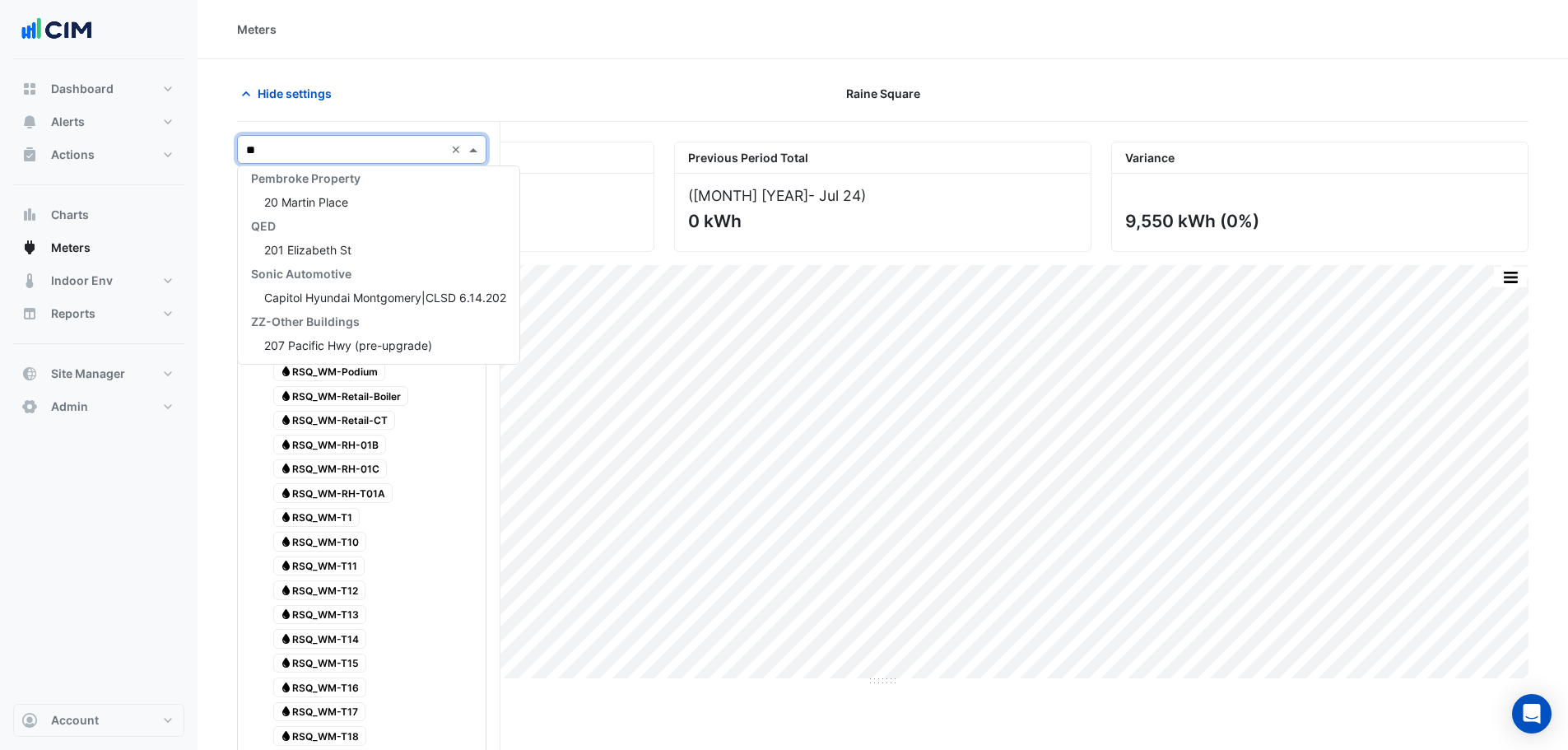 type on "***" 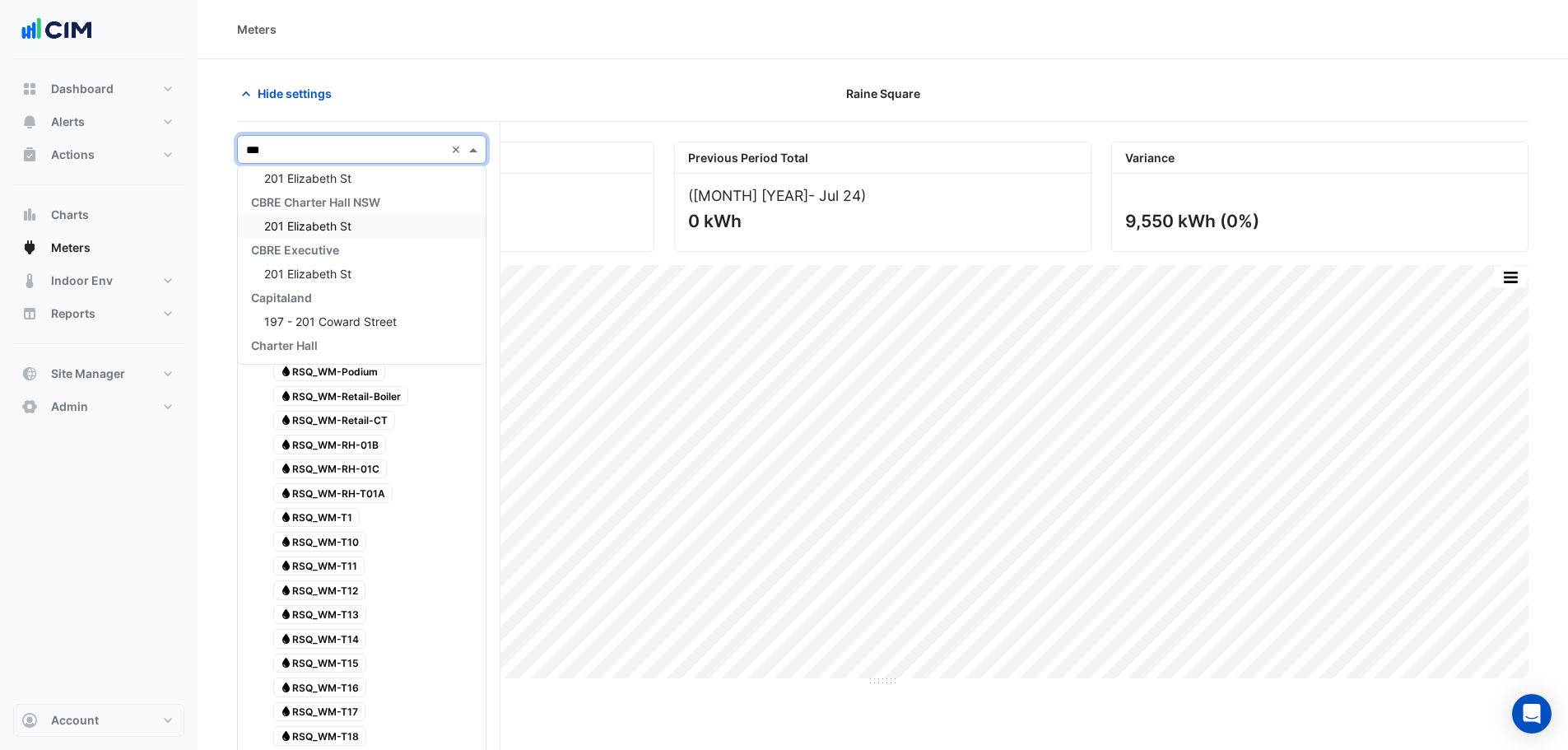 scroll, scrollTop: 0, scrollLeft: 0, axis: both 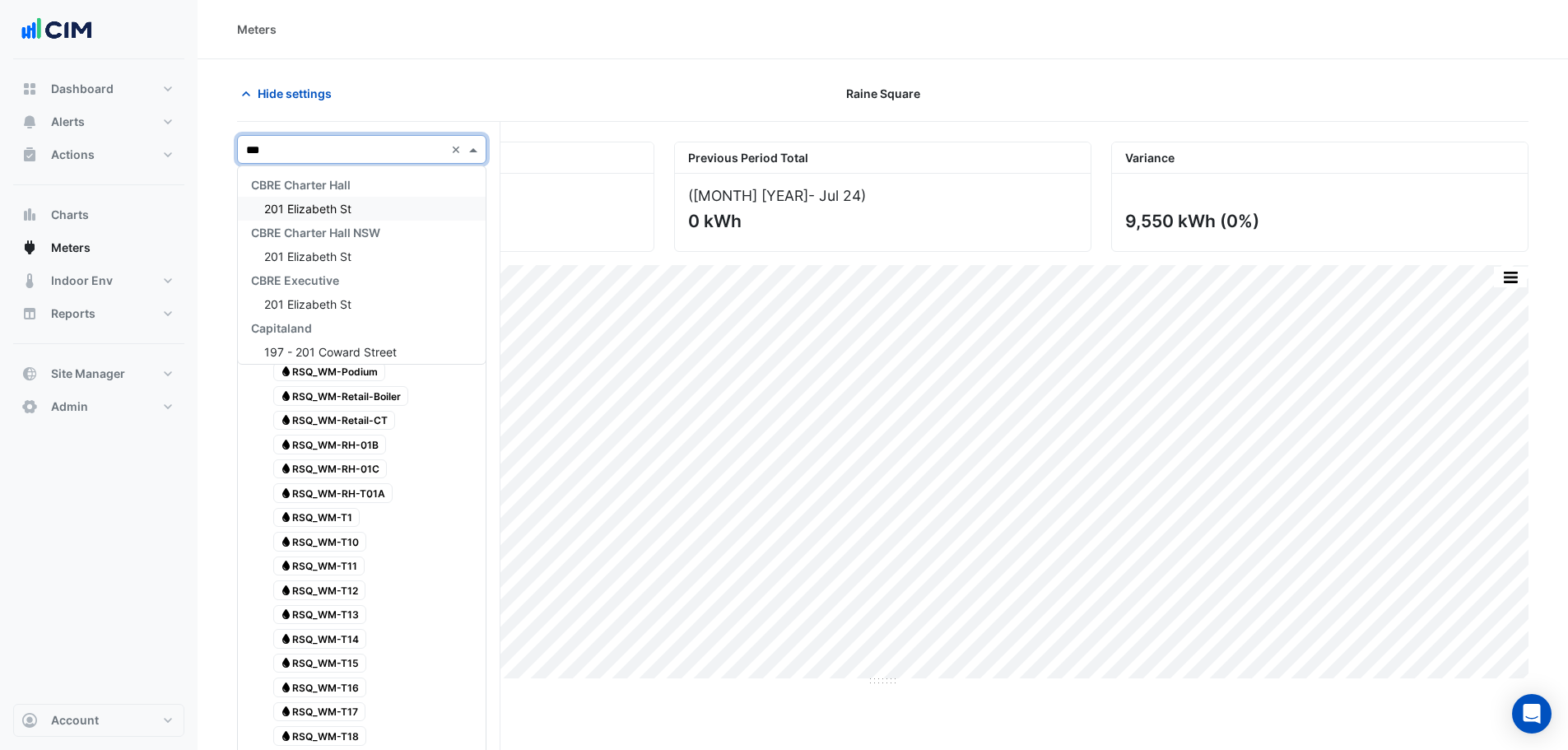 click on "201 Elizabeth St" at bounding box center (308, 208) 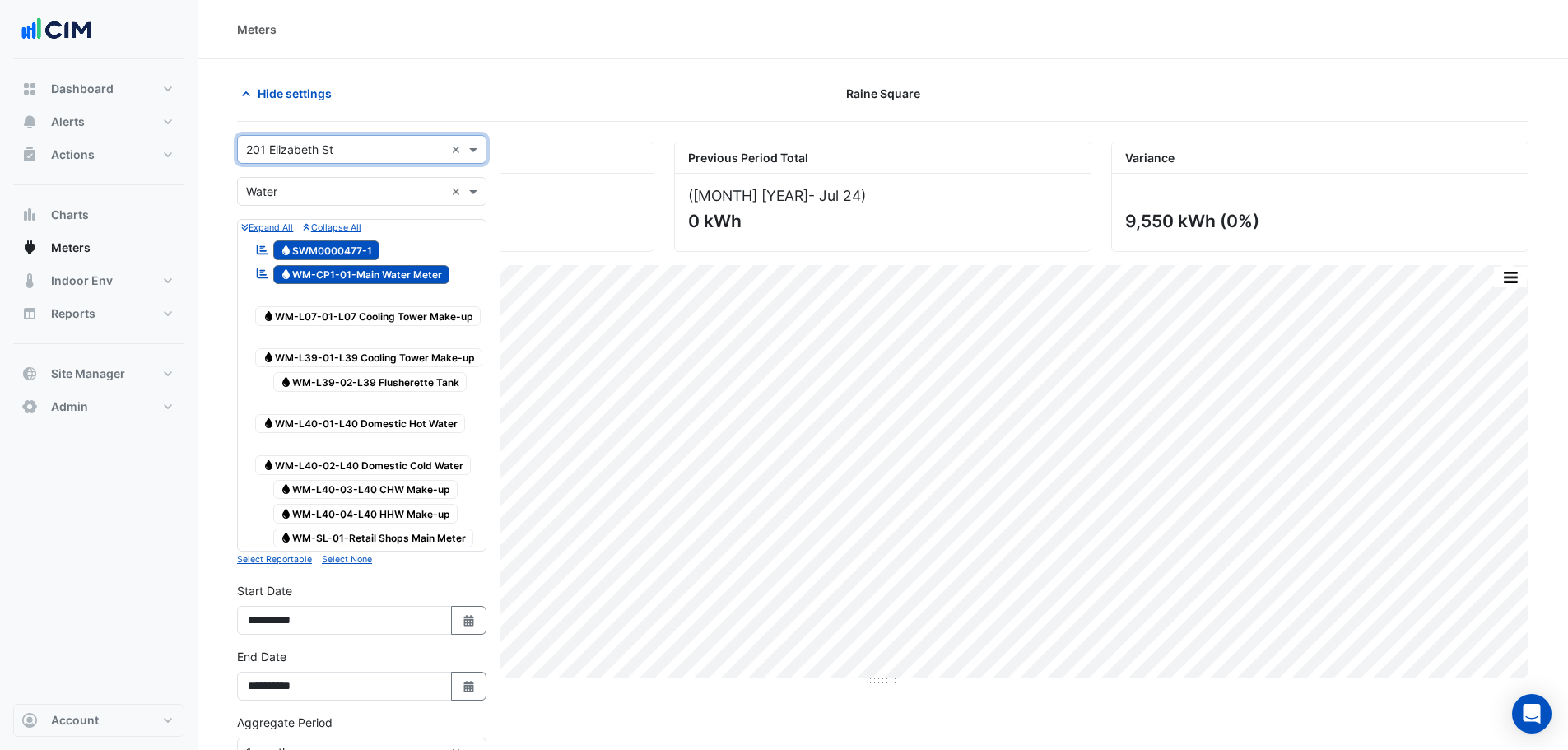 click on "Water
WM-L07-01-L07 Cooling Tower Make-up" at bounding box center (368, 316) 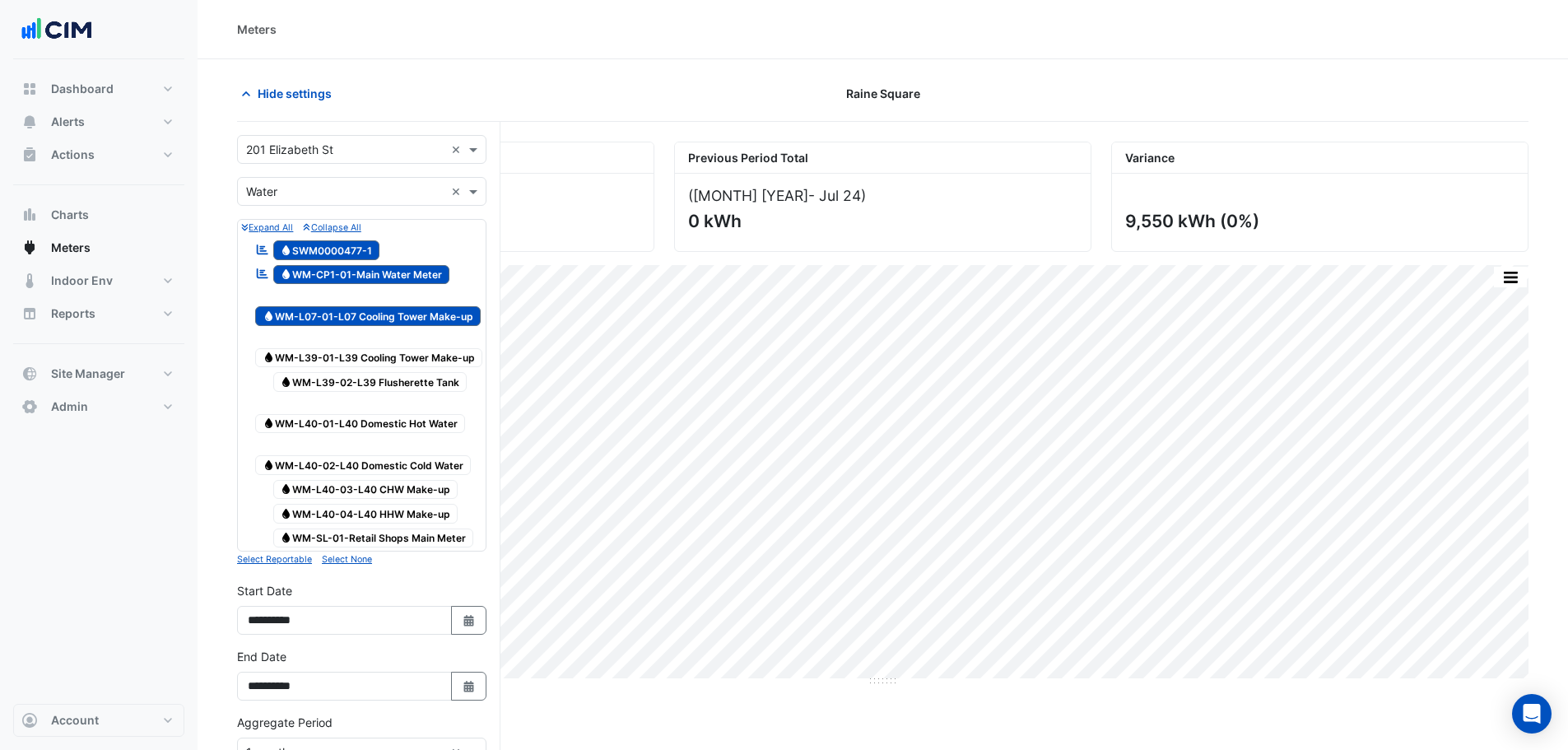click on "Water
WM-CP1-01-Main Water Meter" at bounding box center (361, 275) 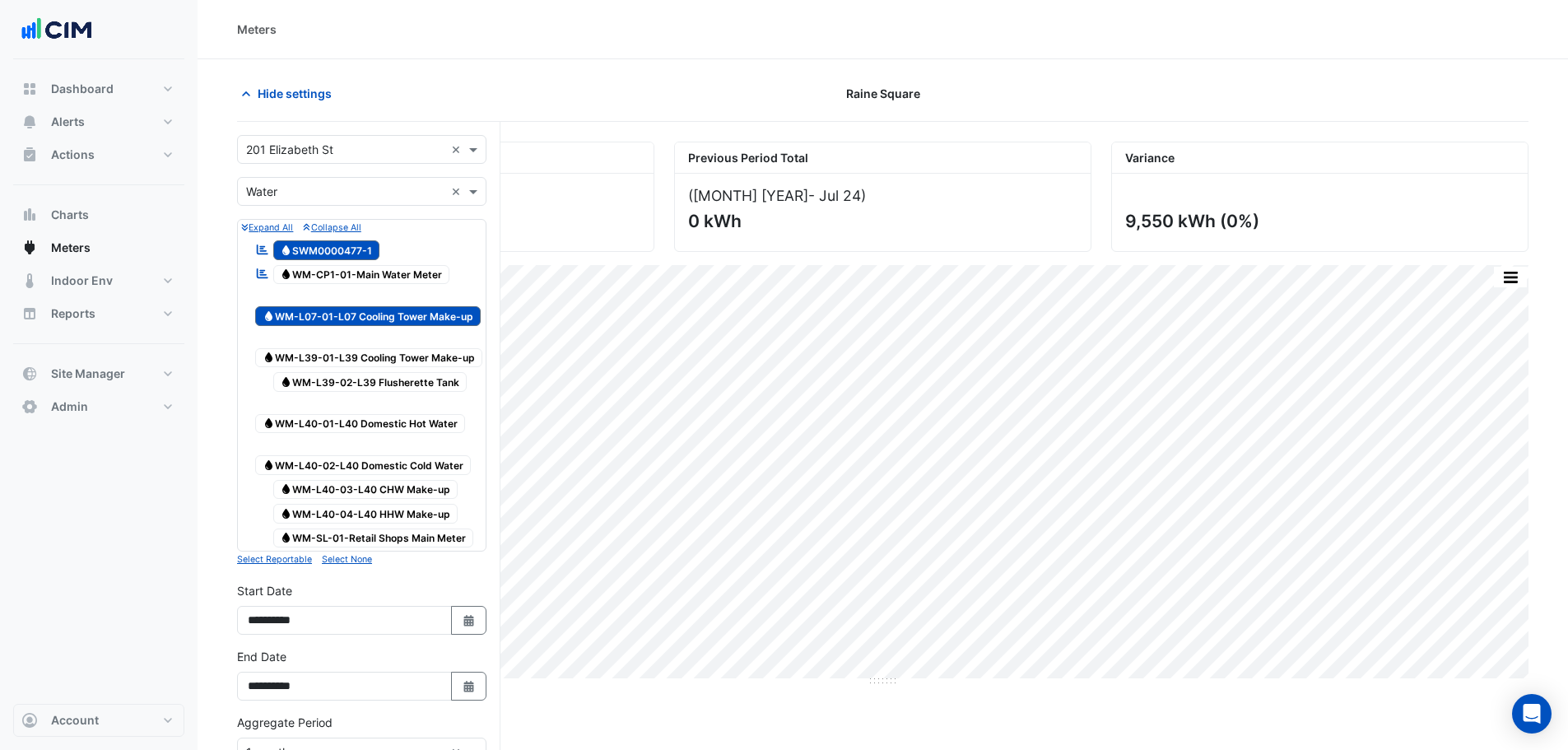 click on "Water
SWM0000477-1" 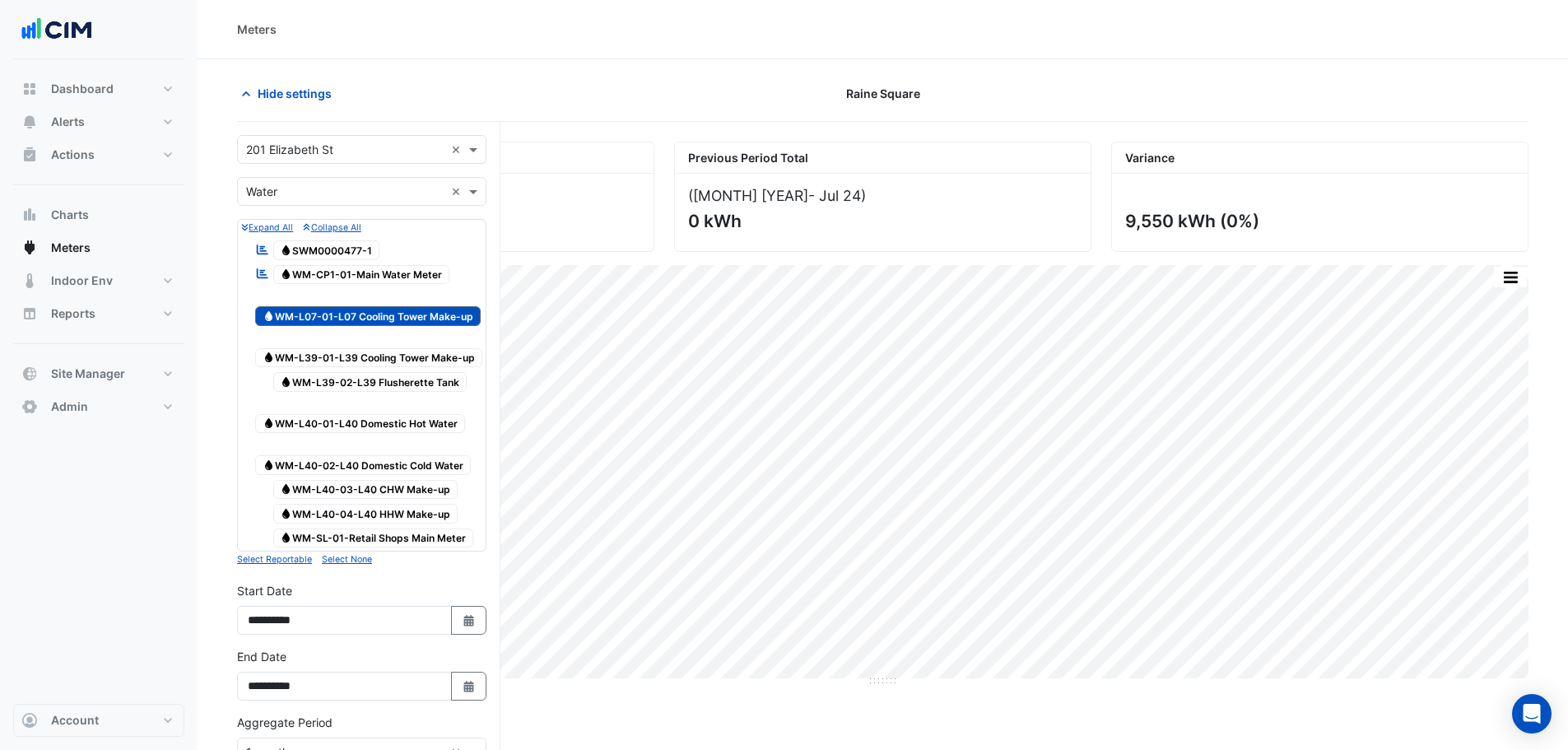 click on "Water
WM-CP1-01-Main Water Meter" at bounding box center [361, 275] 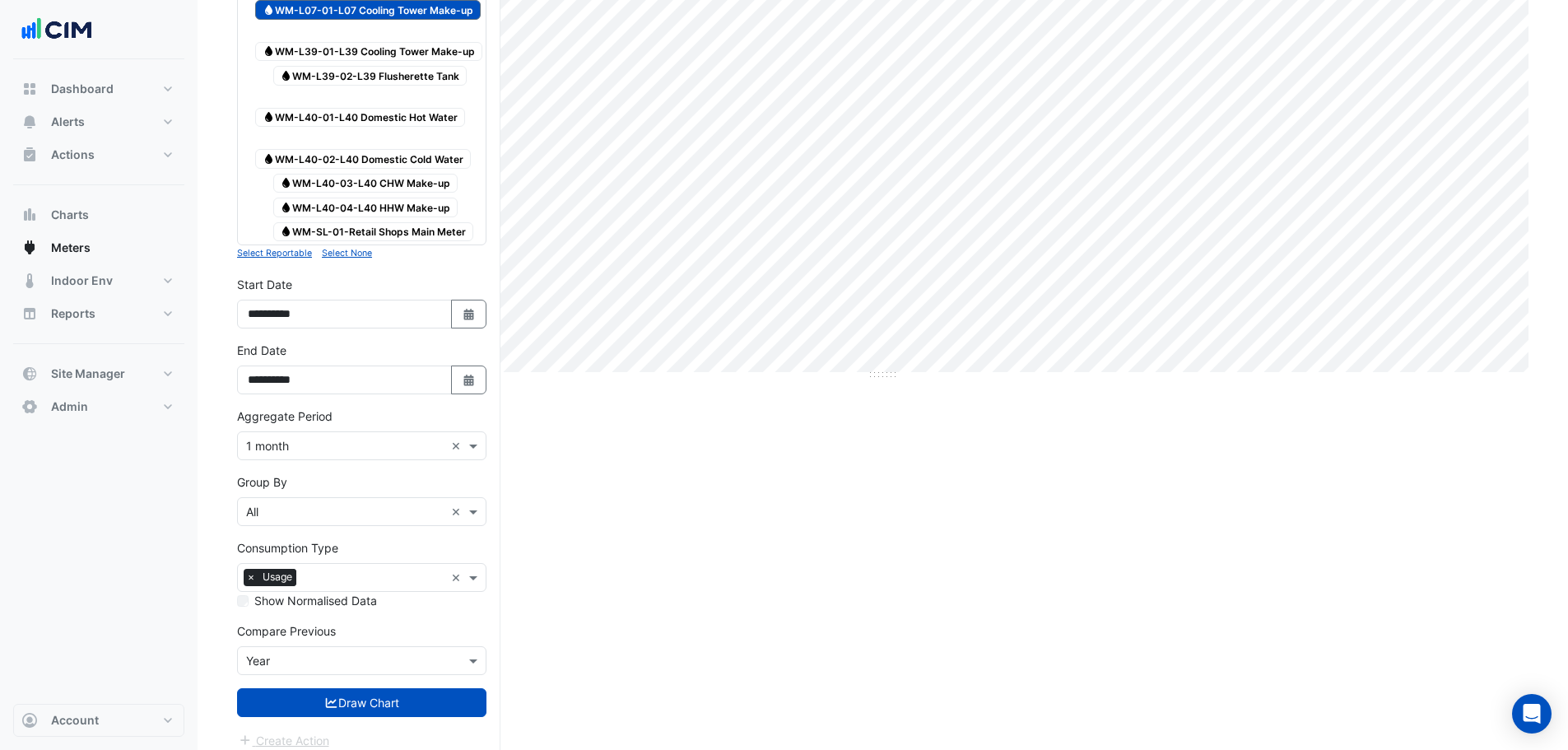 scroll, scrollTop: 307, scrollLeft: 0, axis: vertical 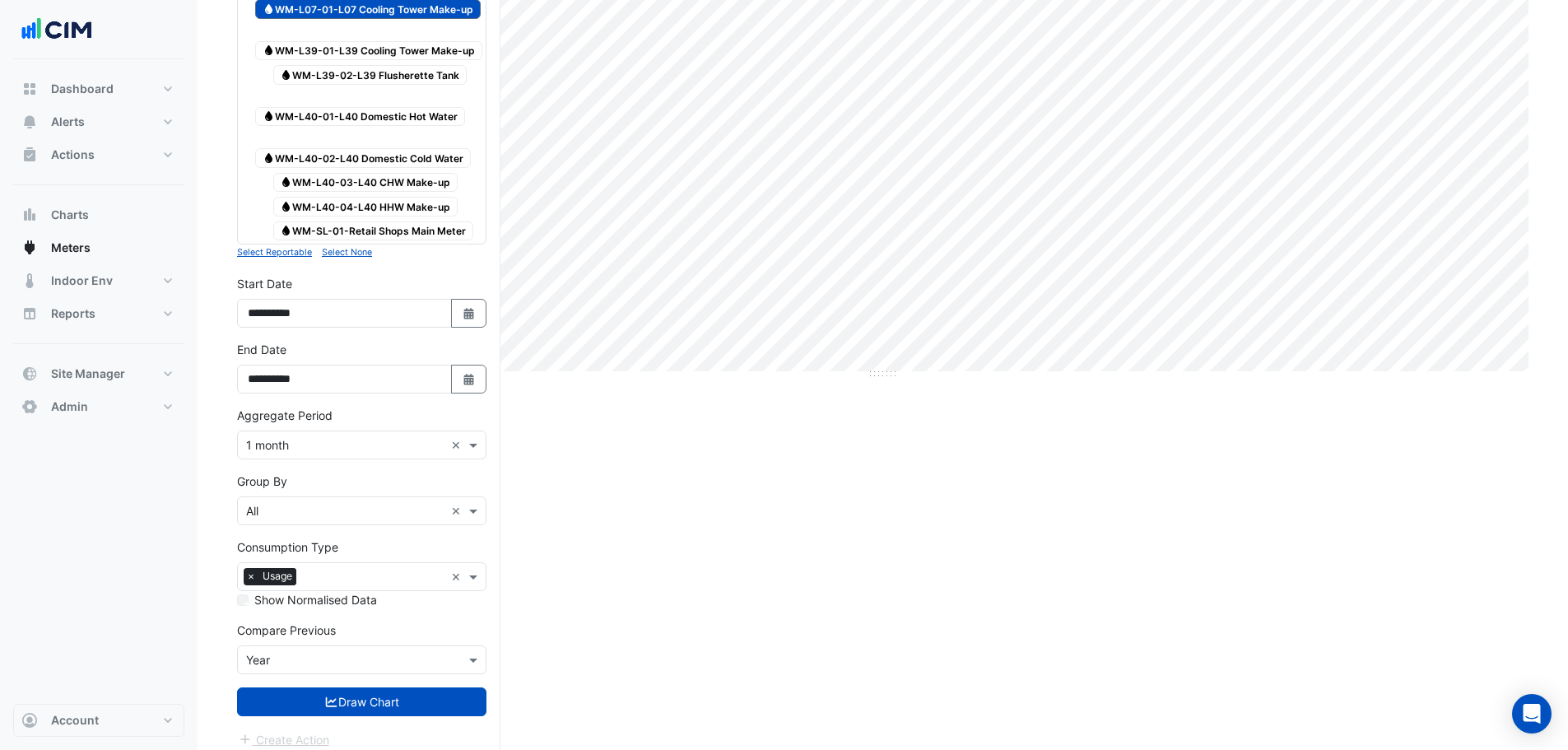 click at bounding box center [345, 445] 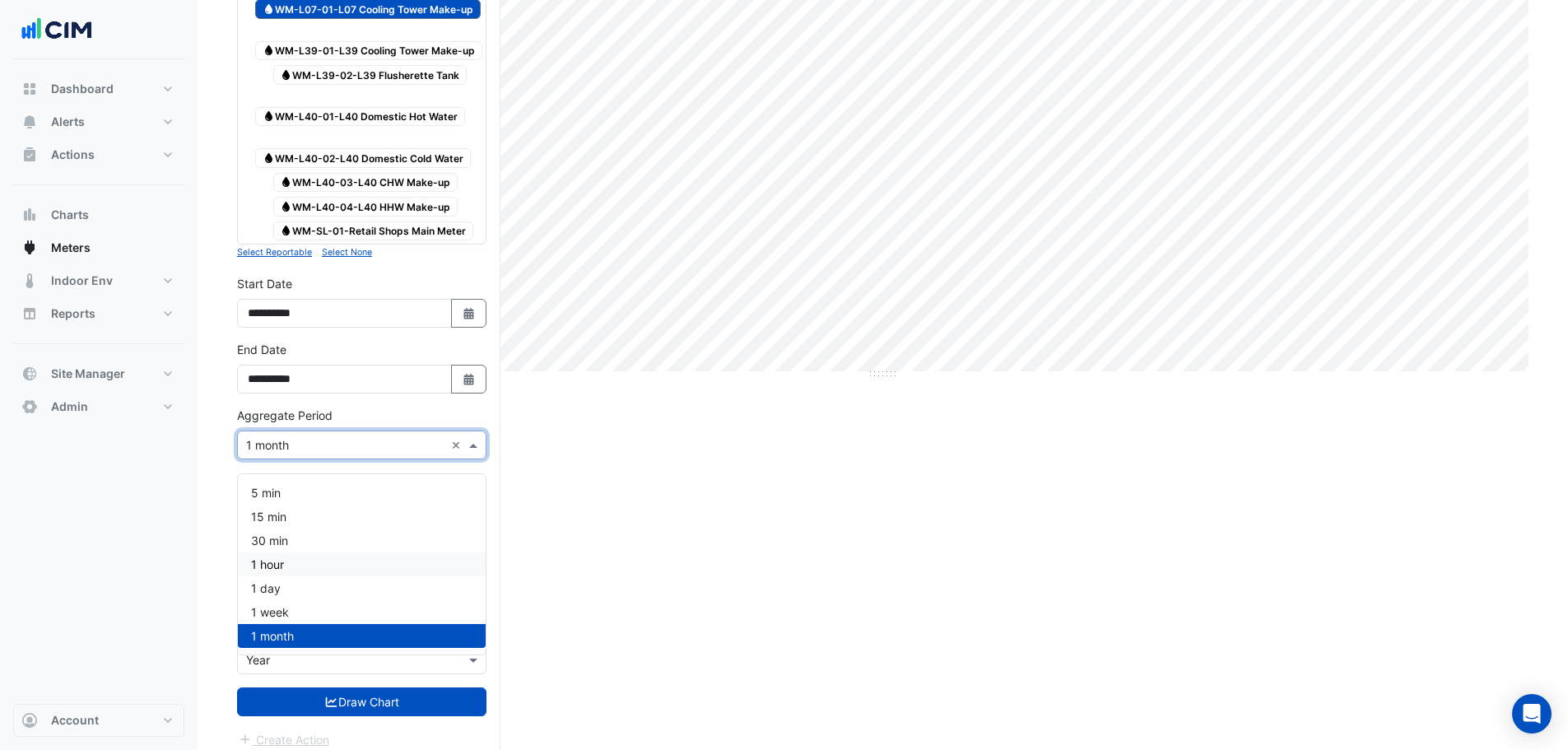 click on "1 hour" at bounding box center [361, 564] 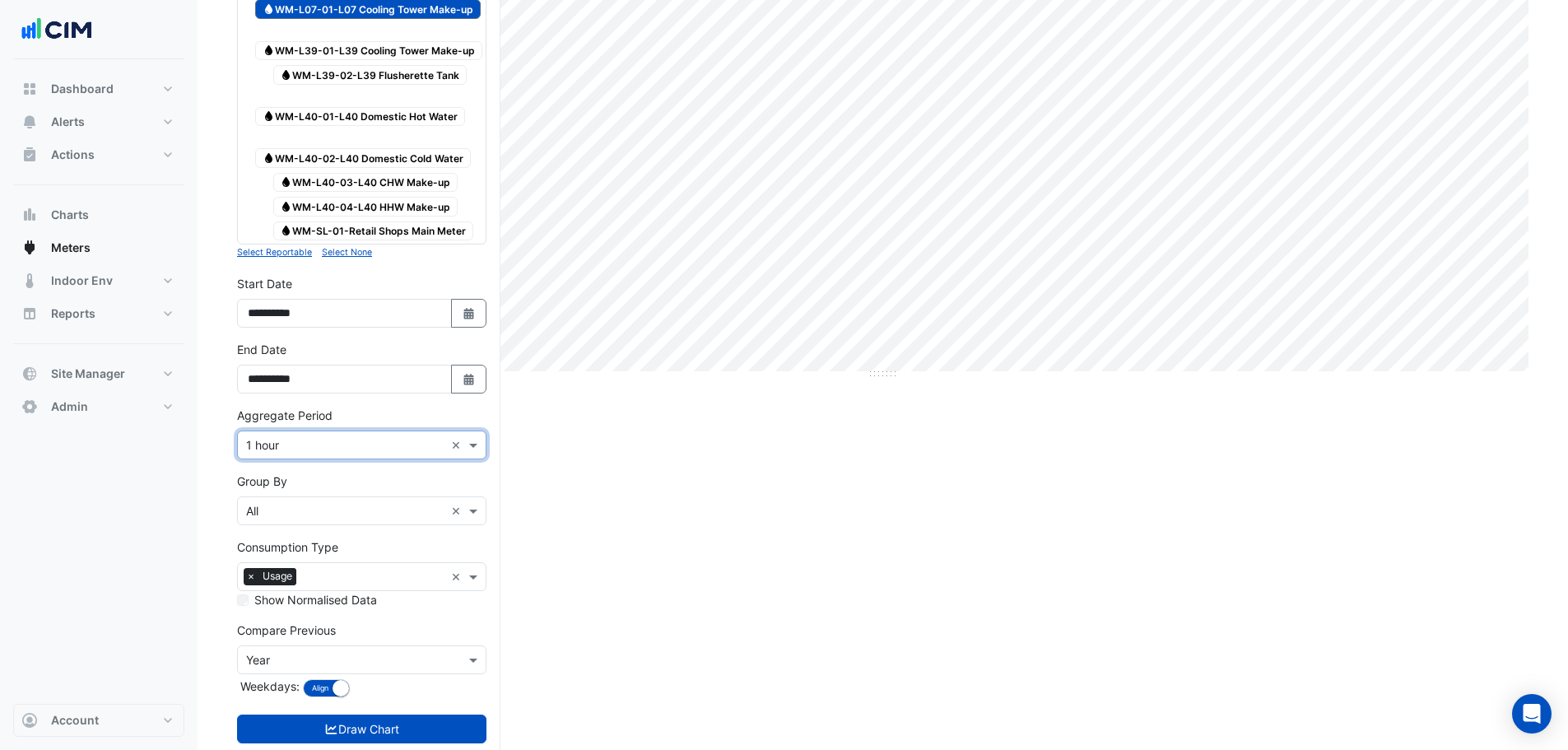 click at bounding box center (345, 511) 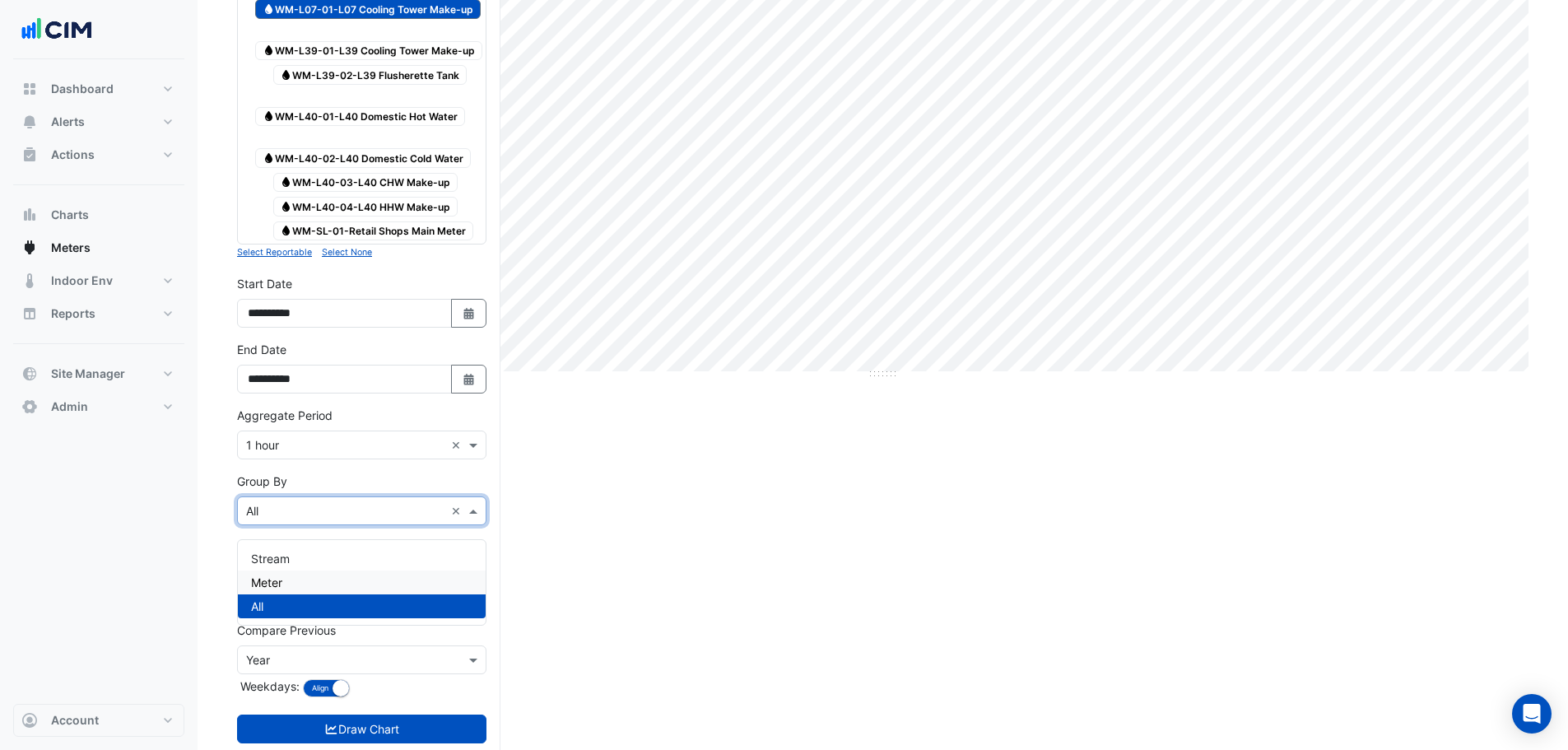click on "Meter" at bounding box center (361, 582) 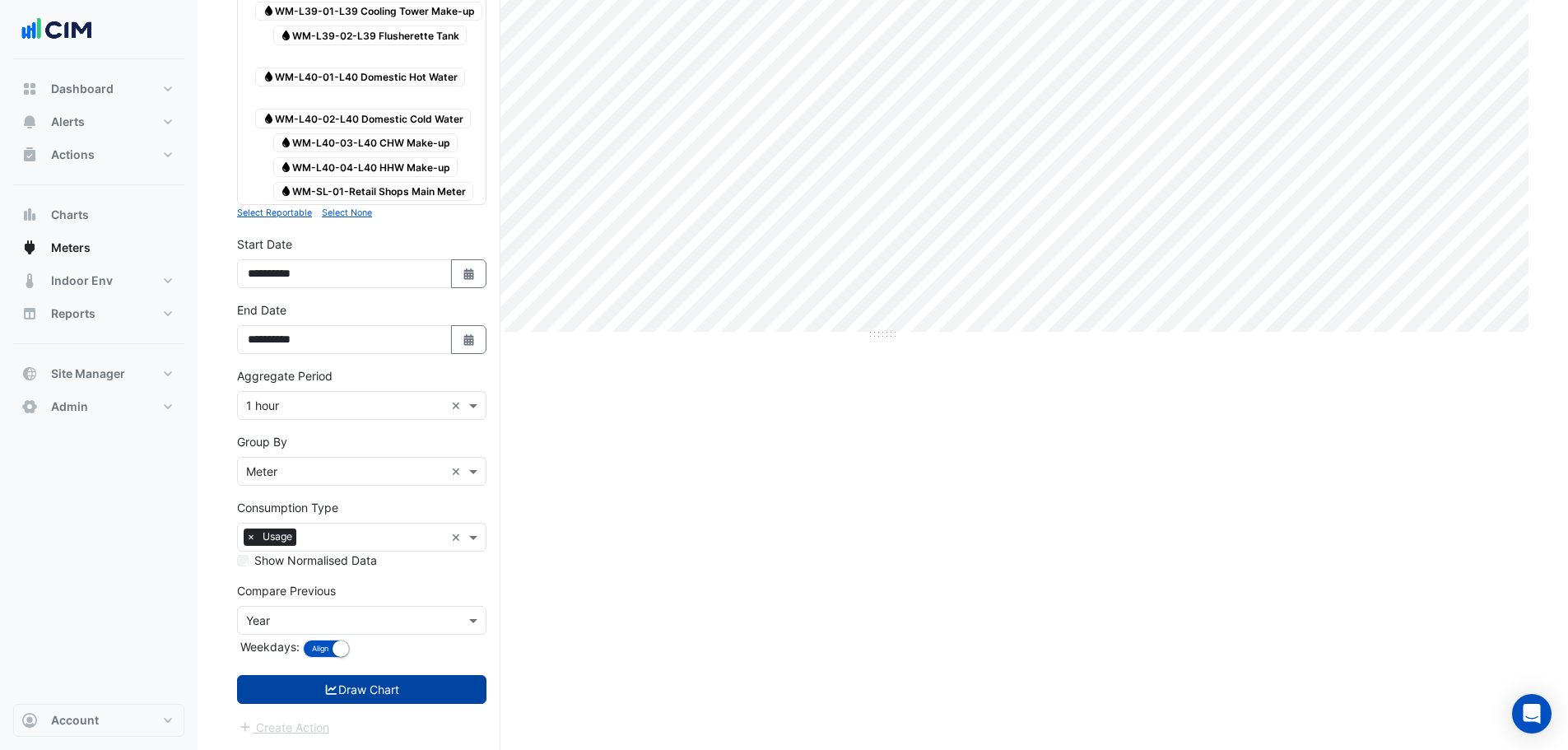click on "Draw Chart" at bounding box center (361, 689) 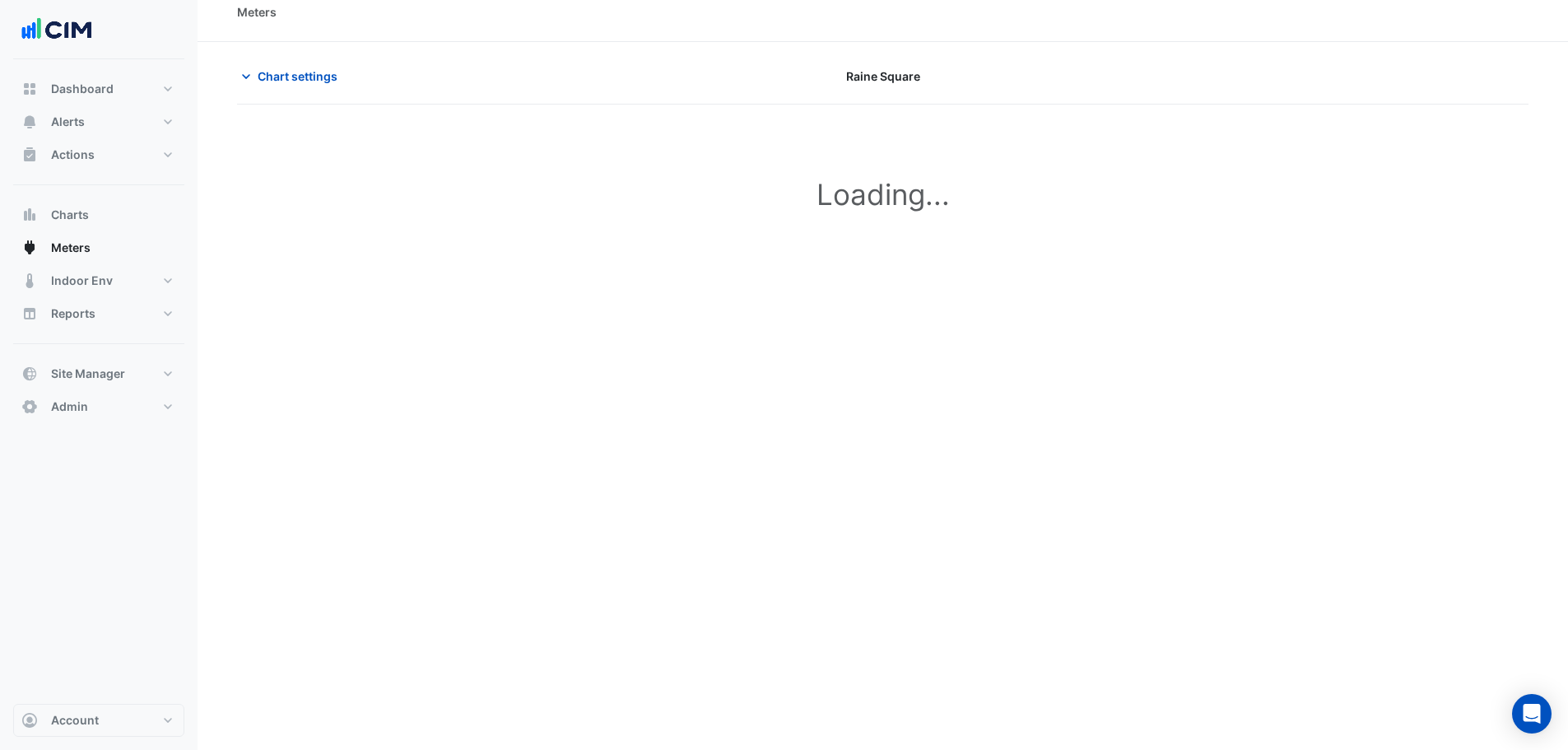 scroll, scrollTop: 0, scrollLeft: 0, axis: both 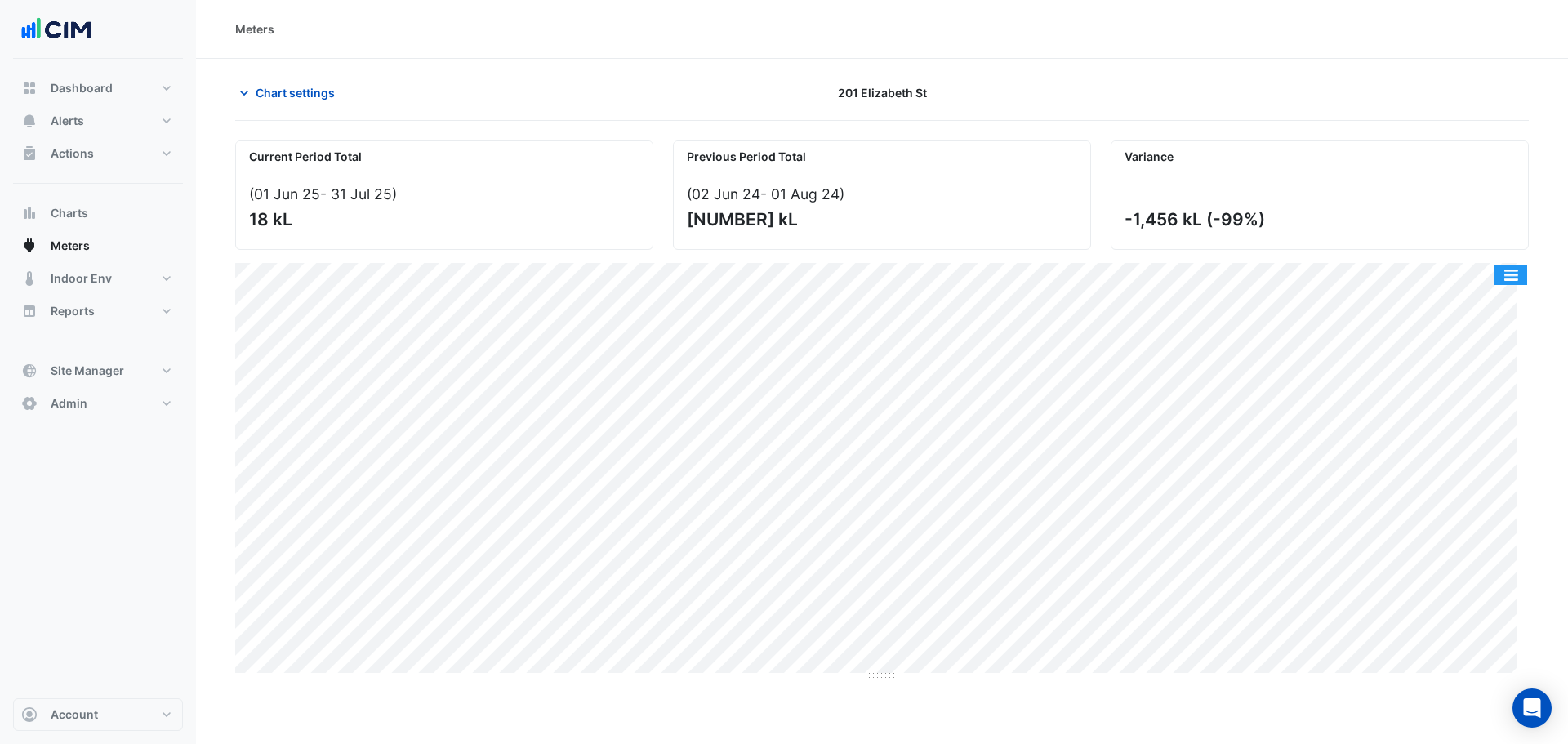 click 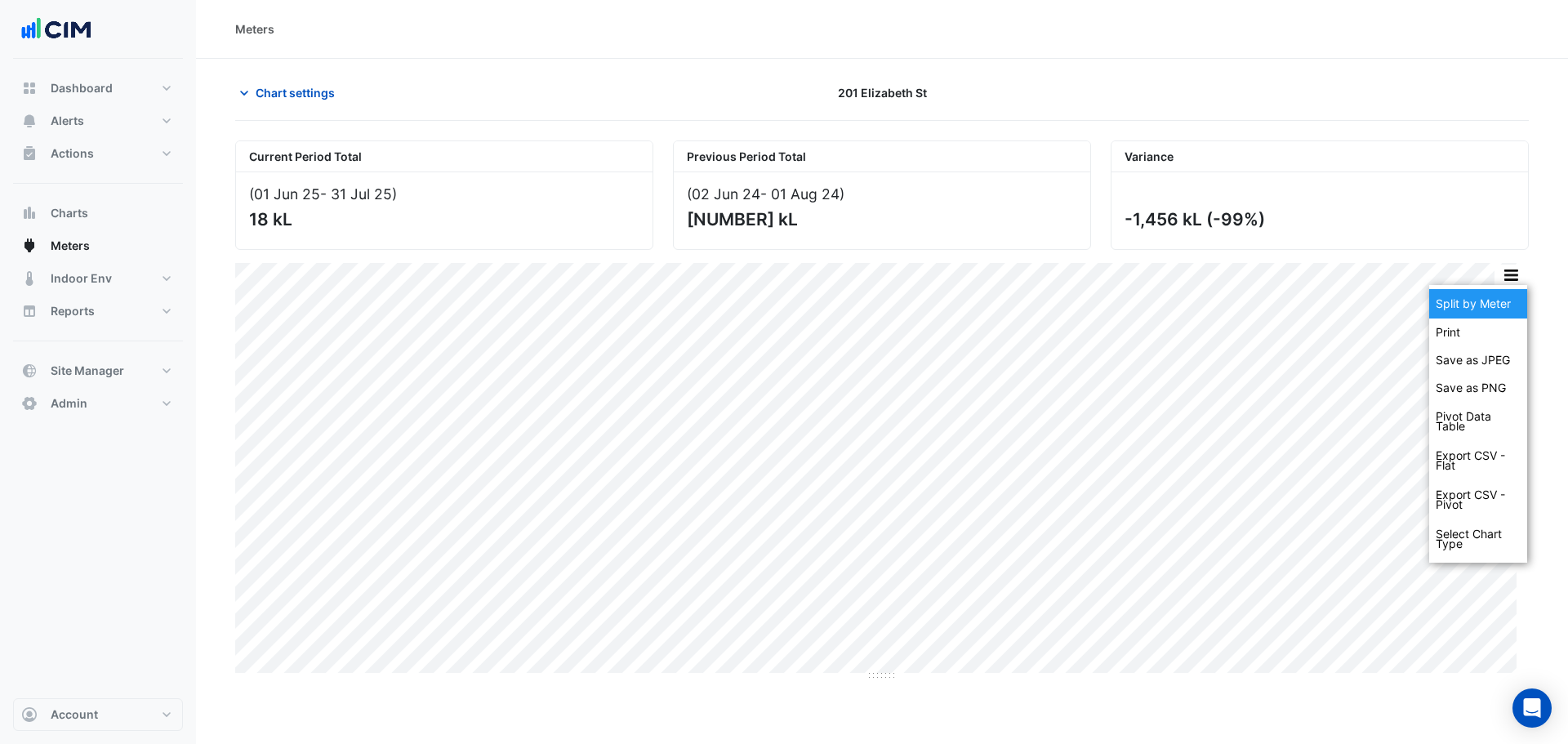 click on "Split by Meter" 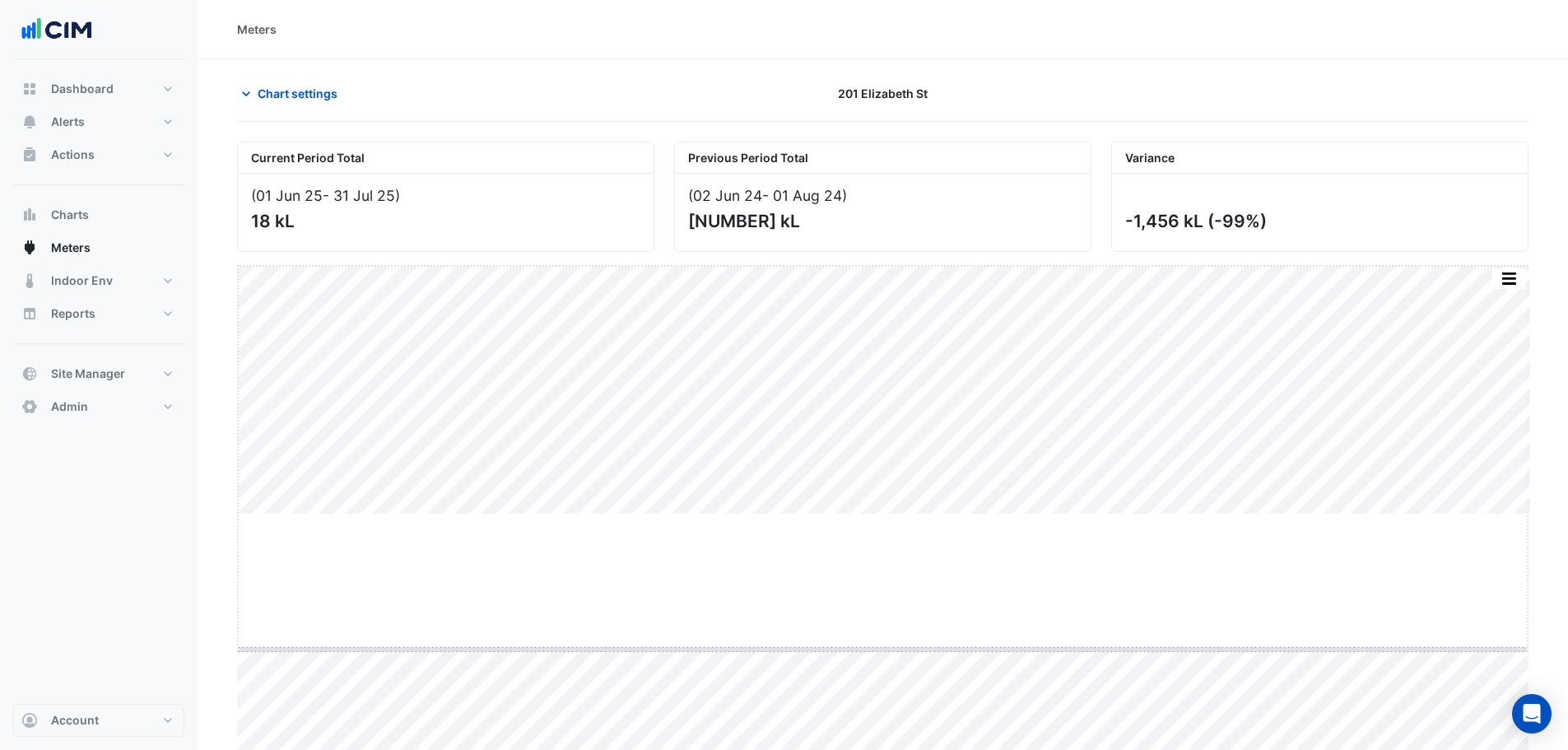 drag, startPoint x: 878, startPoint y: 514, endPoint x: 879, endPoint y: 685, distance: 171.00292 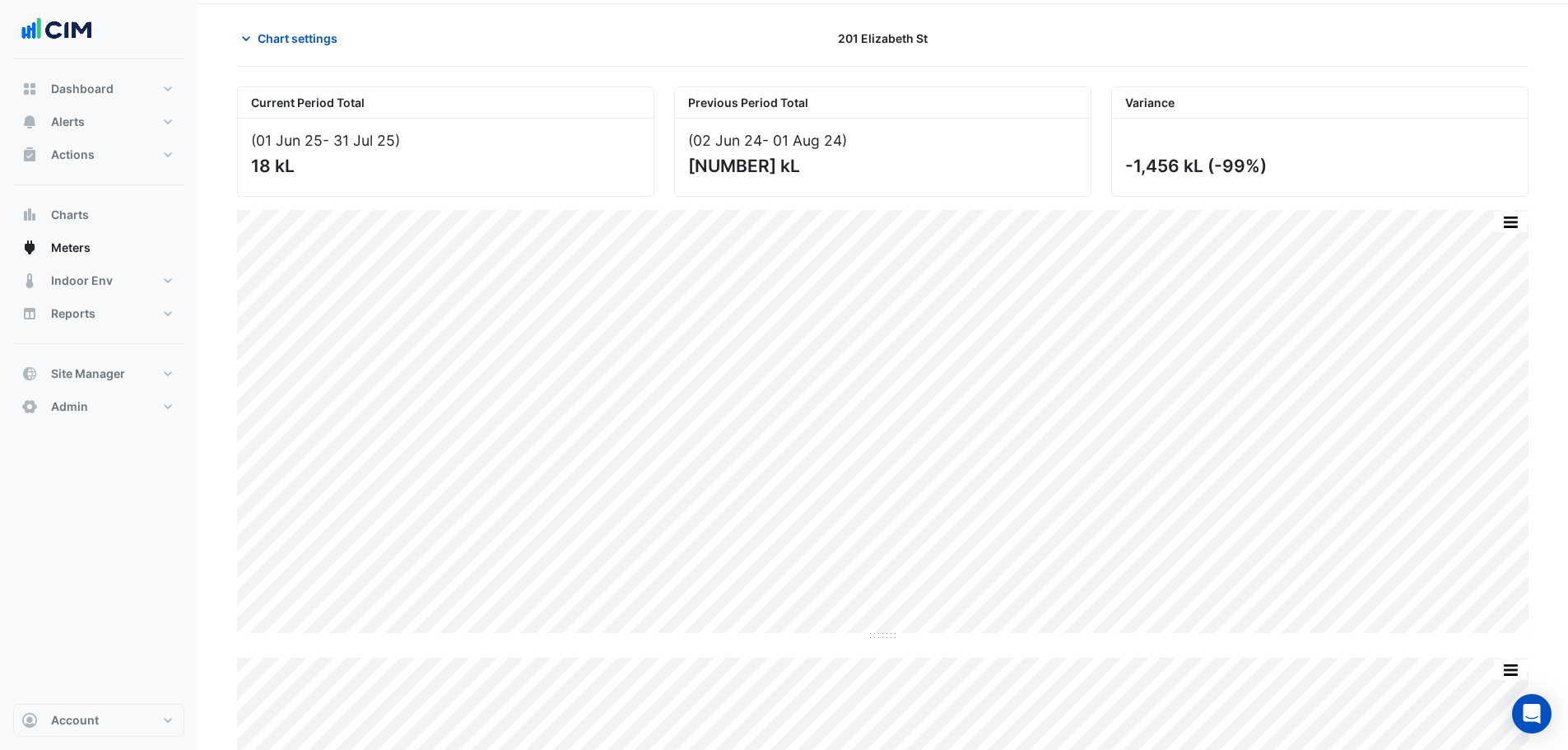 scroll, scrollTop: 56, scrollLeft: 0, axis: vertical 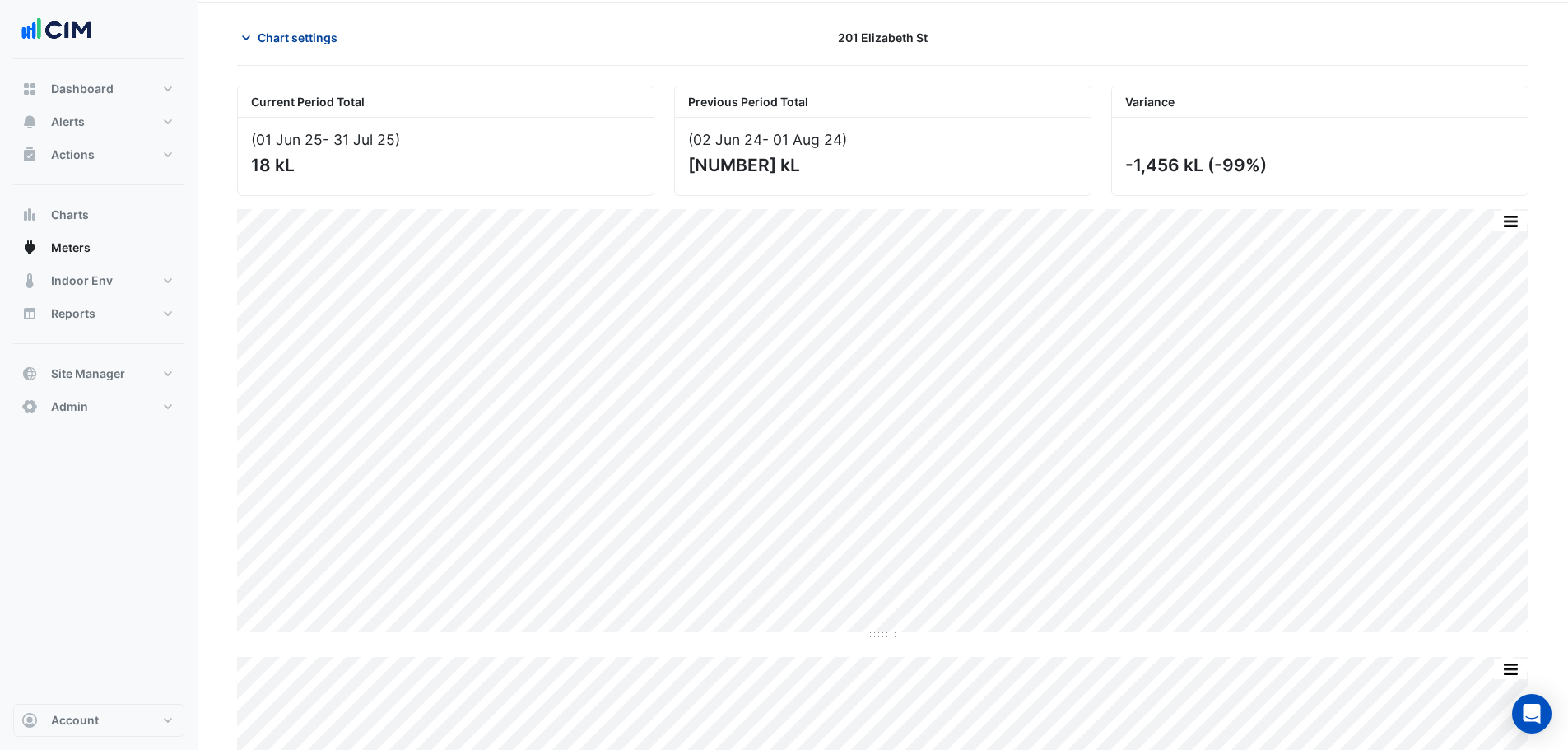 click on "Chart settings" 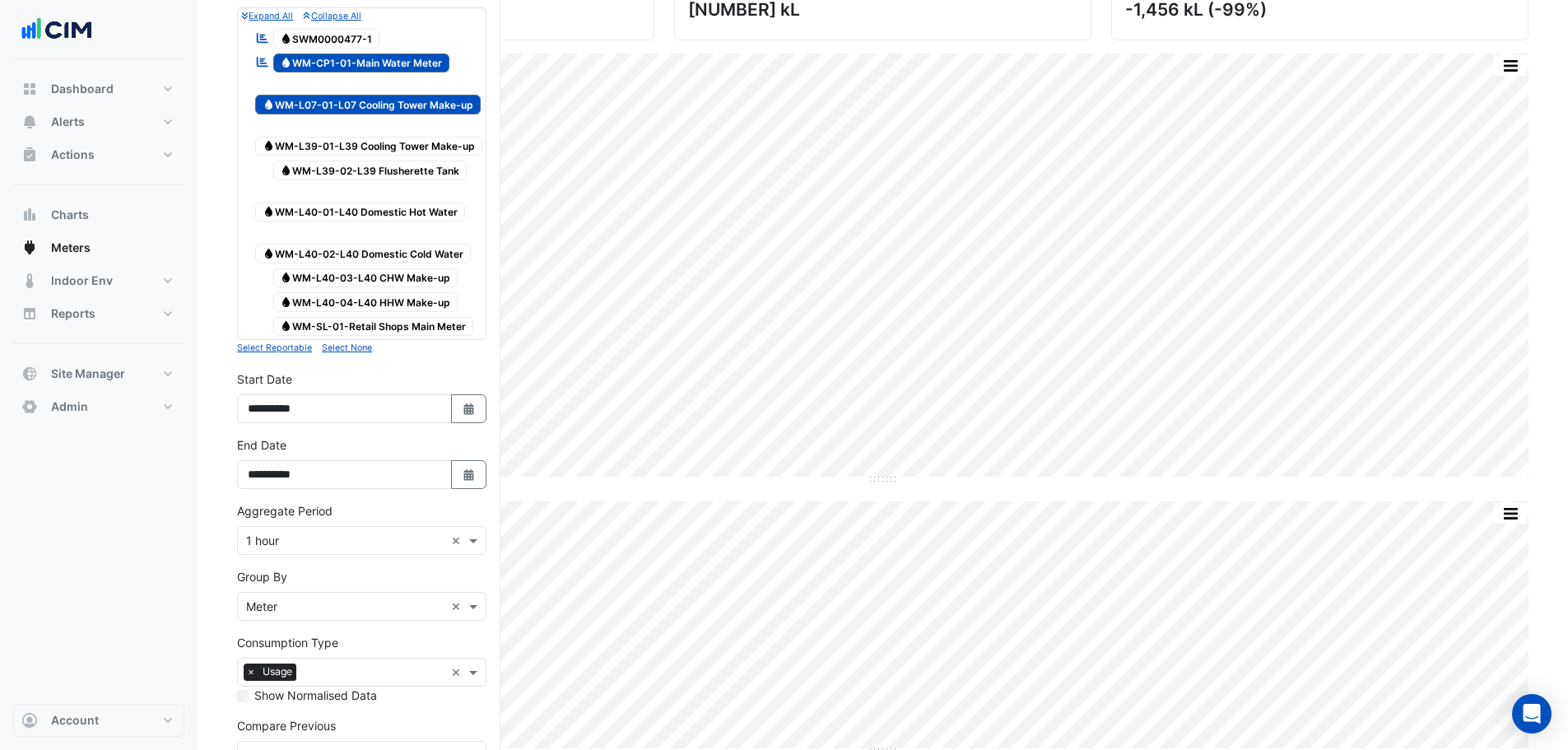 scroll, scrollTop: 212, scrollLeft: 0, axis: vertical 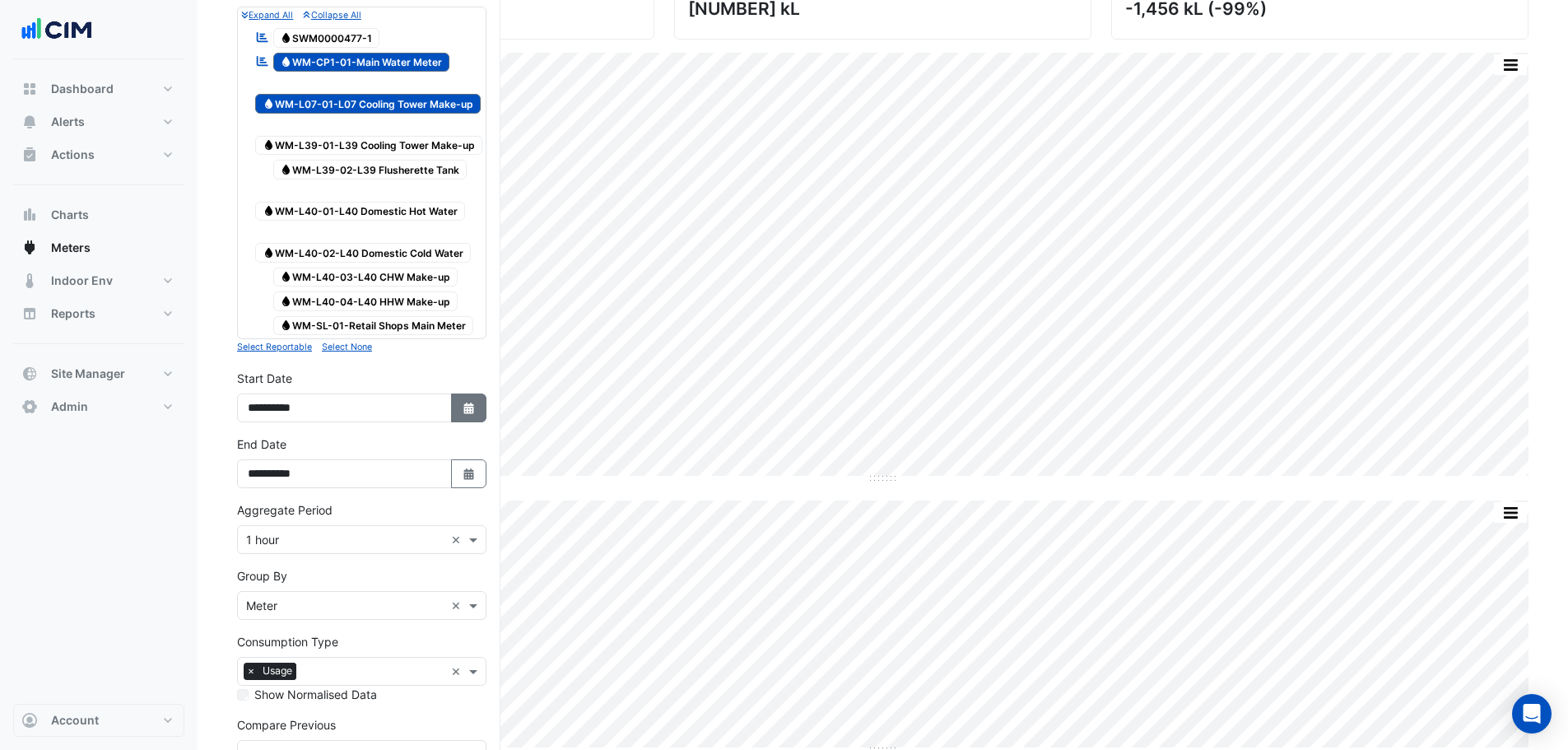 click 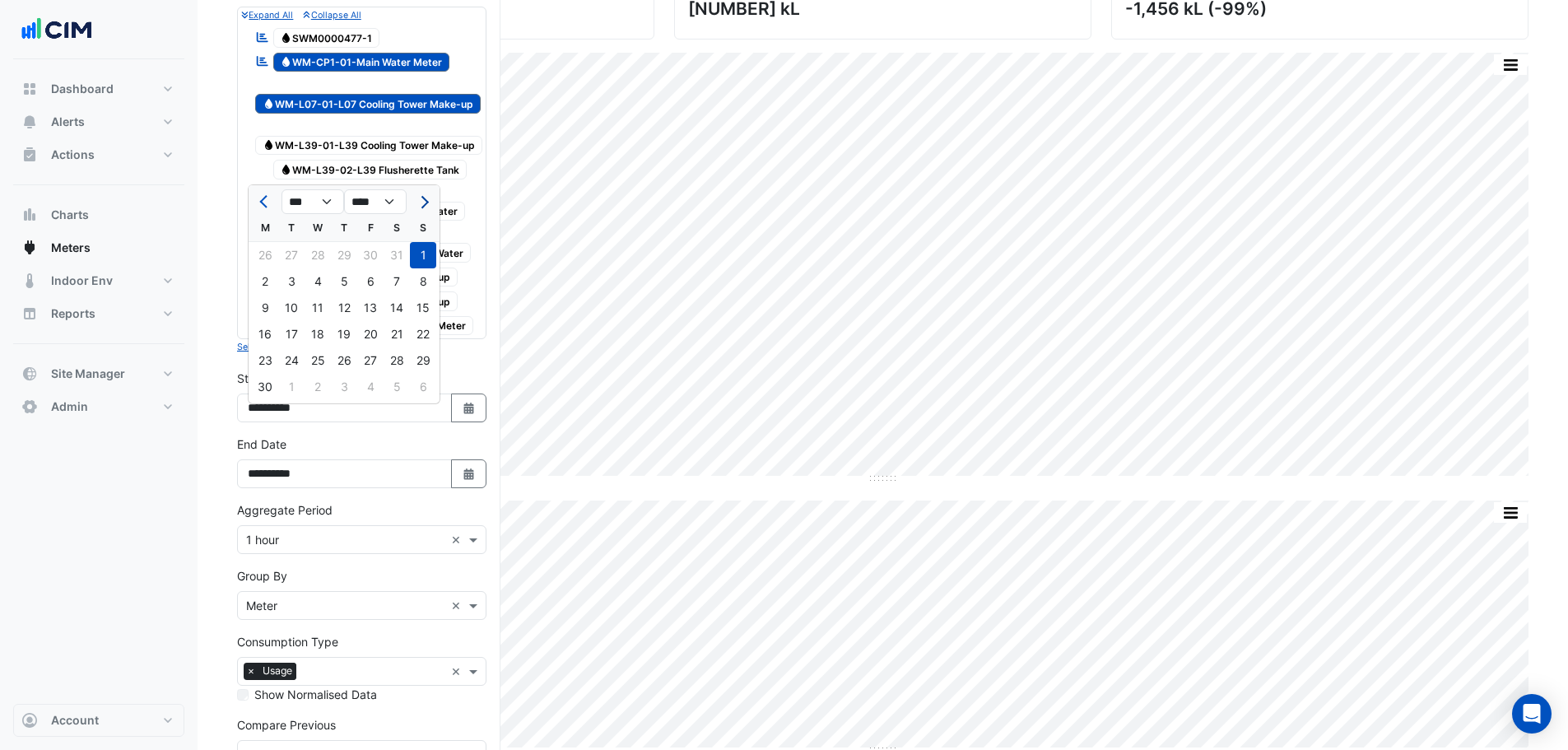 click 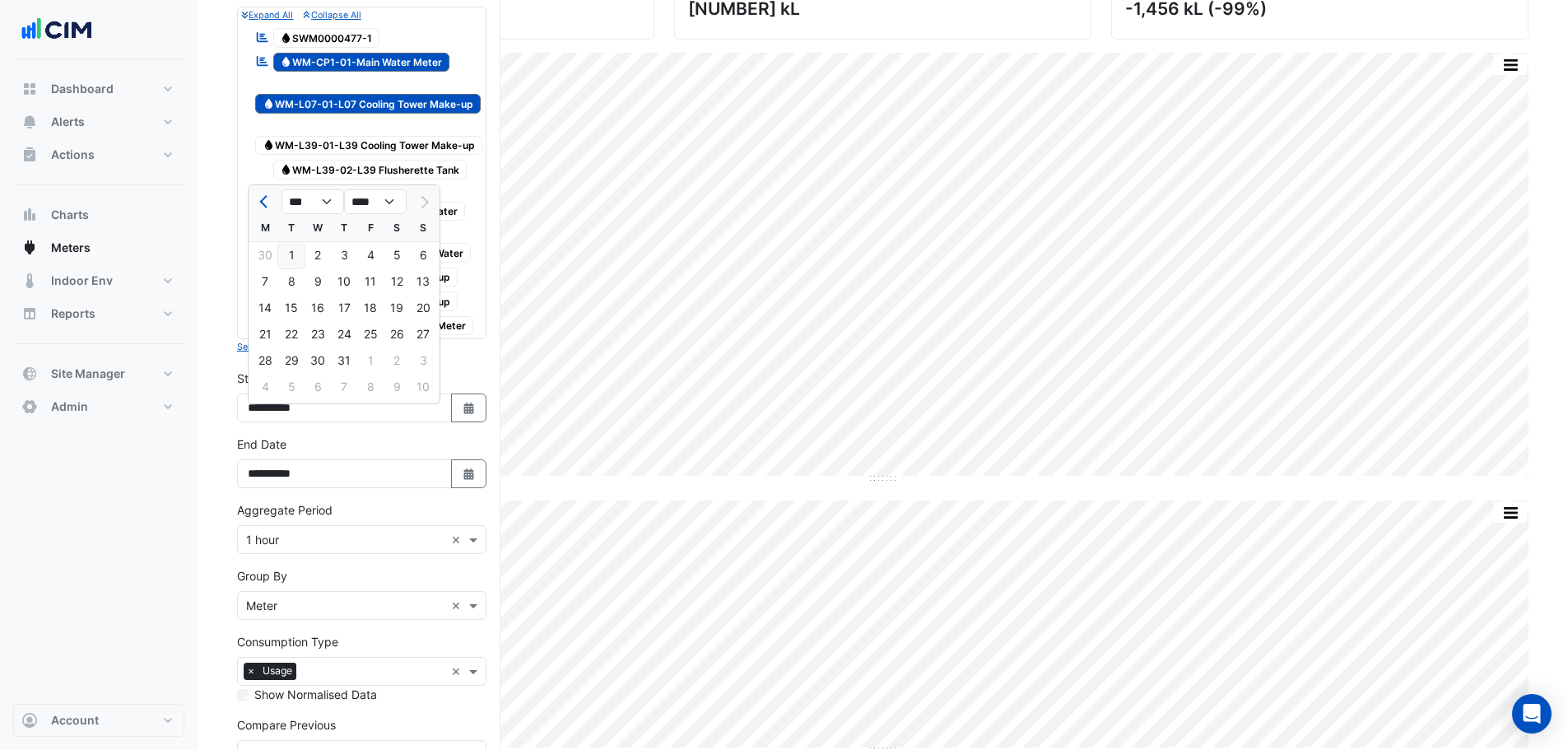 click on "1" 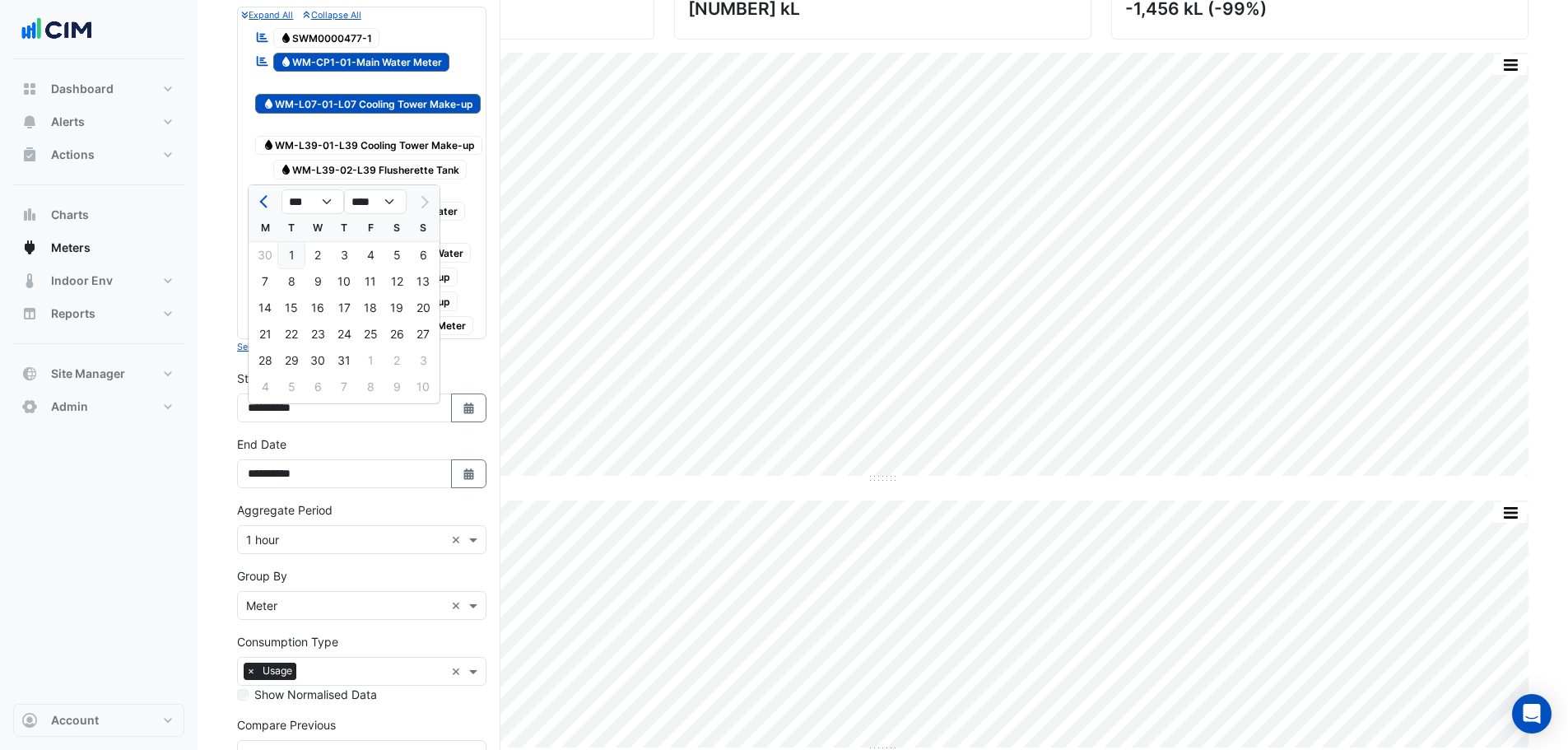 type on "**********" 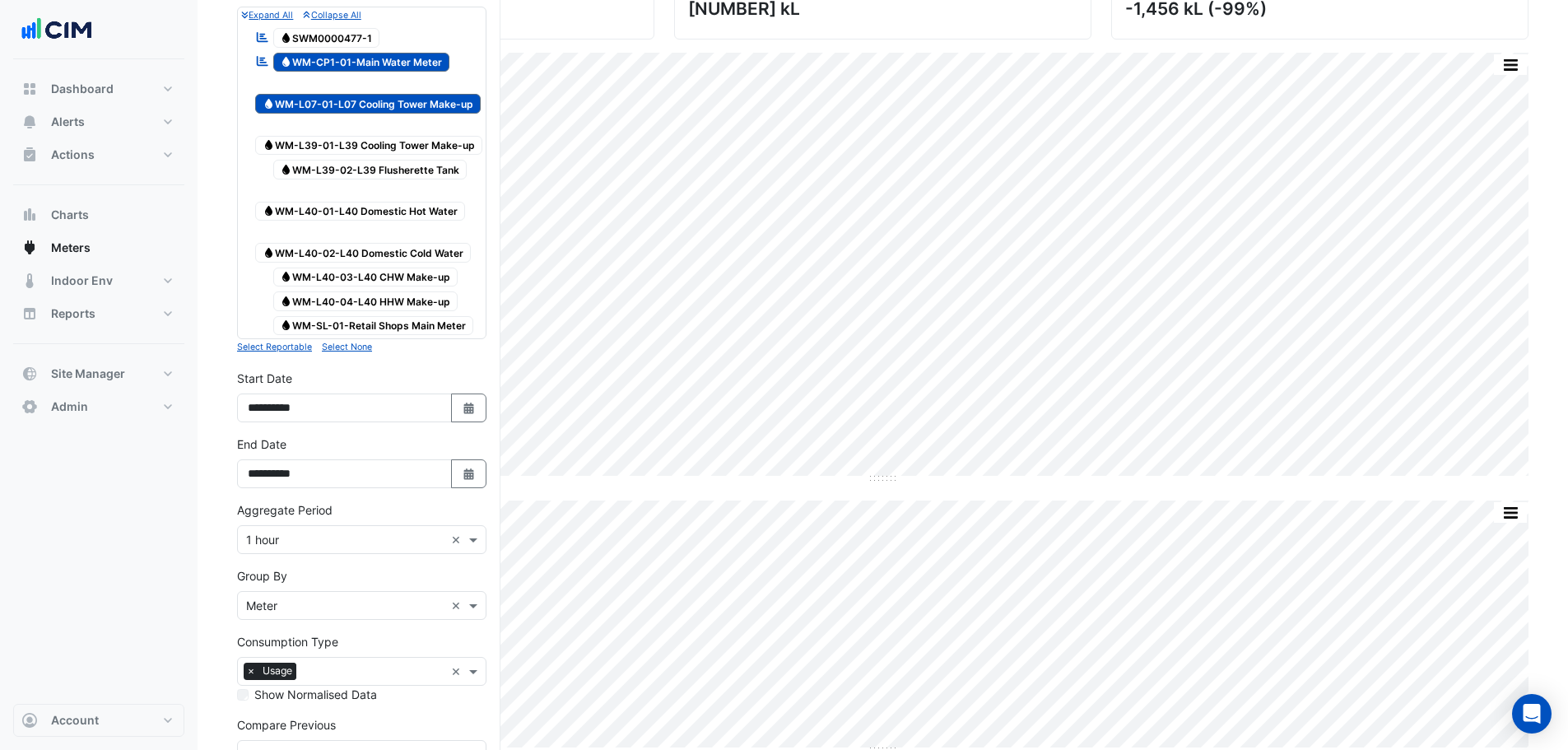 scroll, scrollTop: 359, scrollLeft: 0, axis: vertical 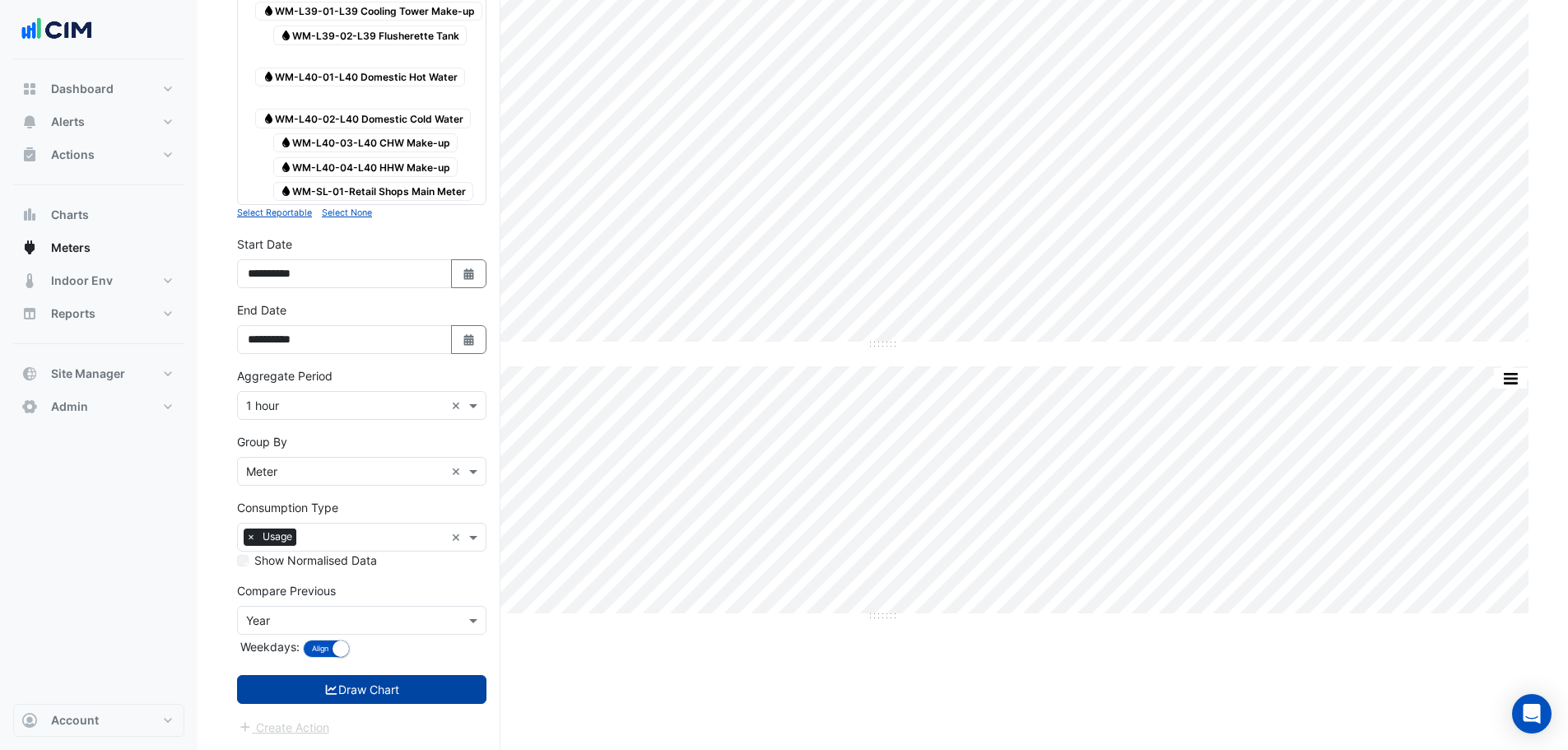 click on "Draw Chart" at bounding box center [361, 689] 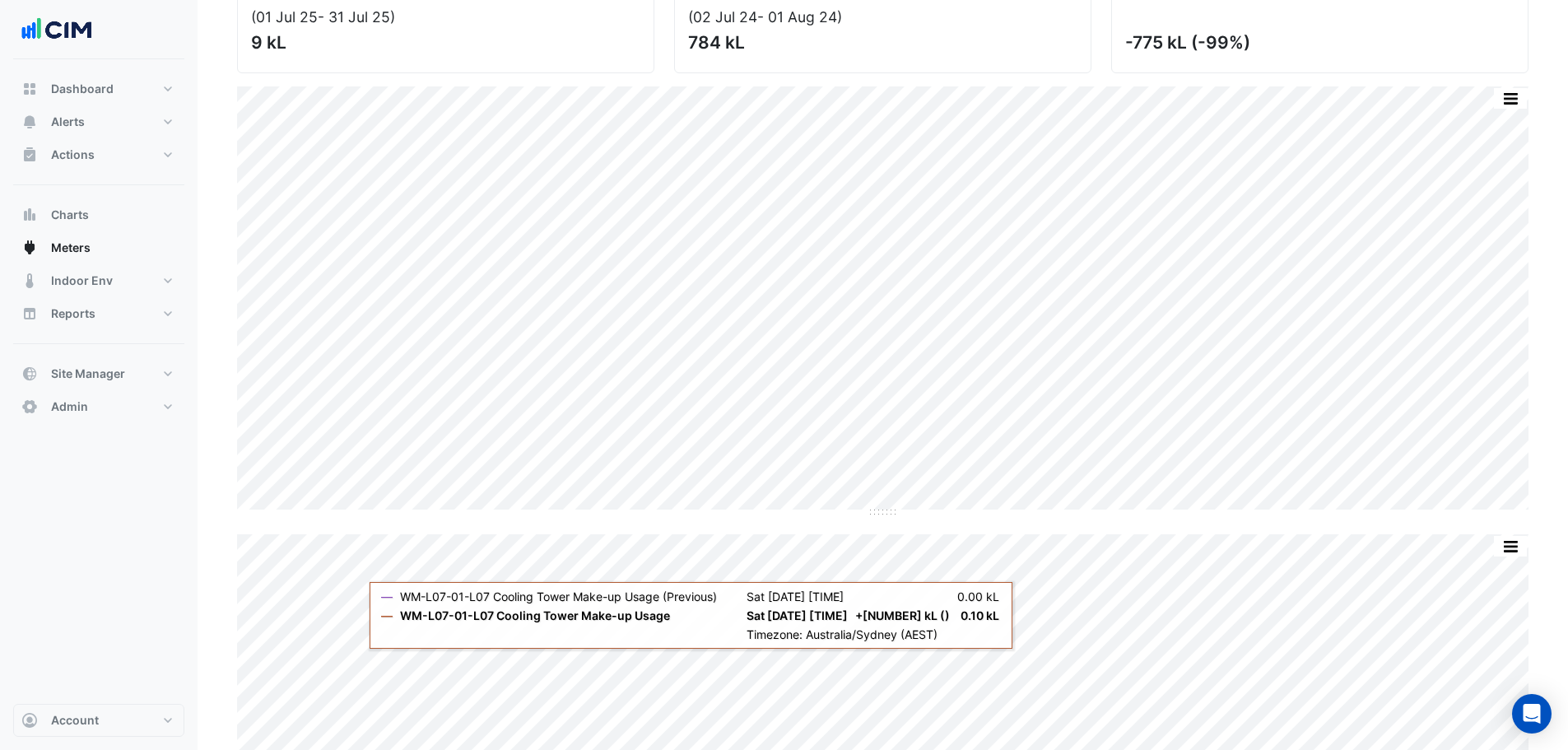 scroll, scrollTop: 179, scrollLeft: 0, axis: vertical 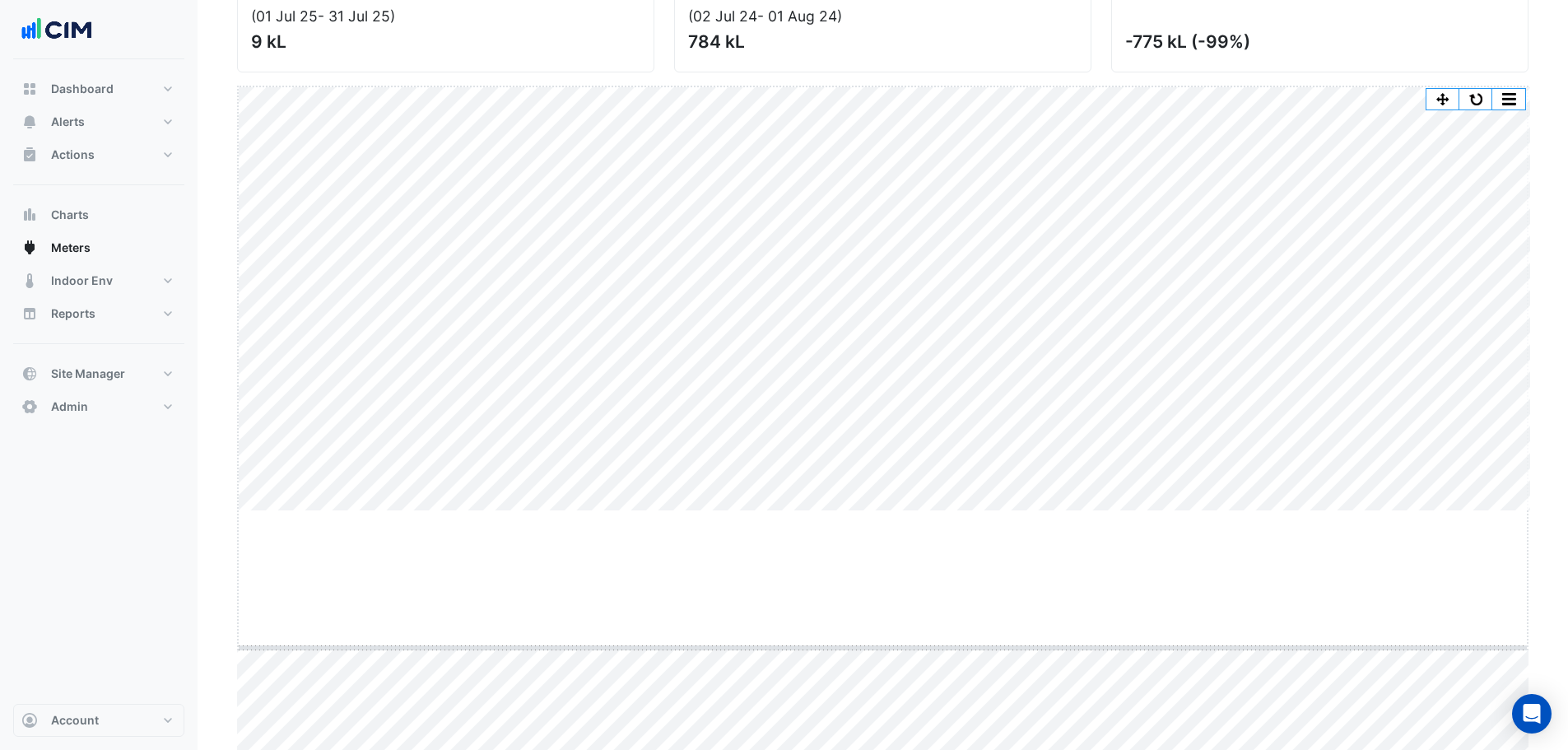 drag, startPoint x: 879, startPoint y: 512, endPoint x: 854, endPoint y: 659, distance: 149.1107 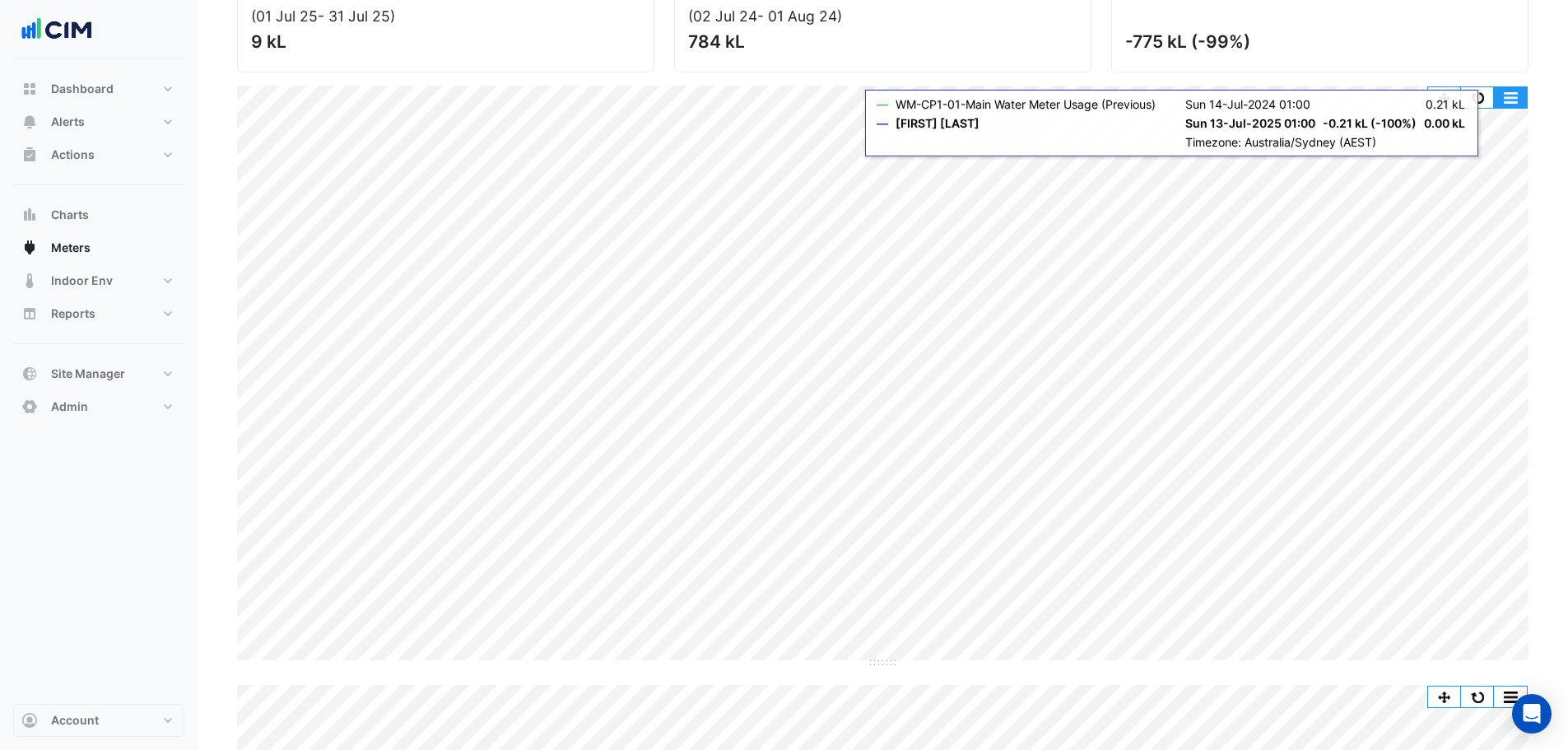 click 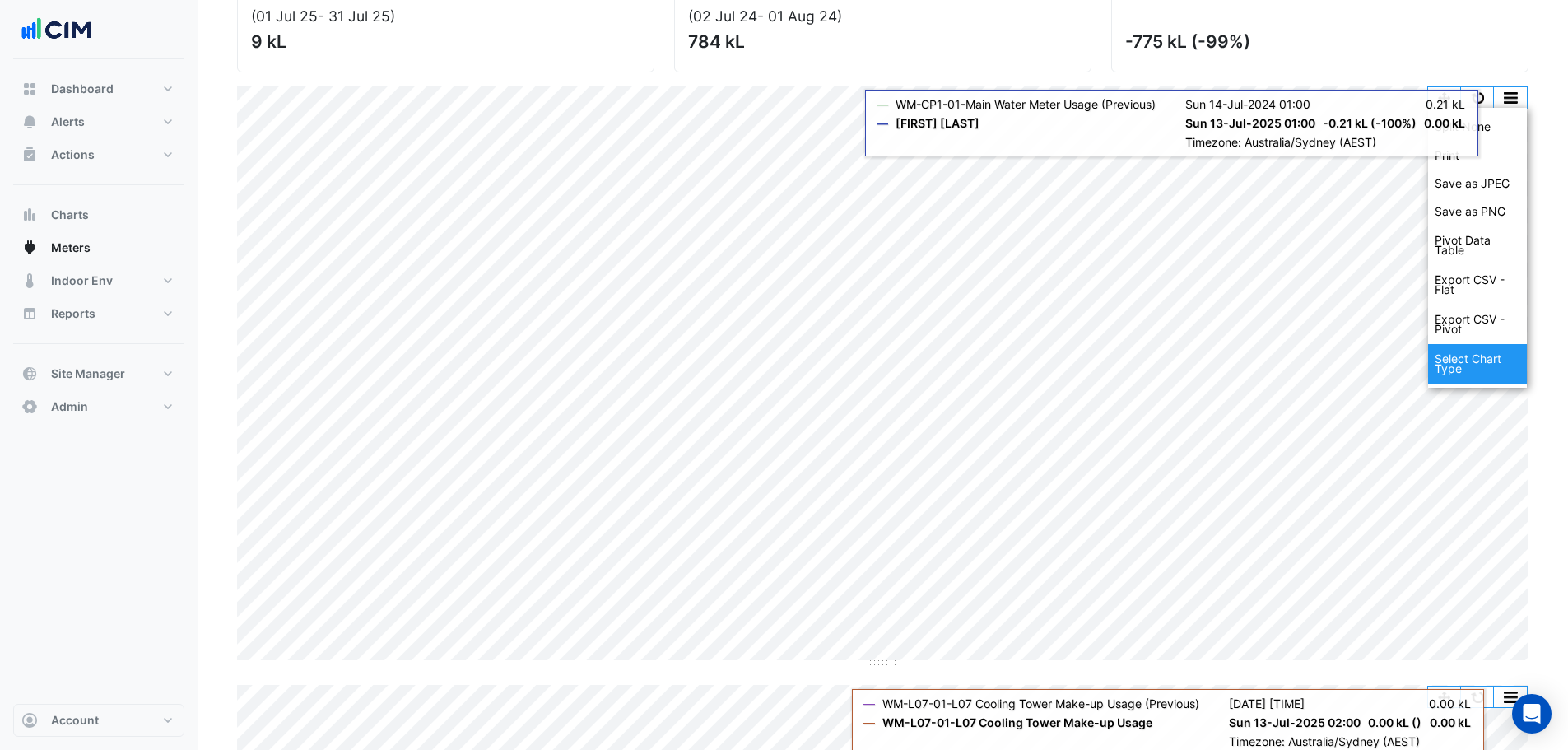 click on "Select Chart Type" 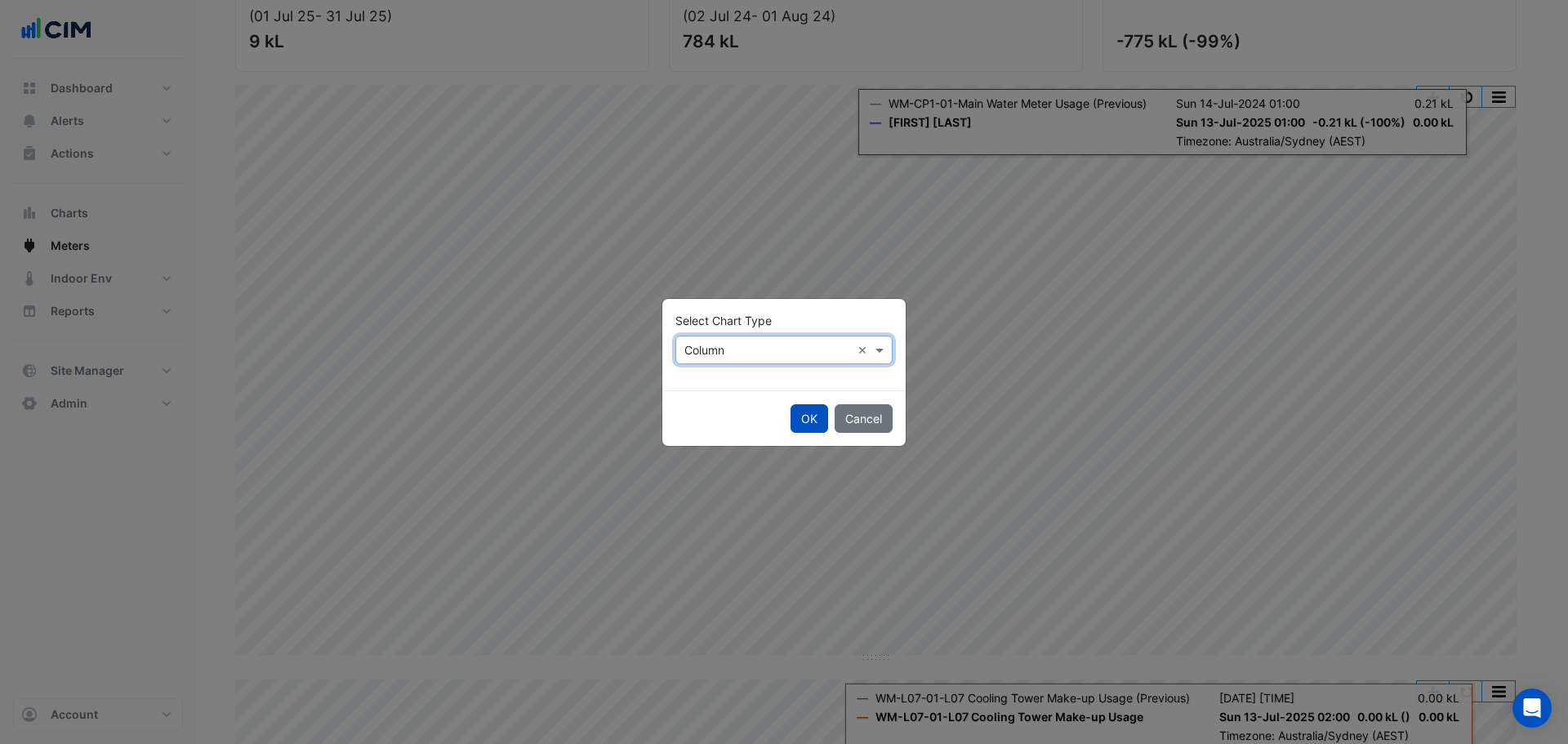 click on "Select Chart Type × Column ×" at bounding box center (784, 350) 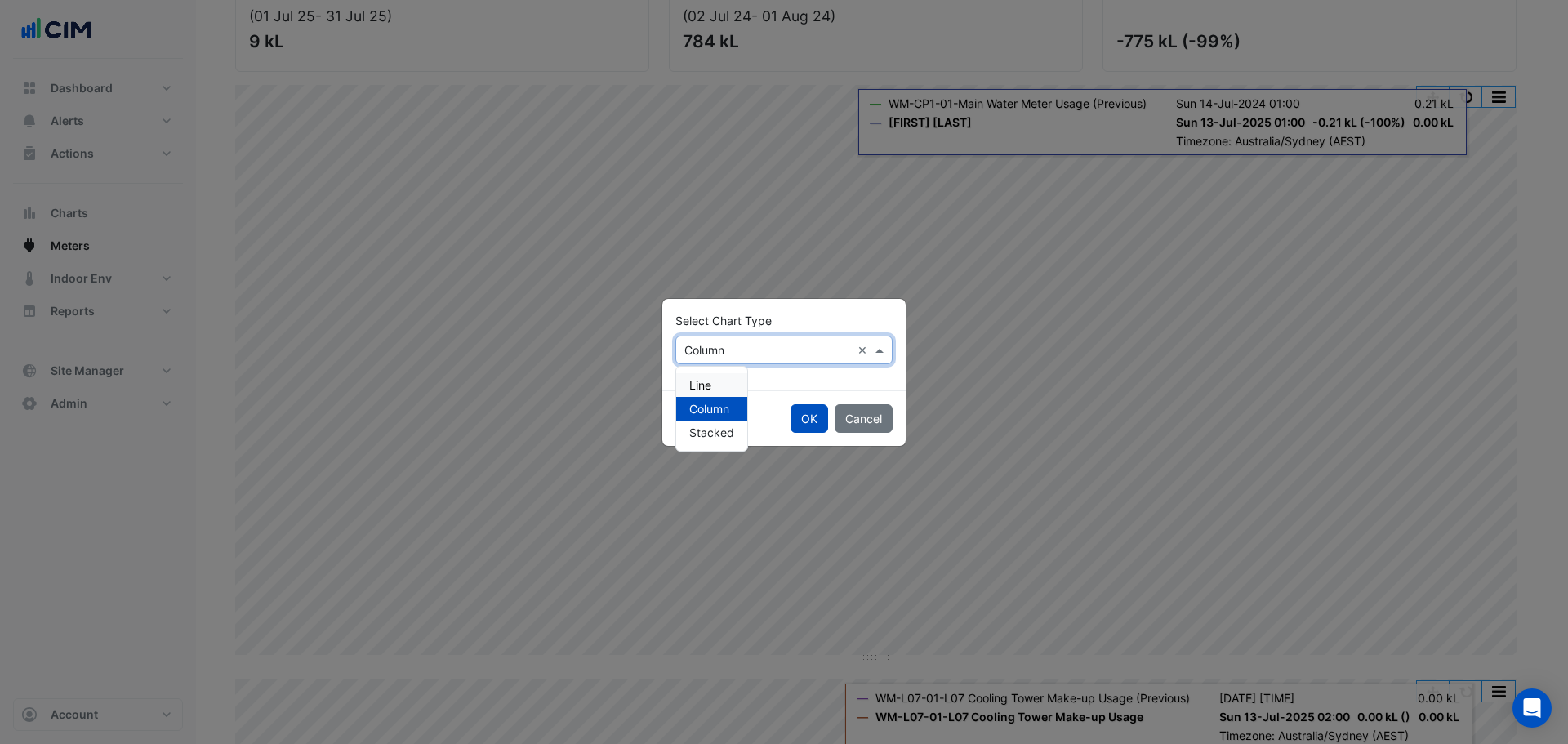 click on "Line" at bounding box center (711, 385) 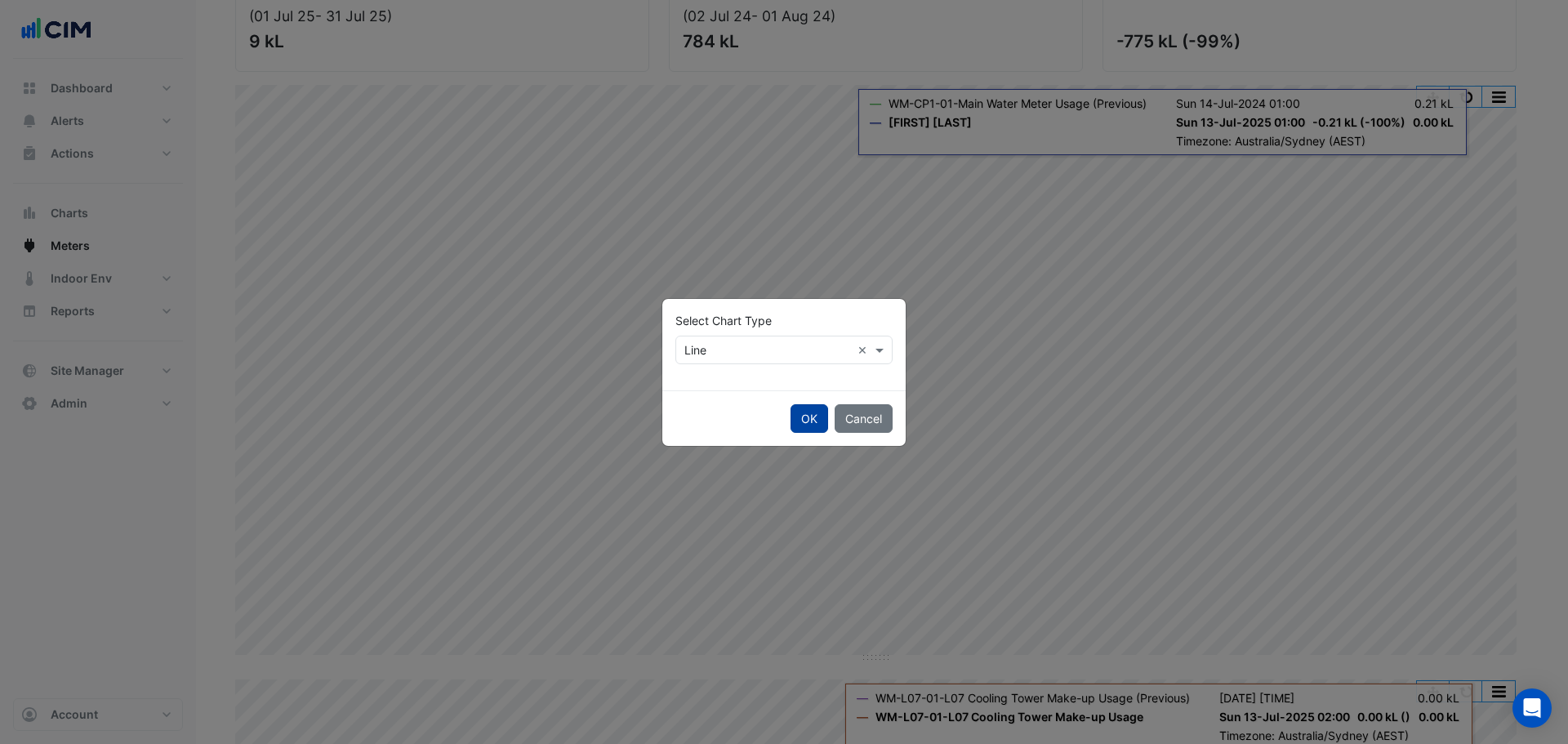 click on "OK" 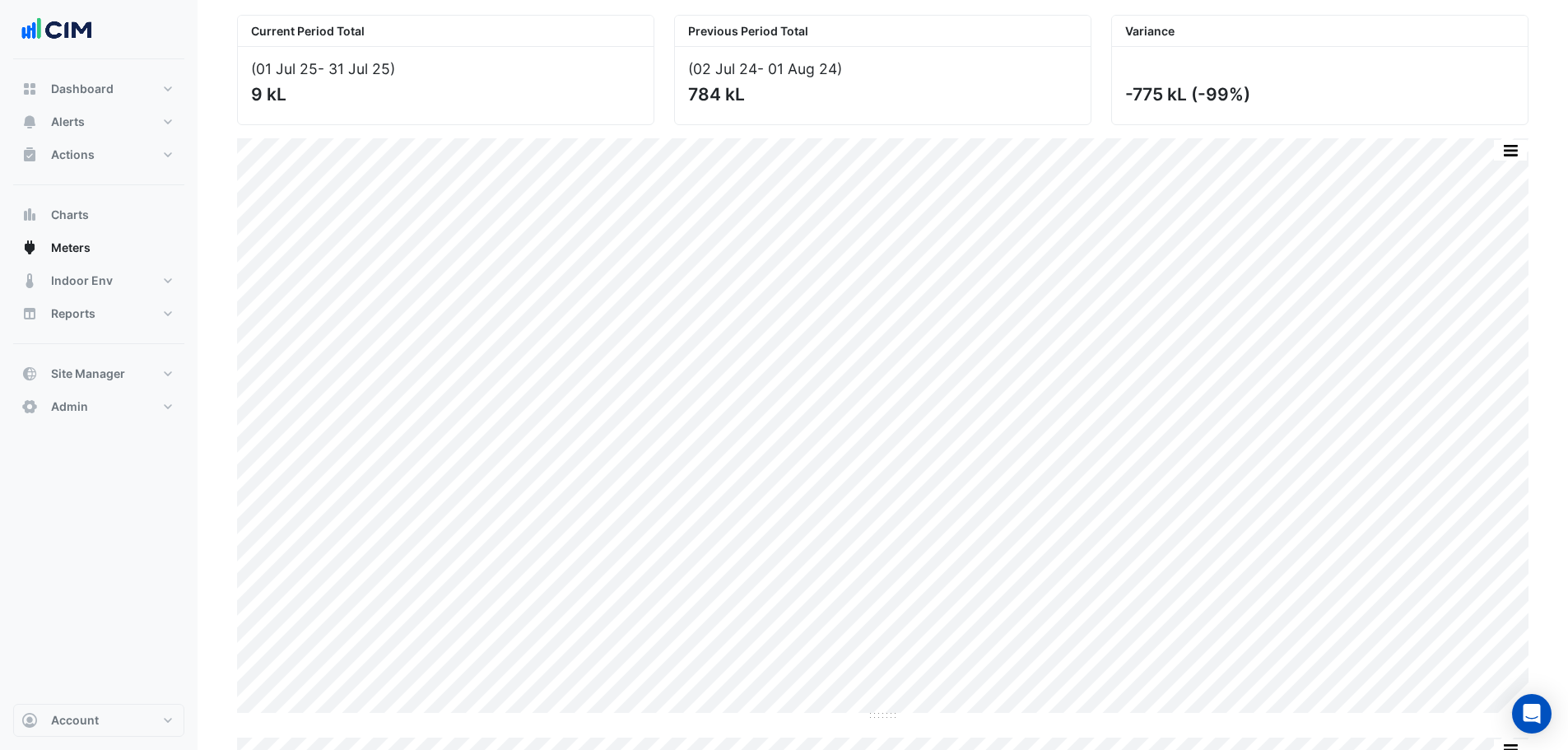 scroll, scrollTop: 123, scrollLeft: 0, axis: vertical 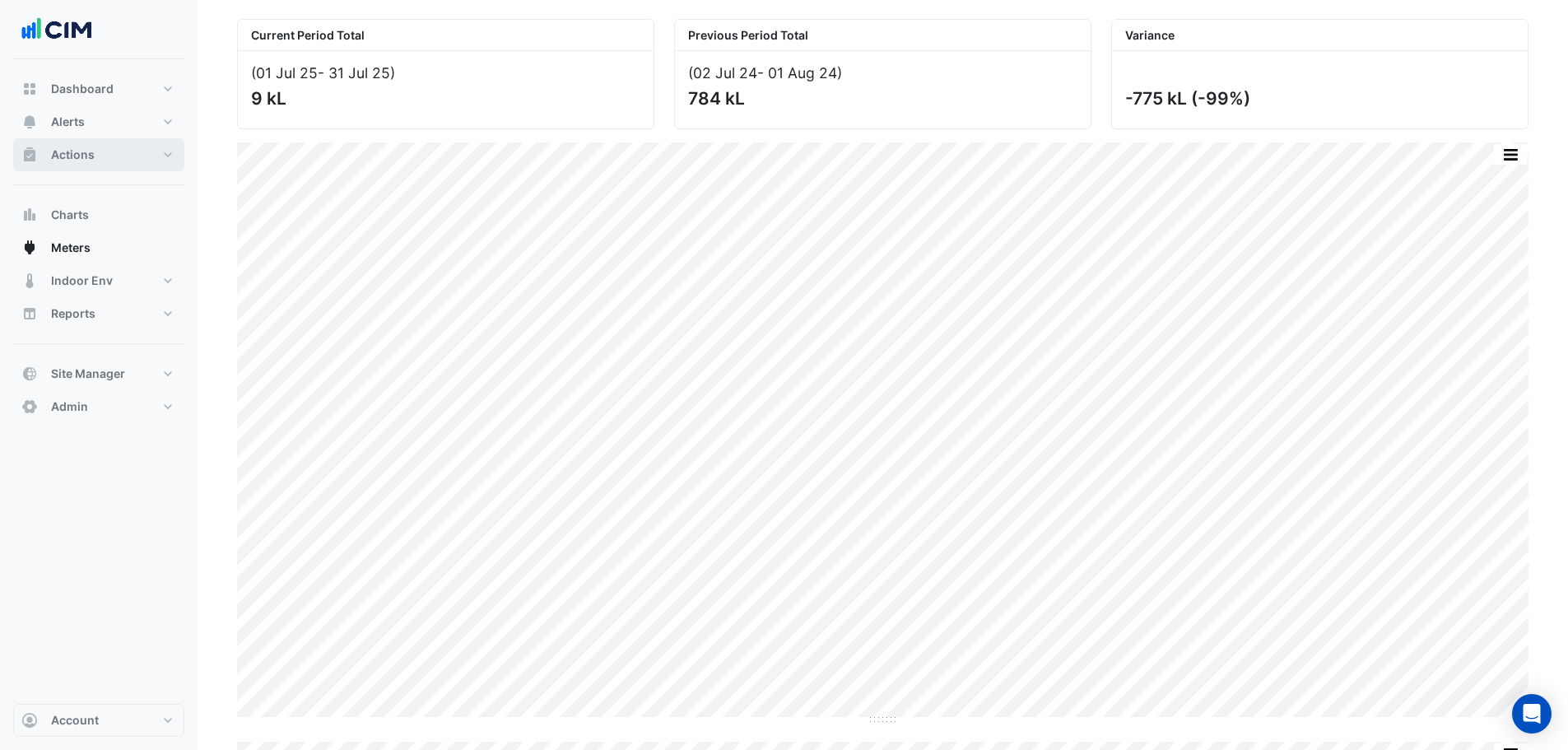 click on "Actions" at bounding box center (72, 155) 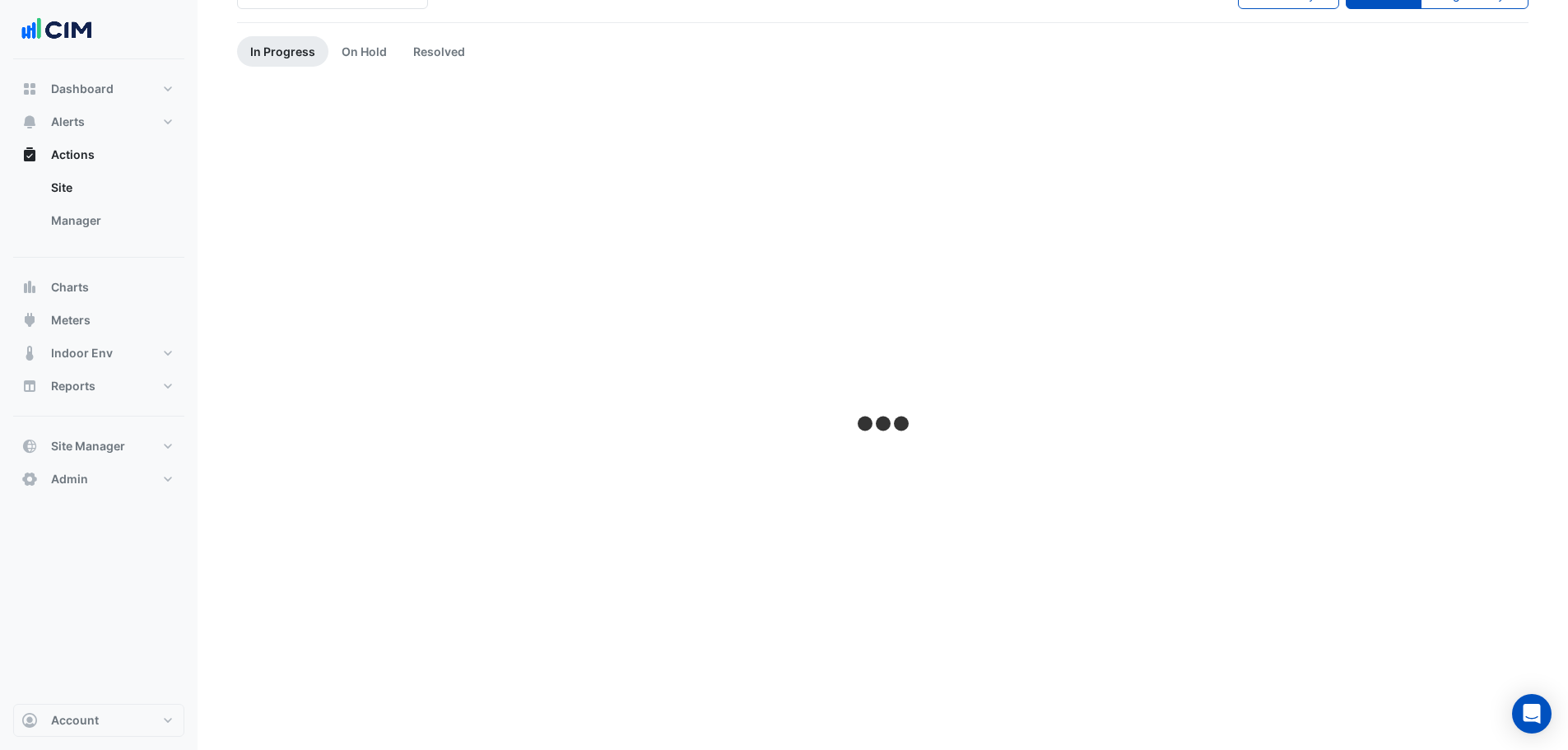 scroll, scrollTop: 0, scrollLeft: 0, axis: both 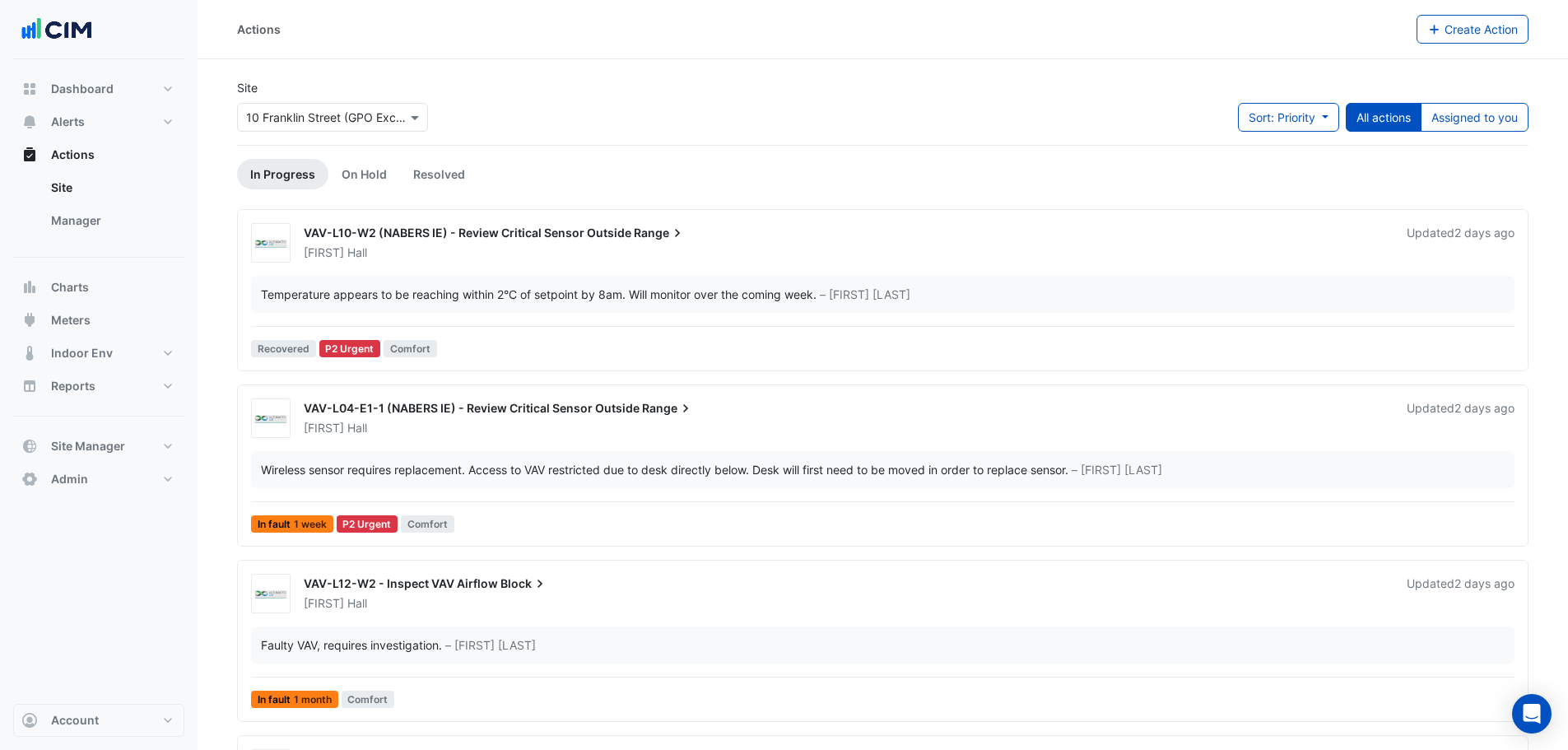 click at bounding box center (316, 118) 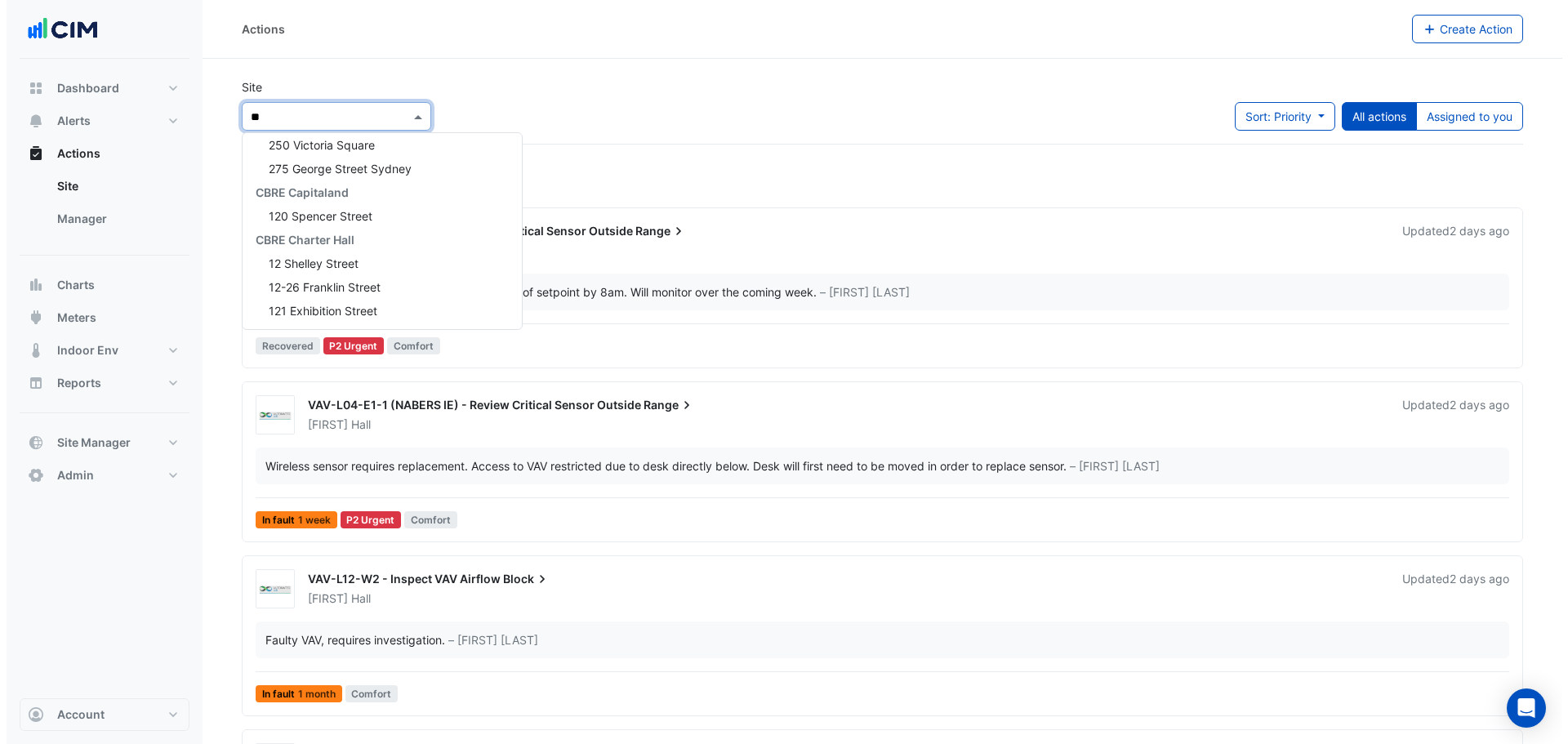 scroll, scrollTop: 0, scrollLeft: 0, axis: both 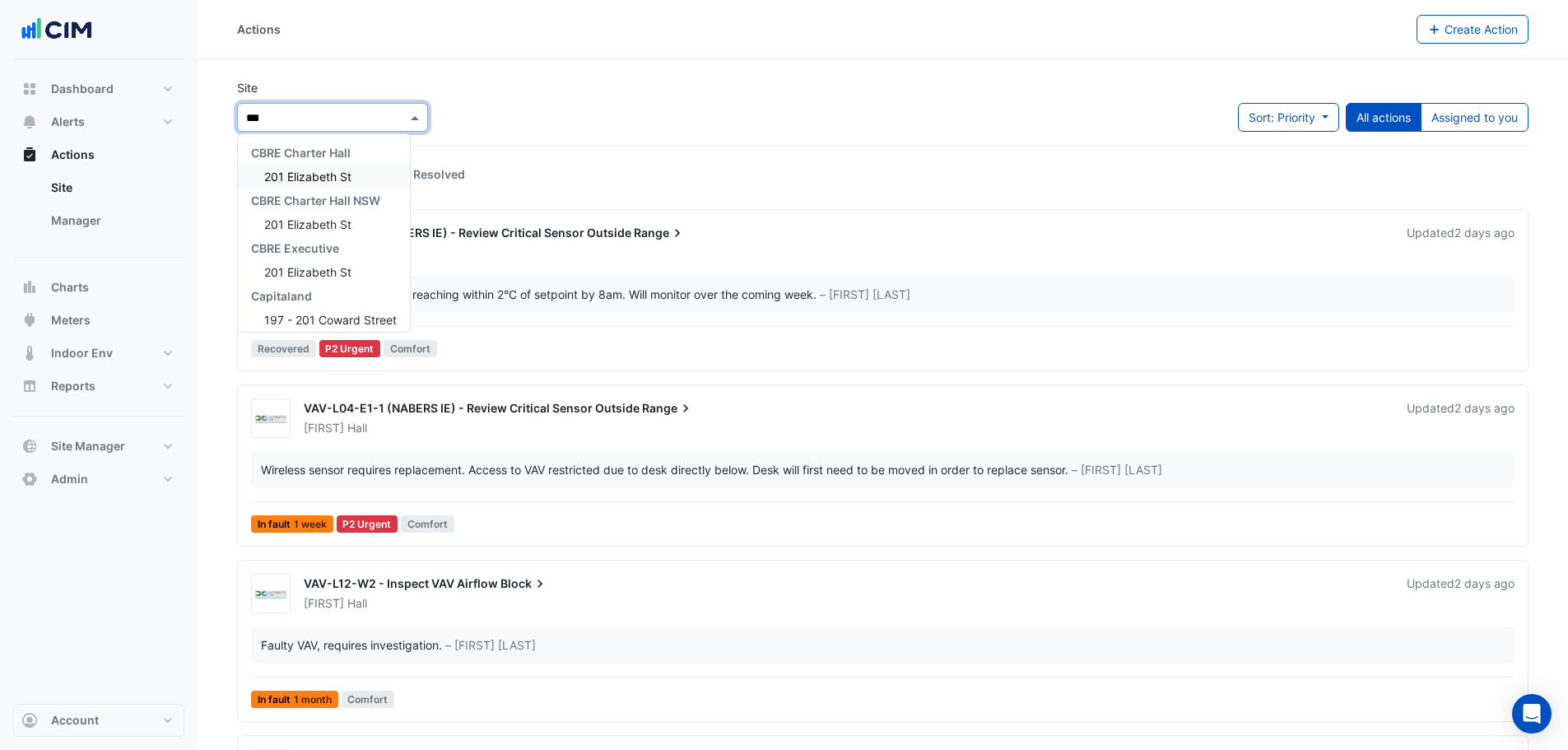 type on "***" 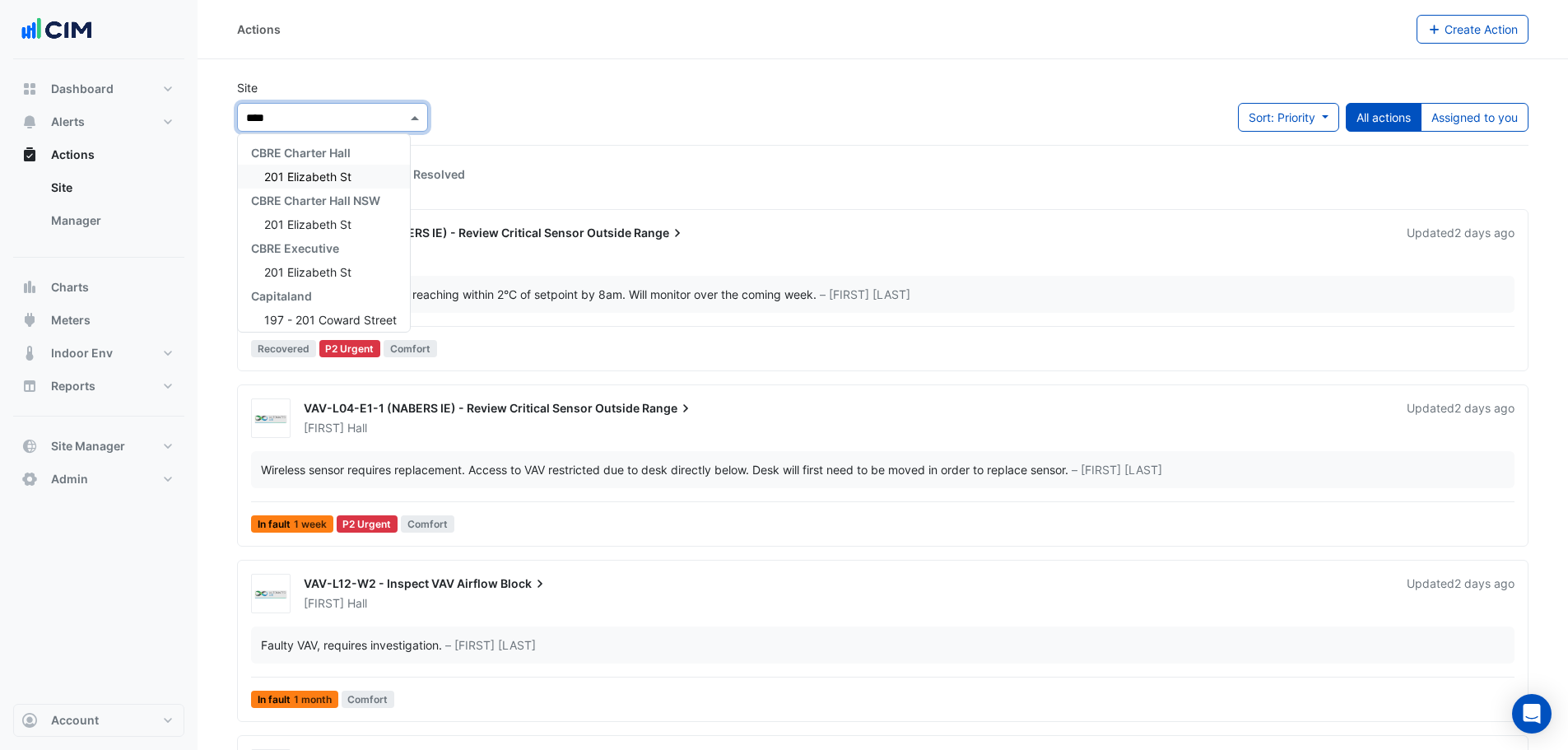 click on "201 Elizabeth St" at bounding box center [308, 176] 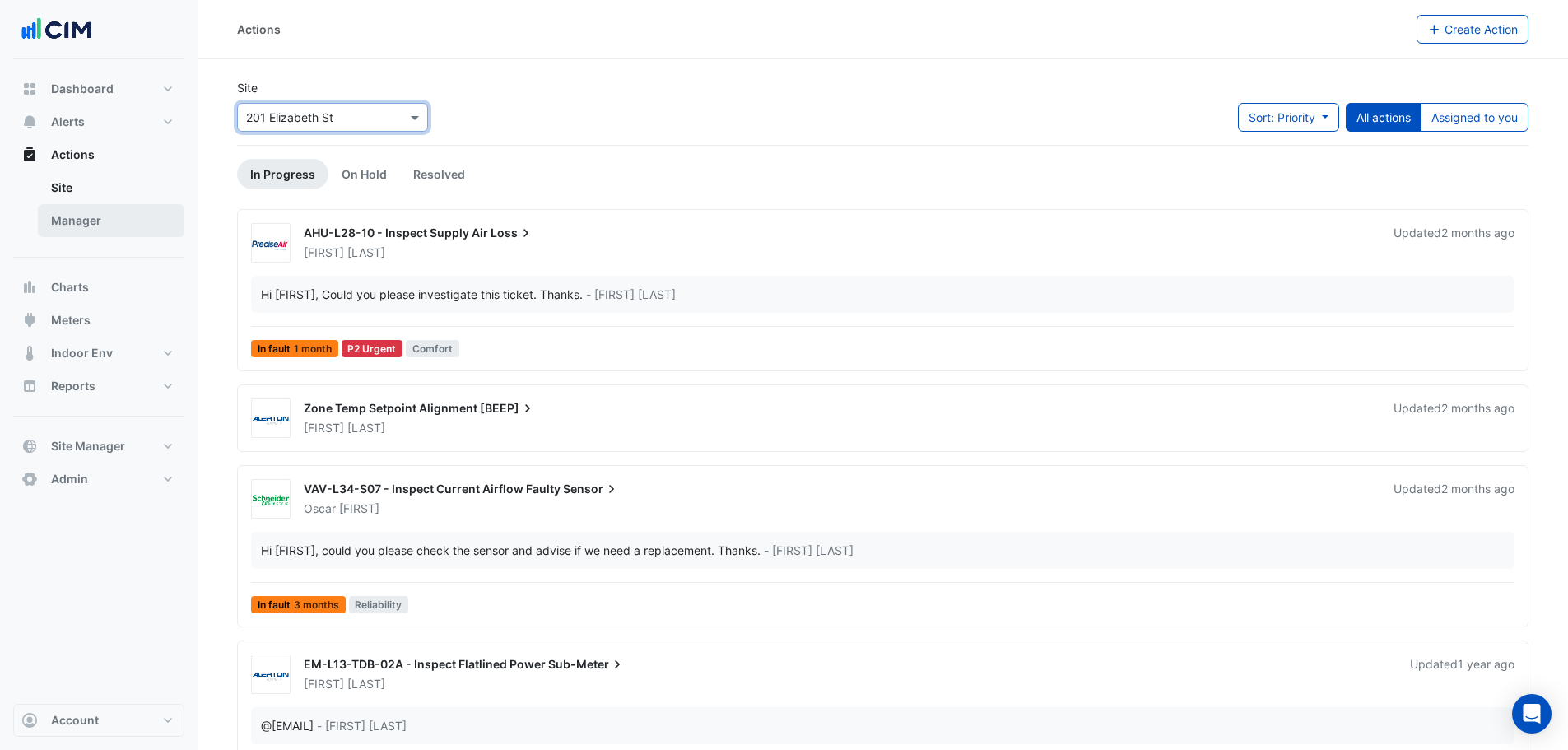 click on "Manager" at bounding box center [111, 221] 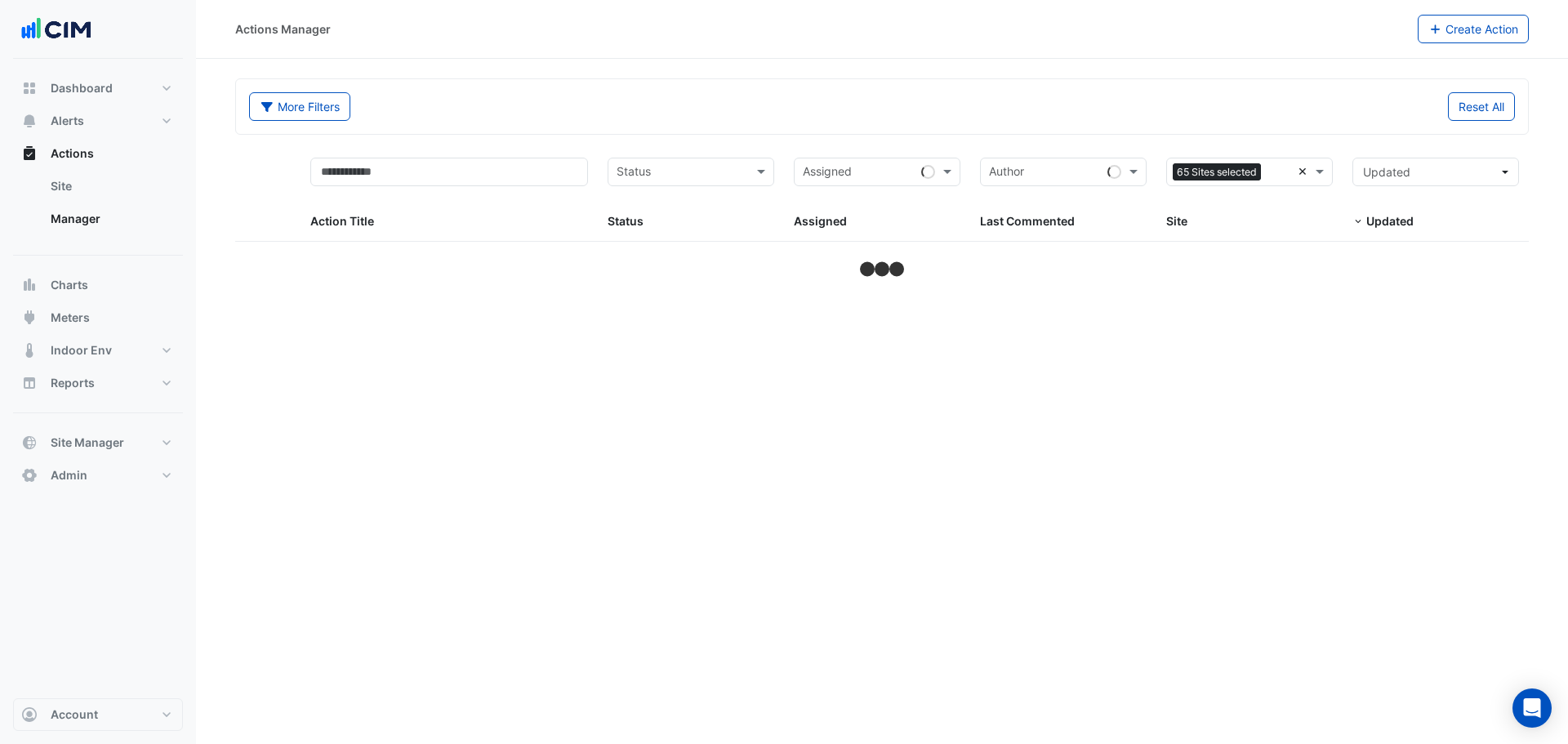 select on "***" 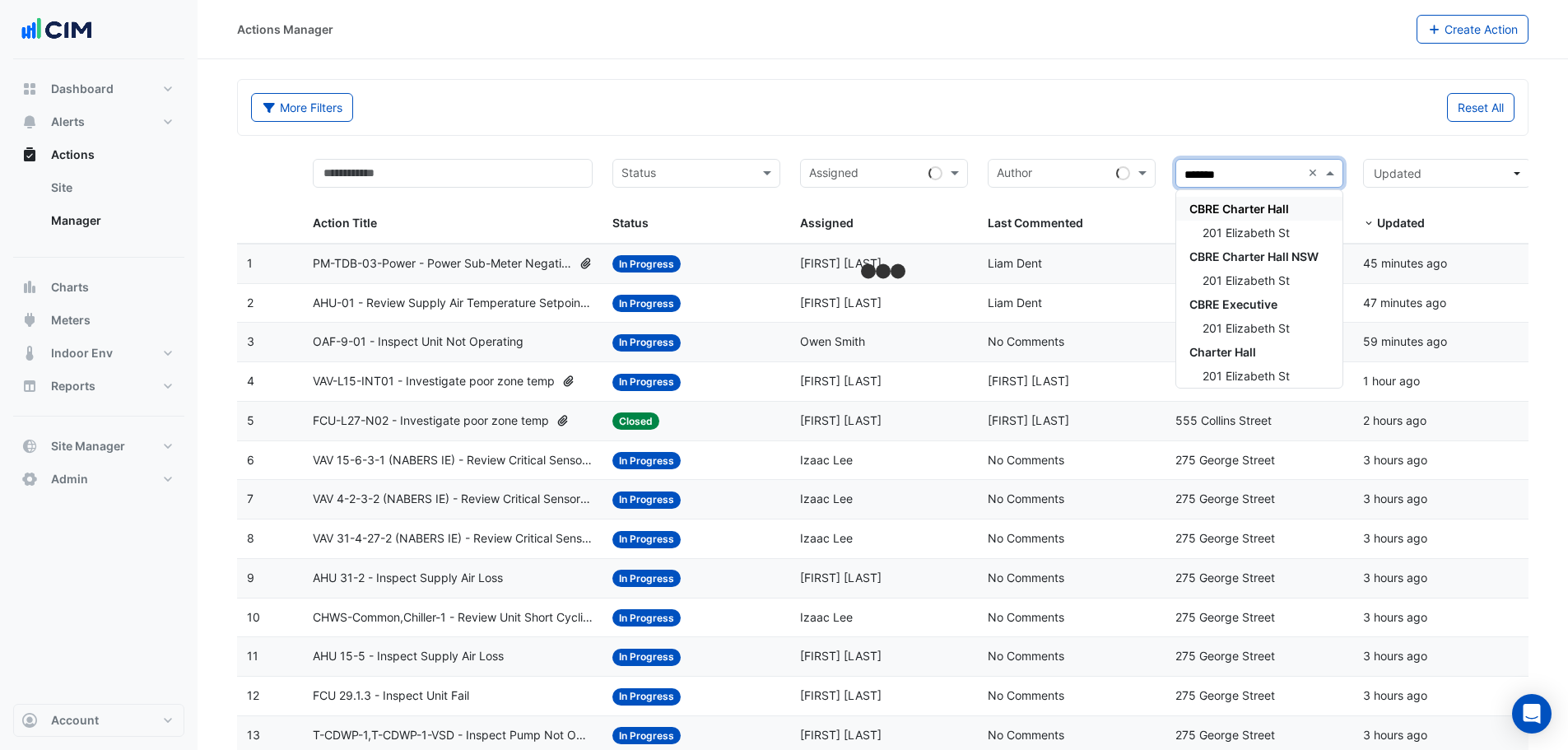 type on "********" 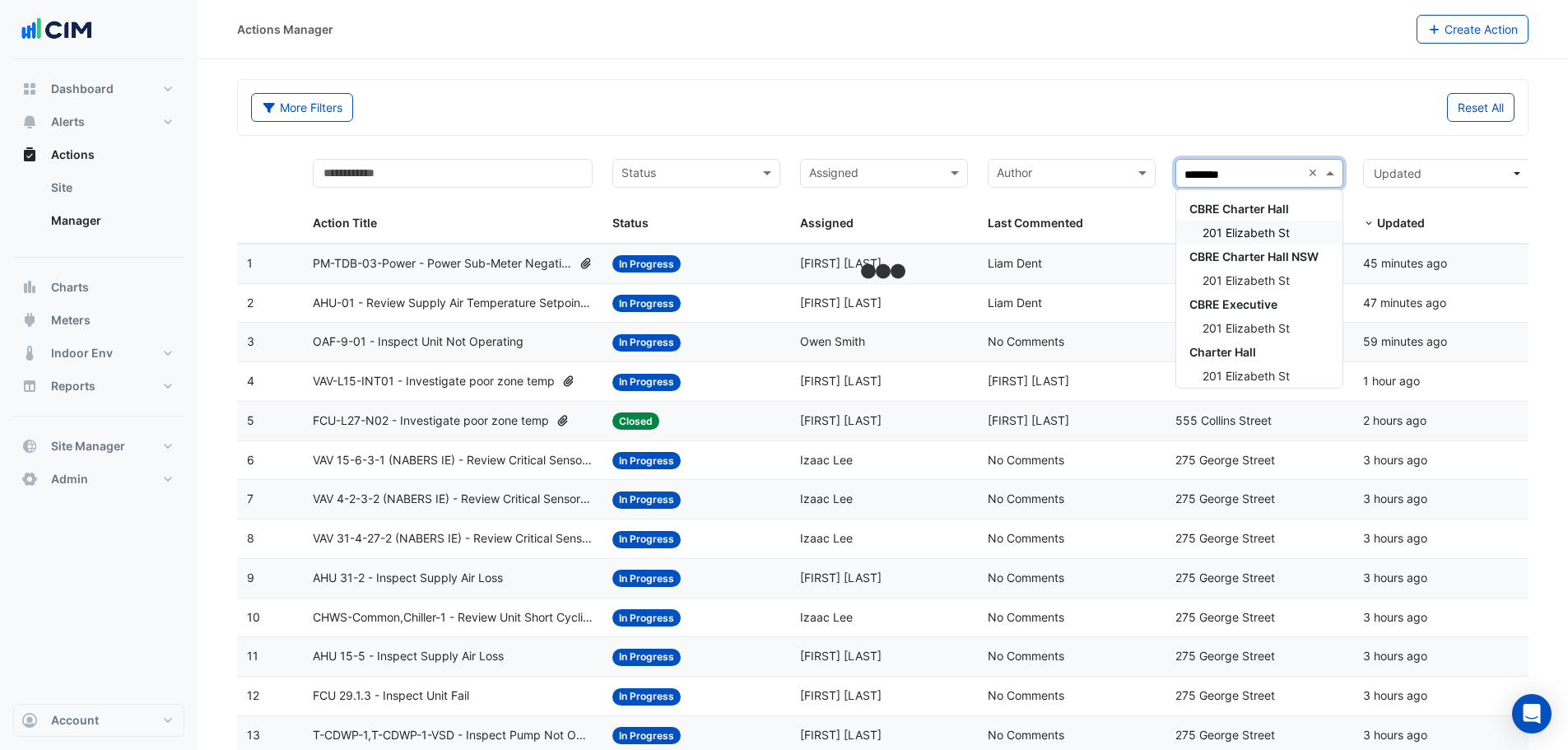click on "201 Elizabeth St" at bounding box center [1246, 232] 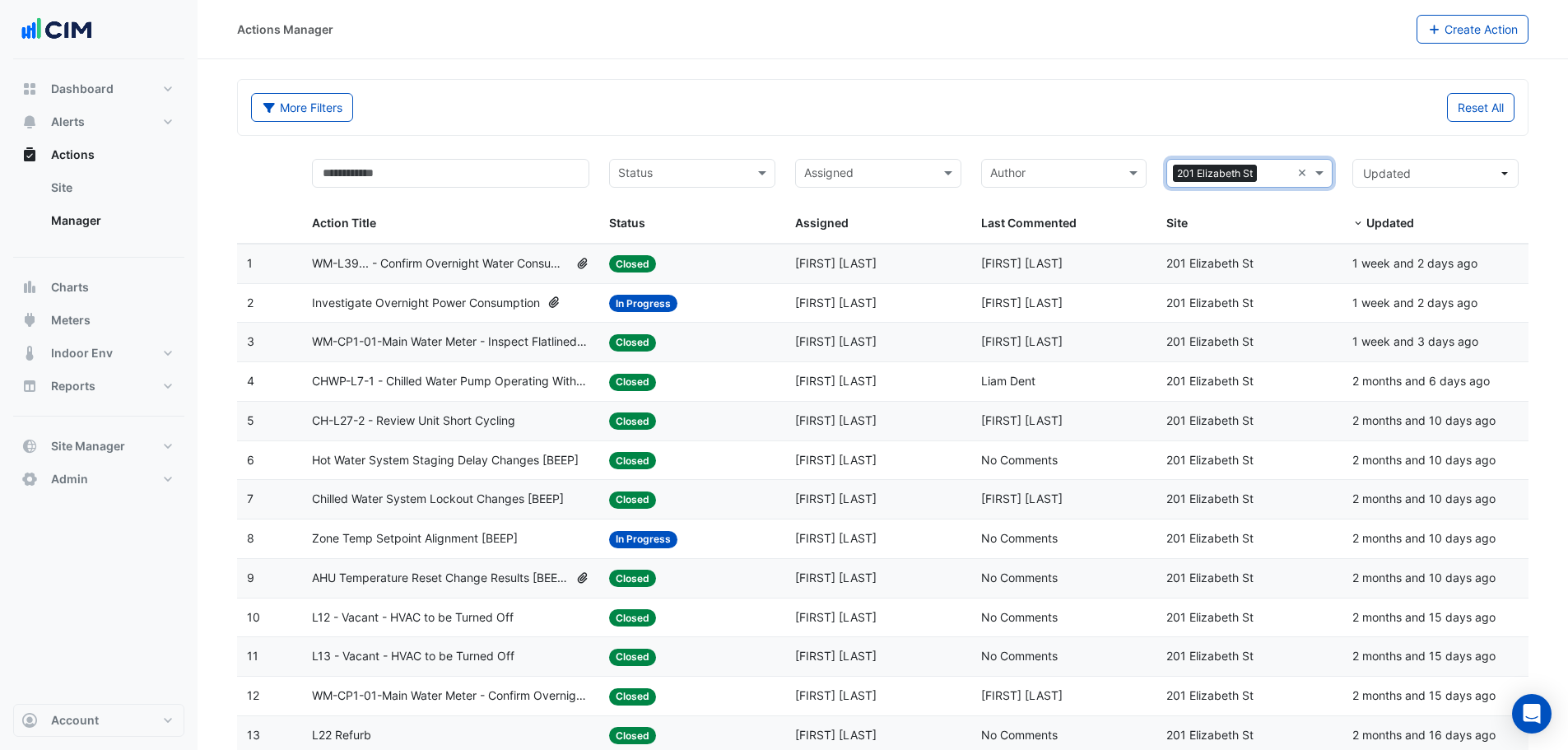 click on "WM-L39... - Confirm Overnight Water Consumption" 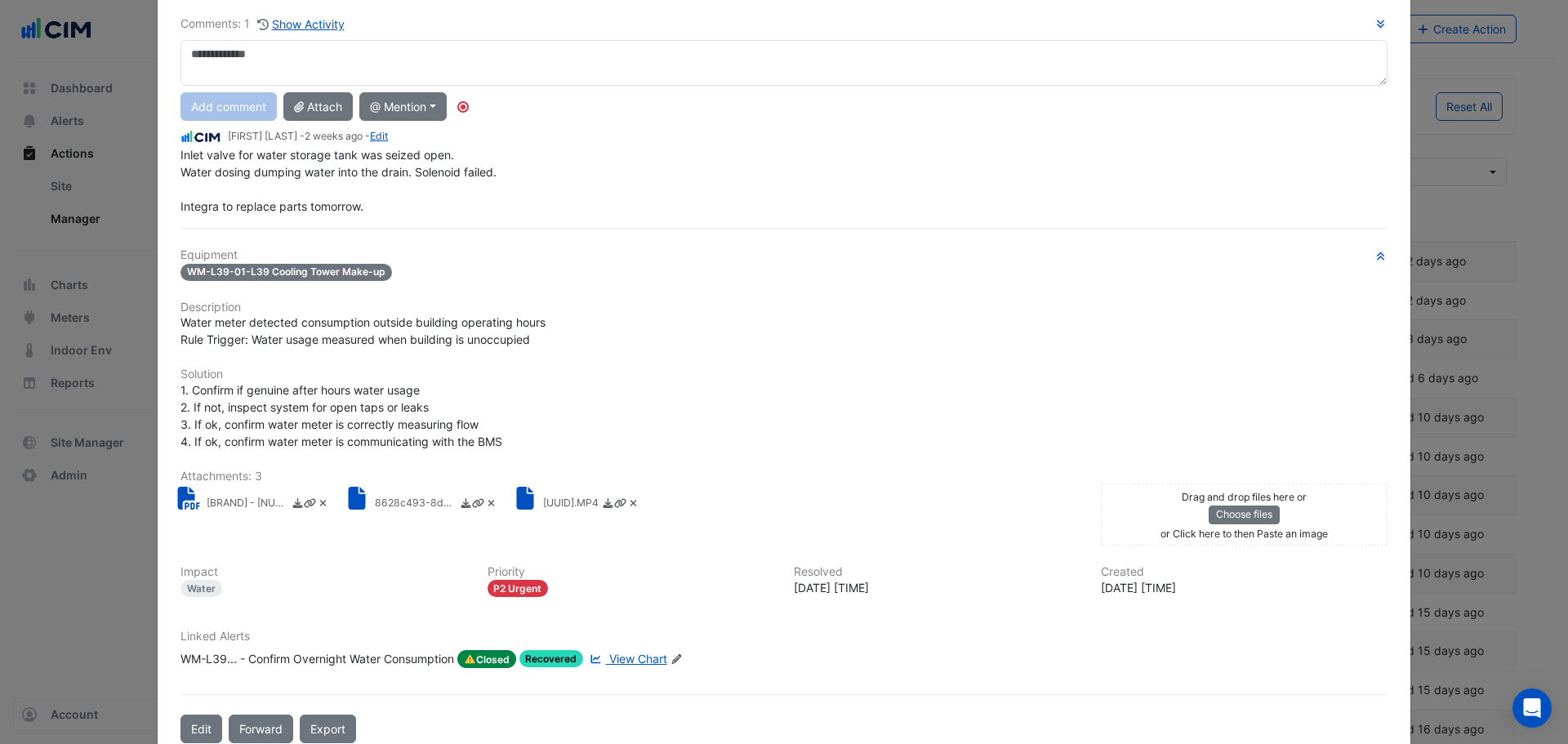 scroll, scrollTop: 118, scrollLeft: 0, axis: vertical 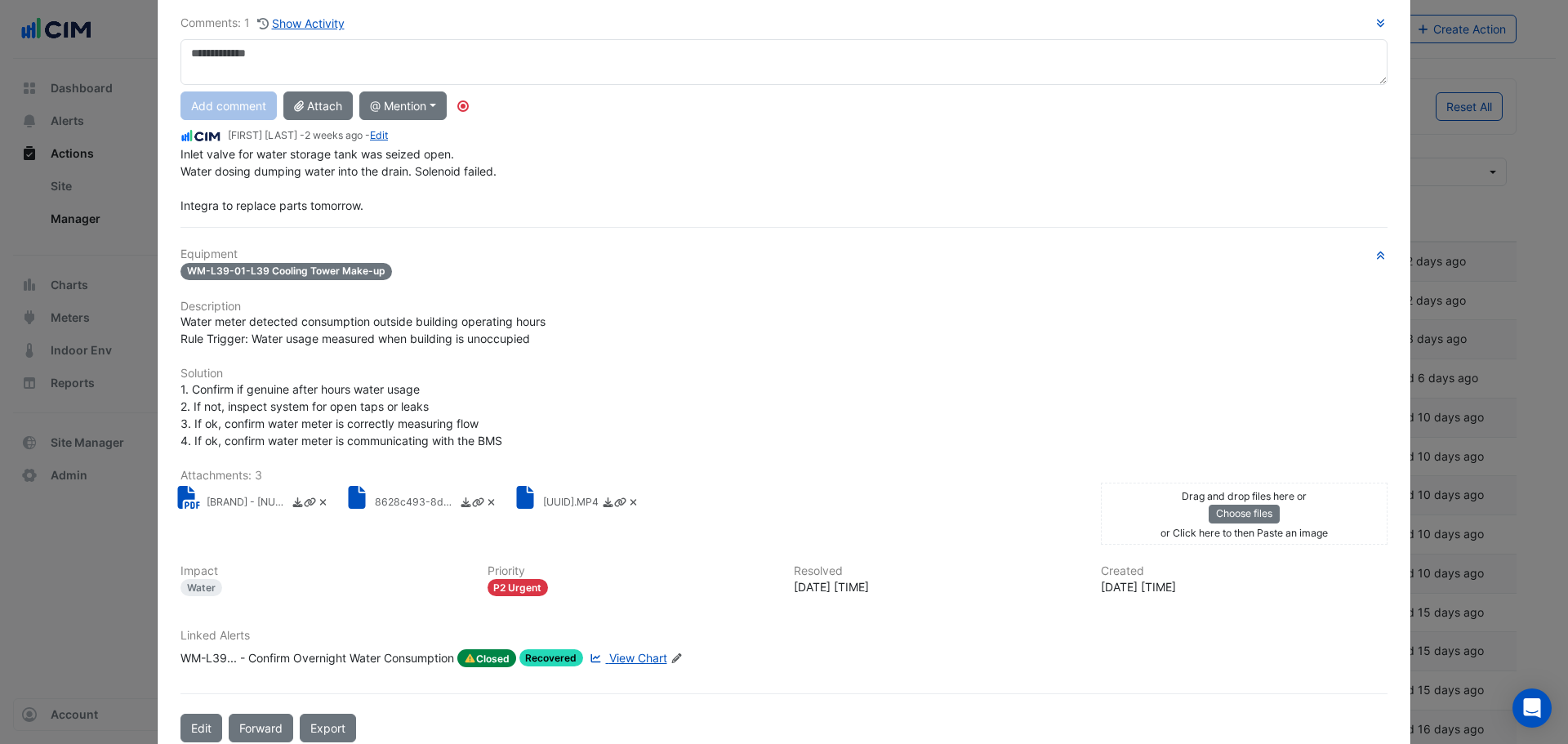 click on "8628c493-8de3-4a81-a18c-cfad6e6d865d (1).MP4" 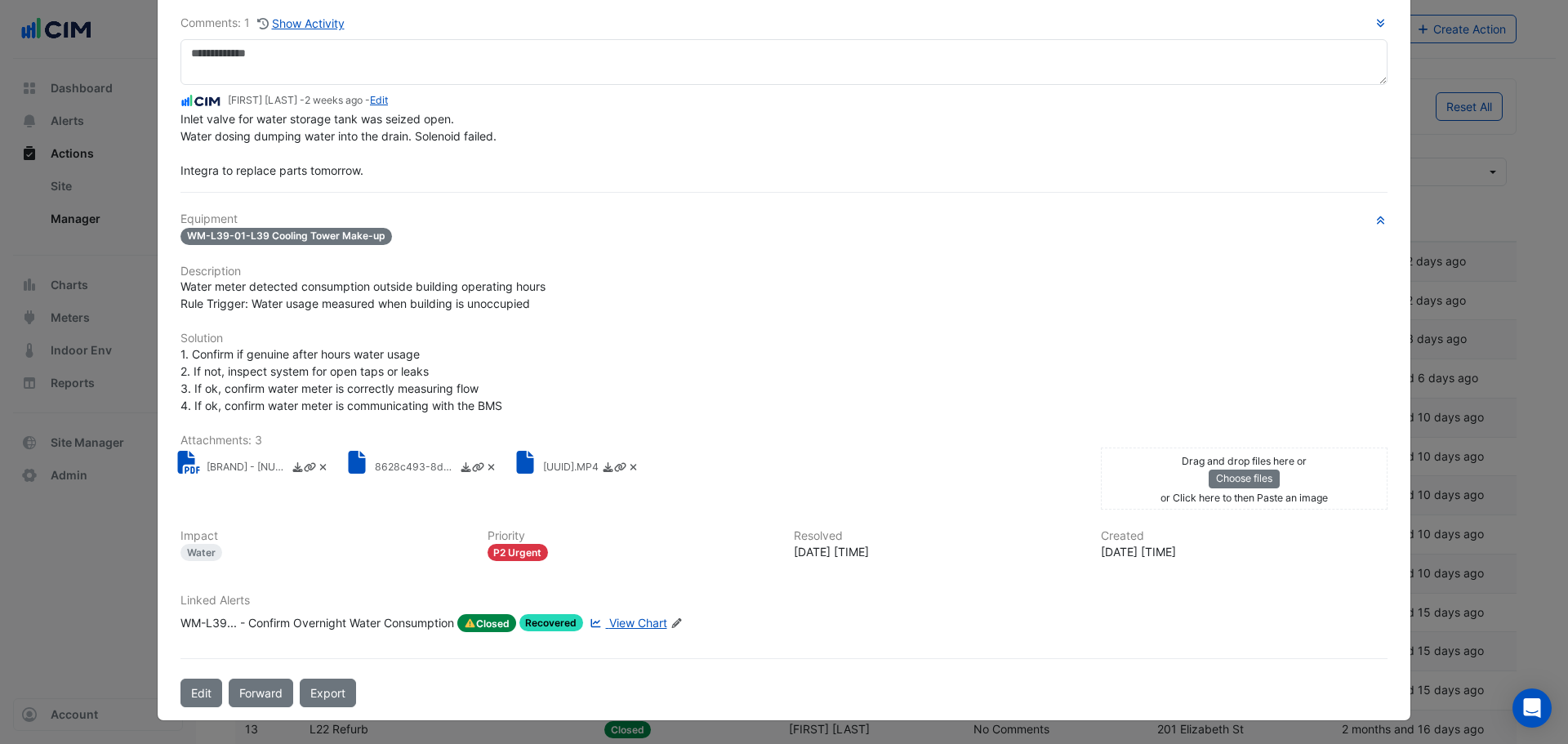 scroll, scrollTop: 0, scrollLeft: 0, axis: both 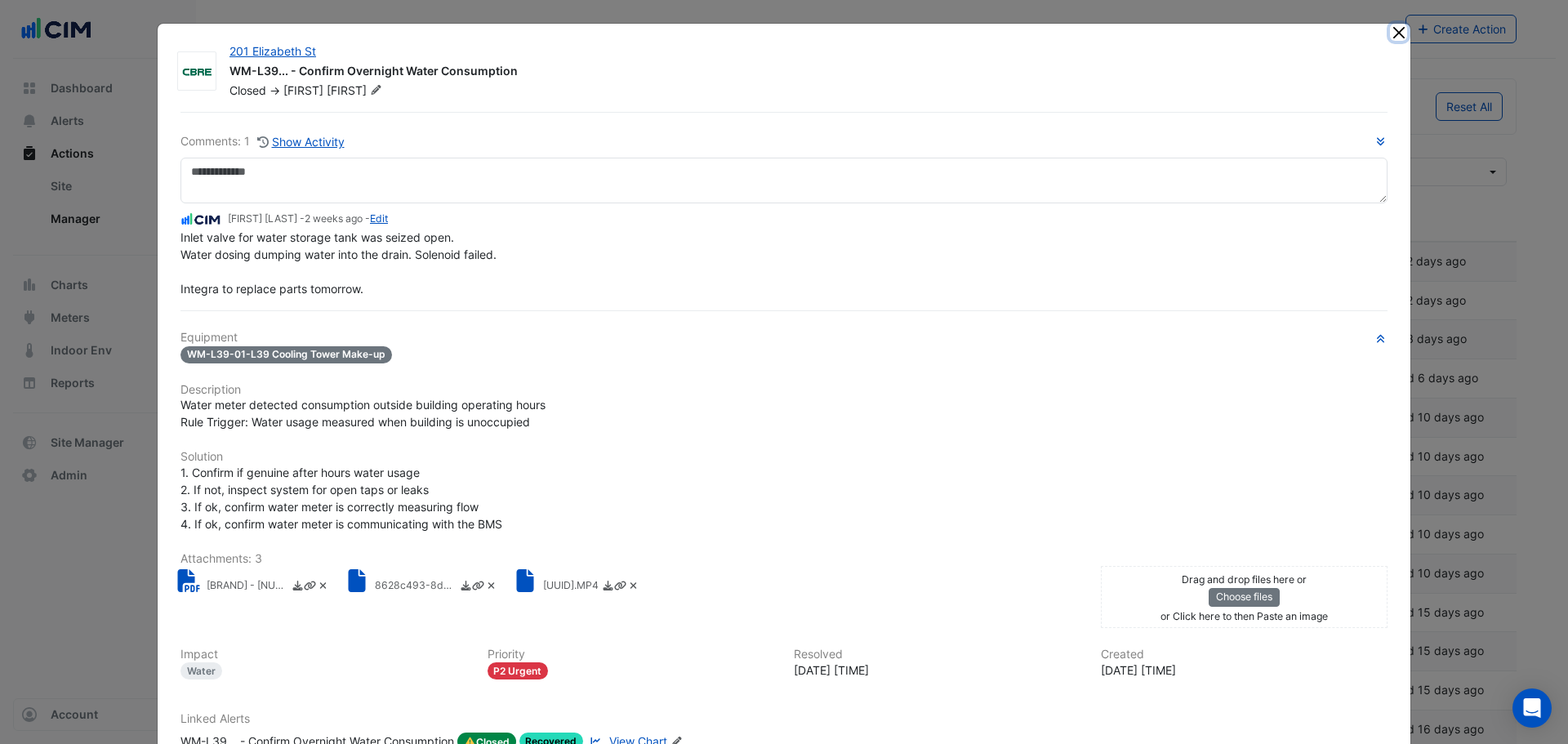 click 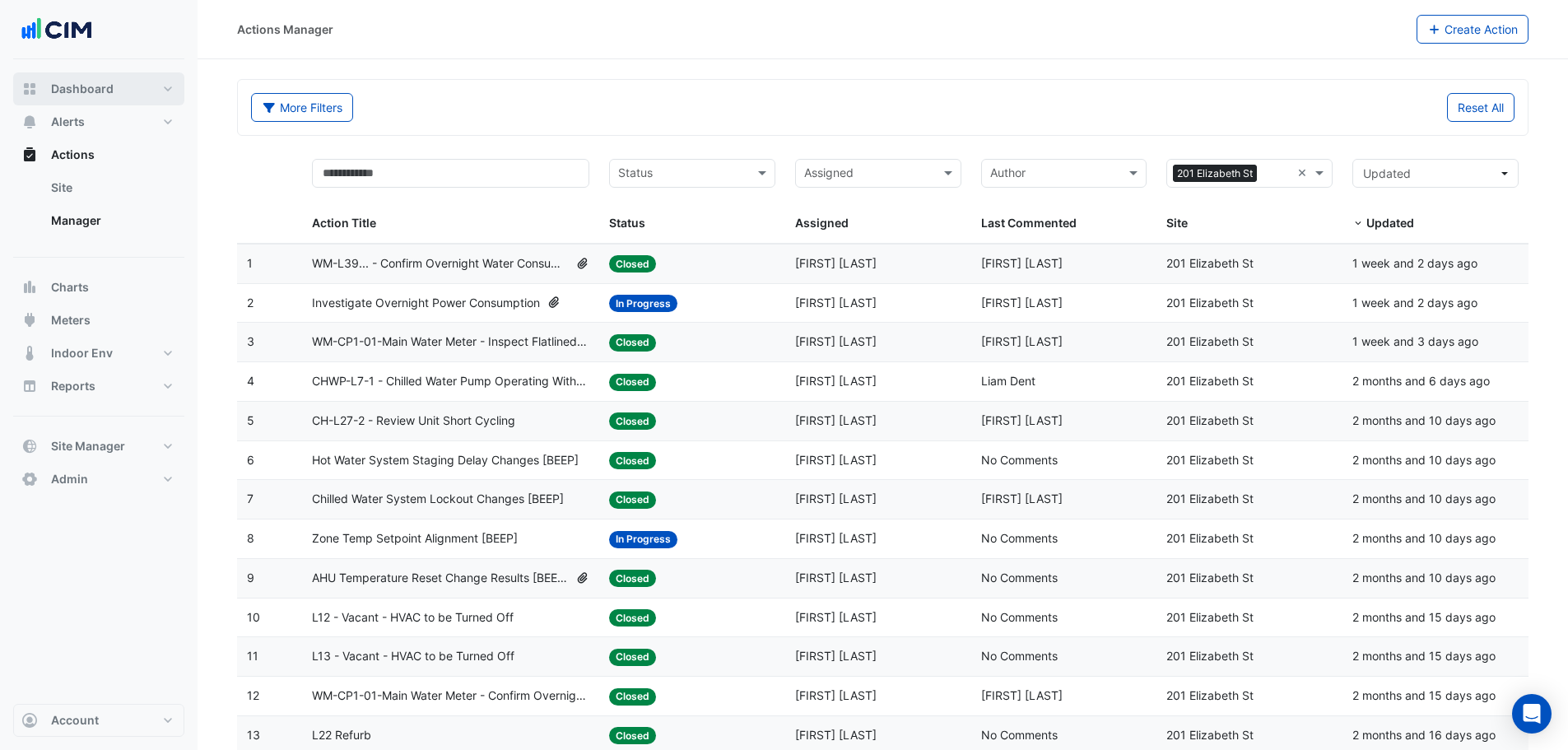 click on "Dashboard" at bounding box center [82, 89] 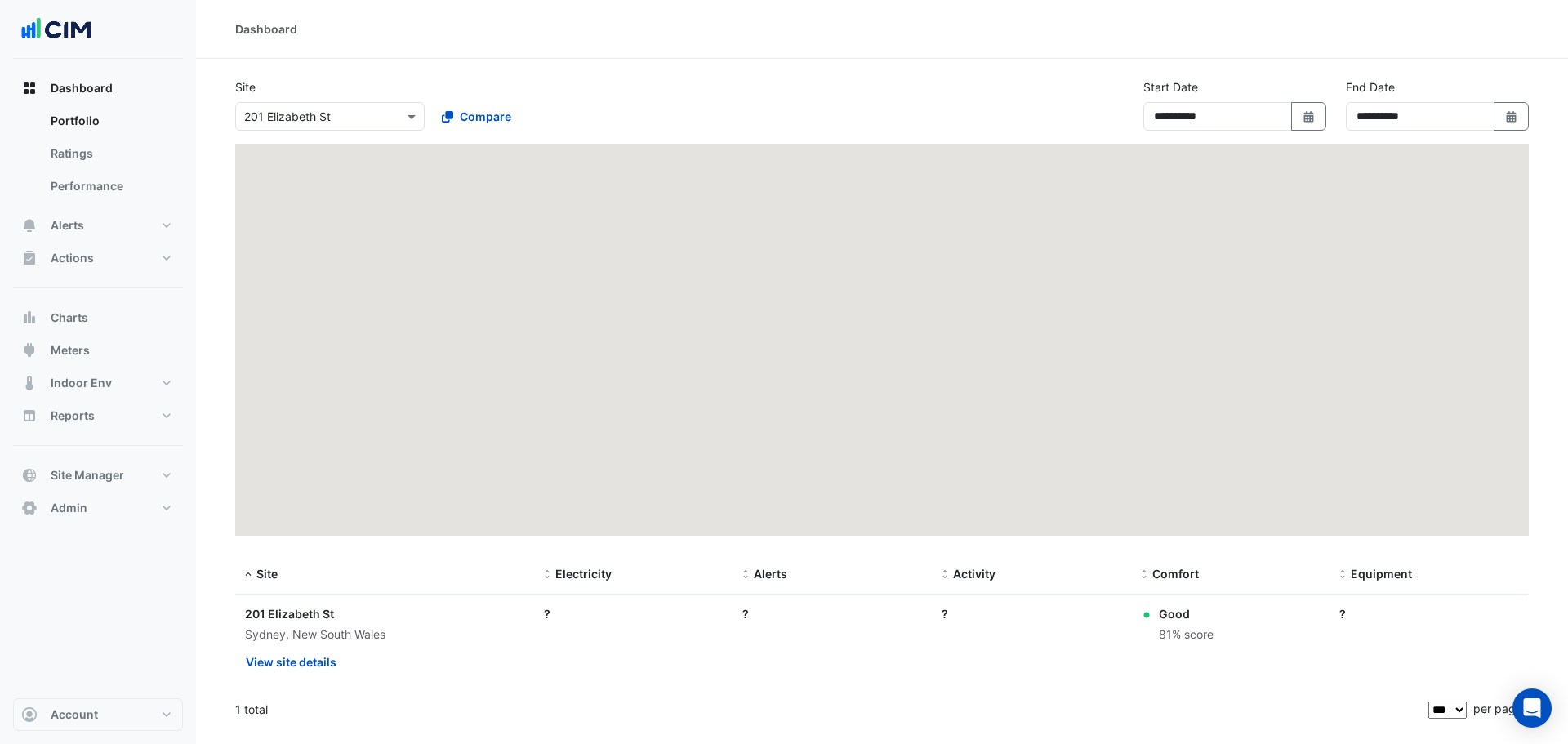 click at bounding box center [314, 117] 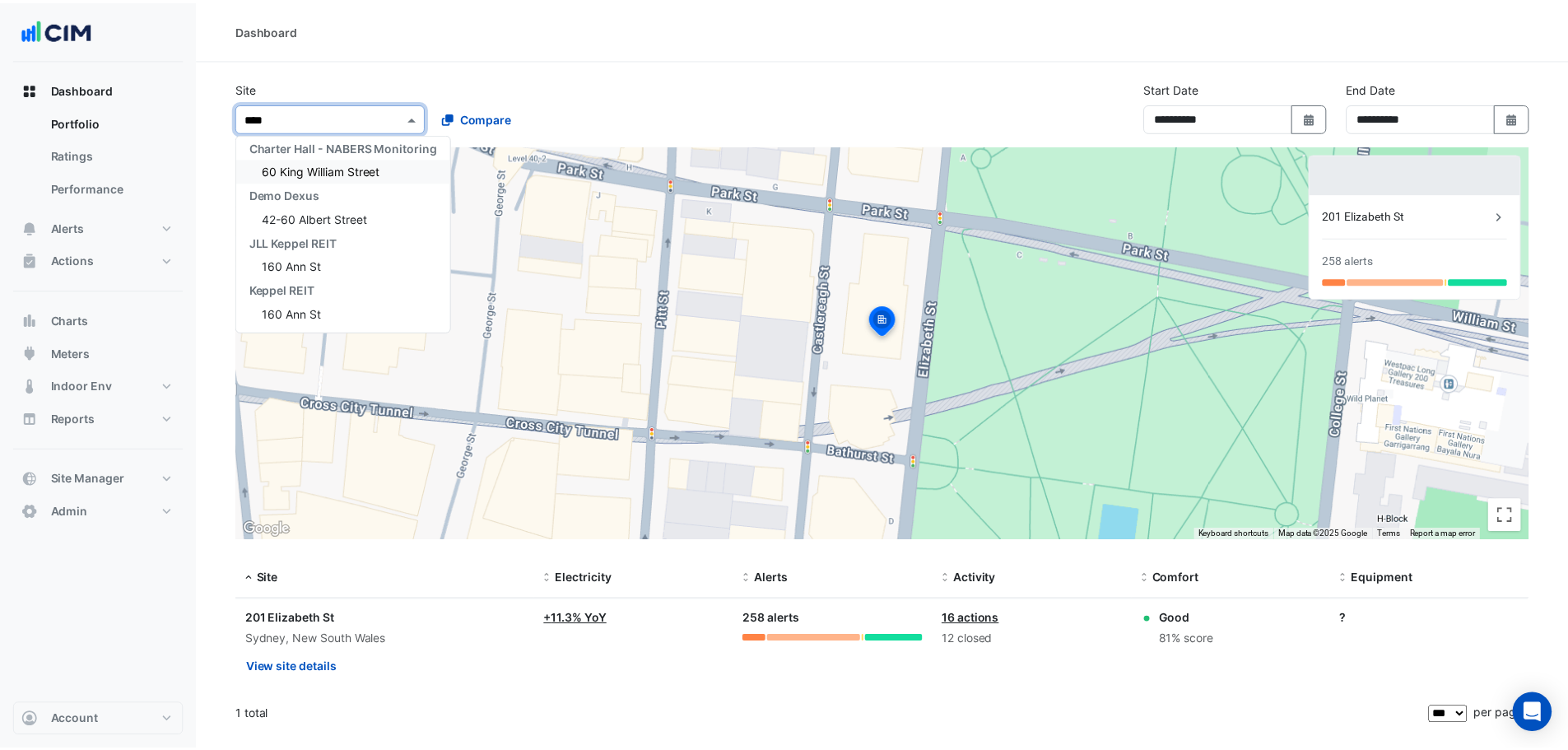 scroll, scrollTop: 0, scrollLeft: 0, axis: both 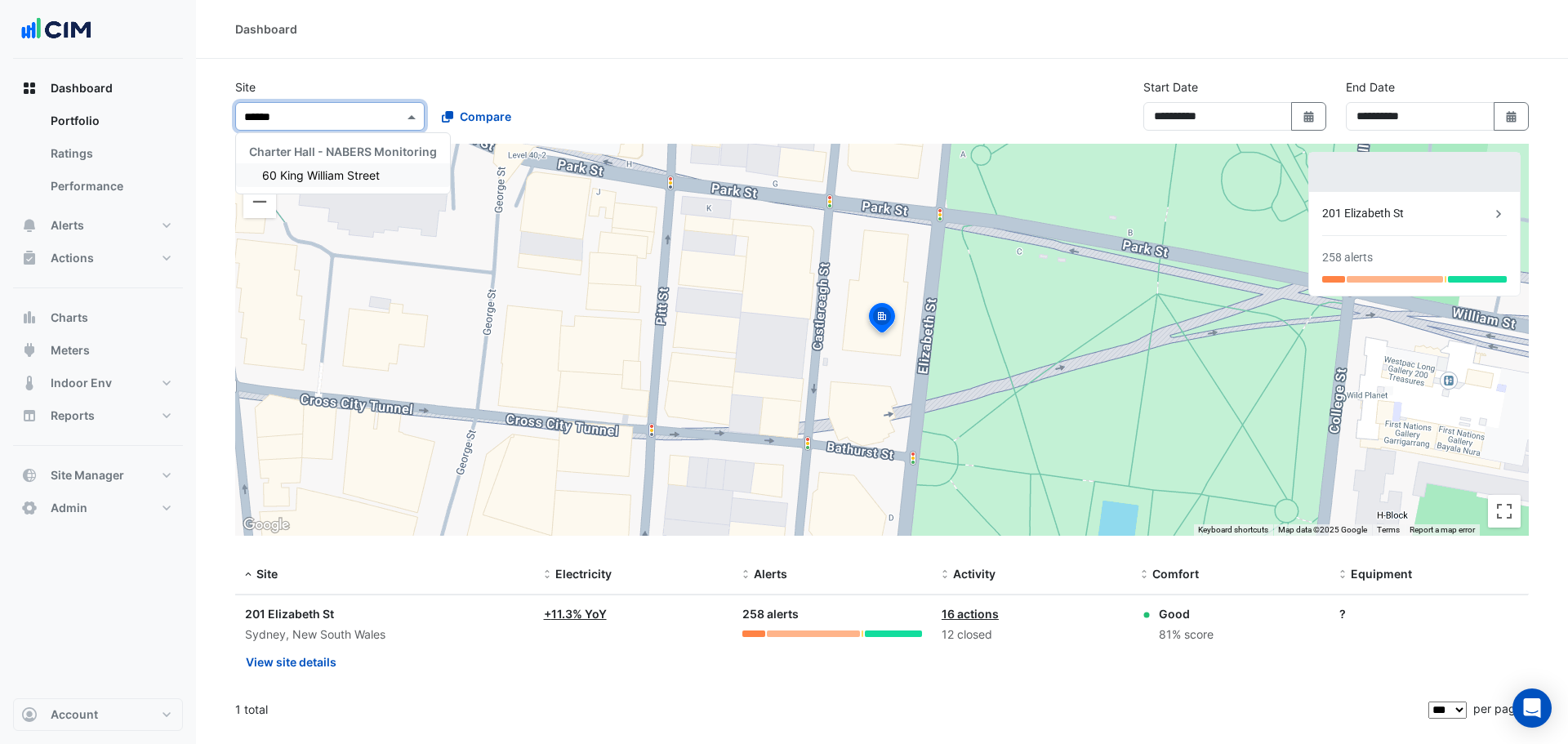 type on "*******" 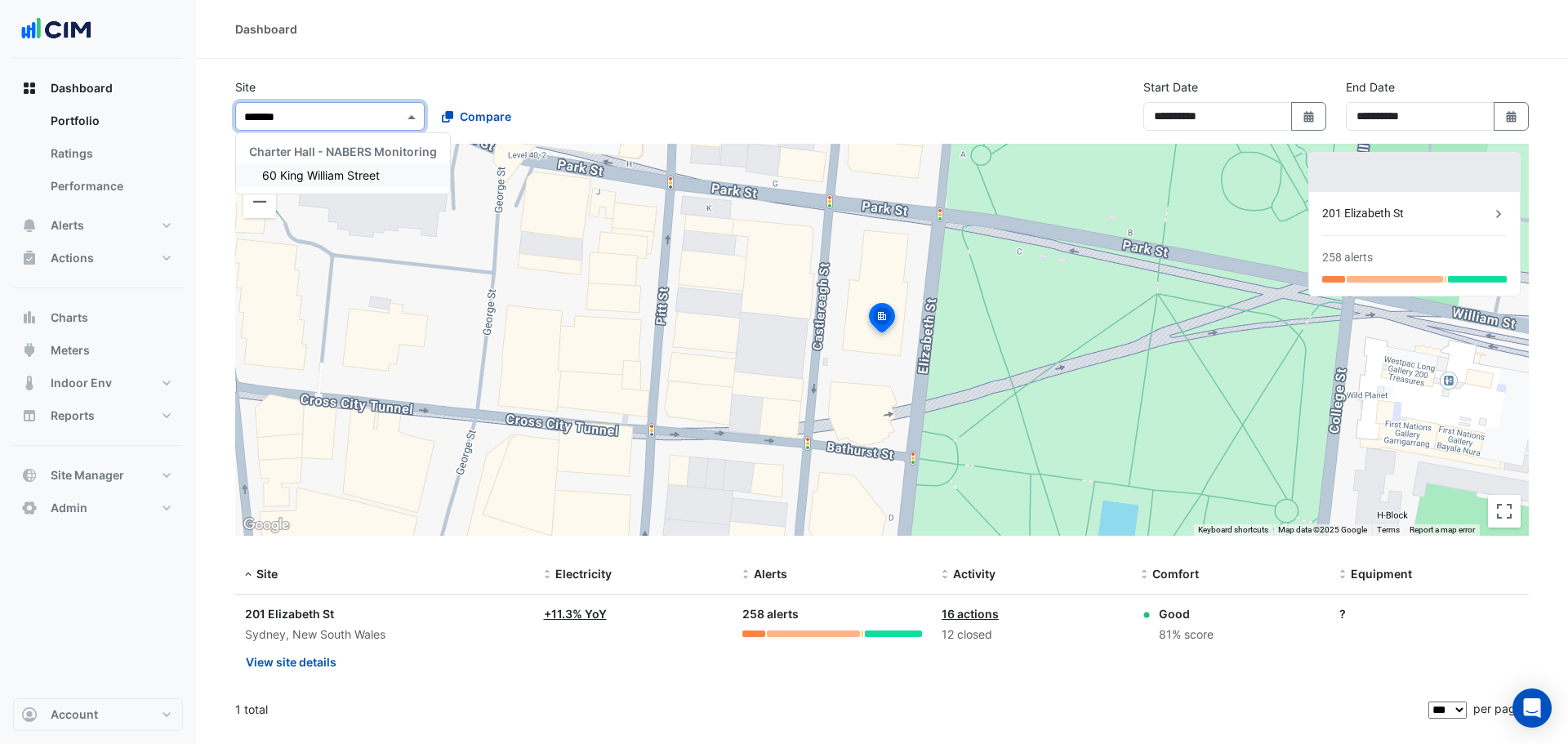 click on "60 King William Street" at bounding box center [343, 175] 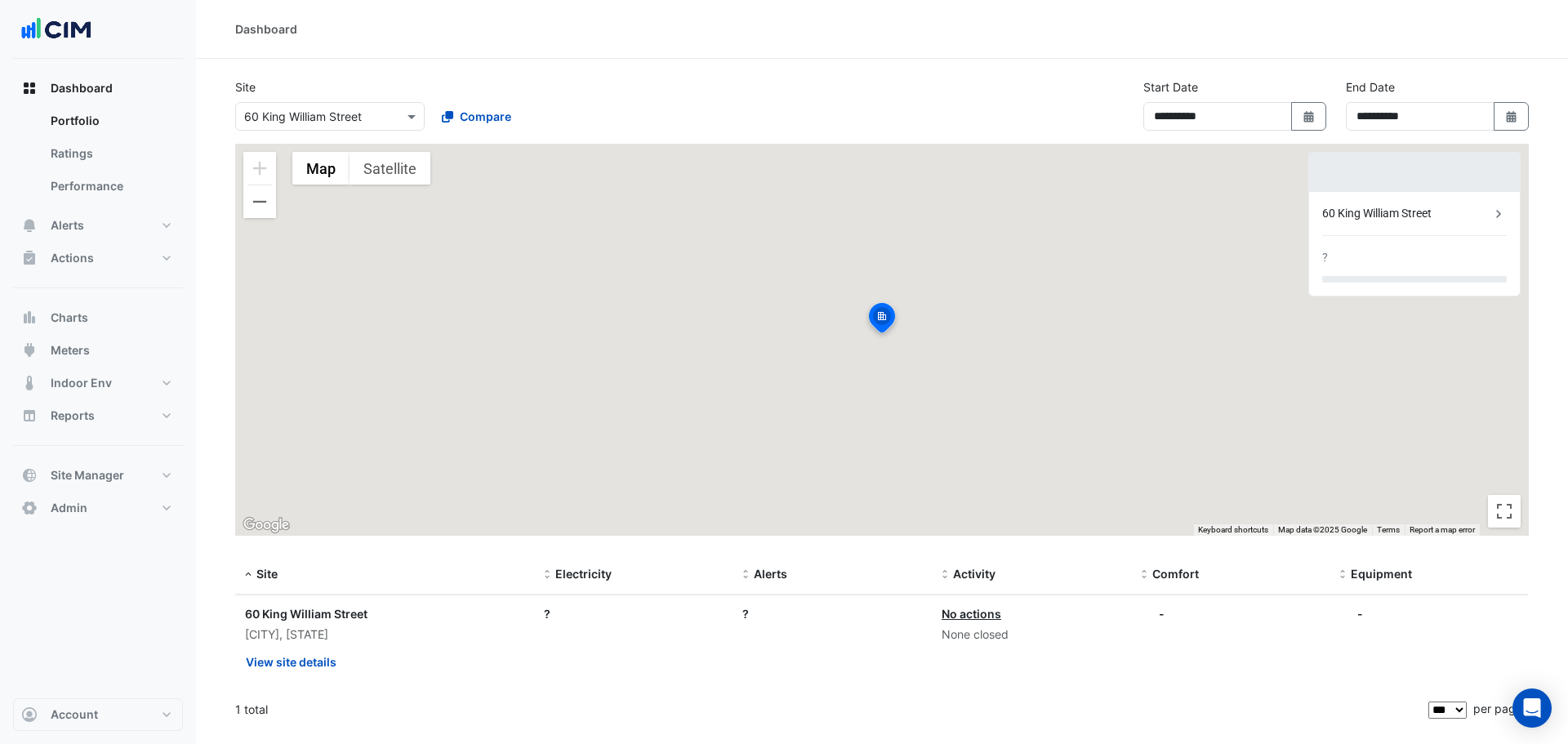 click on "Compare" at bounding box center [526, 116] 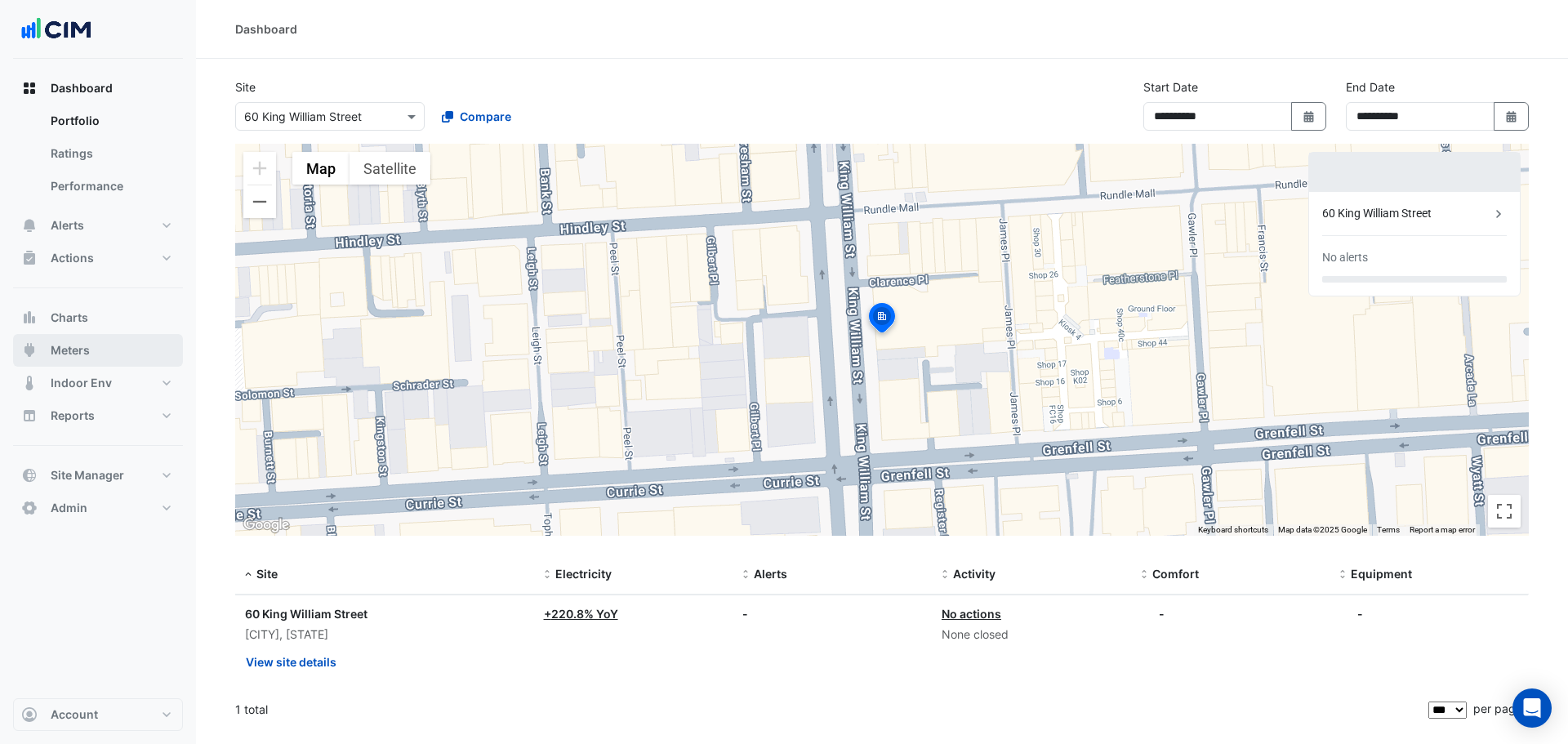 click on "Meters" at bounding box center [98, 350] 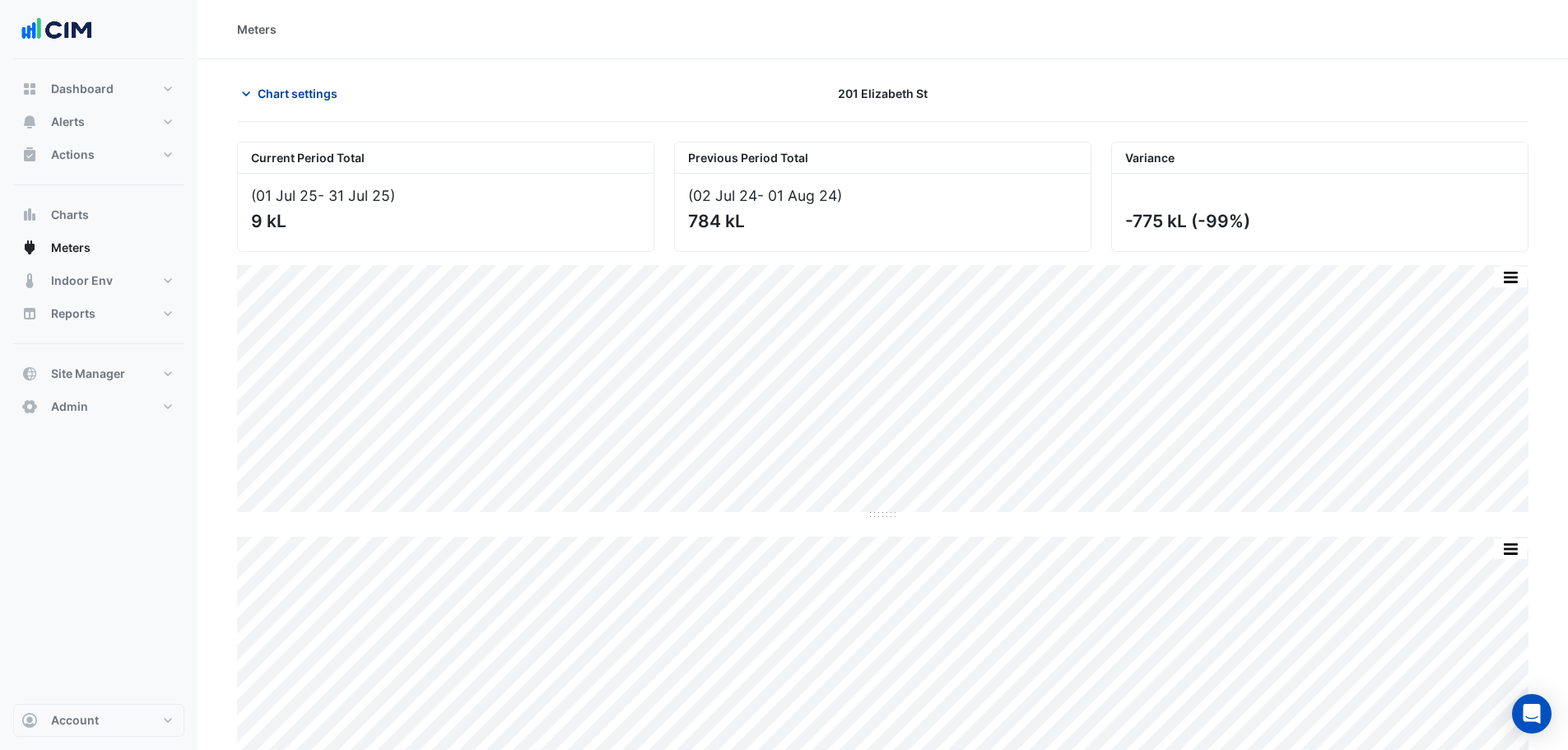 click on "Chart settings" 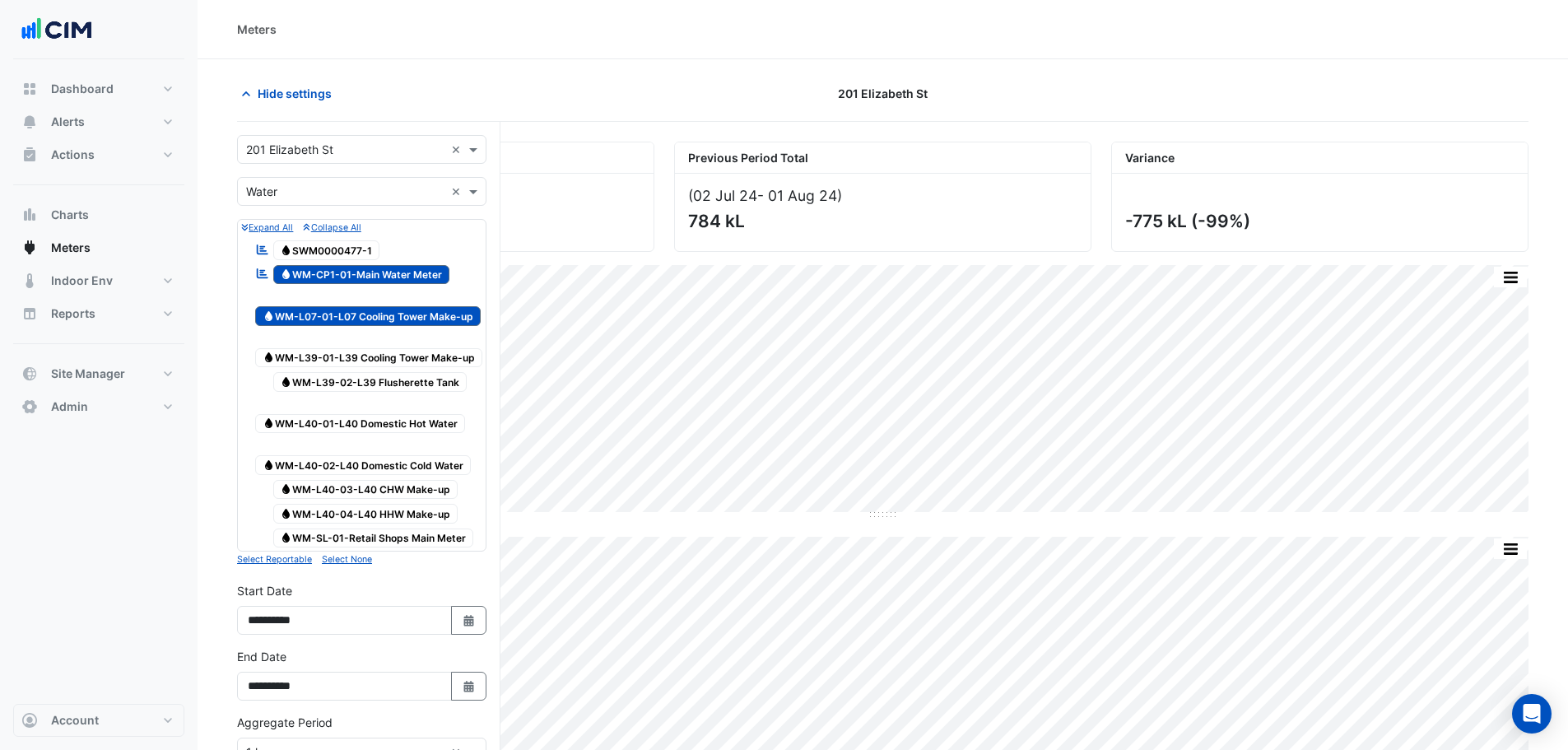 click at bounding box center (345, 150) 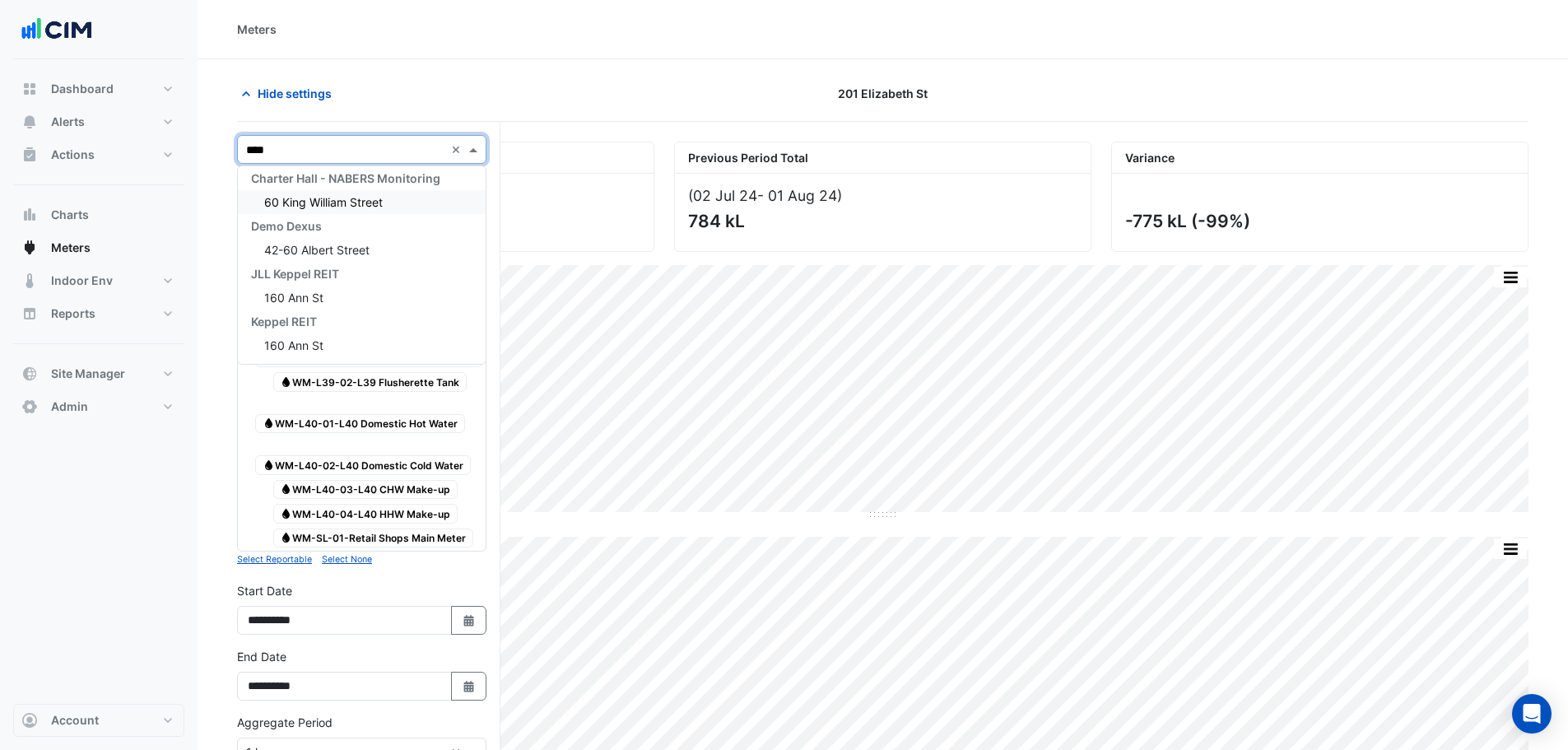 scroll, scrollTop: 0, scrollLeft: 0, axis: both 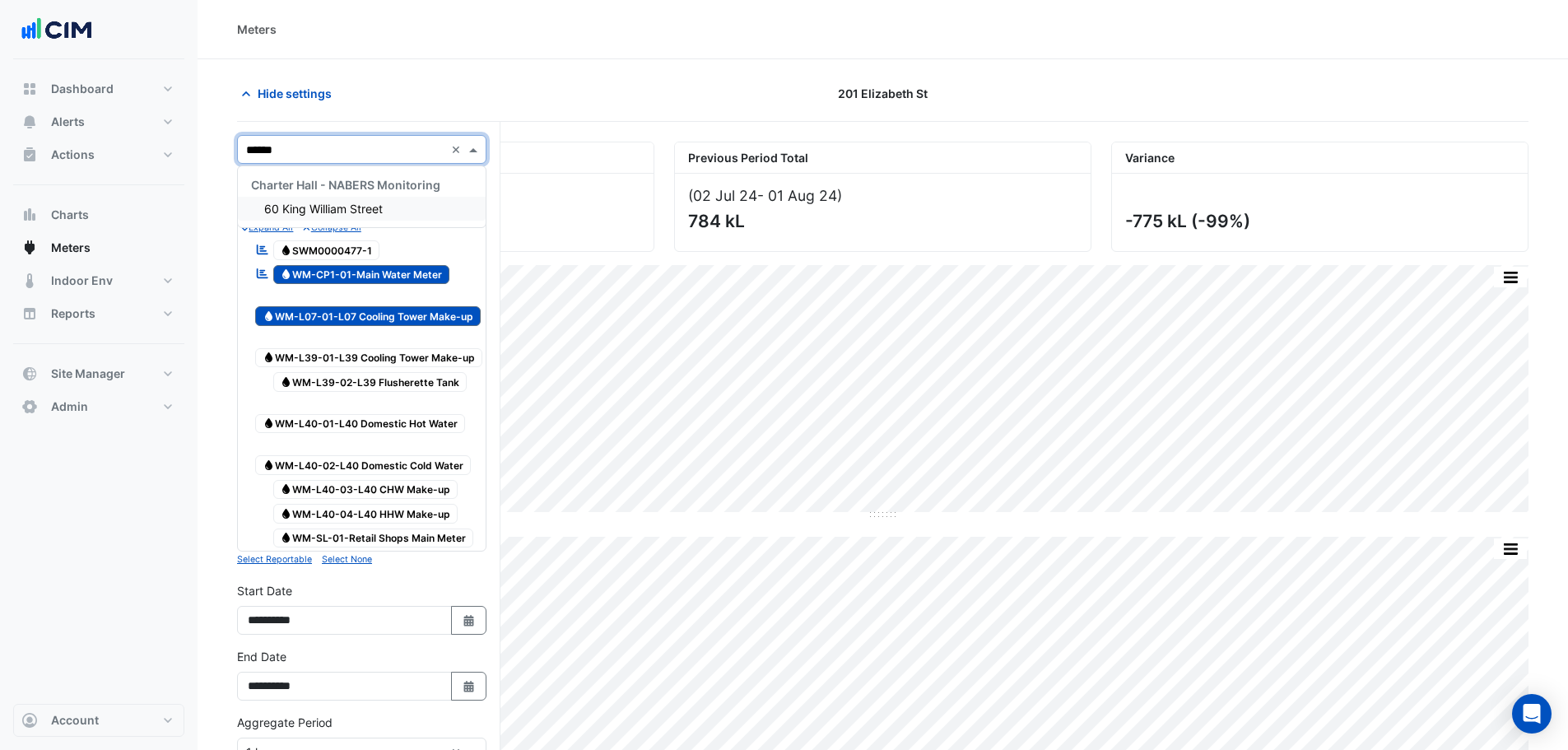 type on "*******" 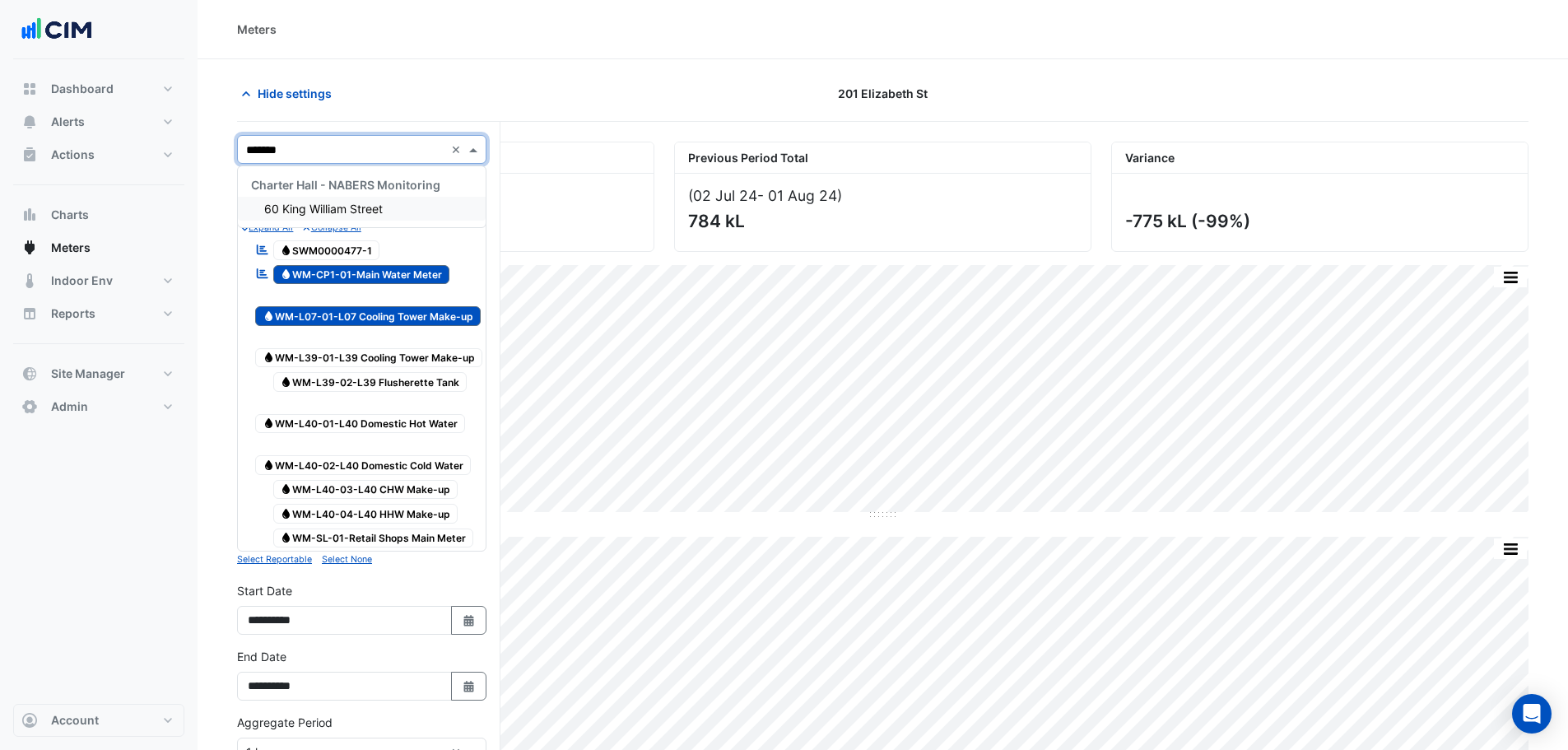 click on "60 King William Street" at bounding box center [323, 208] 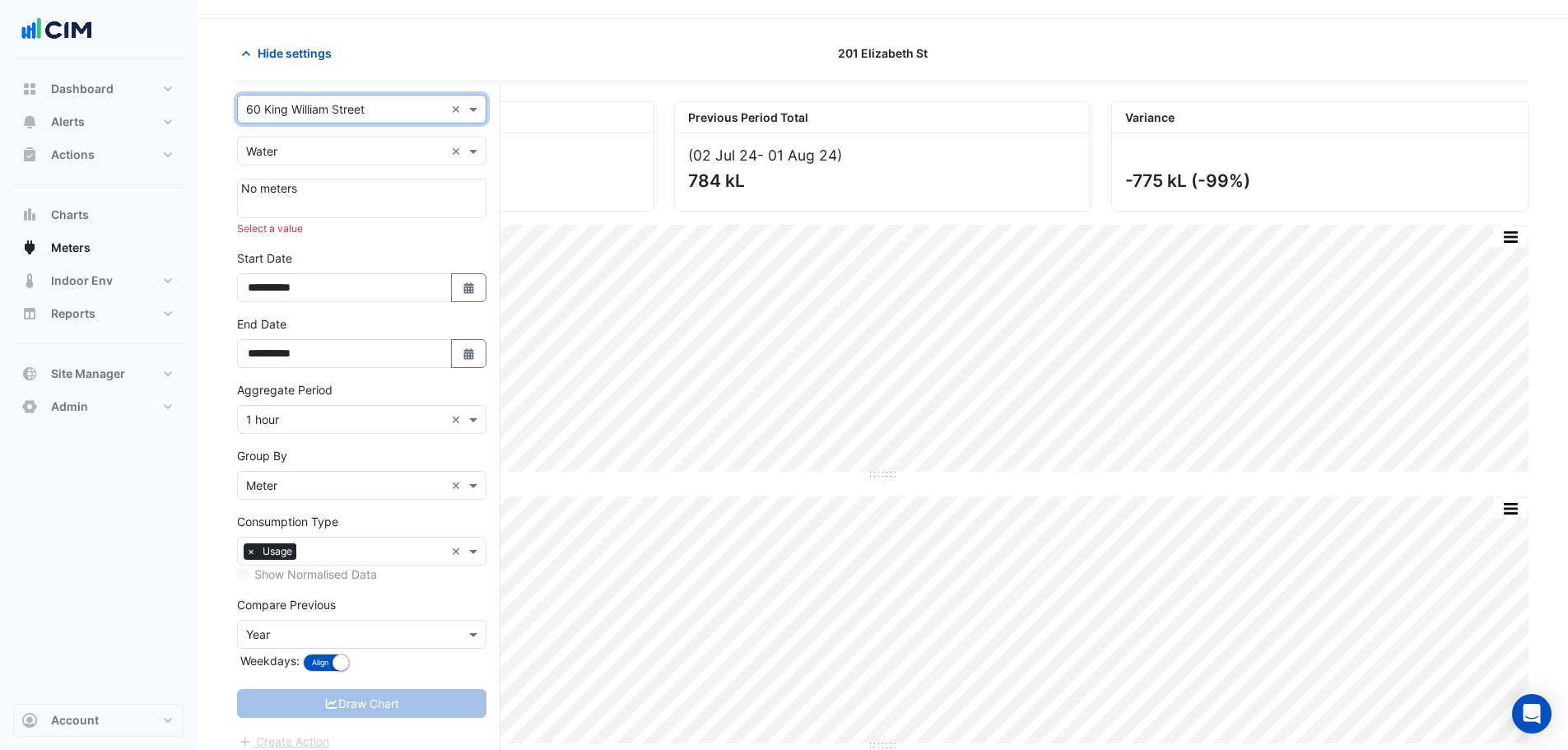 scroll, scrollTop: 63, scrollLeft: 0, axis: vertical 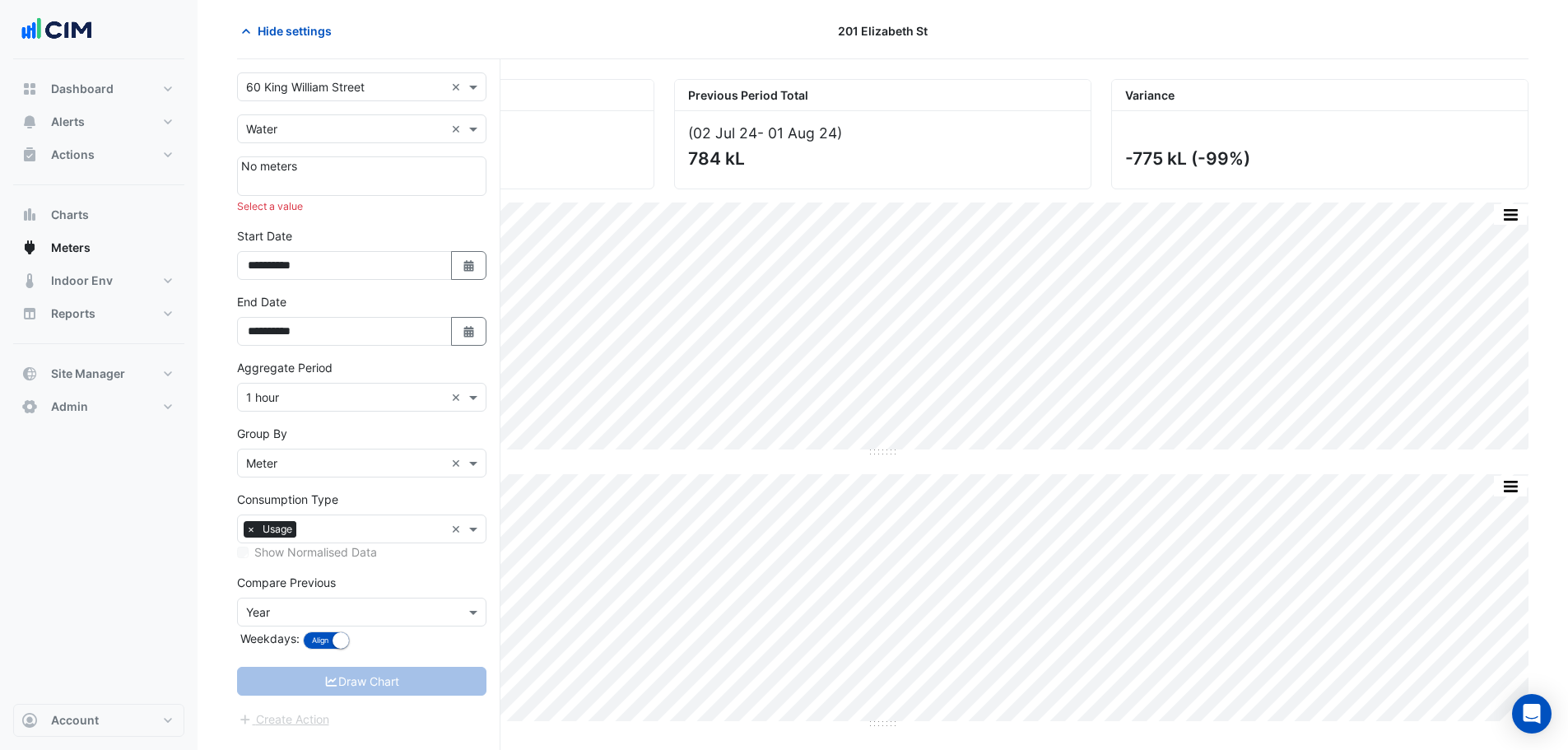 click 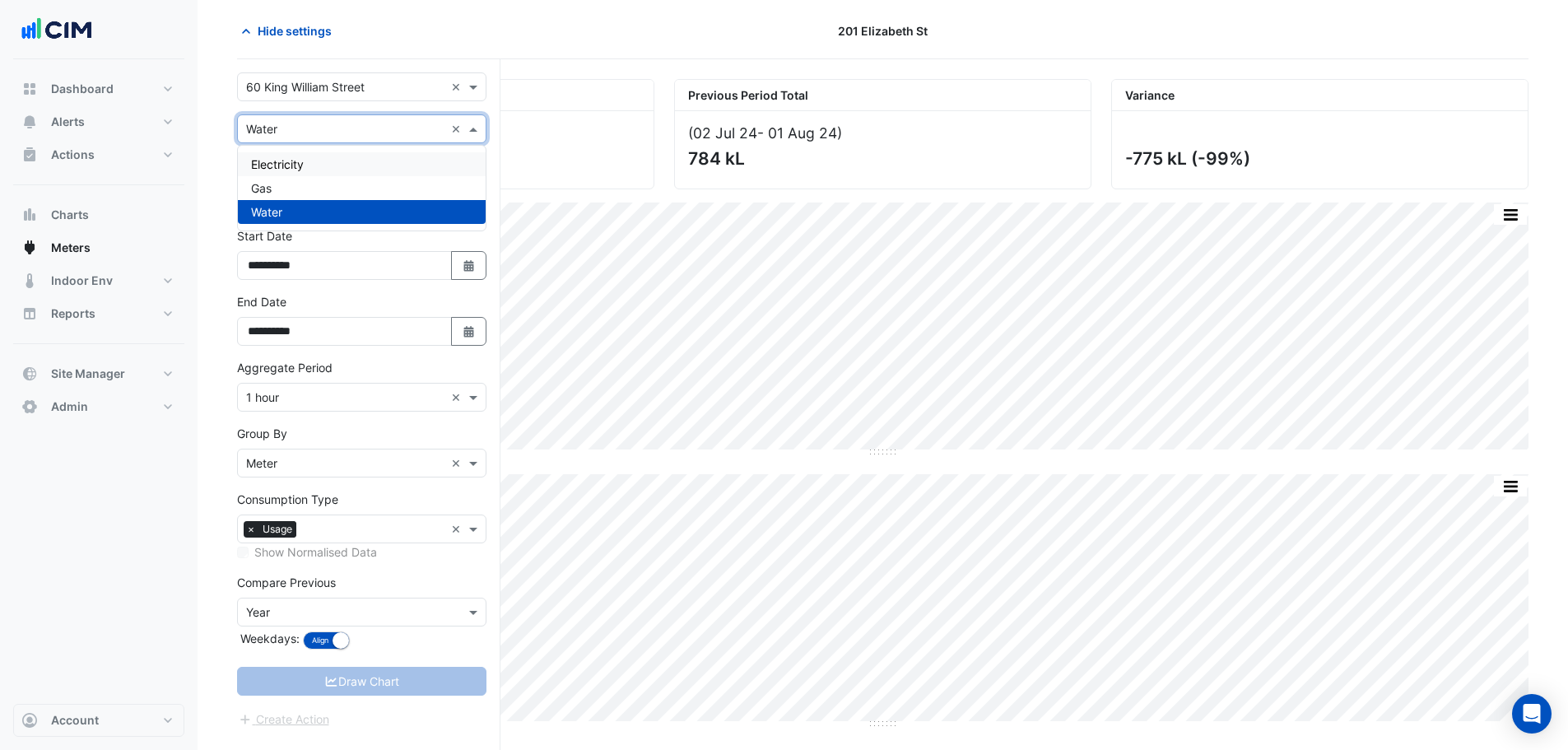 click on "Electricity" at bounding box center [277, 164] 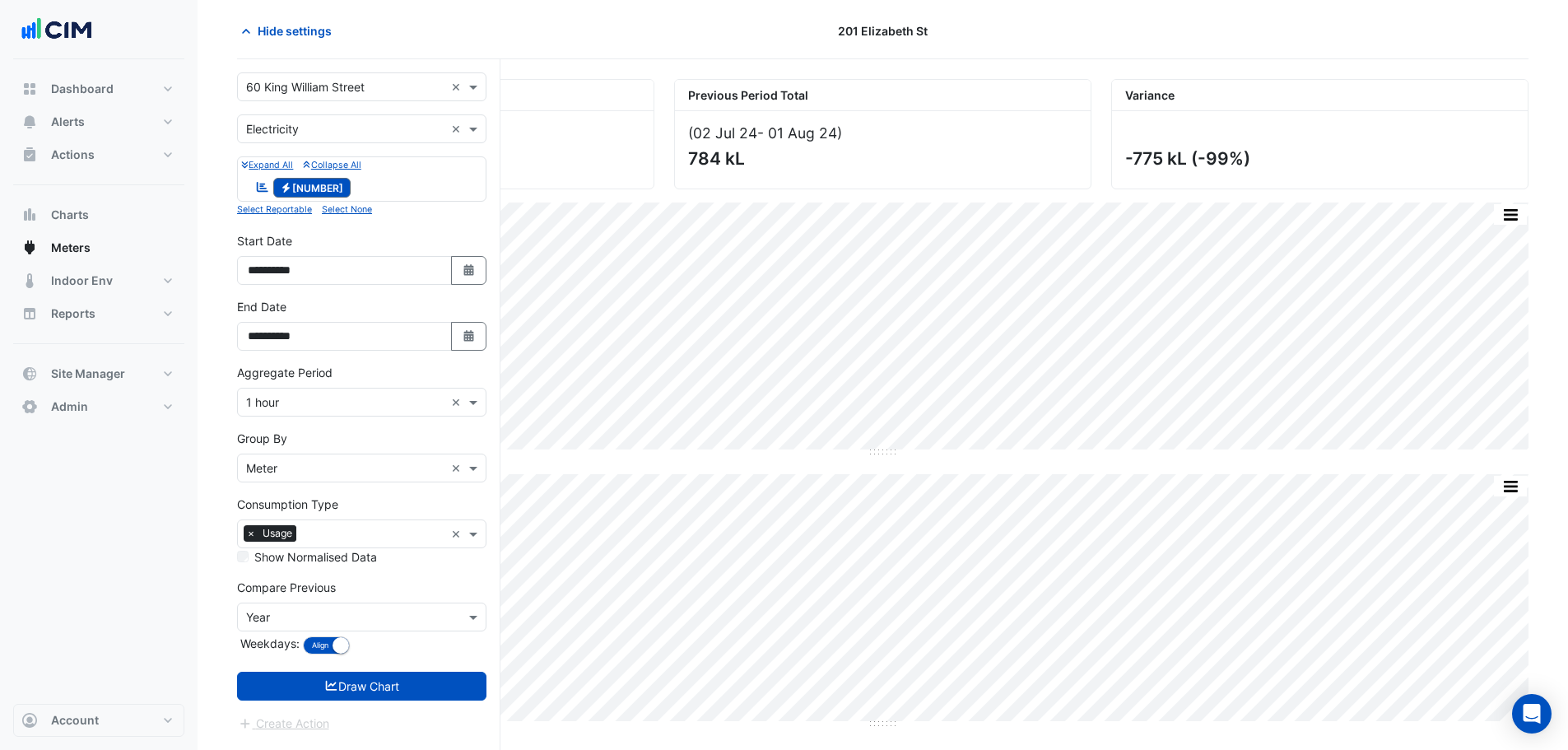 drag, startPoint x: 210, startPoint y: 161, endPoint x: 228, endPoint y: 225, distance: 66.48308 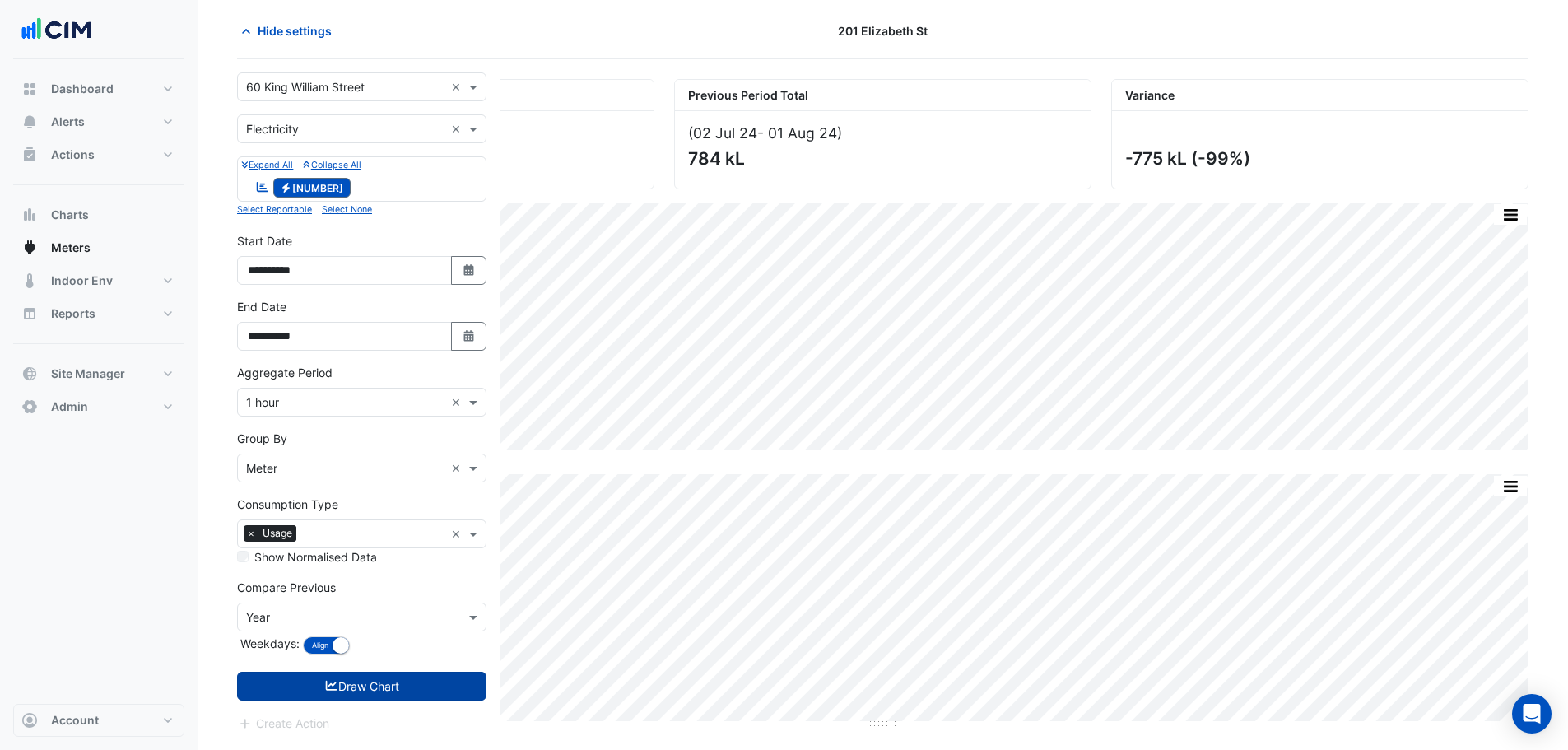 click on "Draw Chart" at bounding box center [361, 686] 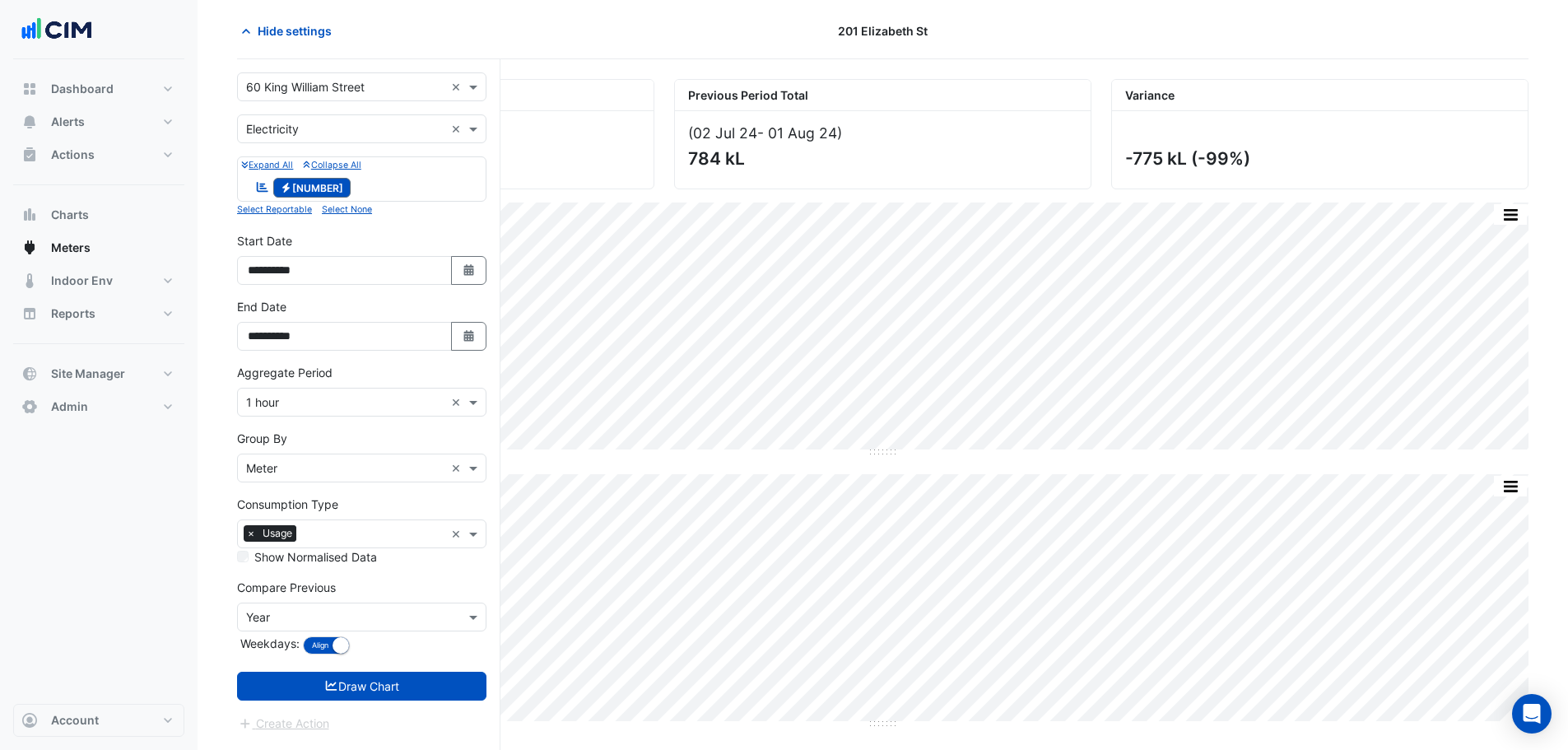 scroll, scrollTop: 0, scrollLeft: 0, axis: both 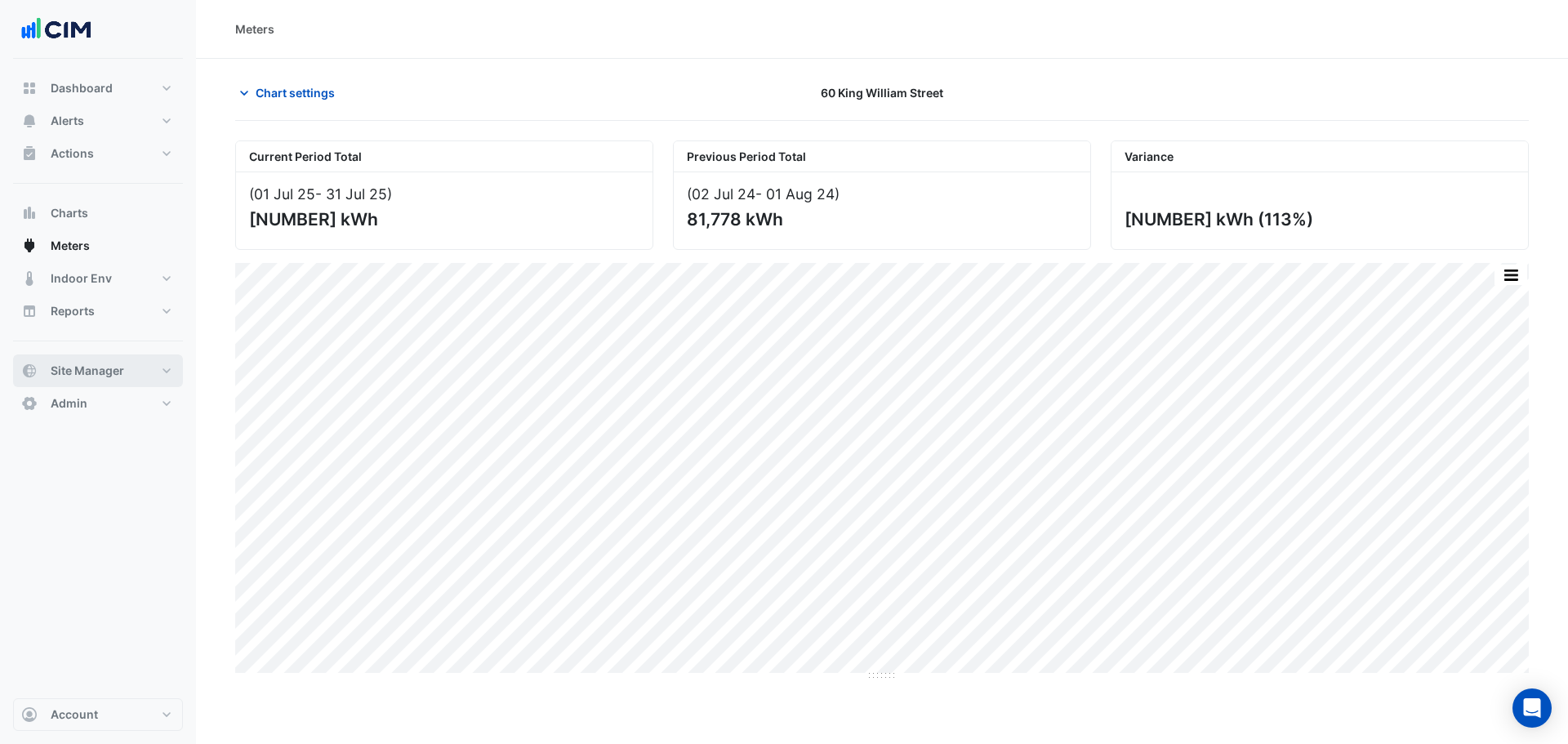 click on "Site Manager" at bounding box center [98, 371] 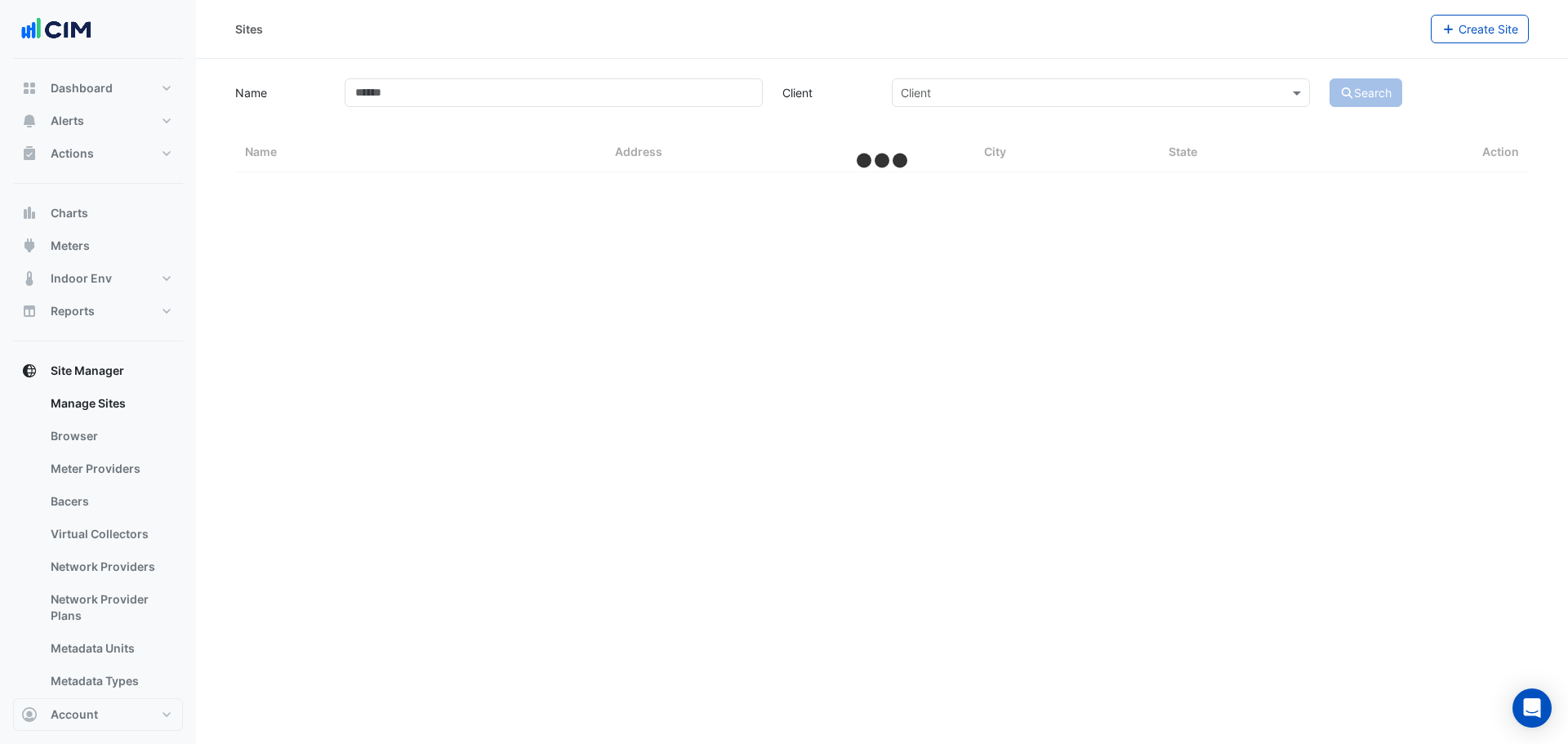 select on "***" 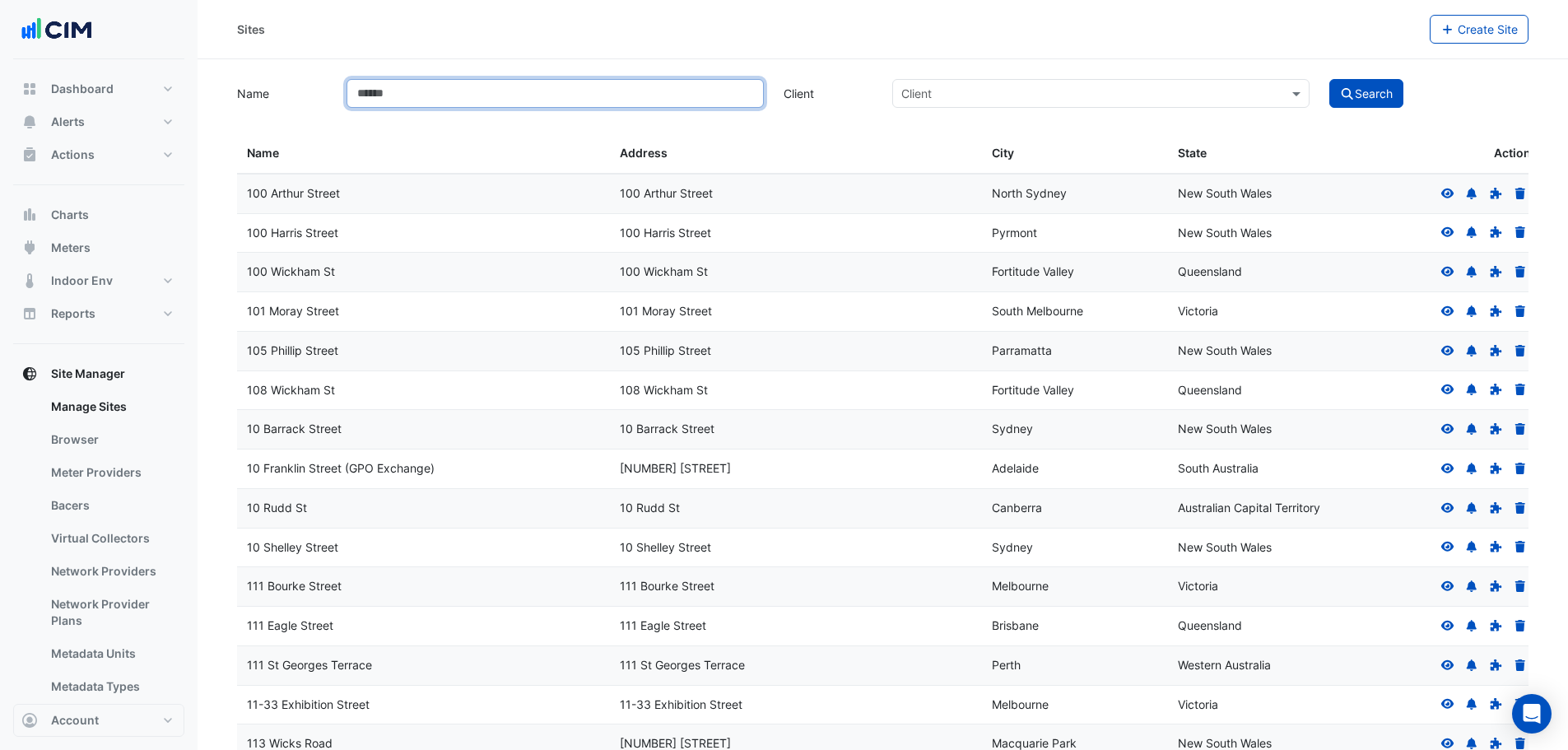 click on "Name" at bounding box center [555, 93] 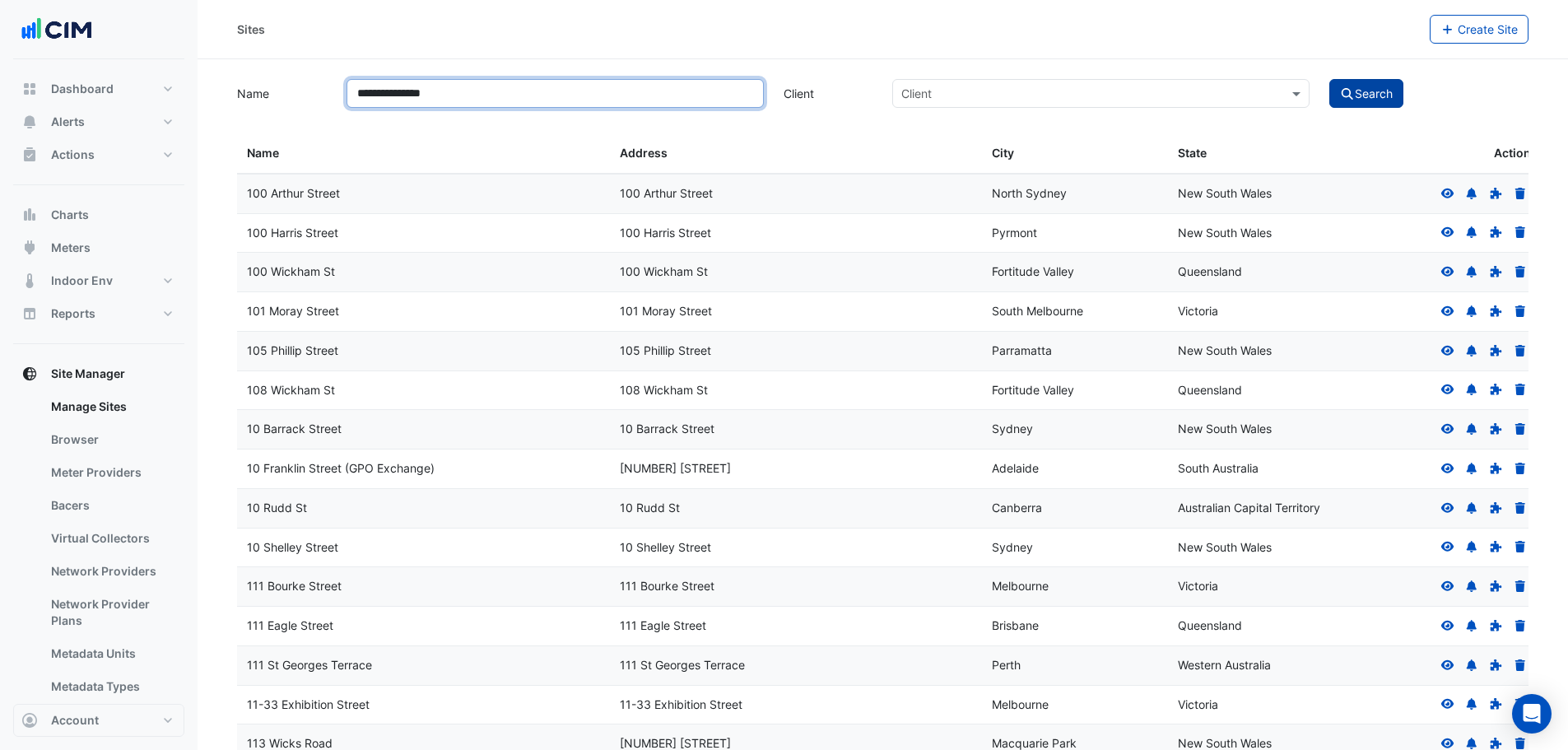type on "**********" 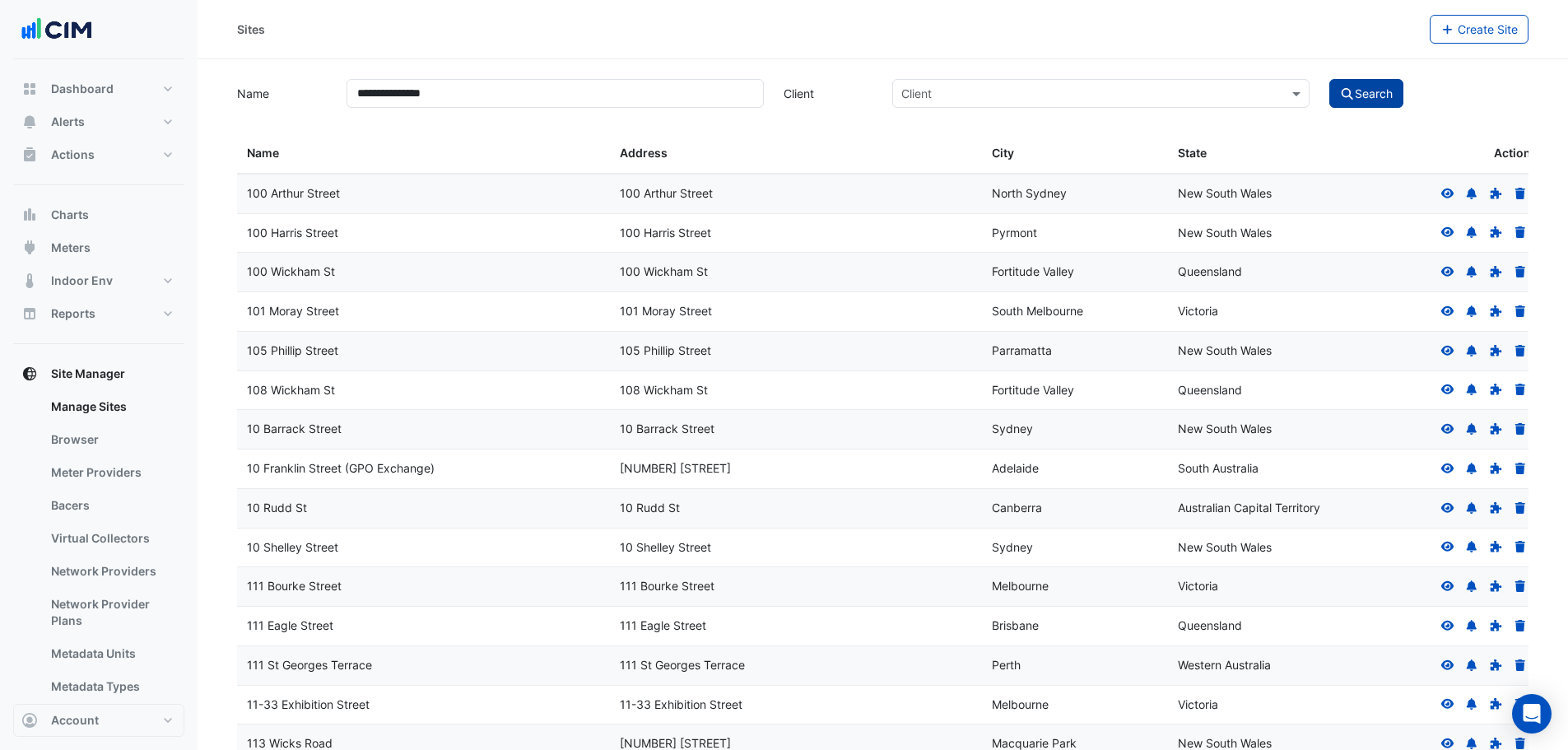 click on "Search" 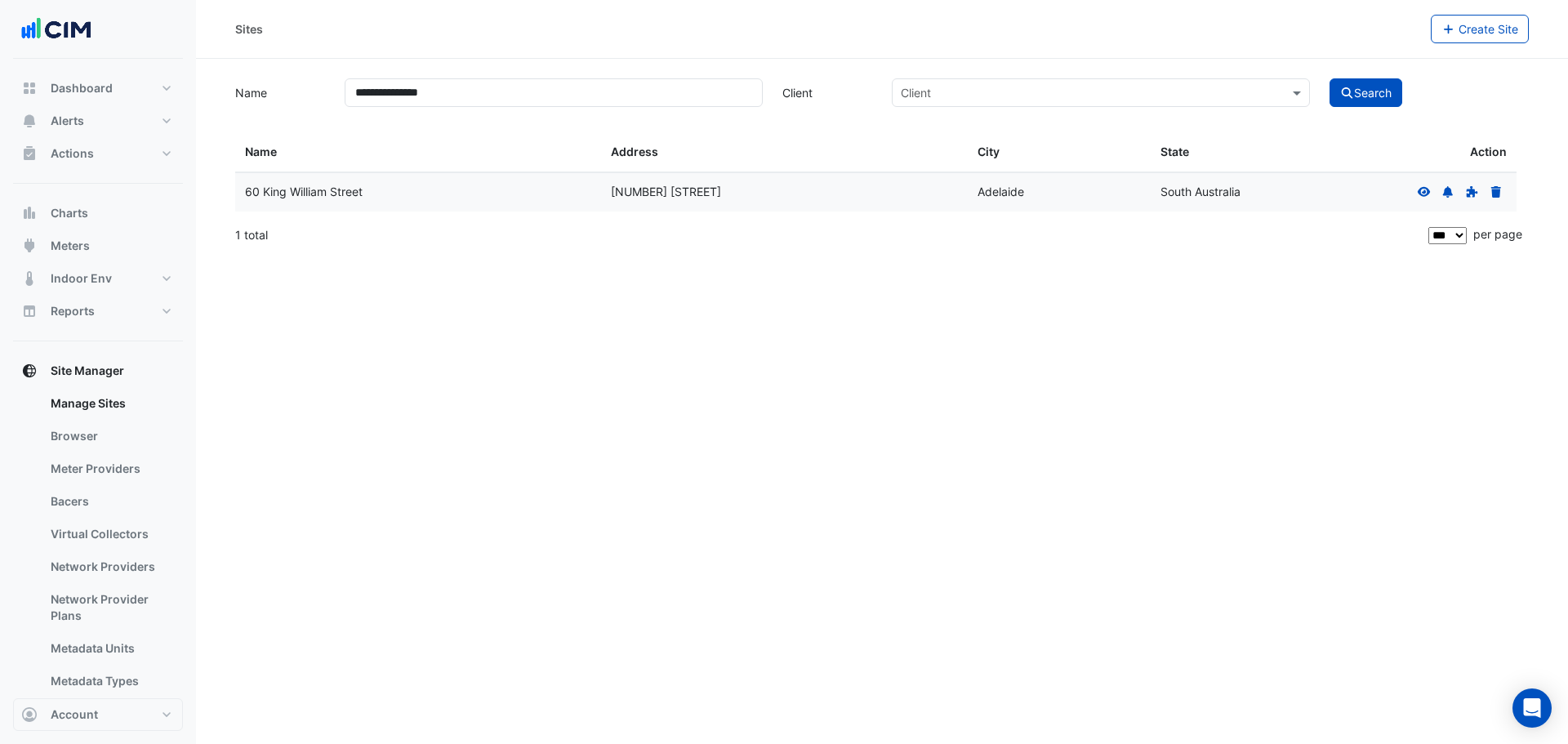 click 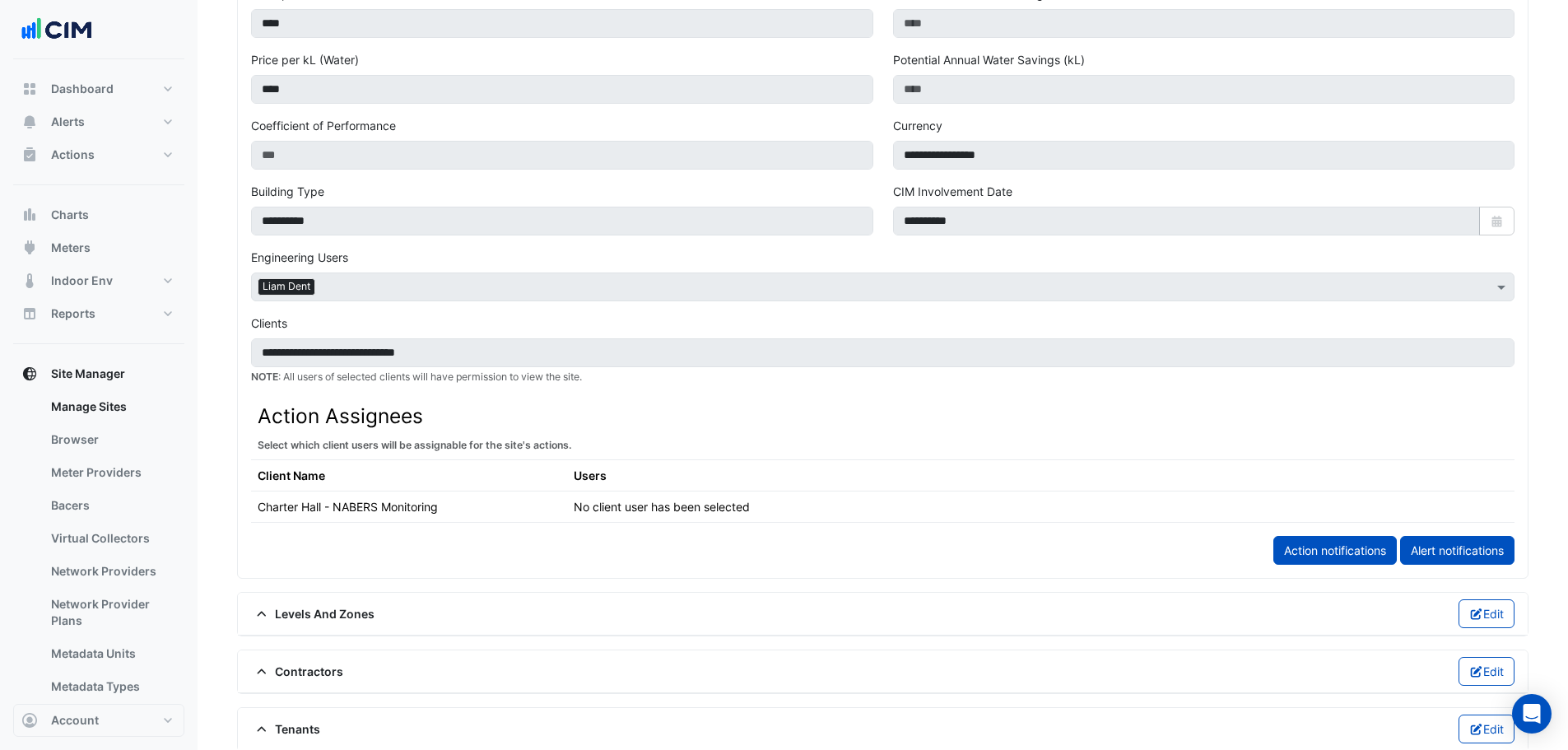scroll, scrollTop: 82, scrollLeft: 0, axis: vertical 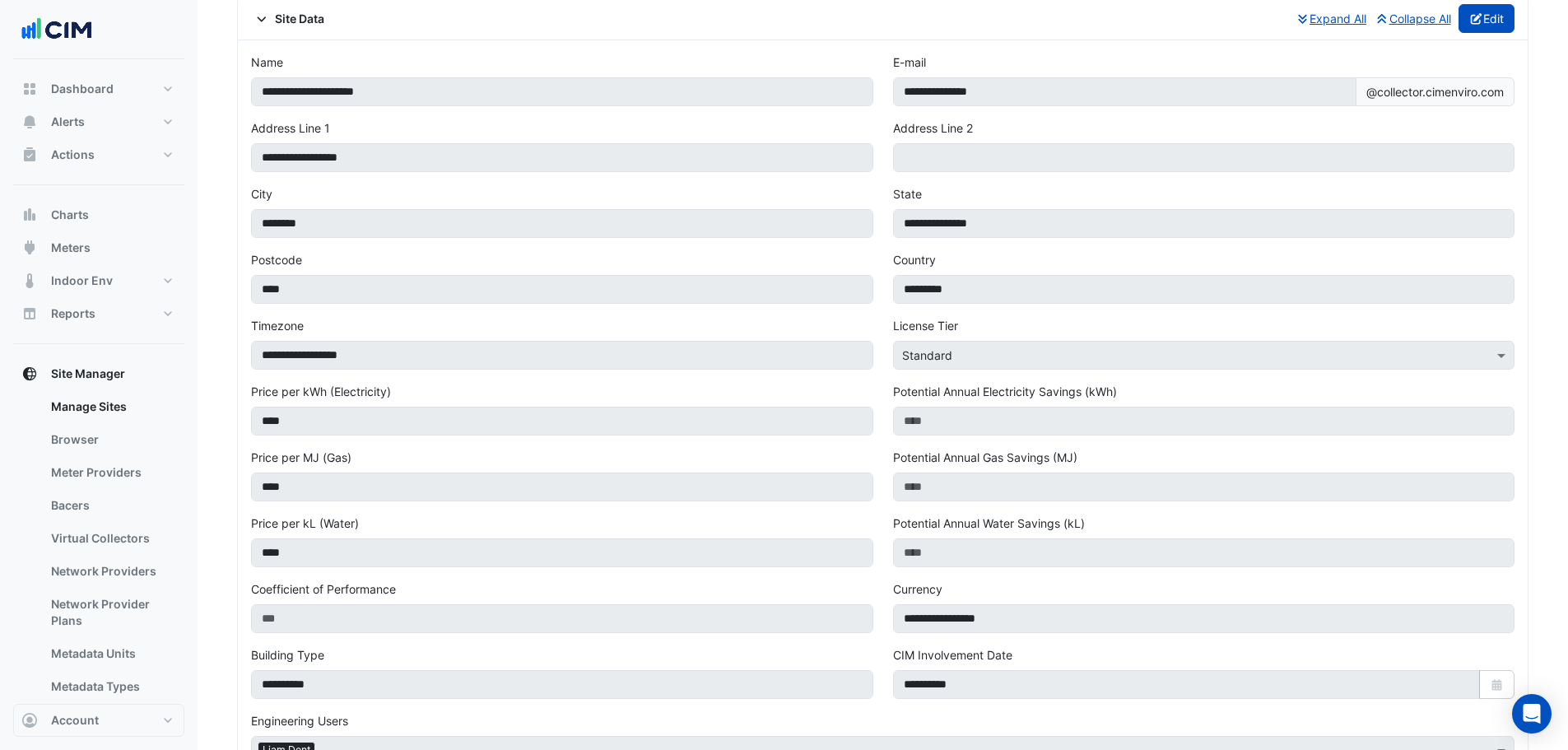 click on "Edit" 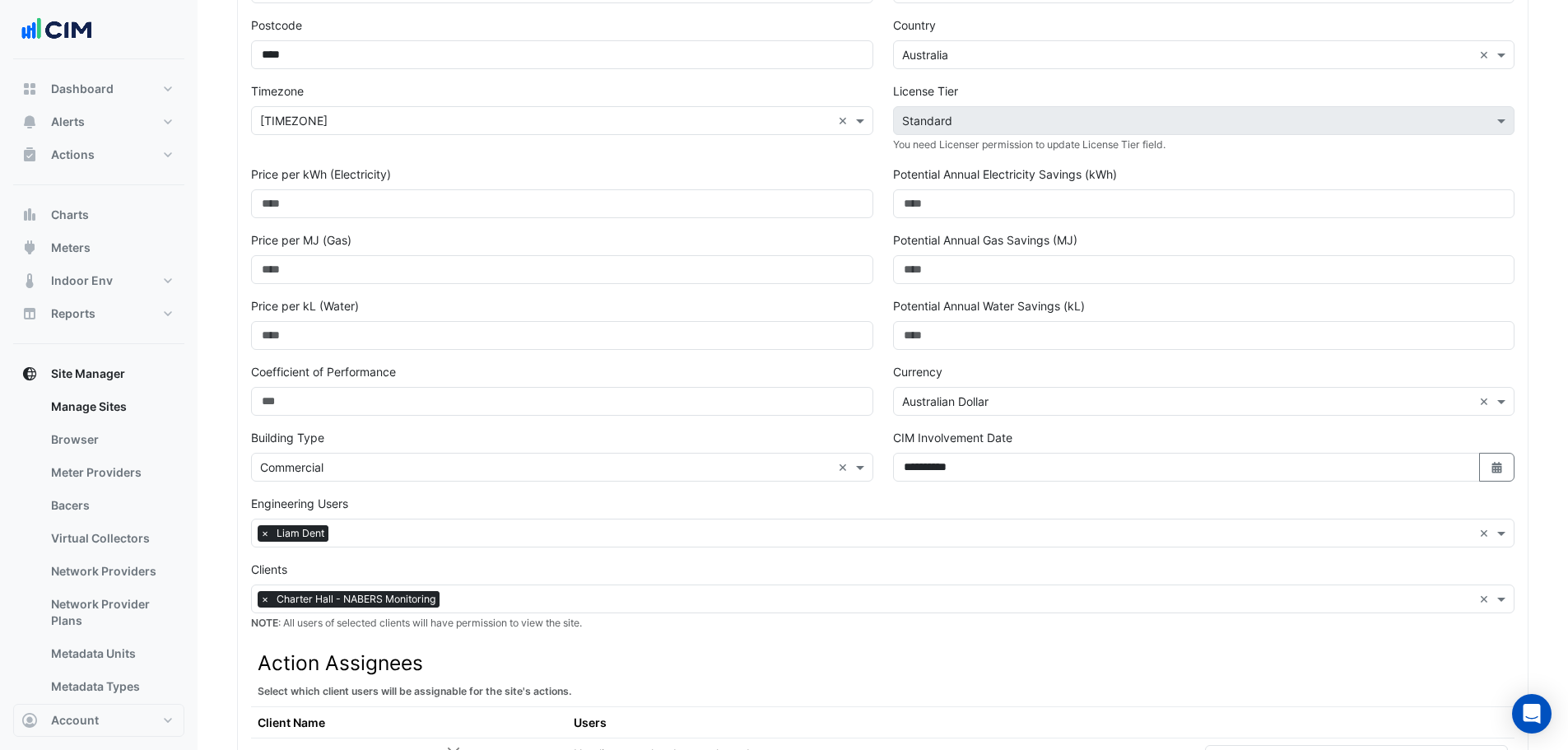 scroll, scrollTop: 412, scrollLeft: 0, axis: vertical 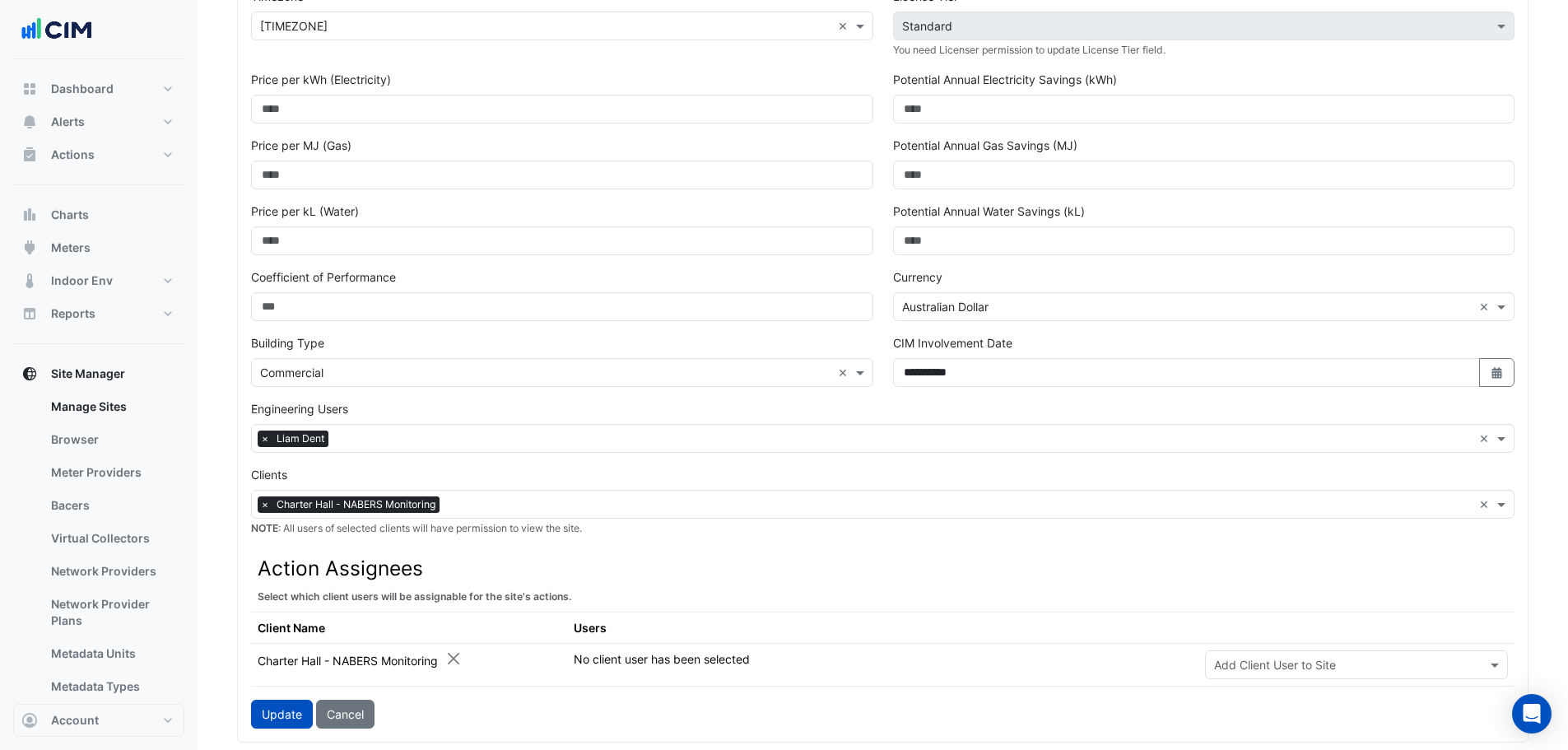 click at bounding box center [904, 440] 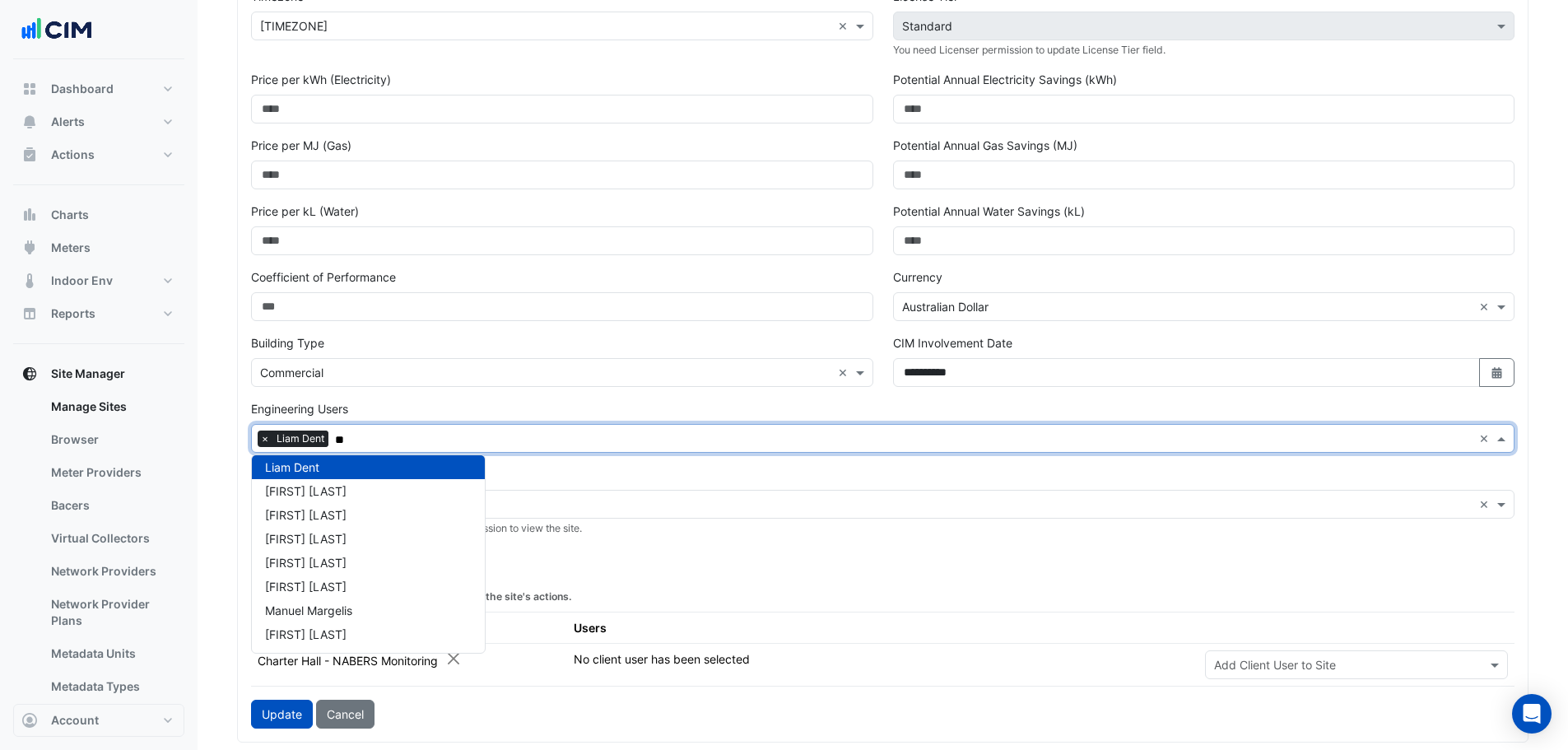 scroll, scrollTop: 0, scrollLeft: 0, axis: both 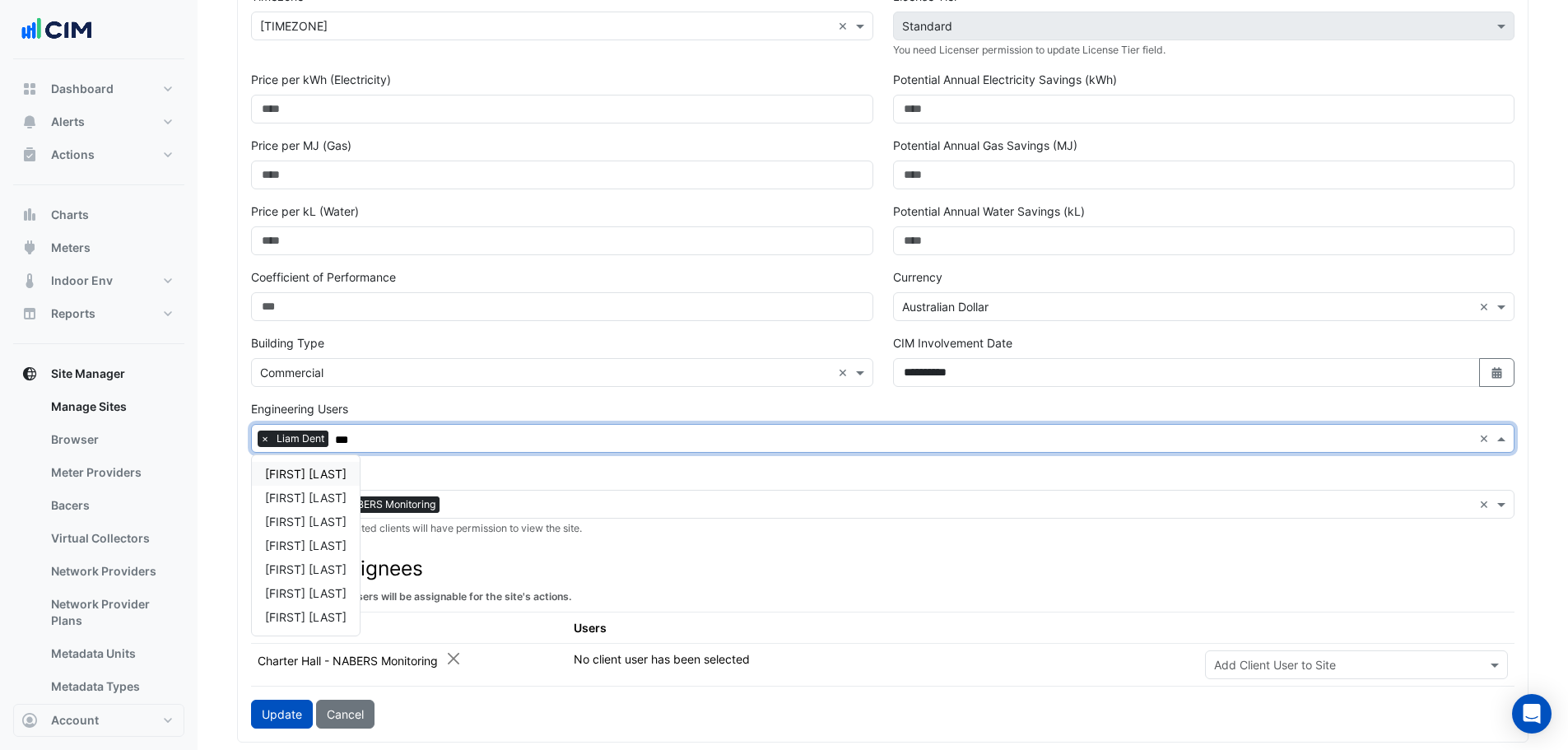 type on "****" 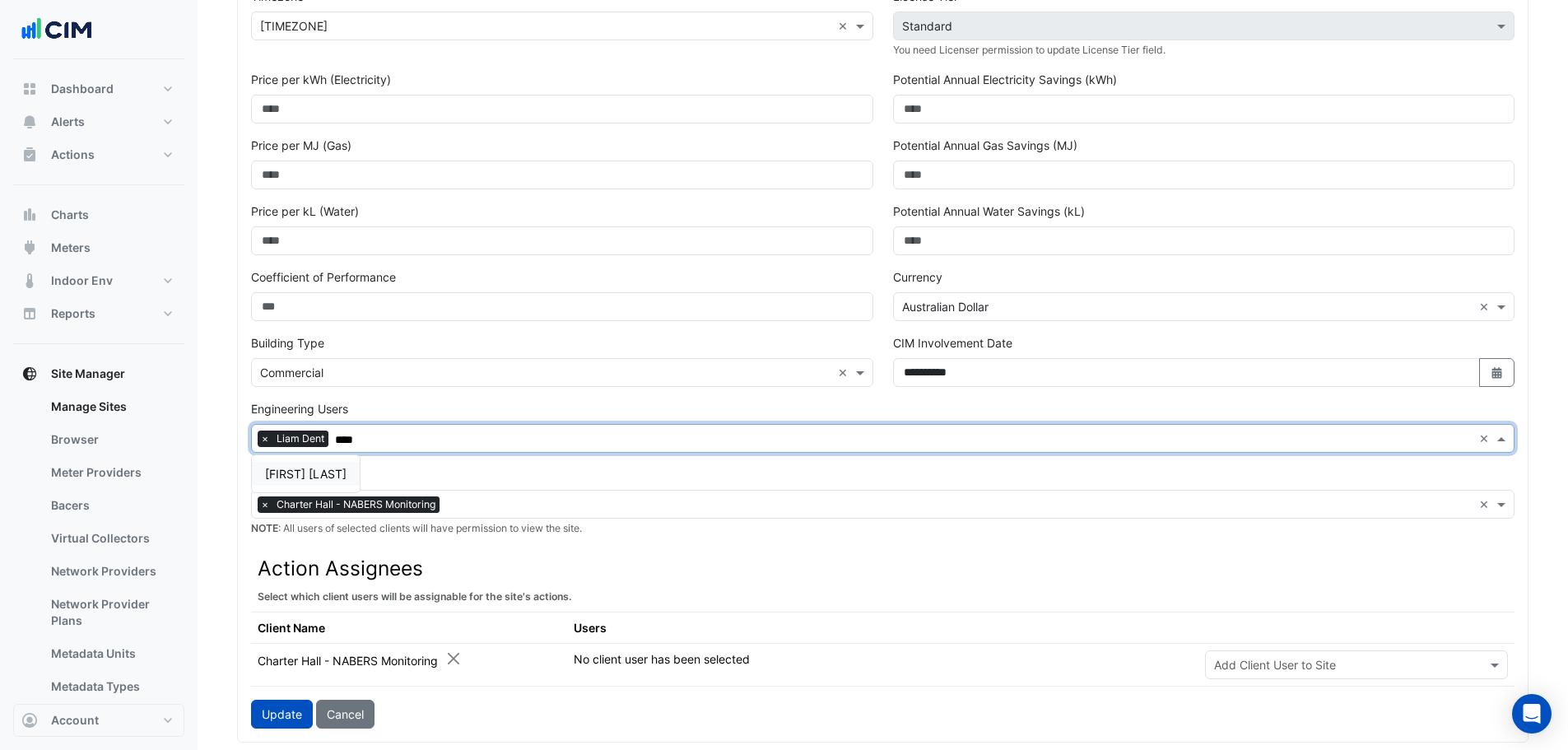 click on "Conor Deane" at bounding box center [305, 473] 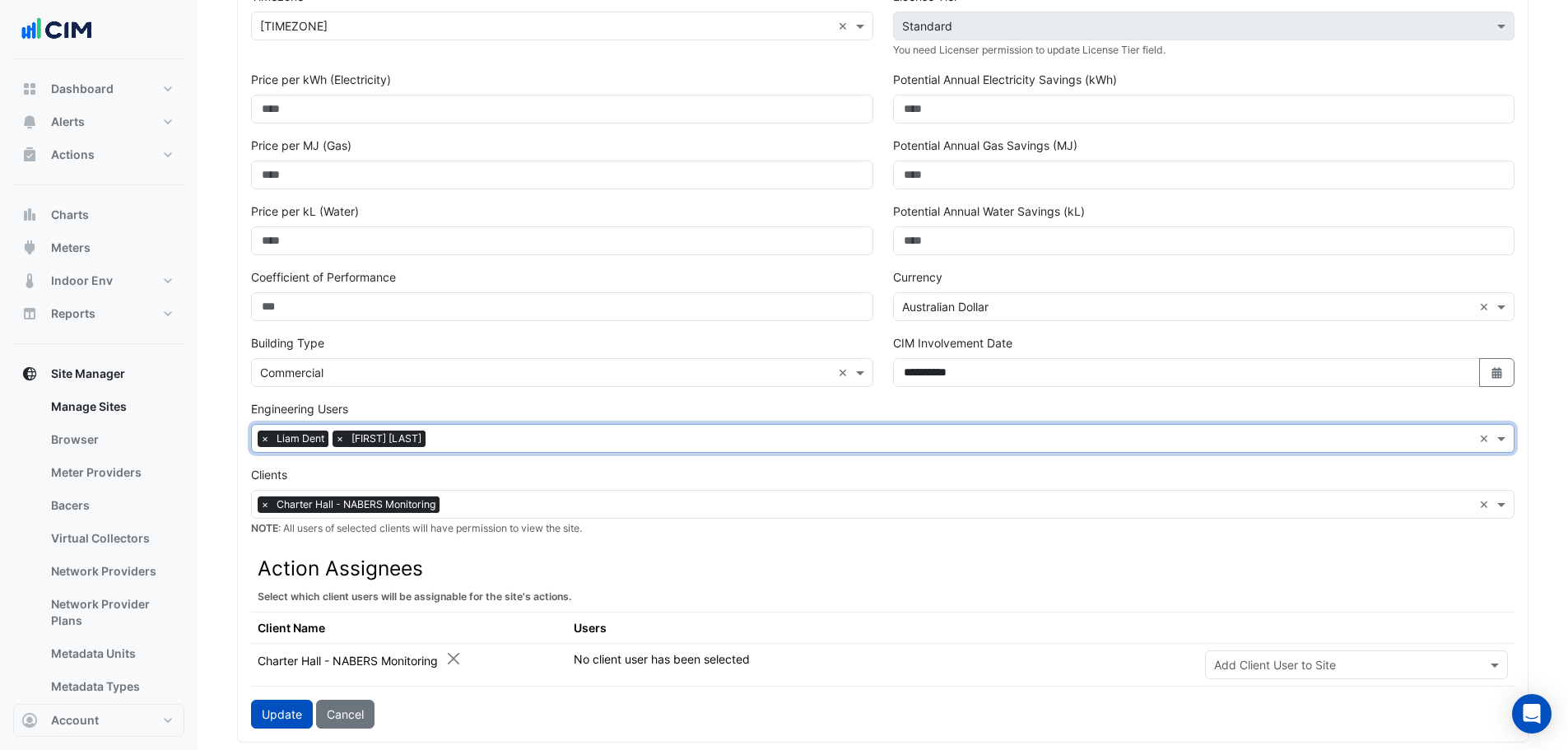 click 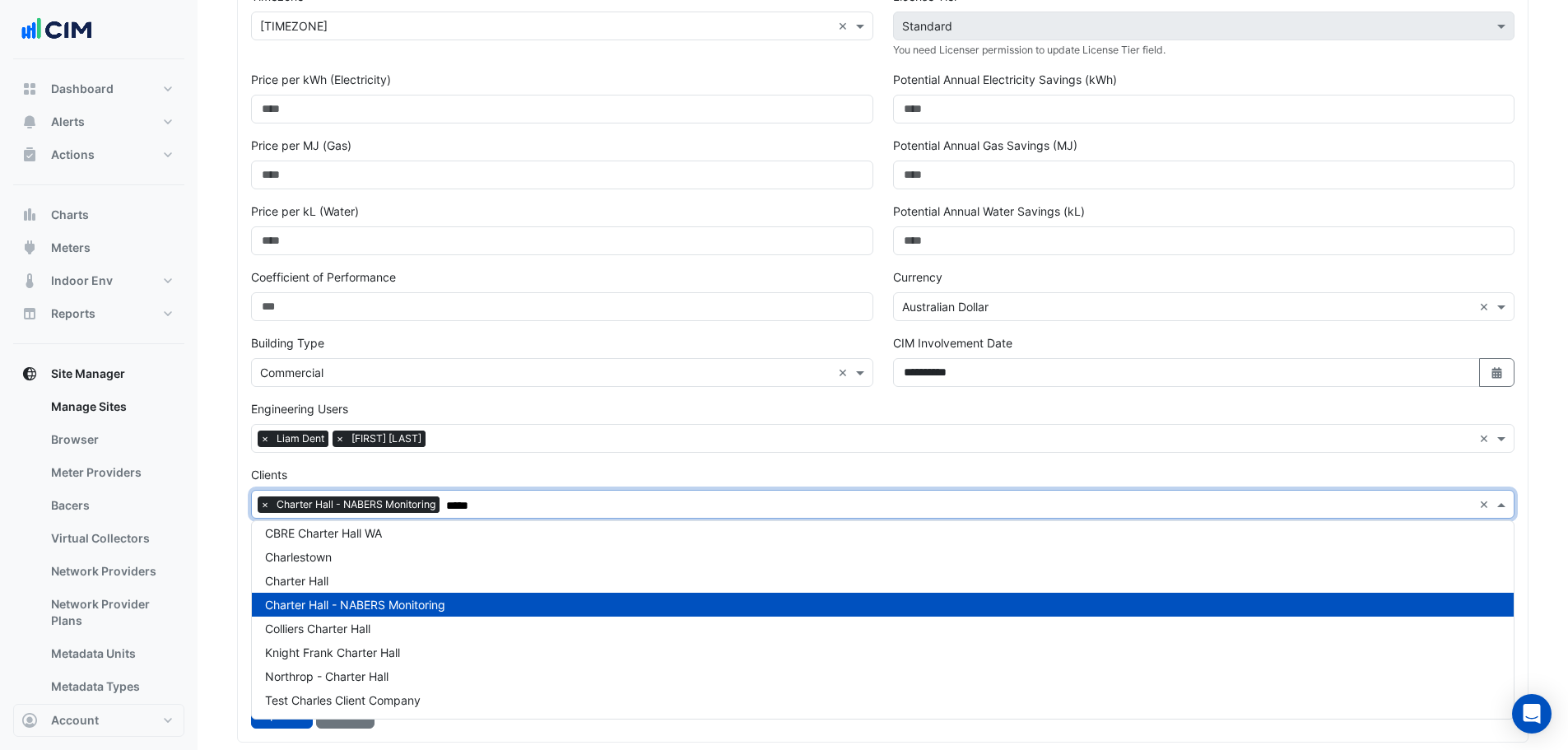 scroll, scrollTop: 102, scrollLeft: 0, axis: vertical 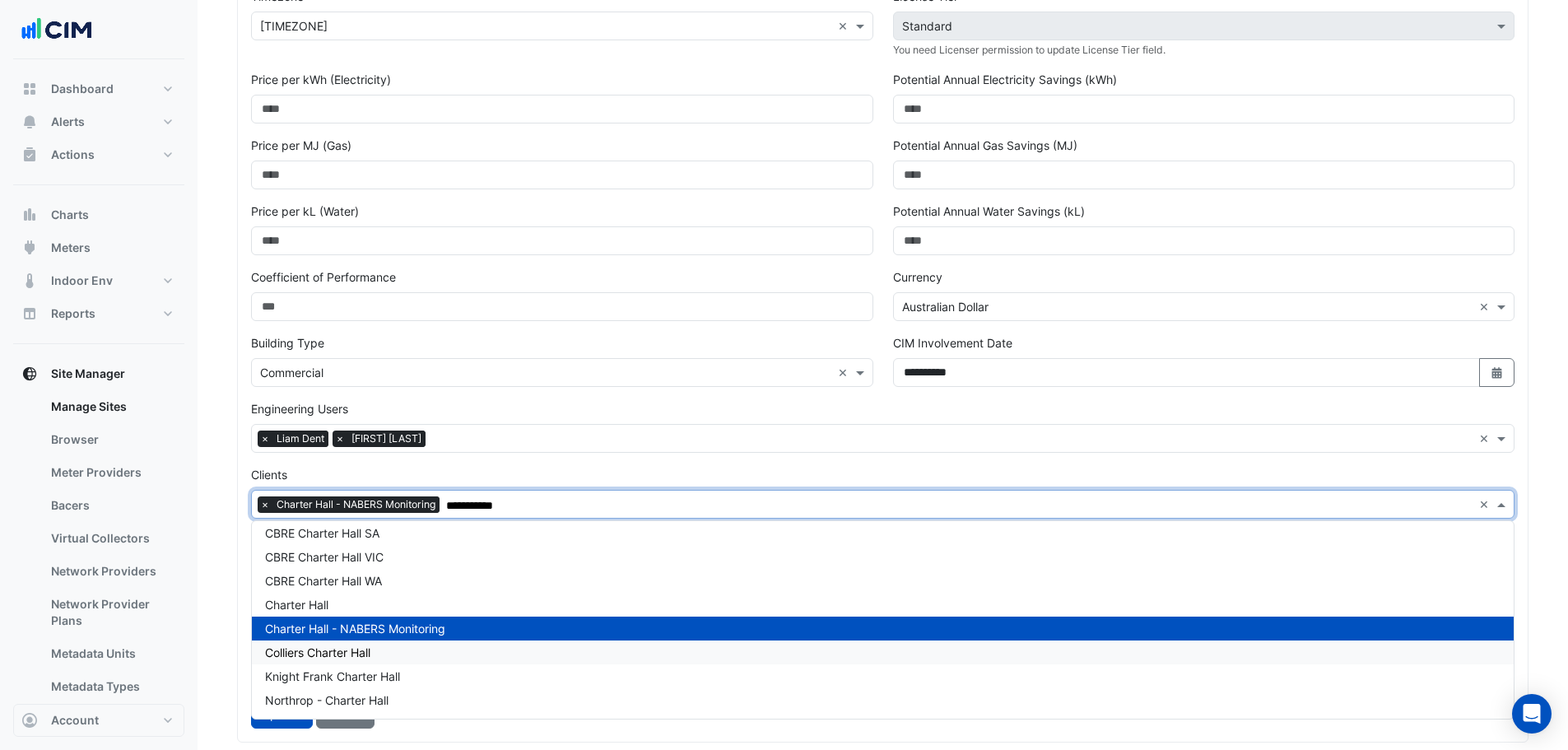 type on "**********" 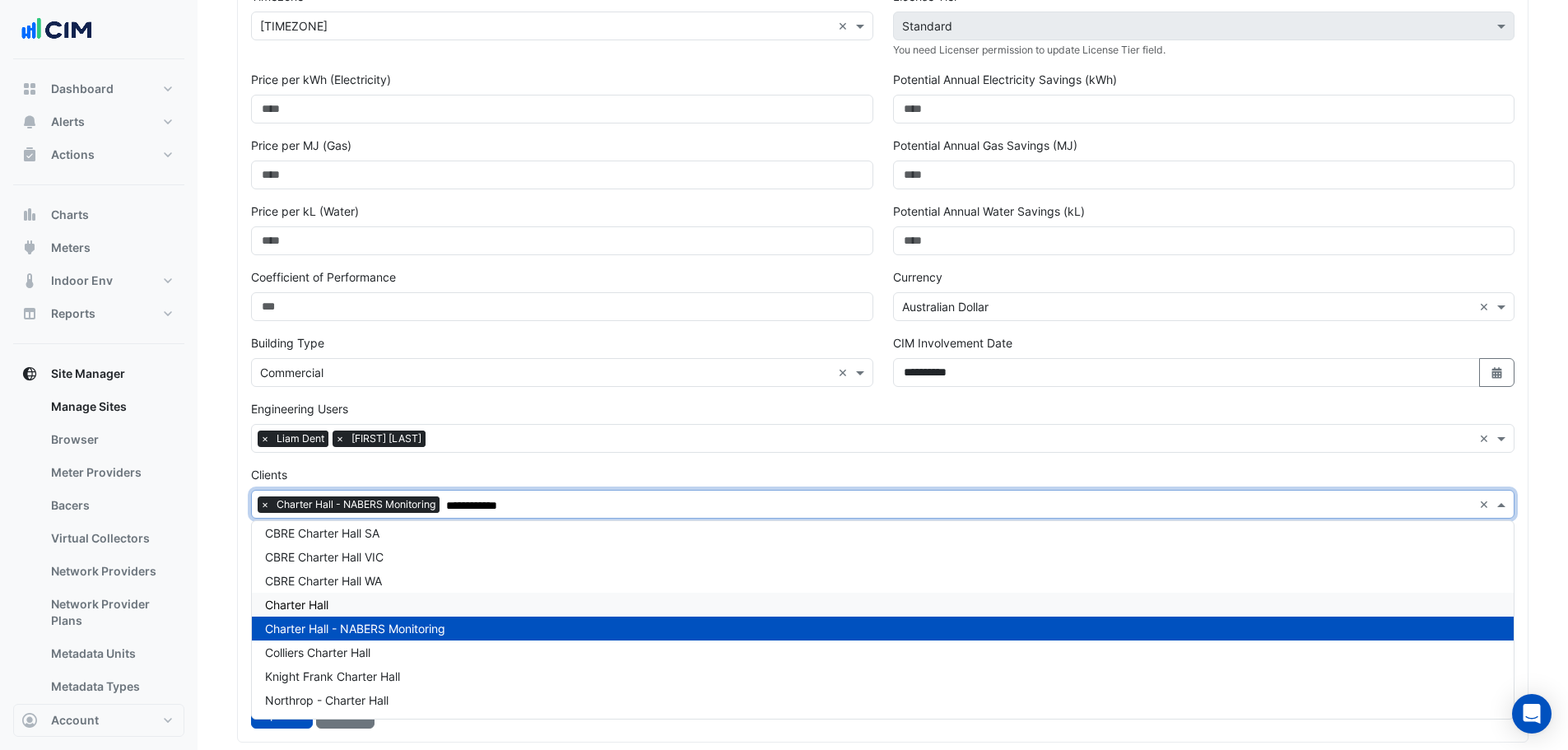 click on "Charter Hall" at bounding box center (882, 604) 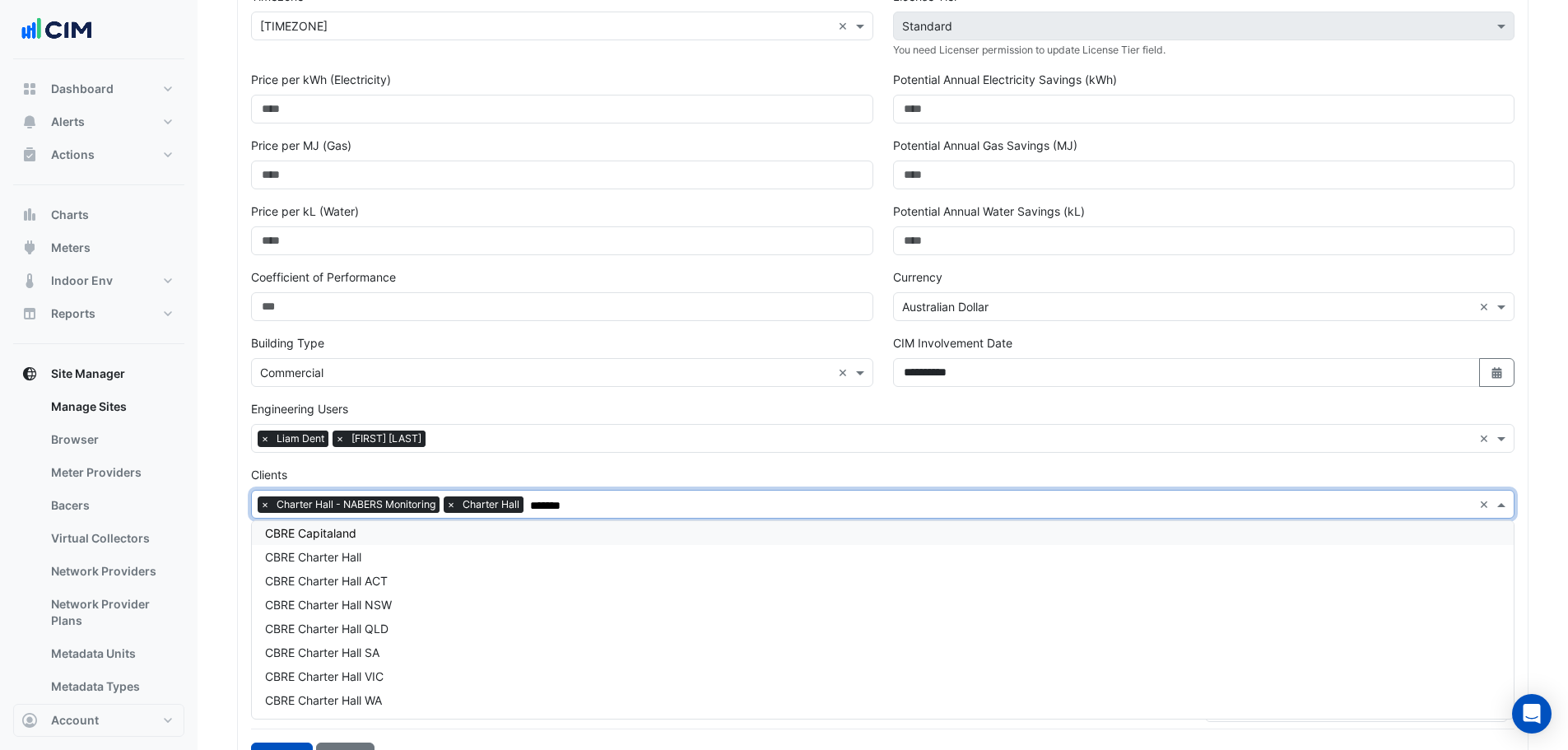 scroll, scrollTop: 0, scrollLeft: 0, axis: both 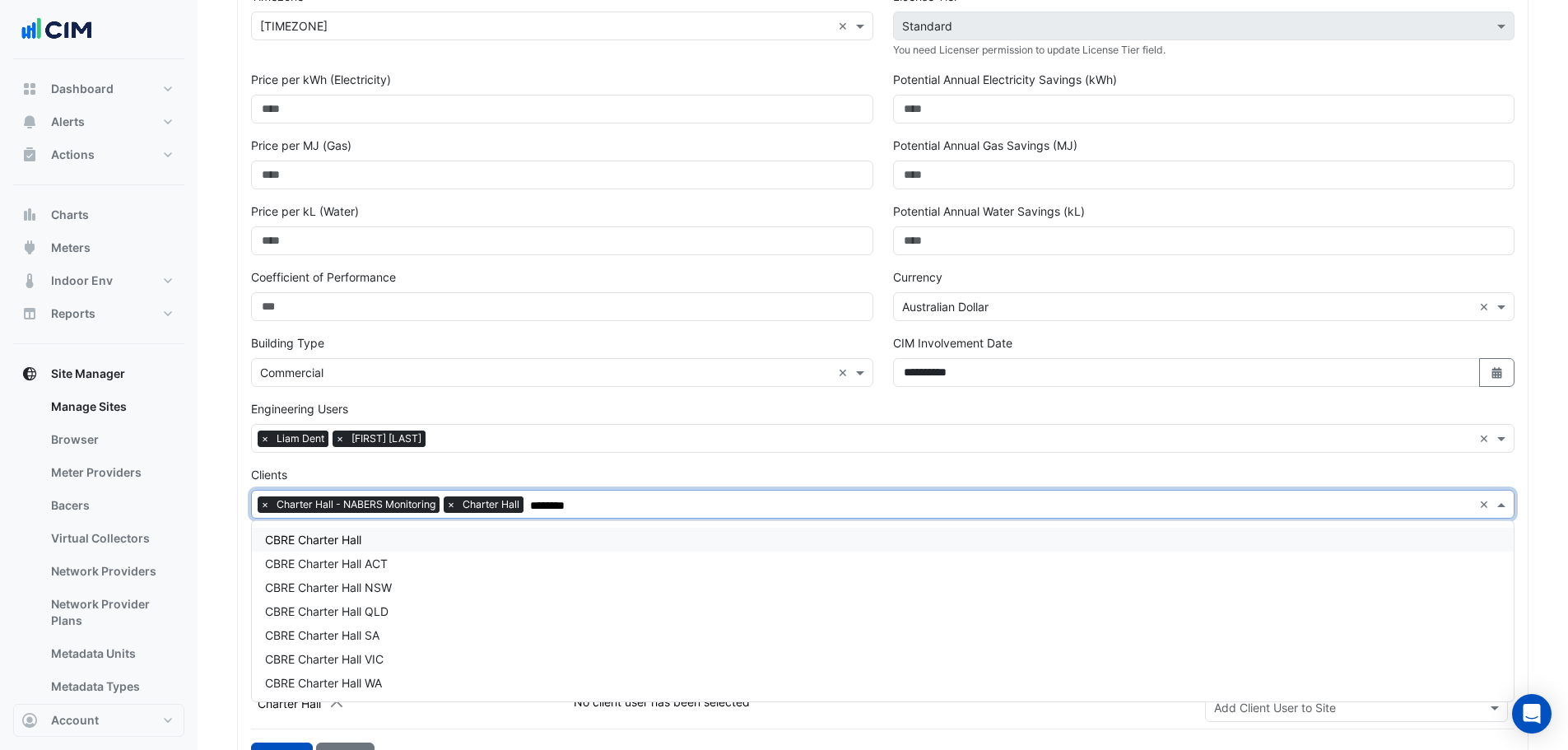 type on "*********" 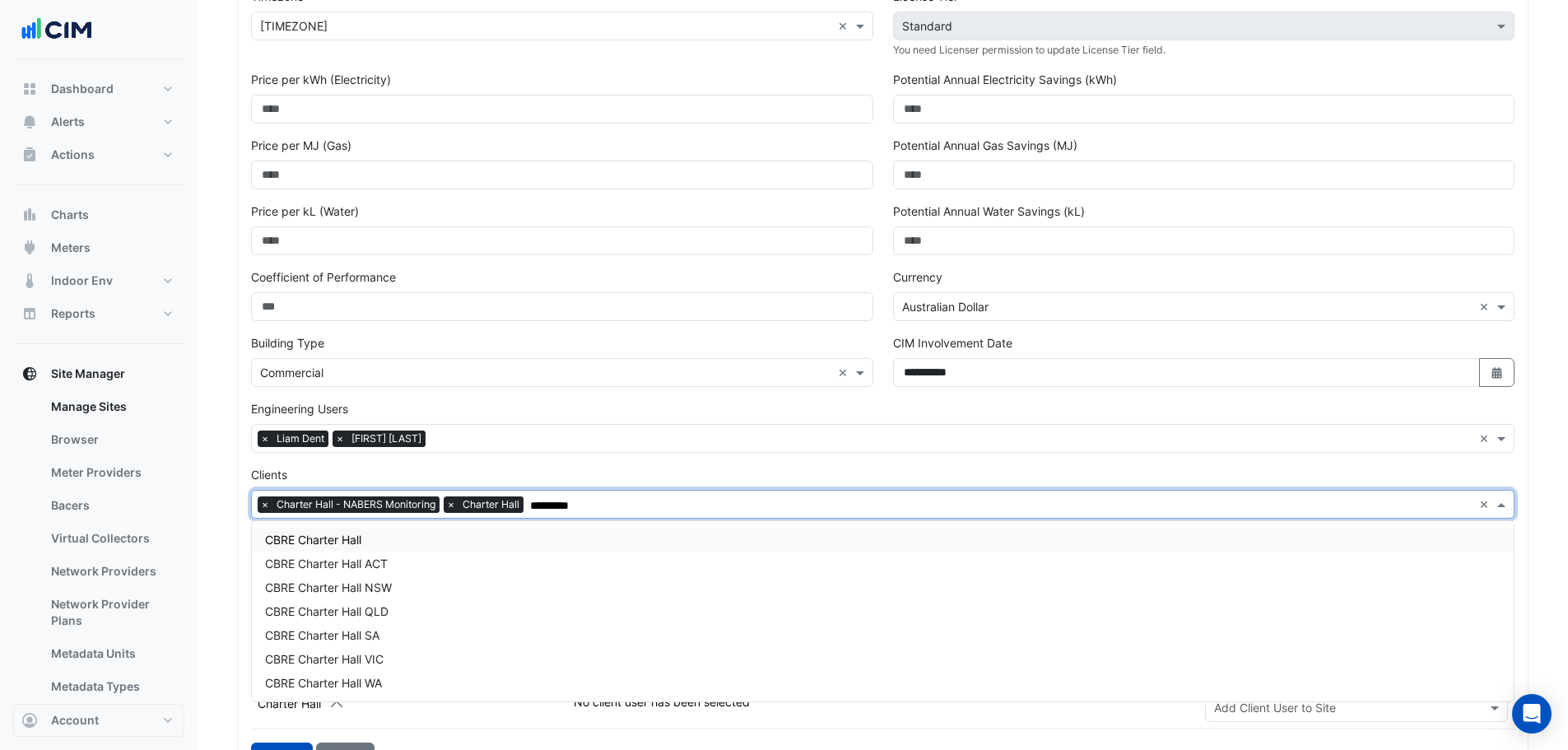 click on "CBRE Charter Hall" at bounding box center (882, 539) 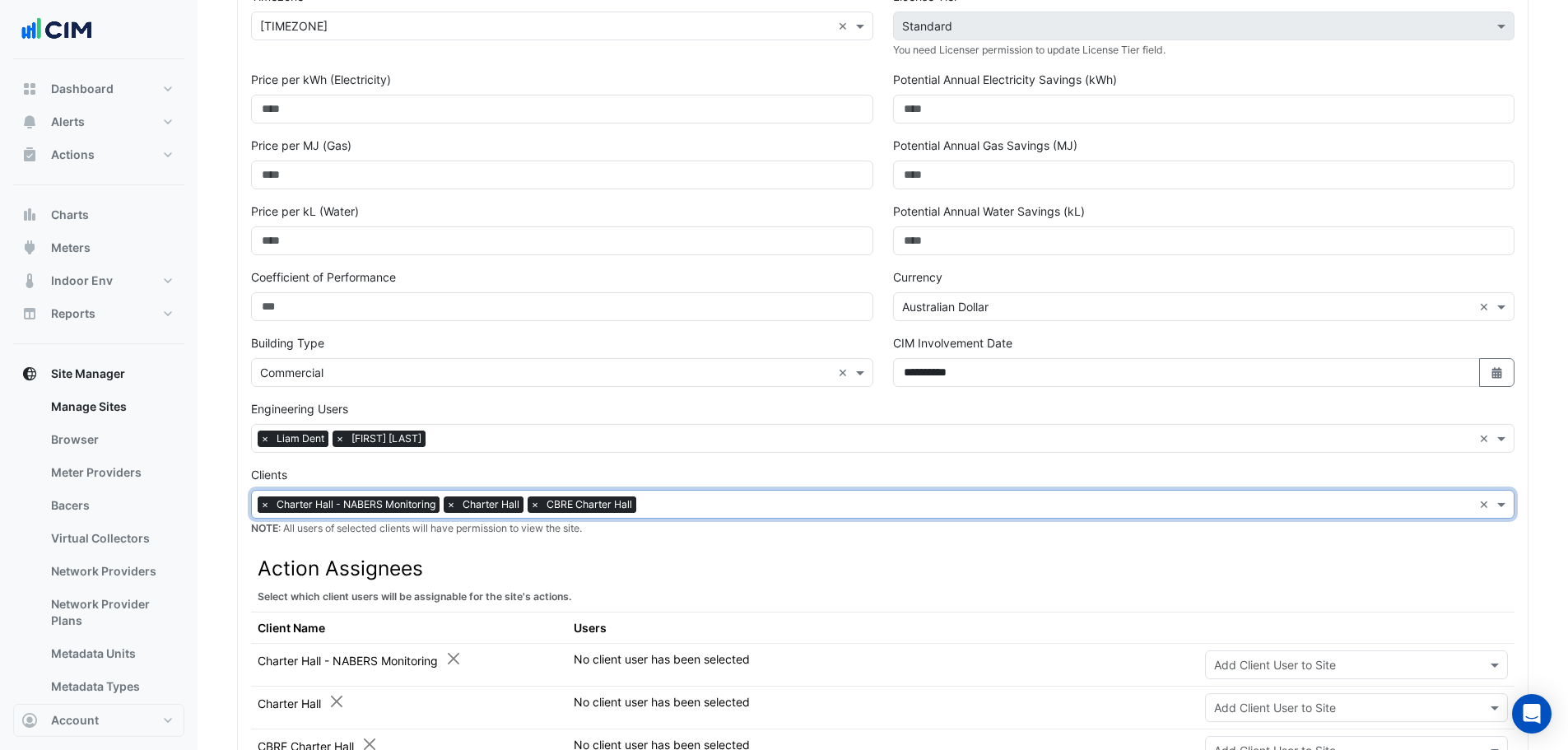click on "×" 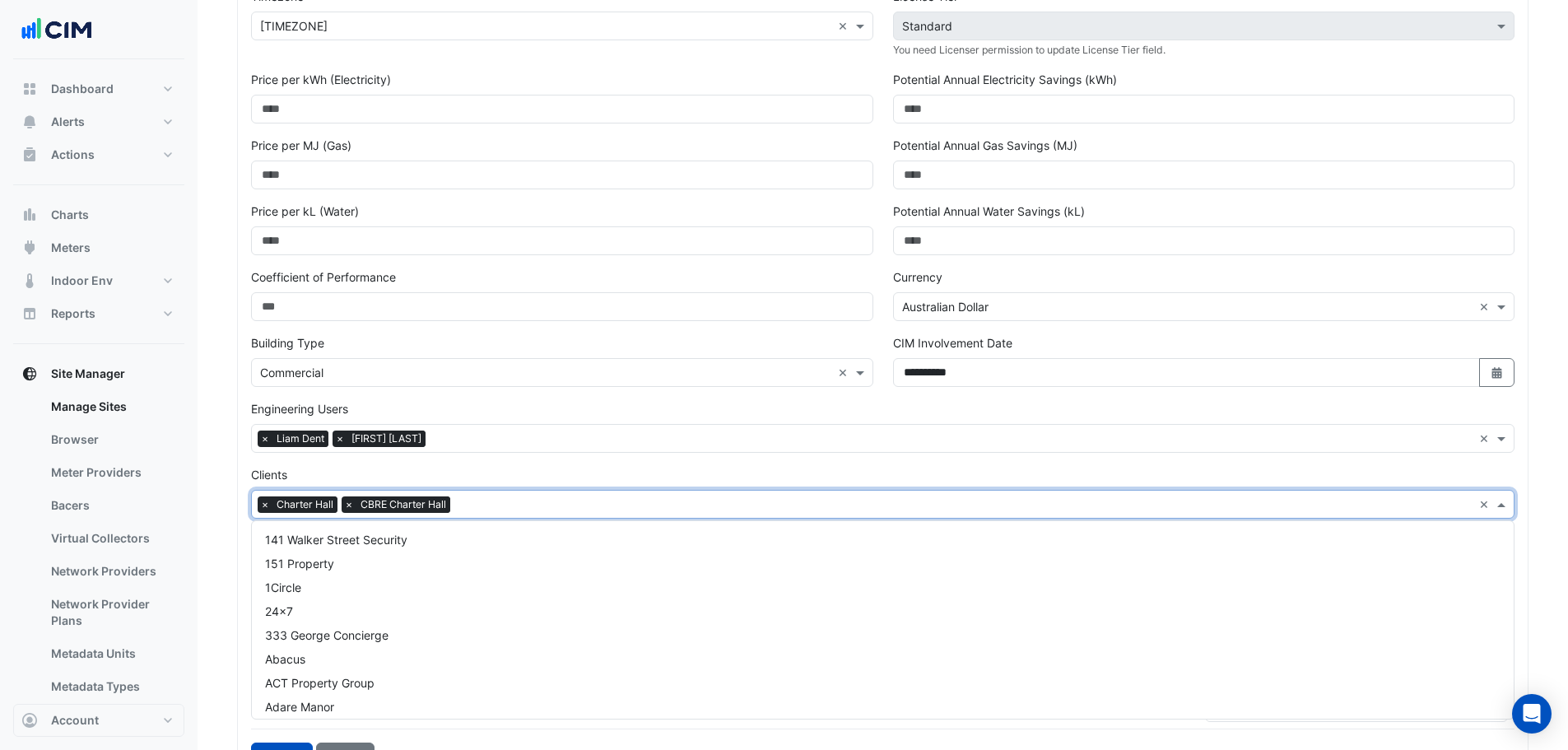 click 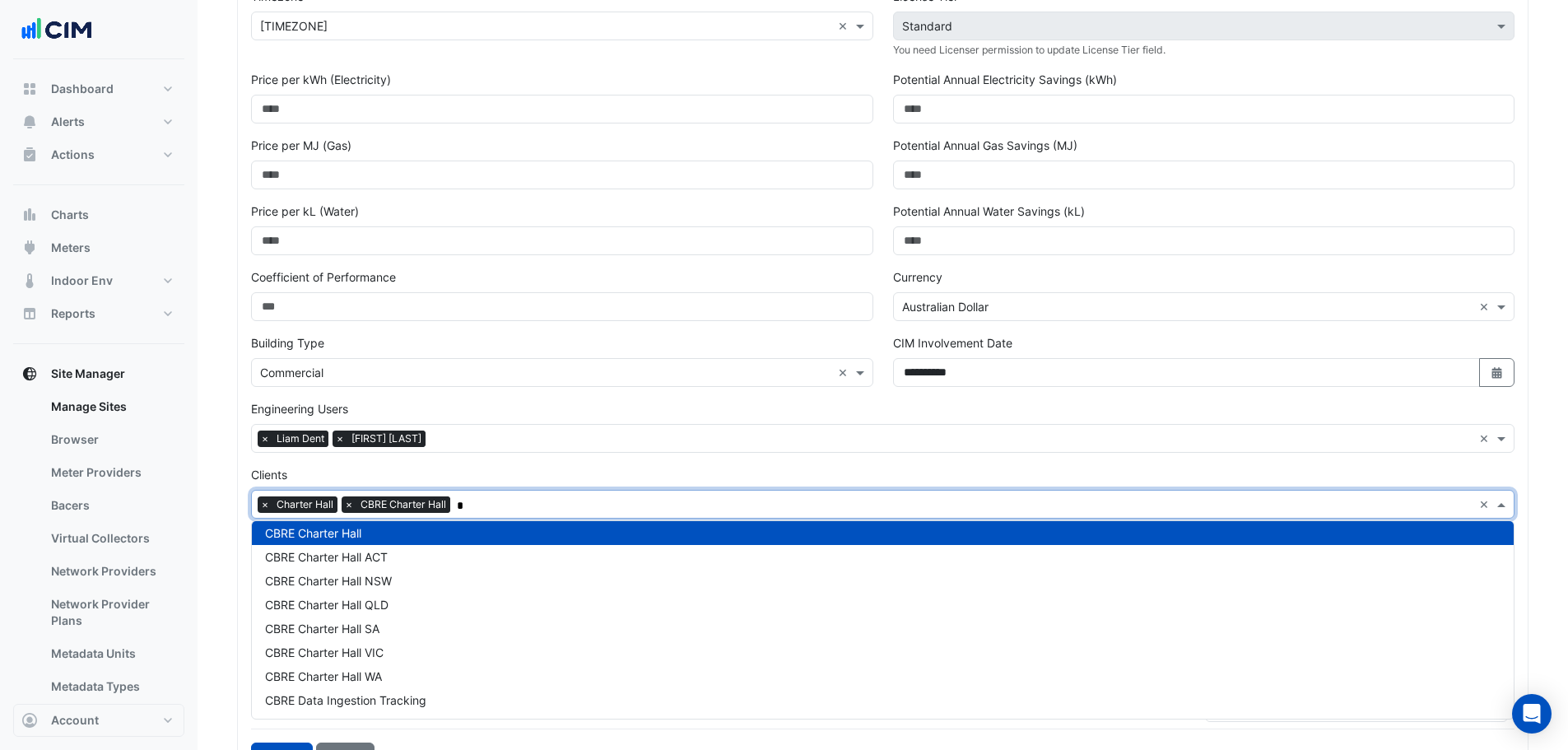 scroll, scrollTop: 627, scrollLeft: 0, axis: vertical 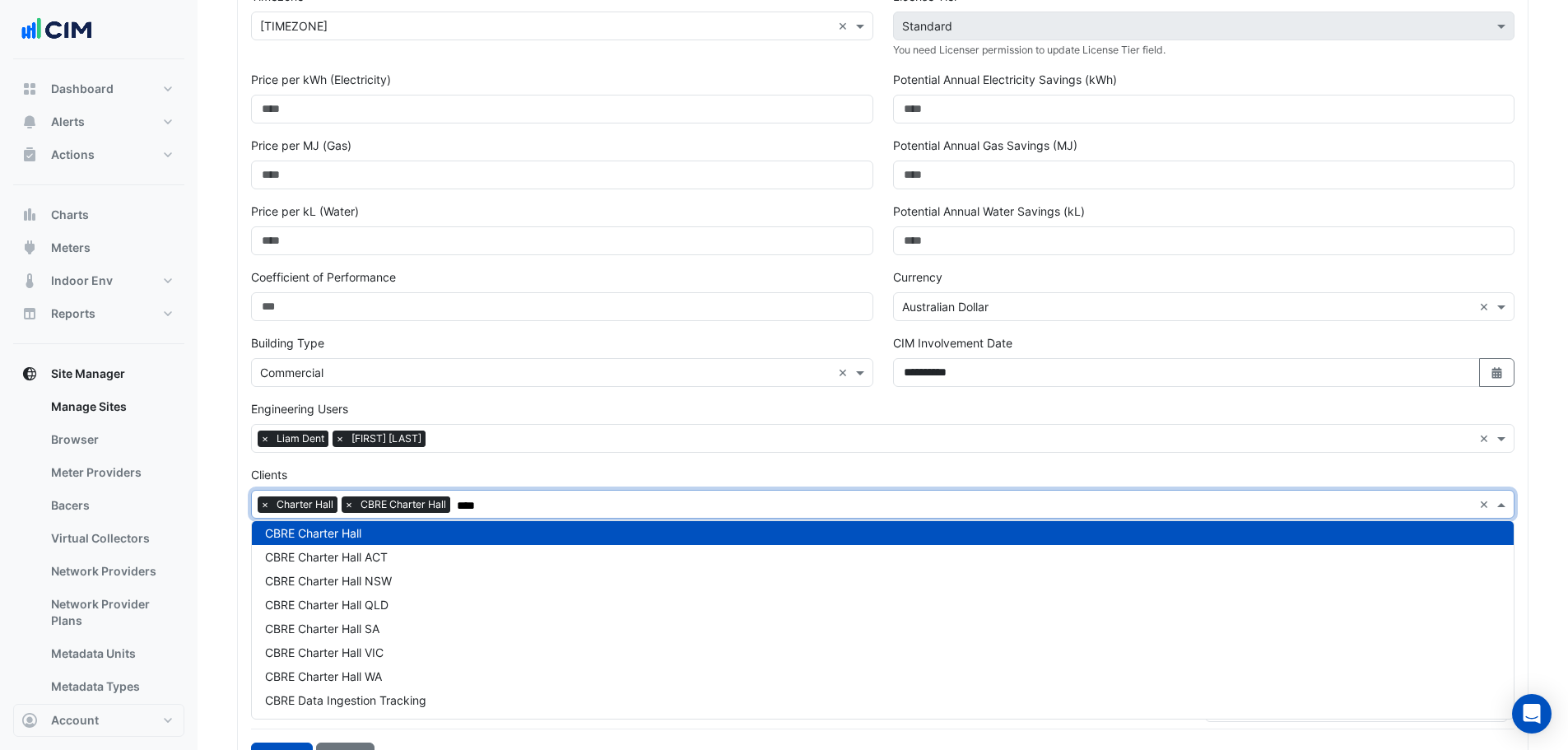 type on "****" 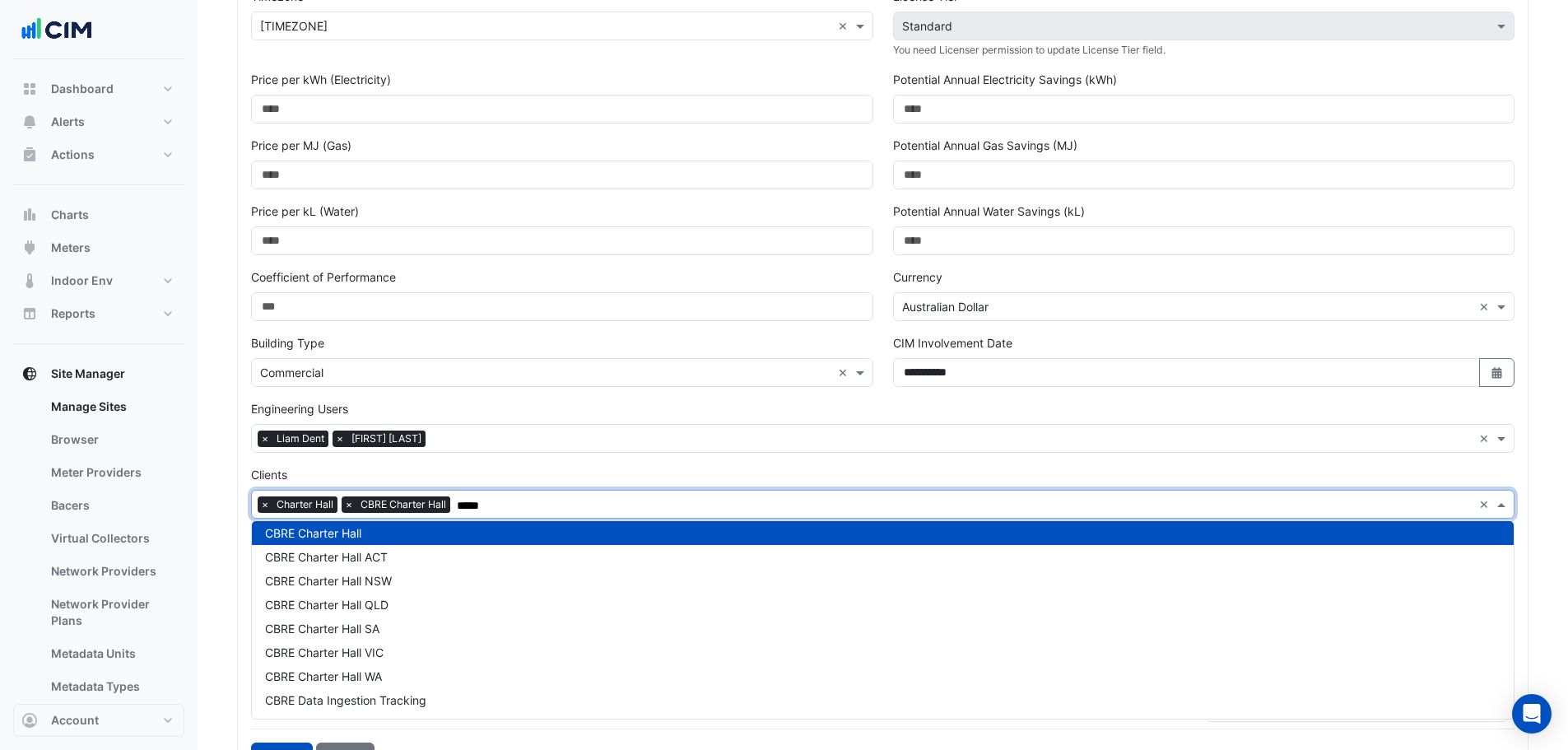 scroll, scrollTop: 126, scrollLeft: 0, axis: vertical 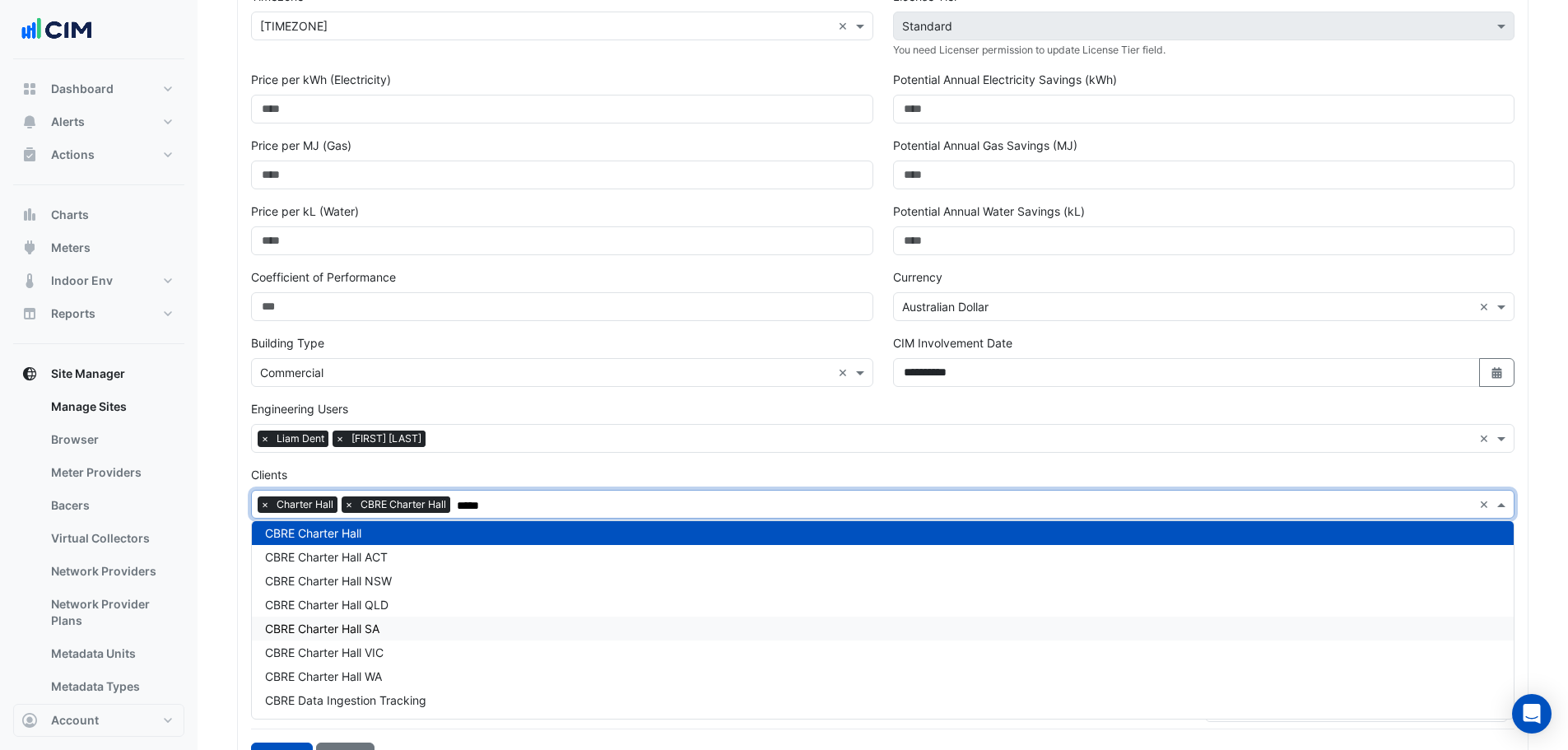 click on "CBRE Charter Hall SA" at bounding box center (882, 628) 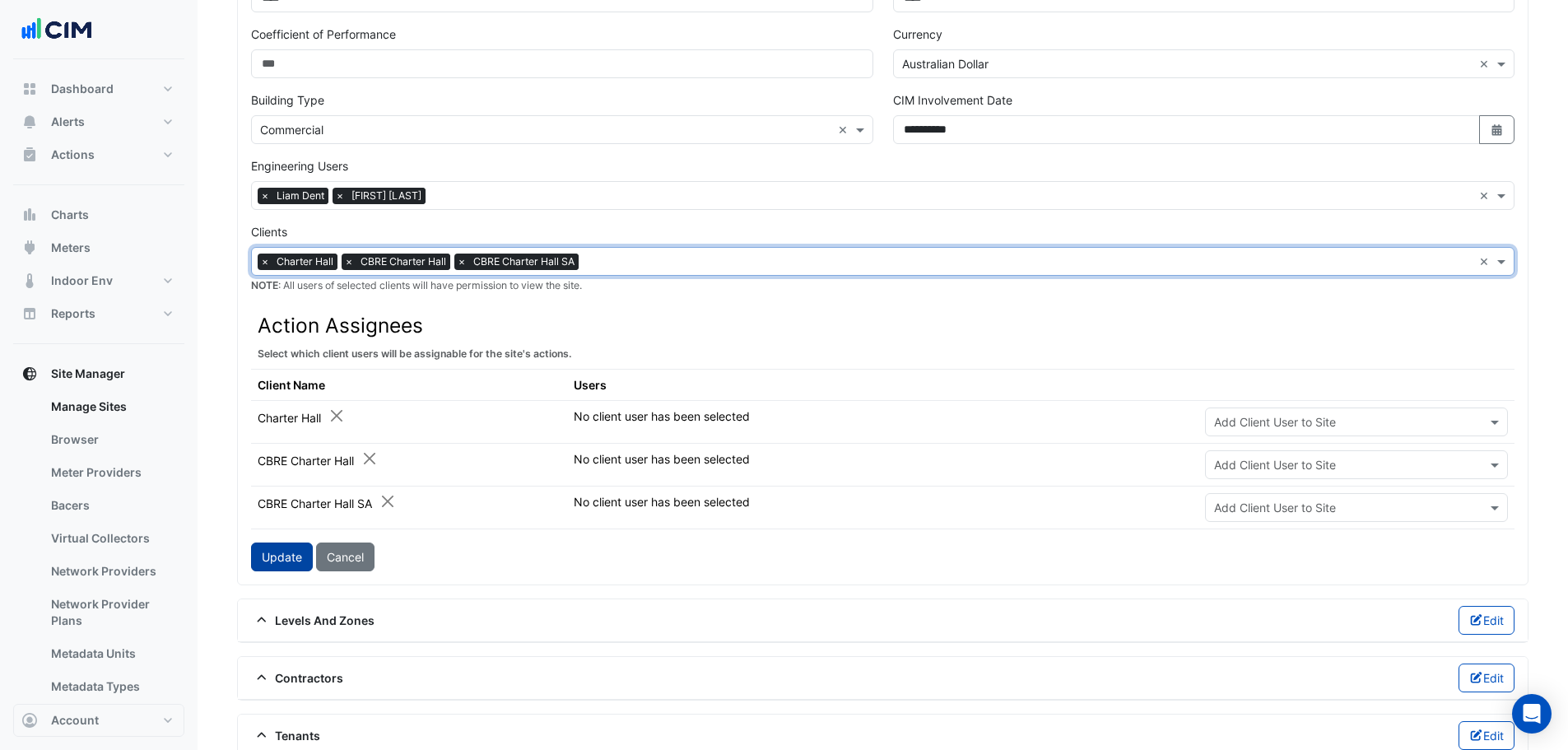 scroll, scrollTop: 659, scrollLeft: 0, axis: vertical 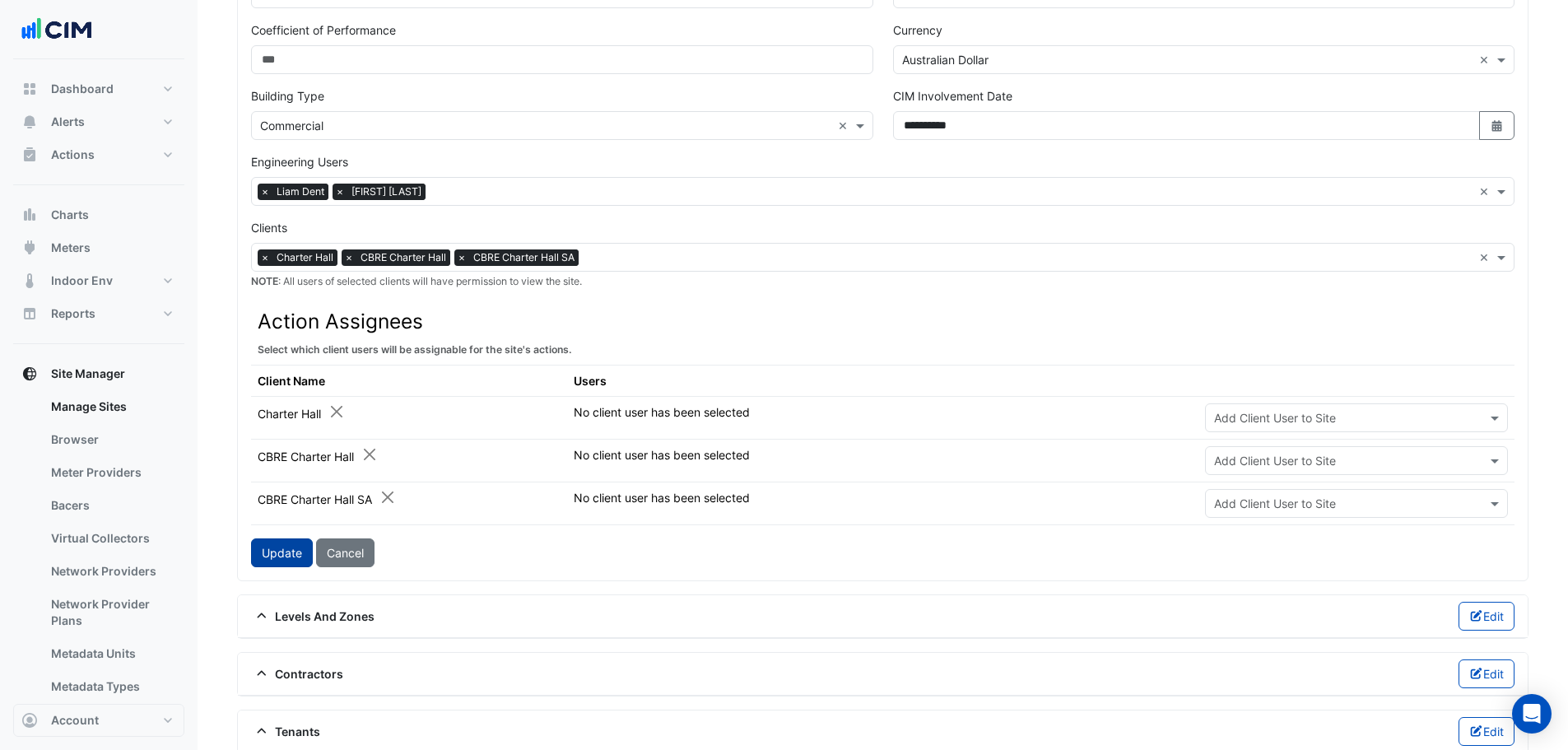 click on "Update" 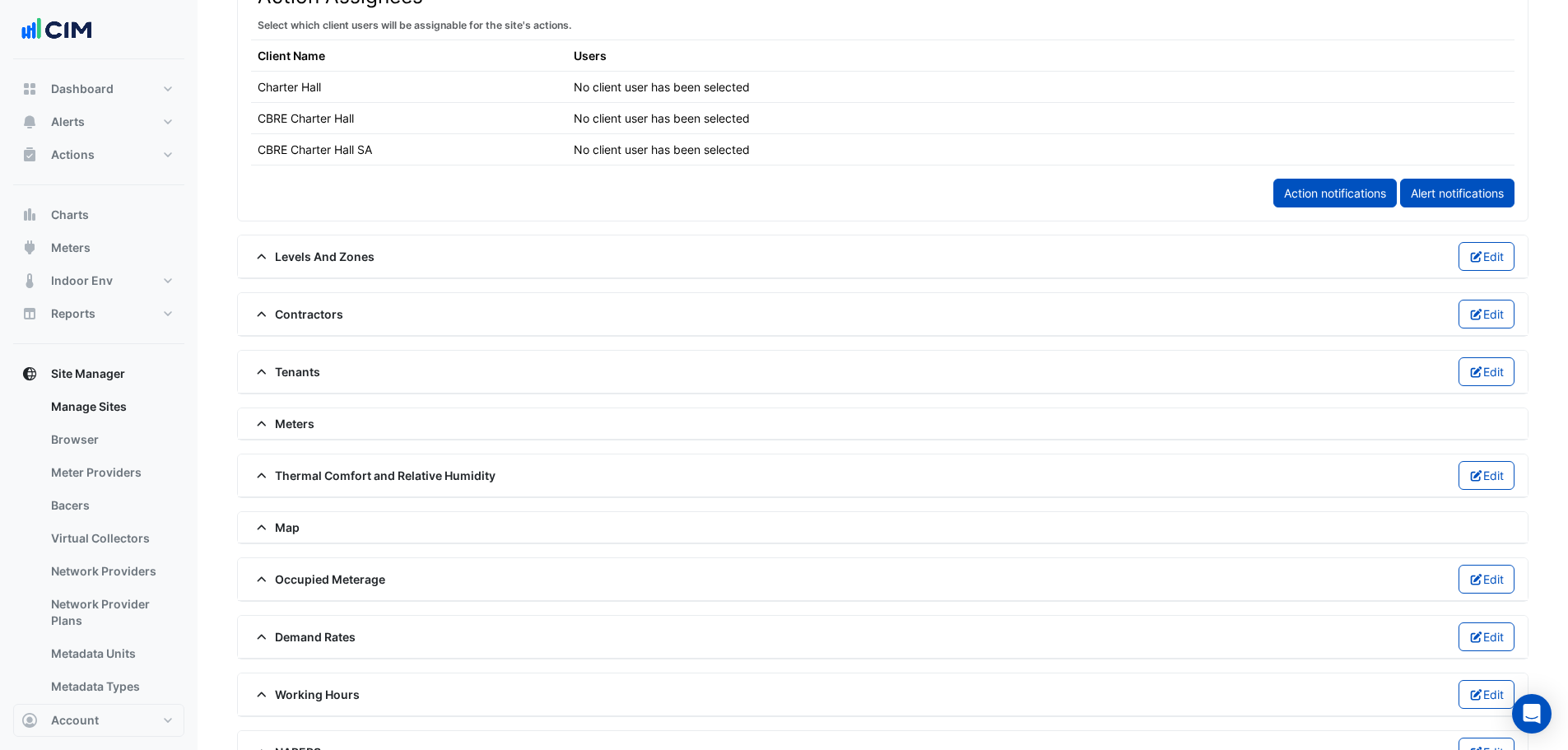 scroll, scrollTop: 971, scrollLeft: 0, axis: vertical 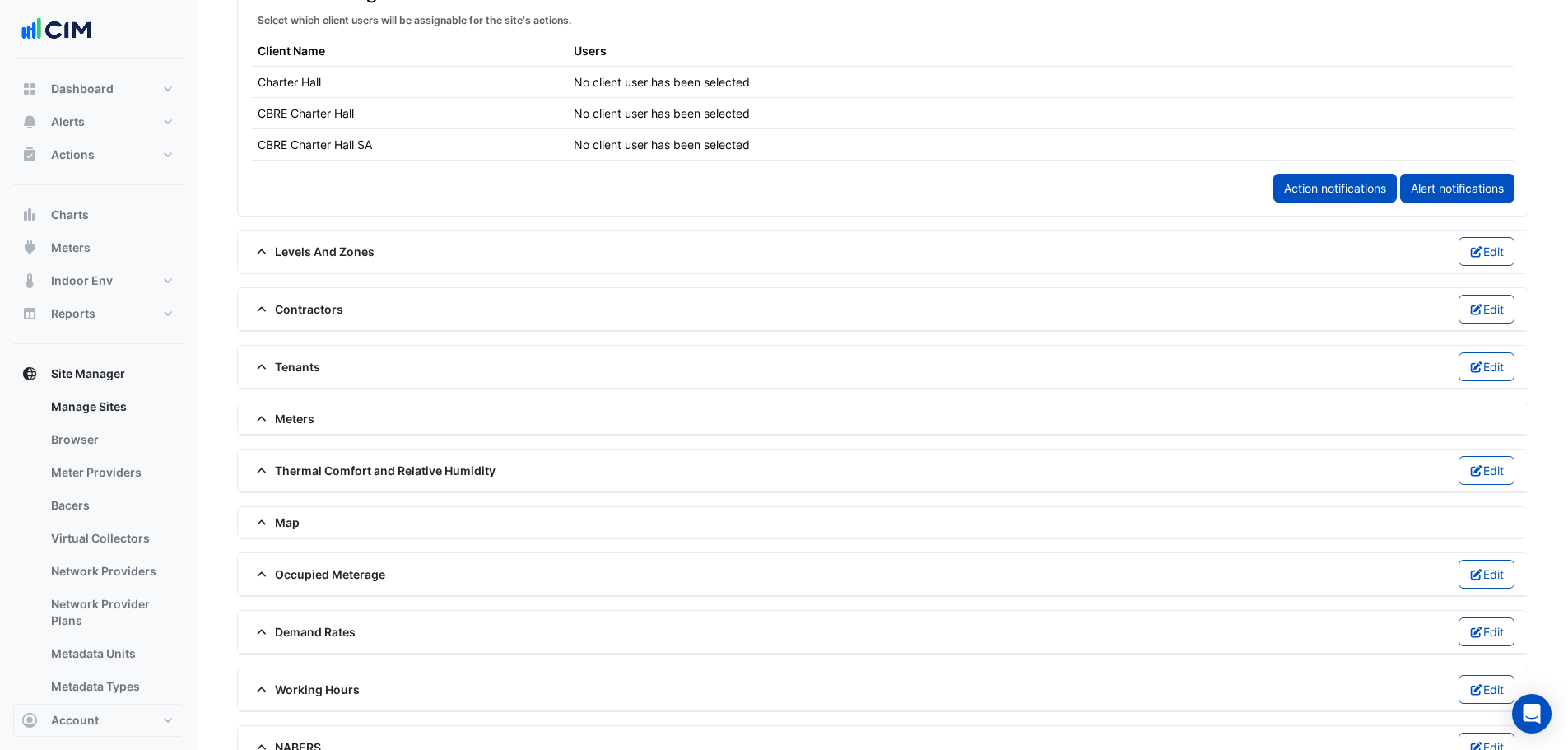 click on "Meters" 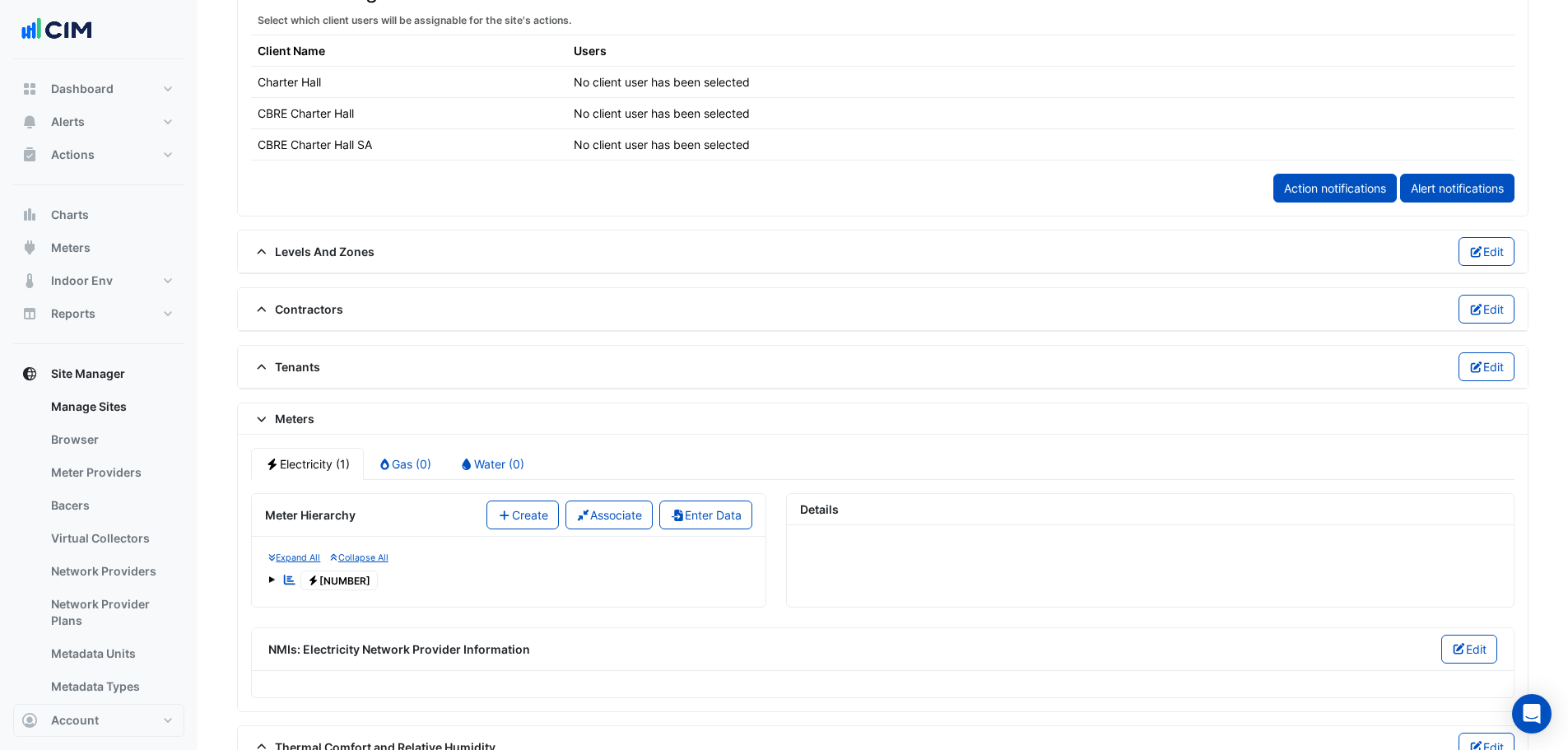 click on "Meters" 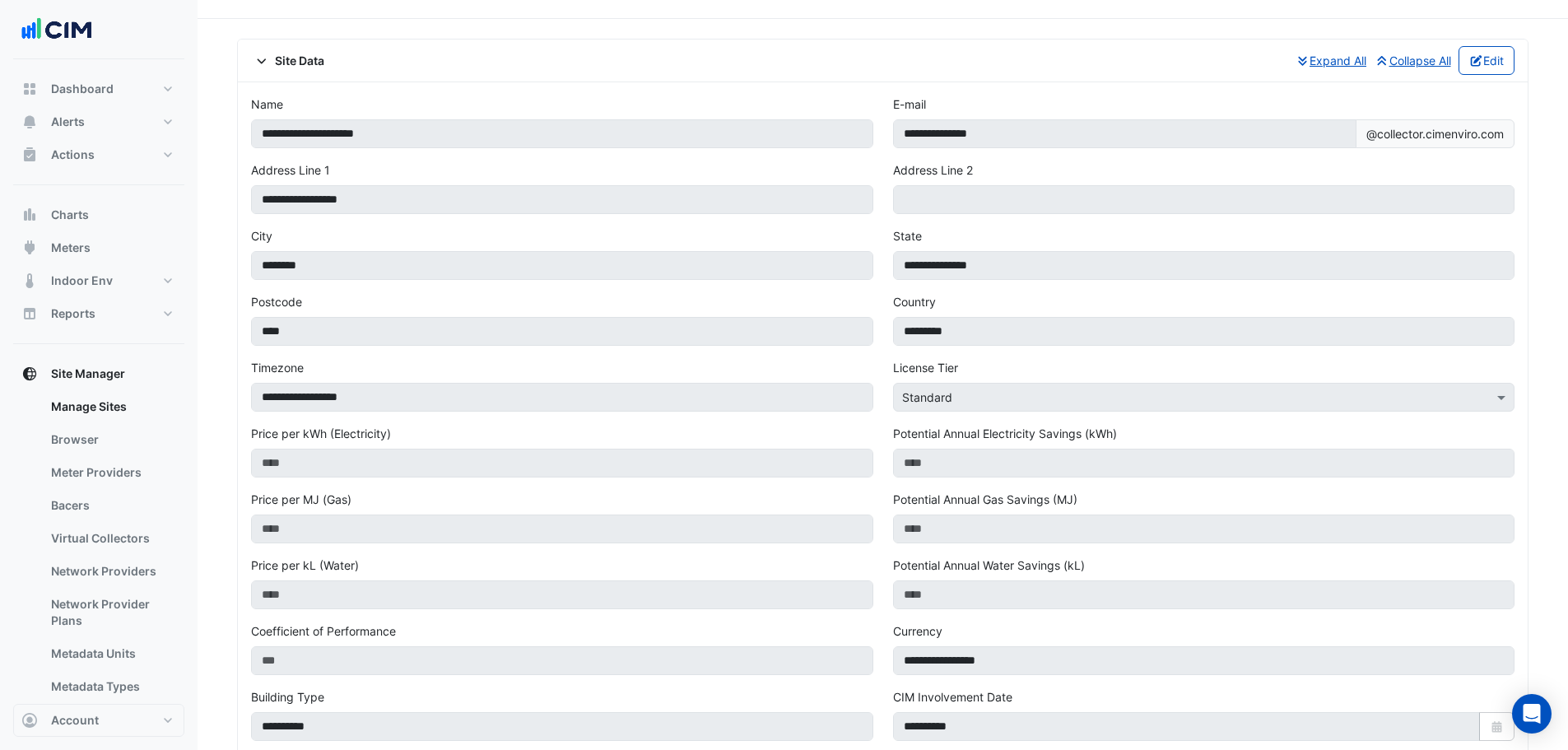 scroll, scrollTop: 0, scrollLeft: 0, axis: both 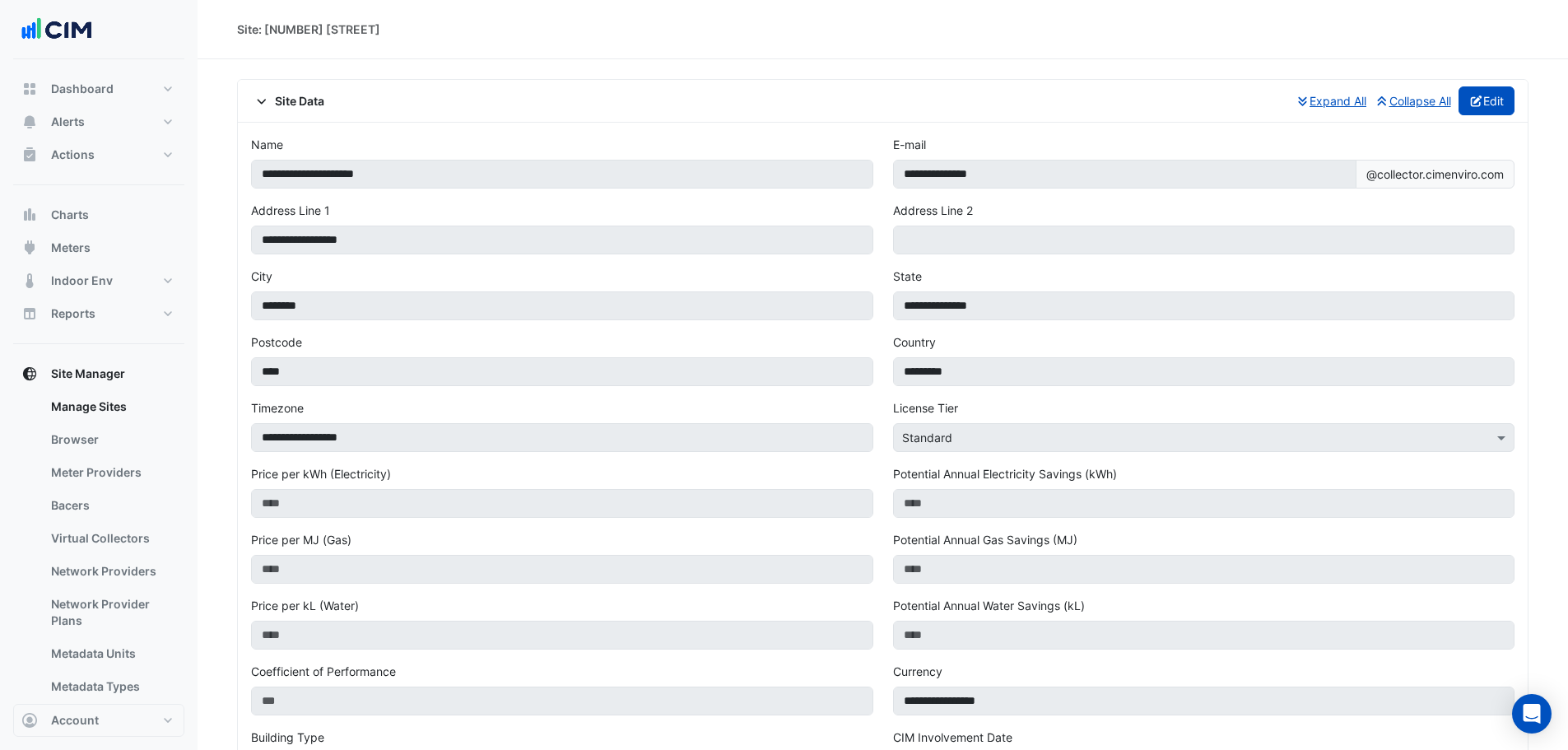 click on "Edit" 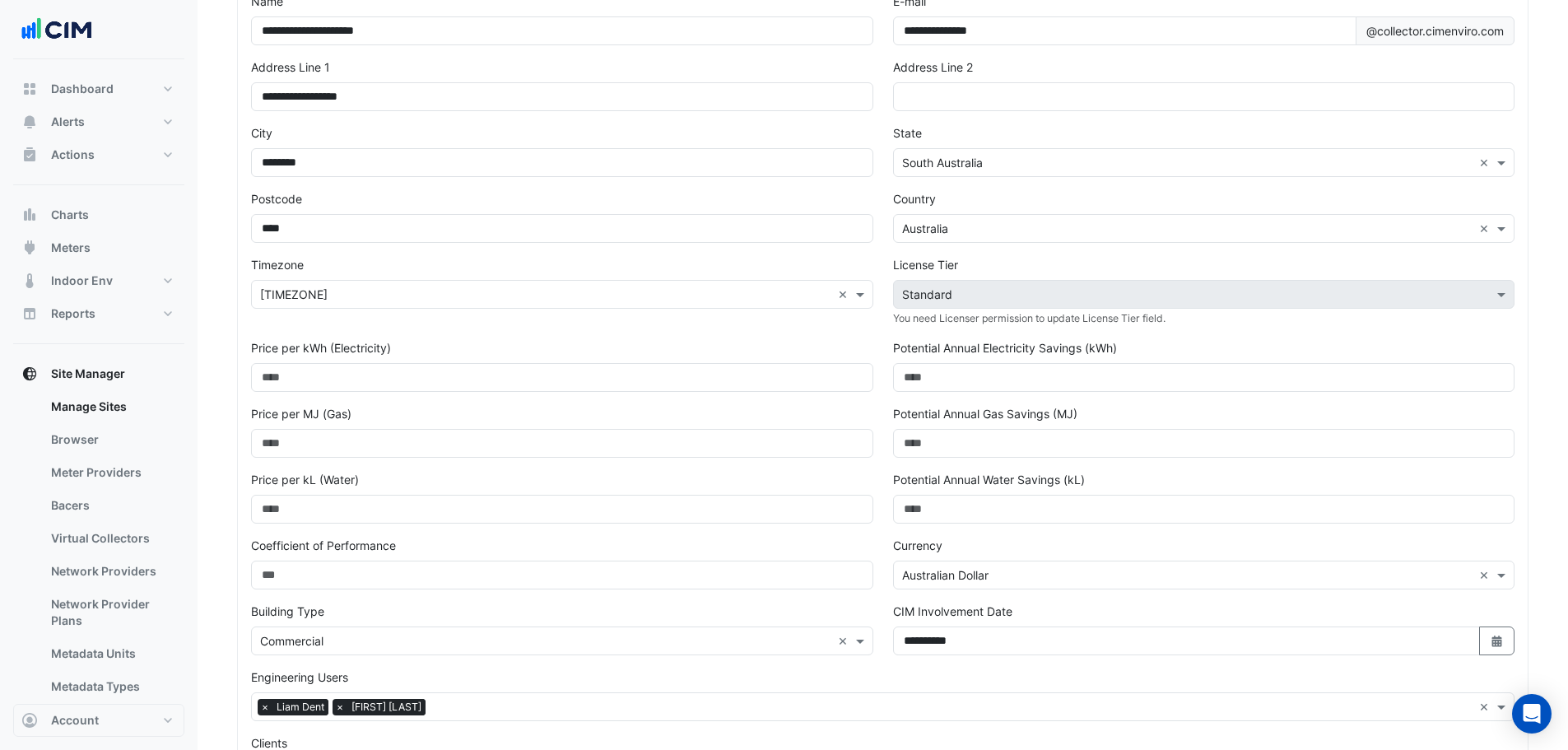 scroll, scrollTop: 247, scrollLeft: 0, axis: vertical 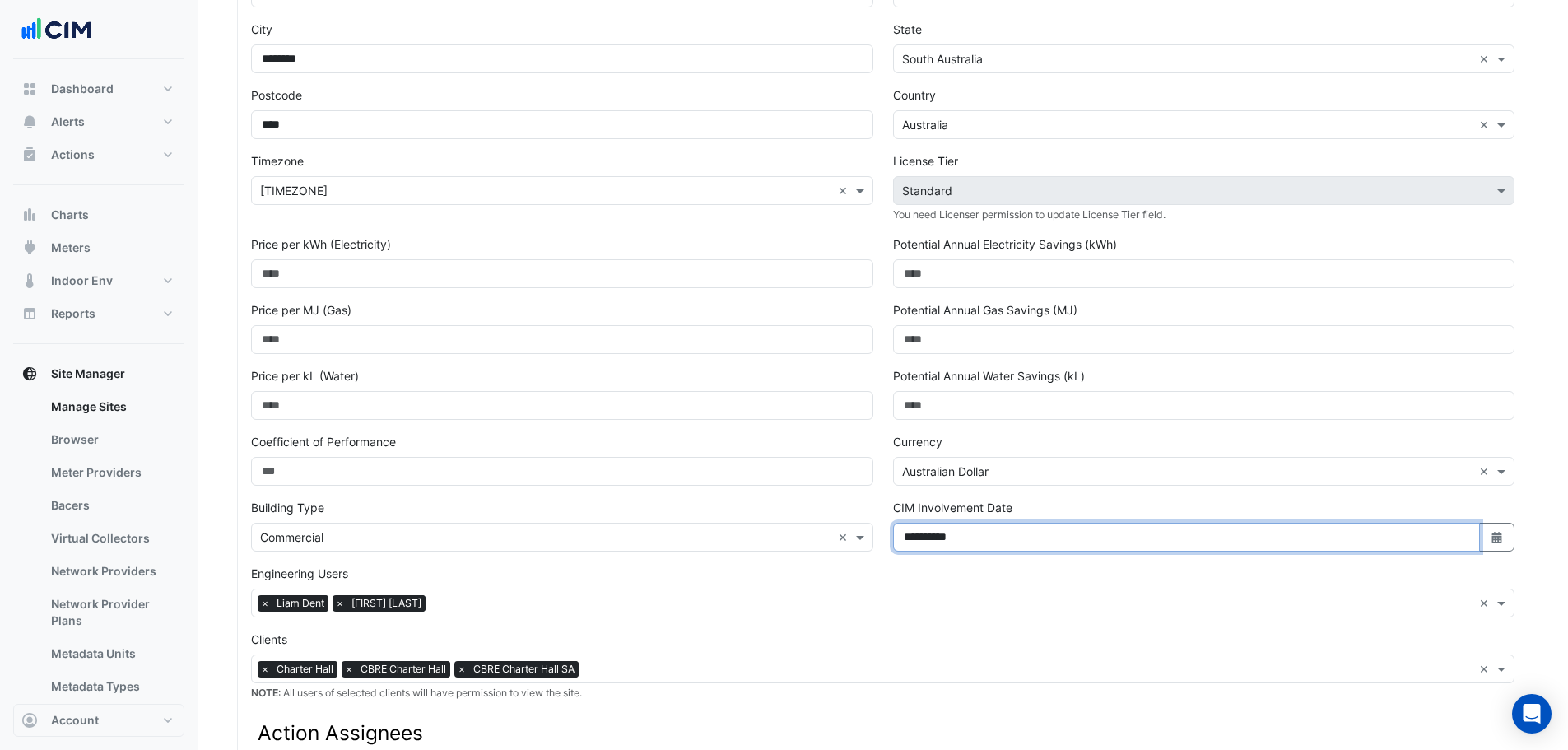 click on "**********" at bounding box center (1186, 537) 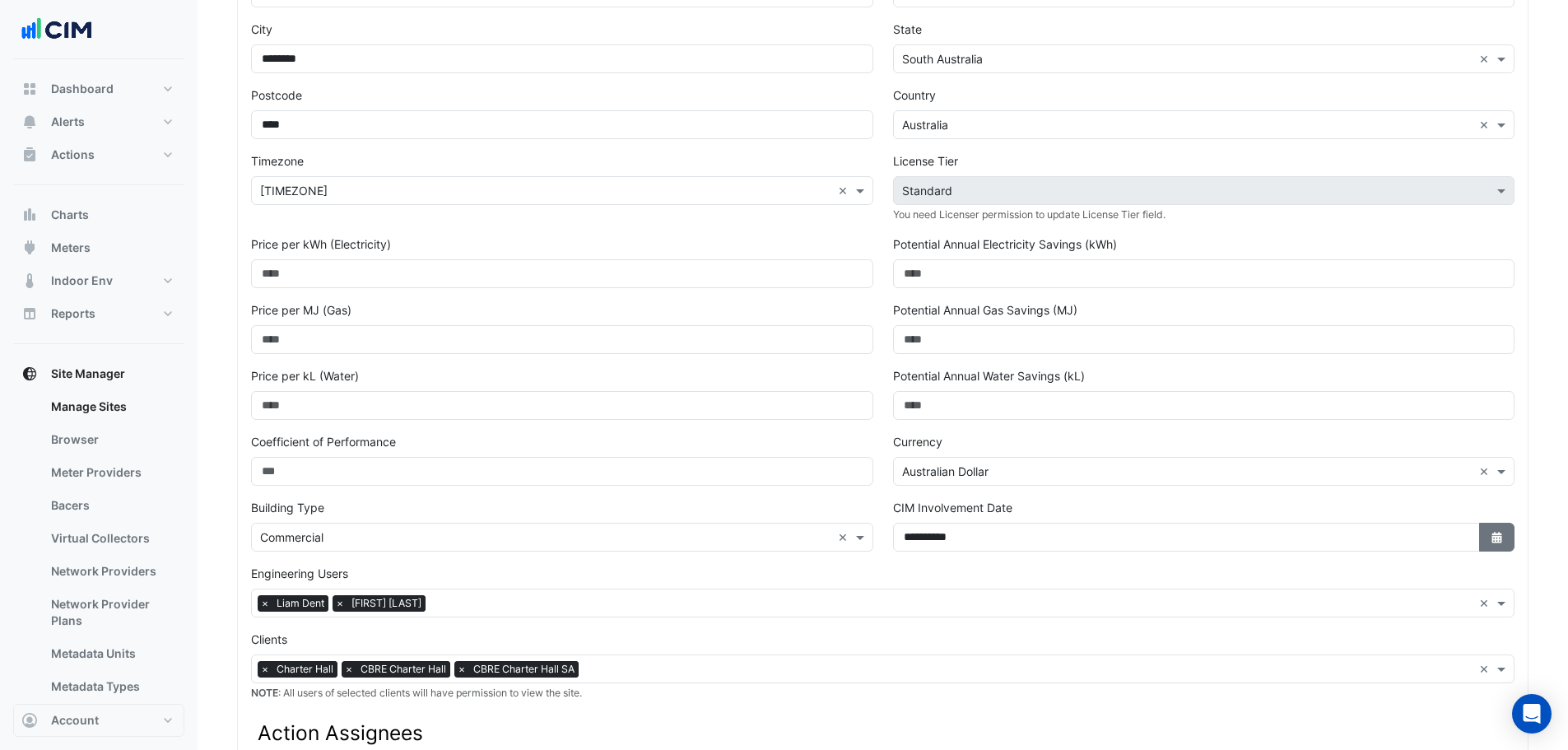 click on "Select Date" 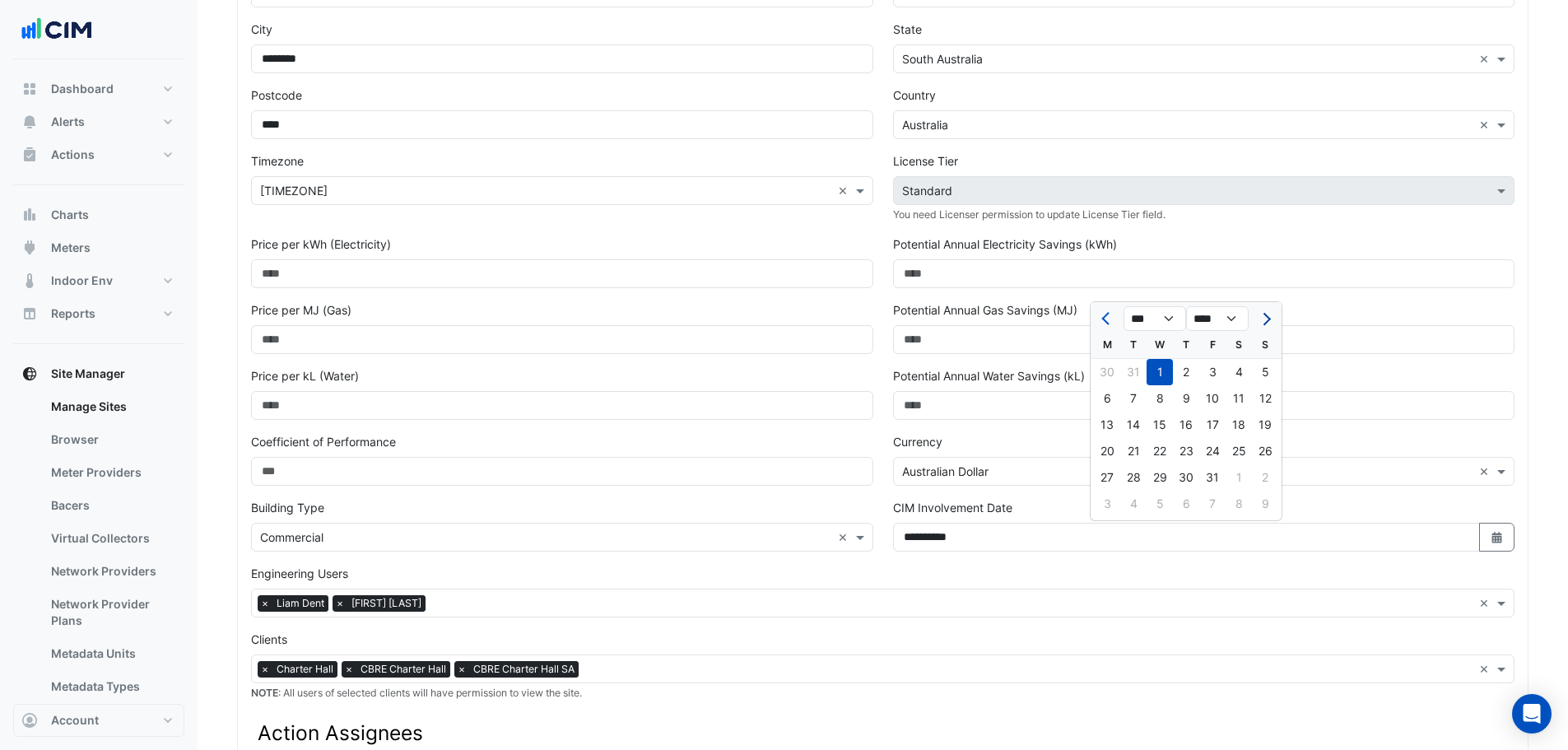 click 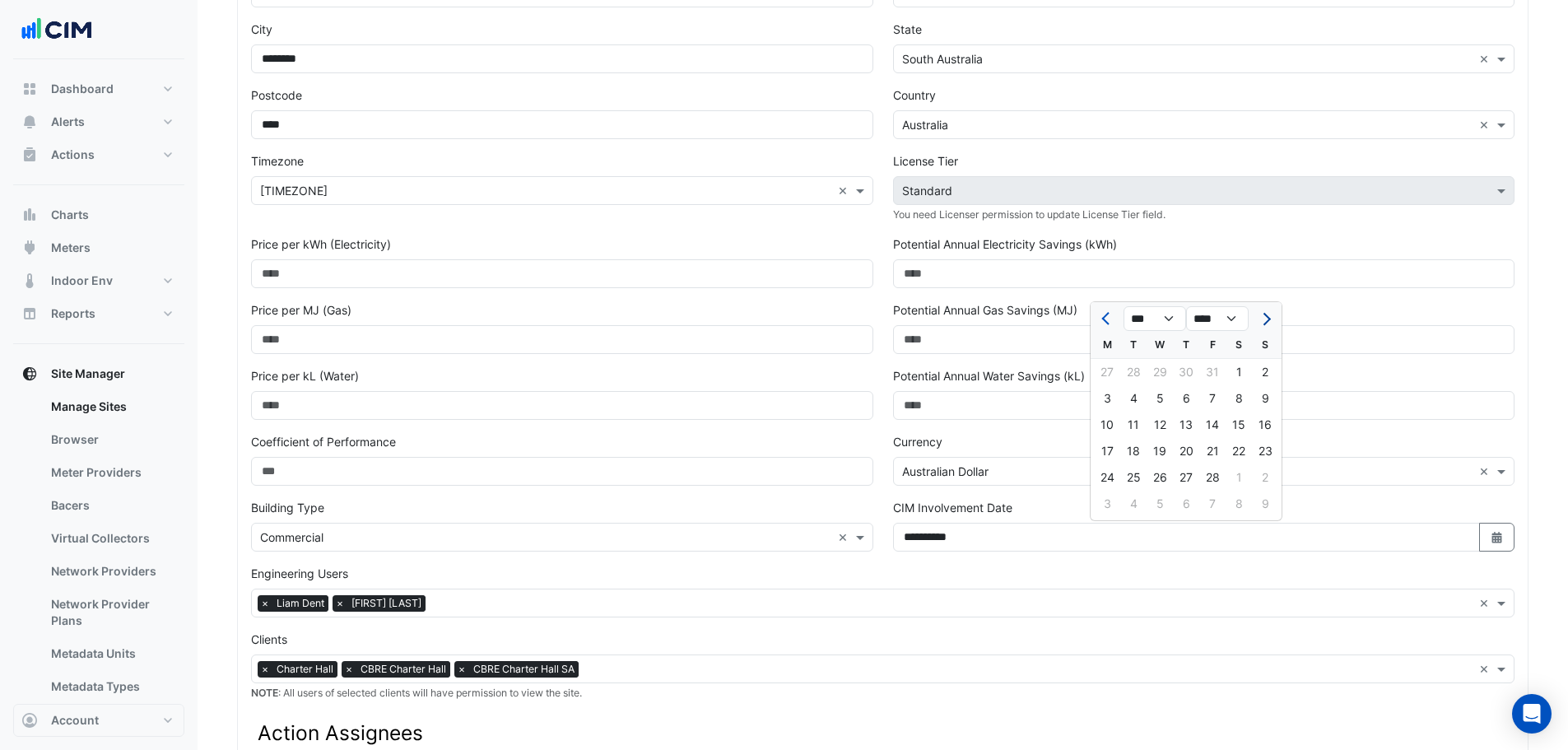 click 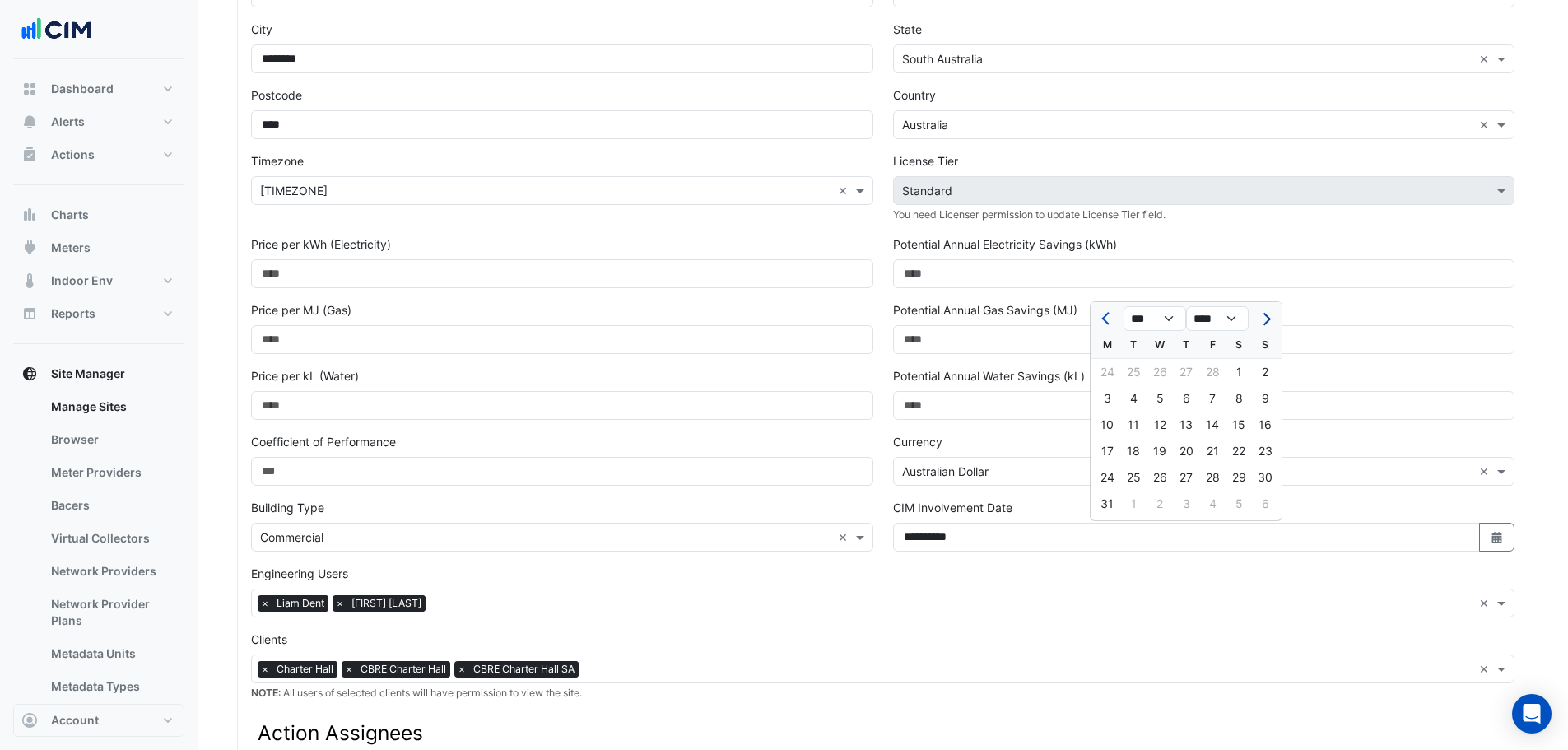 click 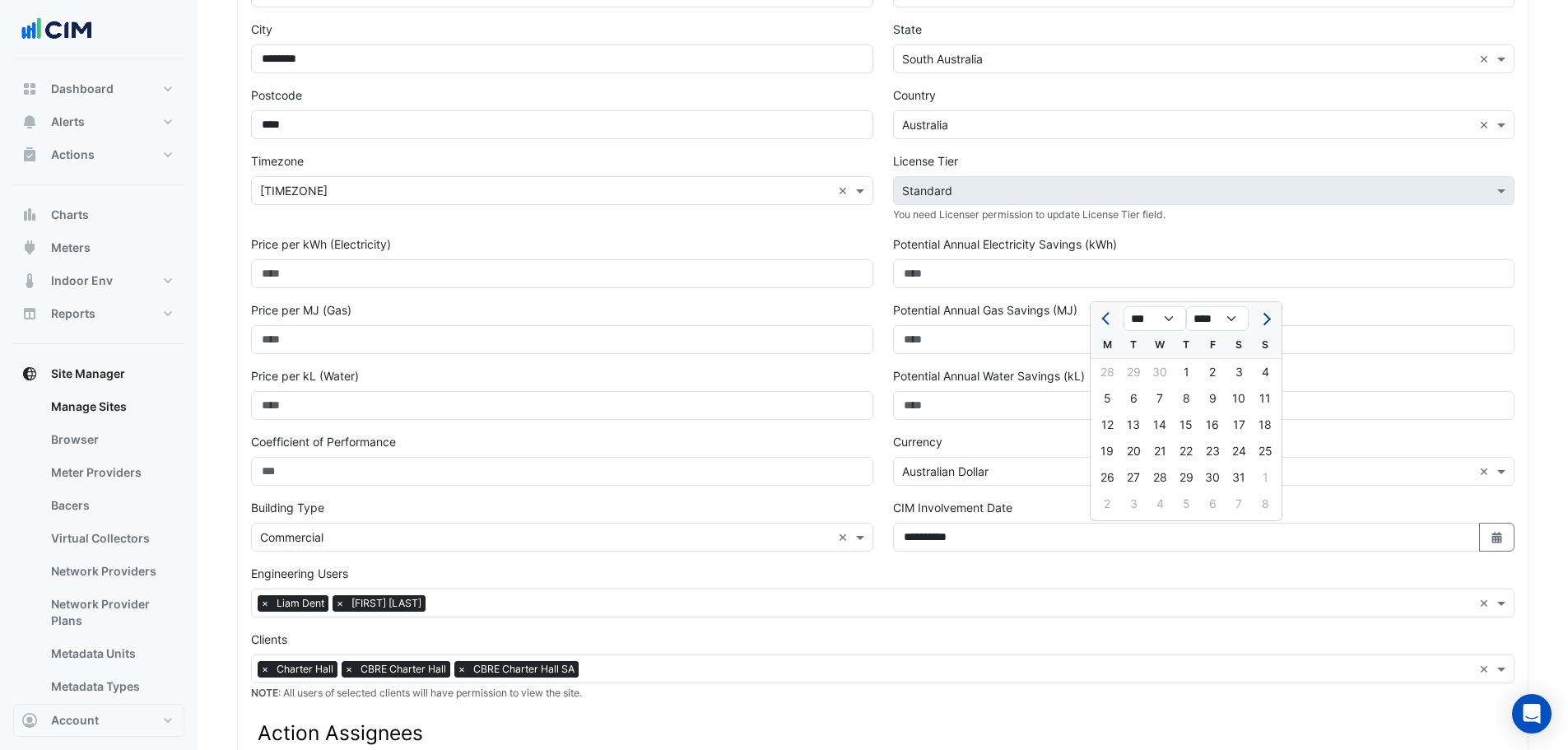 click 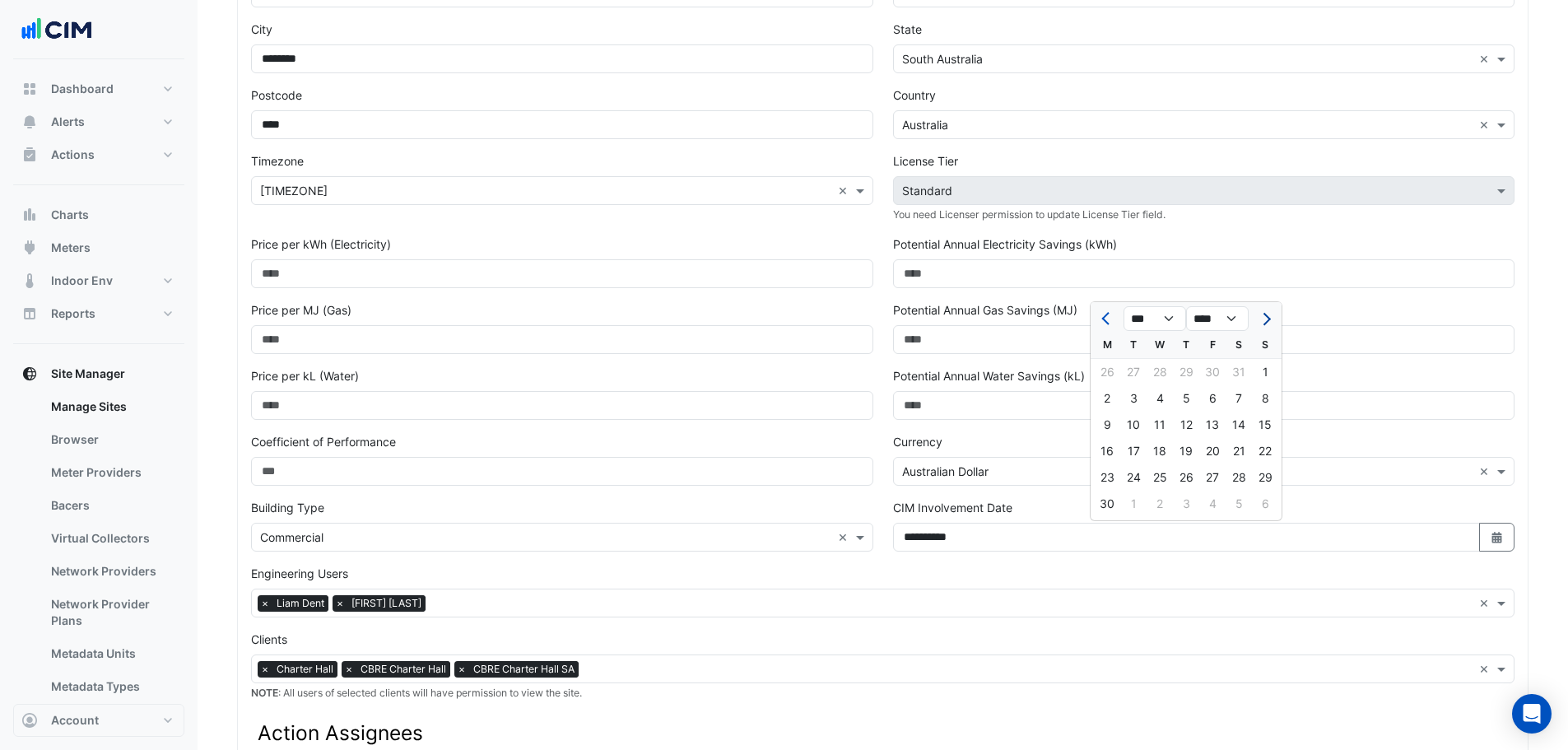 click 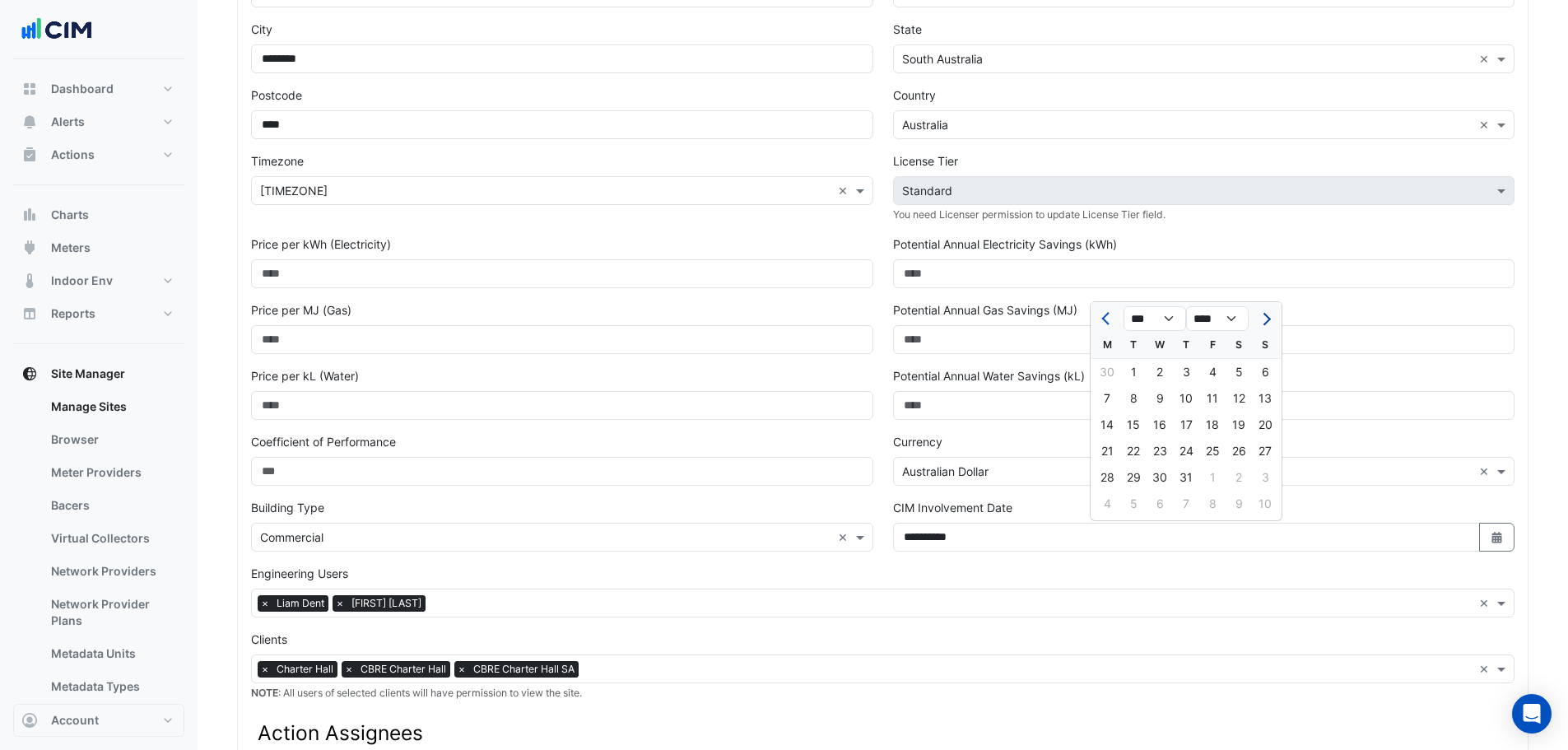 click 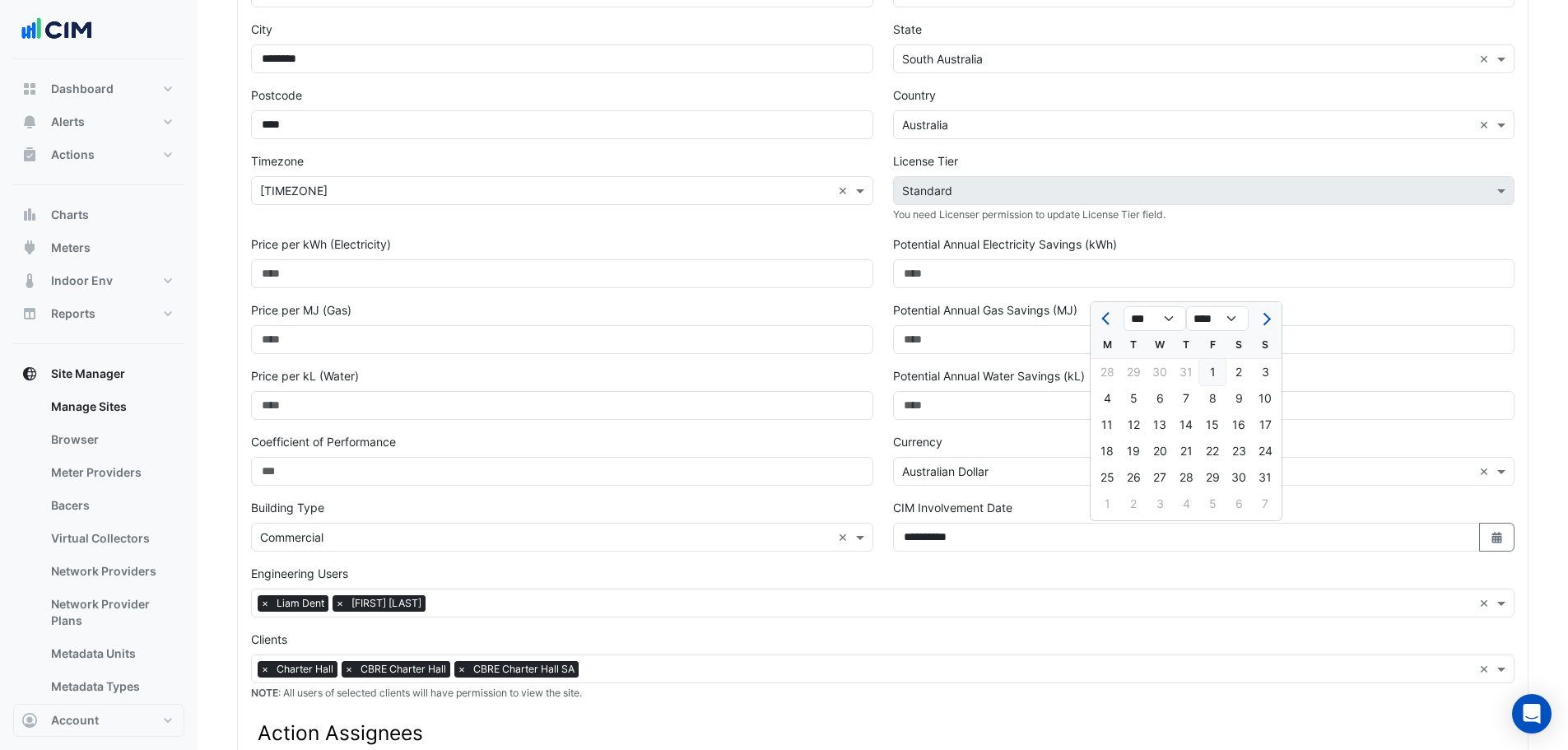 click on "1" 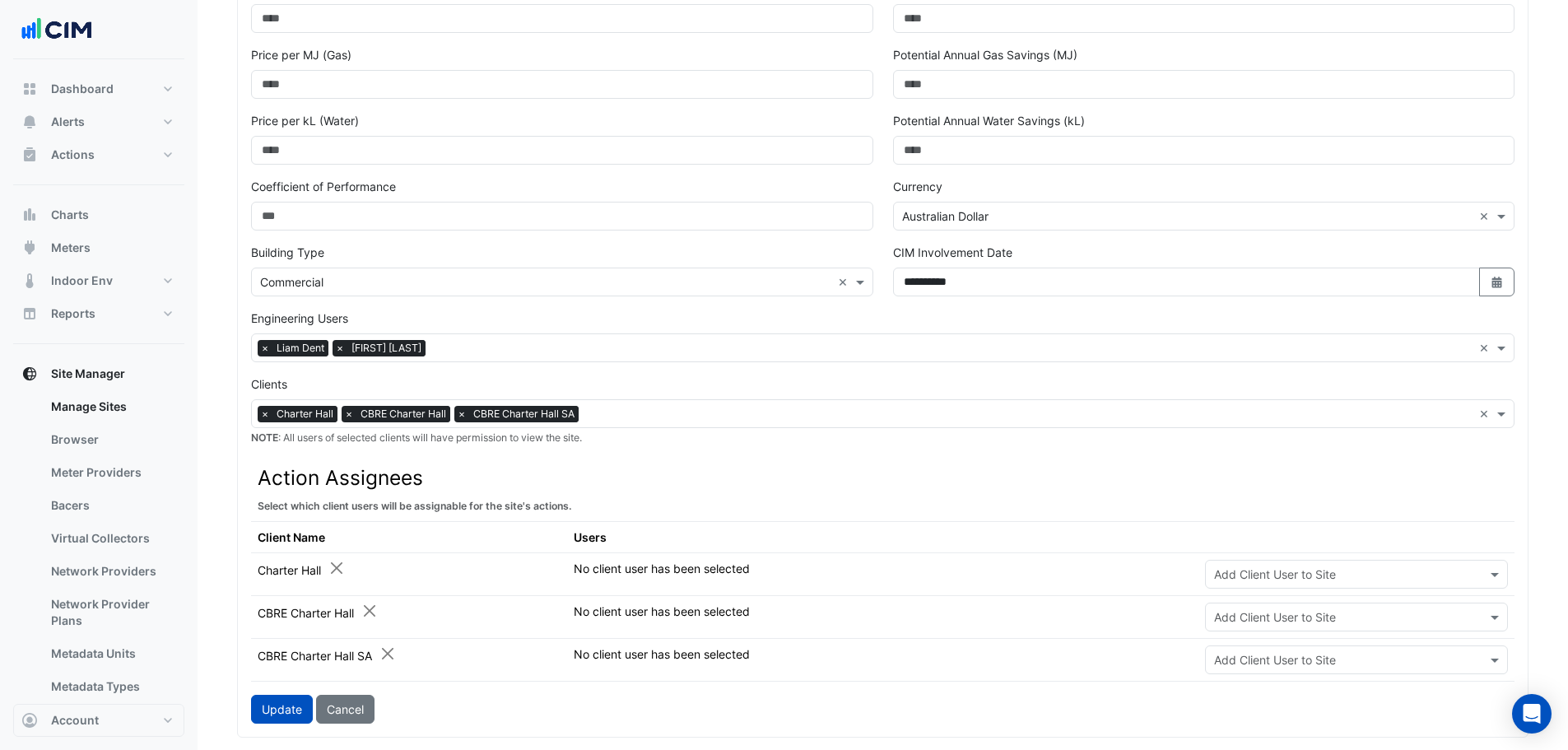 scroll, scrollTop: 659, scrollLeft: 0, axis: vertical 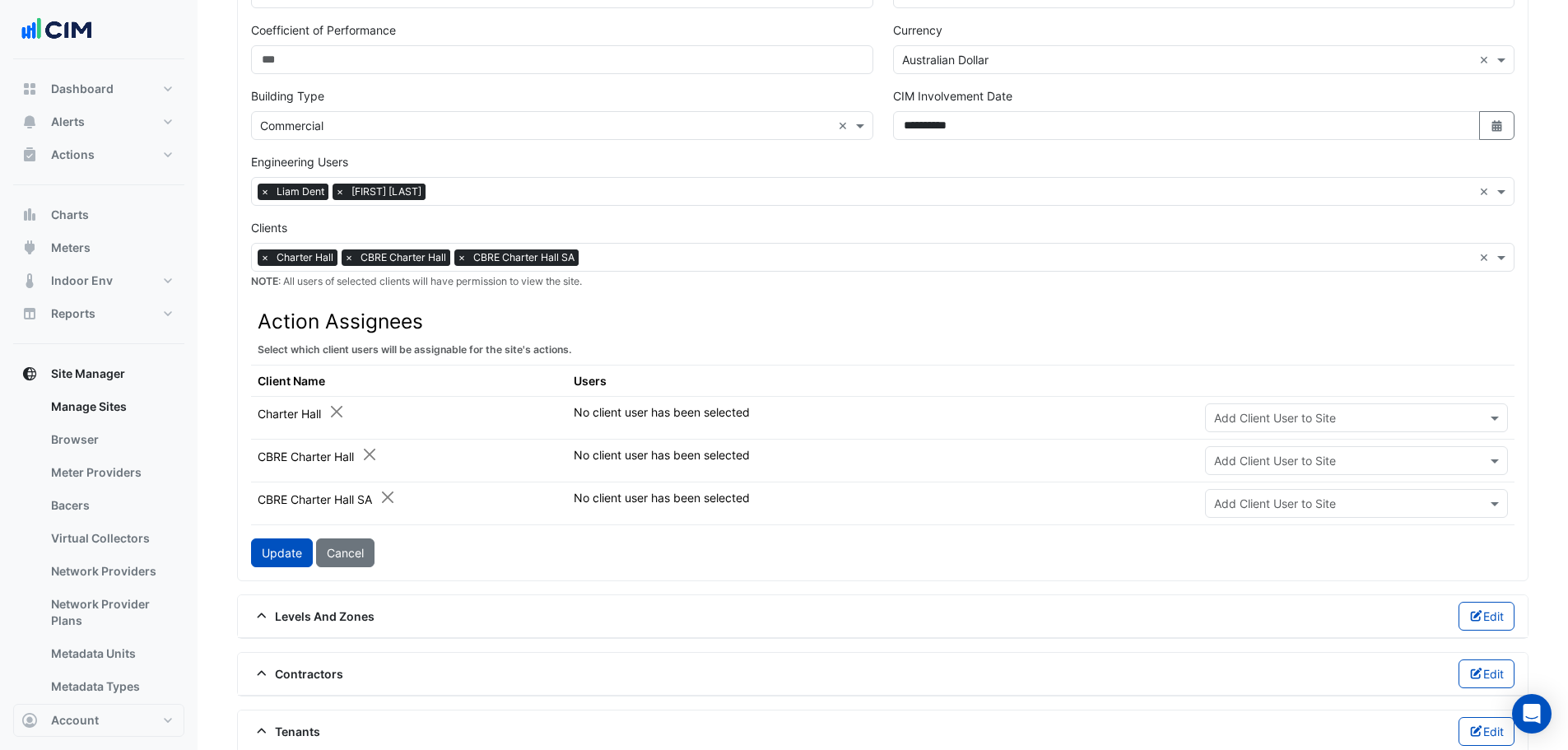 click on "Update" 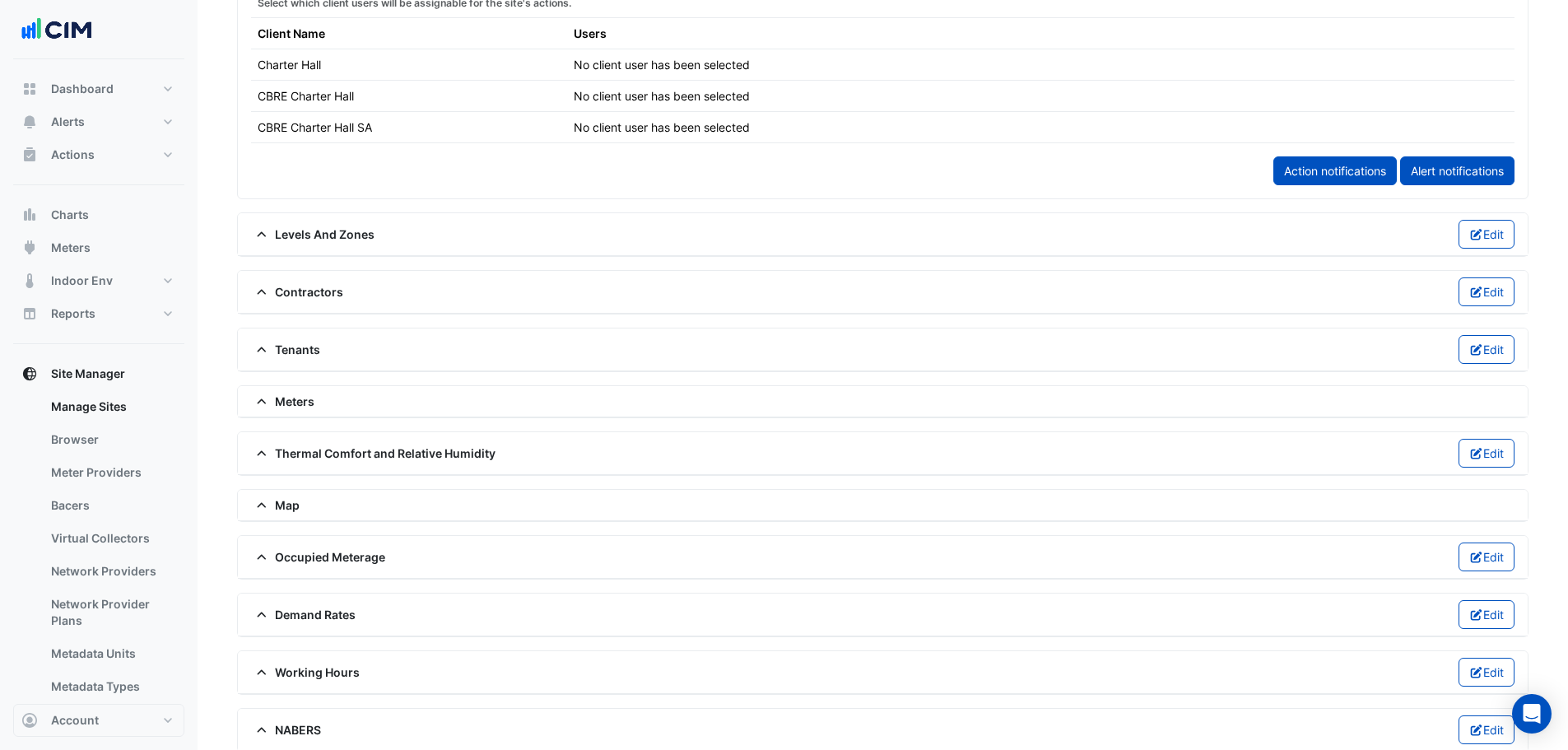 scroll, scrollTop: 1004, scrollLeft: 0, axis: vertical 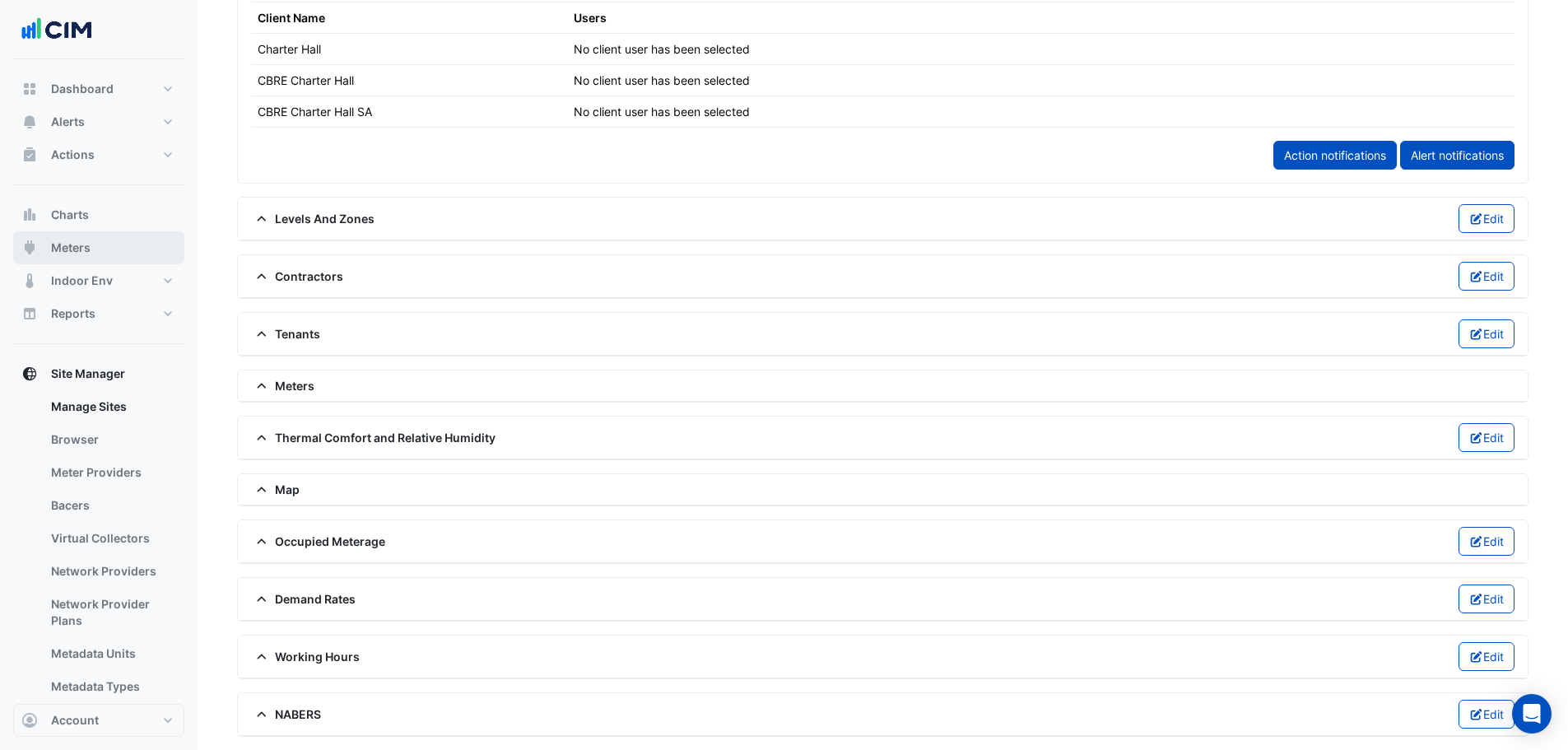 click on "Meters" at bounding box center [99, 248] 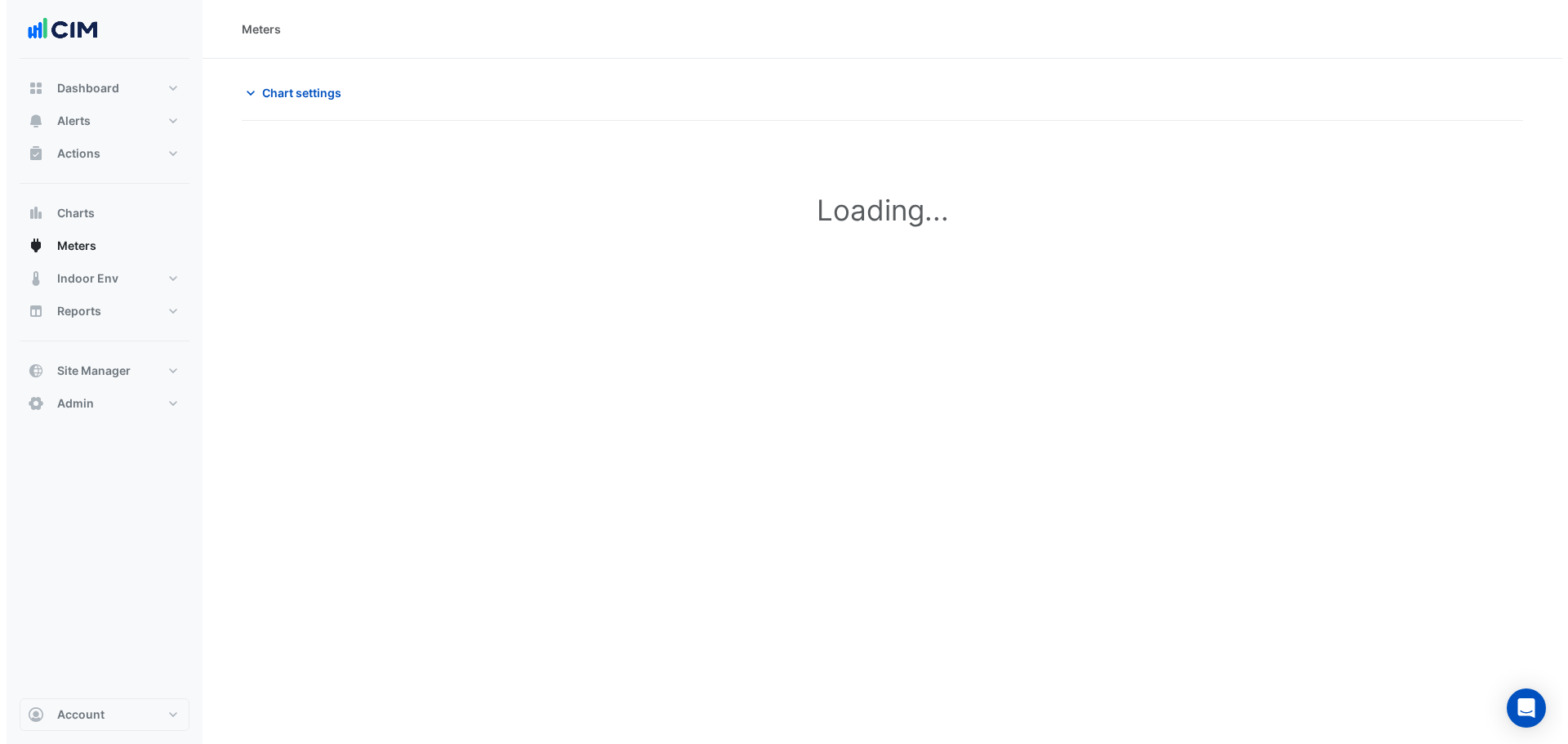 scroll, scrollTop: 0, scrollLeft: 0, axis: both 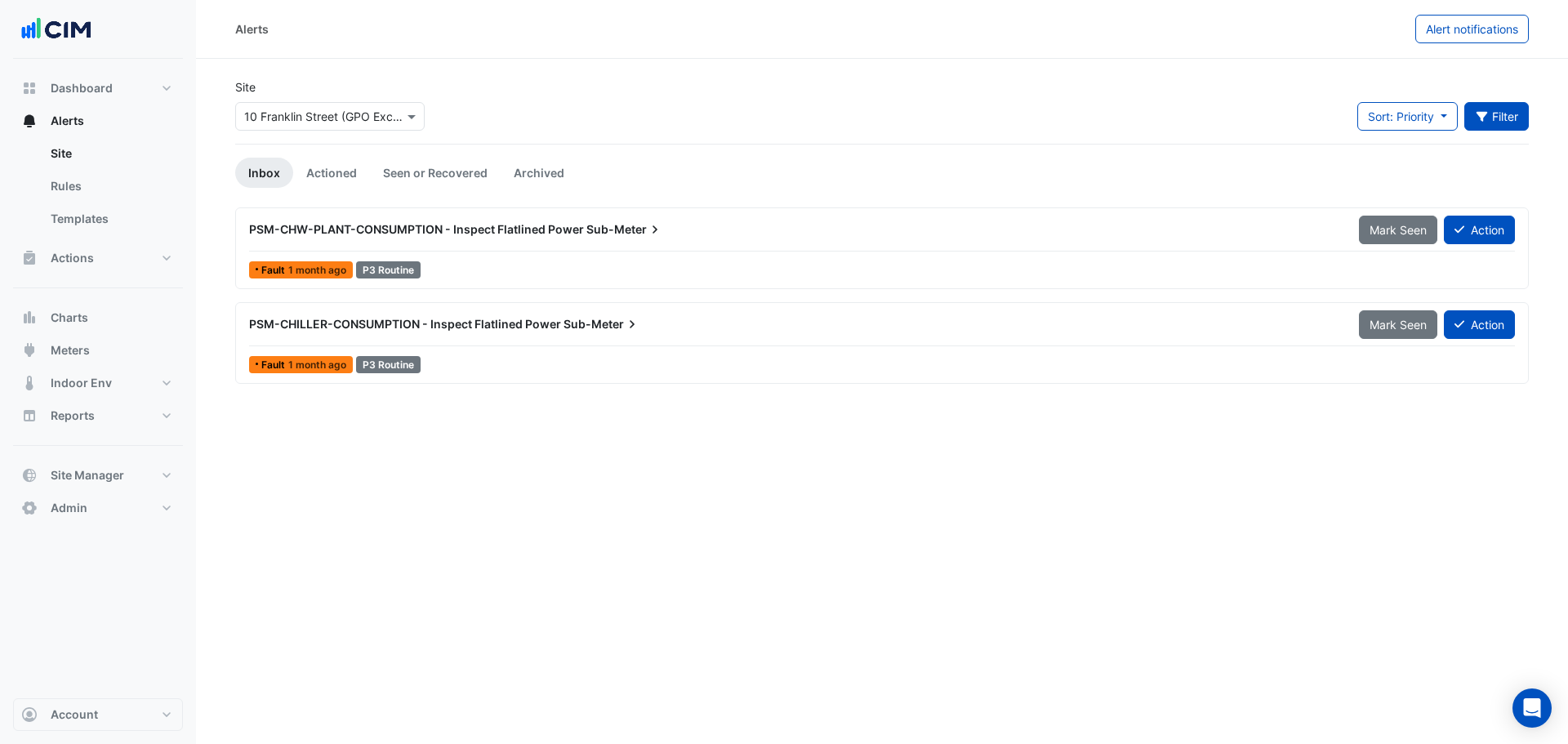 click on "Filter" 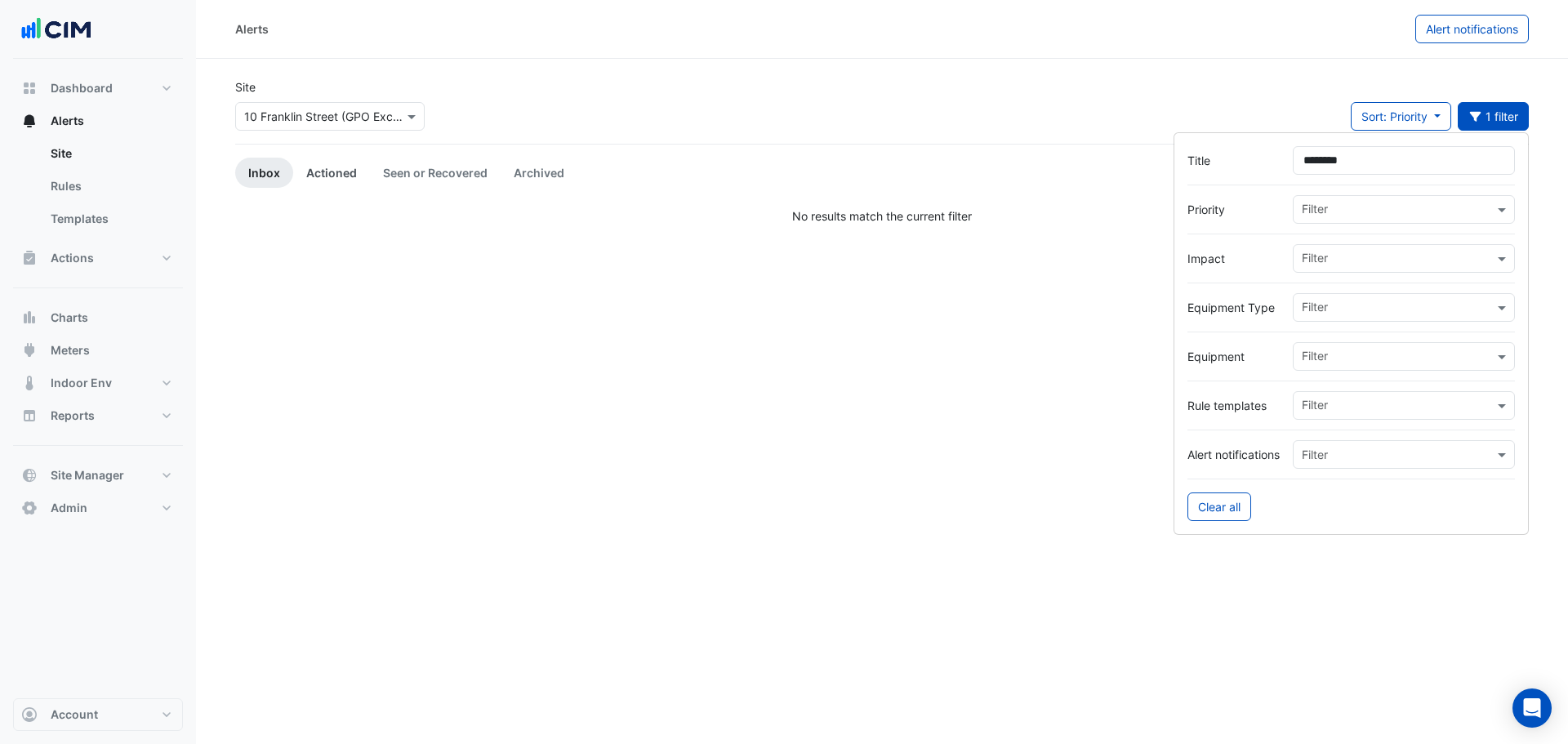 type on "********" 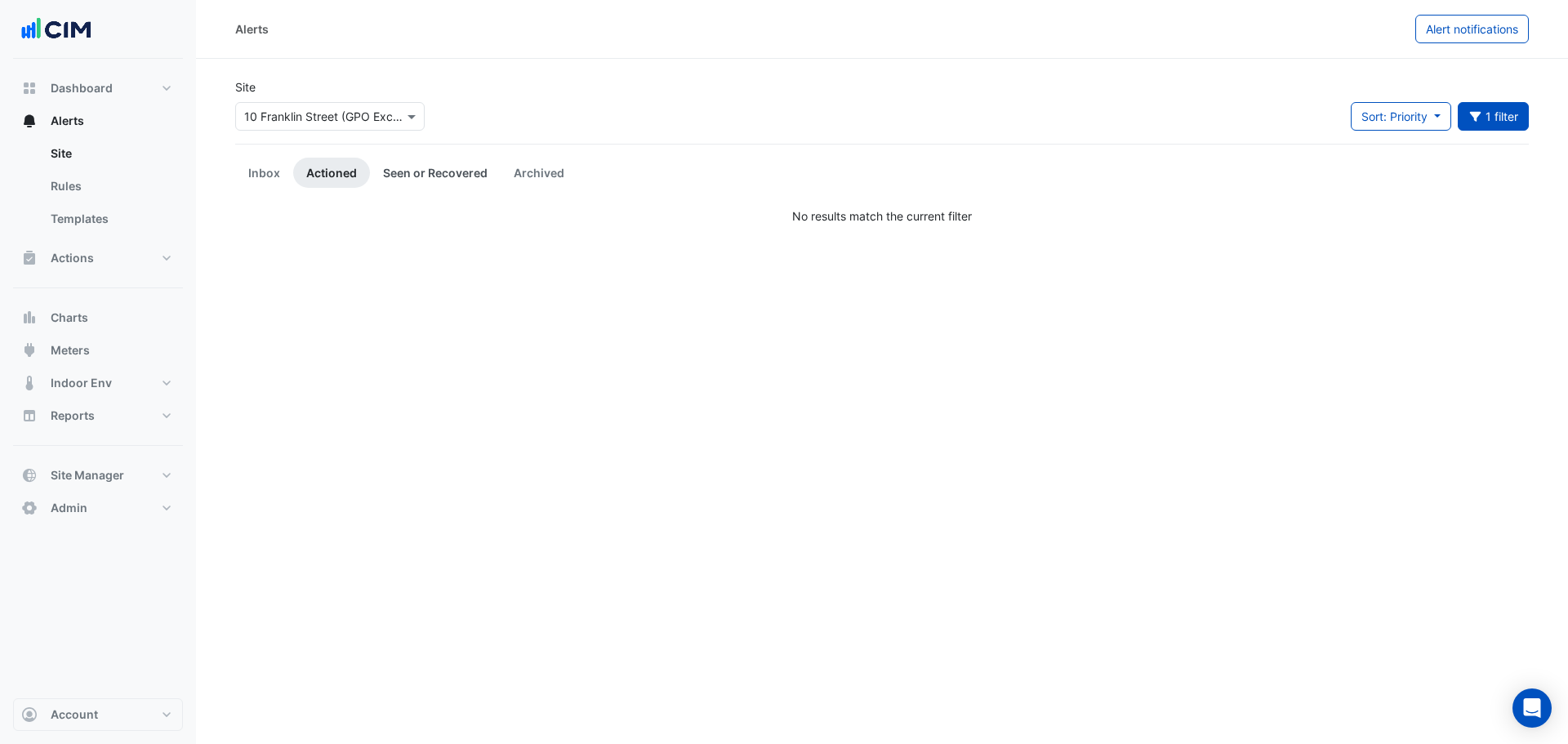 click on "Seen or Recovered" at bounding box center [435, 172] 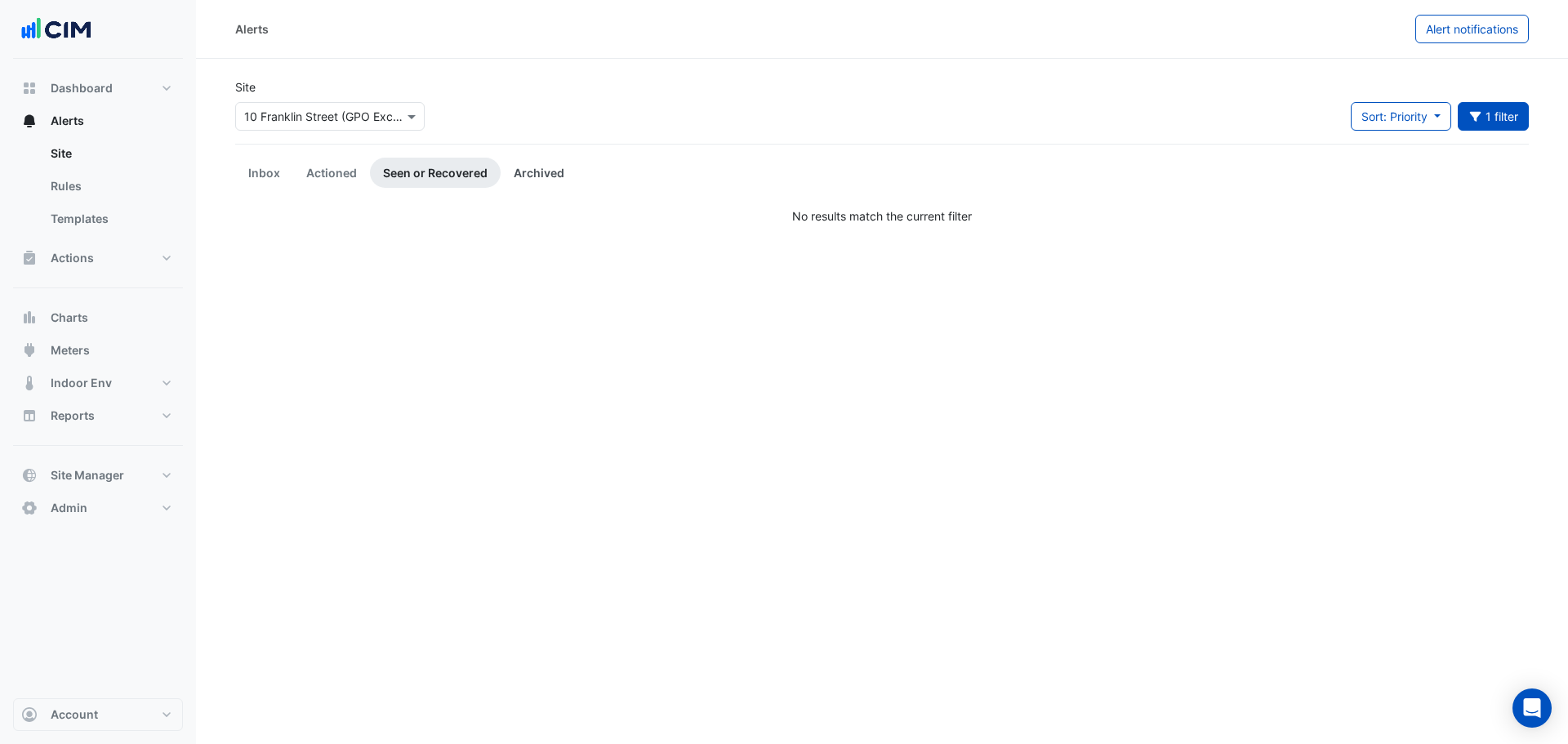 click on "Archived" at bounding box center [539, 172] 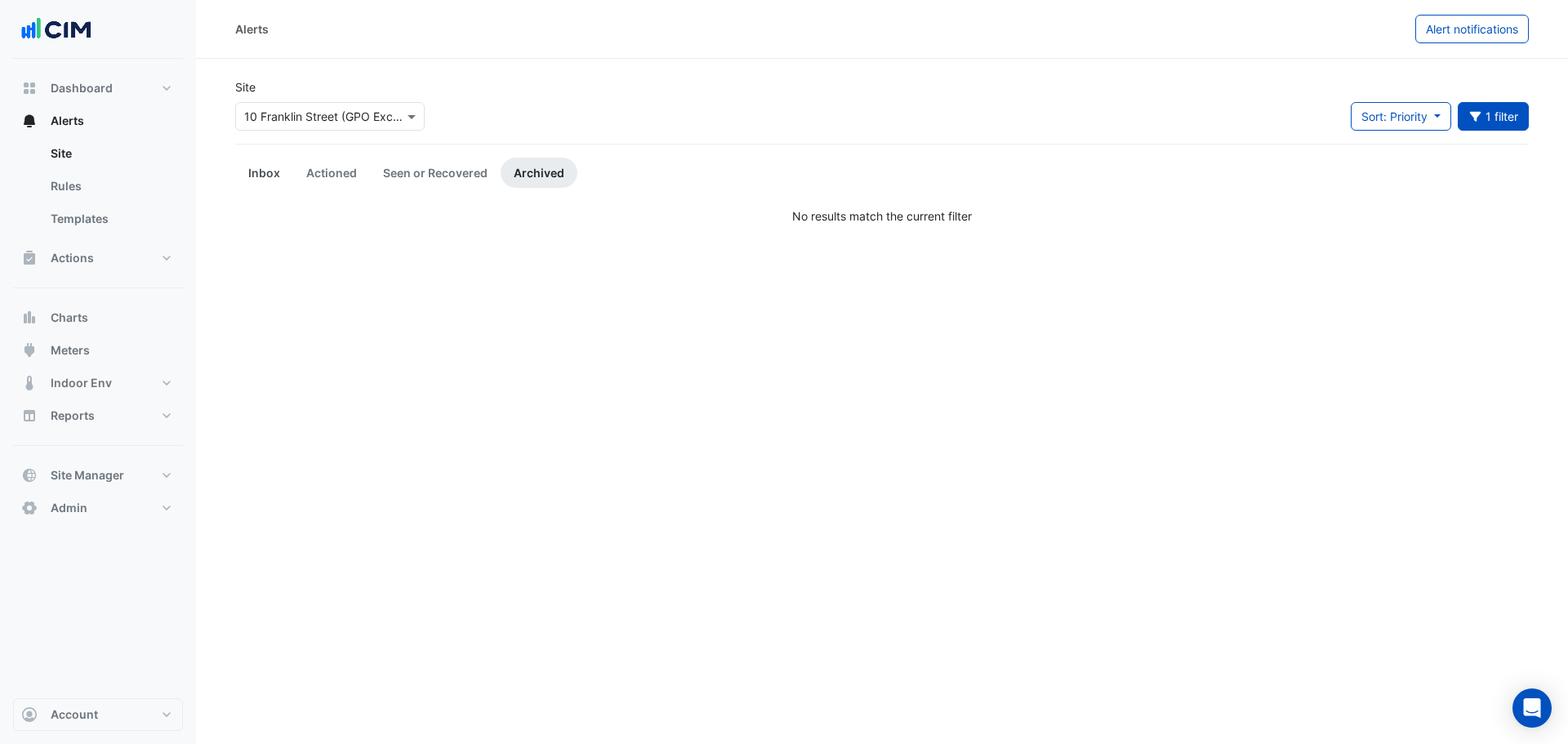 click on "Inbox" at bounding box center (264, 172) 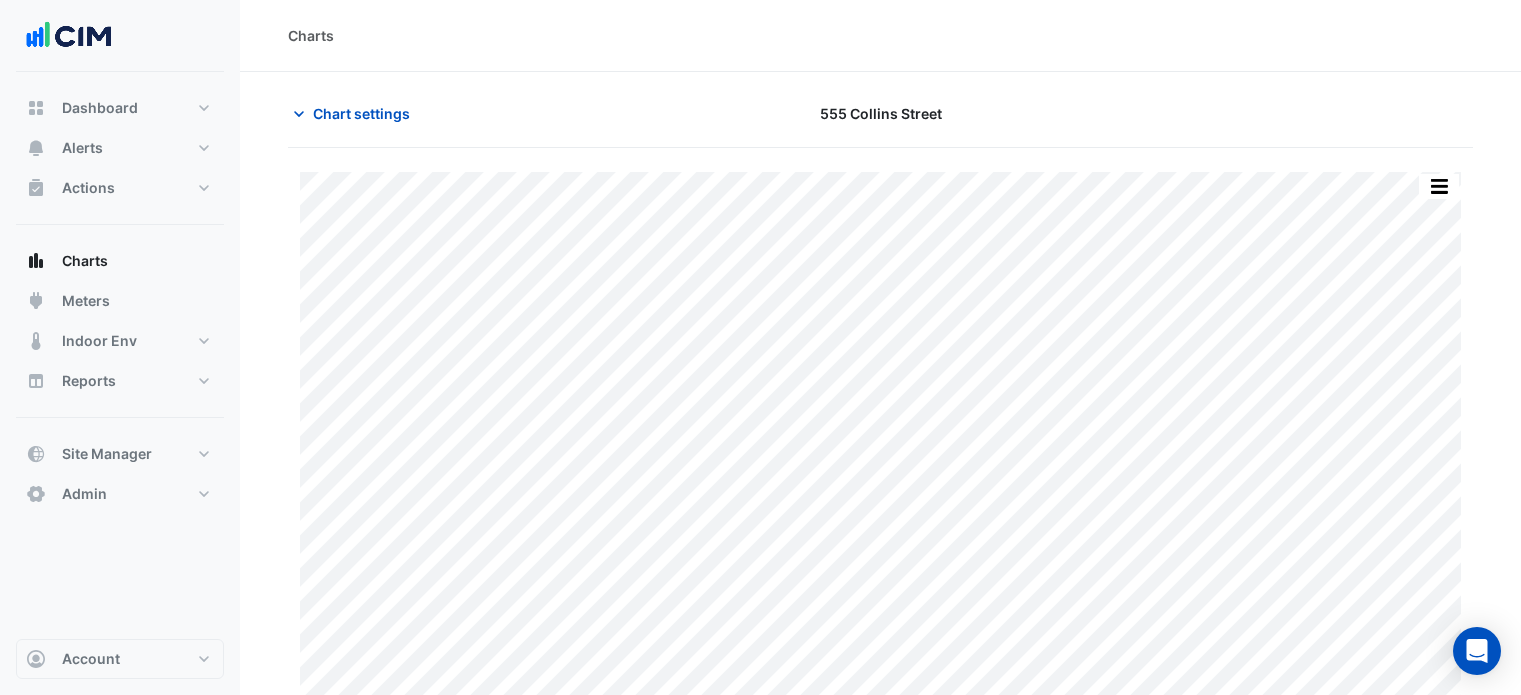 click on "Chart settings
555 [STREET]
Split by Equip Split All Print Save as JPEG Save as PNG Pivot Data Table Export CSV - Flat Export CSV - Pivot Select Chart Type Select Timezone    —    FCU-L07-E01    Unit Zone Temperature    AVG (1 Hour)    L07 E01    [DAY] [DATE]-[MONTH]-[YEAR] [TIME]       22.78 °C       —    FCU-L07-E02    Unit Zone Temperature    AVG (1 Hour)    L07 E02    [DAY] [DATE]-[MONTH]-[YEAR] [TIME]       22.6 °C       —    FCU-L07-E03    Unit Zone Temperature    AVG (1 Hour)    L07 E03    [DAY] [DATE]-[MONTH]-[YEAR] [TIME]       22.5 °C       —    FCU-L07-N01    Unit Zone Temperature    AVG (1 Hour)    L07 N01    [DAY] [DATE]-[MONTH]-[YEAR] [TIME]       22.6 °C       —    FCU-L07-N02    Unit Zone Temperature    AVG (1 Hour)    L07 N02    [DAY] [DATE]-[MONTH]-[YEAR] [TIME]       20.2 °C       —    FCU-L07-N03    Unit Zone Temperature    AVG (1 Hour)    L07 N03    [DAY] [DATE]-[MONTH]-[YEAR] [TIME]" 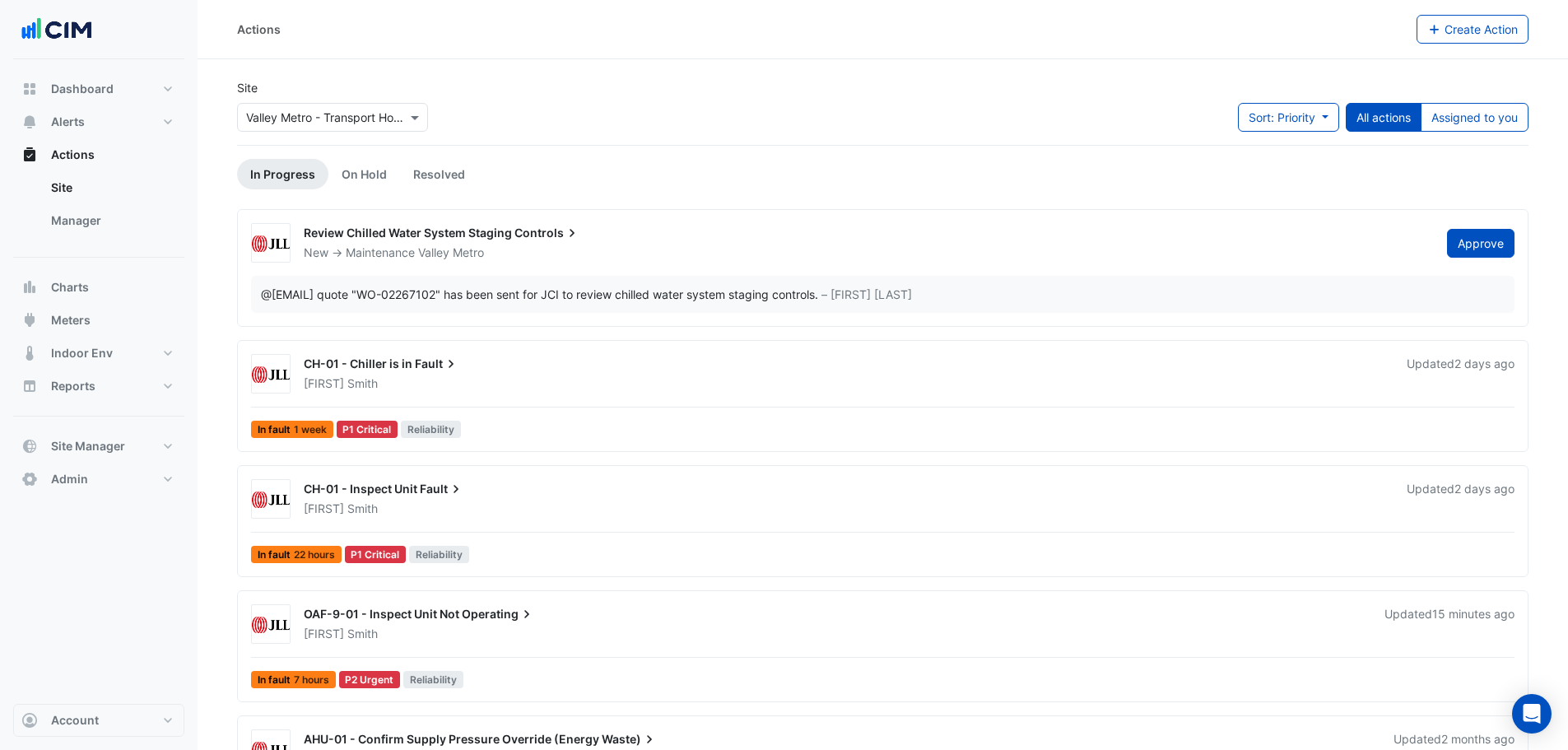 scroll, scrollTop: 0, scrollLeft: 0, axis: both 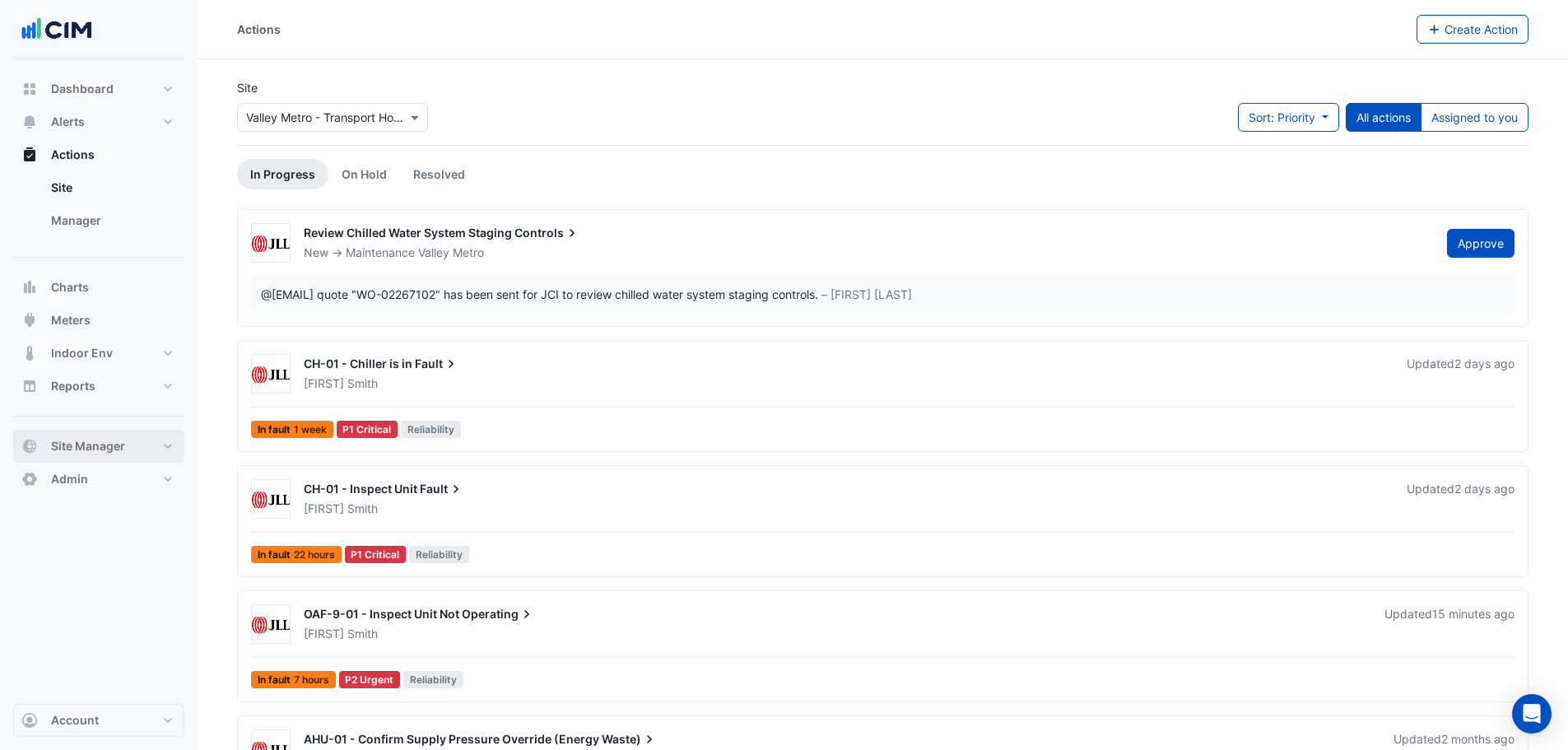 click on "Site Manager" at bounding box center (99, 446) 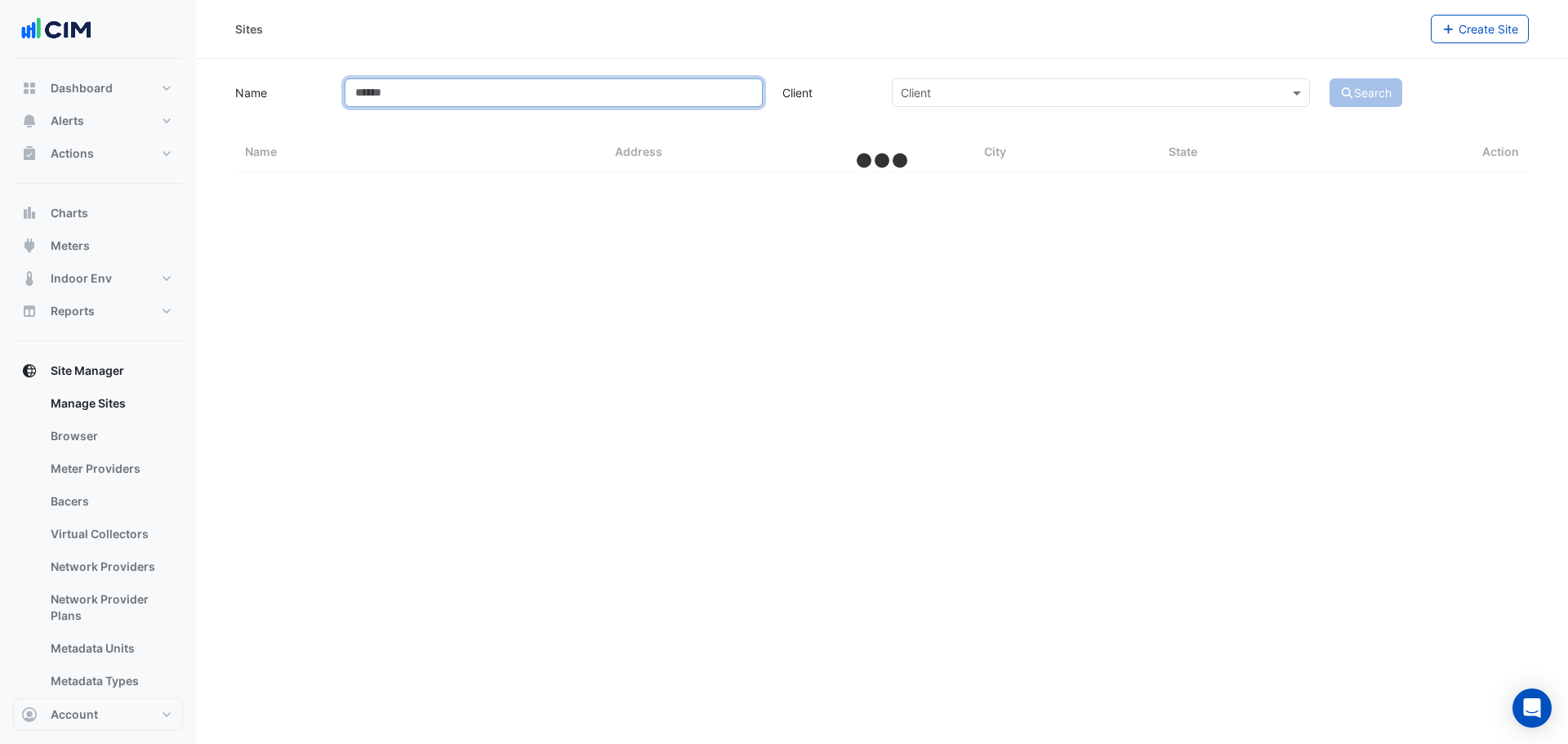 click on "Name" at bounding box center (554, 92) 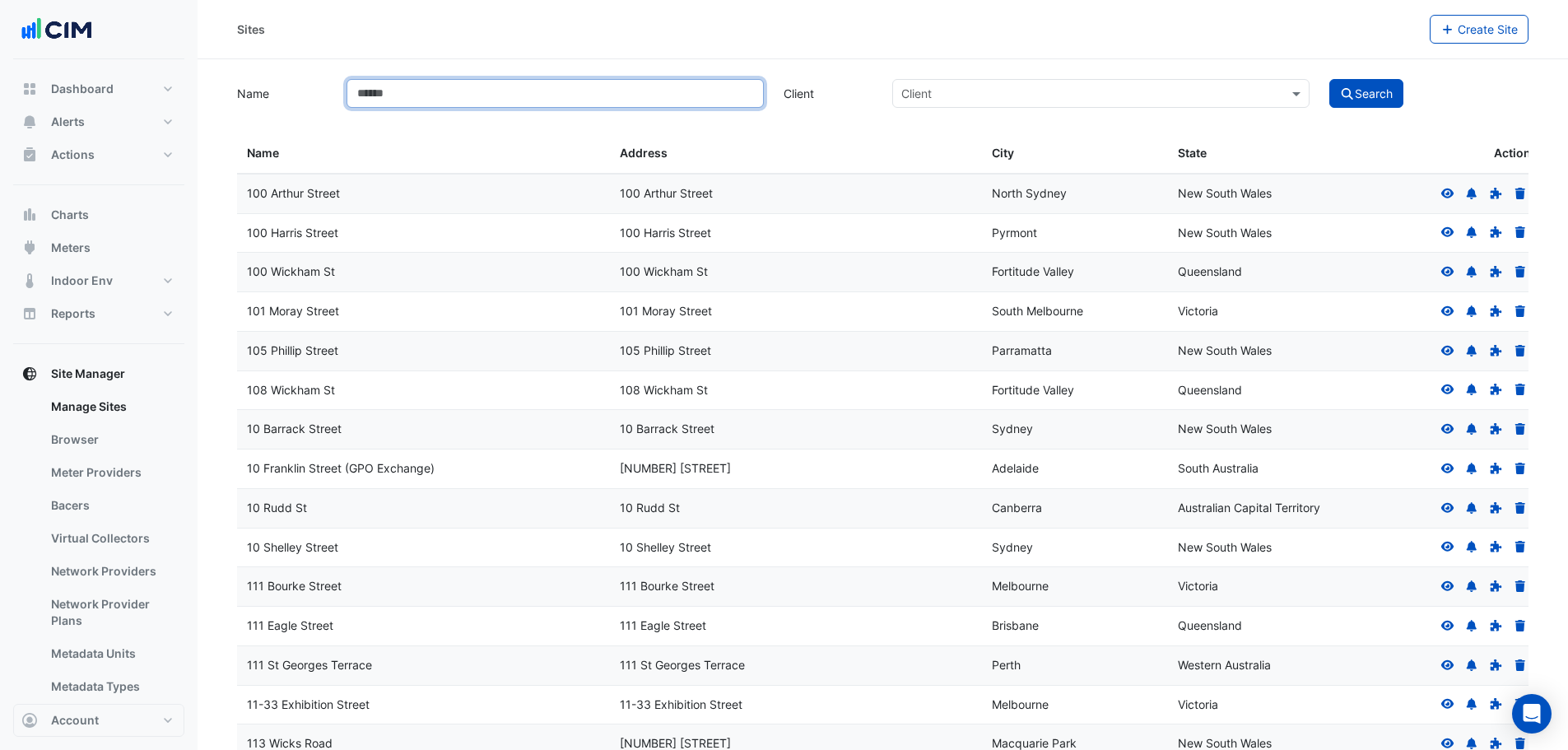click on "Name" at bounding box center [555, 93] 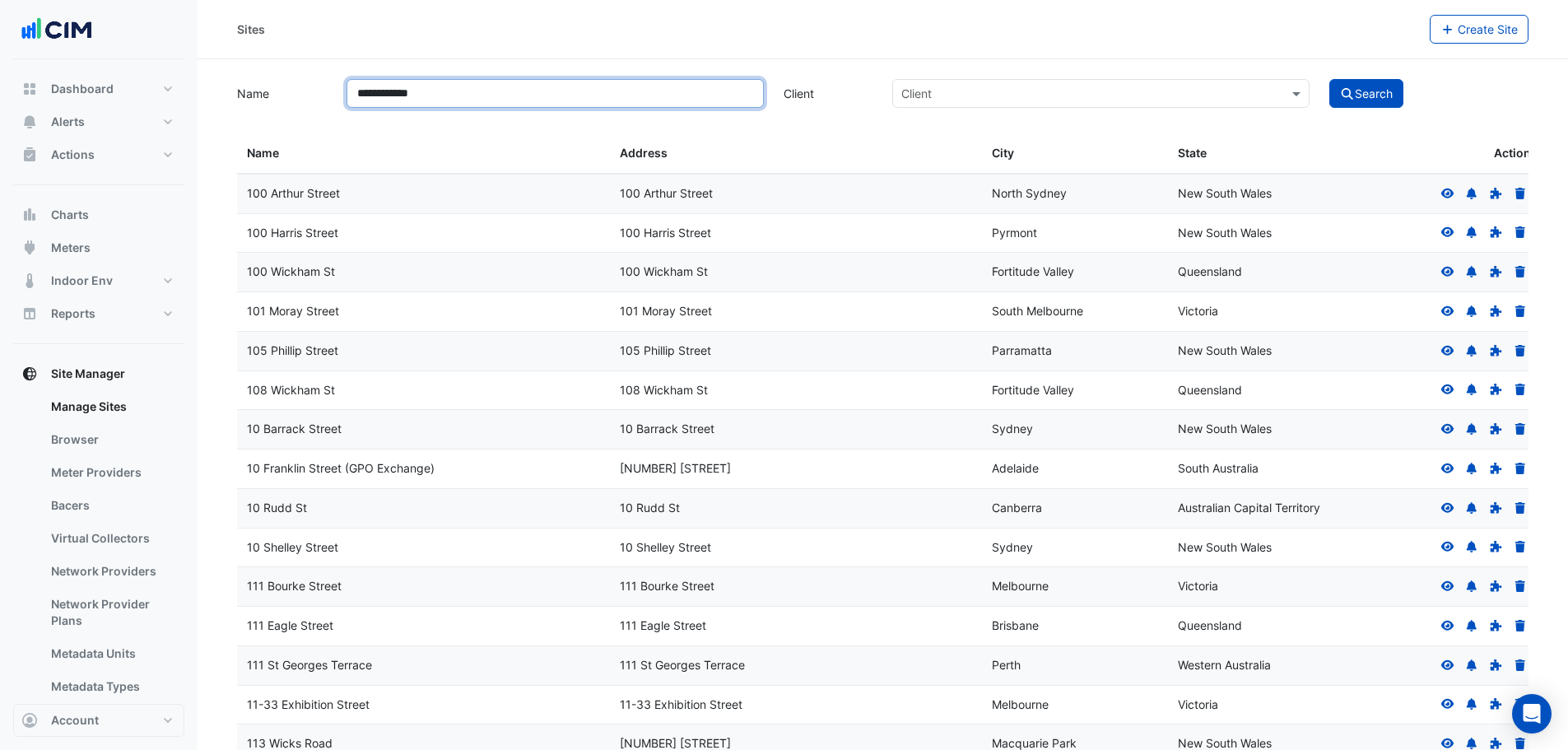 type on "**********" 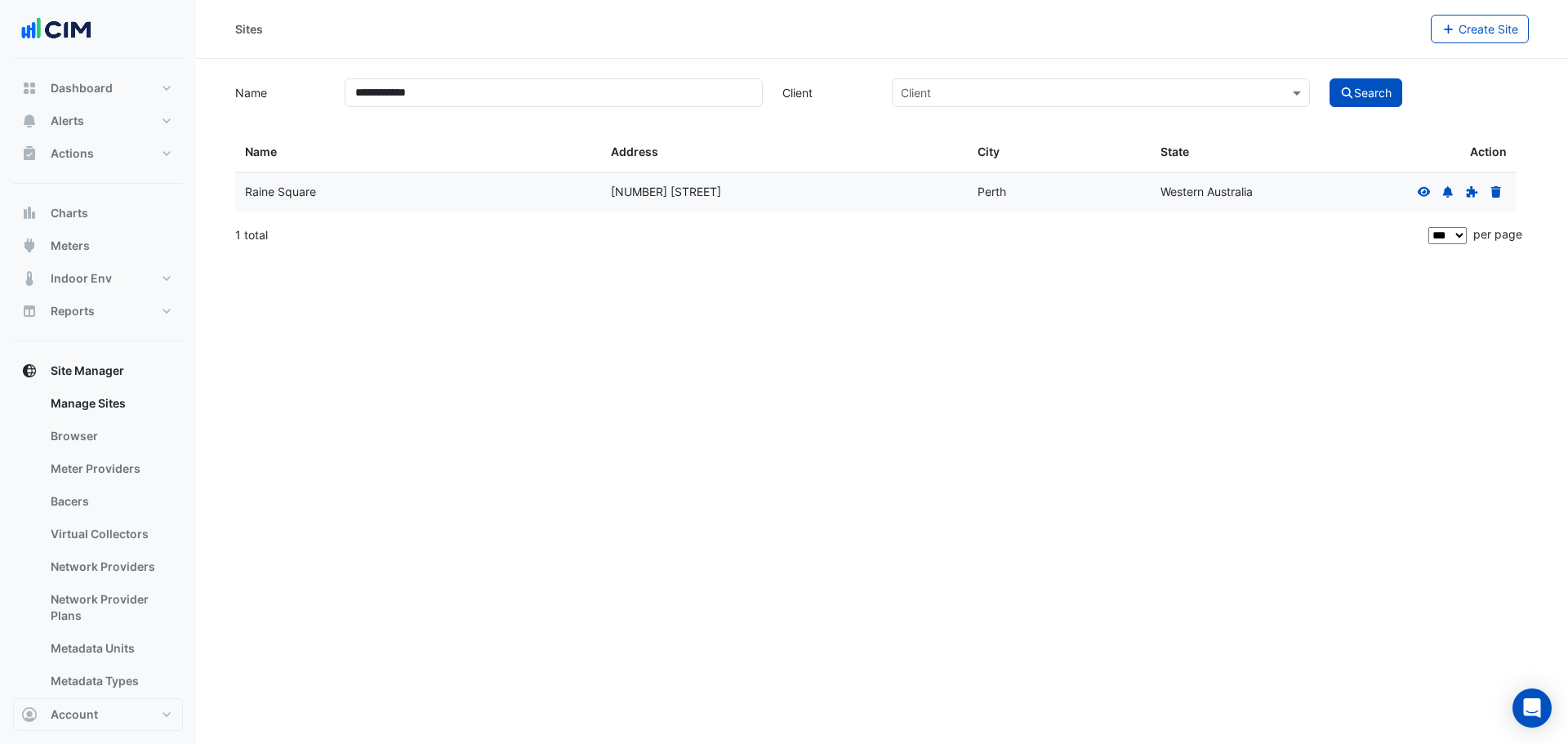 click 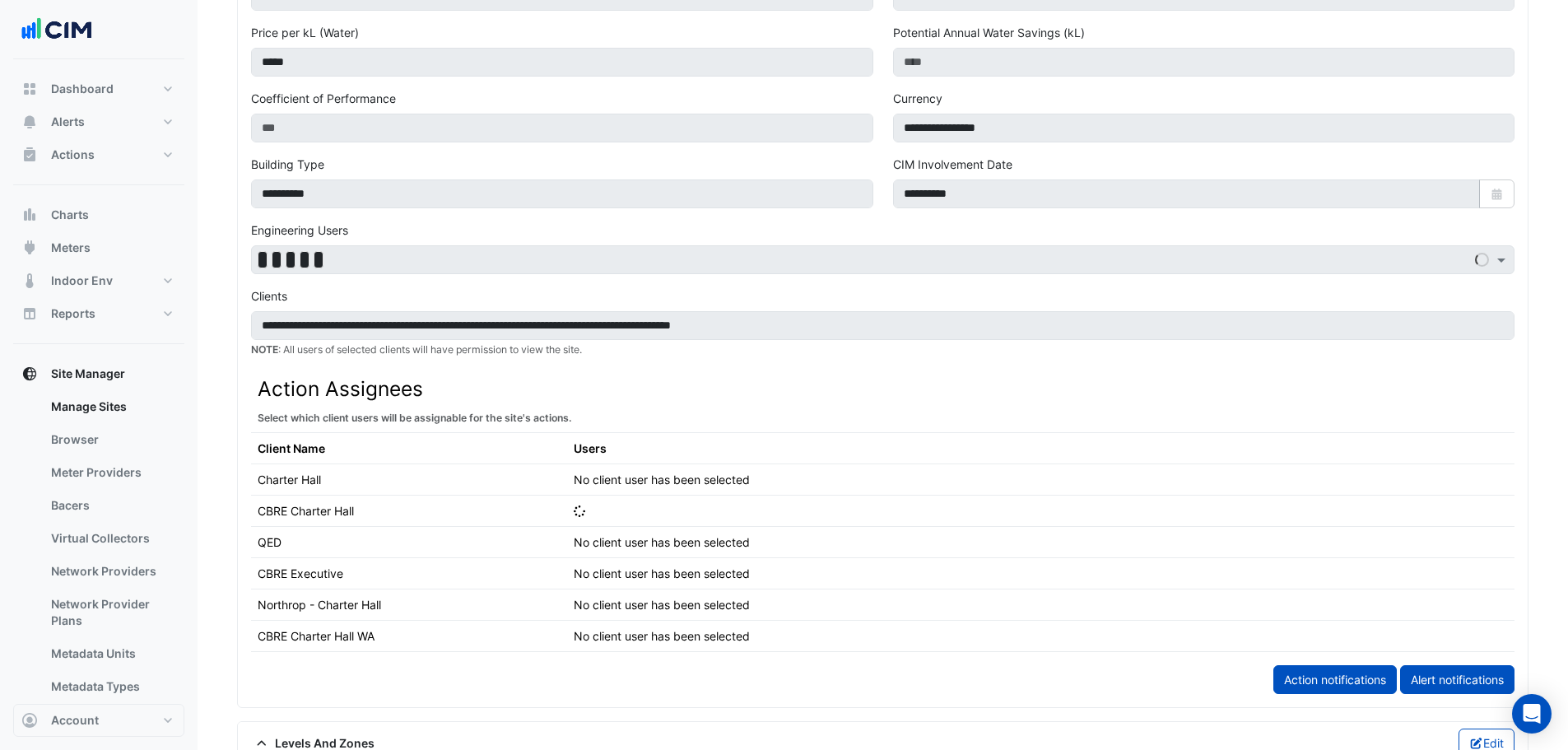 scroll, scrollTop: 1097, scrollLeft: 0, axis: vertical 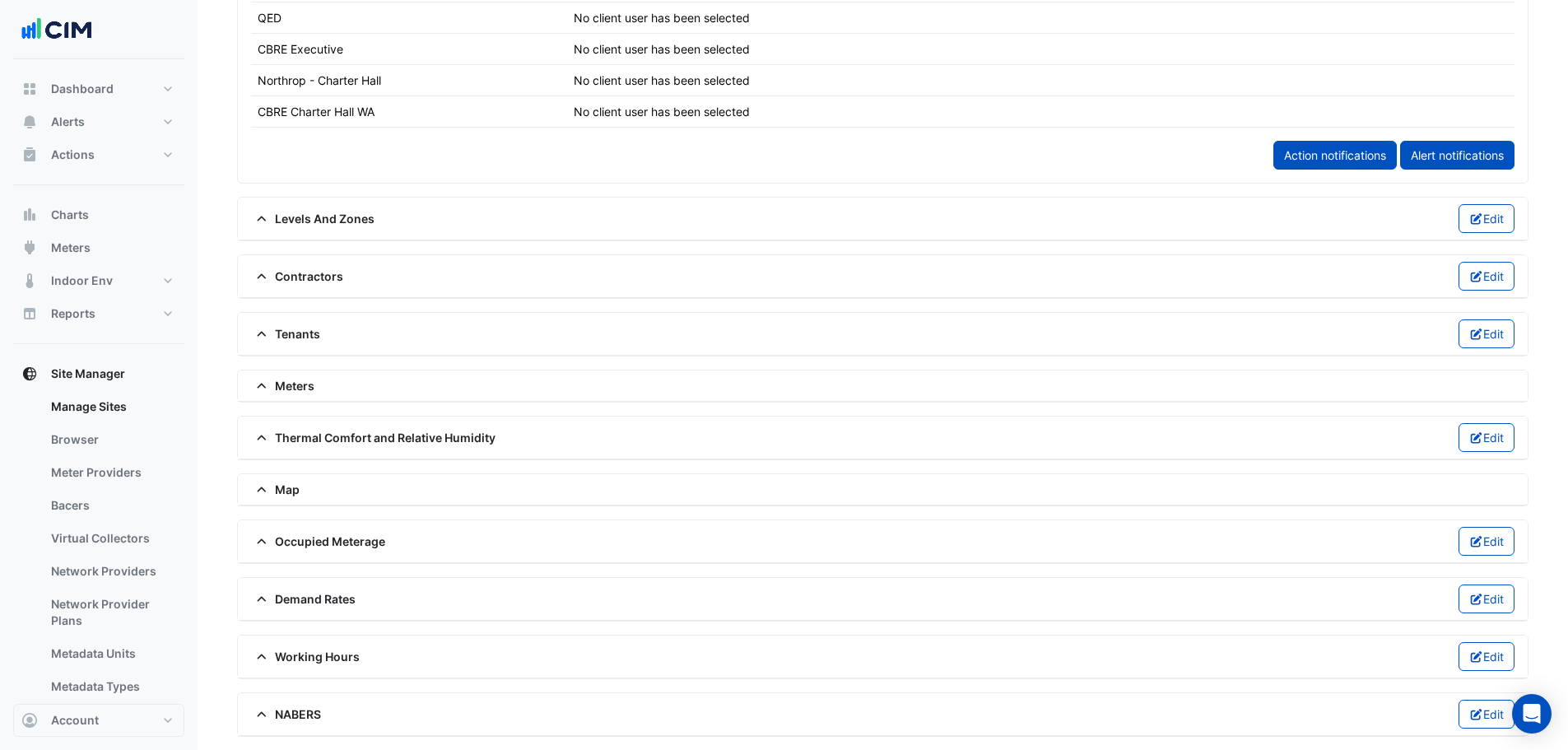 click on "Meters" 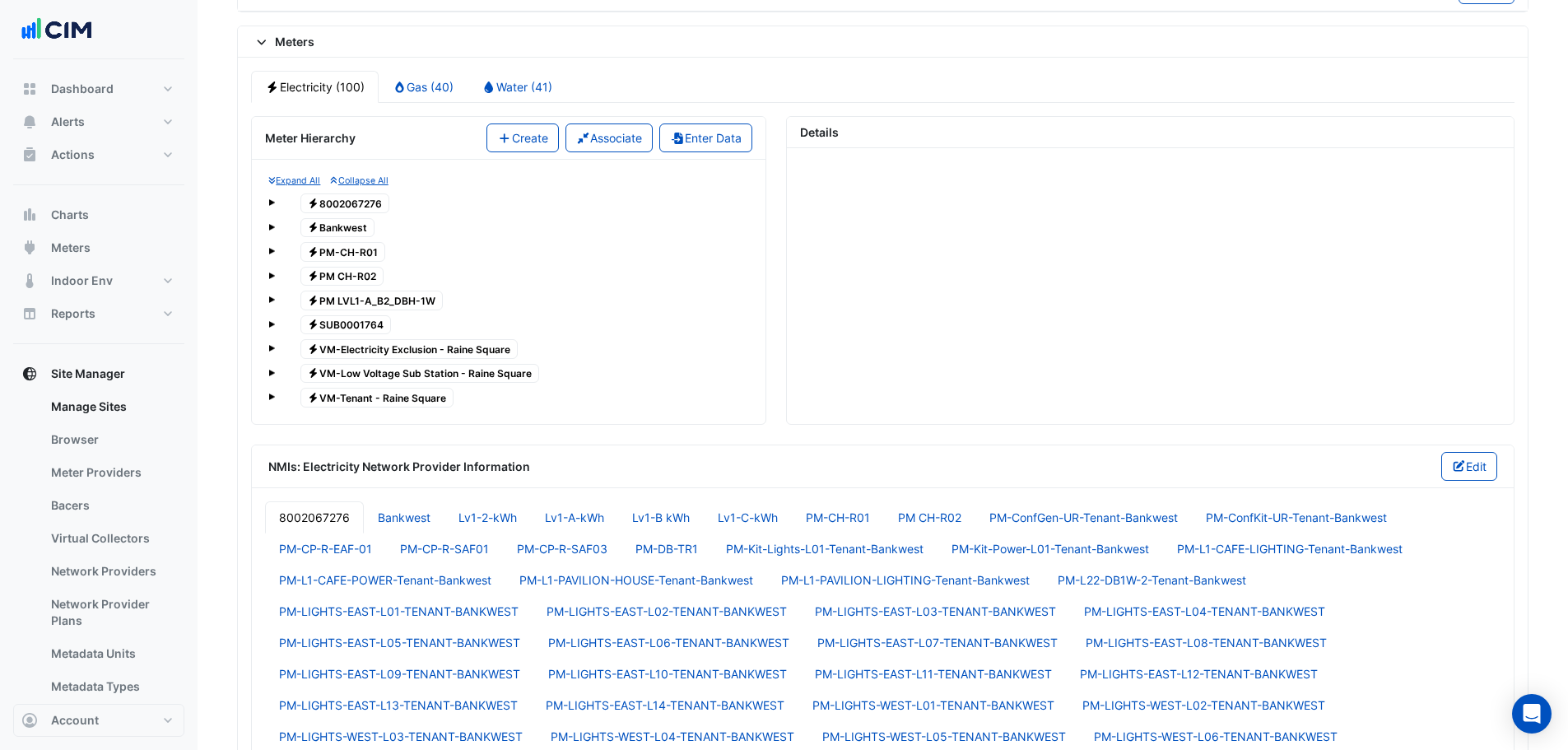 scroll, scrollTop: 1344, scrollLeft: 0, axis: vertical 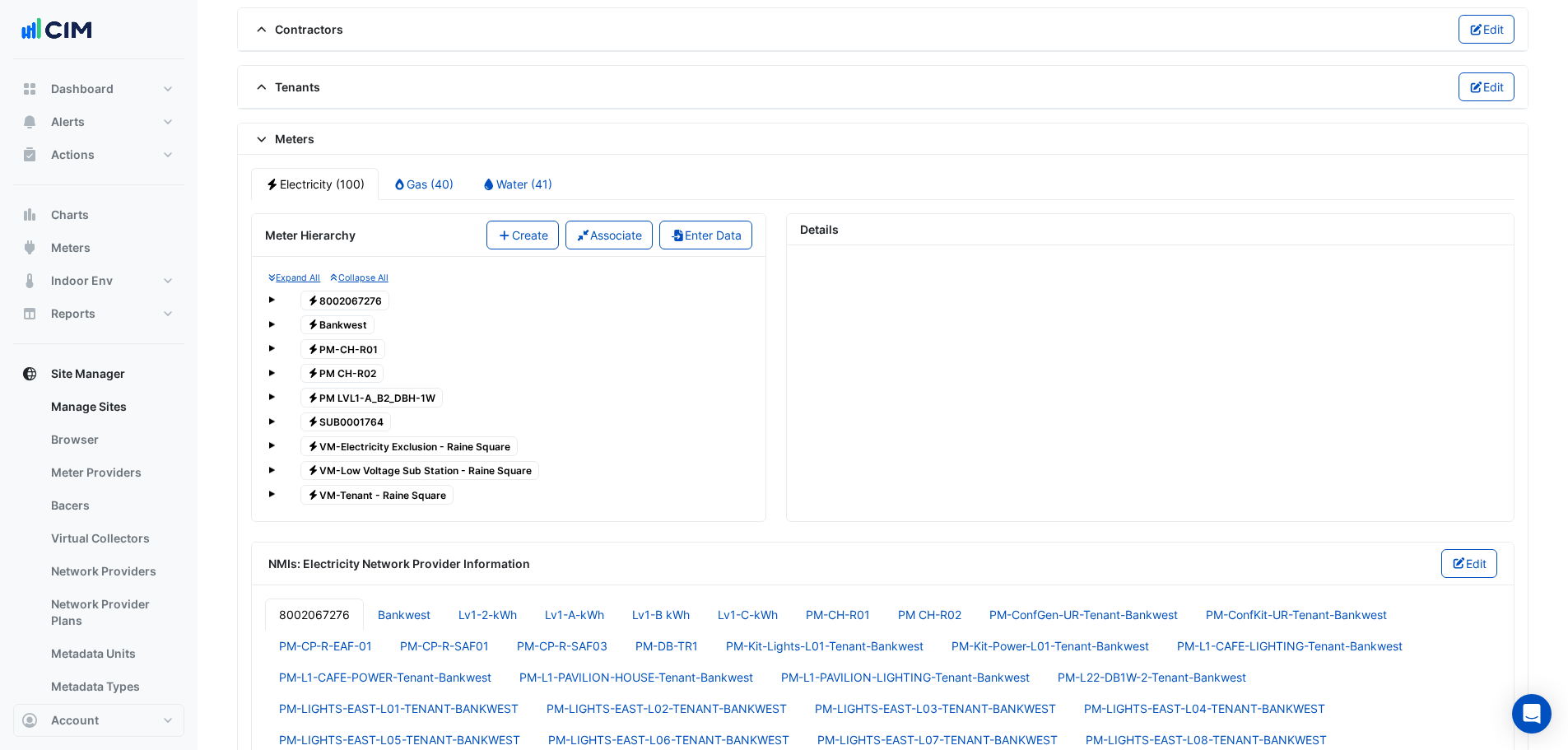 click on "Electricity
VM-Electricity Exclusion - Raine Square" at bounding box center (409, 446) 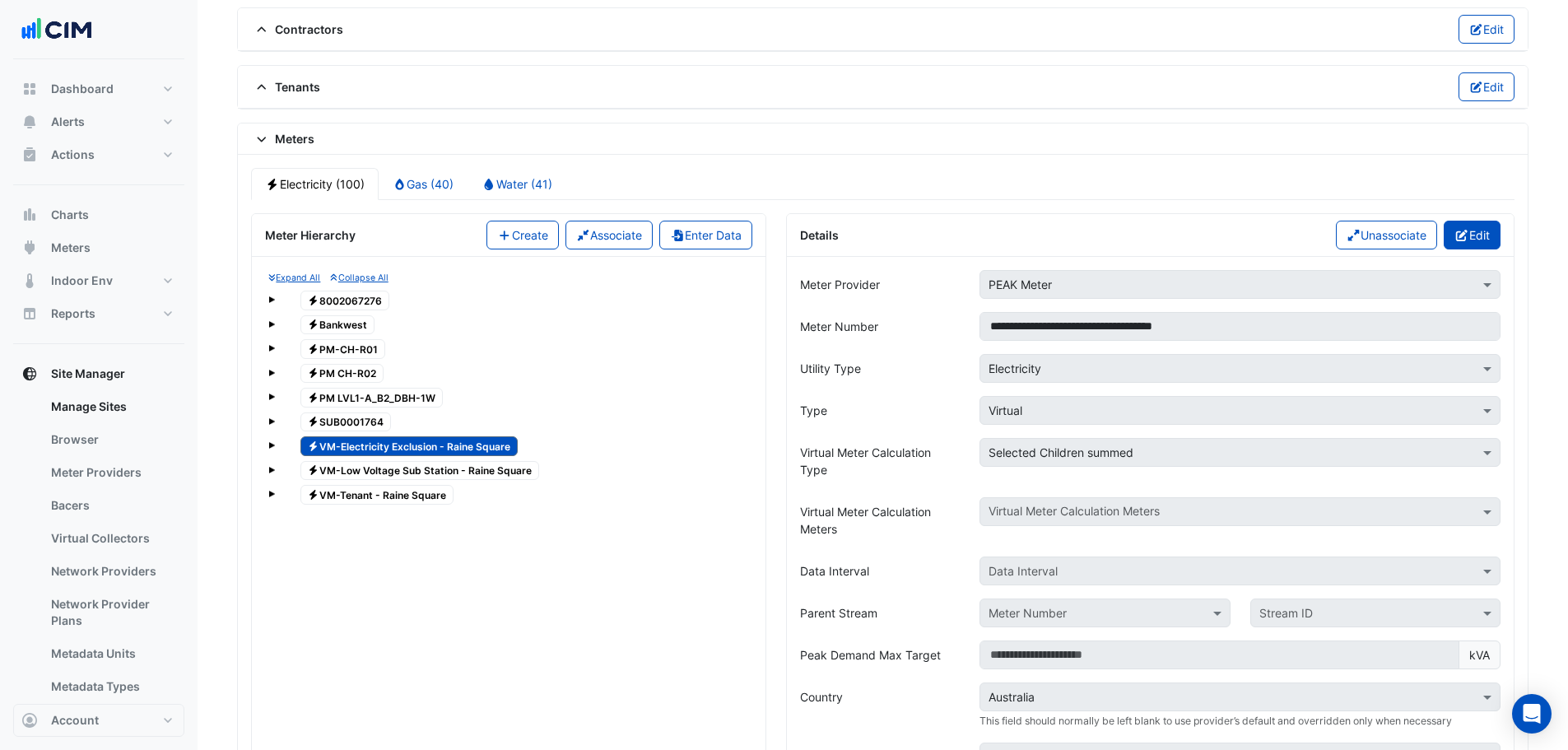 click on "Edit" 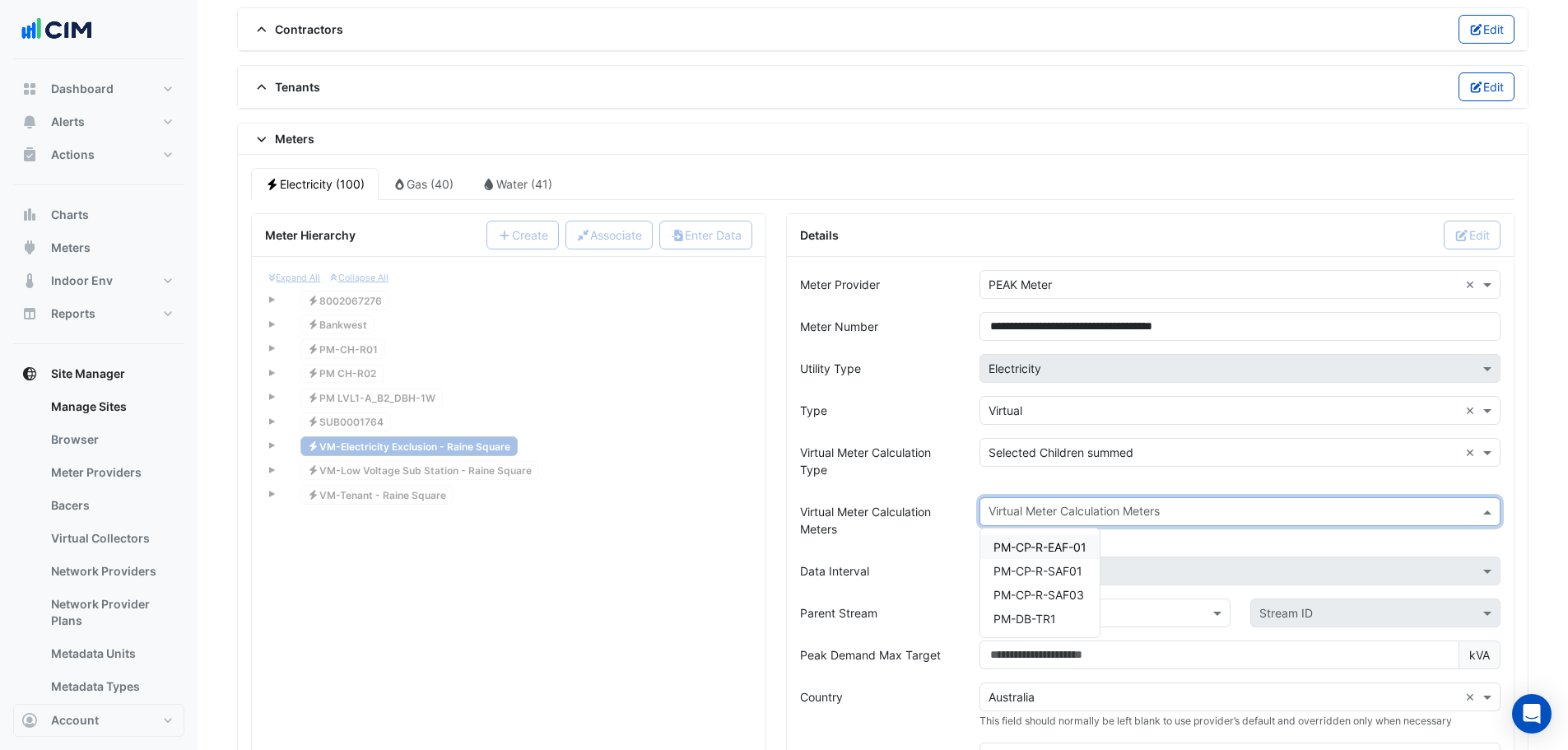 click at bounding box center (1231, 513) 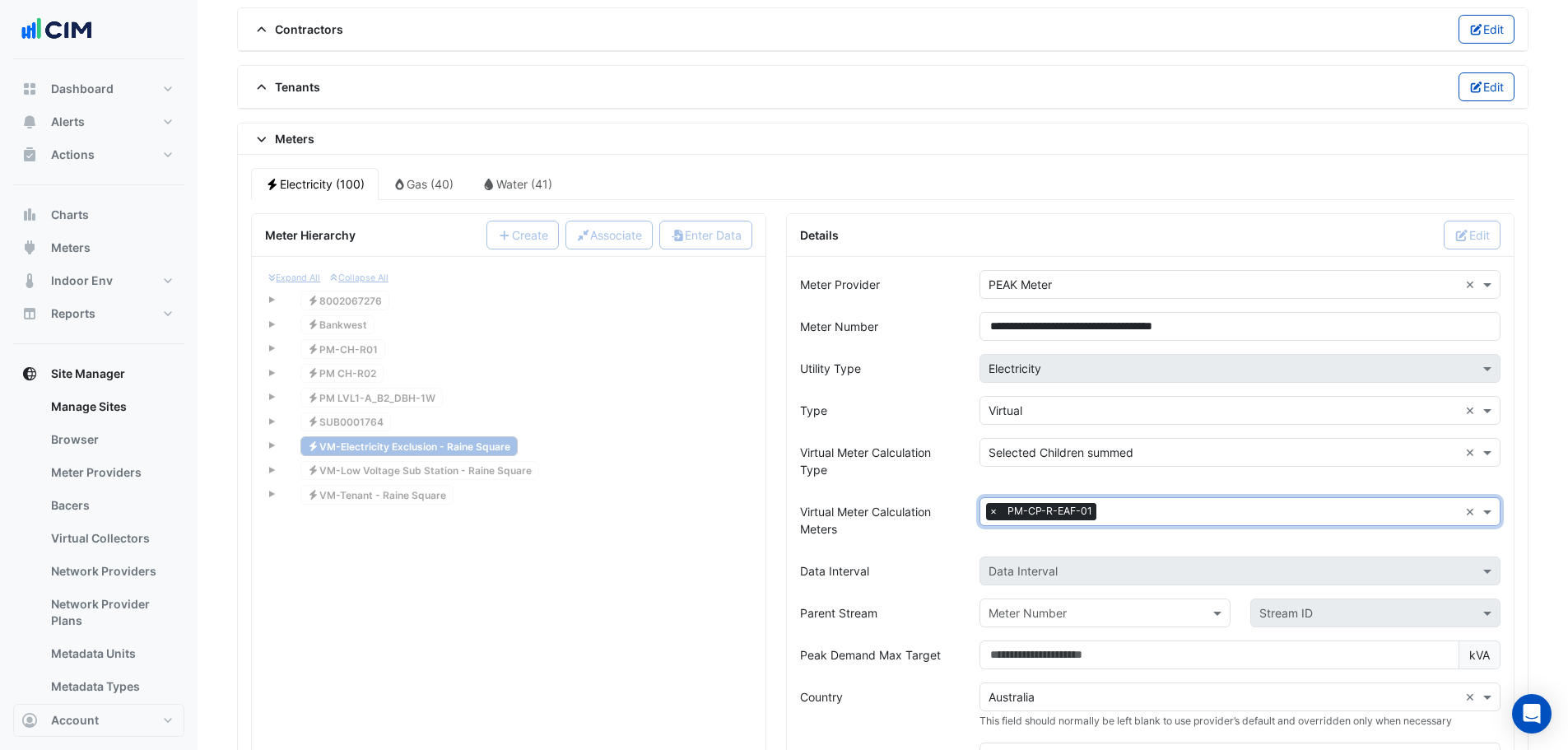 click at bounding box center [1281, 513] 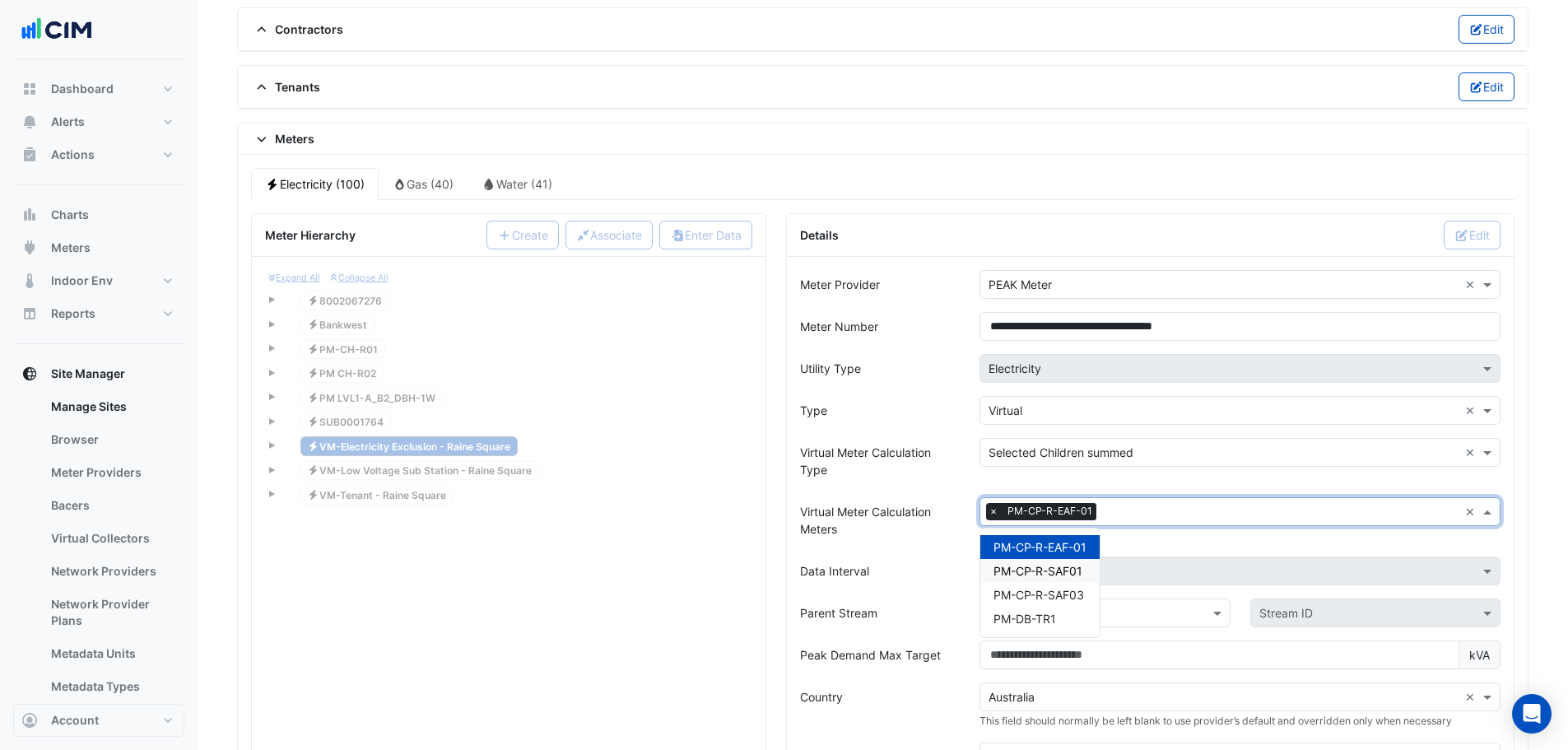 click on "PM-CP-R-SAF01" at bounding box center (1038, 571) 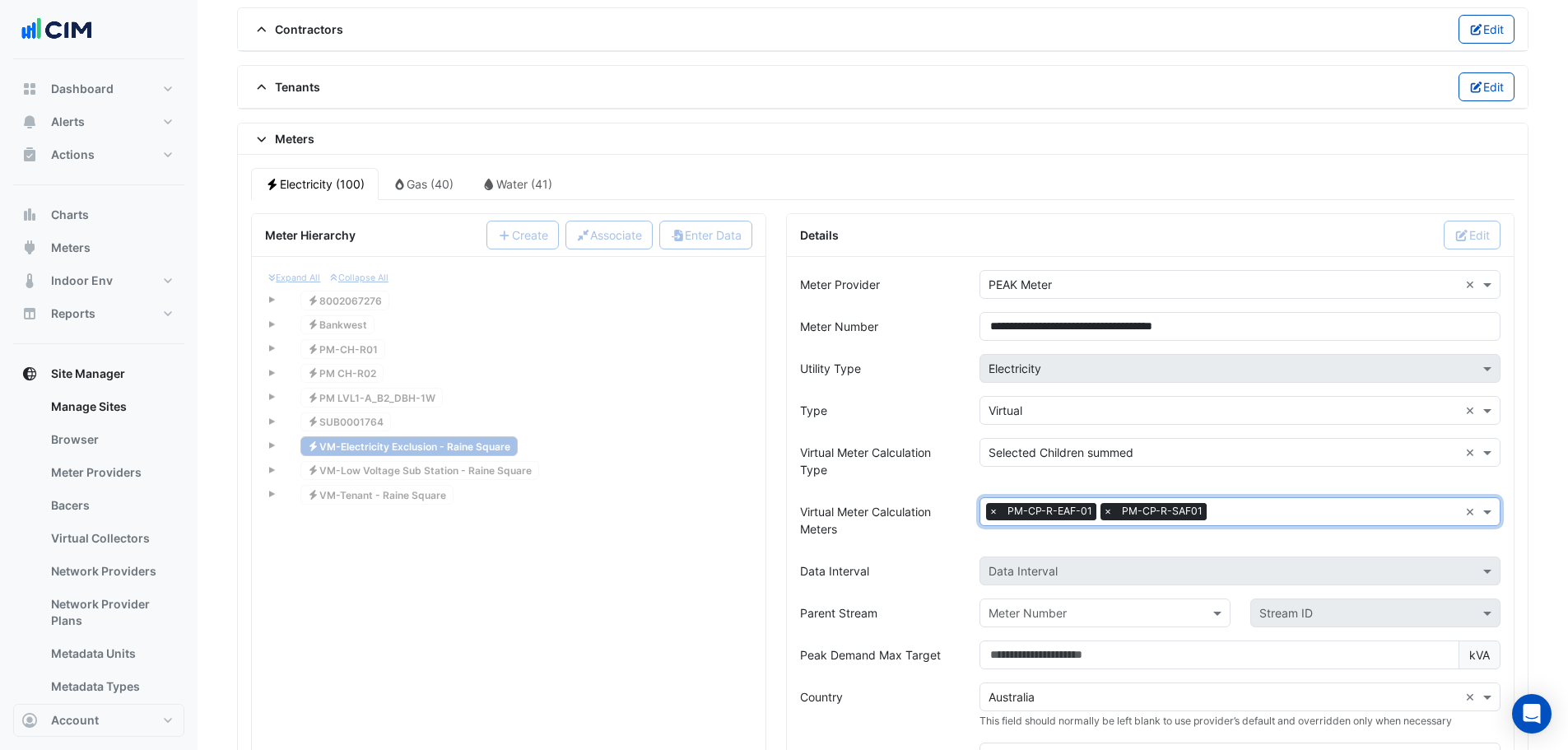 click on "Virtual Meter Calculation Meters
×
PM-CP-R-EAF-01
×
PM-CP-R-SAF01
×" at bounding box center [1240, 511] 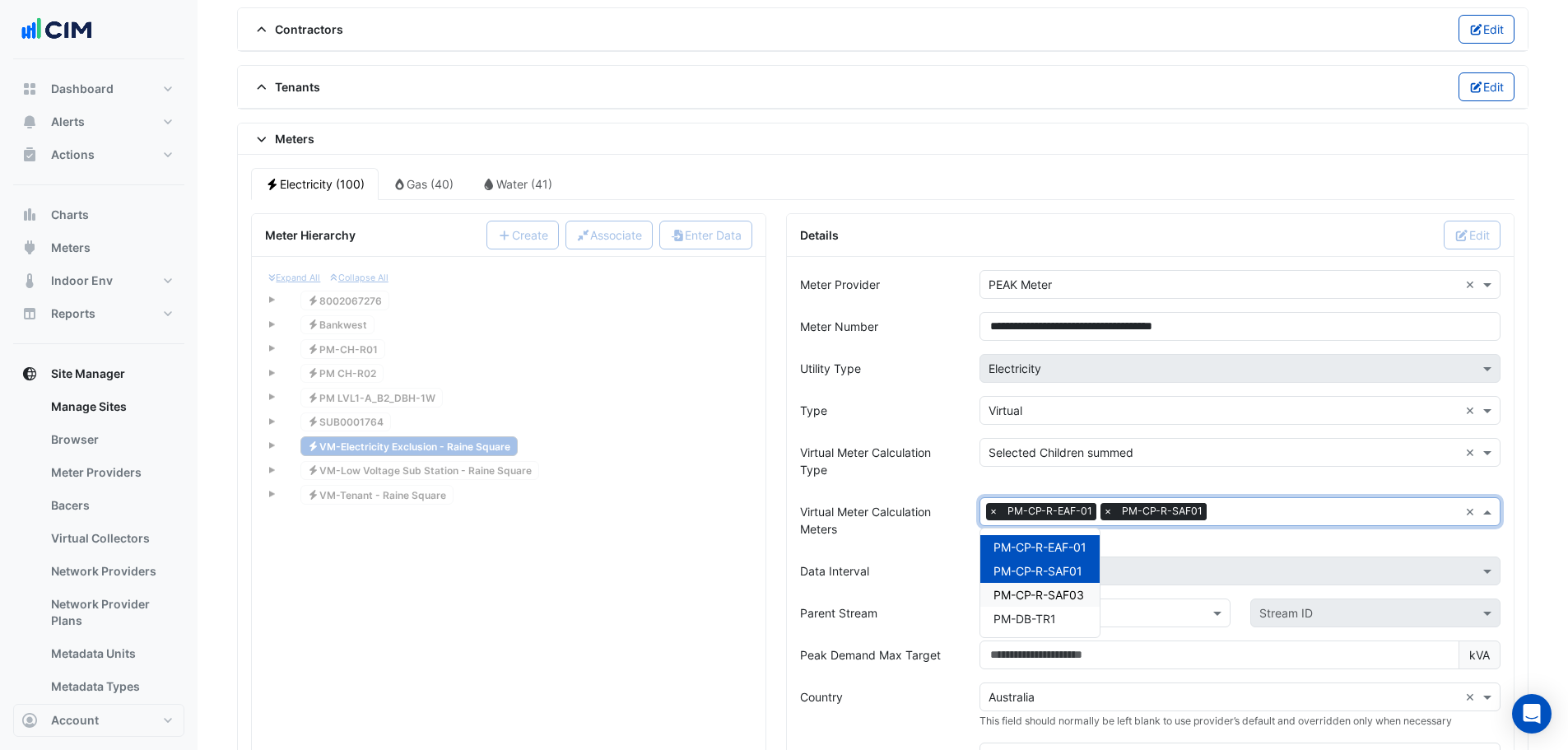 click on "PM-CP-R-SAF03" at bounding box center [1039, 594] 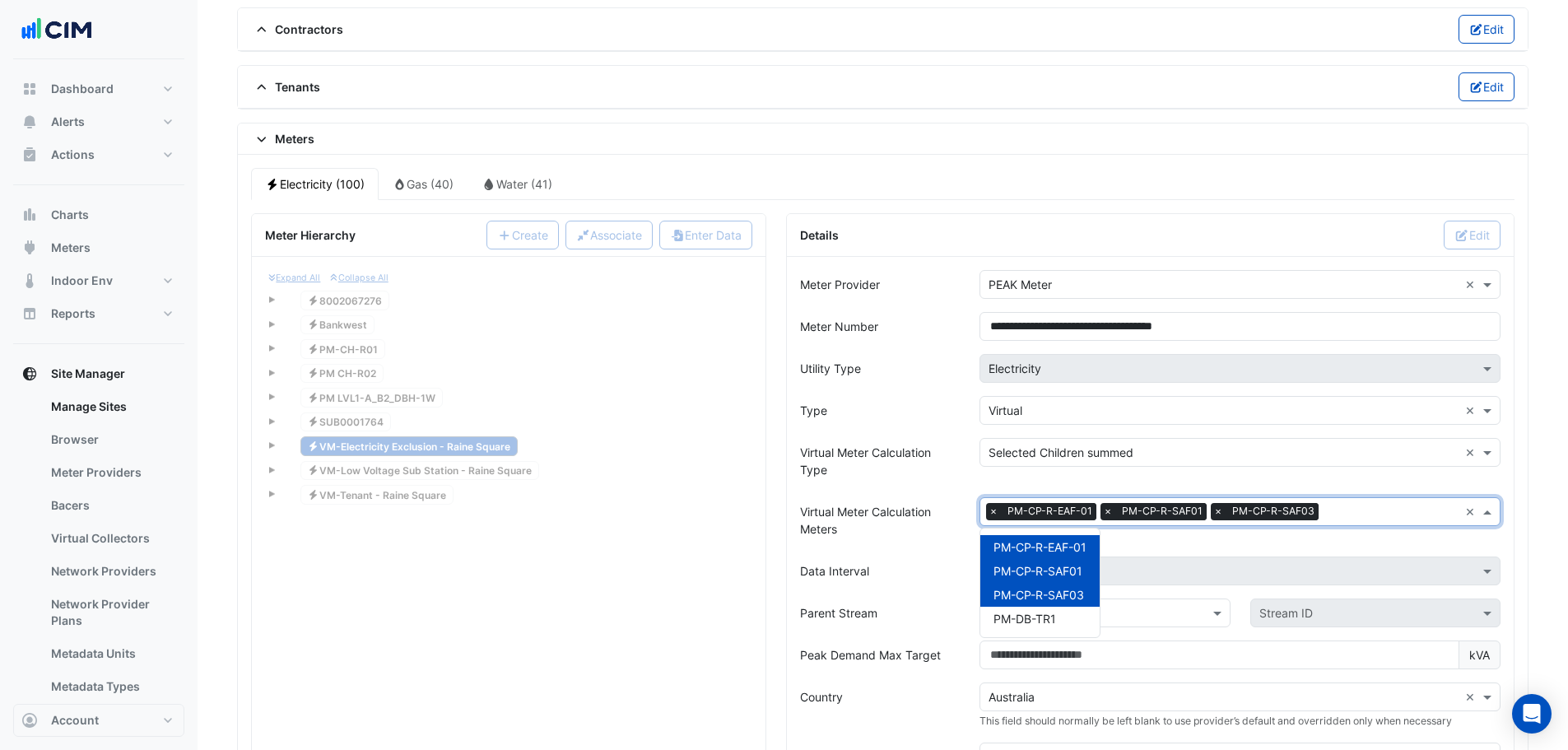 click on "Virtual Meter Calculation Meters
×
PM-CP-R-EAF-01
×
PM-CP-R-SAF01
×
PM-CP-R-SAF03" at bounding box center [1219, 511] 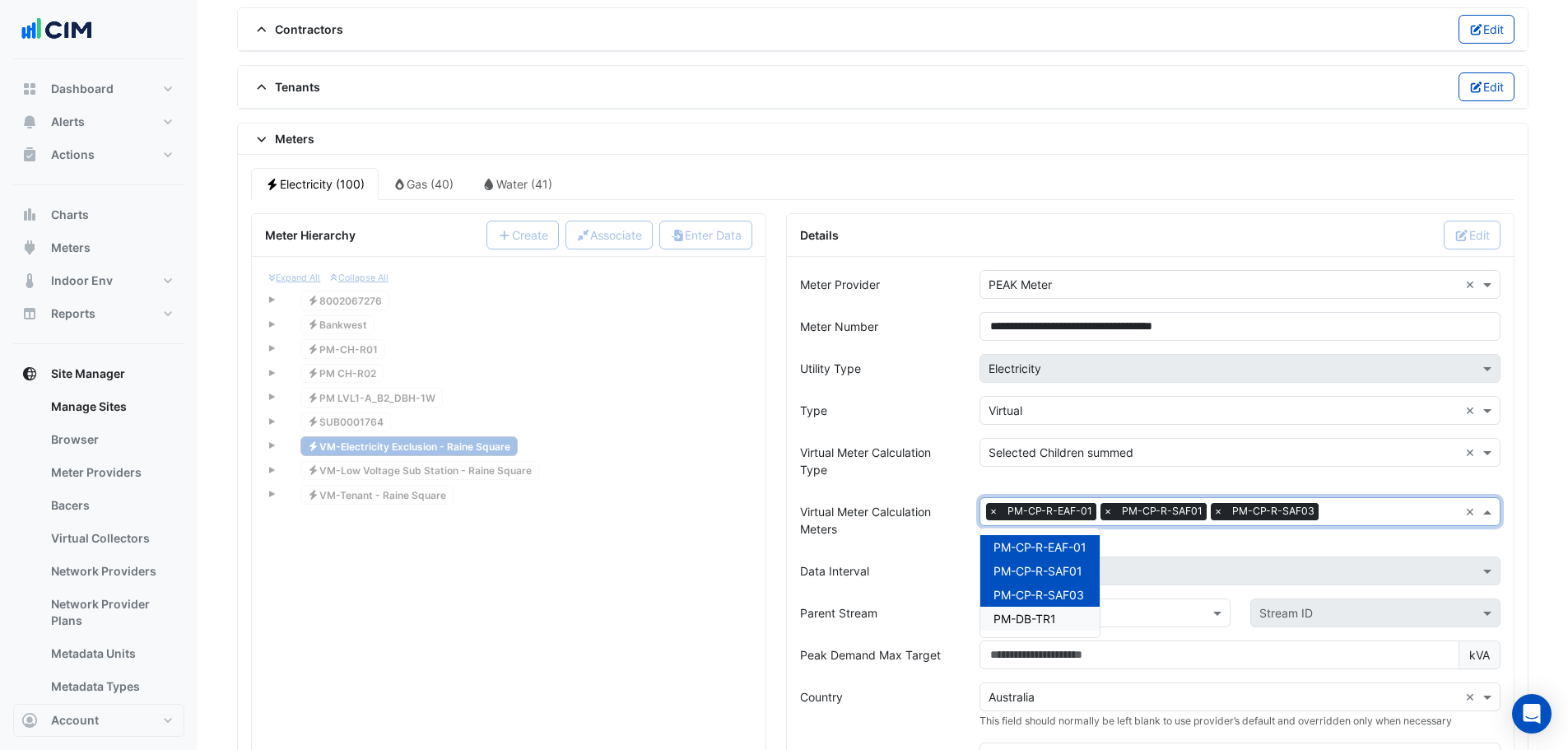 click on "PM-DB-TR1" at bounding box center (1025, 618) 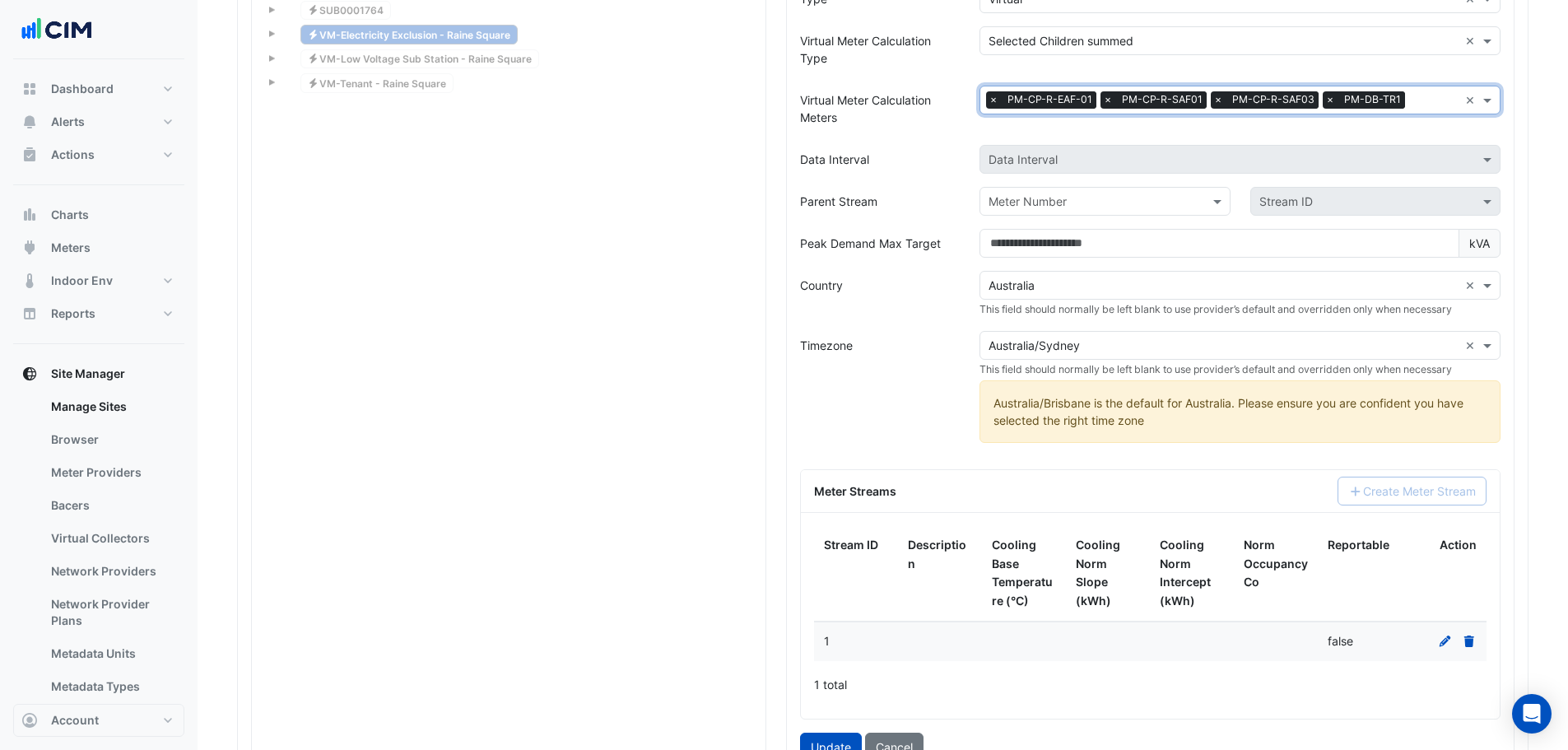 scroll, scrollTop: 2085, scrollLeft: 0, axis: vertical 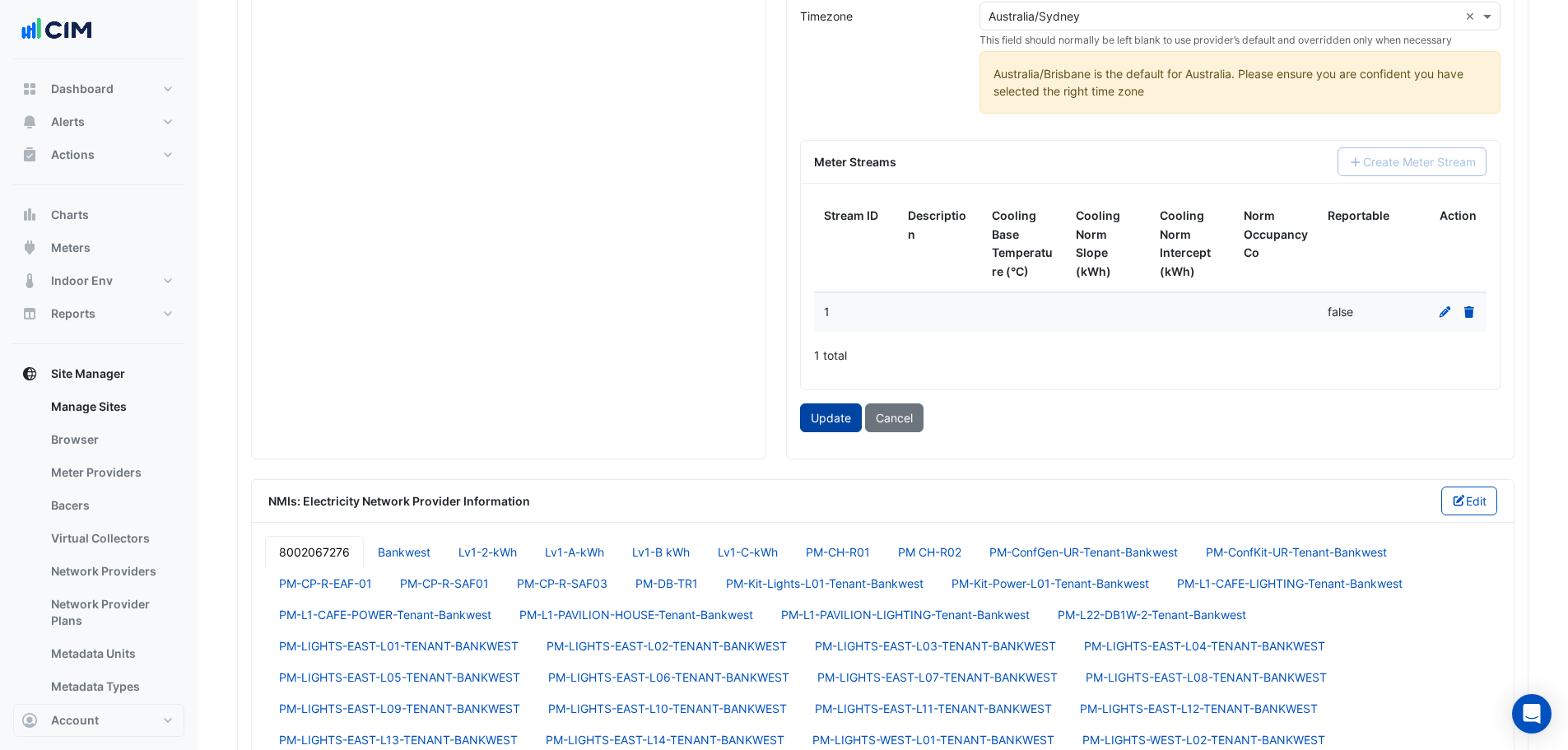 click on "Update" 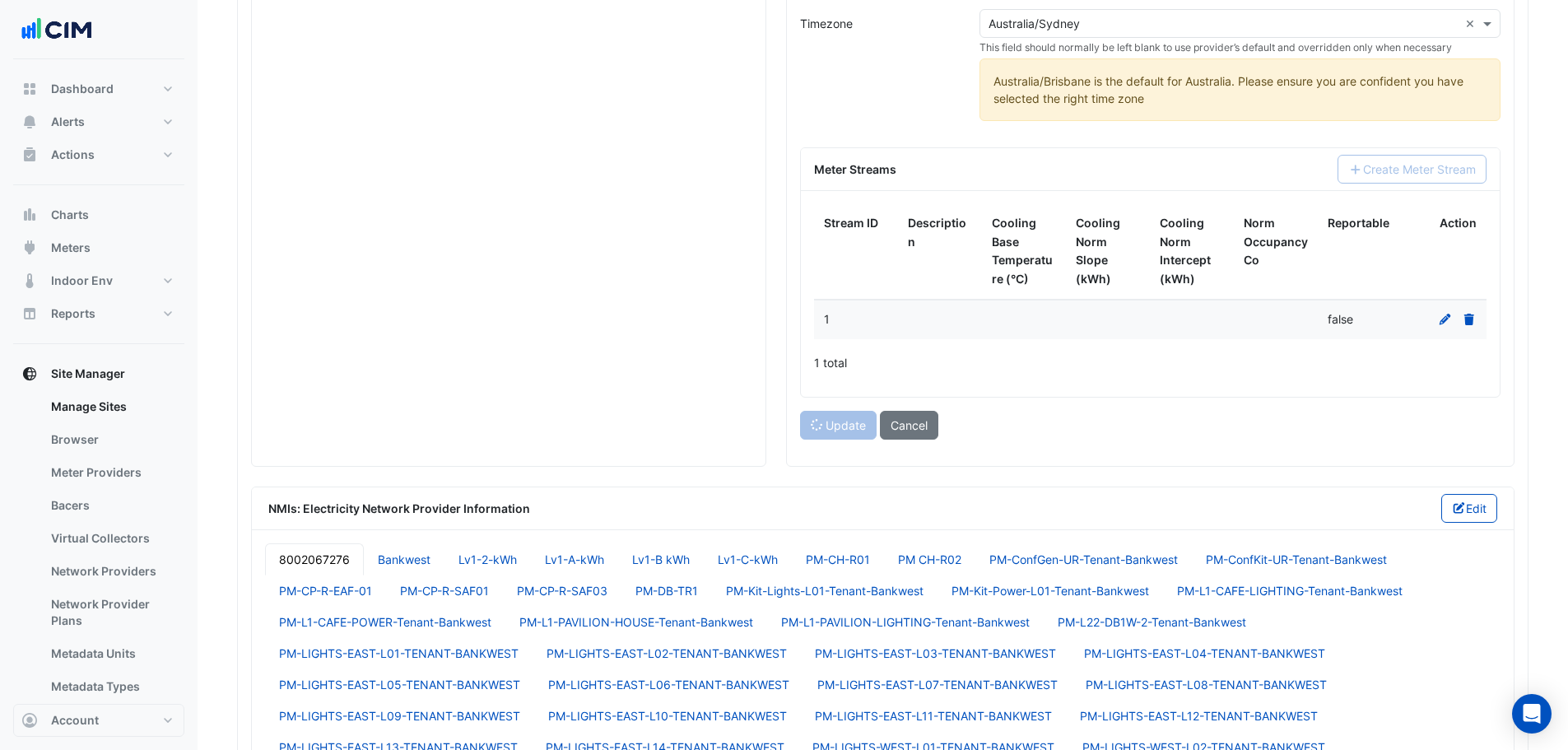 scroll, scrollTop: 1509, scrollLeft: 0, axis: vertical 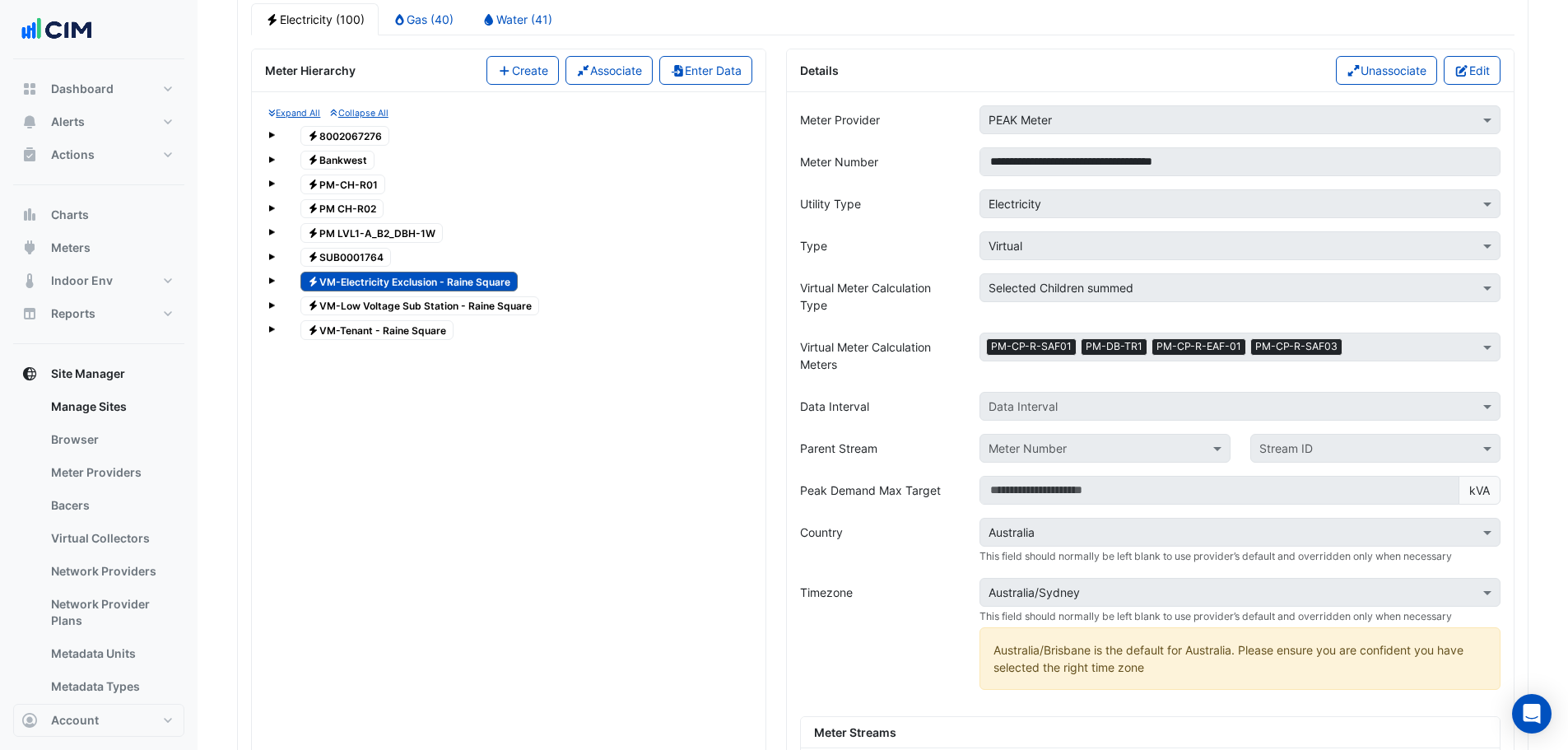 click on "Expand All
Collapse All
Electricity
8002067276
Electricity
Bankwest
Electricity
PM-CH-R01
Electricity
PM CH-R02
Electricity
PM LVL1-A_B2_DBH-1W" at bounding box center (509, 224) 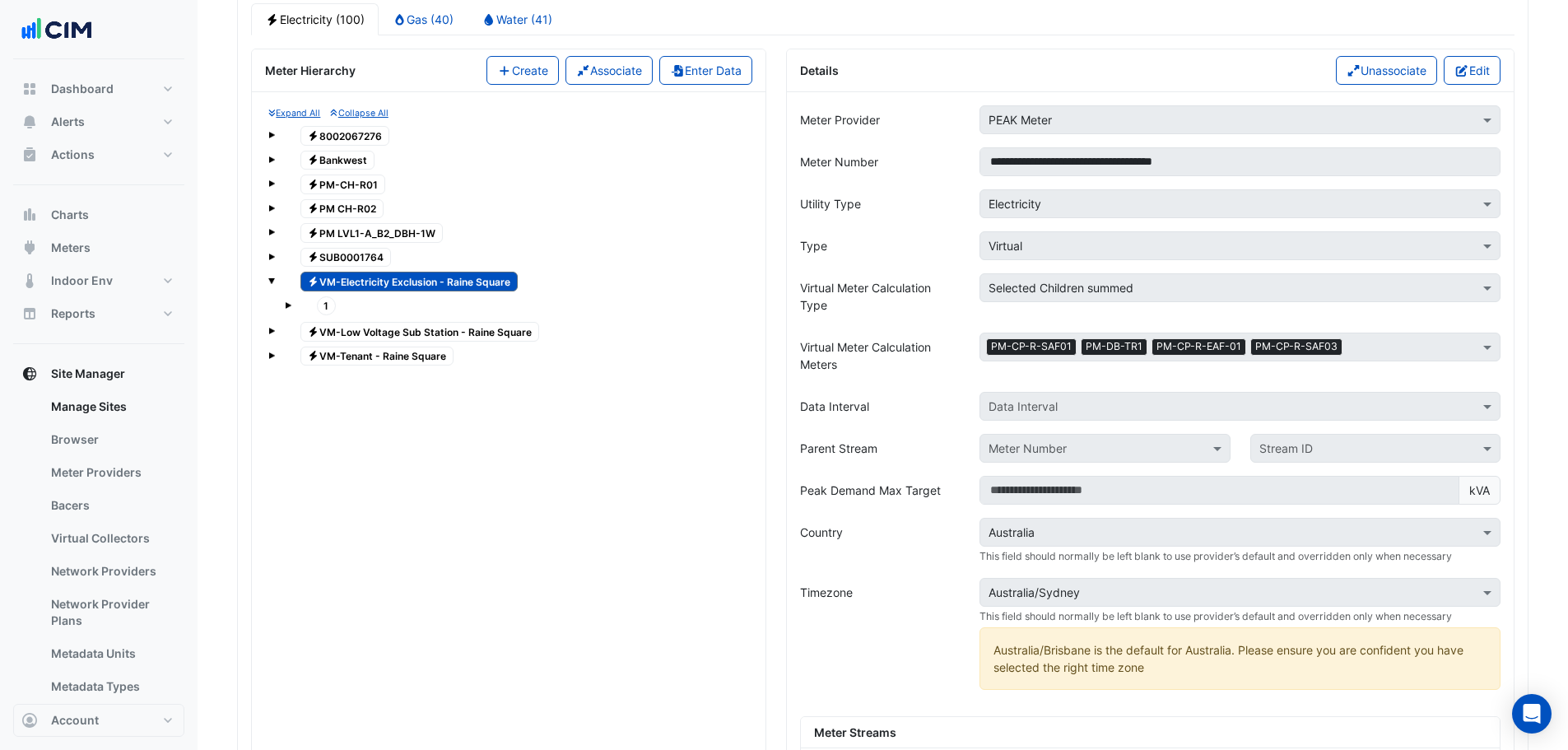 click on "1" 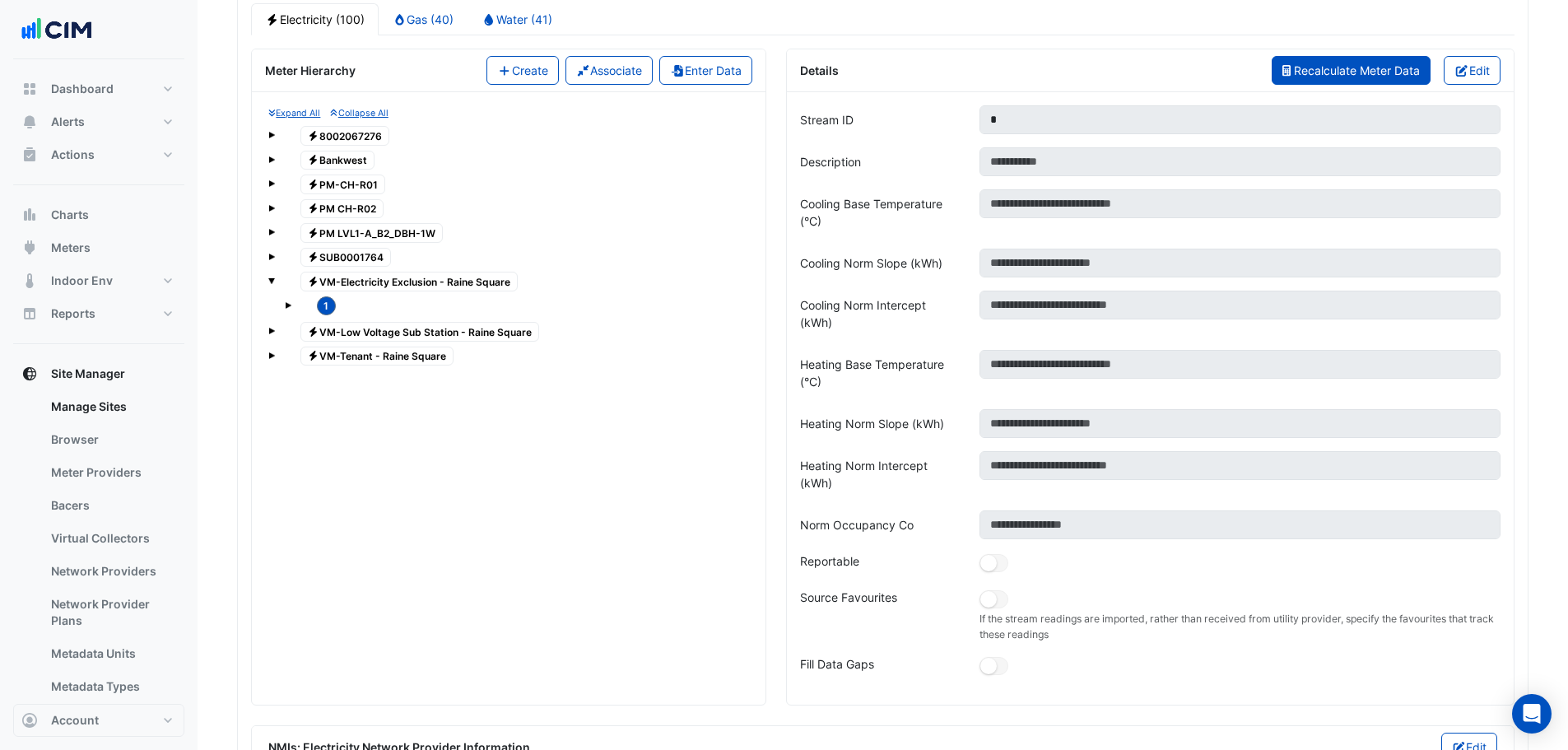 click on "Recalculate Meter Data" 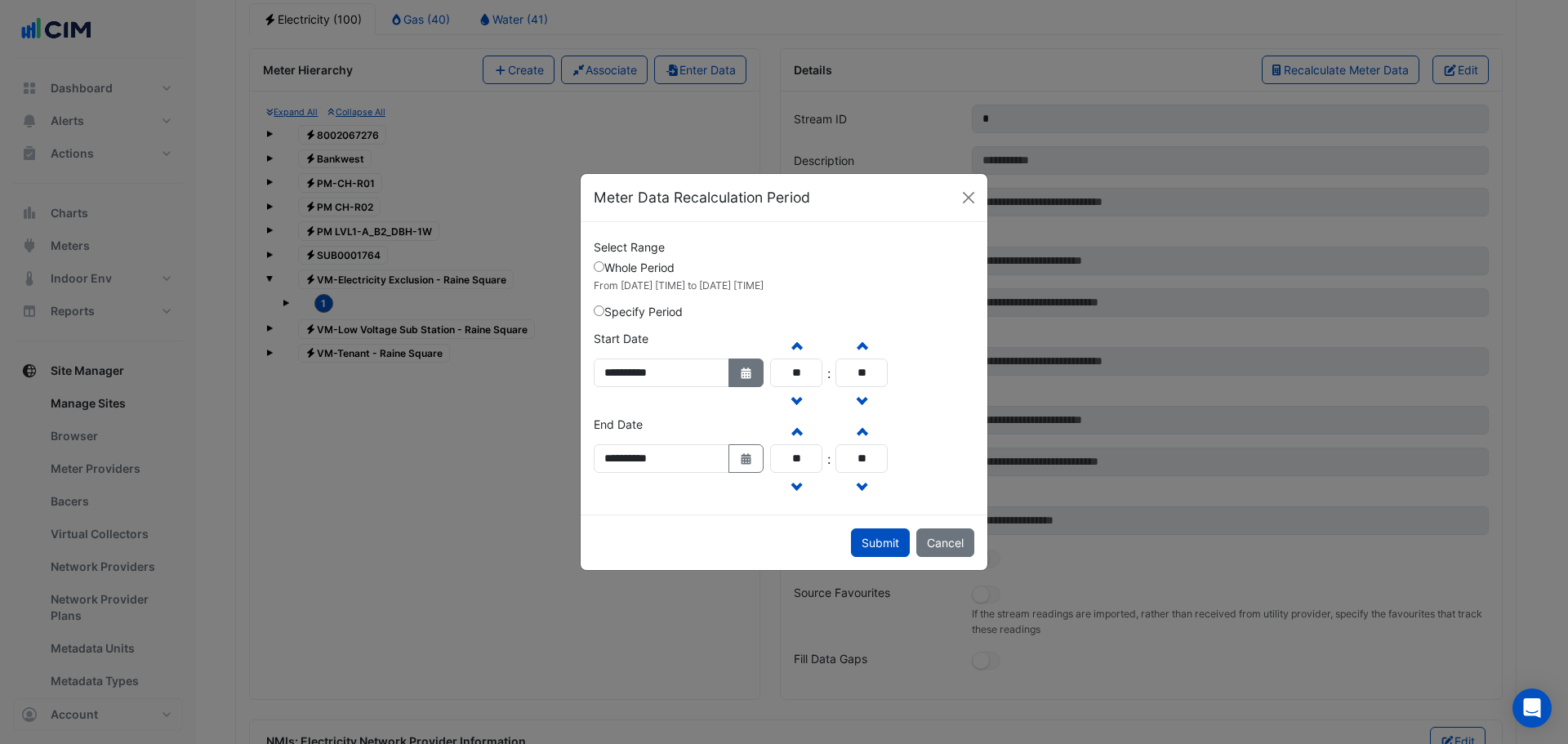 click on "Select Date" 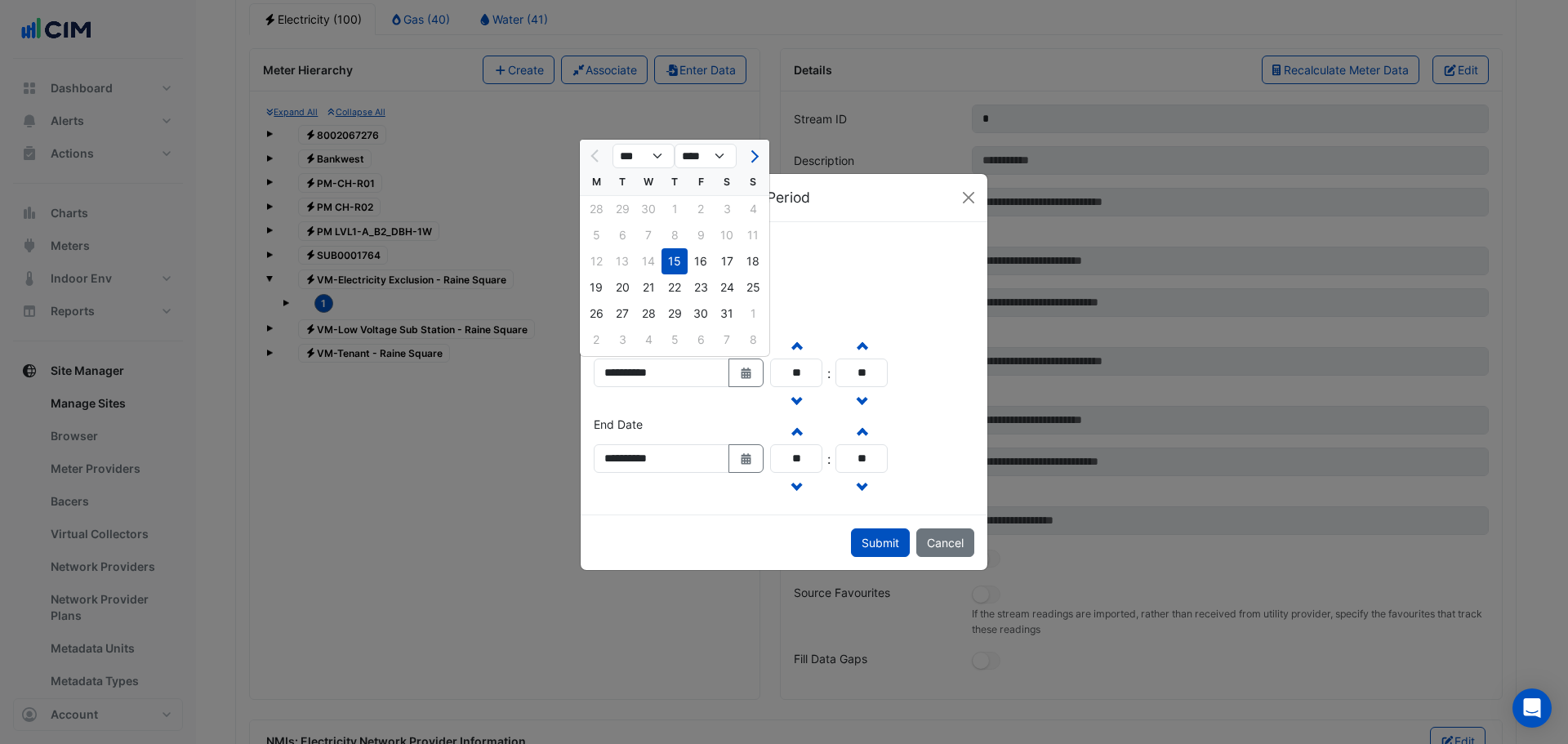 click on "15" 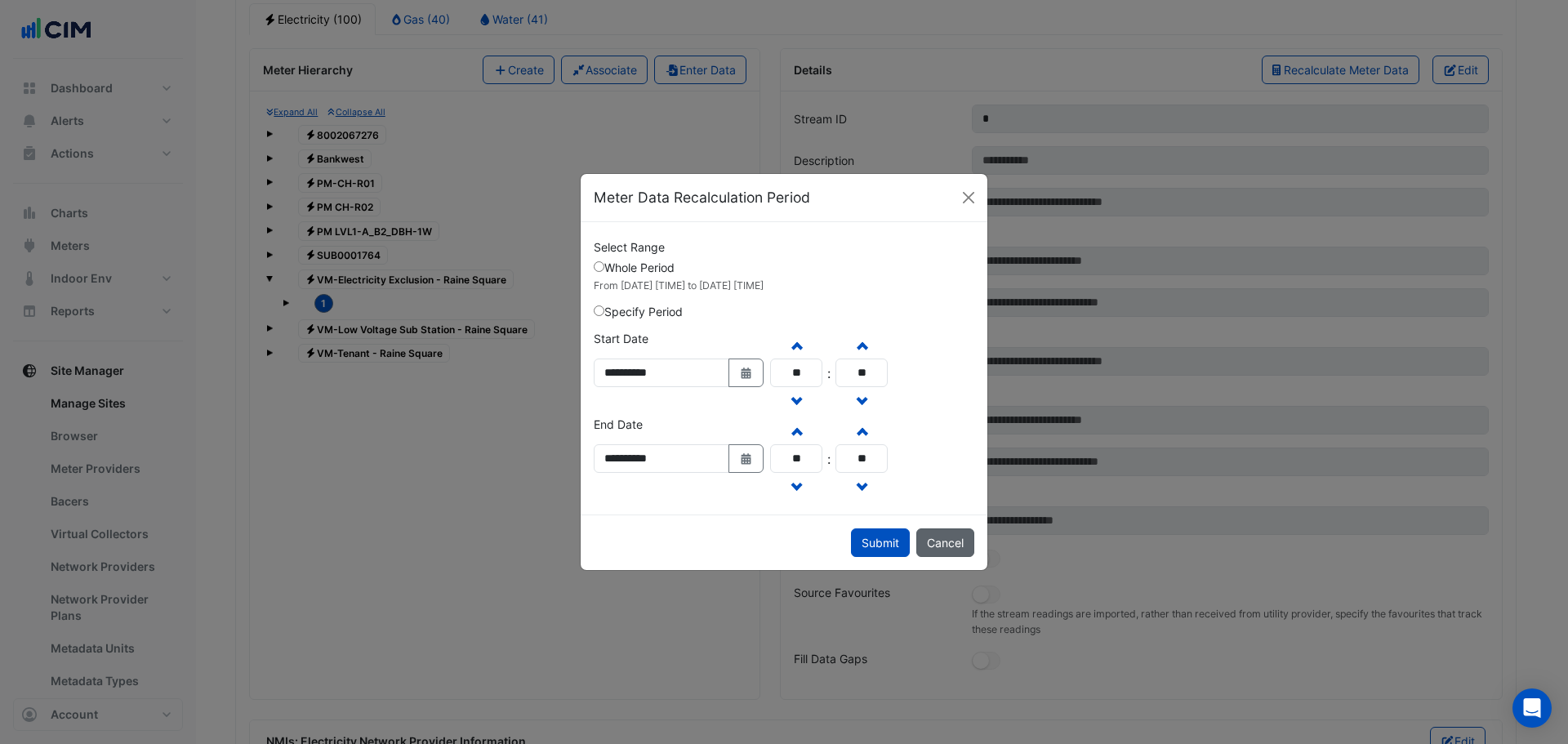 click on "Cancel" 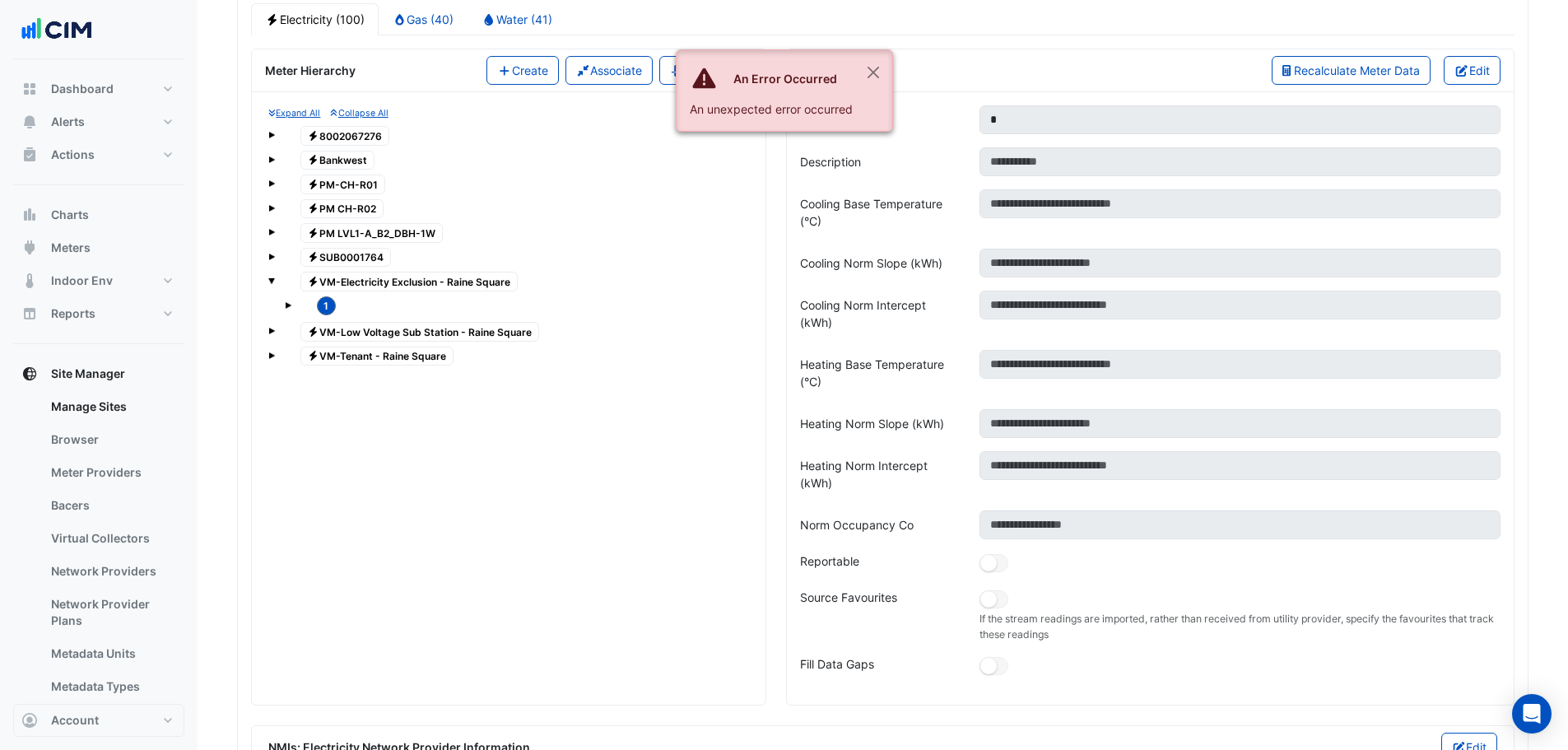click on "1" 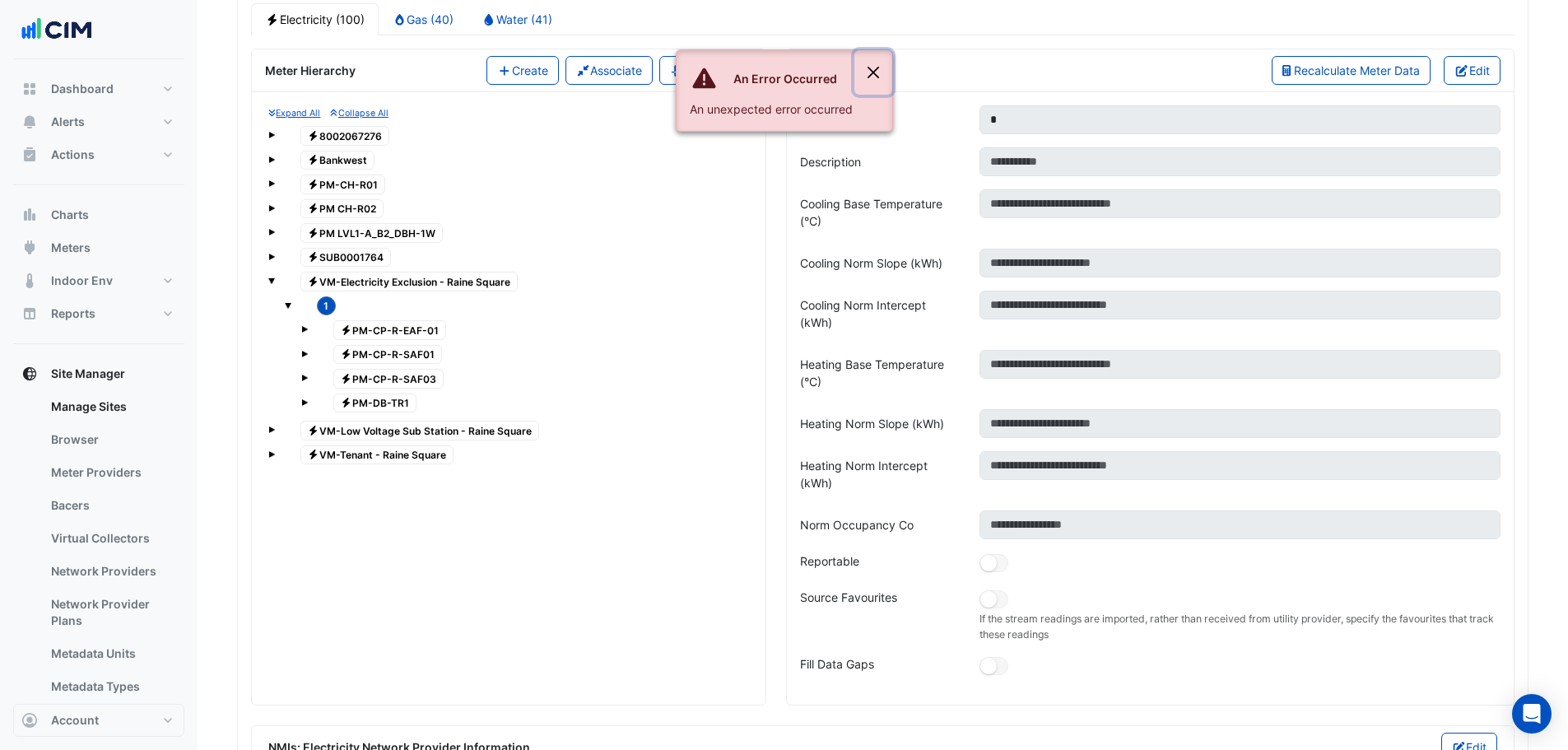 click 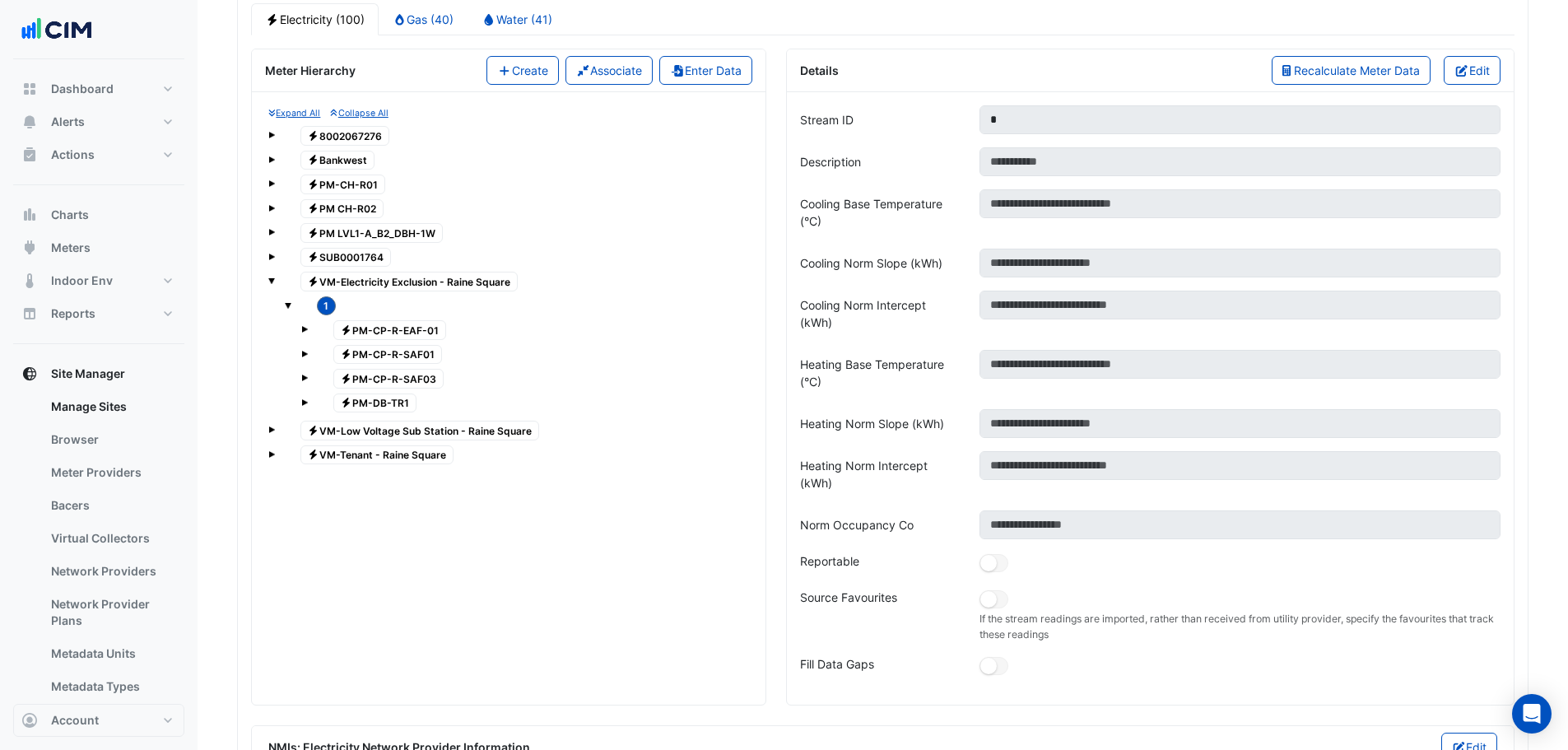 click 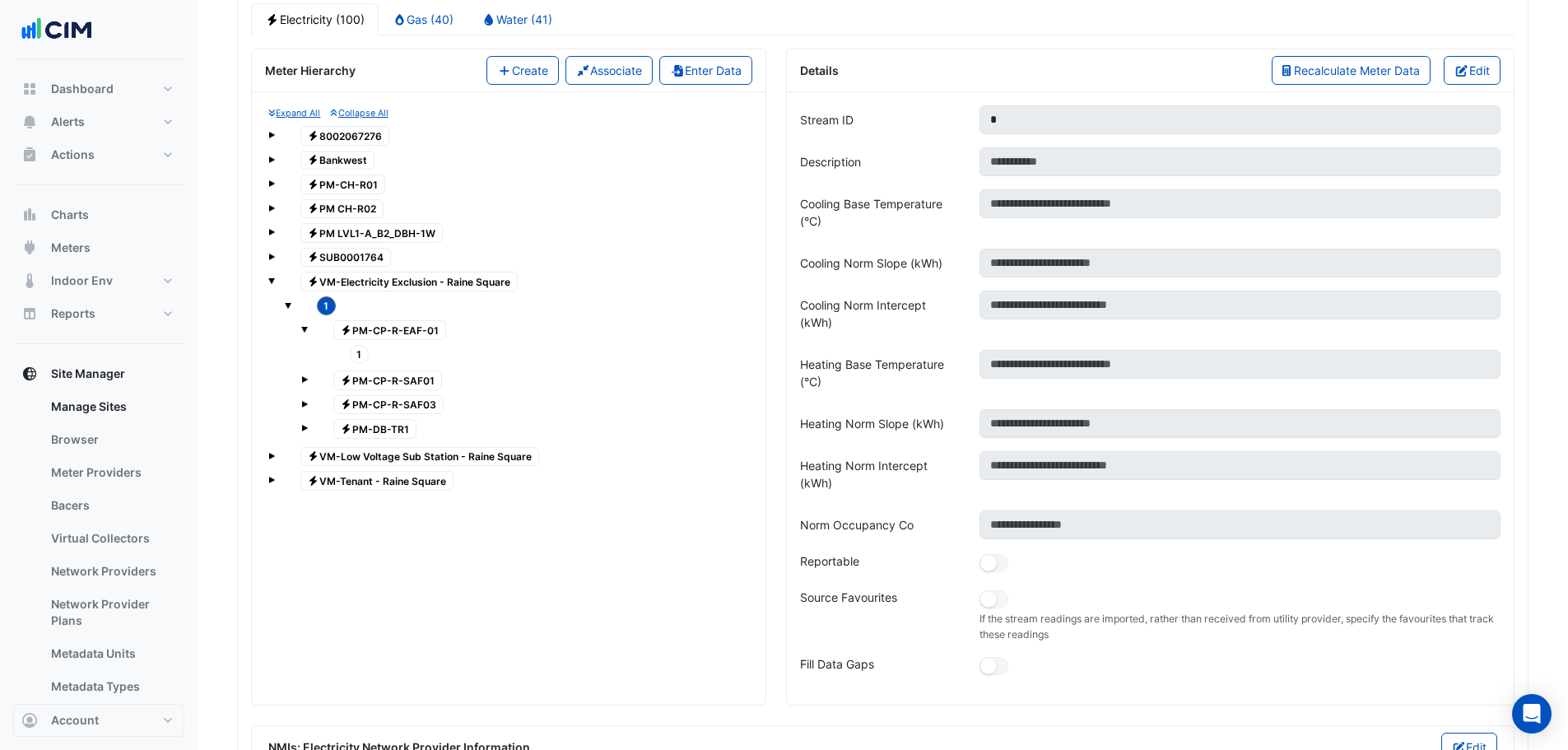 click 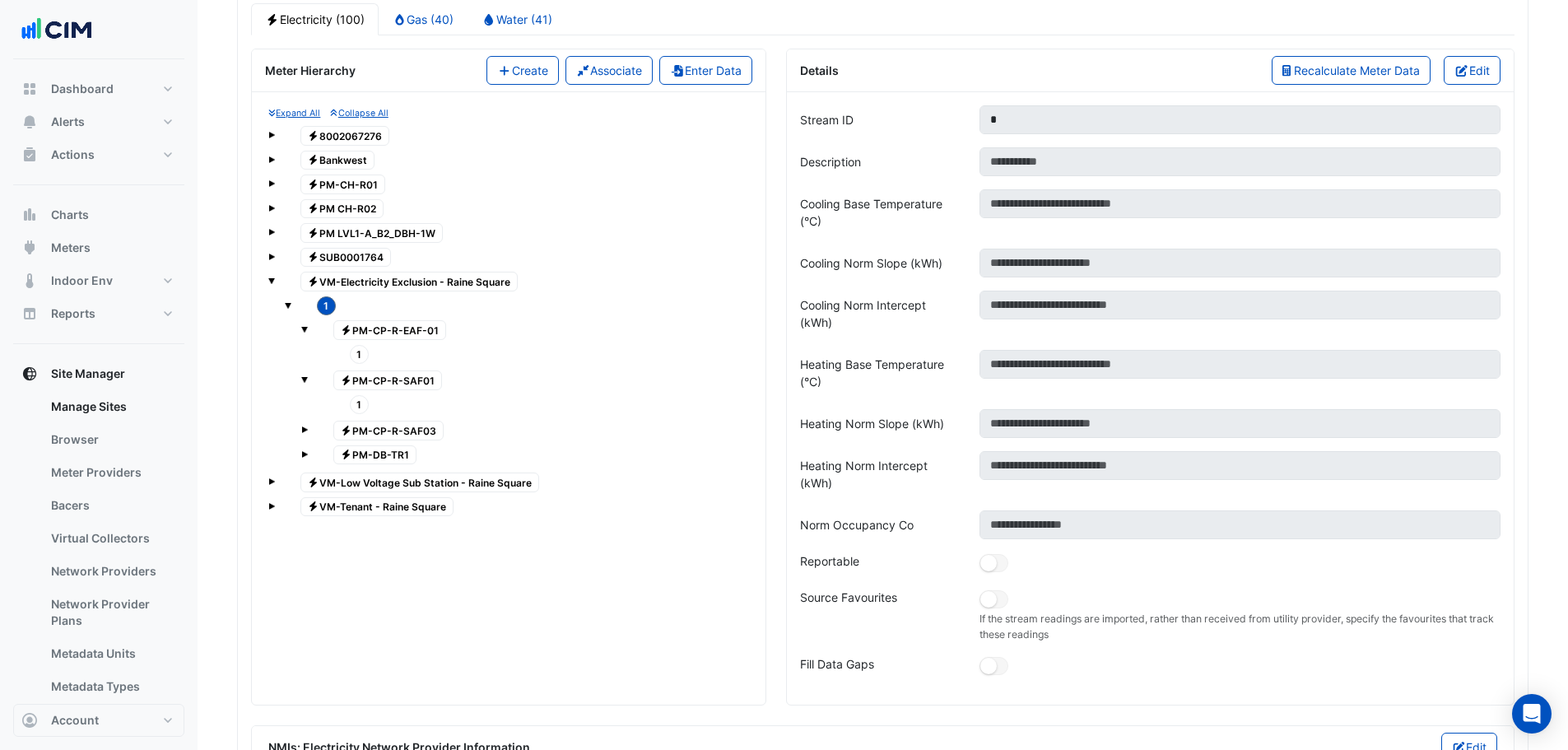 drag, startPoint x: 306, startPoint y: 429, endPoint x: 306, endPoint y: 439, distance: 10 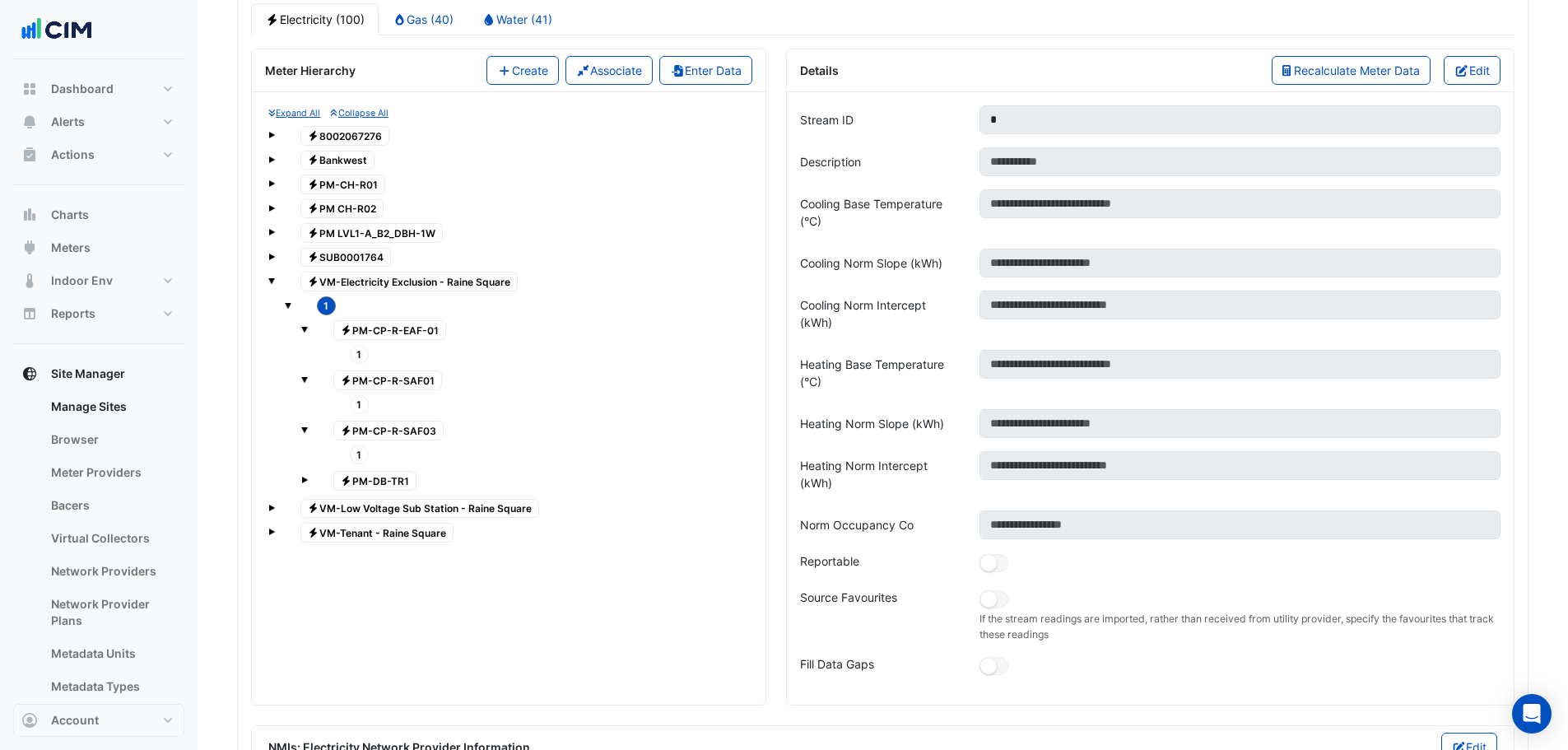 click 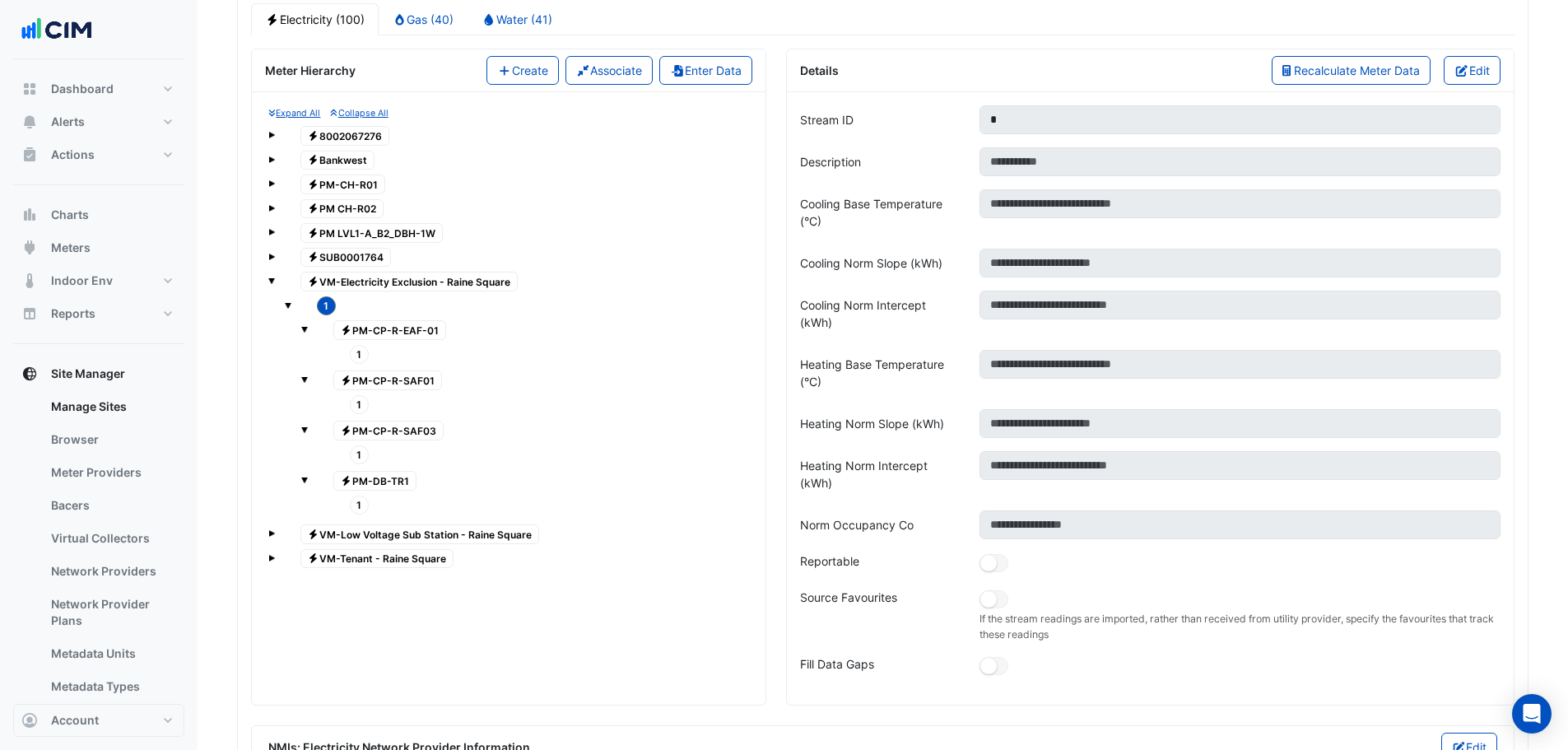 click on "1" 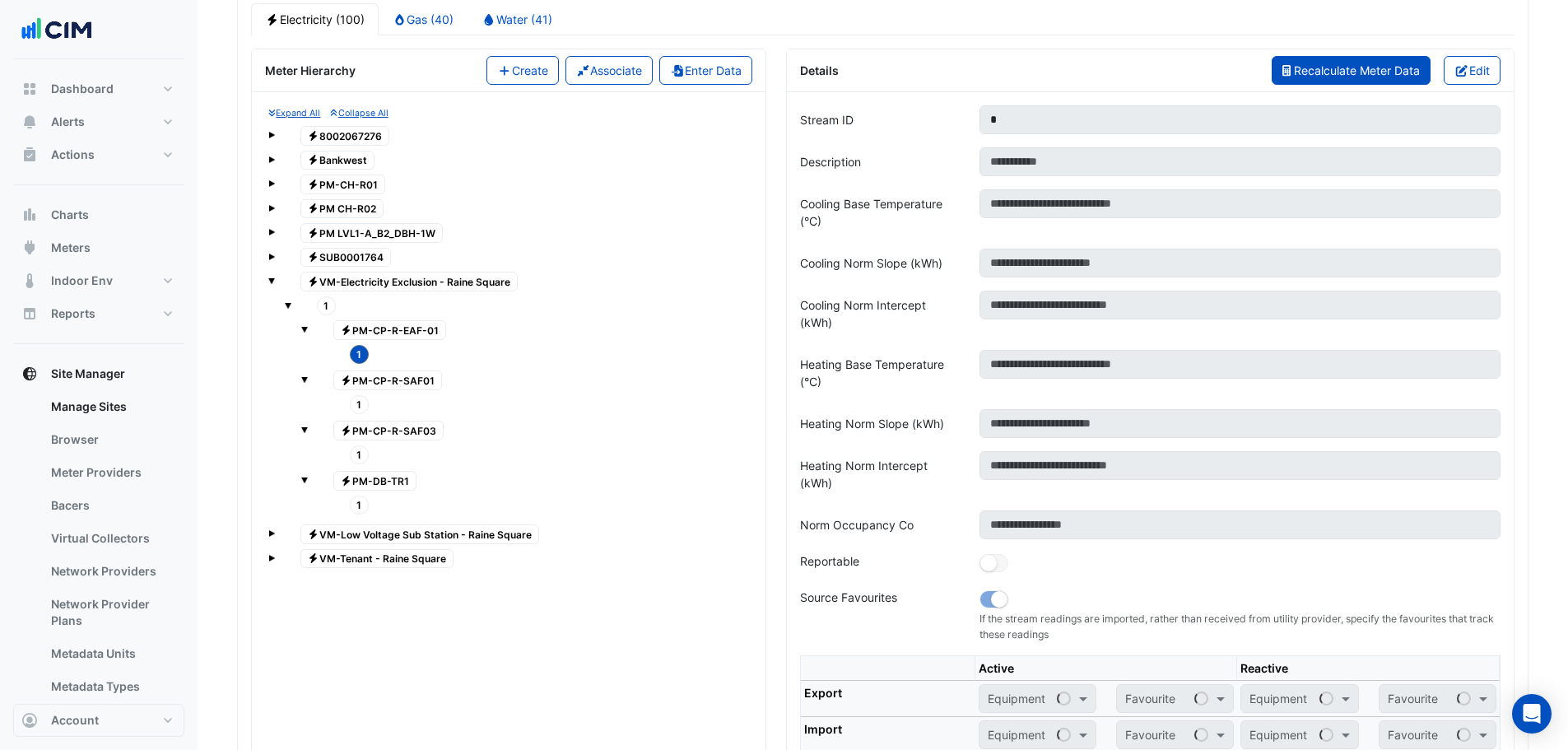 click on "Recalculate Meter Data" 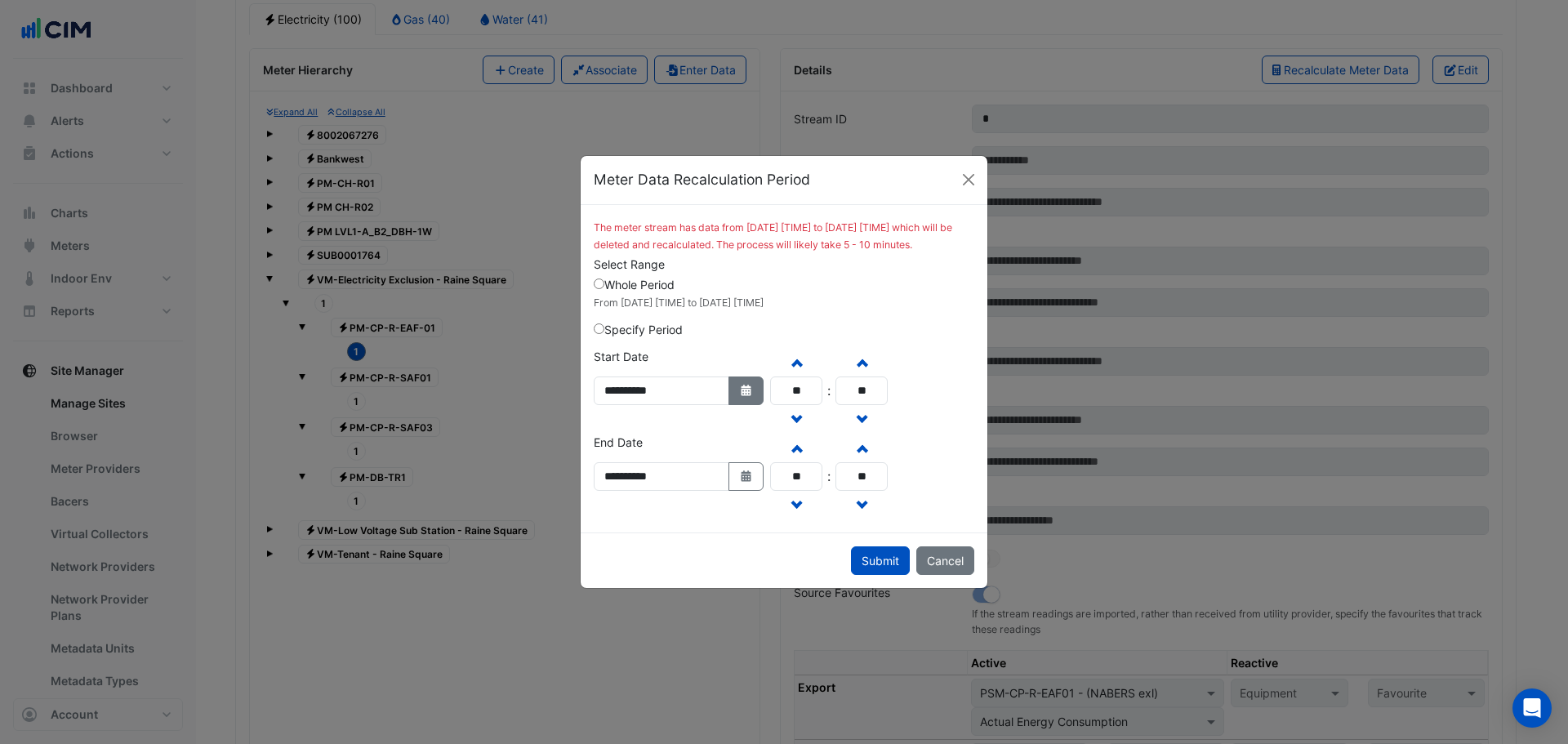 click 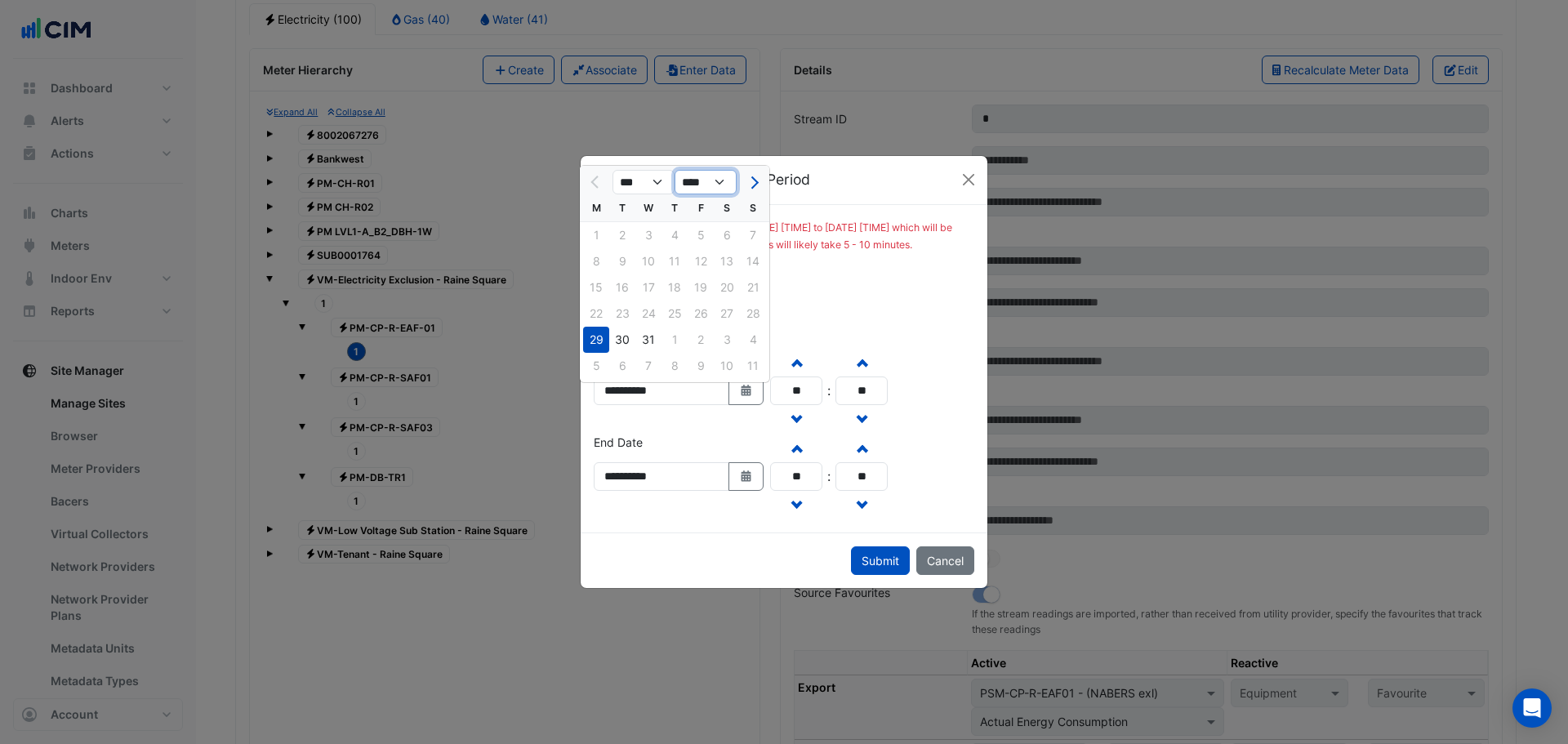 click on "**** **** **** **** ****" 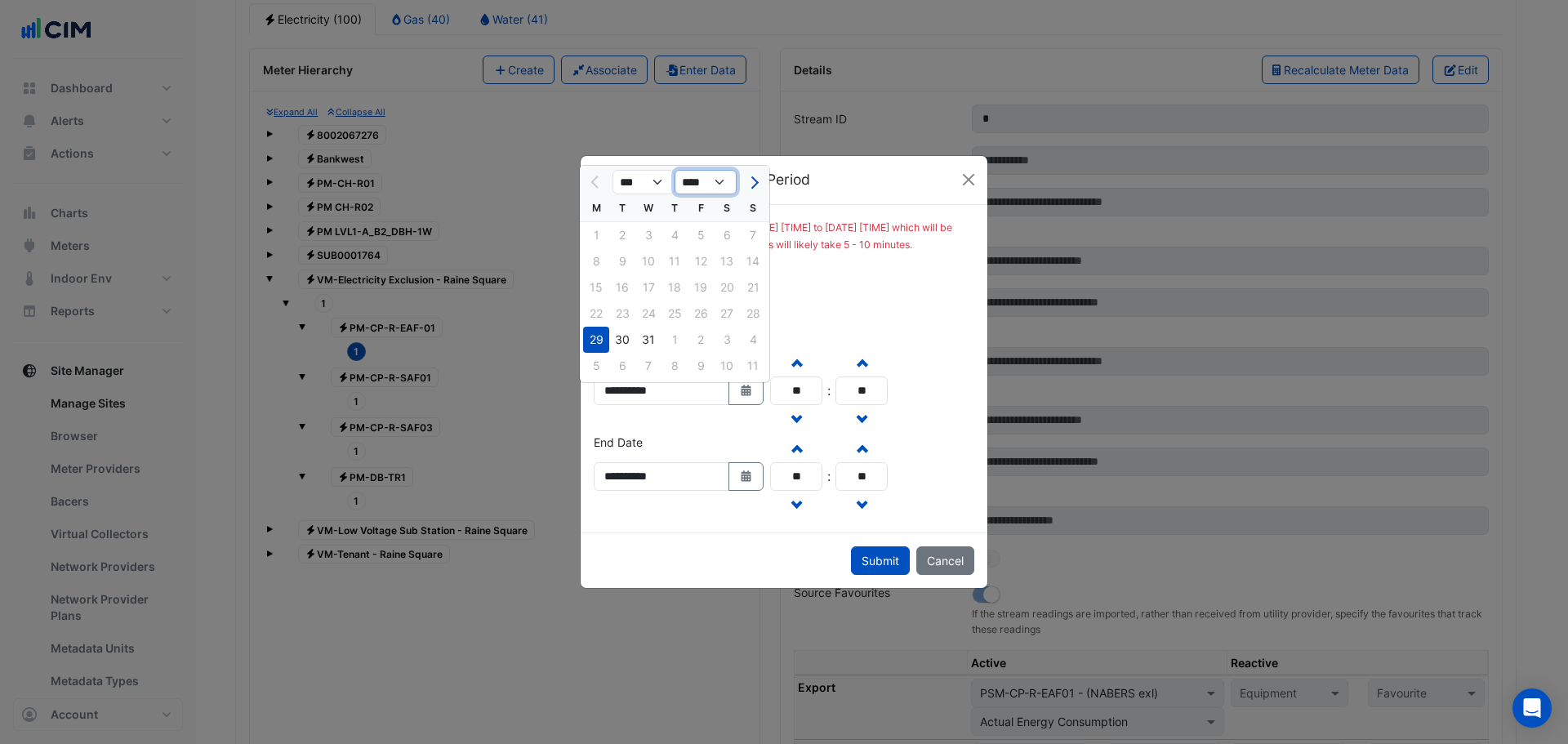 select on "****" 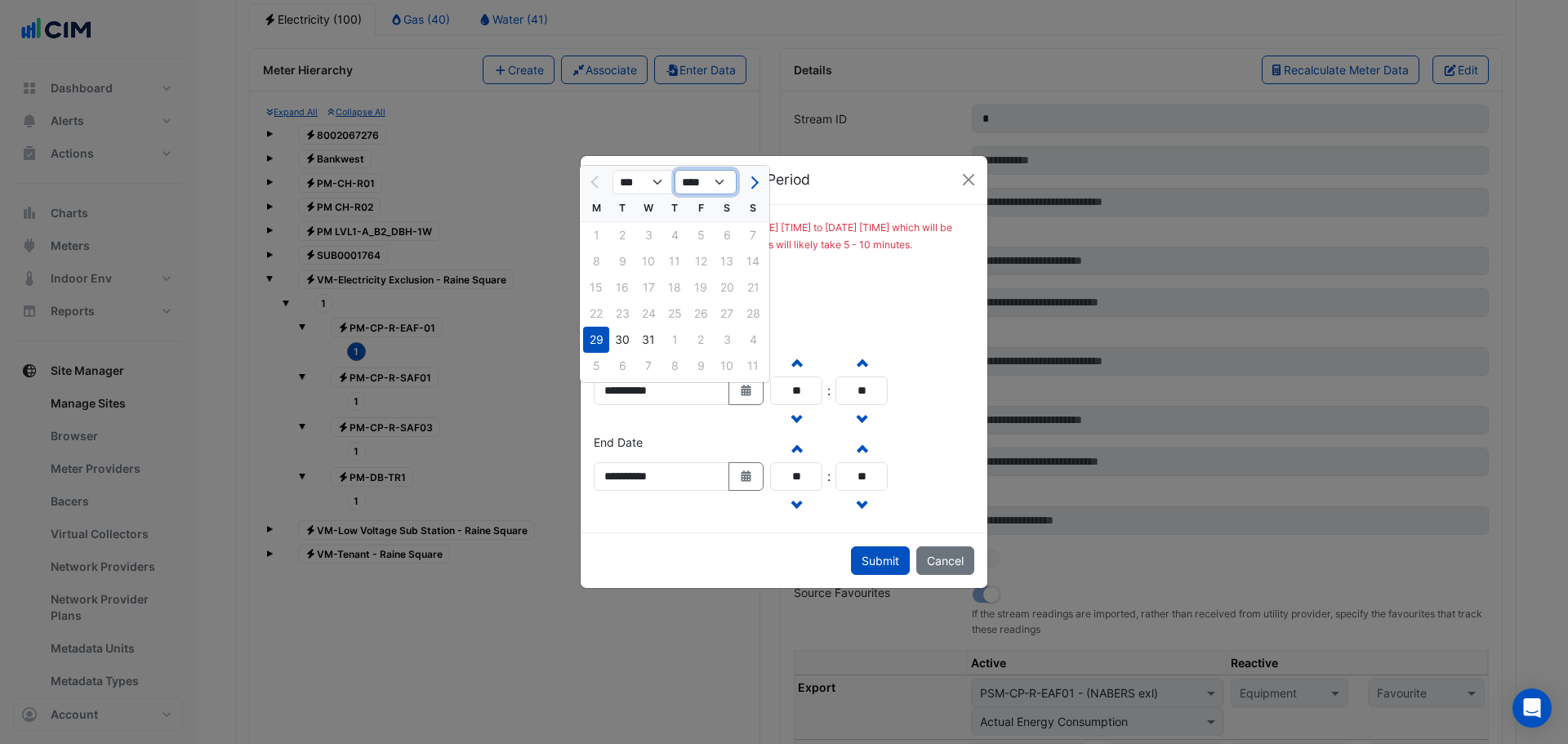 click on "**** **** **** **** ****" 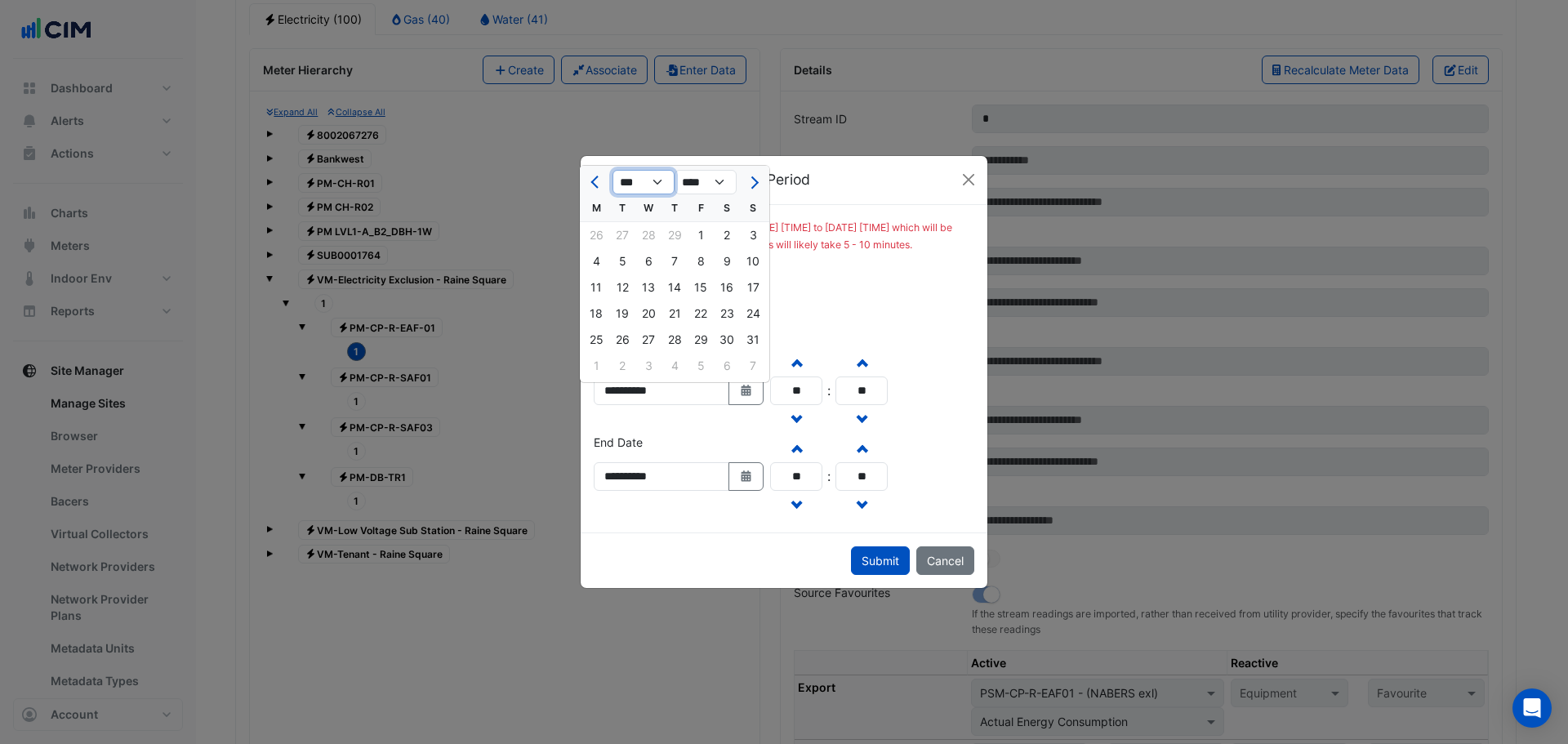 click on "*** *** *** *** *** *** *** *** *** *** *** ***" 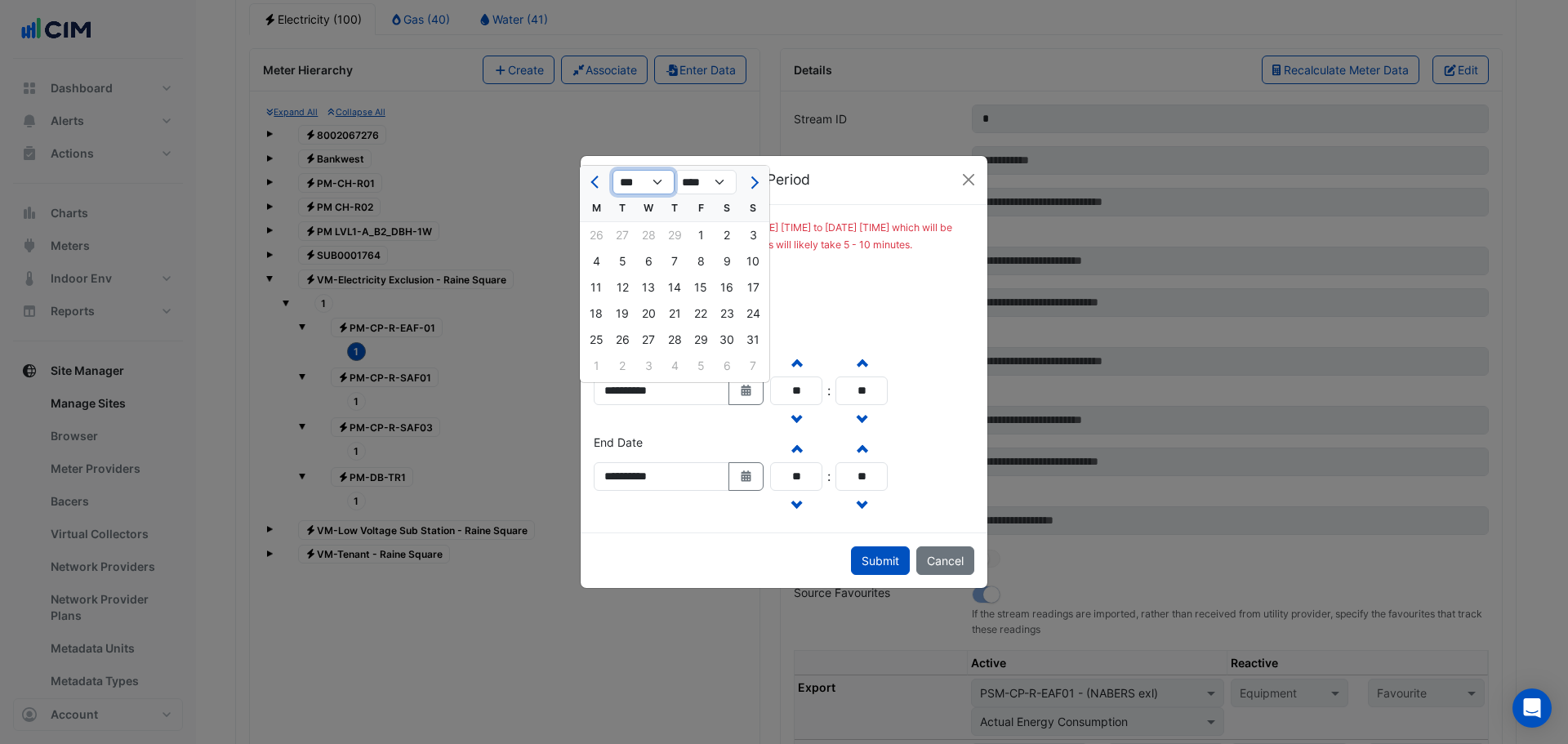 select on "**" 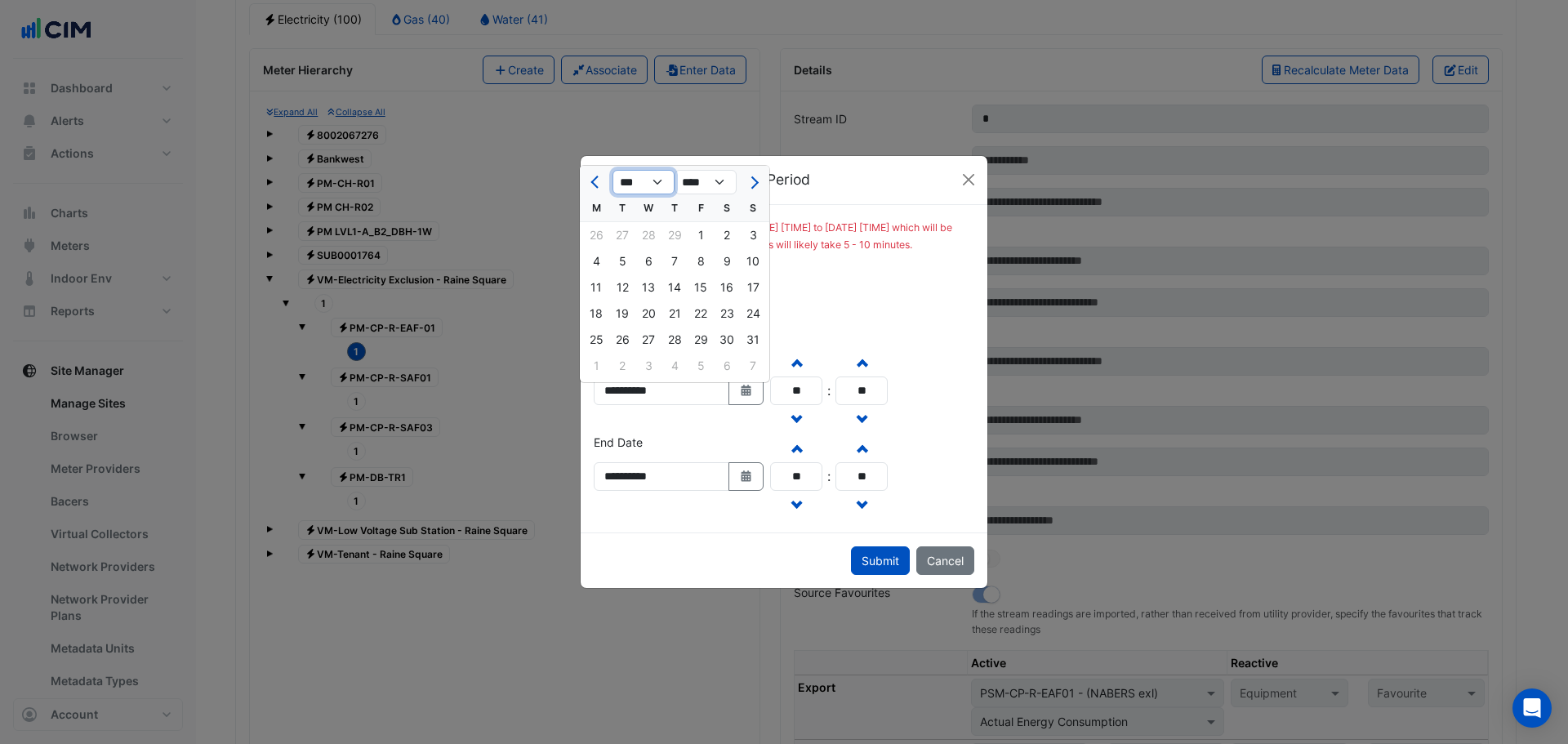 click on "*** *** *** *** *** *** *** *** *** *** *** ***" 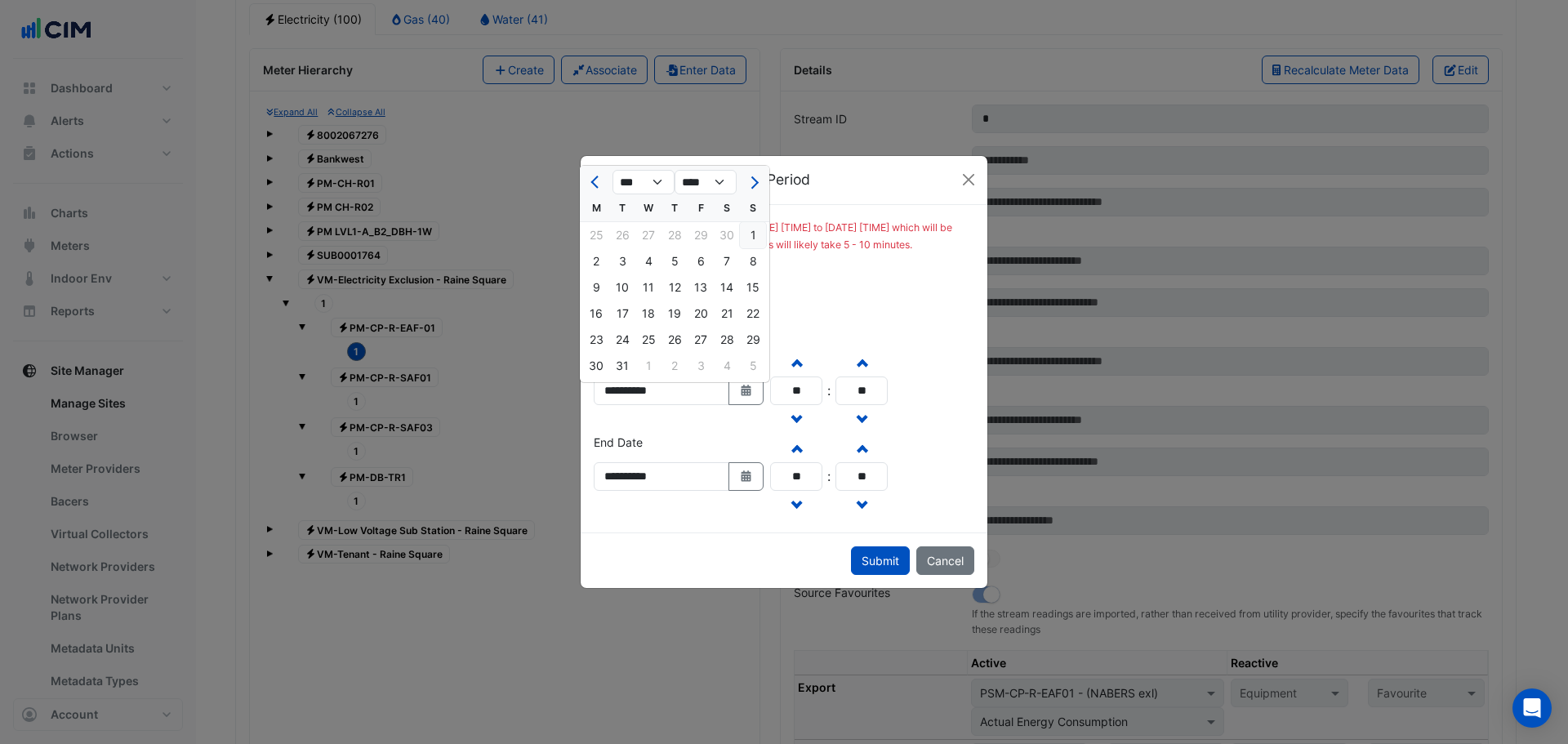 click on "1" 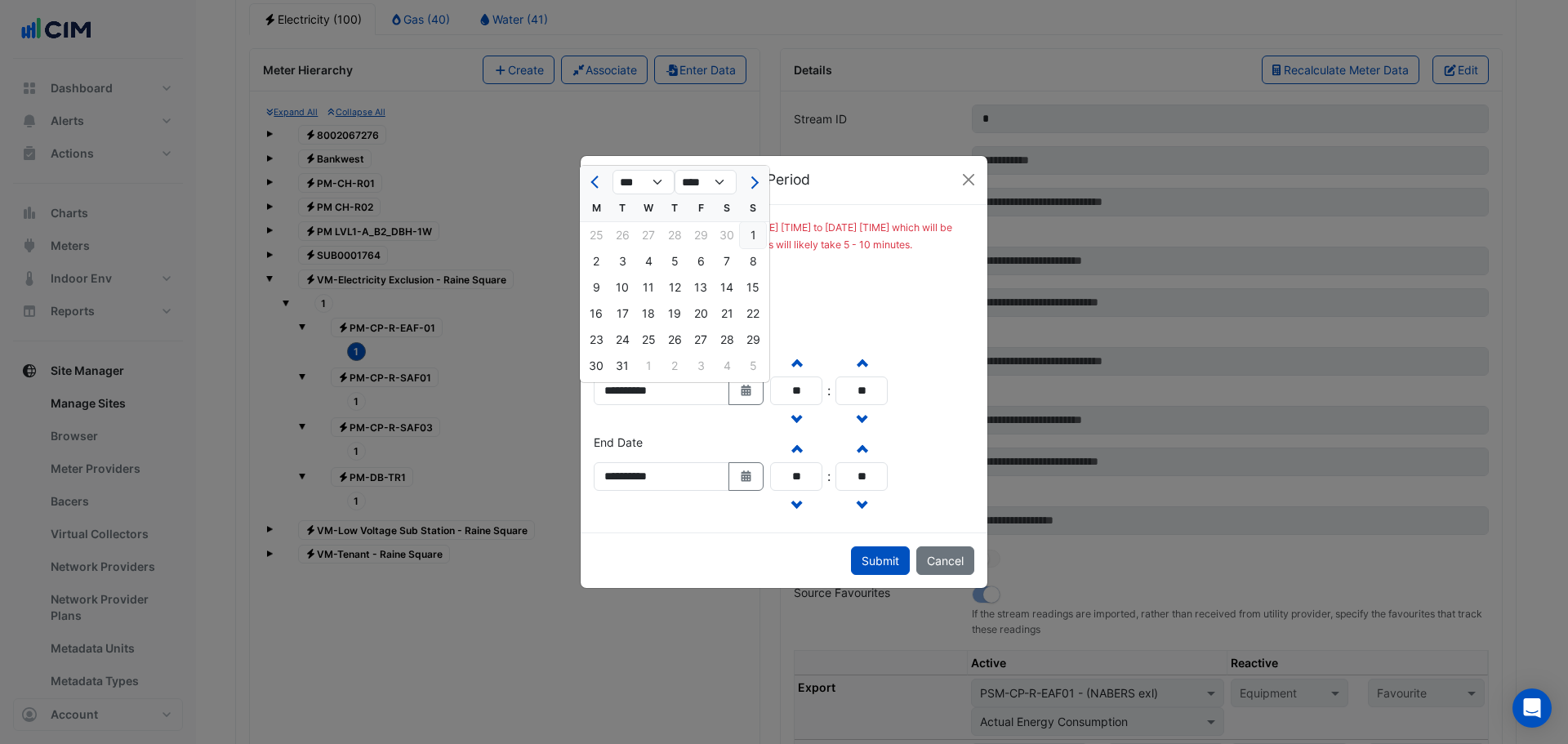 type on "**********" 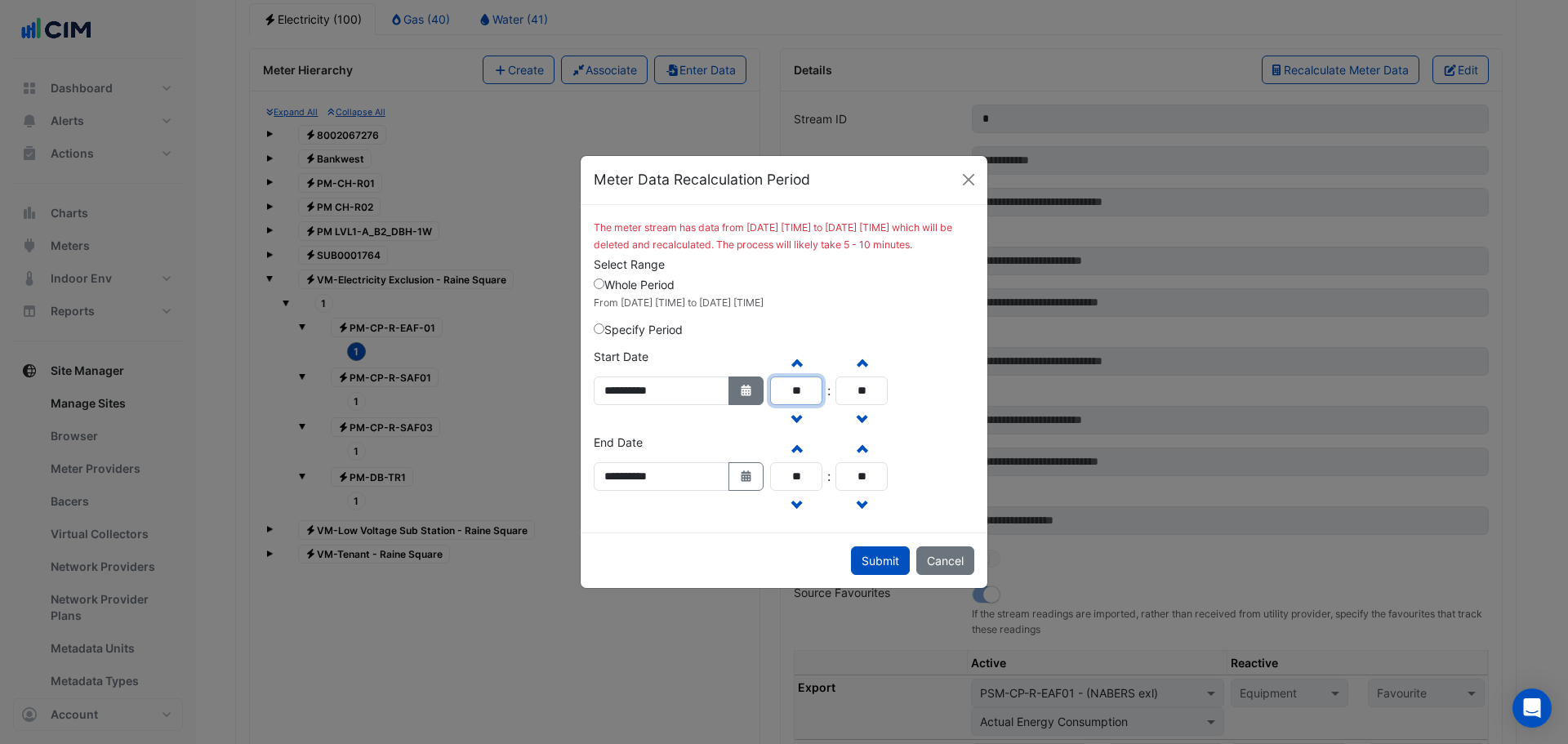 drag, startPoint x: 837, startPoint y: 398, endPoint x: 771, endPoint y: 399, distance: 66.00758 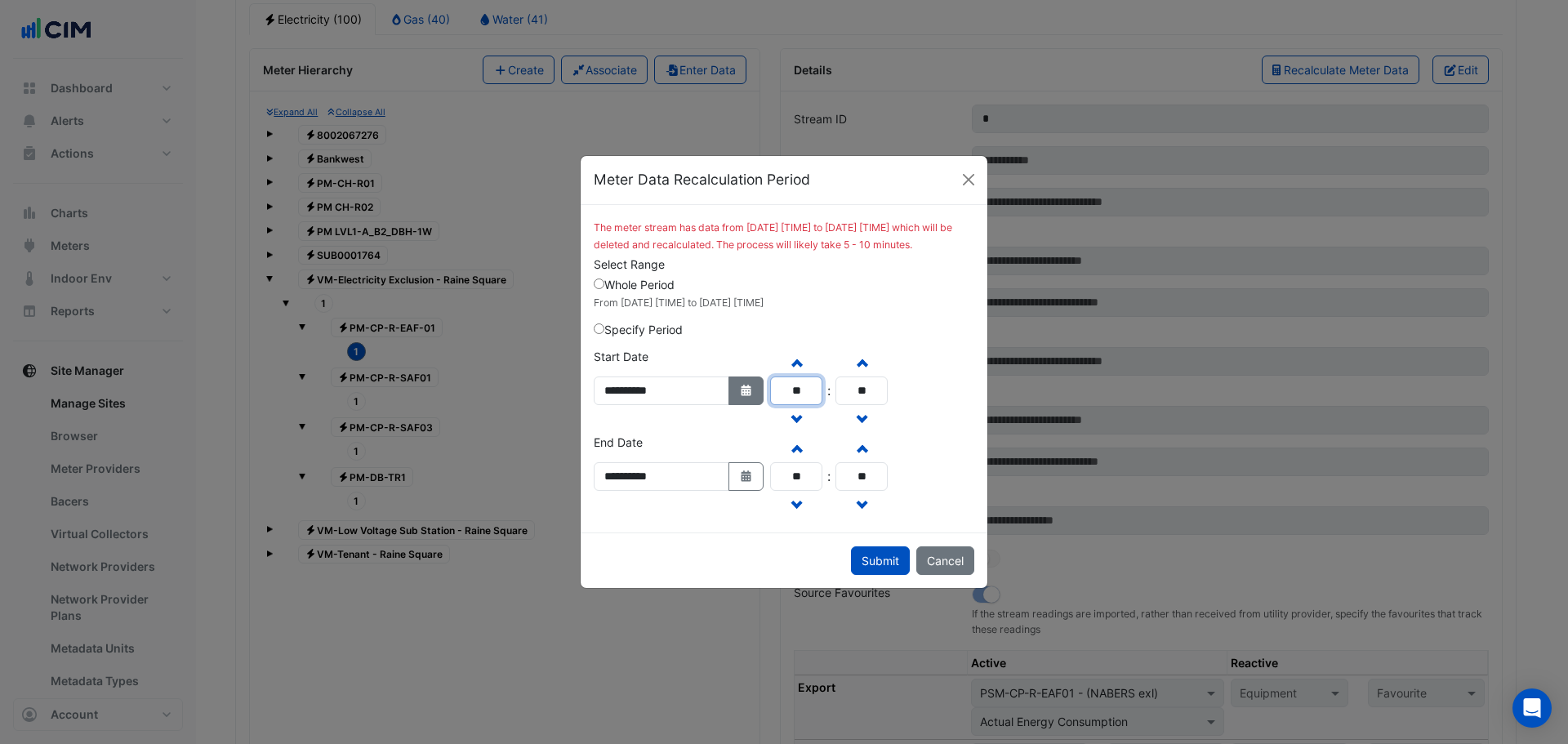 click on "**********" 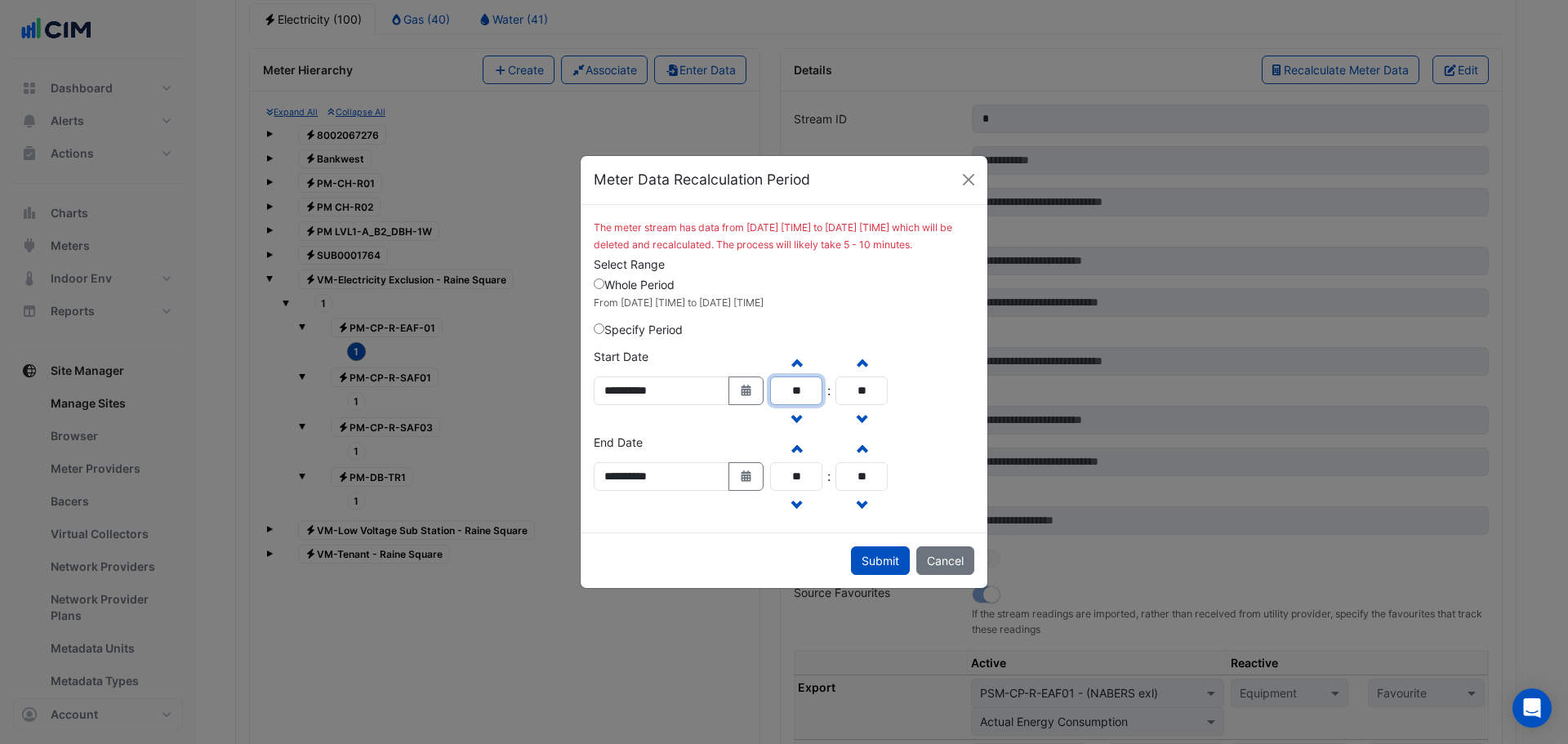type on "**" 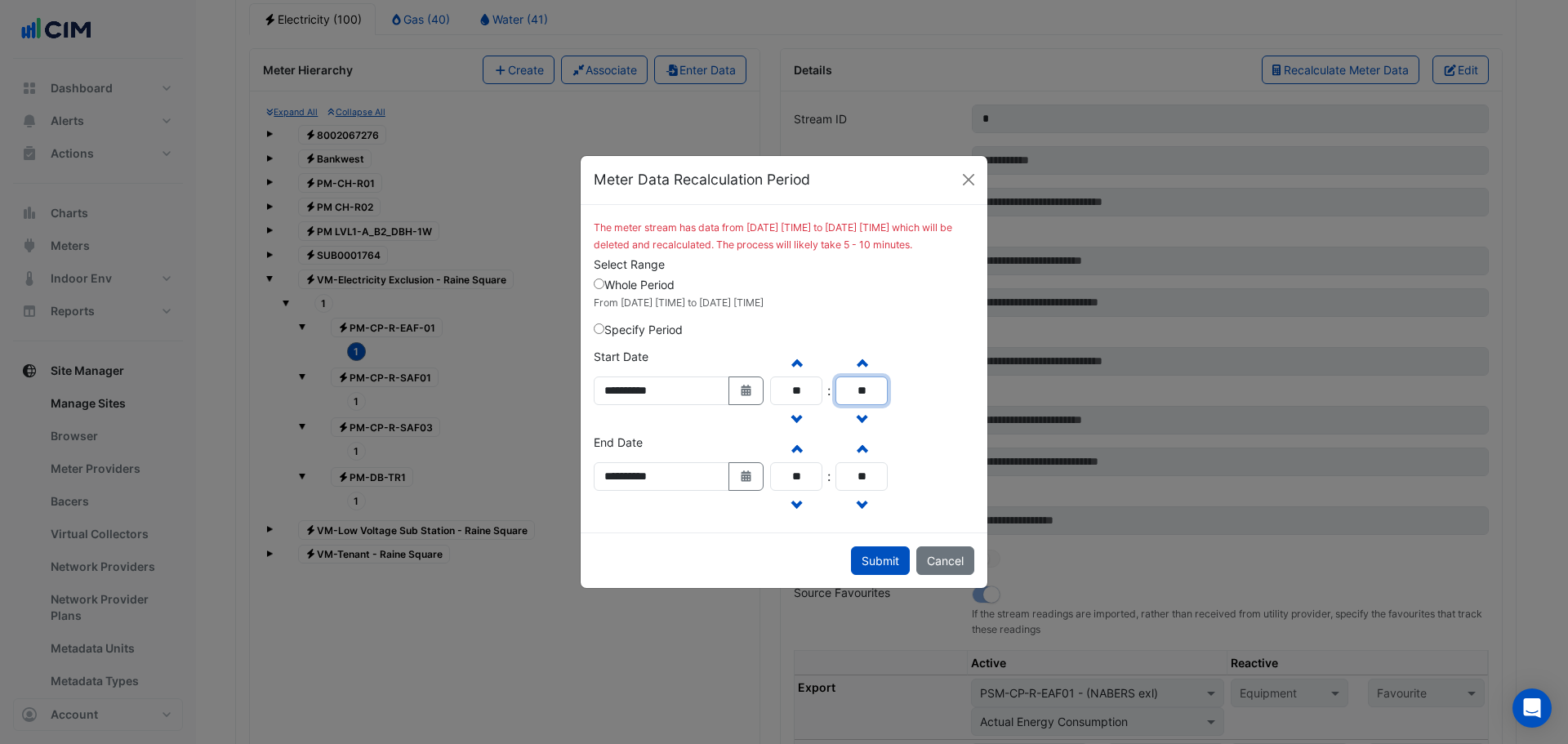 click on "**" 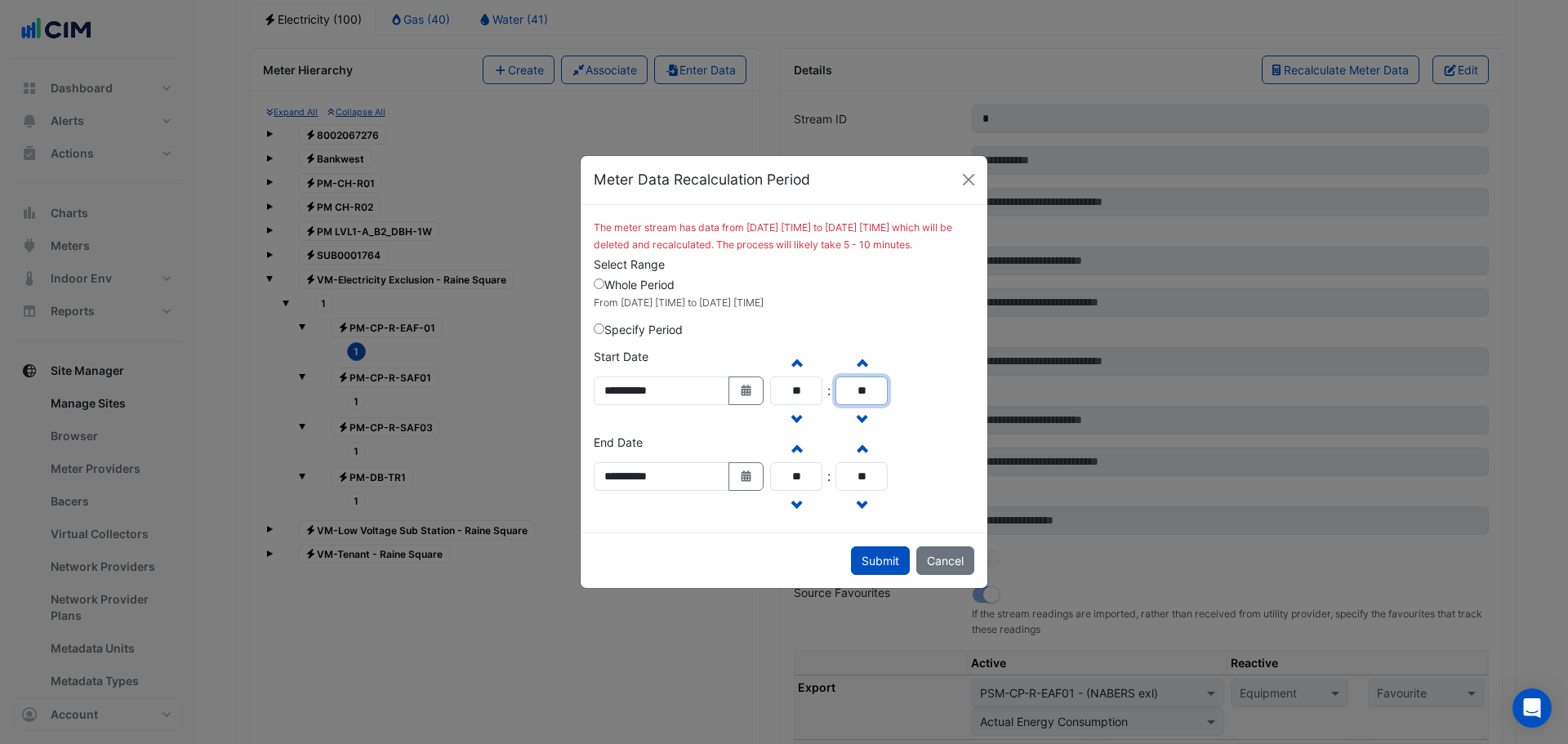 type on "*" 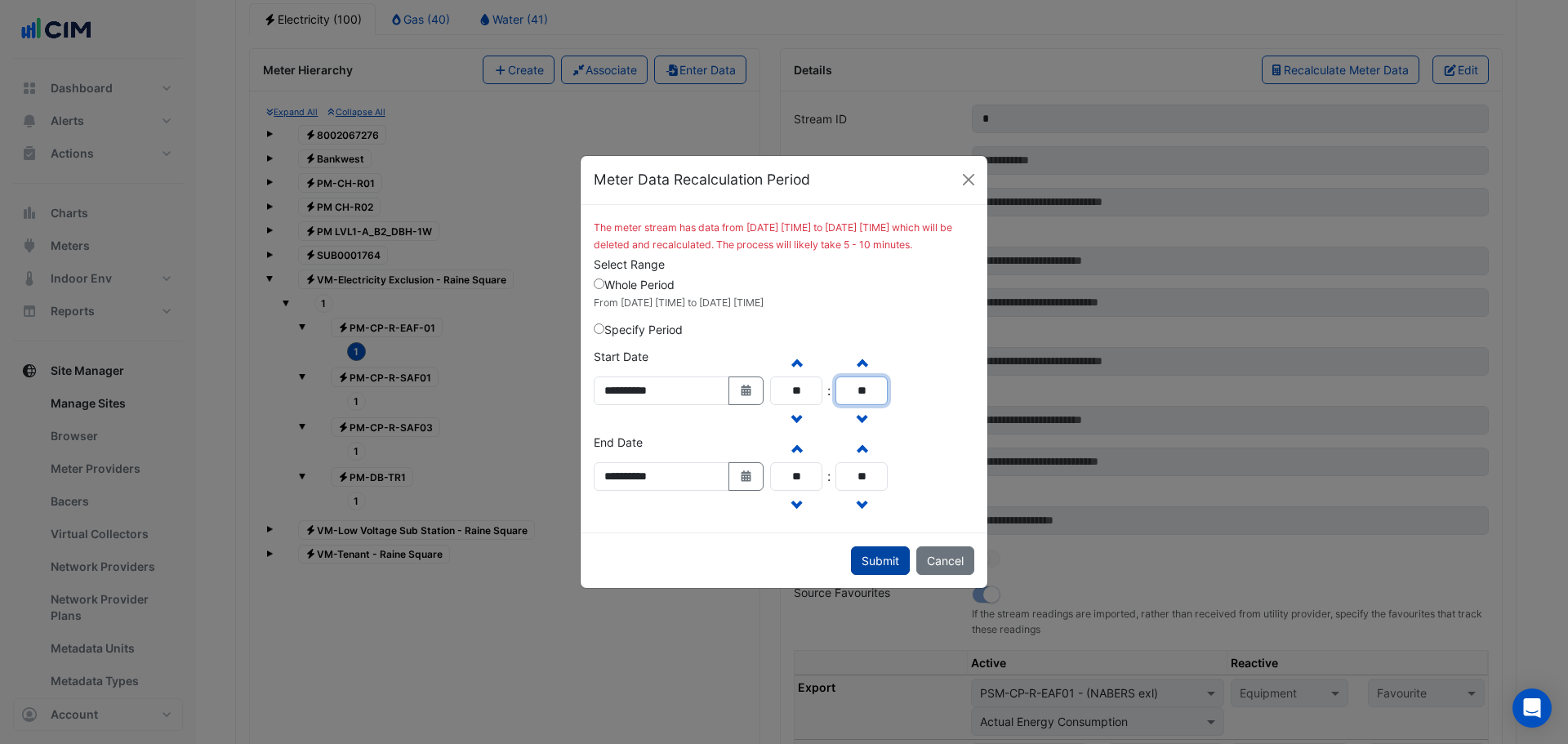 type on "**" 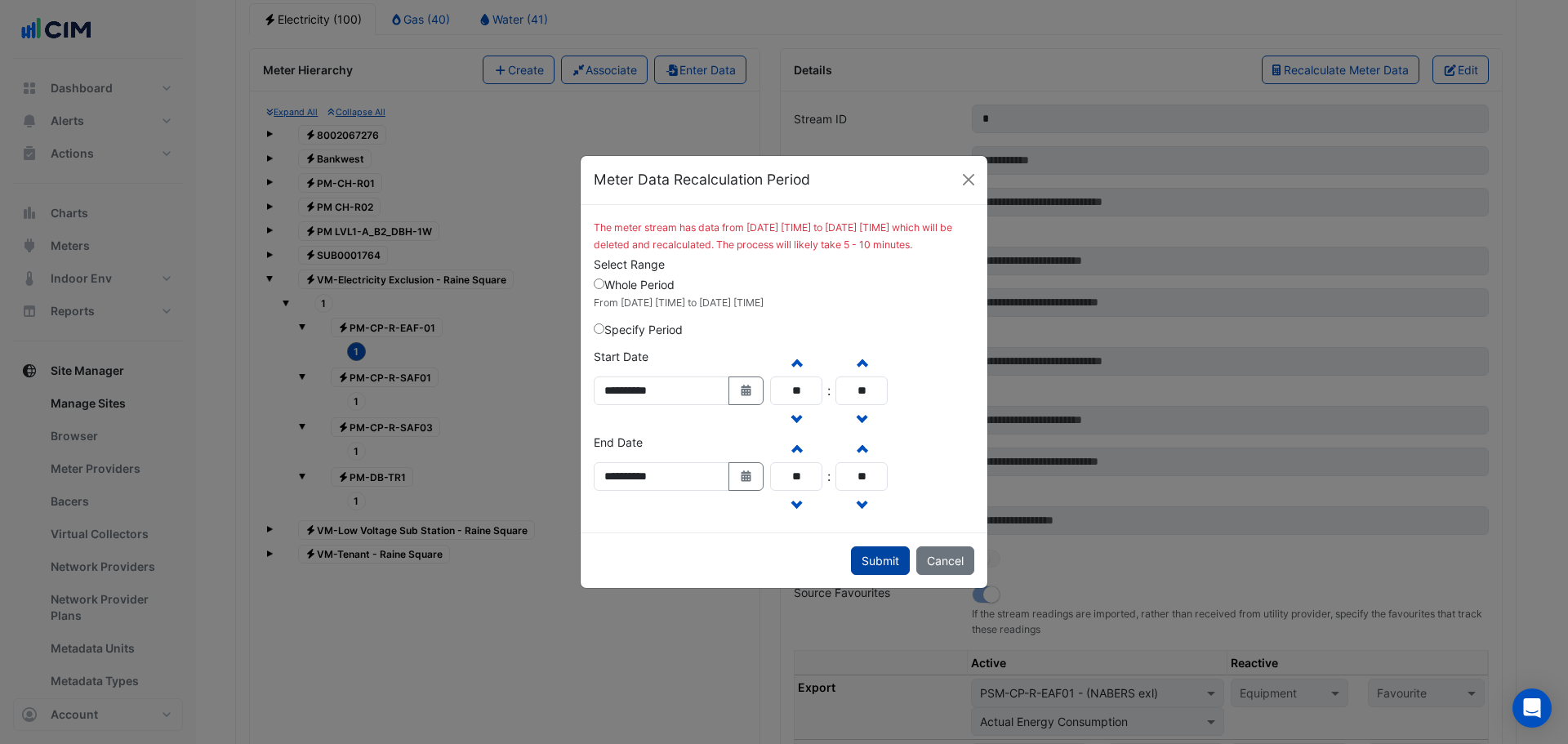 click on "Submit" 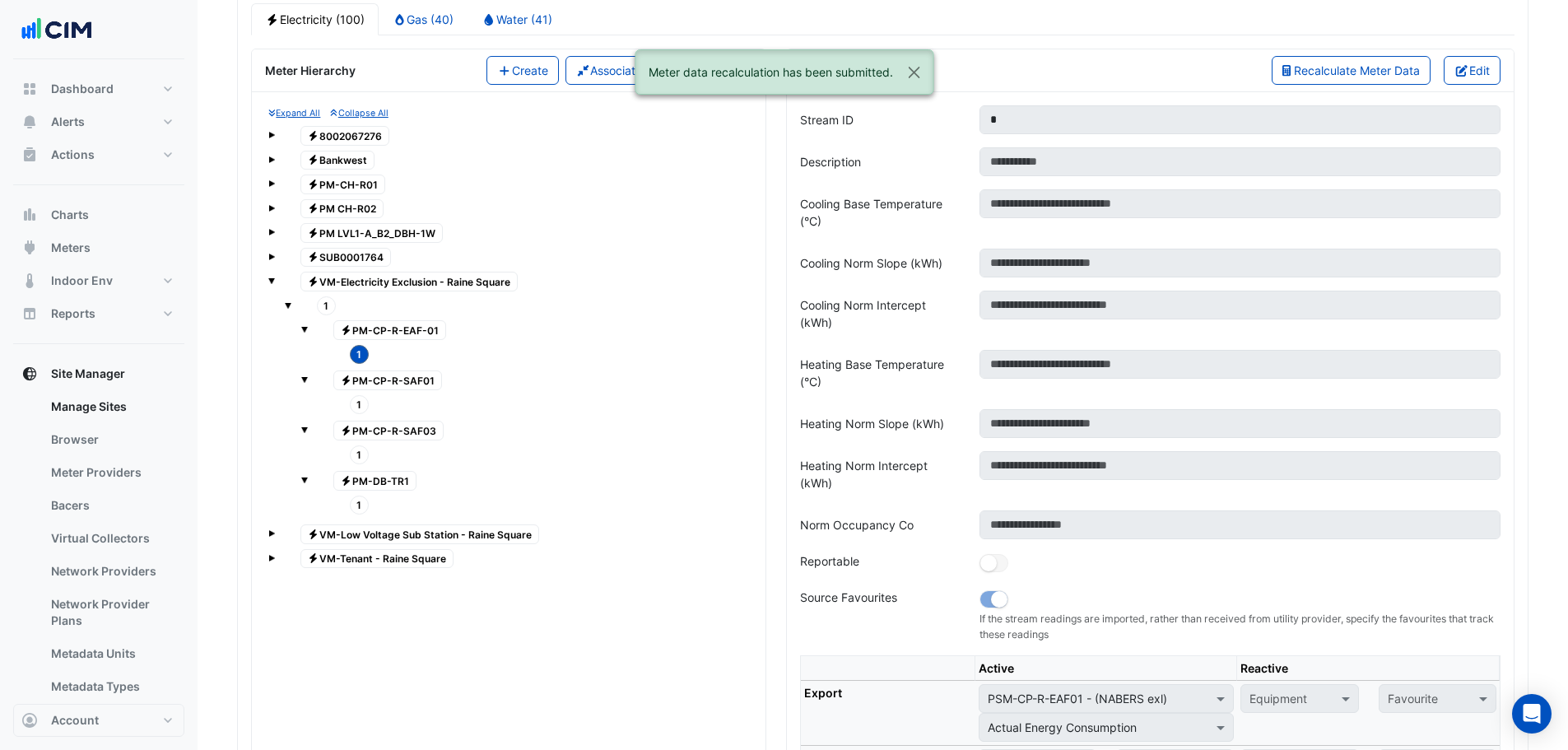 click on "1" 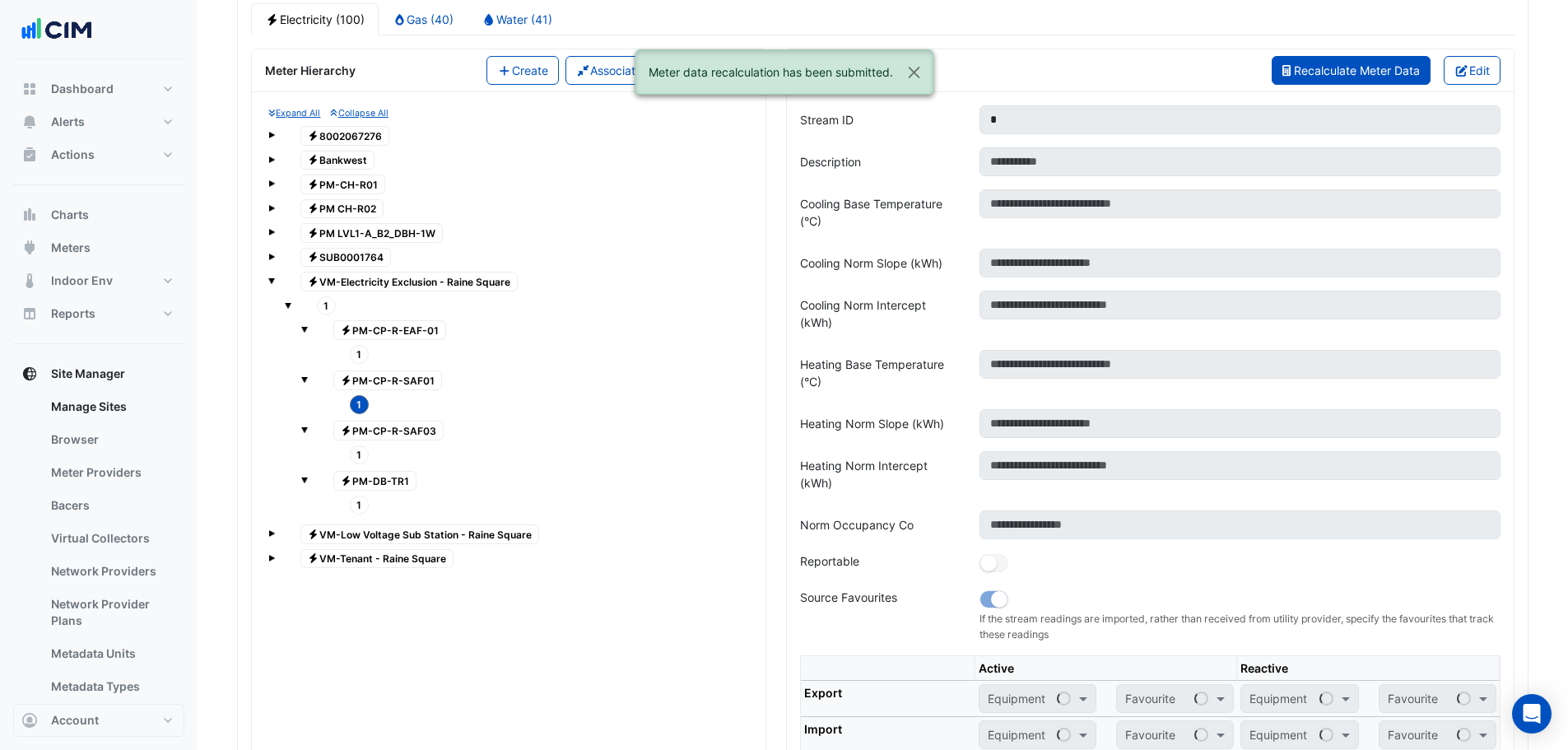 click on "Recalculate Meter Data" 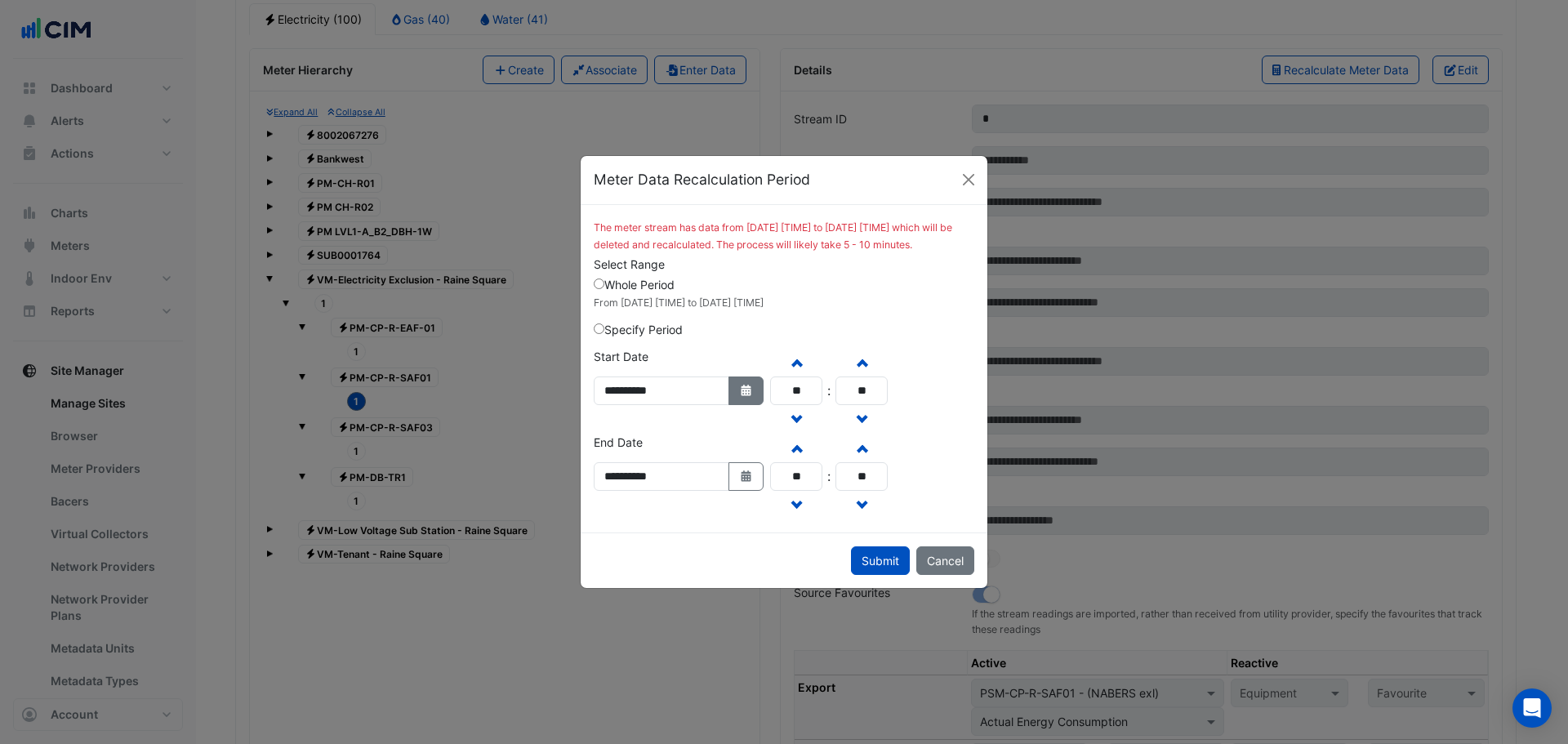 click on "Select Date" 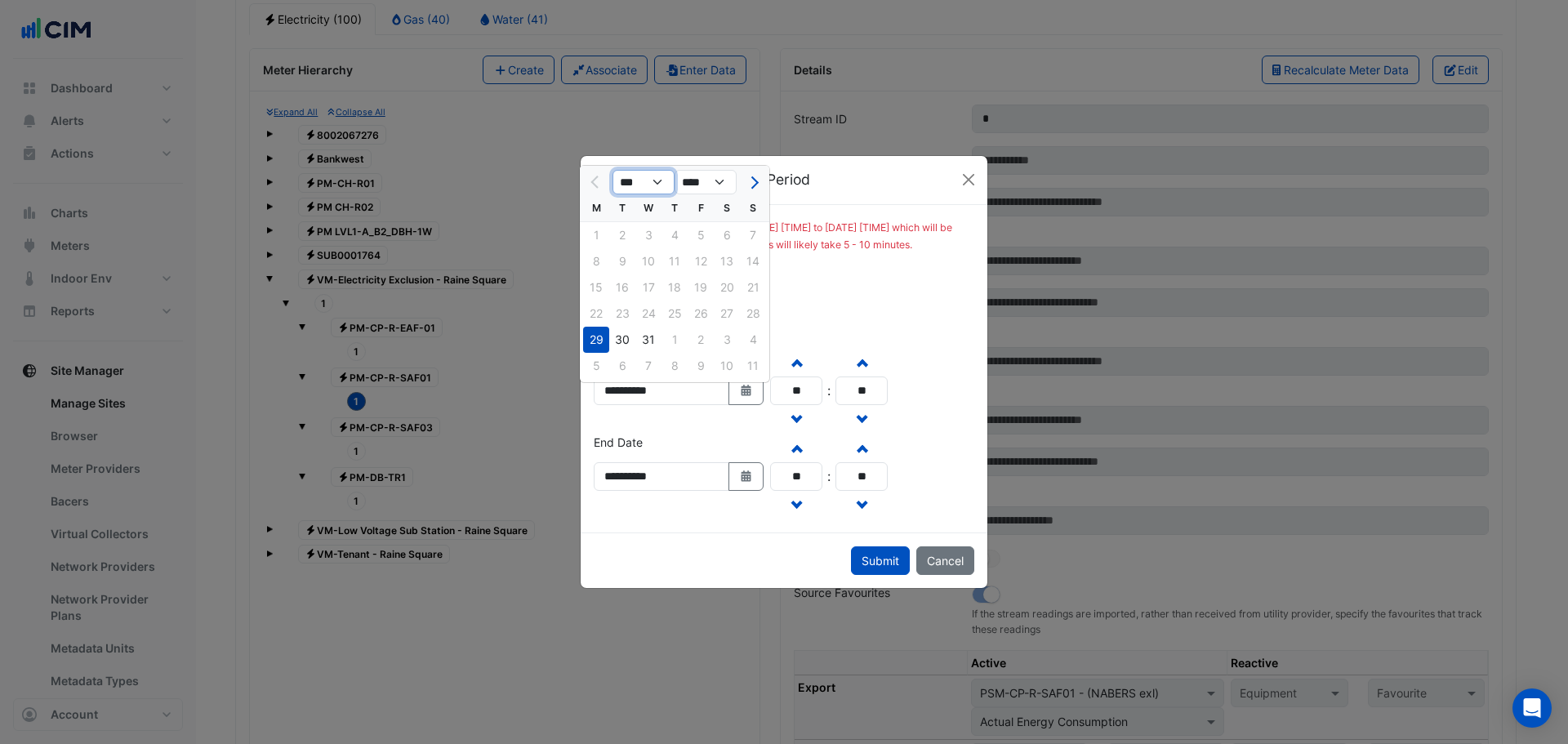 drag, startPoint x: 646, startPoint y: 175, endPoint x: 649, endPoint y: 191, distance: 16.278821 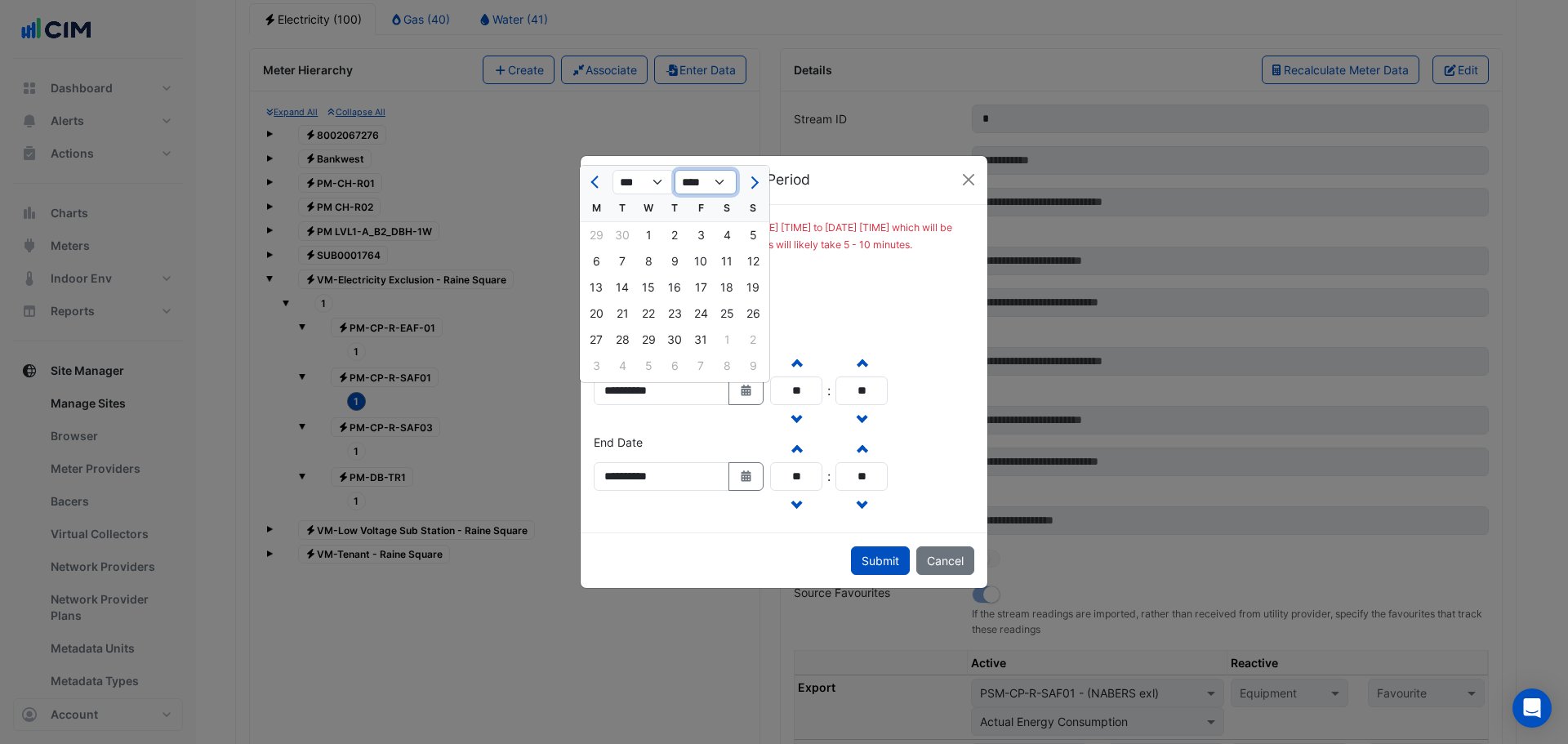 drag, startPoint x: 706, startPoint y: 178, endPoint x: 703, endPoint y: 194, distance: 16.278821 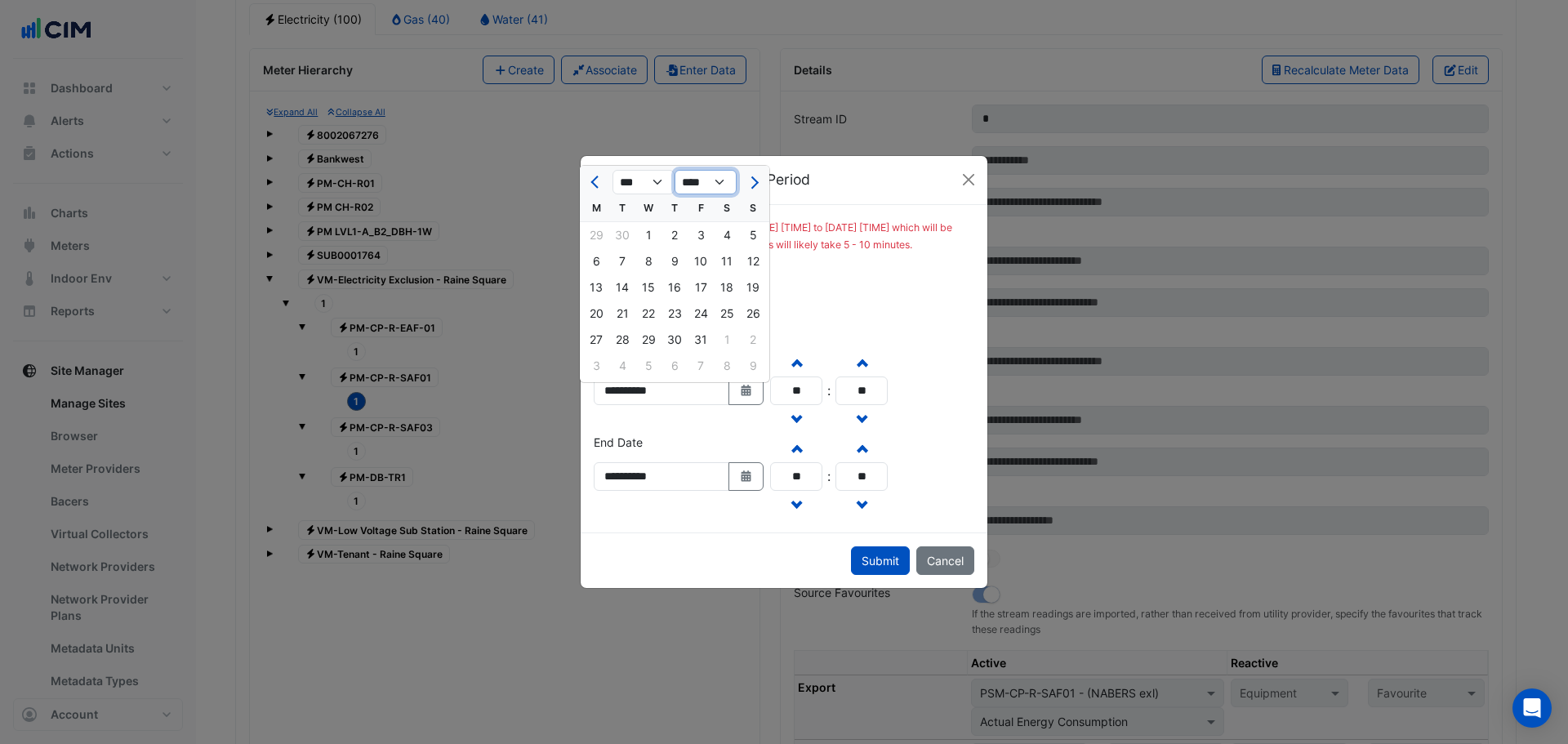 select on "****" 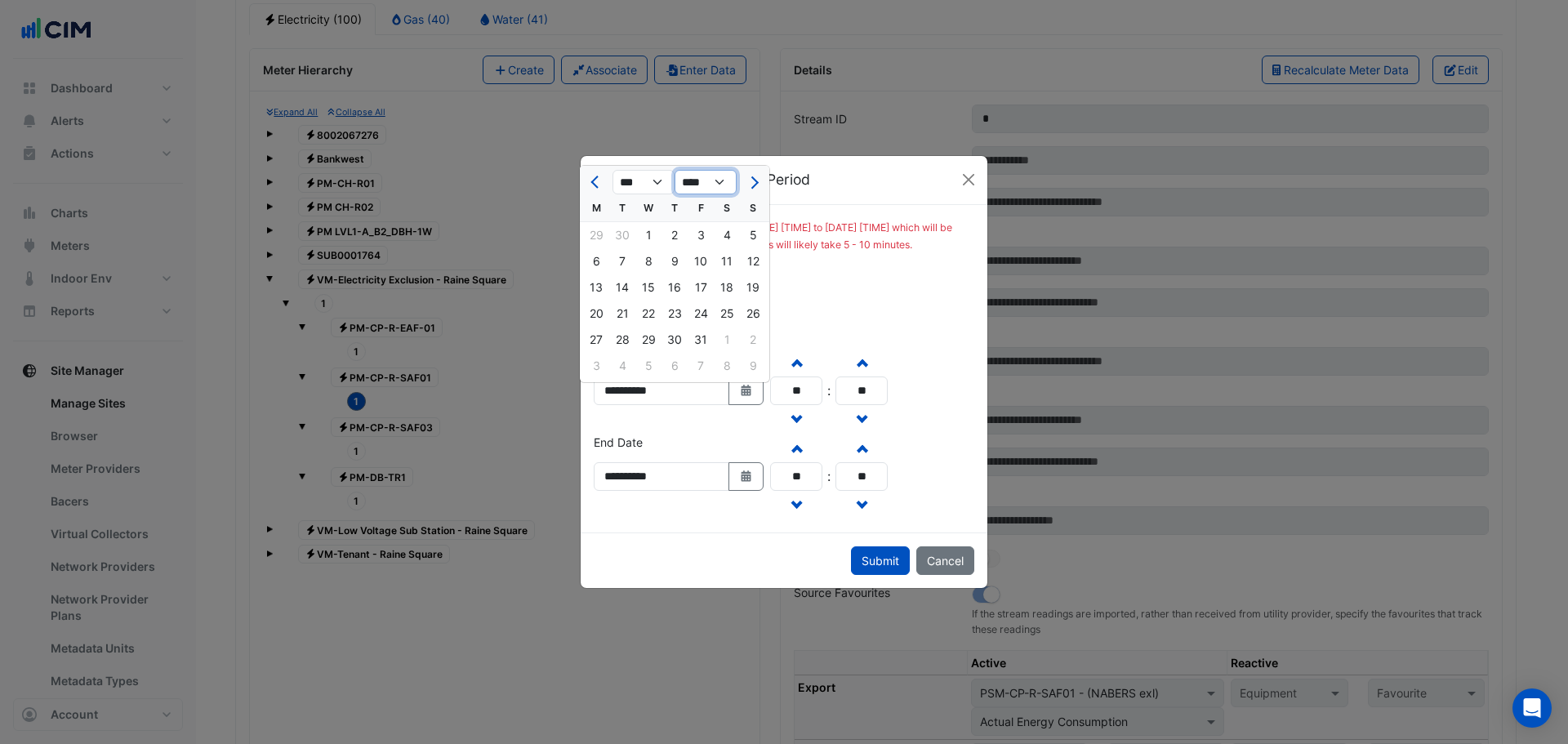click on "**** **** **** **** ****" 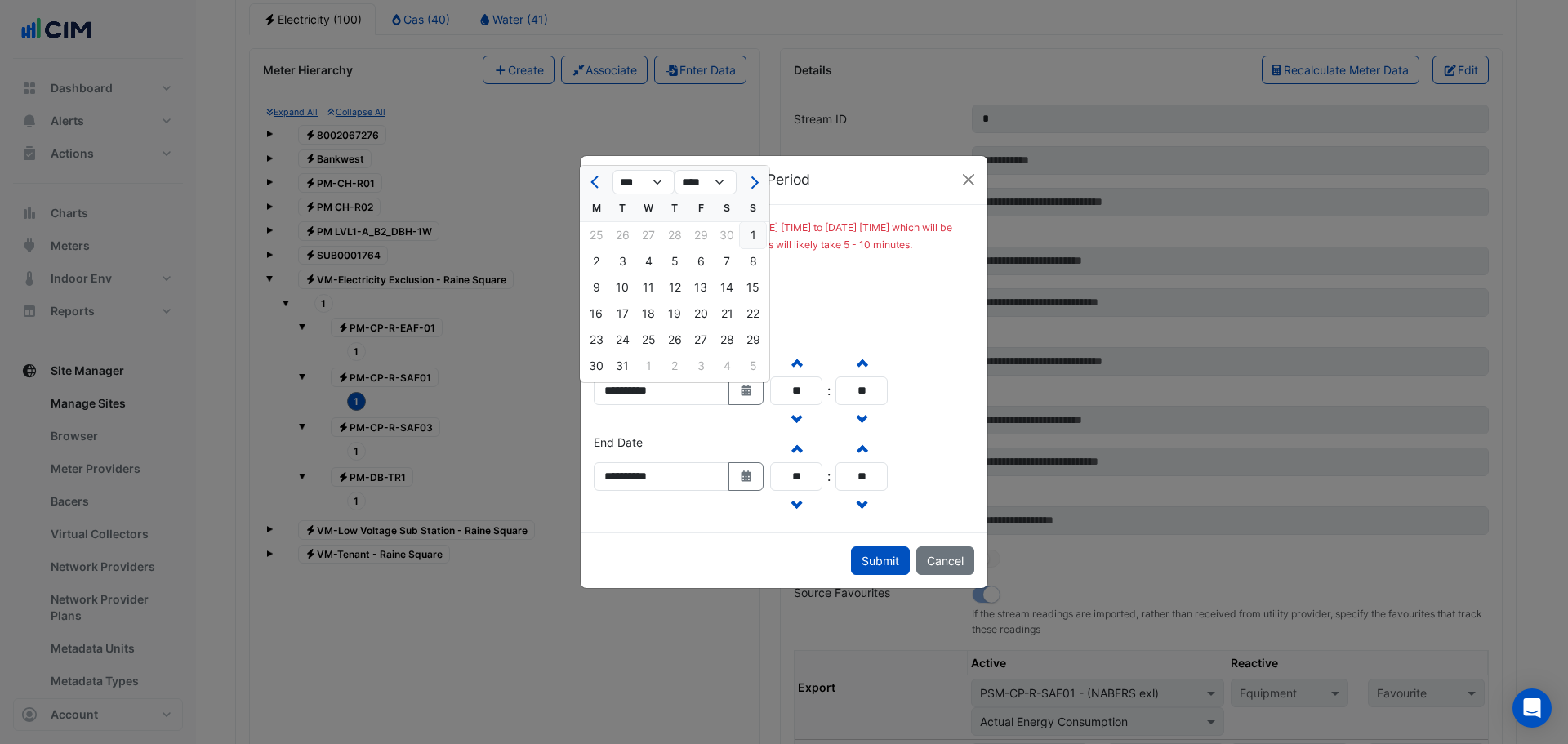 click on "1" 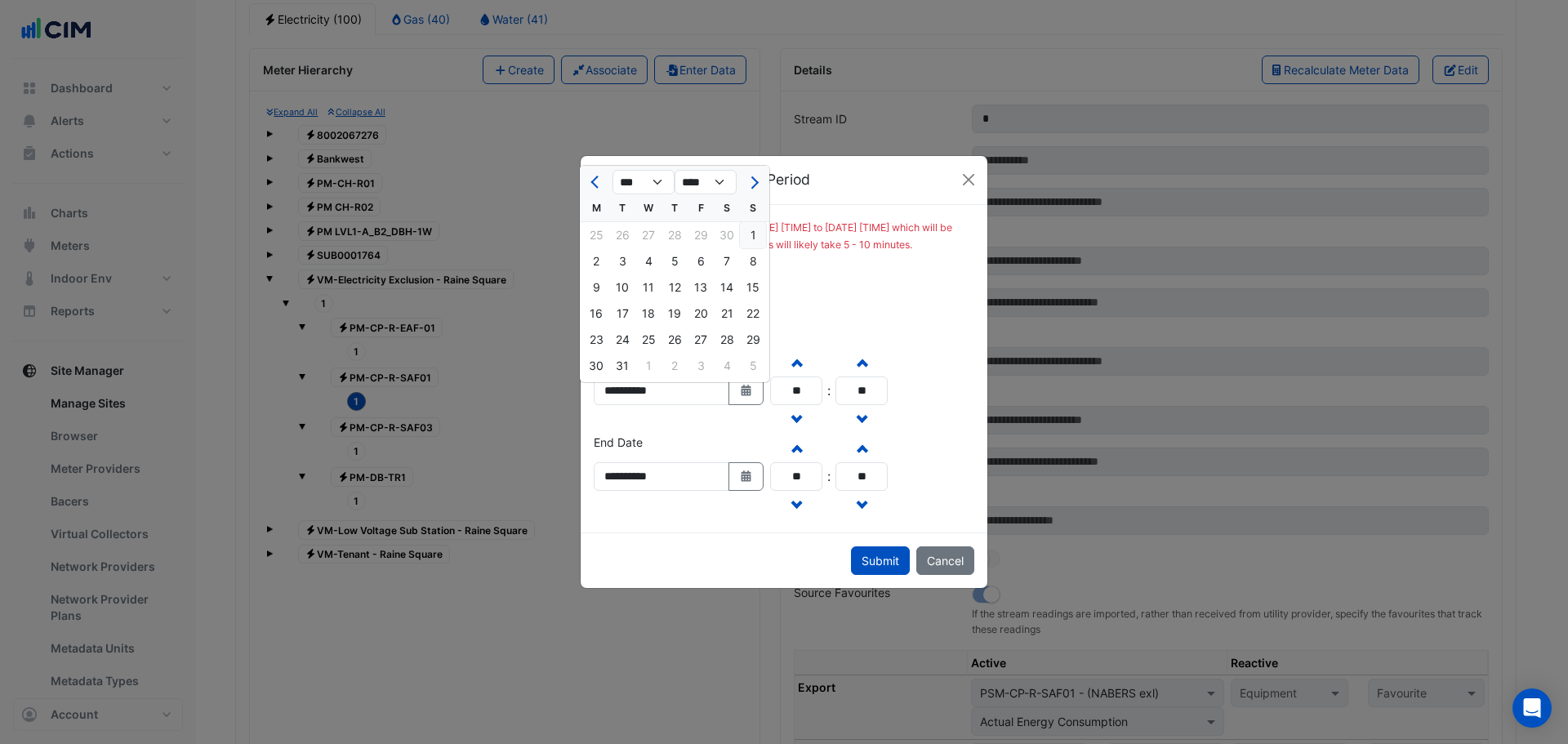 type on "**********" 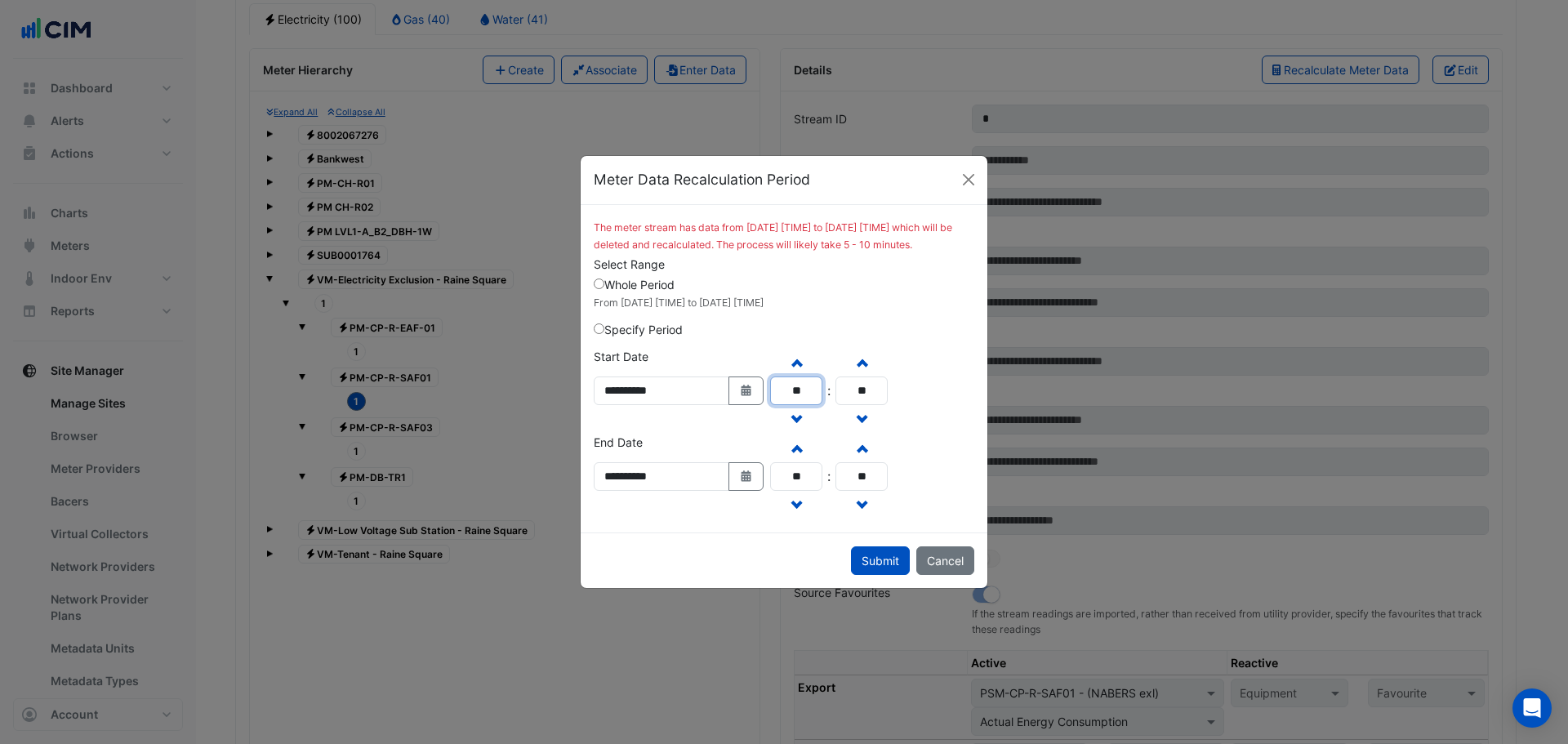drag, startPoint x: 818, startPoint y: 396, endPoint x: 791, endPoint y: 401, distance: 27.45906 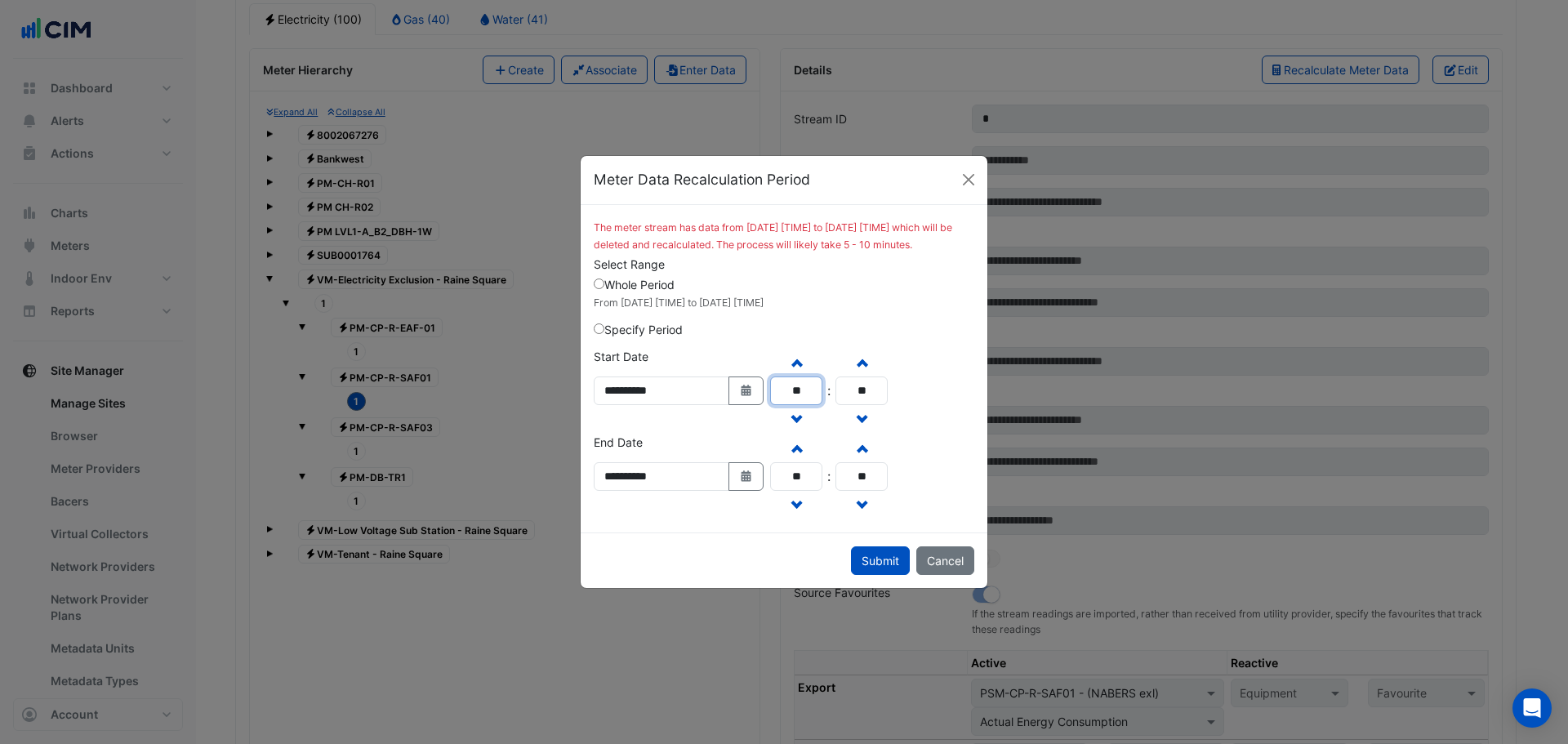 click on "**********" 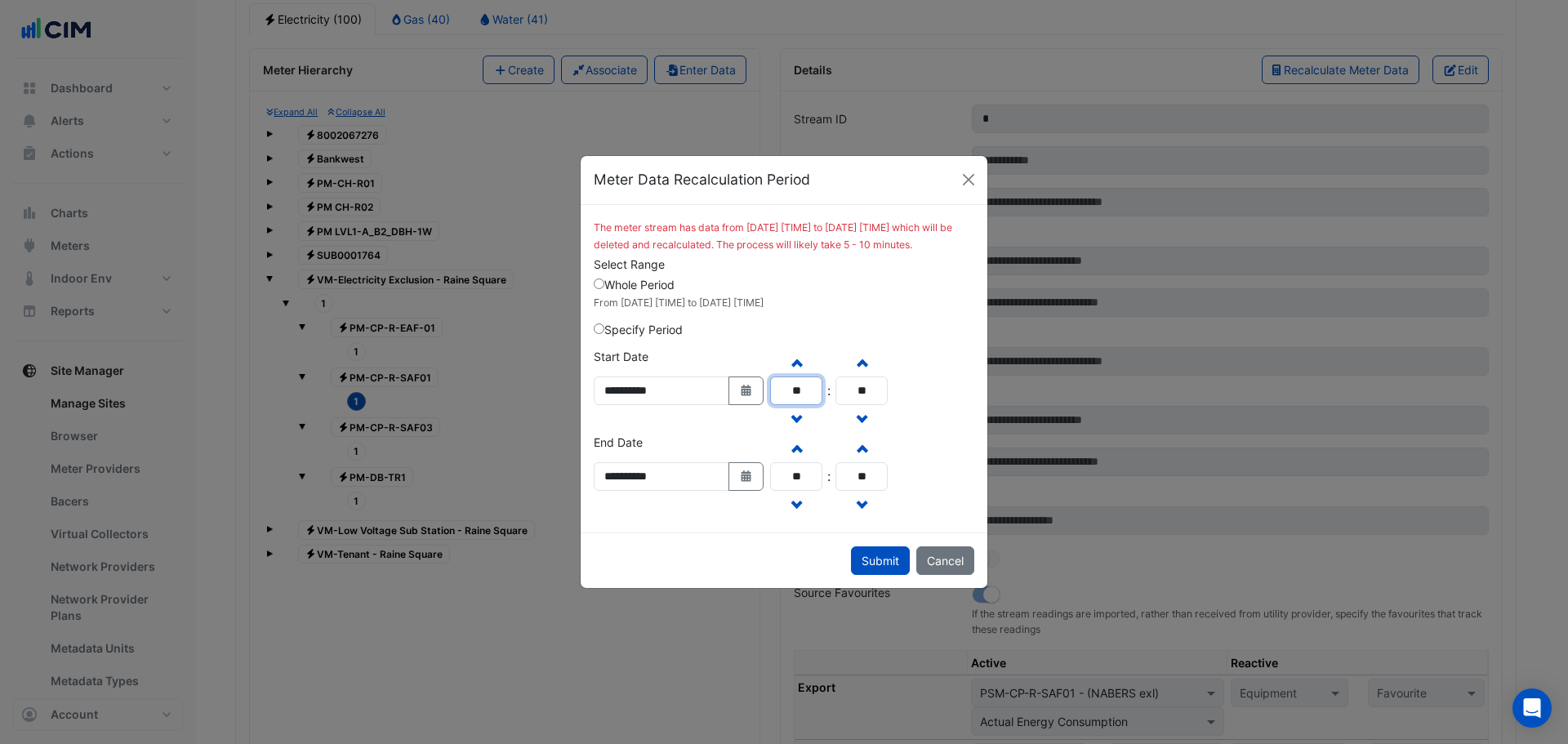 type on "**" 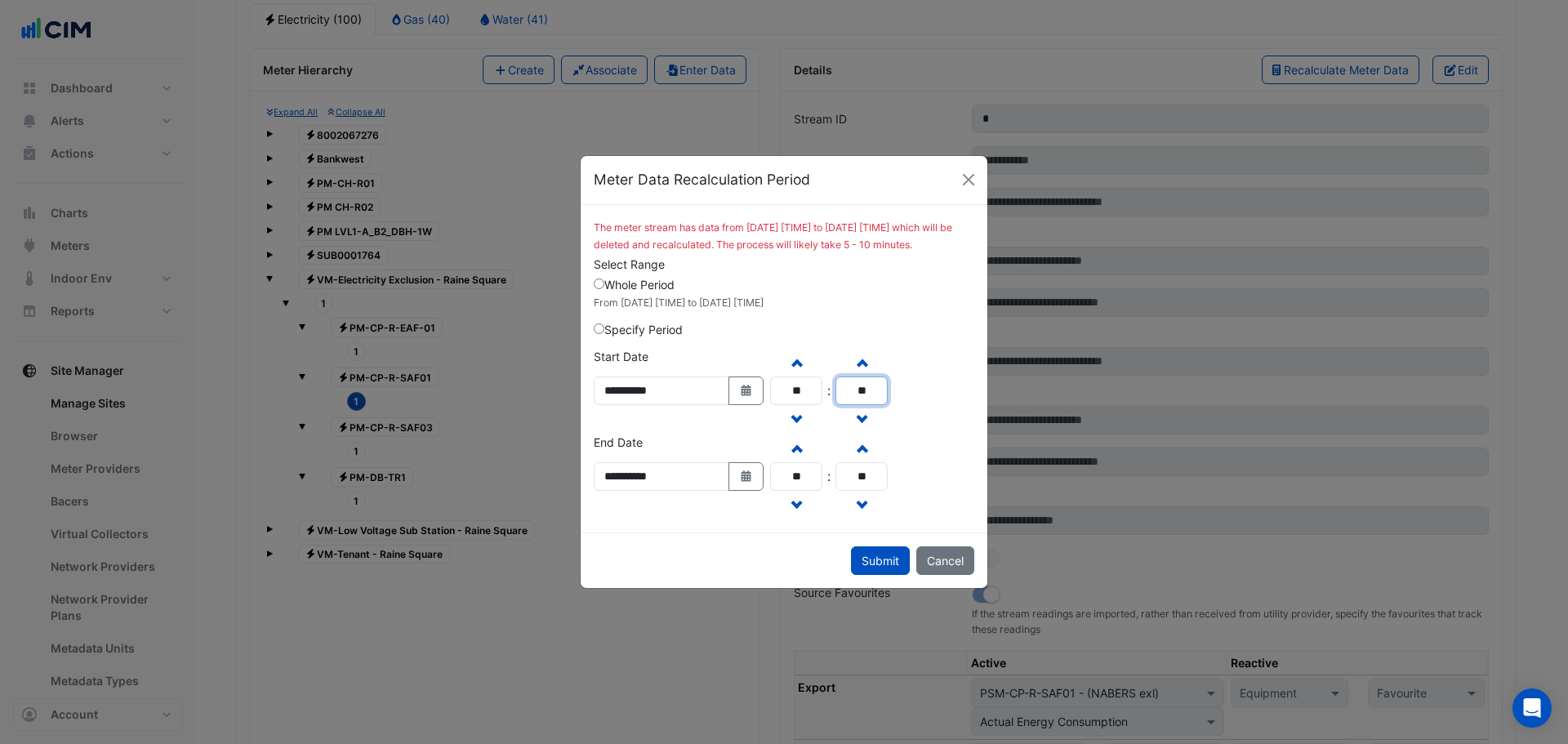 drag, startPoint x: 906, startPoint y: 394, endPoint x: 867, endPoint y: 404, distance: 40.26164 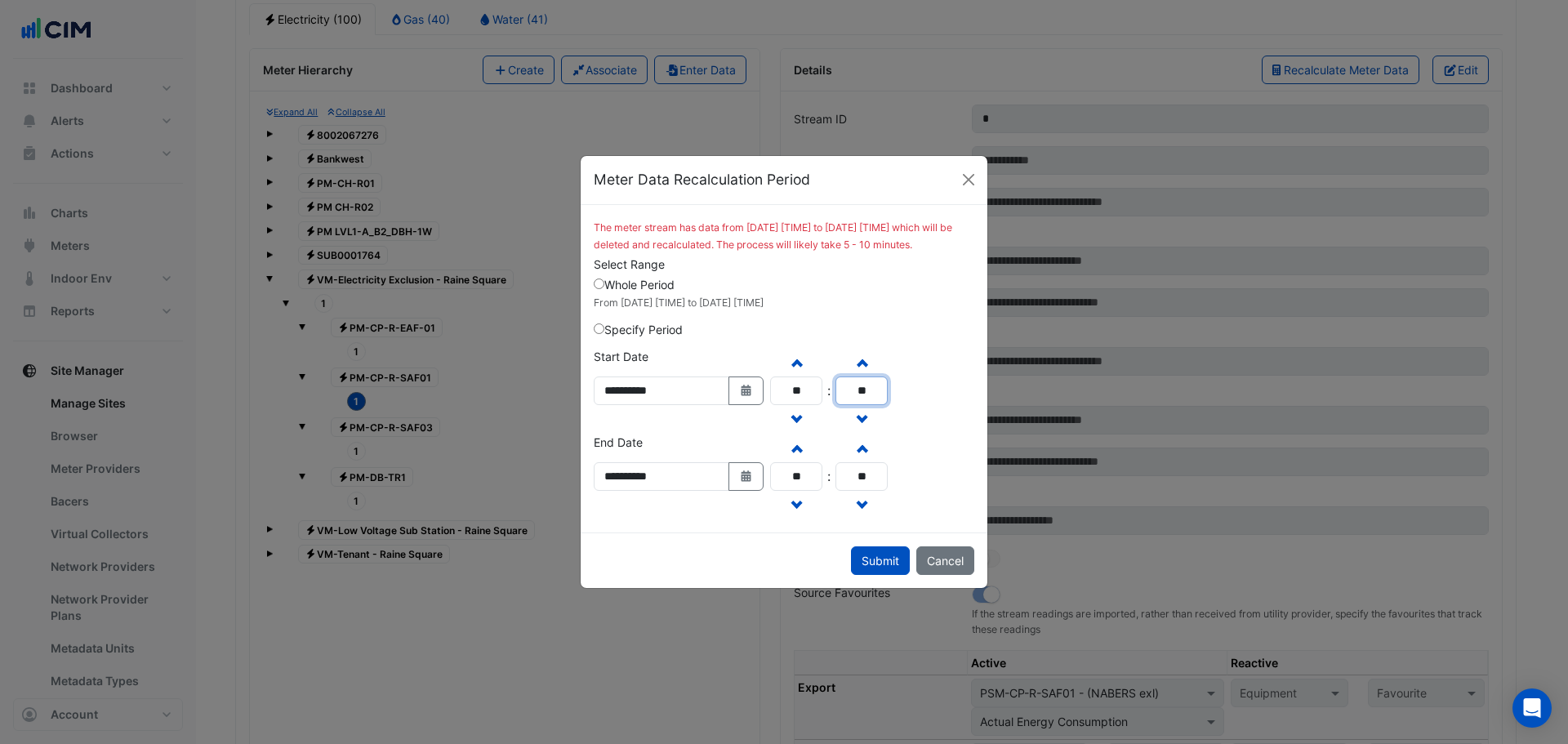 click on "**" 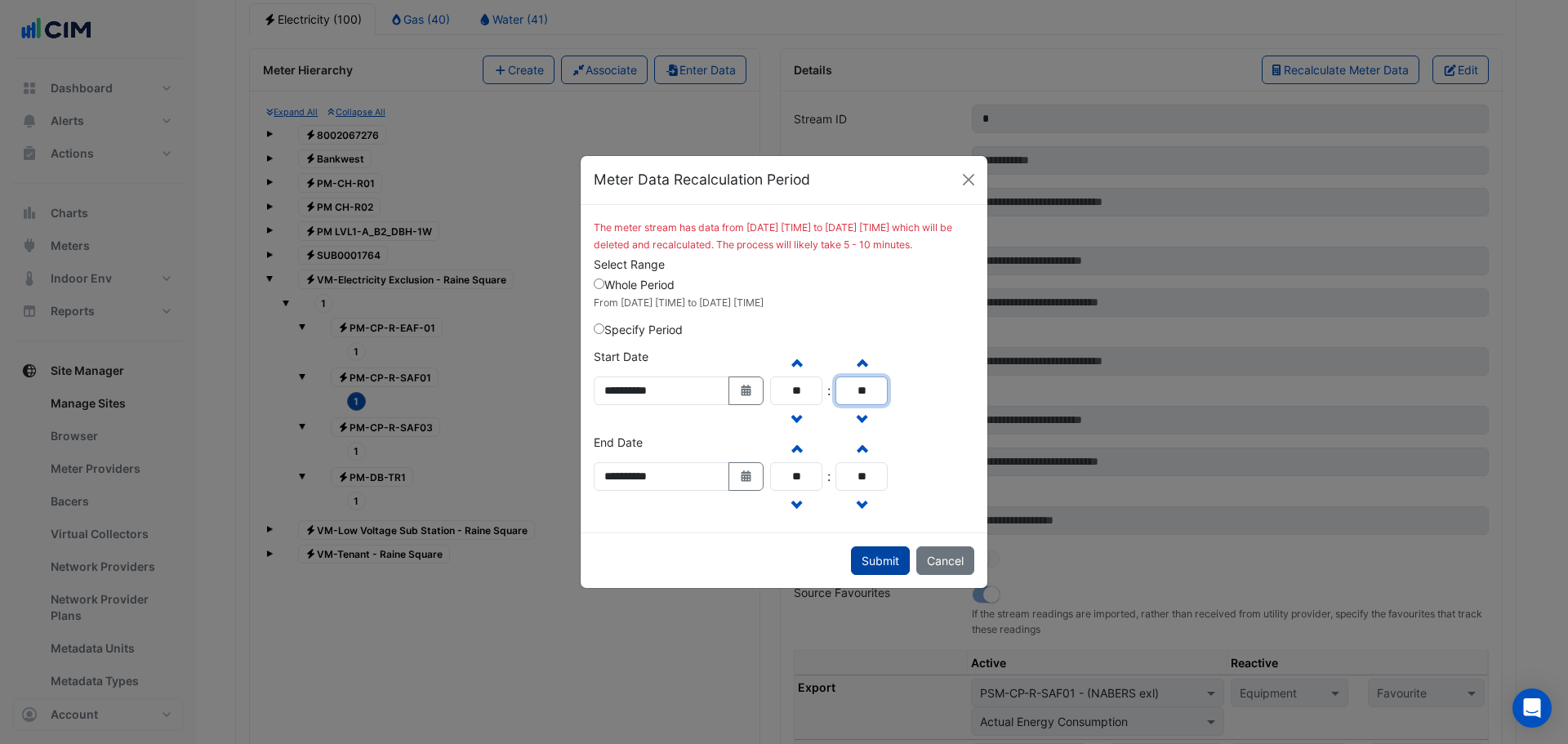 type on "**" 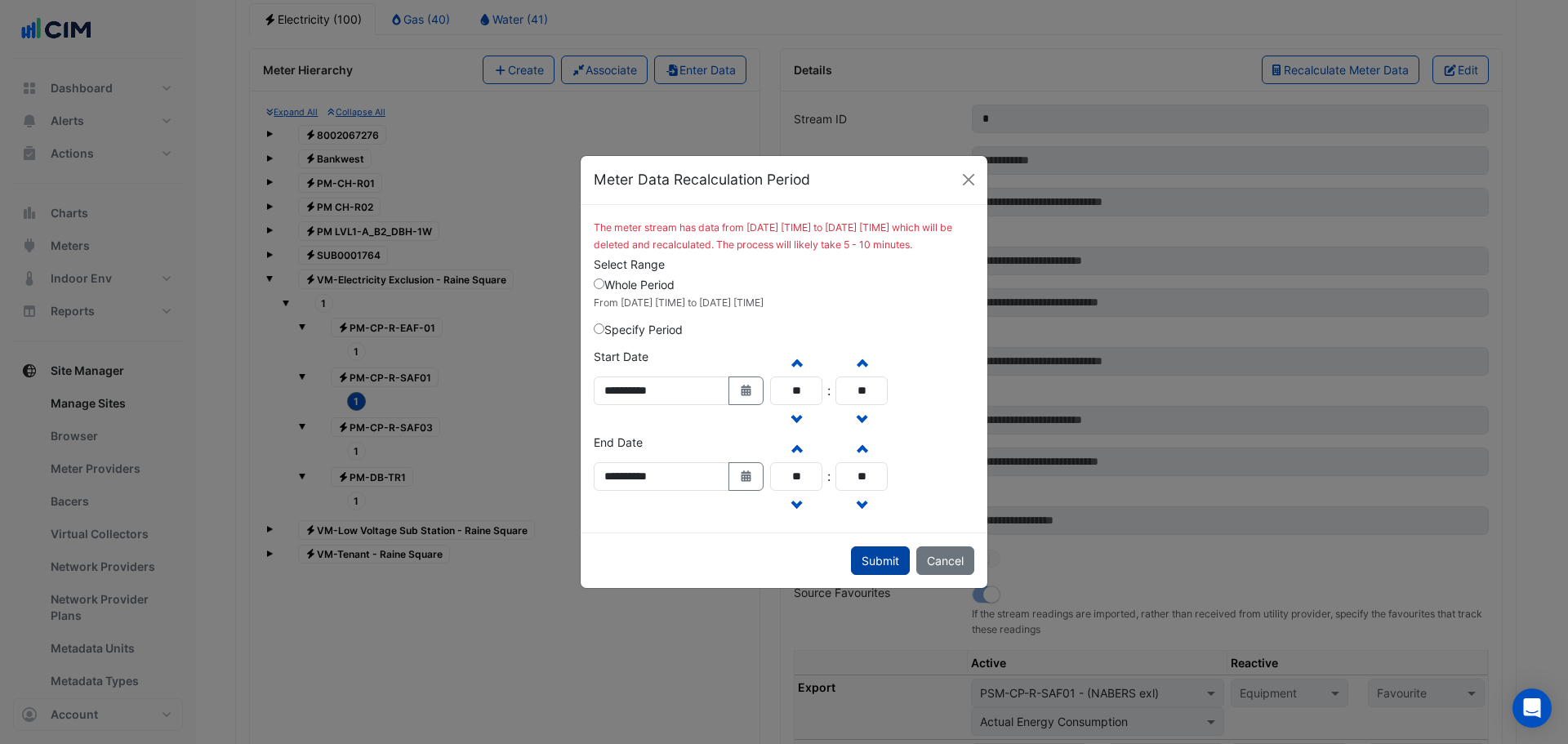 click on "Submit" 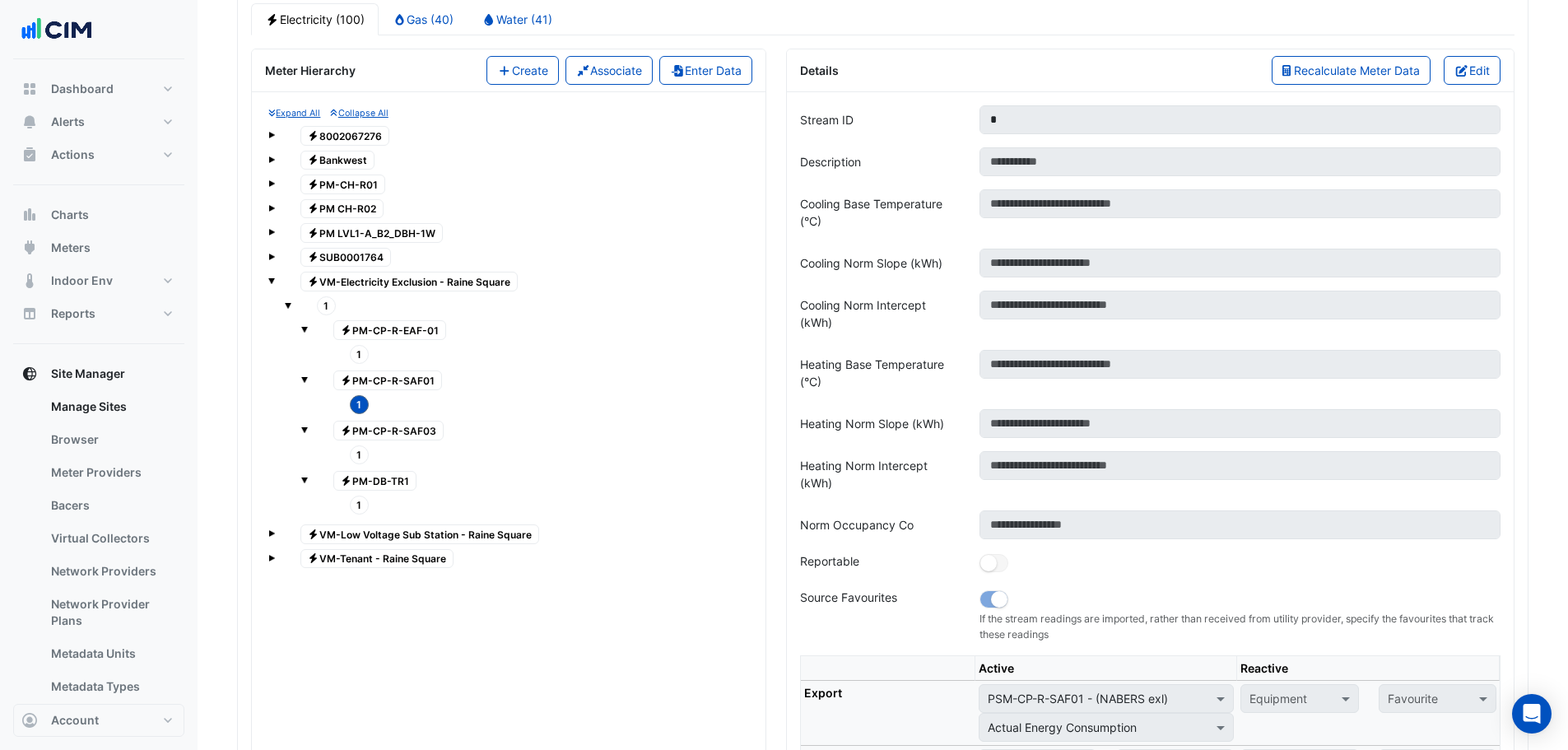 click on "1" 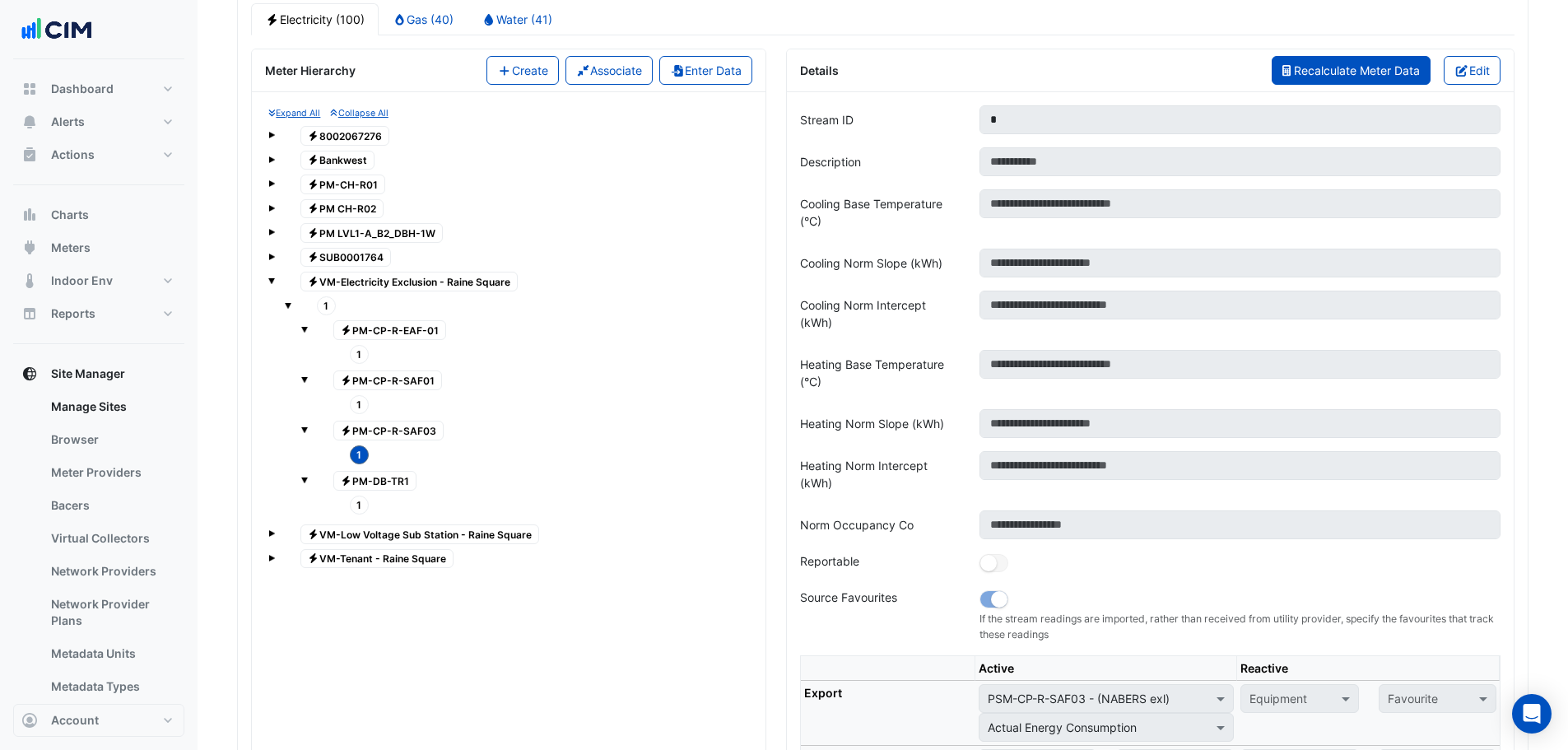 click on "Recalculate Meter Data" 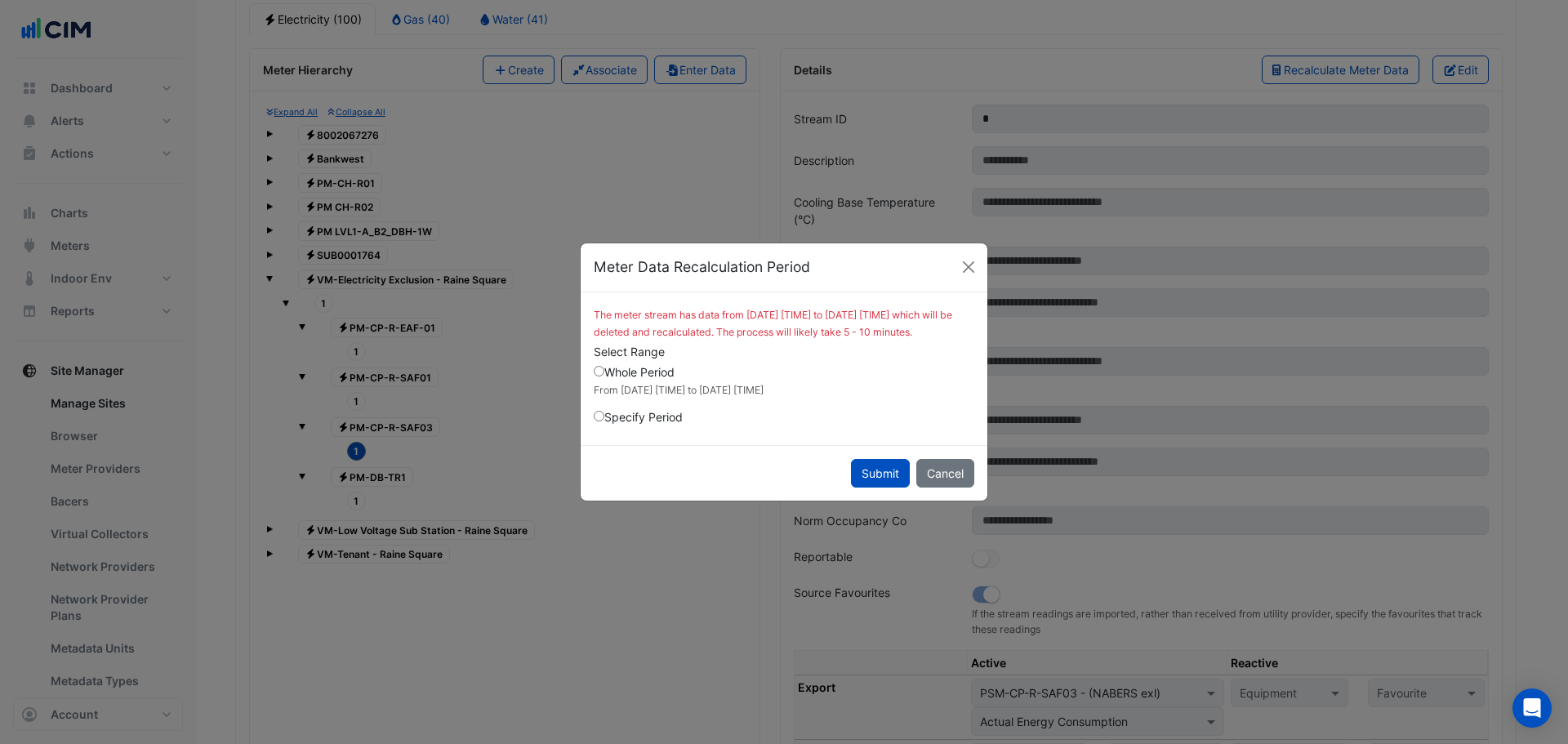 click on "Specify Period" 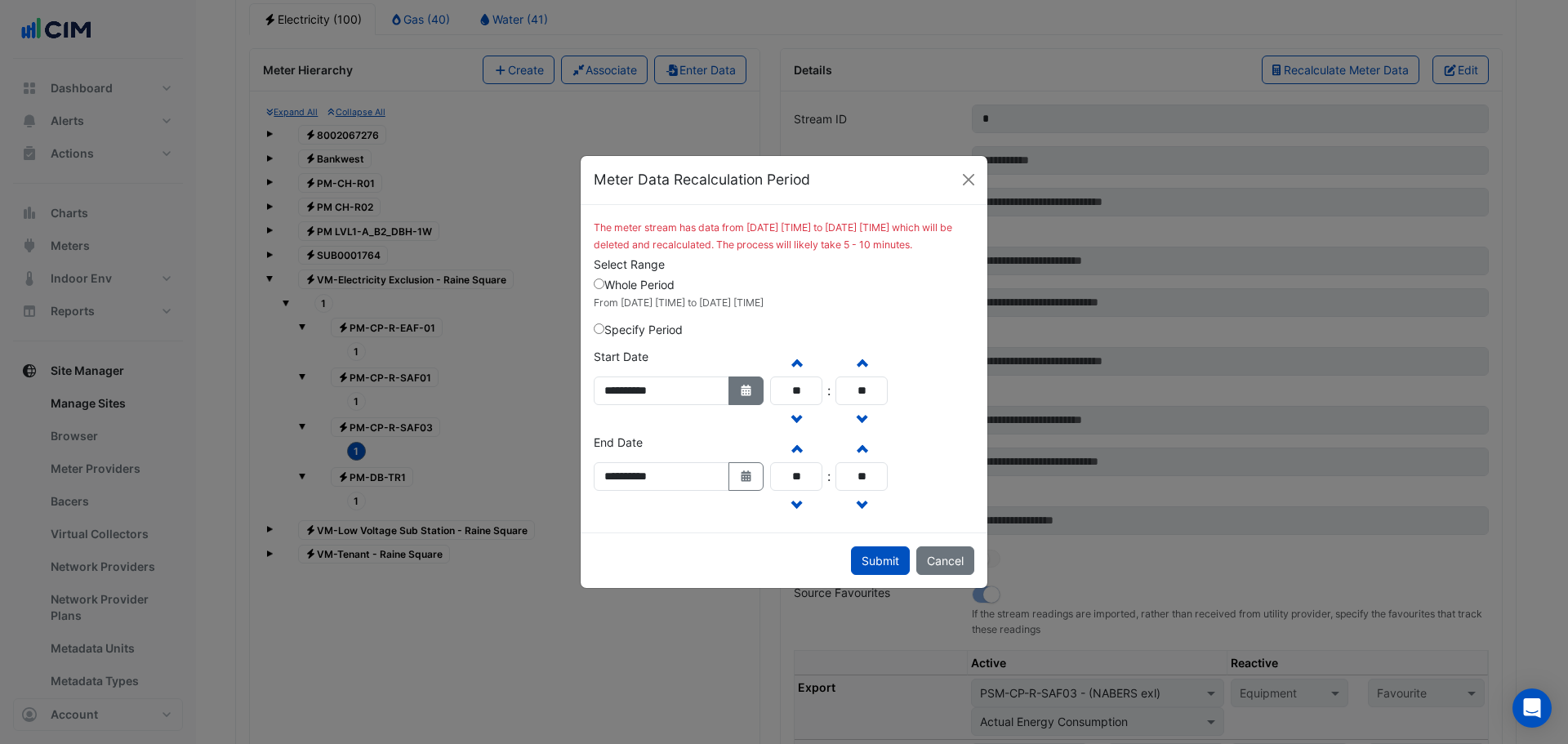 click on "Select Date" 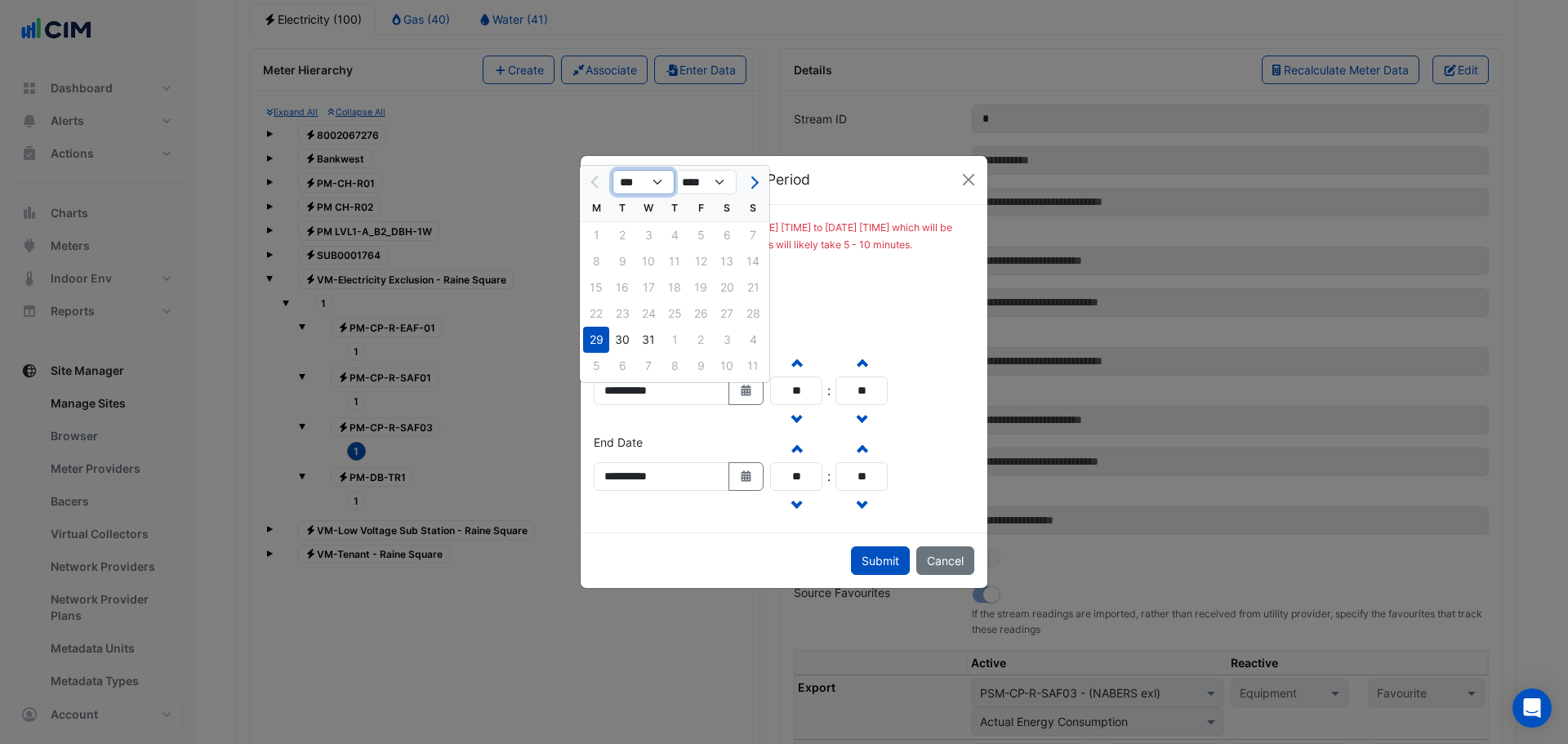 click on "*** *** *** *** *** *** *** *** *** ***" 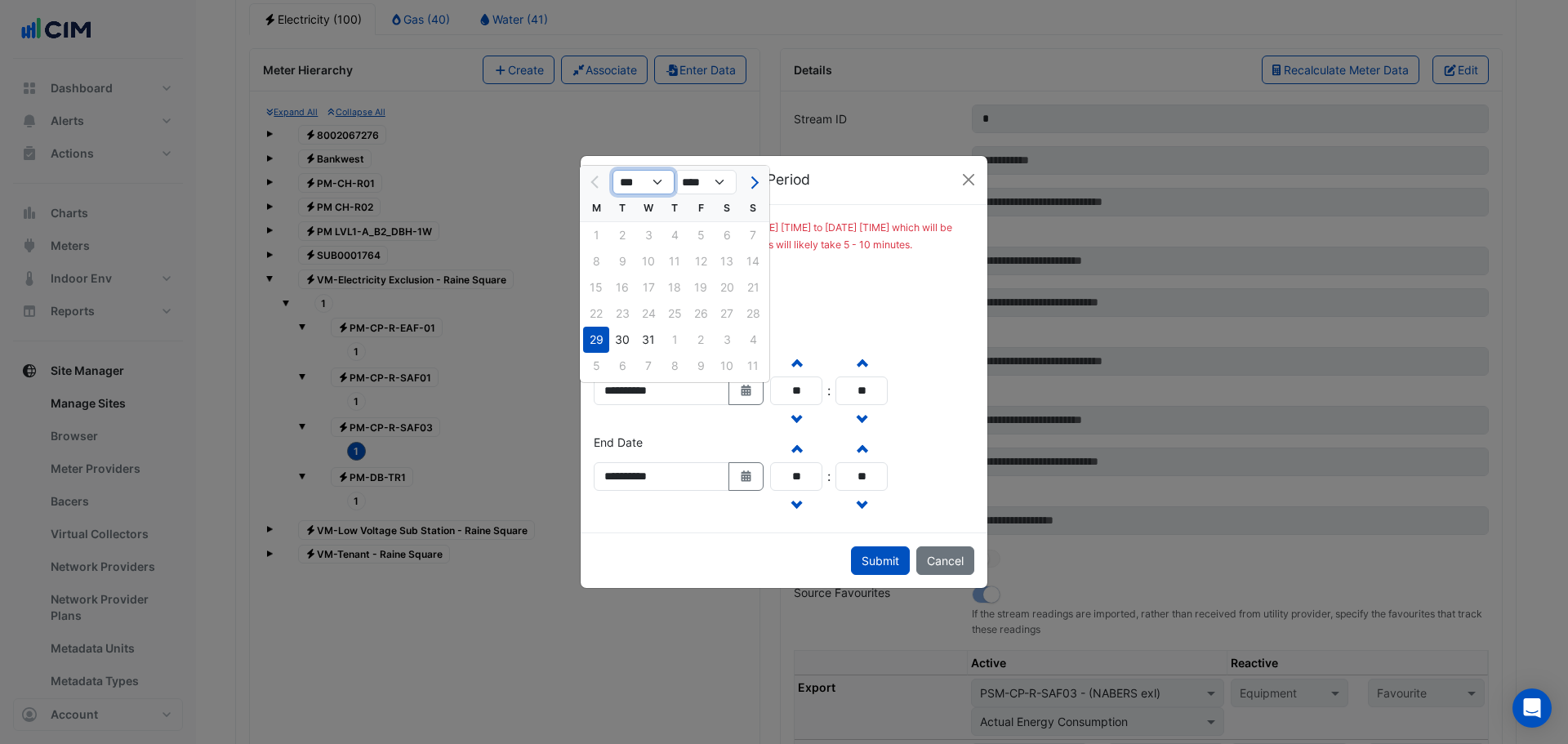 select on "**" 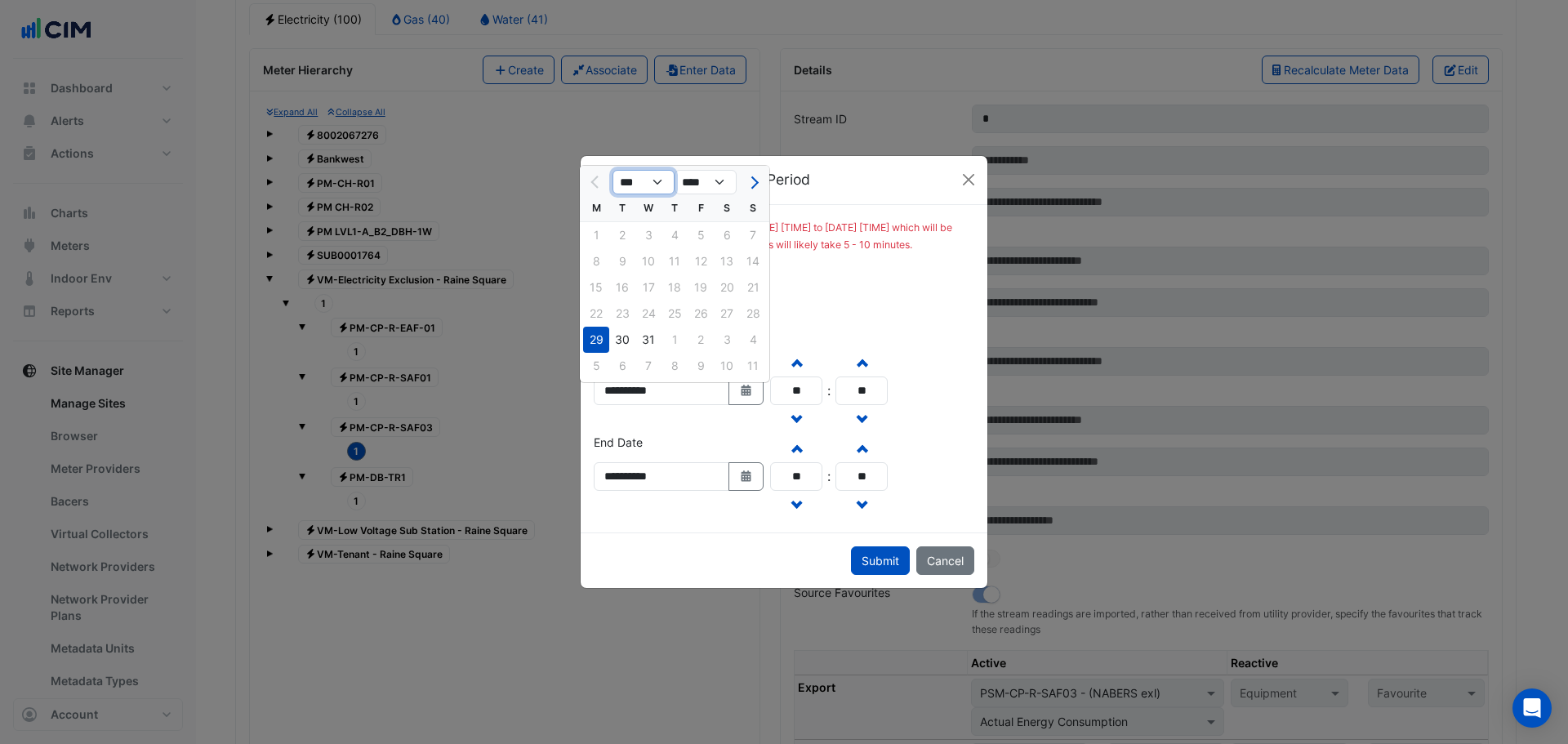click on "*** *** *** *** *** *** *** *** *** ***" 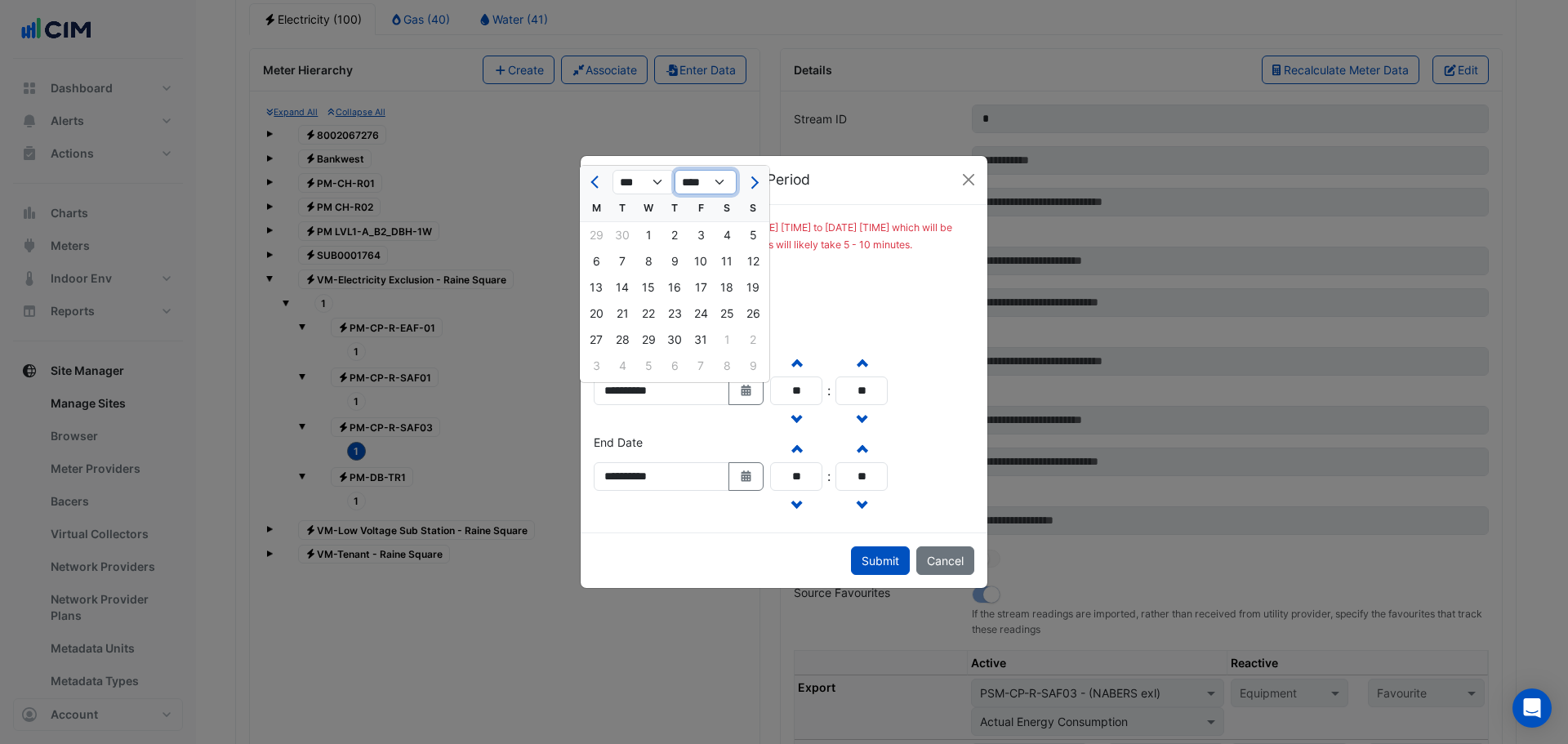 click on "**** **** **** **** ****" 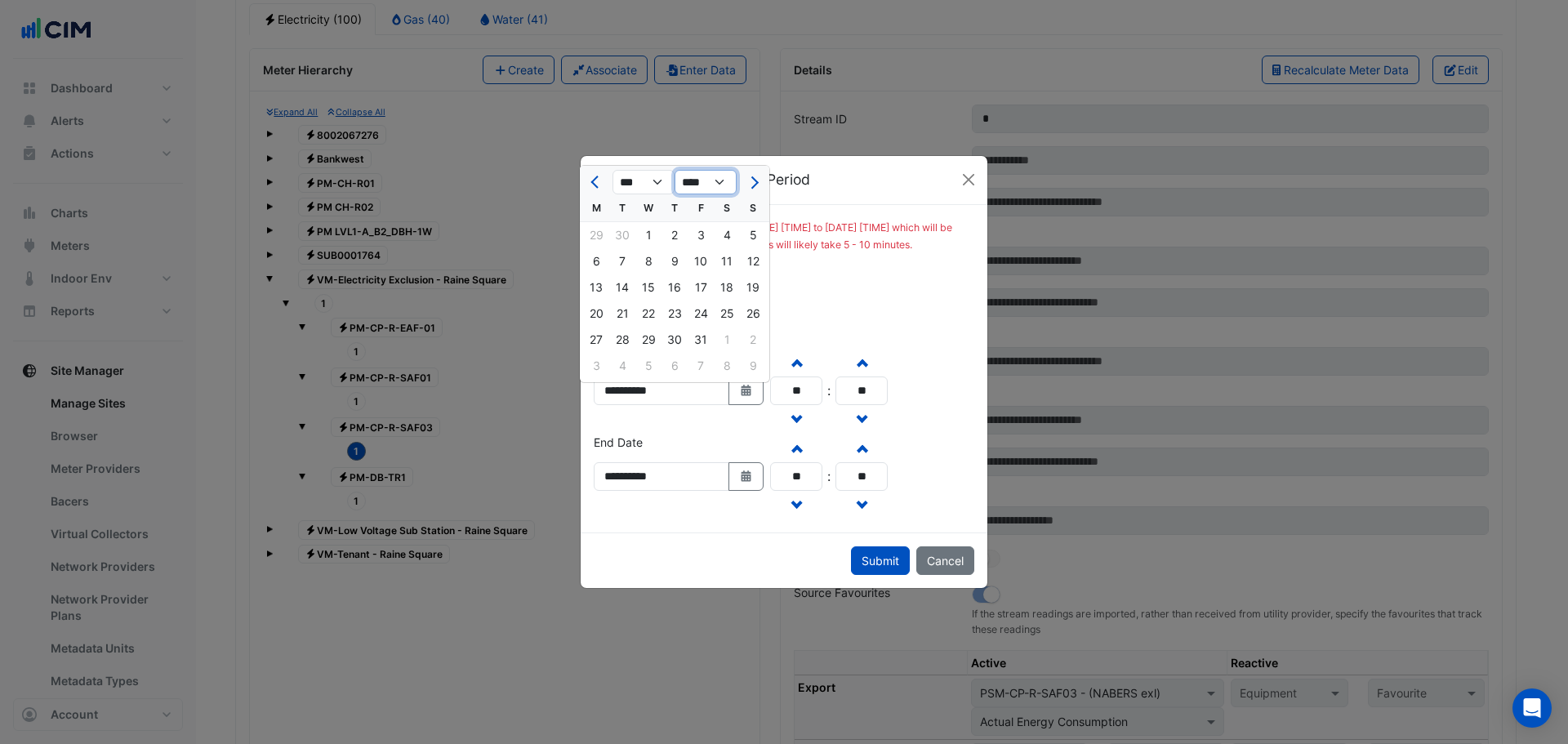 select on "****" 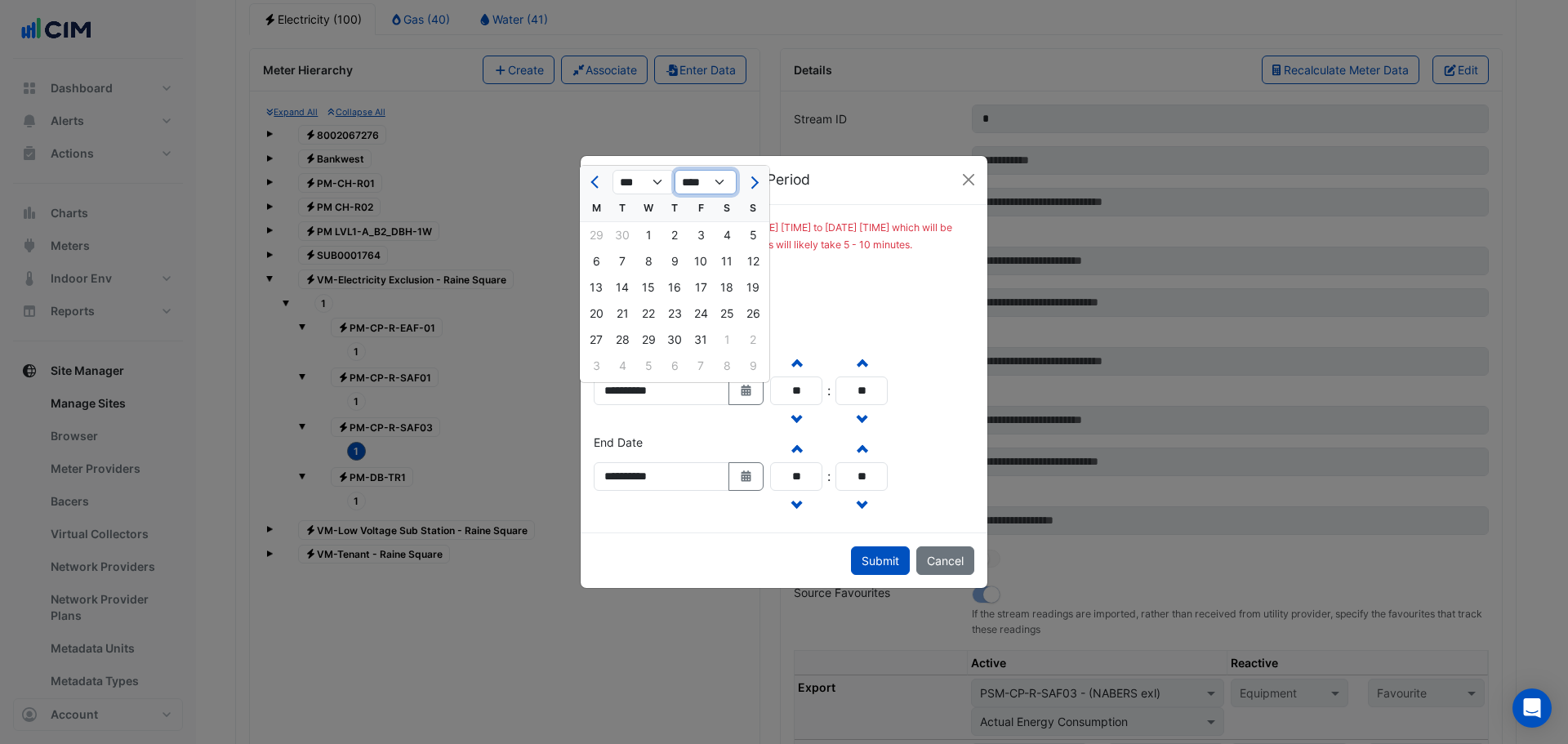click on "**** **** **** **** ****" 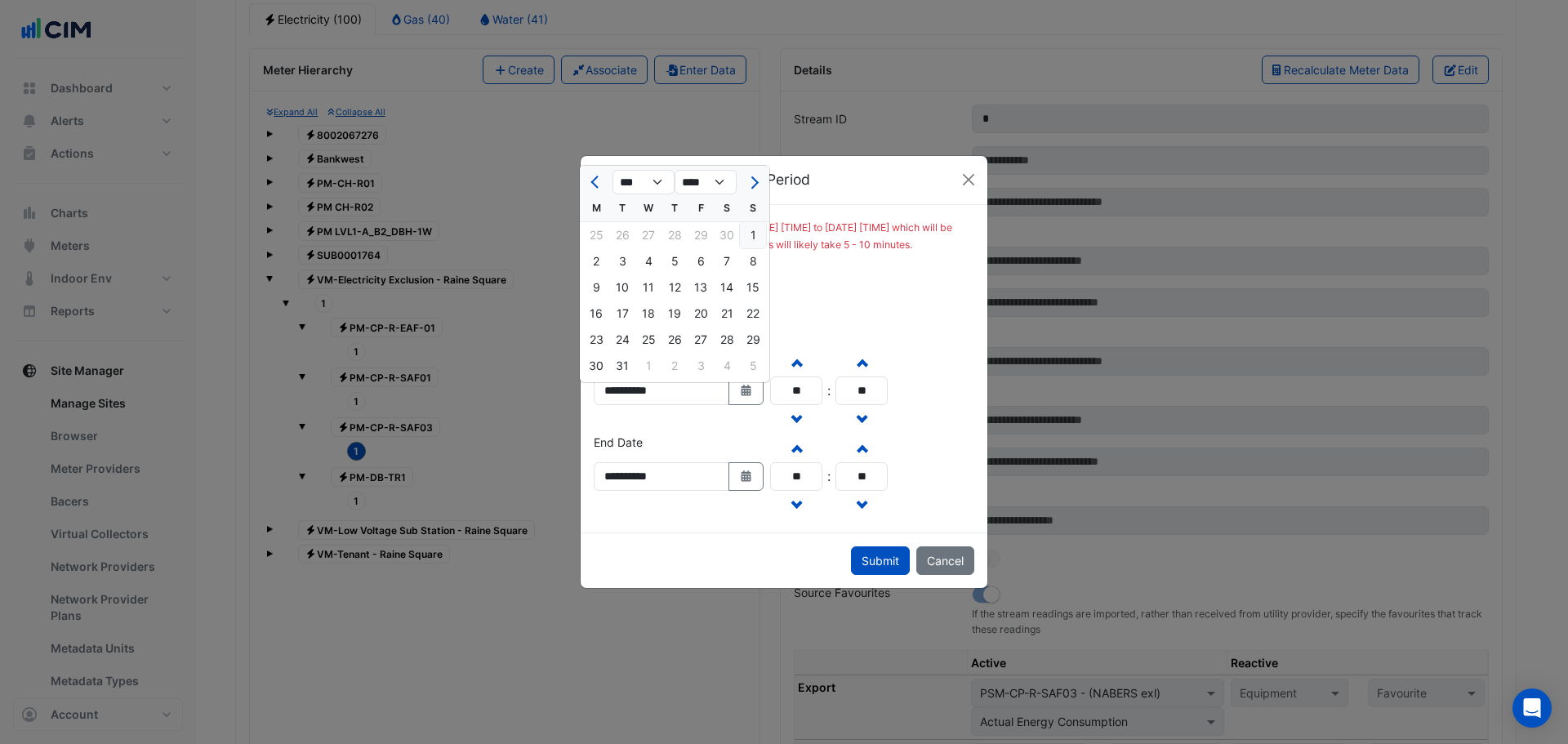 click on "1" 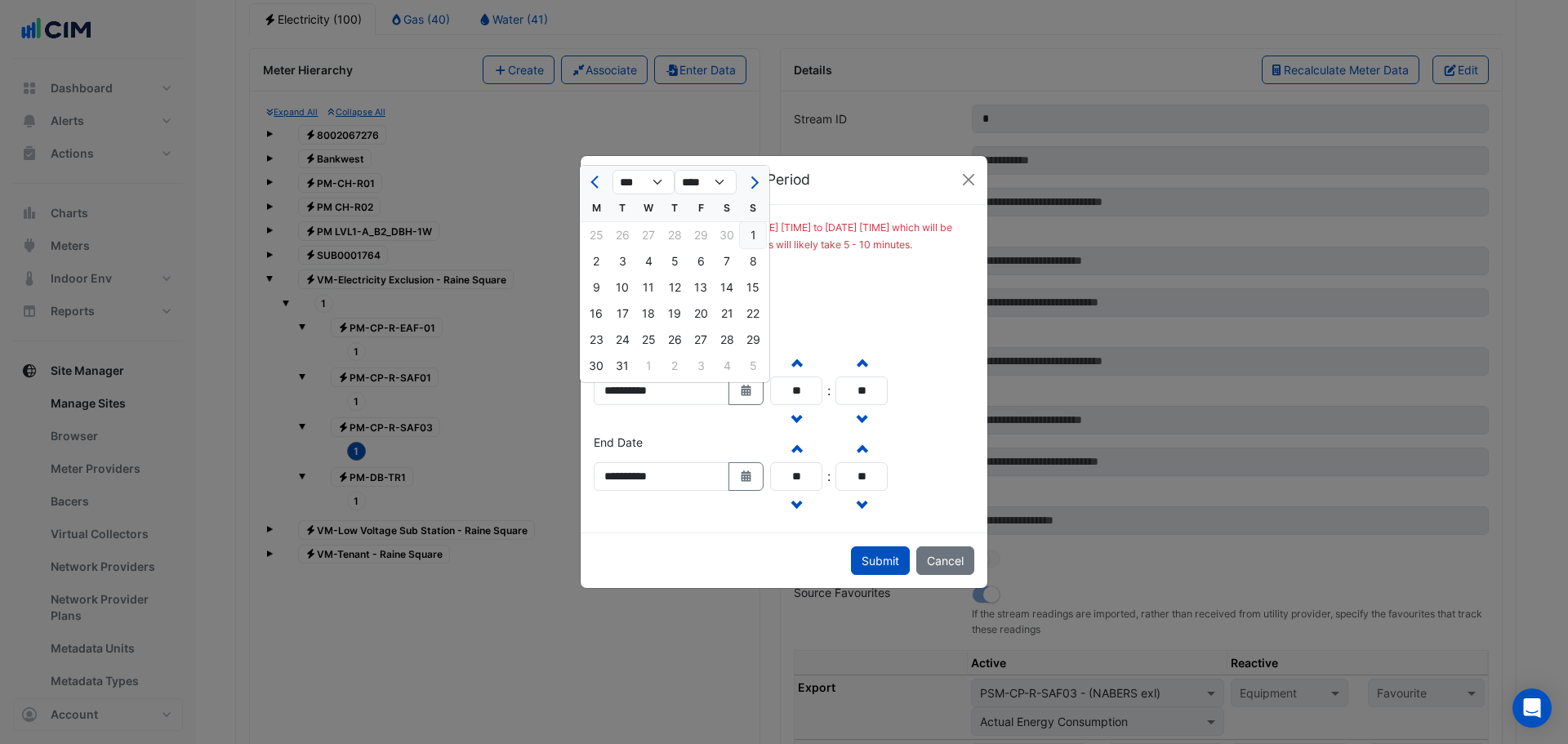type on "**********" 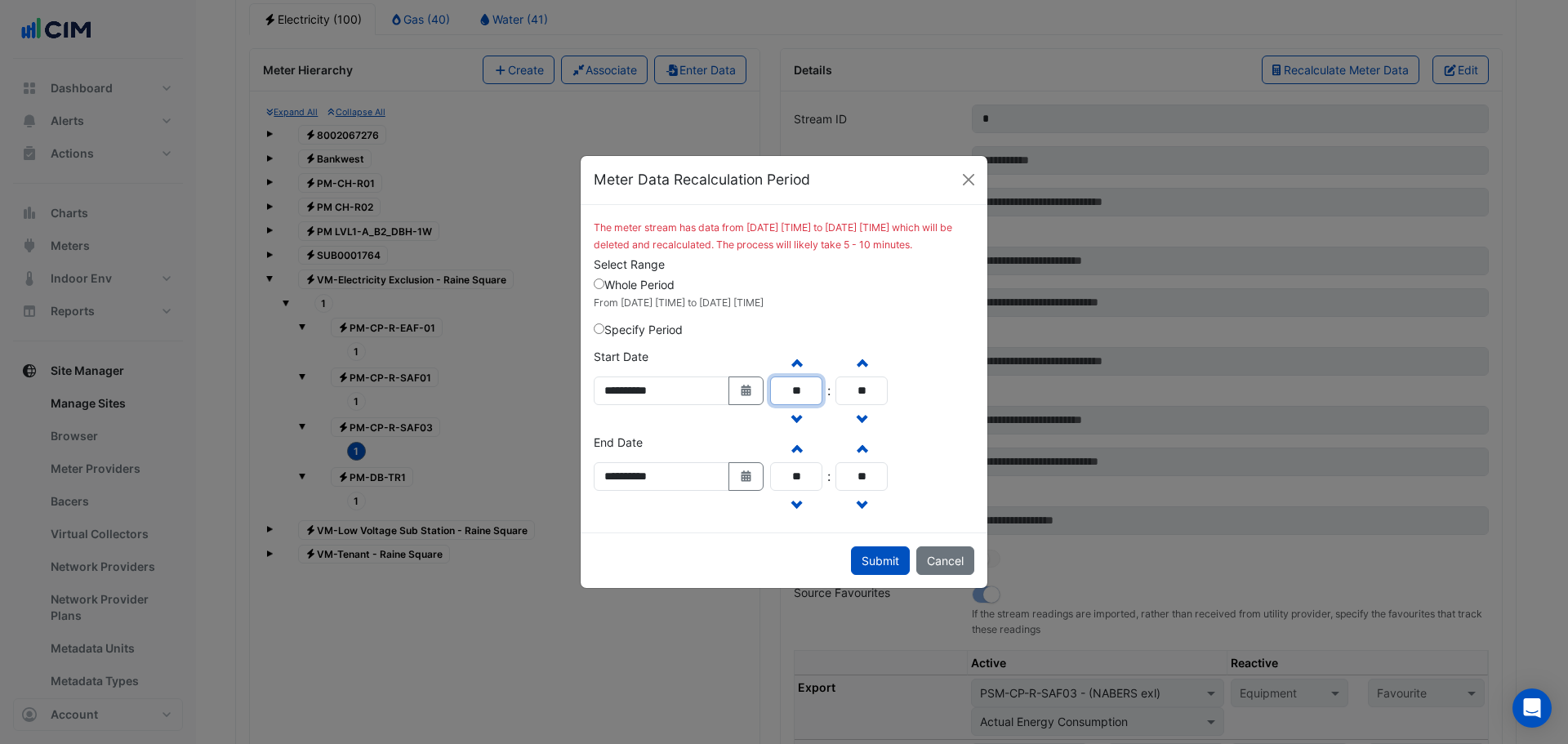 drag, startPoint x: 839, startPoint y: 403, endPoint x: 802, endPoint y: 403, distance: 37 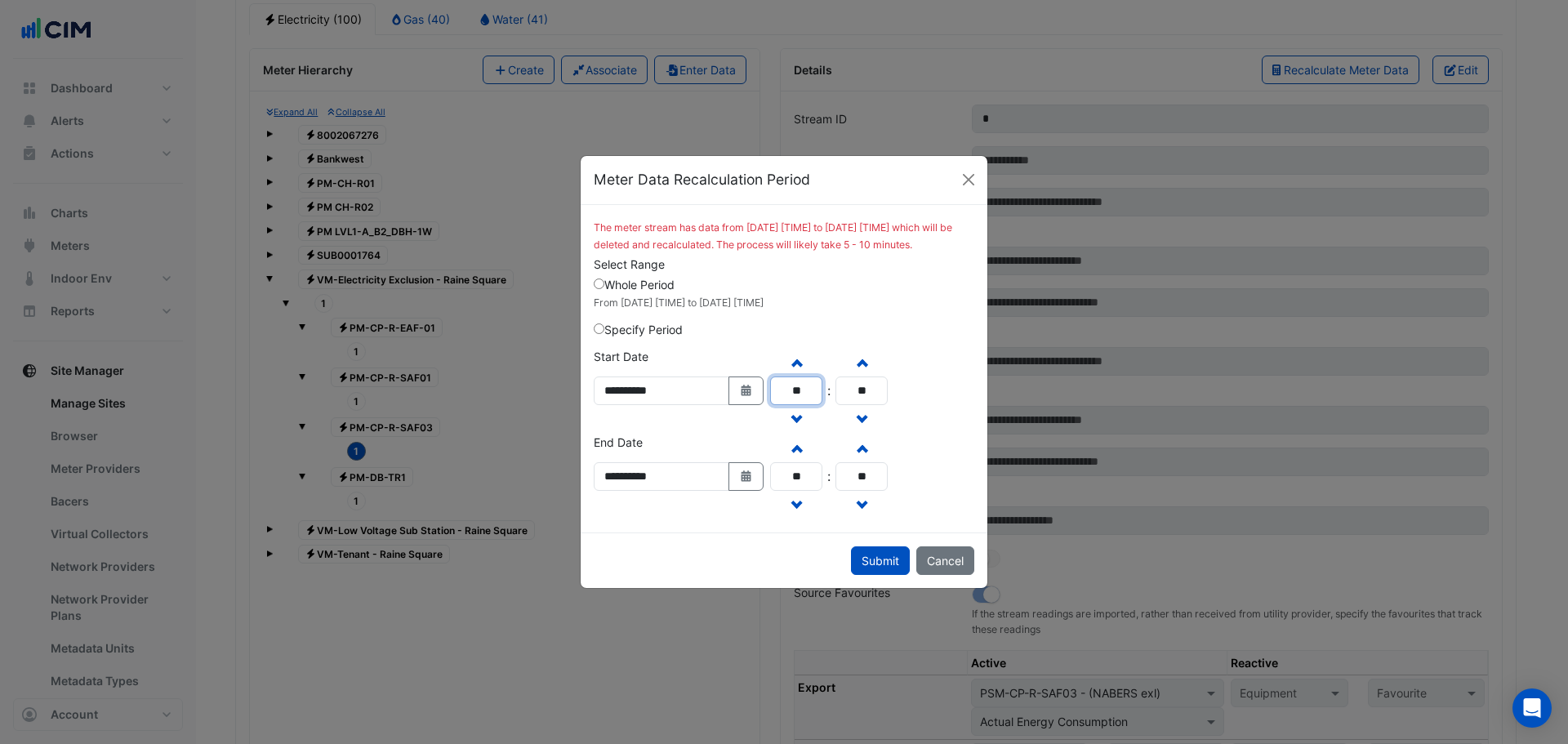 click on "**" 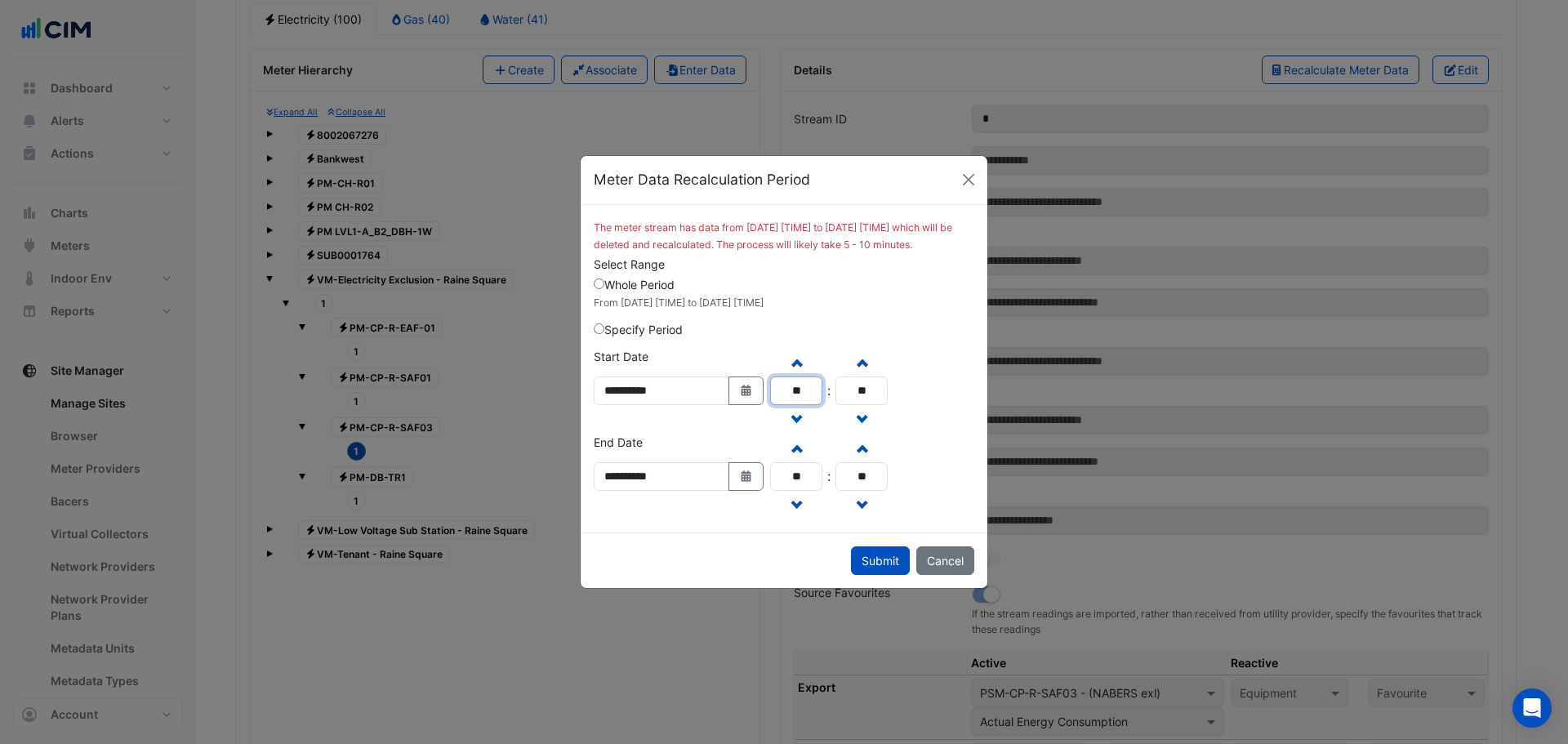 type on "**" 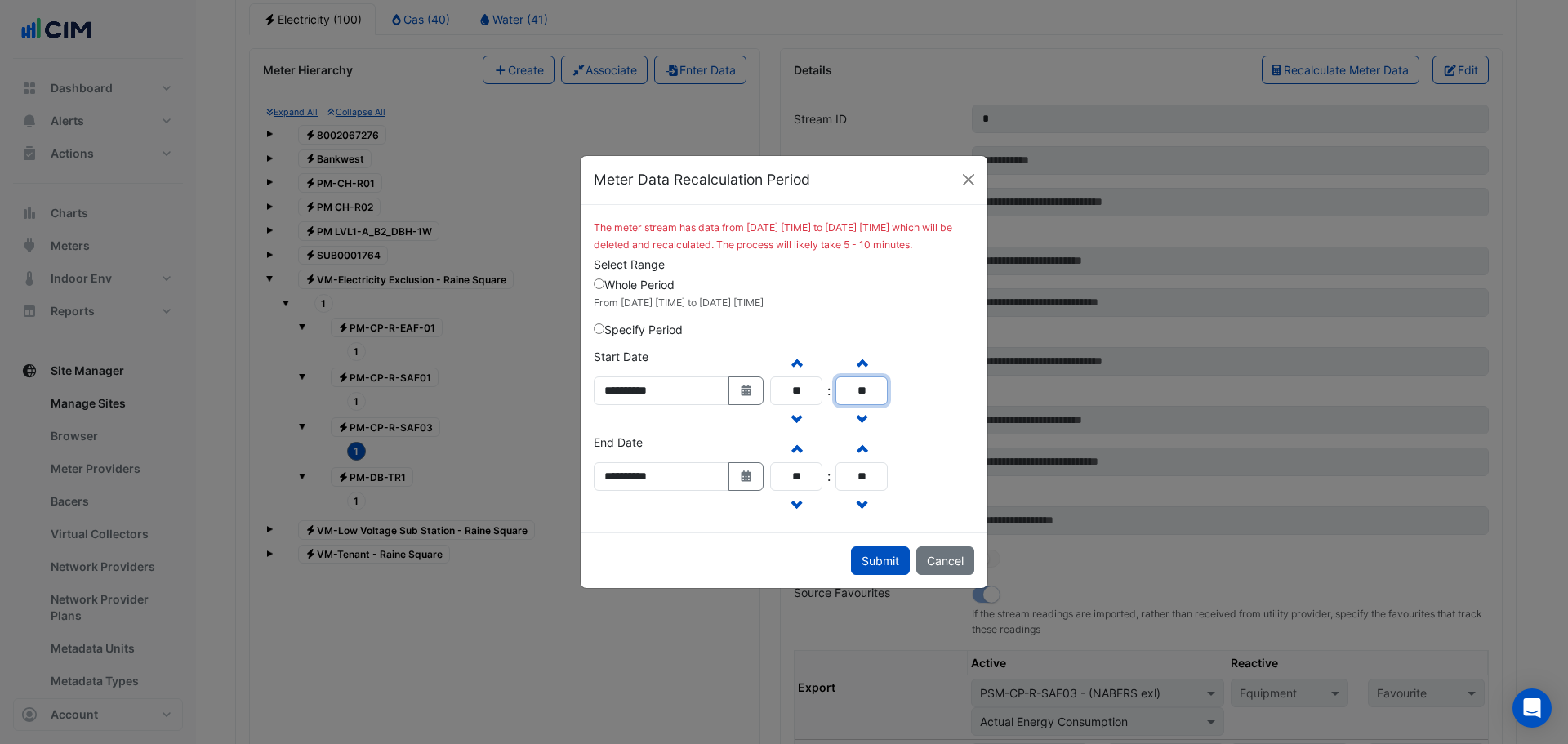 drag, startPoint x: 902, startPoint y: 393, endPoint x: 863, endPoint y: 398, distance: 39.31921 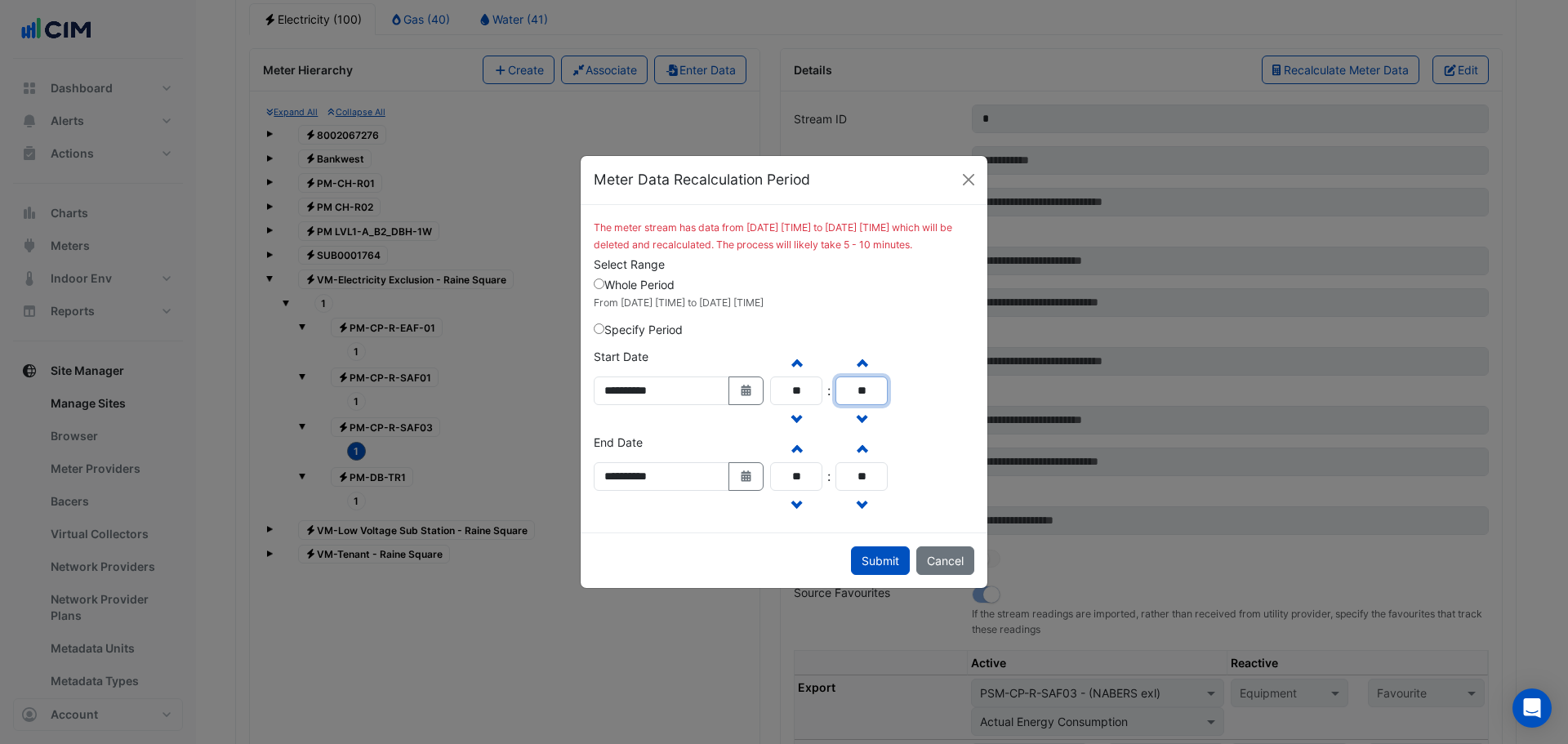 click on "**" 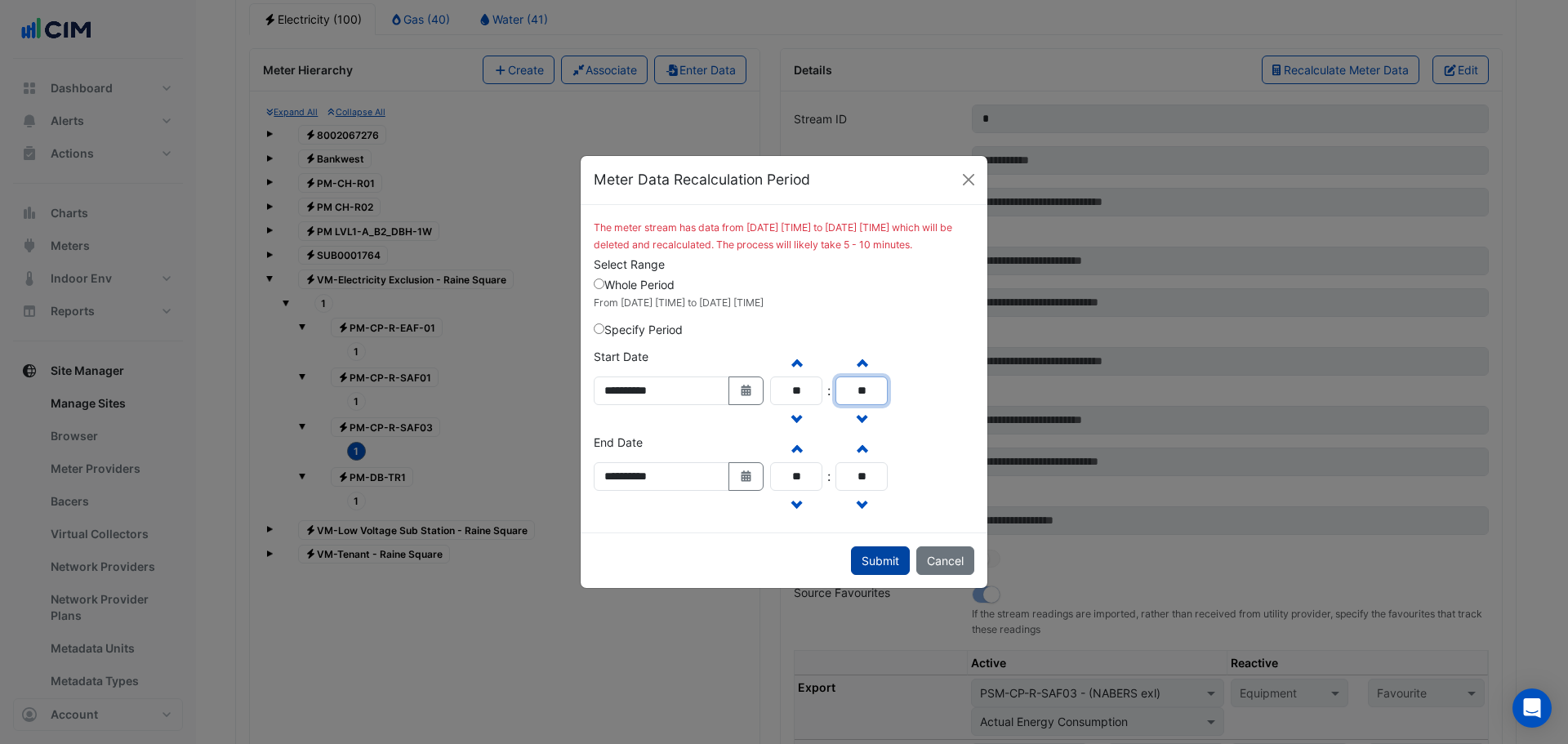 type on "**" 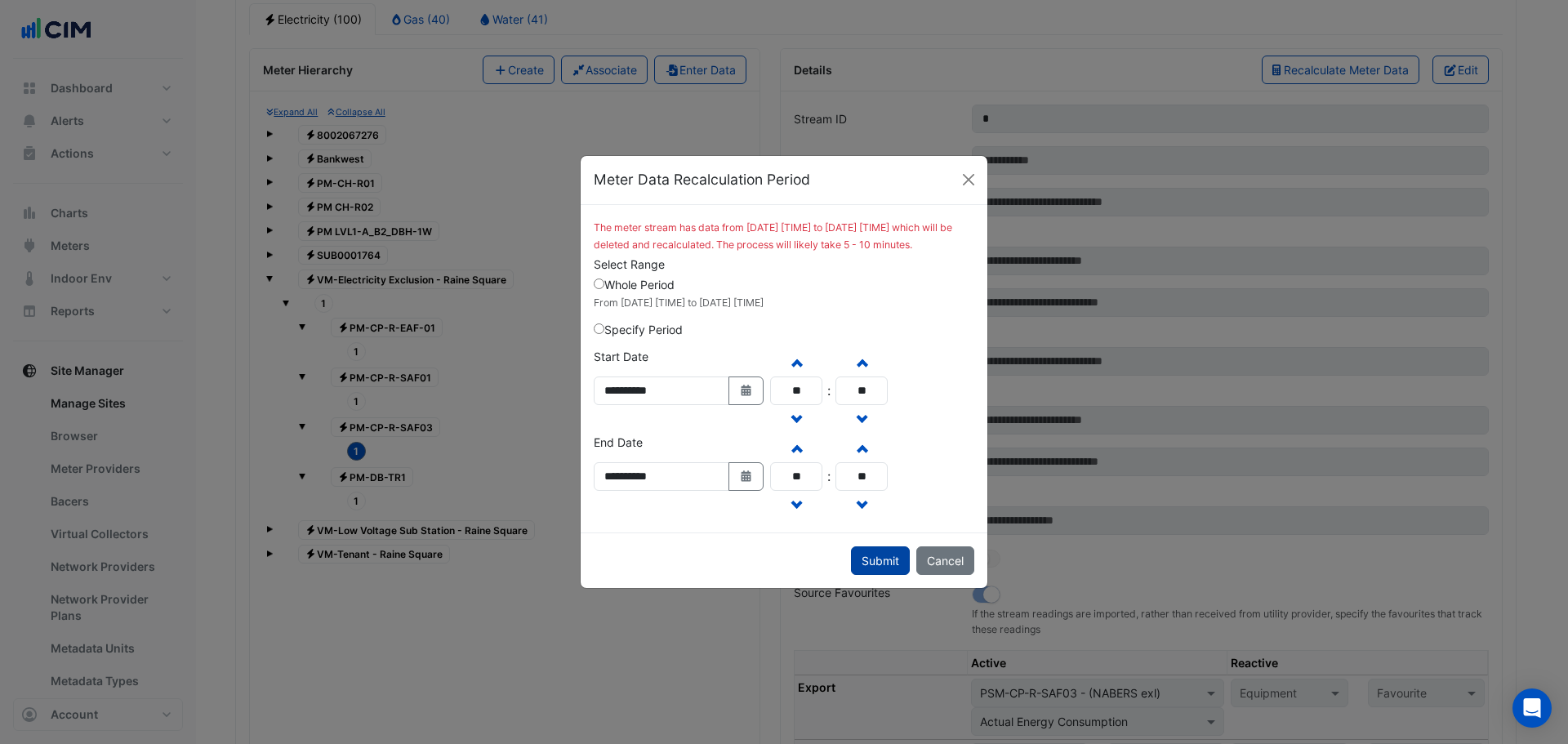 click on "Submit" 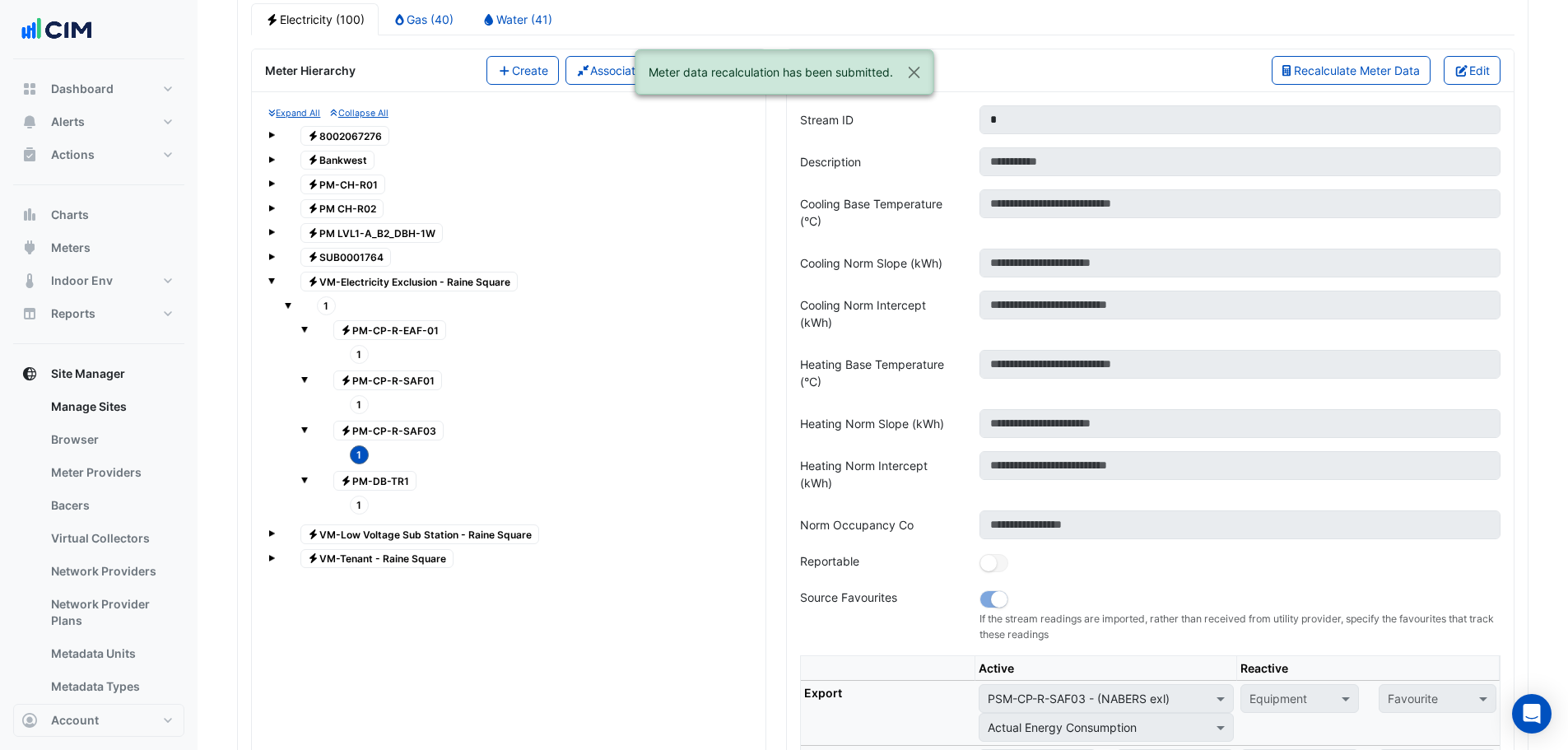 click on "1" 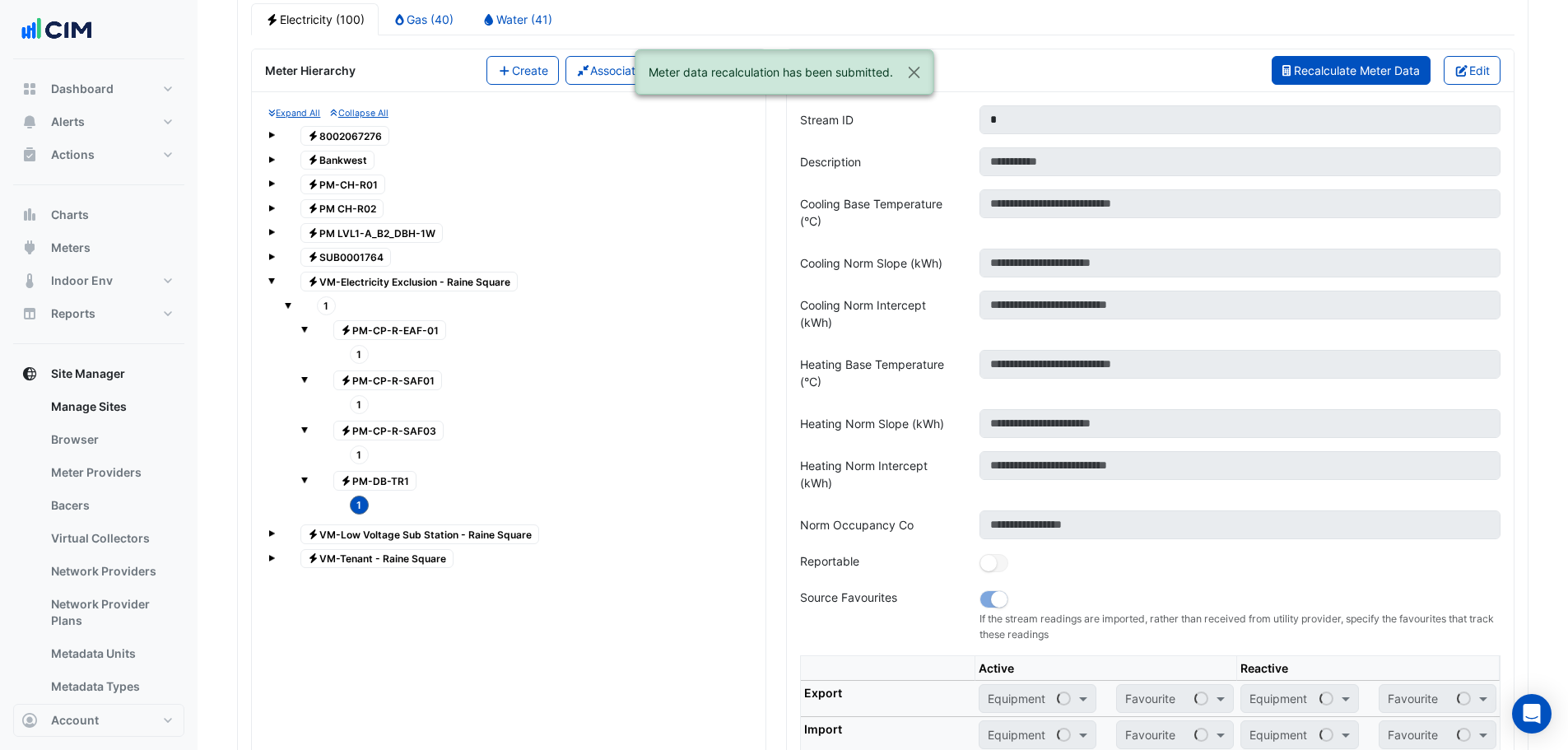 click on "Recalculate Meter Data" 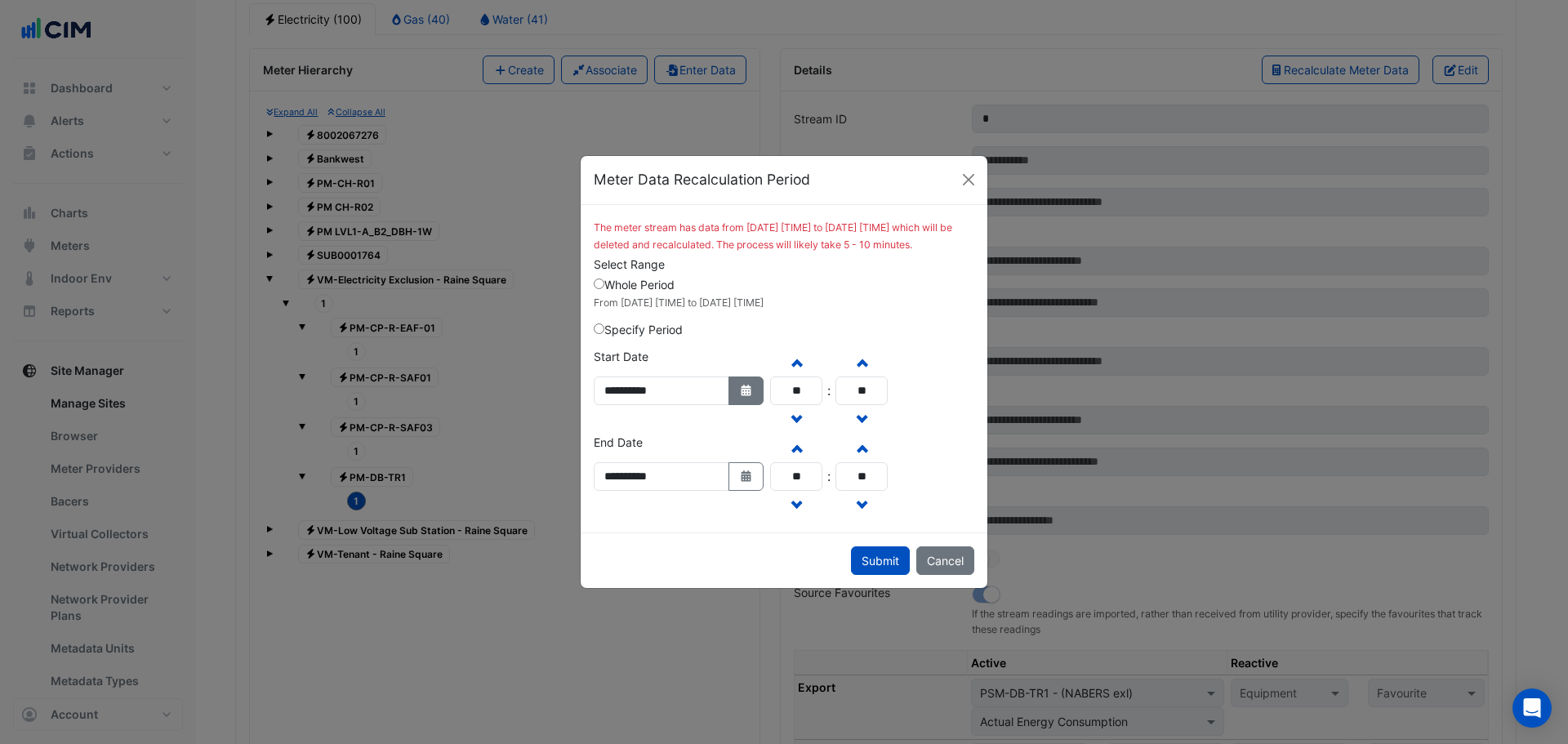 click on "Select Date" 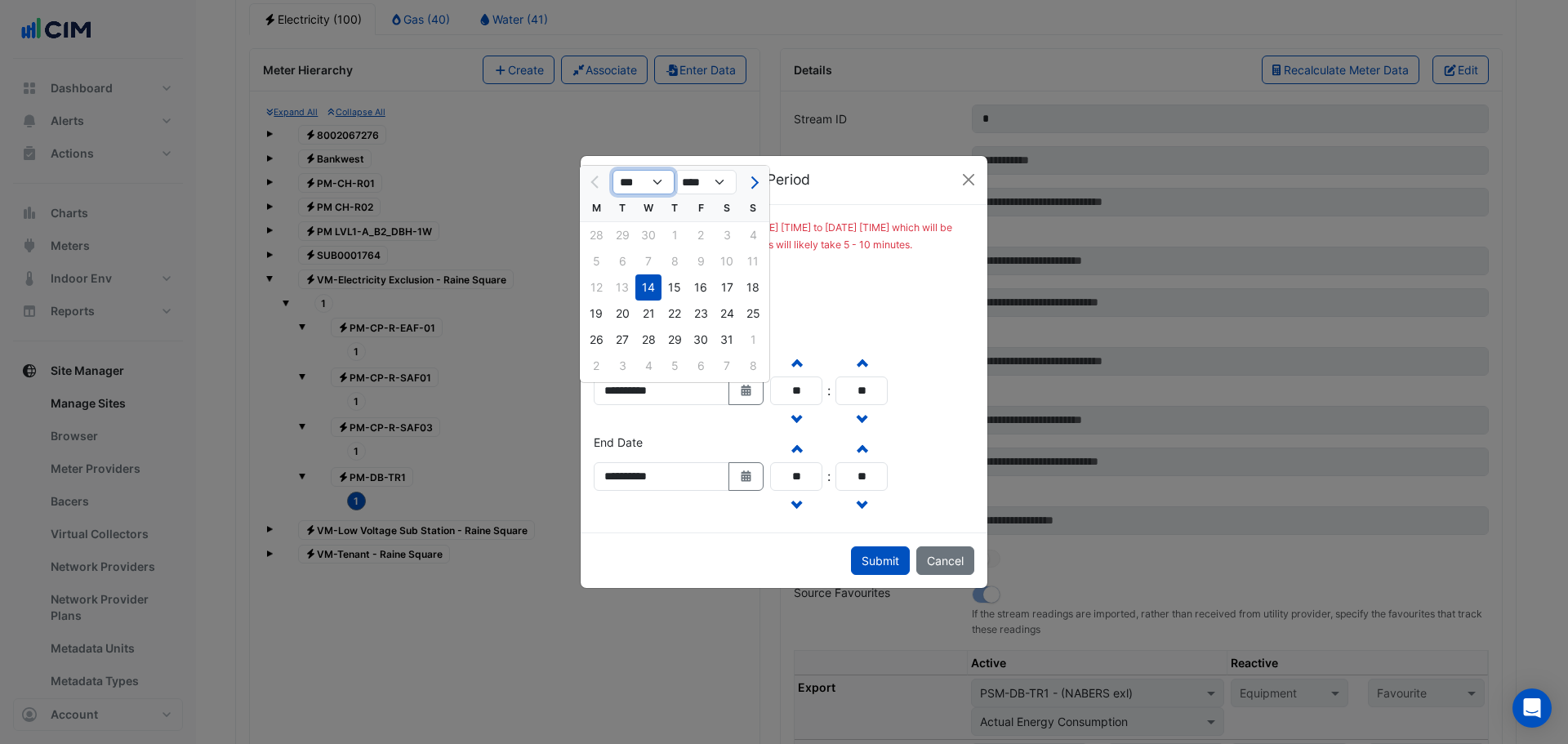 click on "*** *** *** ***" 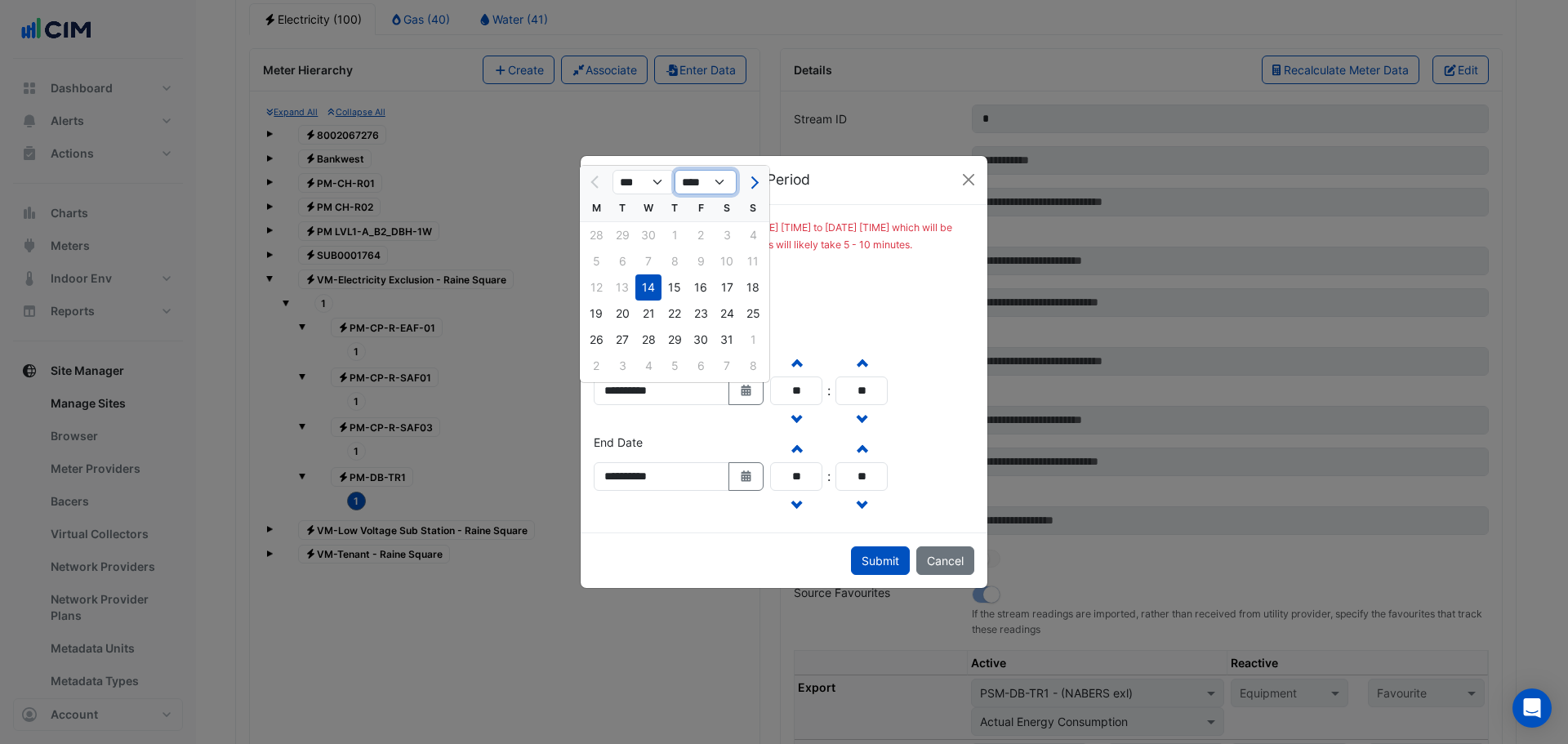 click on "****" 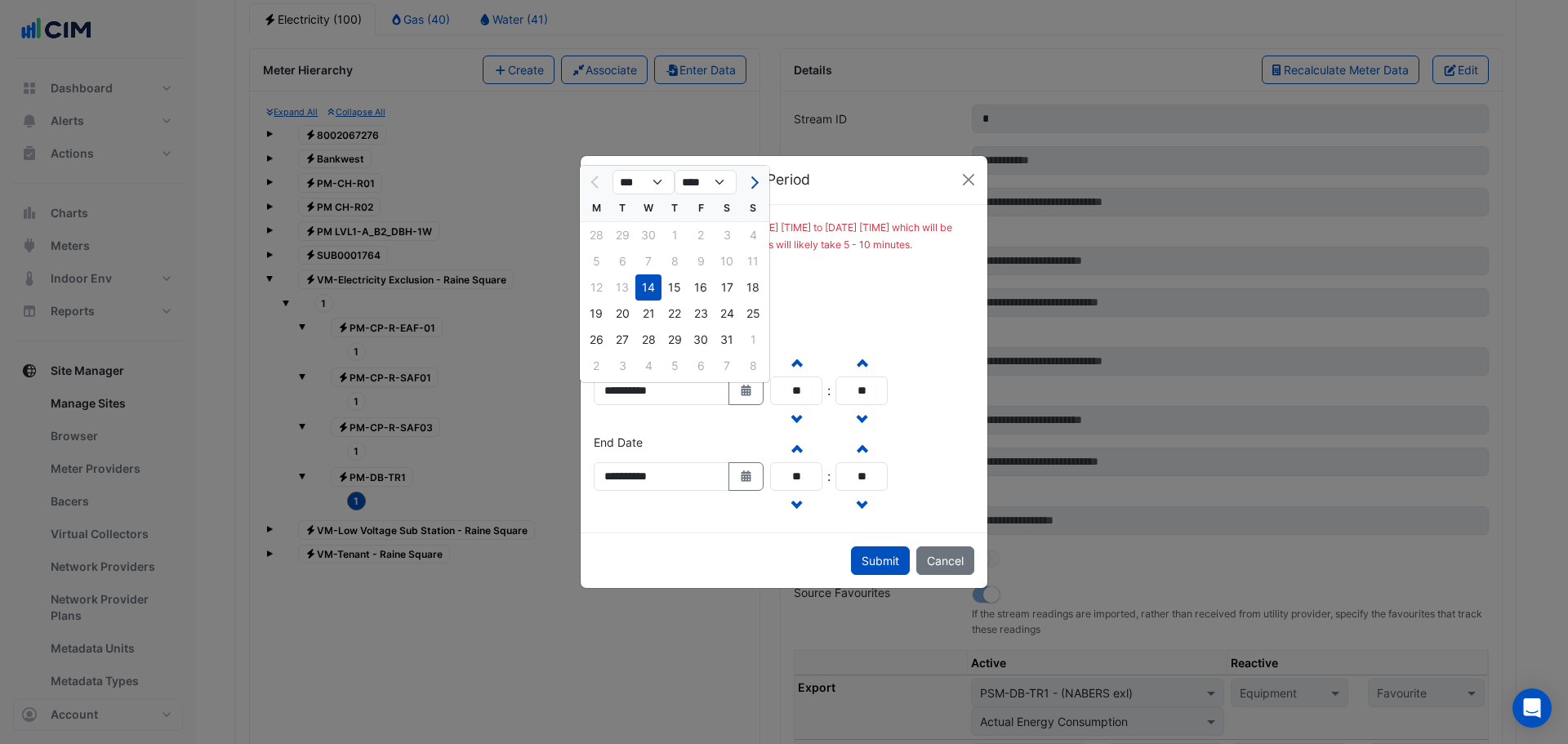 click on "Whole Period
From 2025-05-14 20:16:32 to 2025-08-07 13:46:06" 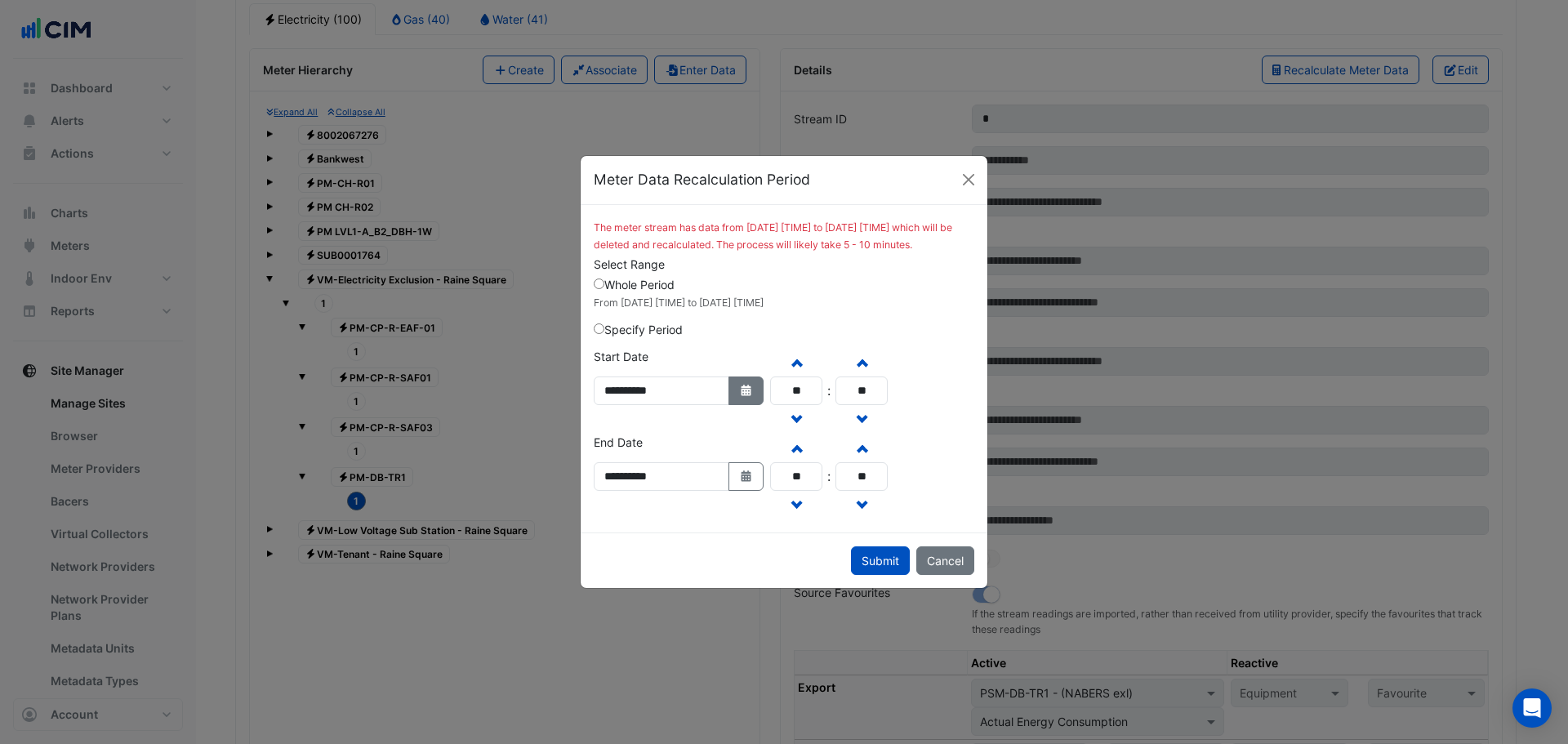 click on "Select Date" 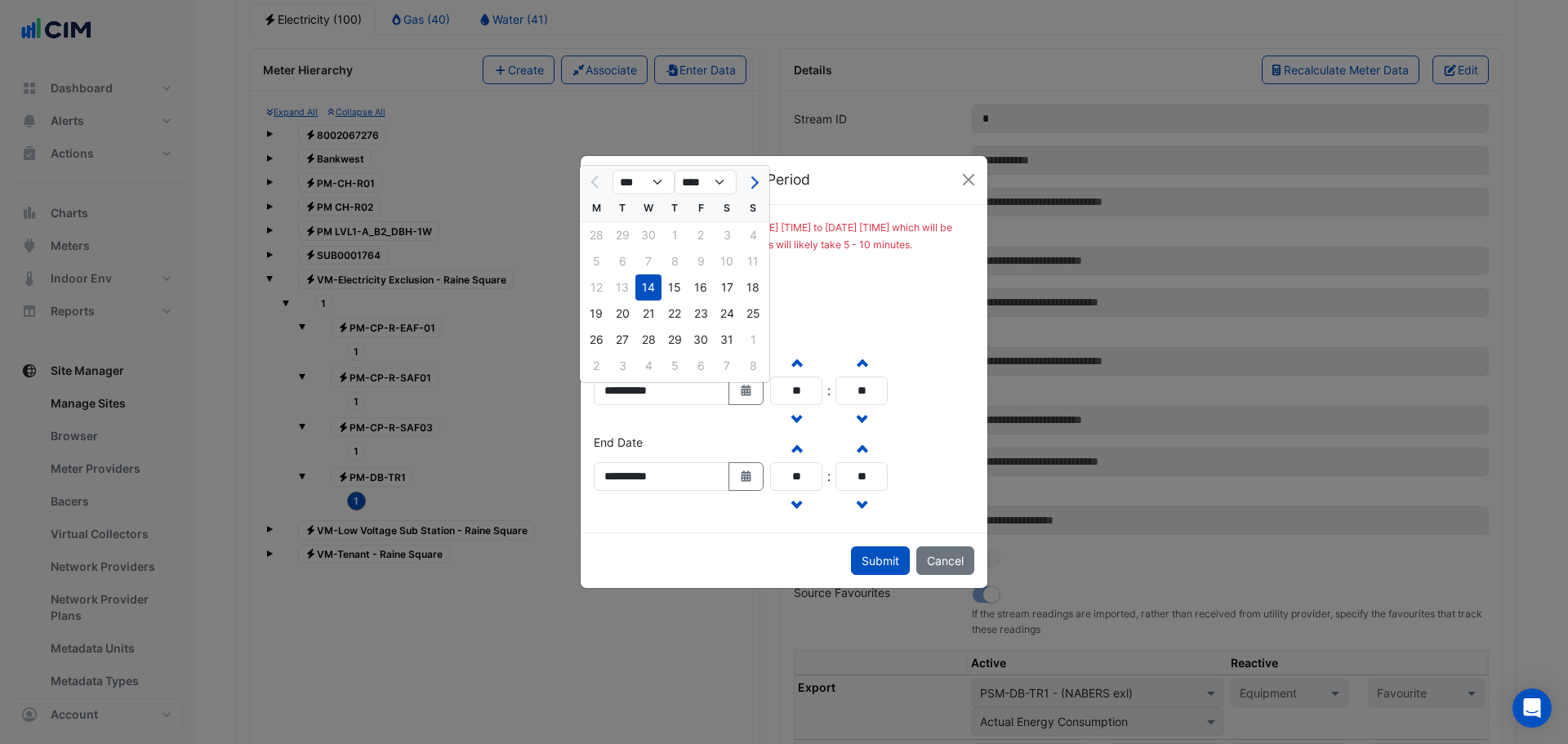 click on "**********" 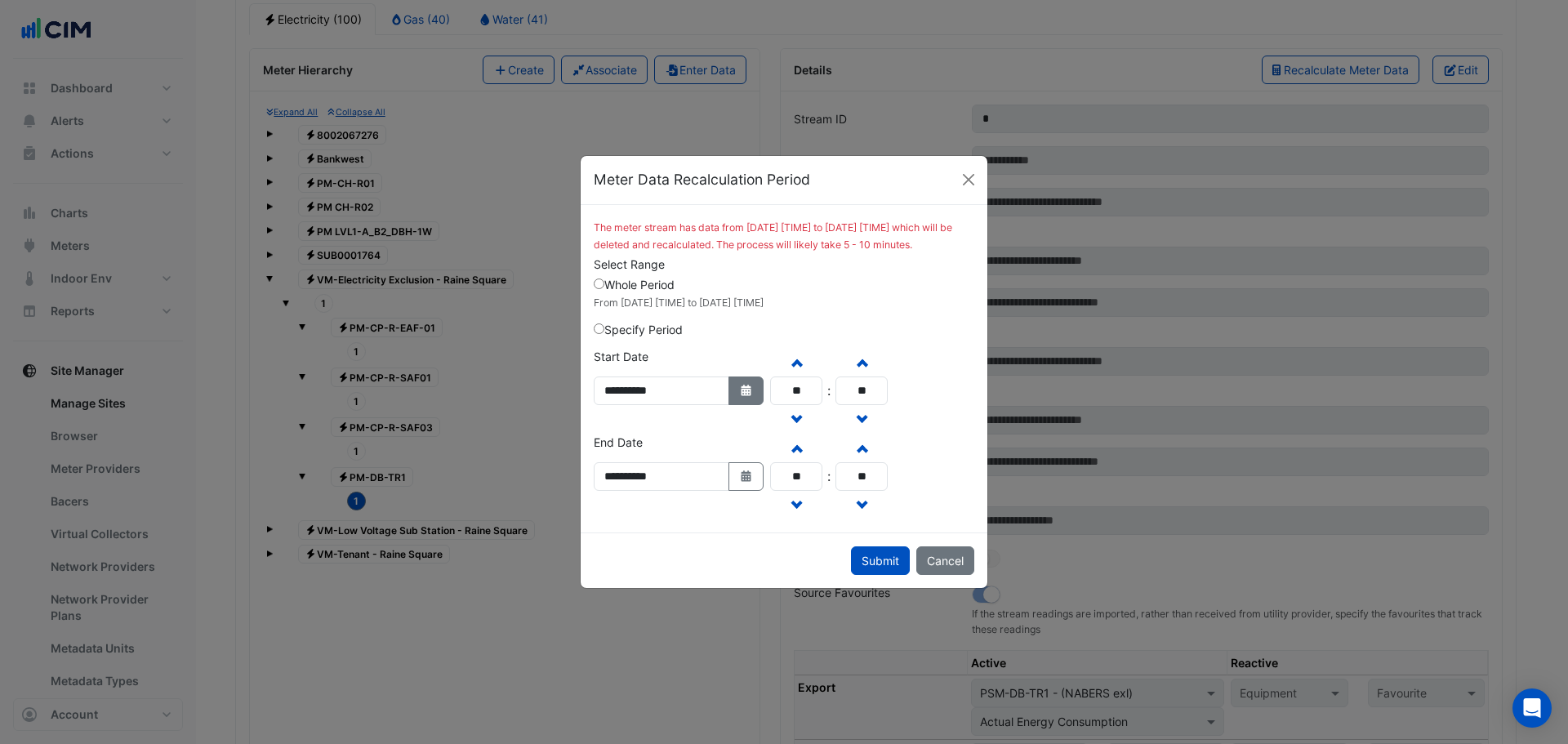click on "Select Date" 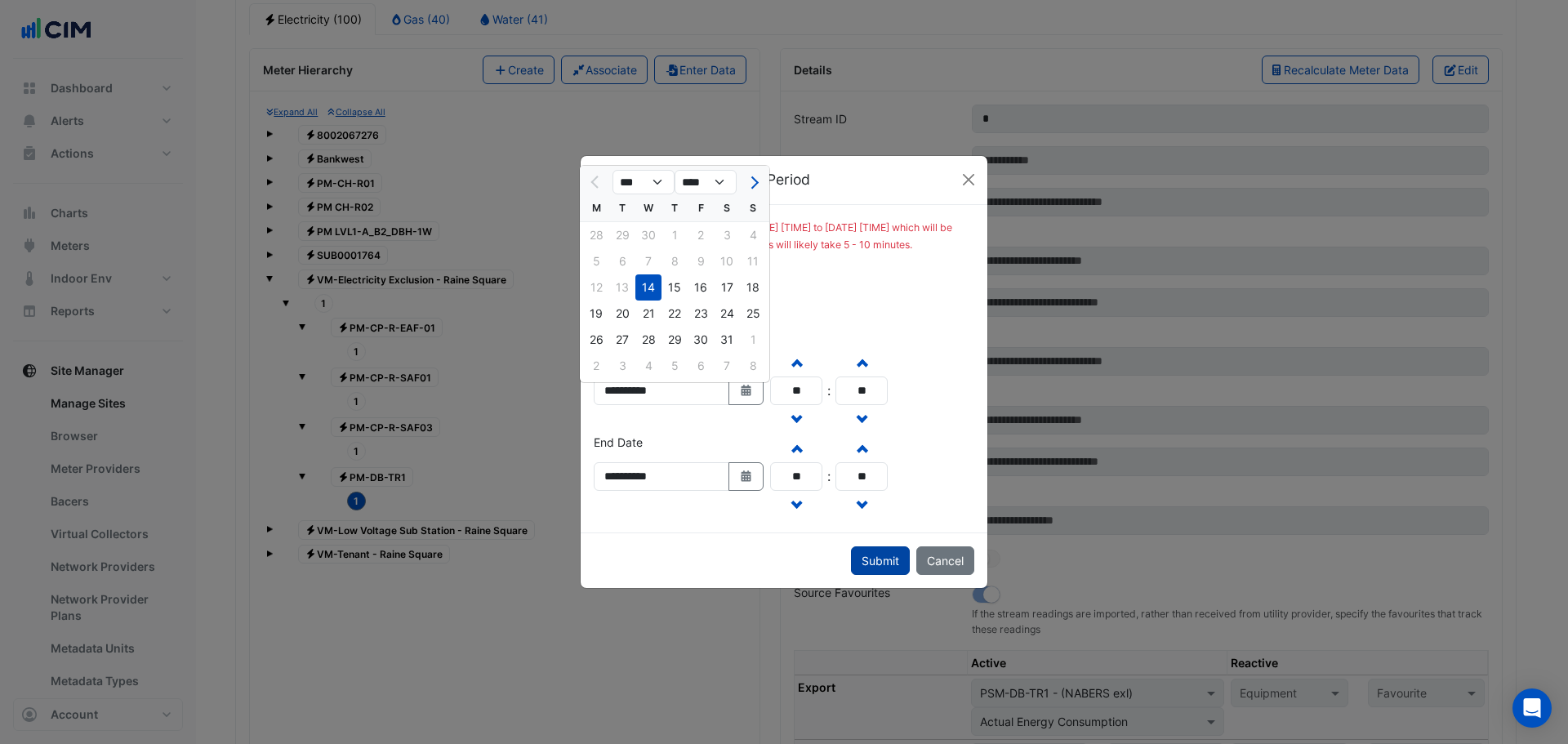 click on "Submit" 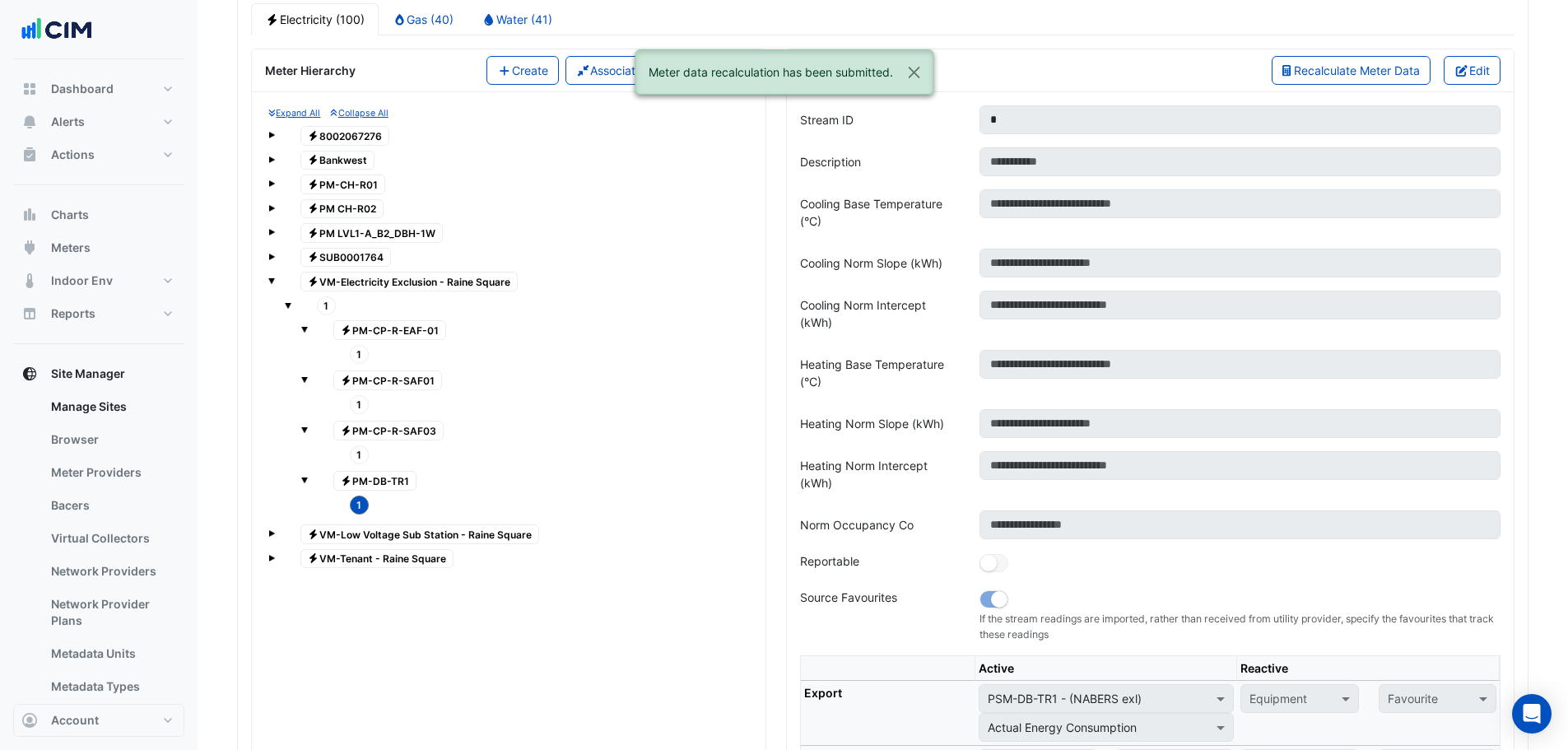 click on "1" 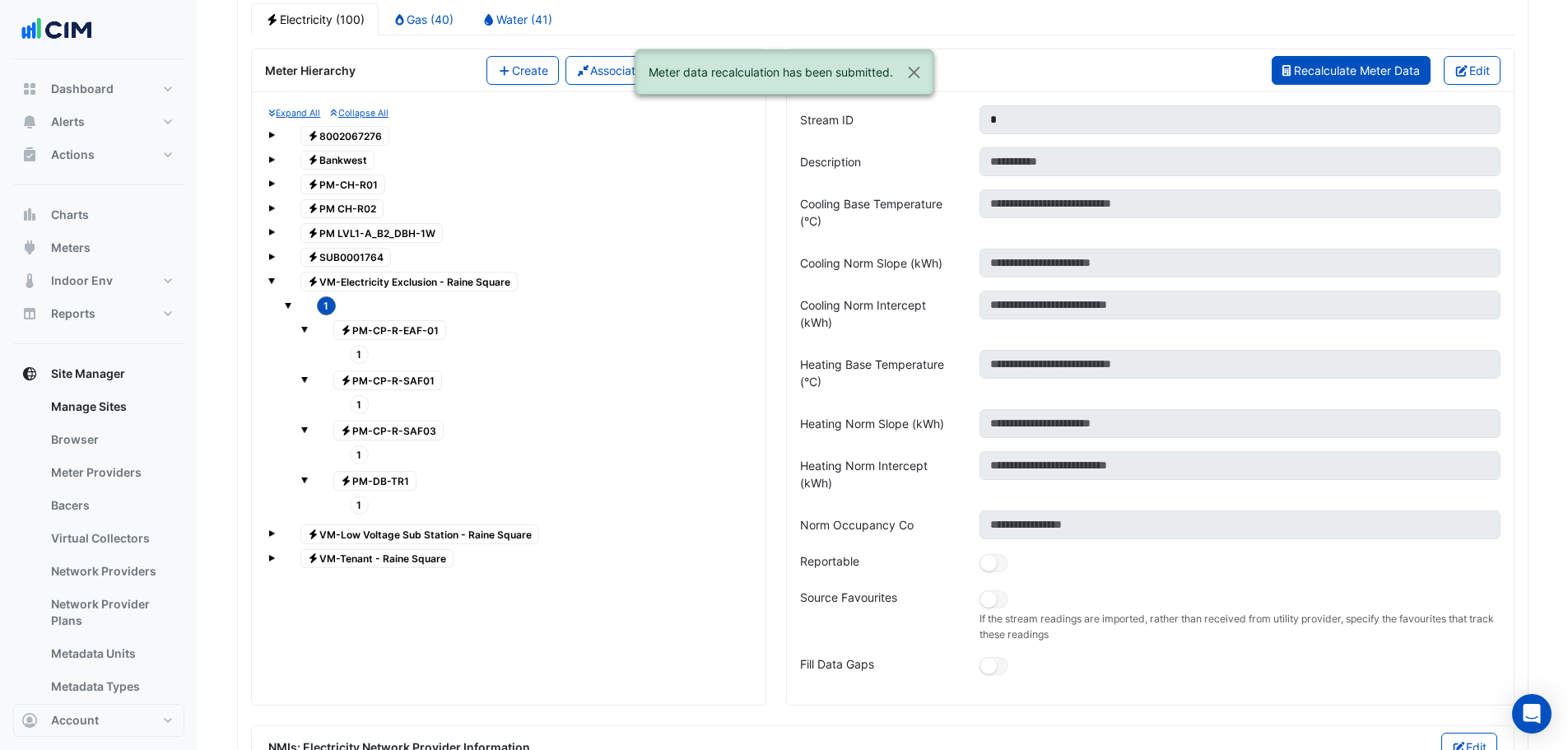click on "Recalculate Meter Data" 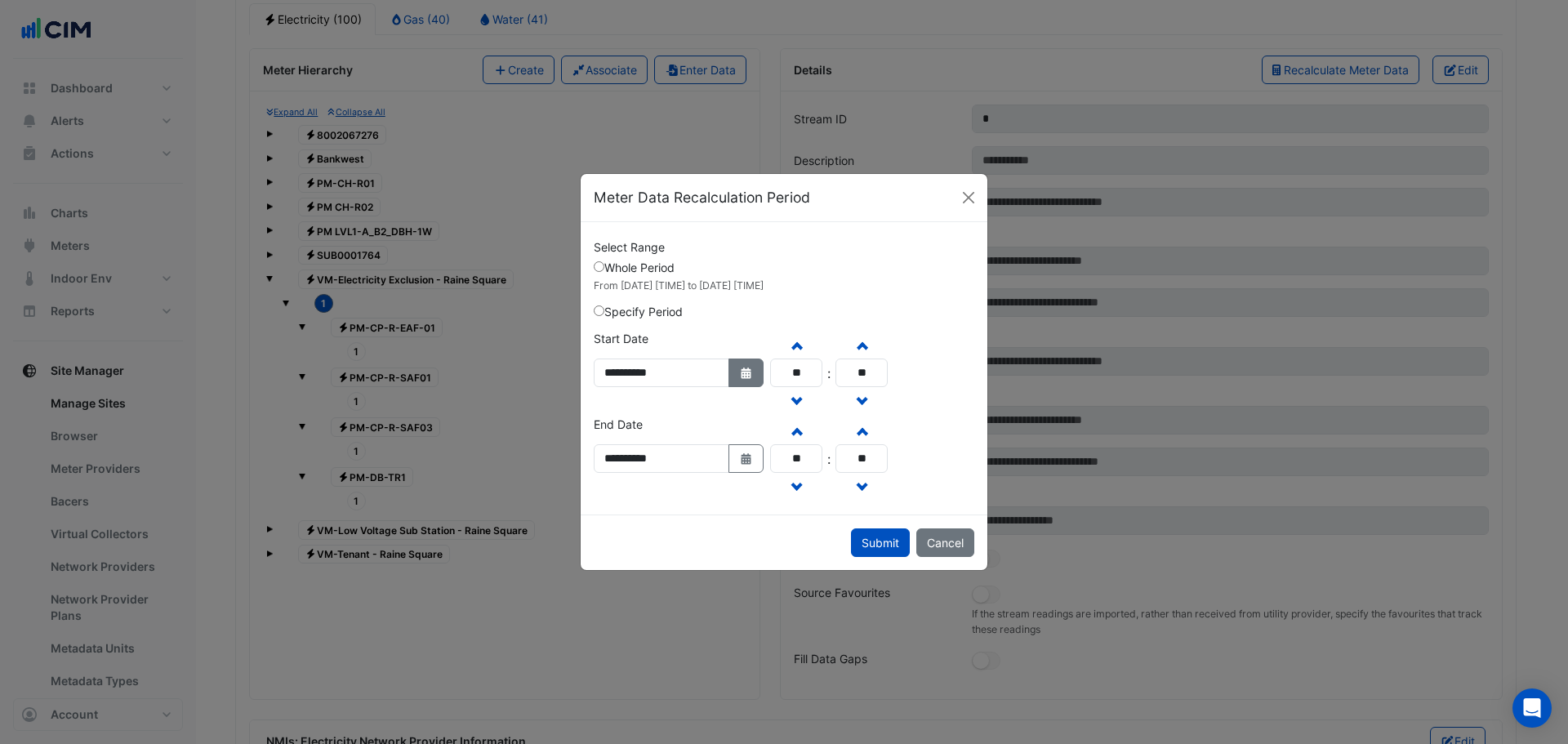 click on "Select Date" 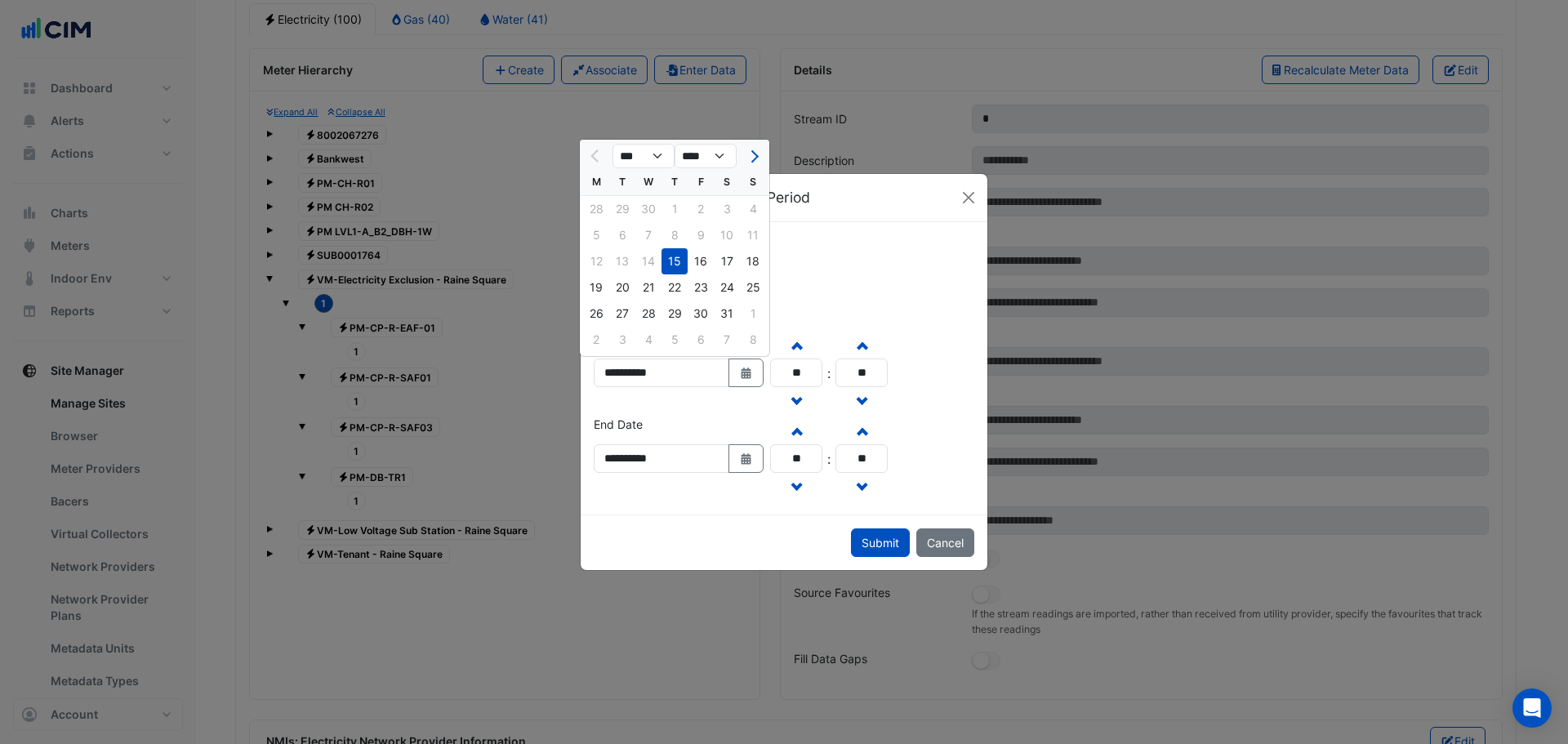 click on "**********" 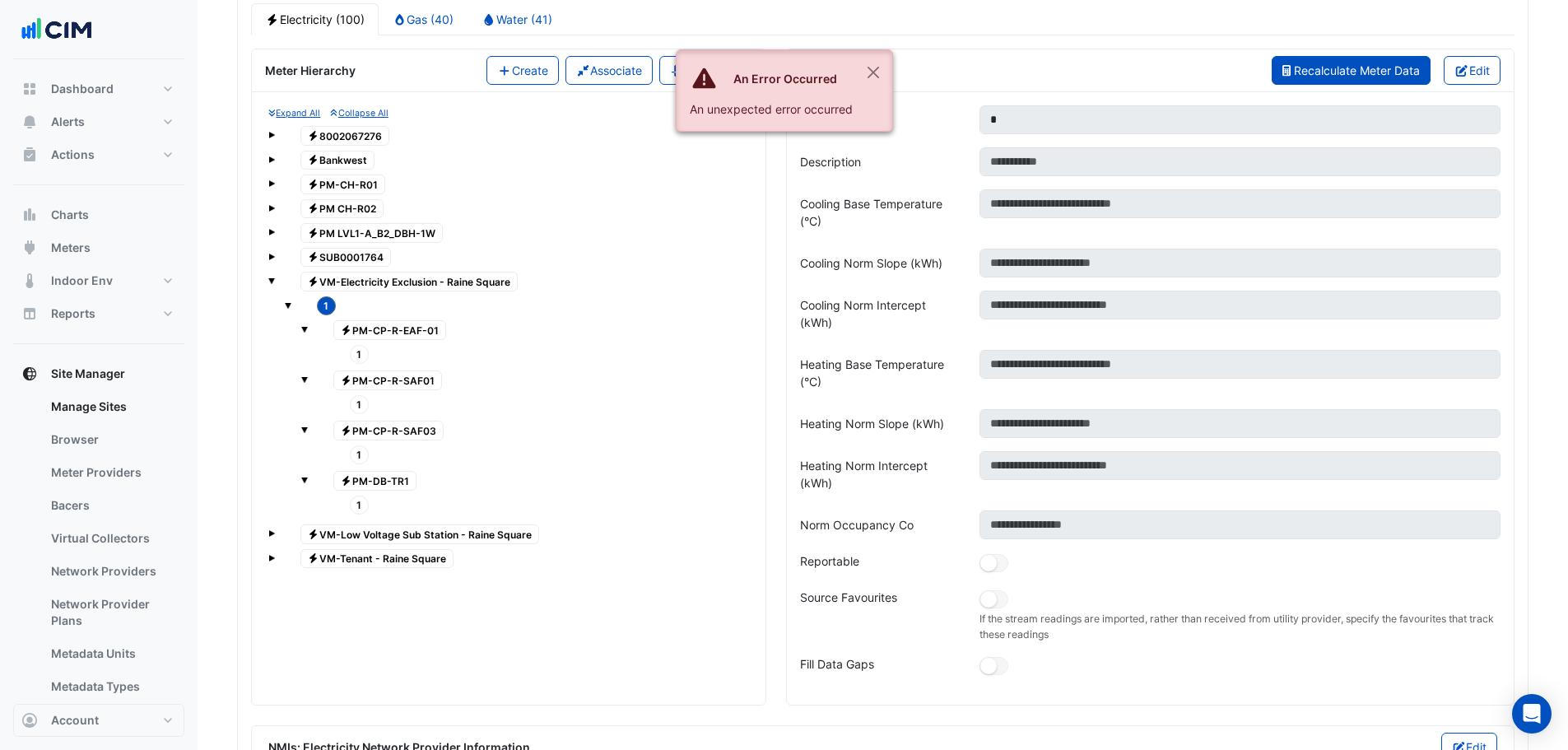 click on "Recalculate Meter Data" 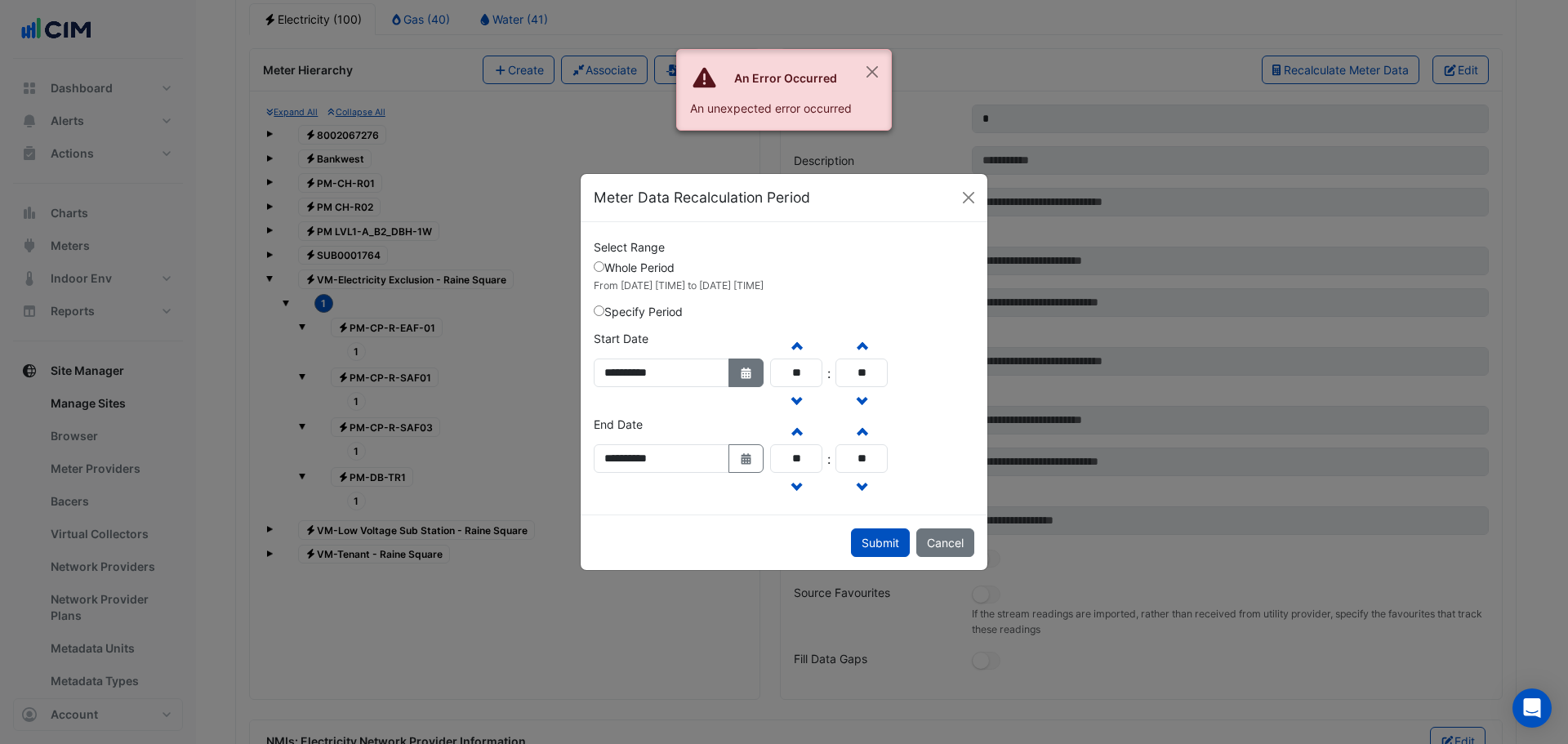 click on "Select Date" 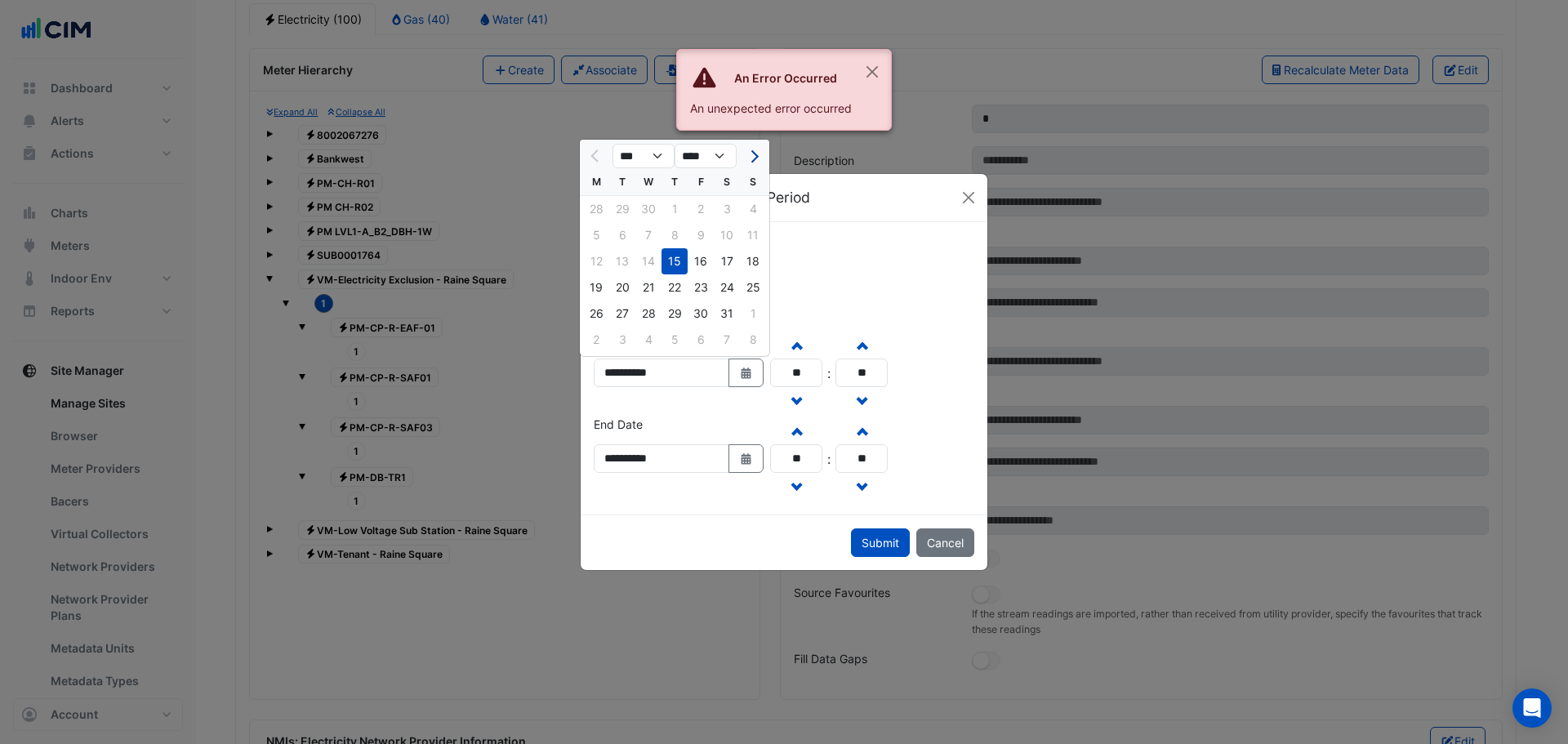 click 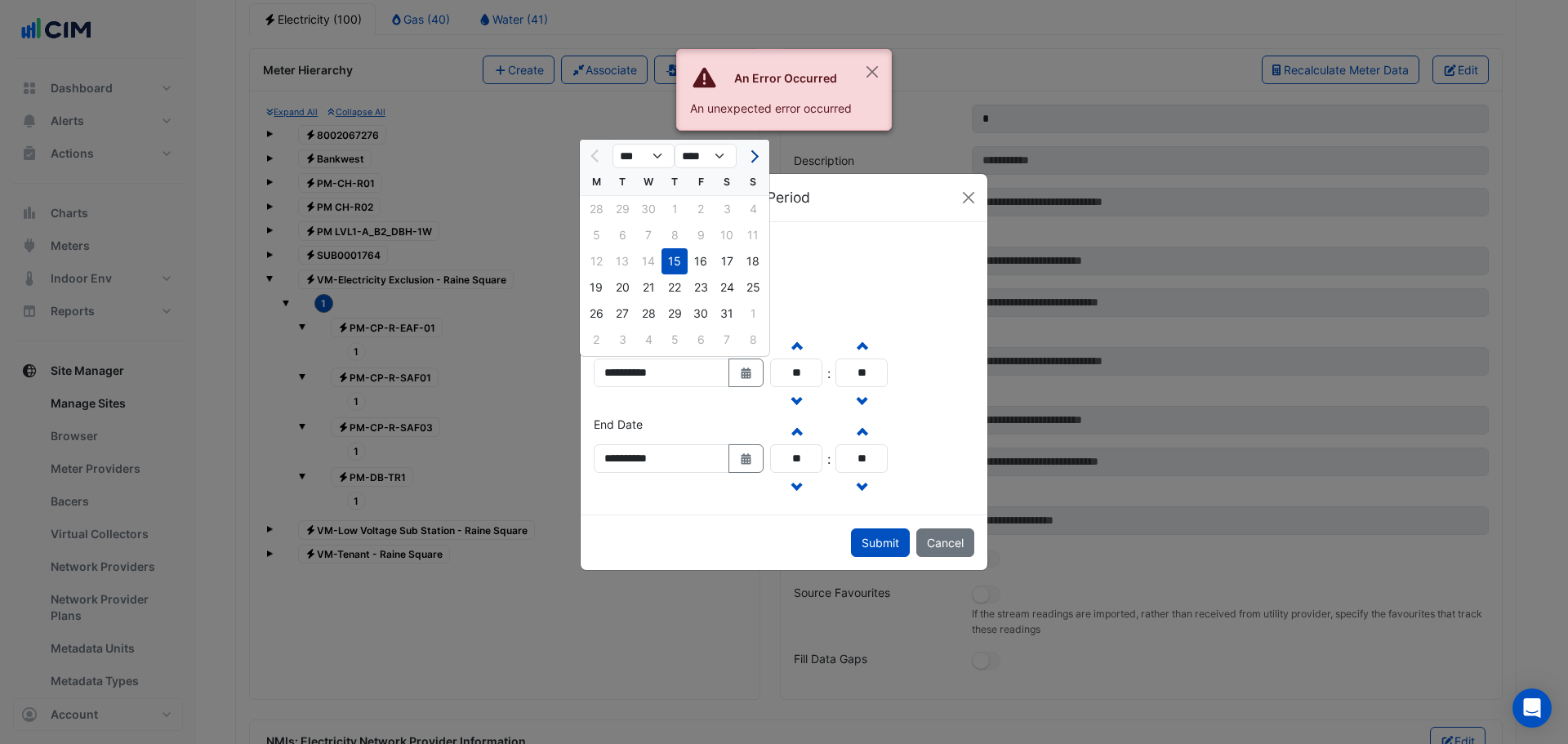 select on "*" 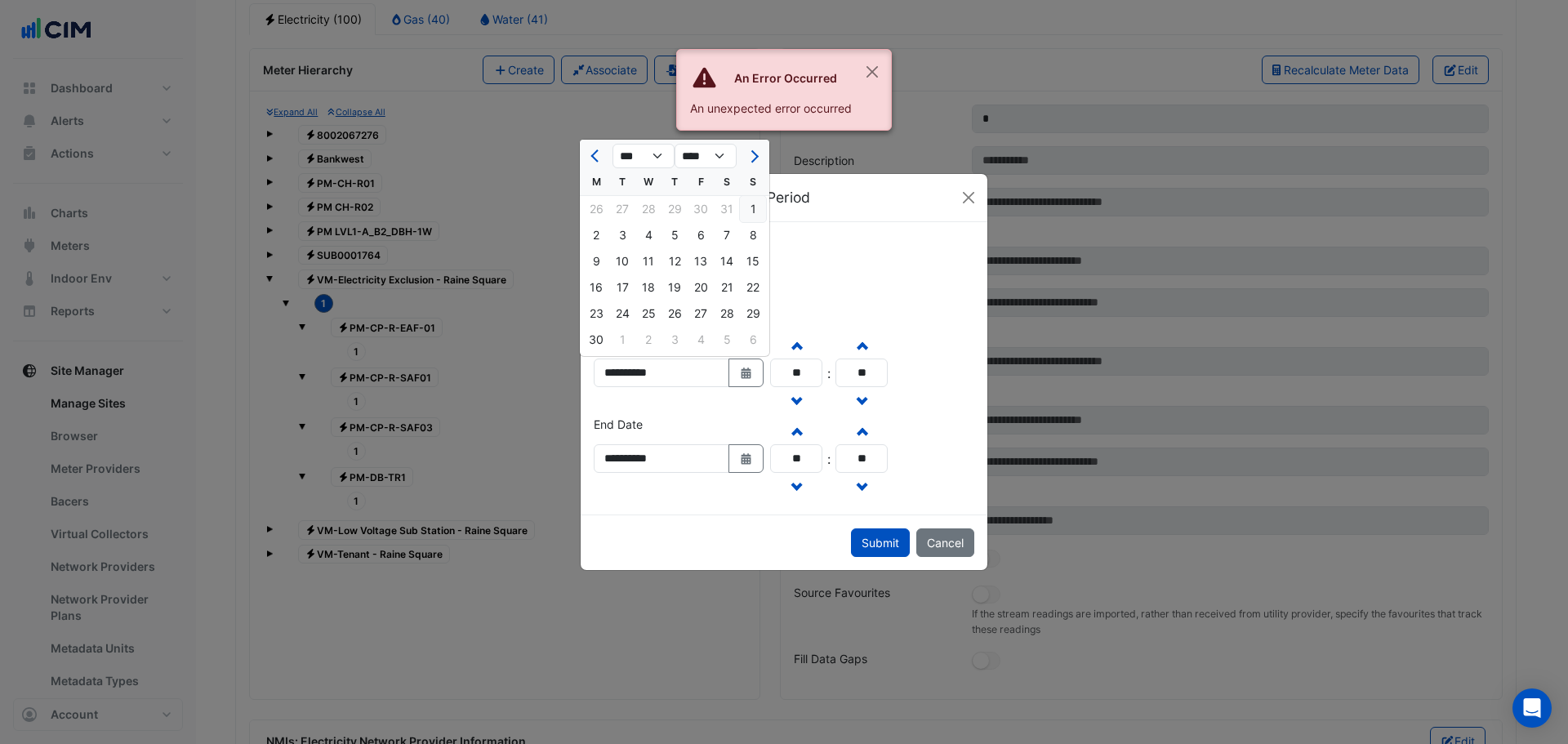 click on "1" 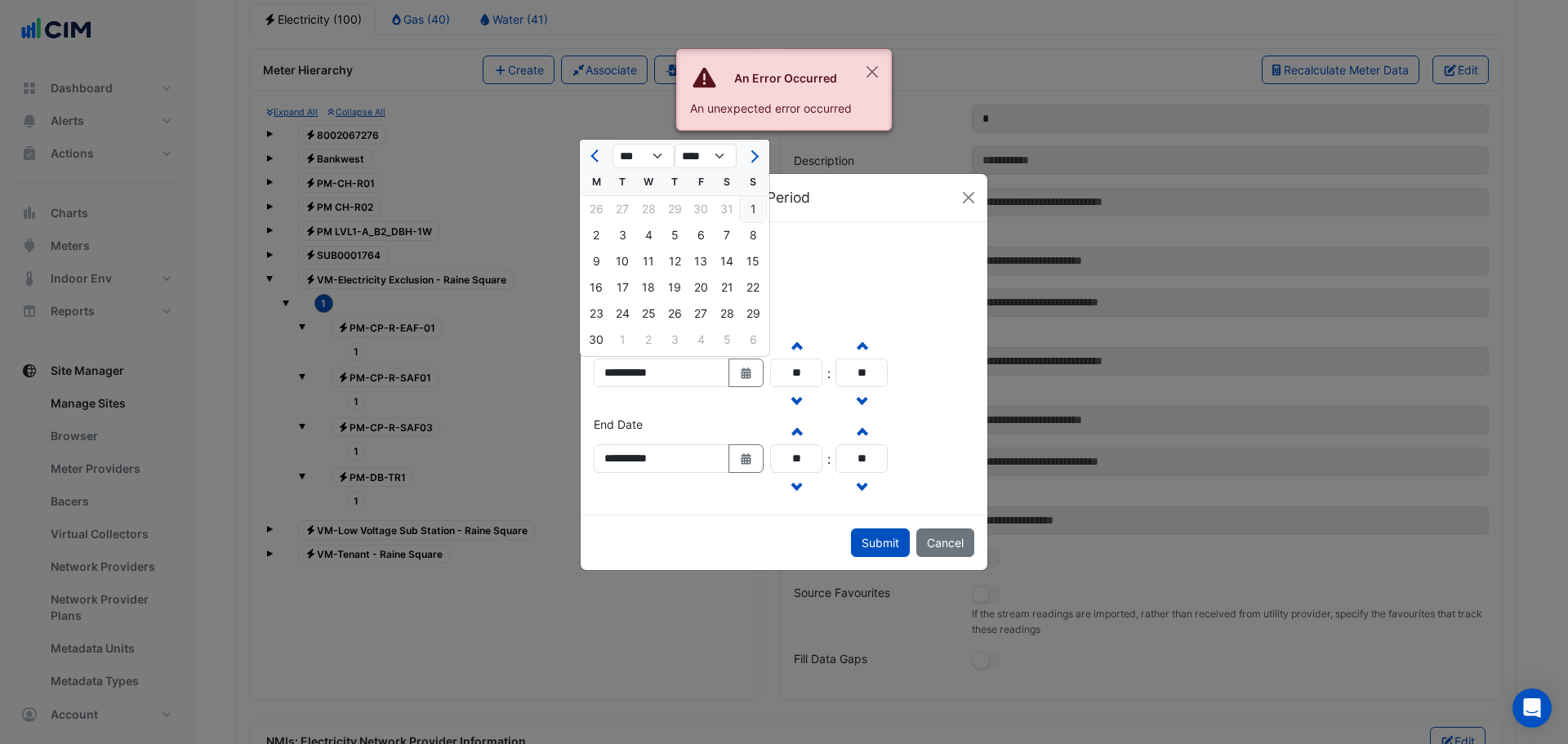 type on "**********" 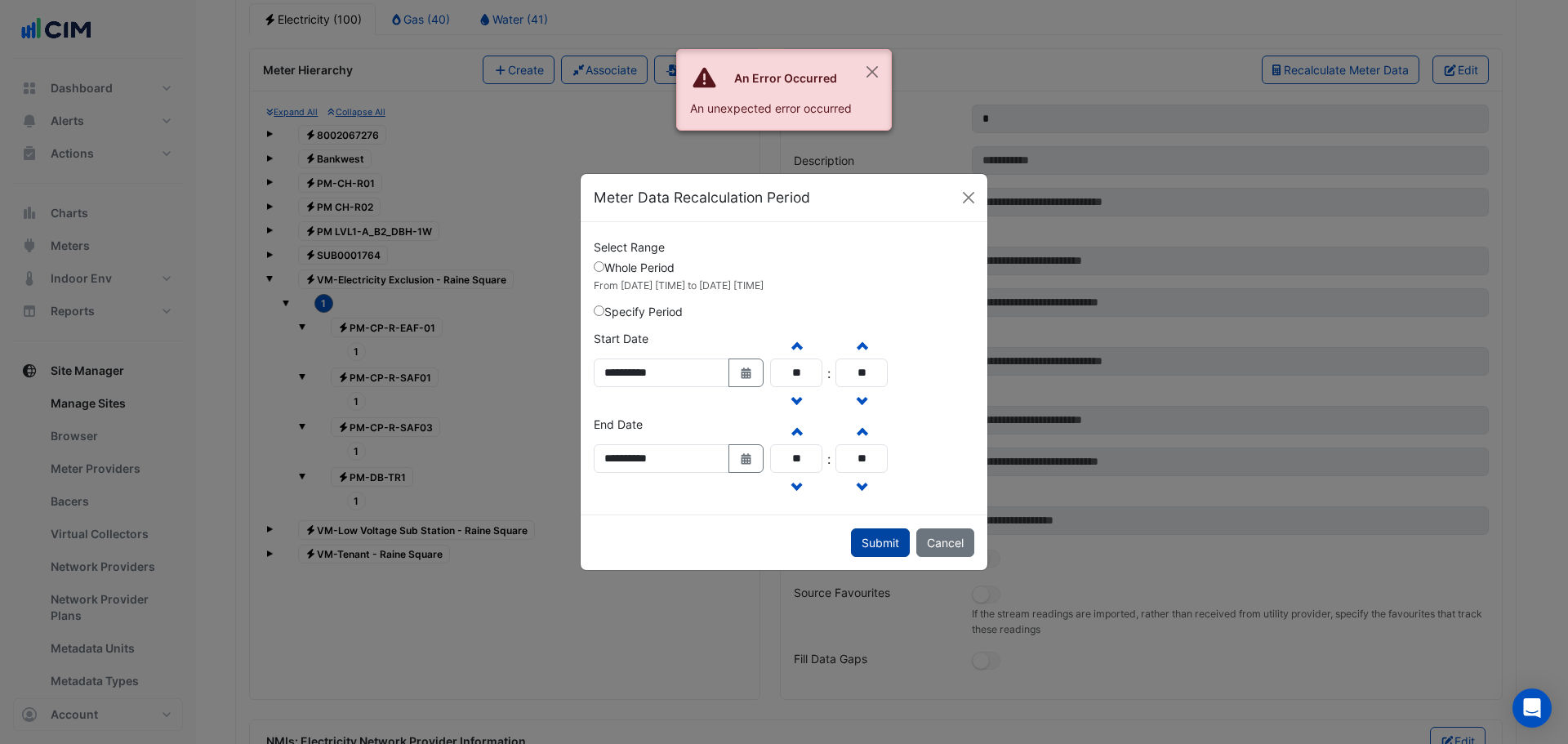 click on "Submit" 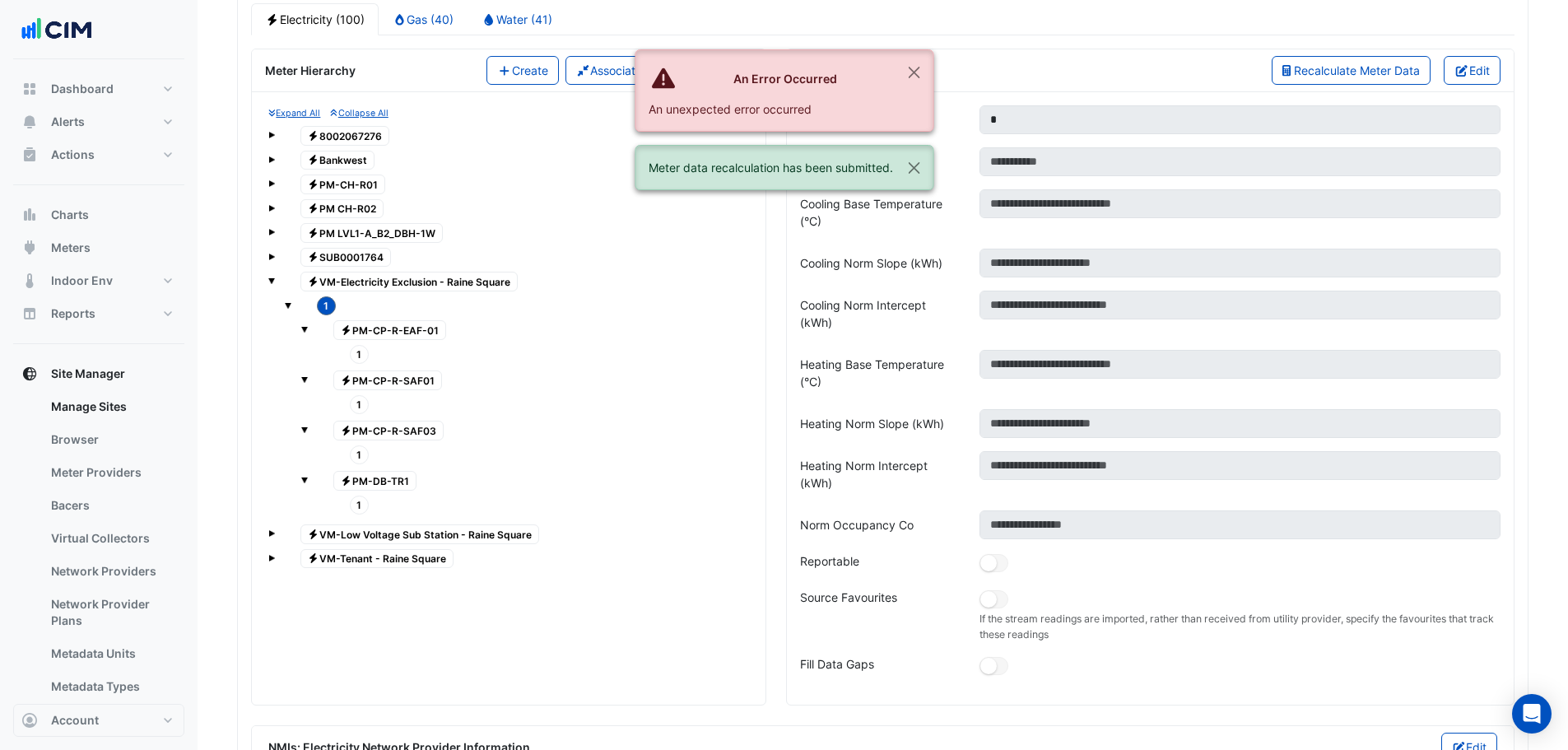 click at bounding box center (272, 533) 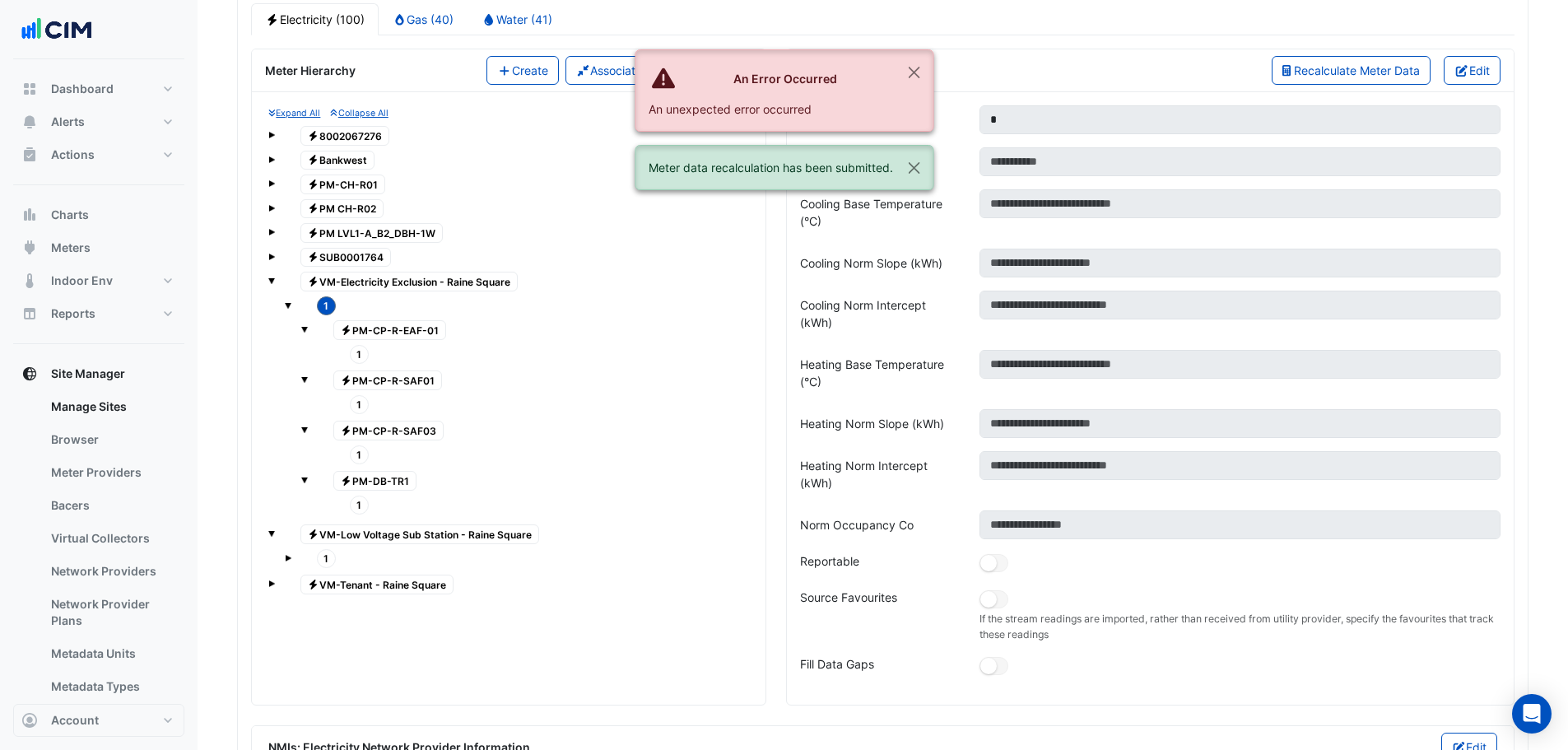 click 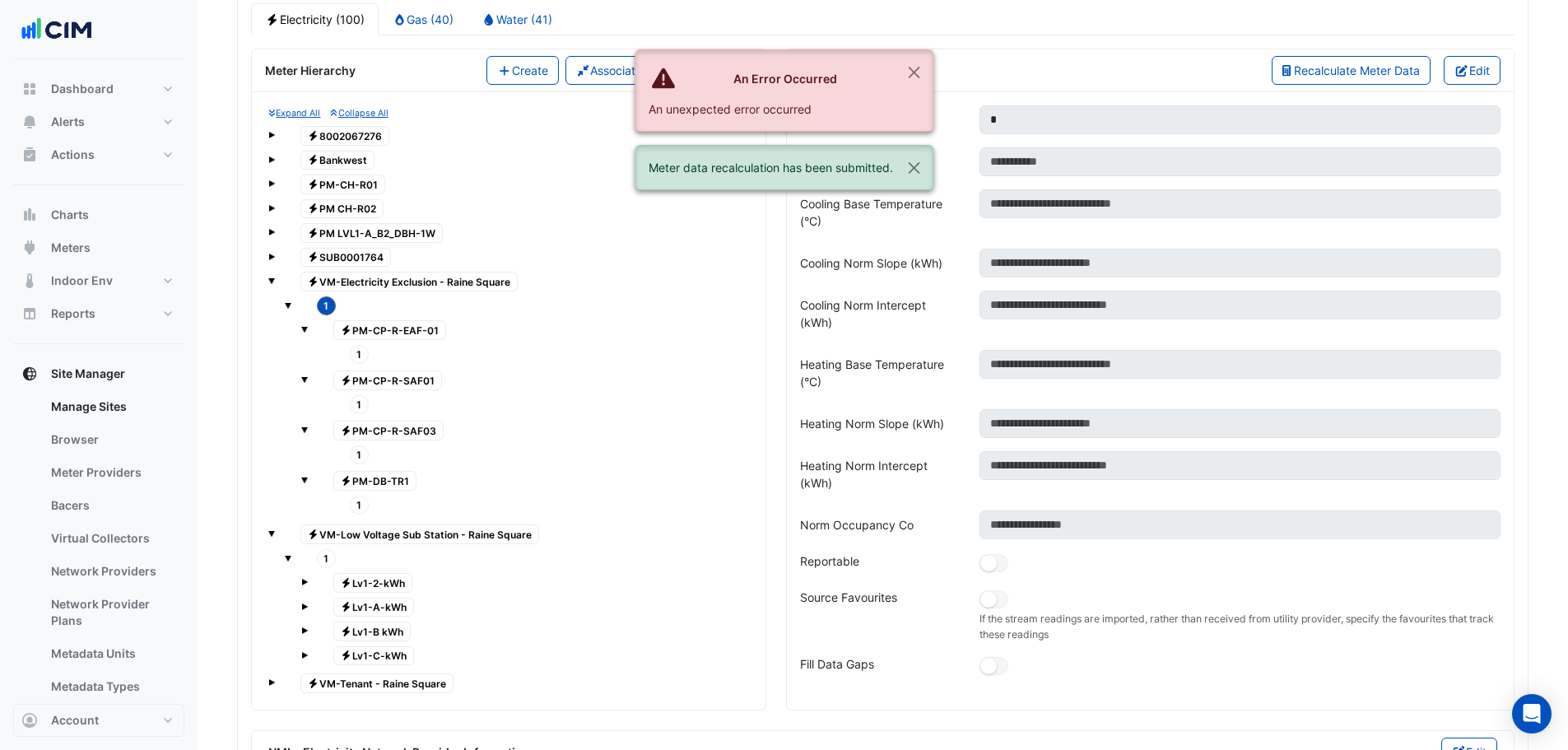 click on "Electricity
Lv1-2-kWh" 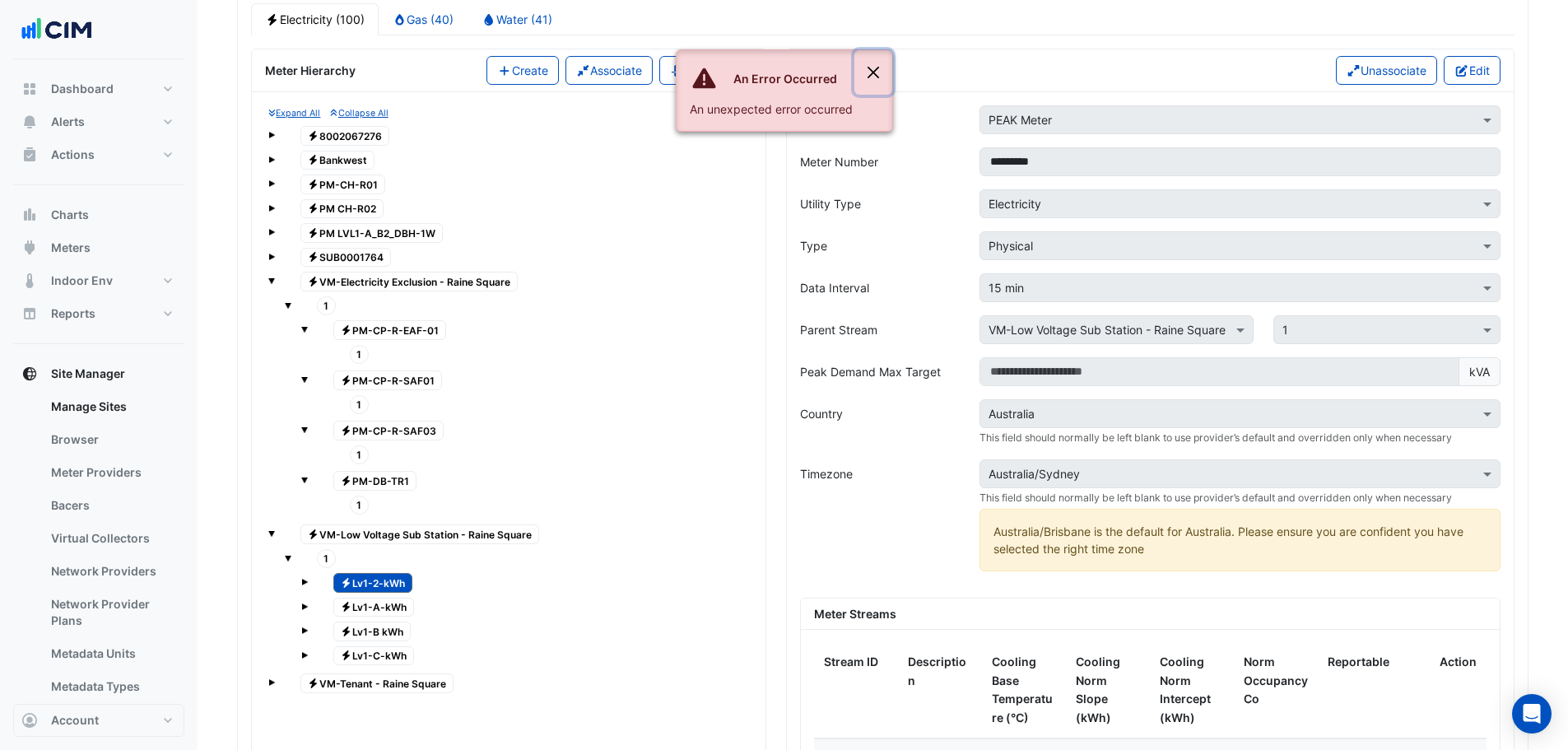 click 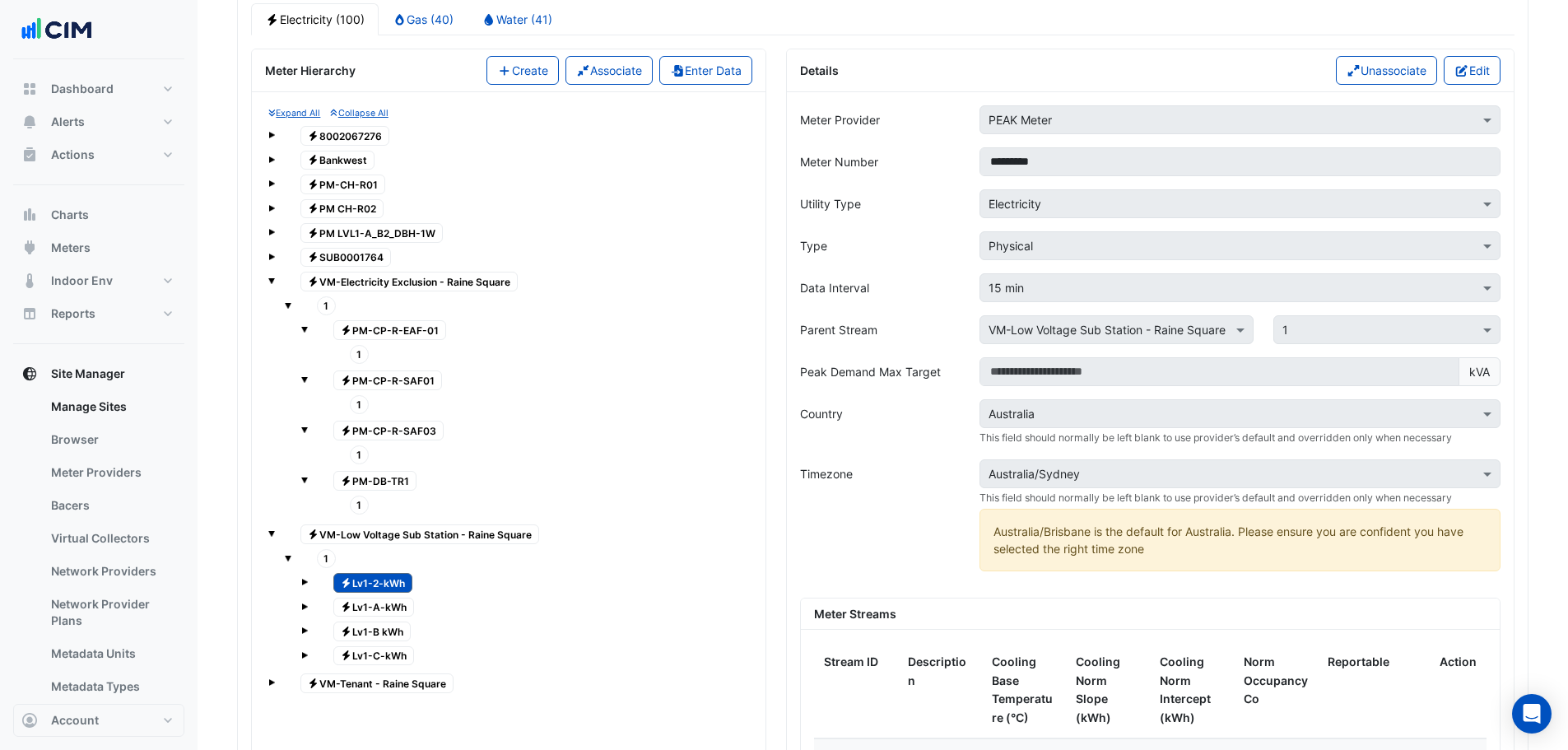 click on "1" 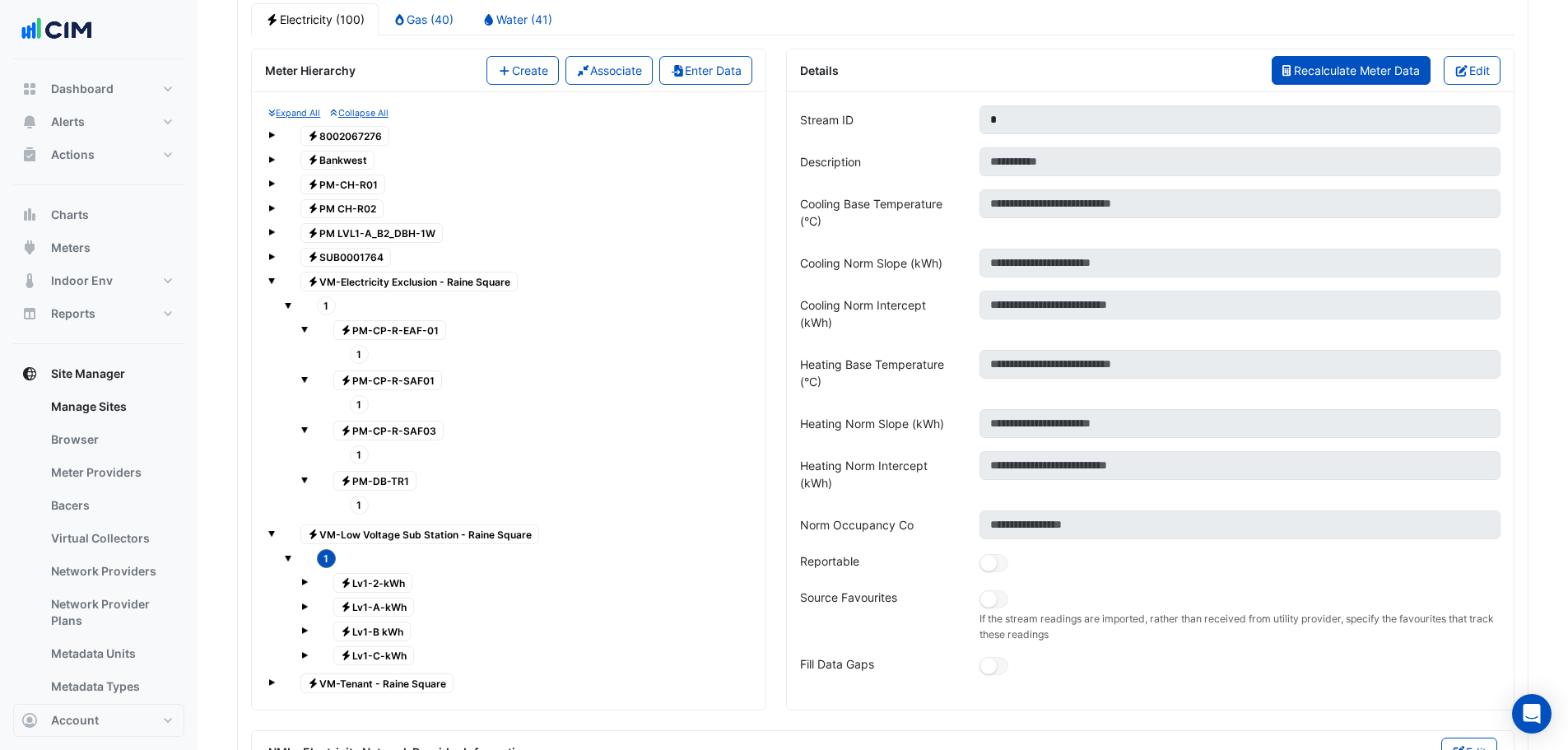 click on "Recalculate Meter Data" 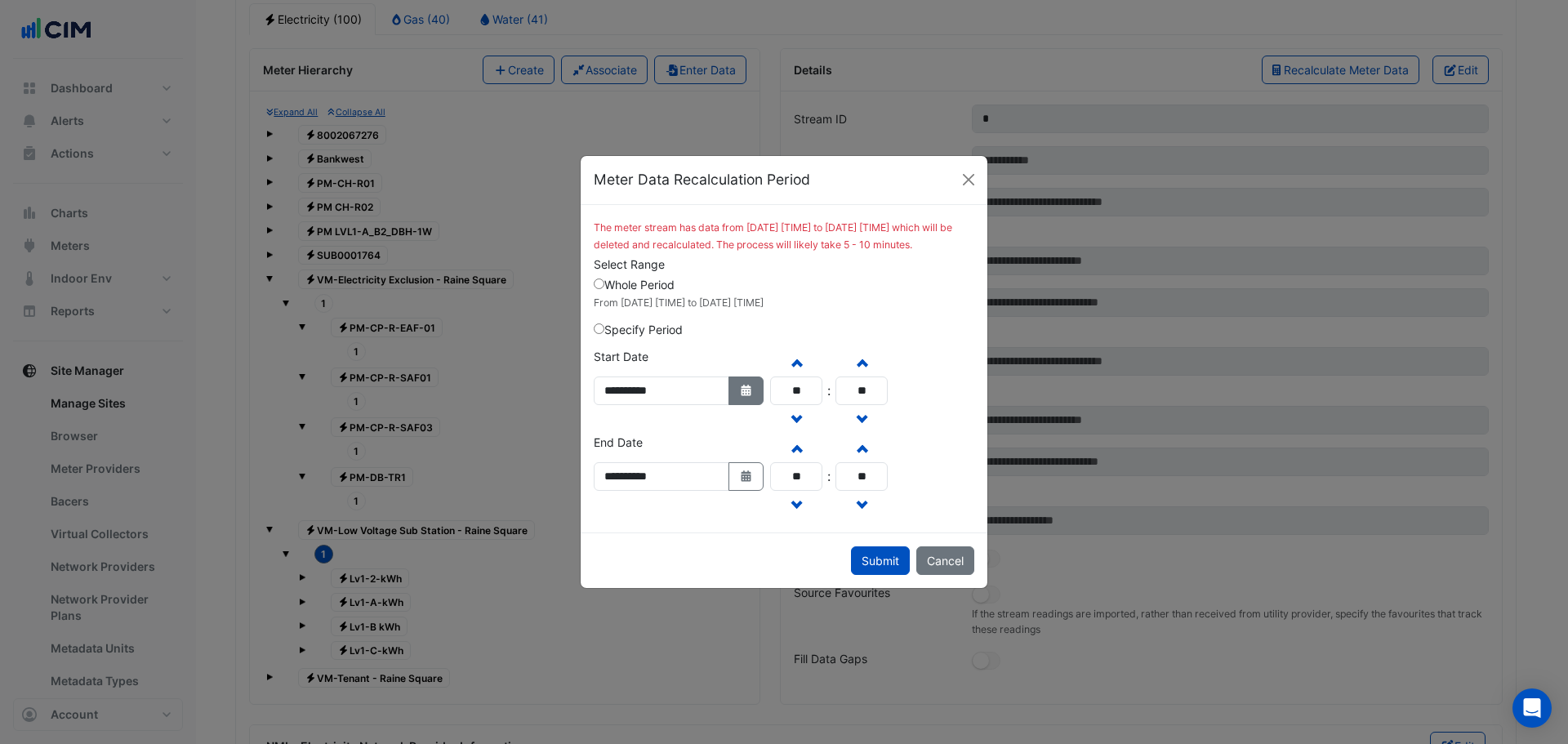 click on "Select Date" 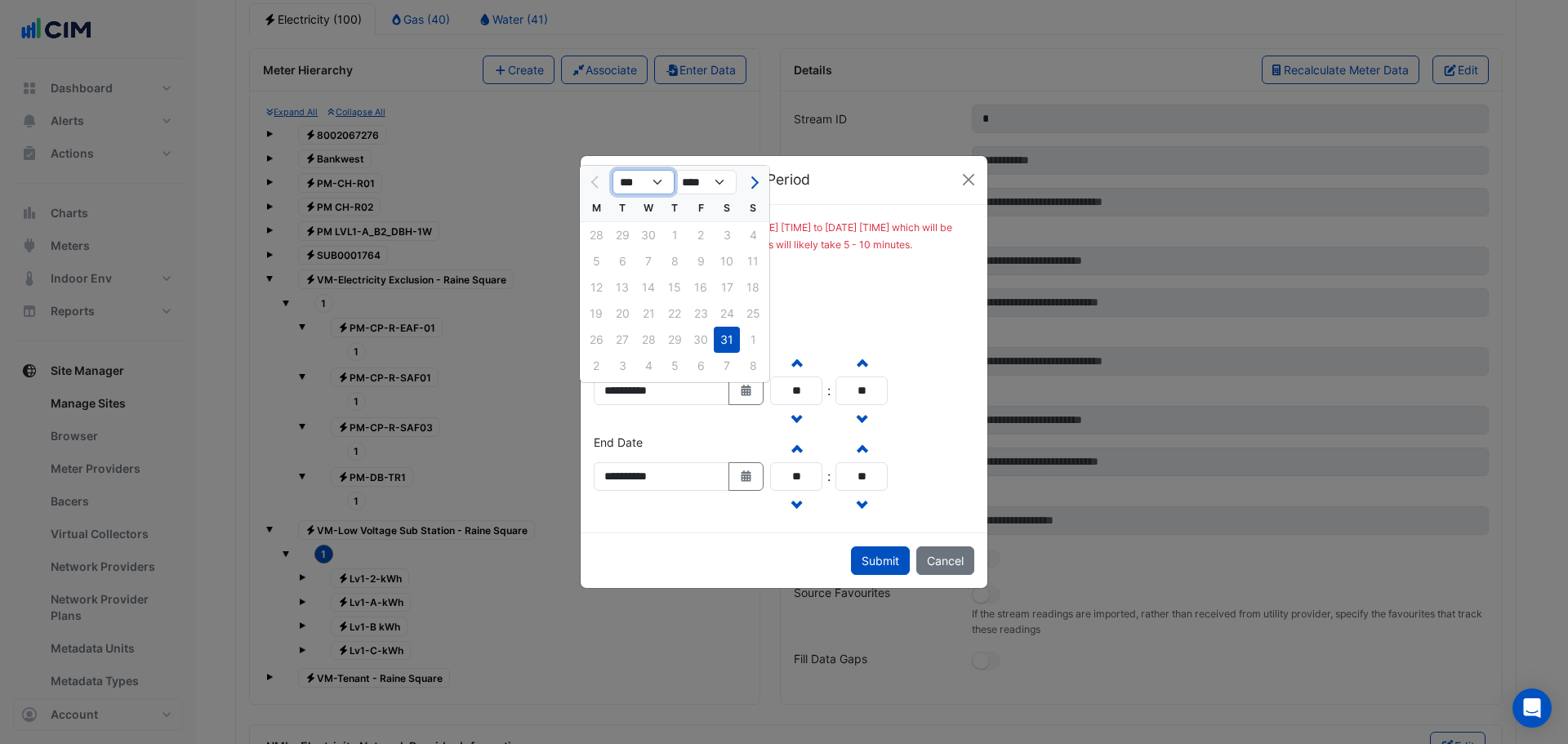click on "***" 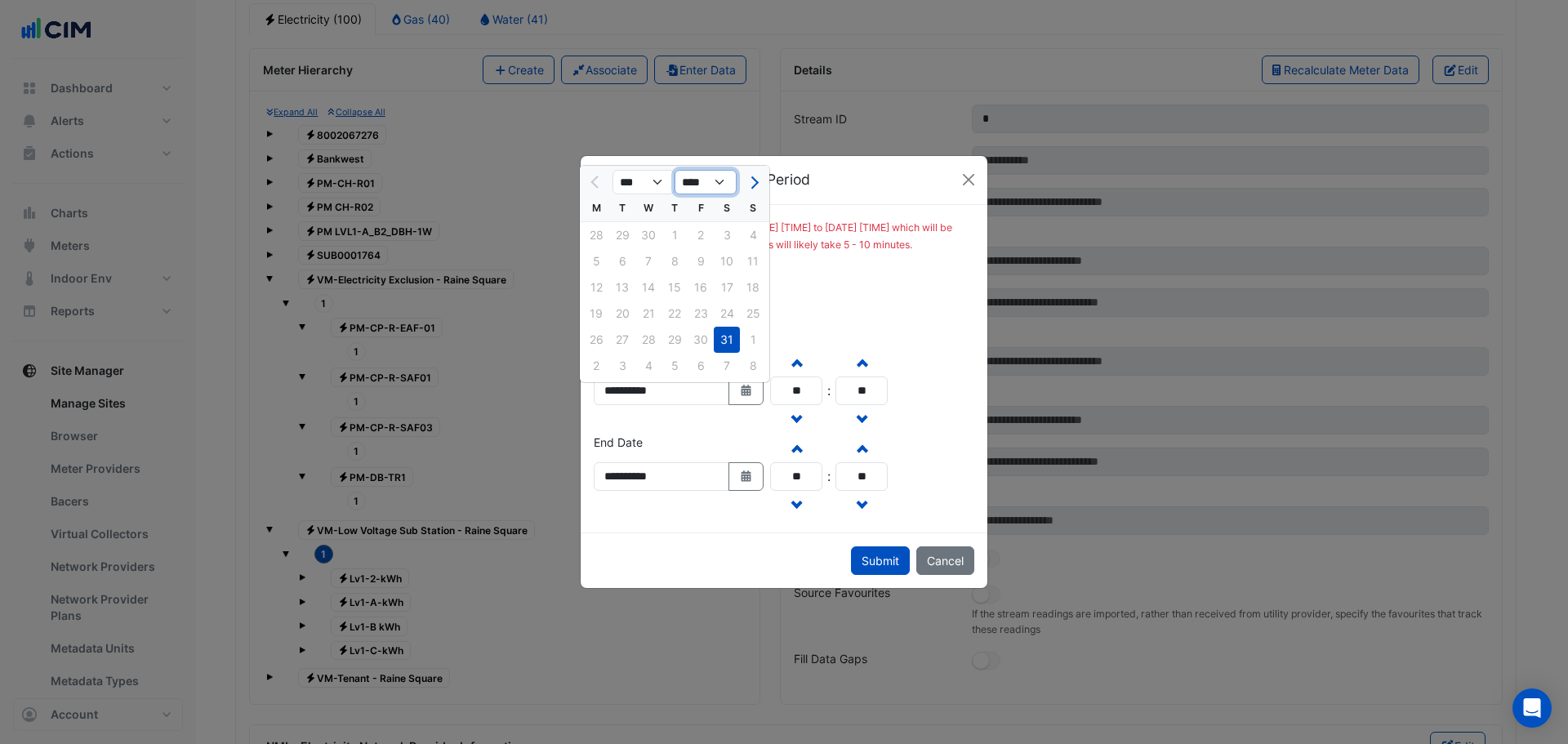 click on "**** **** **** ****" 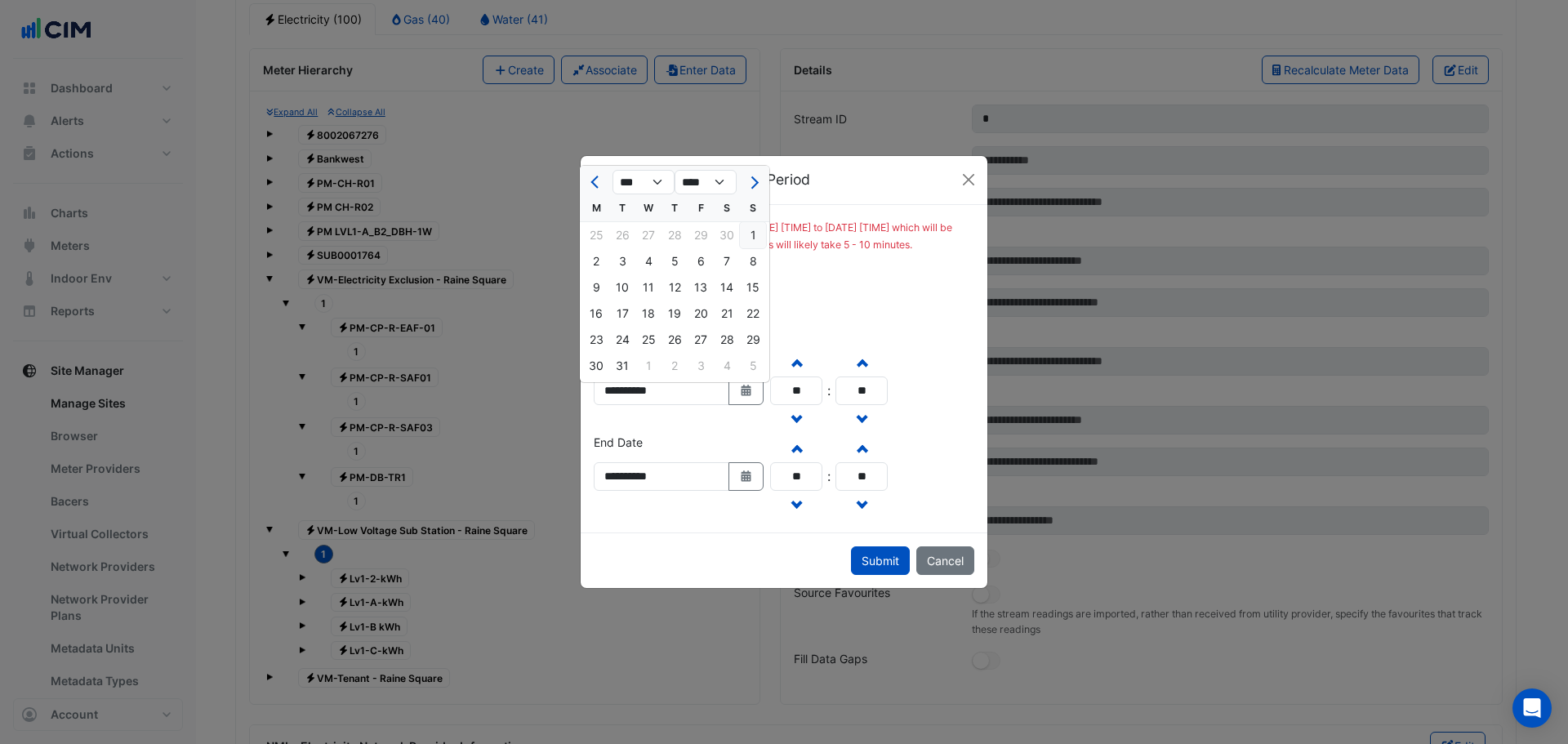 click on "1" 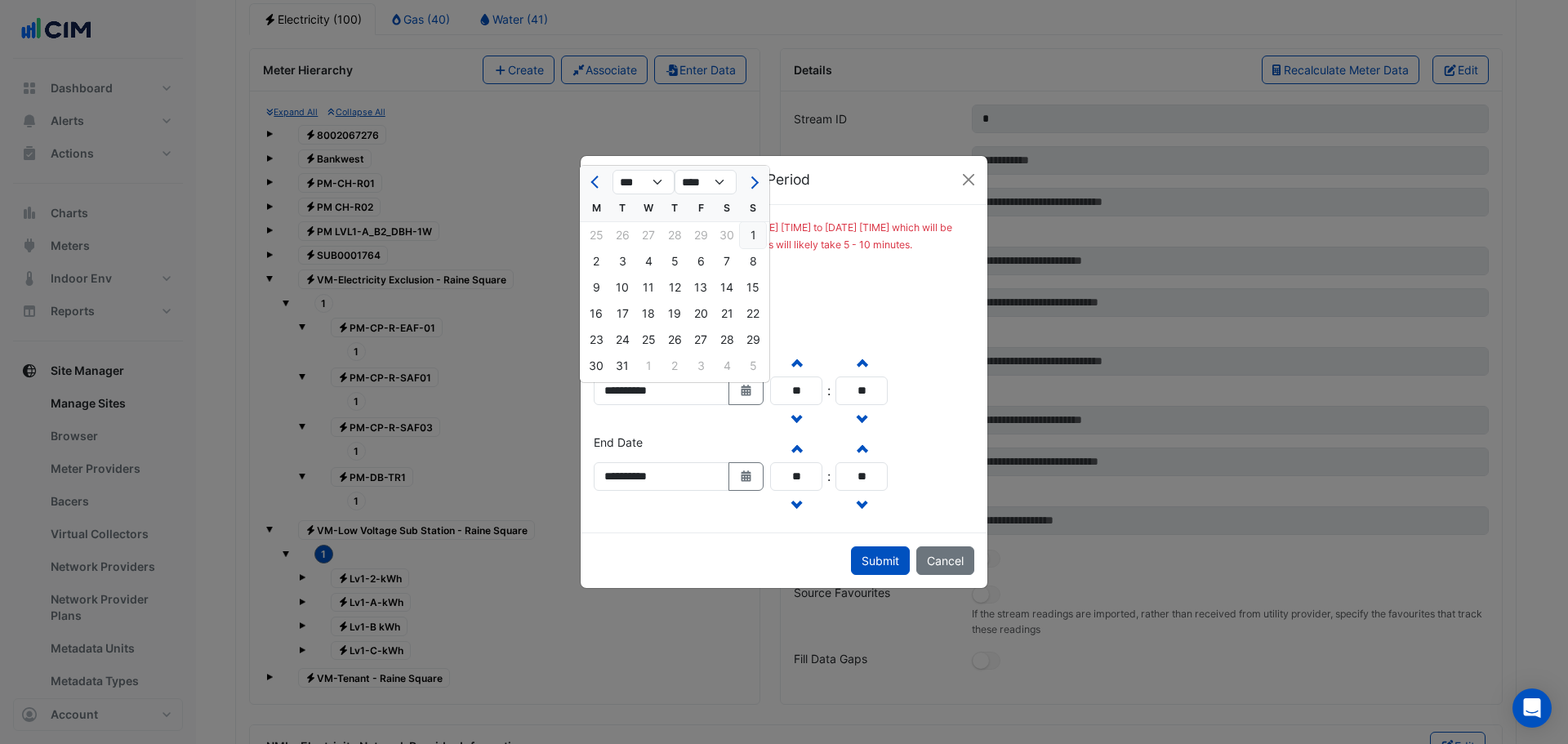type on "**********" 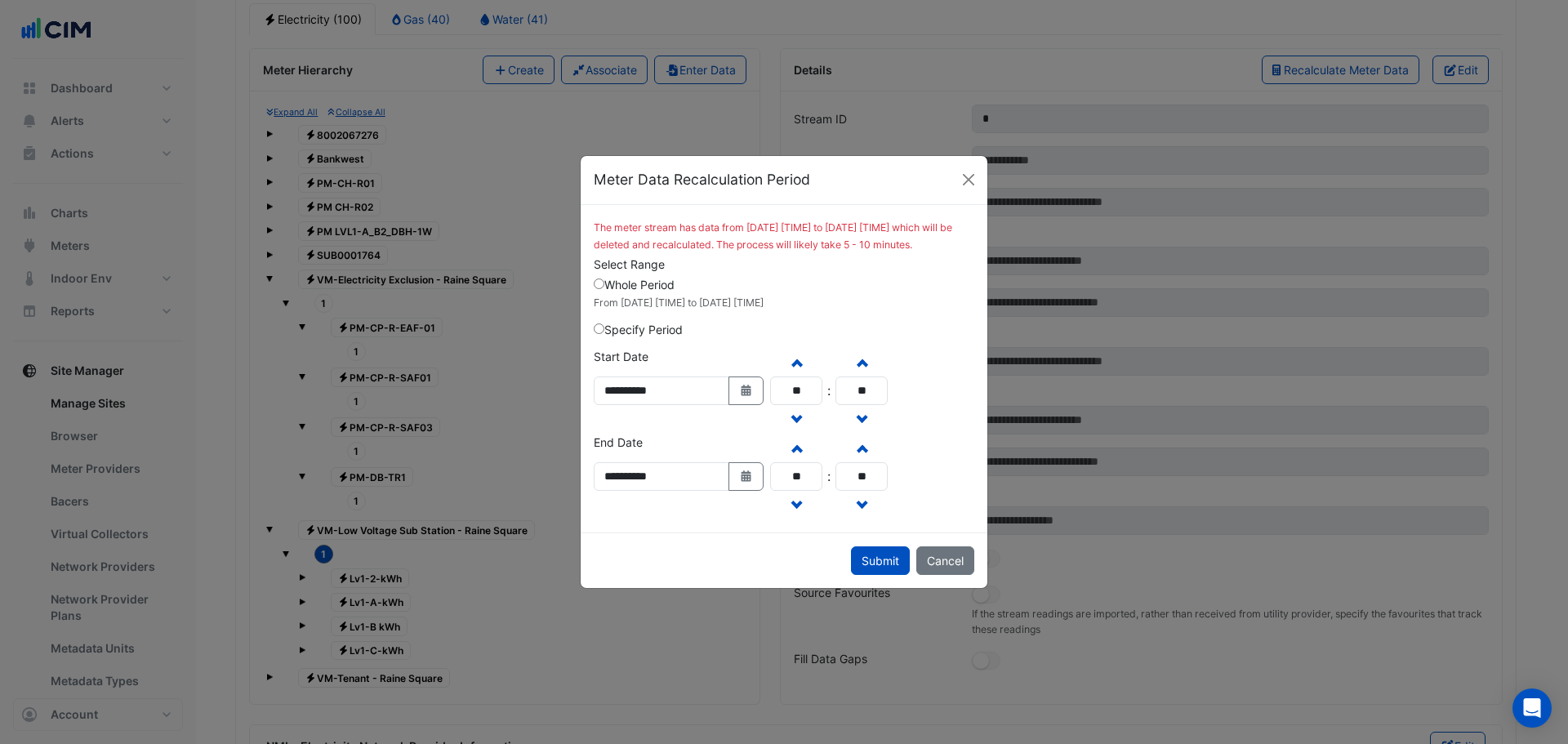 click on "Whole Period
From 2022-12-31 20:00:00 to 2025-08-07 13:45:00" 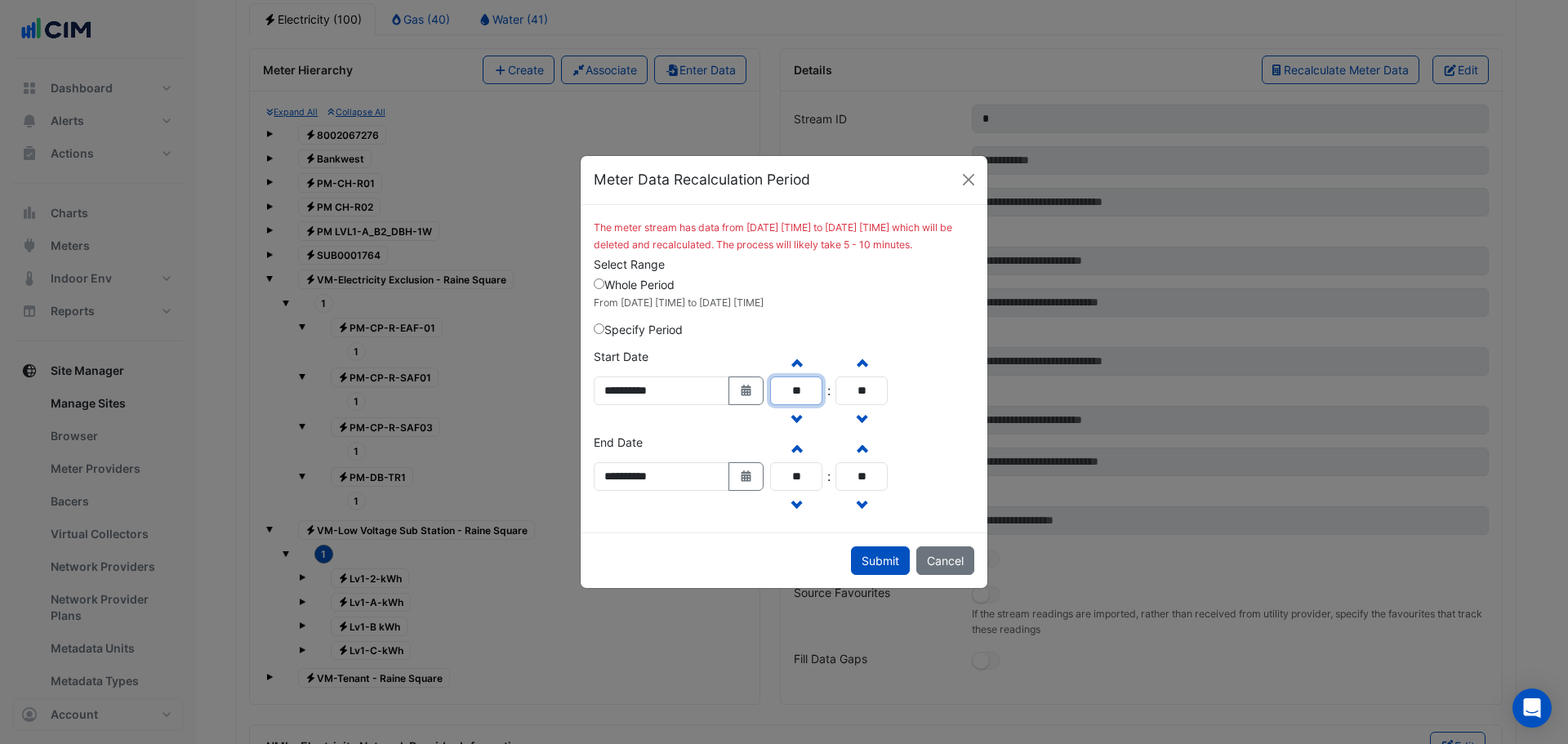 drag, startPoint x: 836, startPoint y: 407, endPoint x: 797, endPoint y: 412, distance: 39.319207 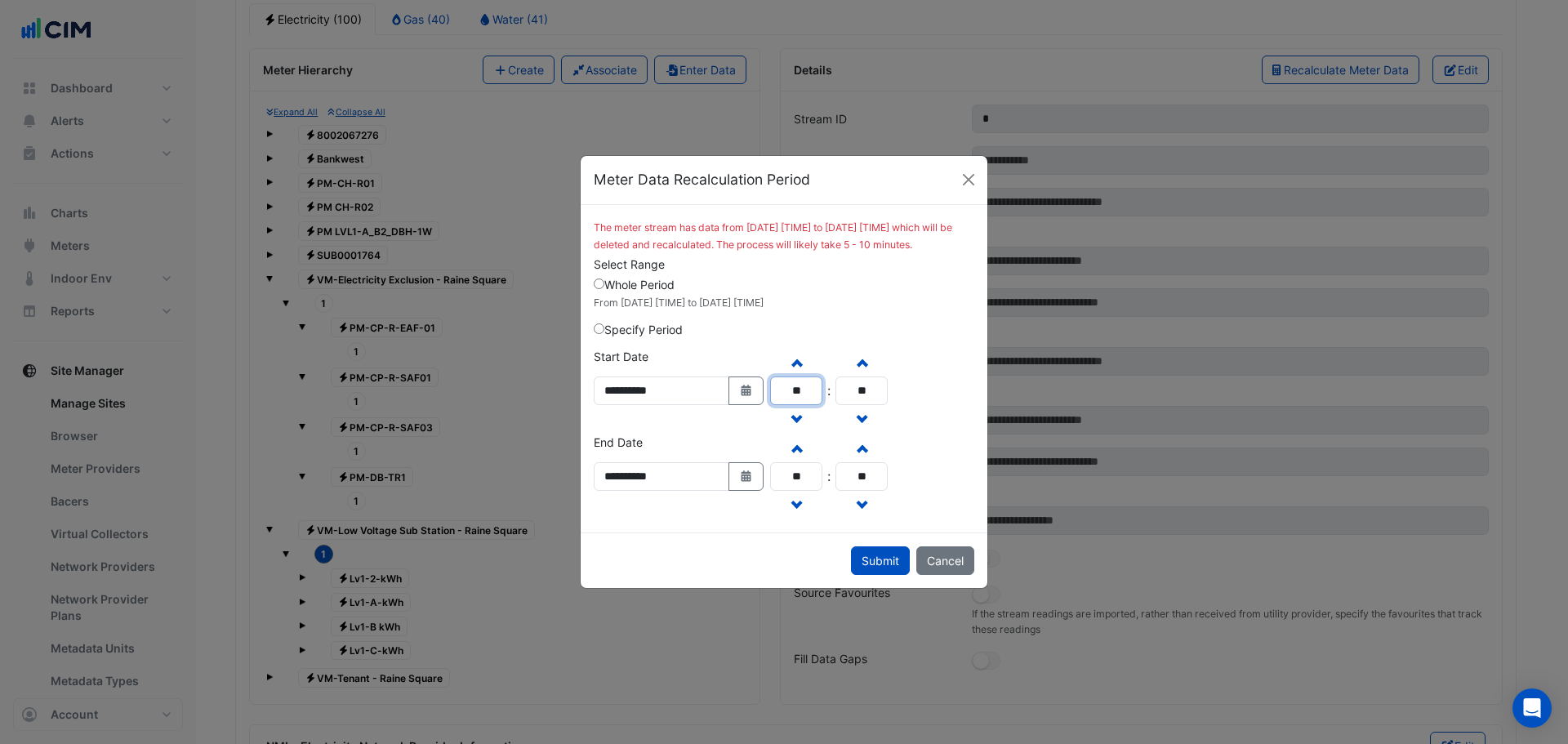 click on "**" 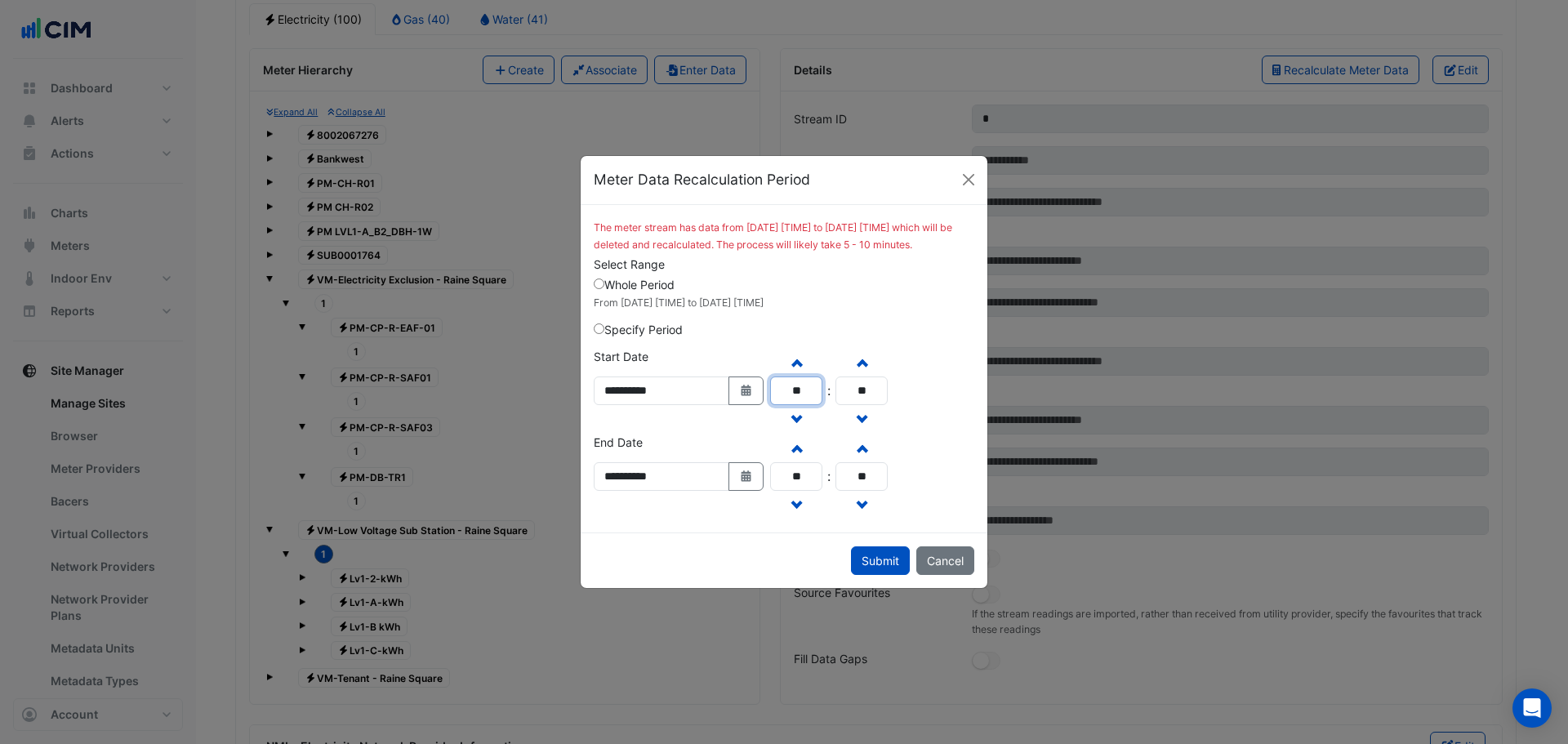 type on "**" 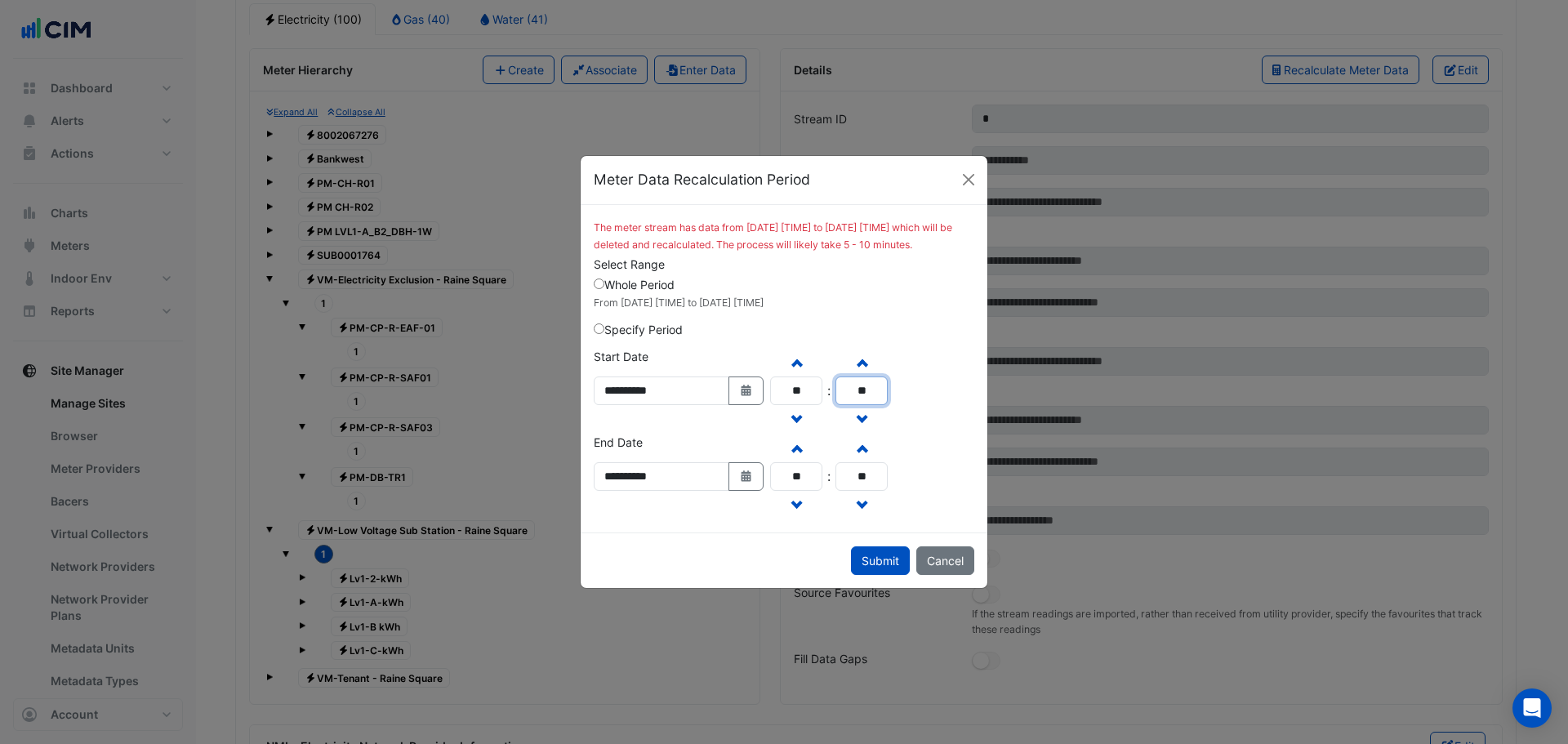 drag, startPoint x: 895, startPoint y: 401, endPoint x: 873, endPoint y: 401, distance: 22 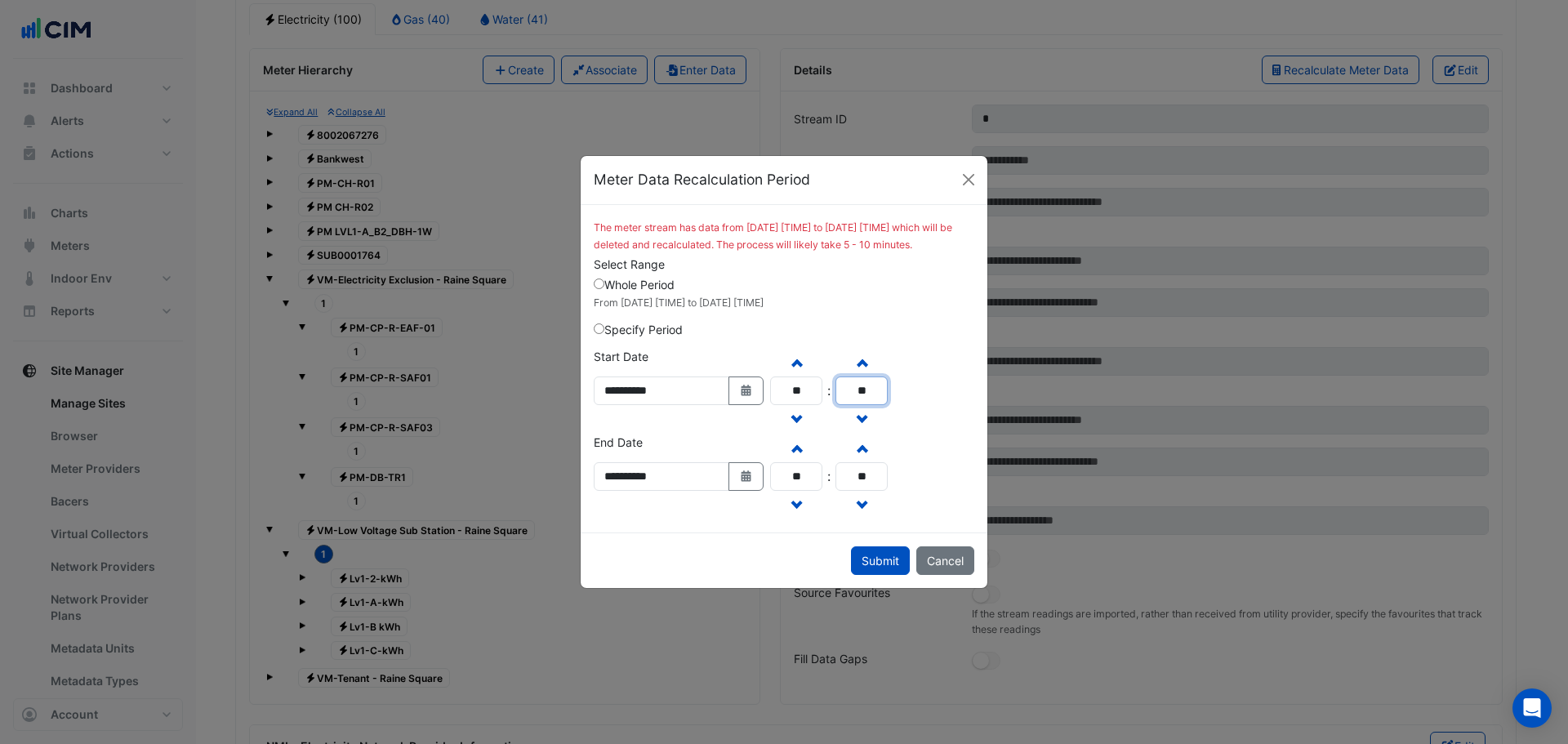 click on "**" 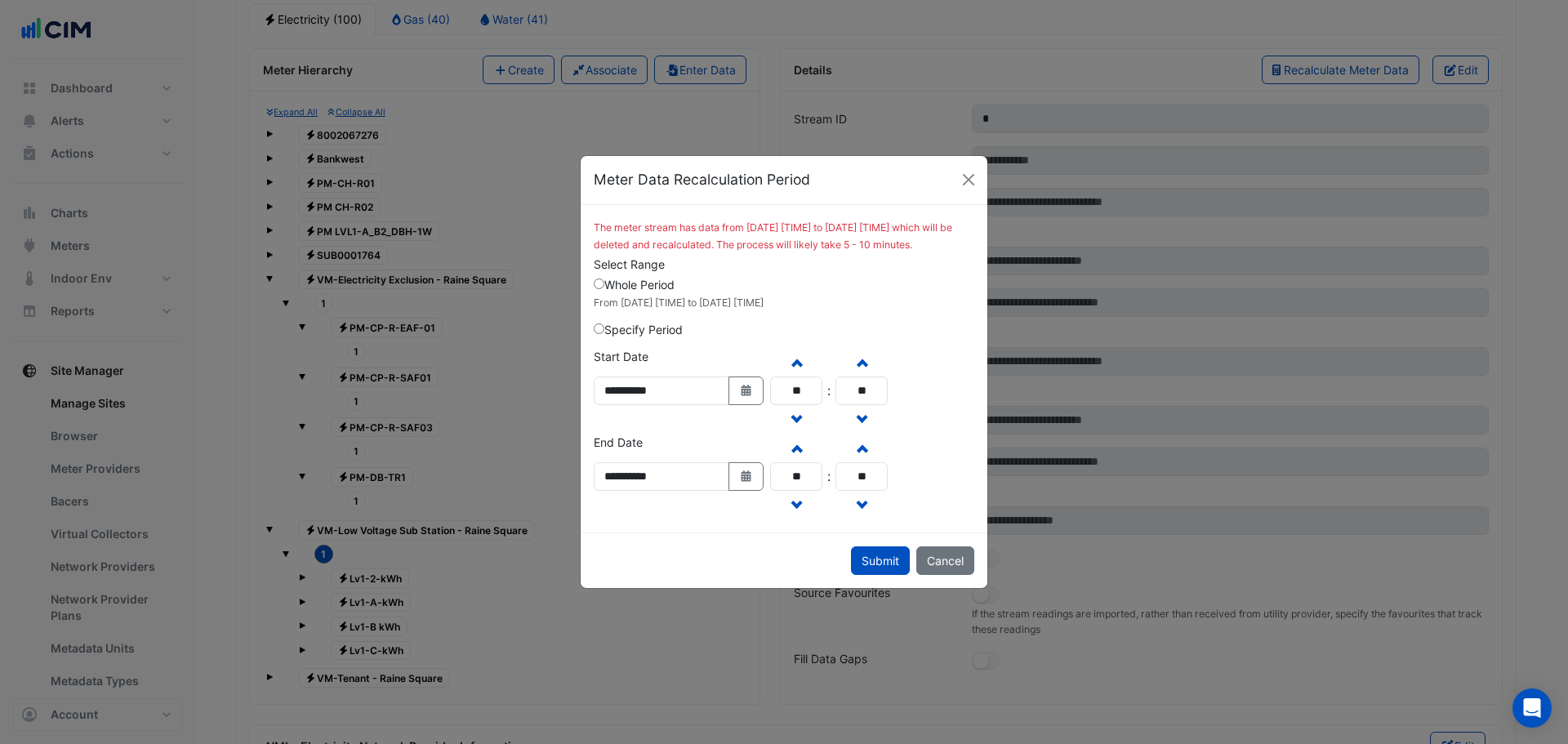 click on "**********" 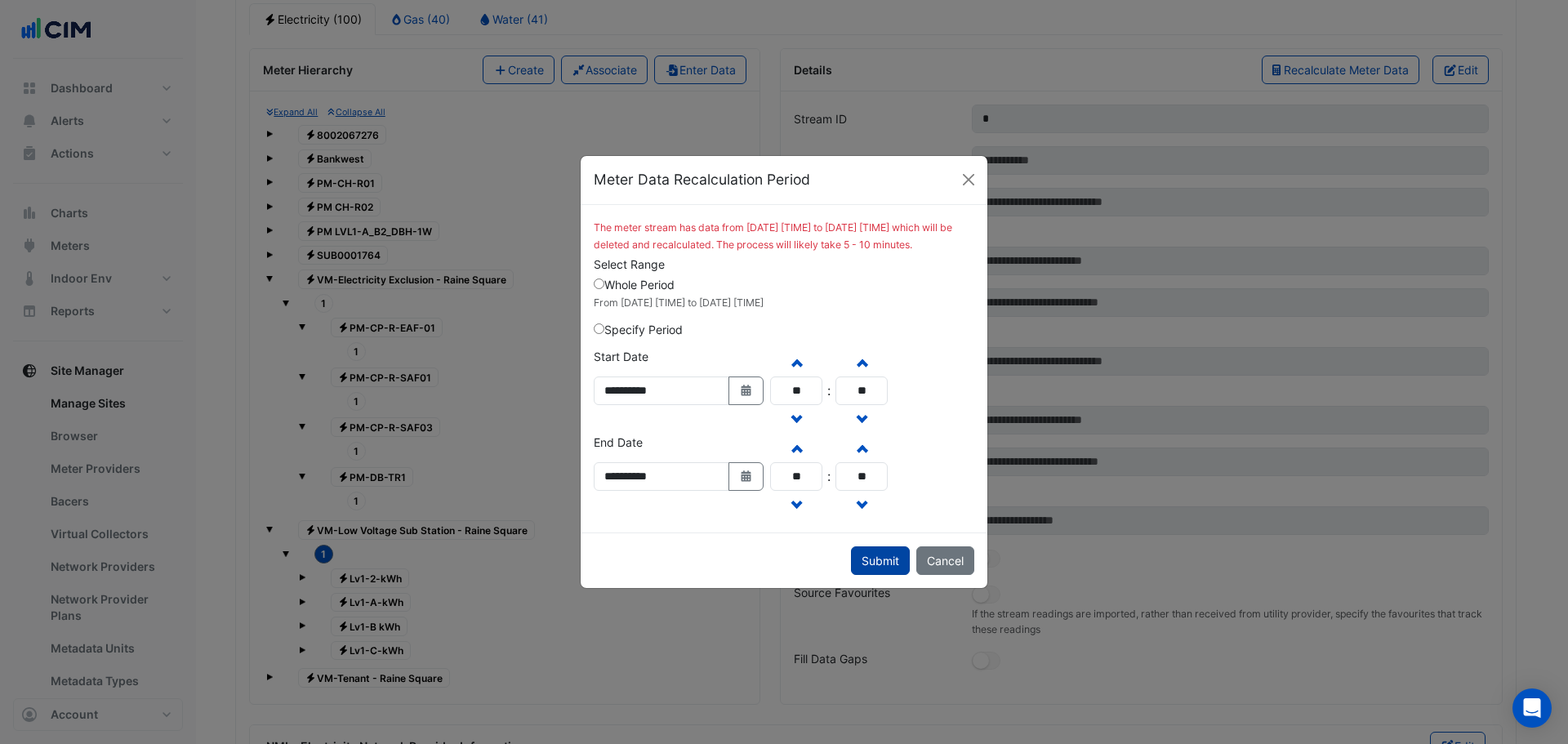 click on "Submit" 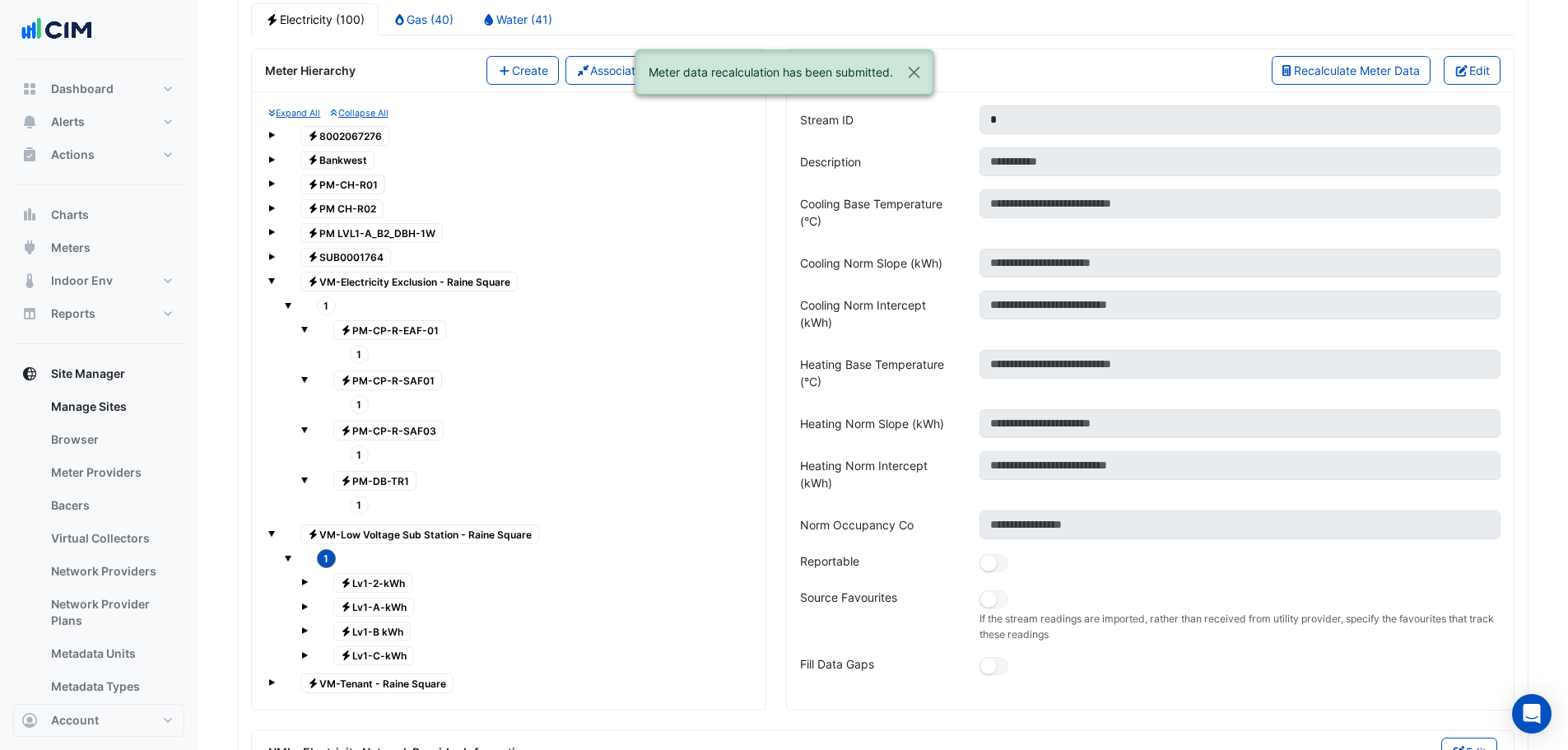 click at bounding box center (272, 682) 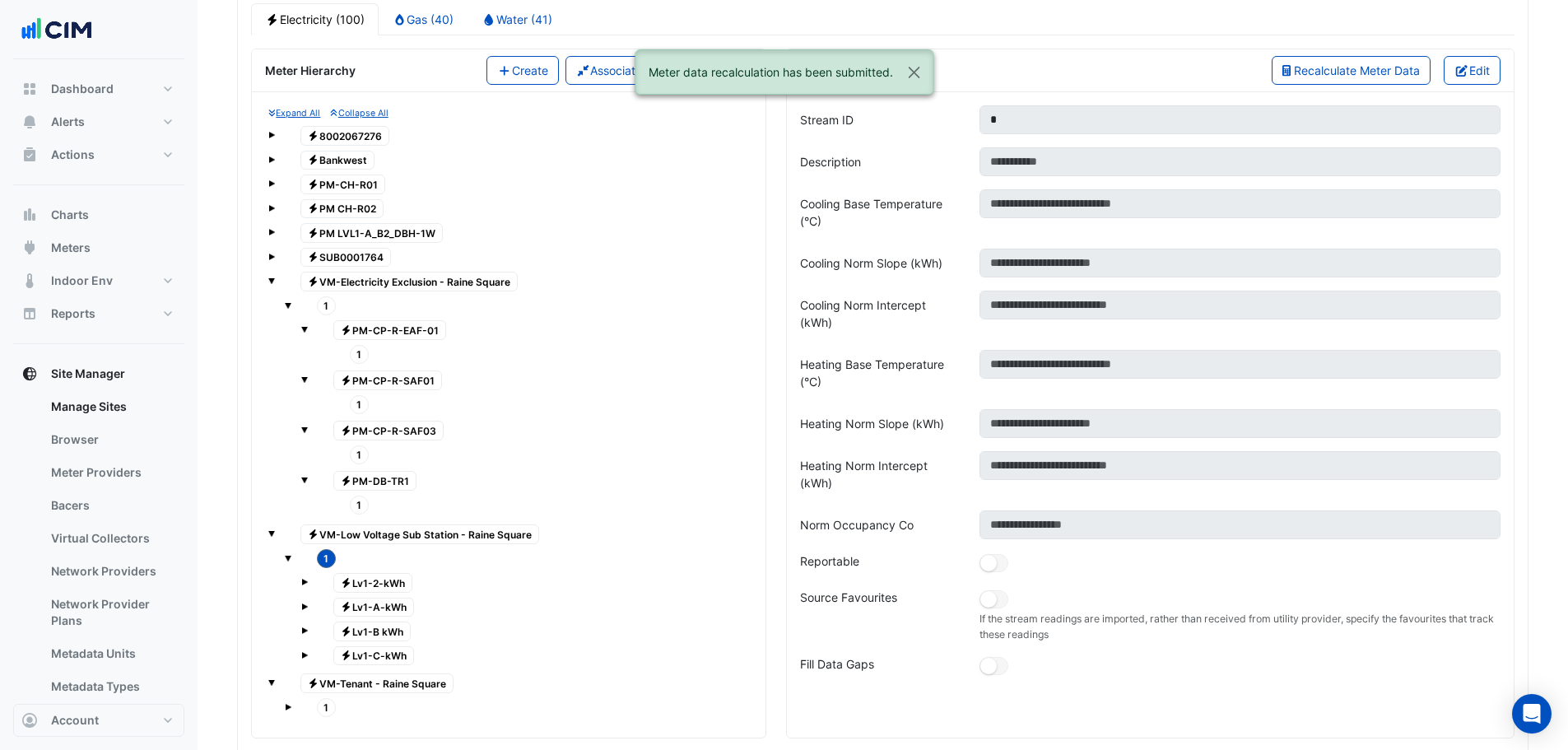 click on "1" 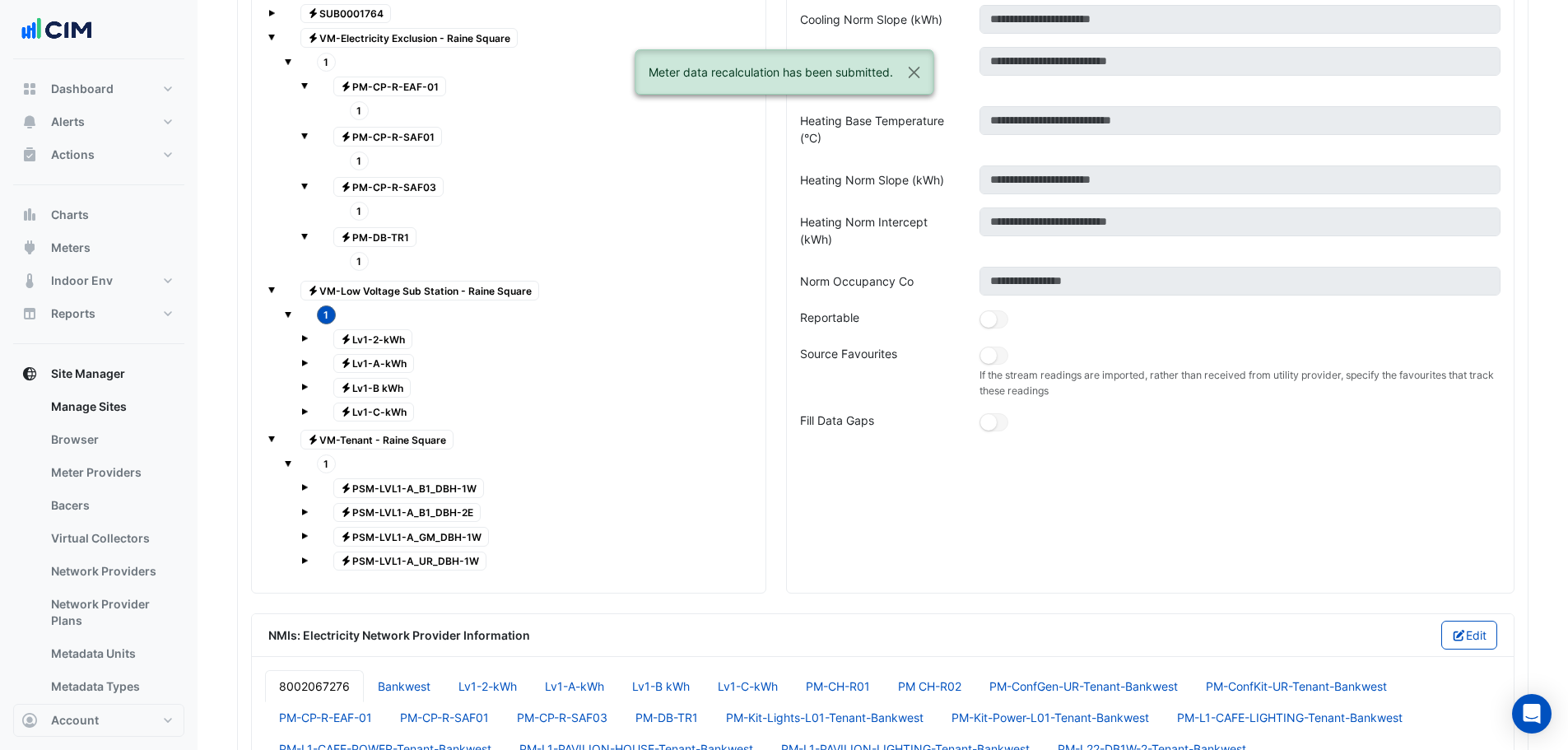 scroll, scrollTop: 1674, scrollLeft: 0, axis: vertical 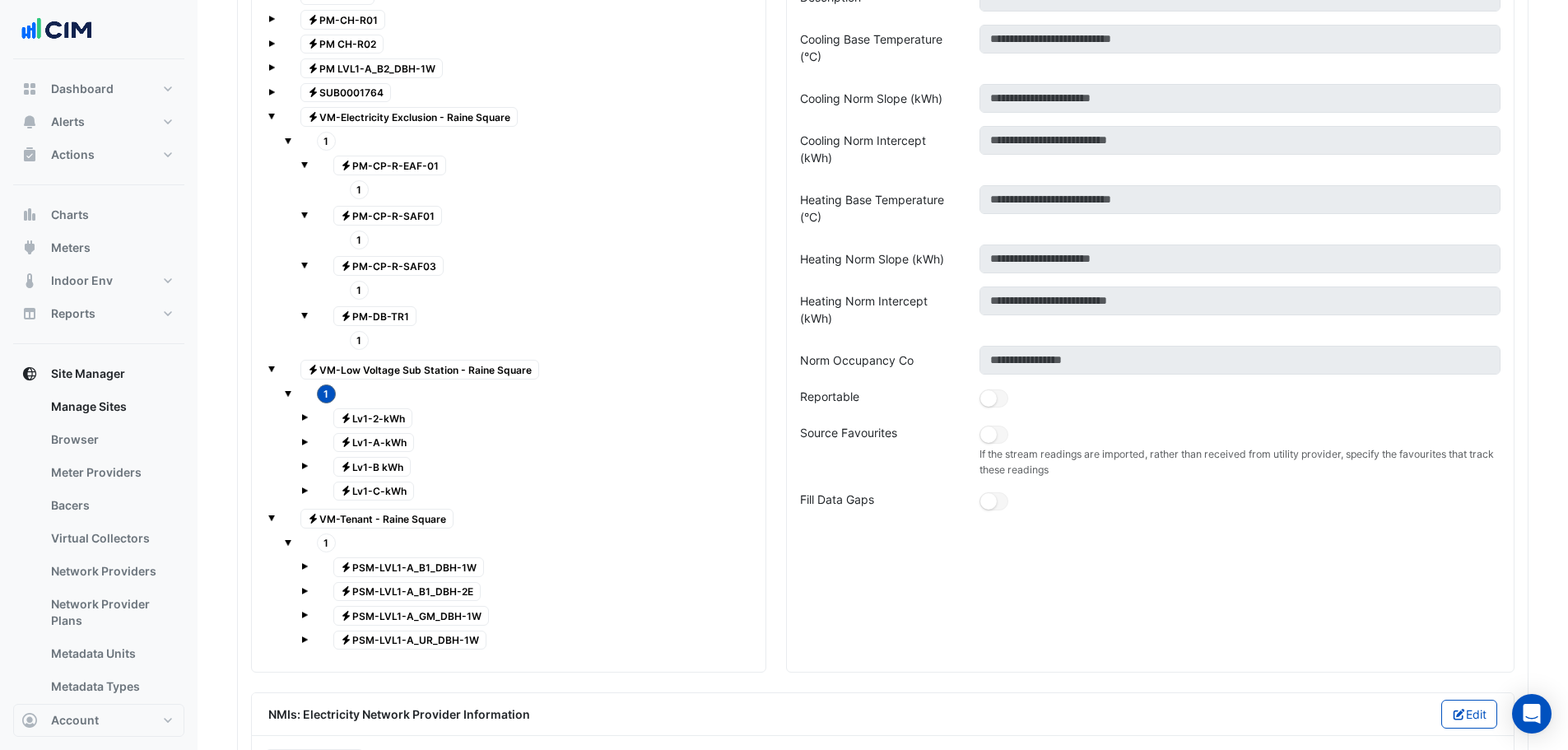 click at bounding box center (272, 116) 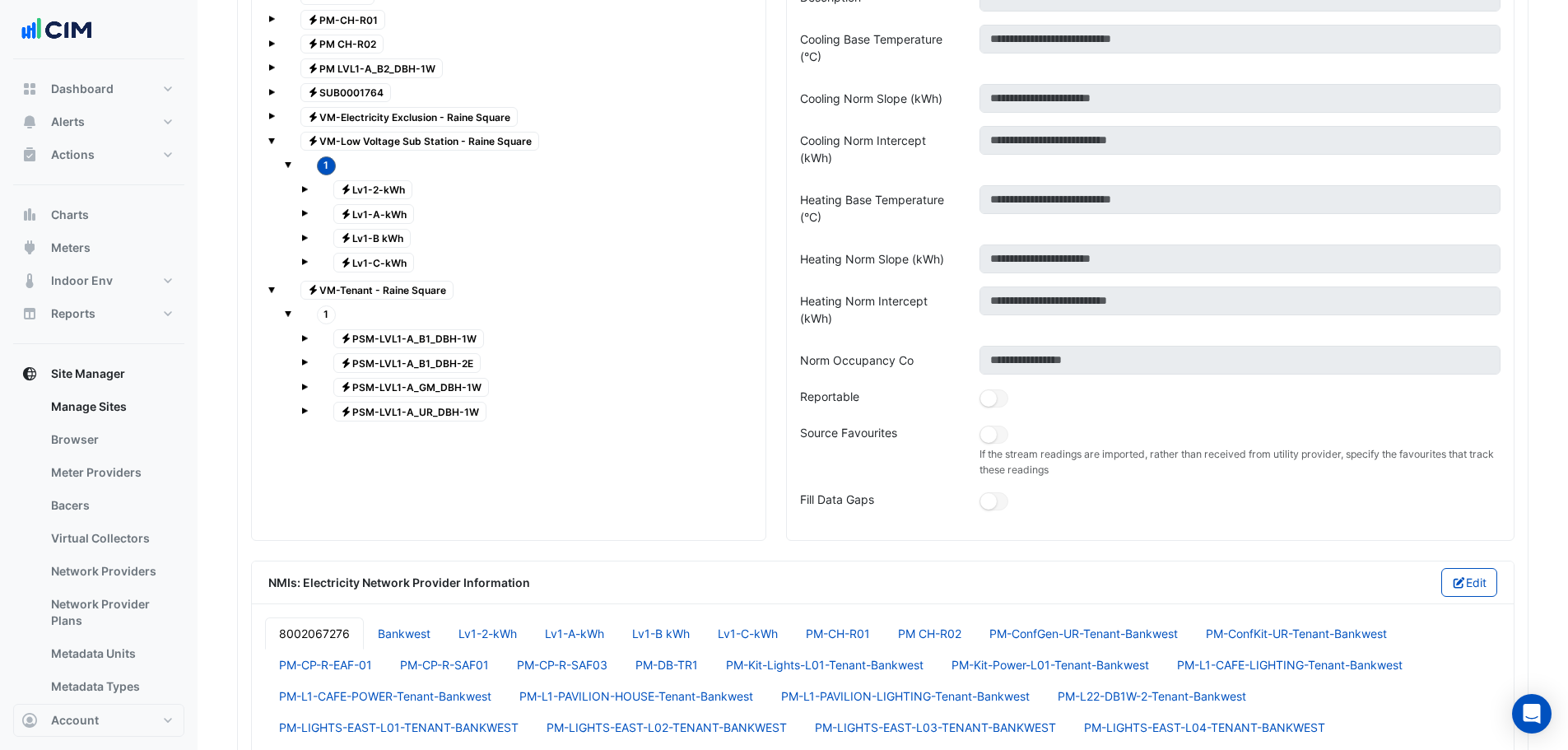 click on "Electricity
VM-Low Voltage Sub Station - Raine Square" at bounding box center (509, 142) 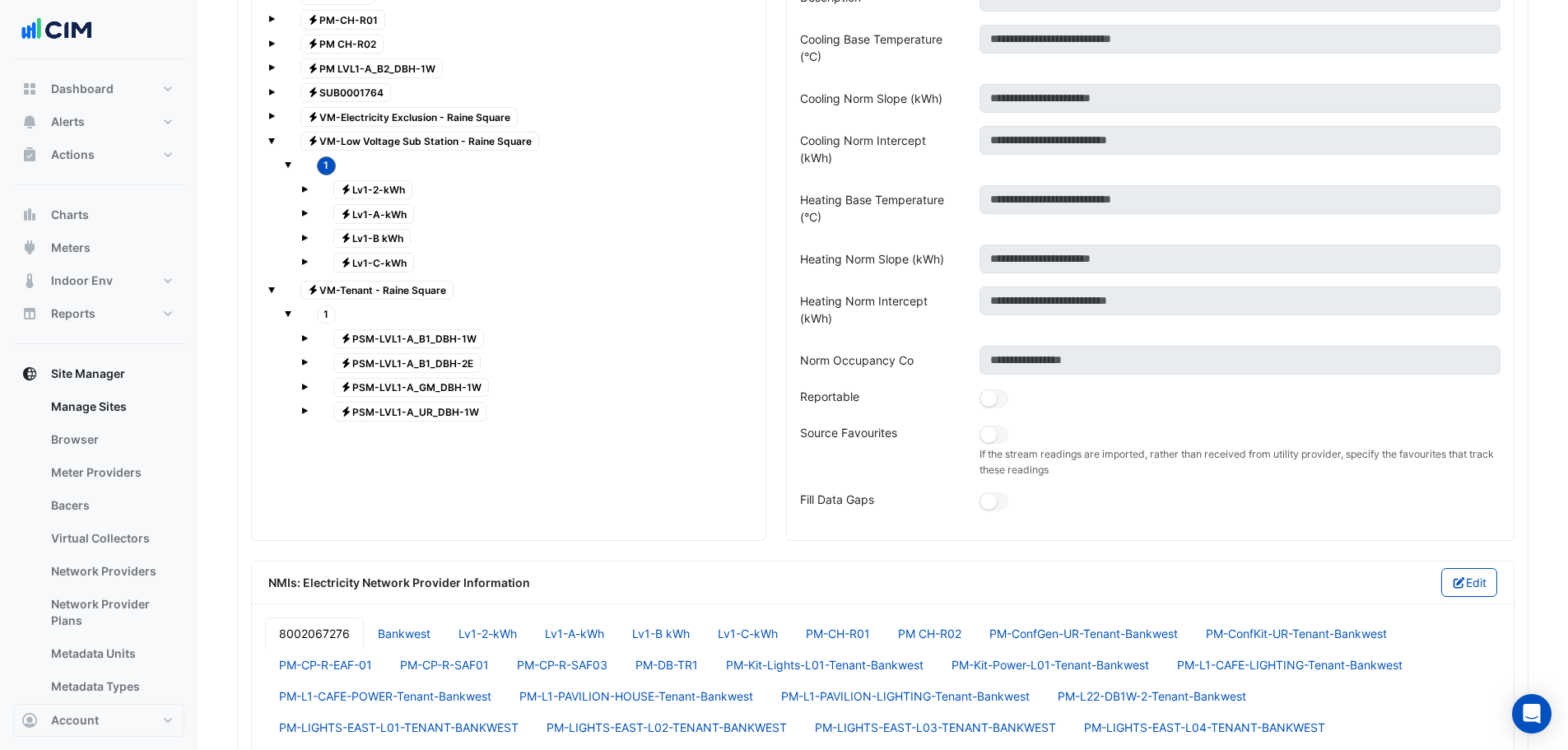 click at bounding box center (272, 141) 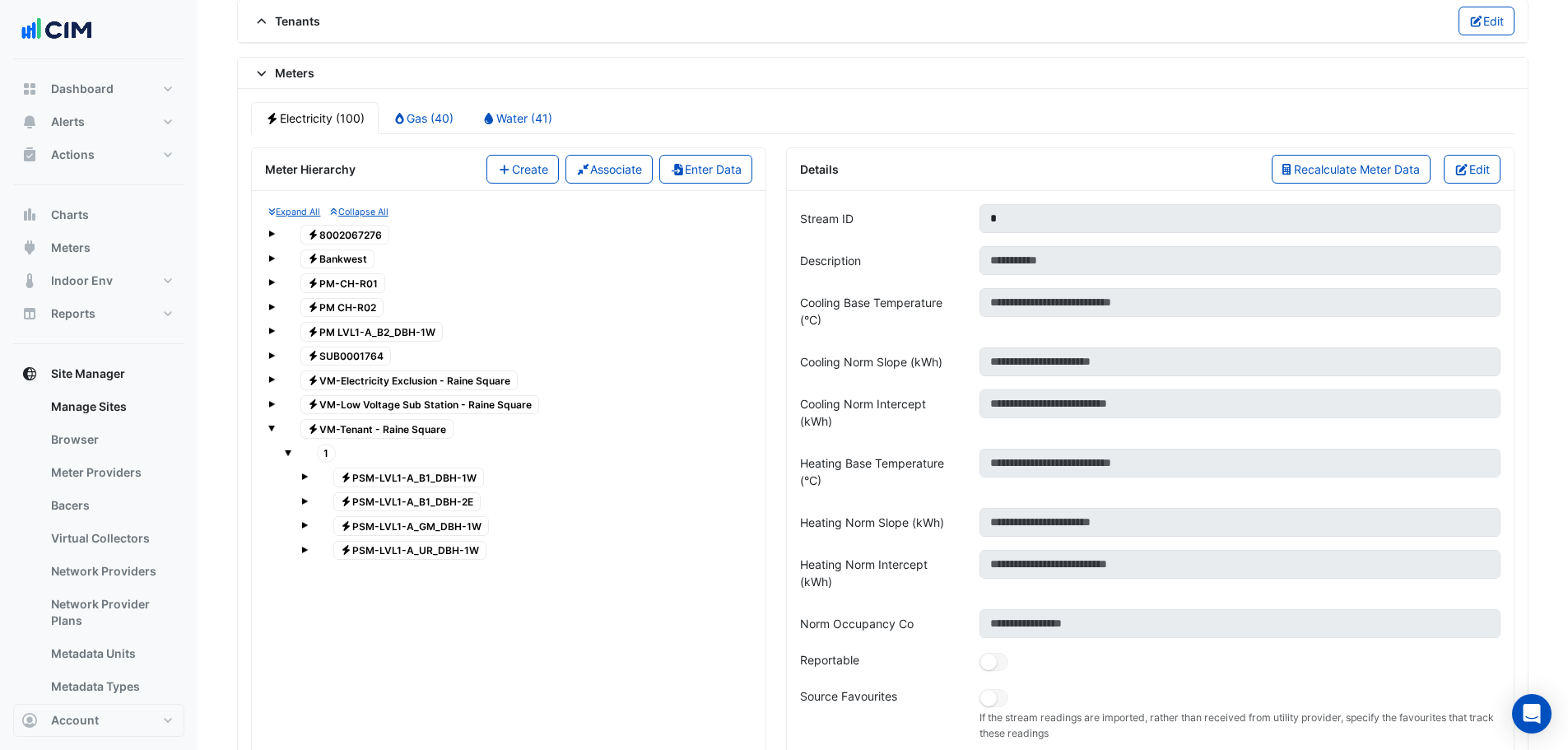 scroll, scrollTop: 1344, scrollLeft: 0, axis: vertical 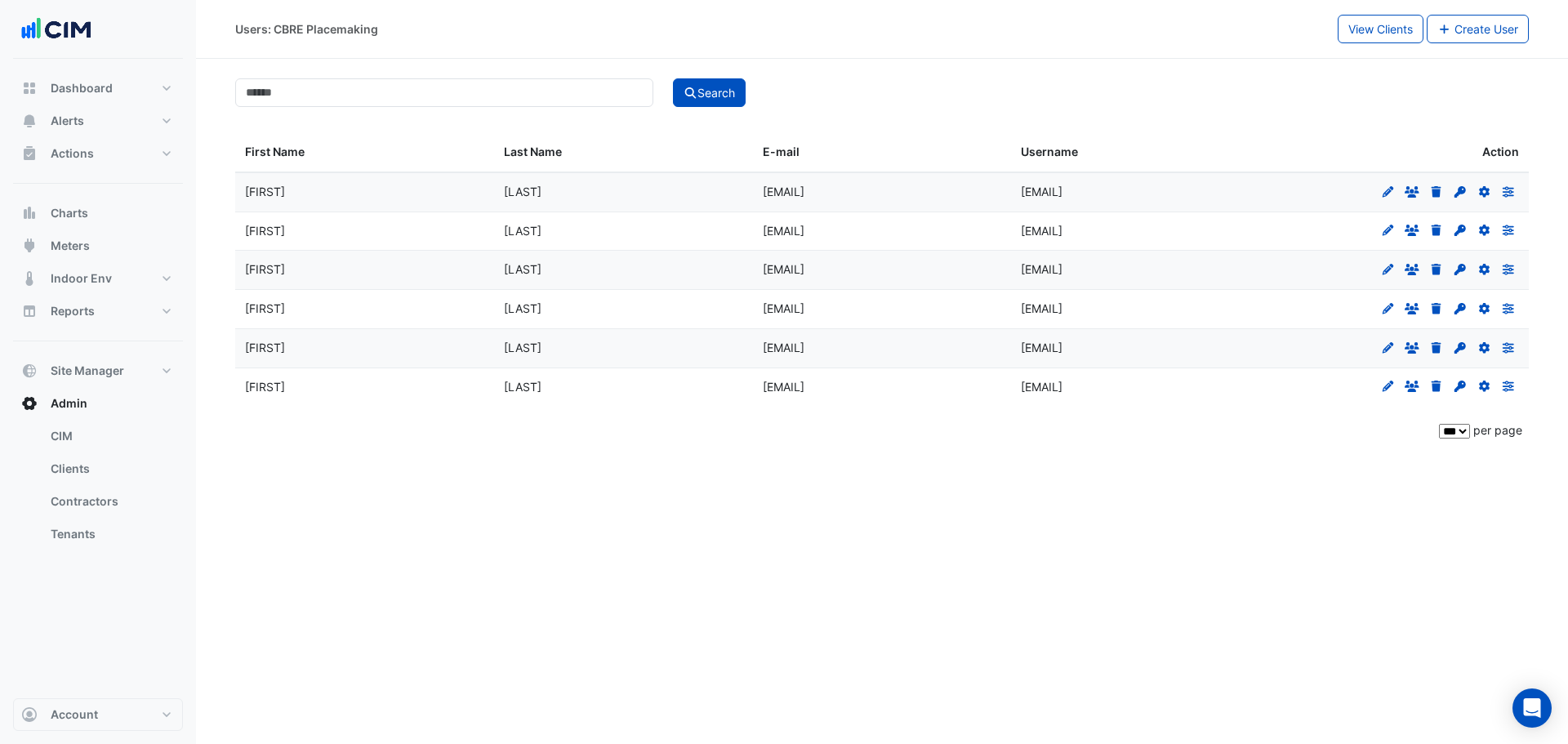 select on "***" 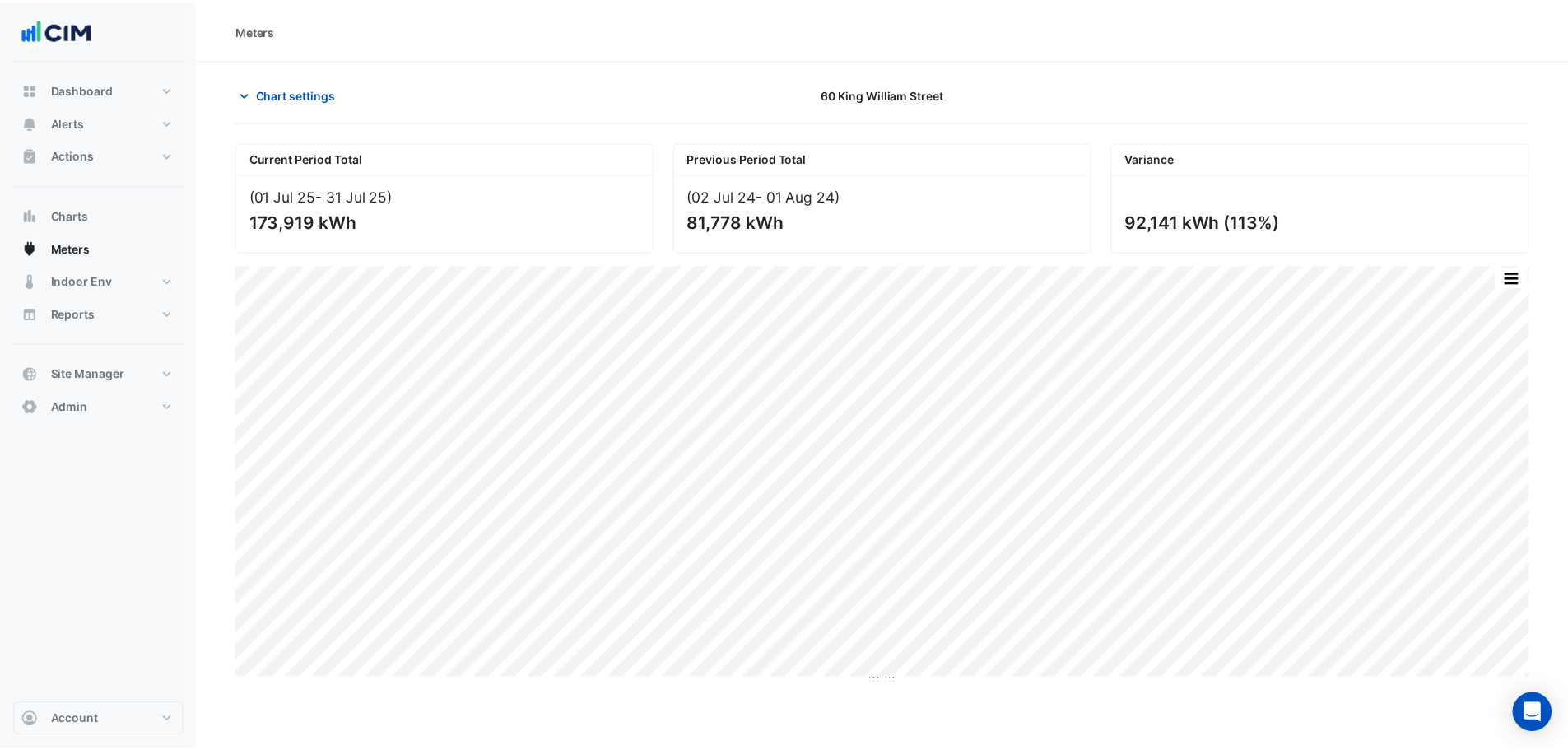 scroll, scrollTop: 0, scrollLeft: 0, axis: both 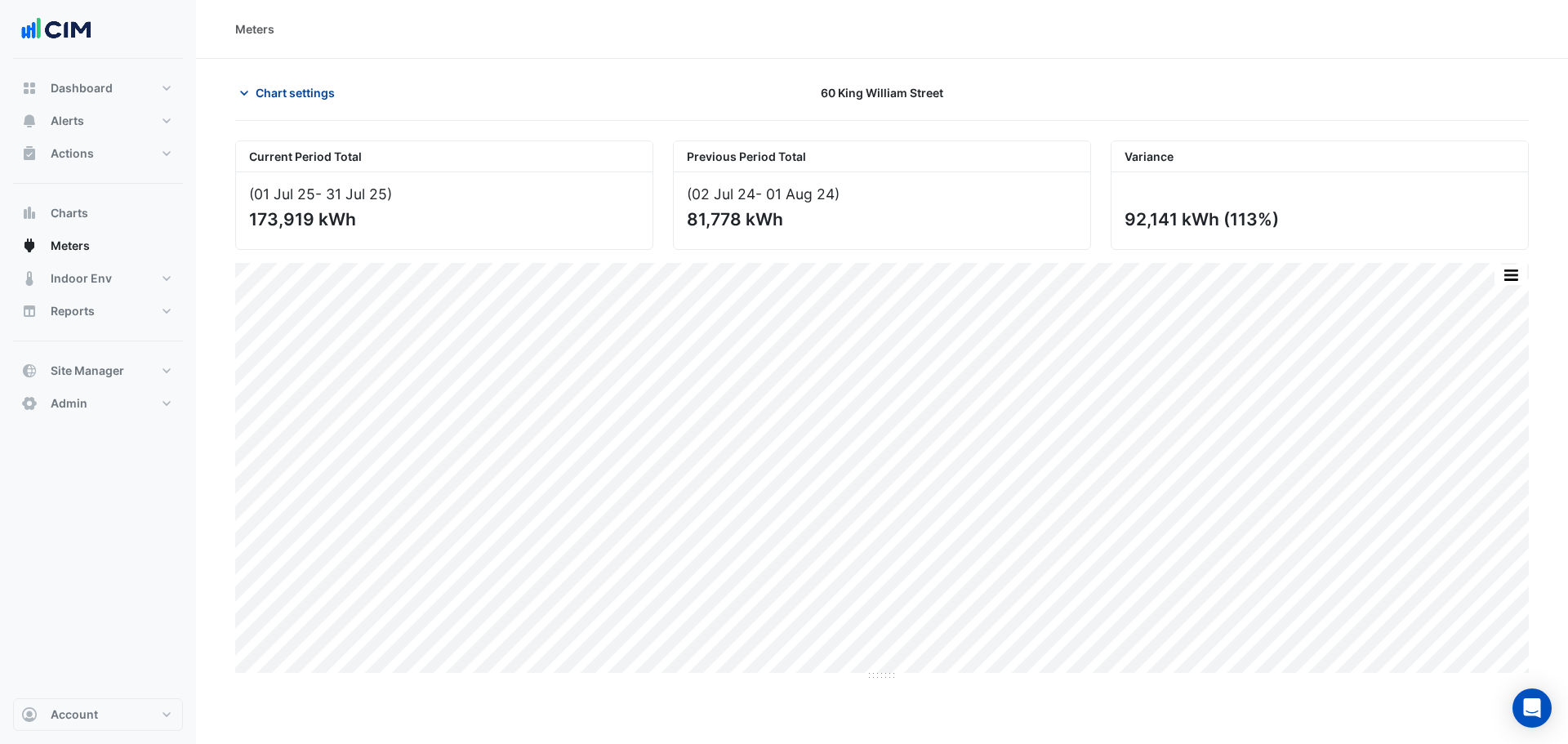 click on "Chart settings" 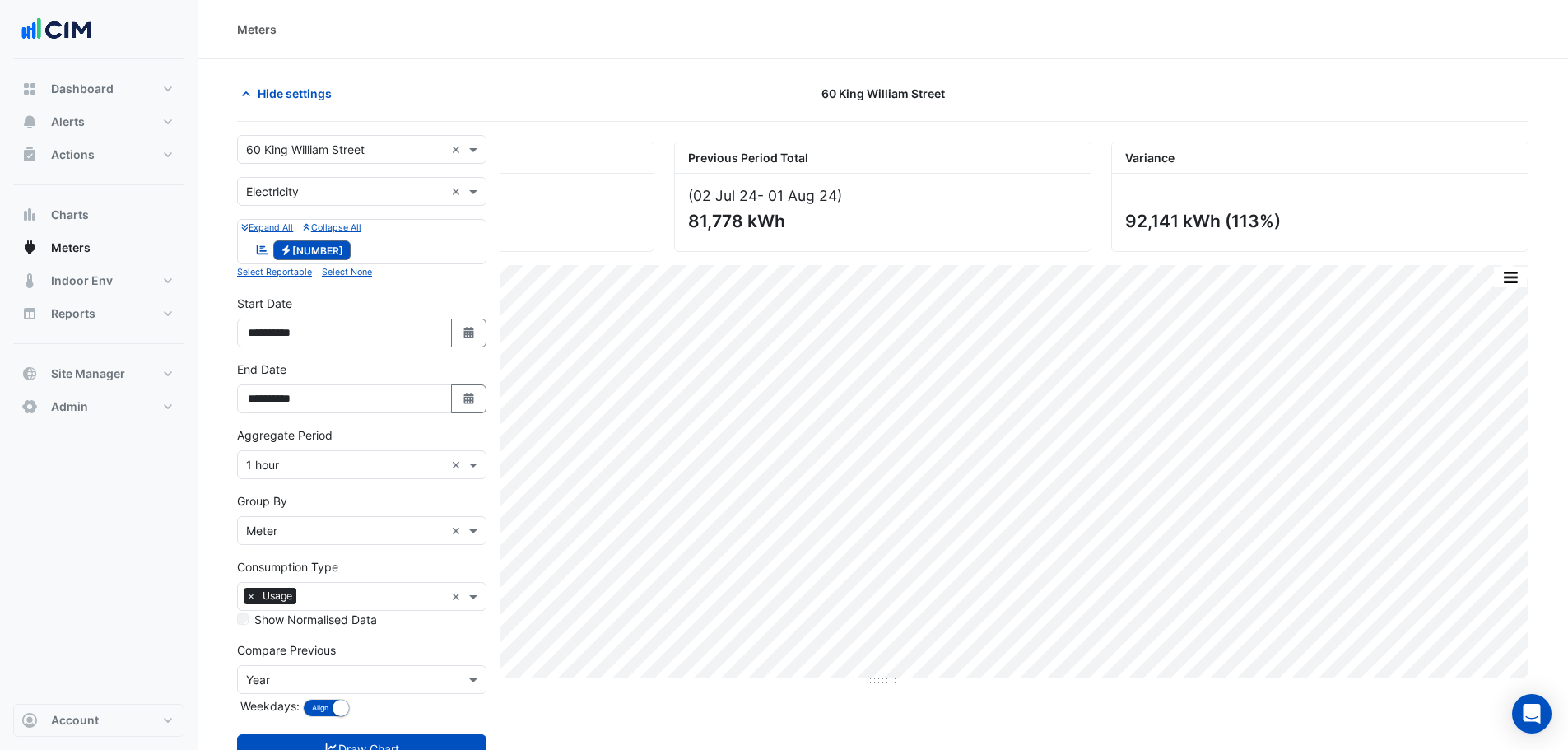 click on "Hide settings
[NUMBER] [STREET]
Current Period Total
([DATE]  - [DATE] )
173,919 kWh
Previous Period Total
([DATE]  - [DATE] )
81,778 kWh
Variance
92,141 kWh
(113%)
Print Save as JPEG Save as PNG Pivot Data Table Export CSV - Flat Export CSV - Pivot Select Chart Type    —    2002569959 Usage (Previous)" 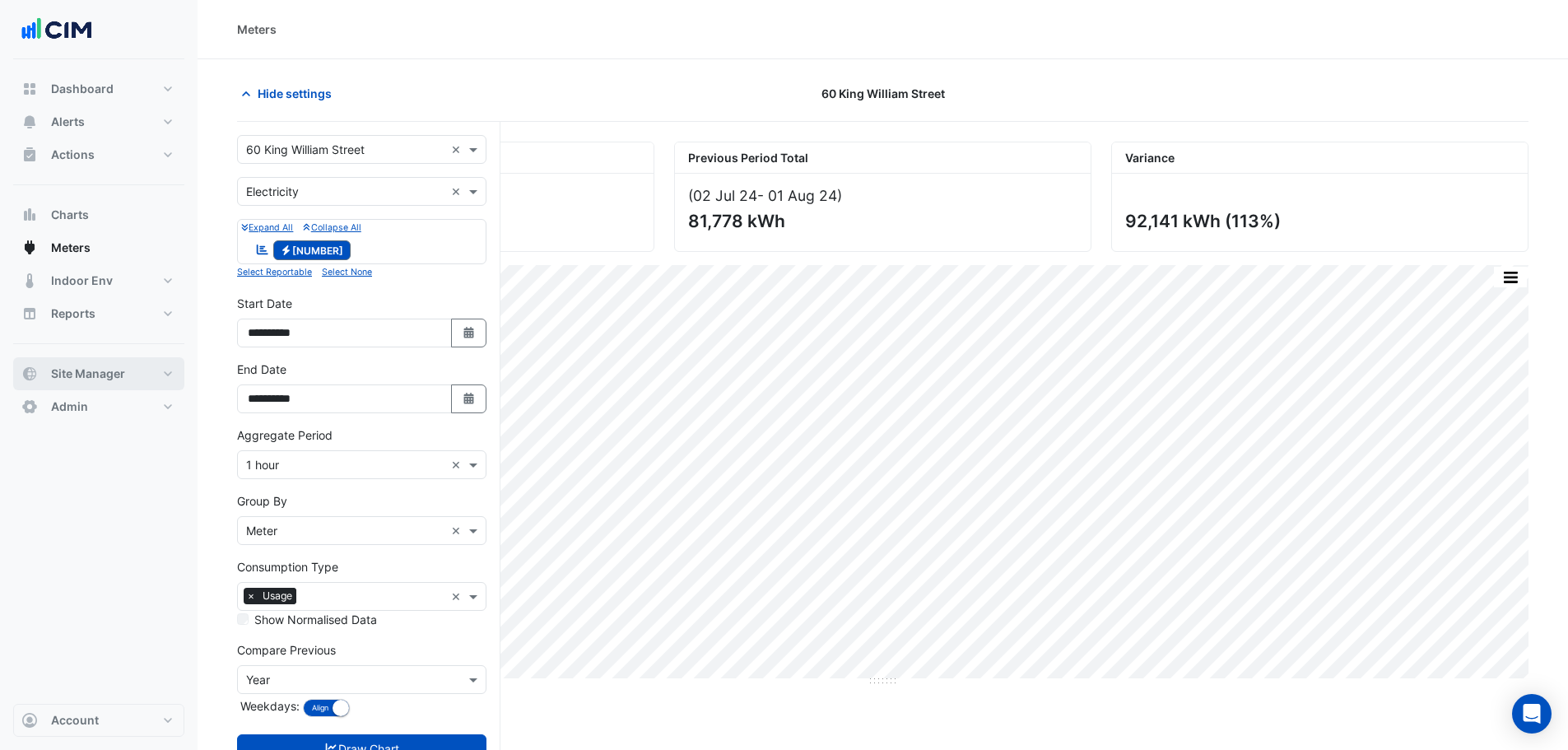 click on "Site Manager" at bounding box center (88, 374) 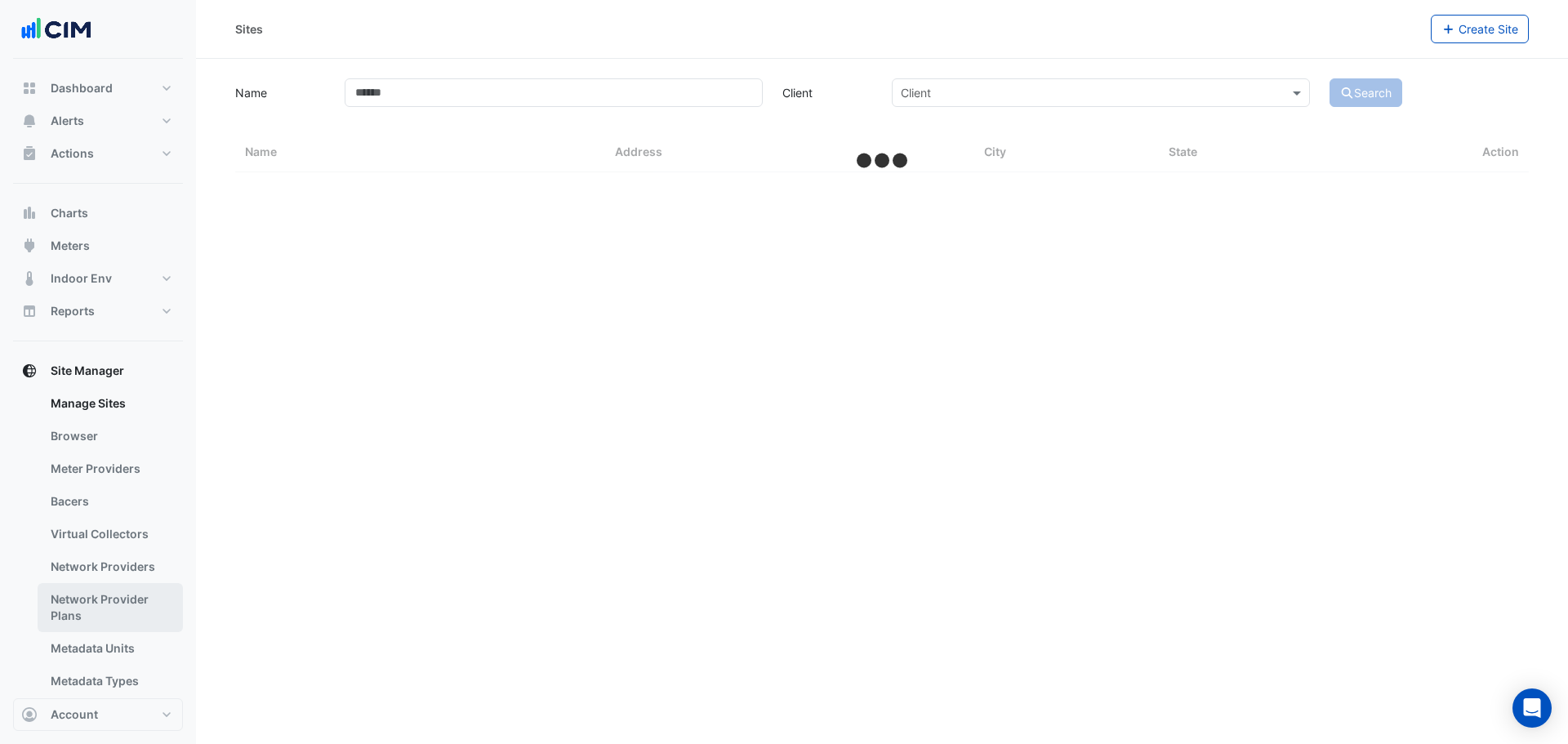 select on "***" 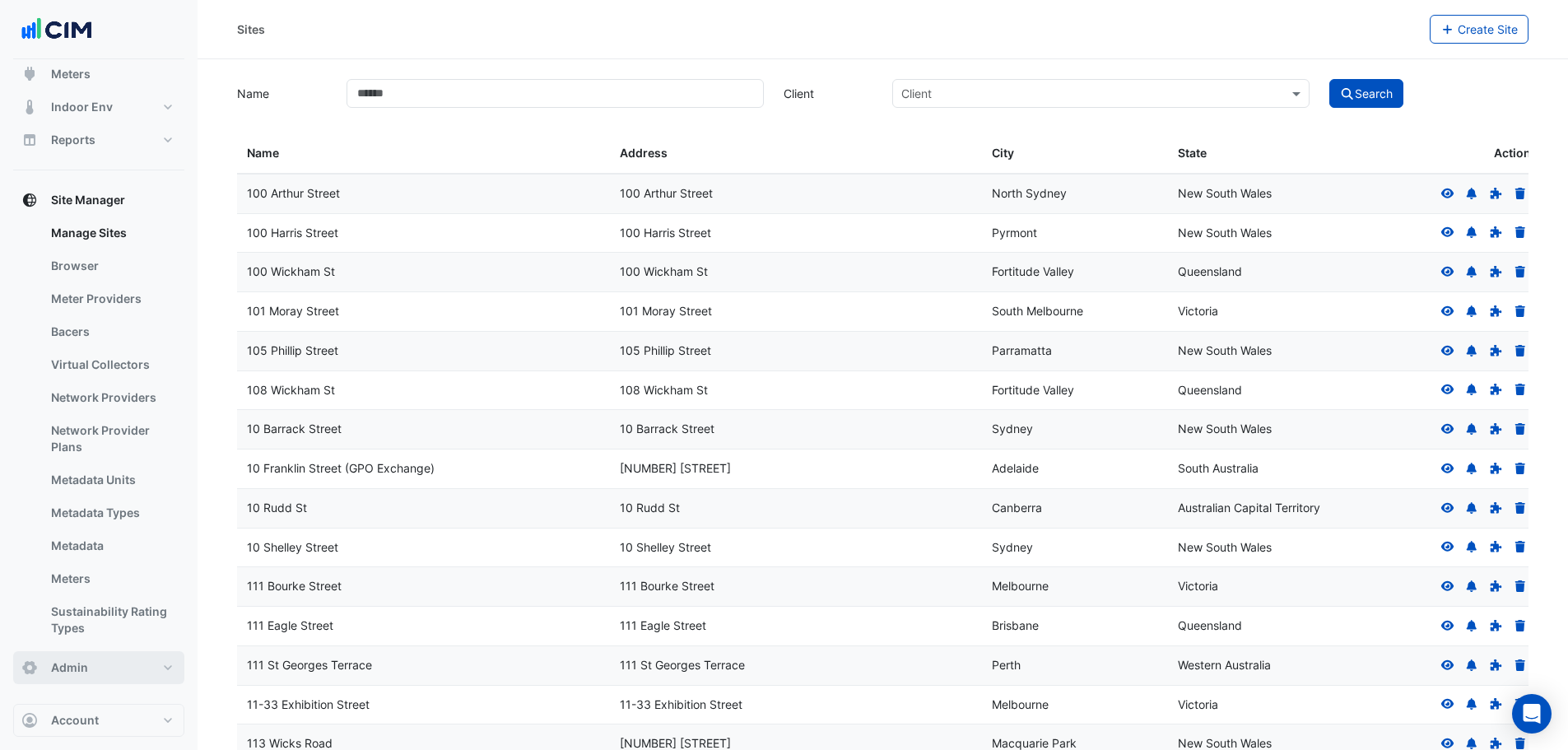 click on "Admin" at bounding box center (99, 668) 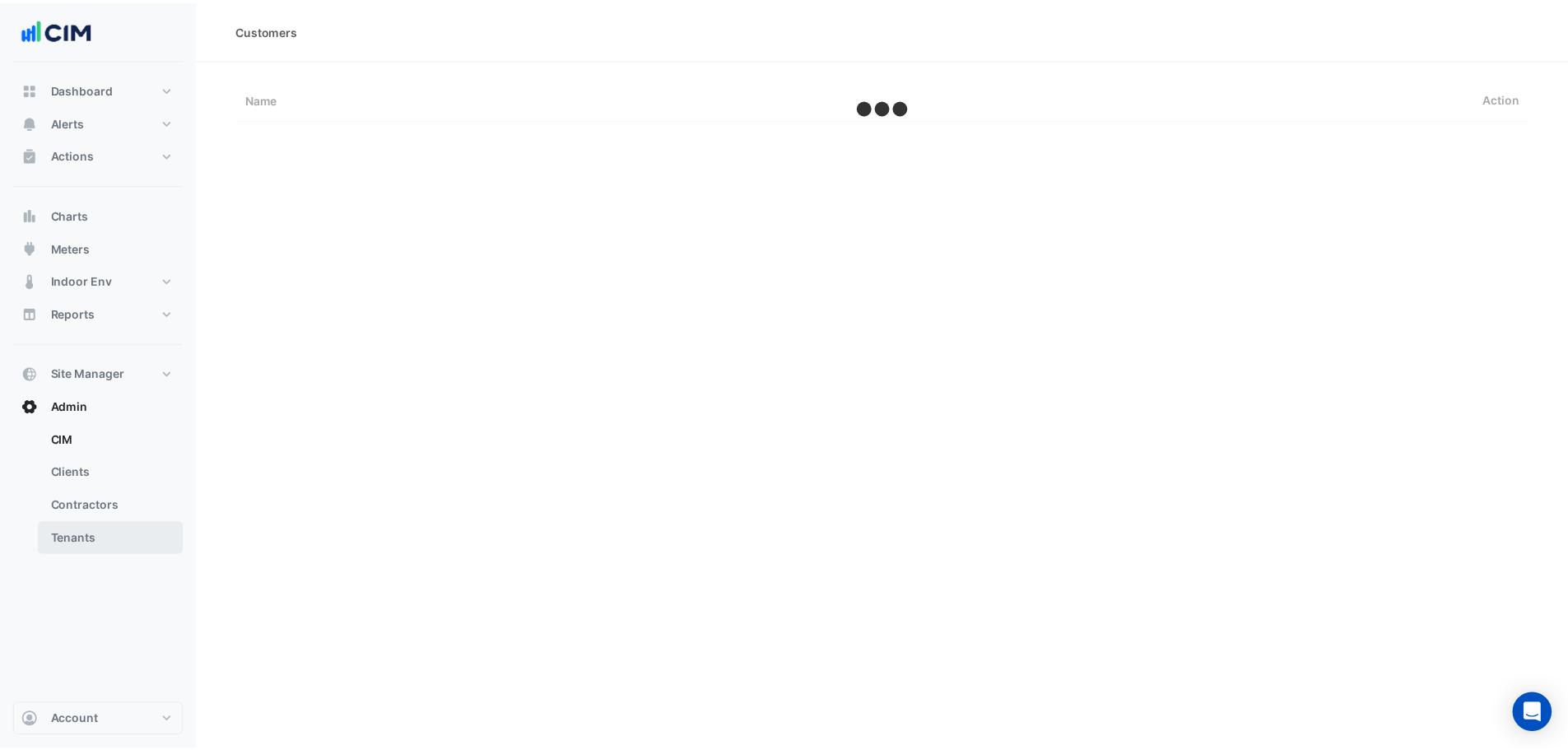 scroll, scrollTop: 0, scrollLeft: 0, axis: both 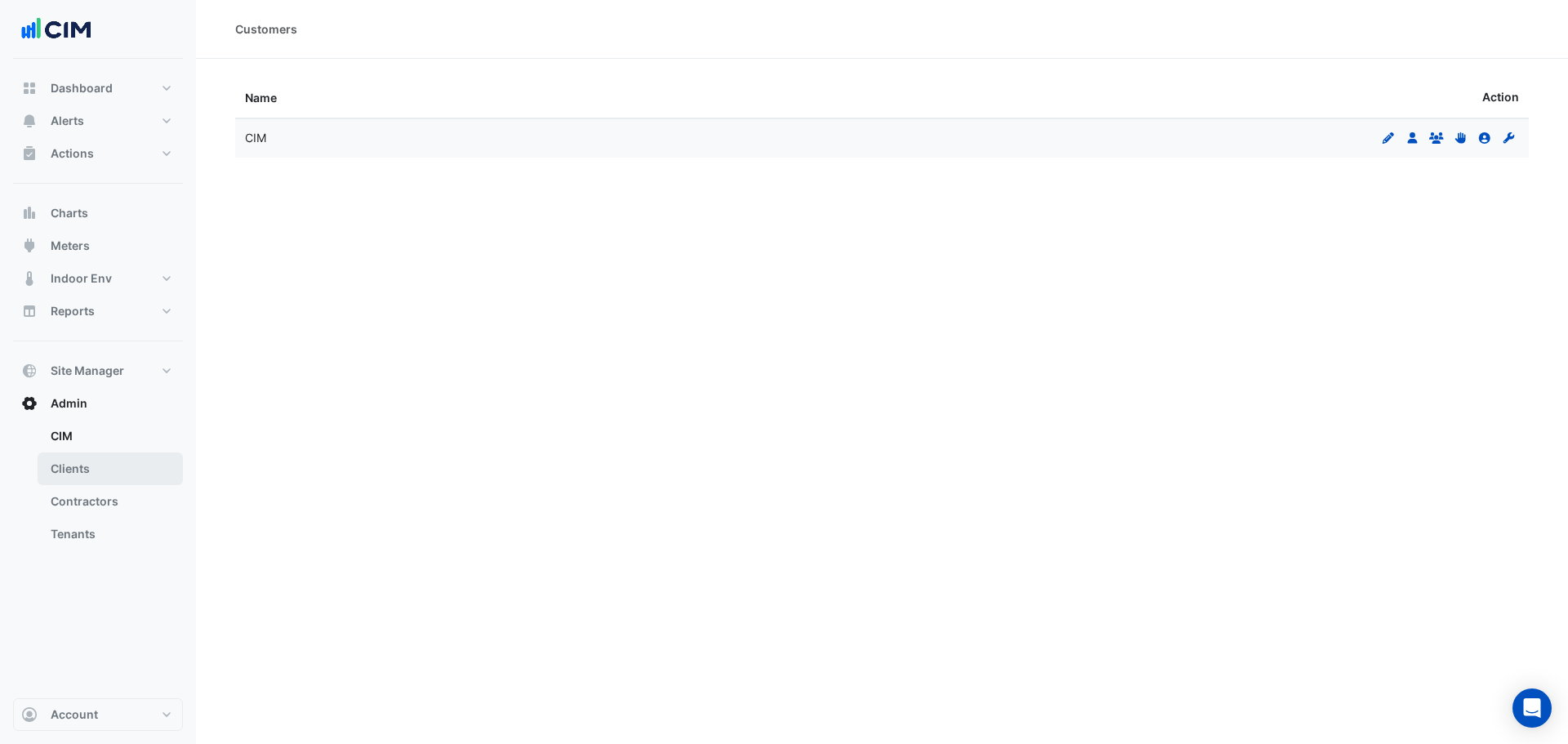 click on "Clients" at bounding box center [110, 469] 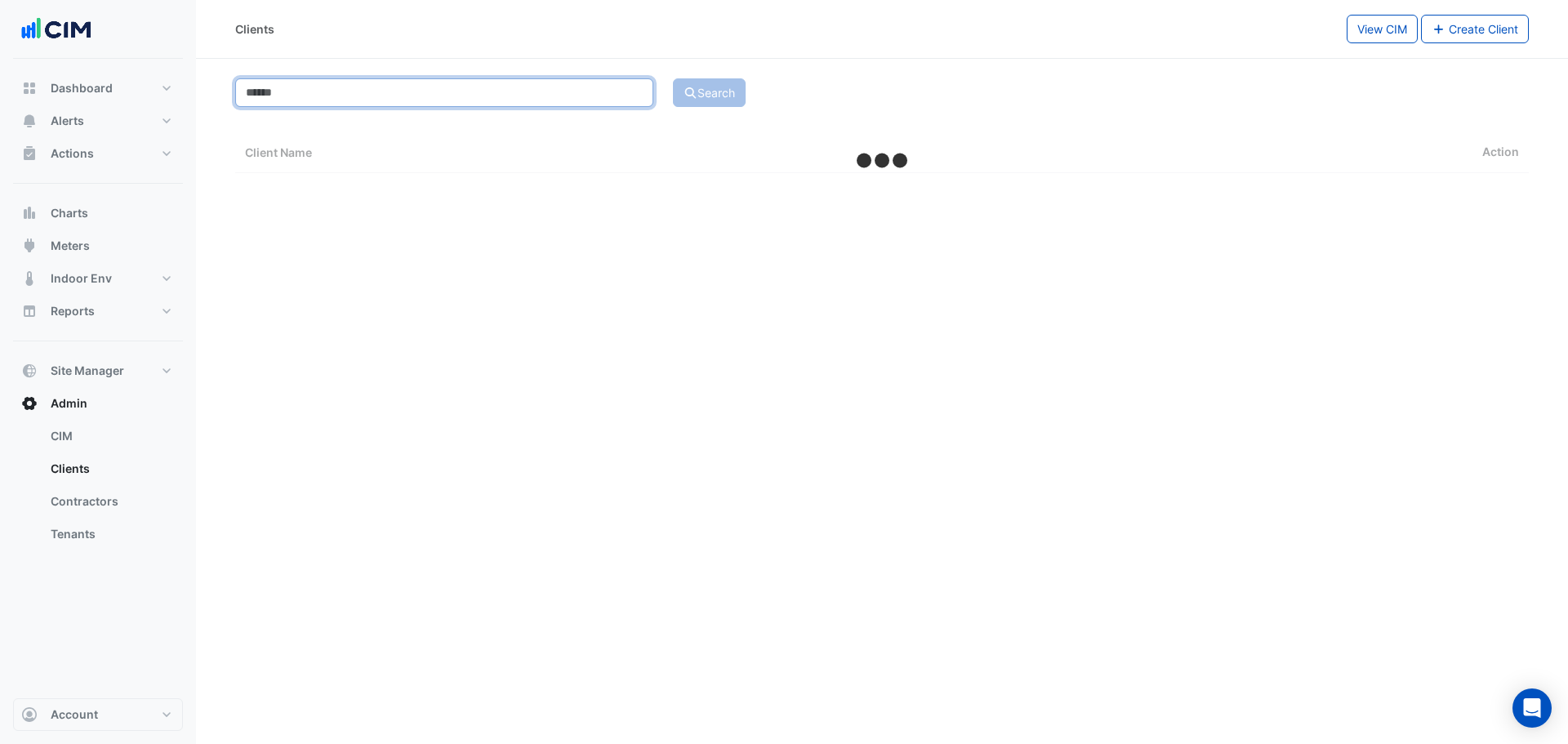 select on "***" 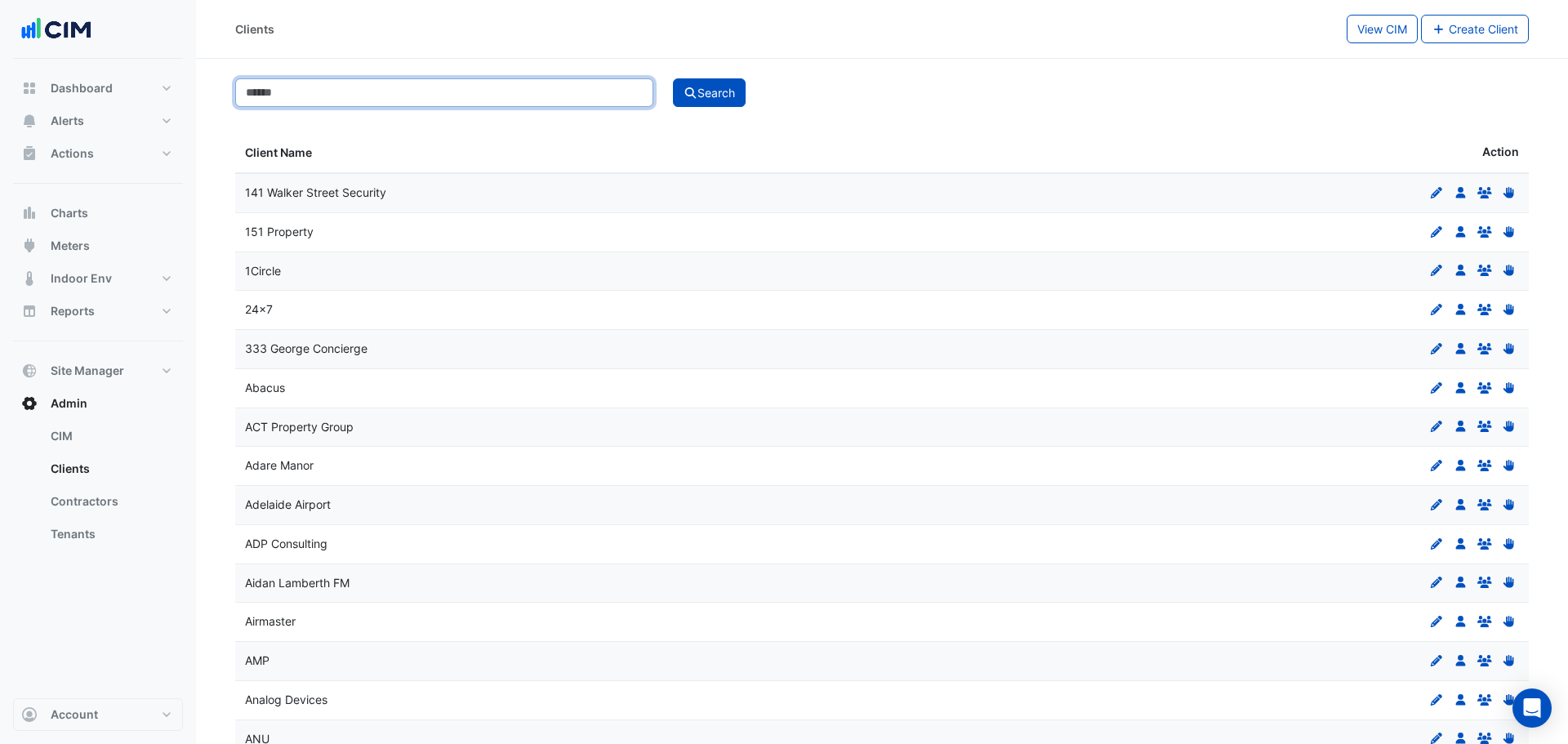 click 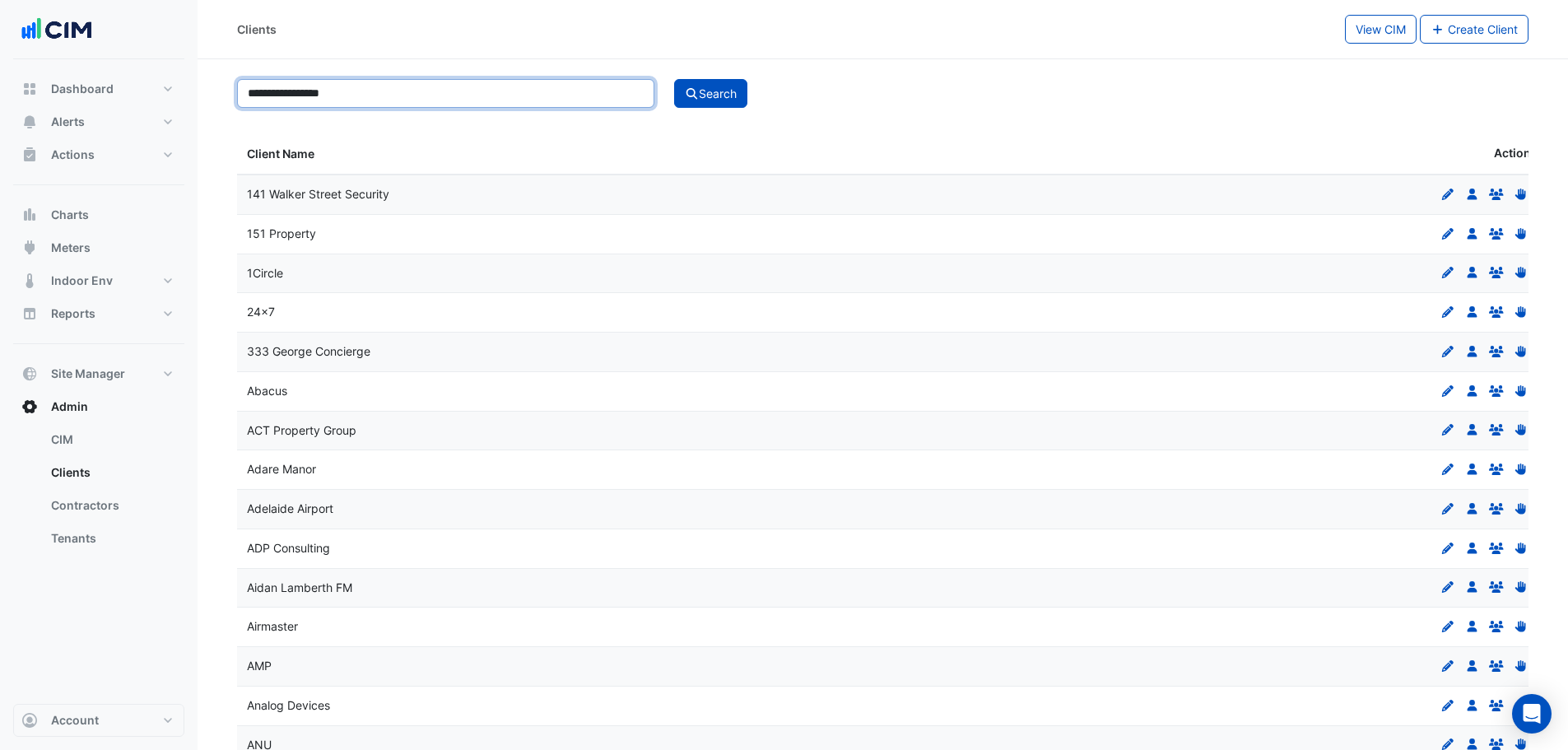 type on "**********" 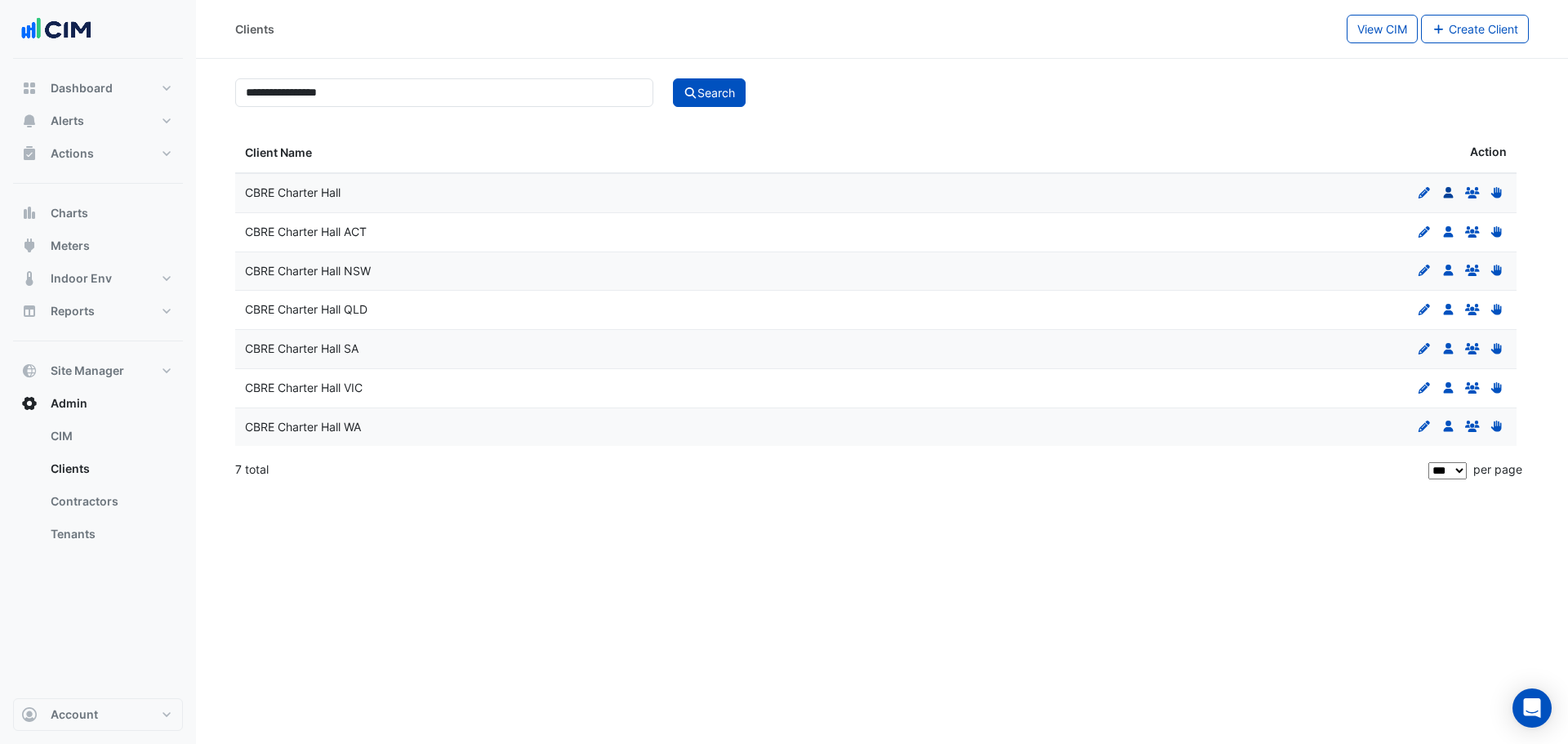 click on "Users" 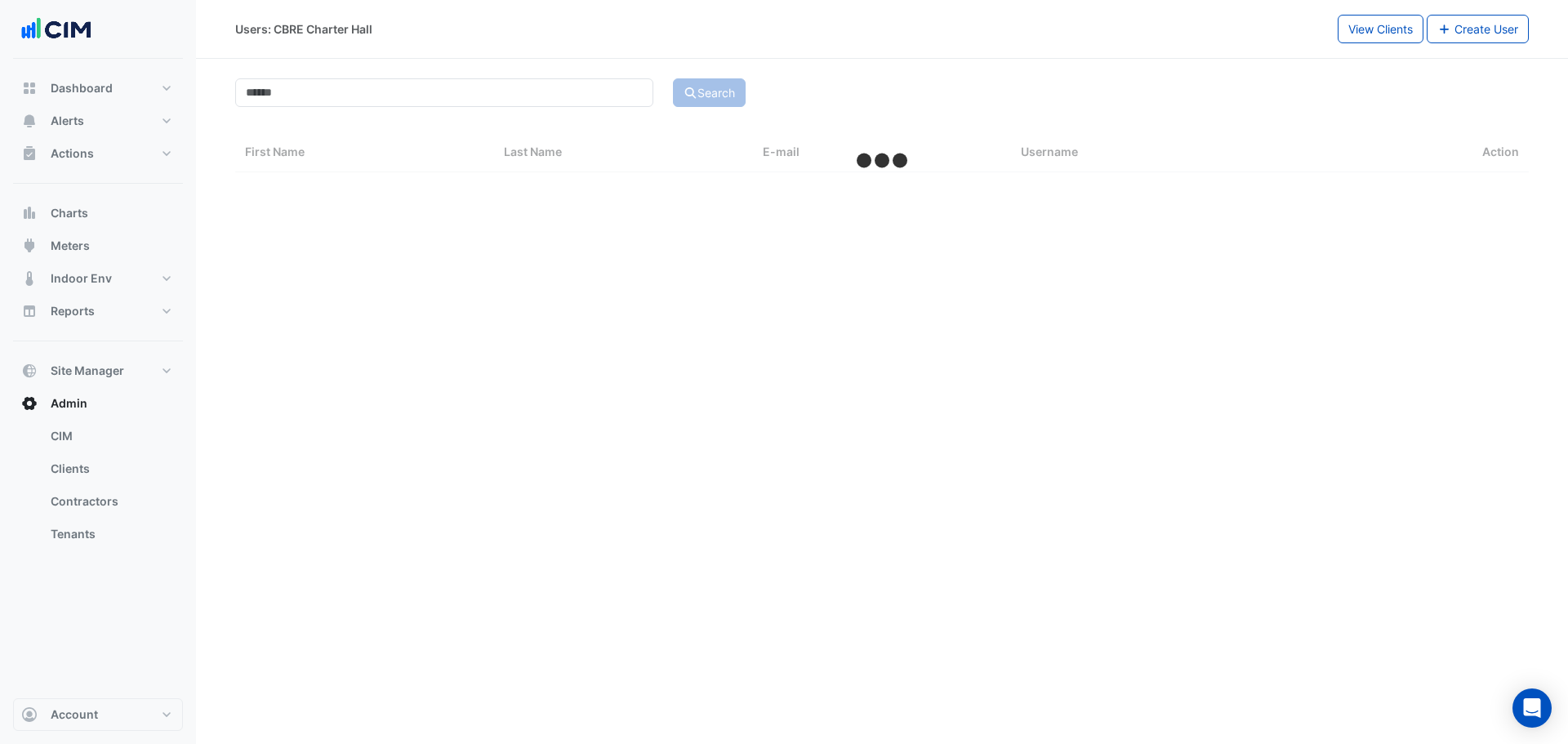 select on "***" 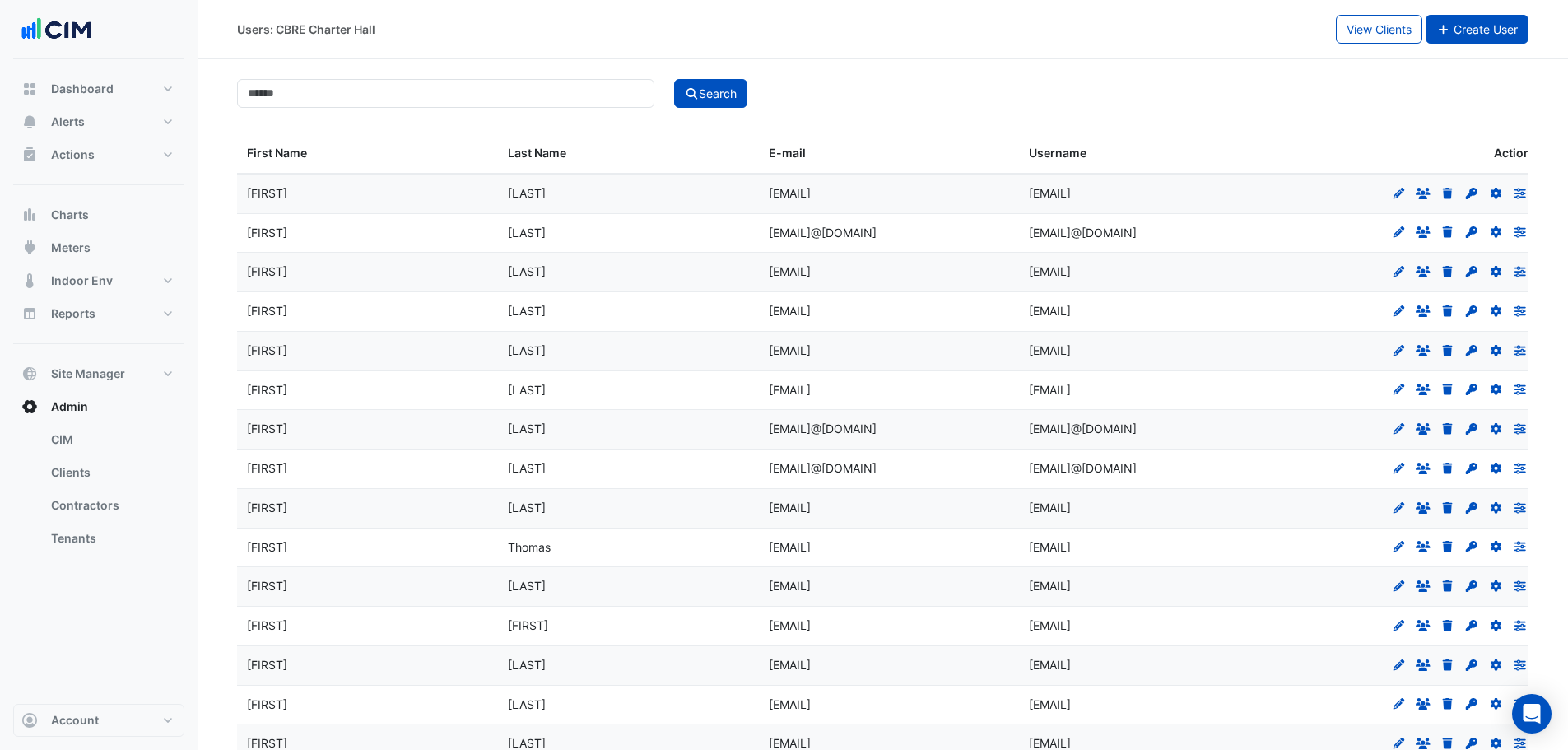 click on "Create User" 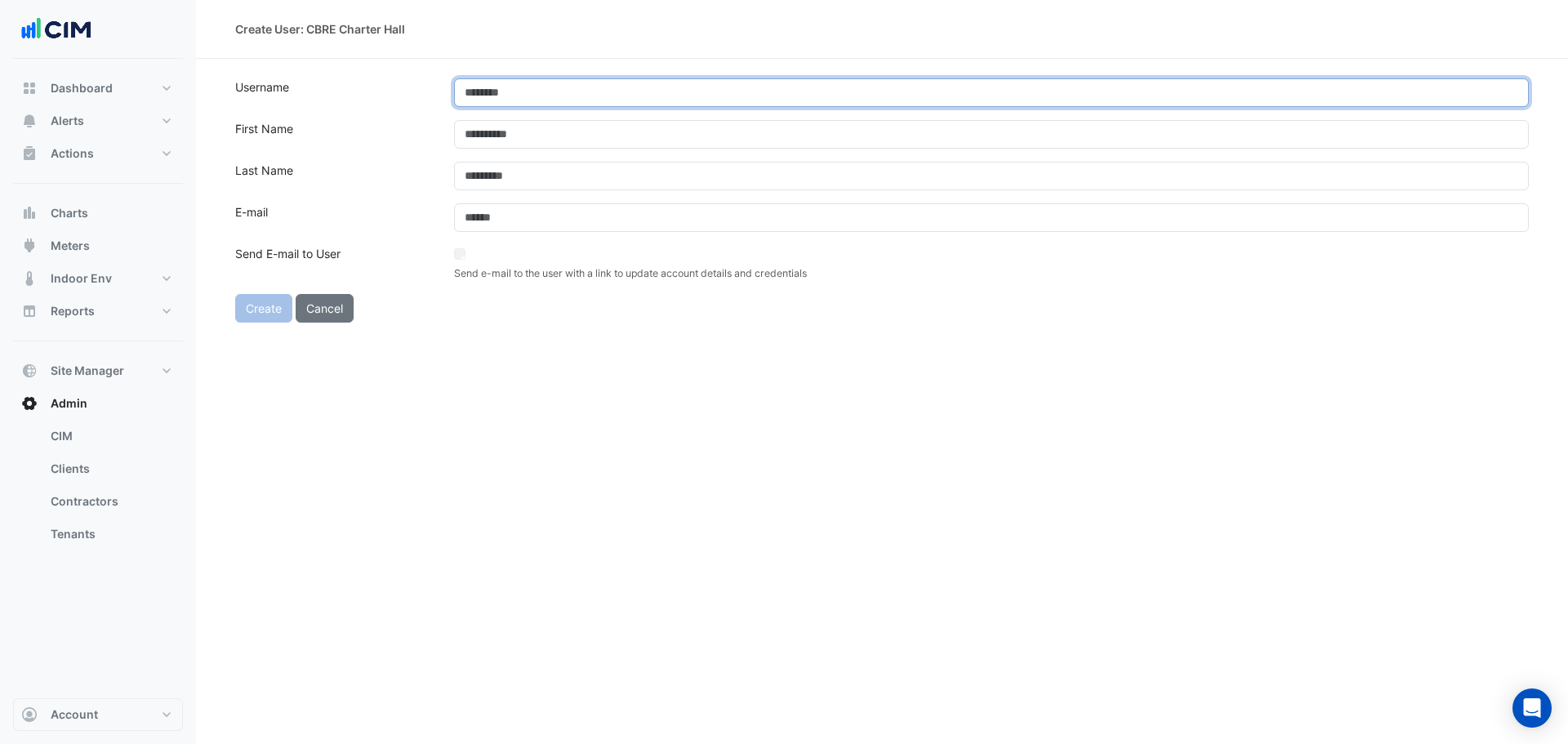 click at bounding box center [991, 92] 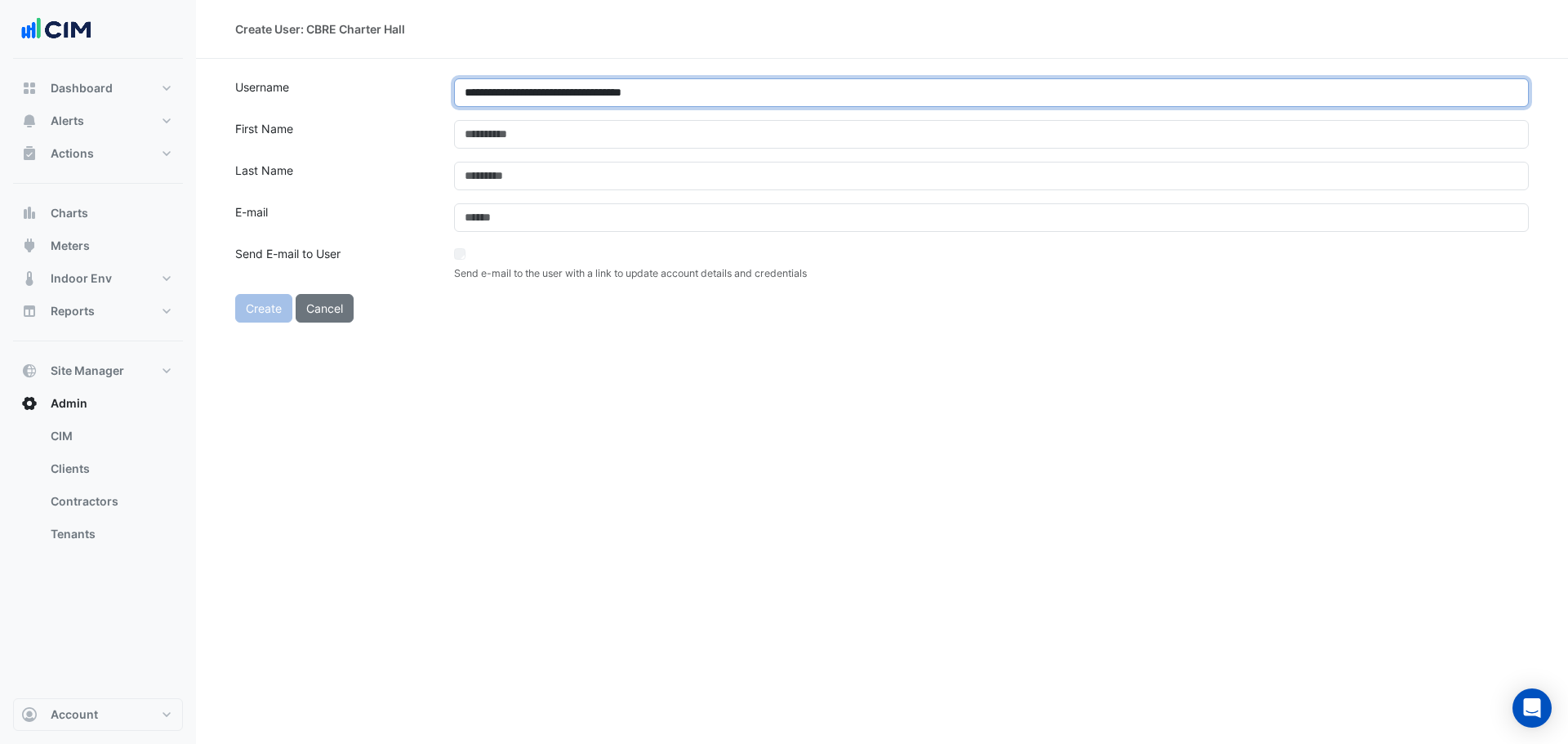 type on "**********" 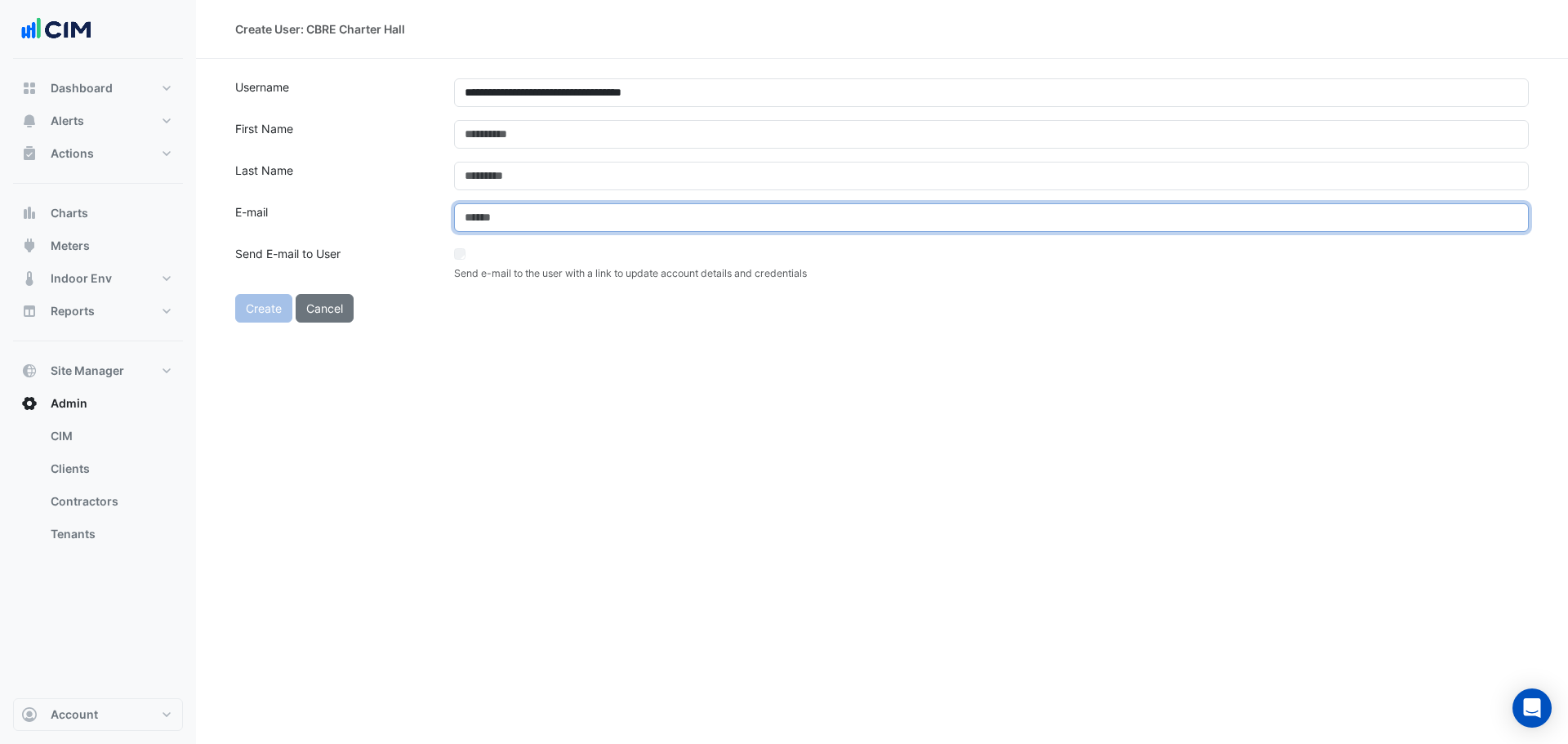 click at bounding box center (991, 217) 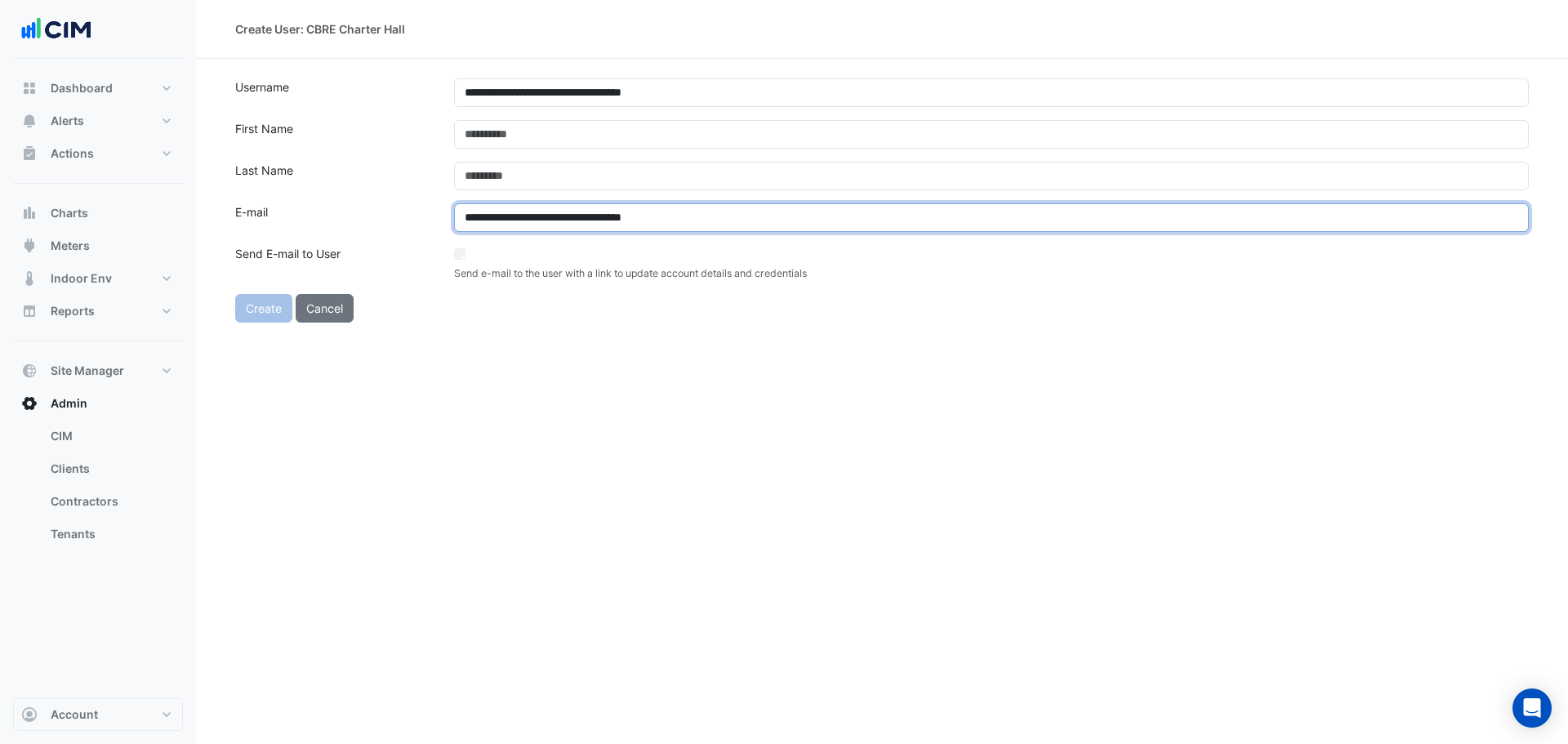 type on "**********" 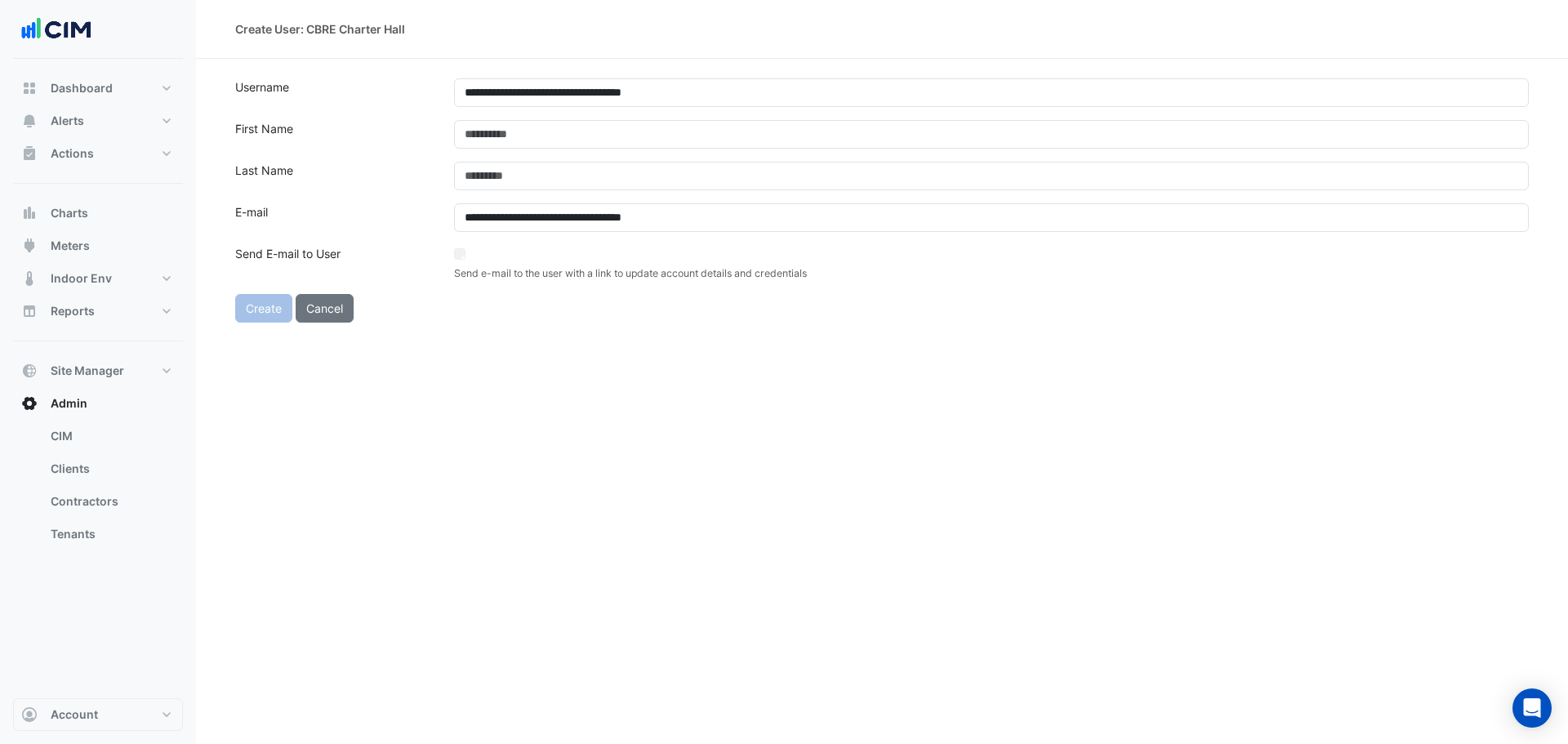 drag, startPoint x: 731, startPoint y: 377, endPoint x: 448, endPoint y: 287, distance: 296.96633 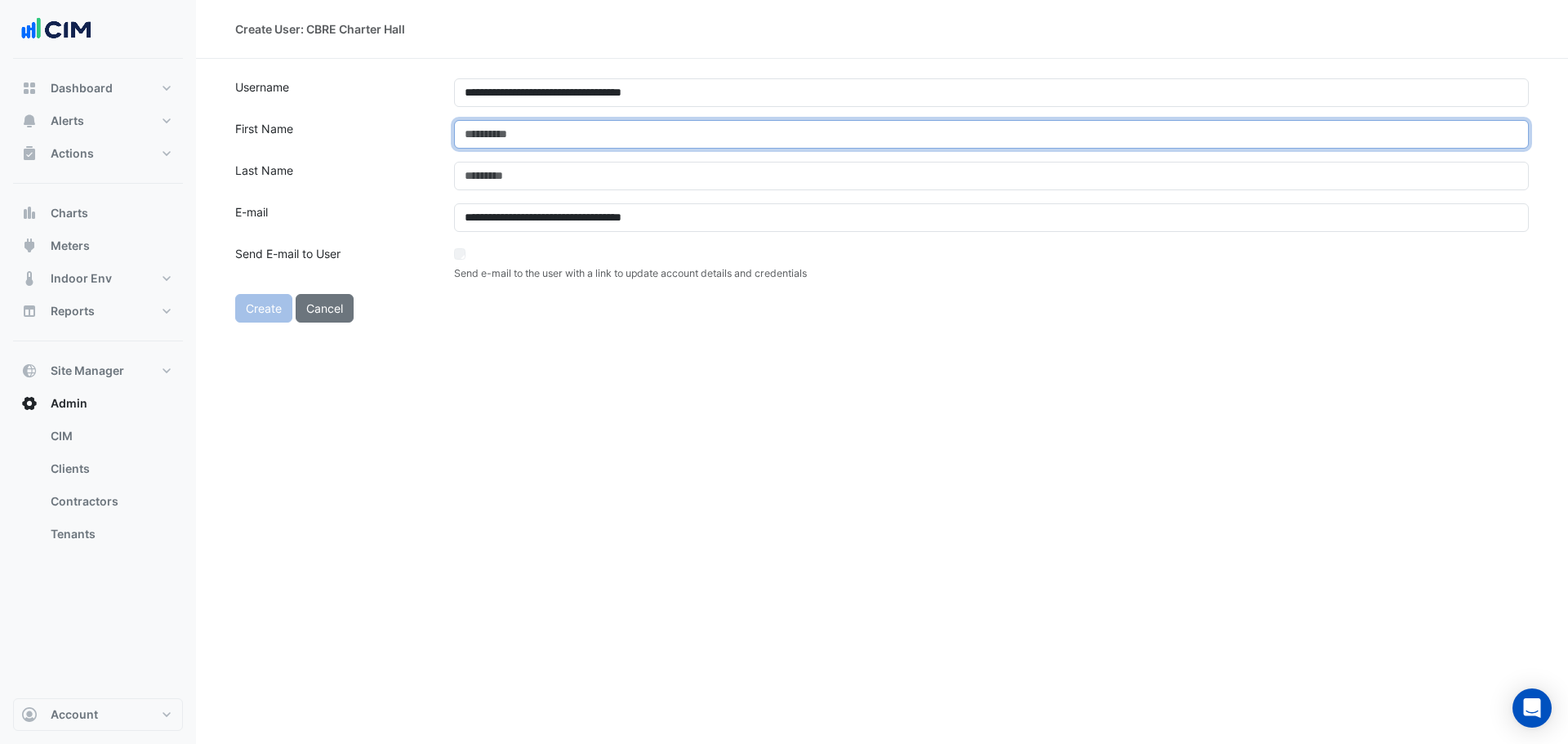 click at bounding box center (991, 134) 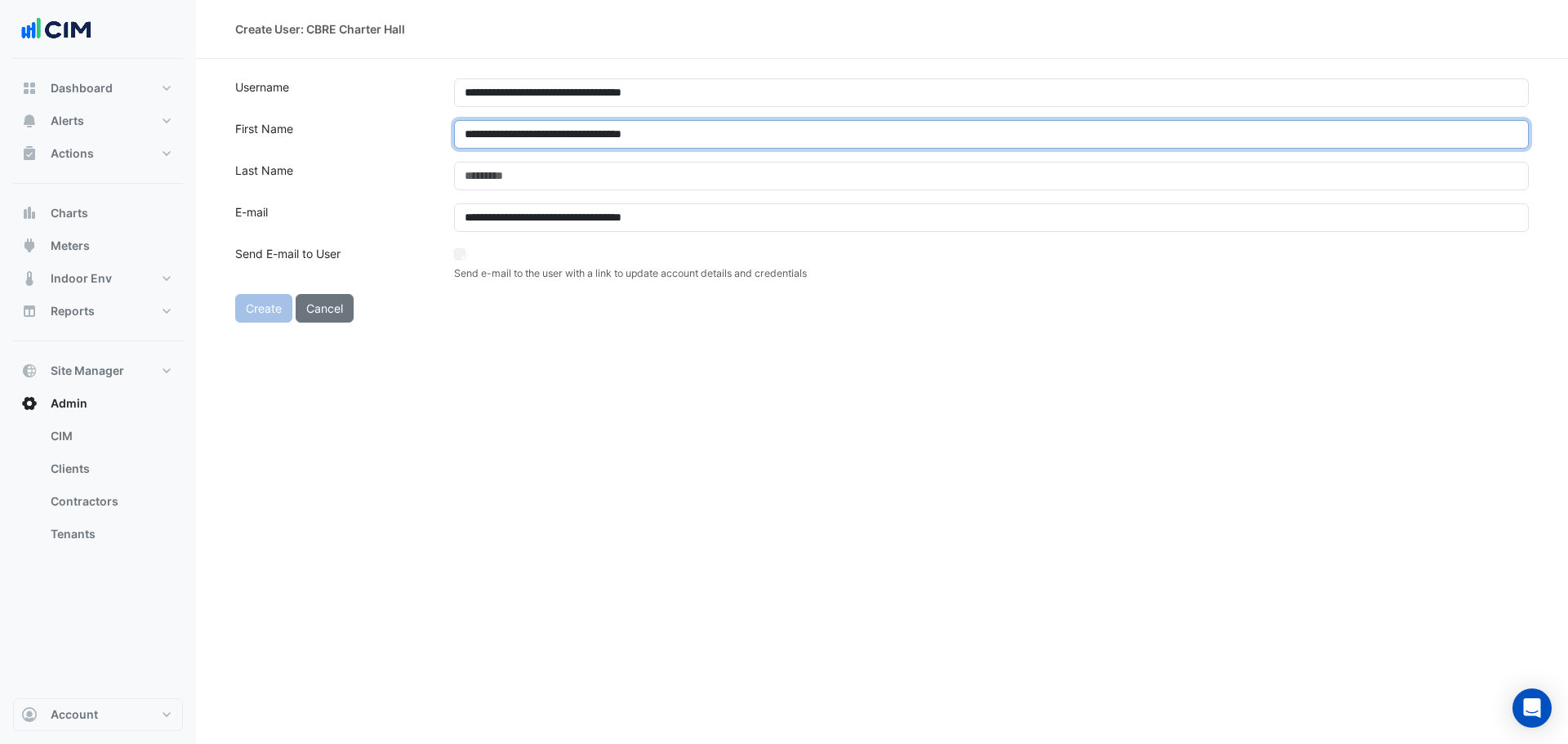 drag, startPoint x: 492, startPoint y: 138, endPoint x: 914, endPoint y: 129, distance: 422.09596 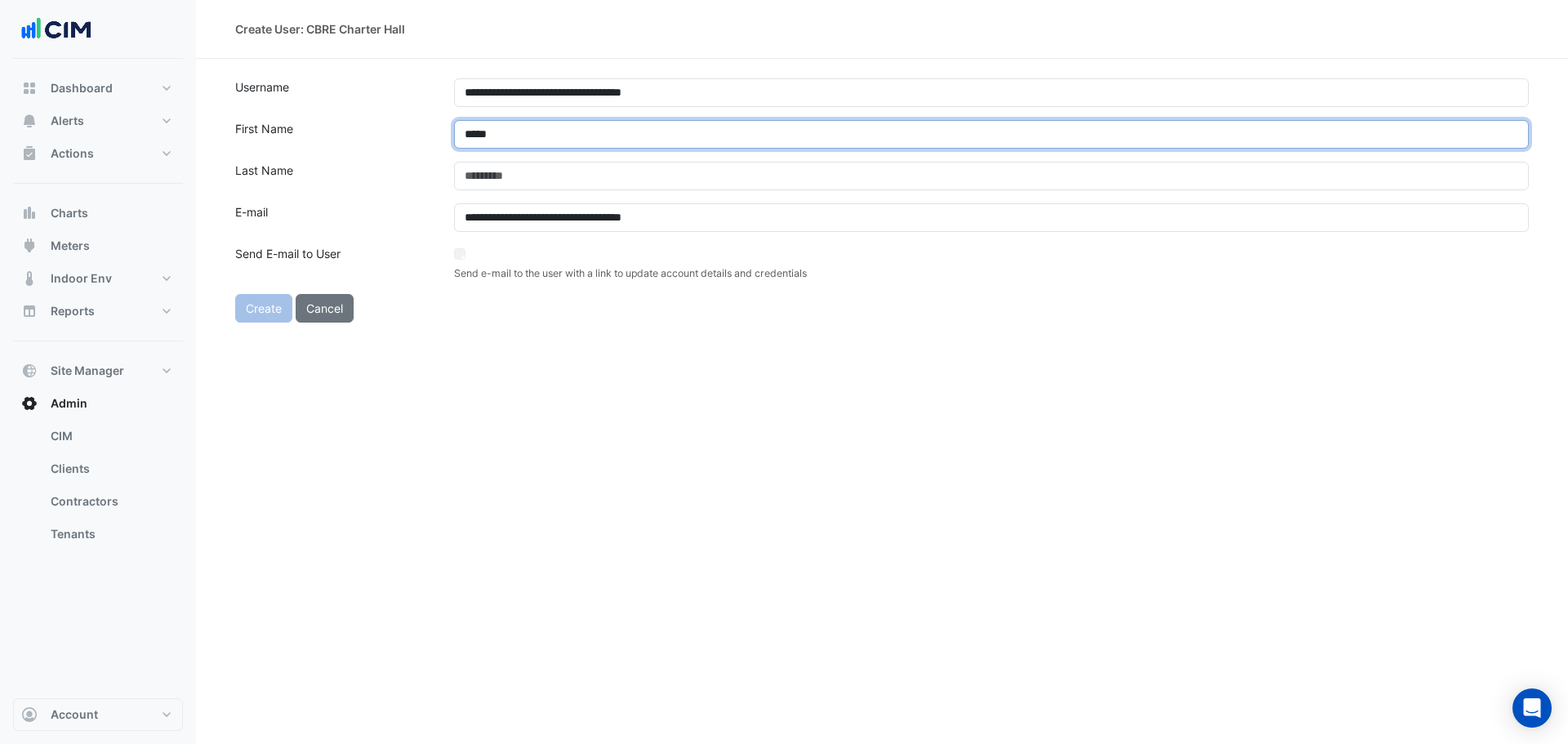 drag, startPoint x: 468, startPoint y: 136, endPoint x: 452, endPoint y: 135, distance: 16.03122 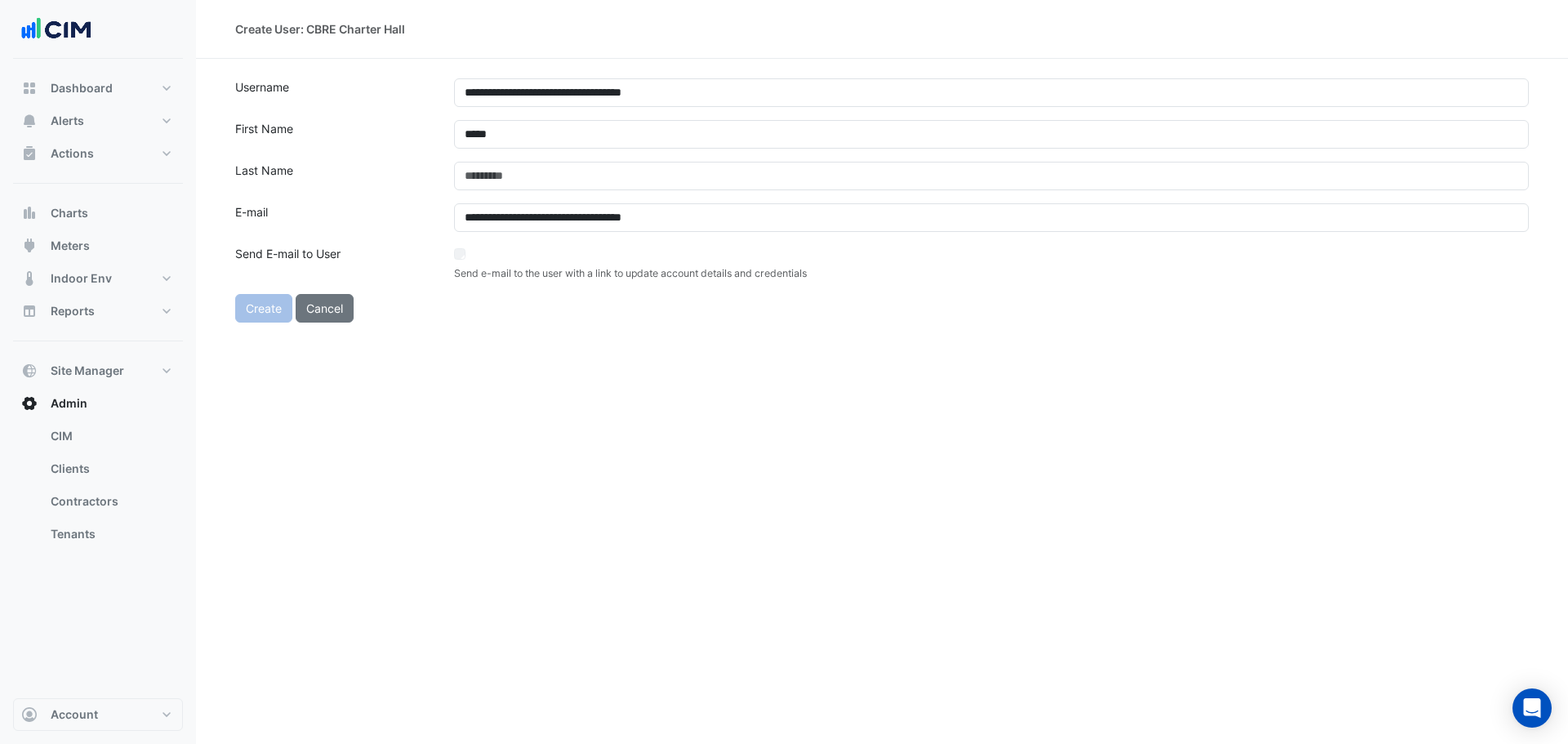 click on "**********" 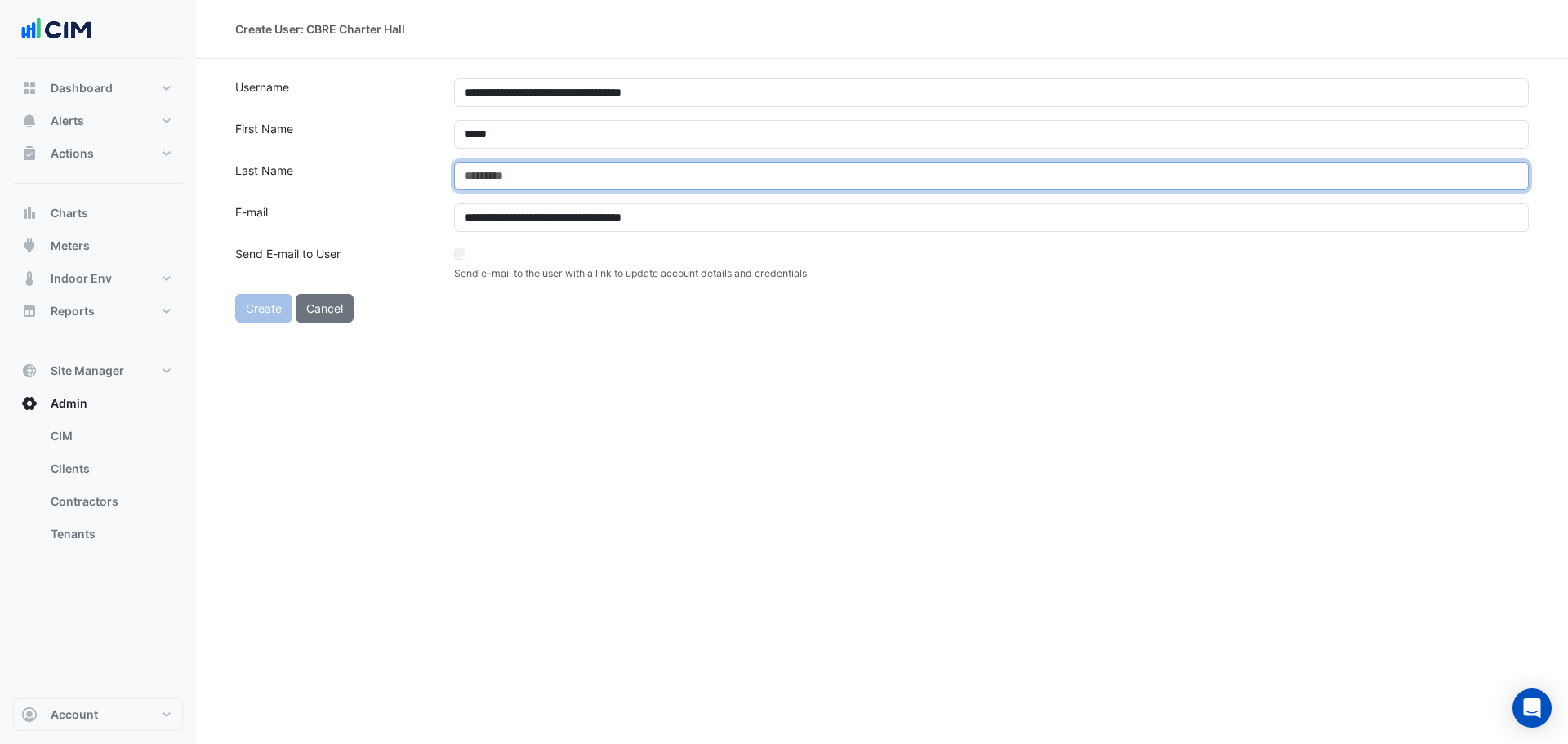 click at bounding box center [991, 176] 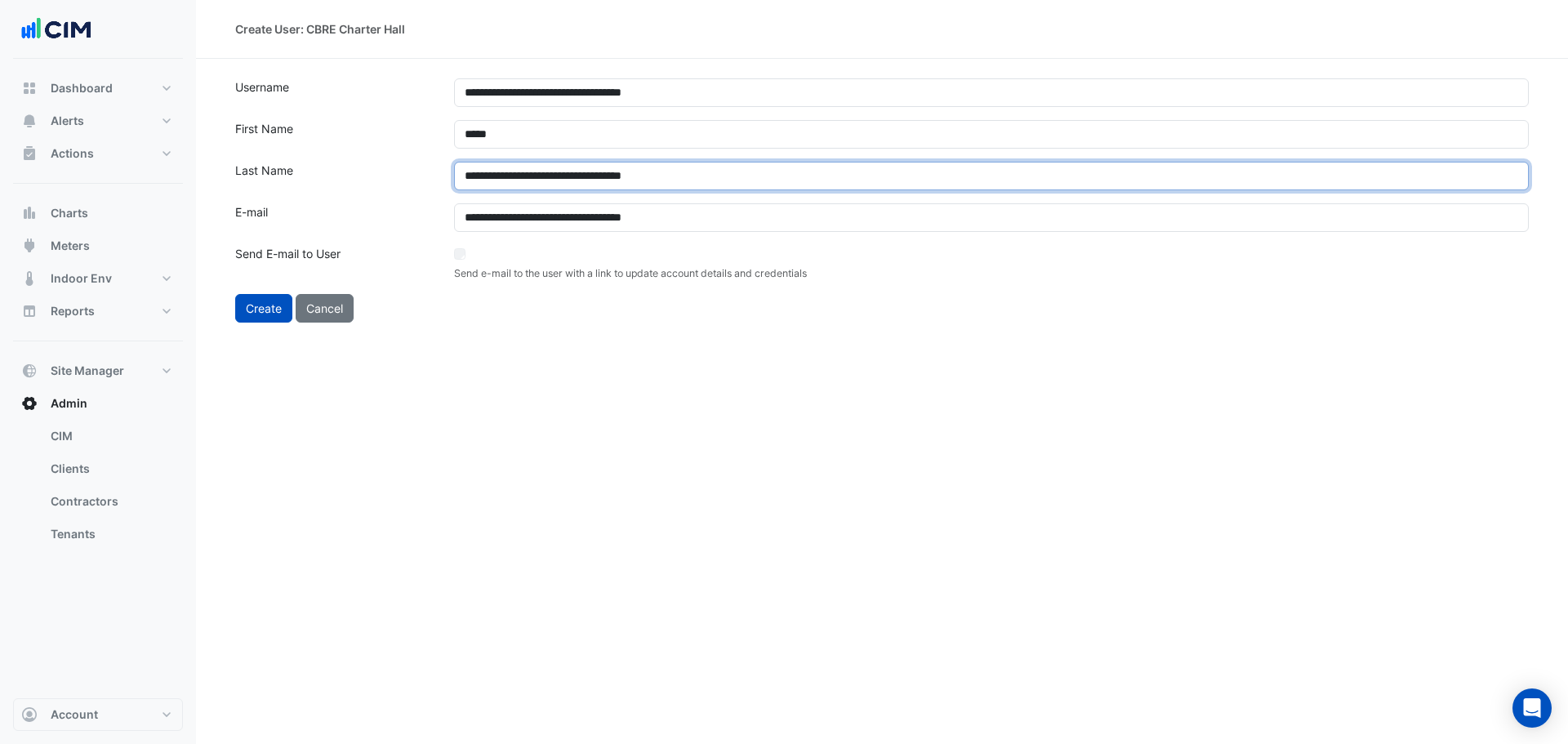 drag, startPoint x: 501, startPoint y: 174, endPoint x: 407, endPoint y: 185, distance: 94.641429 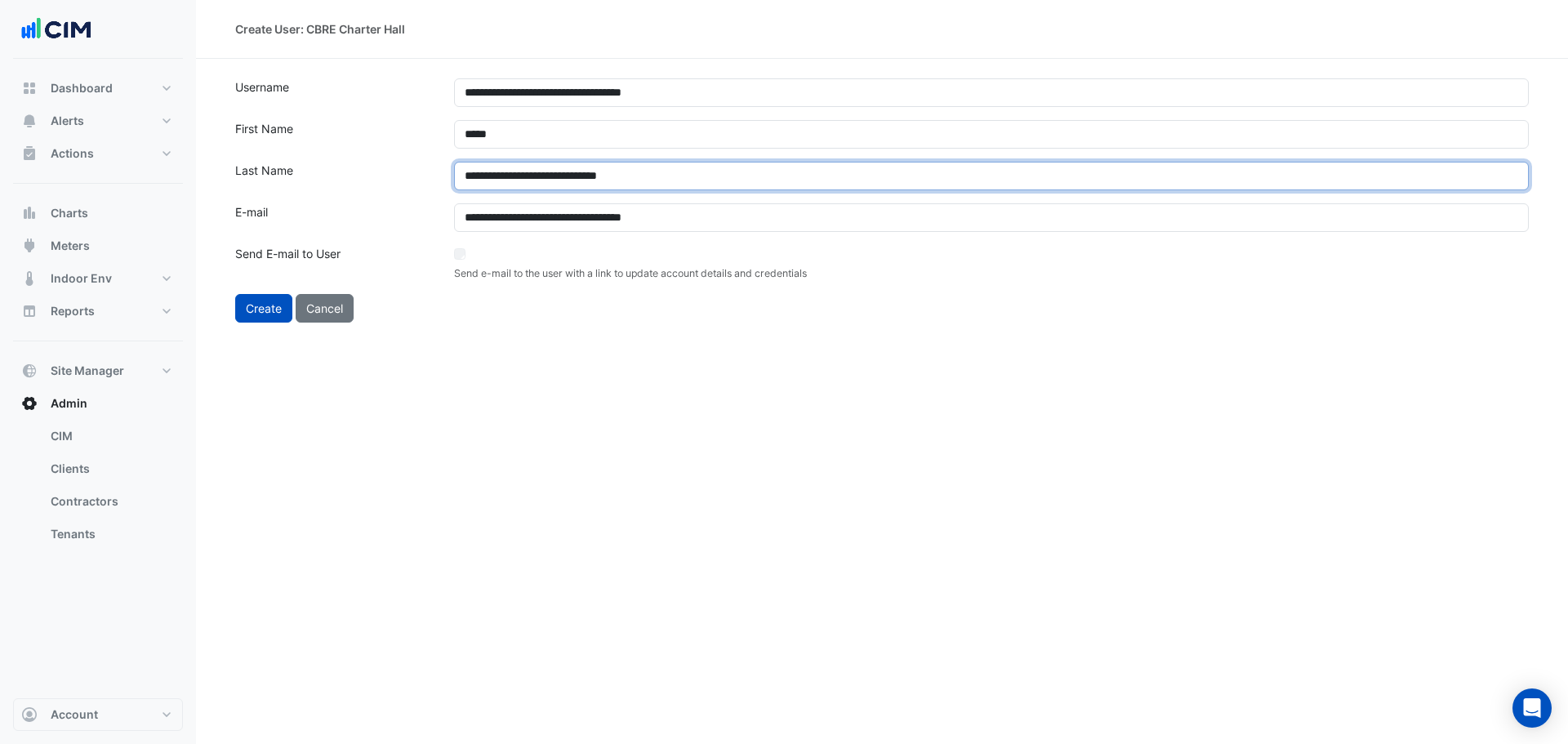 drag, startPoint x: 509, startPoint y: 177, endPoint x: 750, endPoint y: 177, distance: 241 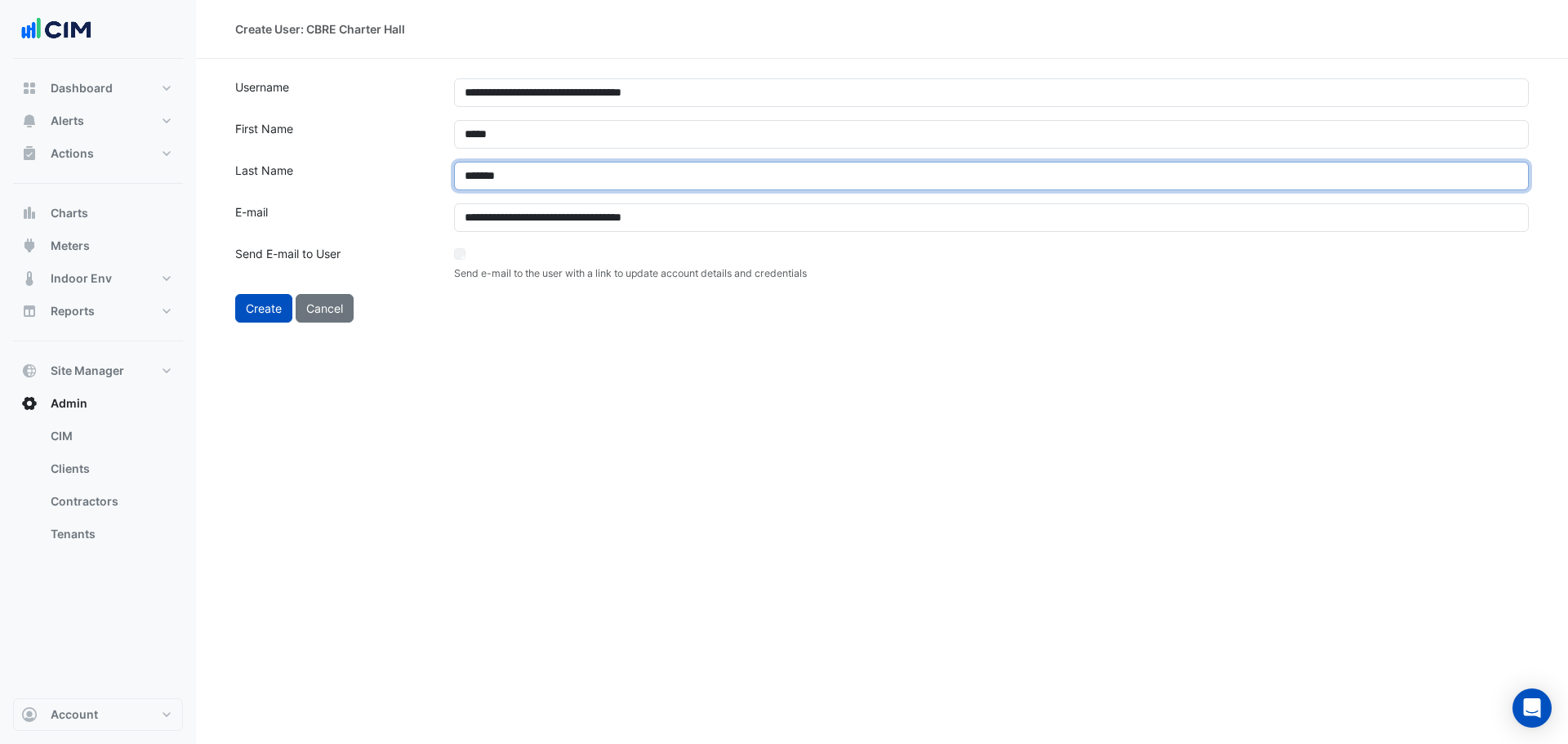 type on "*******" 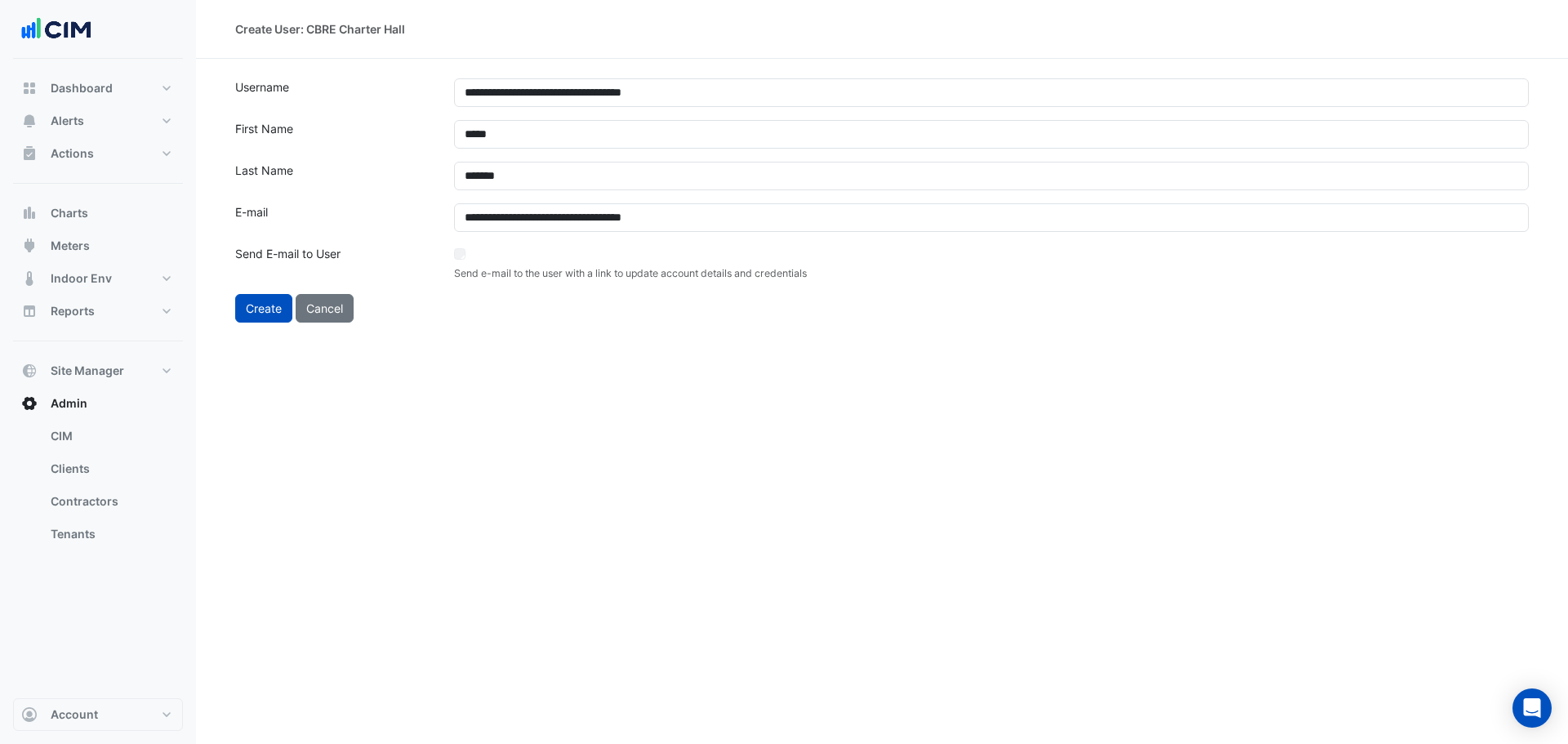 drag, startPoint x: 568, startPoint y: 352, endPoint x: 505, endPoint y: 324, distance: 68.942 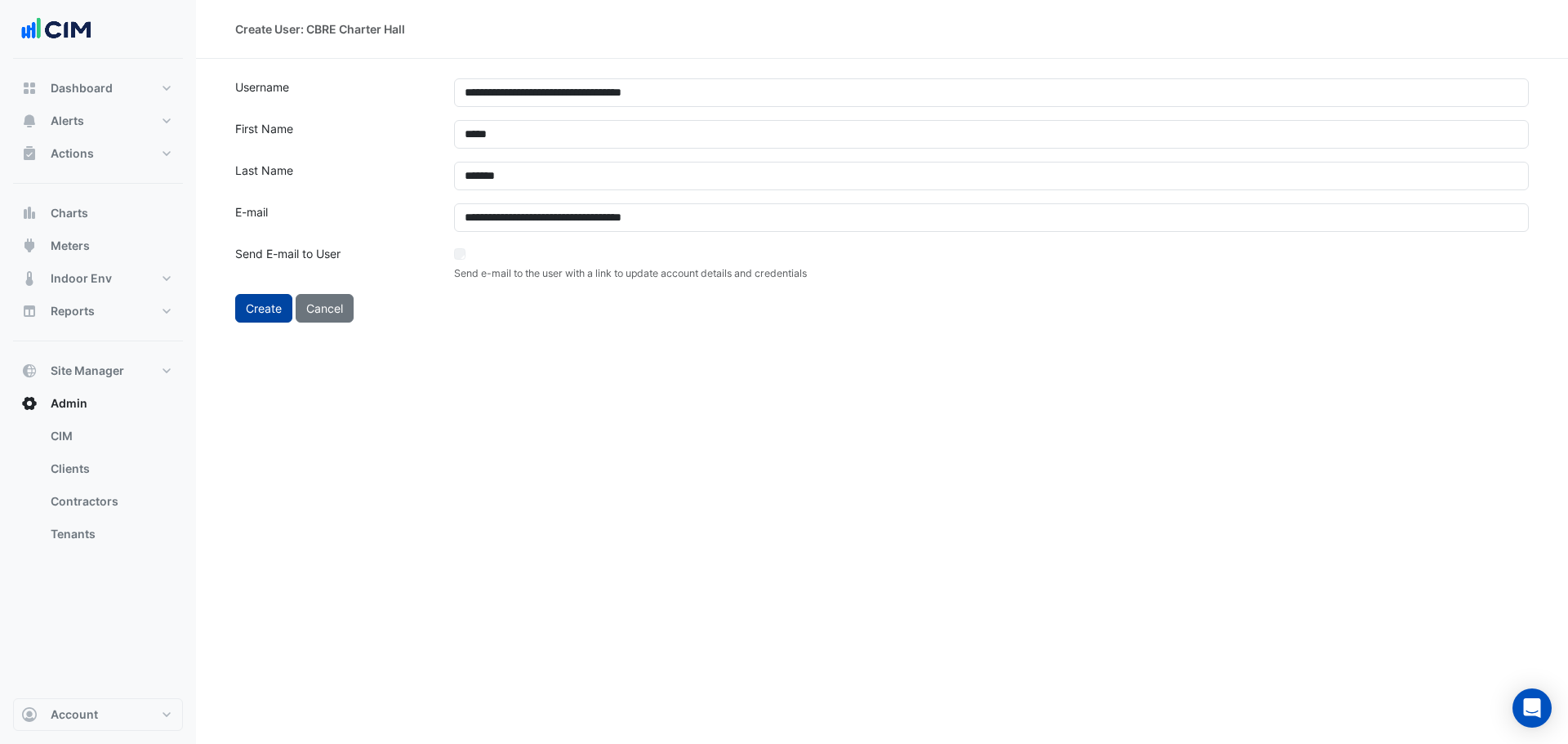 click on "Create" 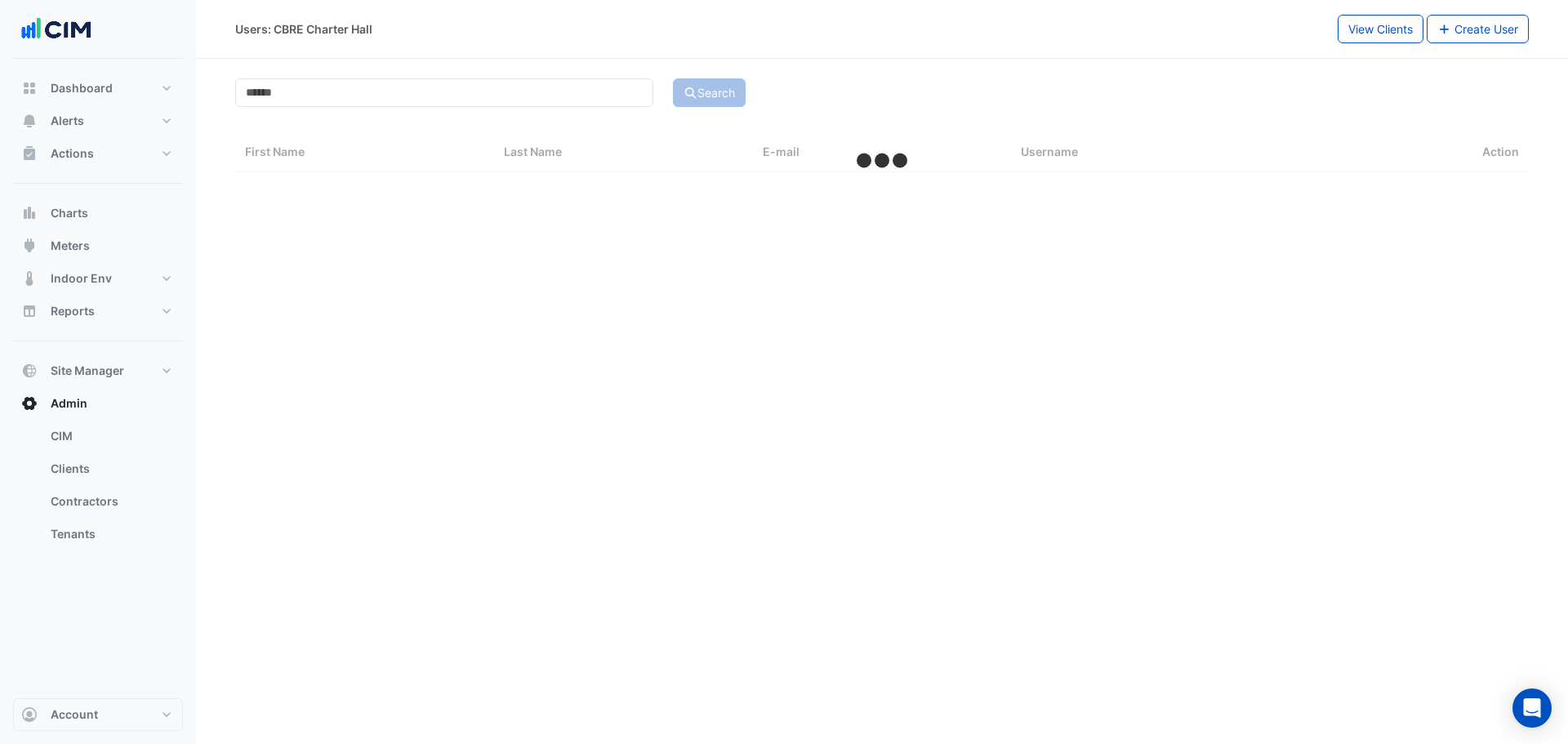 select on "***" 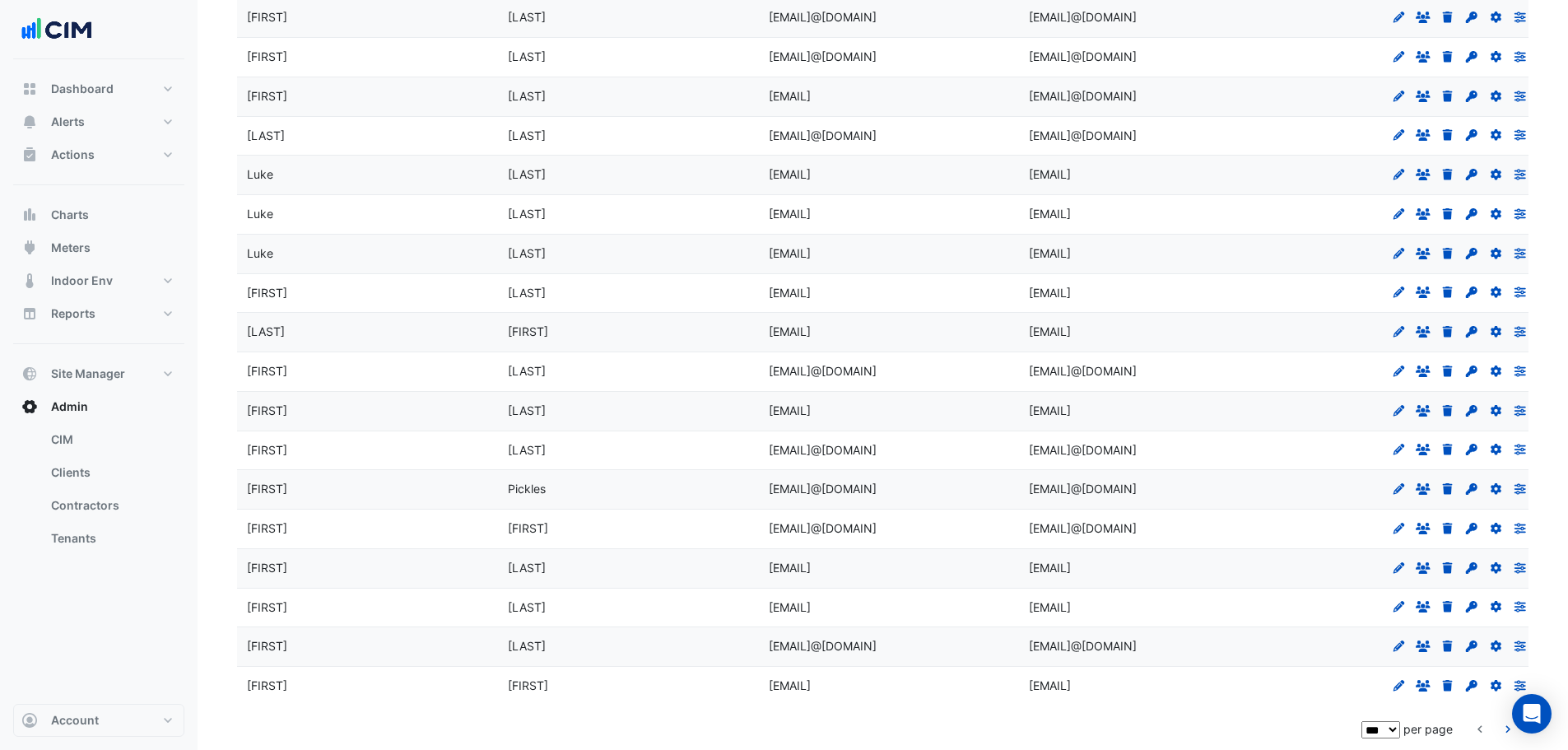 scroll, scrollTop: 3511, scrollLeft: 0, axis: vertical 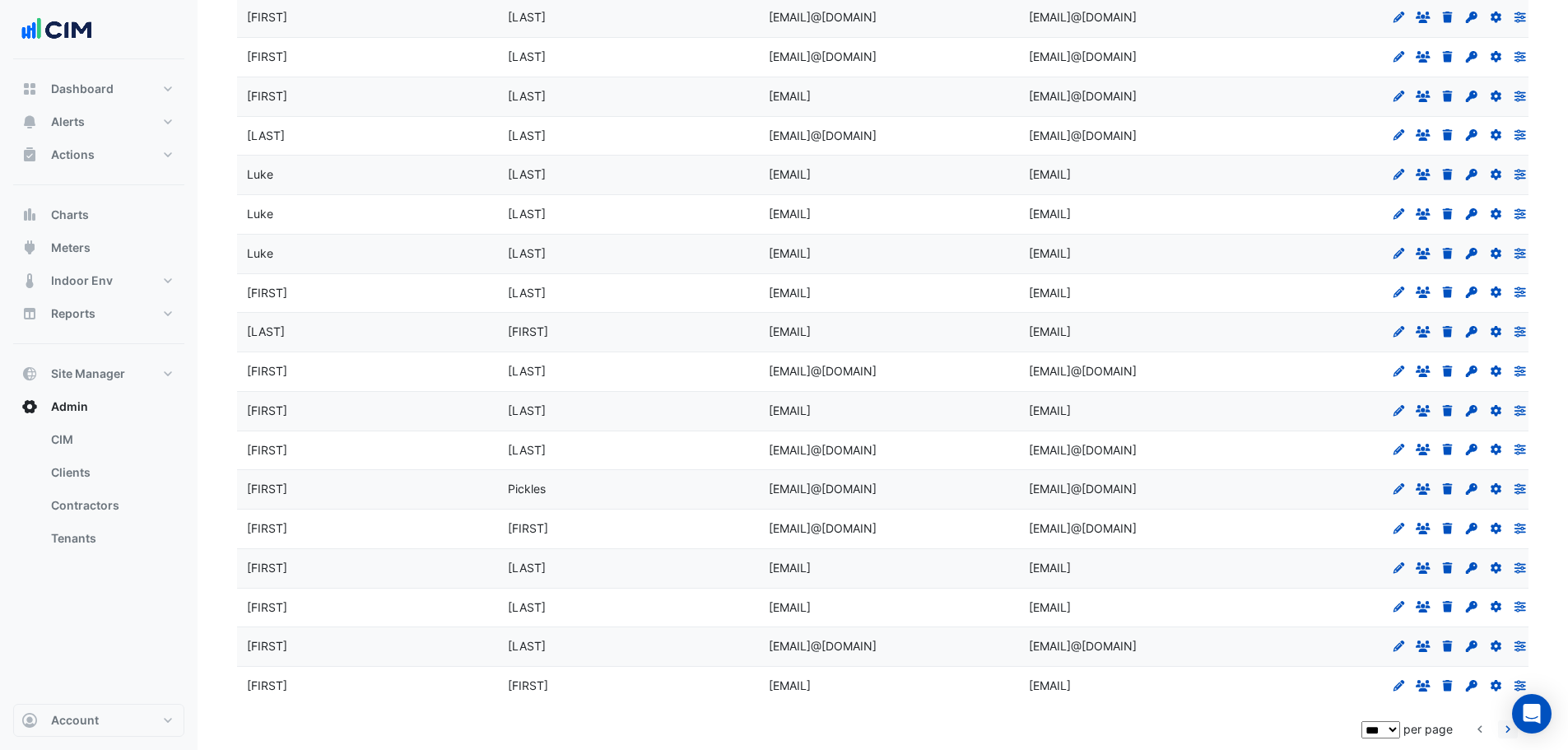 click 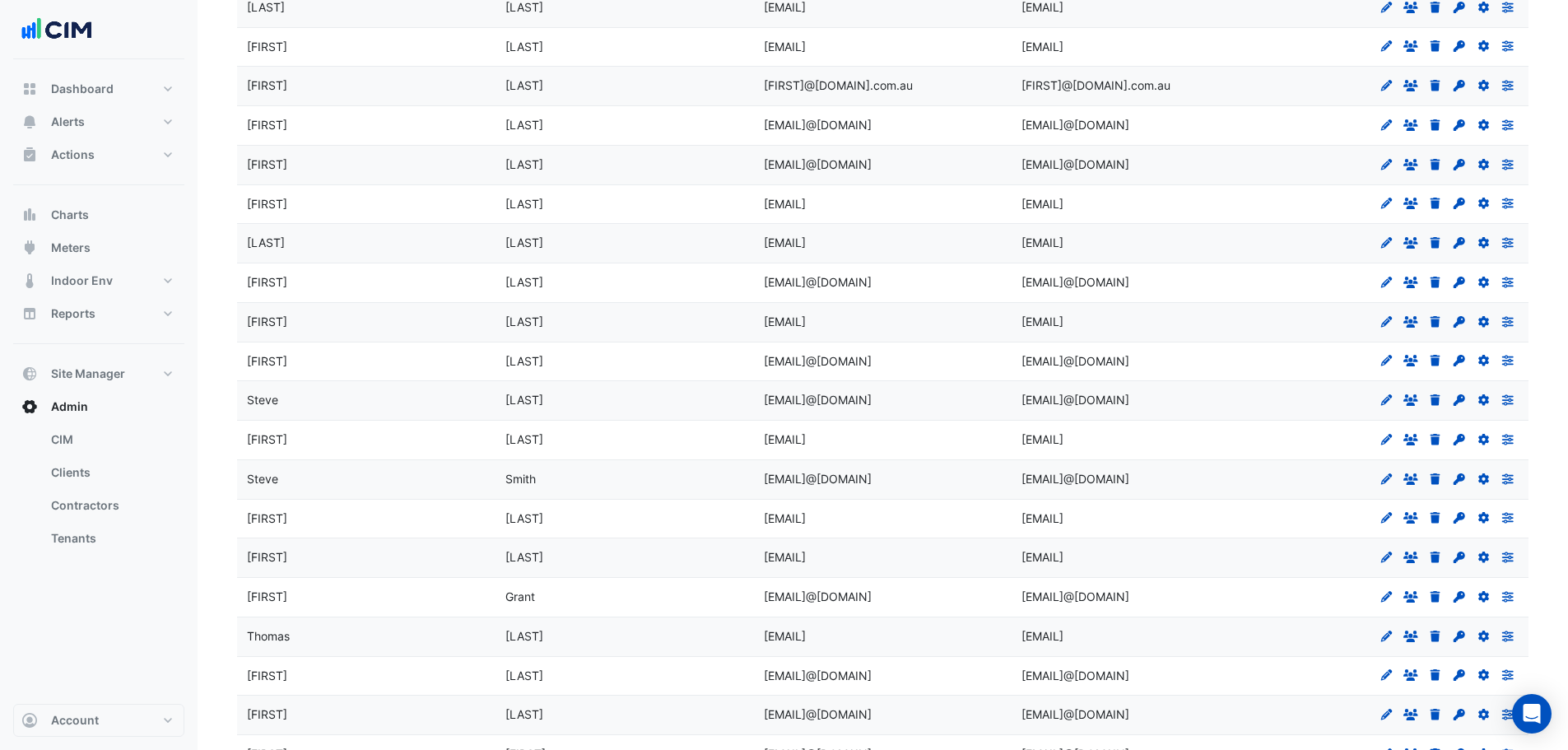 scroll, scrollTop: 1730, scrollLeft: 0, axis: vertical 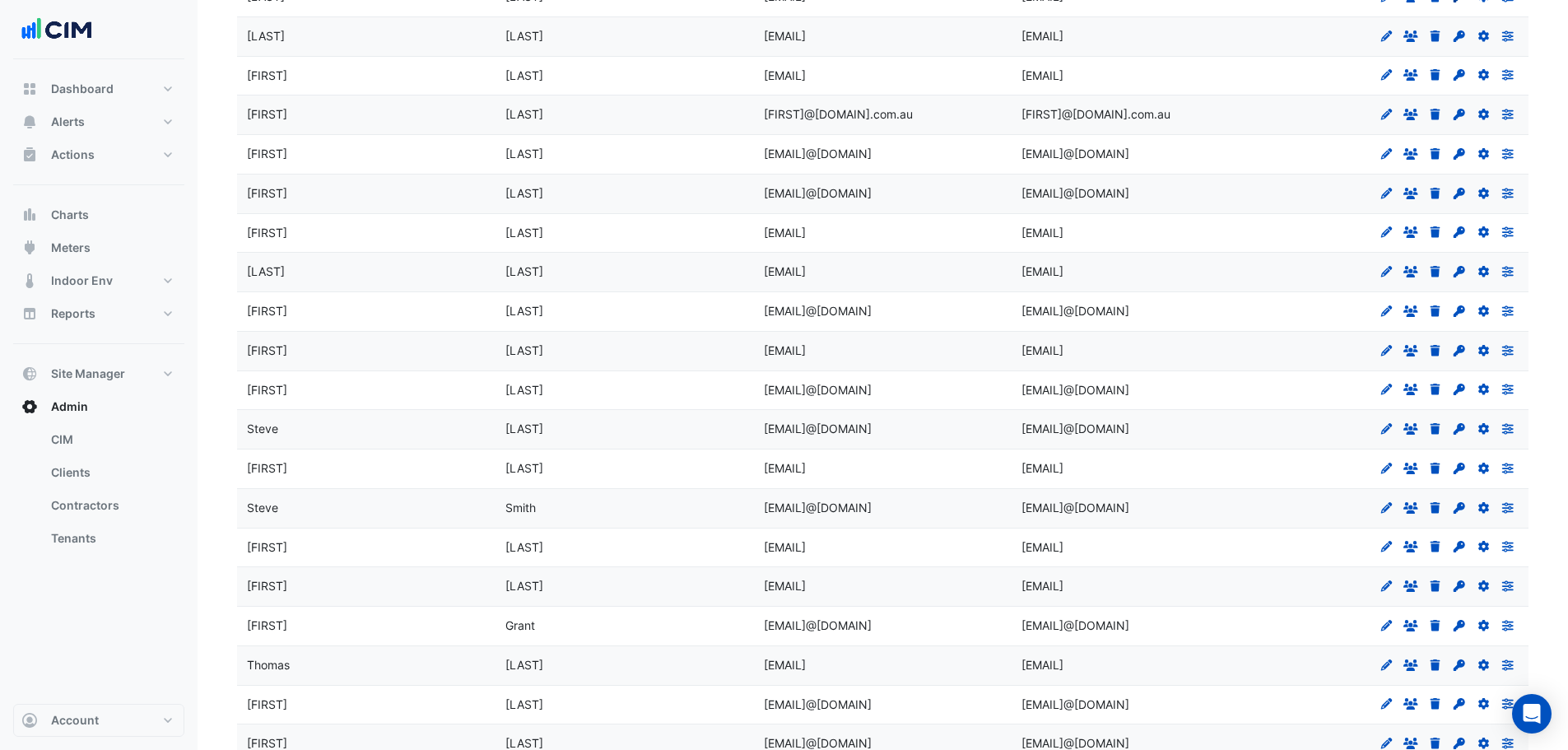 click on "Set Password" 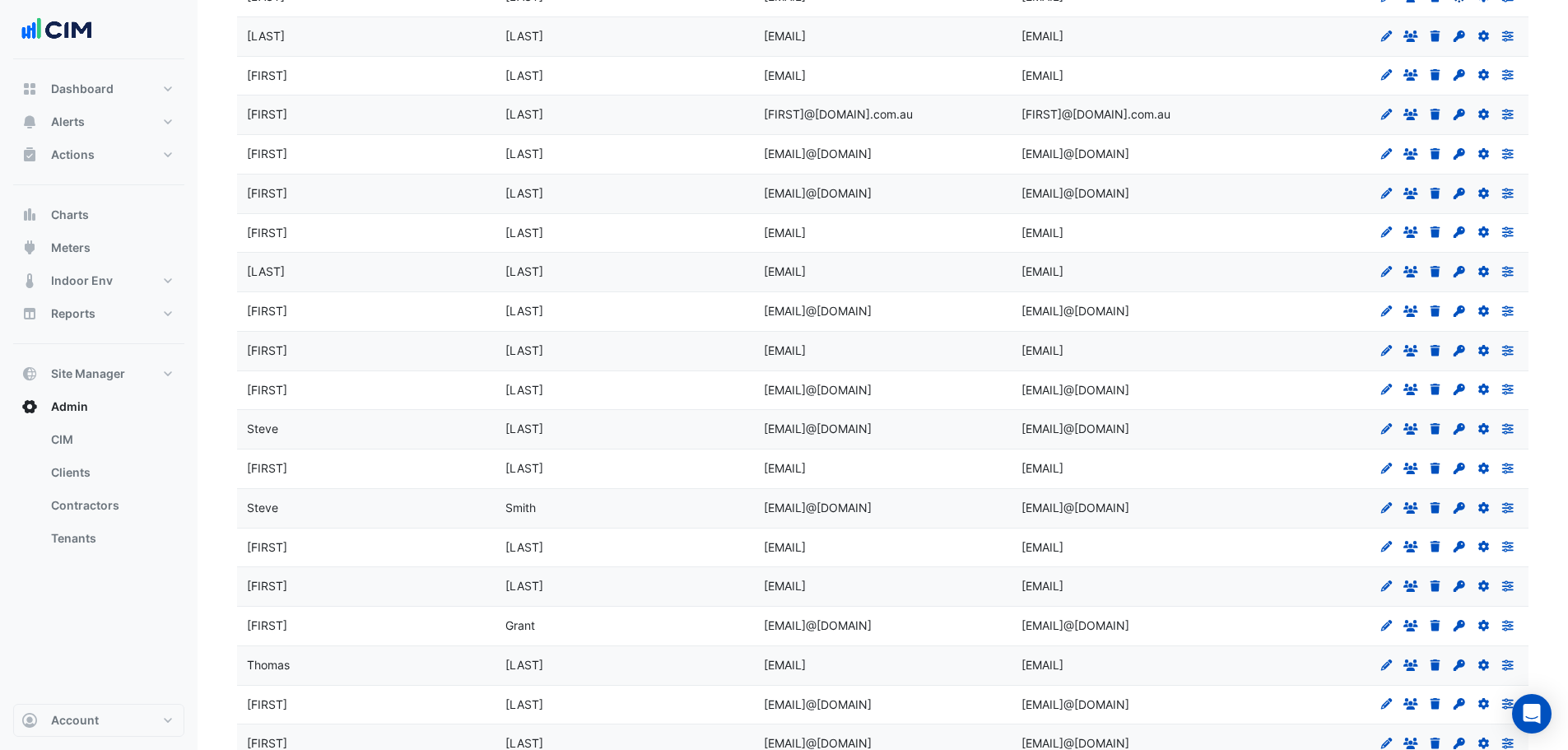 scroll, scrollTop: 0, scrollLeft: 0, axis: both 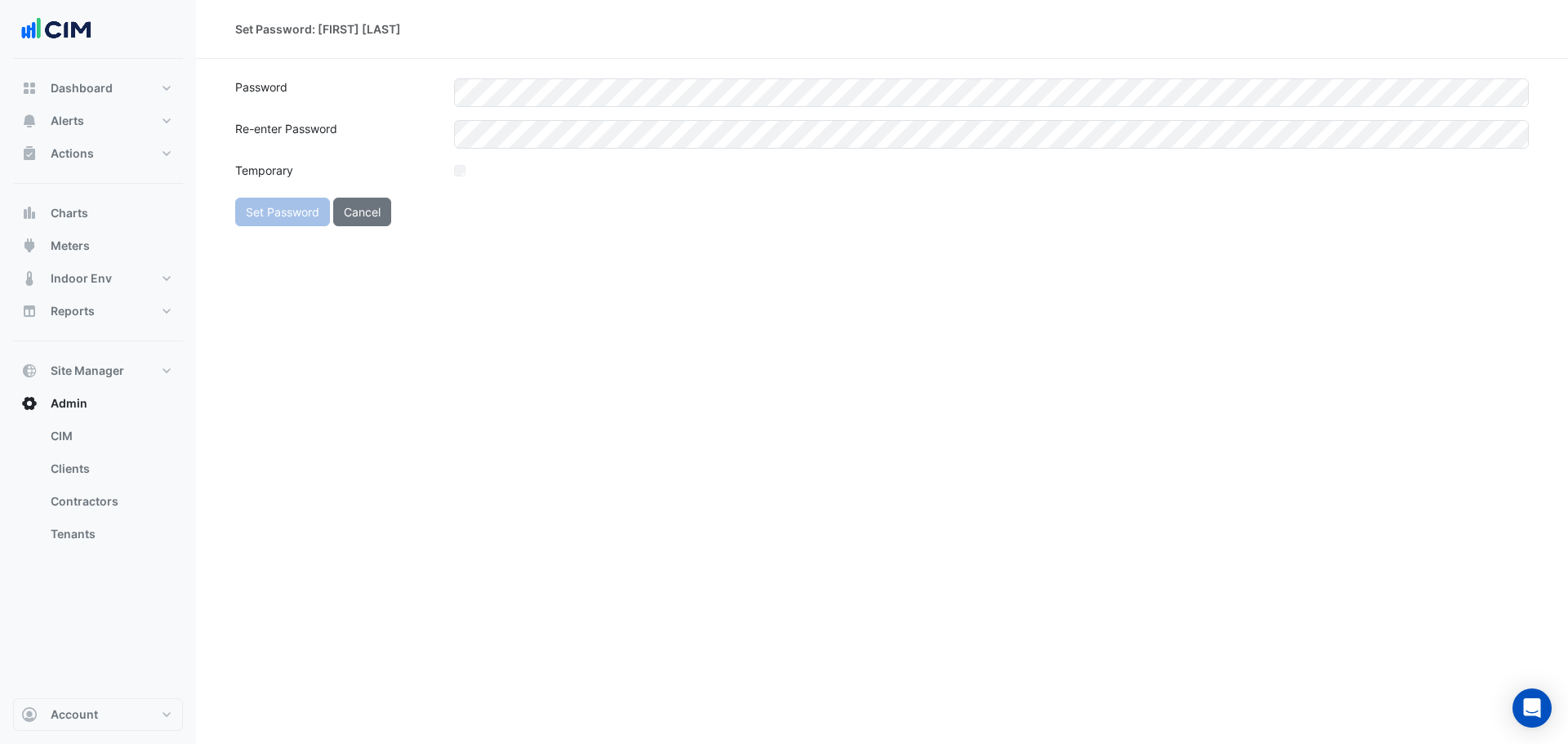 click on "Set Password: Scott Traeger
Password
Re-enter Password
Temporary
Set Password
Cancel" 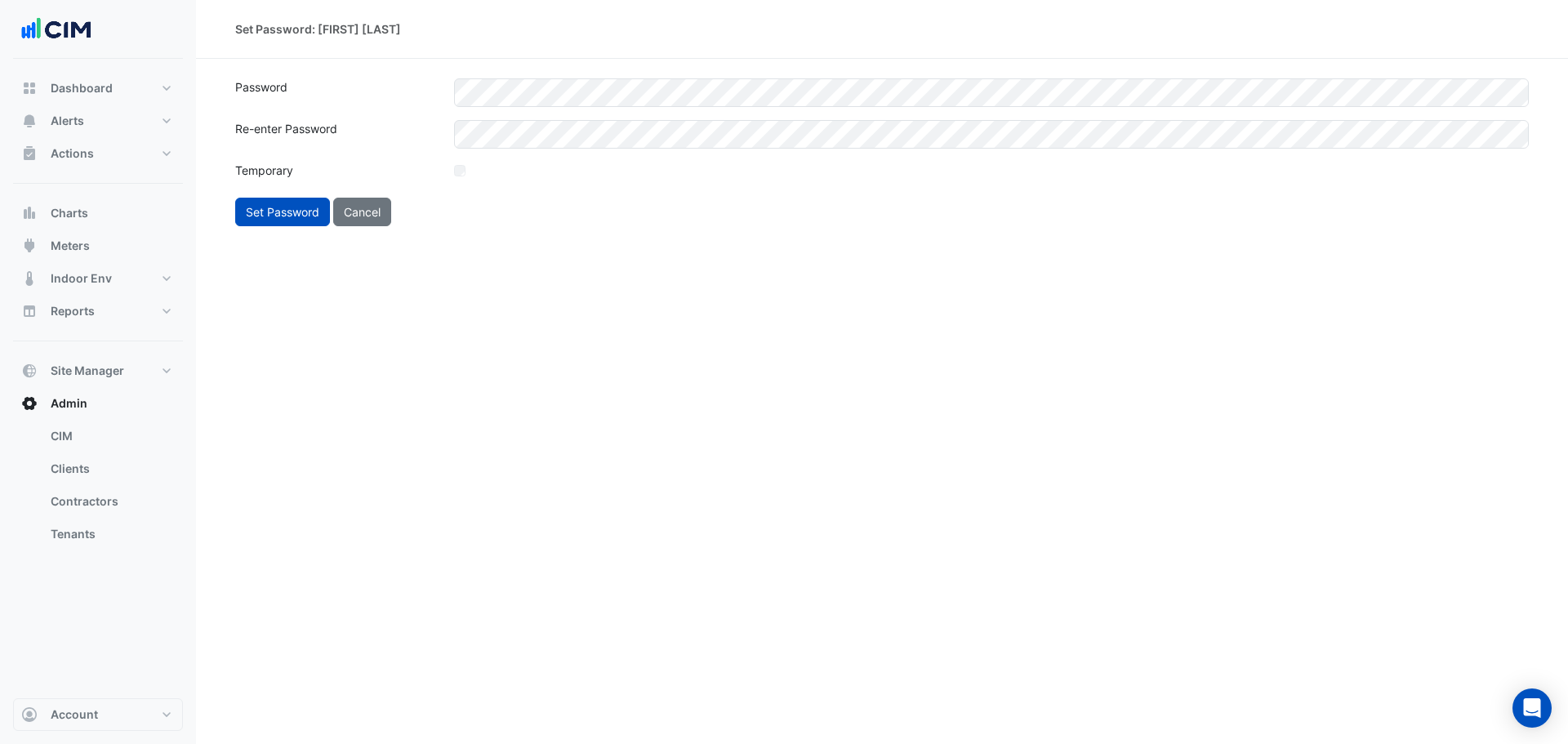 drag, startPoint x: 1029, startPoint y: 252, endPoint x: 745, endPoint y: 262, distance: 284.176 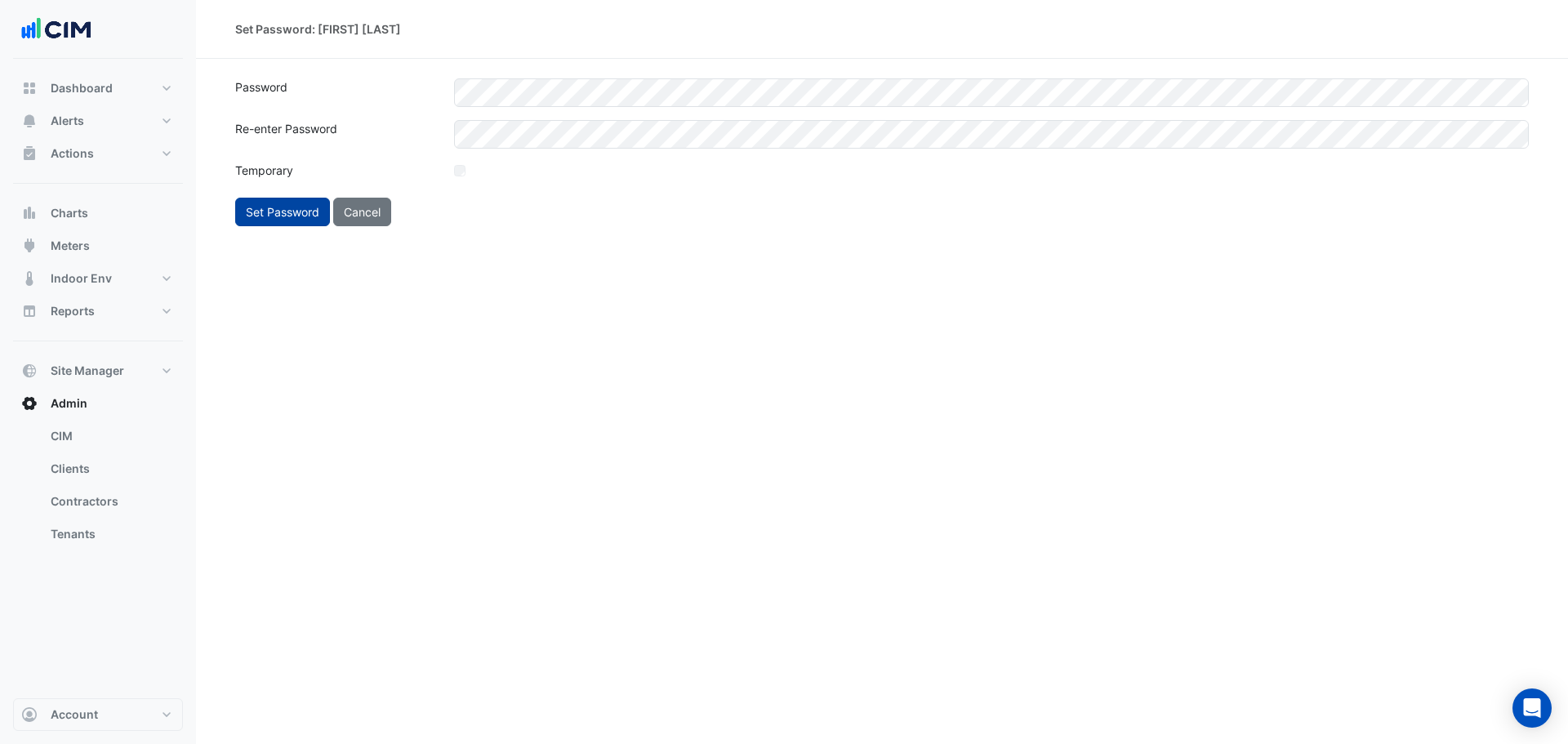 click on "Set Password" 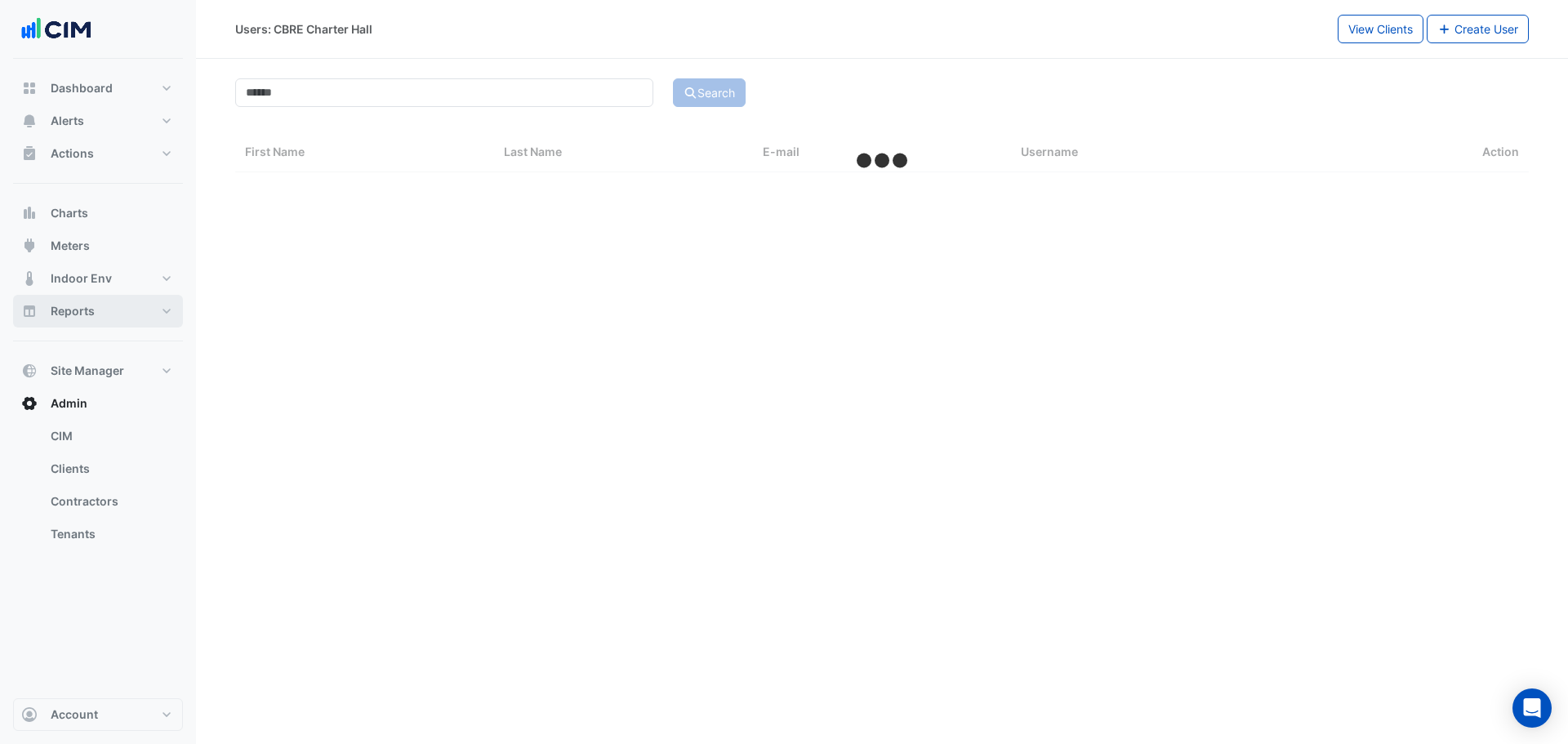 select on "***" 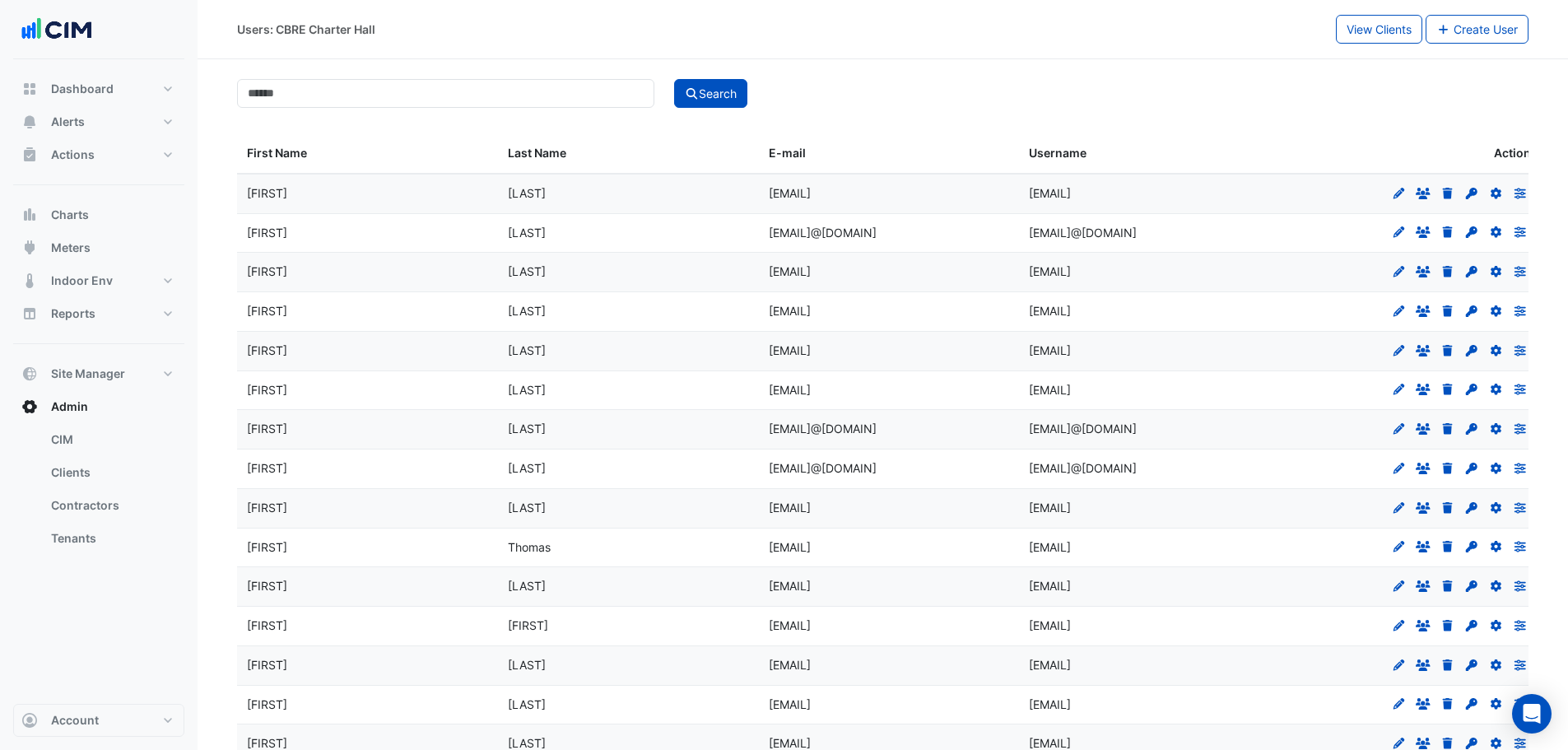 click on "Search
First Name
Last Name
E-mail
Username
Action
Abdul Adra abdul.adra@charterhallaccess.com.au abdul.adra@charterhallaccess.com.au
Edit
Groups
Delete
Set Password
Reset Details
Preferences
Abhi Mathur abhi.mathur@charterhallaccess.com.au abhi.mathur@charterhallaccess.com.au
Edit
Groups
Delete
Set Password
Reset Details
Preferences
Abi Balakumar abi.balakumar@cbre.com abi.balakumar@cbre.com
Edit
Groups
Delete
Set Password
Reset Details
Preferences
Ajay Singh ajay.singh@charterhallaccess.com.au ajay.singh@charterhallaccess.com.au
Edit
Groups
Delete" 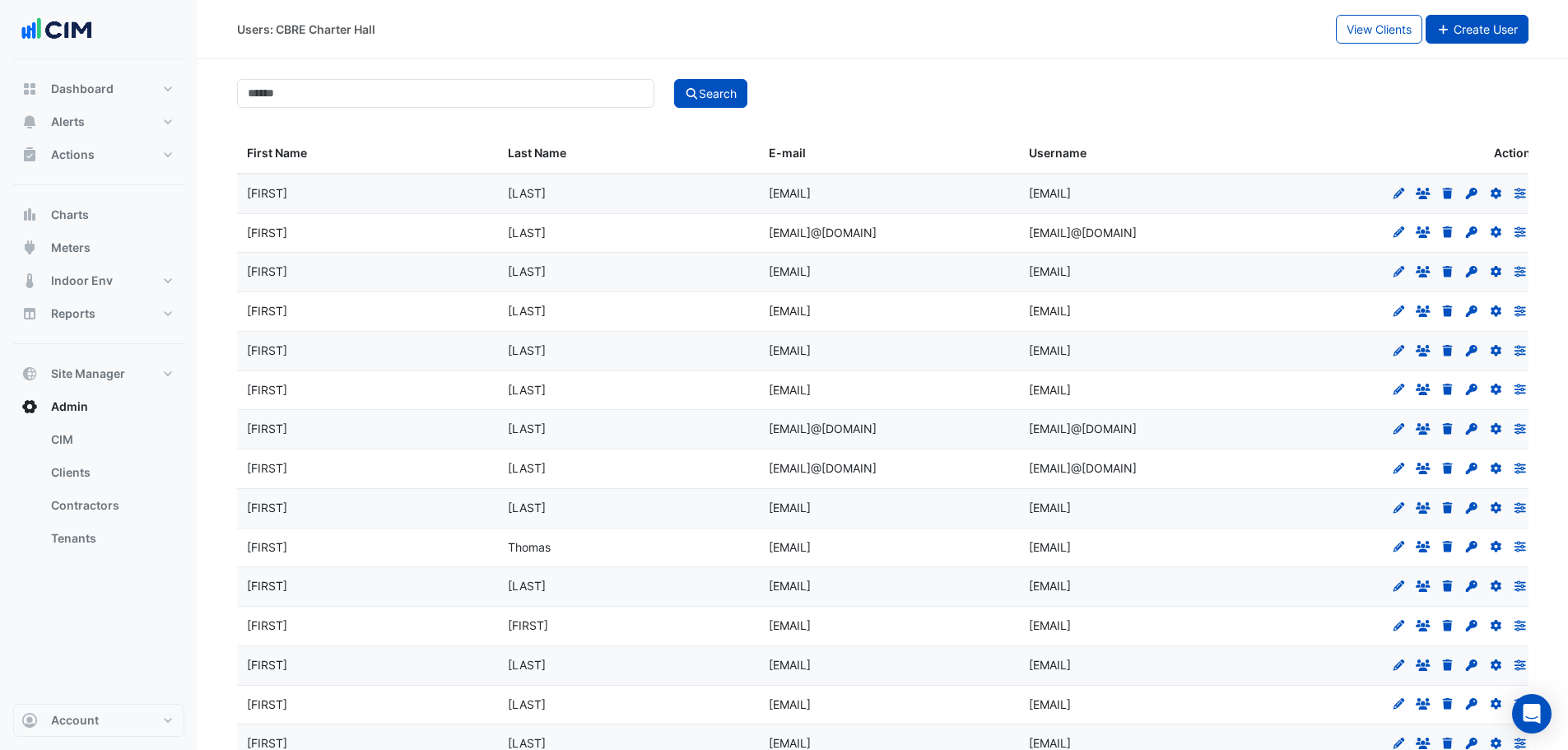click on "Create User" 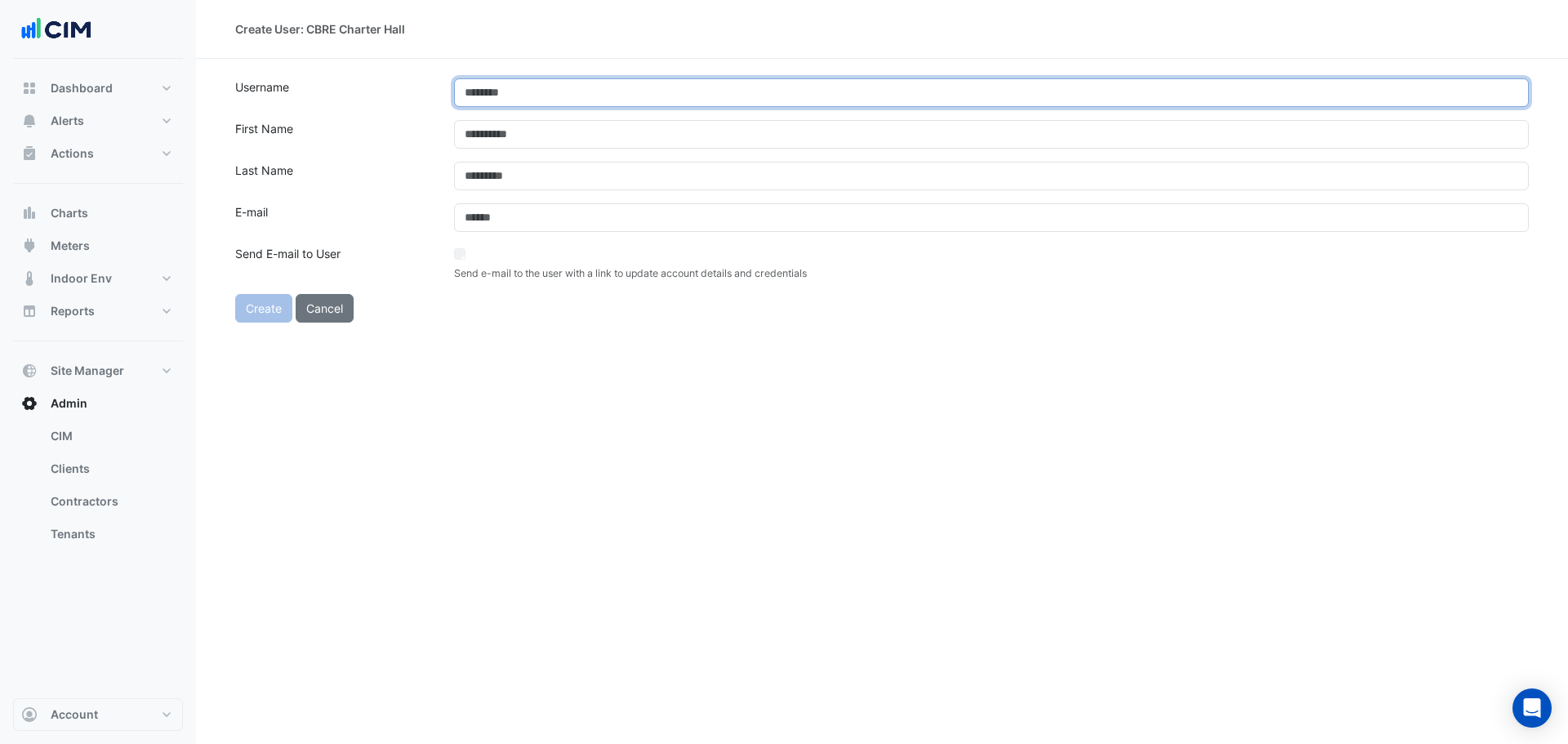 click at bounding box center [991, 92] 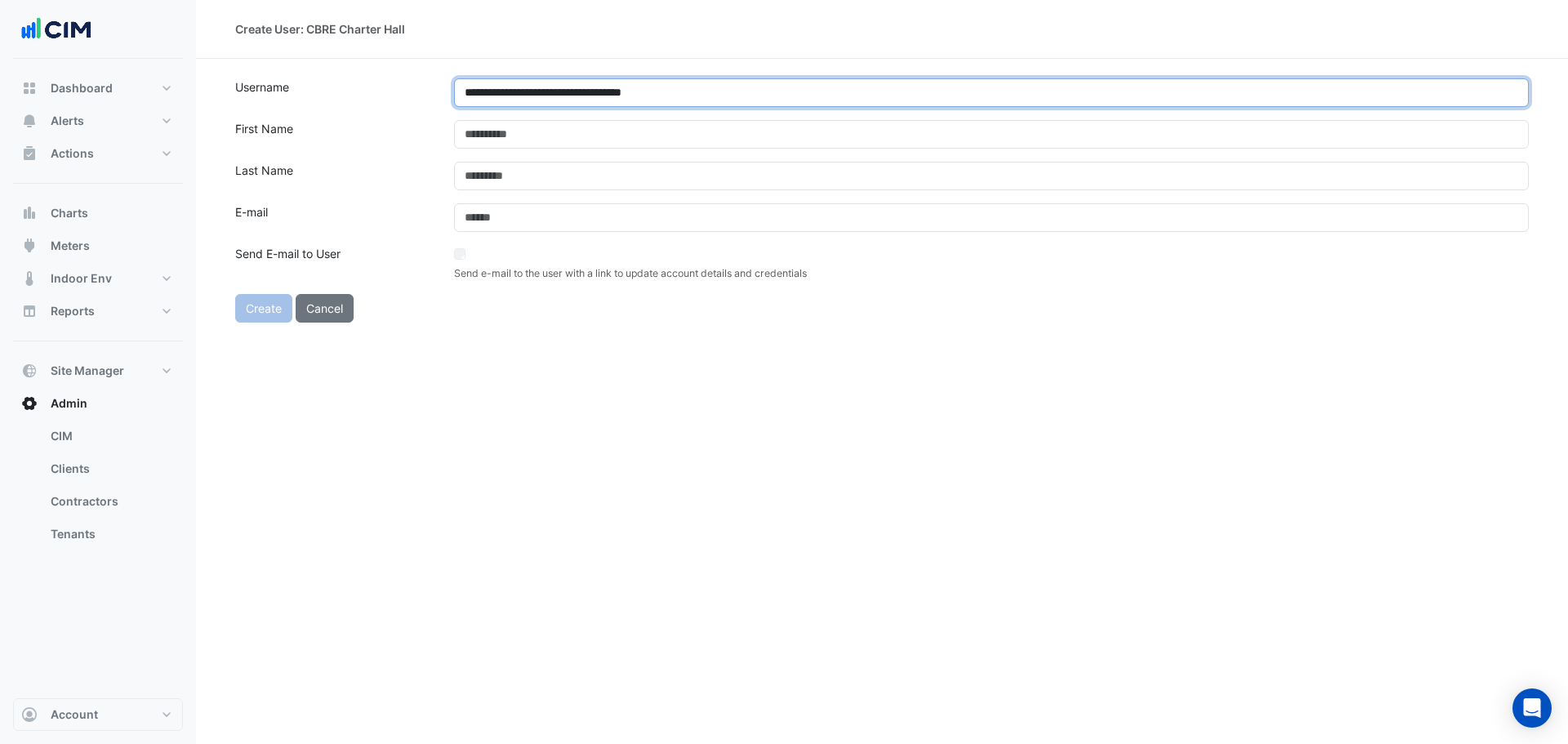 type on "**********" 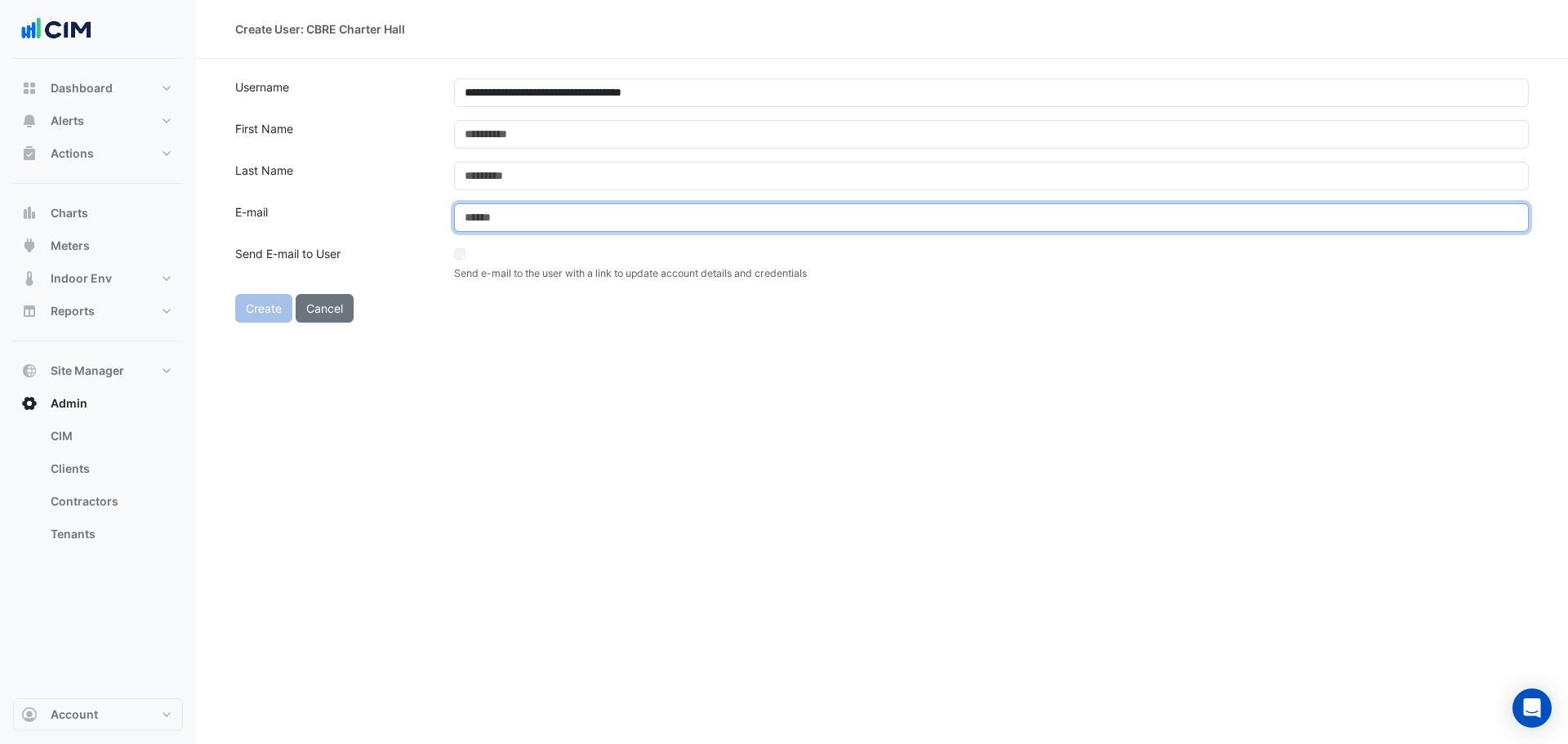 click at bounding box center (991, 217) 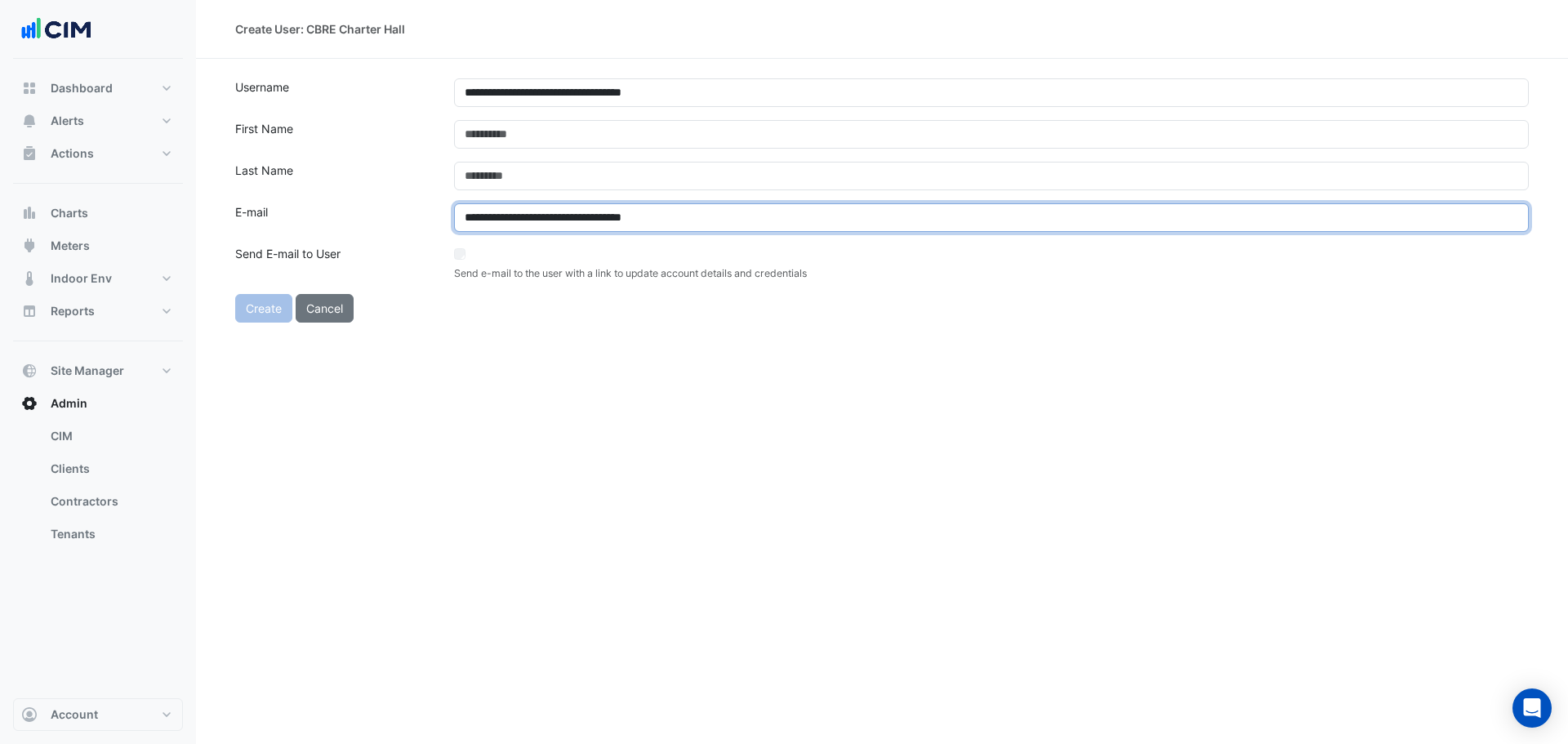 type on "**********" 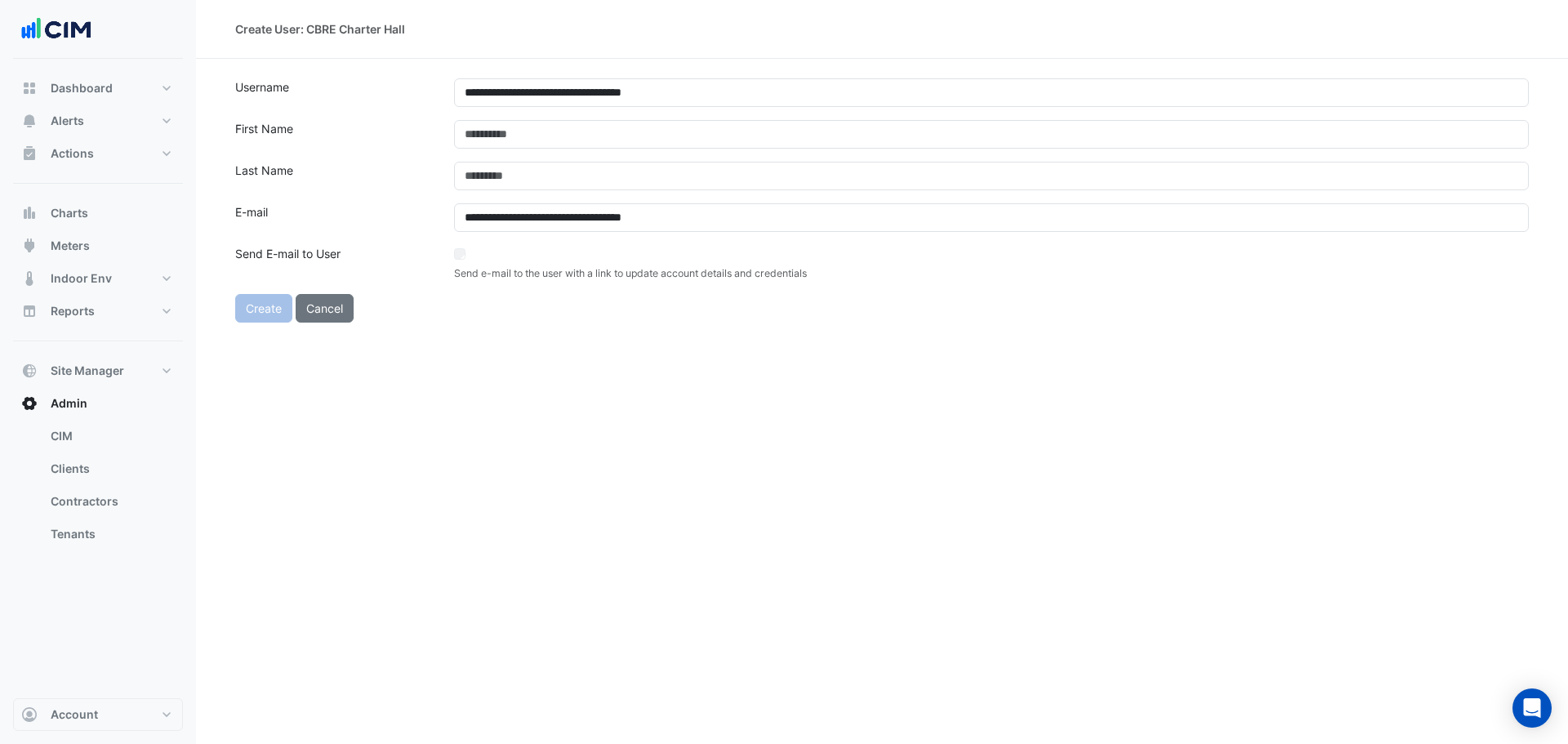click on "**********" 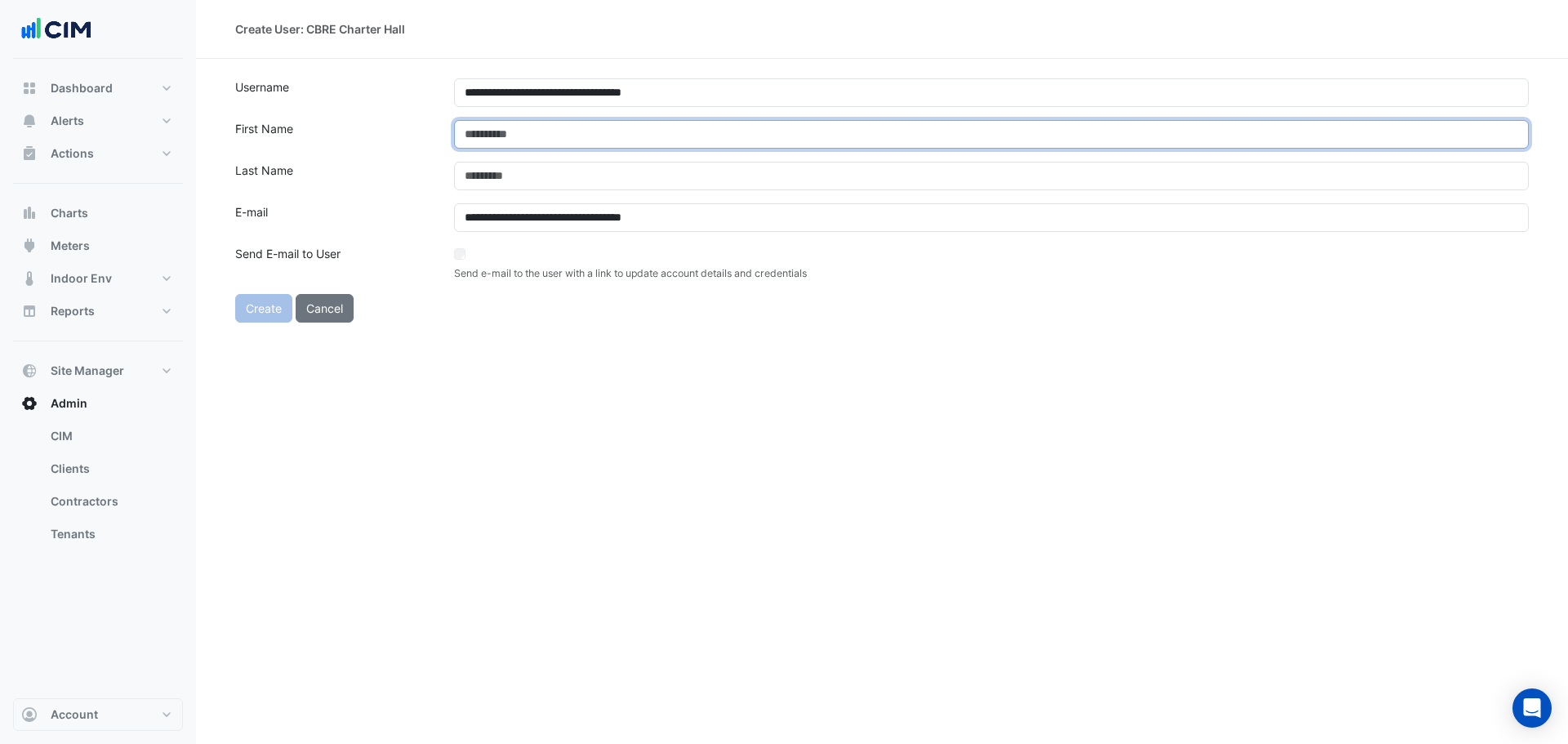 click at bounding box center (991, 134) 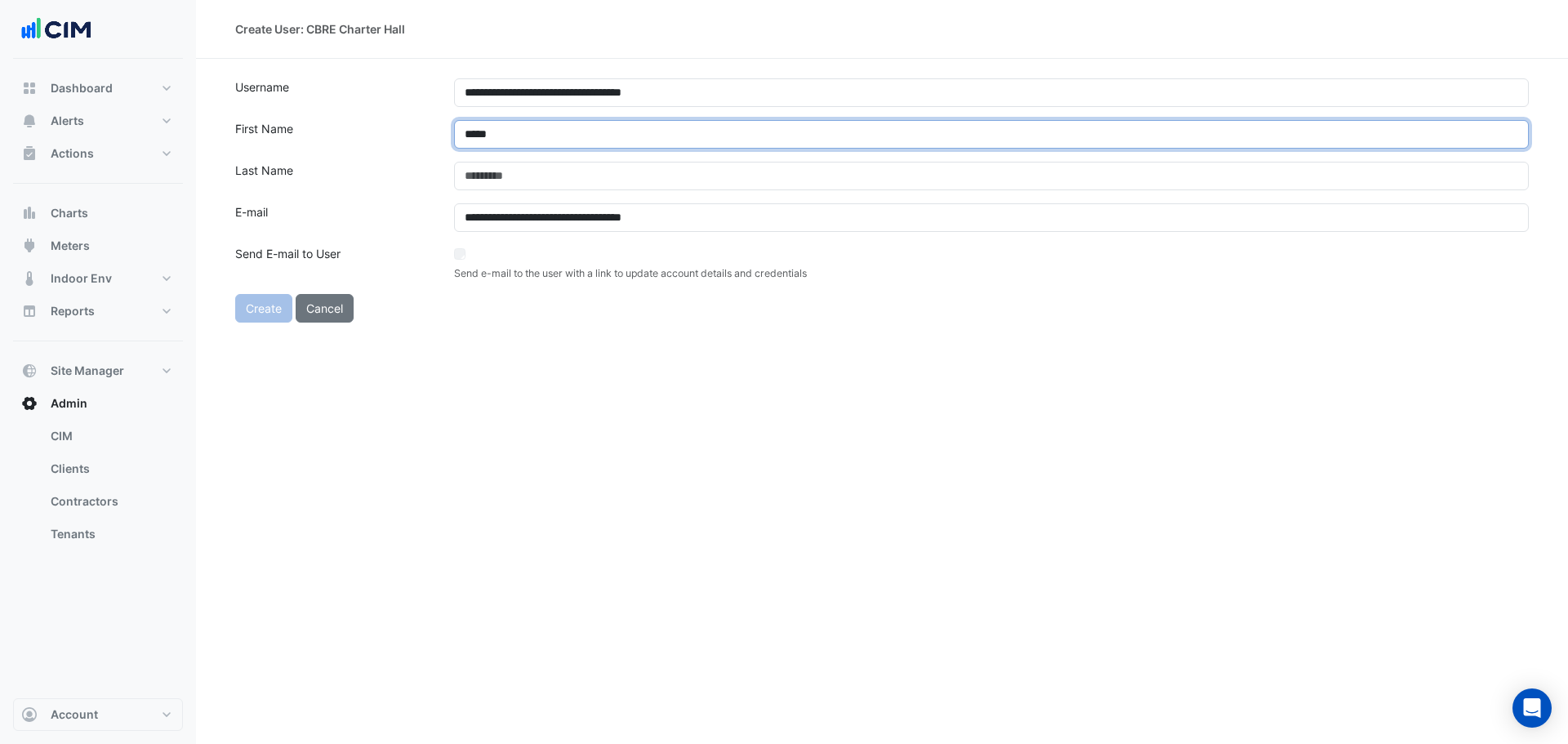 type on "*****" 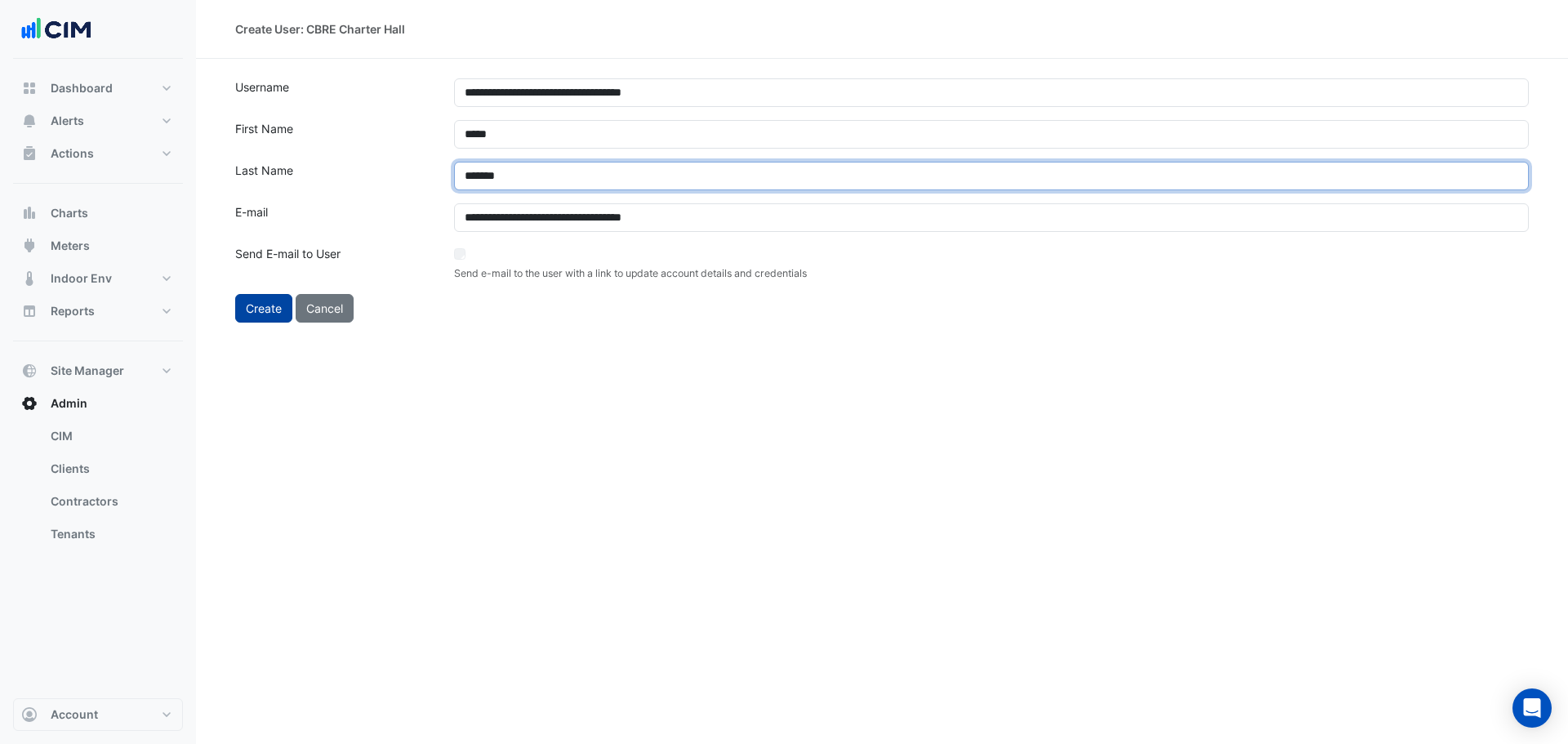 type on "*******" 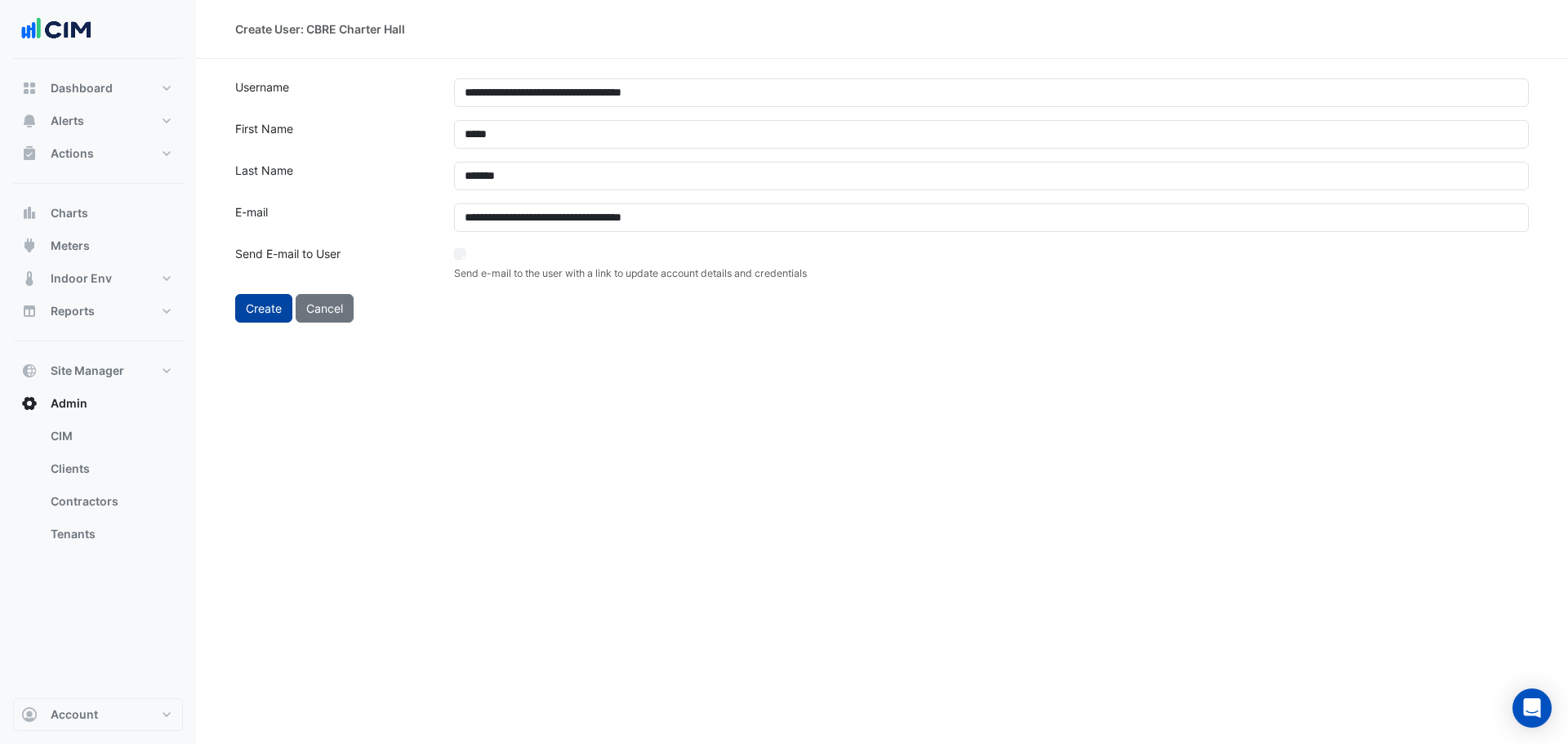click on "Create" 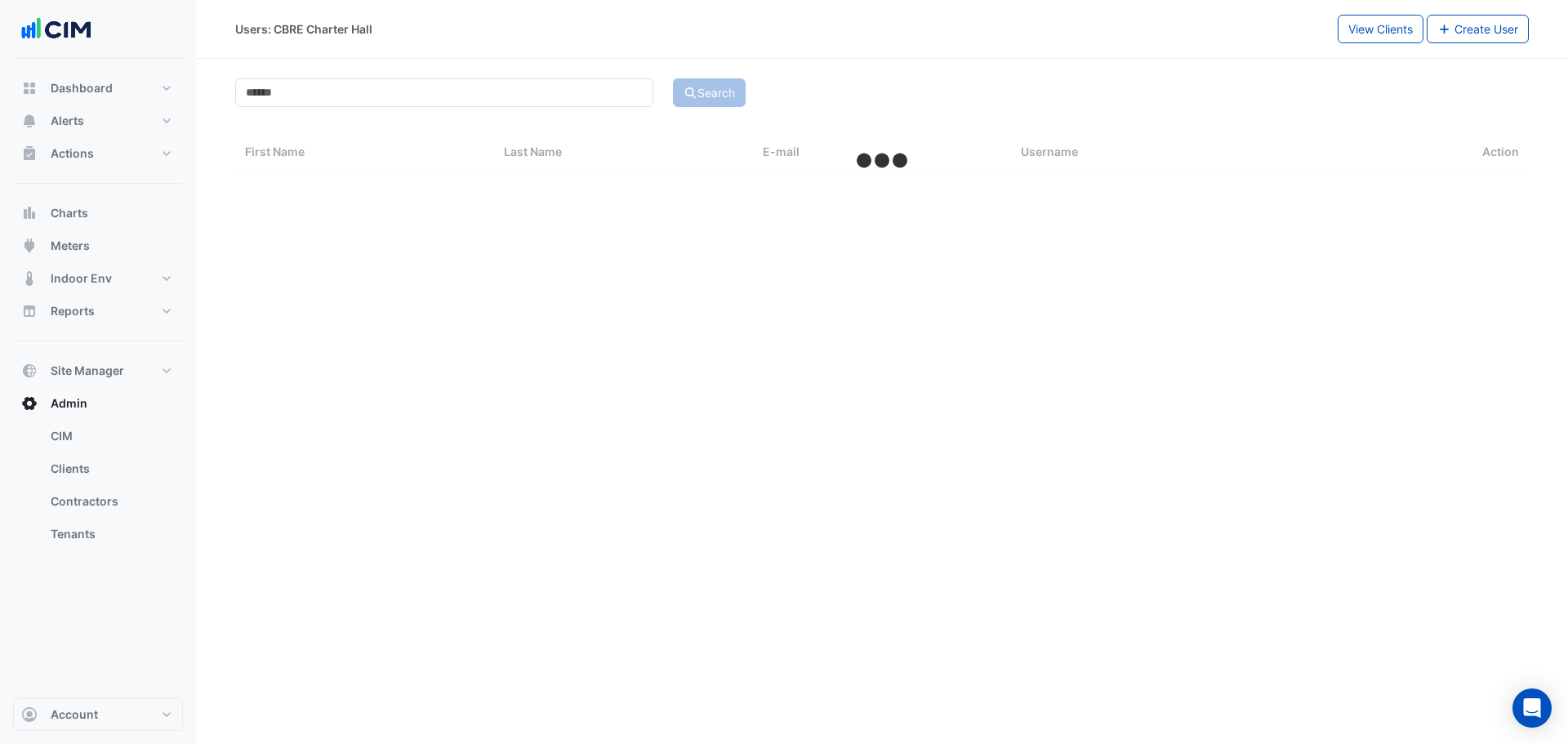 select on "***" 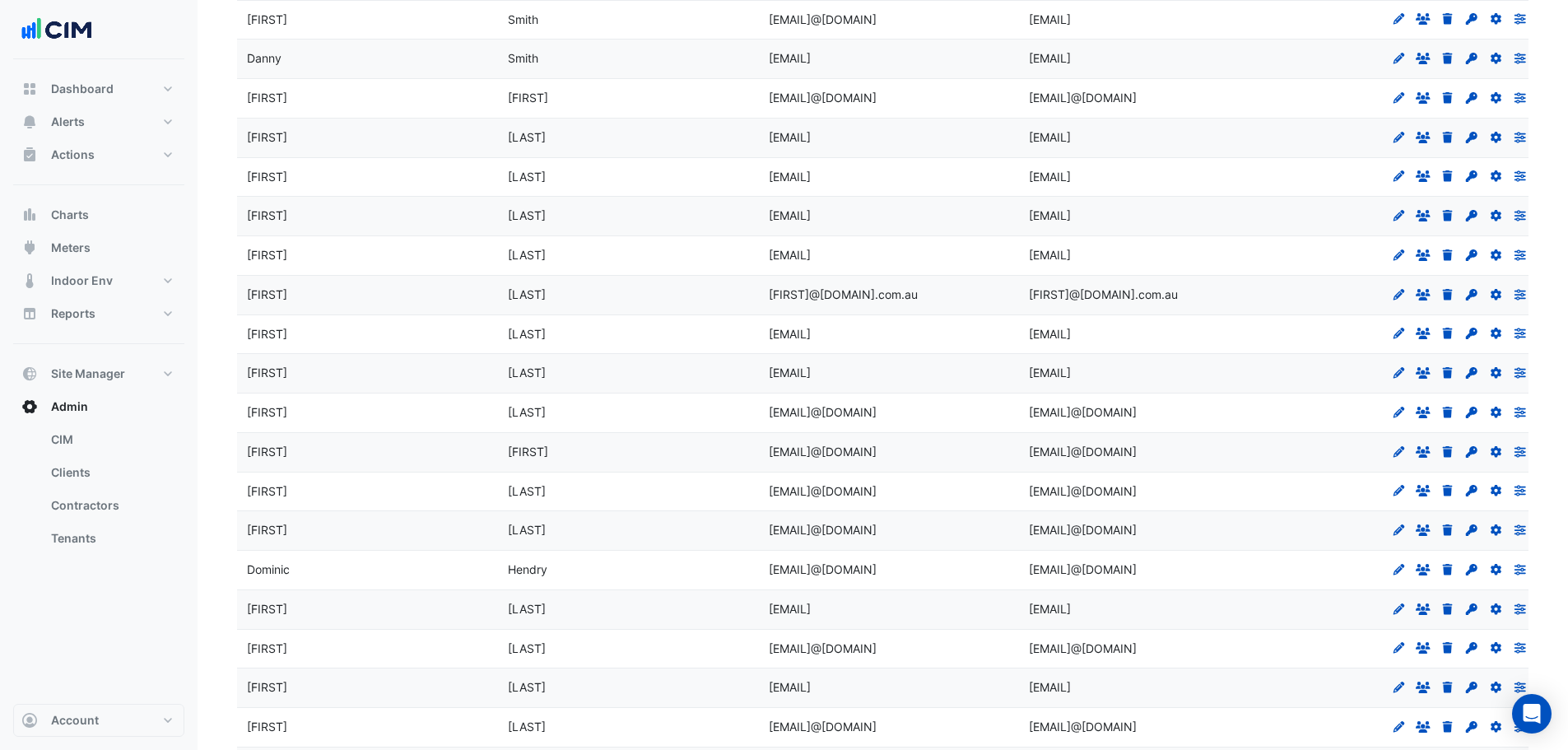 scroll, scrollTop: 1317, scrollLeft: 0, axis: vertical 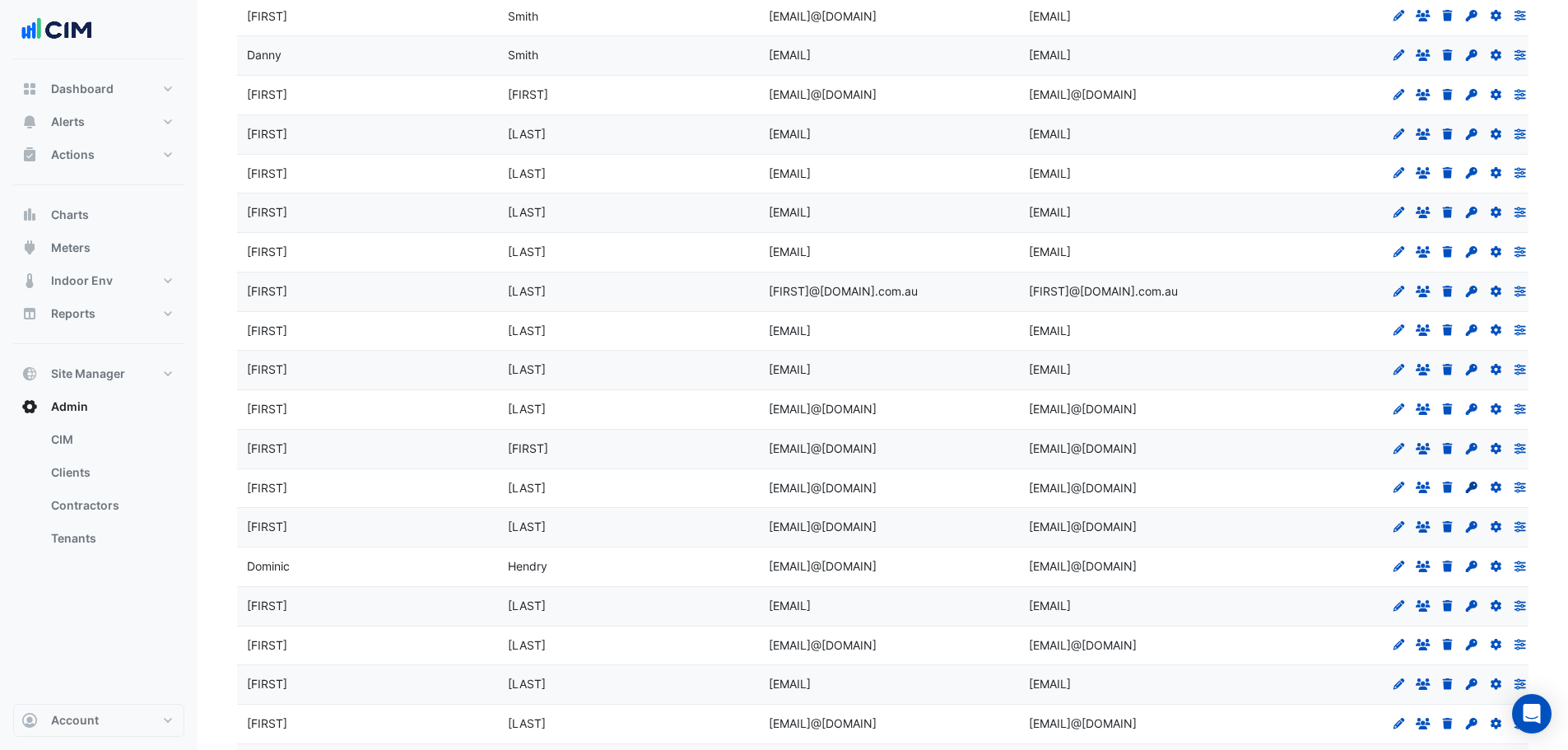 click 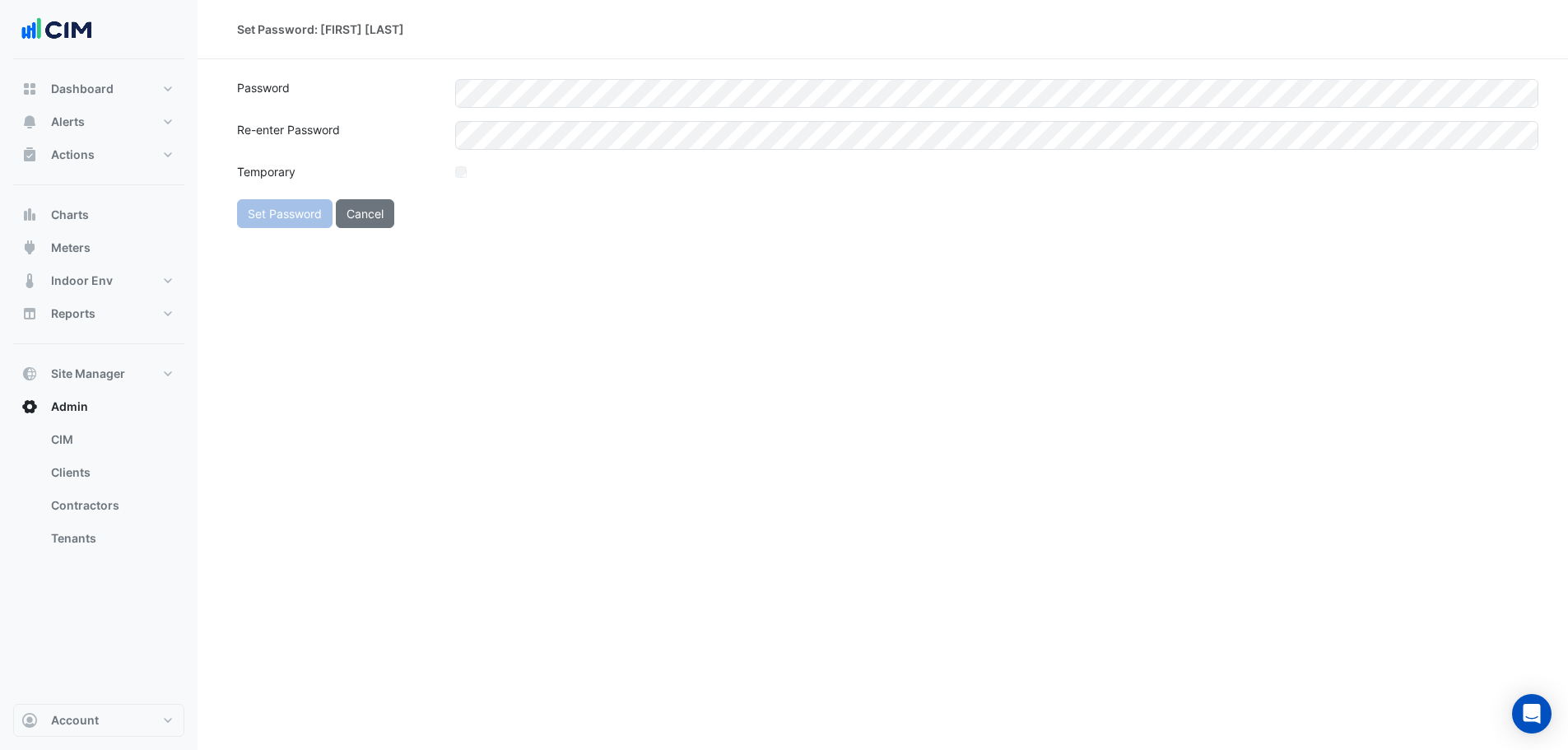 scroll, scrollTop: 0, scrollLeft: 0, axis: both 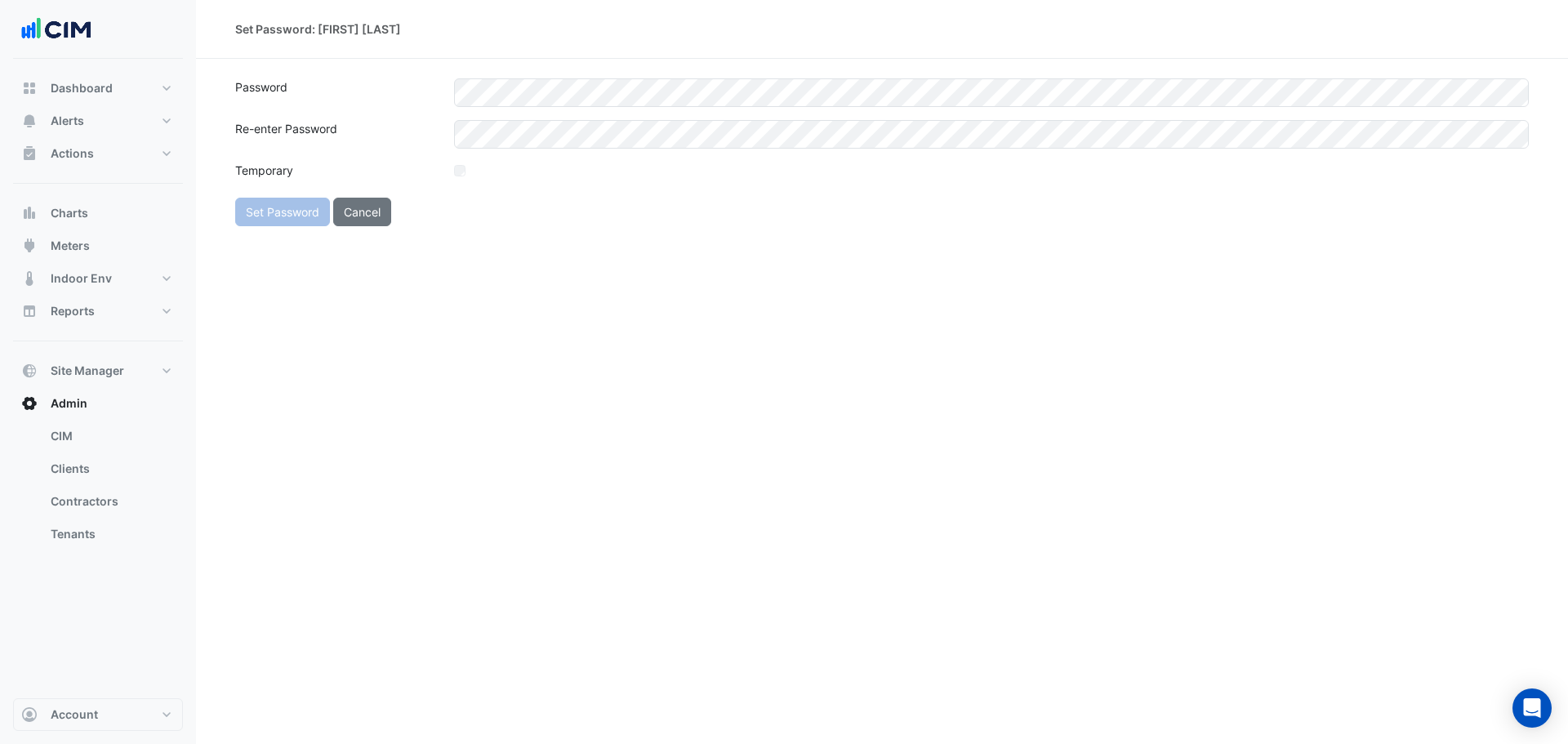 click on "Password
Re-enter Password
Temporary
Set Password
Cancel" 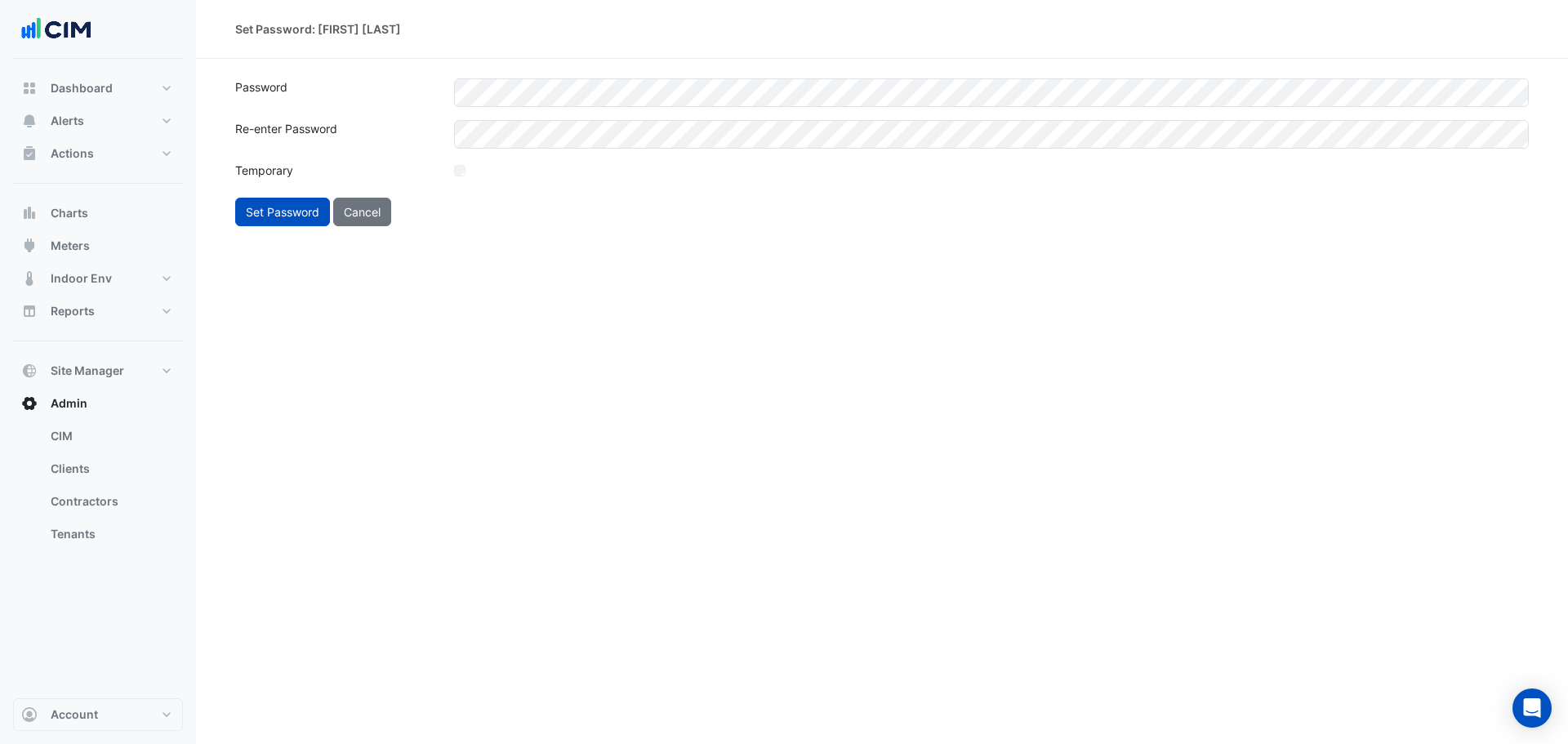 drag, startPoint x: 993, startPoint y: 232, endPoint x: 430, endPoint y: 244, distance: 563.12787 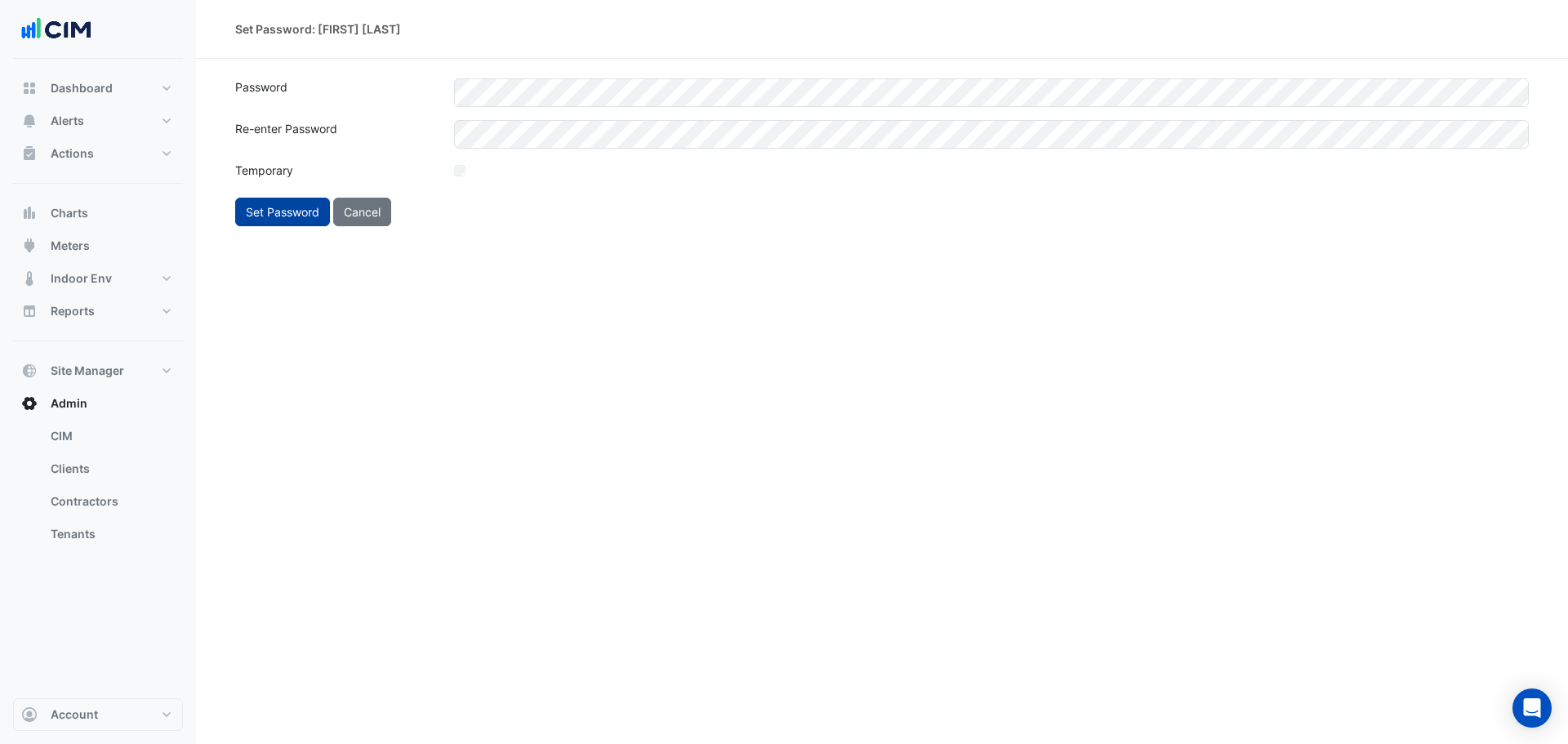 click on "Set Password" 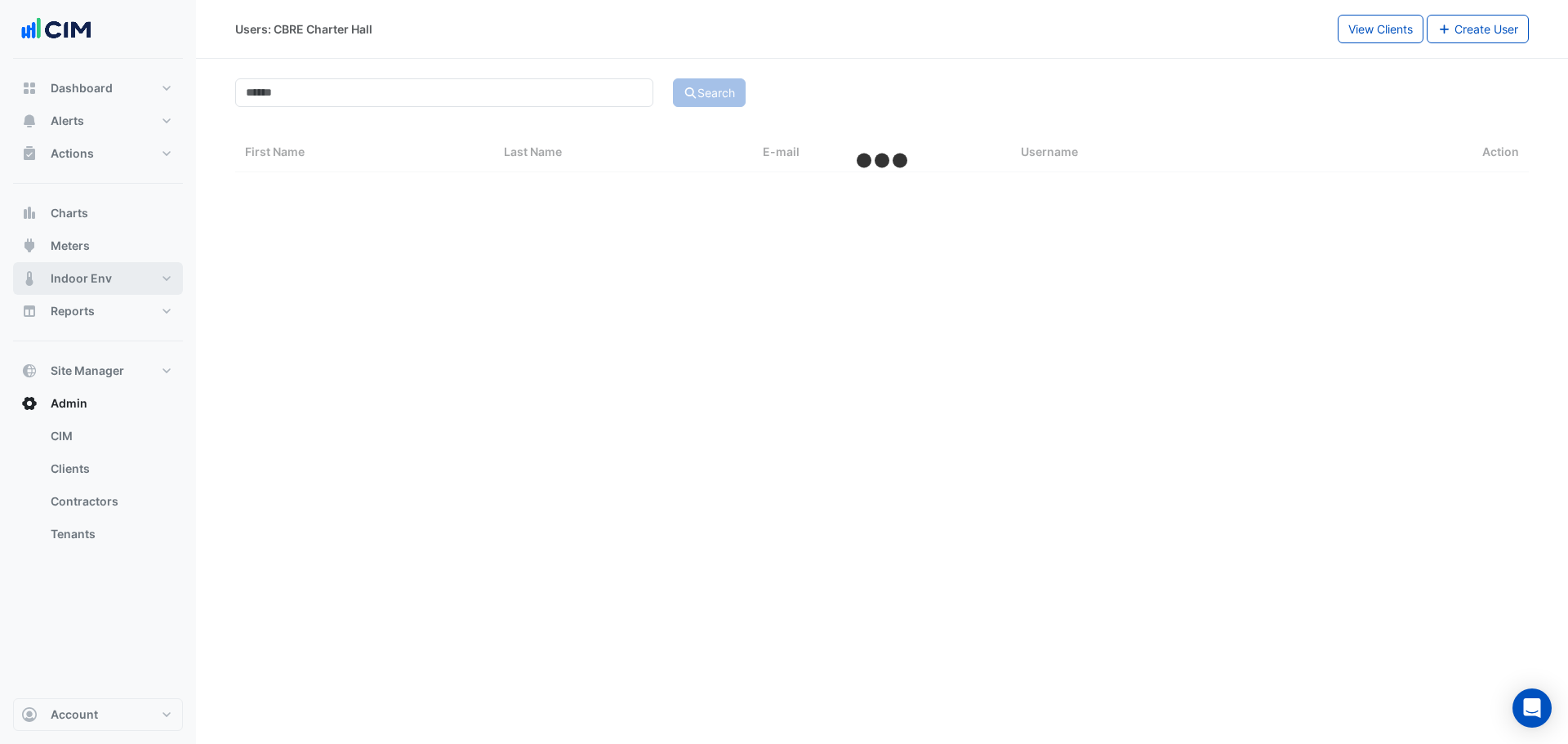 select on "***" 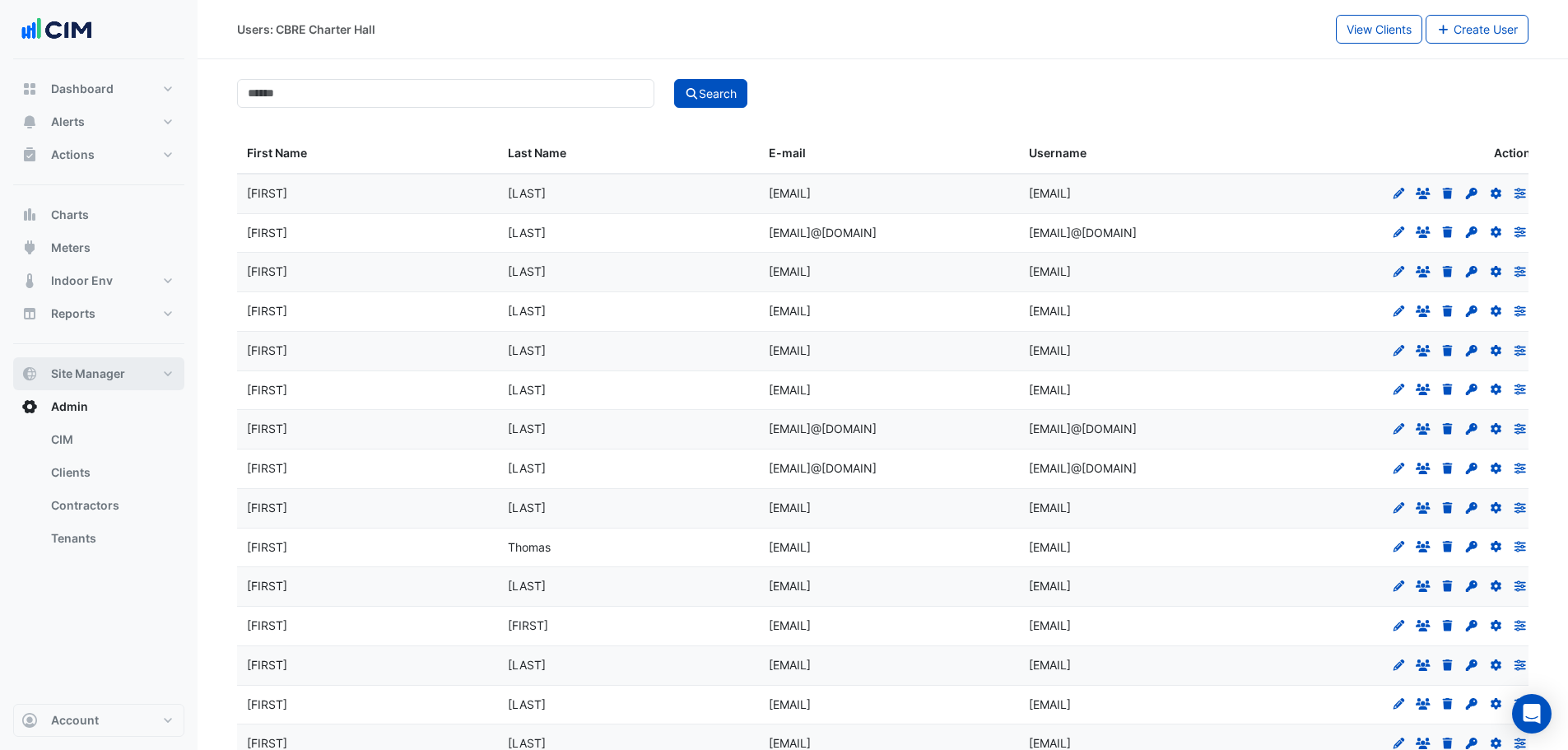 click on "Site Manager" at bounding box center [99, 374] 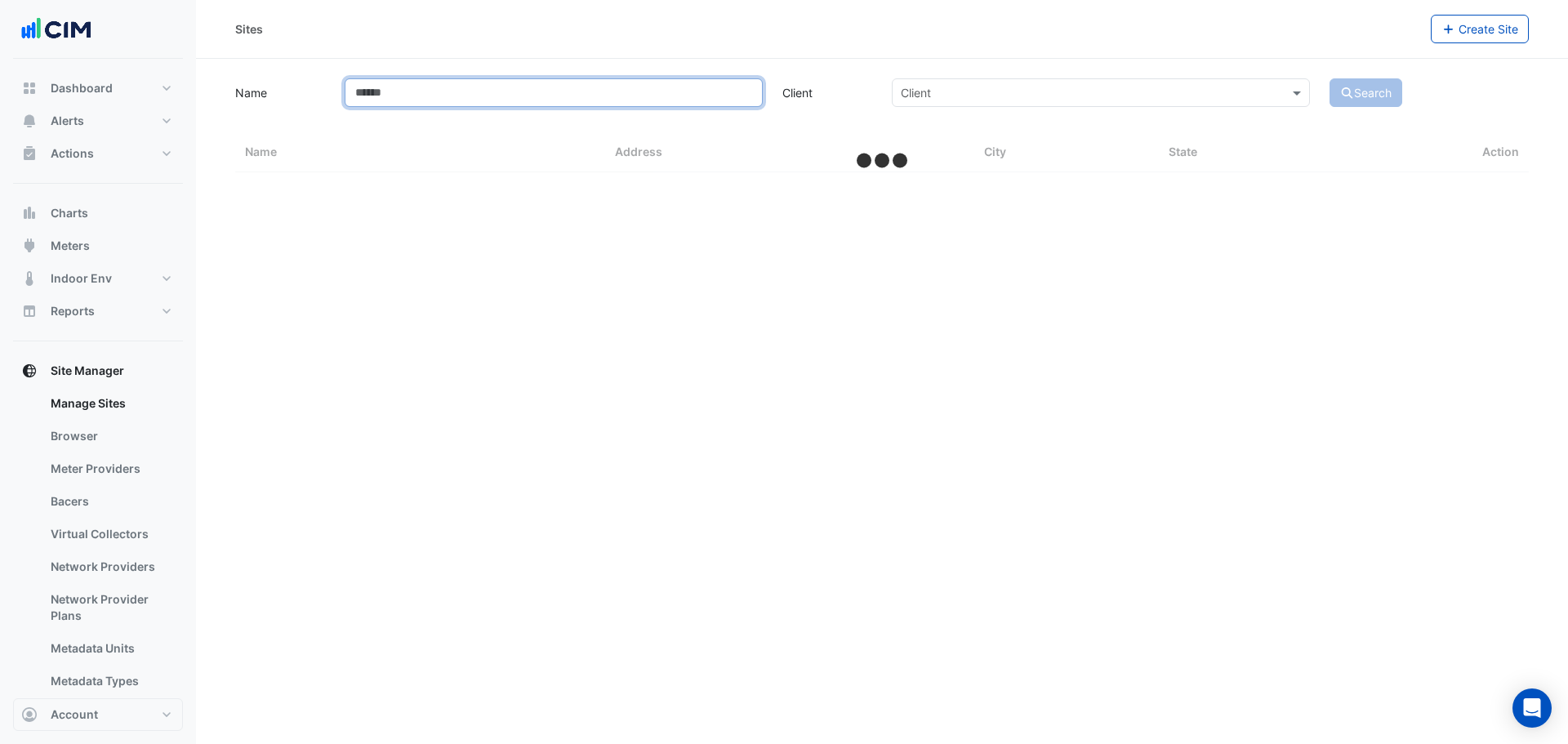 click on "Name" at bounding box center (554, 92) 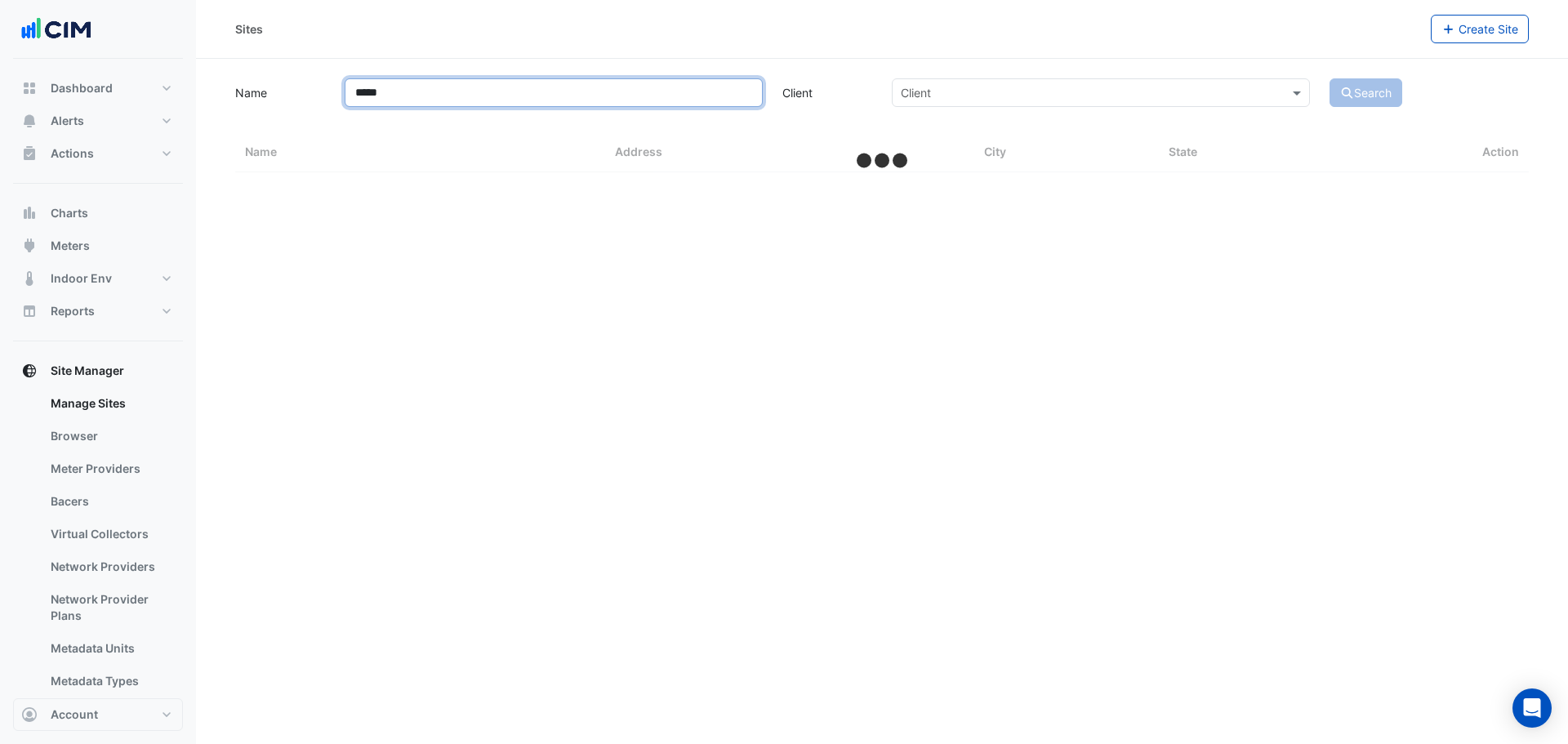type on "******" 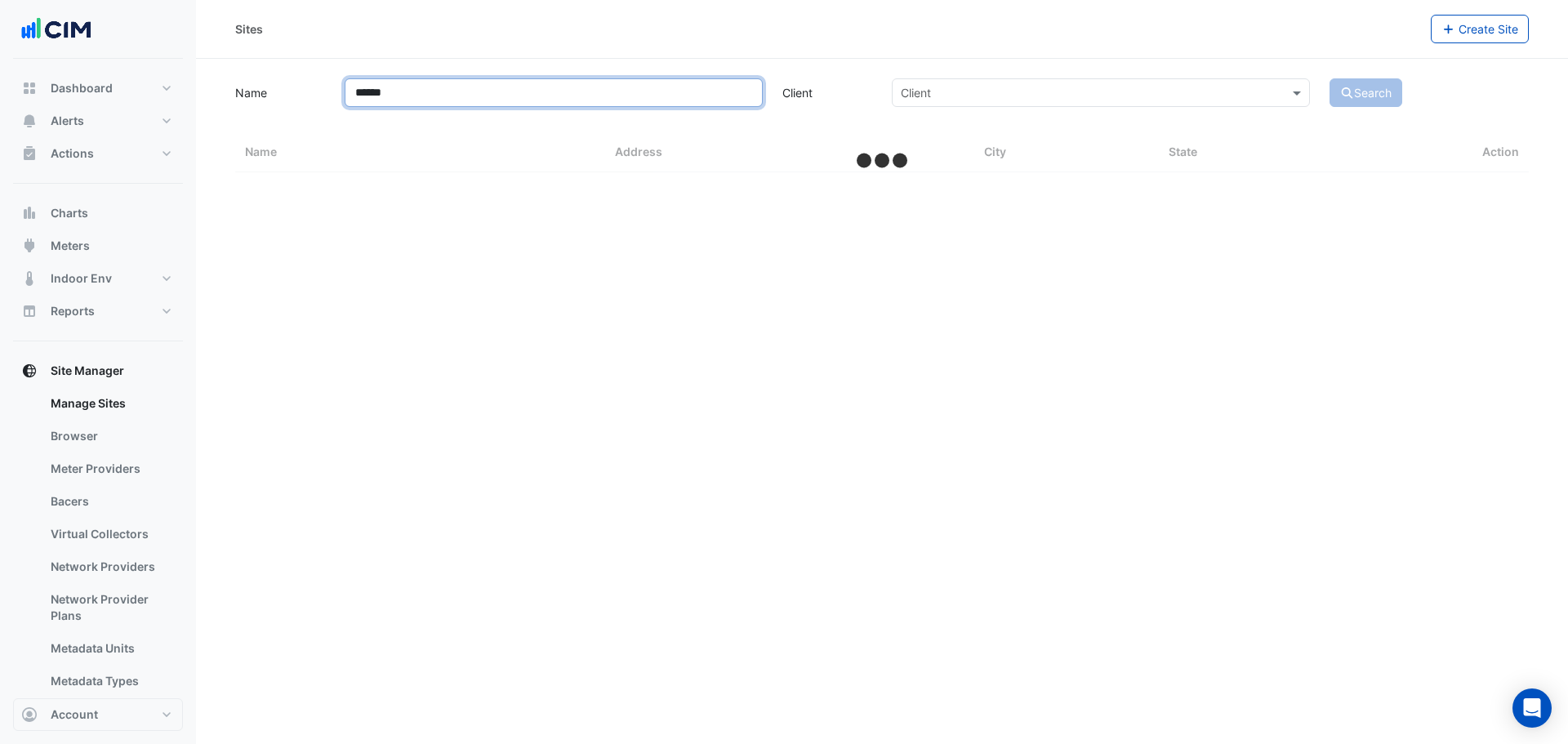 select on "***" 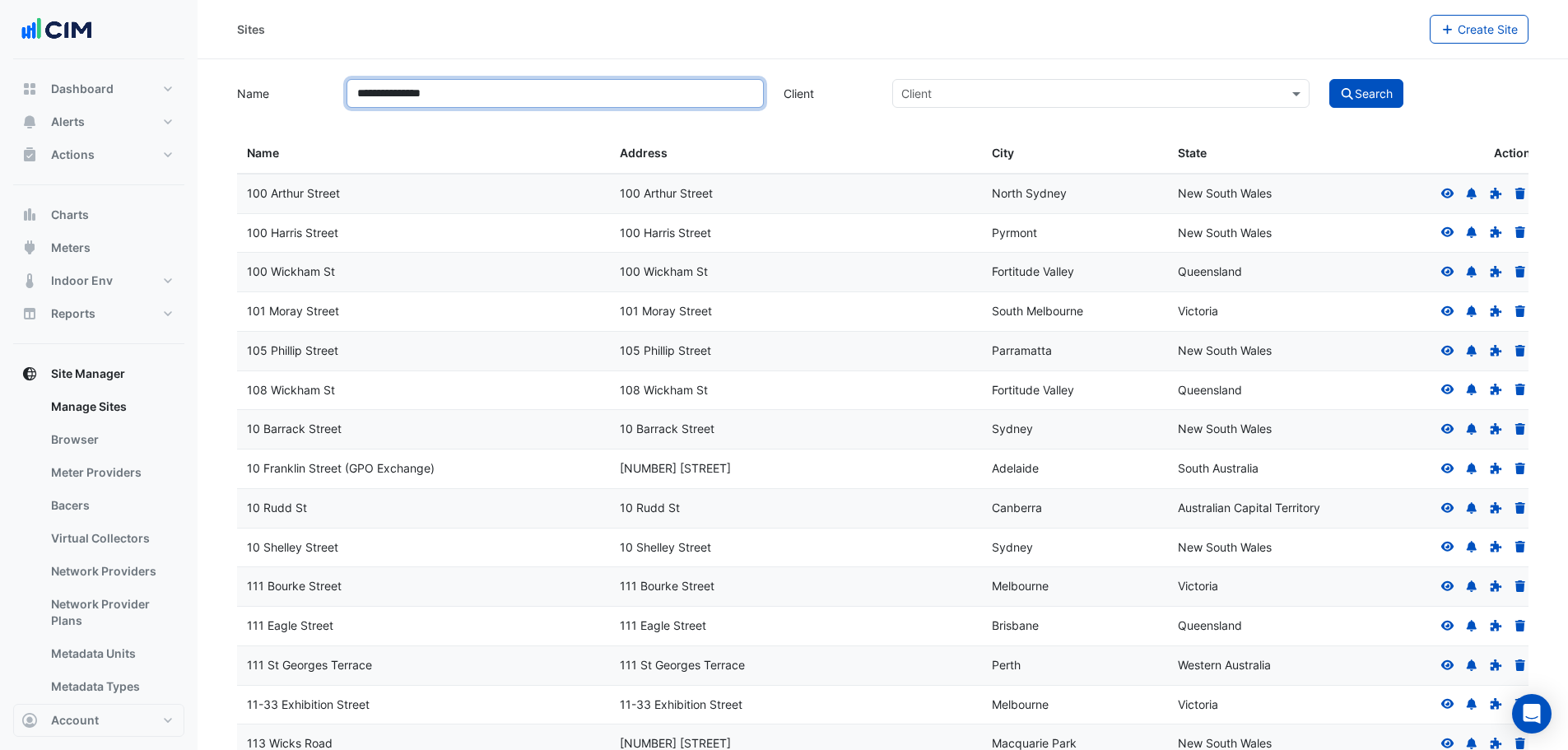 type on "**********" 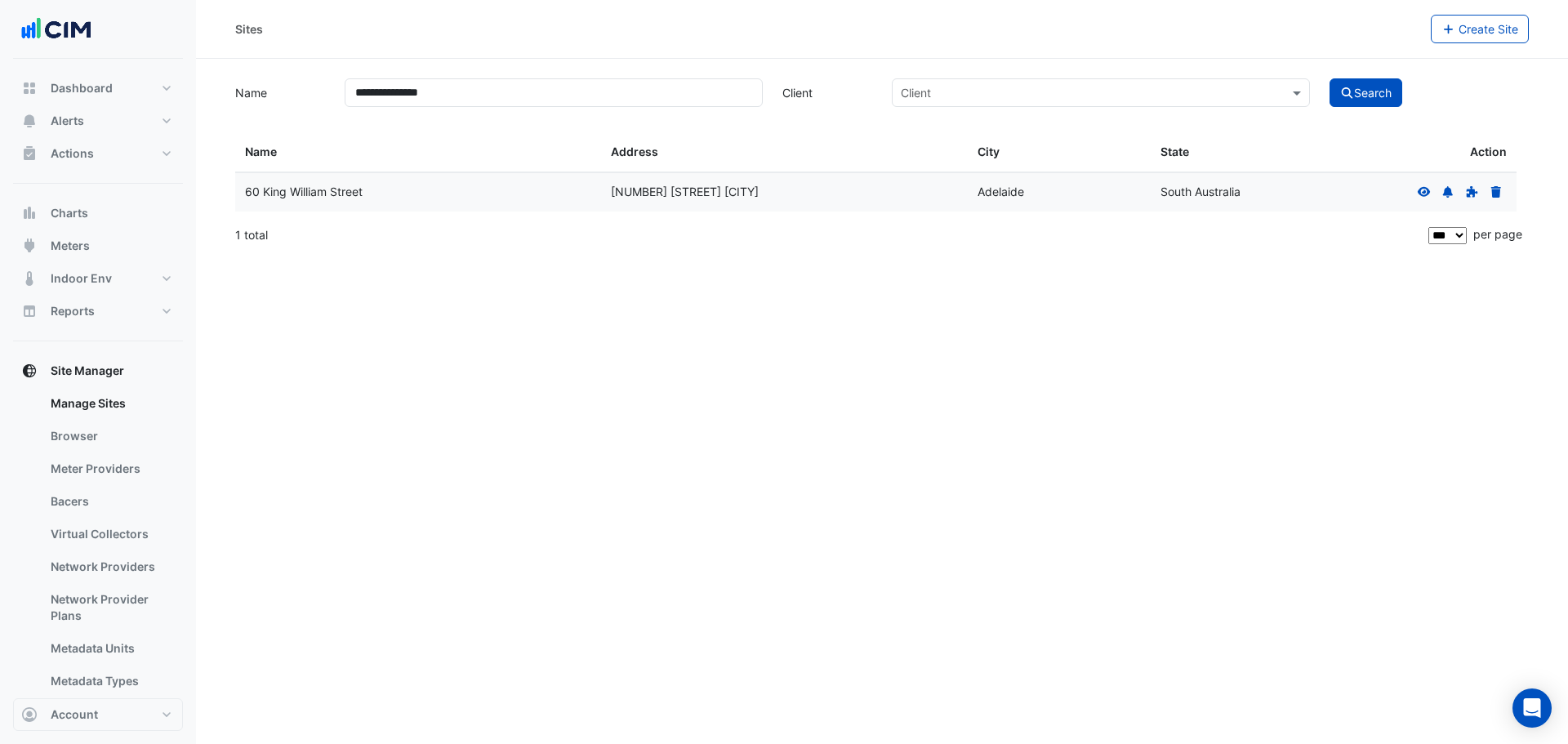 click 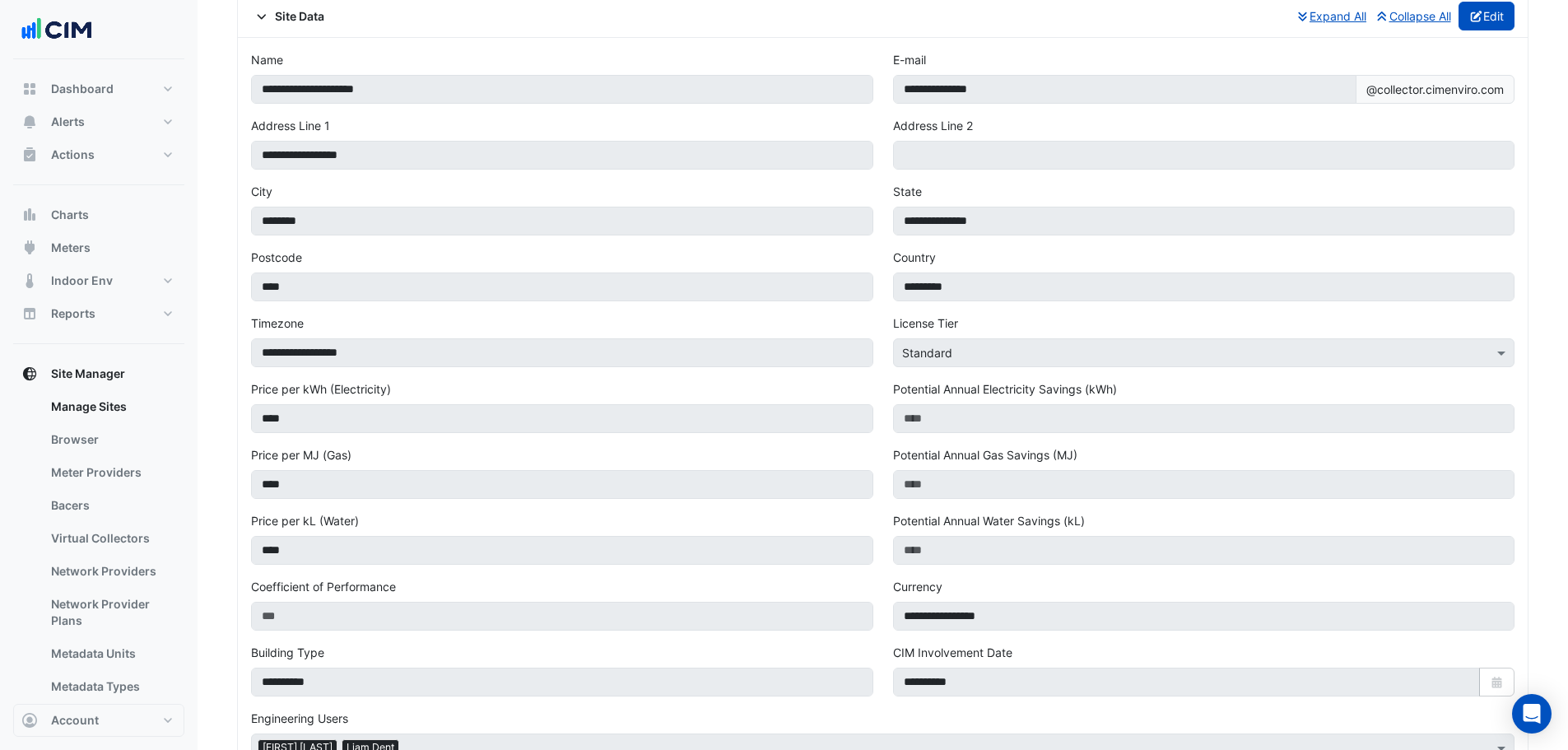 scroll, scrollTop: 0, scrollLeft: 0, axis: both 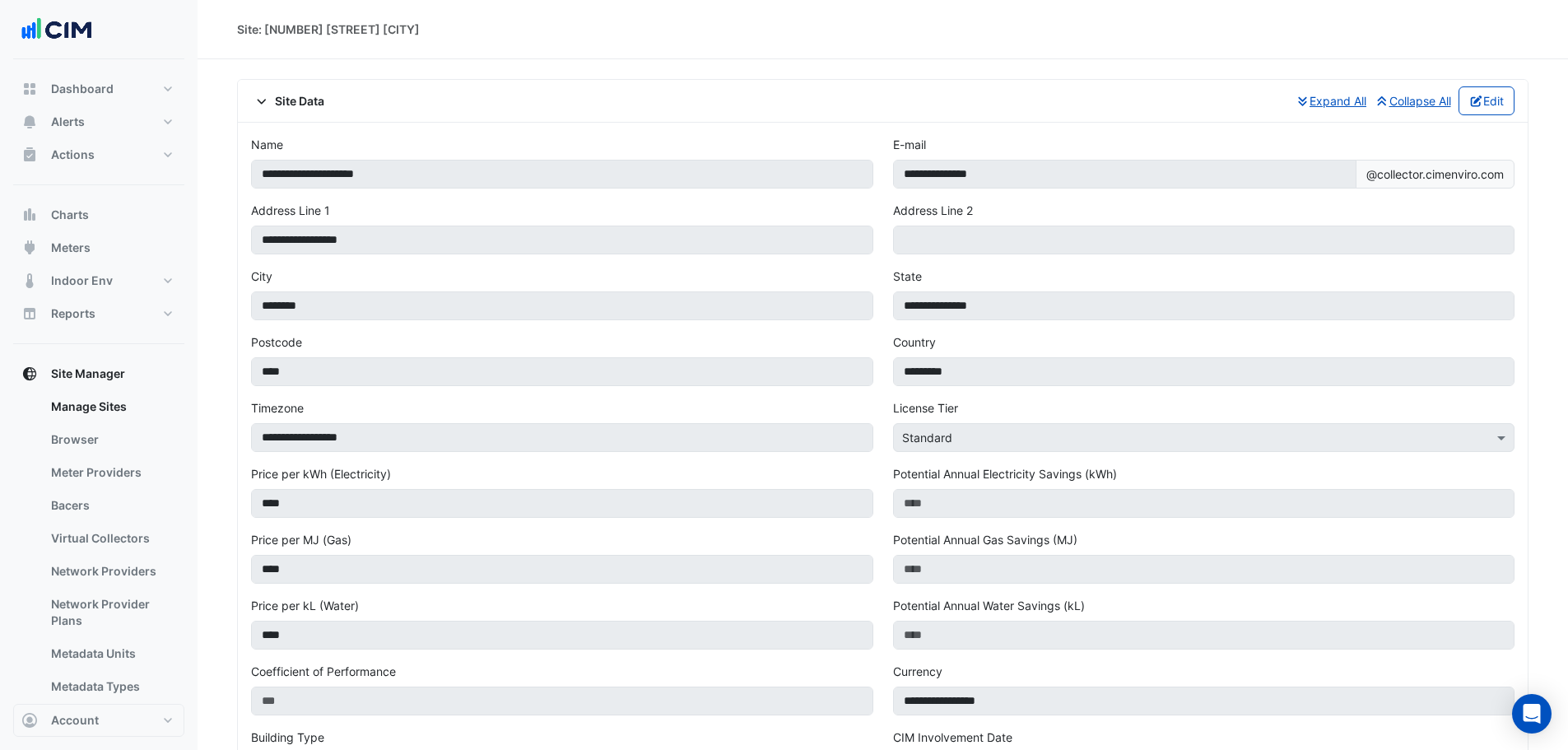 click on "Site Data
Expand All
Collapse All
Edit" 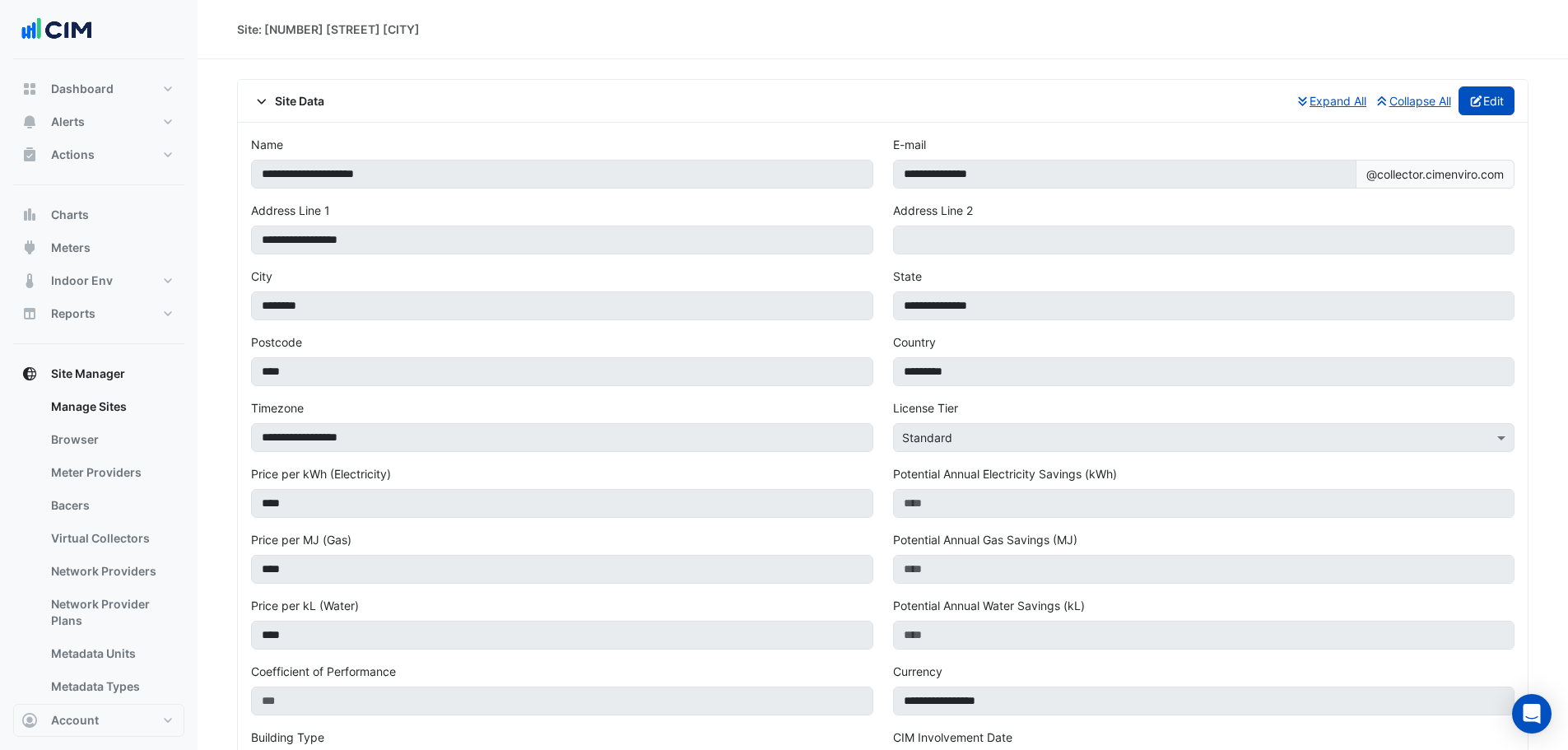 click on "Edit" 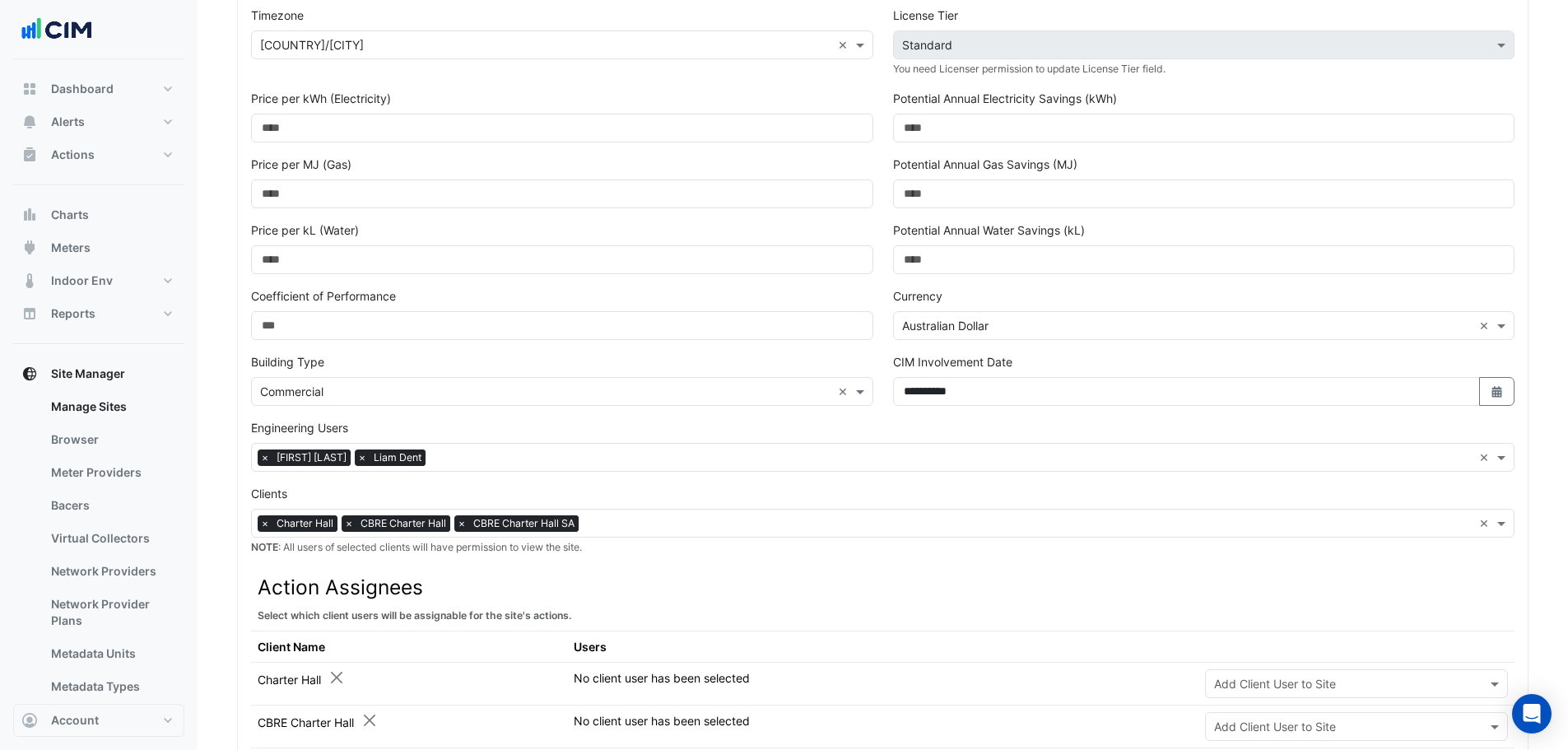 scroll, scrollTop: 576, scrollLeft: 0, axis: vertical 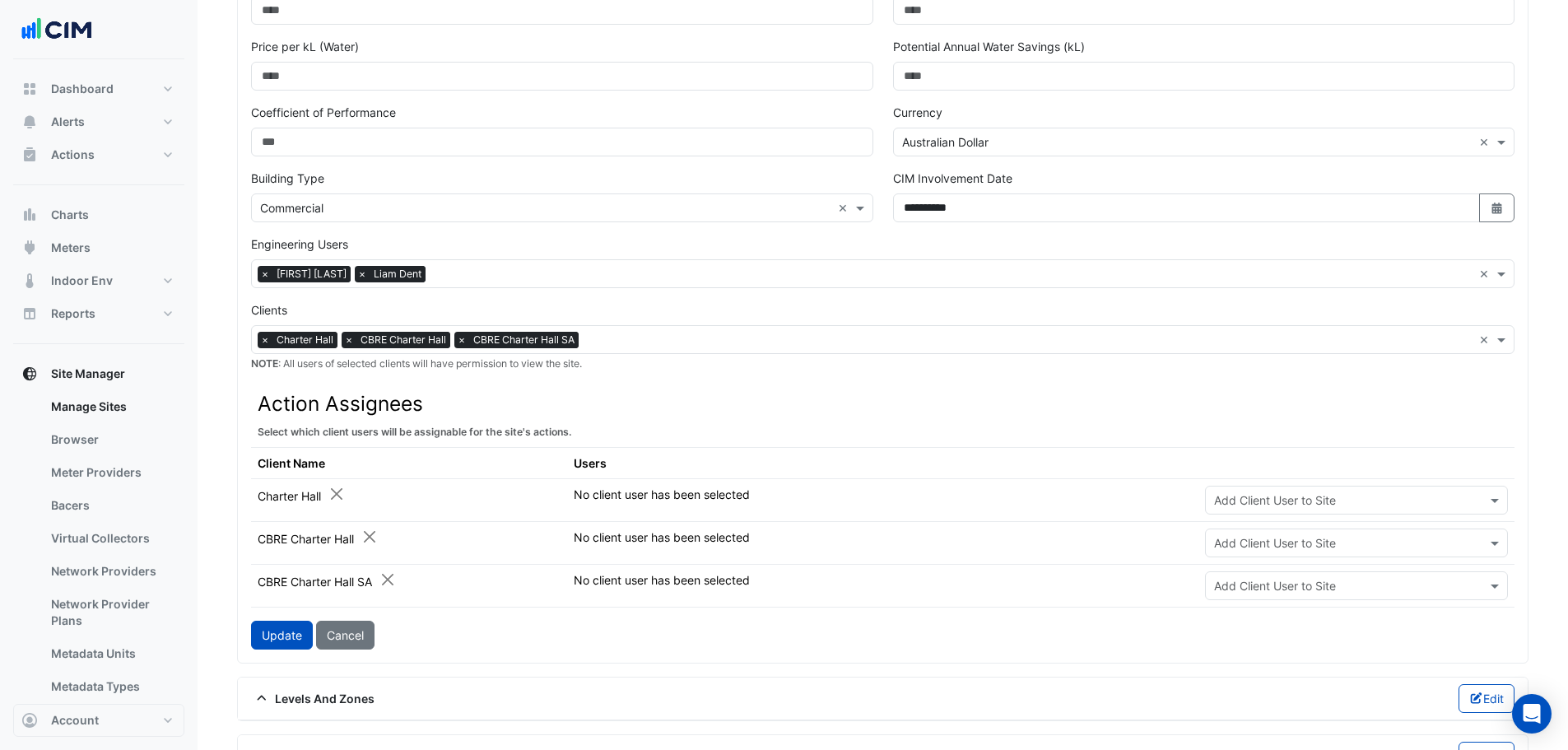 click 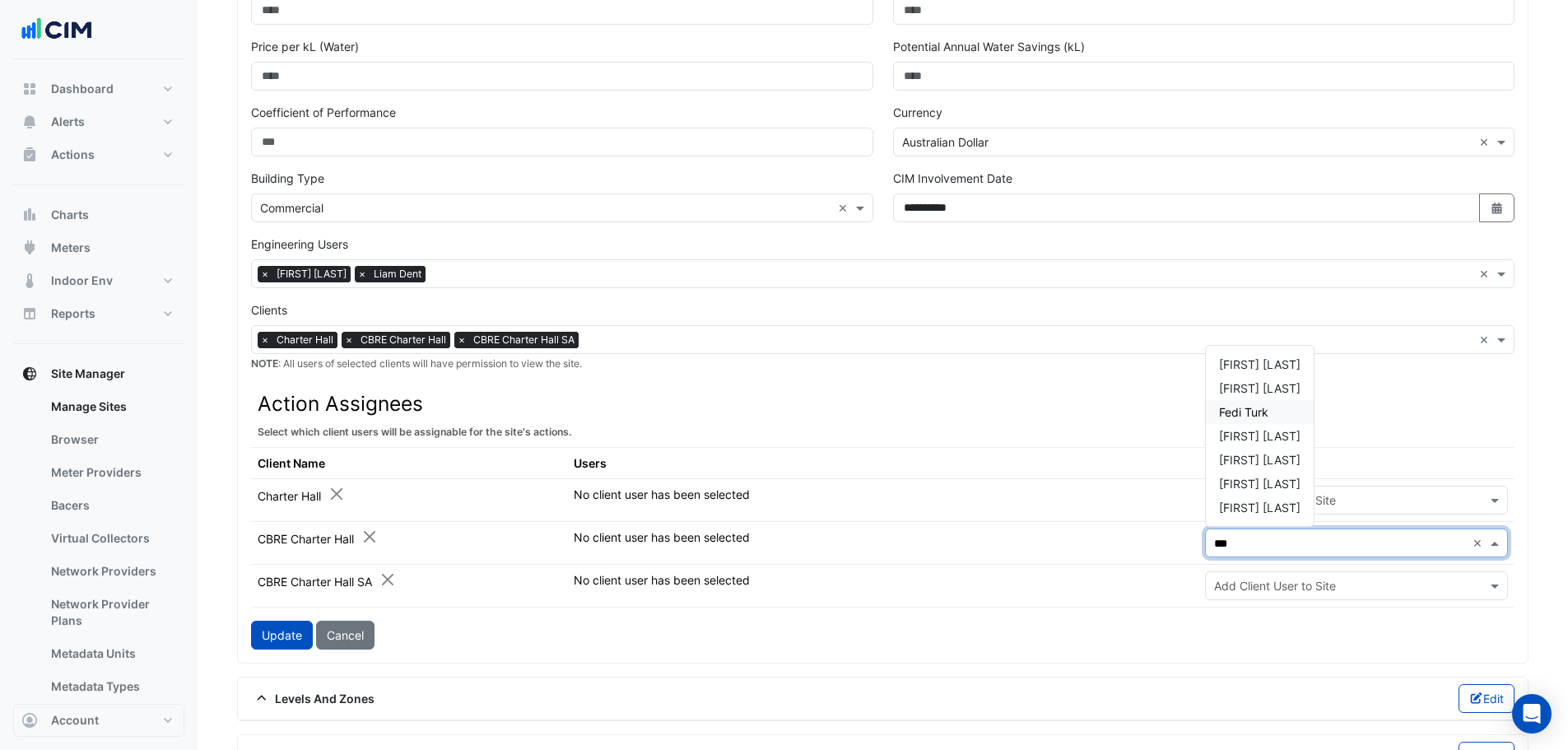type on "****" 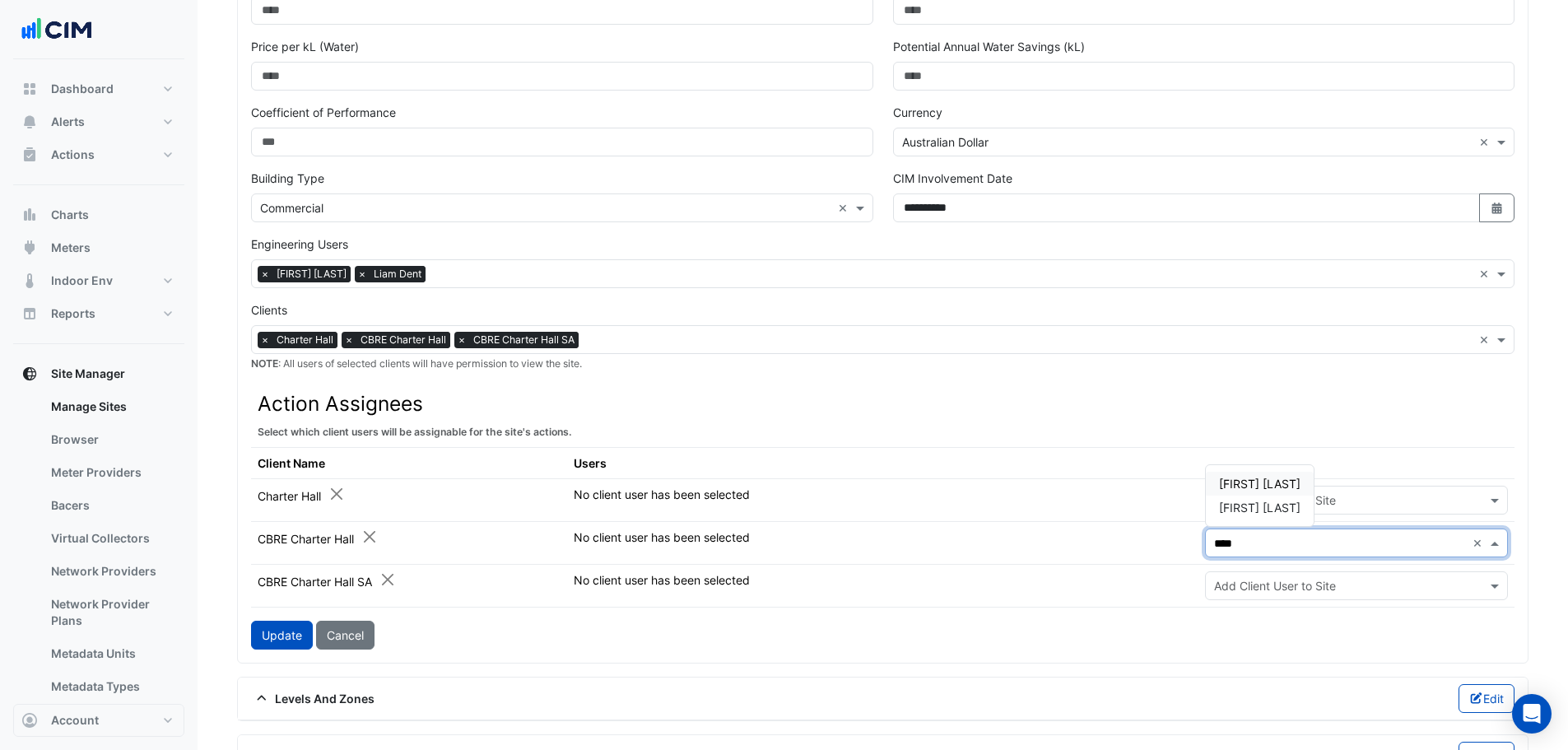 click on "Diane Pulanco" at bounding box center [1259, 483] 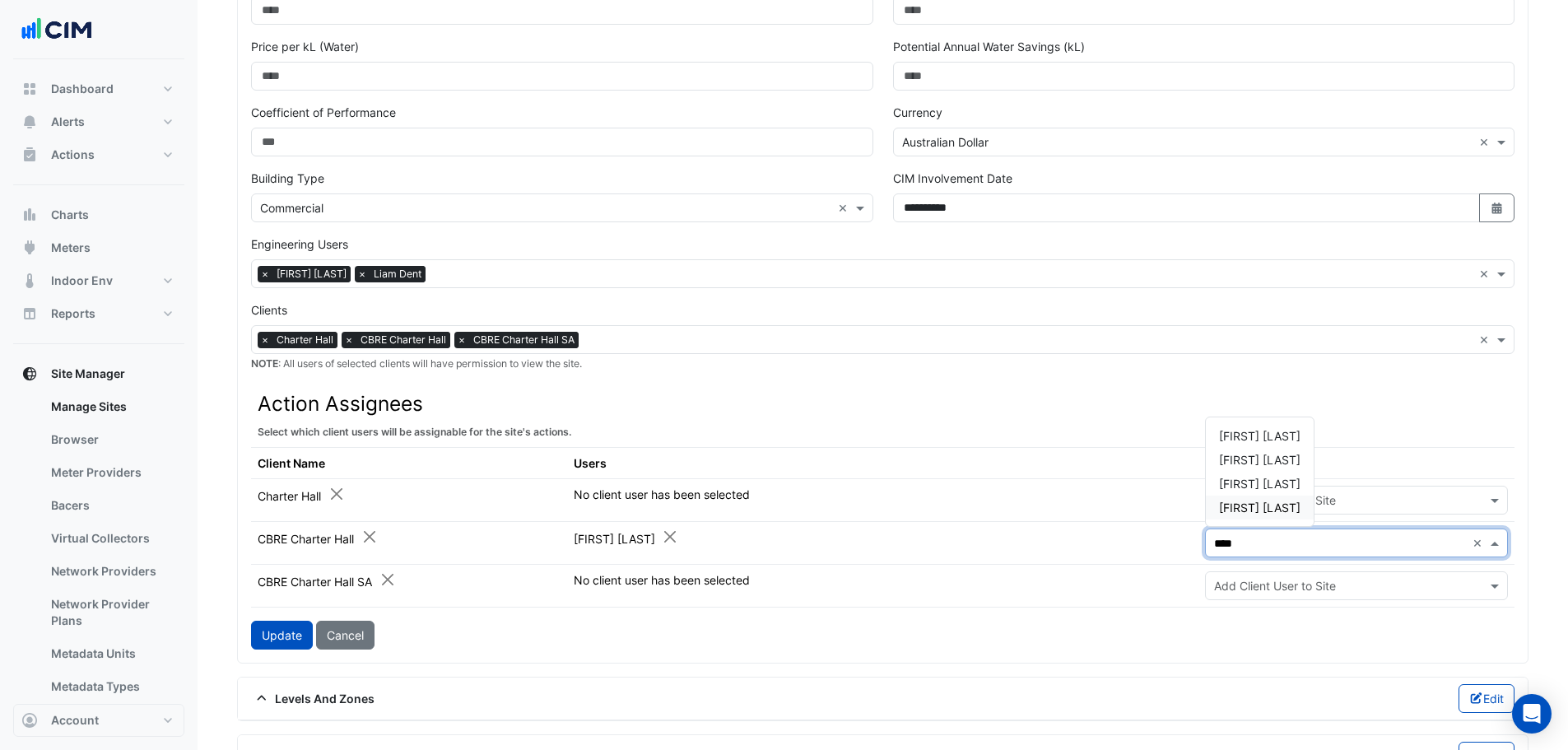 type on "*****" 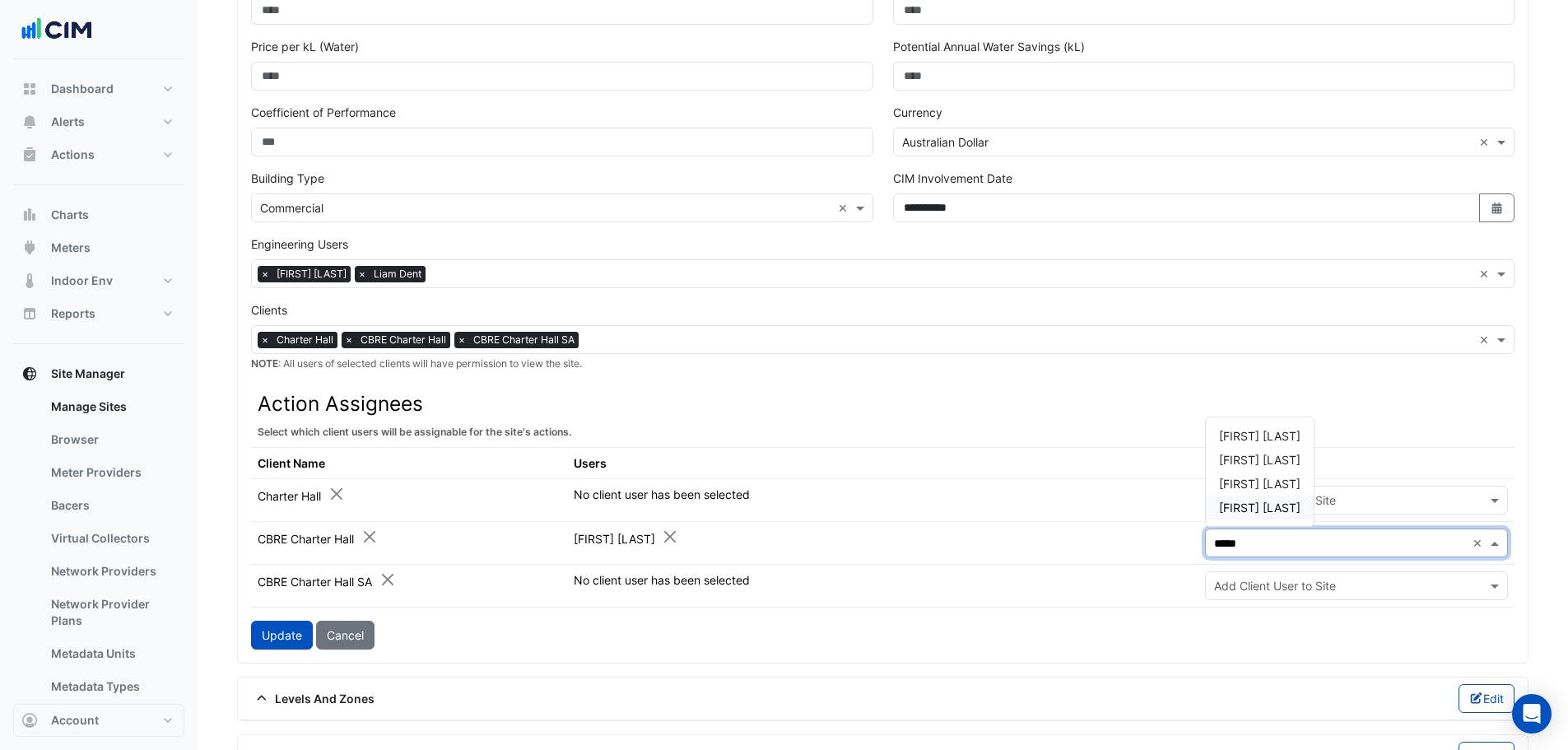 click on "Scott Traeger" at bounding box center (1259, 507) 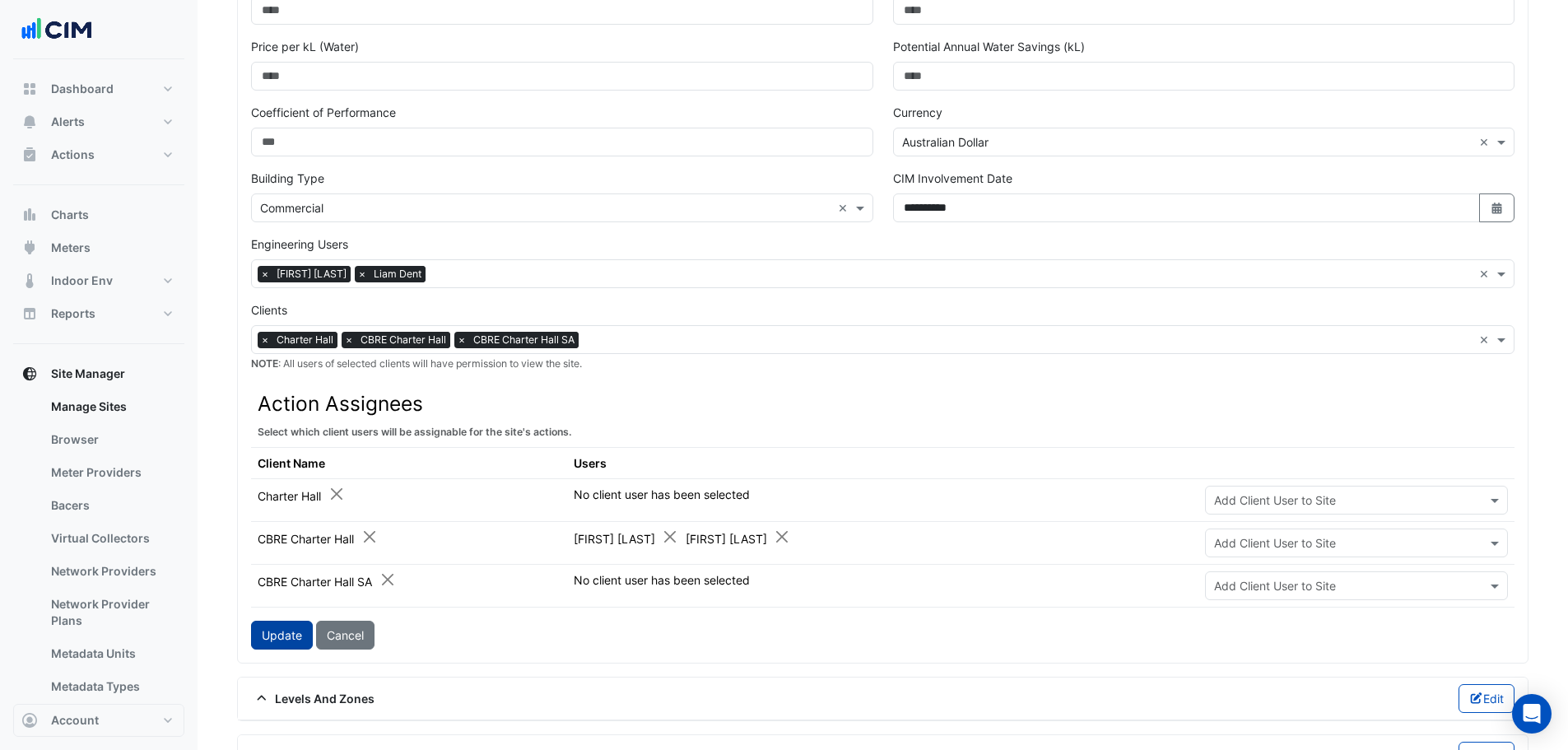 click on "Update" 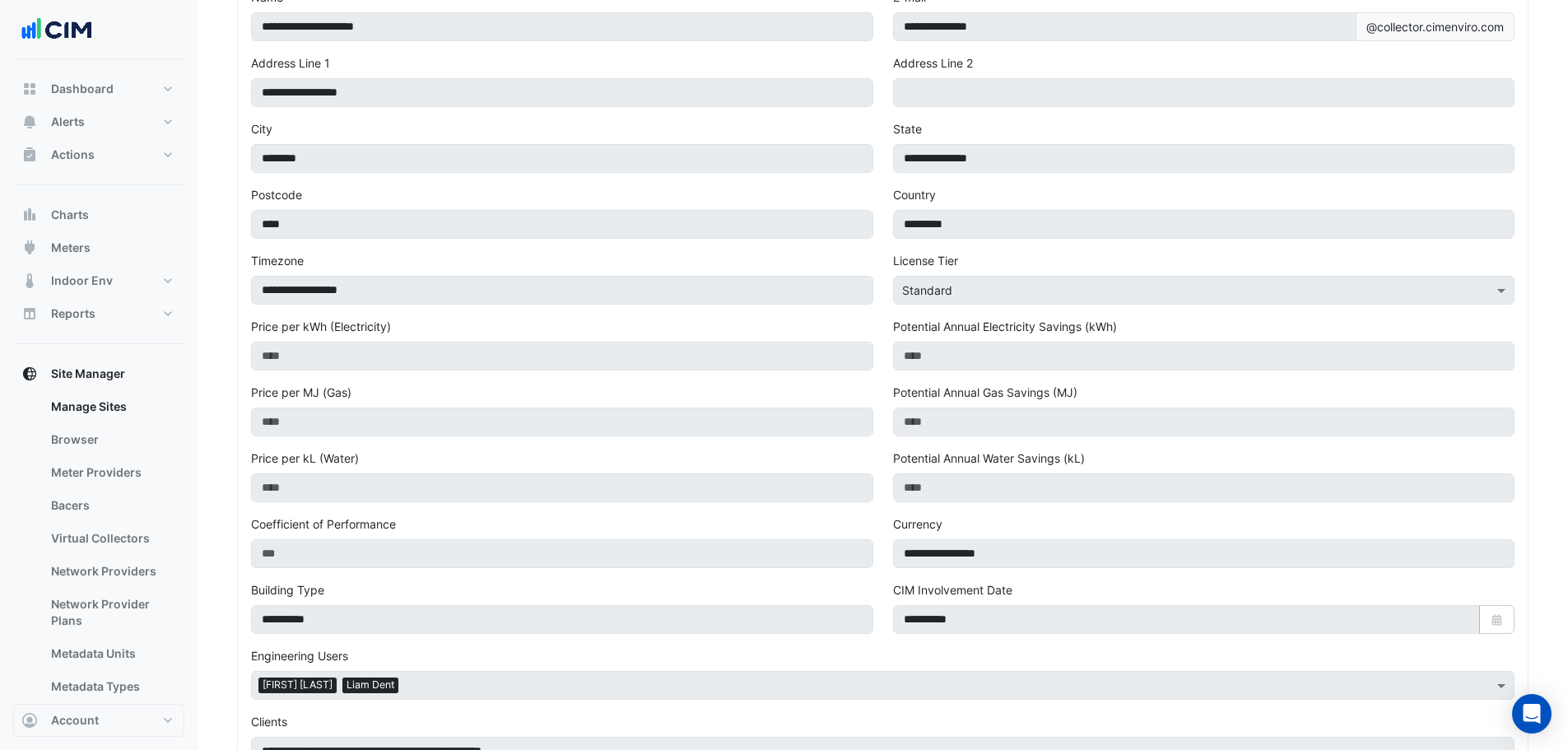 scroll, scrollTop: 0, scrollLeft: 0, axis: both 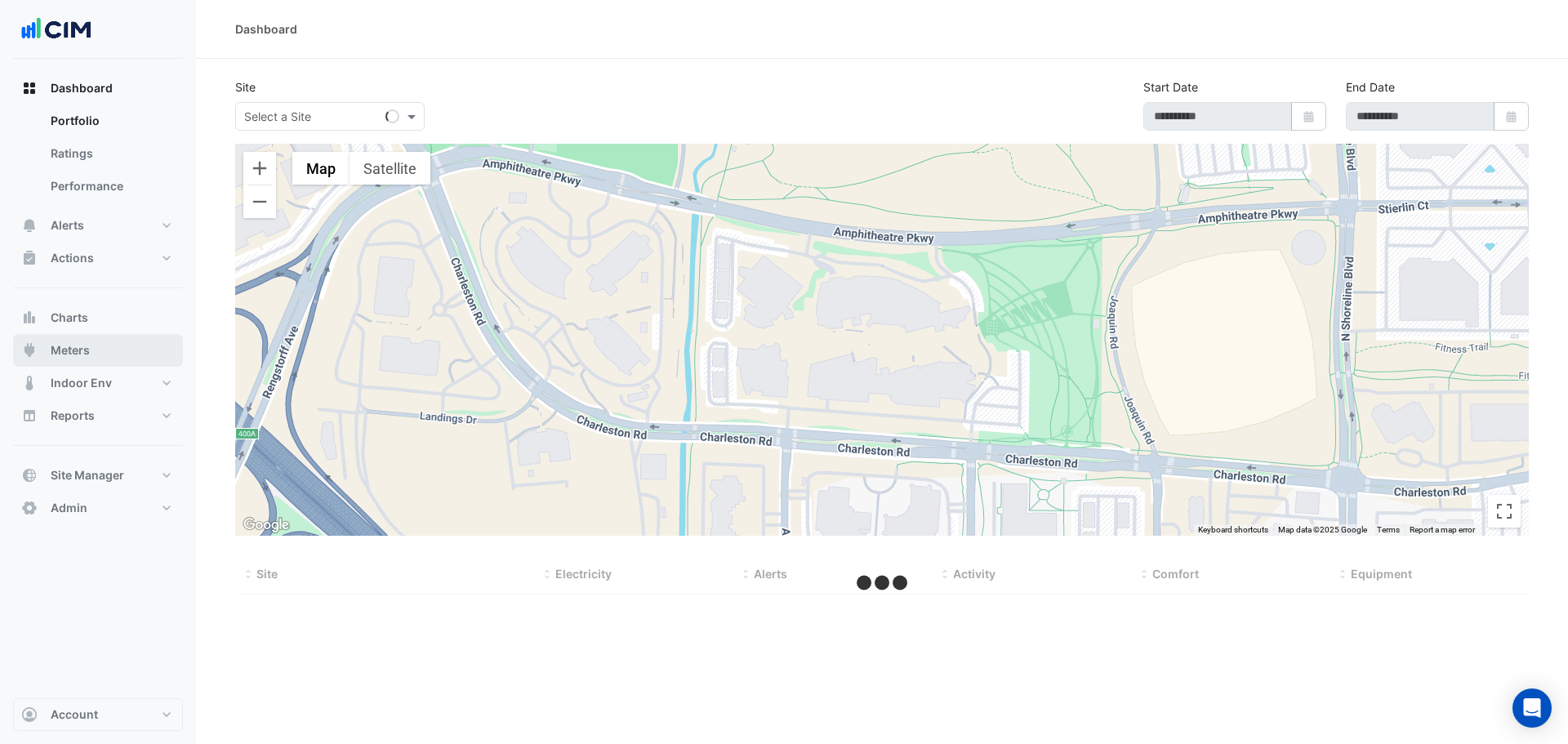 click on "Meters" at bounding box center [98, 350] 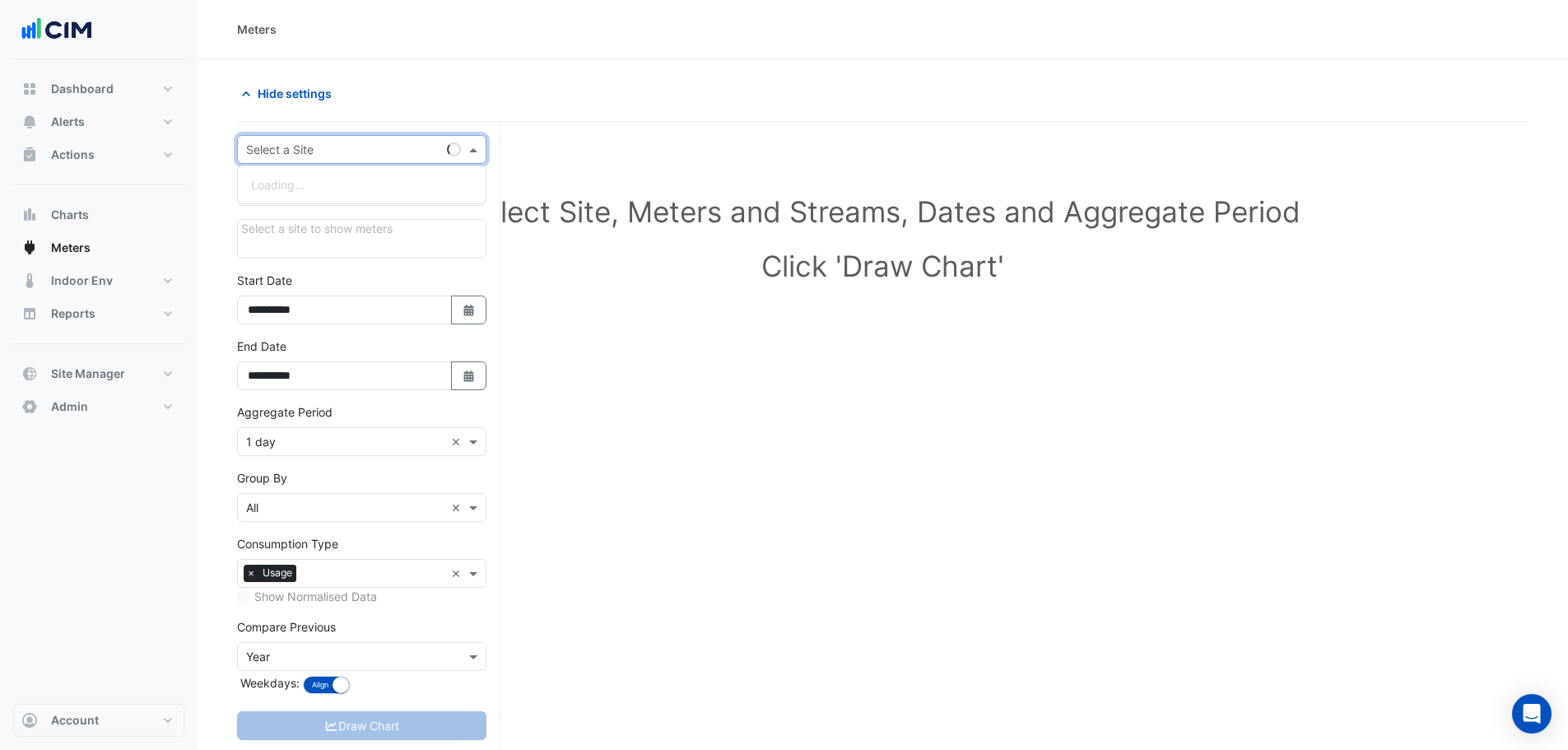 click at bounding box center (345, 150) 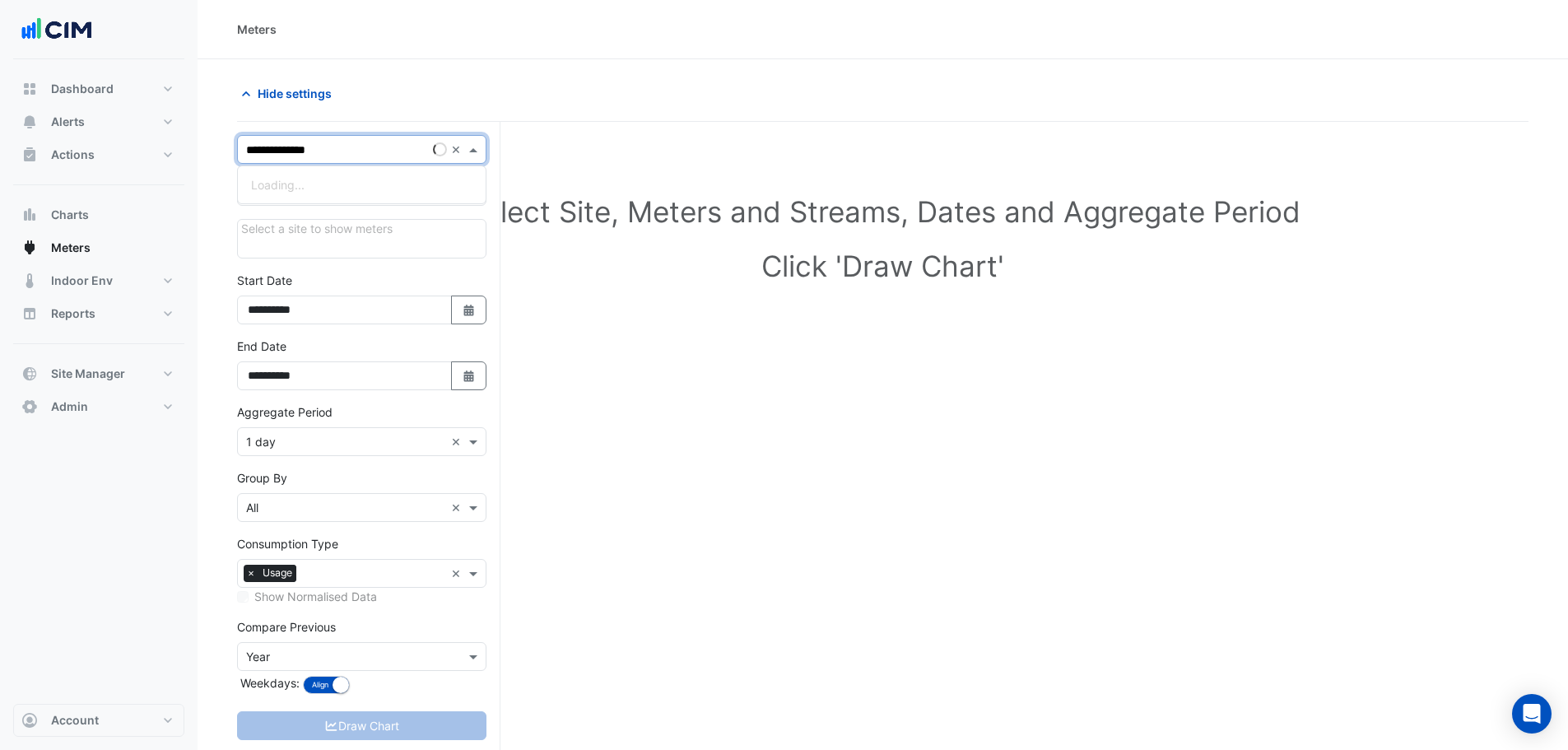 type on "**********" 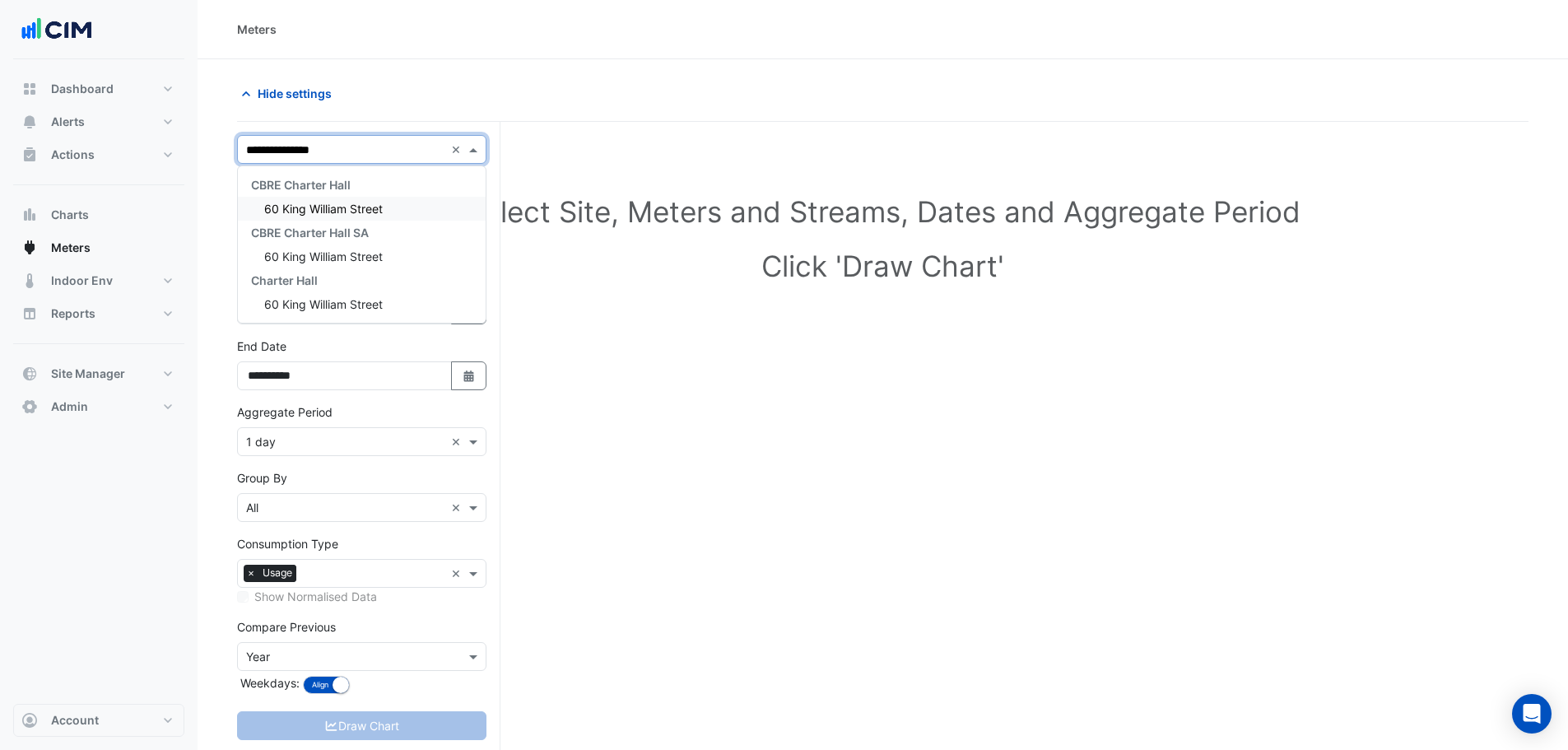 click on "60 King William Street" at bounding box center [361, 208] 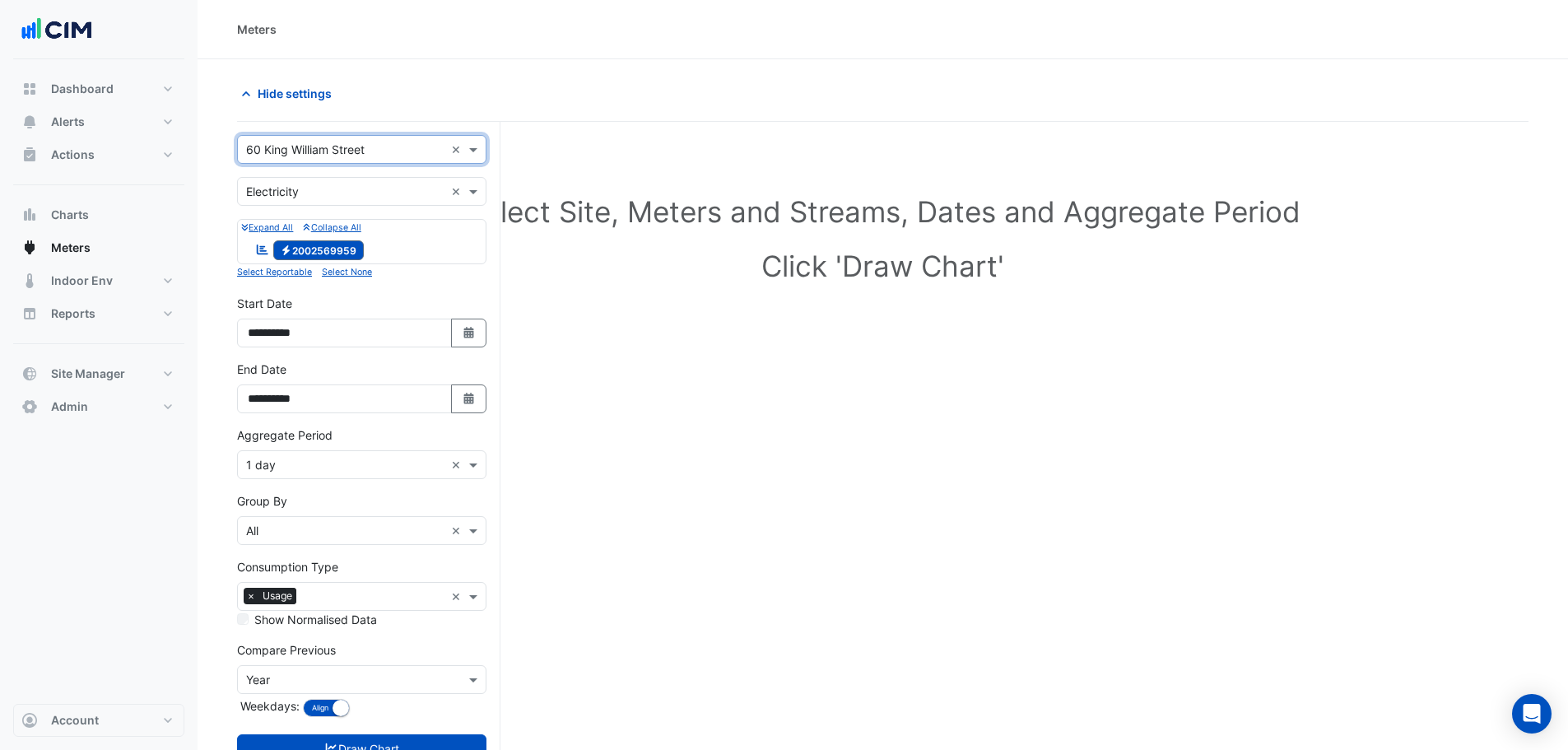 click on "Aggregate Period × 1 day ×" at bounding box center [361, 464] 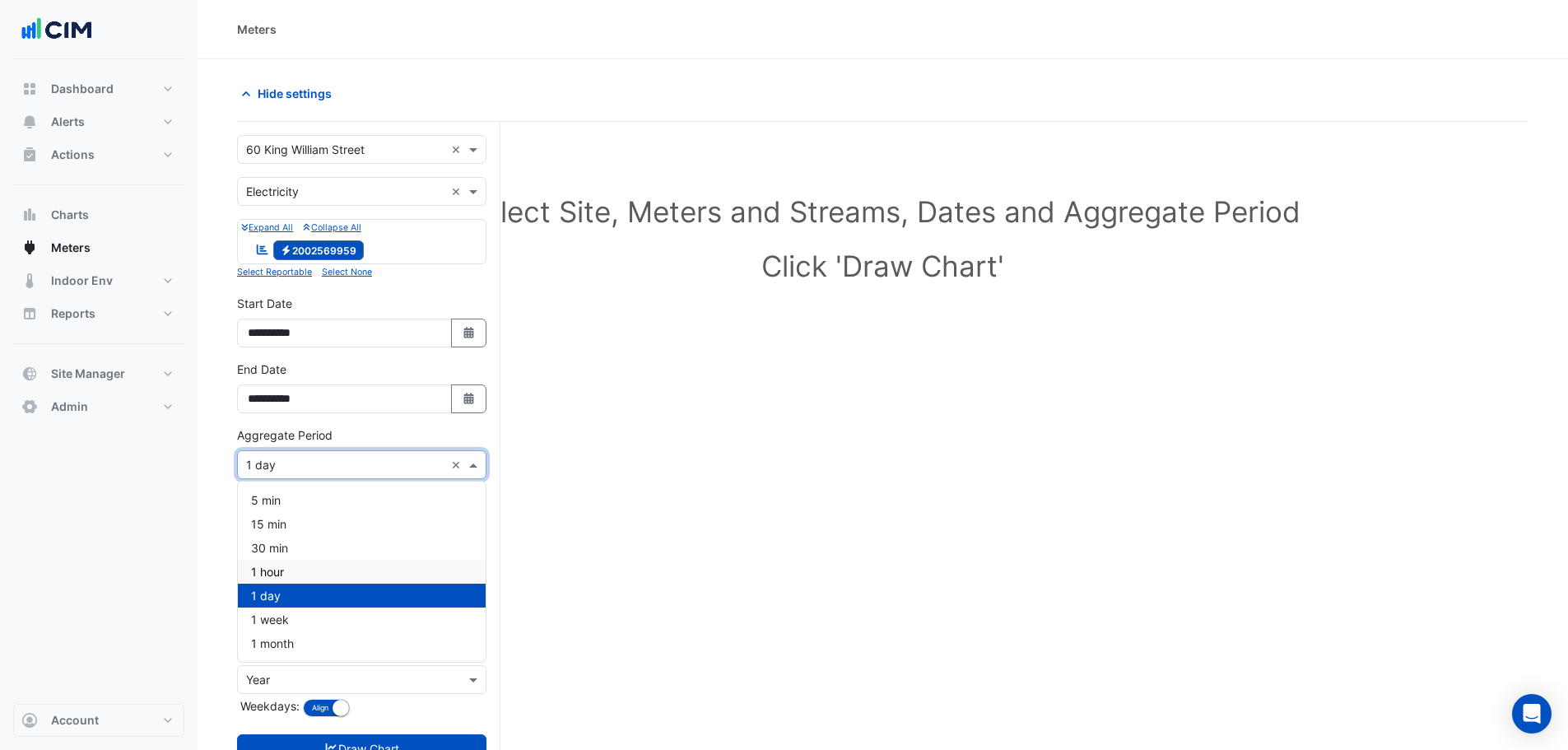 click on "1 hour" at bounding box center [268, 571] 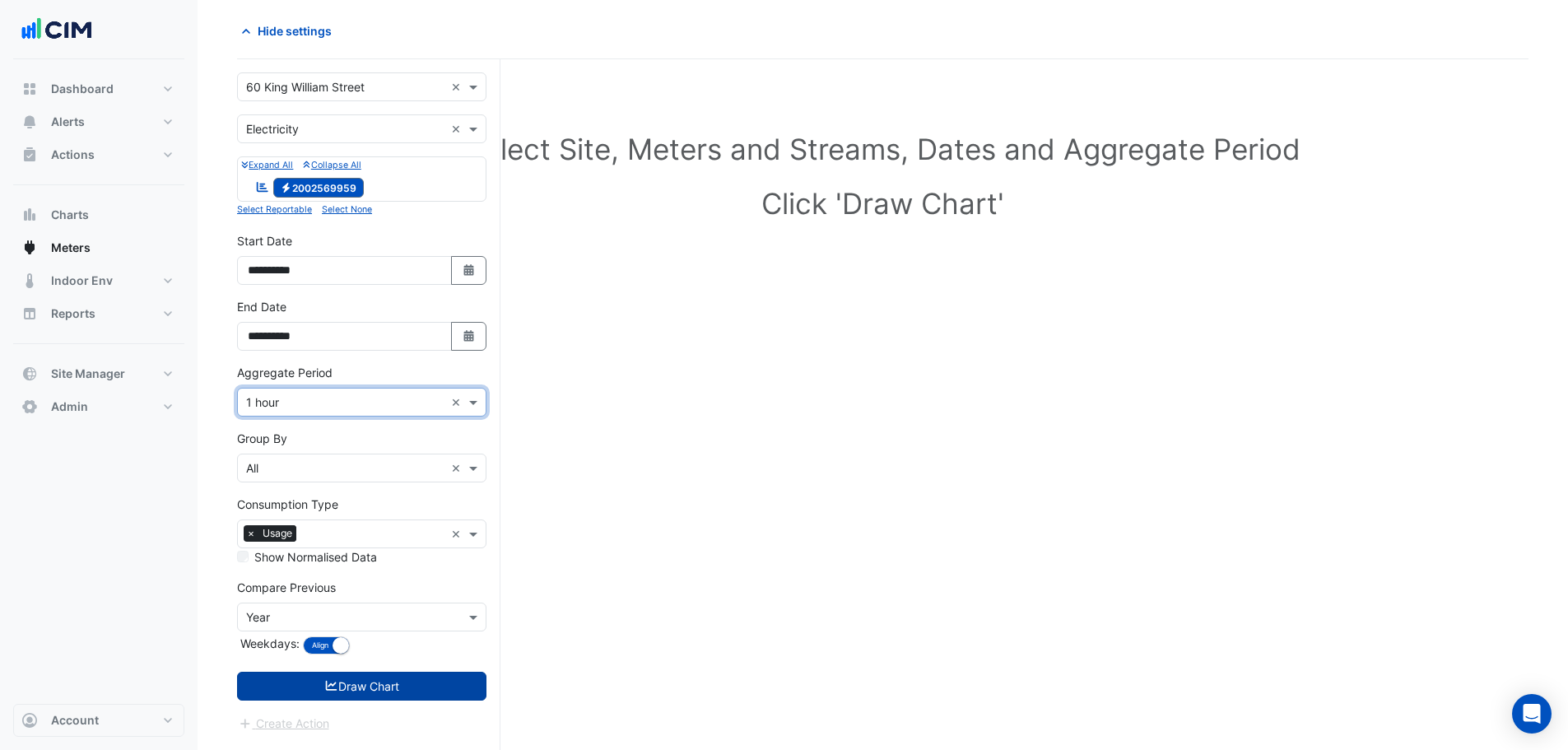 click 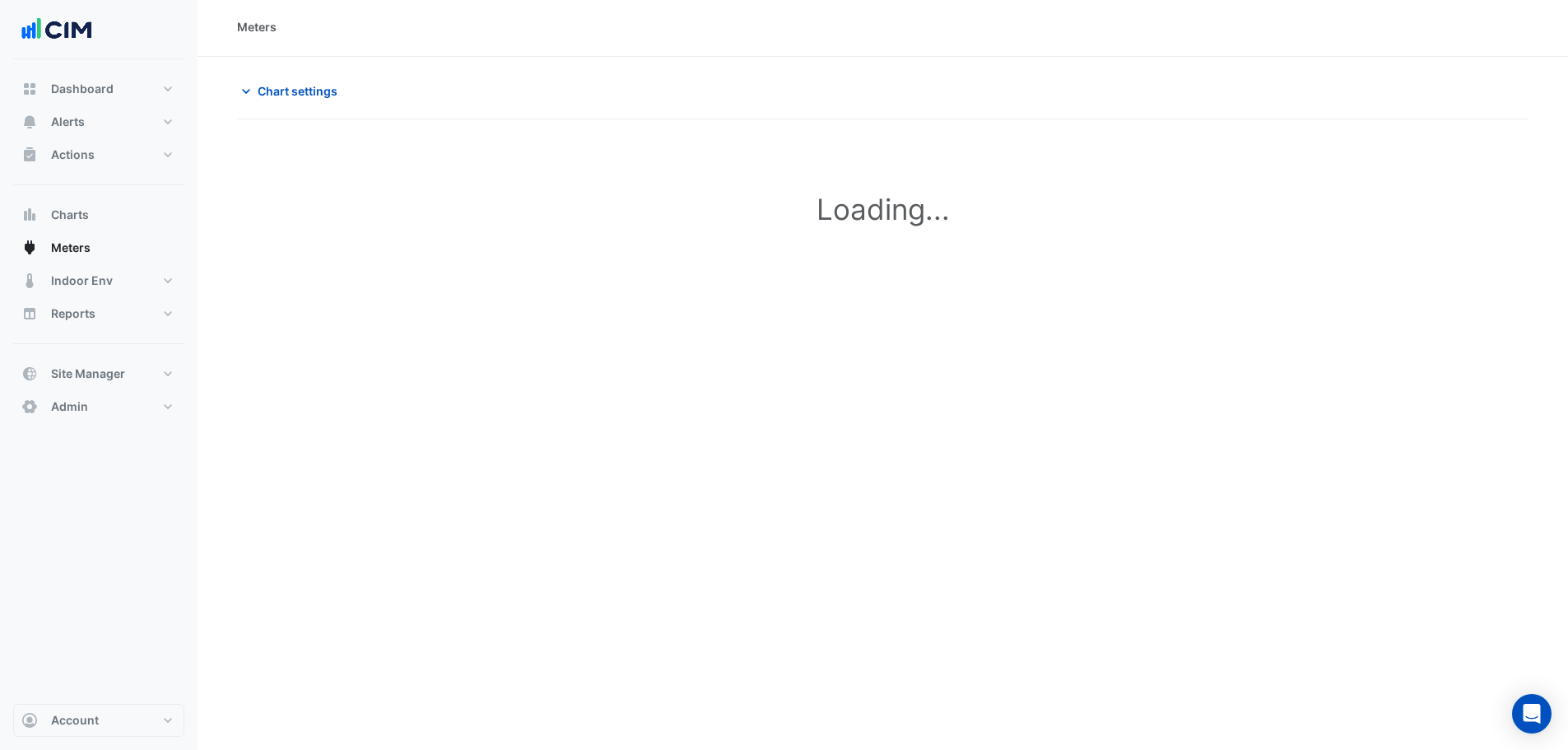 scroll, scrollTop: 0, scrollLeft: 0, axis: both 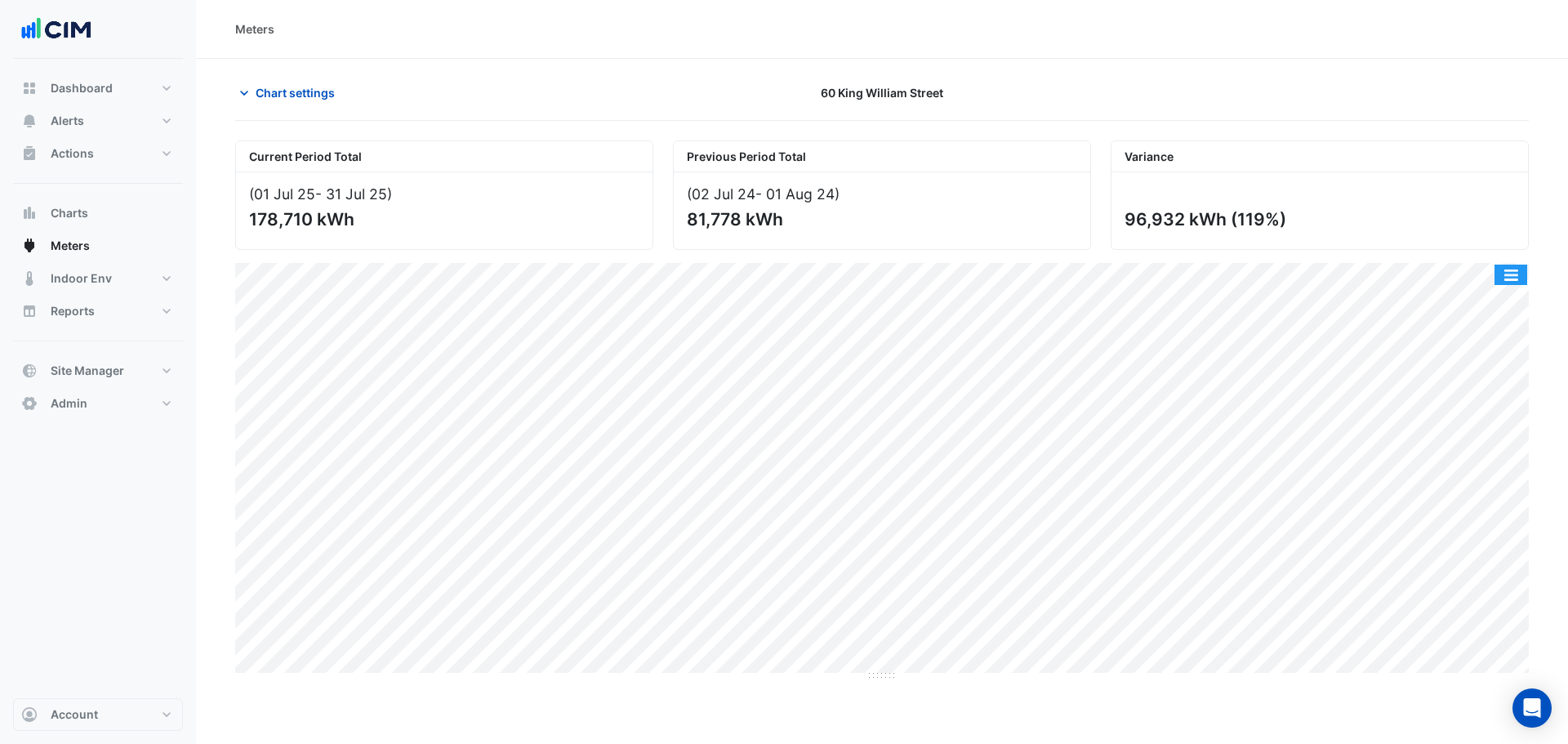 click 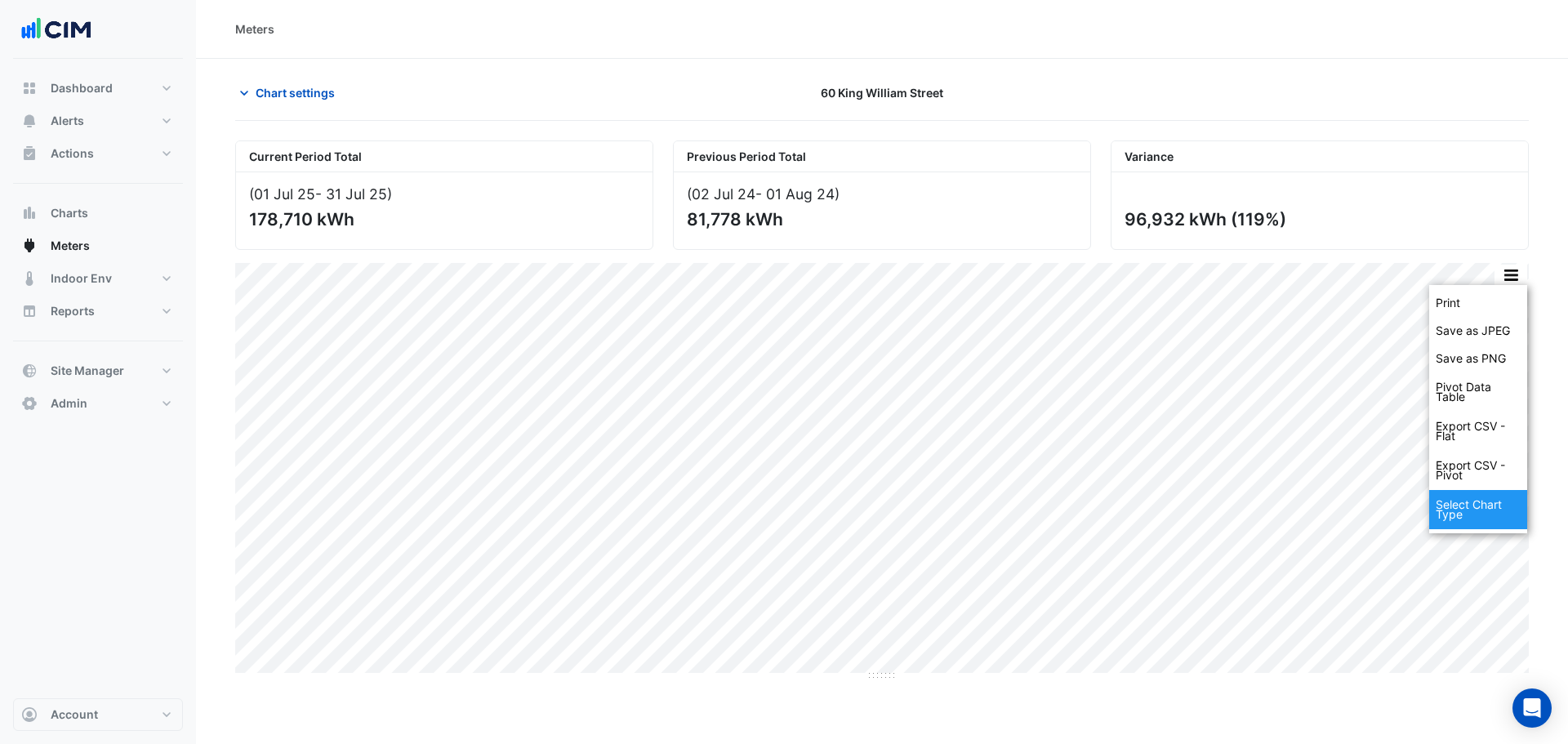 click on "Select Chart Type" 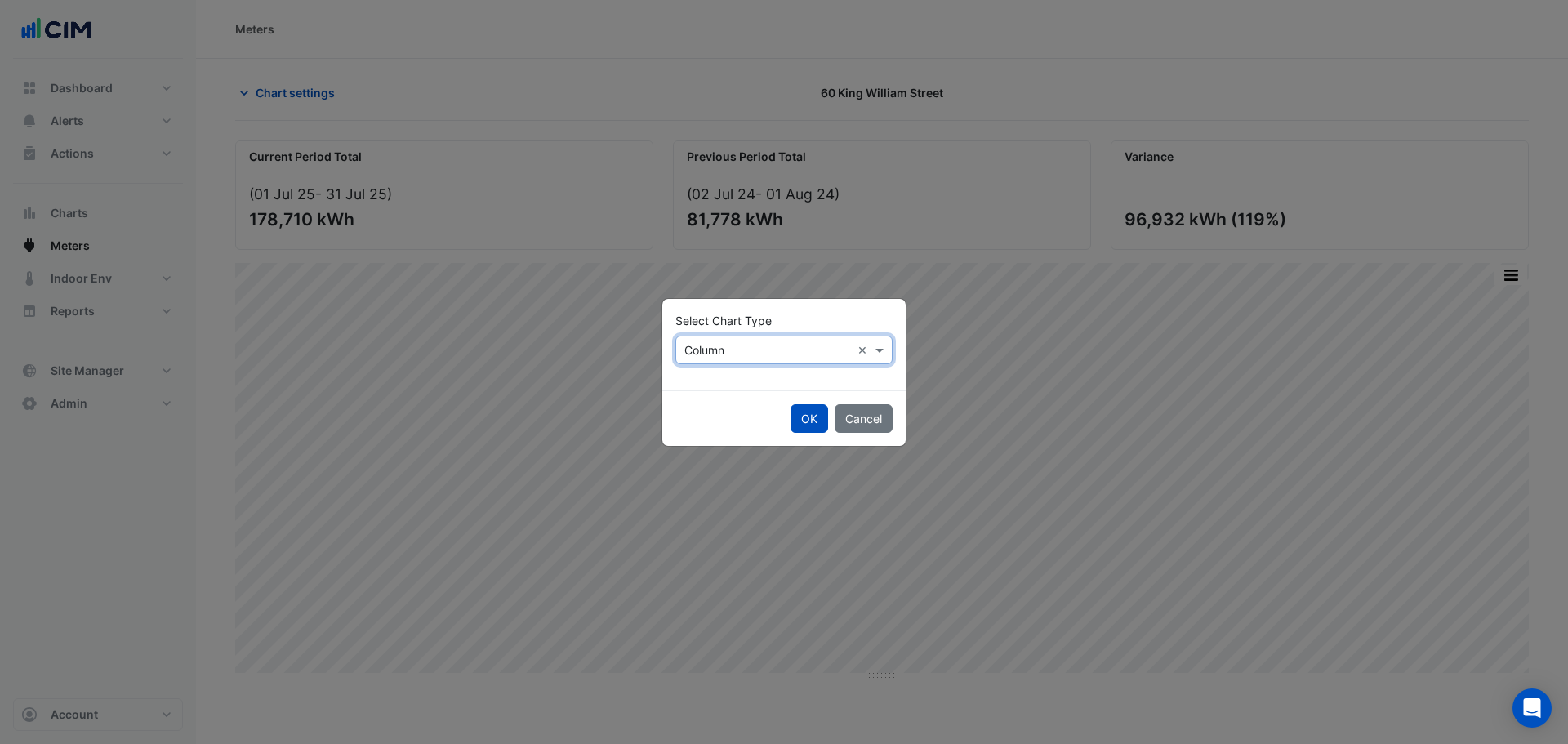 click at bounding box center (768, 350) 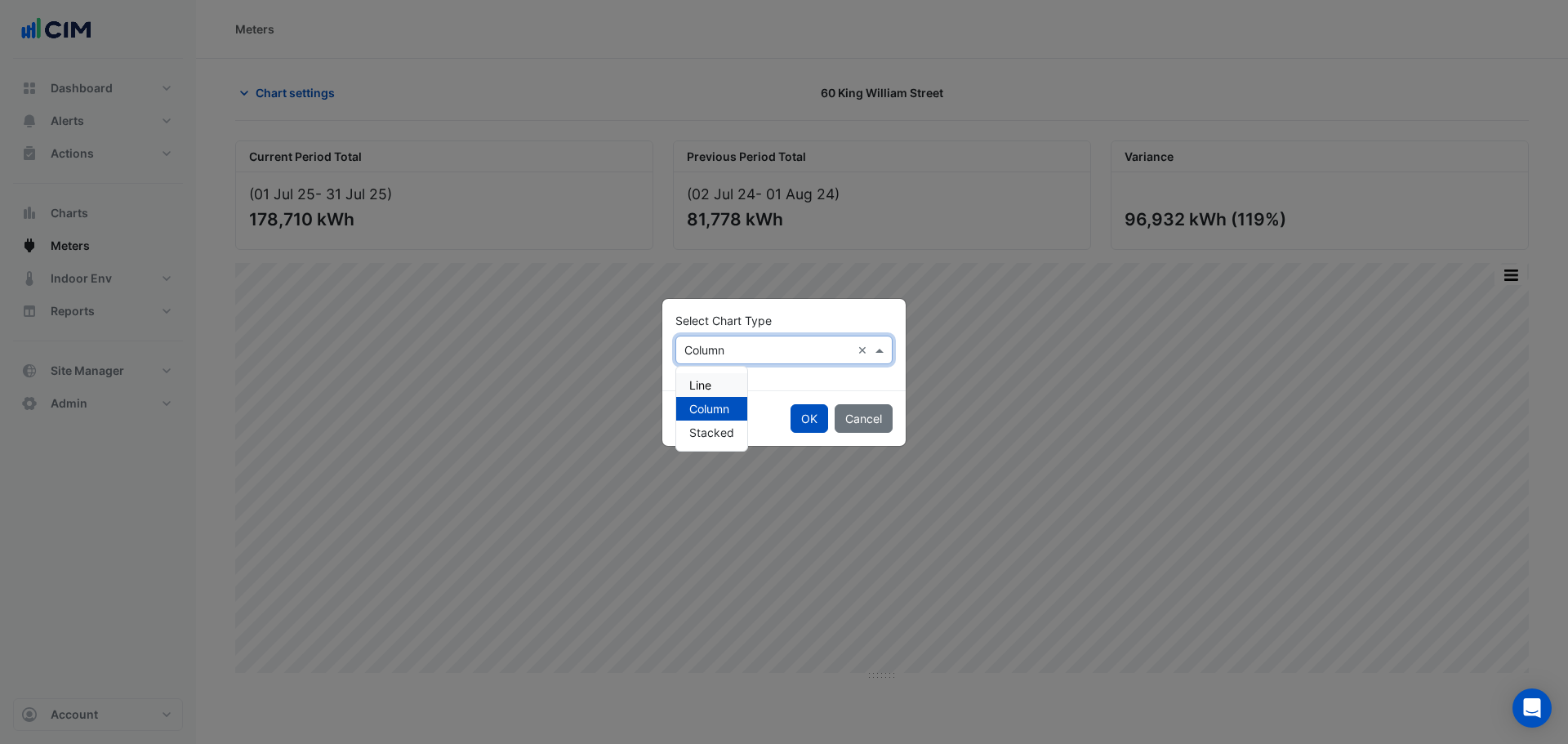 click on "Line" at bounding box center (711, 385) 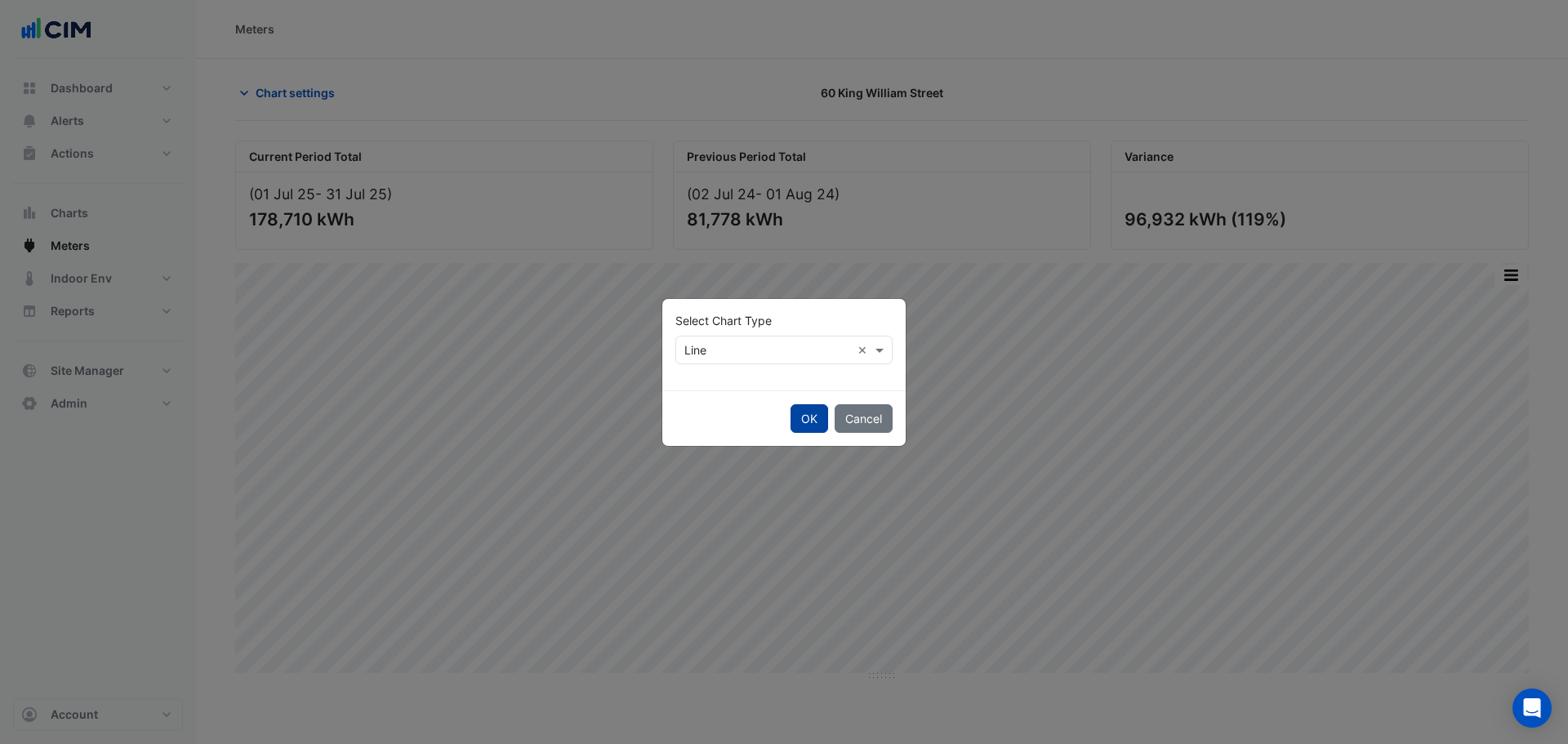 click on "OK" 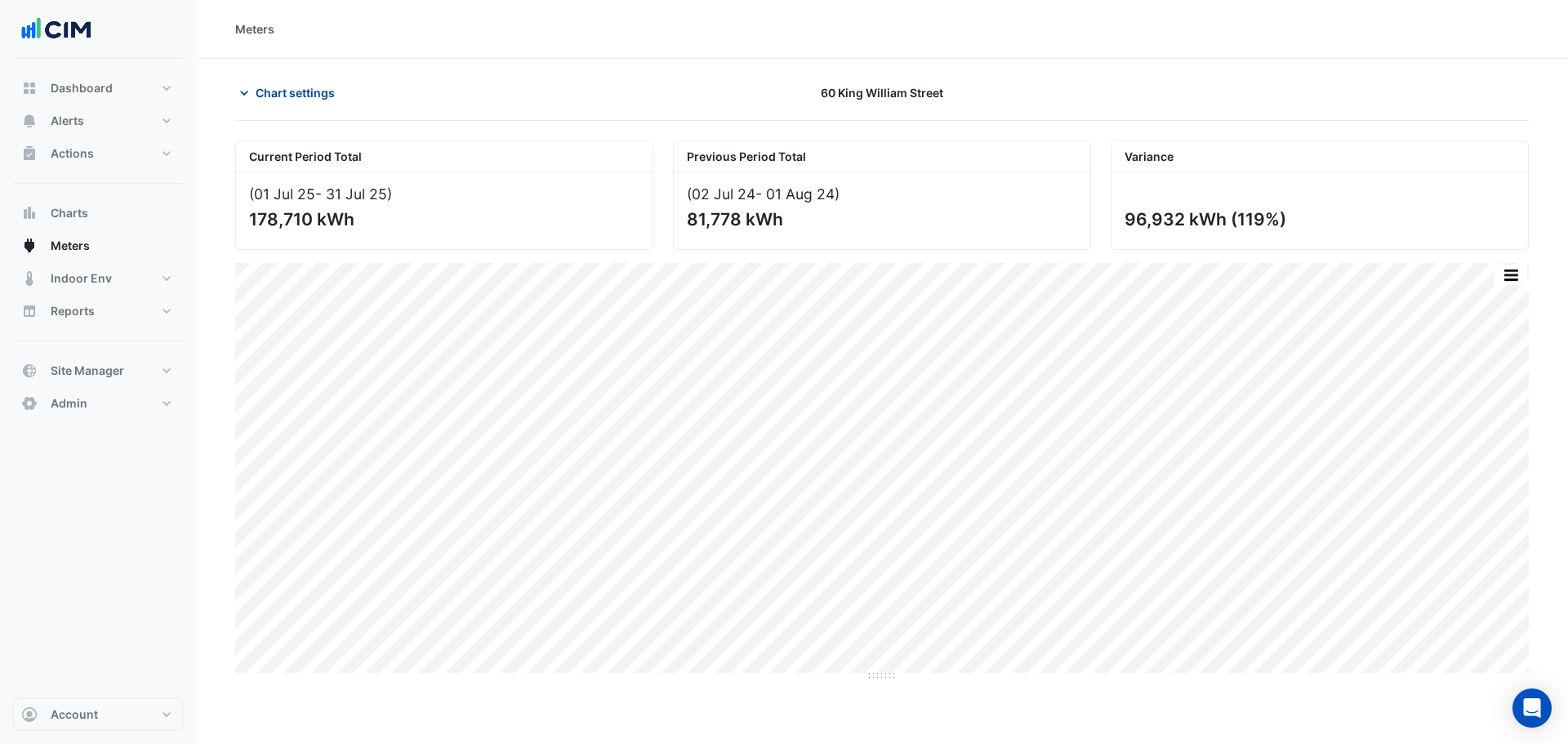 click on "Chart settings" 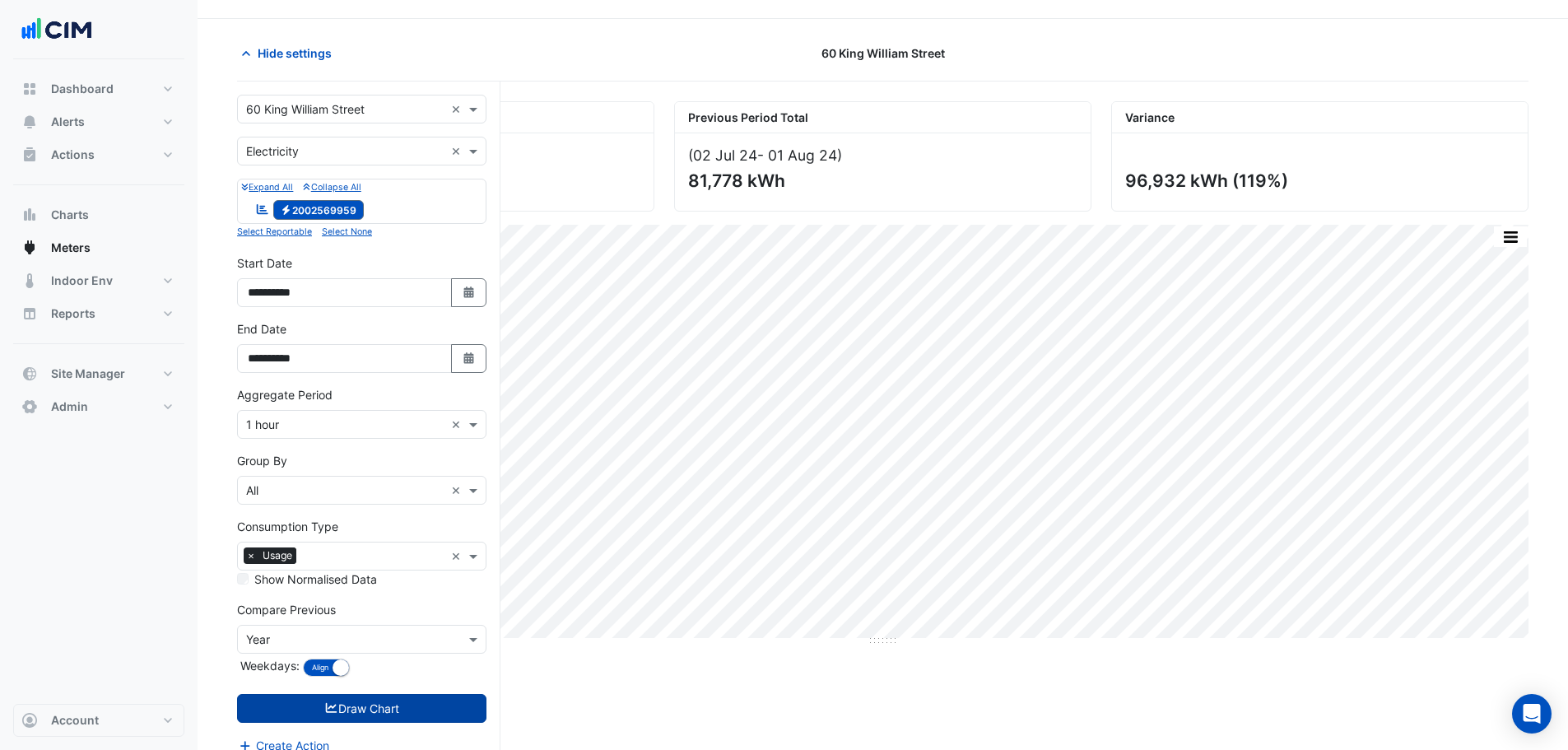 scroll, scrollTop: 63, scrollLeft: 0, axis: vertical 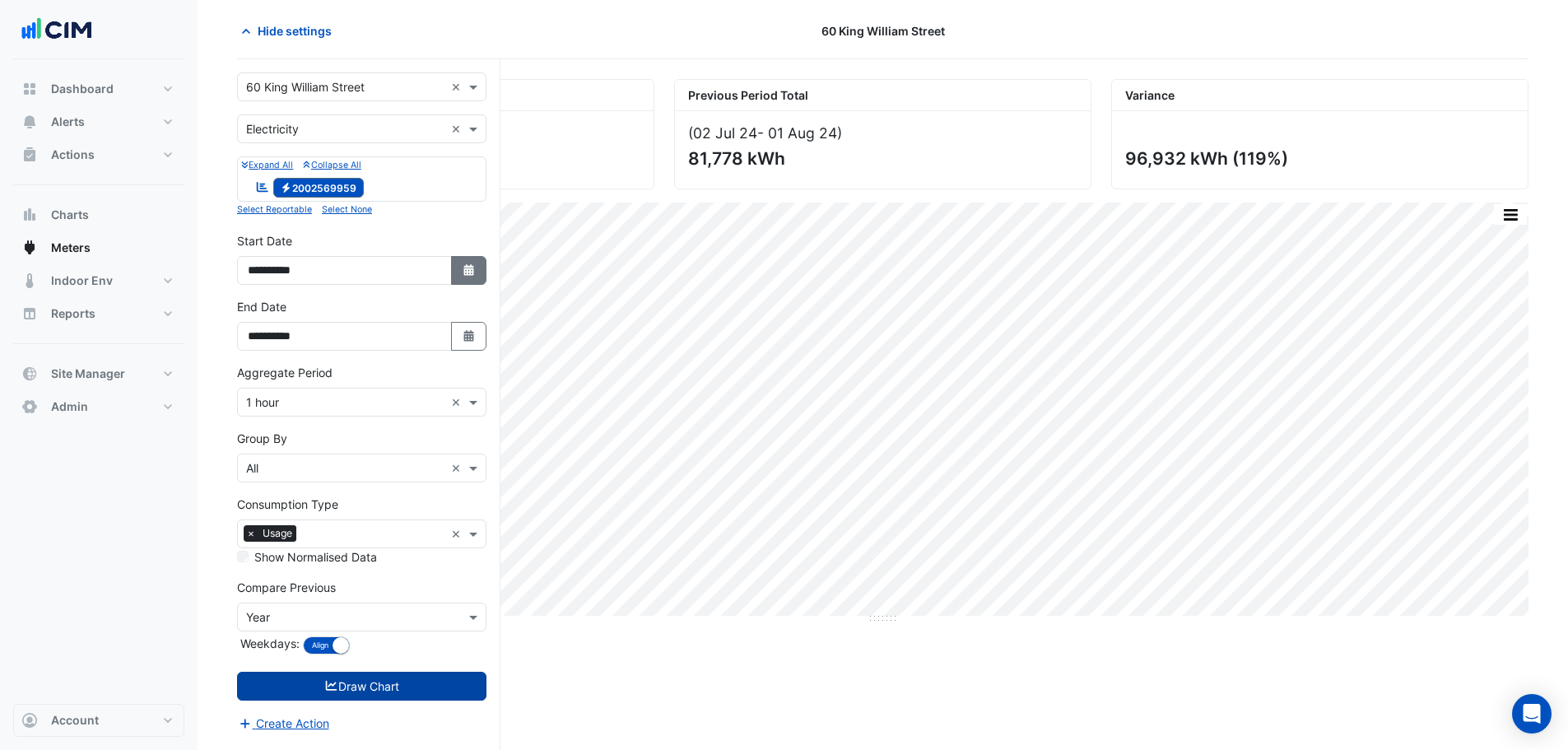 click on "Select Date" at bounding box center [469, 270] 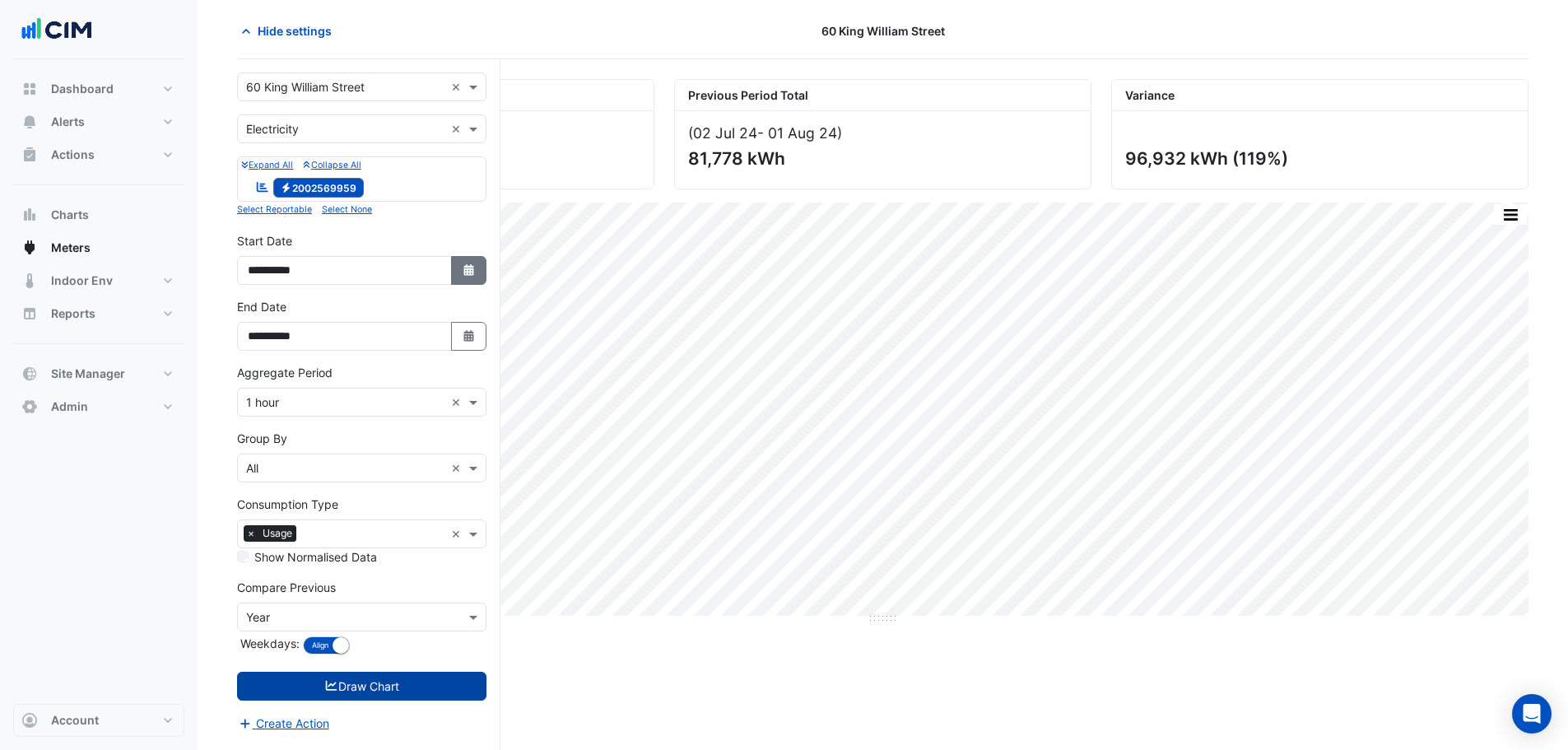 select on "*" 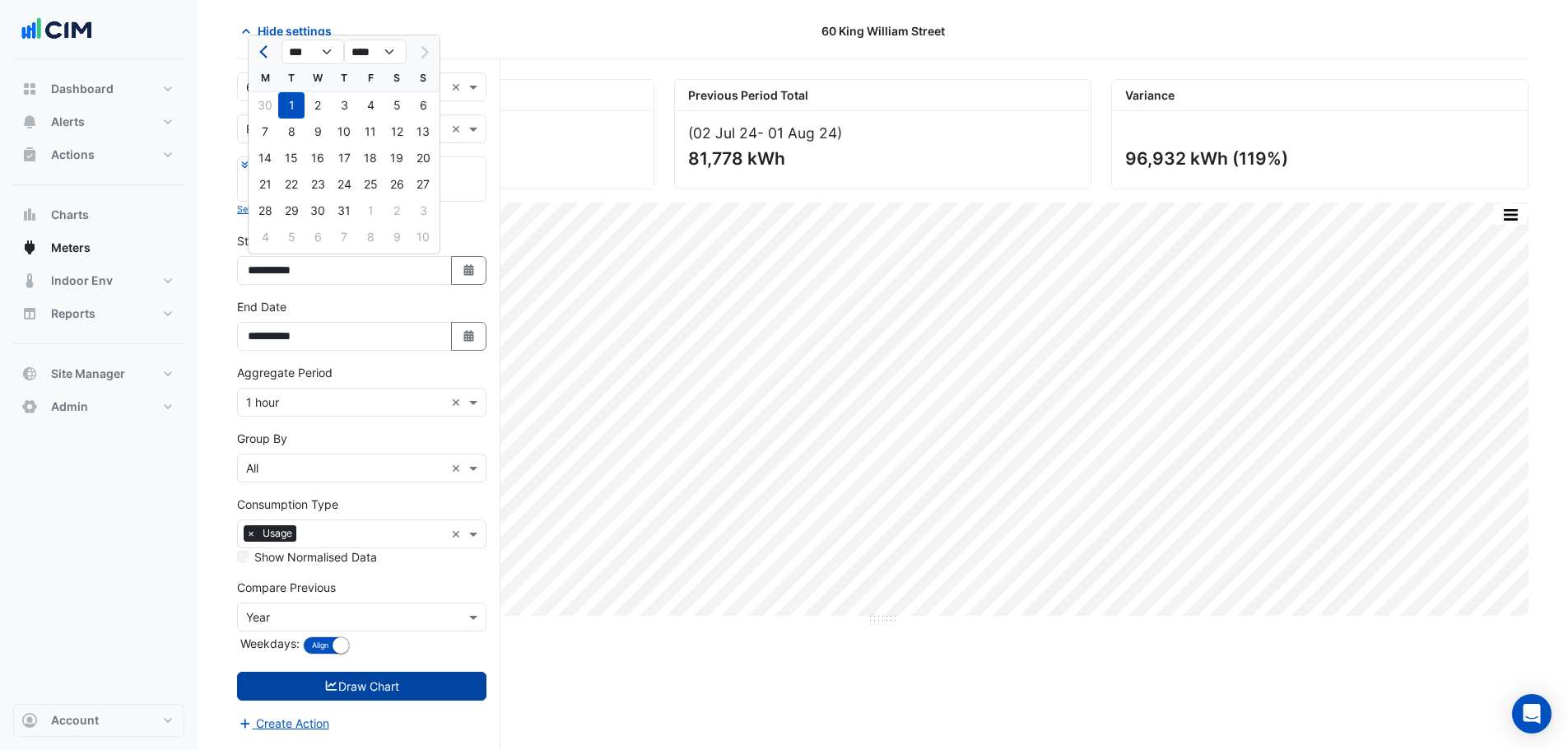 click 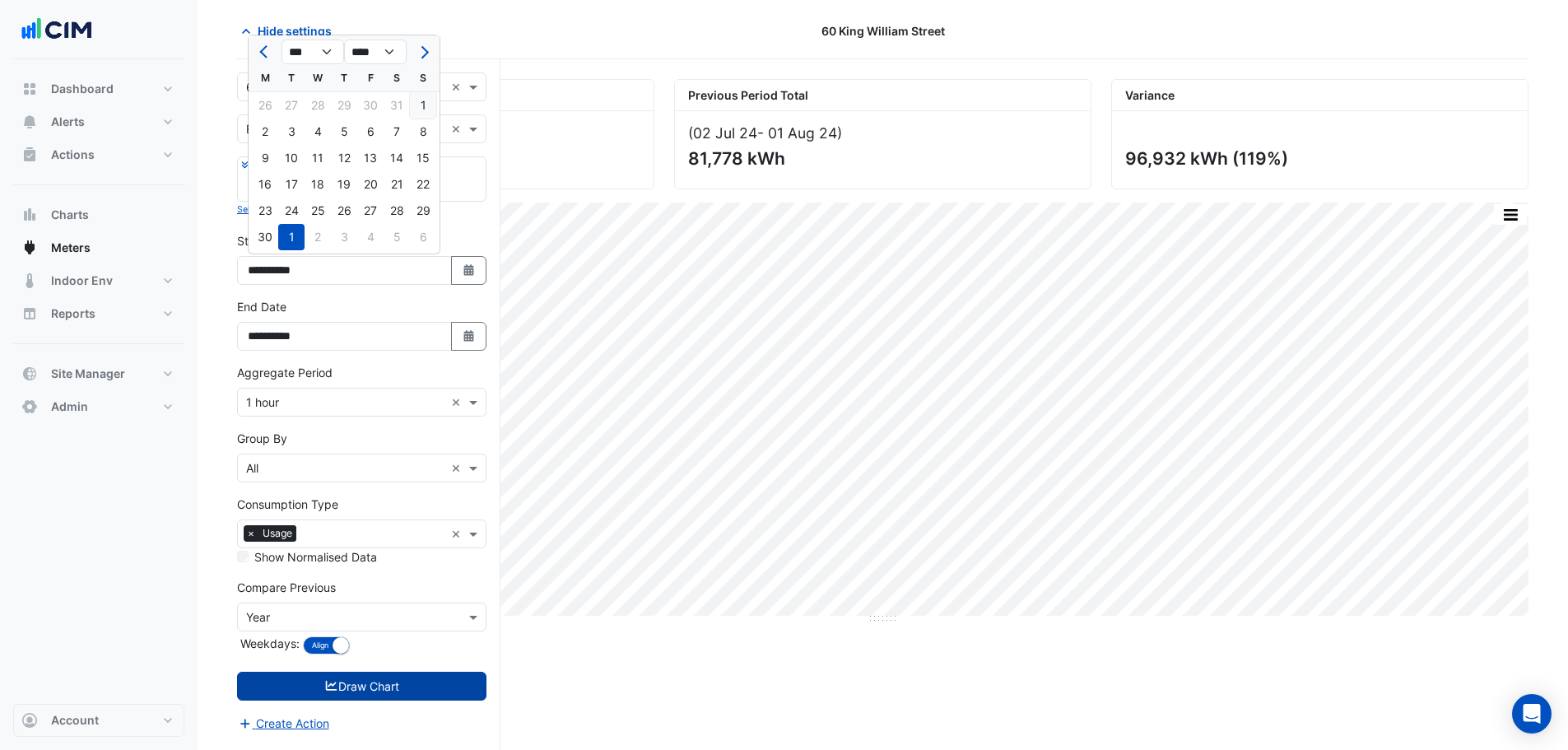click on "1" 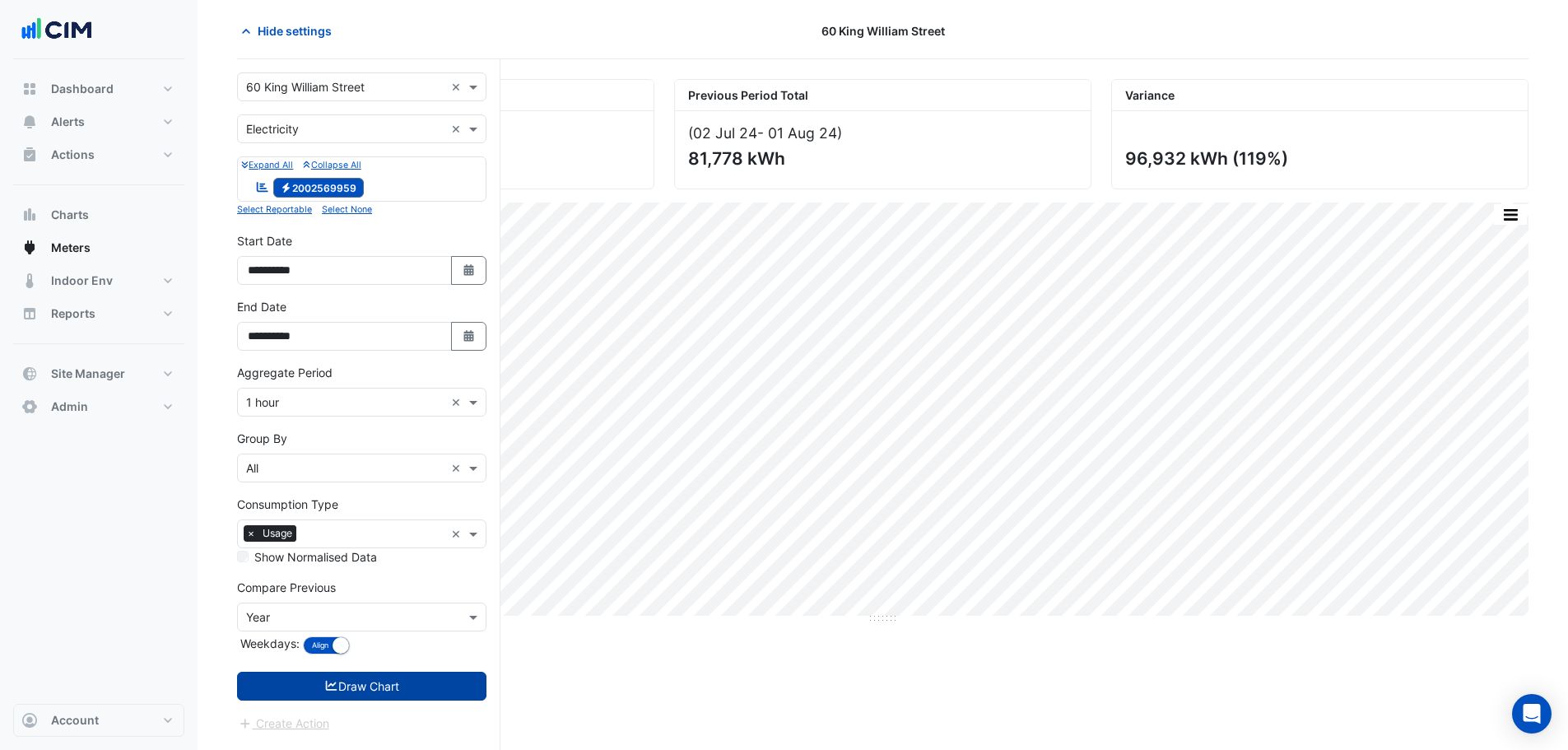 click on "Draw Chart" at bounding box center [361, 686] 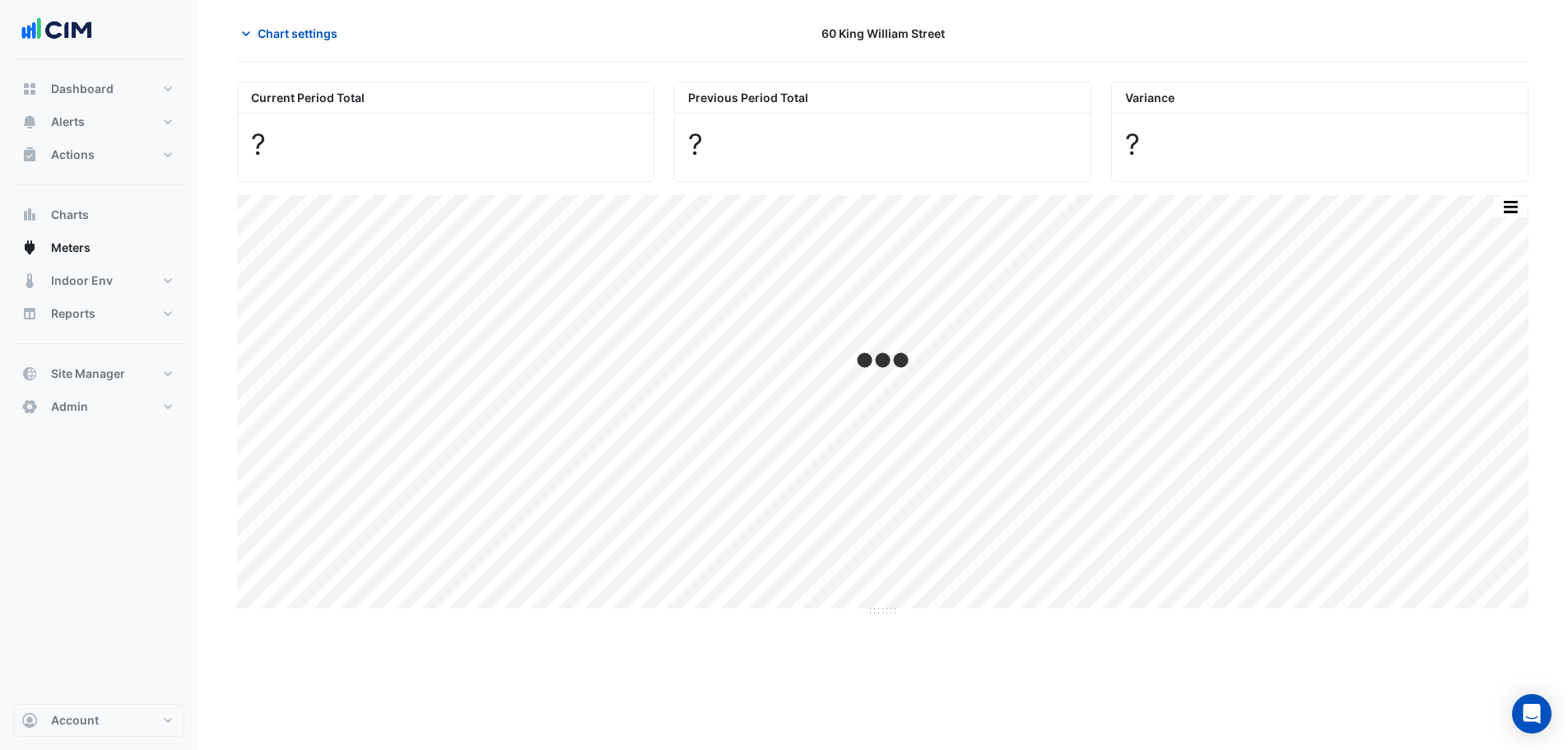 scroll, scrollTop: 0, scrollLeft: 0, axis: both 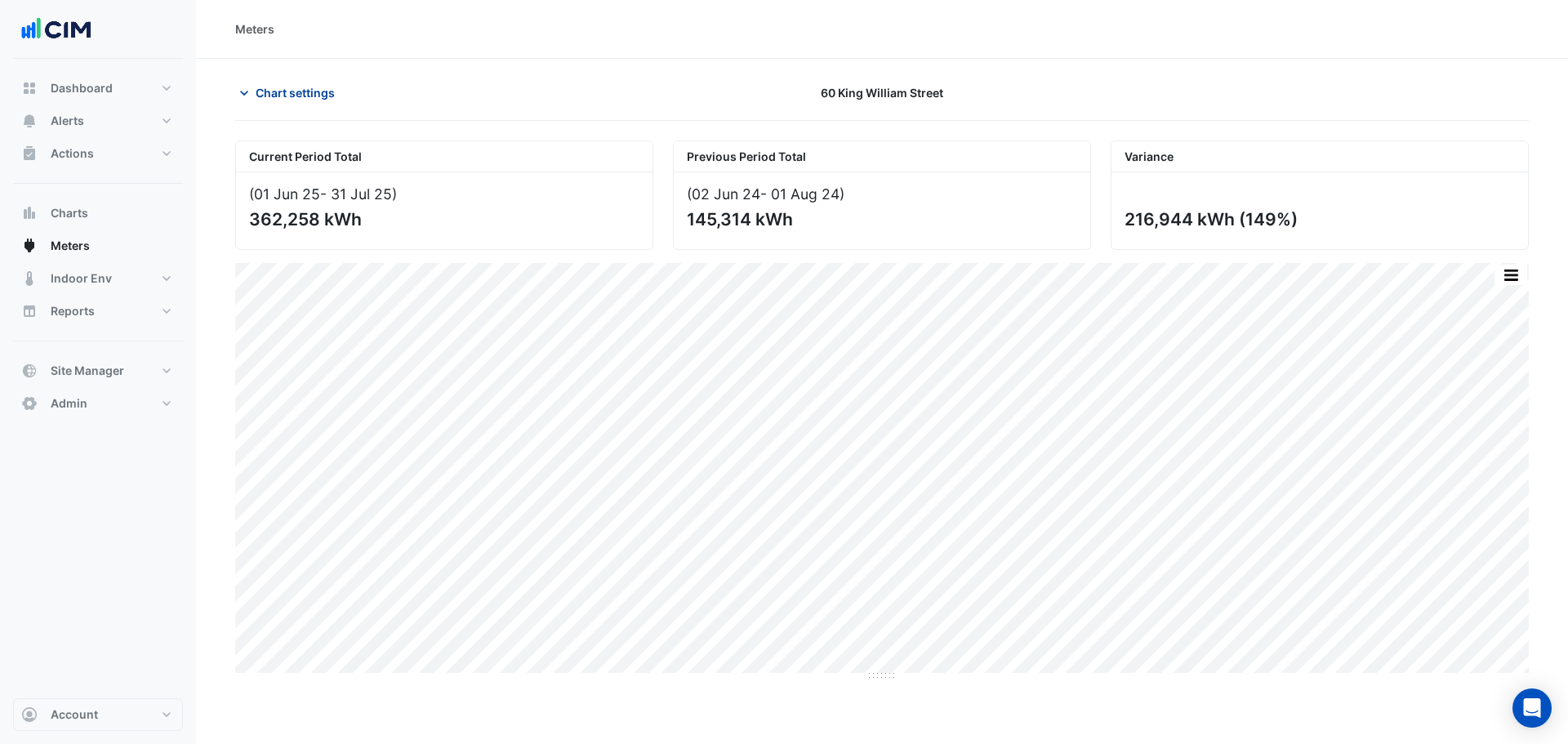 click on "Chart settings" 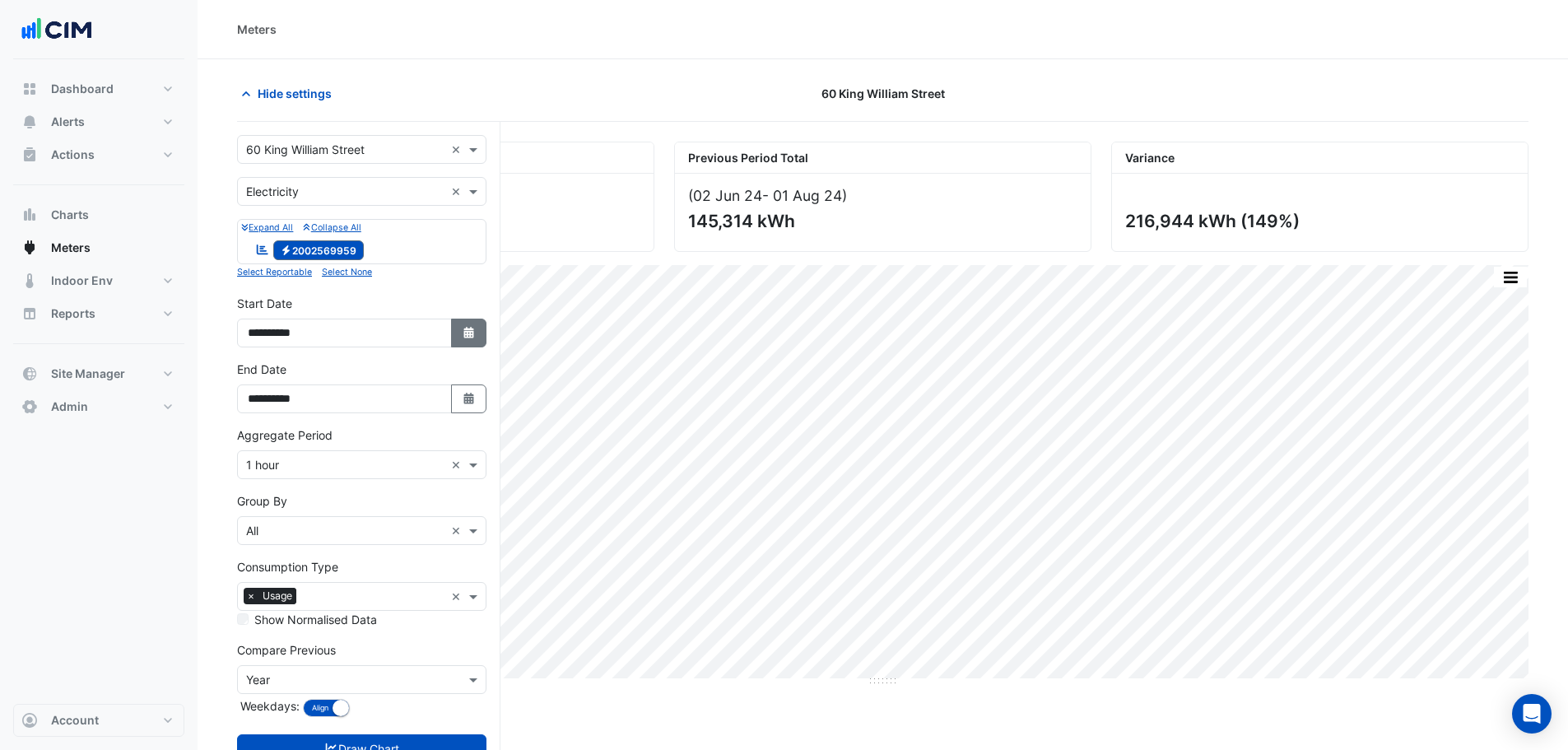 click 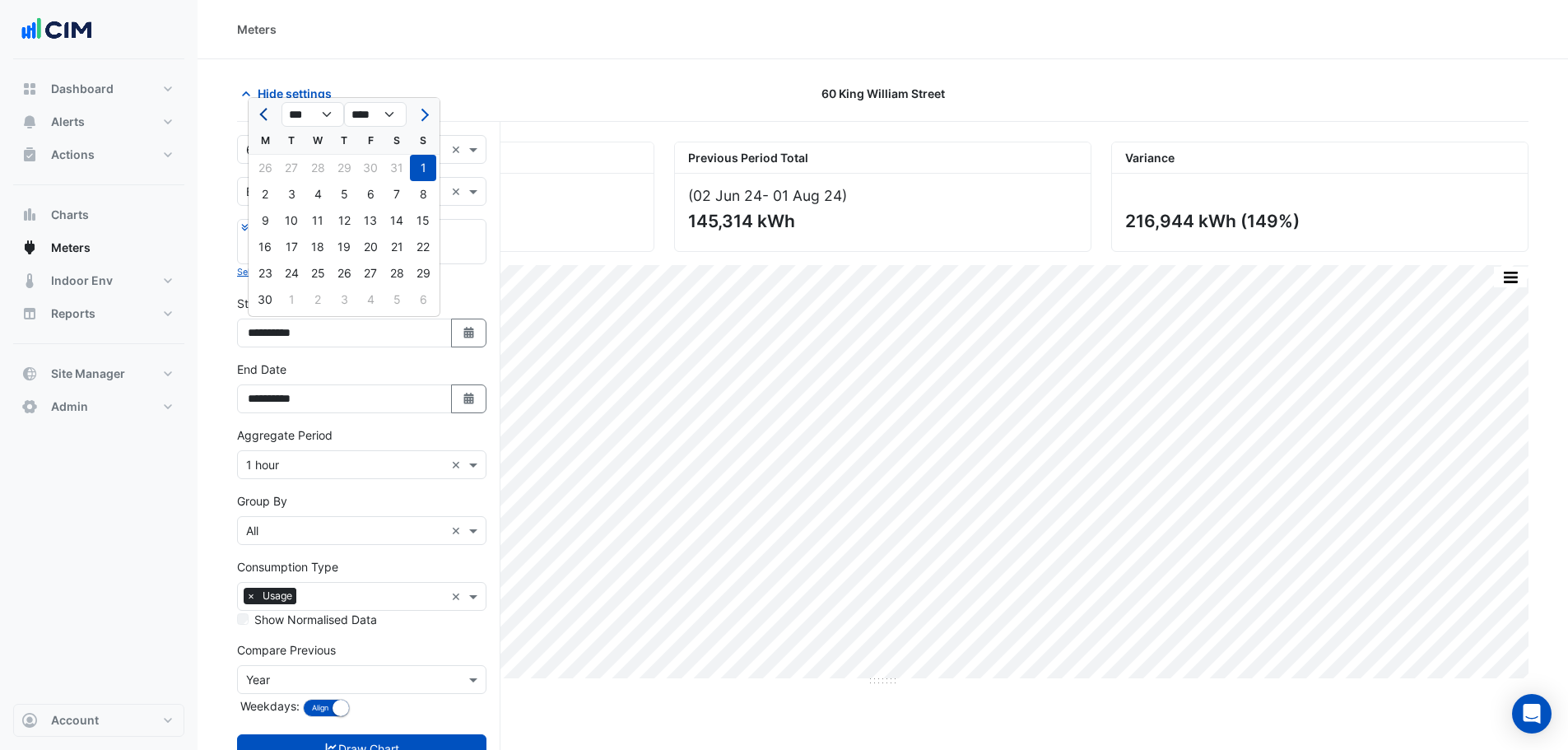 click 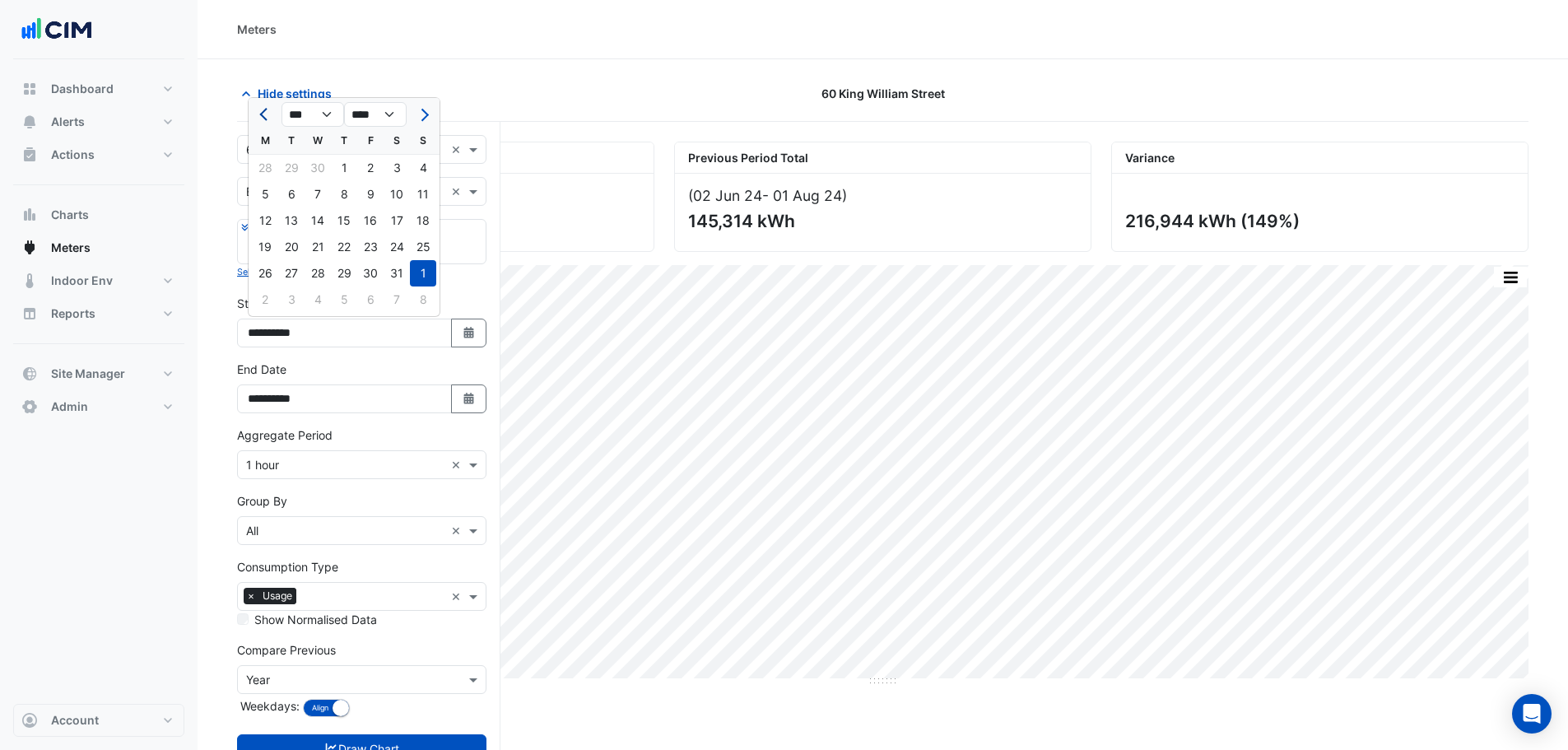 click 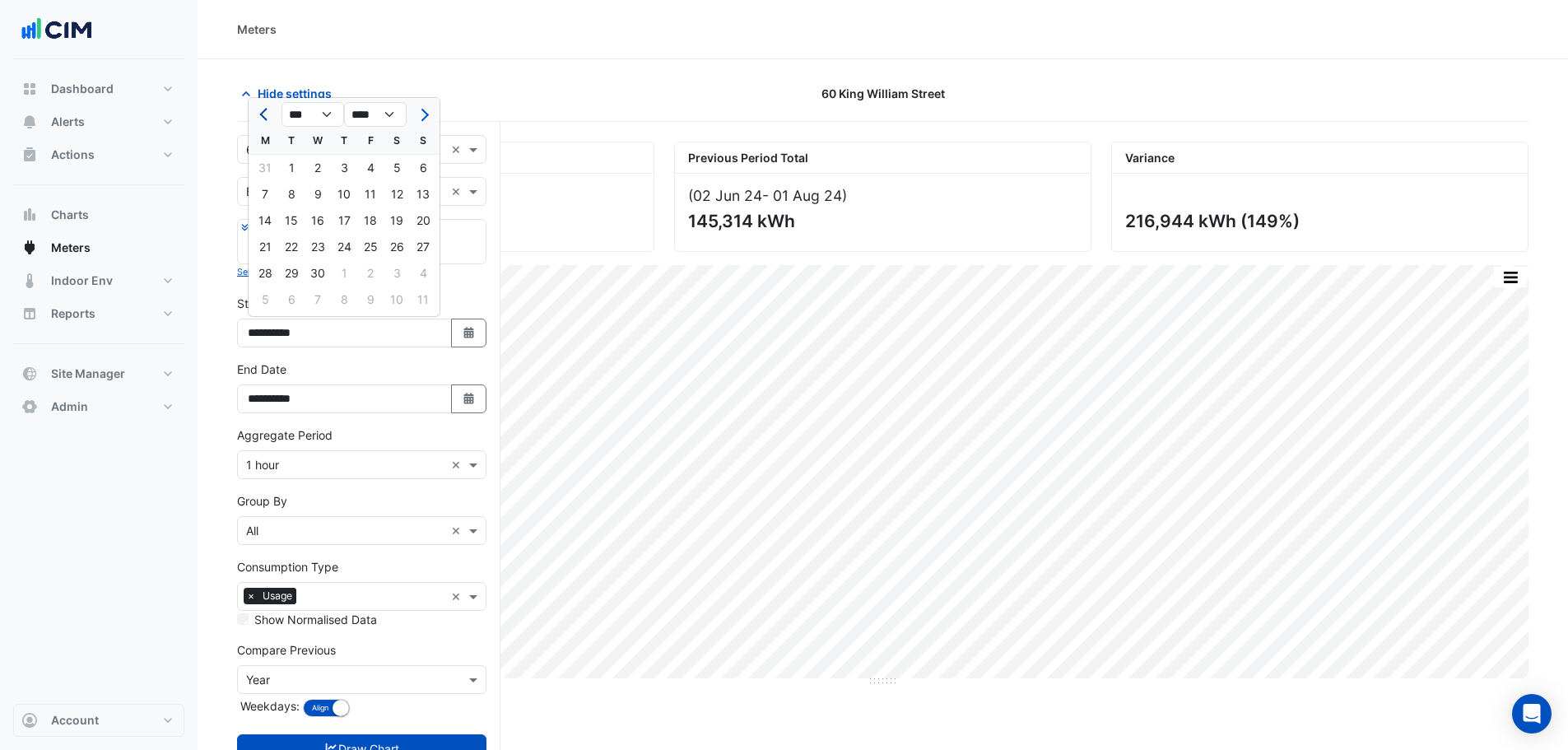 click 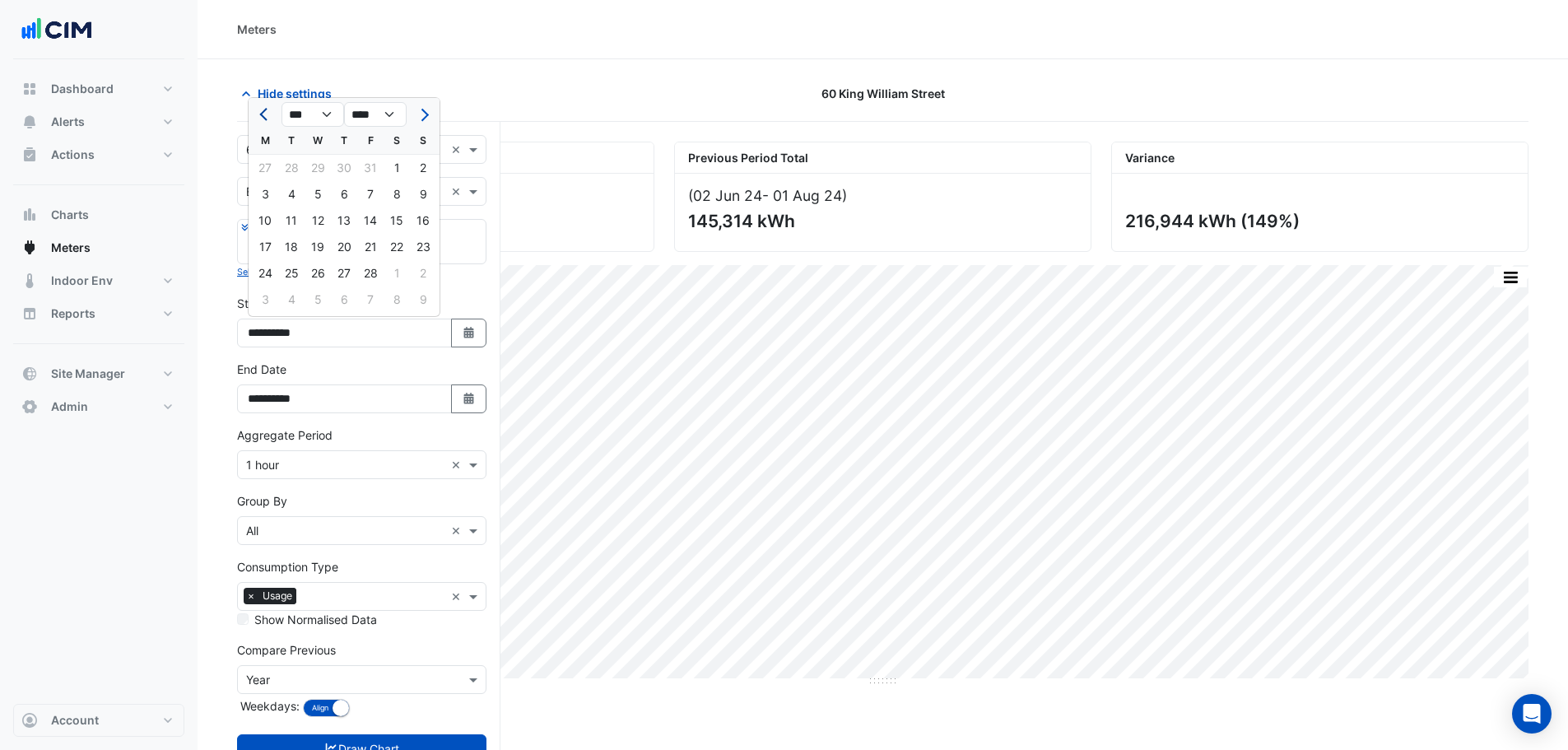 click 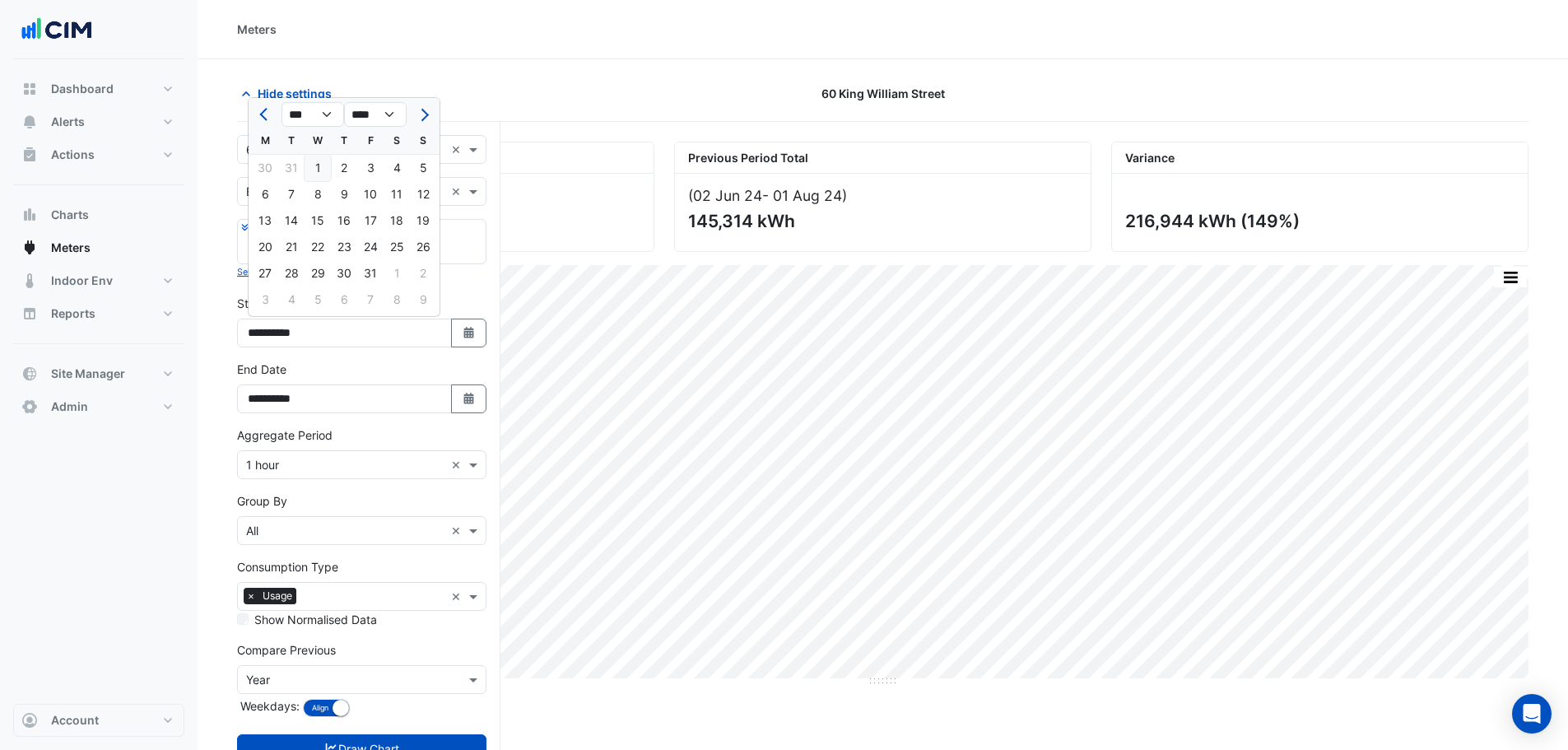 click on "1" 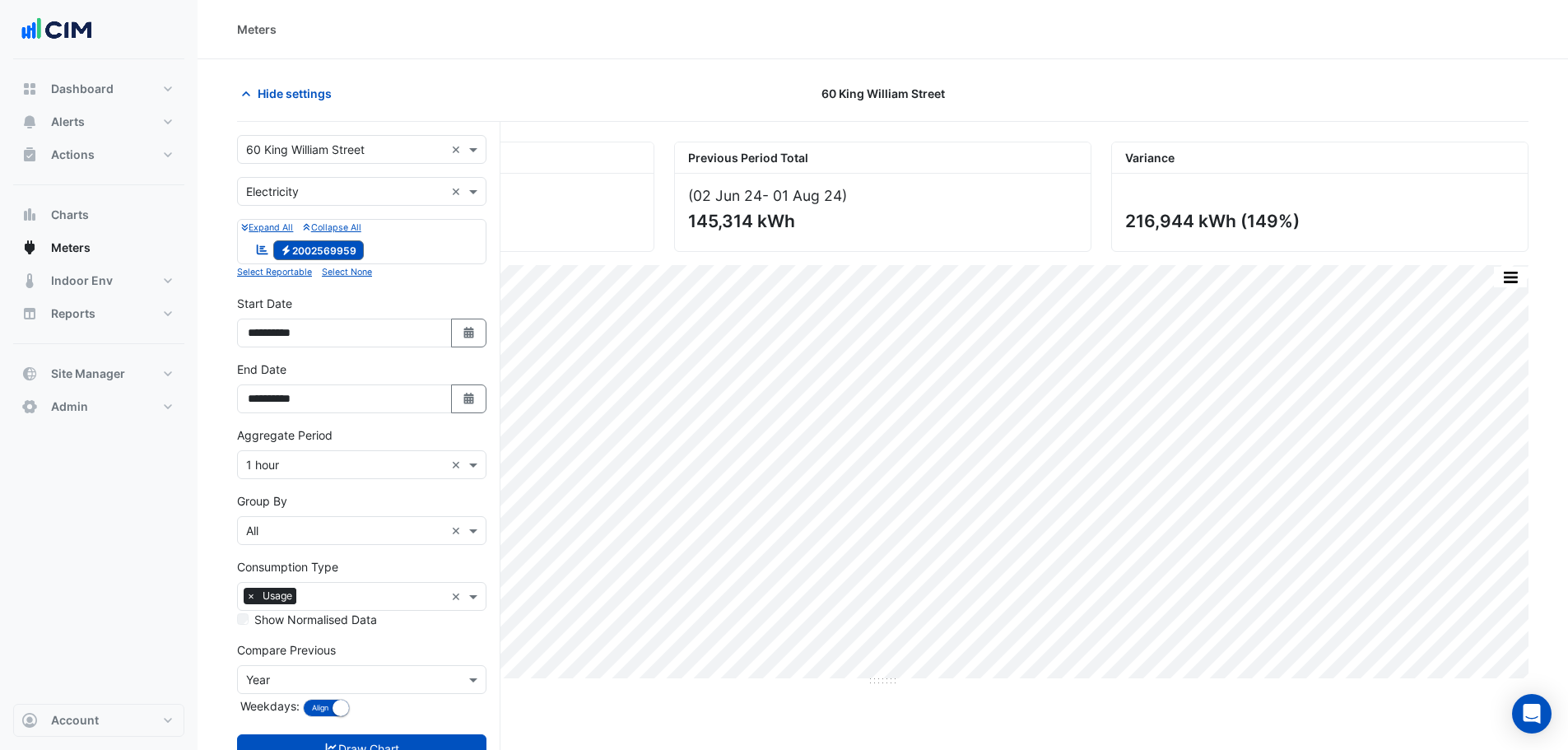 type on "**********" 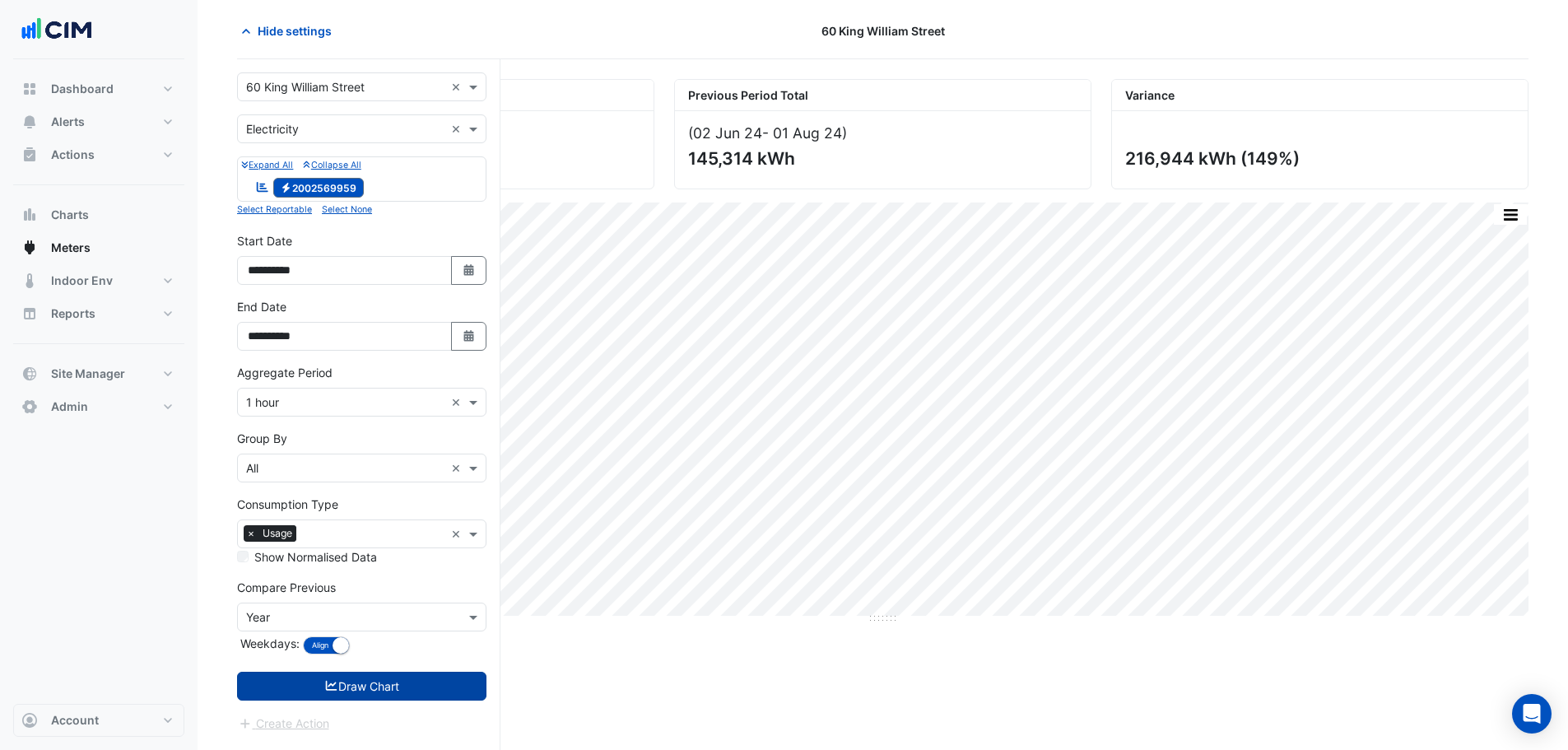 click on "Draw Chart" at bounding box center [361, 686] 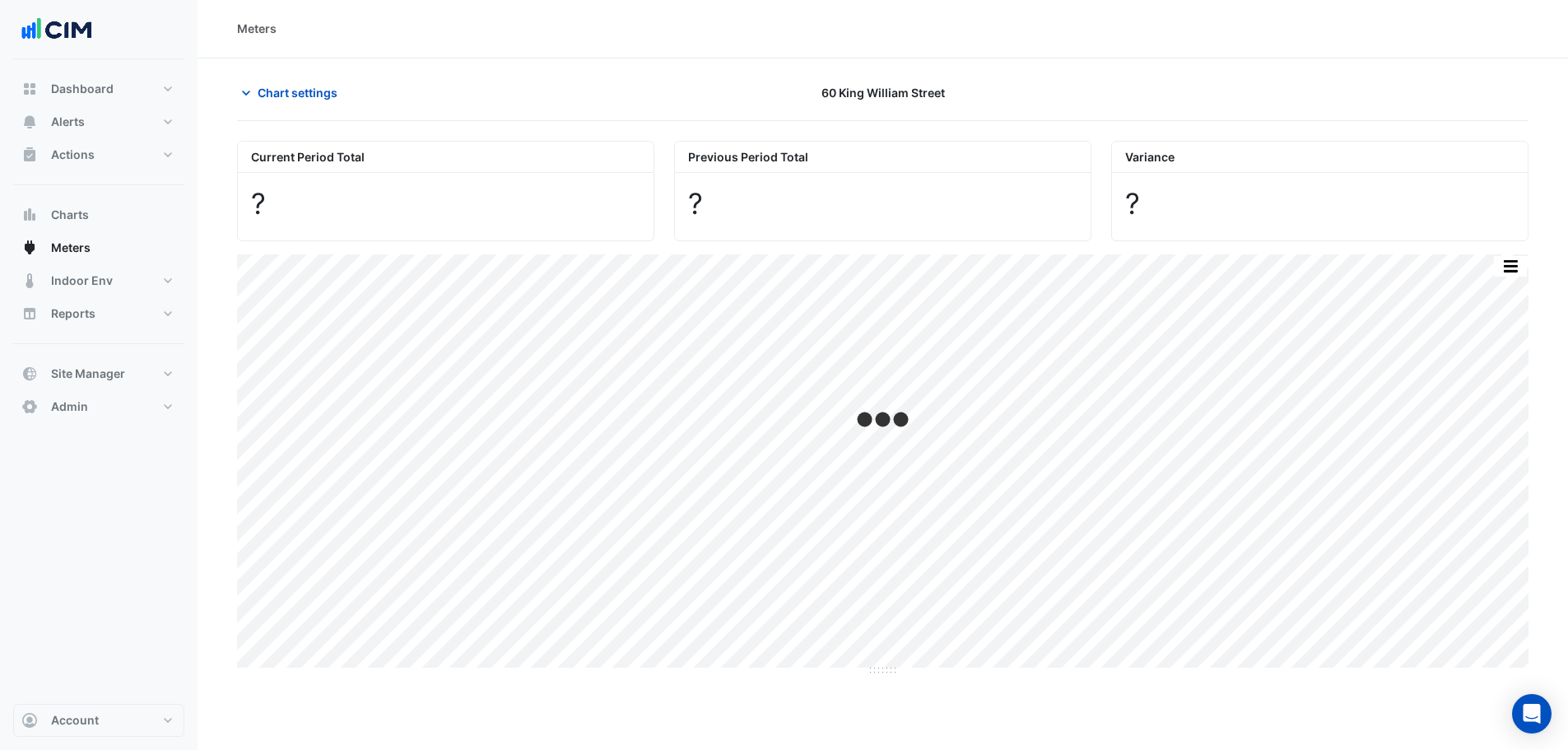 scroll, scrollTop: 0, scrollLeft: 0, axis: both 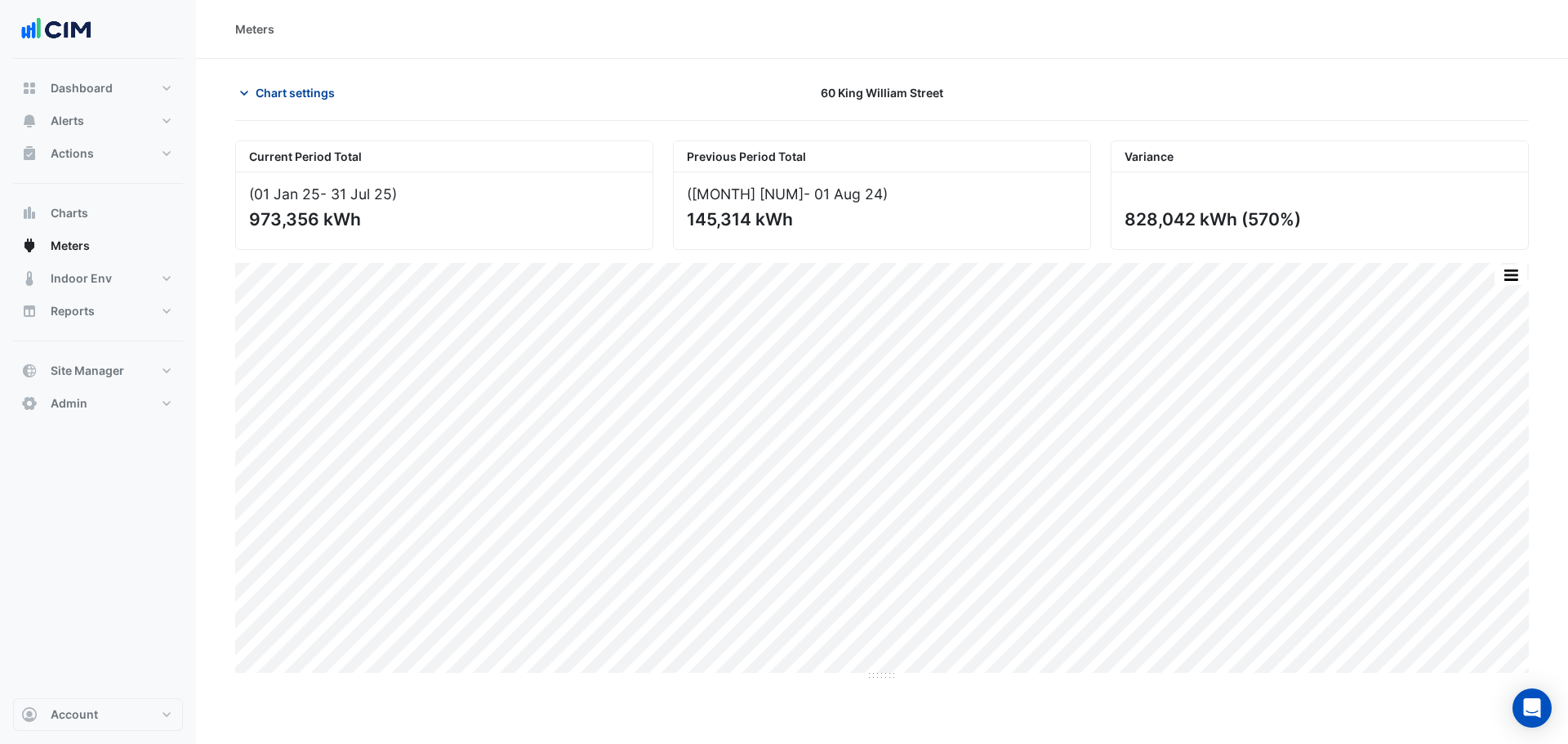 click on "Chart settings" 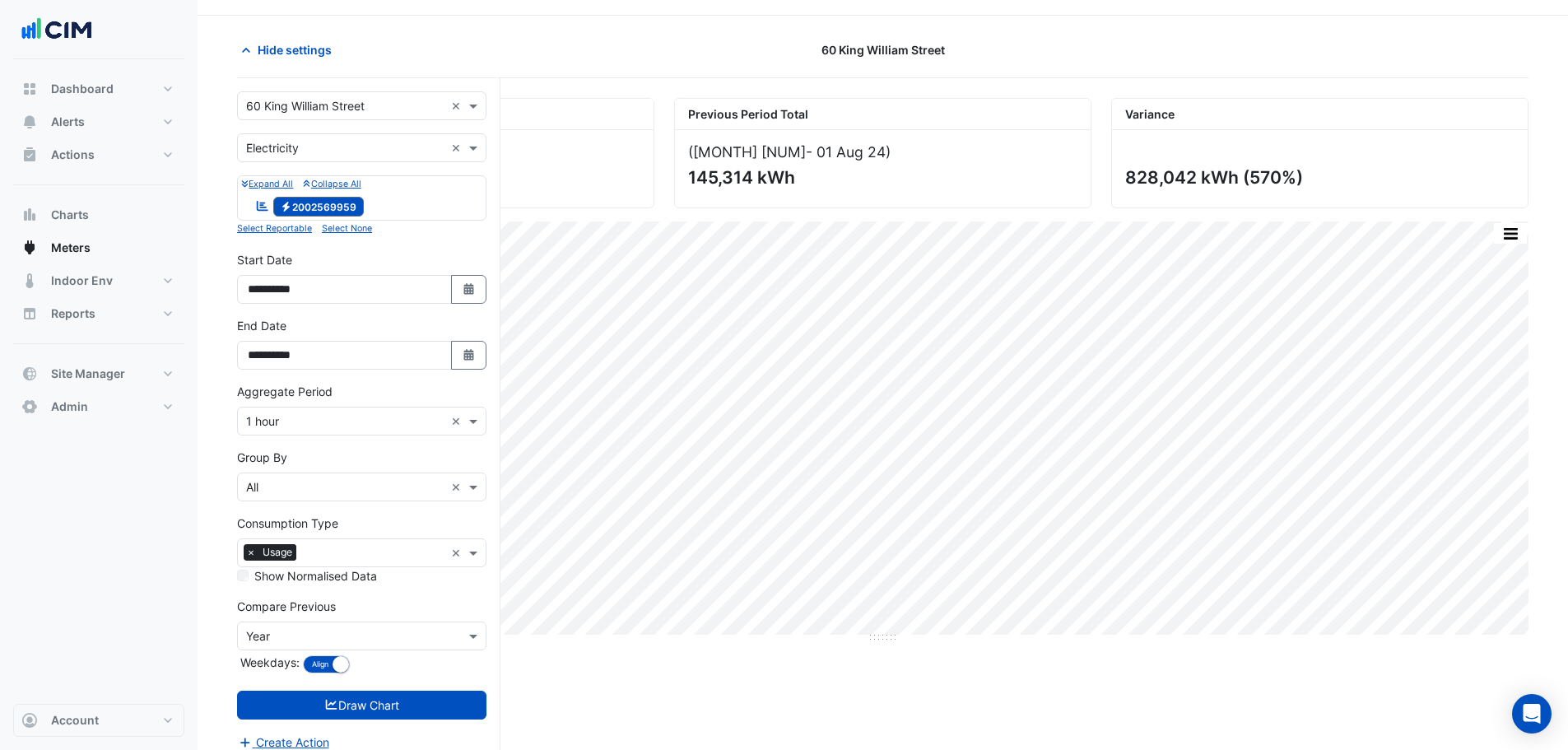 scroll, scrollTop: 63, scrollLeft: 0, axis: vertical 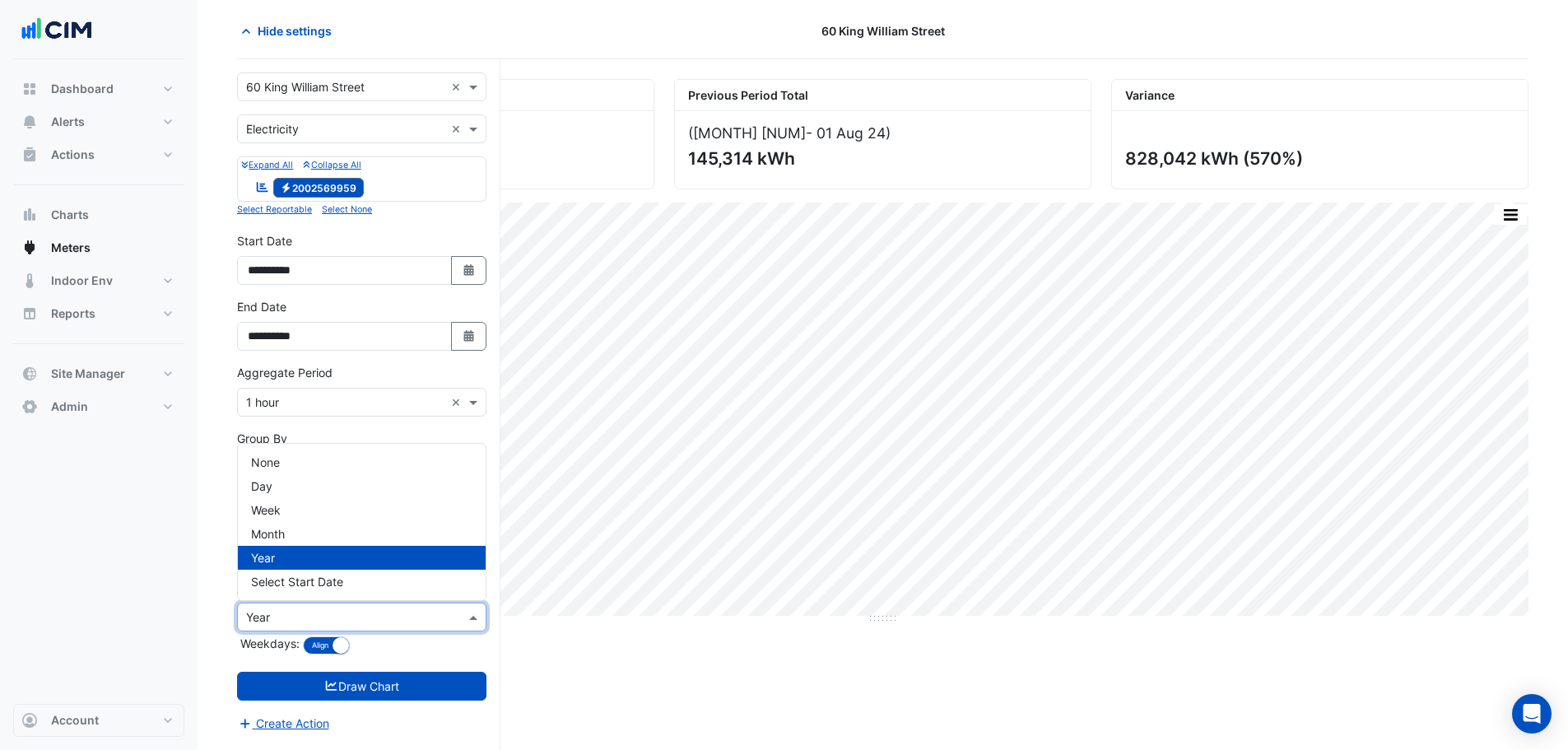 click at bounding box center (345, 617) 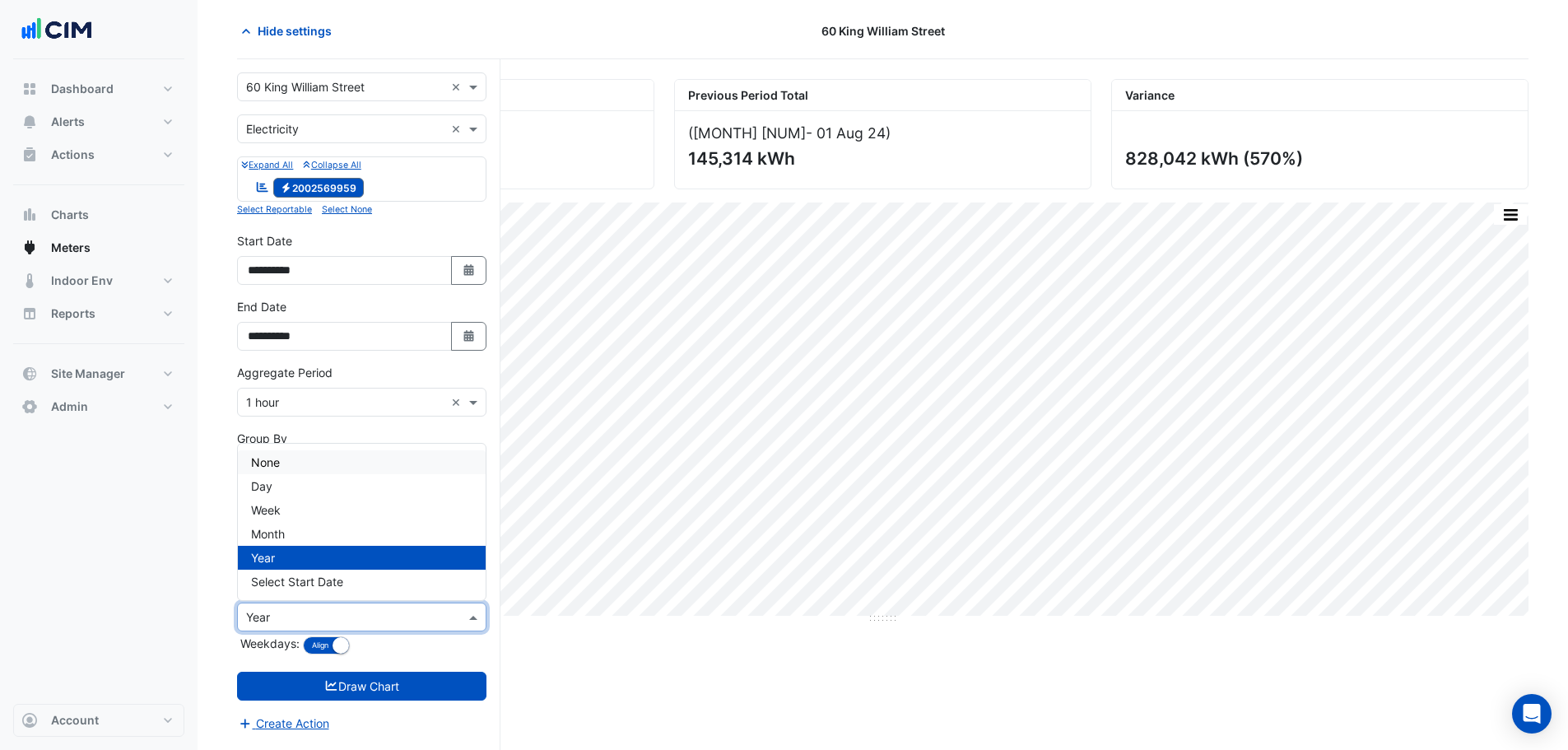 click on "None" at bounding box center [361, 462] 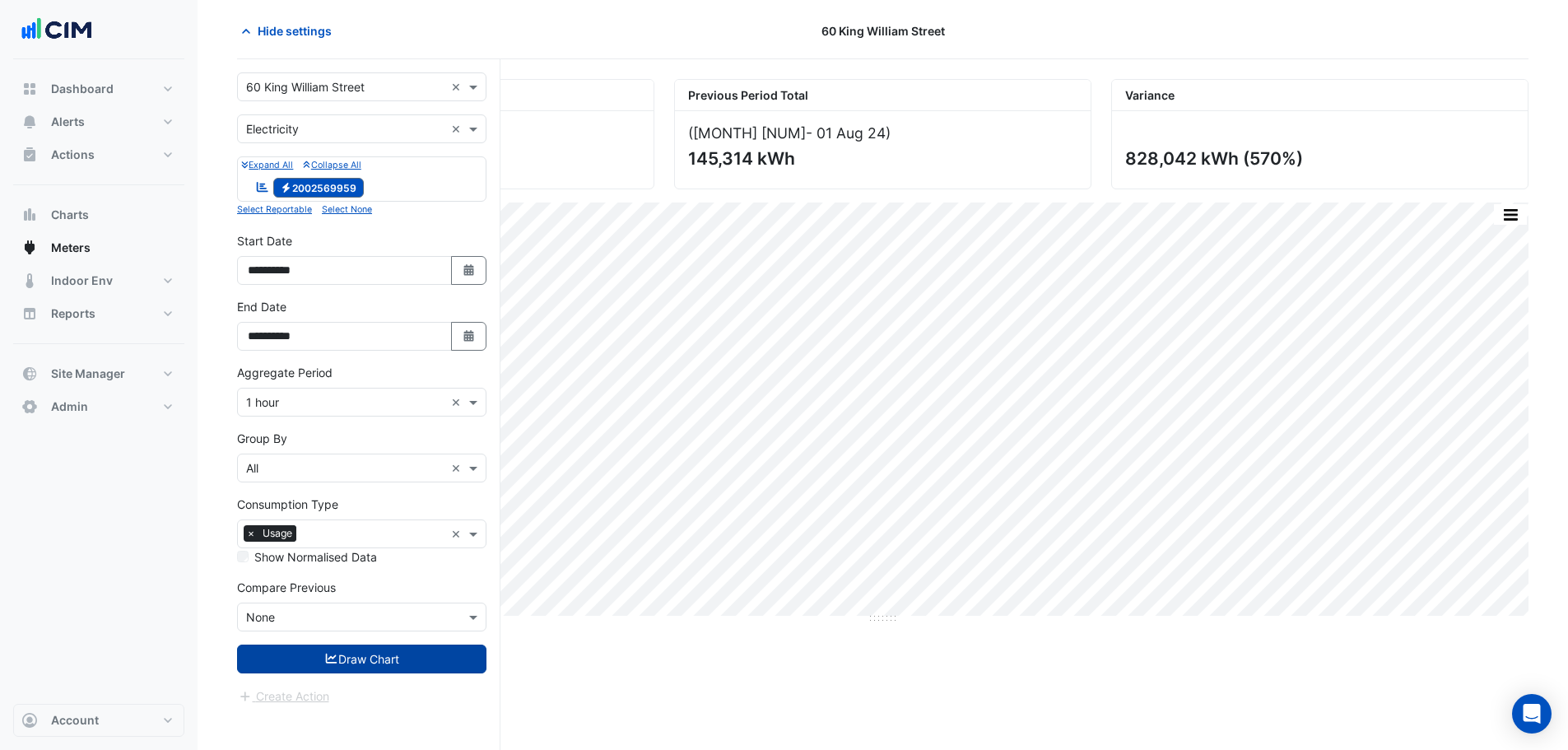drag, startPoint x: 351, startPoint y: 663, endPoint x: 305, endPoint y: 664, distance: 46.0109 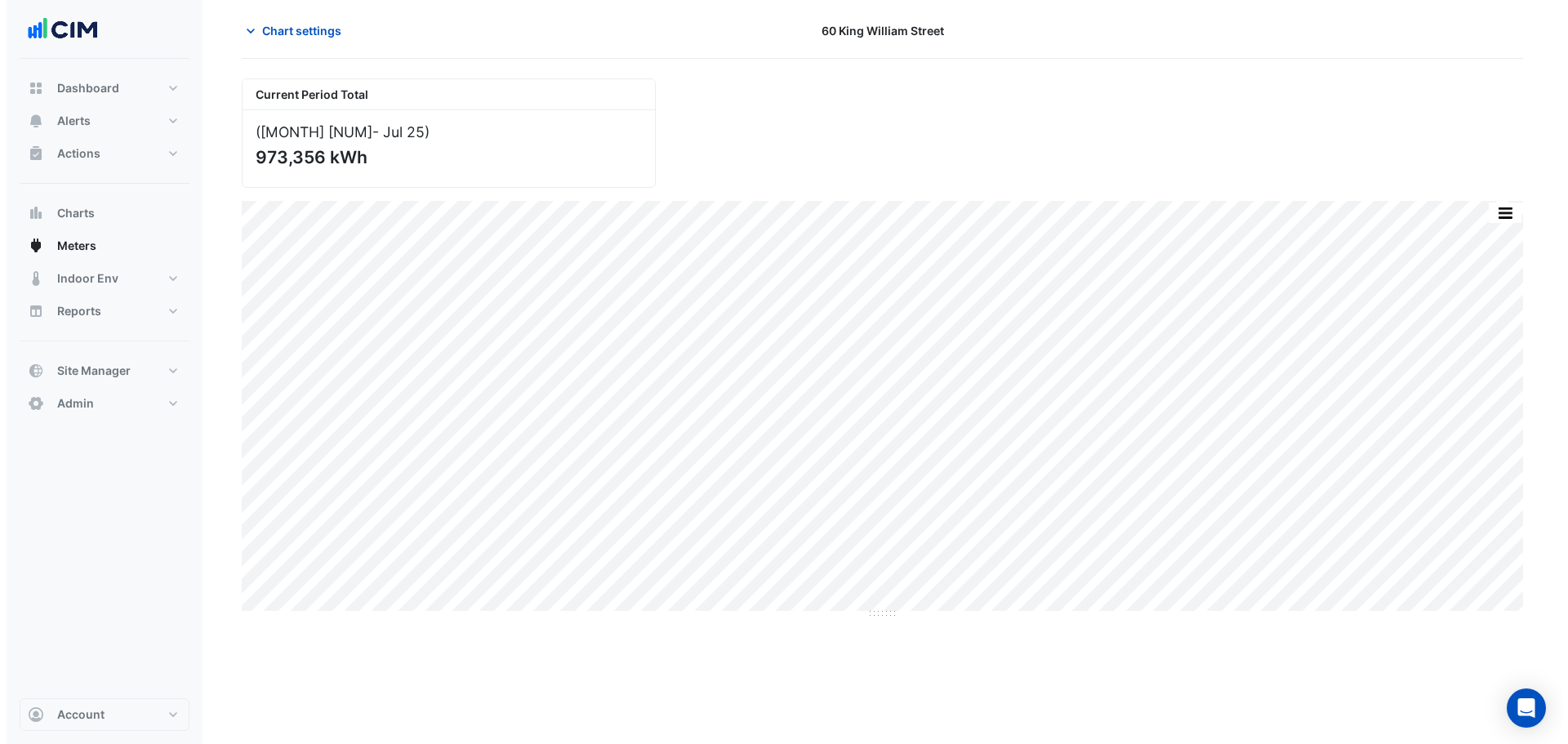 scroll, scrollTop: 0, scrollLeft: 0, axis: both 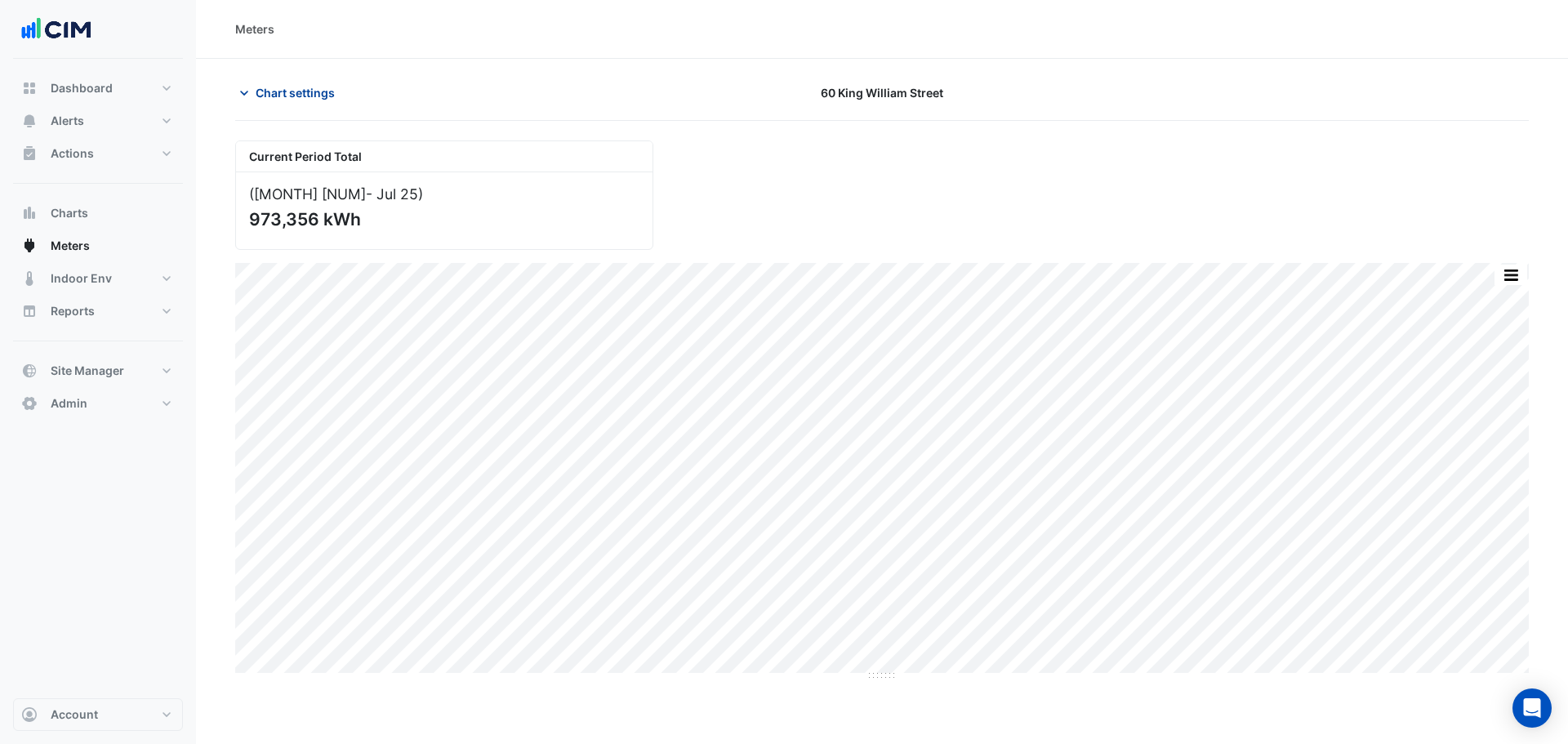 click on "Chart settings" 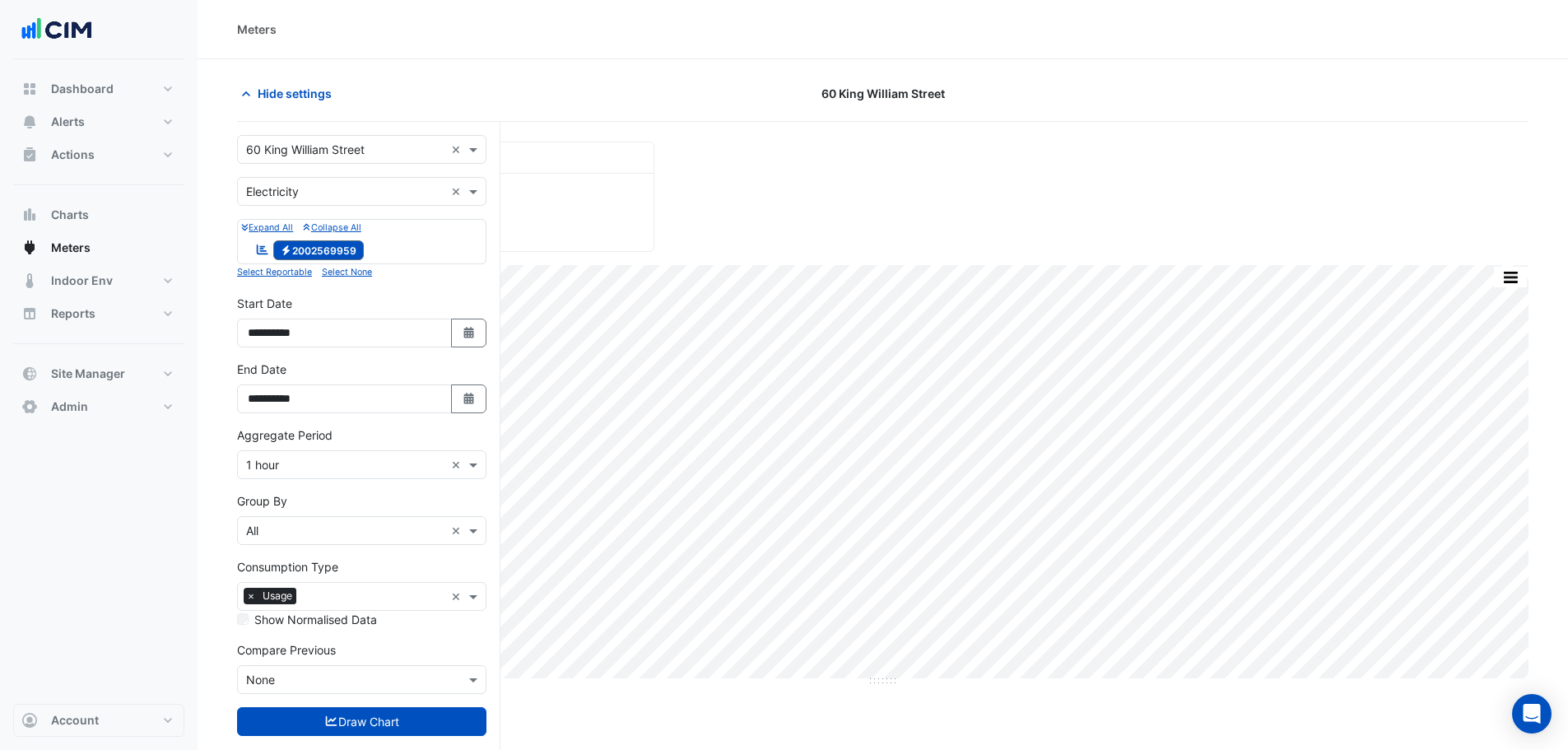 click on "Hide settings
[NUM] [STREET] [STREET_NAME]
Current Period Total
([MONTH] [YEAR]  - [MONTH] [YEAR] )
973,356 kWh
Print Save as JPEG Save as PNG Pivot Data Table Export CSV - Flat Export CSV - Pivot Select Chart Type    —    All Usage             [DAY] [NUM]-[MONTH]-[YEAR] [NUM]:[NUM]       344.95 kWh    Timezone: [COUNTRY]/[CITY] ([TIMEZONE])
Select a Site × [NUM] [STREET] [STREET_NAME] ×
Utility Type × Electricity ×
Expand All
Collapse All" 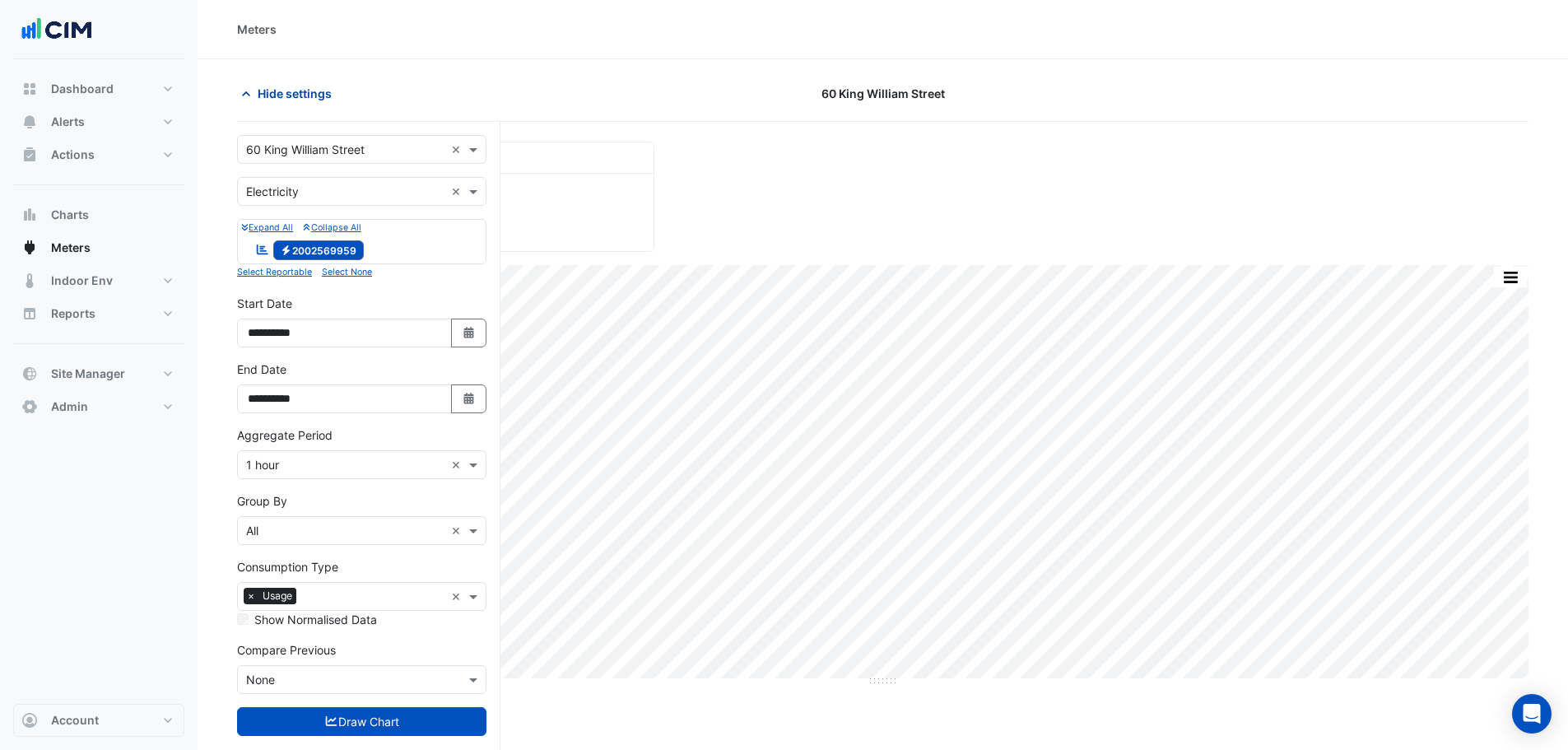 click on "Hide settings" 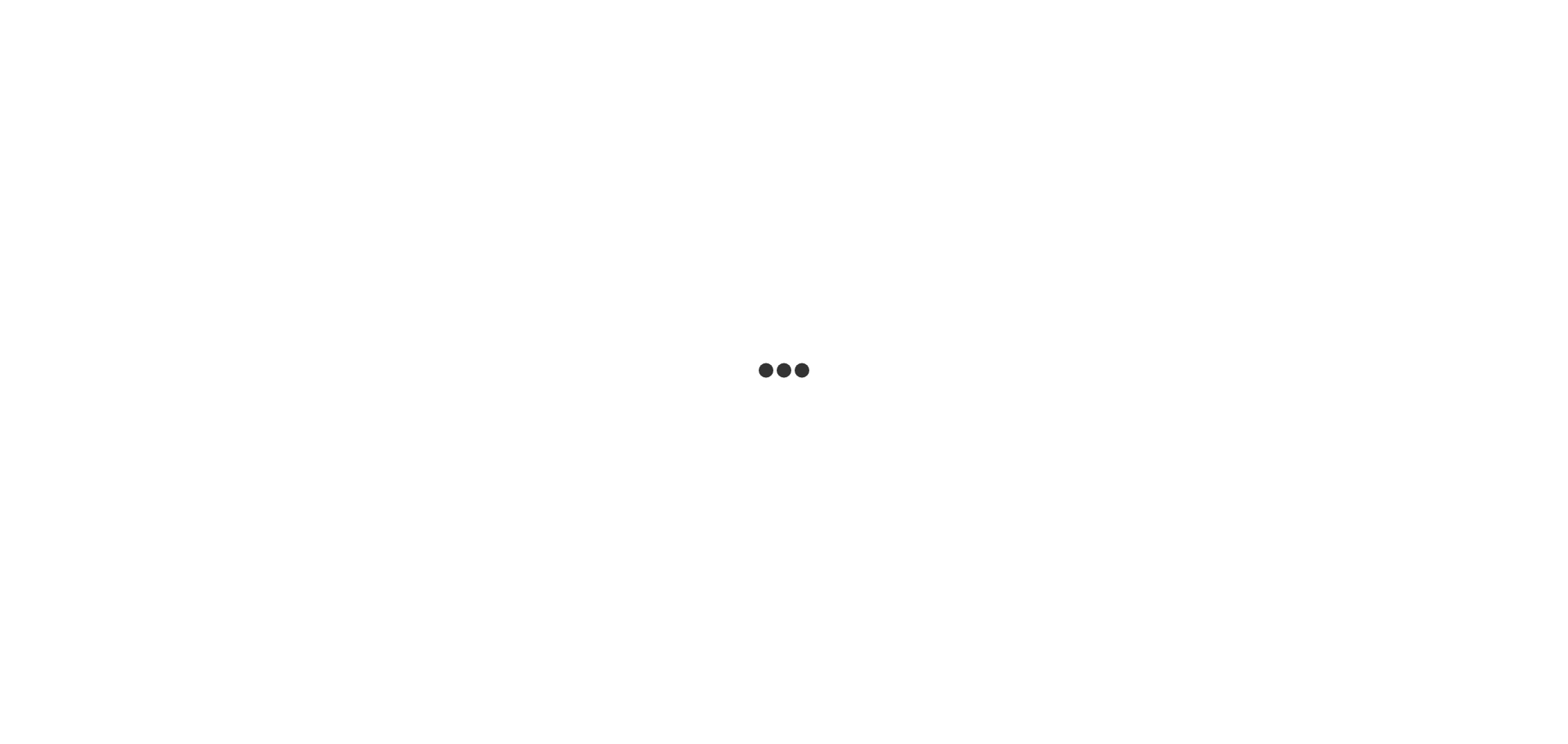 scroll, scrollTop: 0, scrollLeft: 0, axis: both 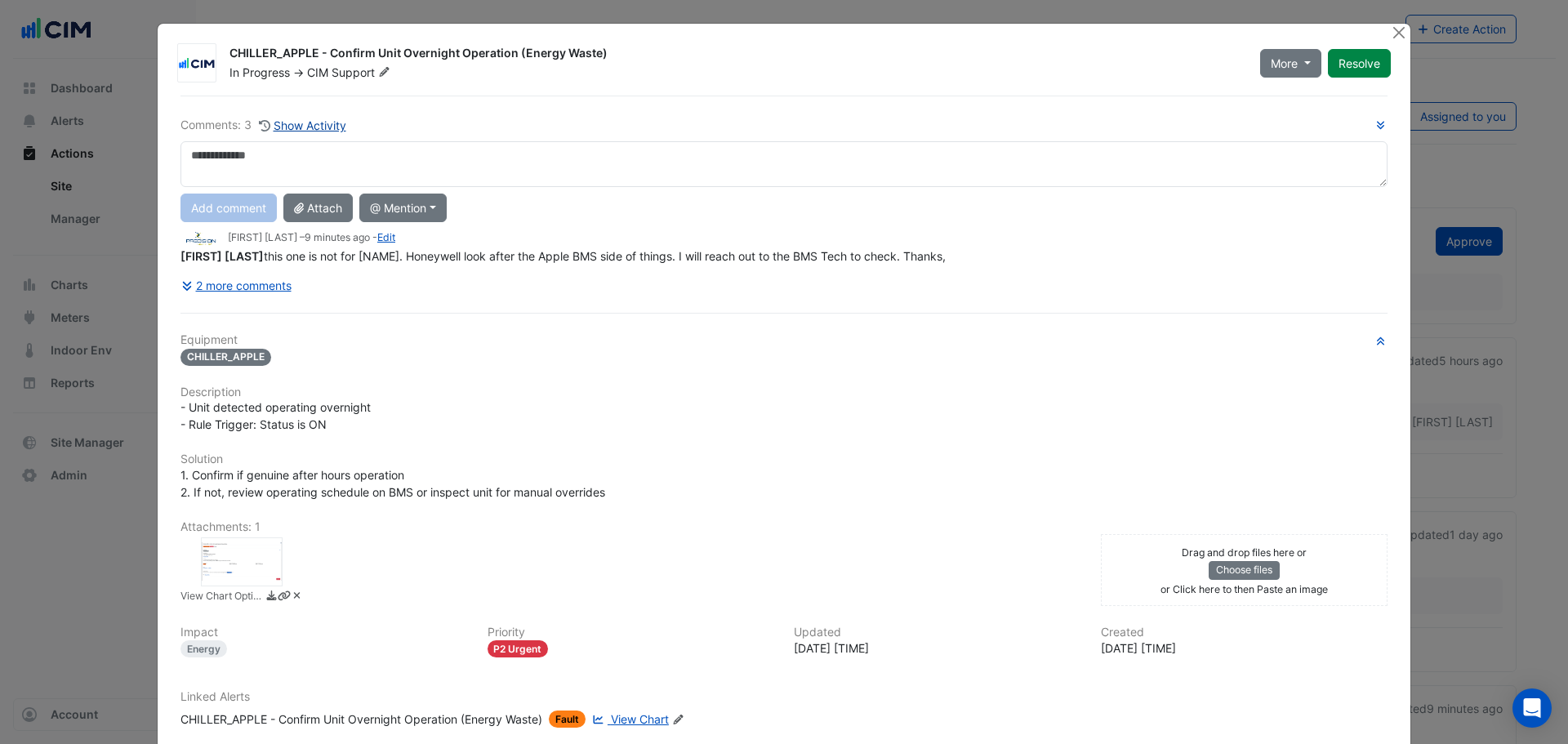click on "Show Activity" 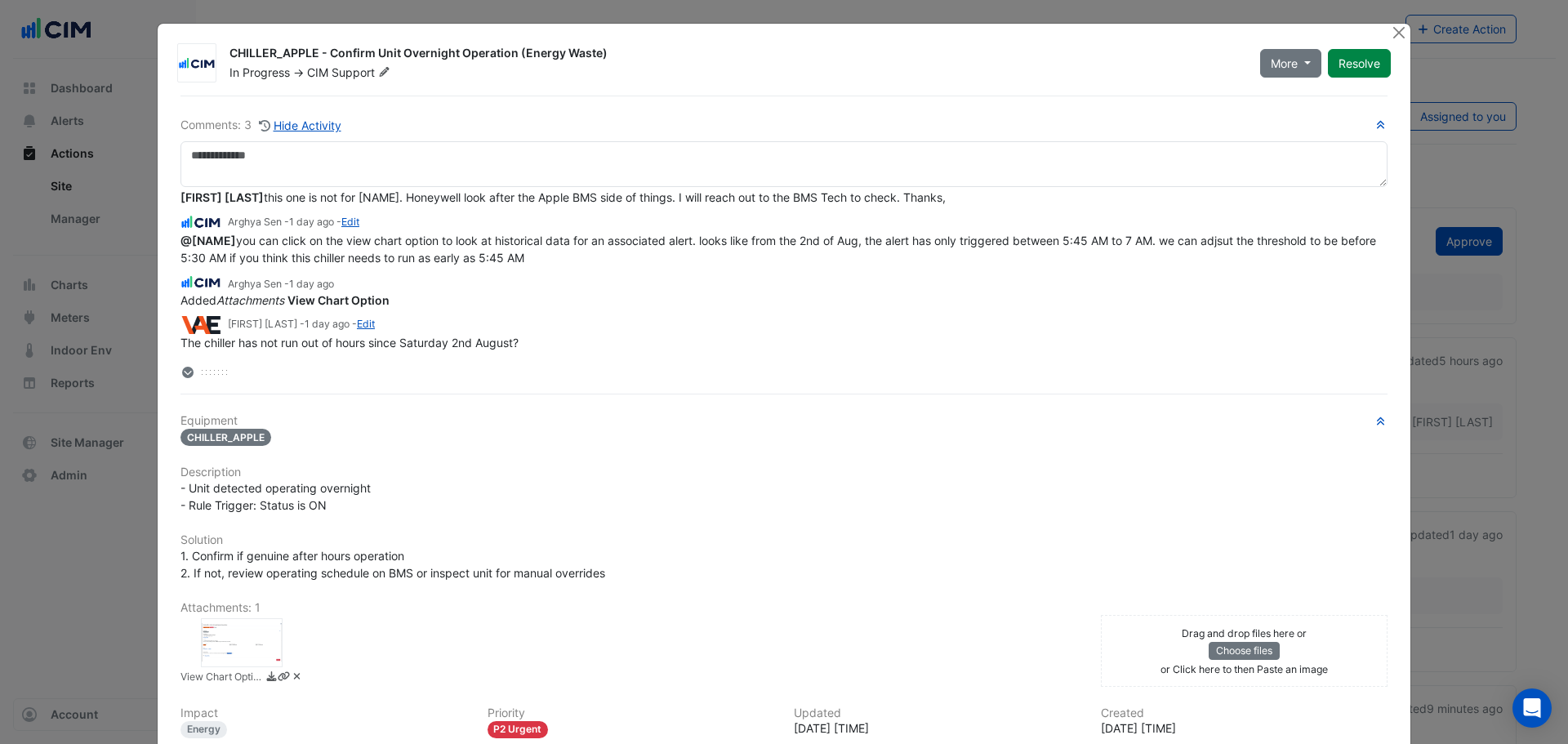 scroll, scrollTop: 0, scrollLeft: 0, axis: both 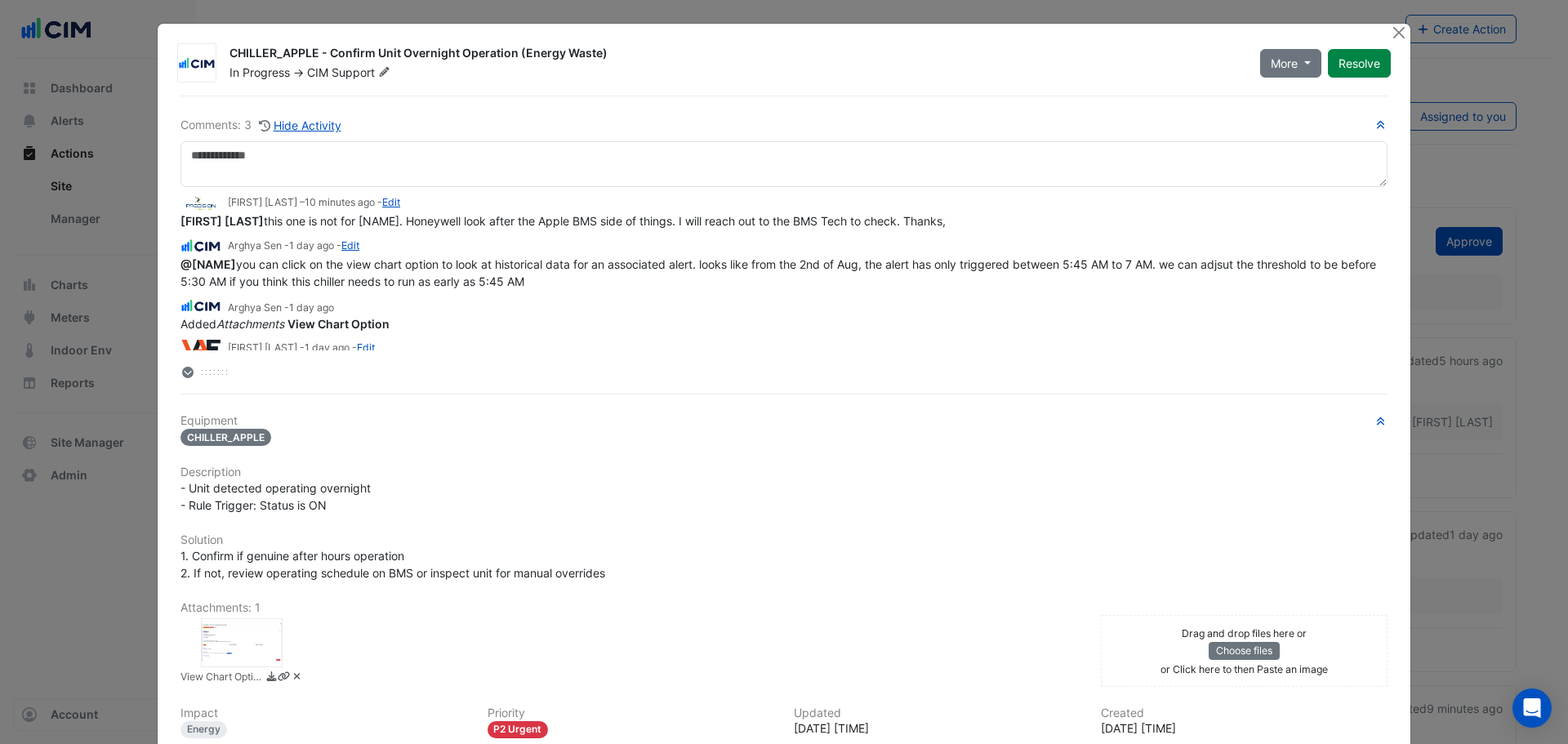 click 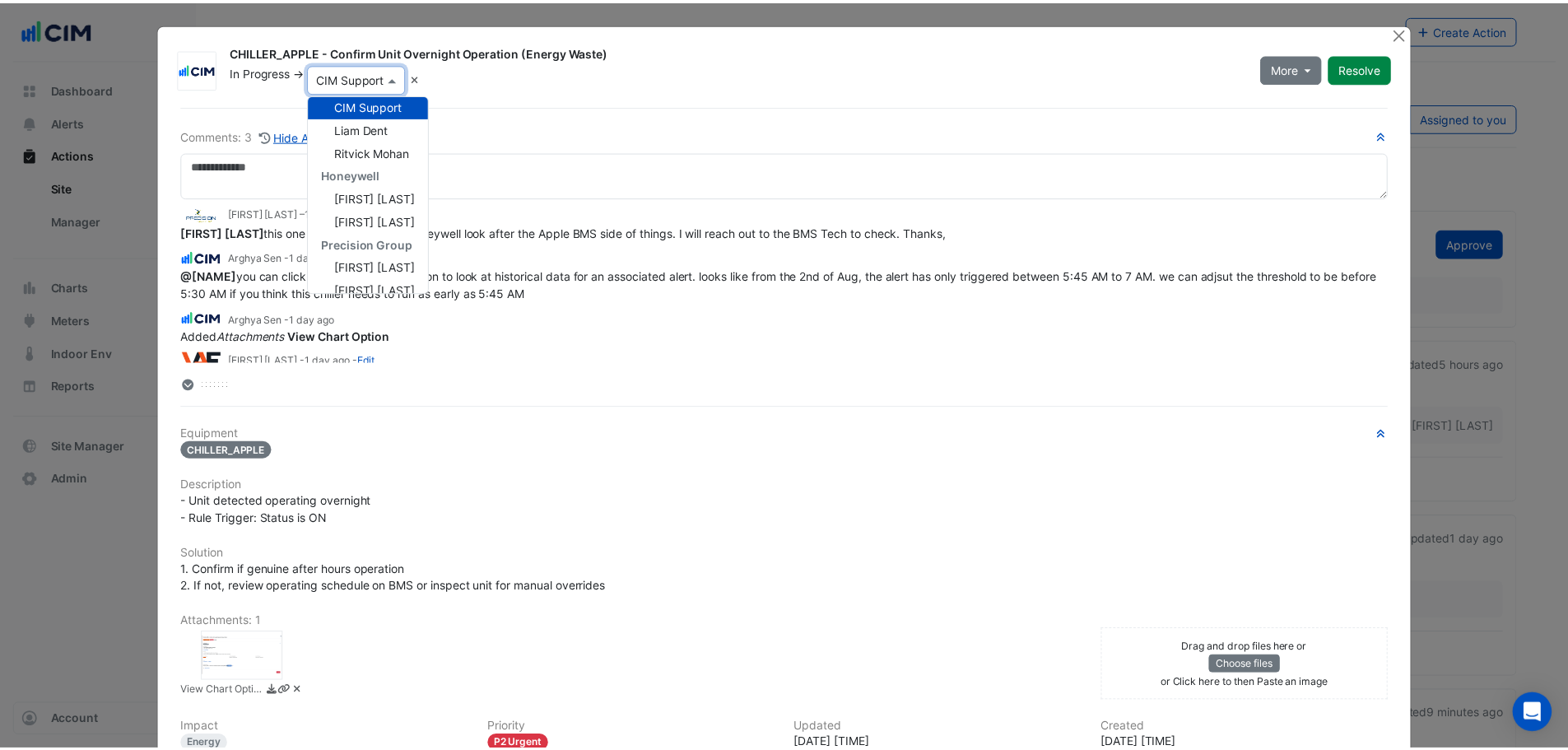 scroll, scrollTop: 56, scrollLeft: 0, axis: vertical 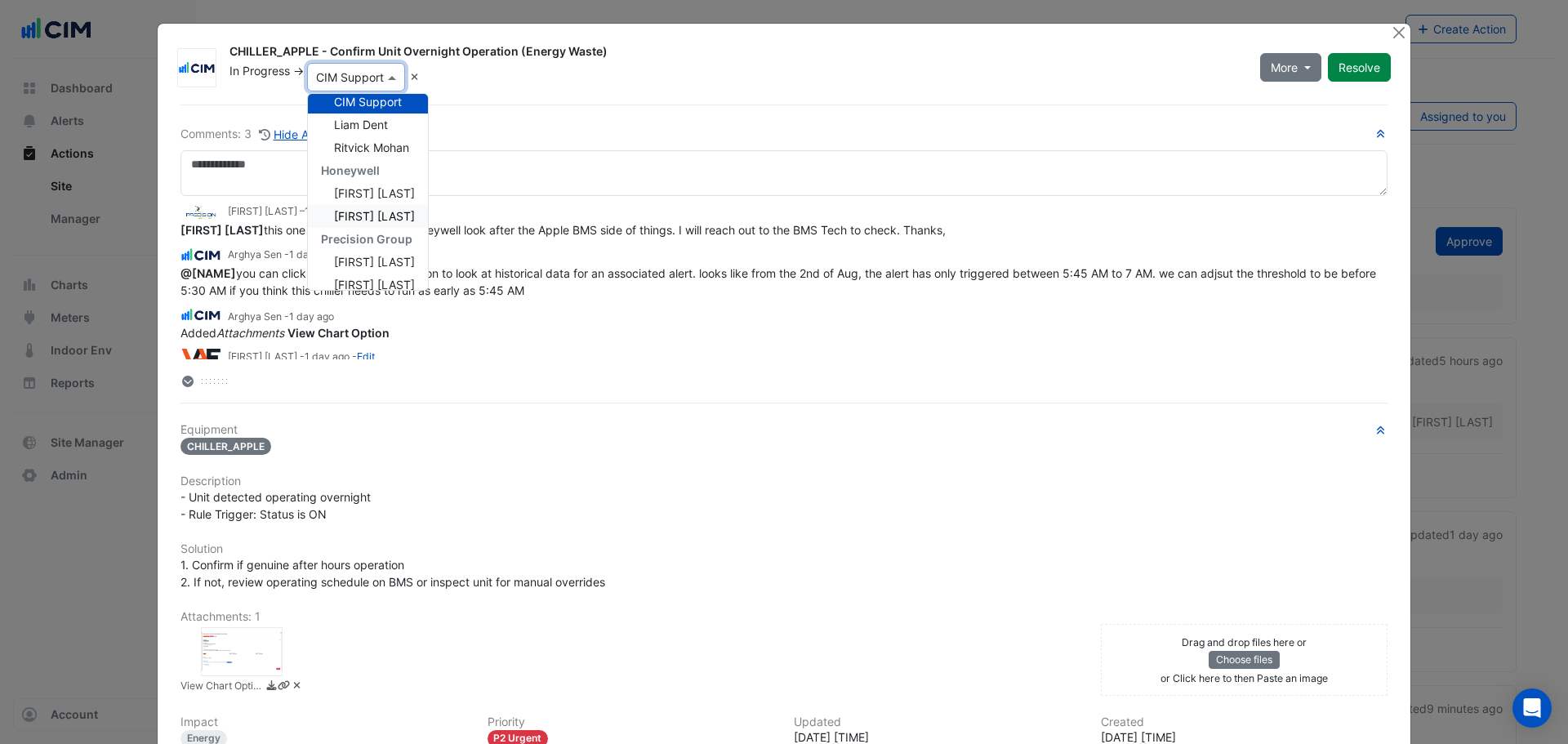 click on "[FIRST] [LAST]" at bounding box center [374, 216] 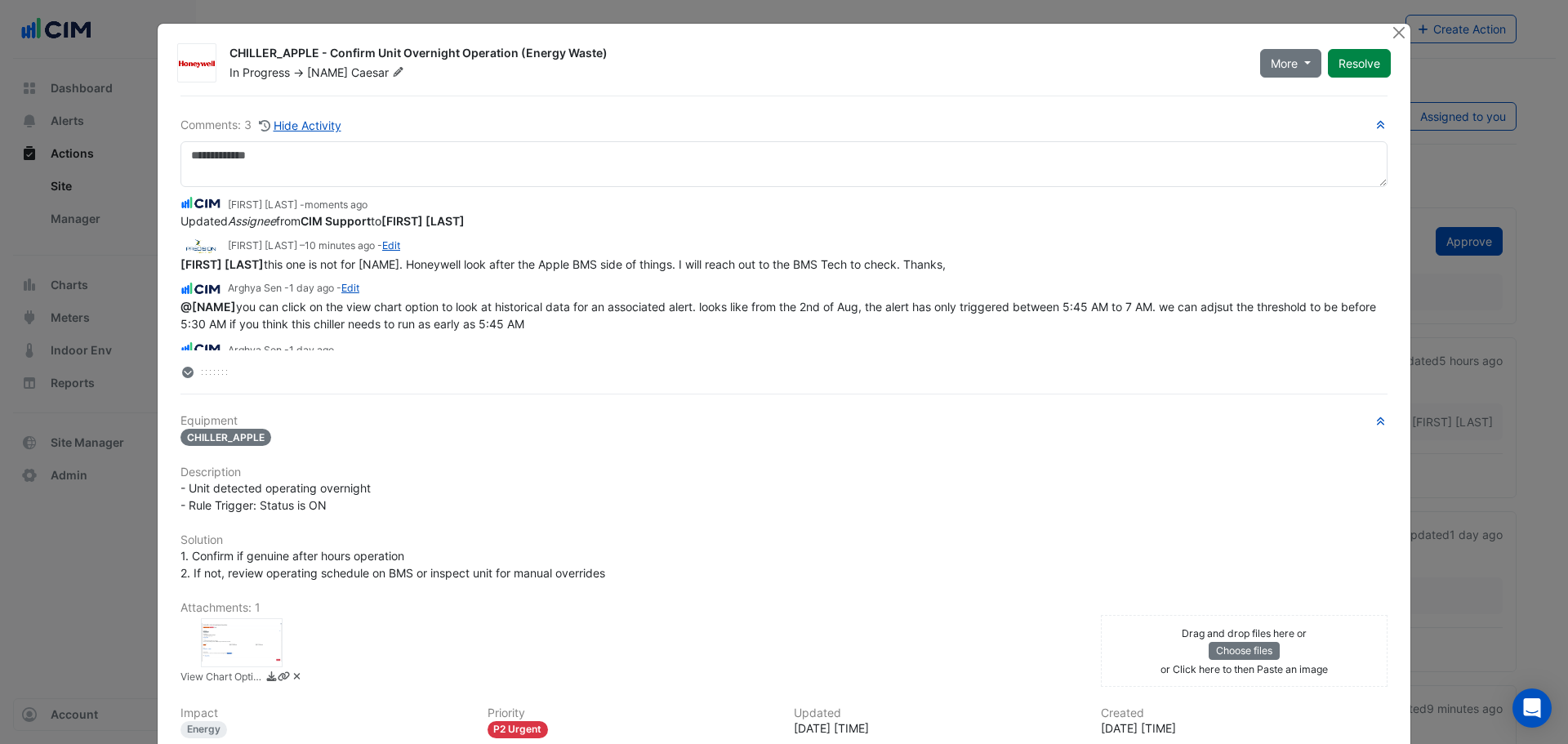click on "CHILLER_APPLE - Confirm Unit Overnight Operation (Energy Waste)
In Progress
->
[NAME]
[LAST]
More
On Hold
Not Doing
Resolve" 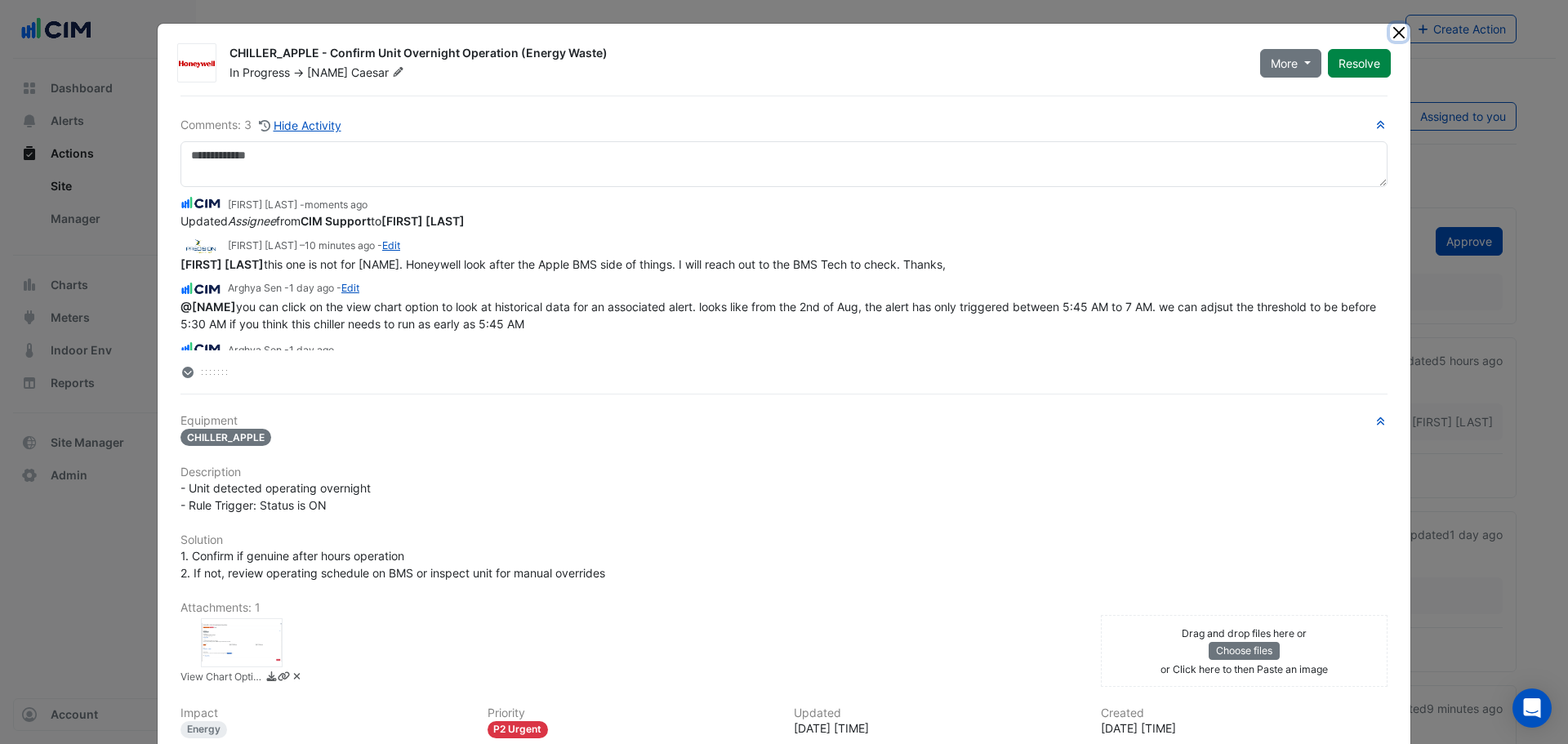 click 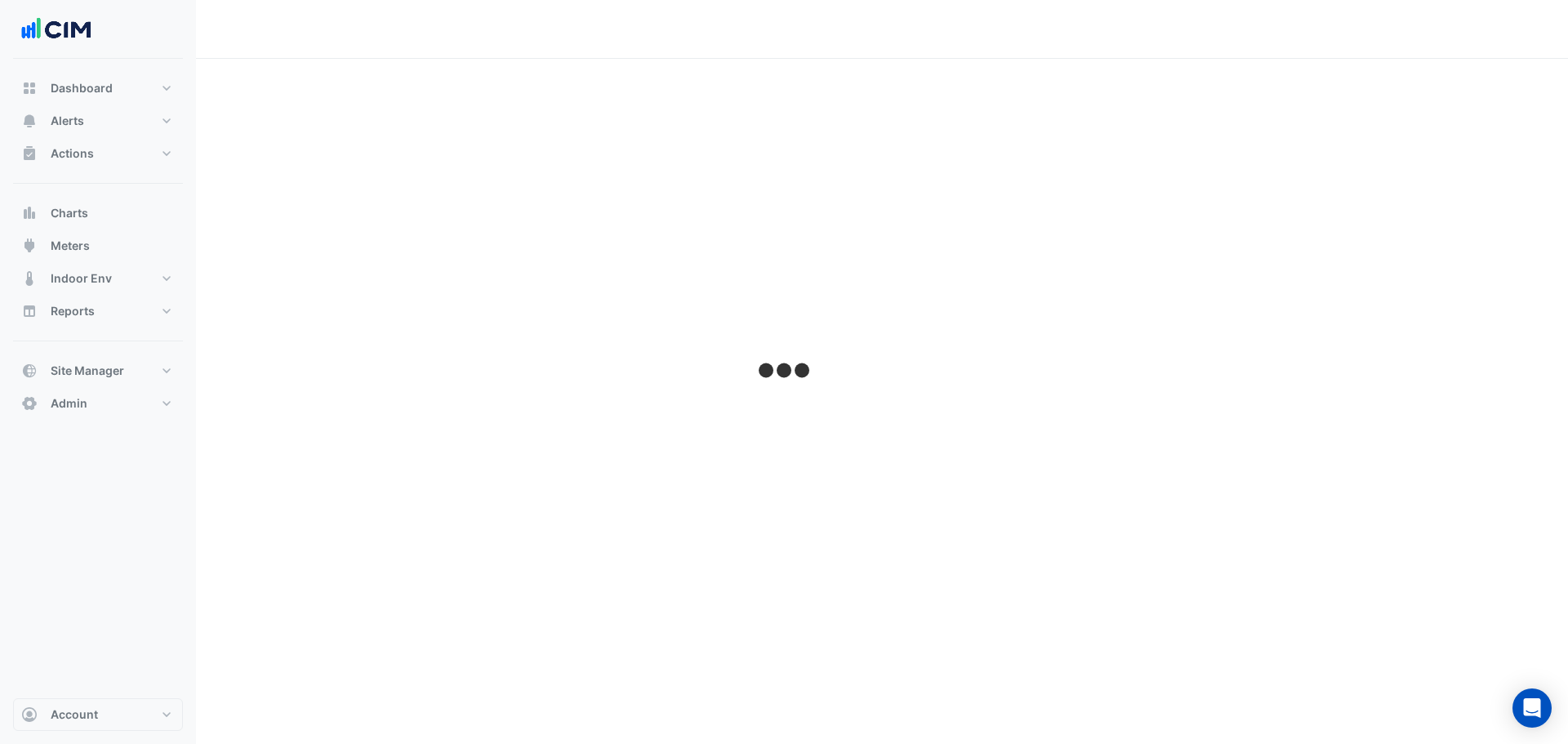 scroll, scrollTop: 0, scrollLeft: 0, axis: both 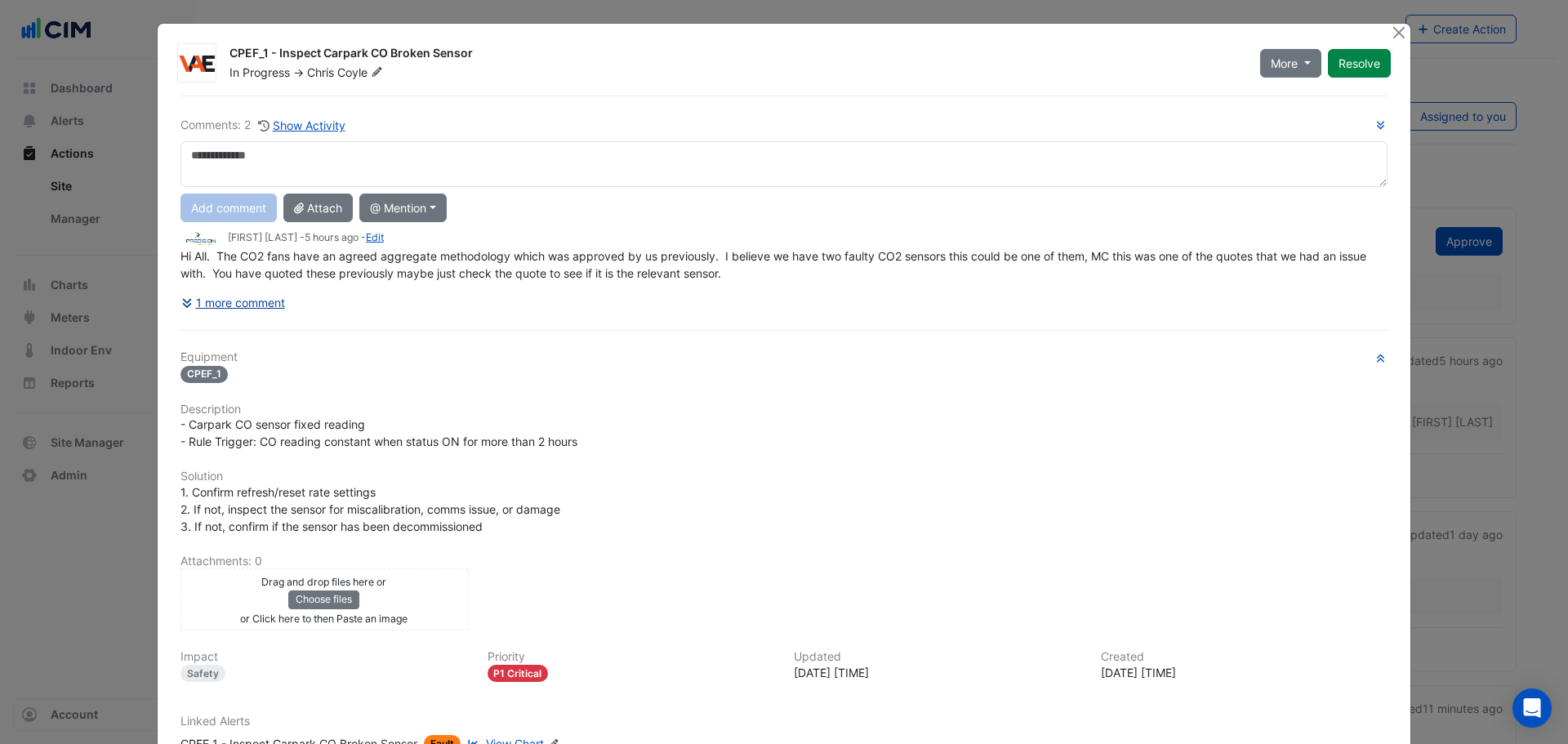 click on "1 more comment" 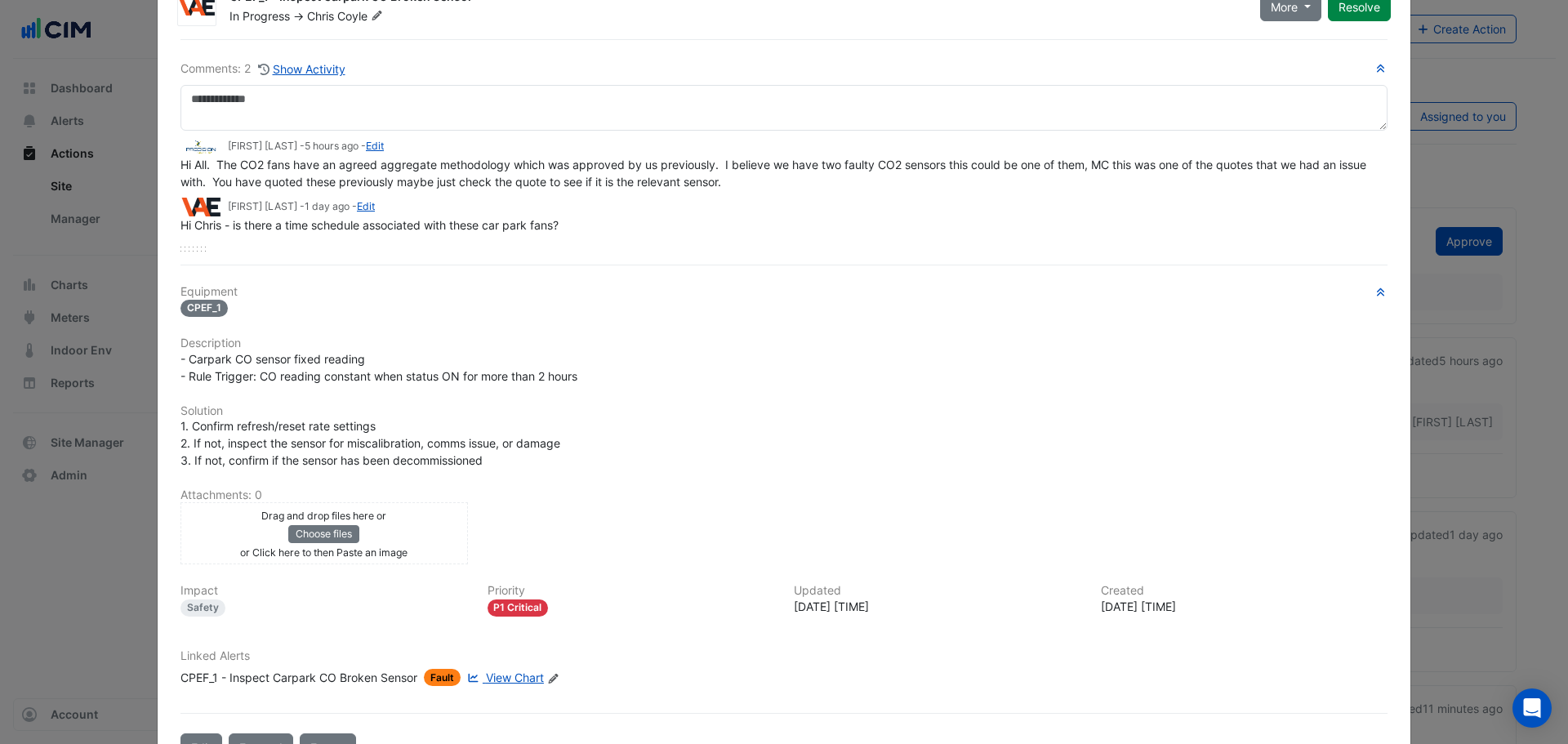 scroll, scrollTop: 111, scrollLeft: 0, axis: vertical 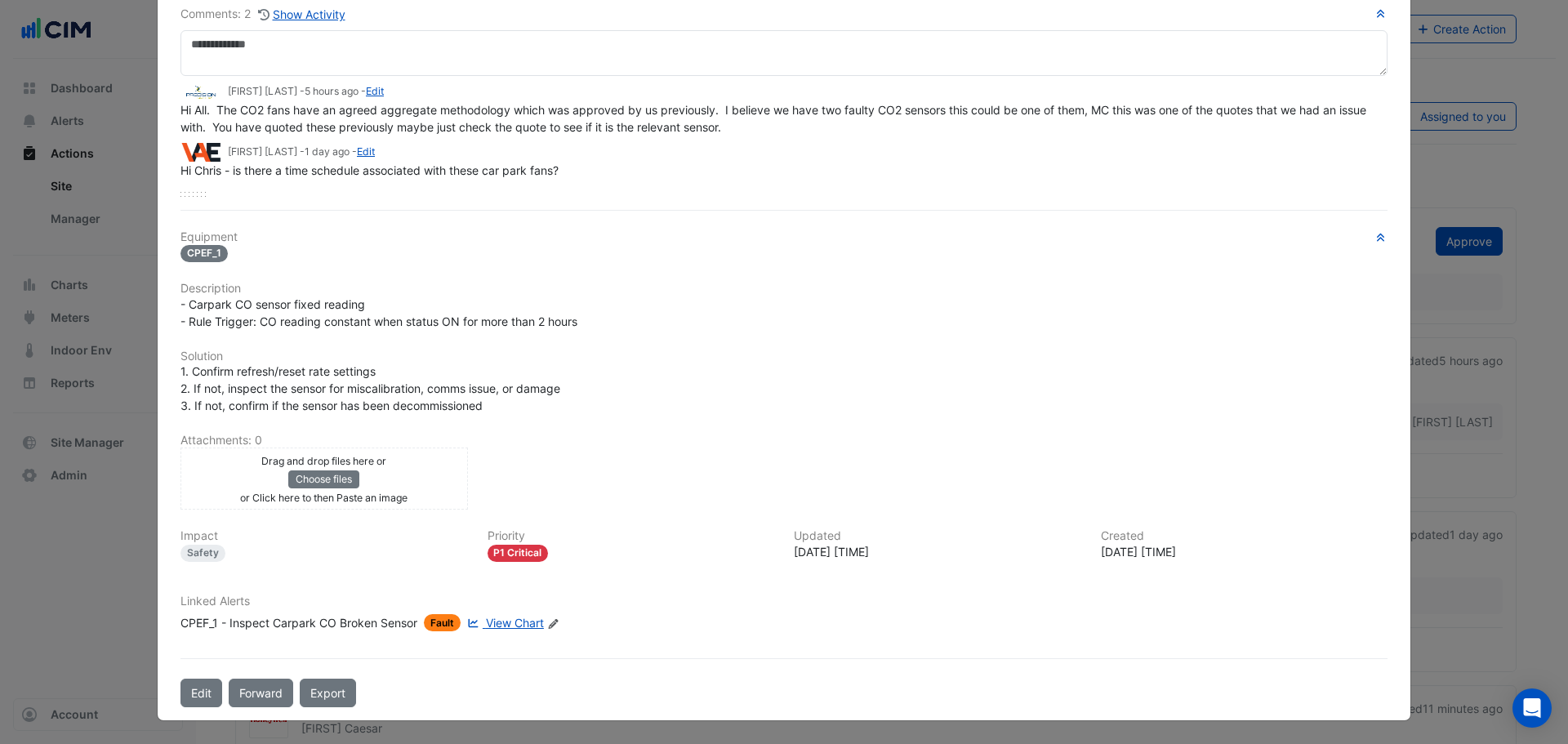 click on "View Chart" 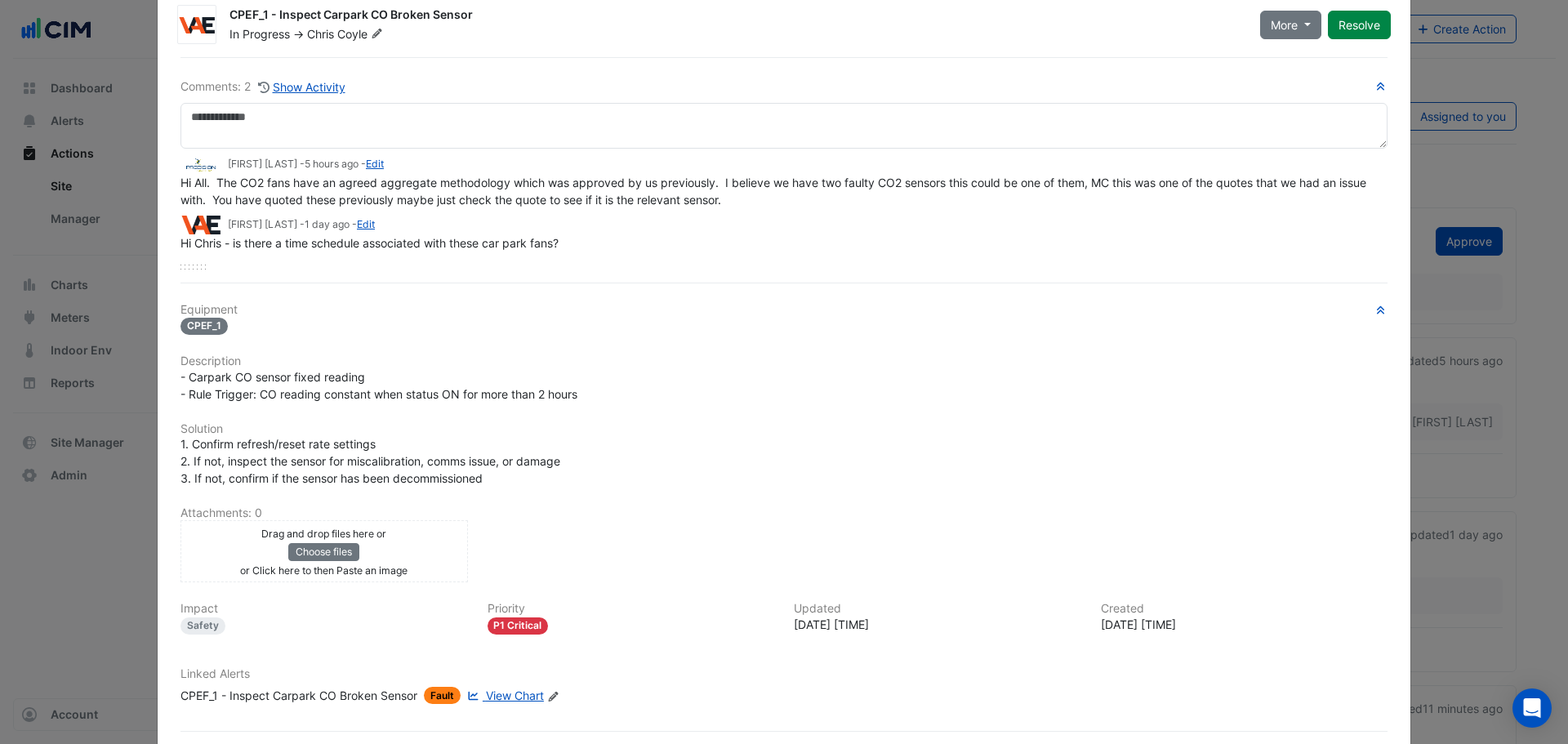 scroll, scrollTop: 0, scrollLeft: 0, axis: both 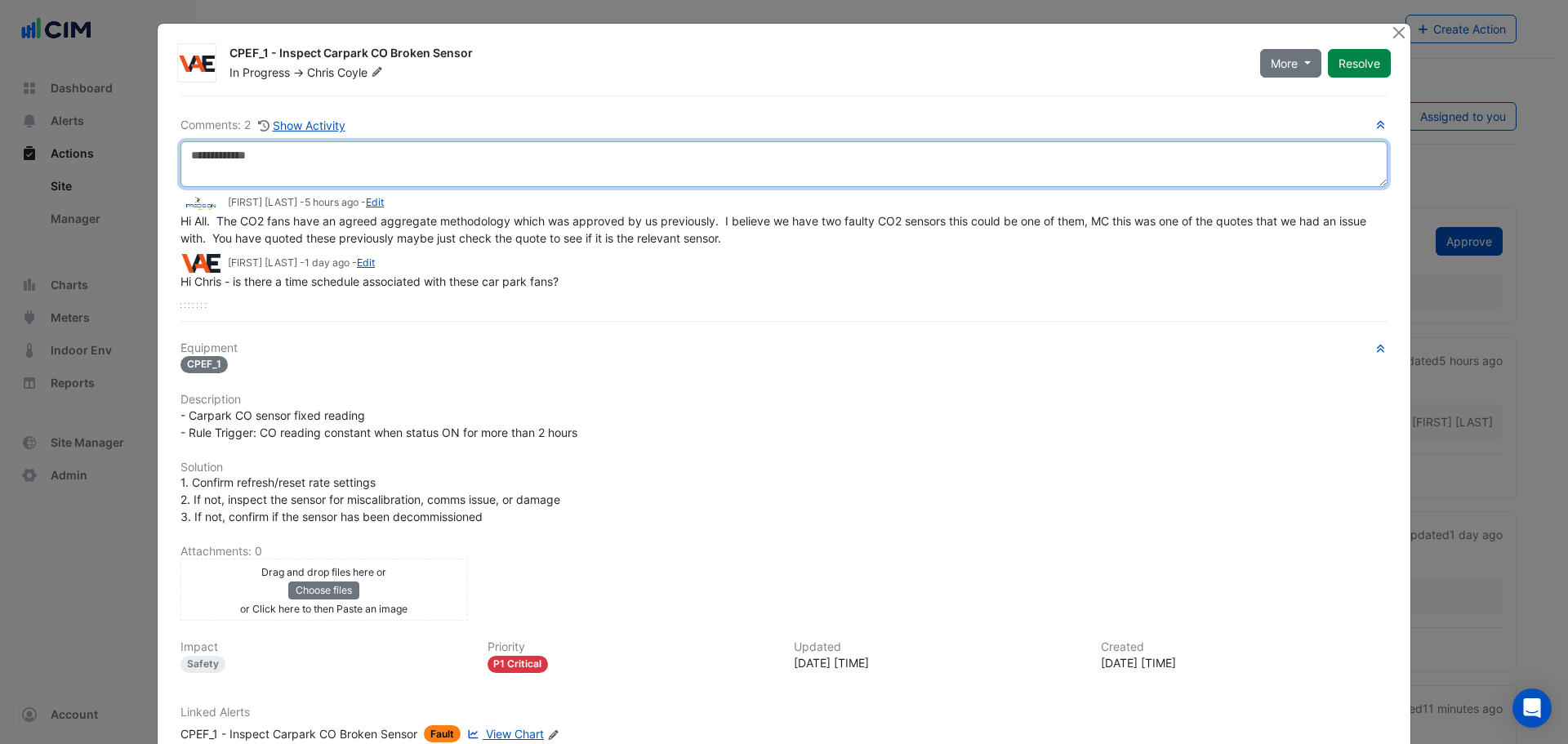 click at bounding box center (784, 164) 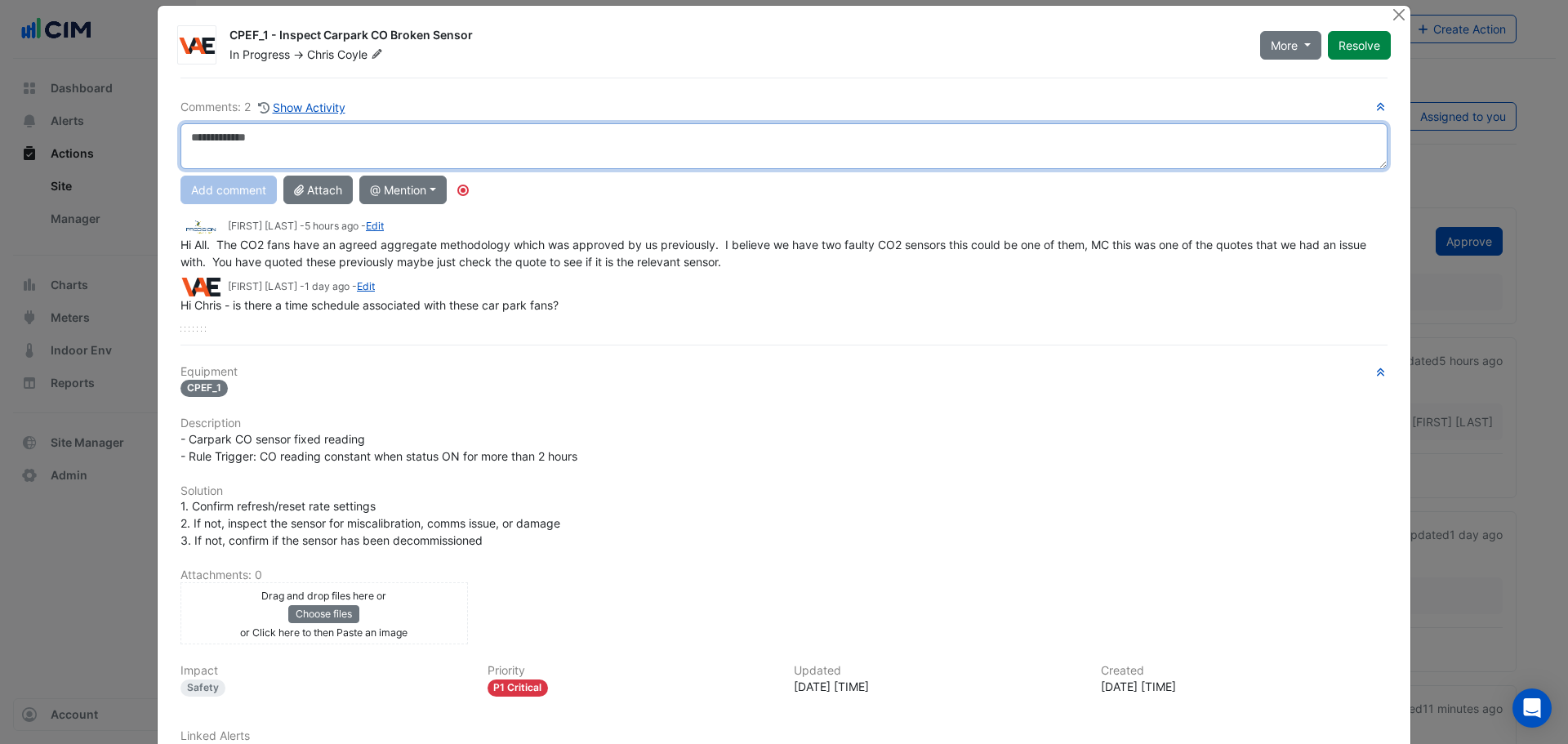scroll, scrollTop: 0, scrollLeft: 0, axis: both 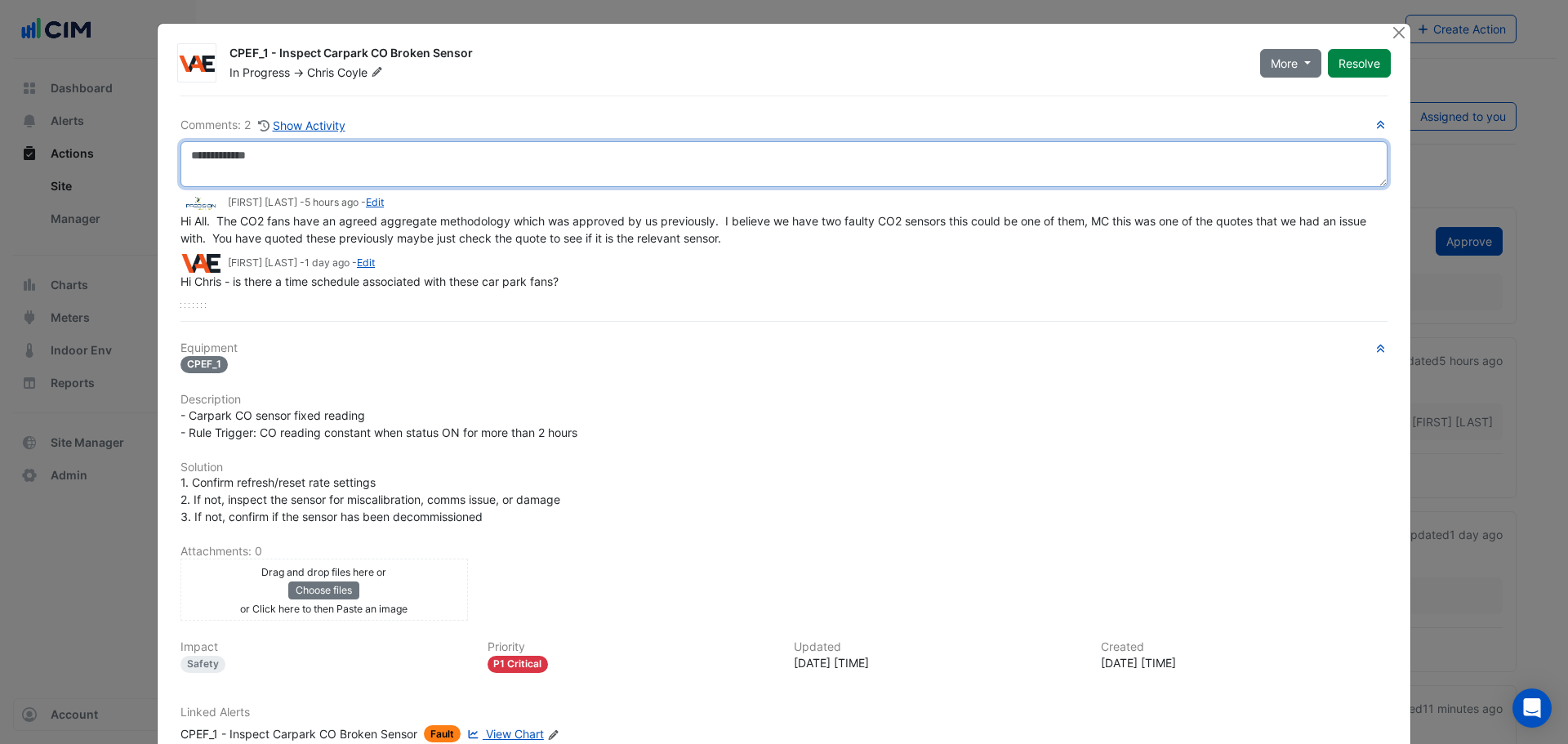 drag, startPoint x: 463, startPoint y: 162, endPoint x: 475, endPoint y: 167, distance: 13 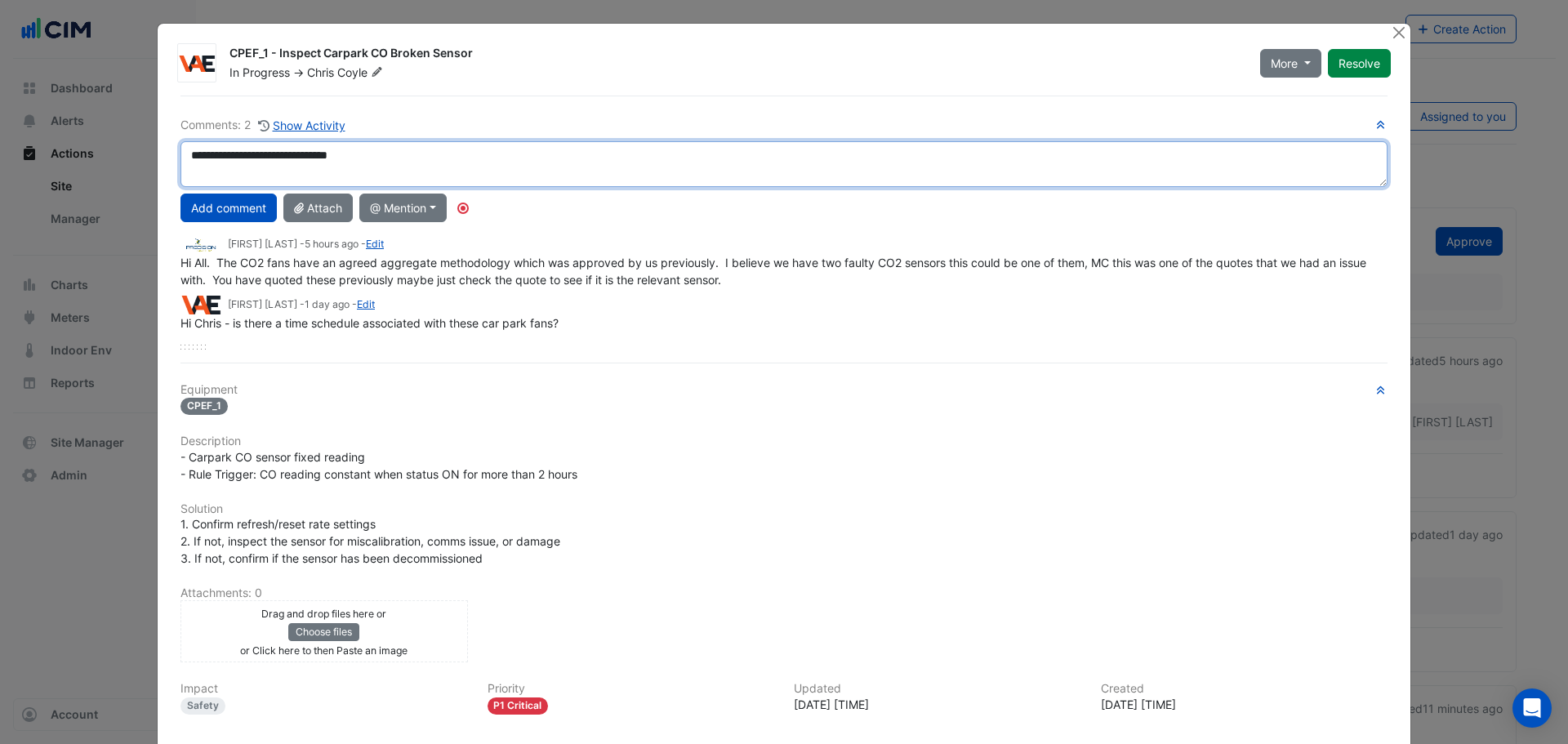 click on "**********" at bounding box center (784, 164) 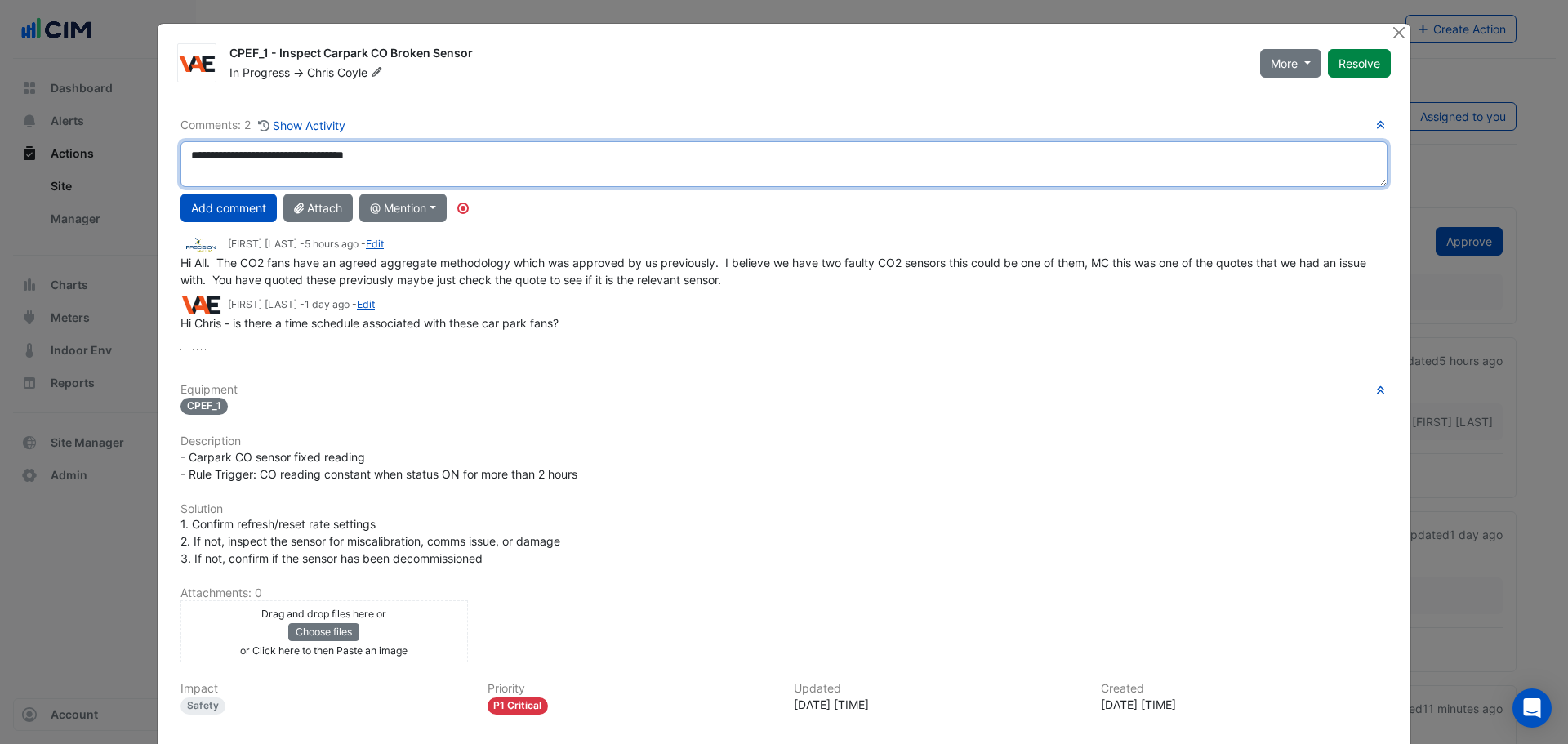 click on "**********" at bounding box center (784, 164) 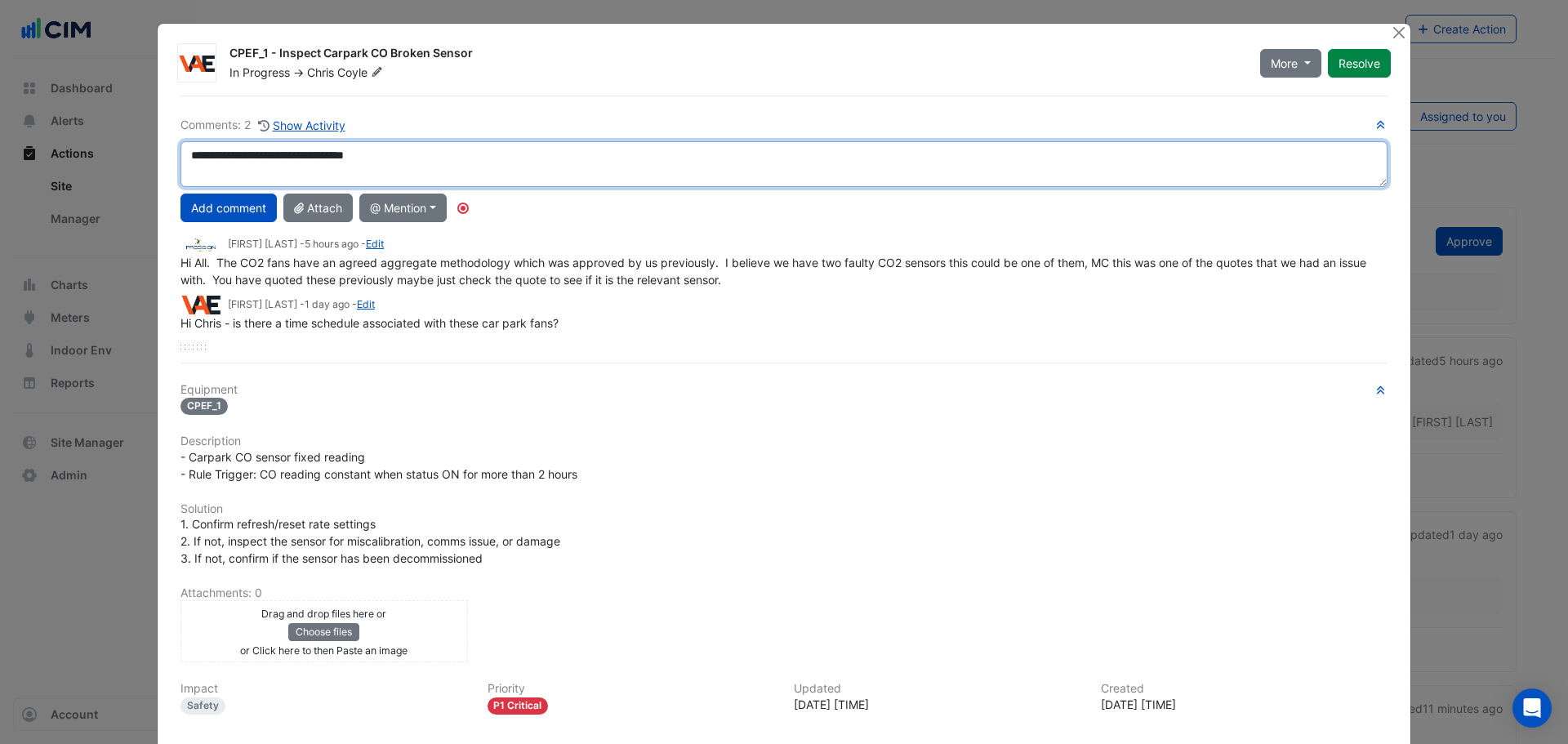 click on "**********" at bounding box center [784, 164] 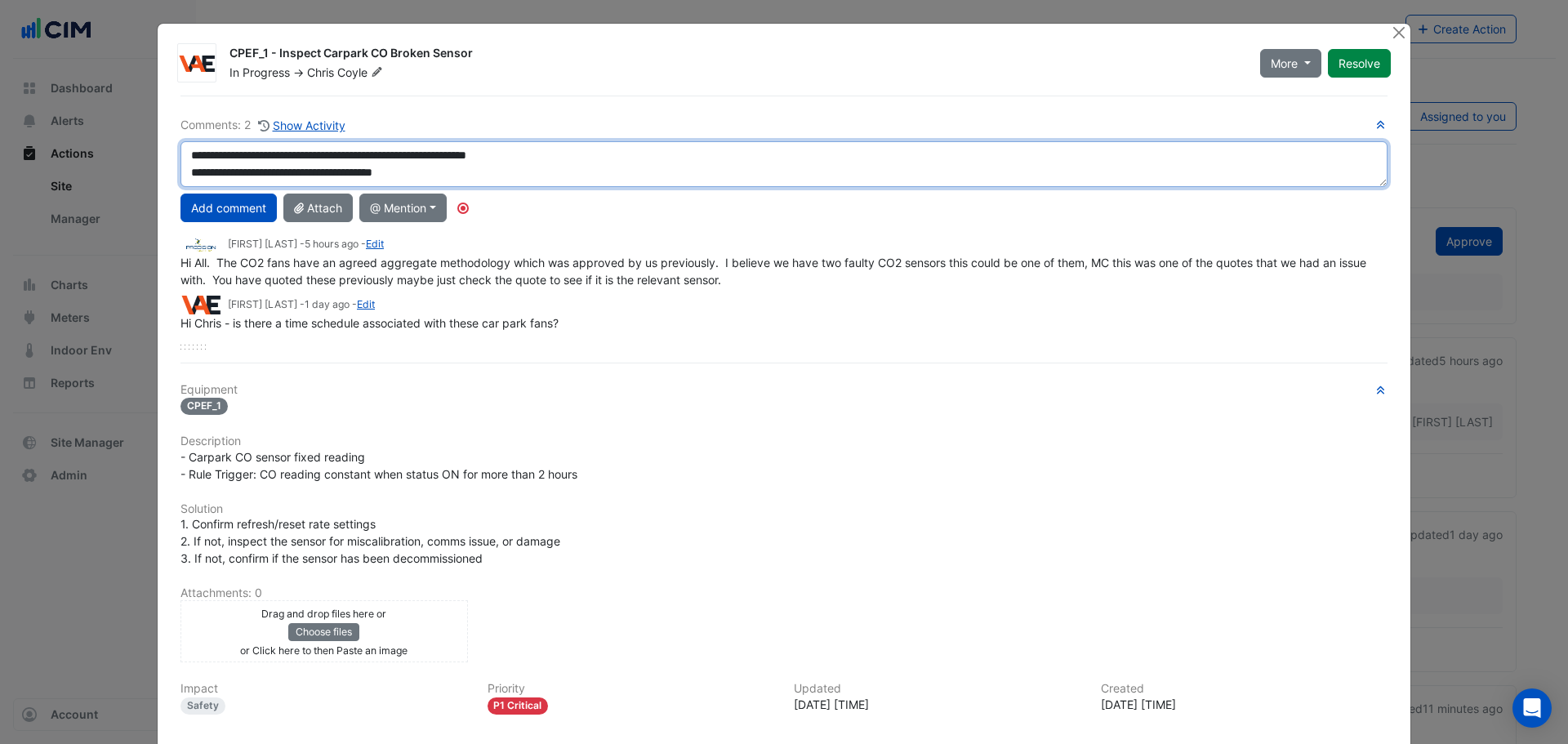 click on "**********" at bounding box center (784, 164) 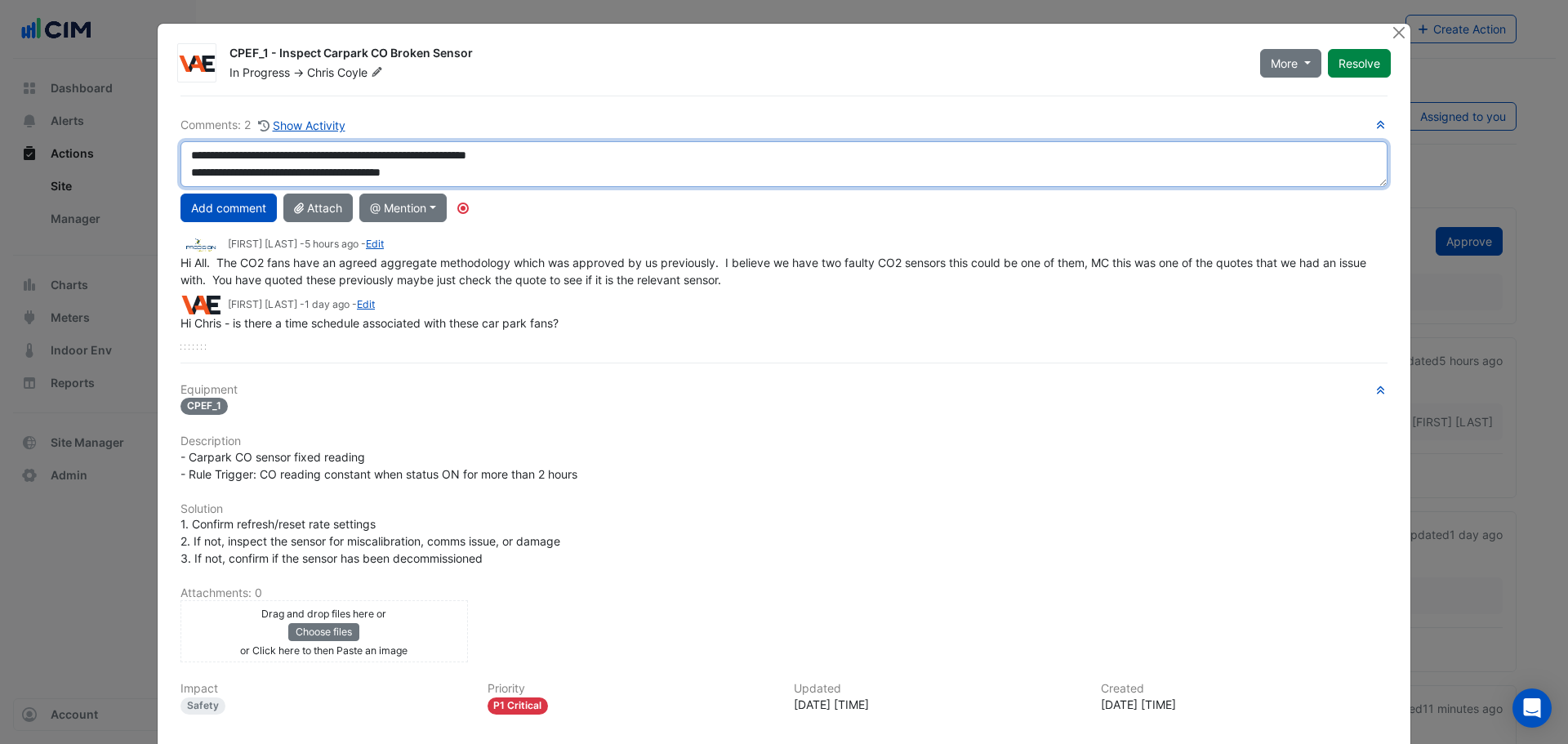 click on "**********" at bounding box center (784, 164) 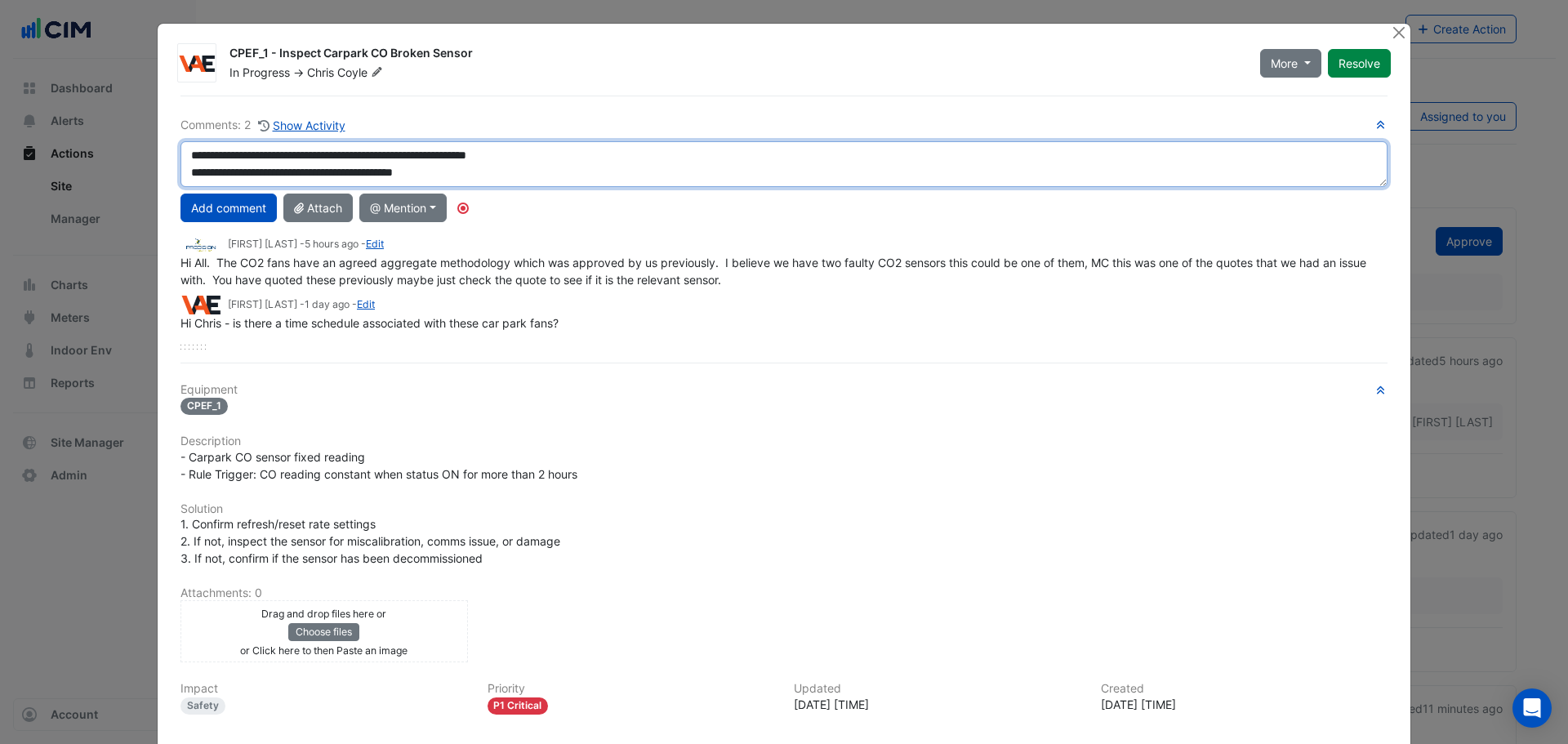 click on "**********" at bounding box center [784, 164] 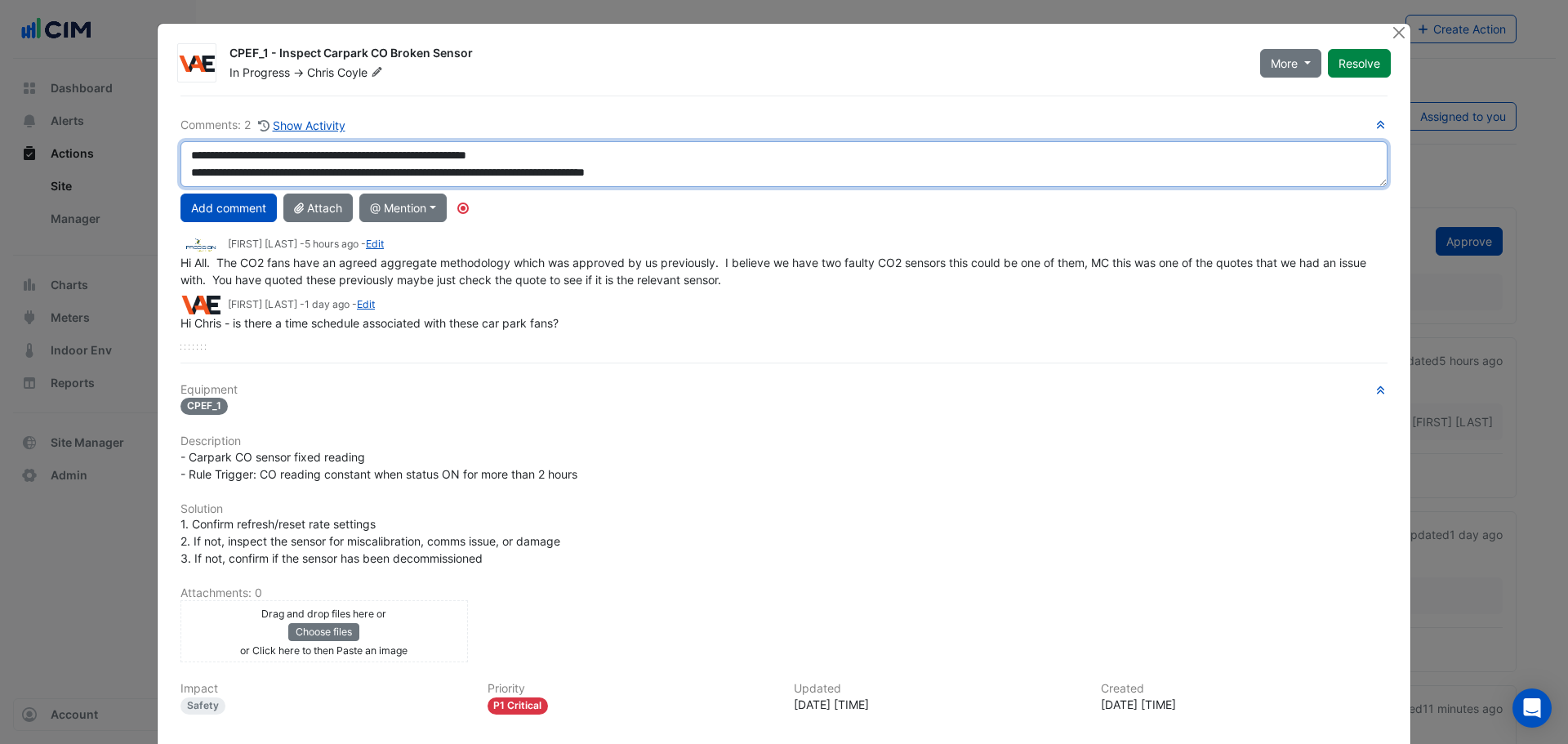 click on "**********" at bounding box center (784, 164) 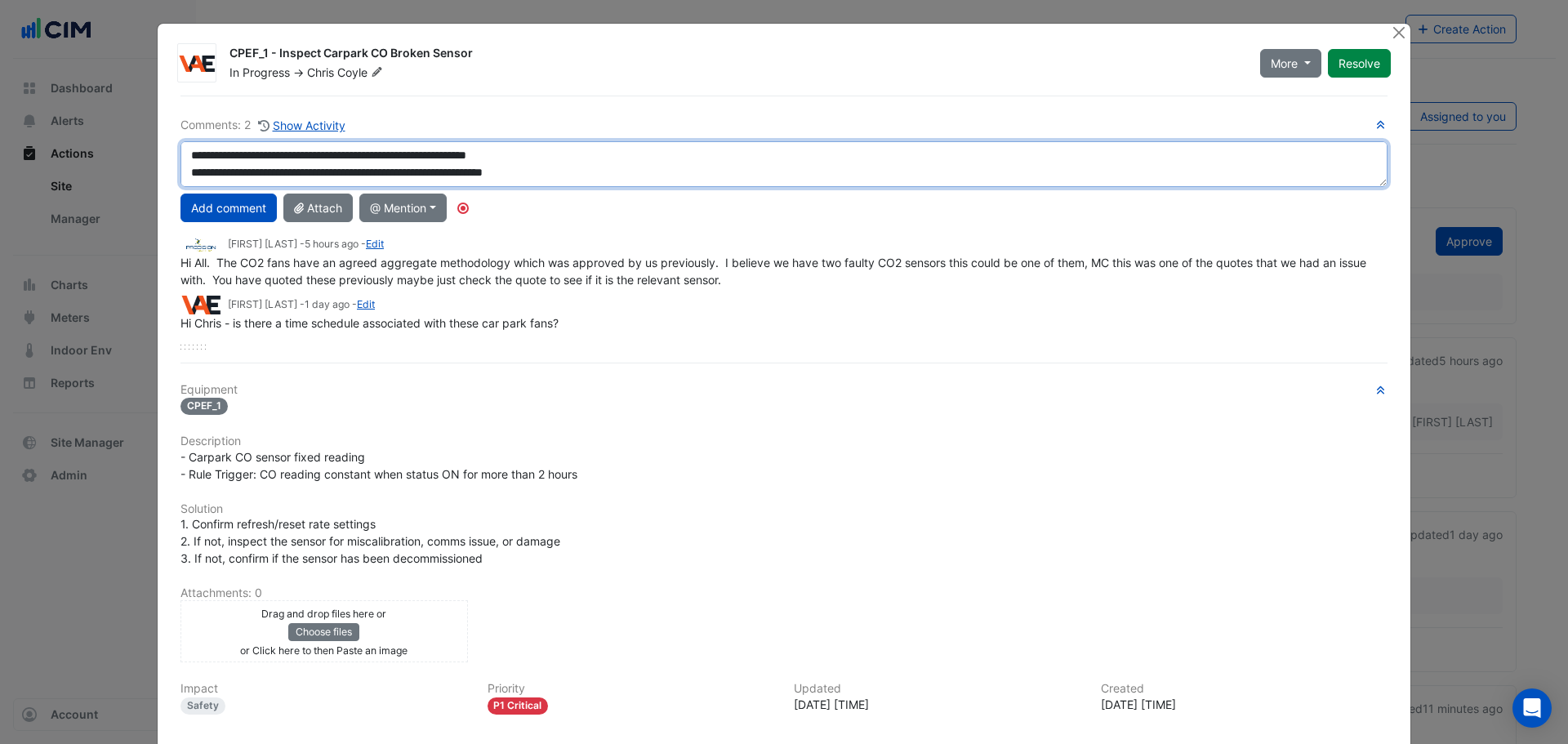 scroll, scrollTop: 11, scrollLeft: 0, axis: vertical 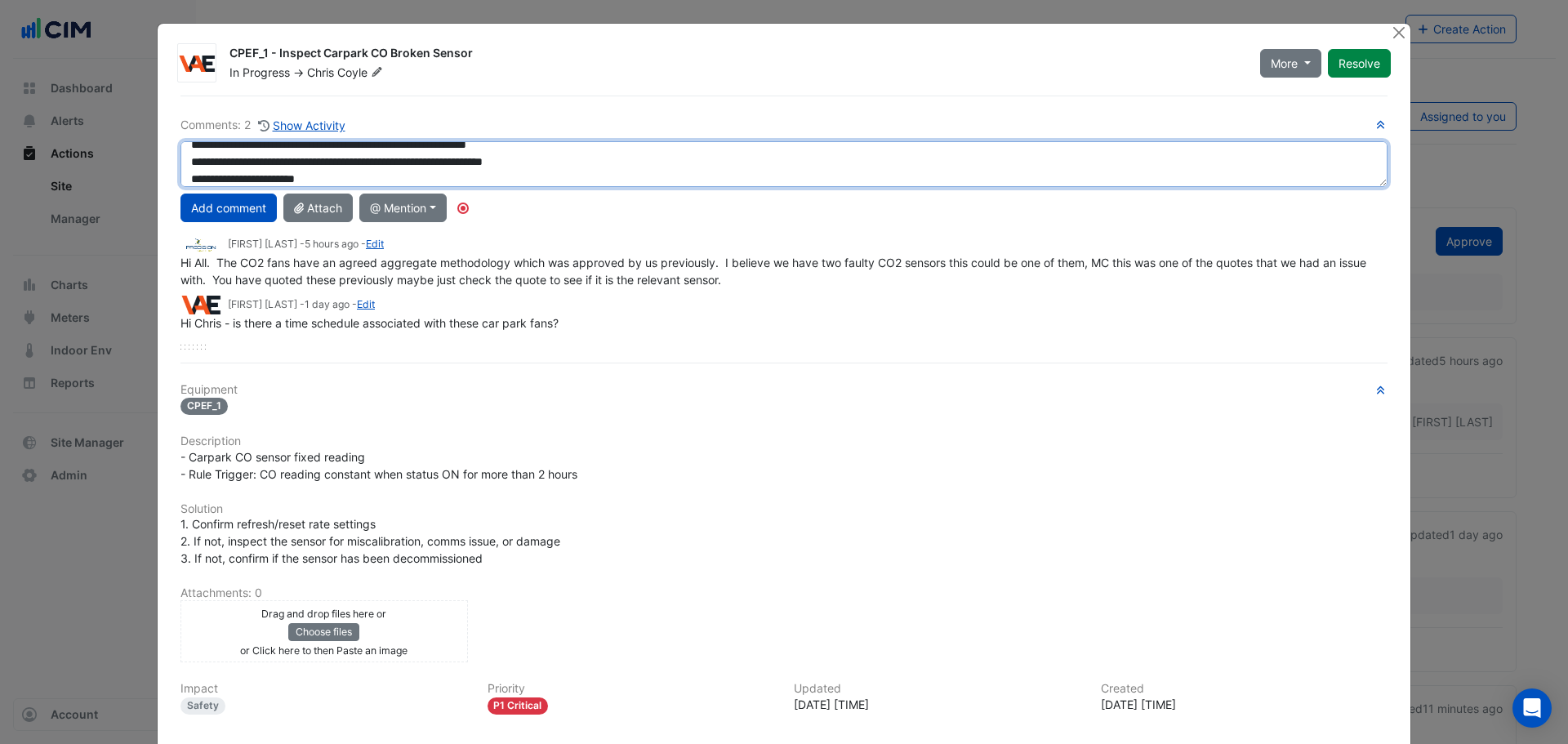 click on "**********" at bounding box center [784, 164] 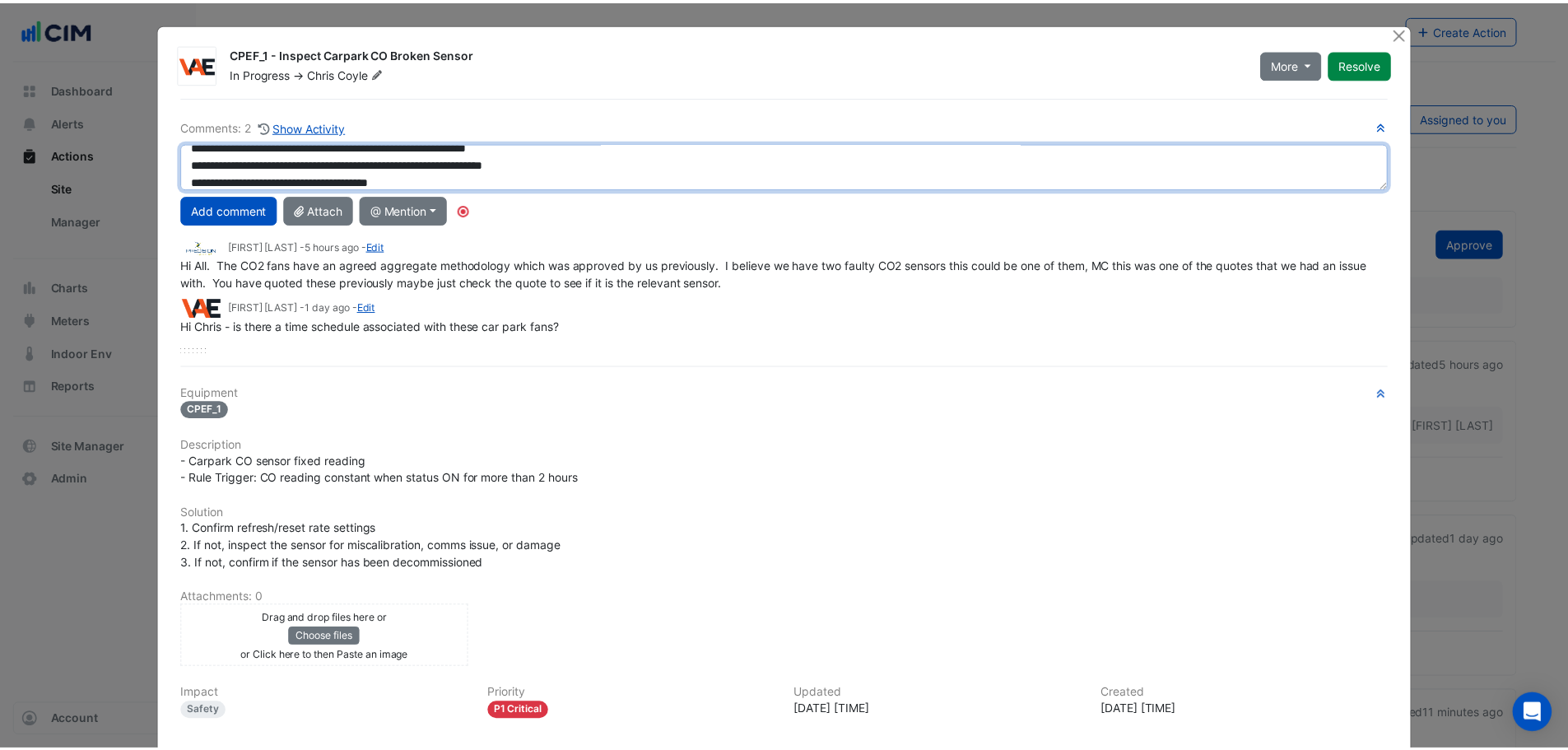 scroll, scrollTop: 0, scrollLeft: 0, axis: both 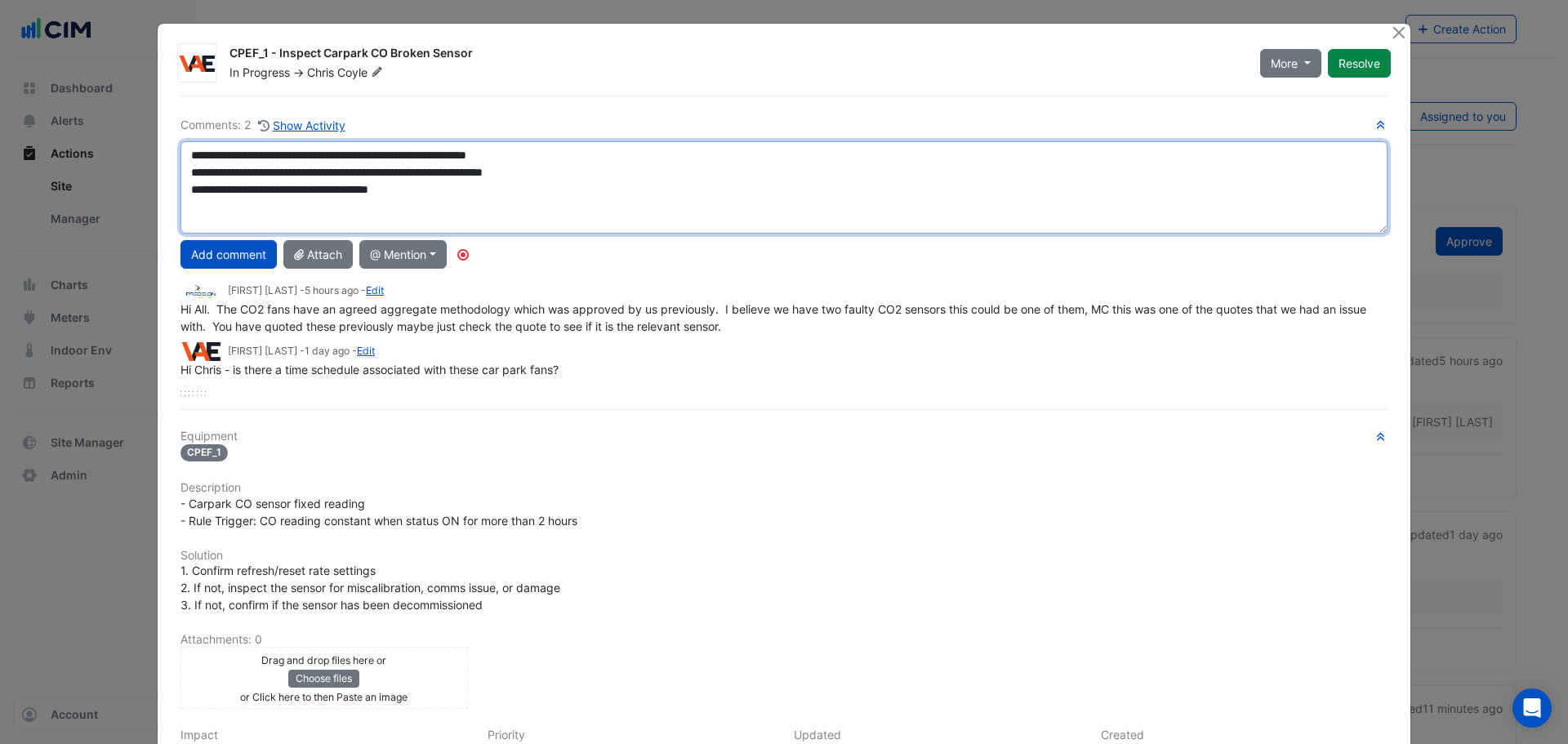 drag, startPoint x: 1370, startPoint y: 182, endPoint x: 1370, endPoint y: 229, distance: 47 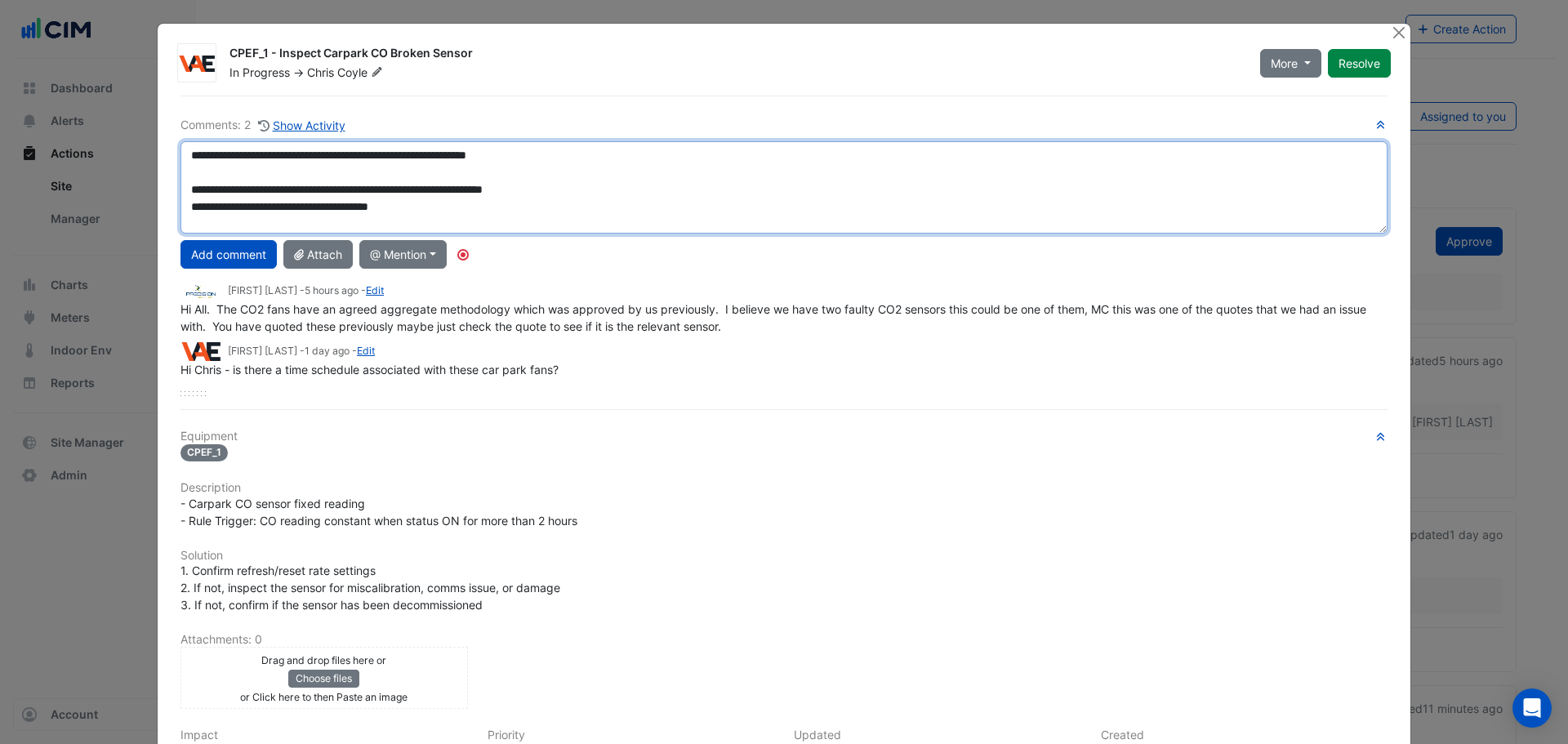 click on "**********" at bounding box center (784, 187) 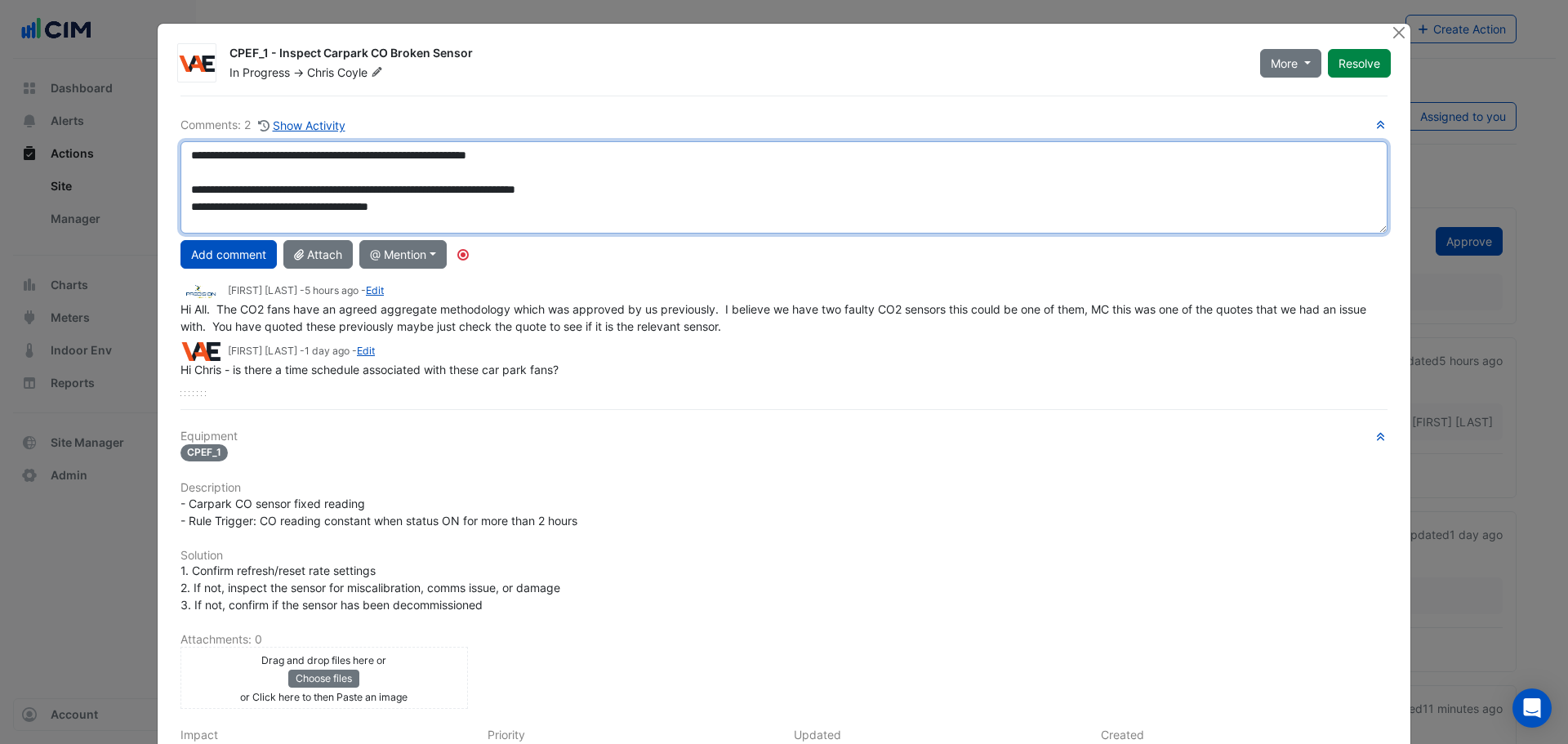 click on "**********" at bounding box center (784, 187) 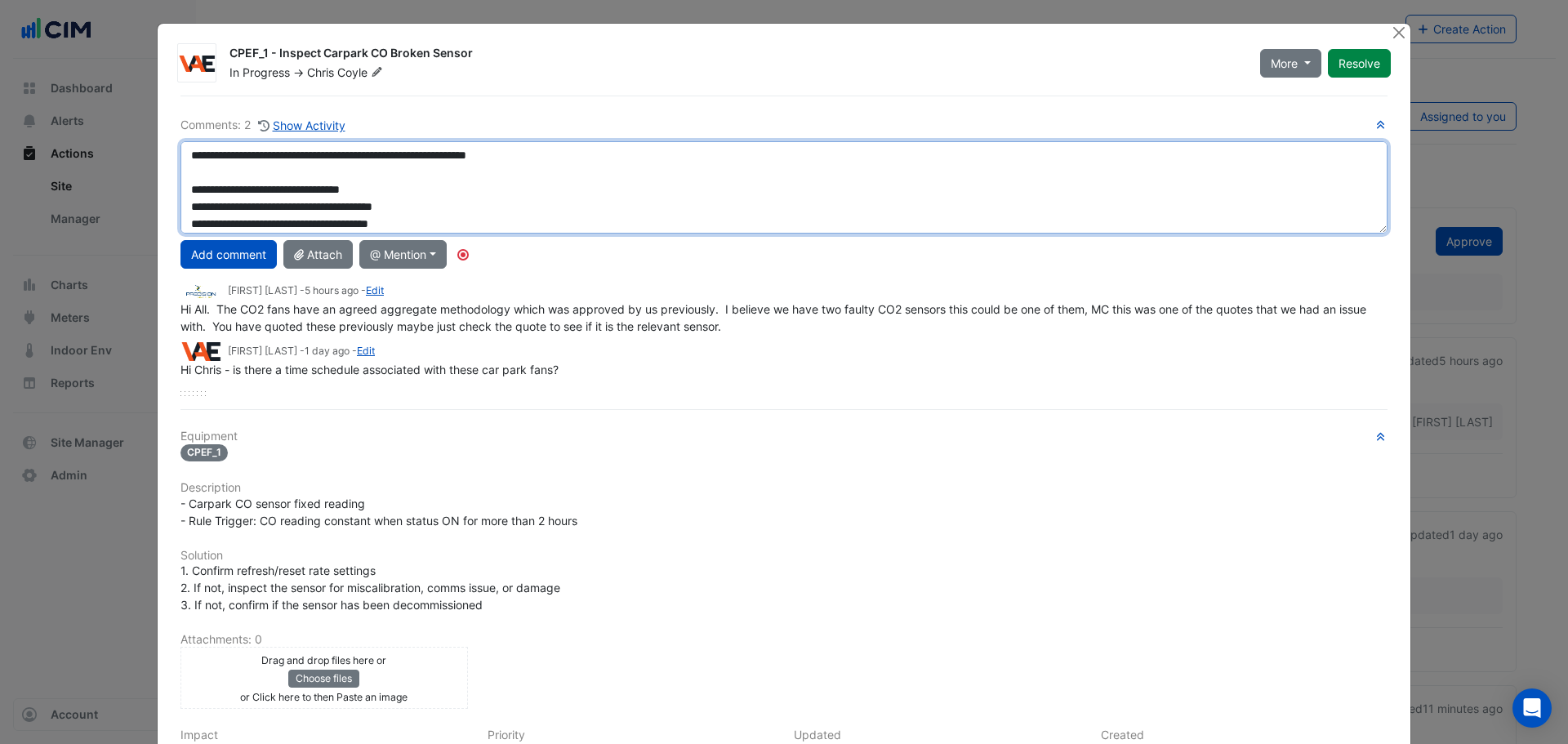 click on "**********" at bounding box center [784, 187] 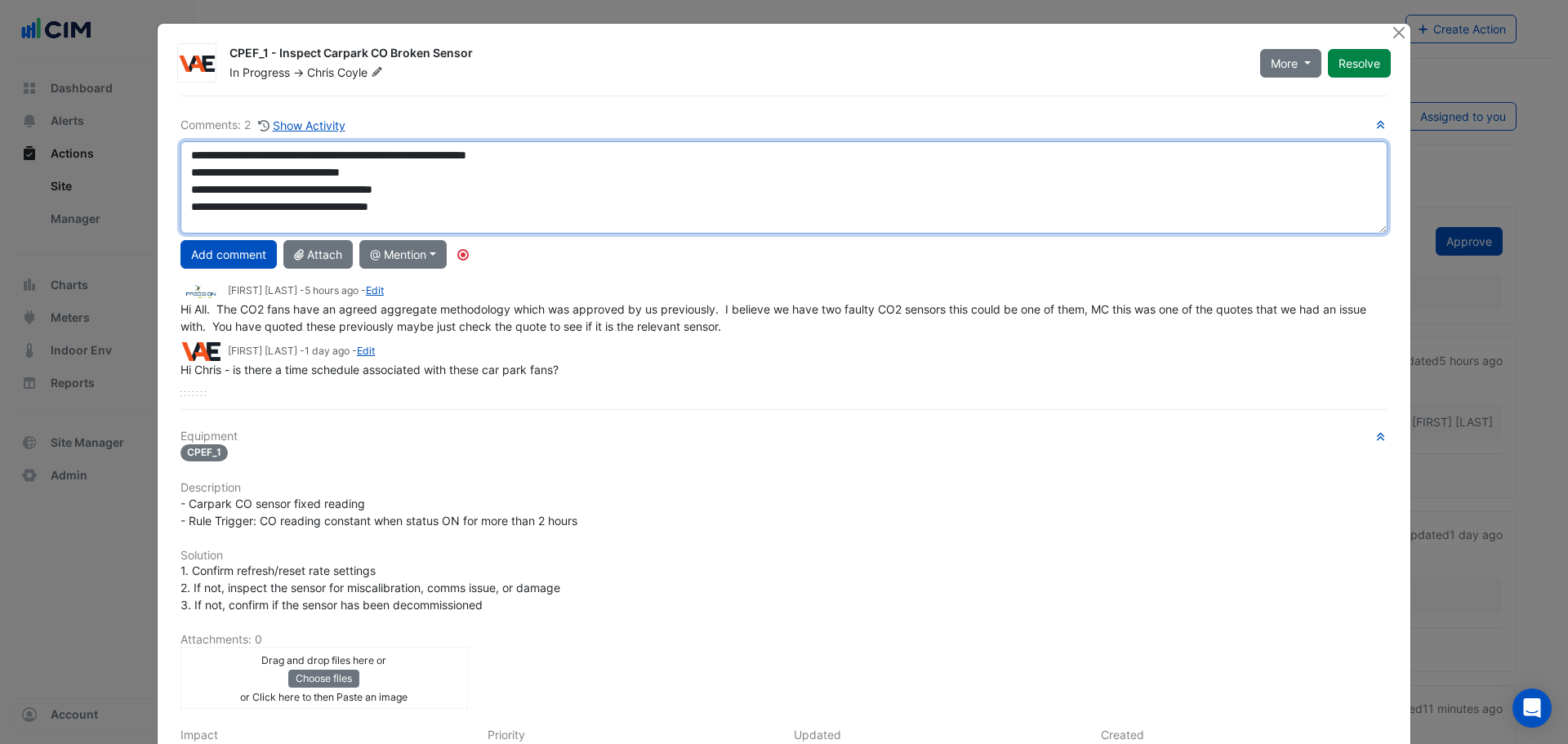 click on "**********" at bounding box center [784, 187] 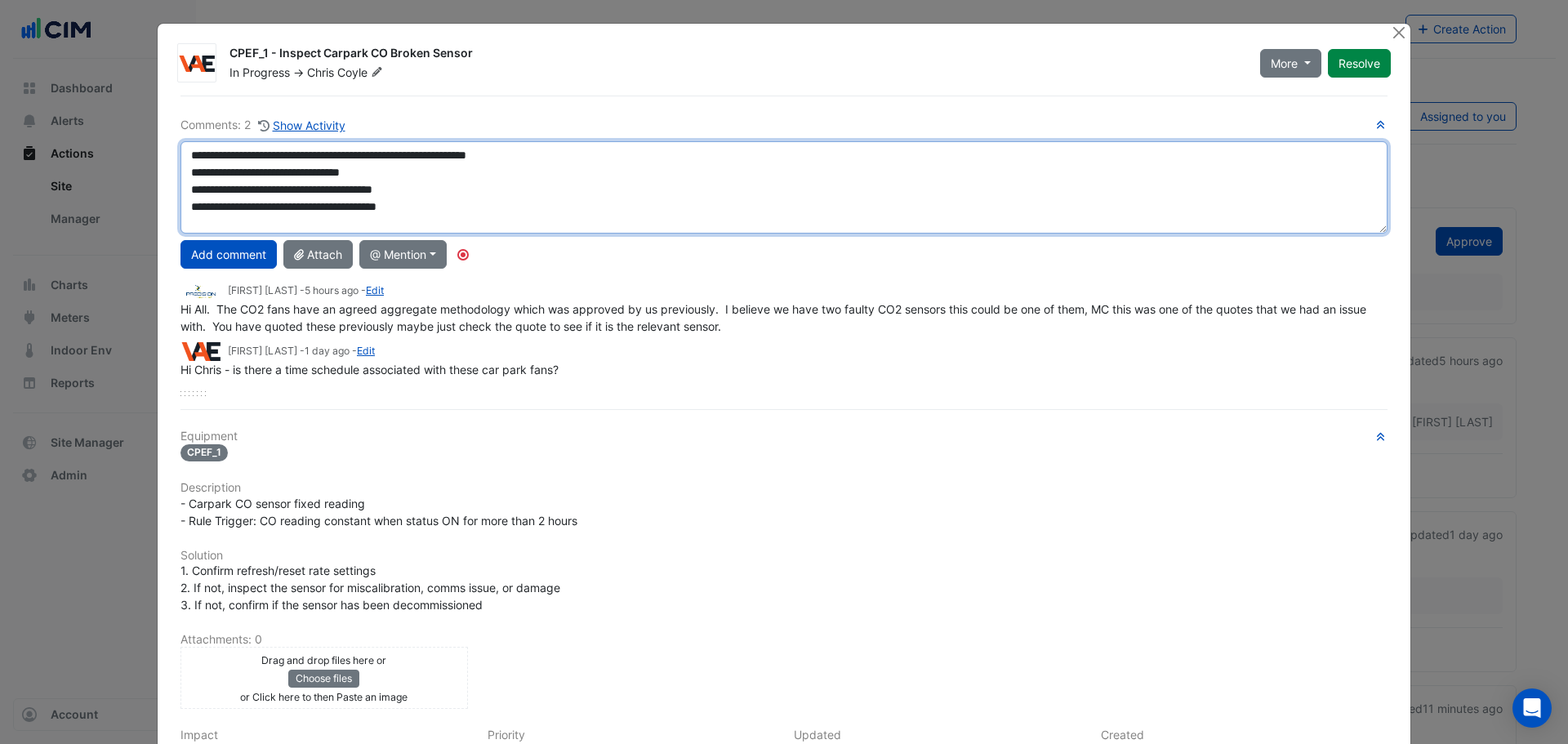 drag, startPoint x: 194, startPoint y: 207, endPoint x: 357, endPoint y: 211, distance: 163.05 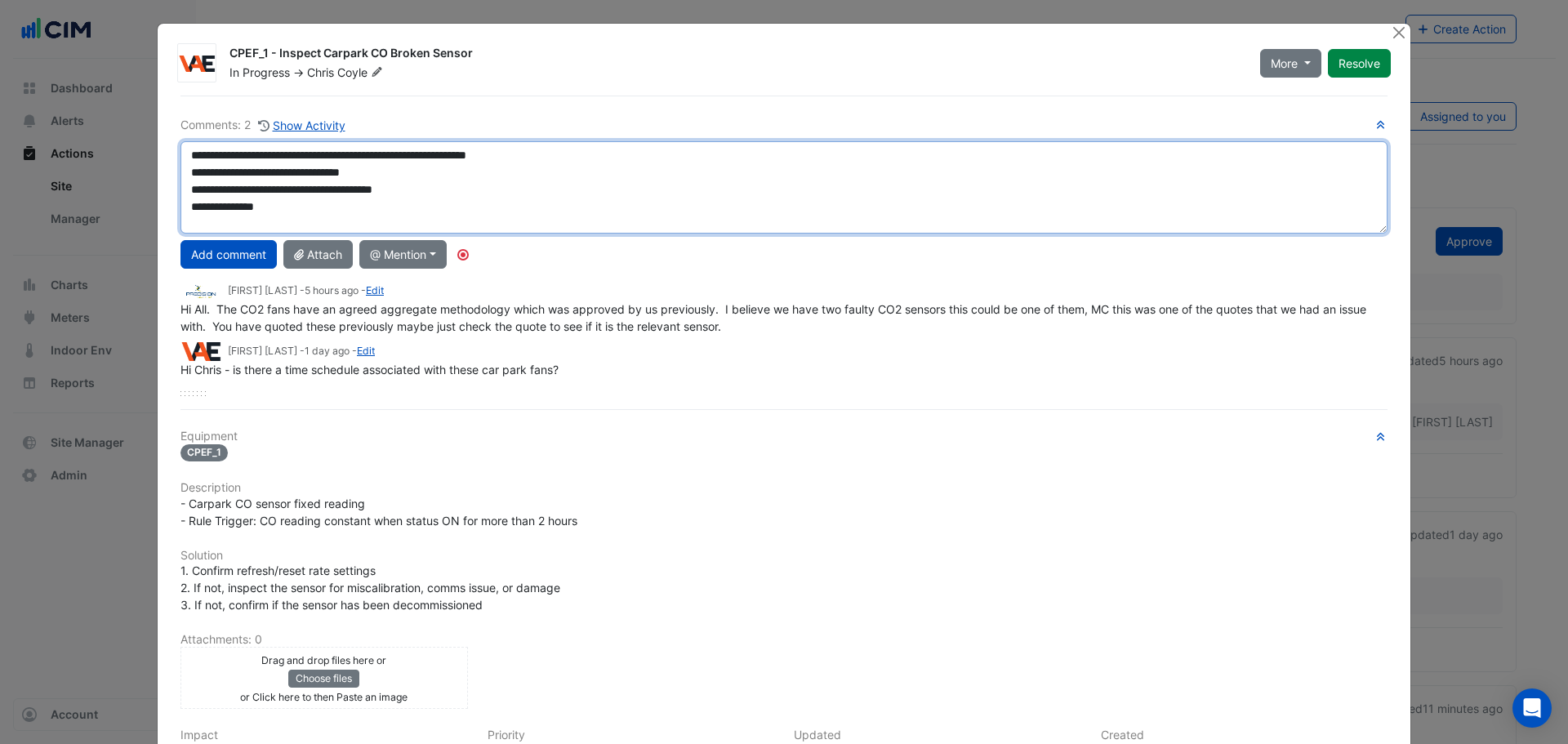 click on "**********" at bounding box center (784, 187) 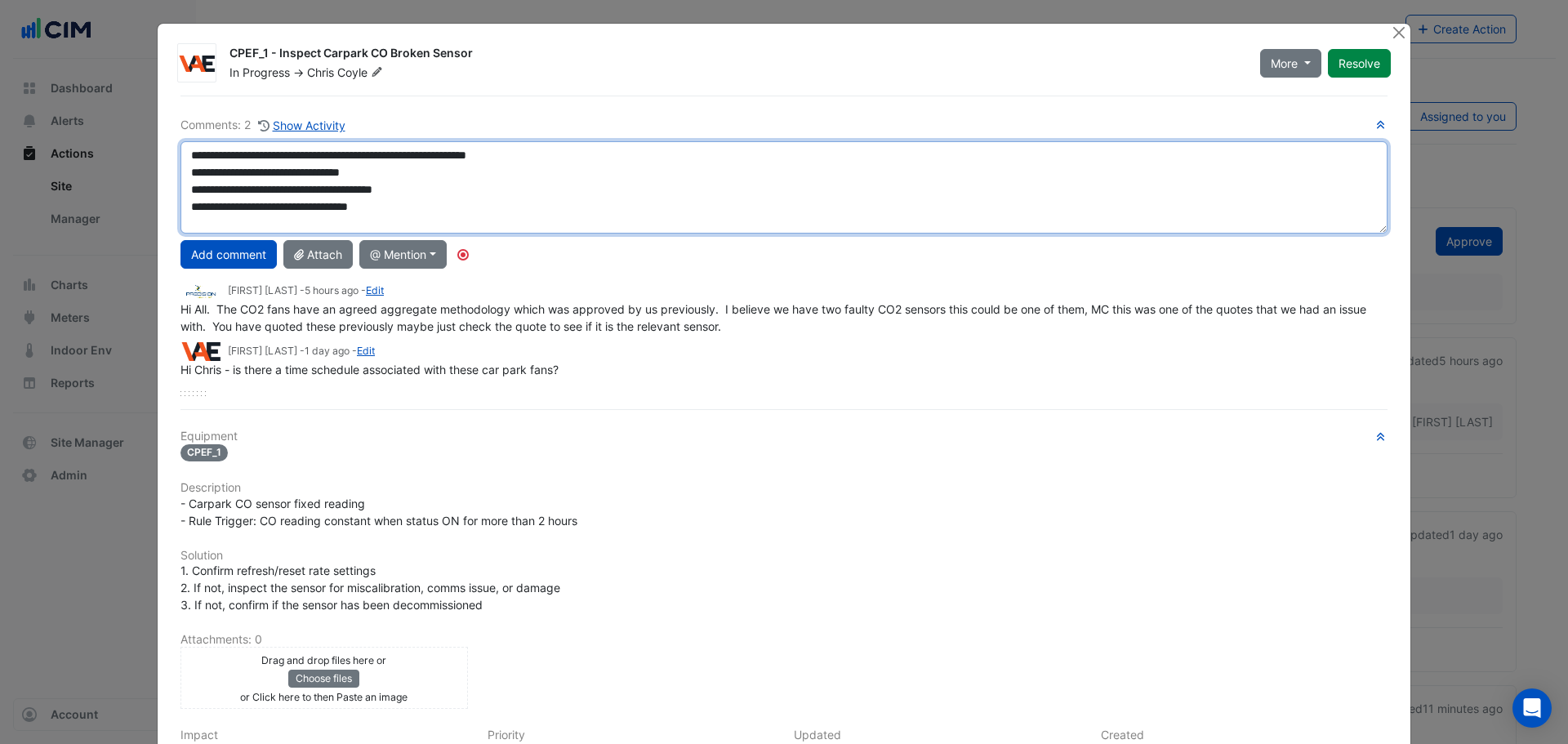 click on "**********" at bounding box center [784, 187] 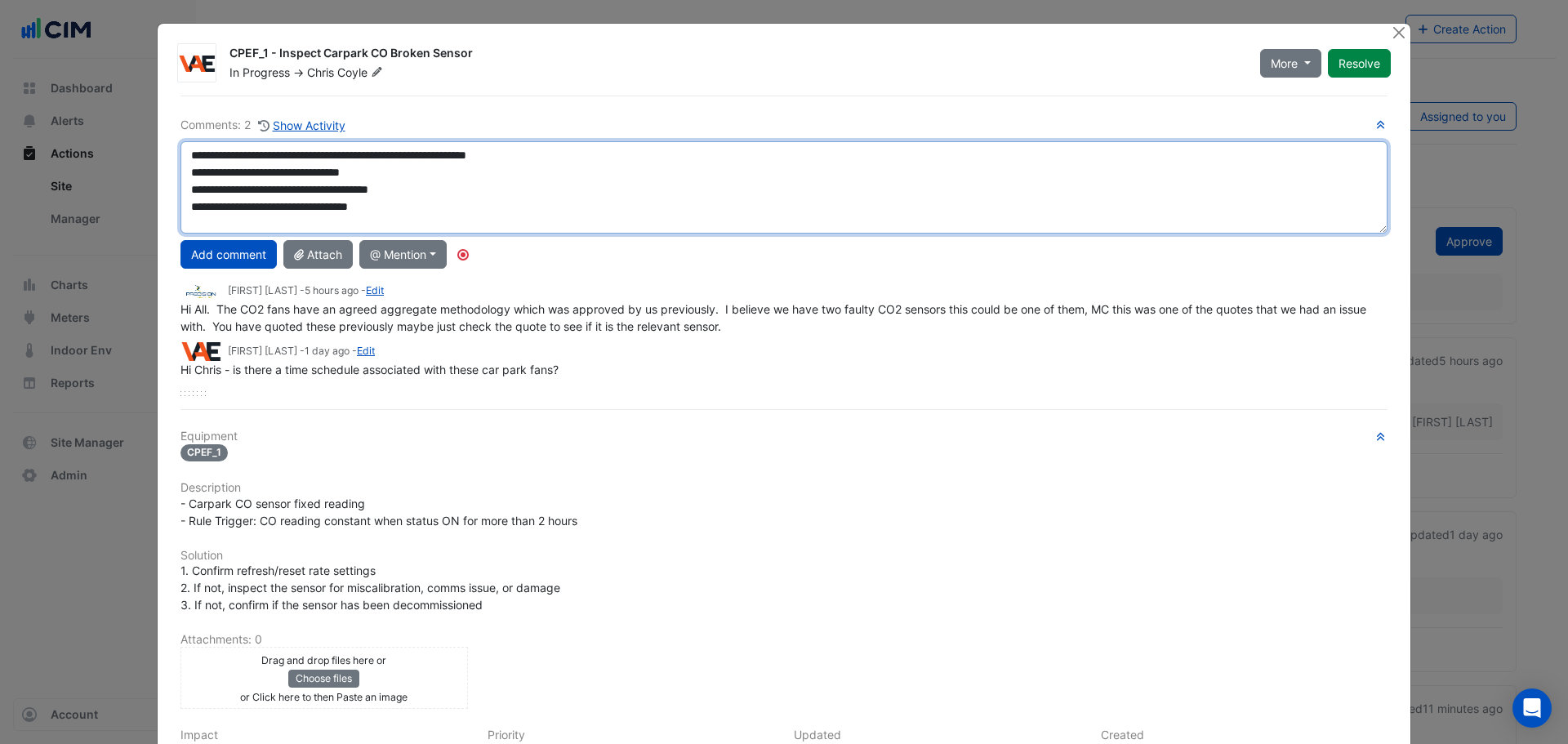 click on "**********" at bounding box center (784, 187) 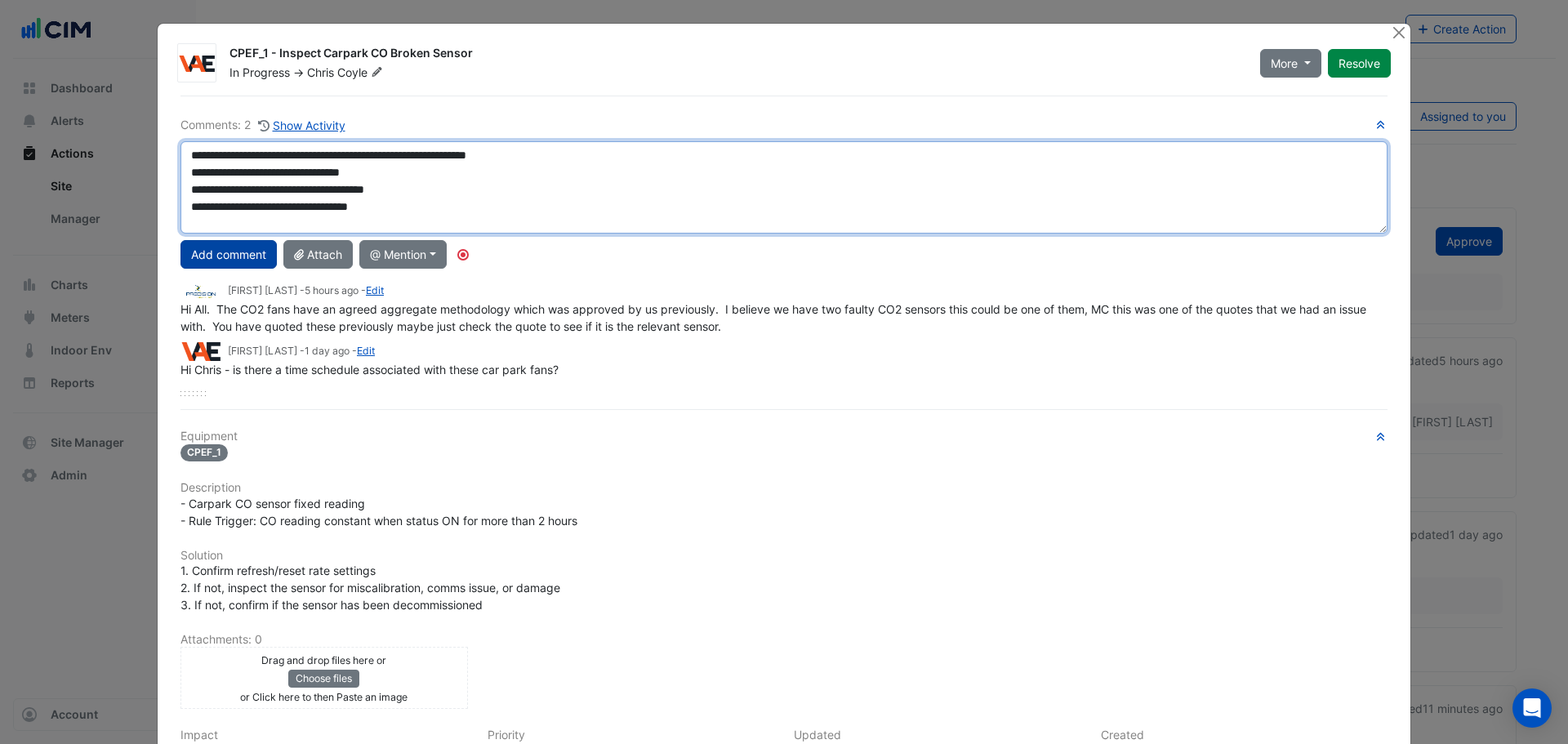 type on "**********" 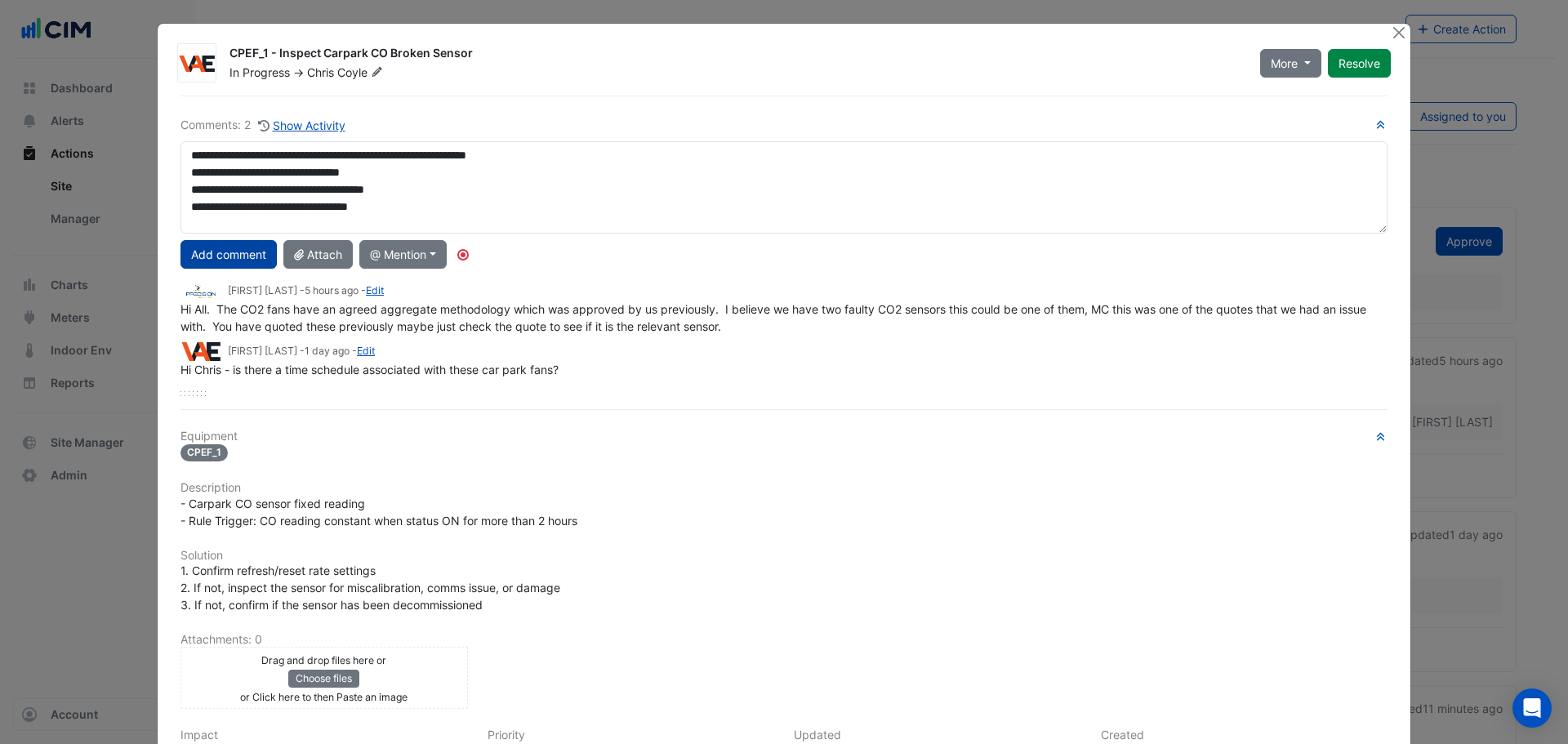 click on "Add comment" 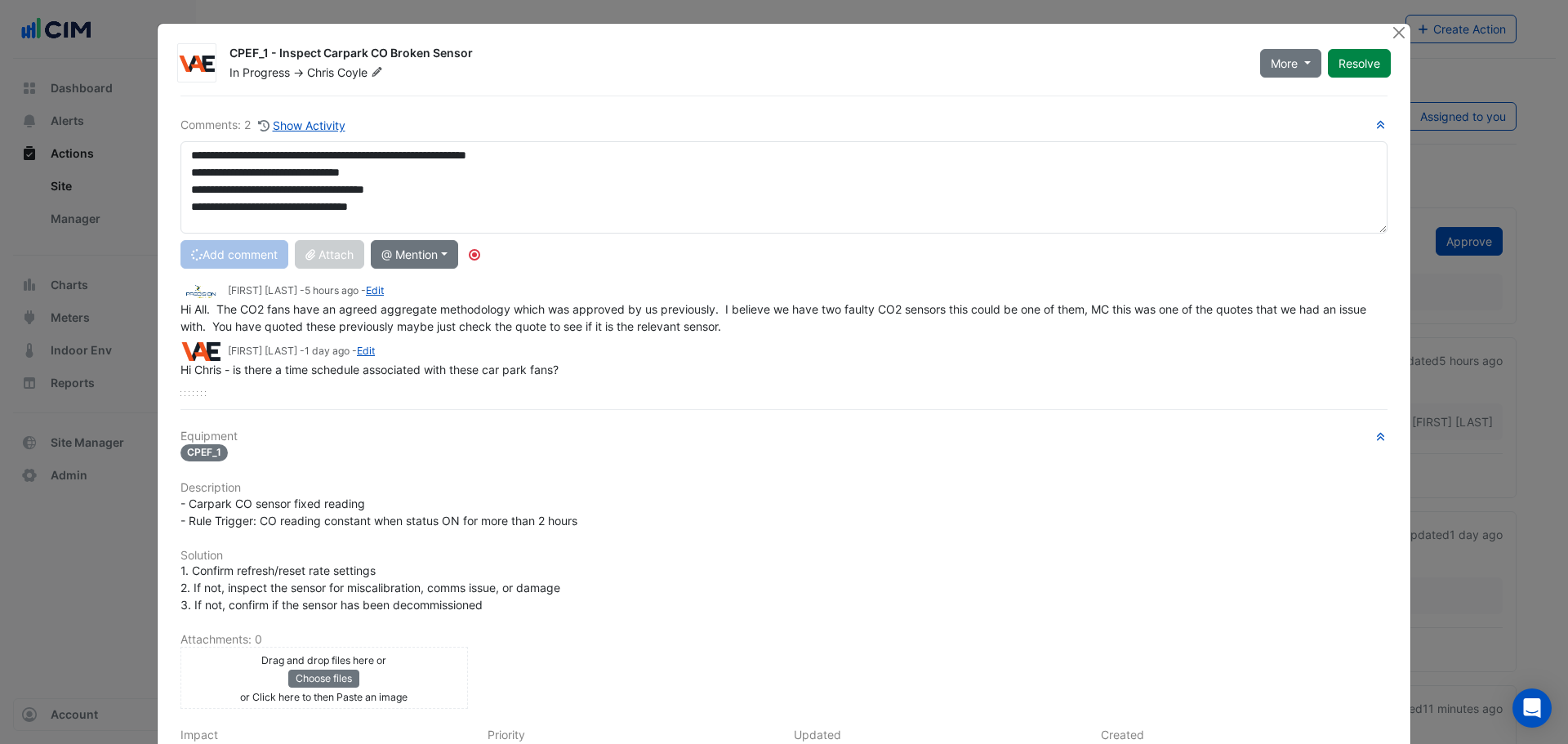 type 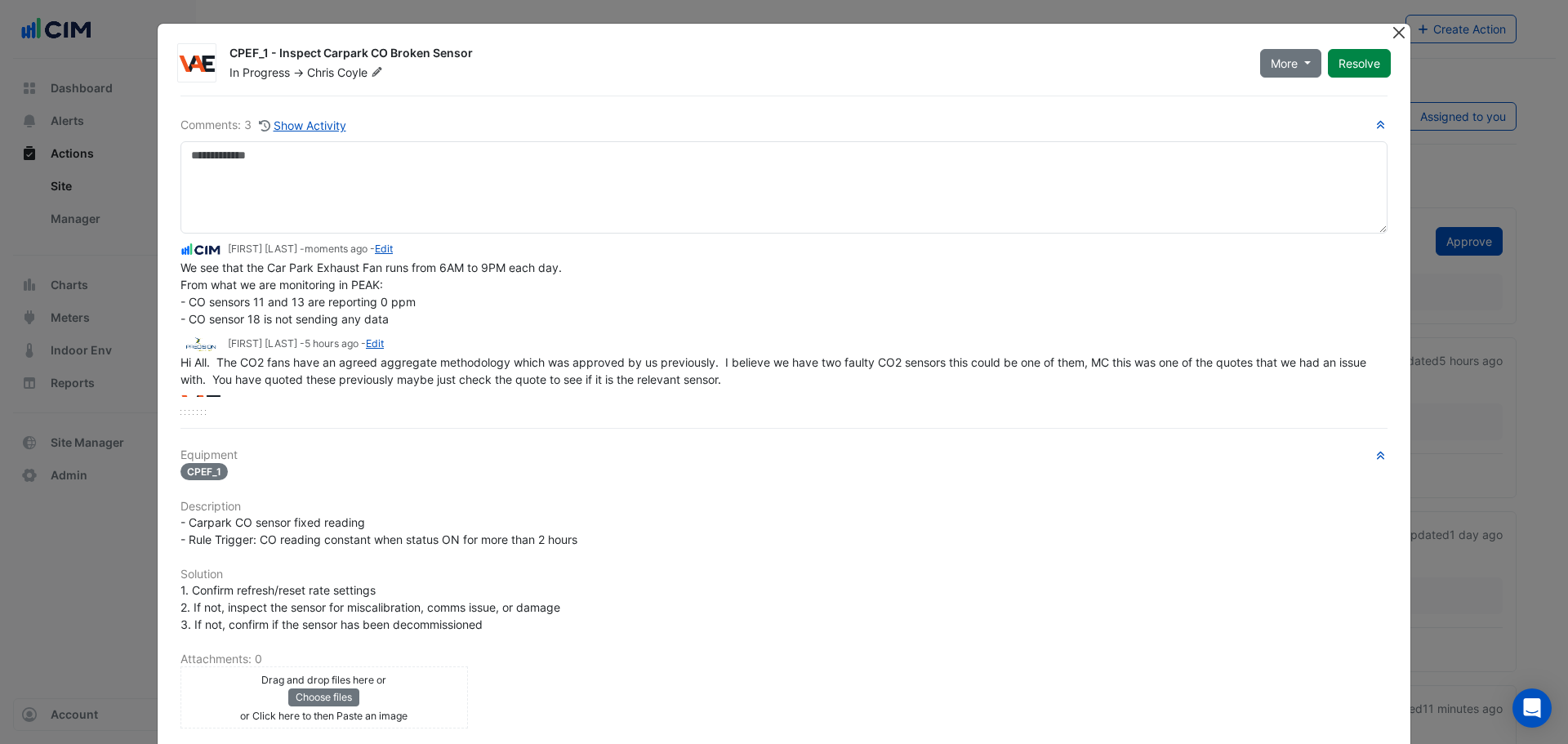 click 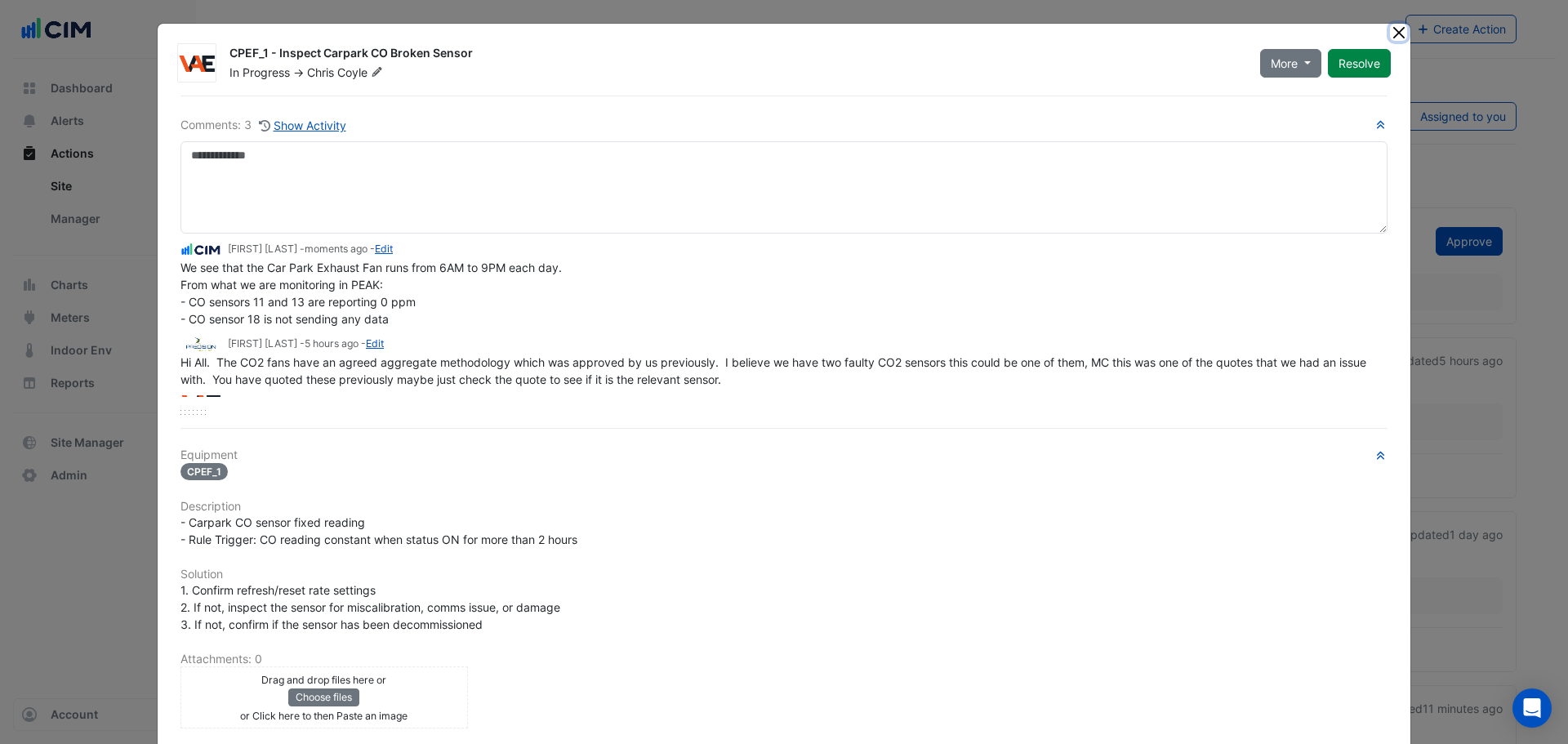 click 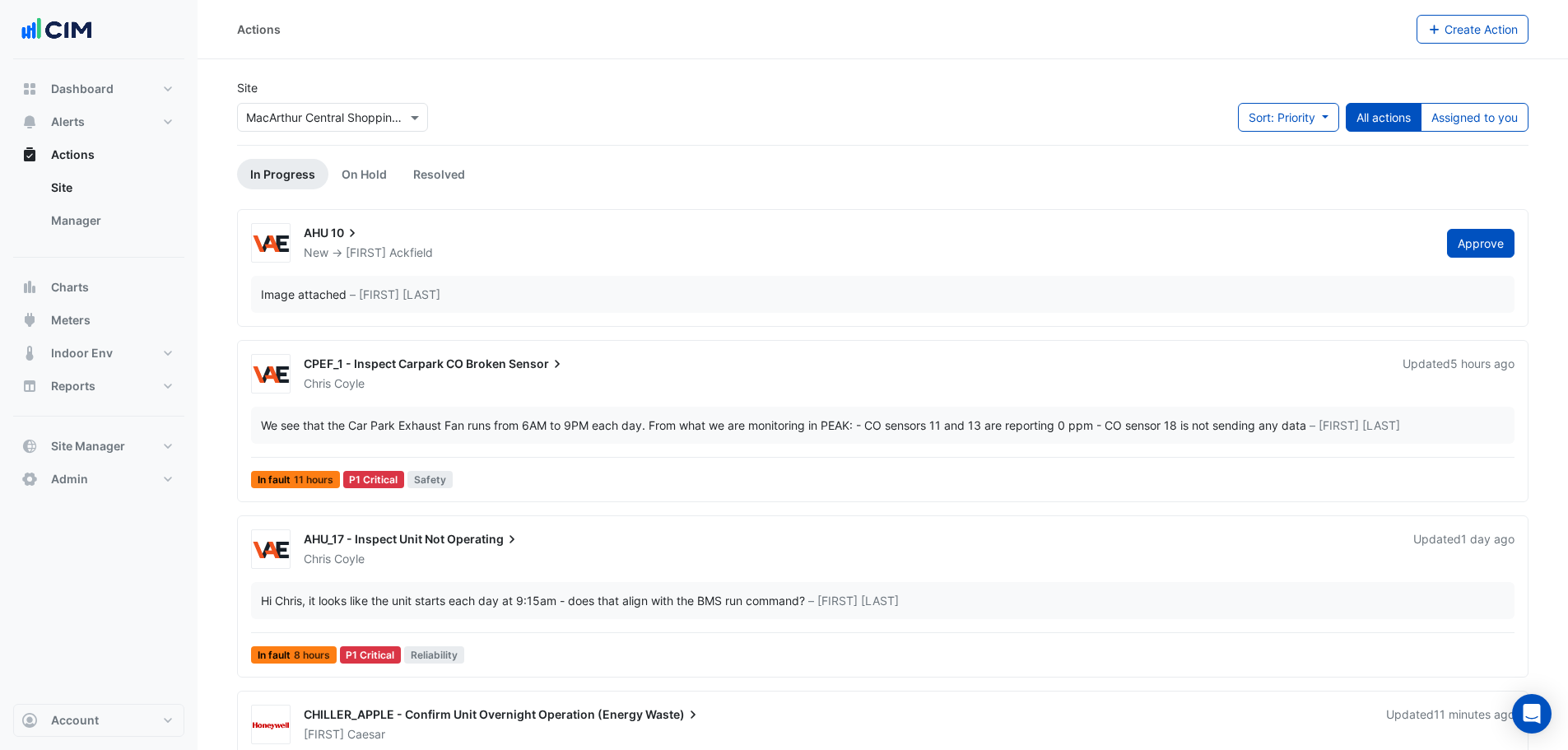 click on "Site
Select a Site × MacArthur Central Shopping Centre
Sort: Priority
Priority
Updated
All actions
Assigned to you
In Progress
On Hold
Resolved
AHU
10
New
->
Brad" 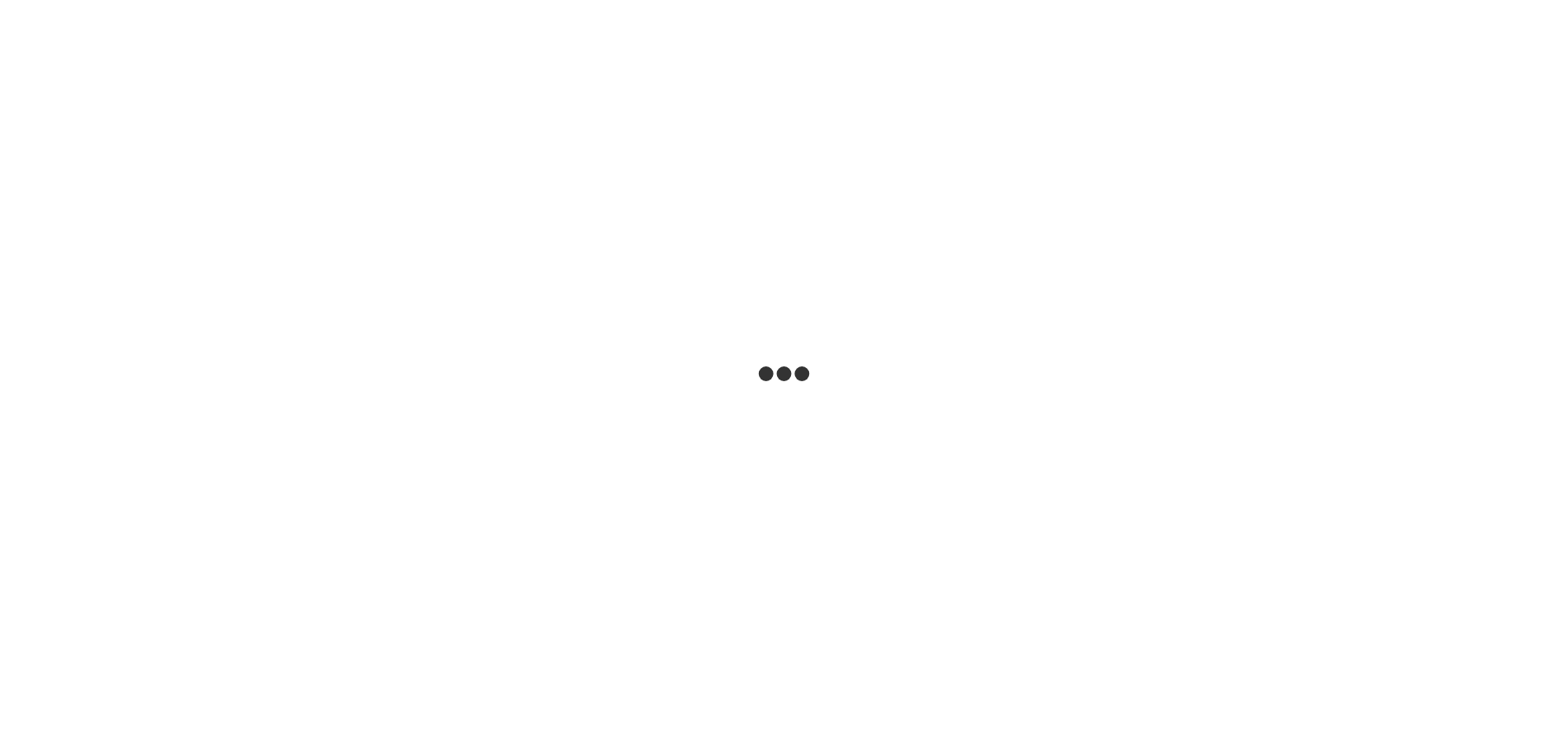 scroll, scrollTop: 0, scrollLeft: 0, axis: both 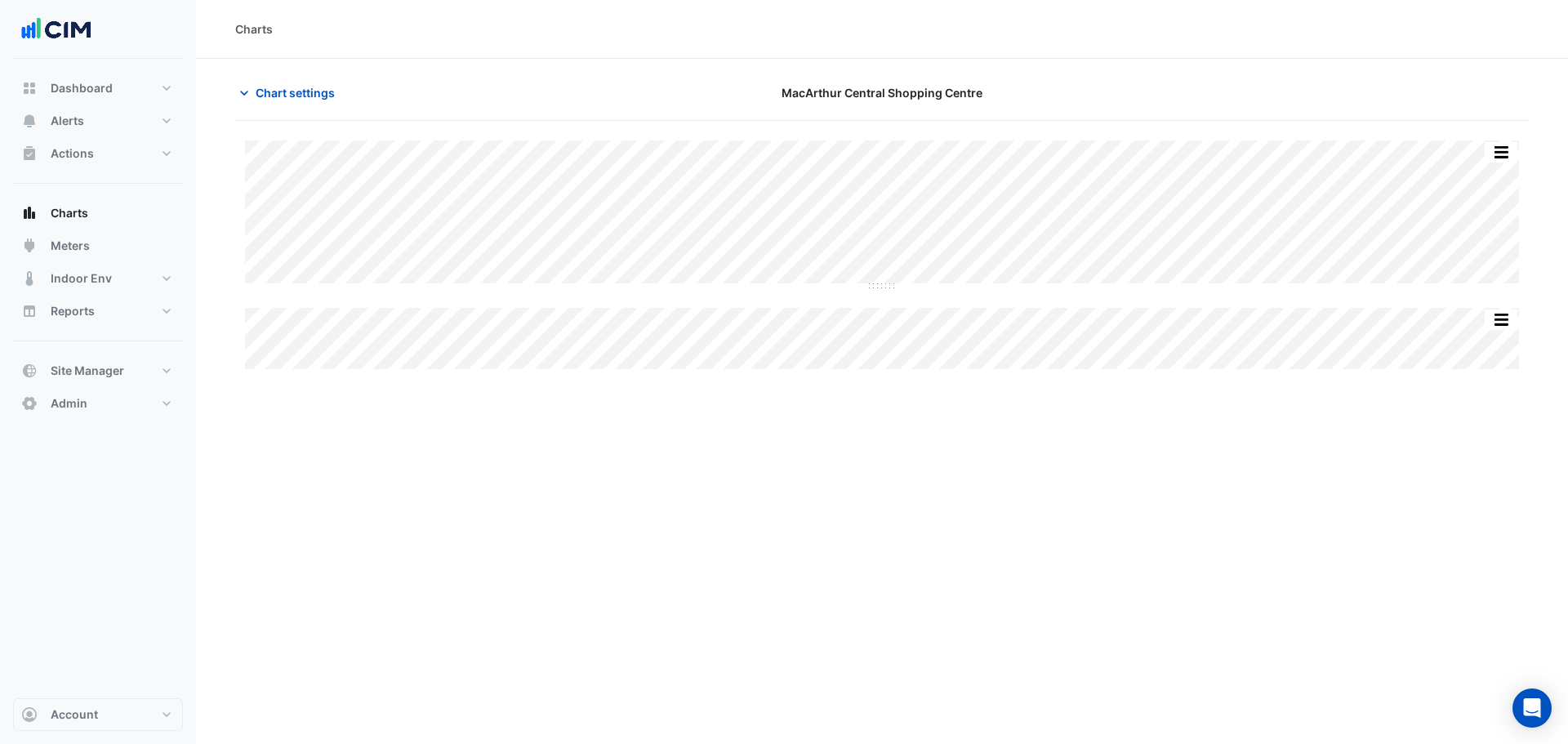 type on "**********" 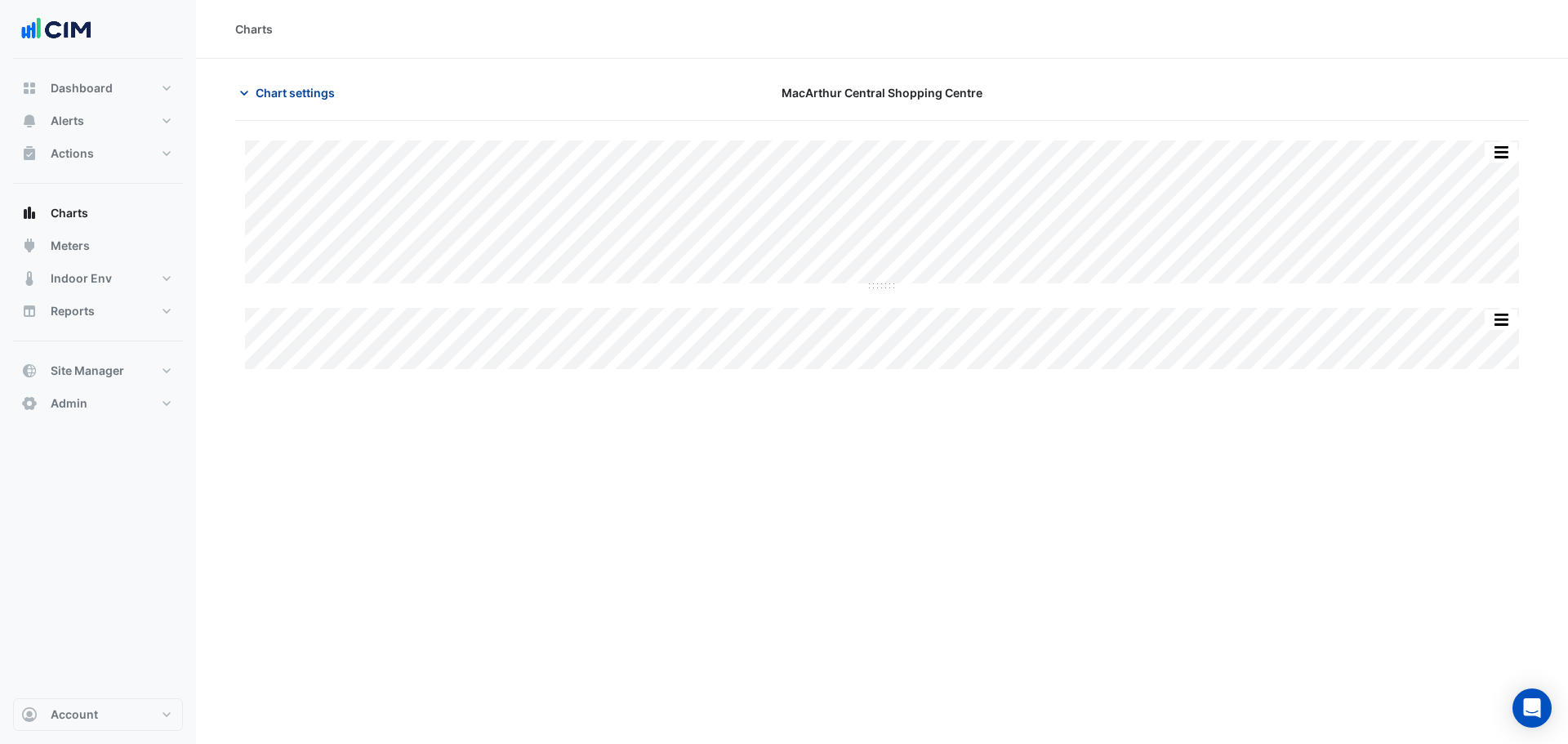 click on "Chart settings" 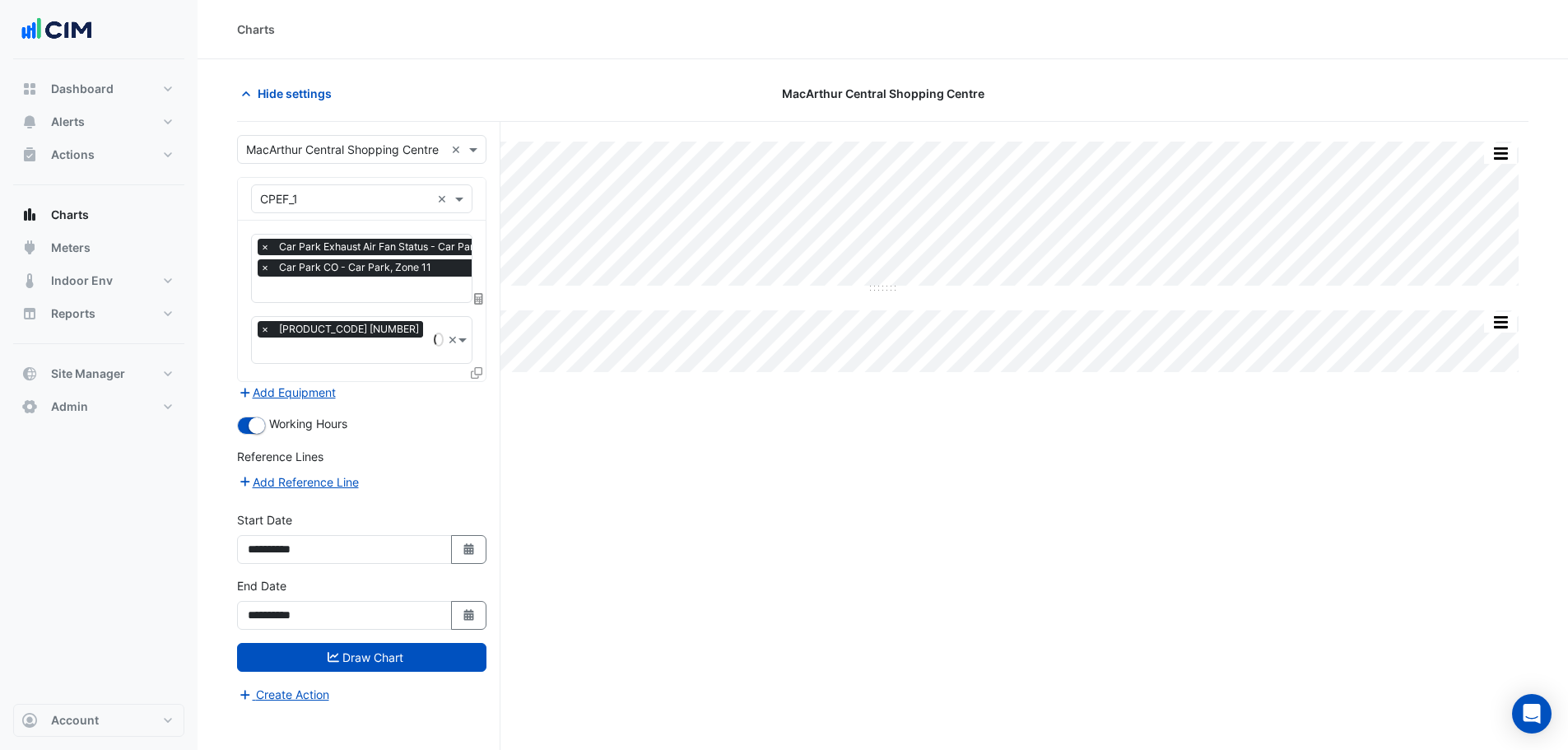 click at bounding box center [401, 291] 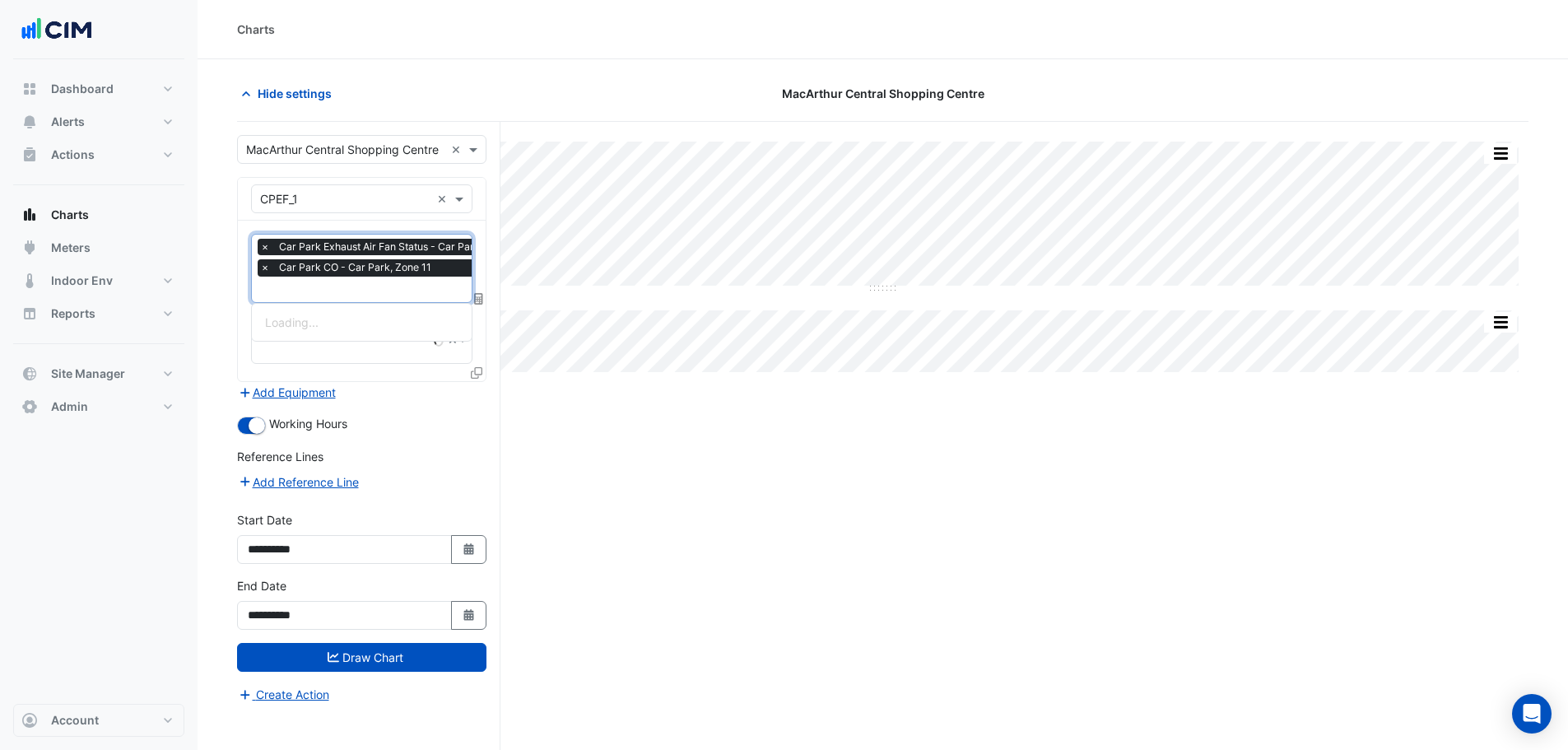 scroll, scrollTop: 0, scrollLeft: 8, axis: horizontal 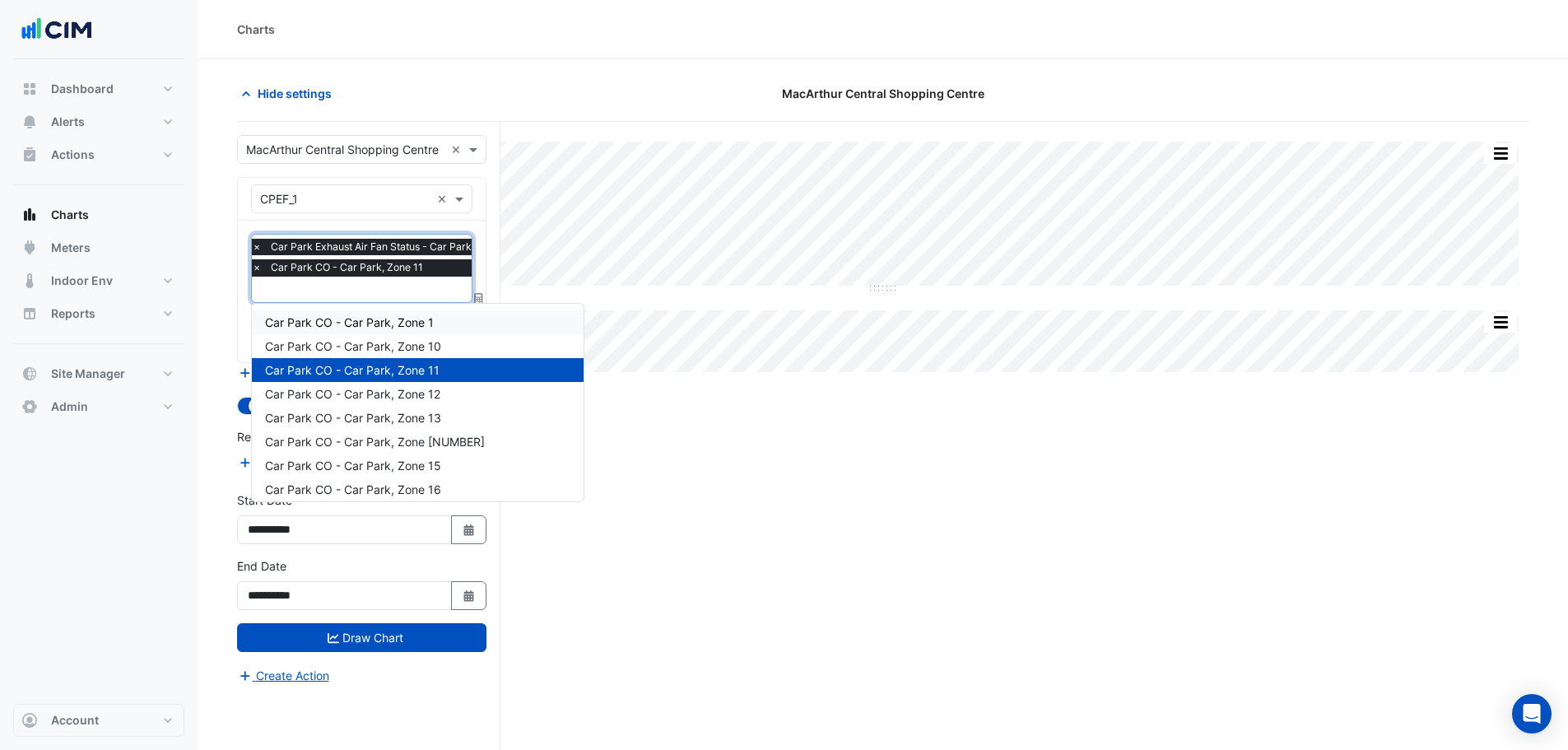 click on "Car Park CO - Car Park, Zone 1" at bounding box center (349, 322) 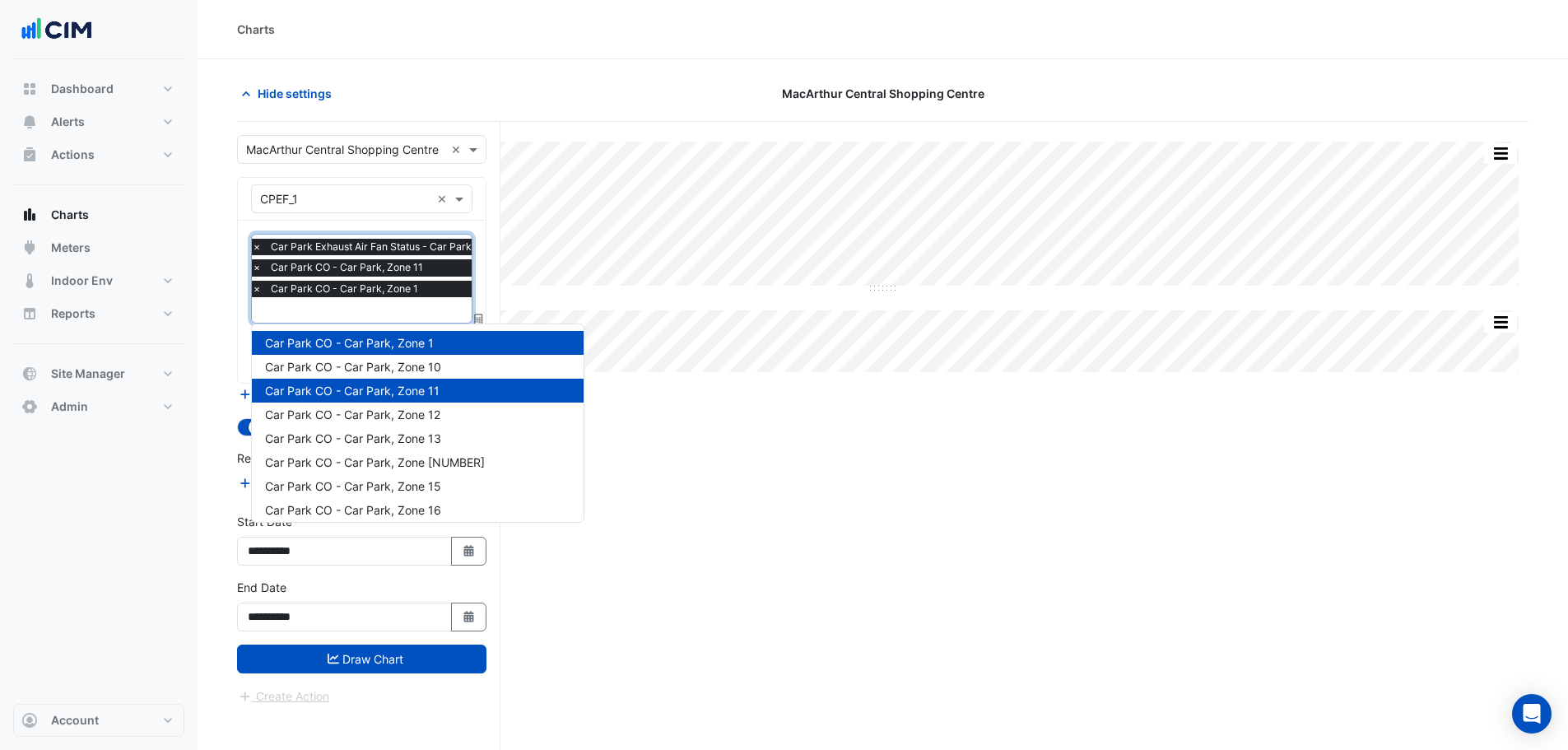 click at bounding box center (393, 311) 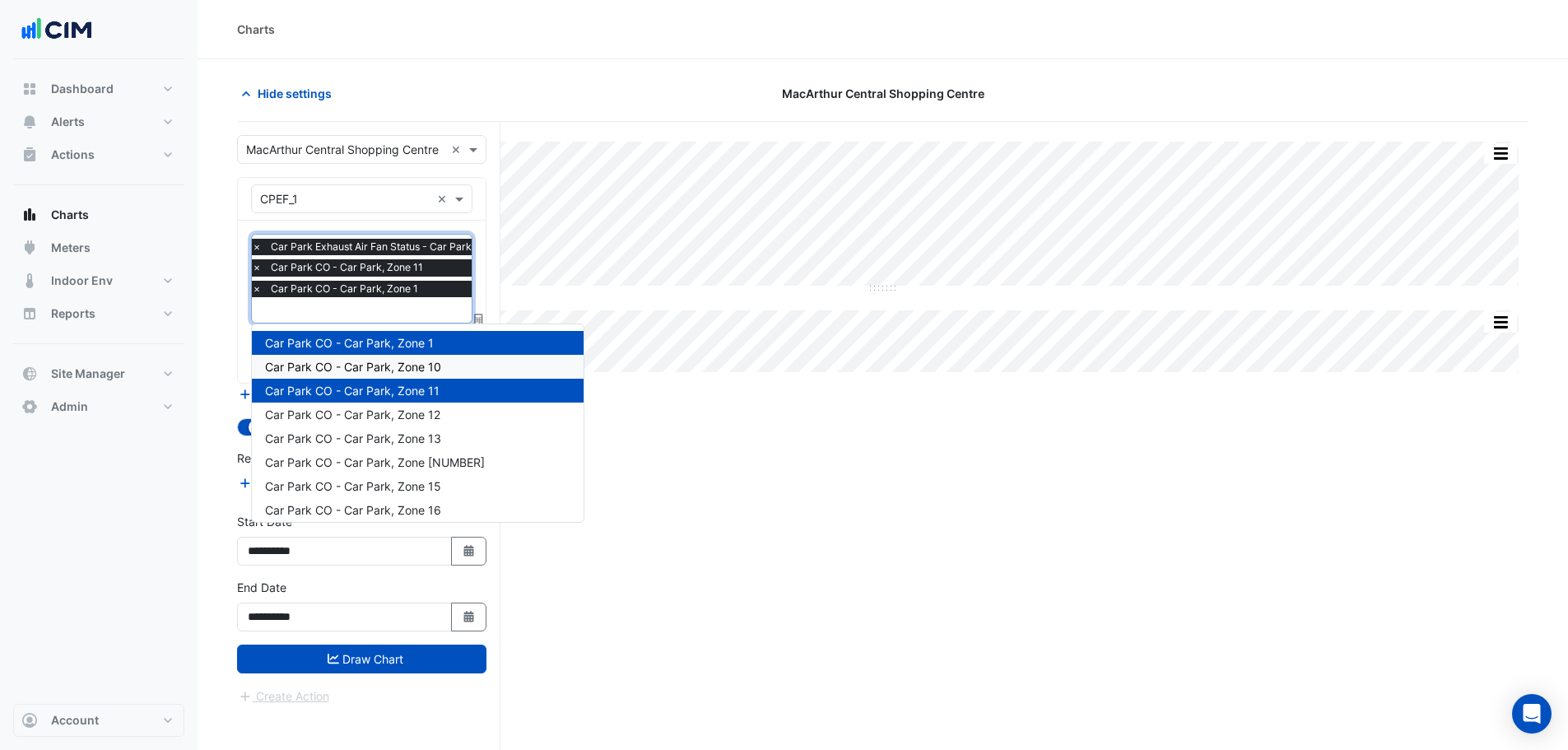 click on "Car Park CO - Car Park, Zone 10" at bounding box center (353, 366) 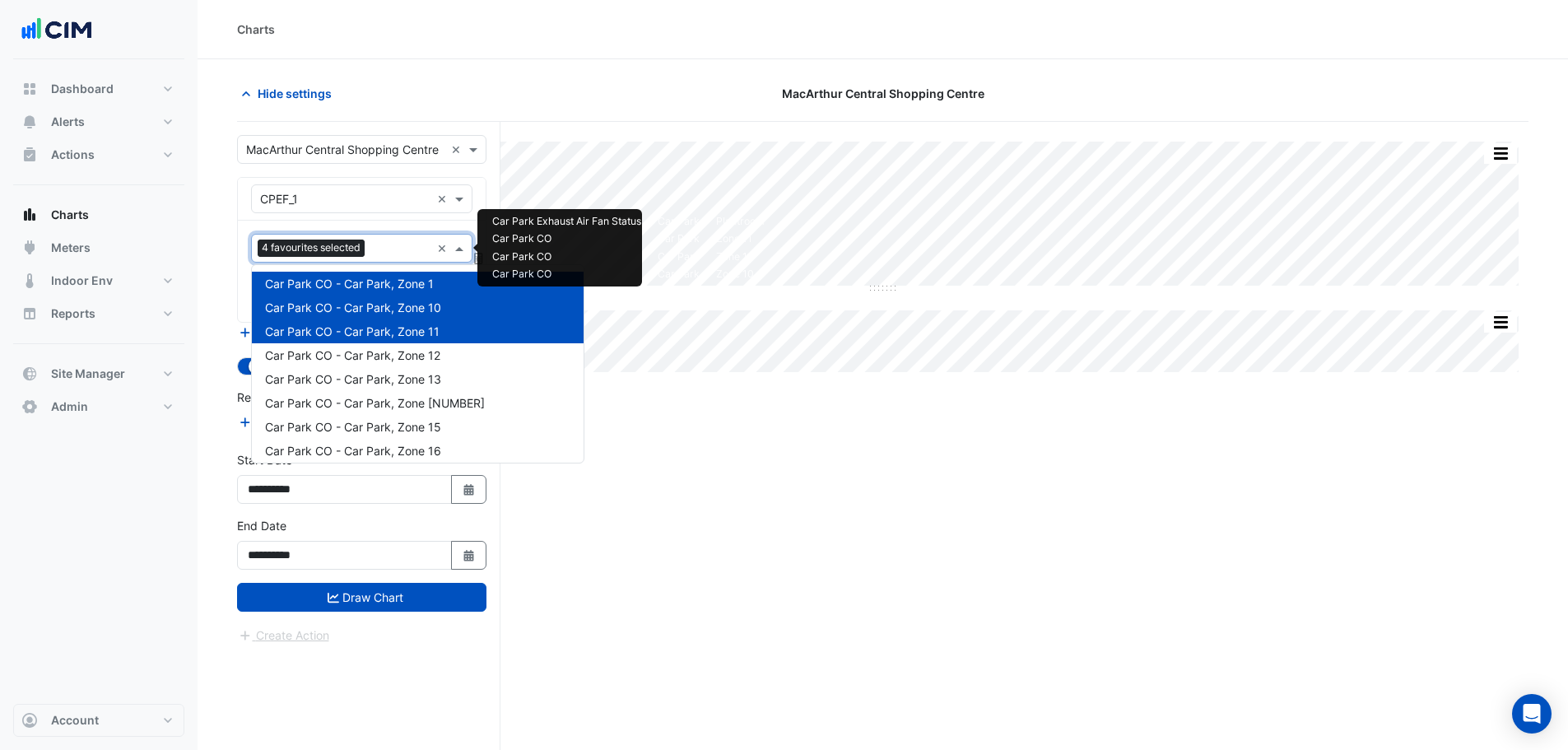 click at bounding box center [401, 249] 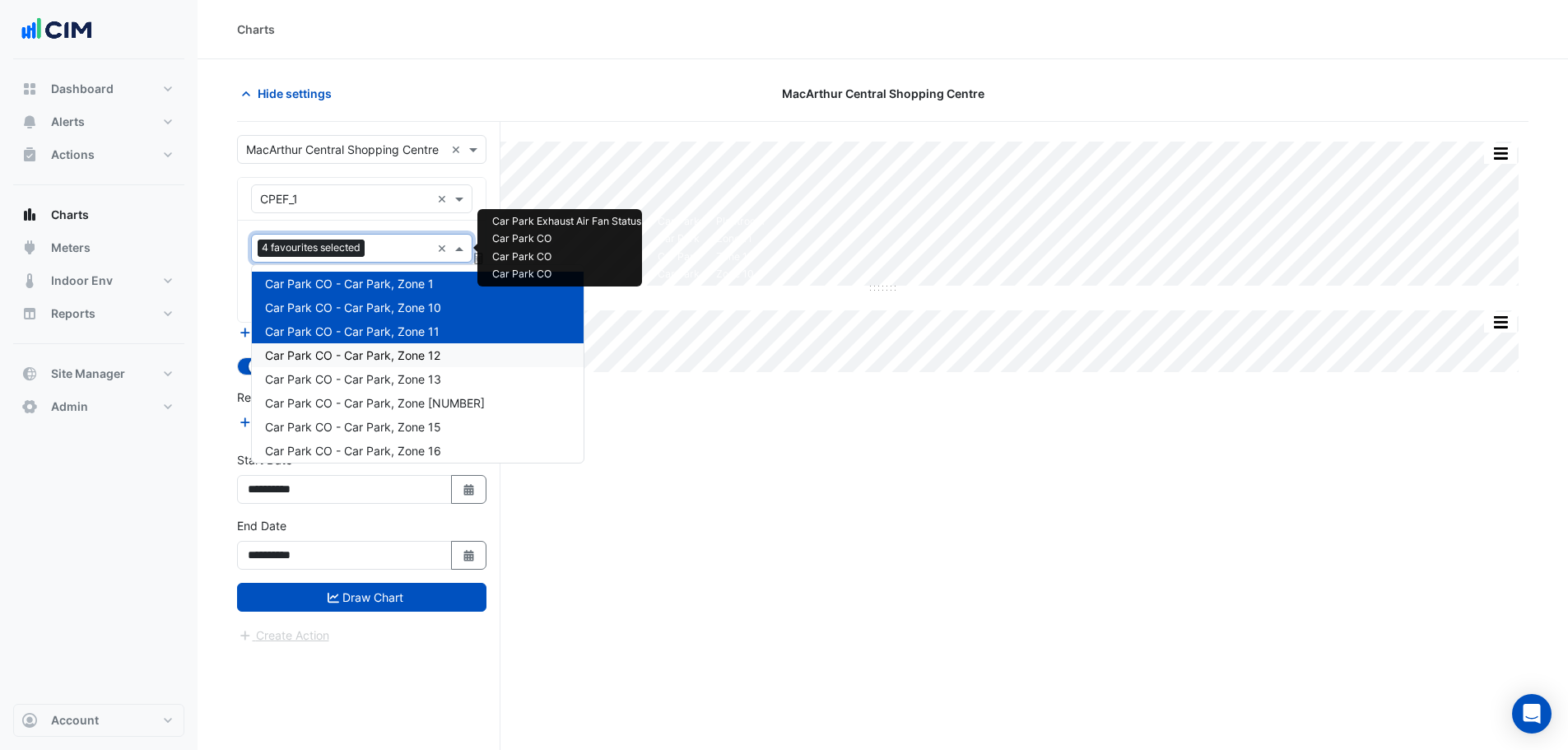 click on "Car Park CO - Car Park, Zone 12" at bounding box center [352, 355] 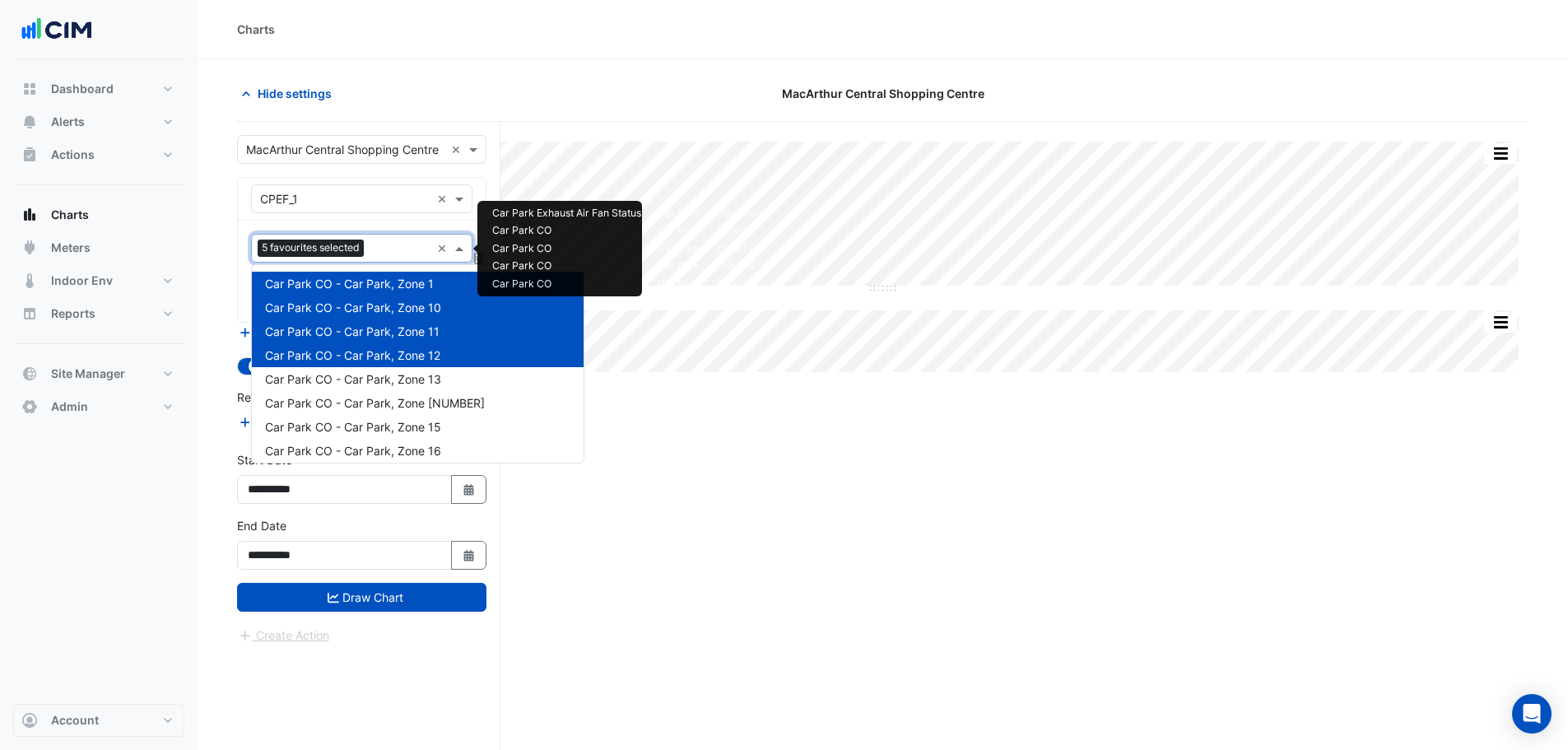 click at bounding box center (400, 249) 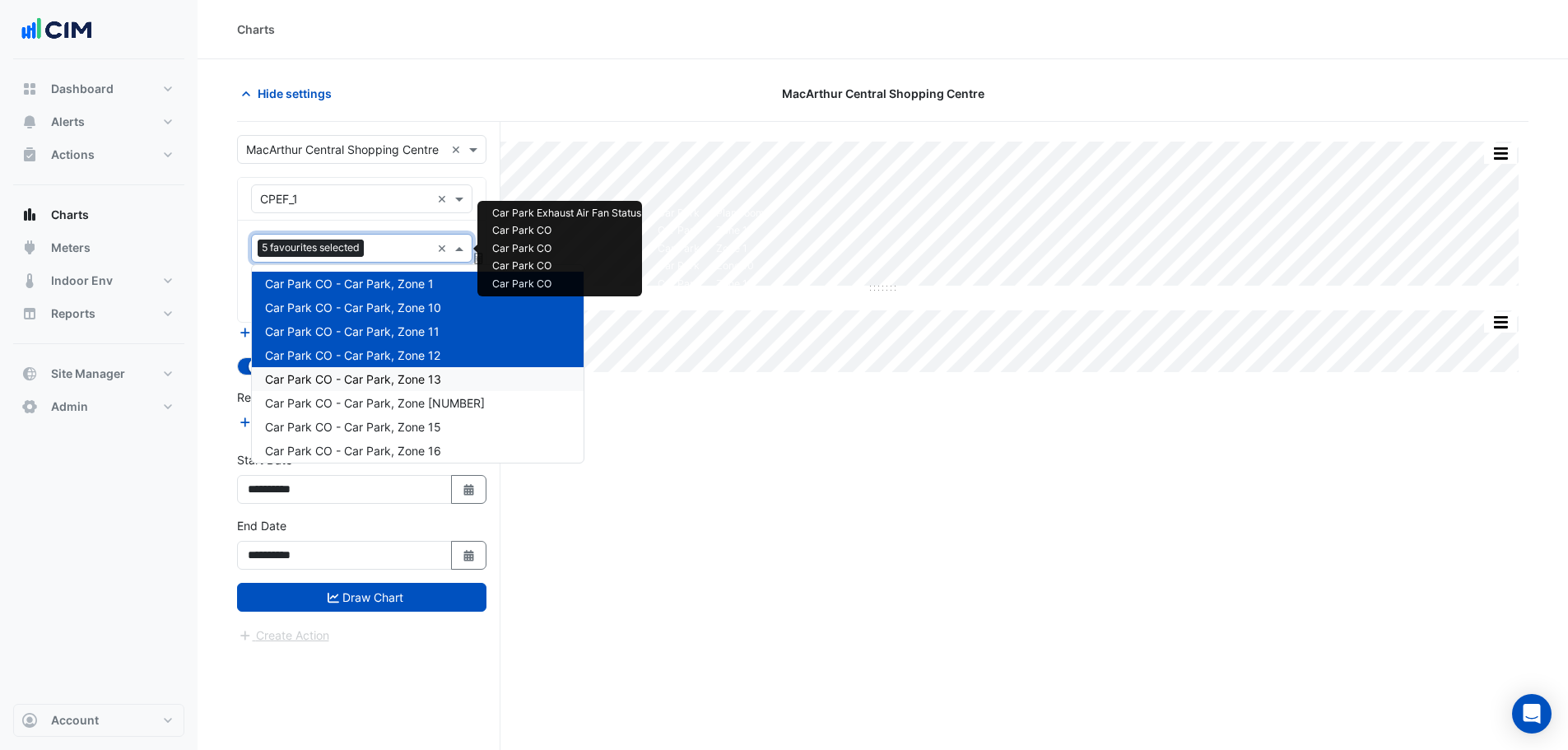 click on "Car Park CO - Car Park, Zone 13" at bounding box center [353, 379] 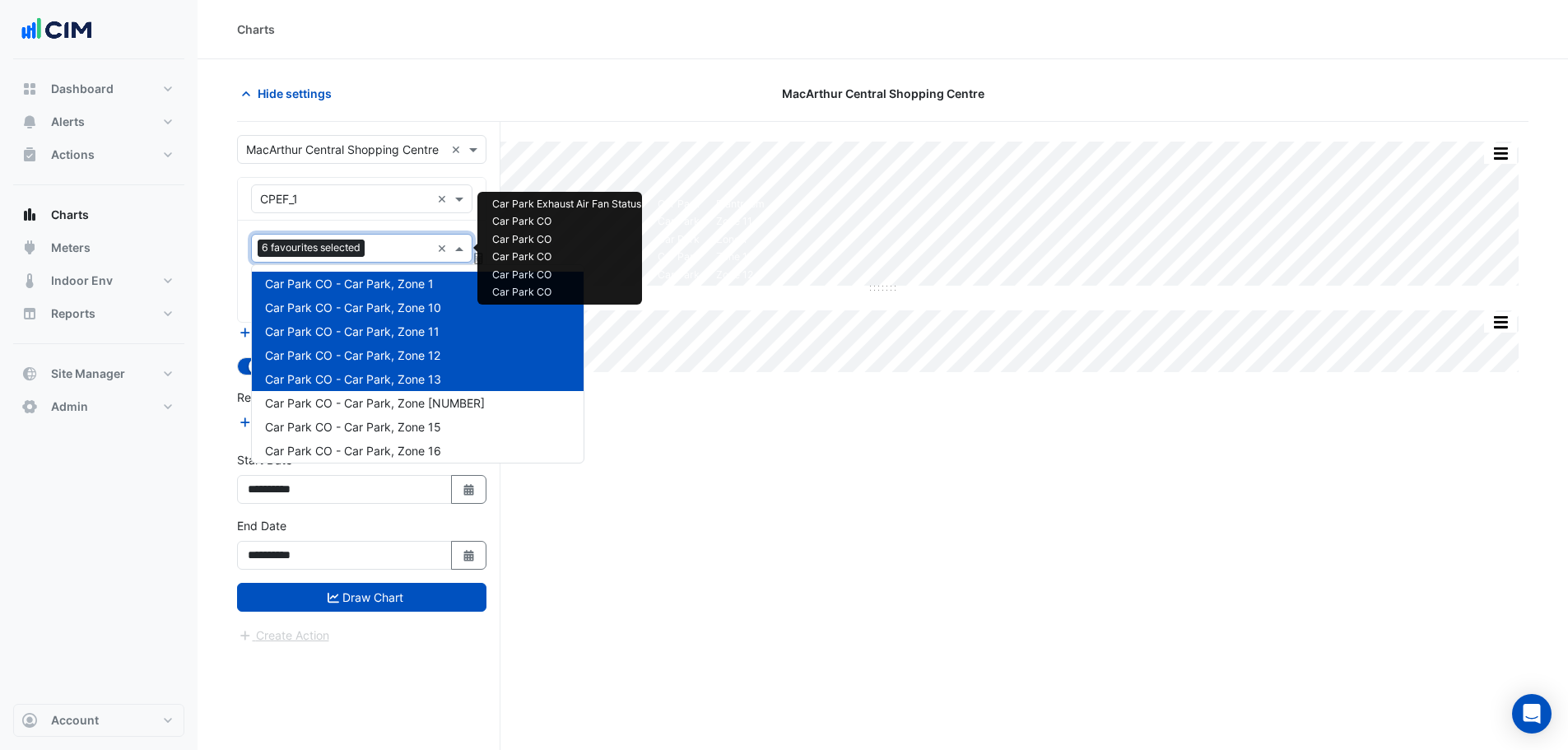 click at bounding box center (401, 249) 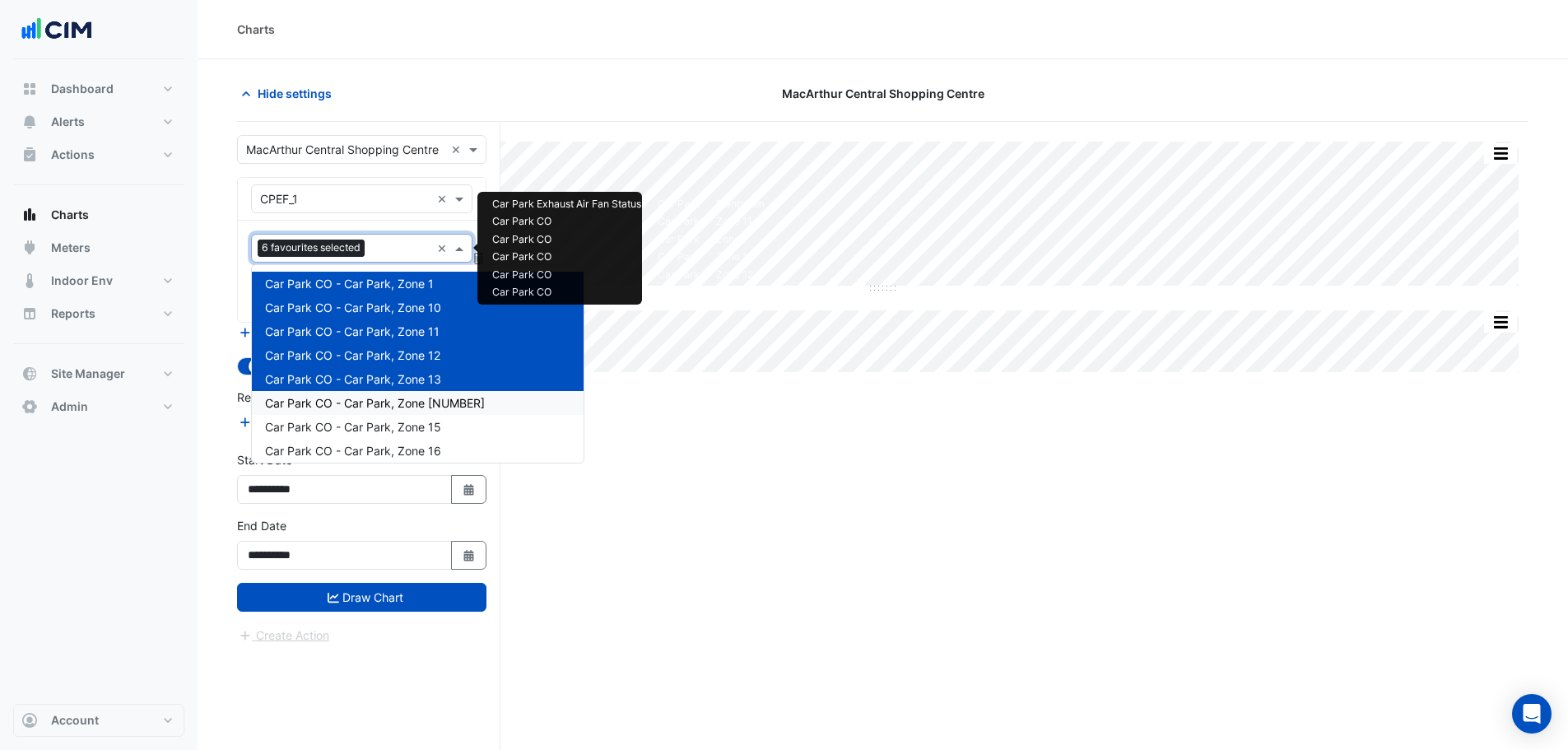 drag, startPoint x: 397, startPoint y: 403, endPoint x: 400, endPoint y: 326, distance: 77.05842 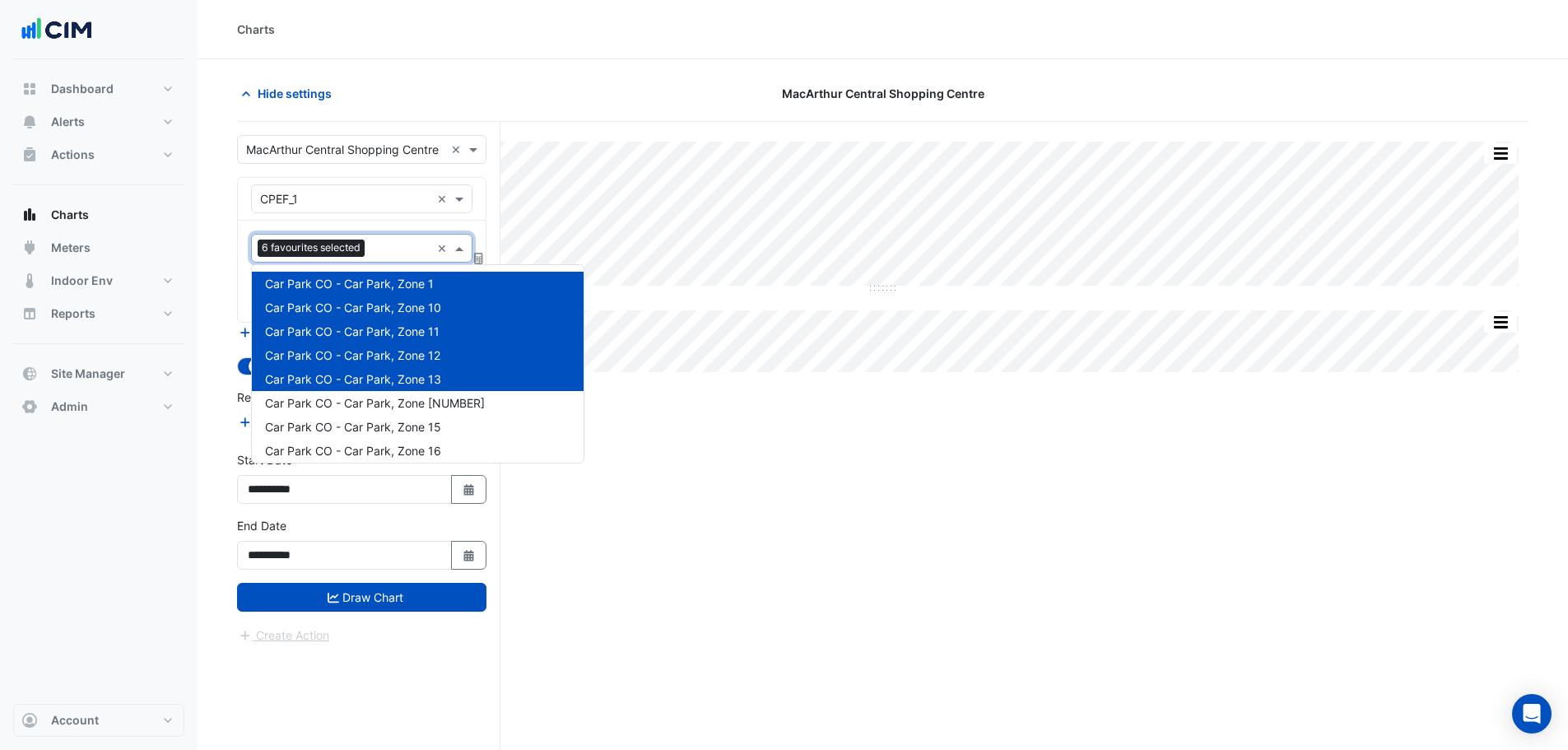 click at bounding box center [401, 249] 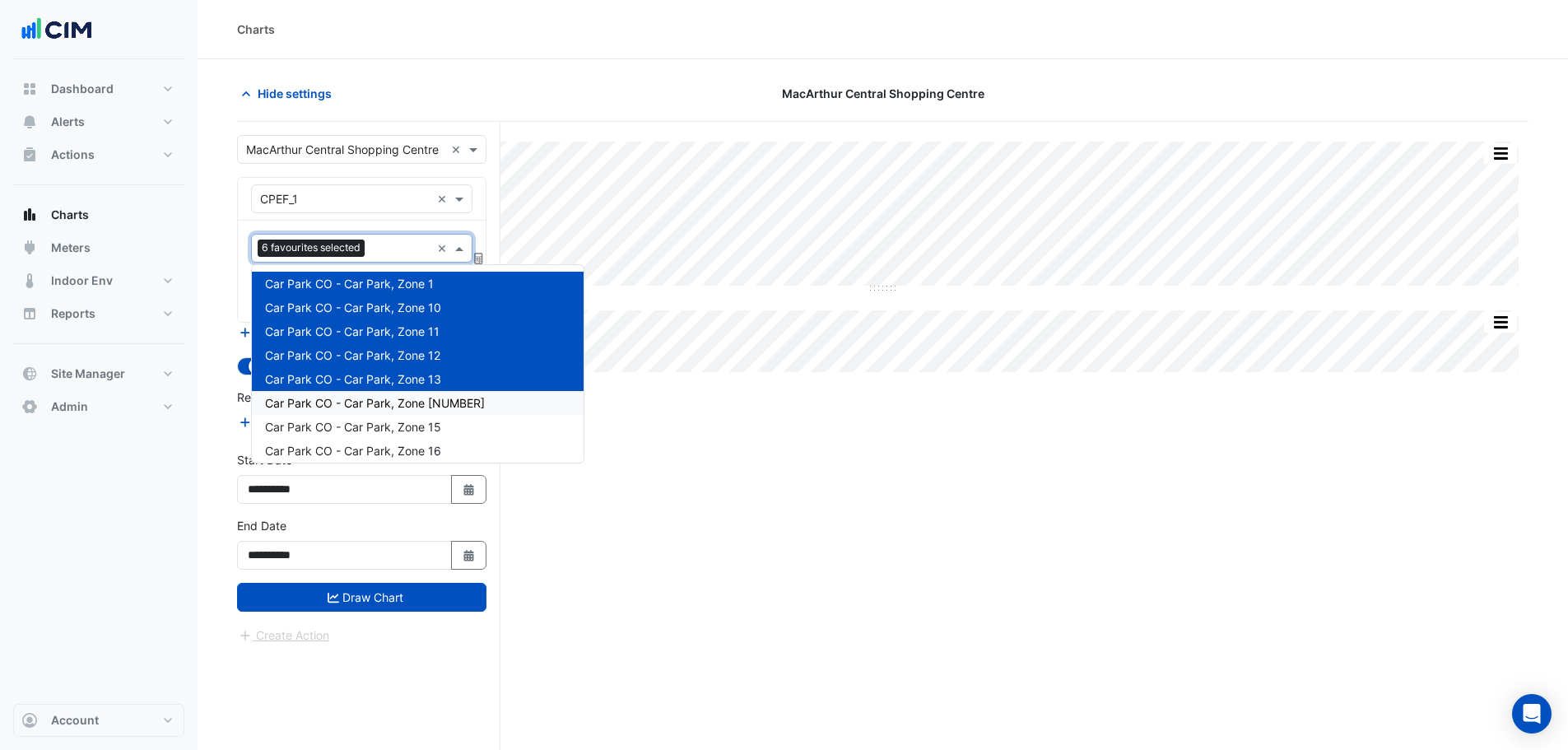click on "Car Park CO - Car Park, Zone 14" at bounding box center [417, 403] 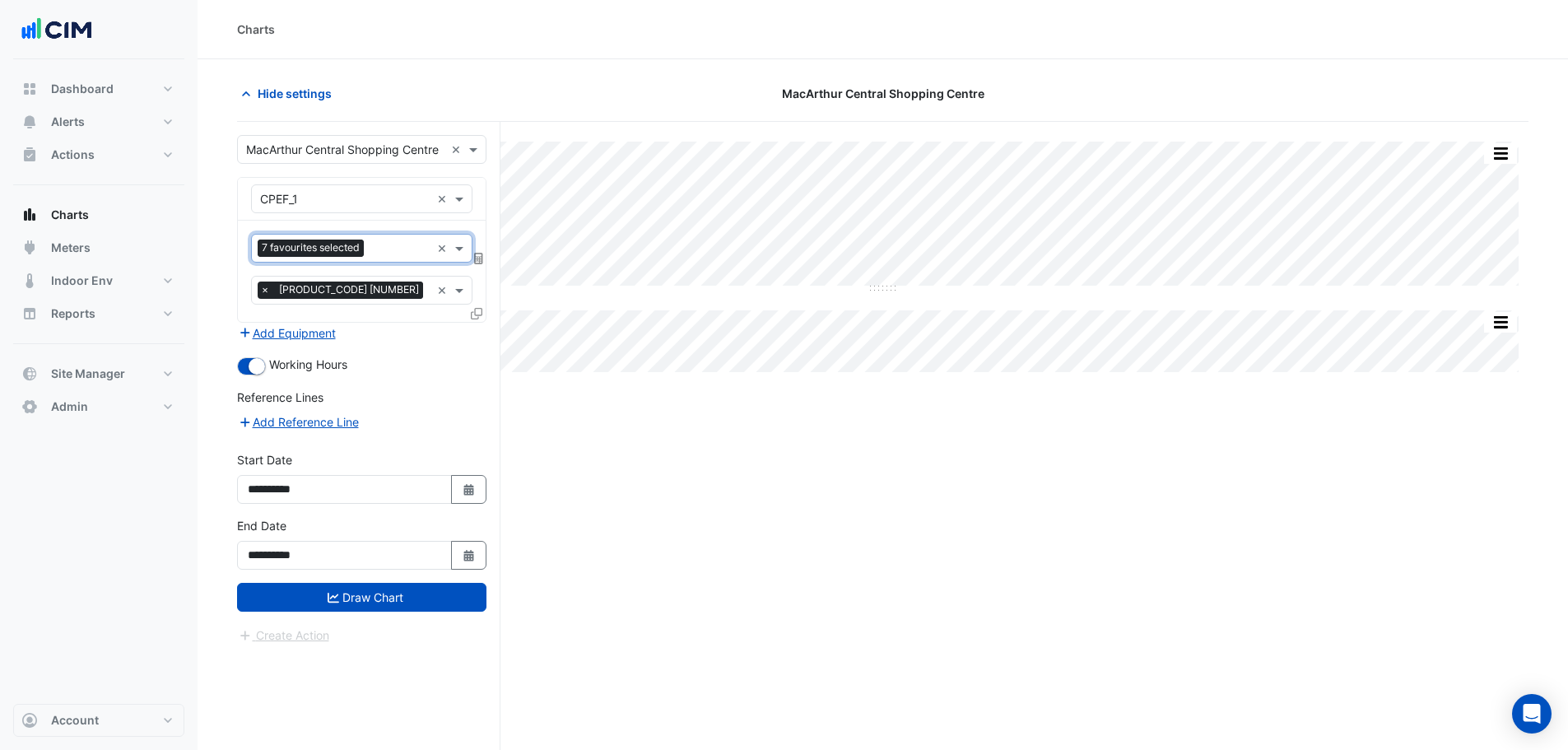 click at bounding box center [400, 249] 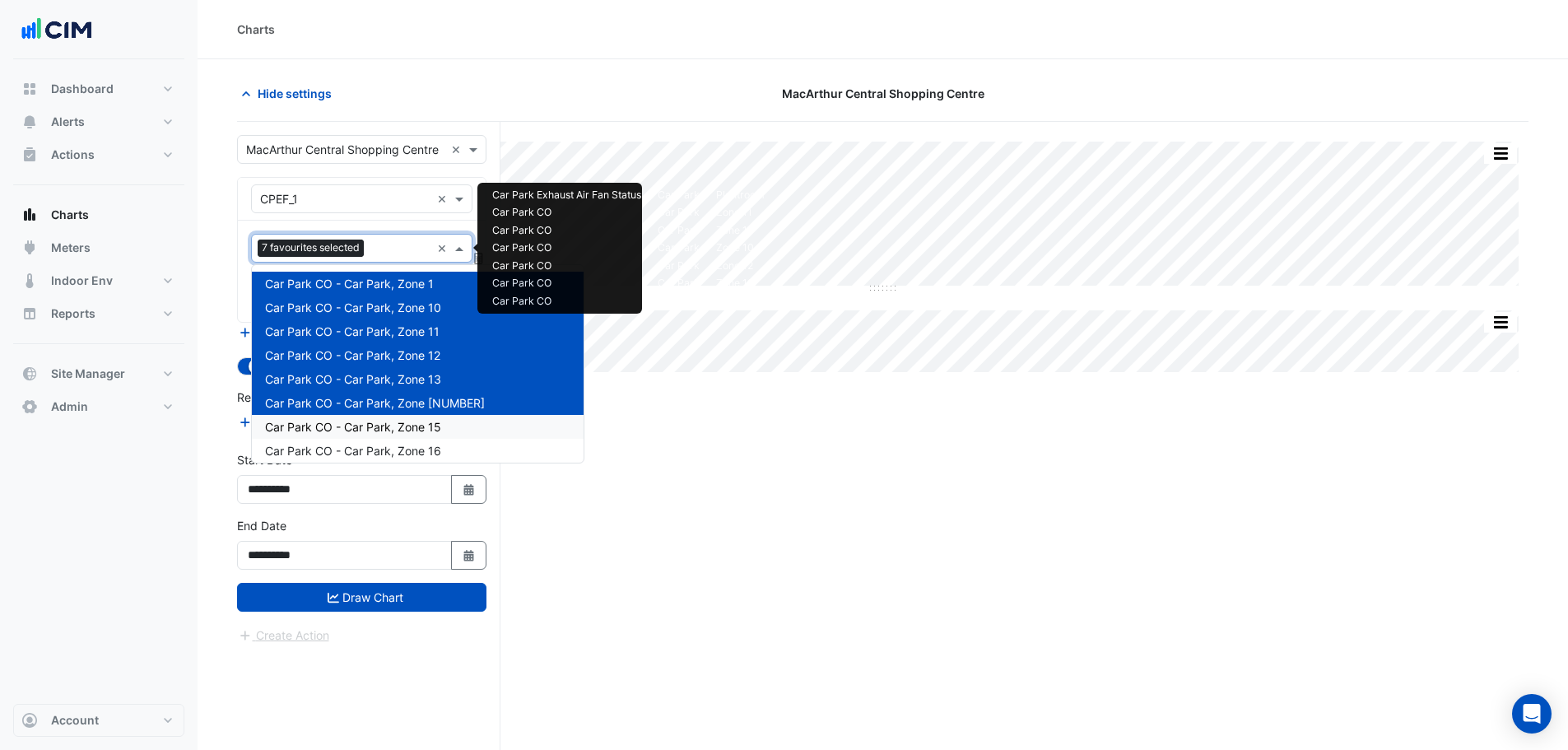 click on "Car Park CO - Car Park, Zone 15" at bounding box center (417, 426) 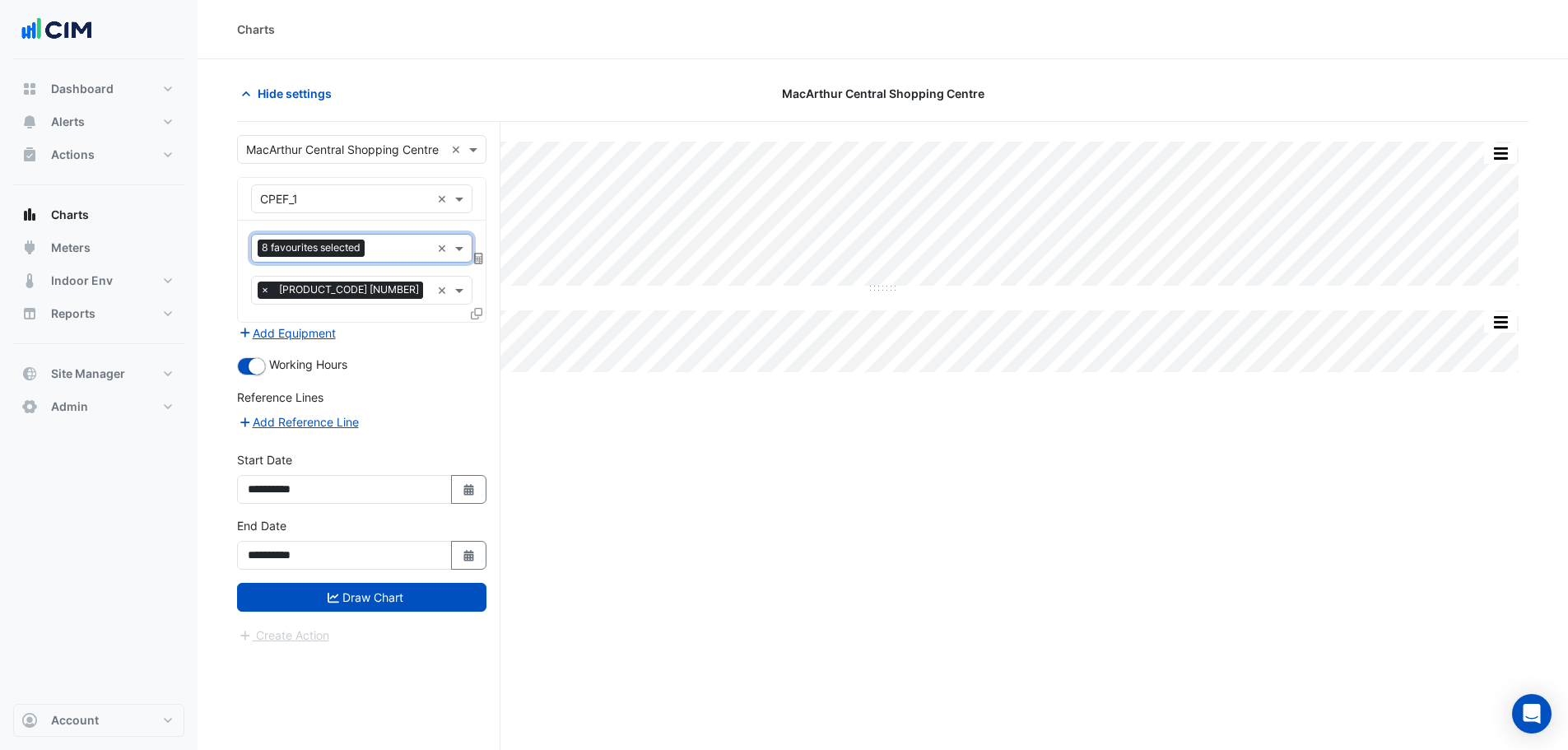 click at bounding box center (401, 249) 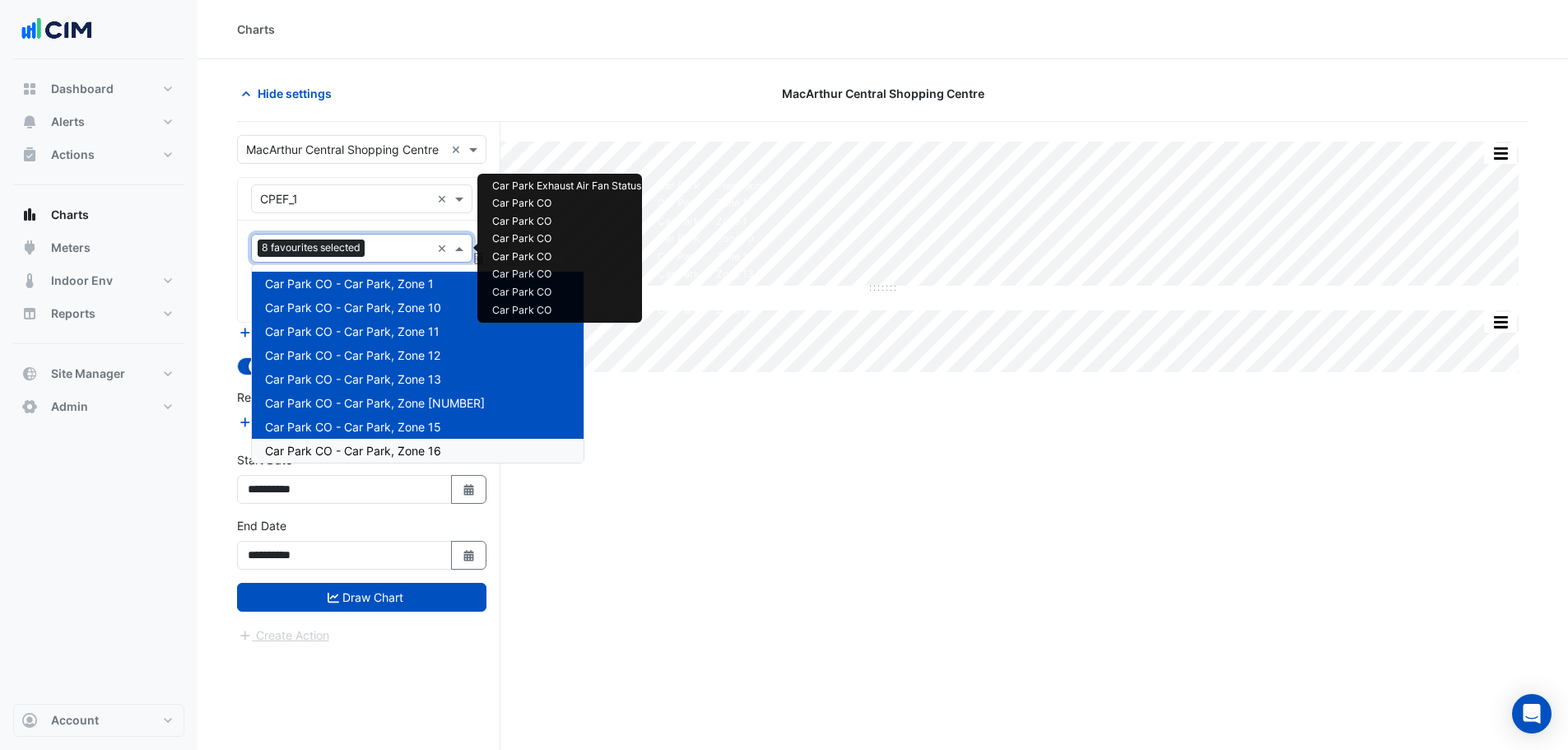 click on "Car Park CO - Car Park, Zone 16" at bounding box center (417, 450) 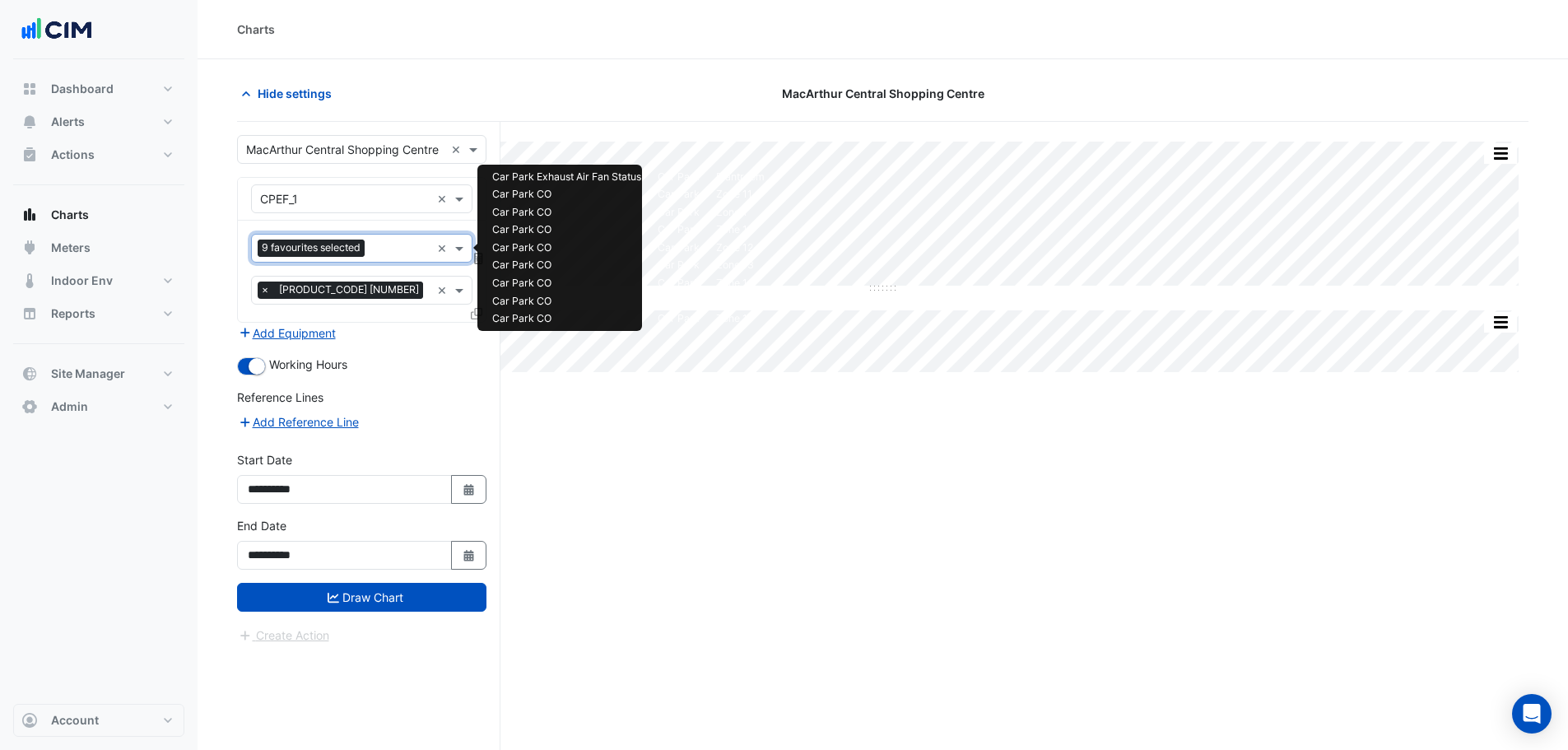 click at bounding box center (401, 249) 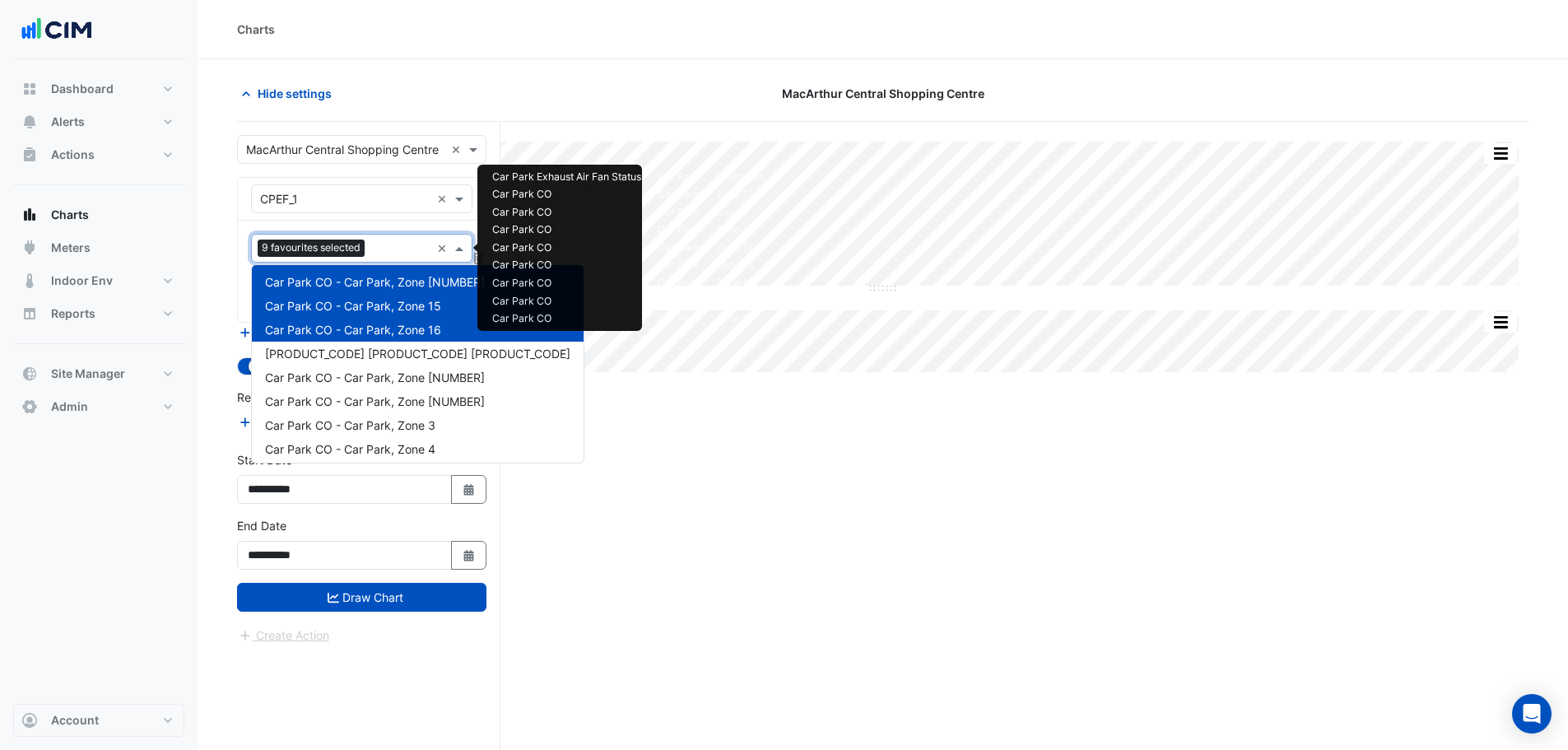 scroll, scrollTop: 165, scrollLeft: 0, axis: vertical 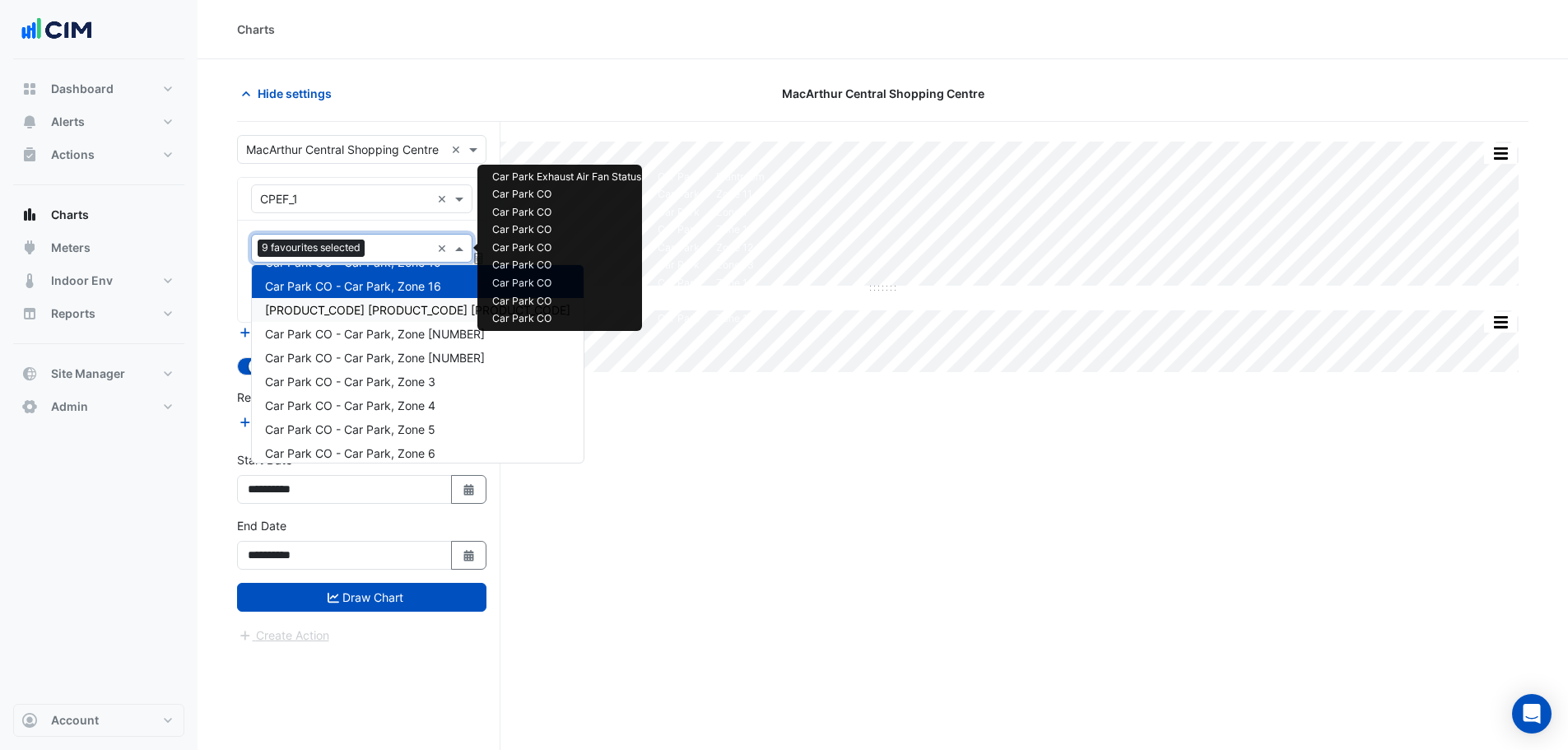 click on "Car Park CO - Car Park, Zone 18" at bounding box center (417, 310) 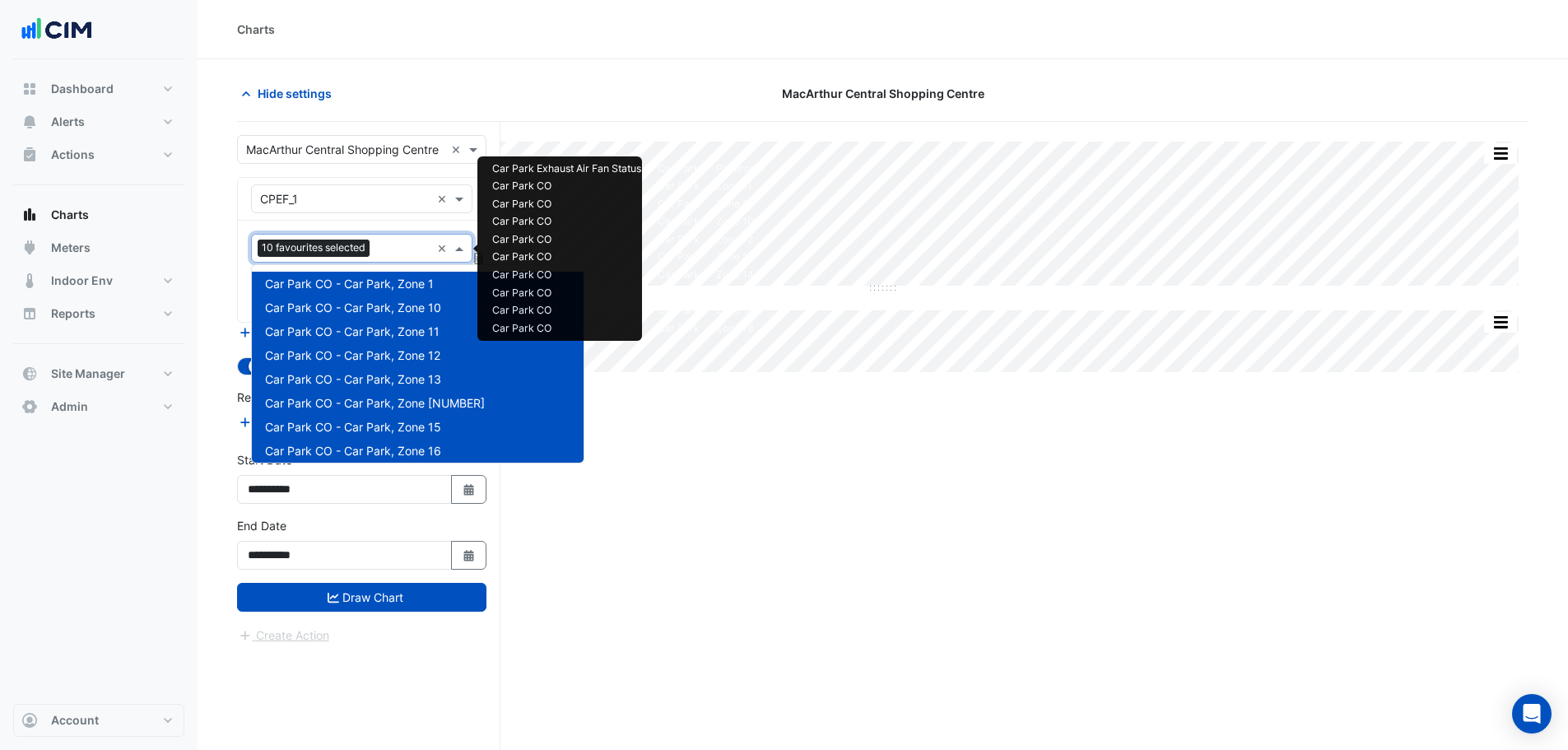 click at bounding box center (403, 249) 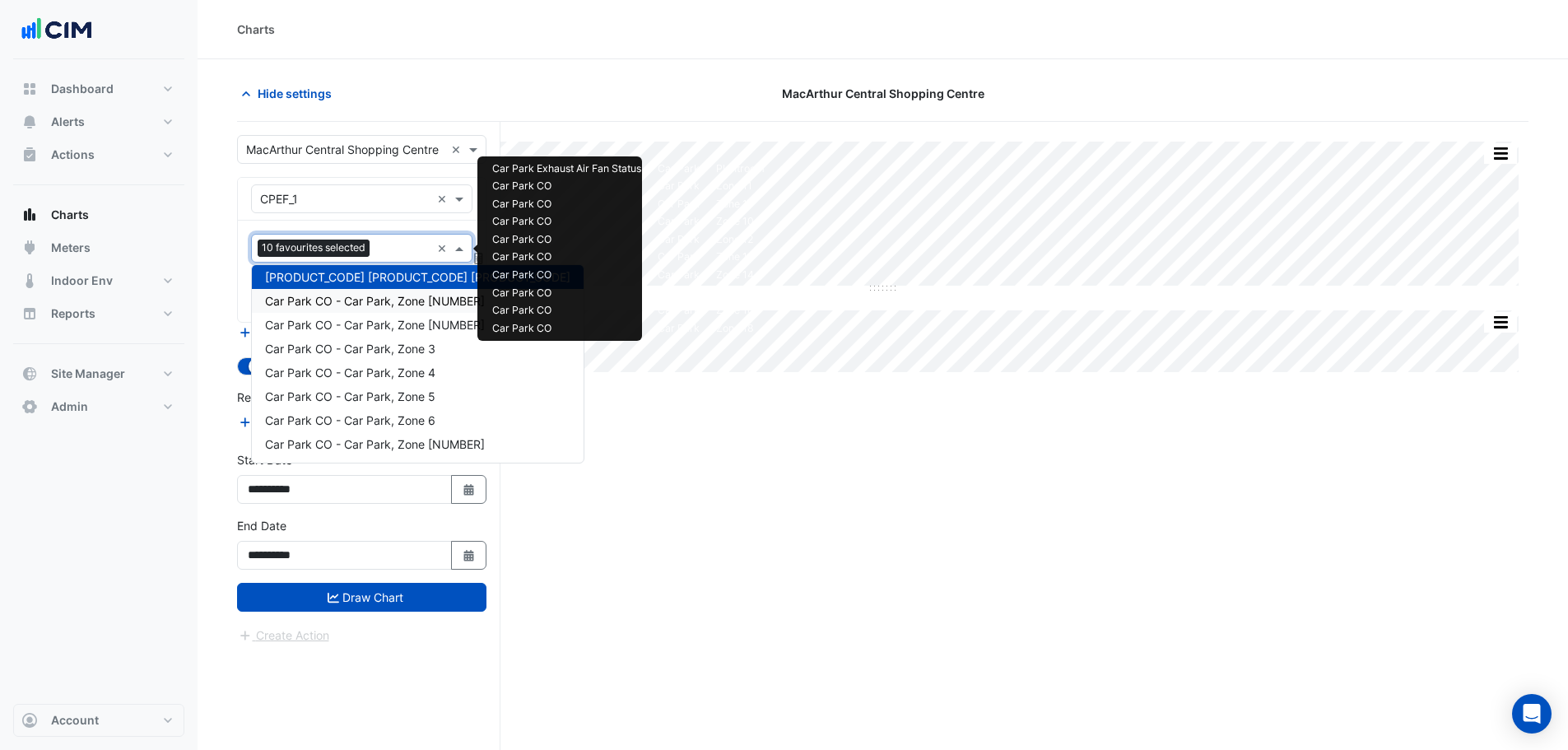drag, startPoint x: 397, startPoint y: 298, endPoint x: 398, endPoint y: 281, distance: 17.029386 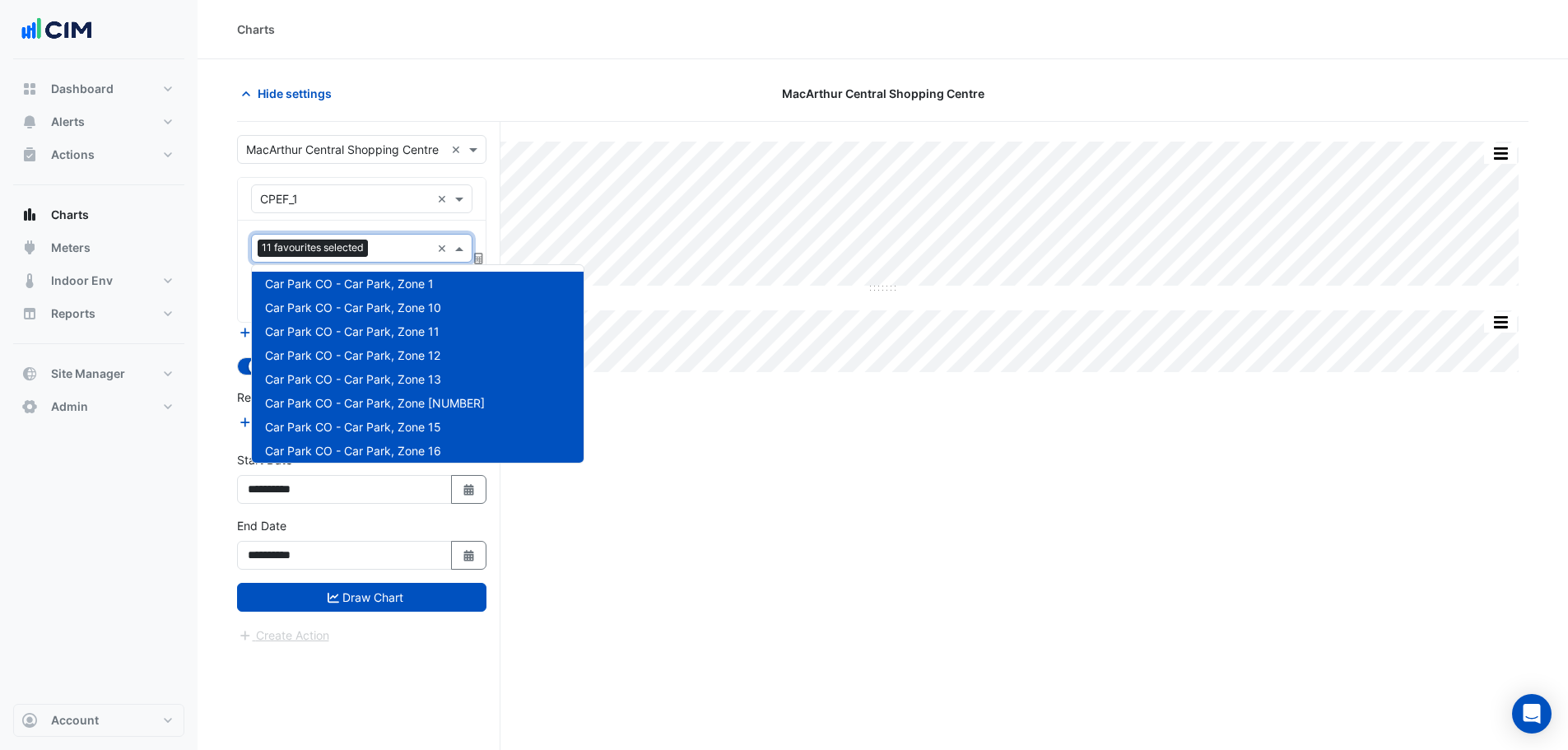 drag, startPoint x: 398, startPoint y: 245, endPoint x: 396, endPoint y: 299, distance: 54.03702 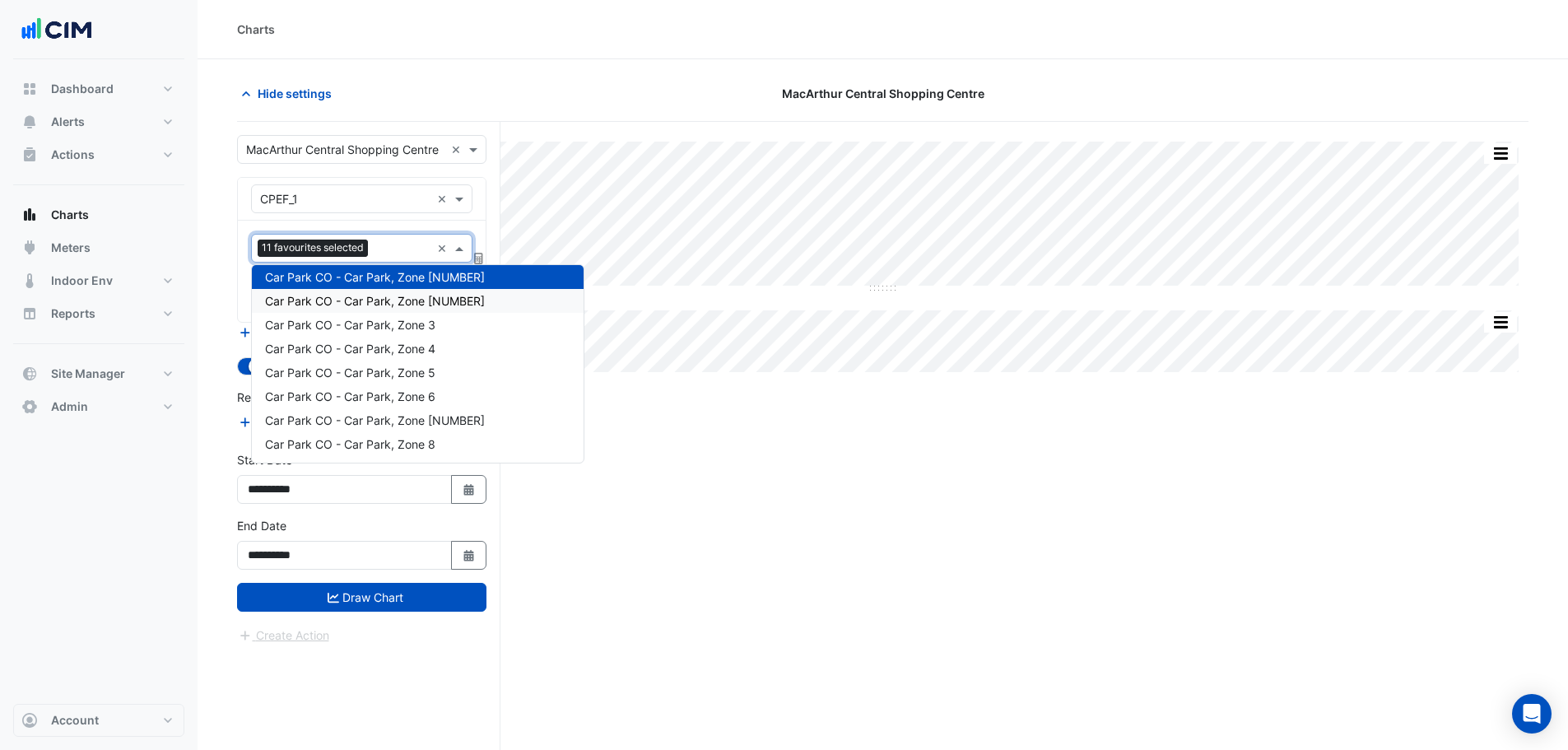 click on "Car Park CO - Car Park, Zone 22" at bounding box center (417, 300) 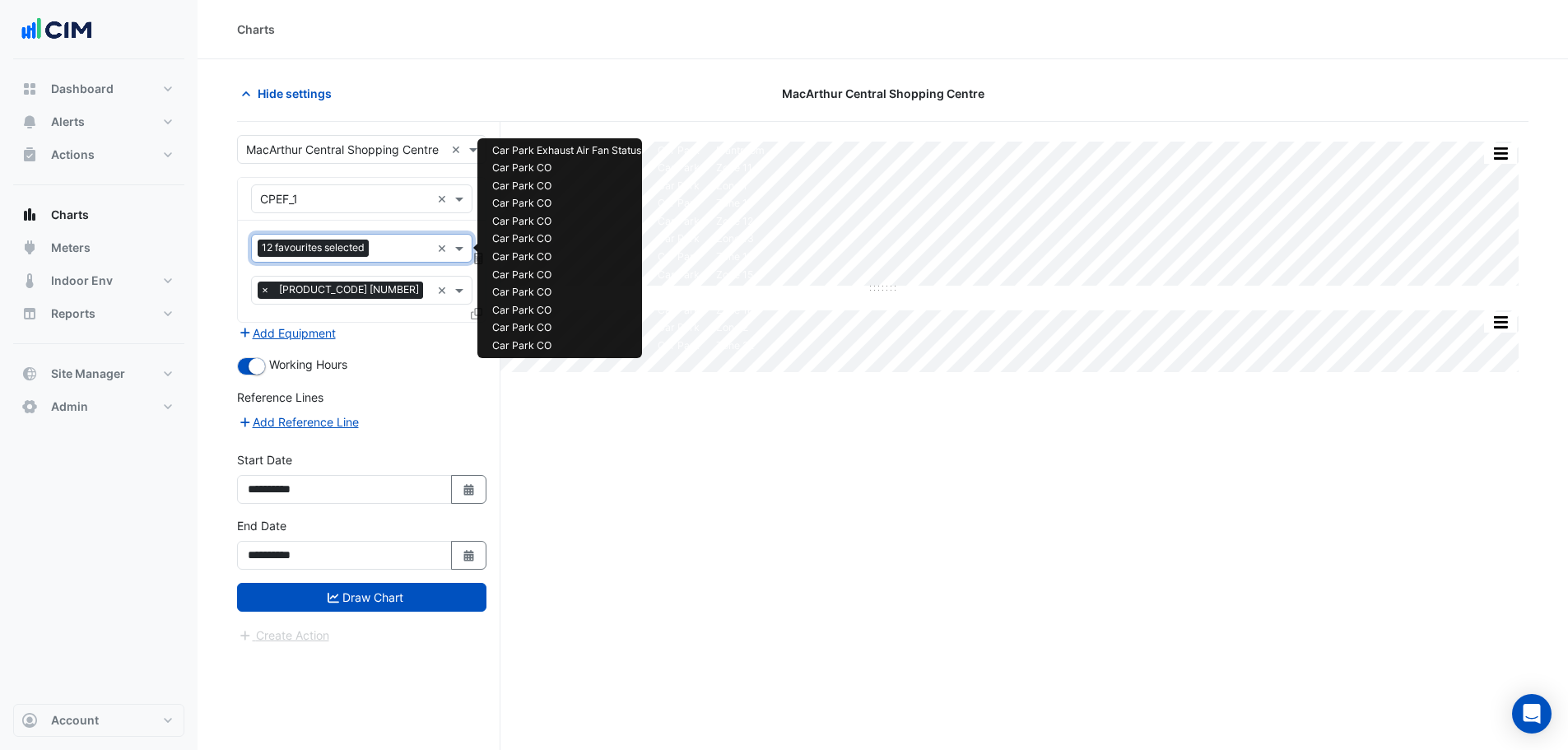 click at bounding box center [402, 249] 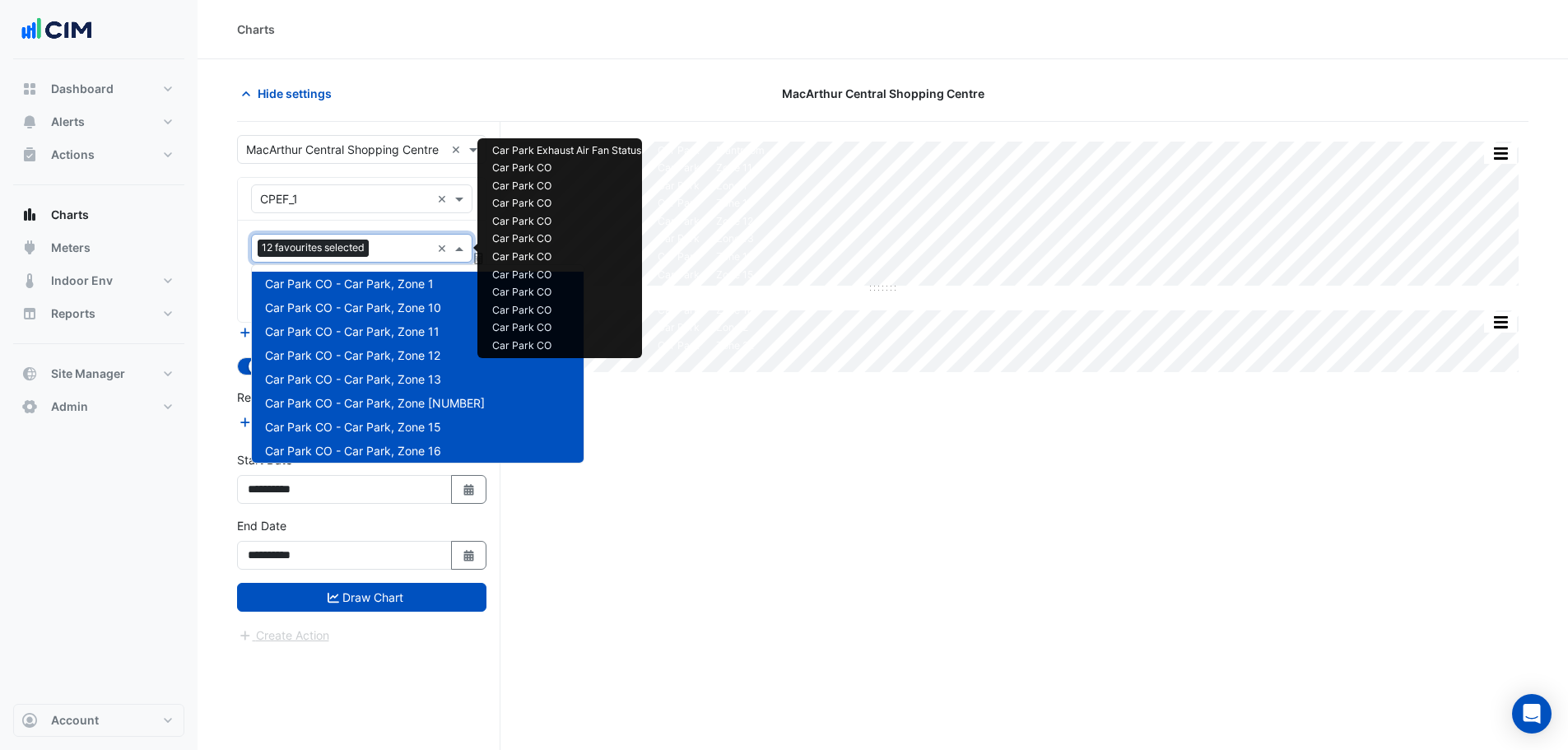 scroll, scrollTop: 245, scrollLeft: 0, axis: vertical 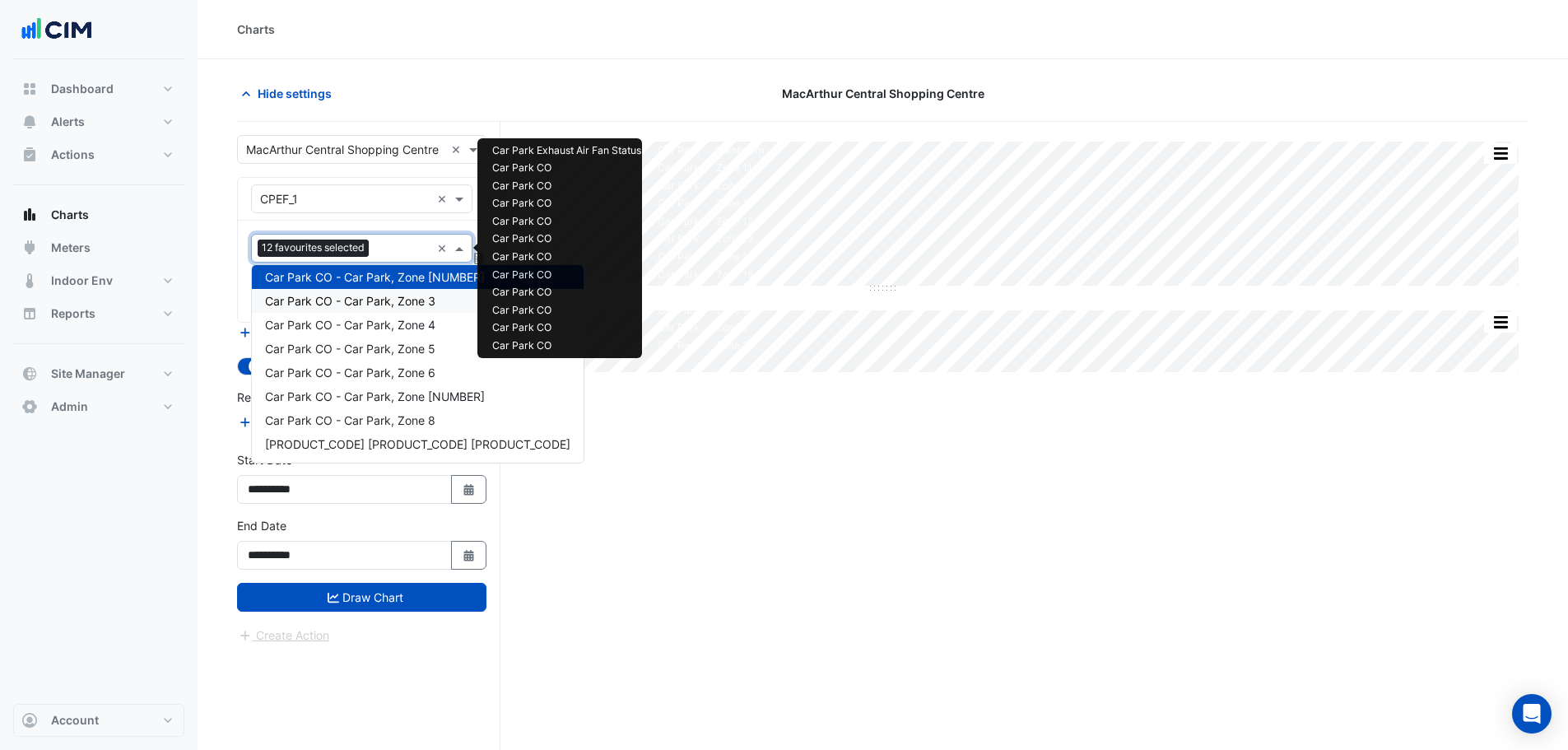 click on "Car Park CO - Car Park, Zone 3" at bounding box center [350, 300] 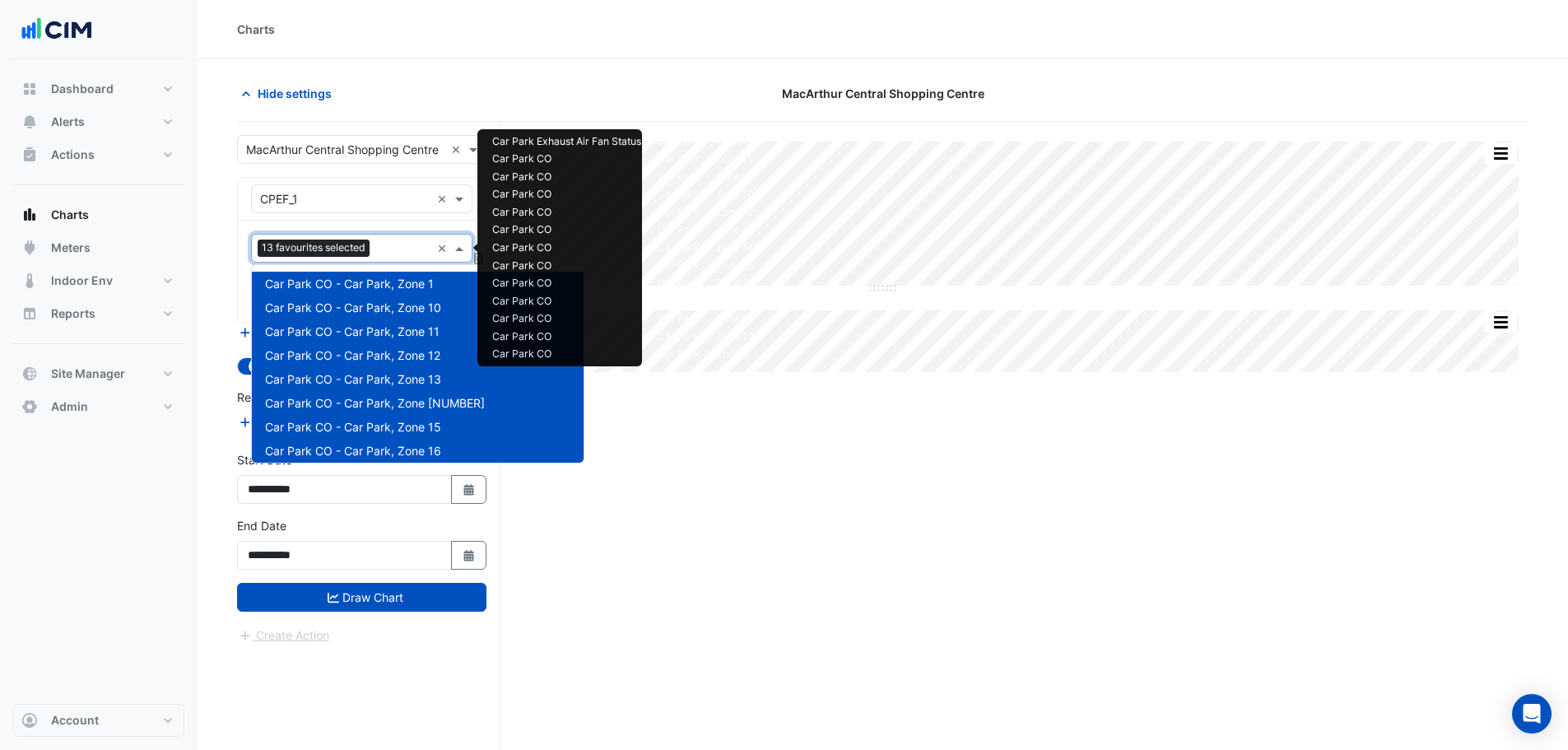 click at bounding box center (403, 249) 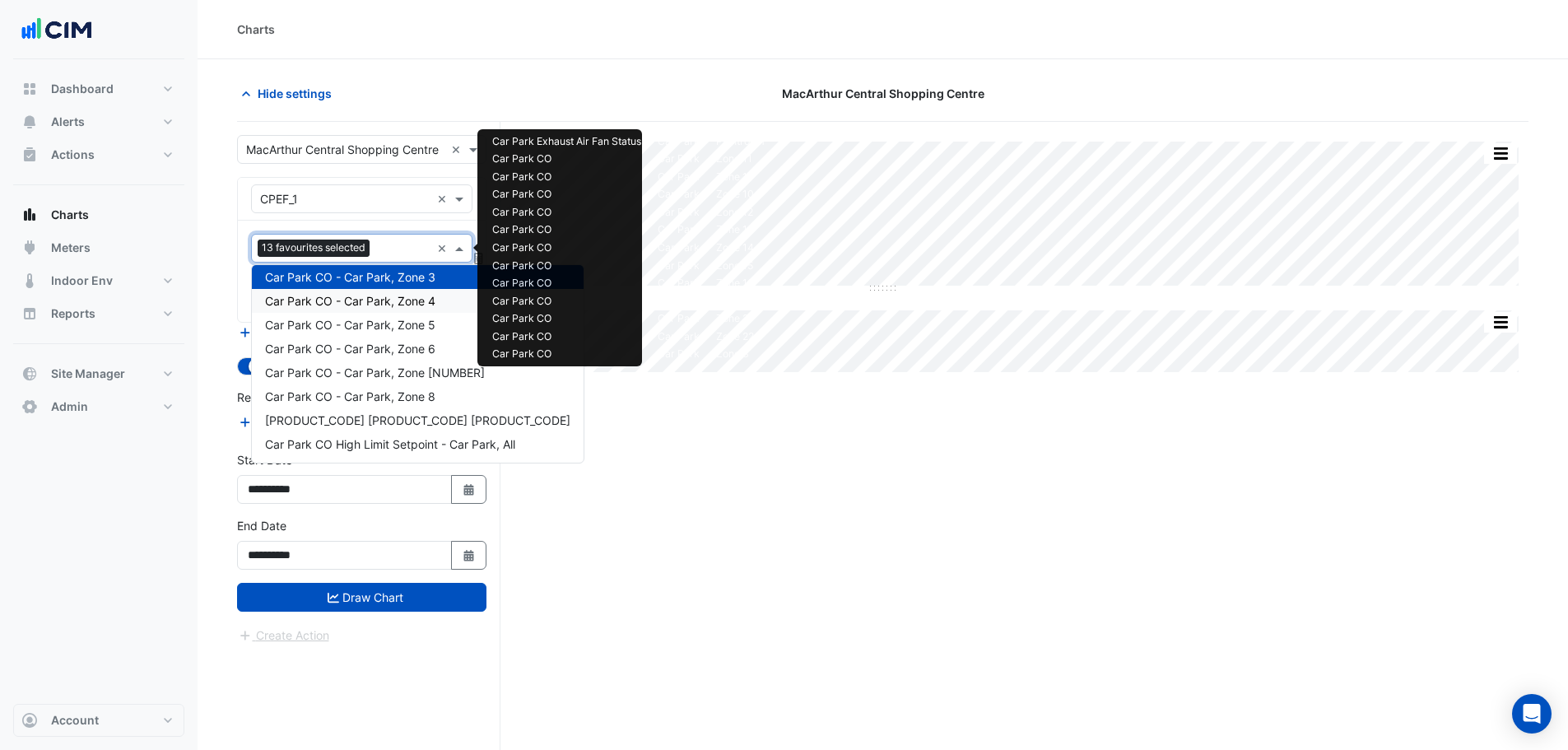 click on "Car Park CO - Car Park, Zone 4" at bounding box center (350, 300) 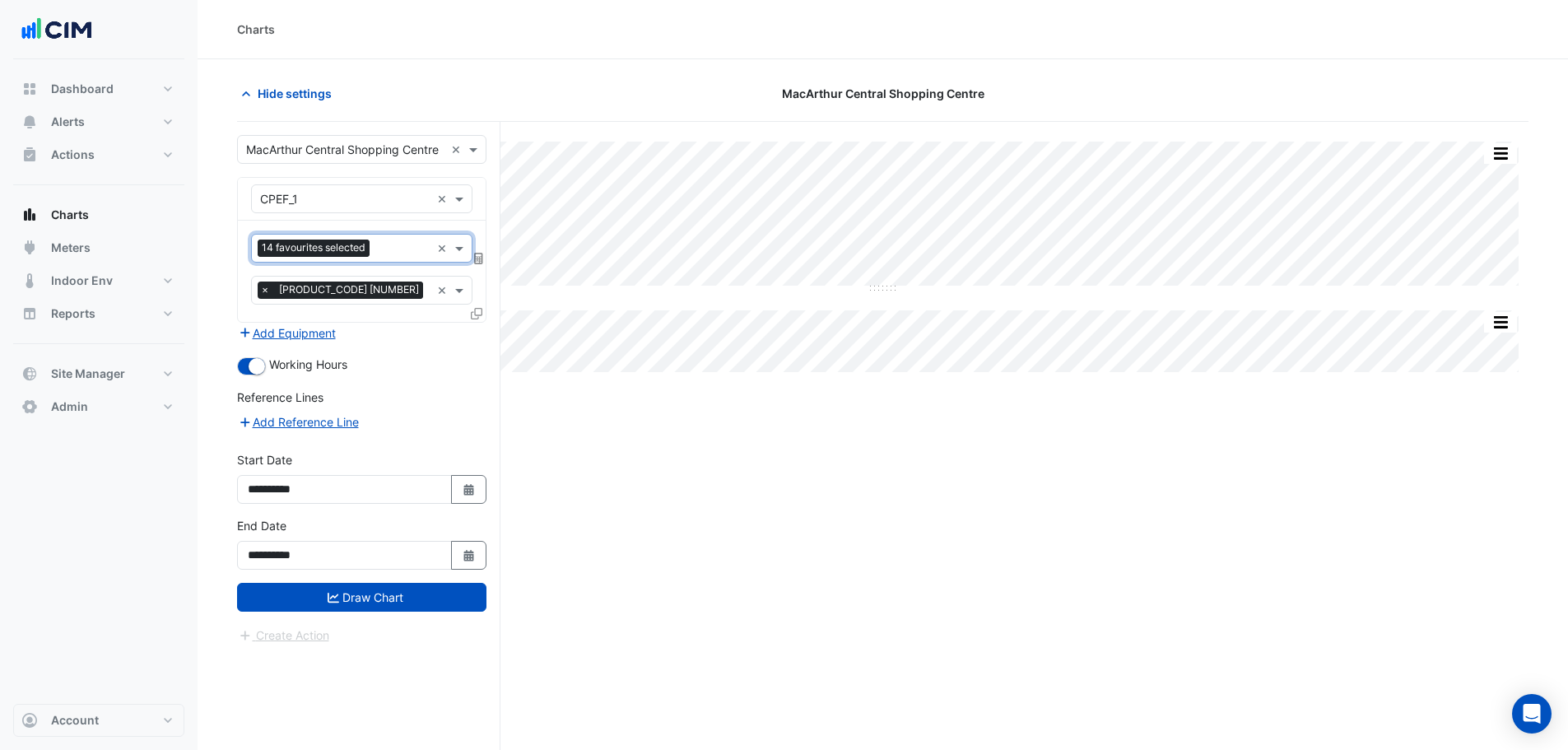 click at bounding box center [403, 249] 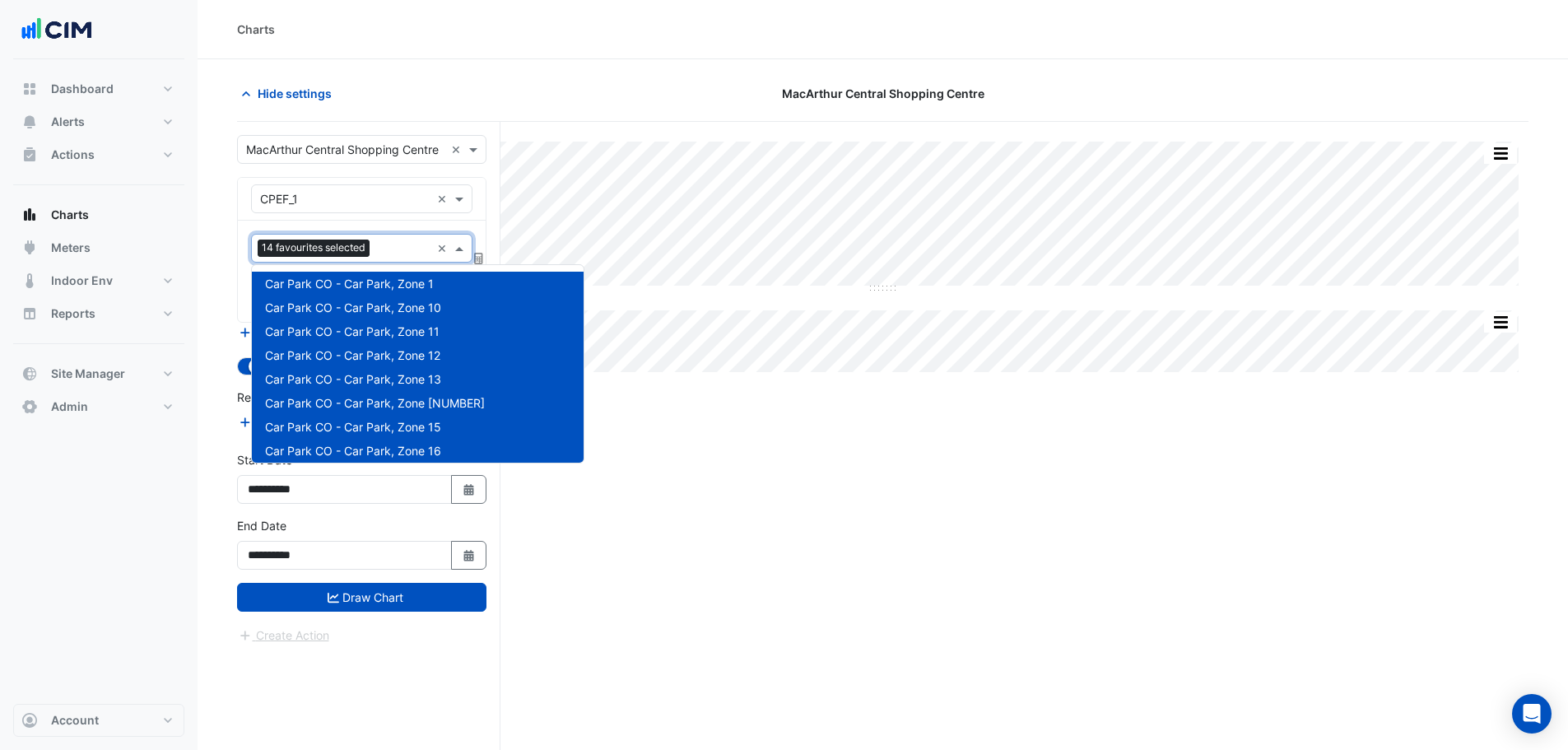 scroll, scrollTop: 293, scrollLeft: 0, axis: vertical 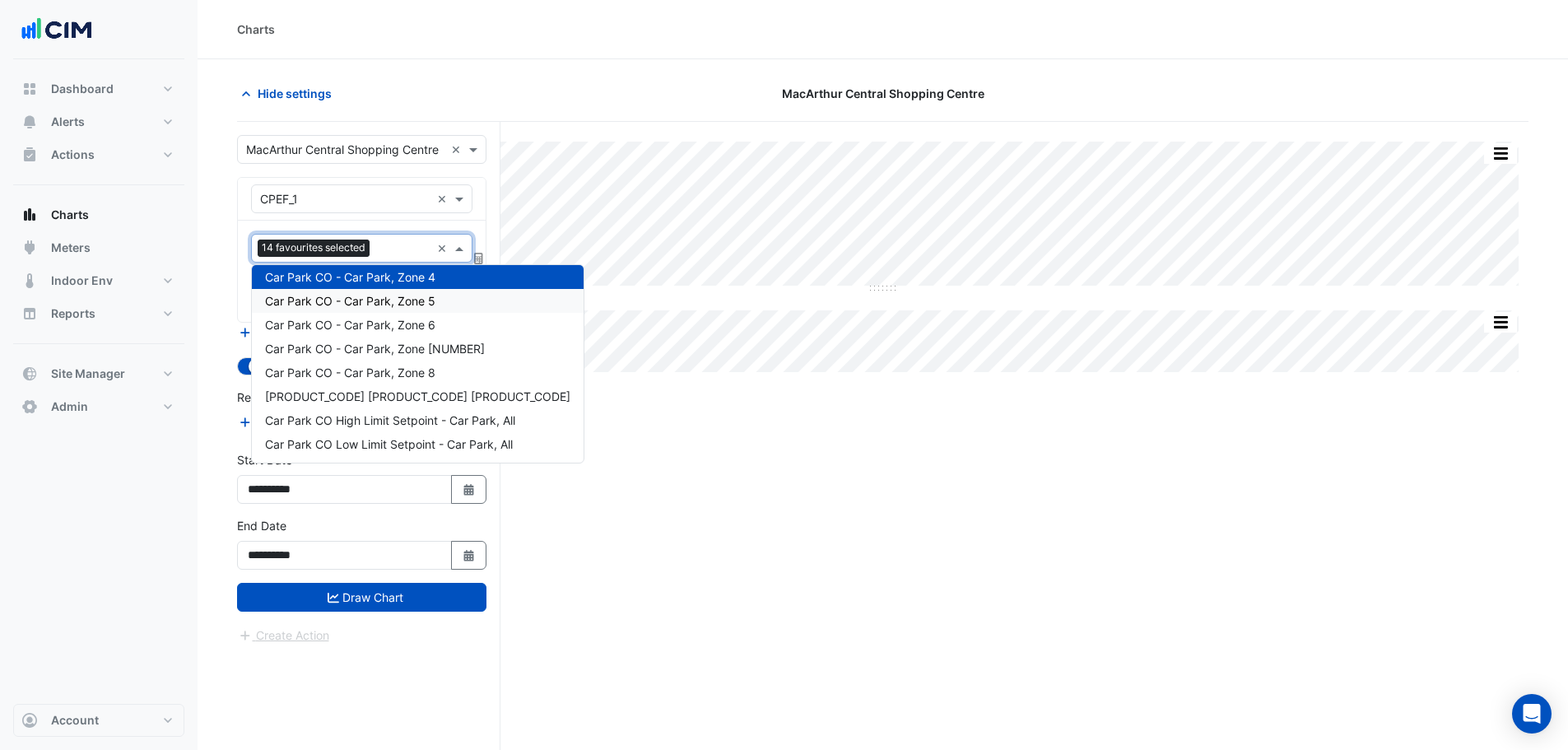click on "Car Park CO - Car Park, Zone 5" at bounding box center (350, 300) 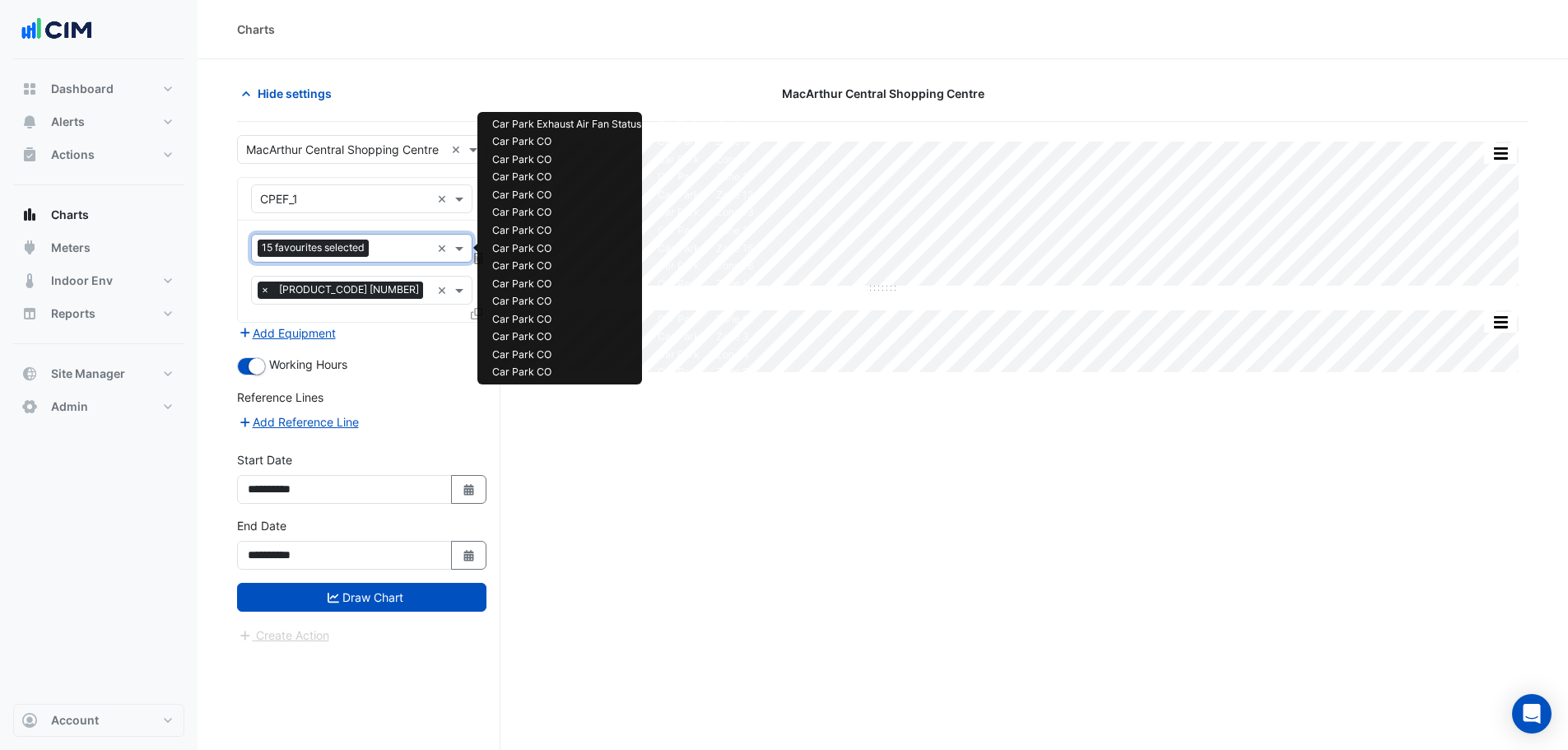 click at bounding box center (402, 249) 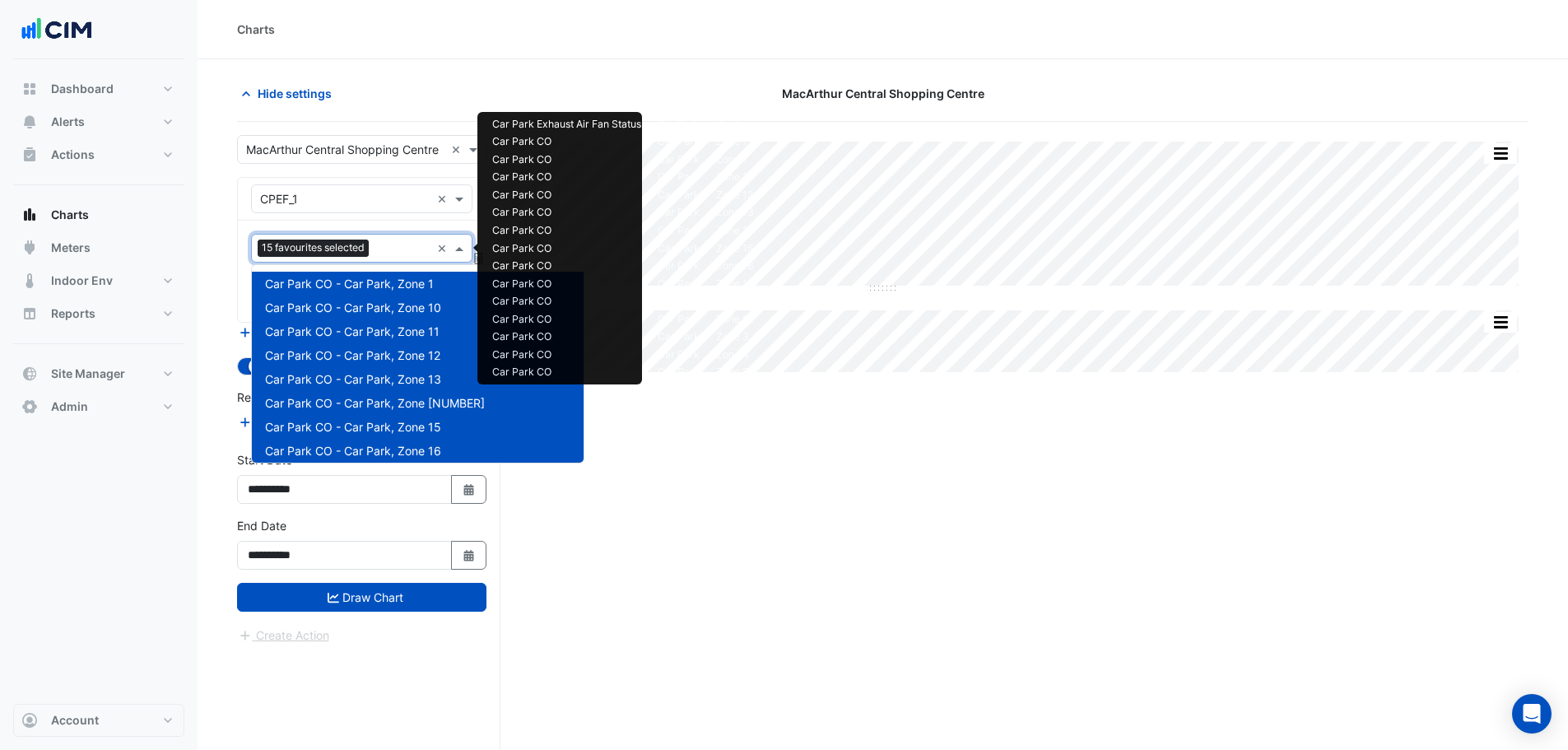 scroll, scrollTop: 317, scrollLeft: 0, axis: vertical 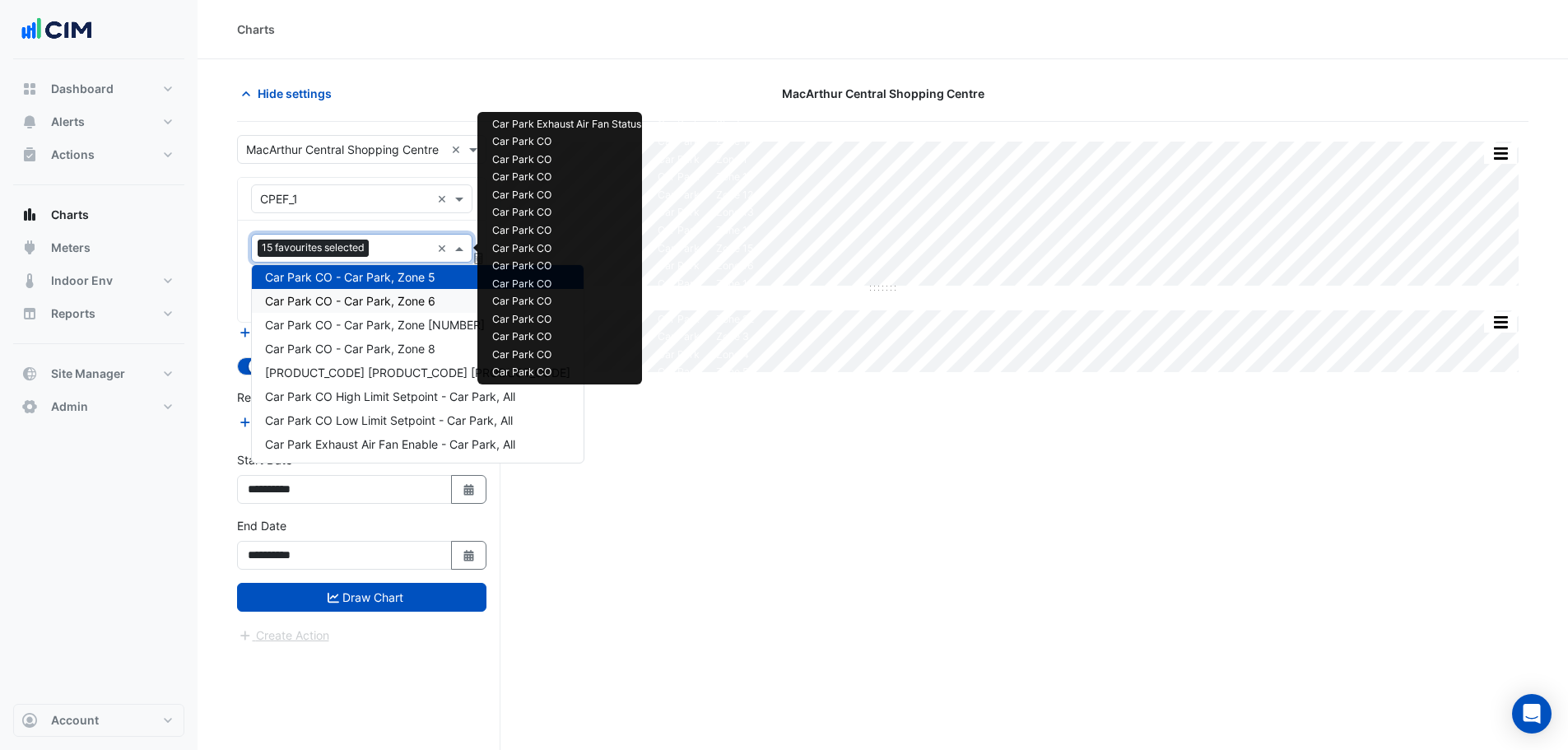 click on "Car Park CO - Car Park, Zone 6" at bounding box center [350, 300] 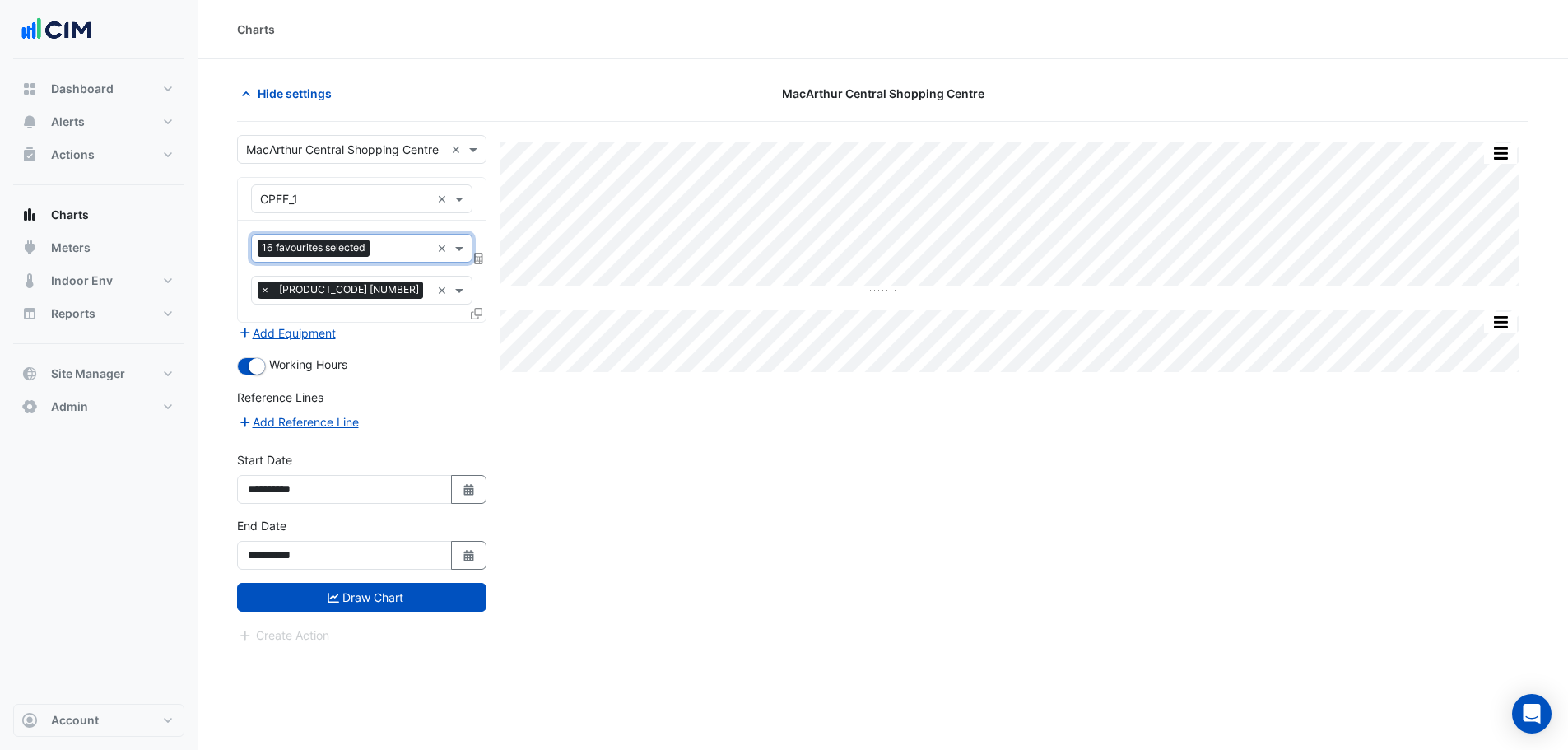 click at bounding box center (403, 249) 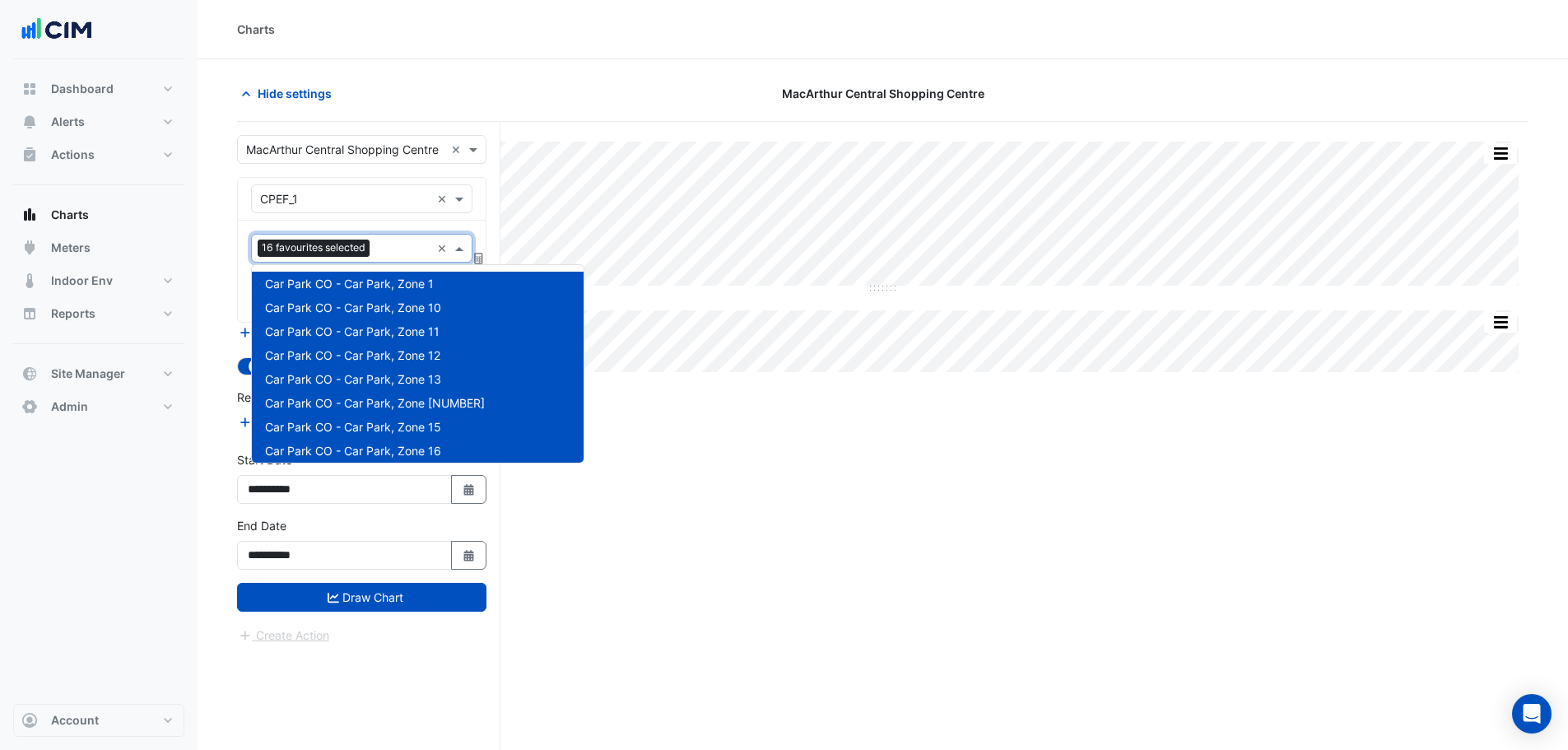 scroll, scrollTop: 341, scrollLeft: 0, axis: vertical 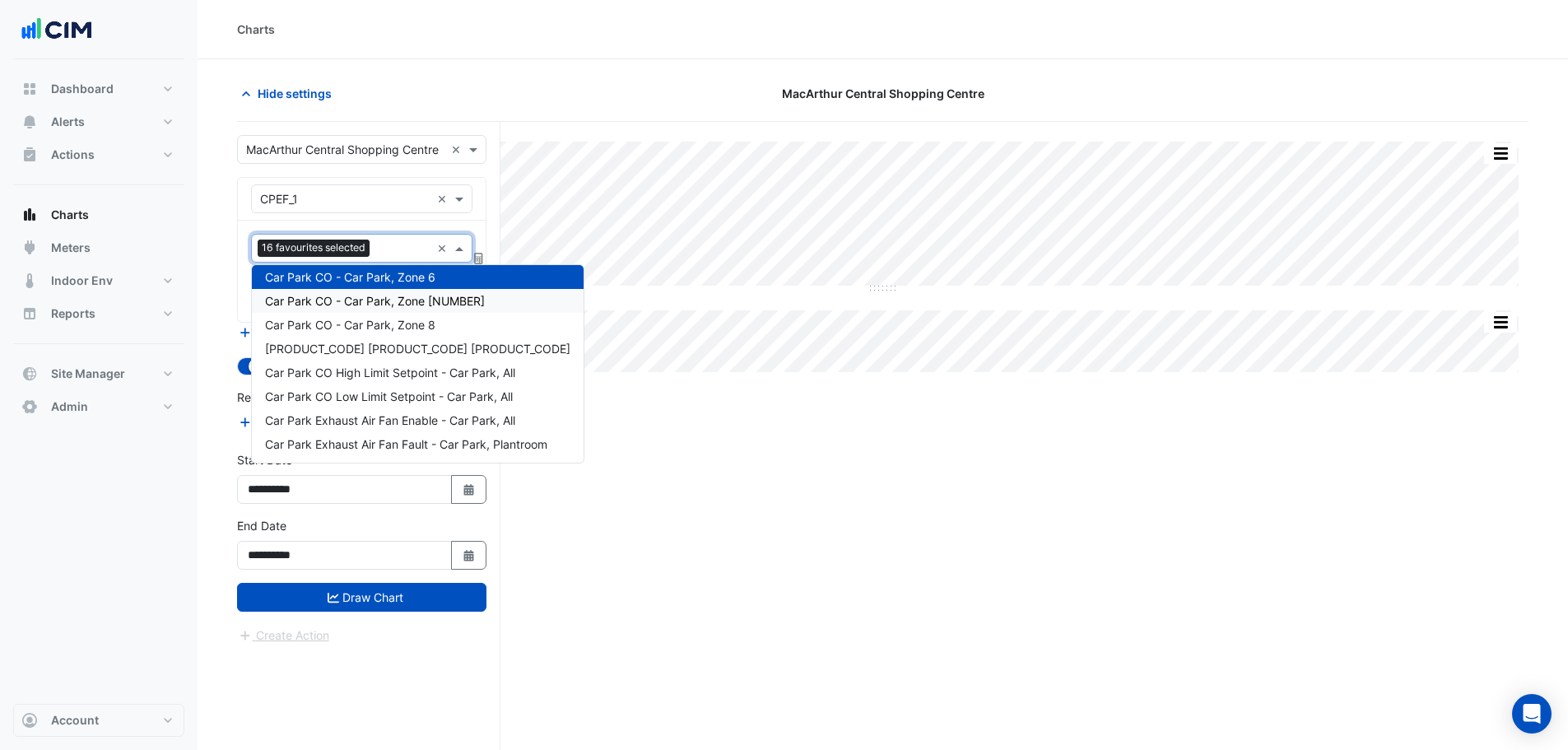click on "Car Park CO - Car Park, Zone 7" at bounding box center (375, 300) 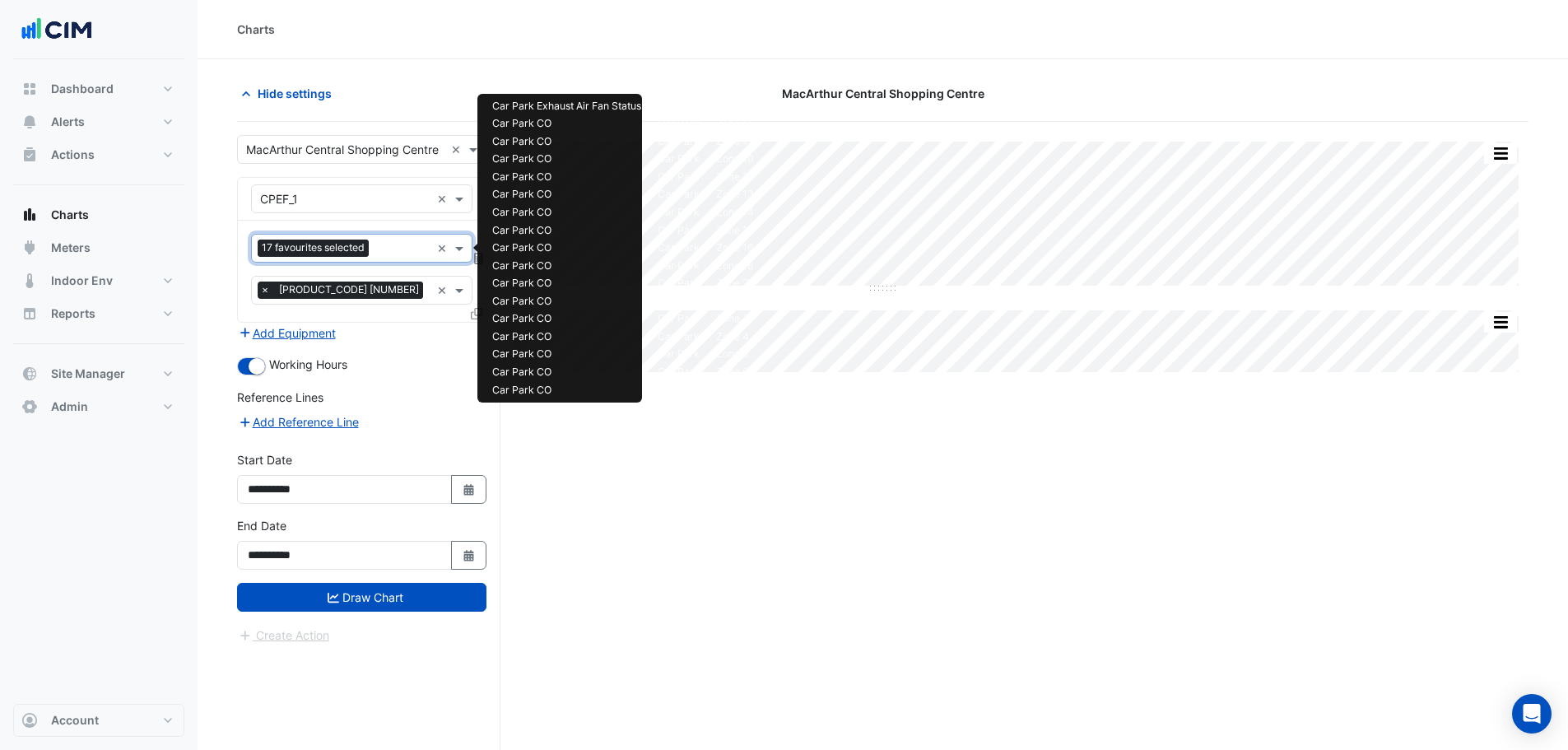 click at bounding box center [402, 249] 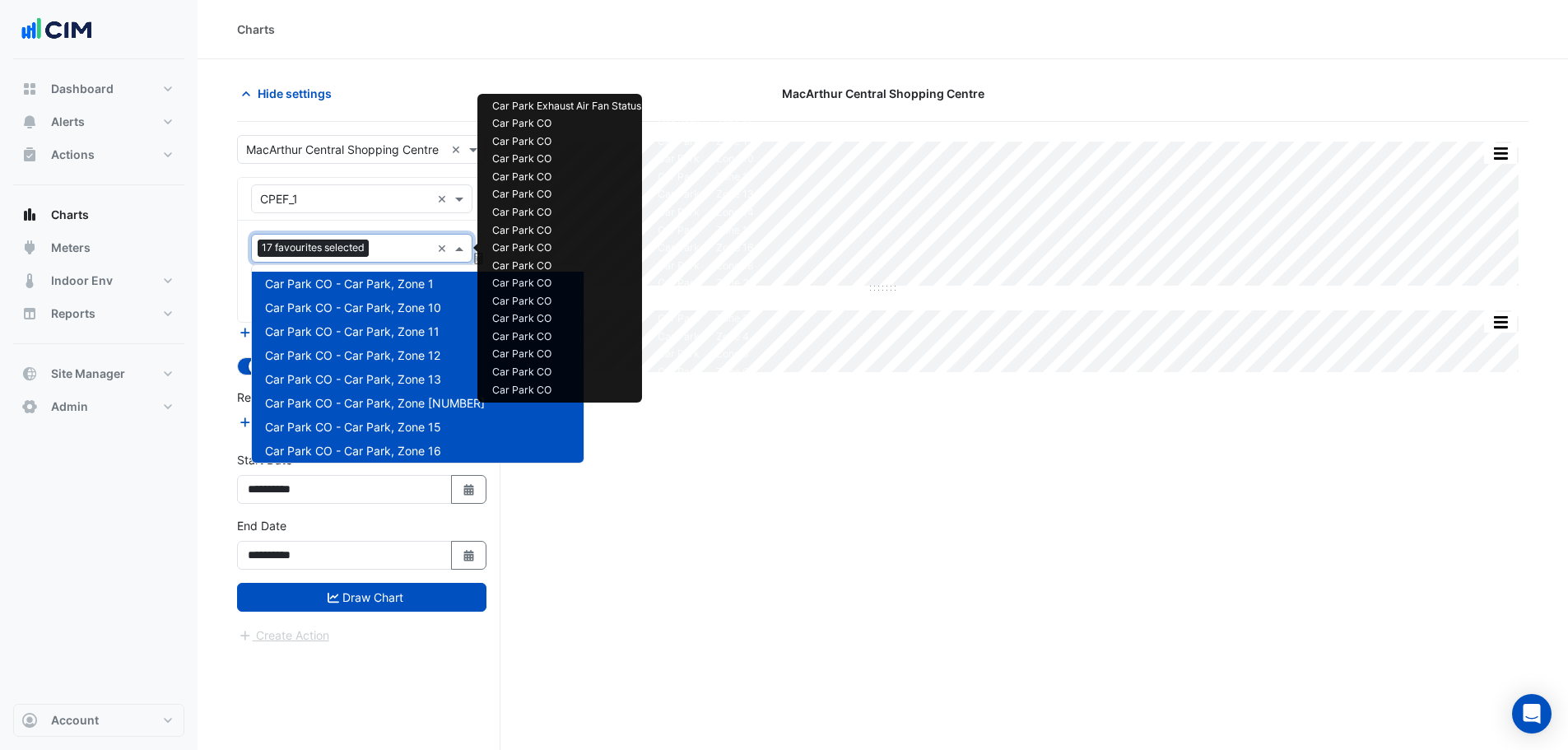 scroll, scrollTop: 365, scrollLeft: 0, axis: vertical 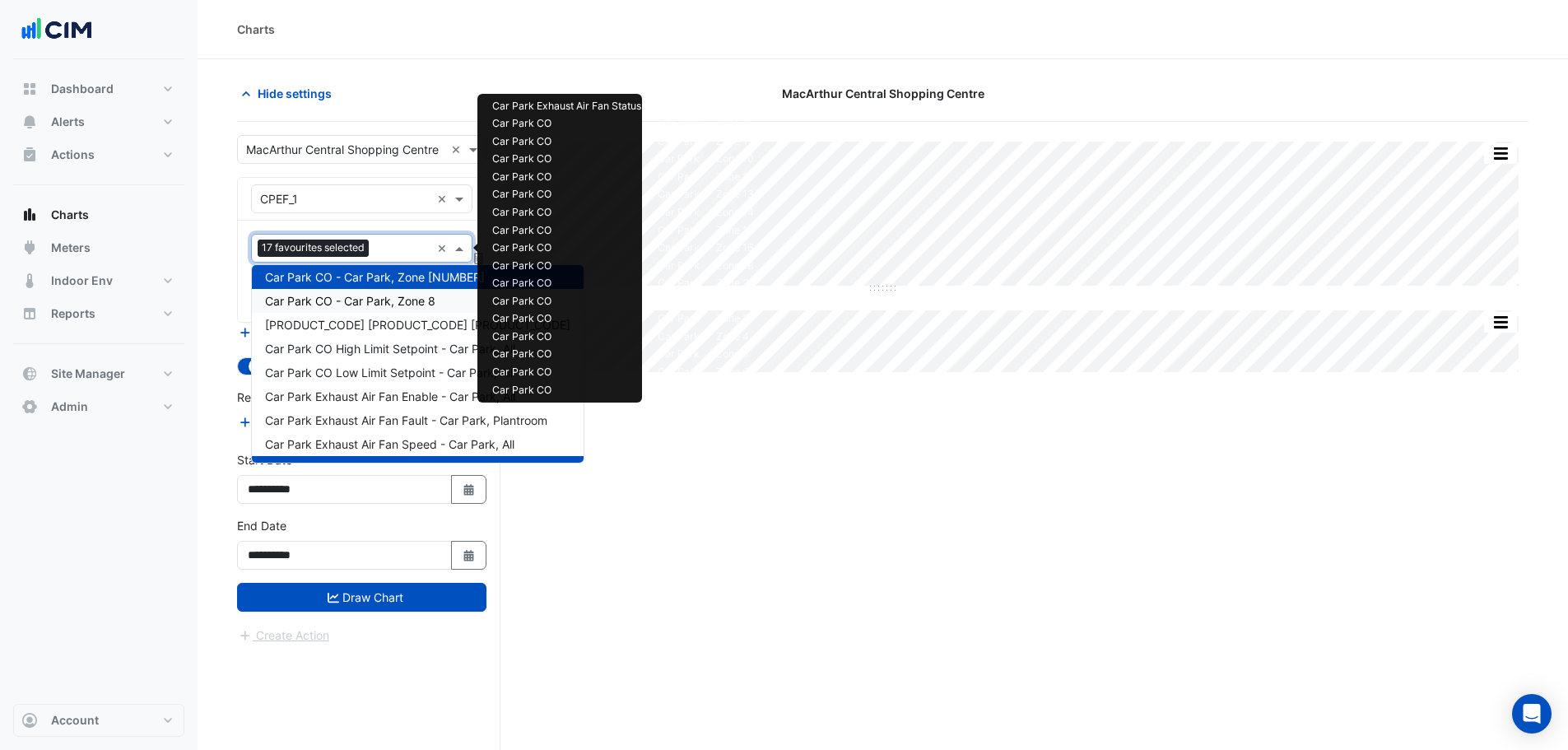 click on "Car Park CO - Car Park, Zone 8" at bounding box center (350, 300) 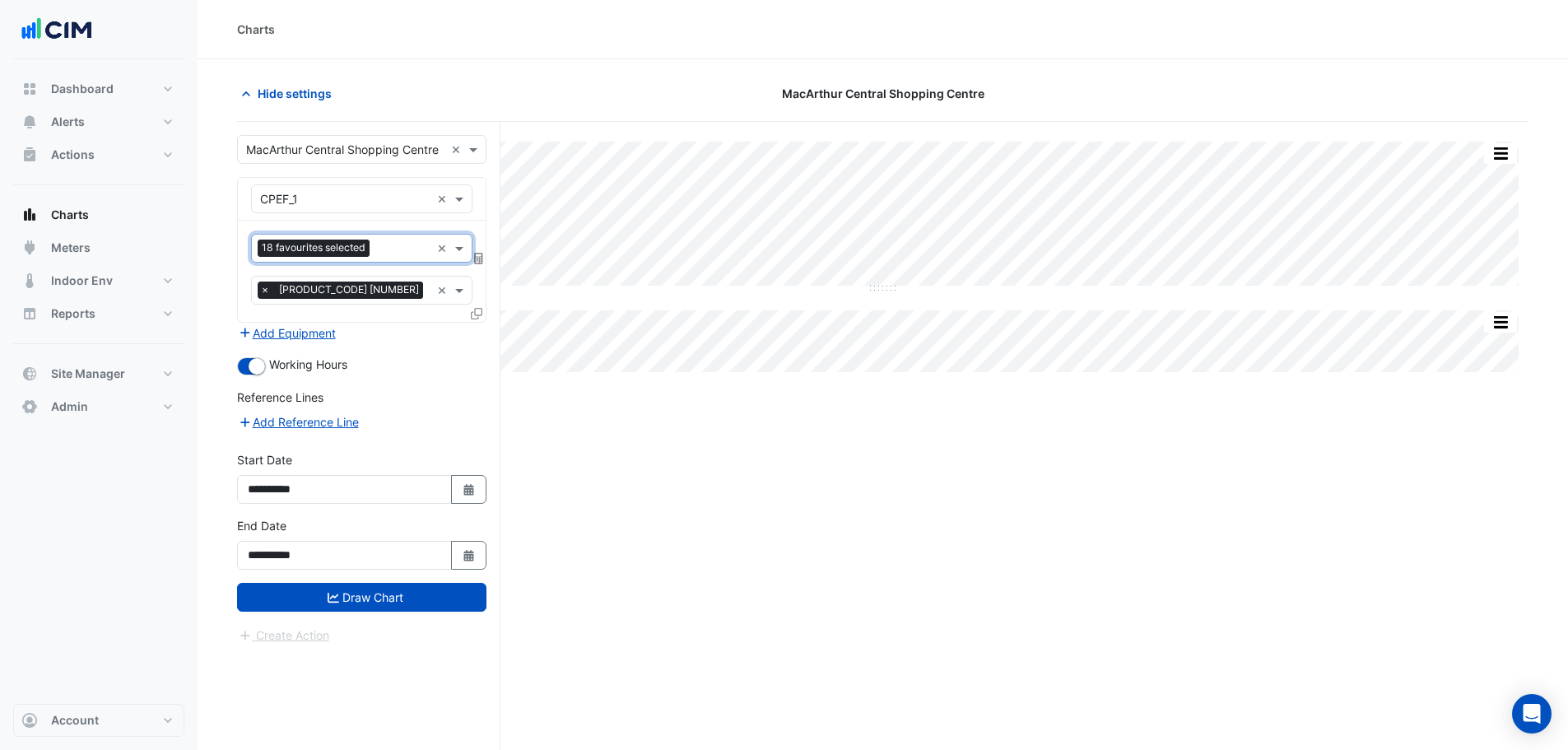 click at bounding box center (403, 249) 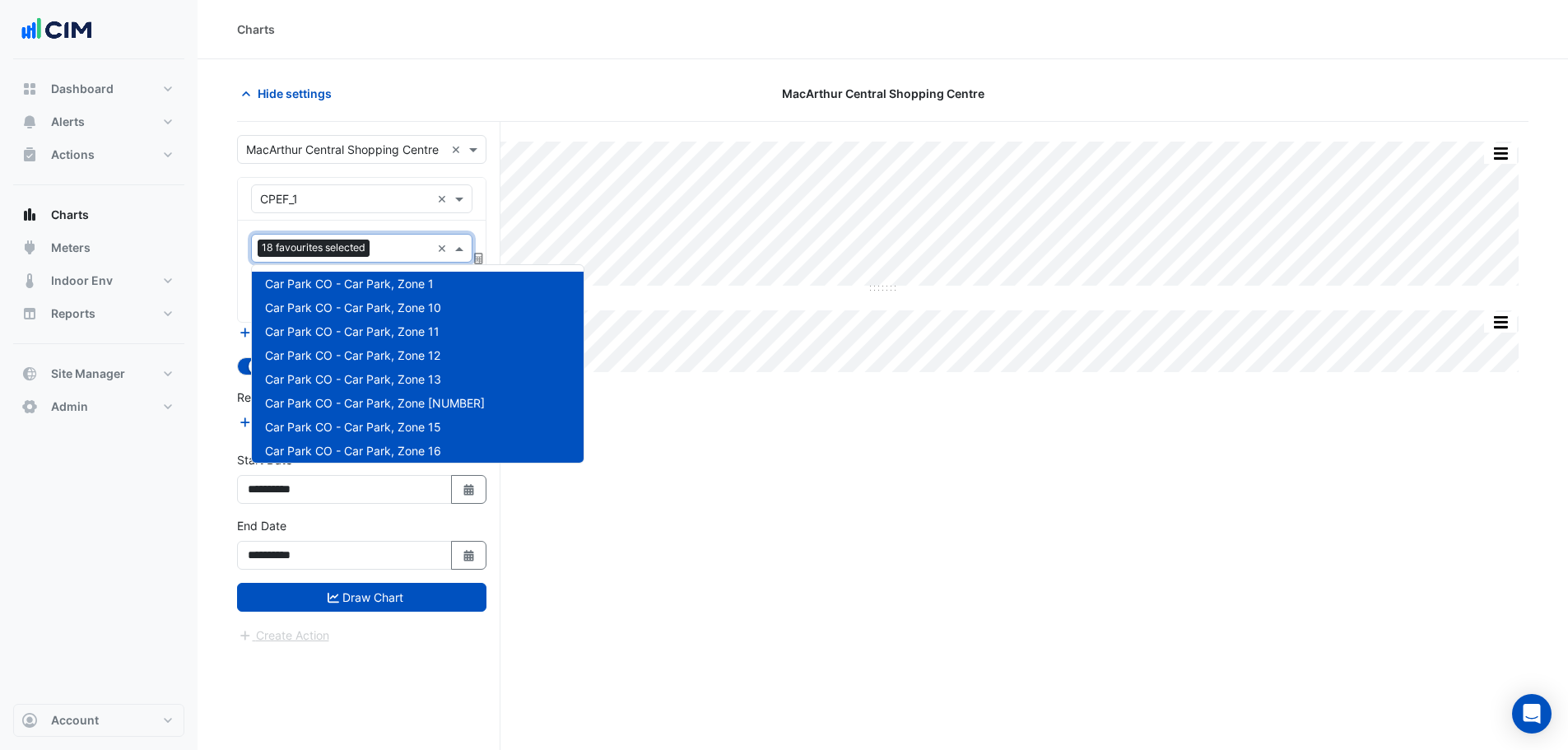 scroll, scrollTop: 389, scrollLeft: 0, axis: vertical 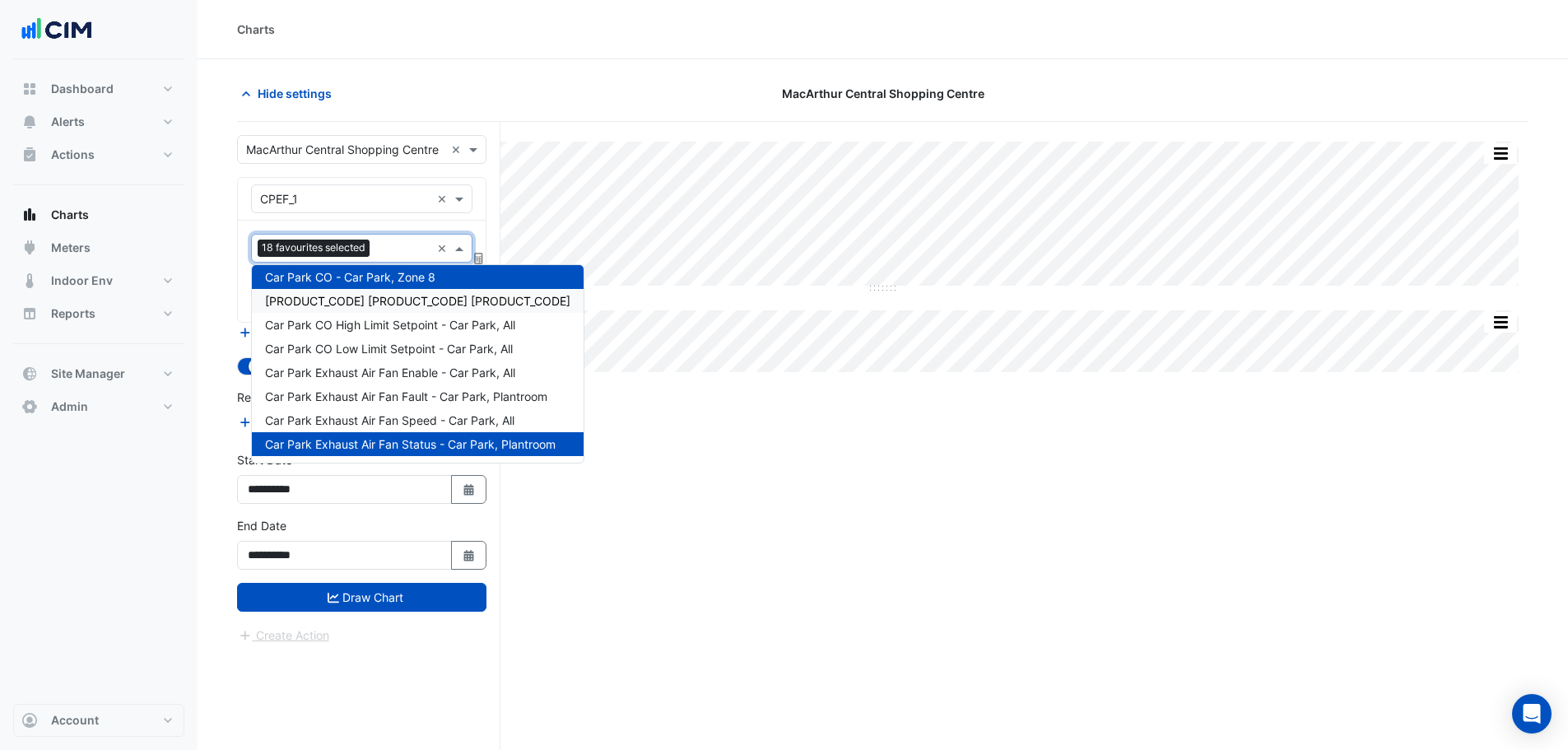 click on "Car Park CO - Car Park, Zone 9" at bounding box center [417, 300] 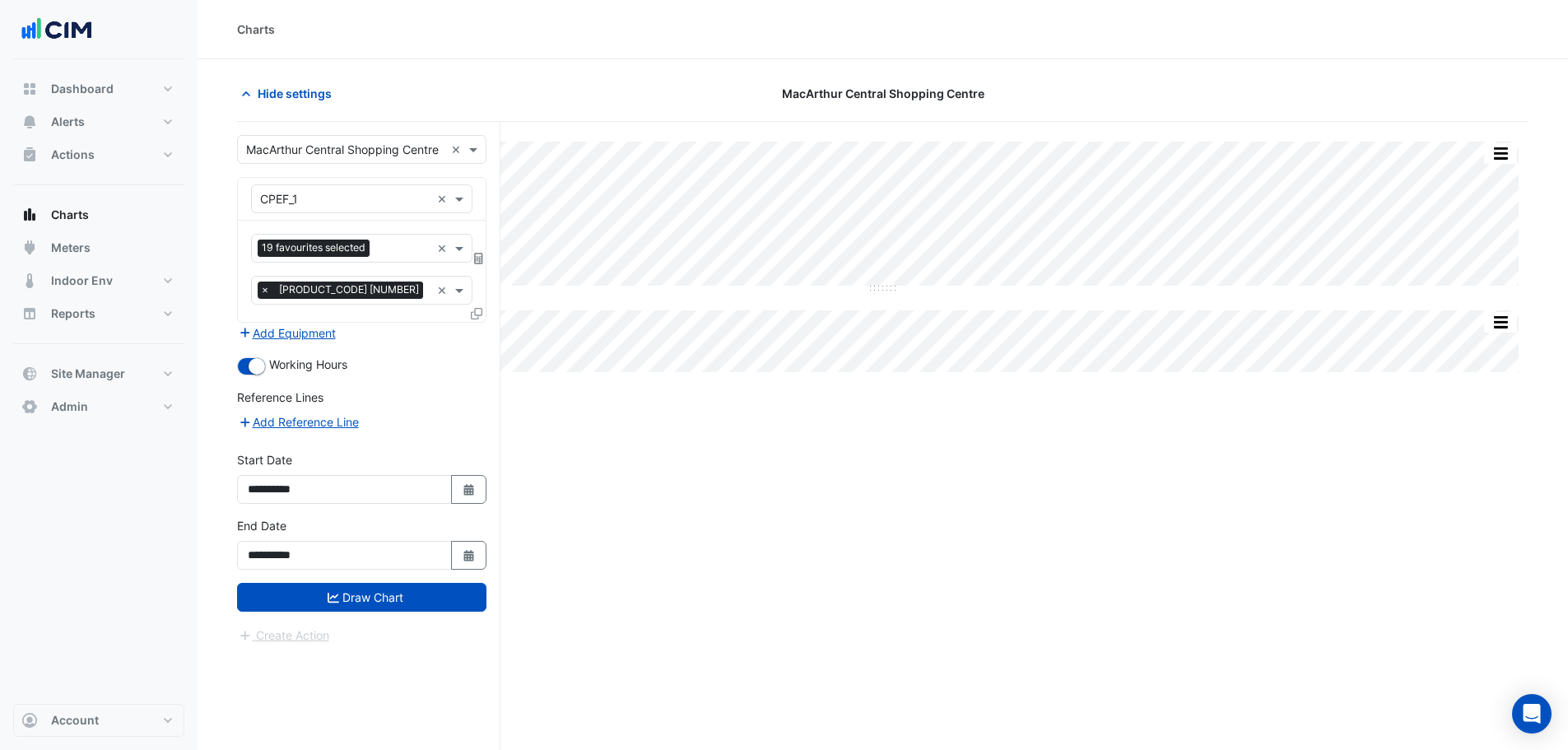 click on "**********" at bounding box center [361, 550] 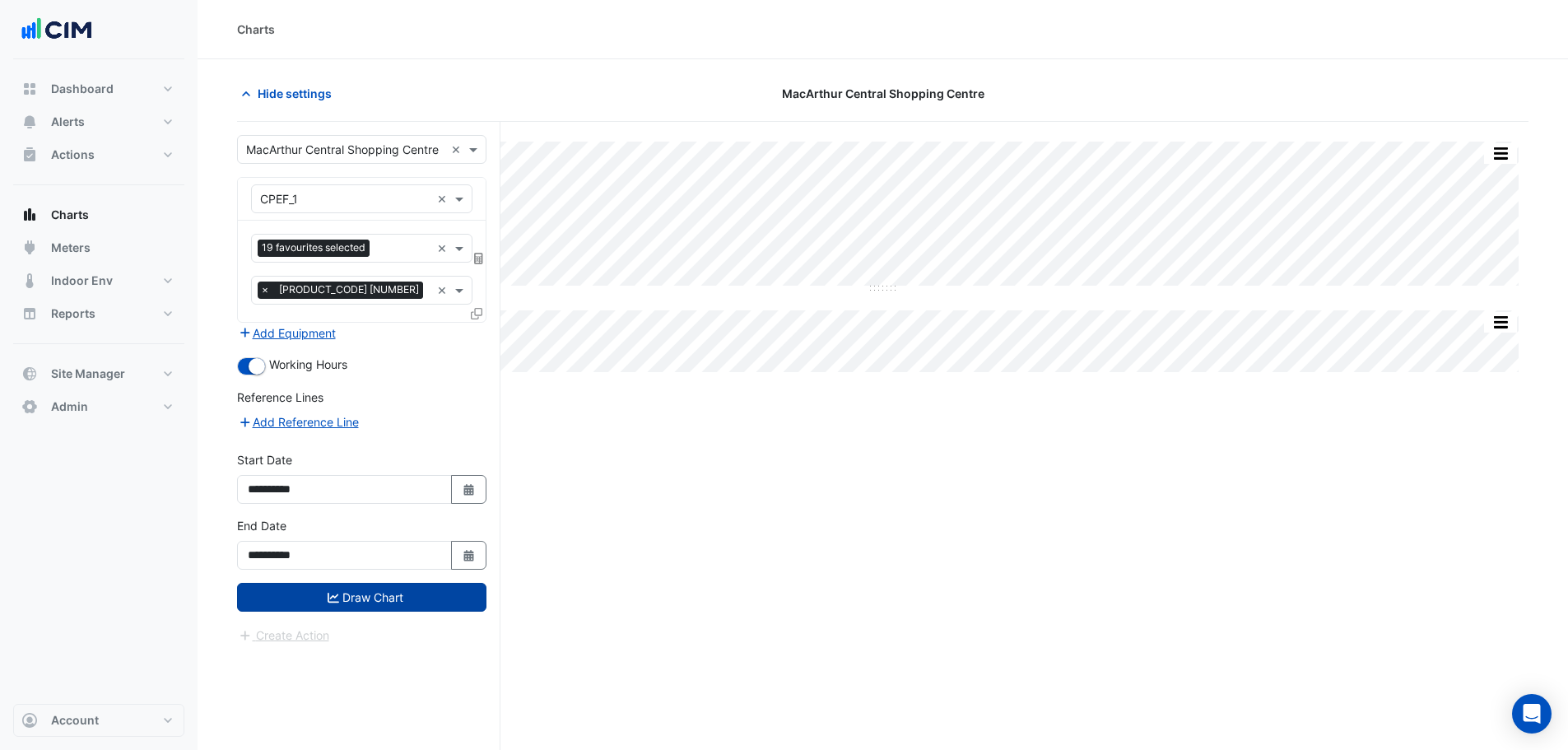 click on "Draw Chart" at bounding box center (361, 597) 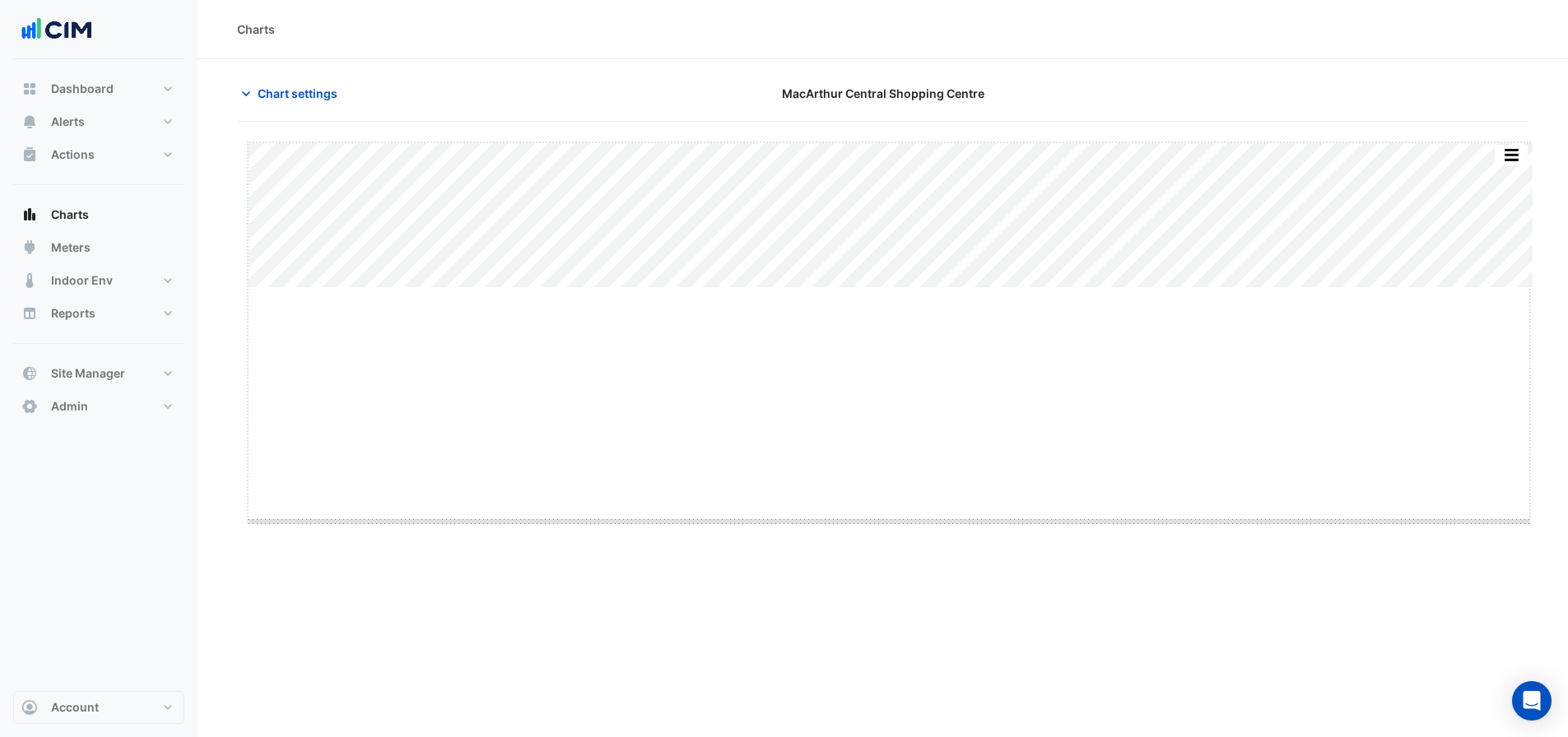 drag, startPoint x: 893, startPoint y: 286, endPoint x: 929, endPoint y: 520, distance: 236.75304 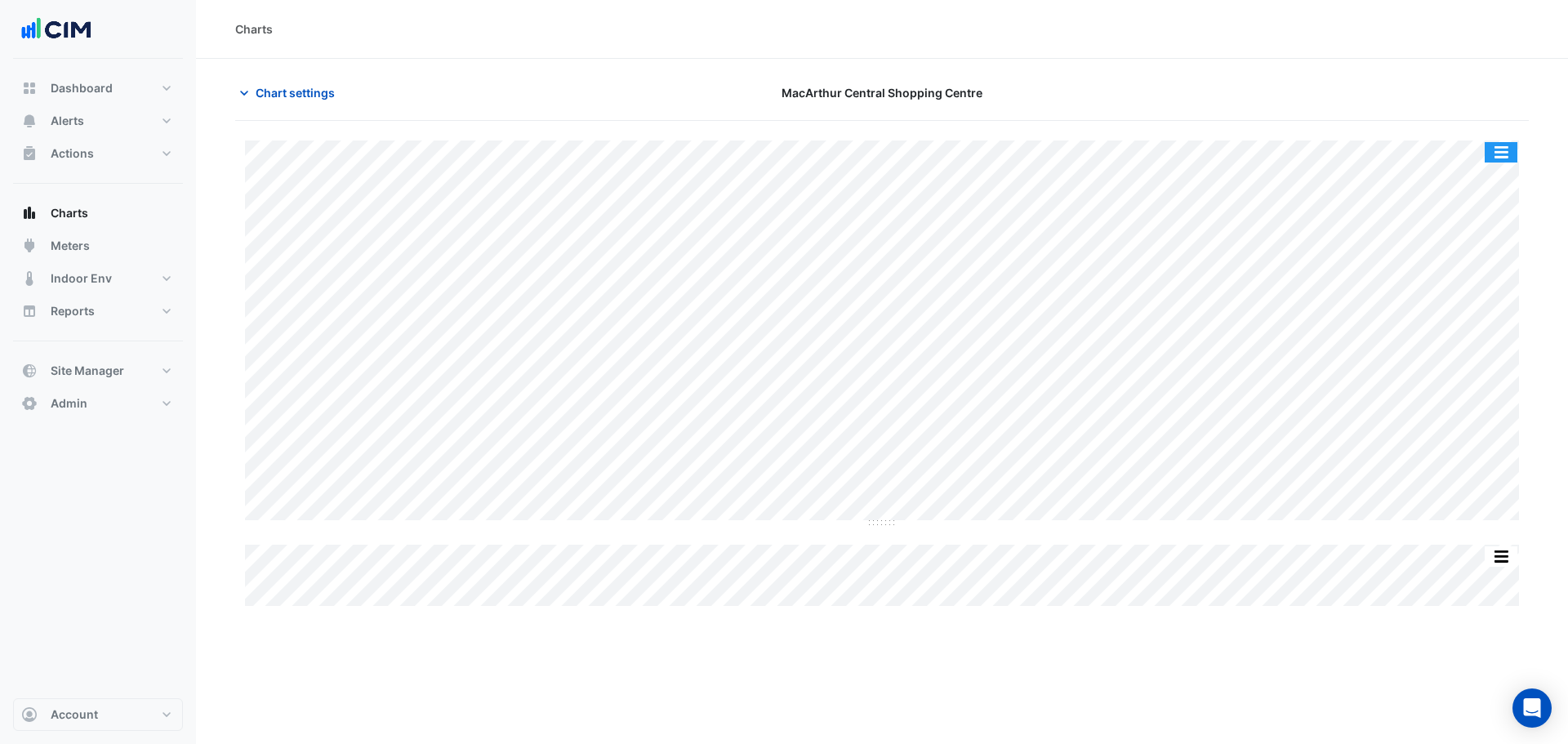 click 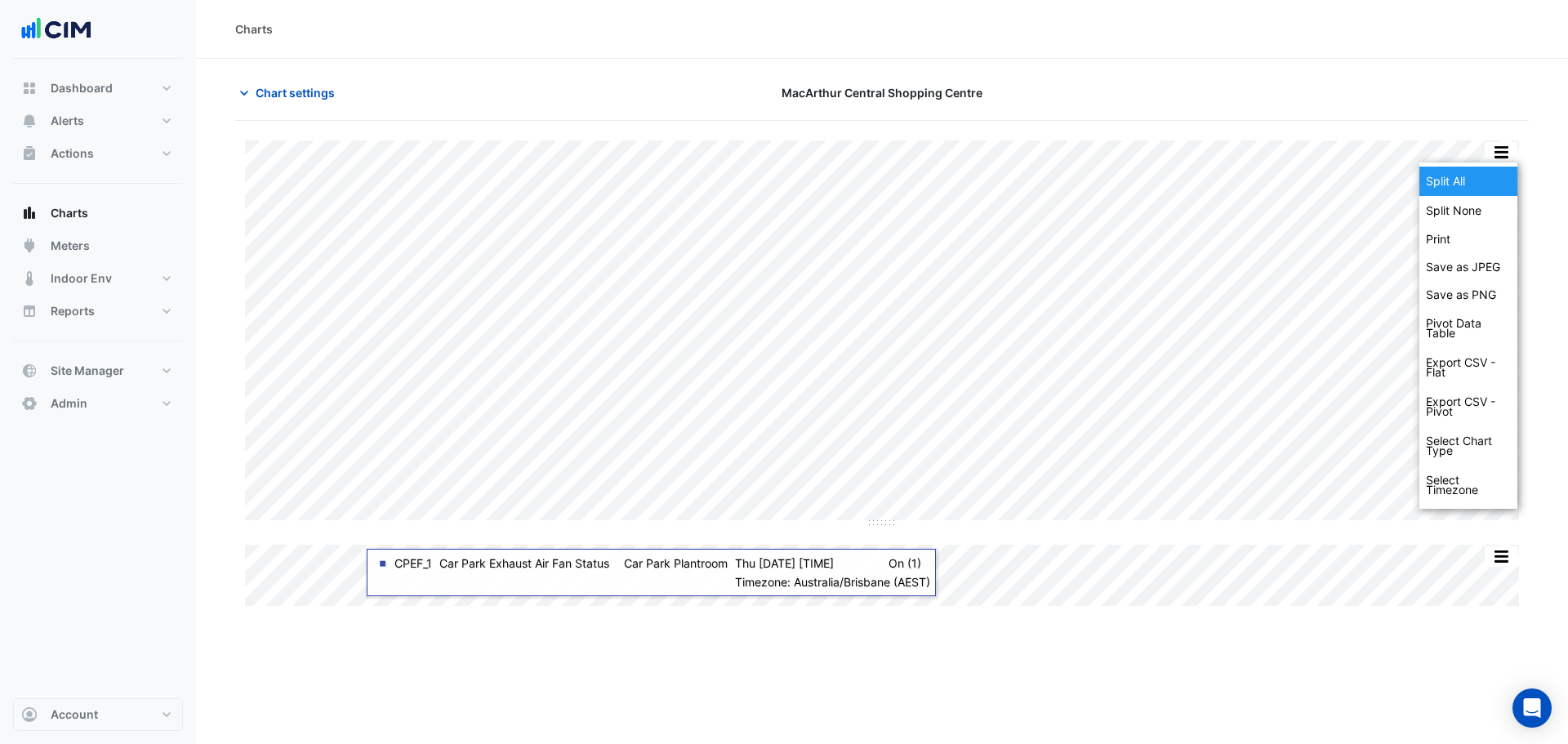 drag, startPoint x: 1503, startPoint y: 188, endPoint x: 1411, endPoint y: 100, distance: 127.3106 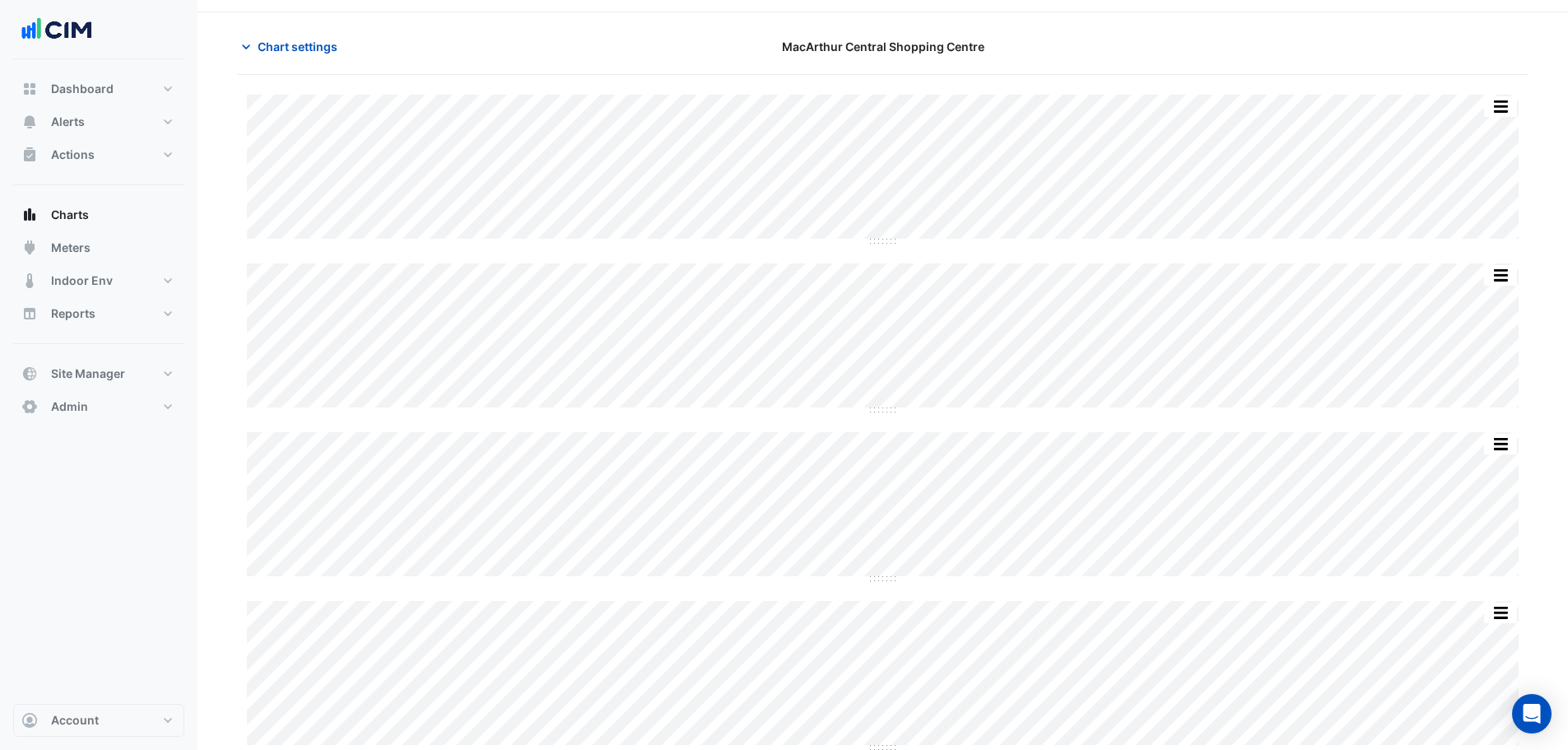 scroll, scrollTop: 0, scrollLeft: 0, axis: both 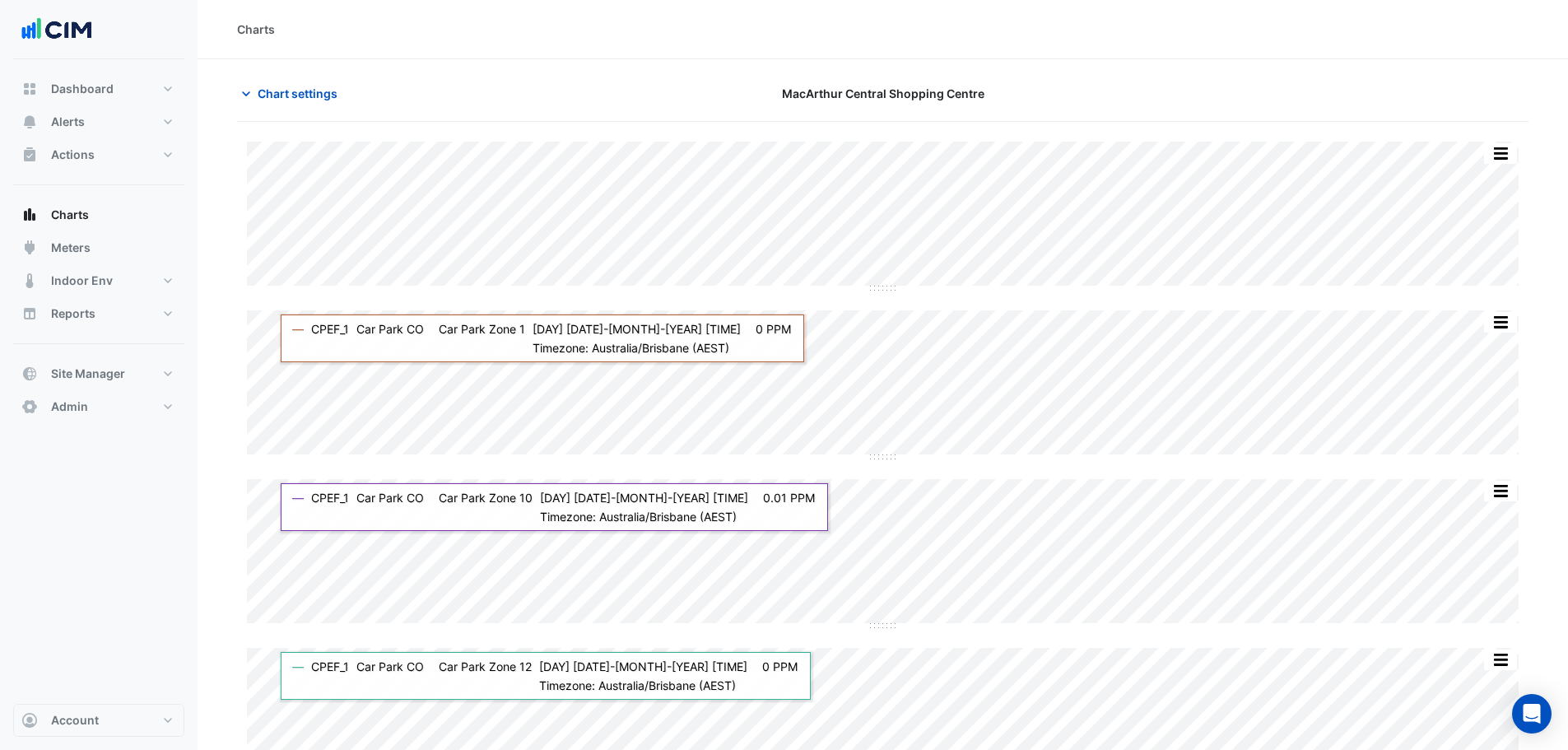 click on "Chart settings
MacArthur Central Shopping Centre" 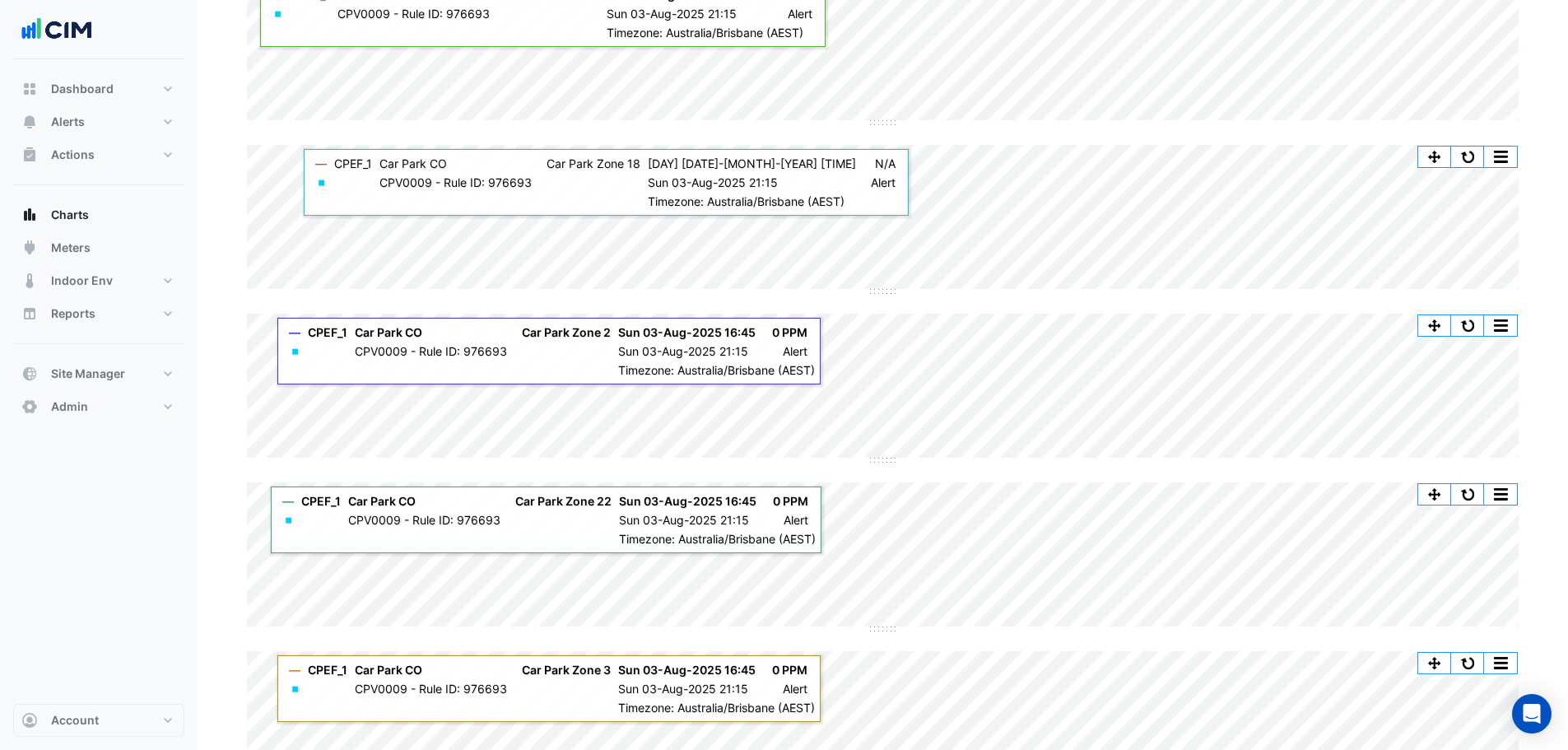 scroll, scrollTop: 1177, scrollLeft: 0, axis: vertical 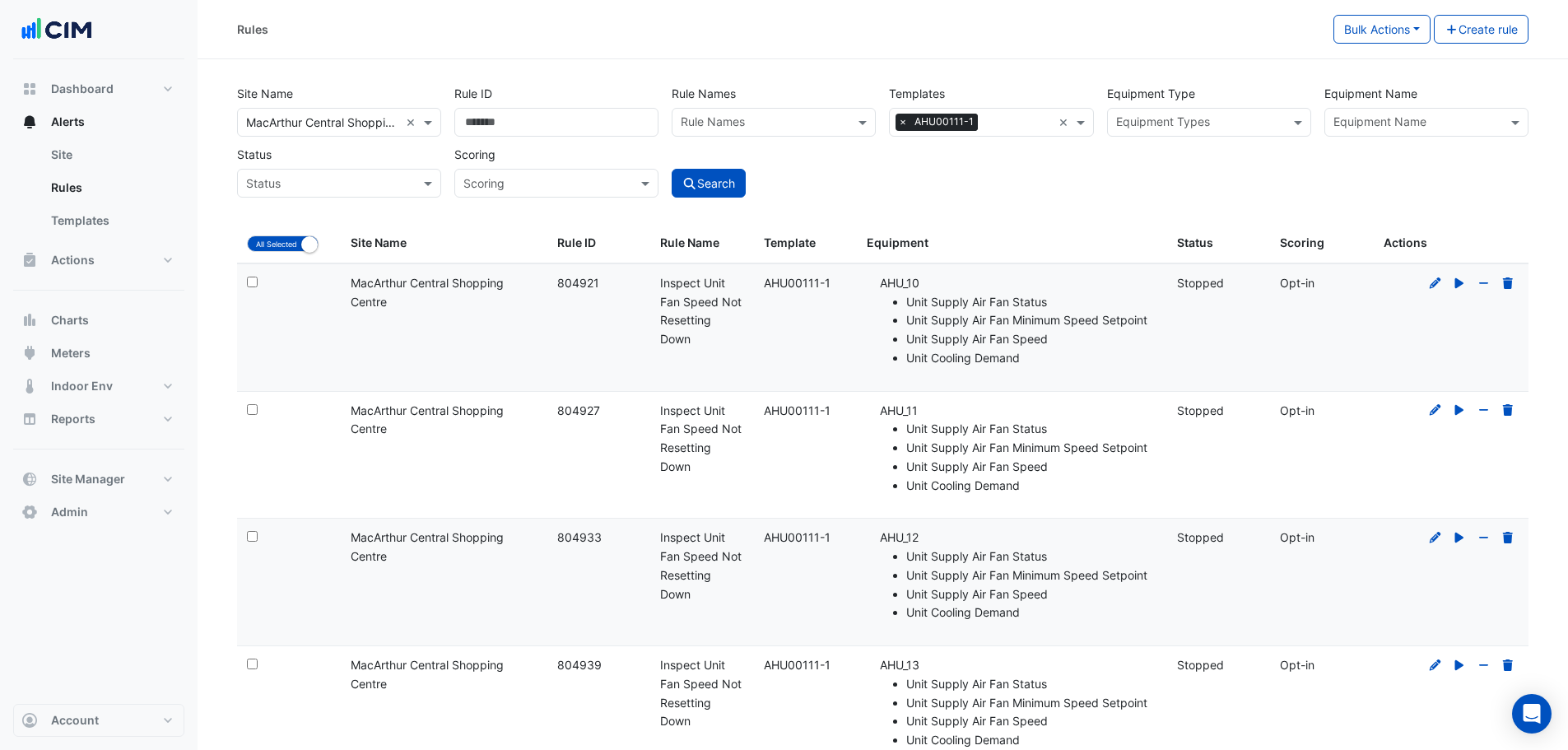 select on "***" 